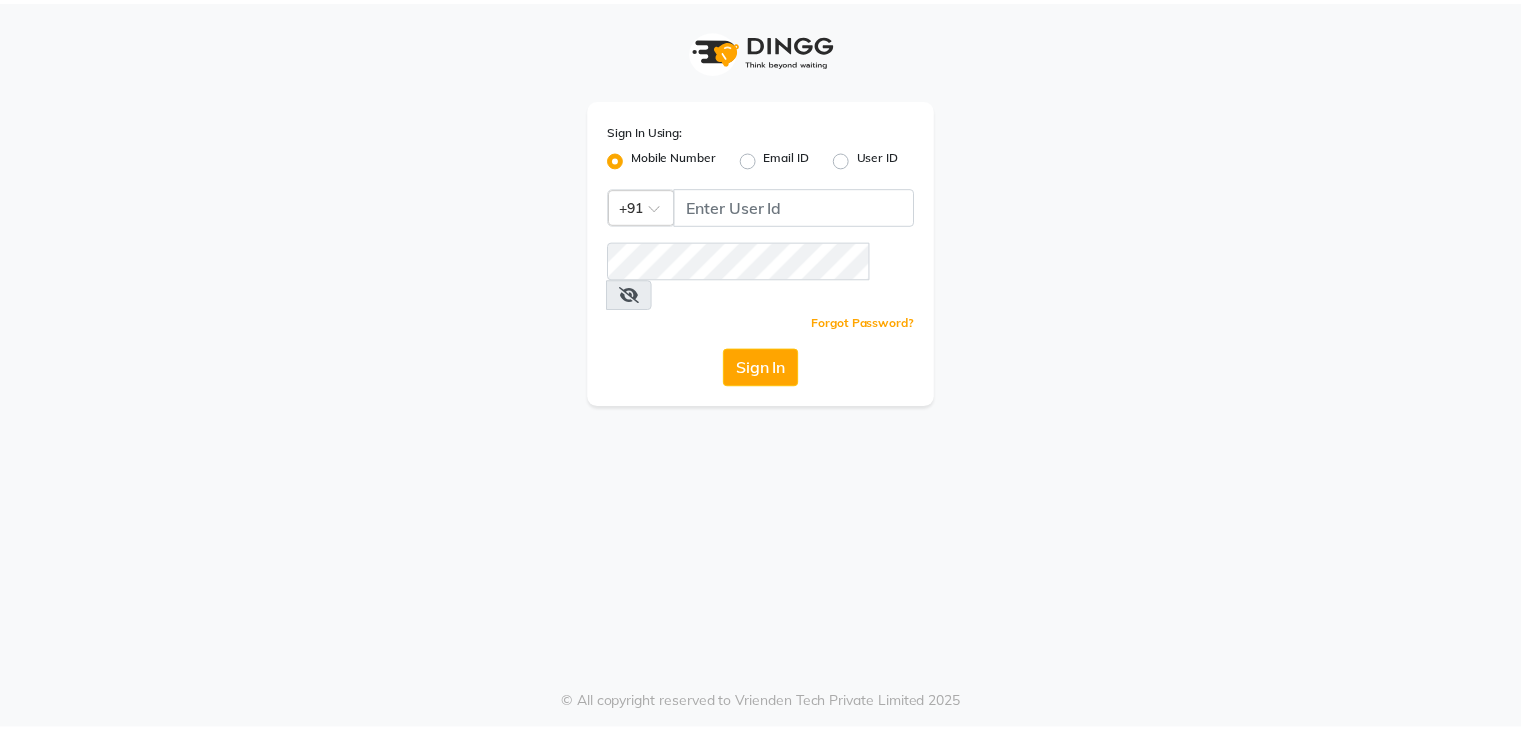 scroll, scrollTop: 0, scrollLeft: 0, axis: both 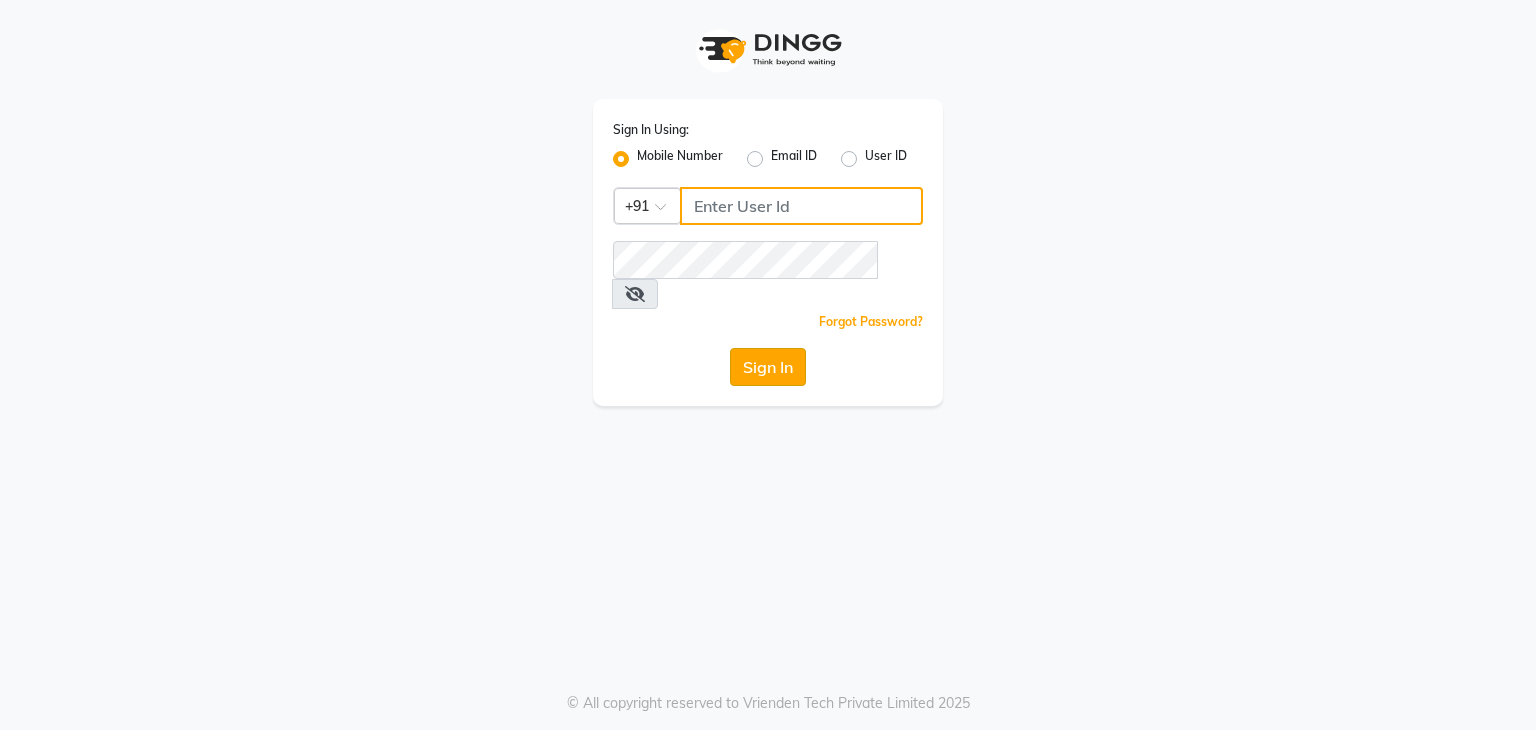 type on "8108848455" 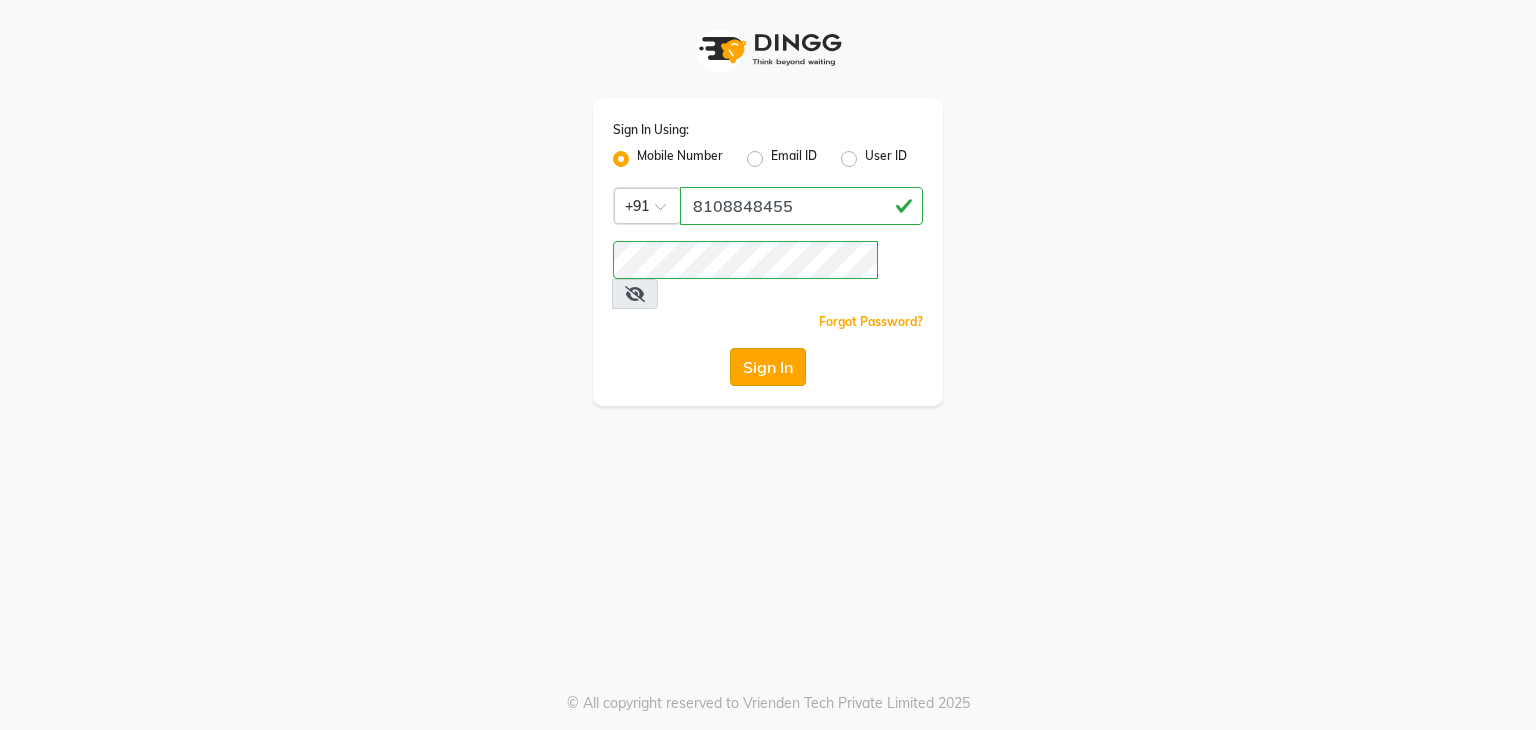 click on "Sign In" 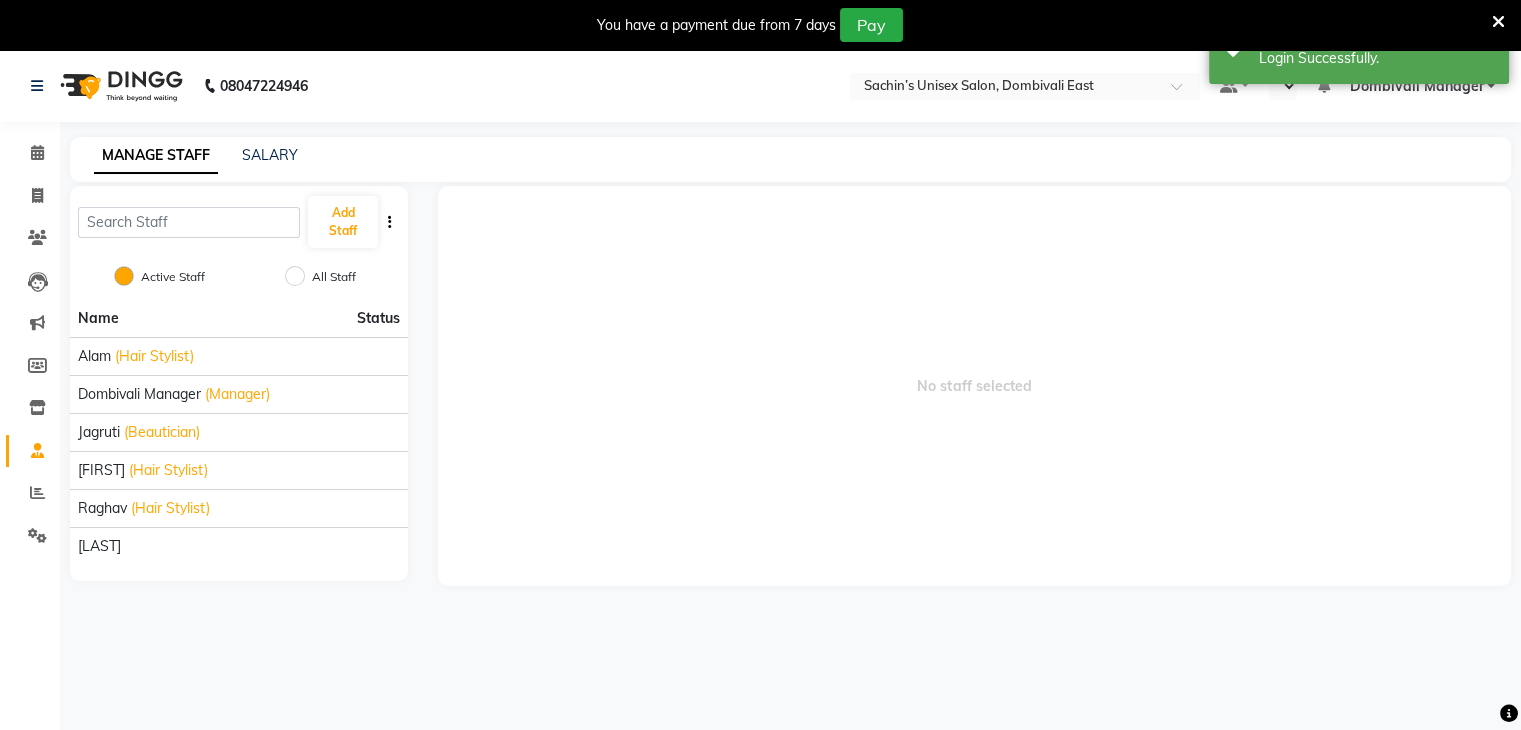 select on "en" 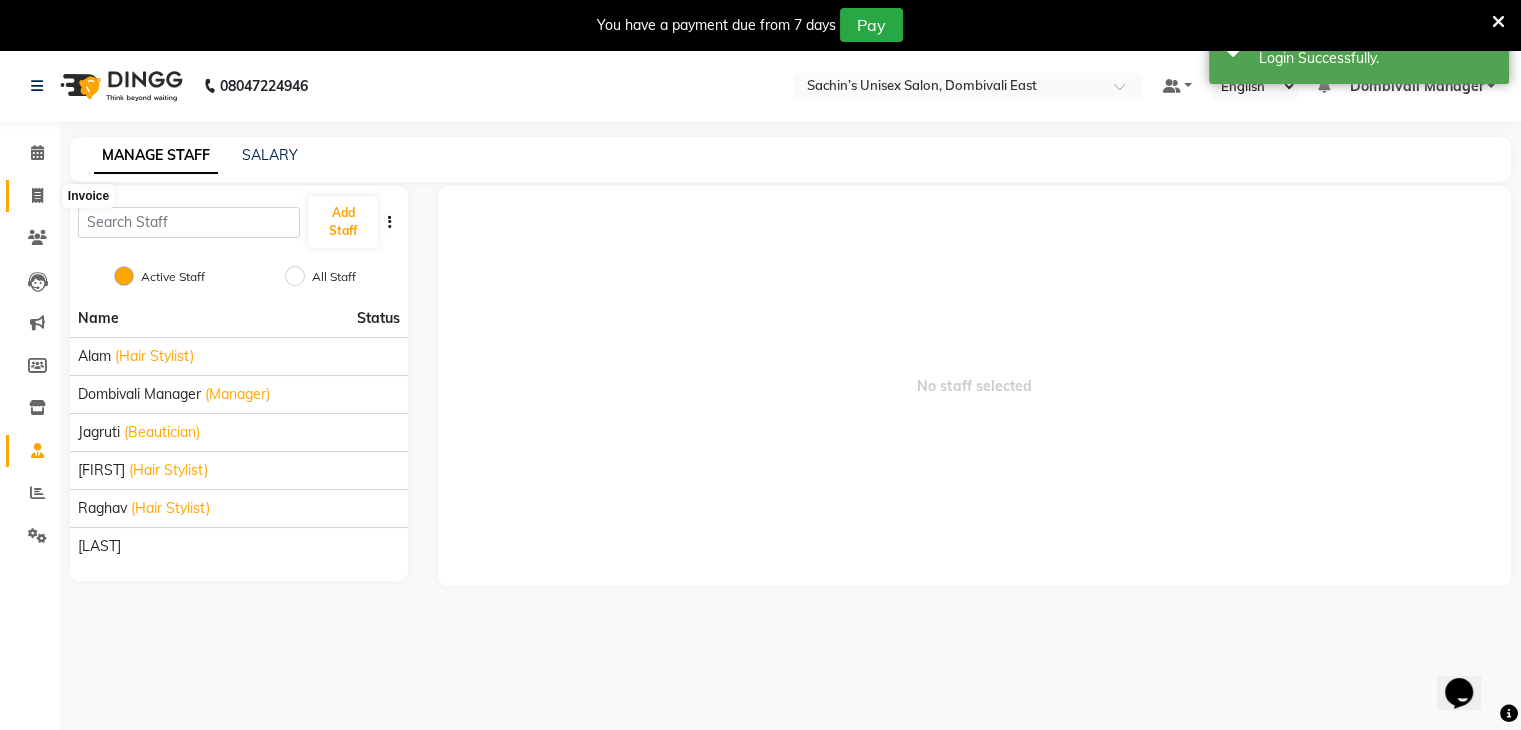 scroll, scrollTop: 0, scrollLeft: 0, axis: both 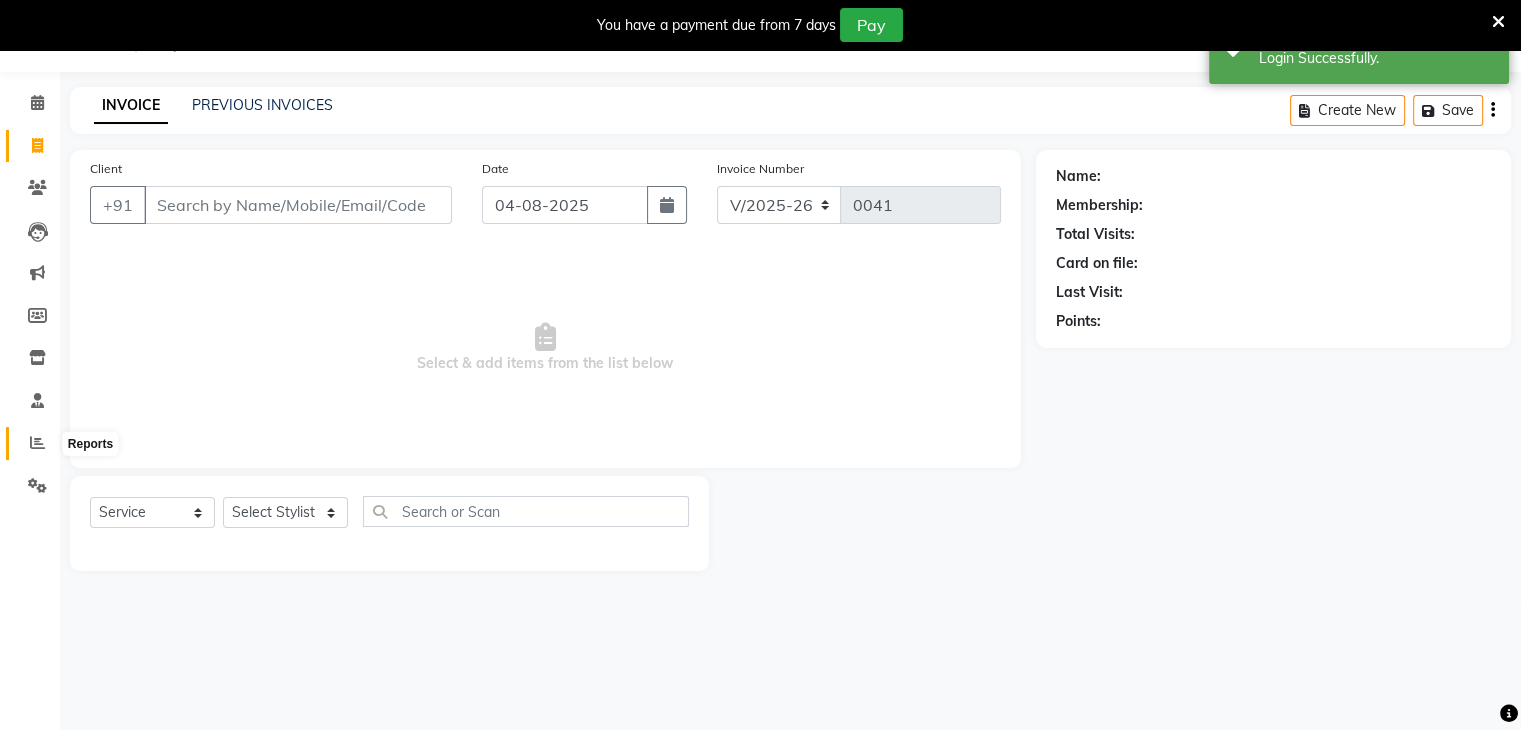 click 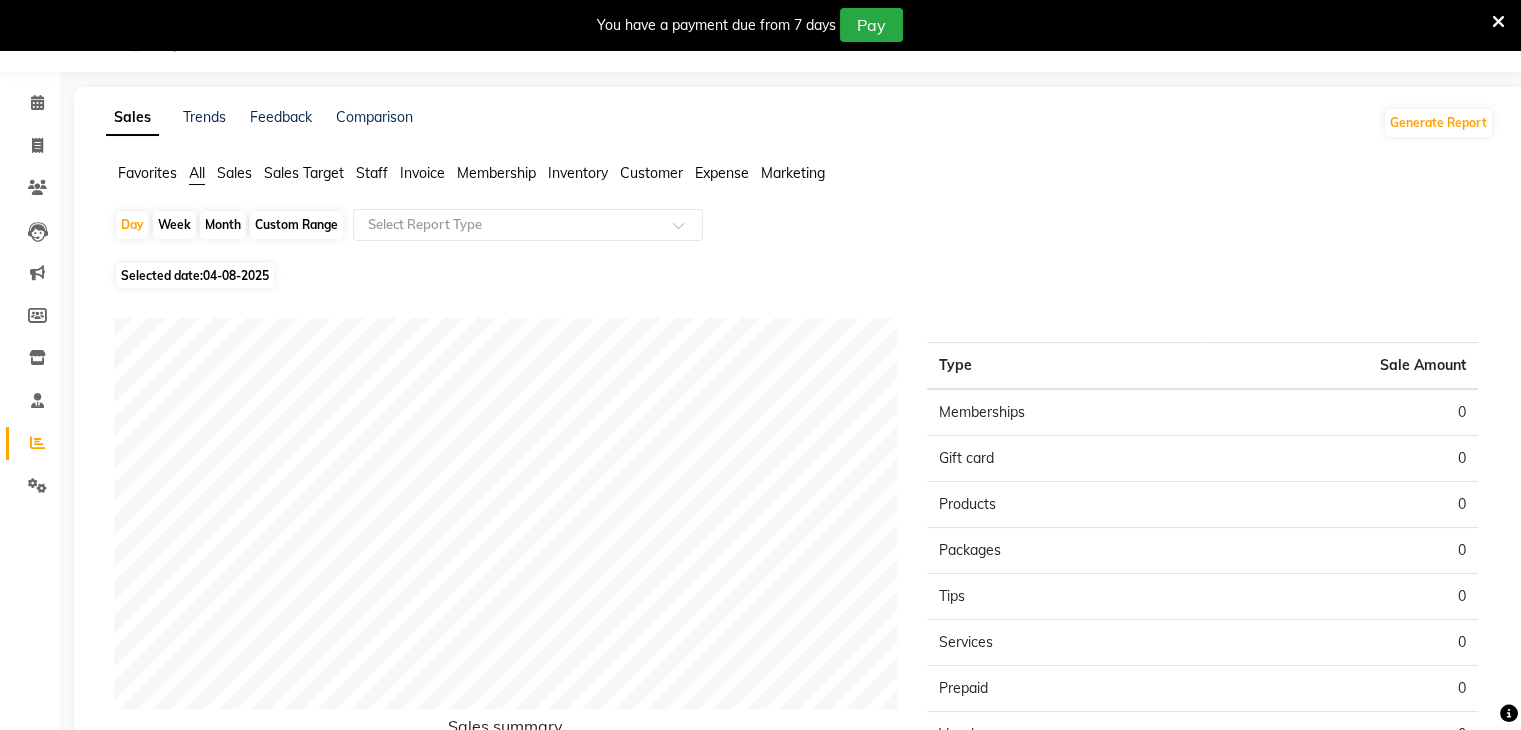 click on "04-08-2025" 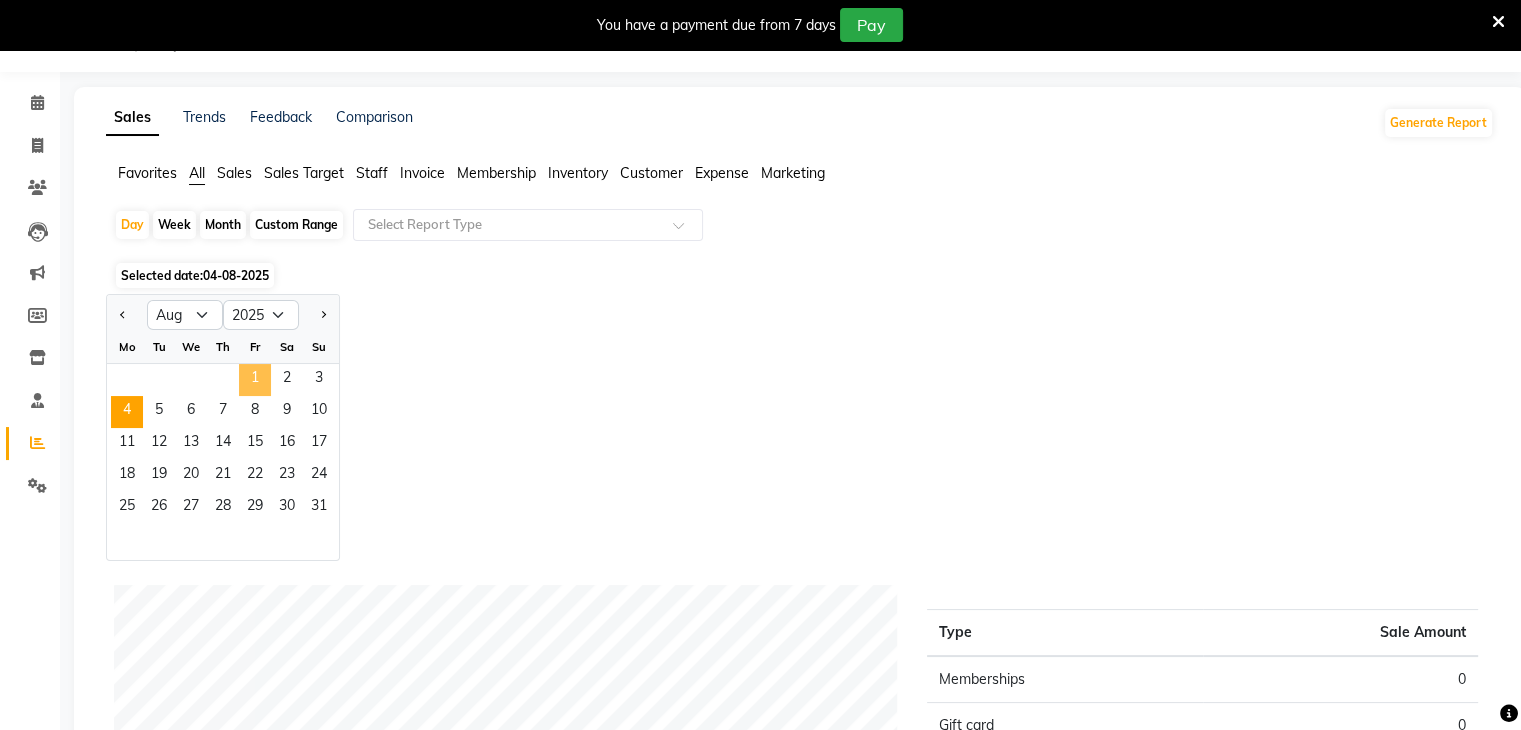 click on "1" 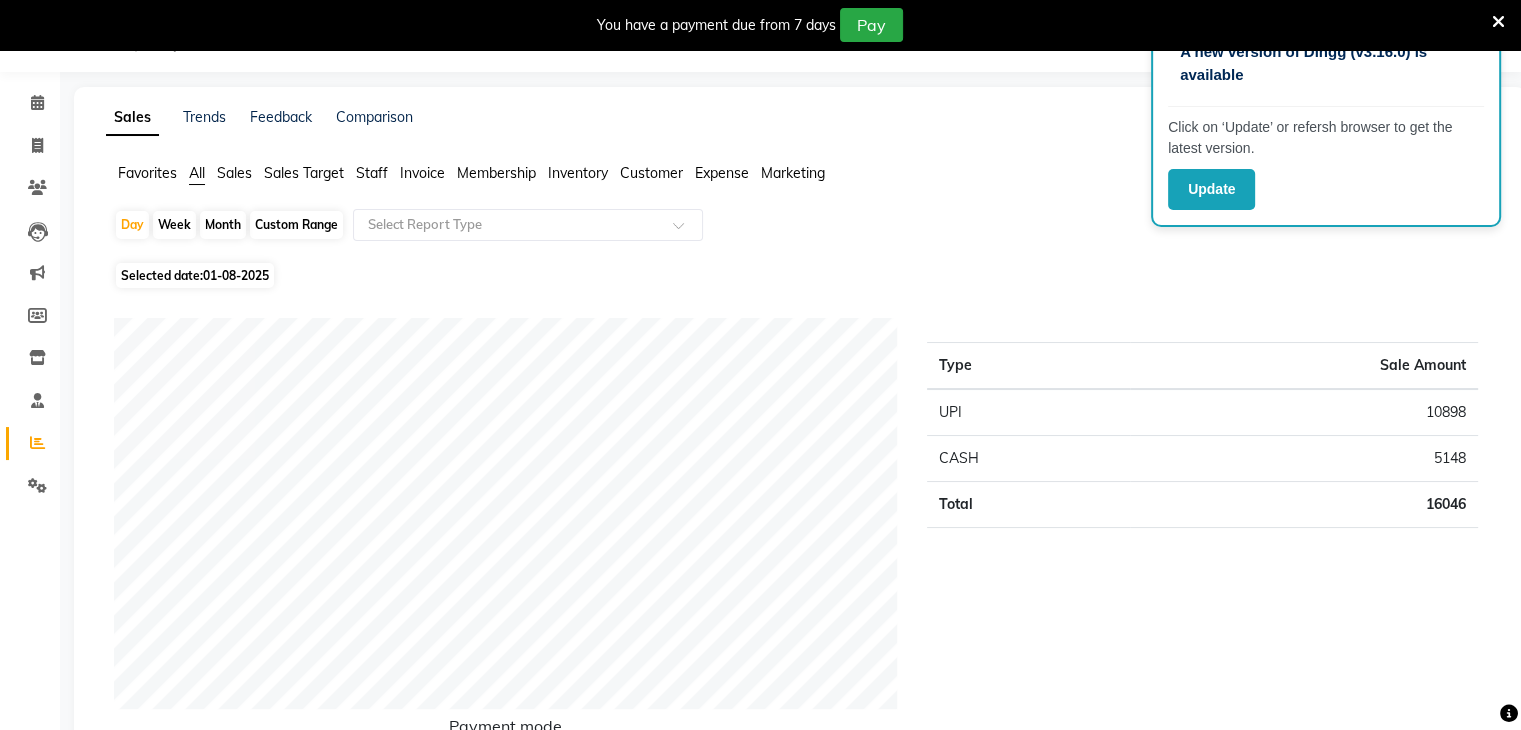 click on "Selected date:  01-08-2025" 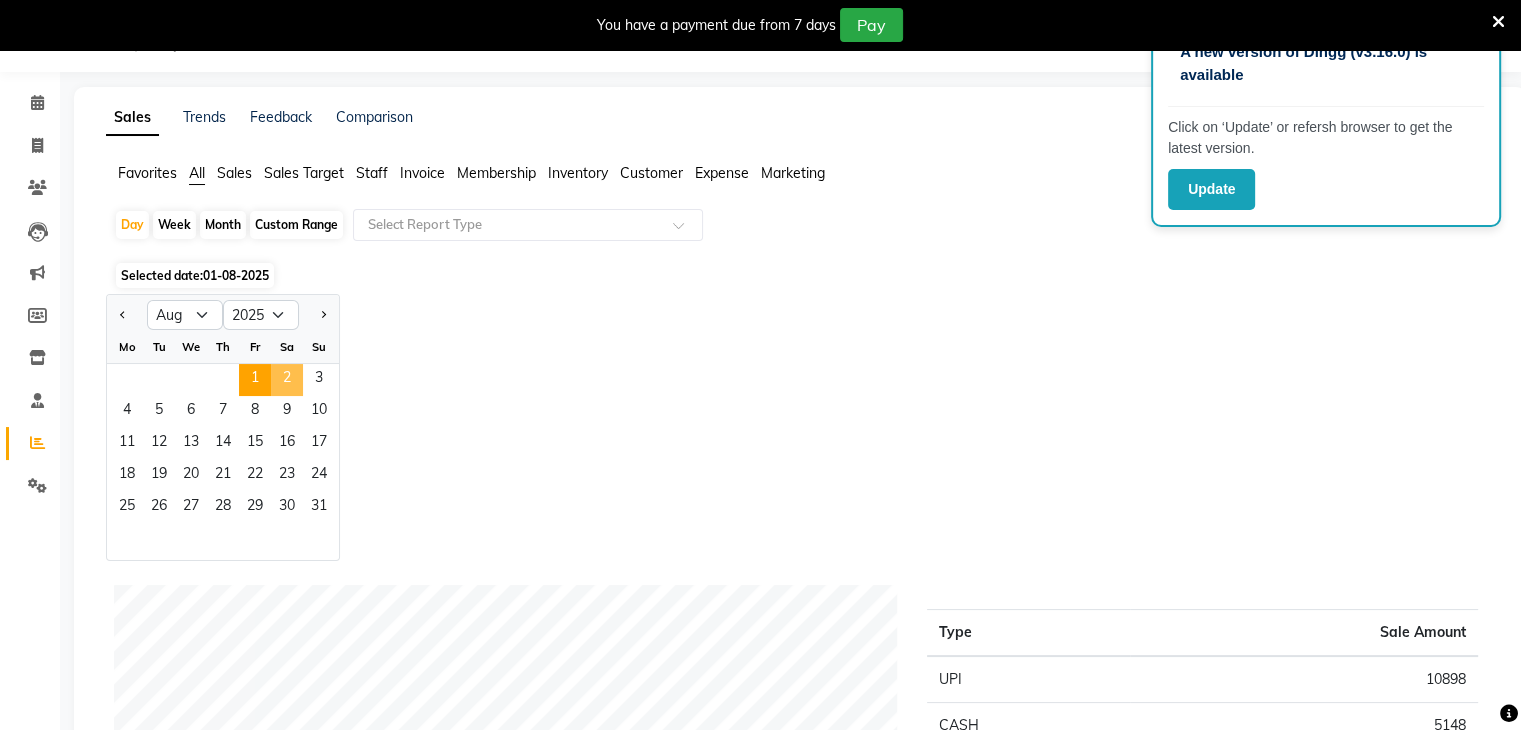 click on "2" 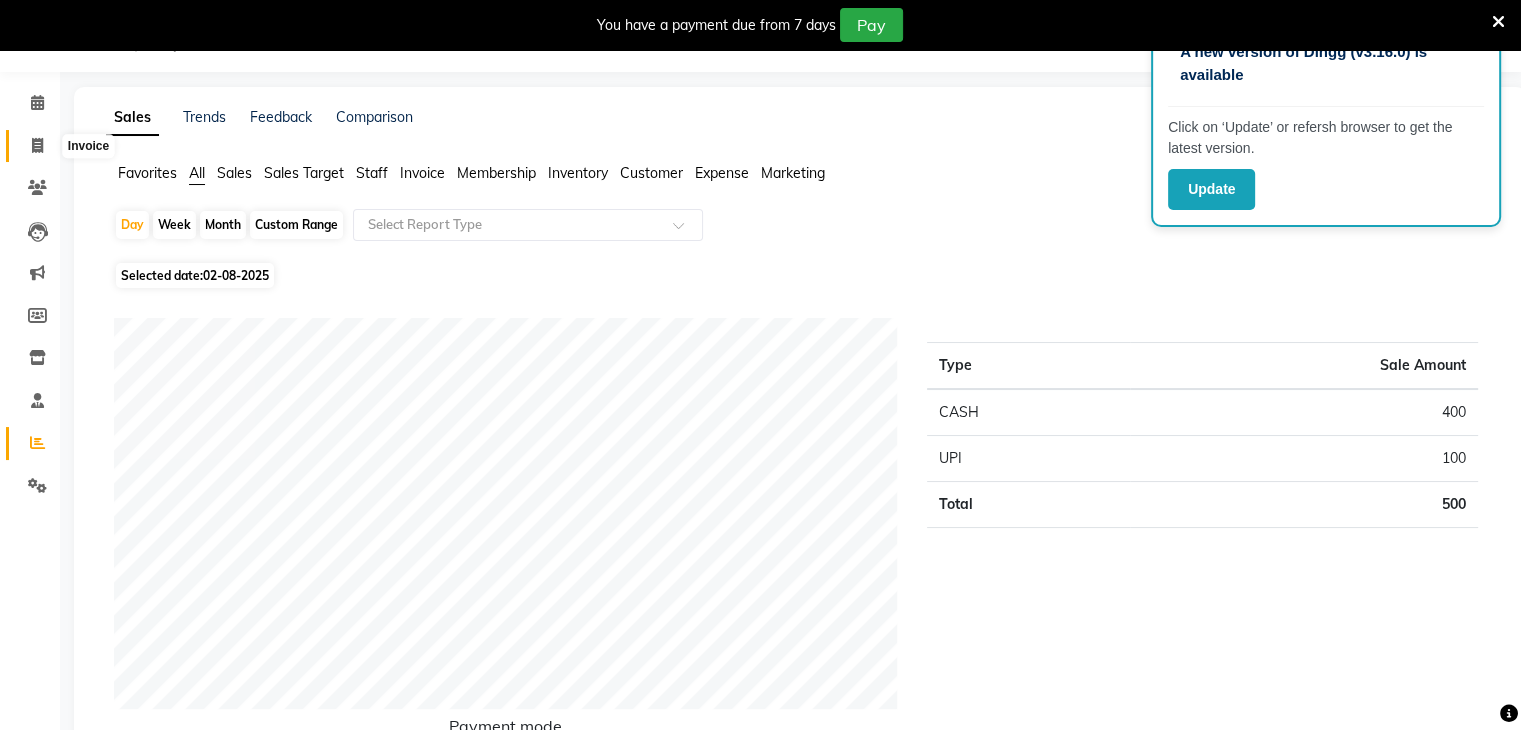 click 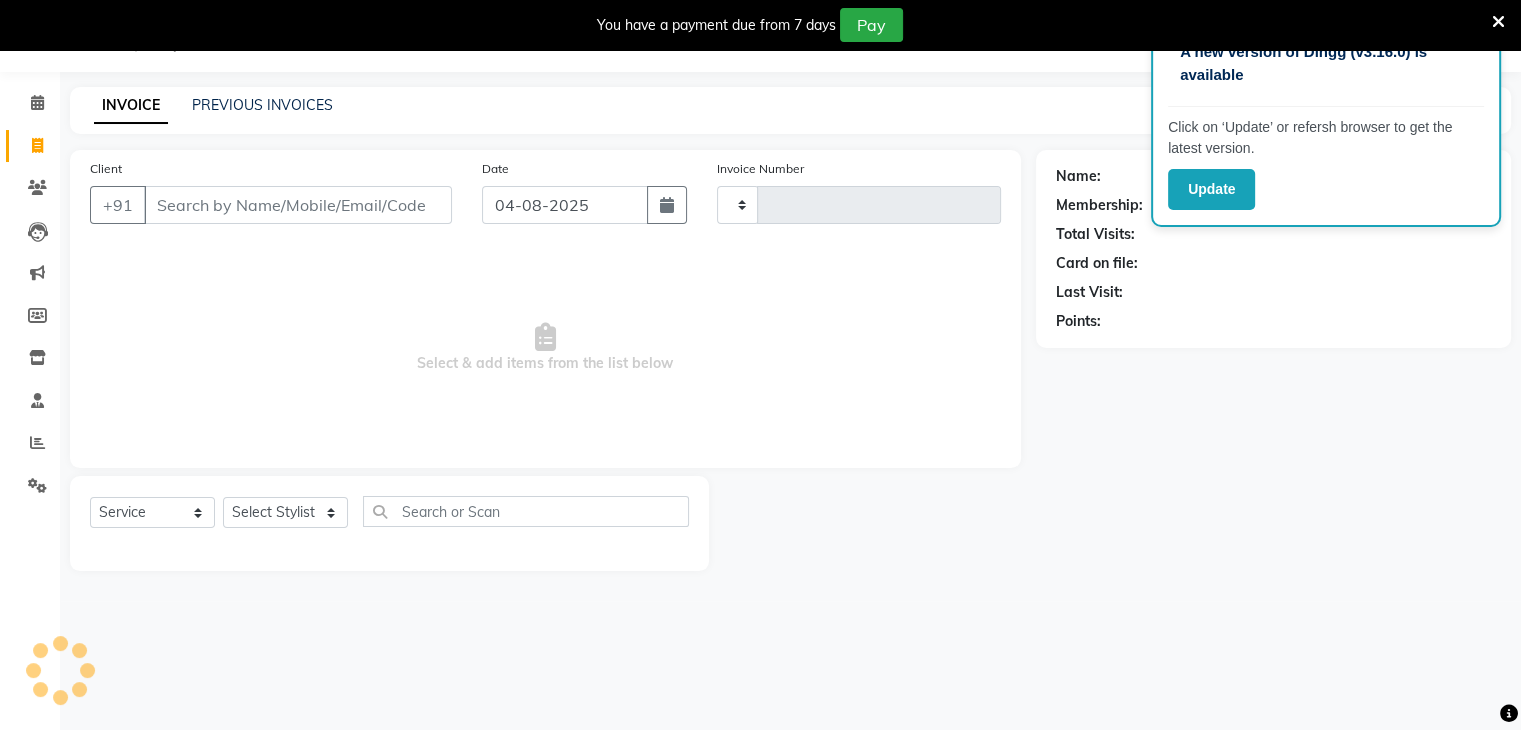 type on "0041" 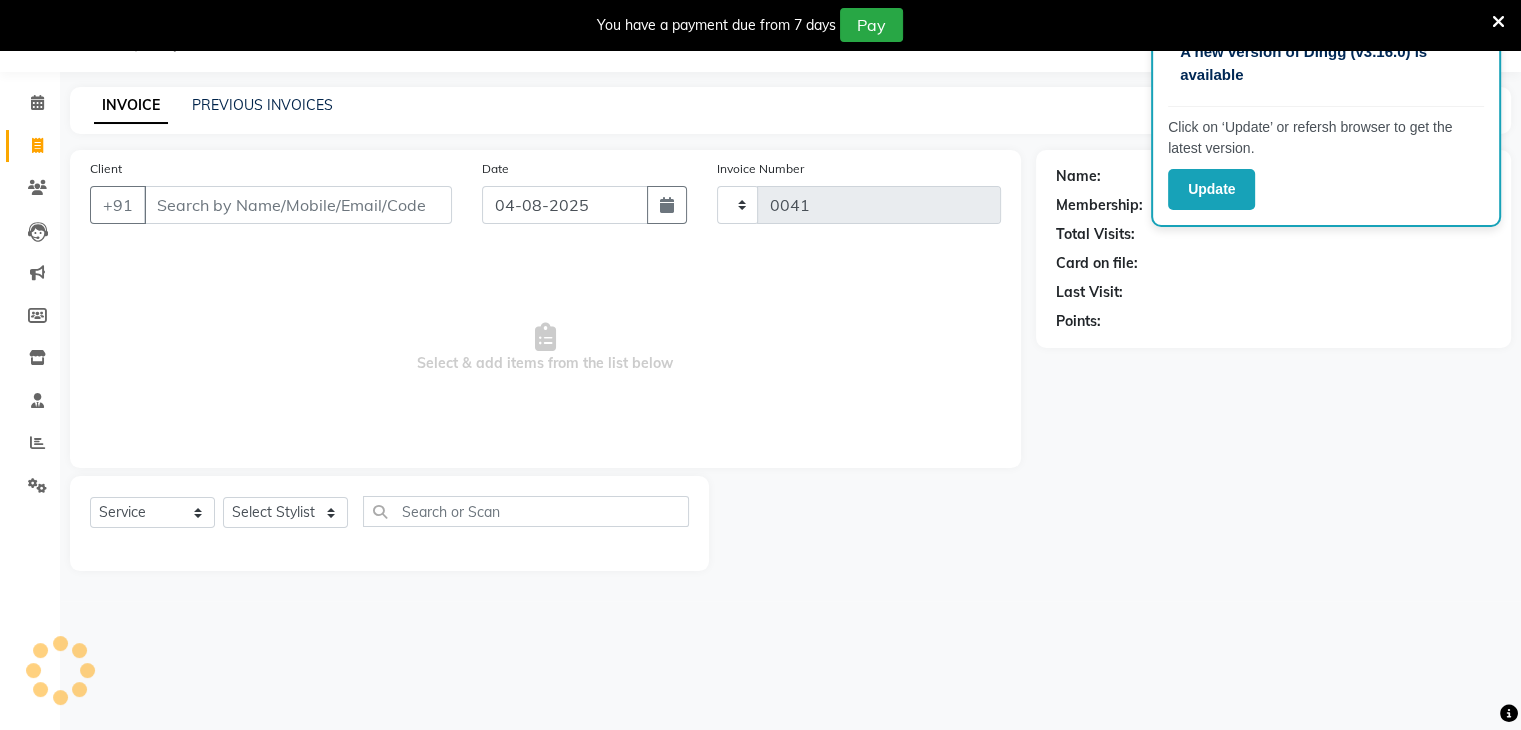 select on "8637" 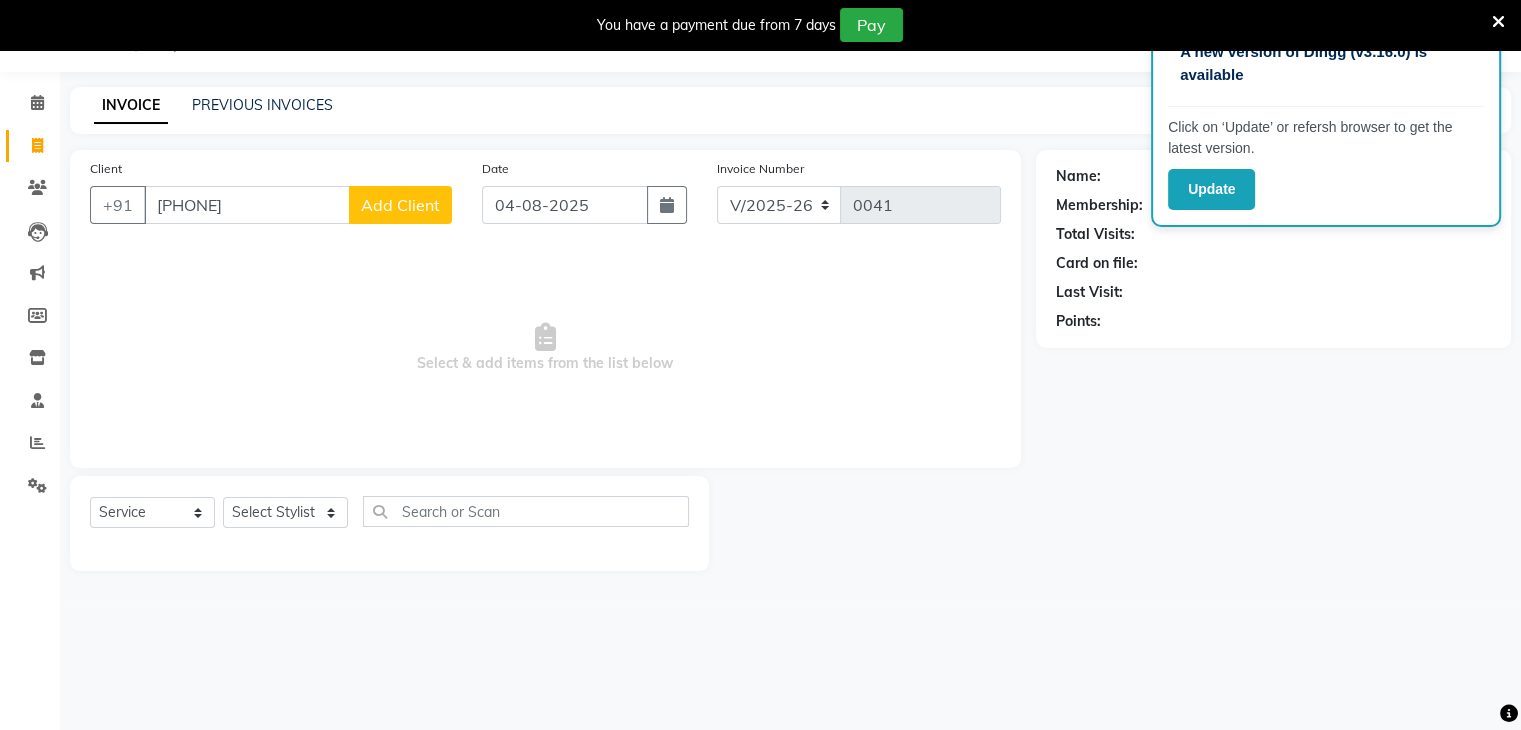 type on "[PHONE]" 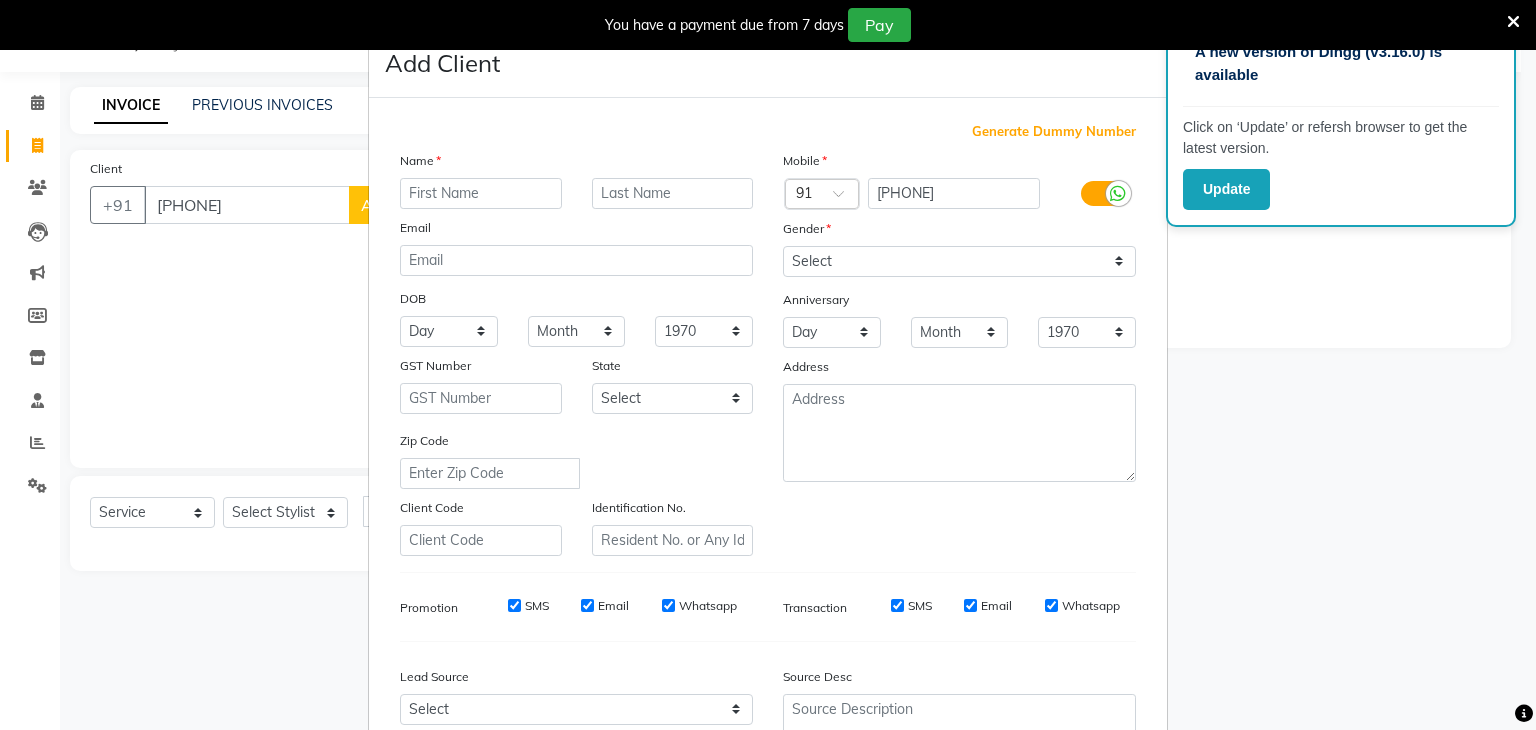 click at bounding box center (481, 193) 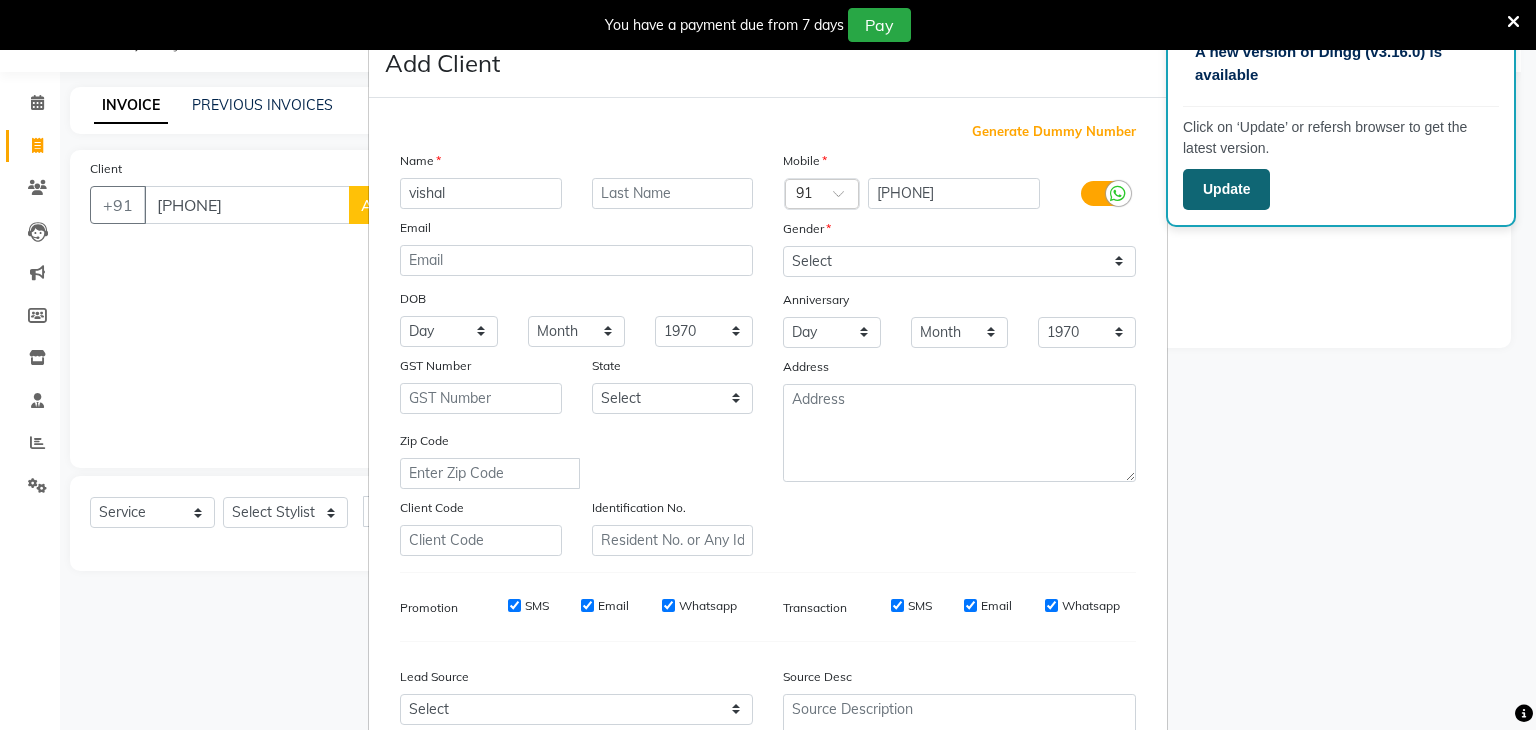 type on "vishal" 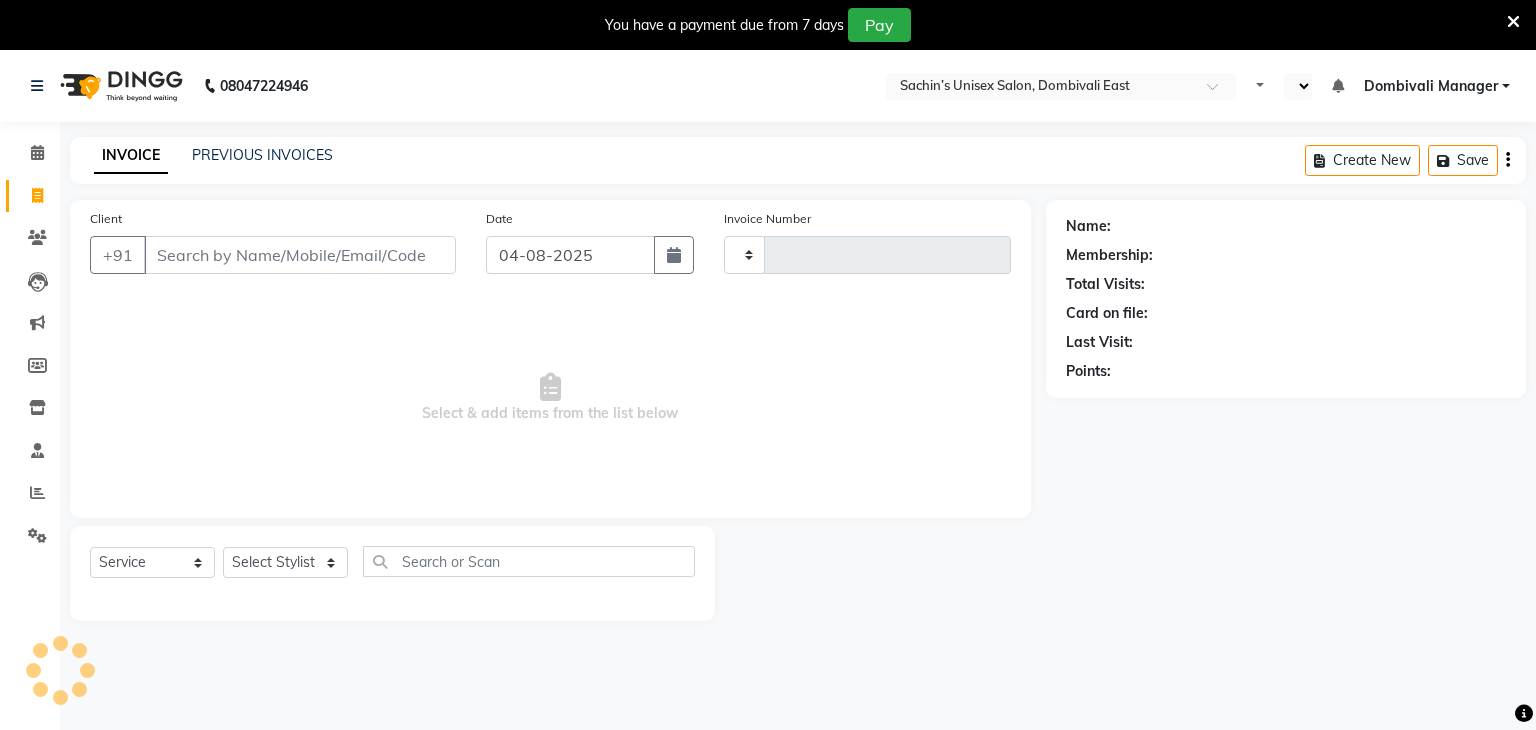select on "service" 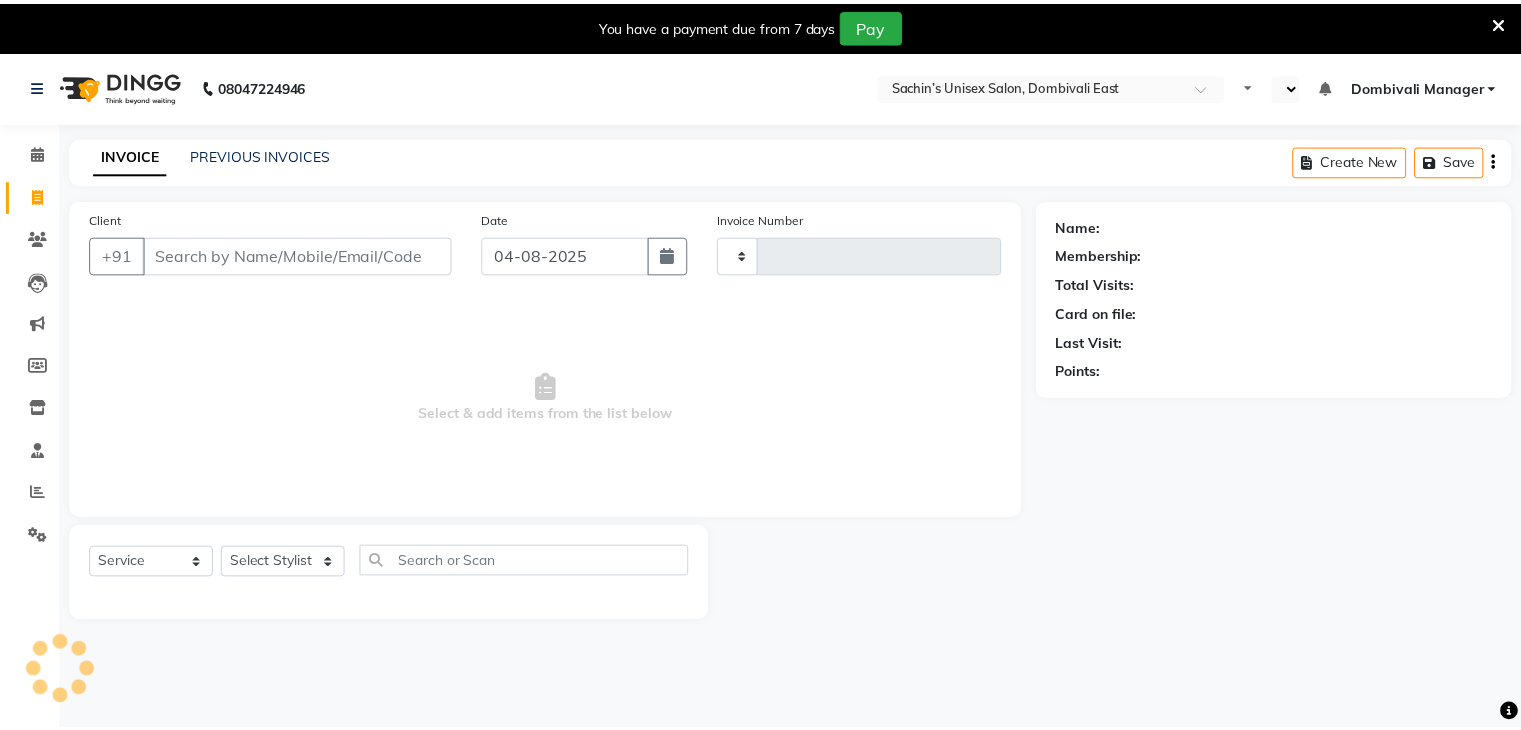 scroll, scrollTop: 0, scrollLeft: 0, axis: both 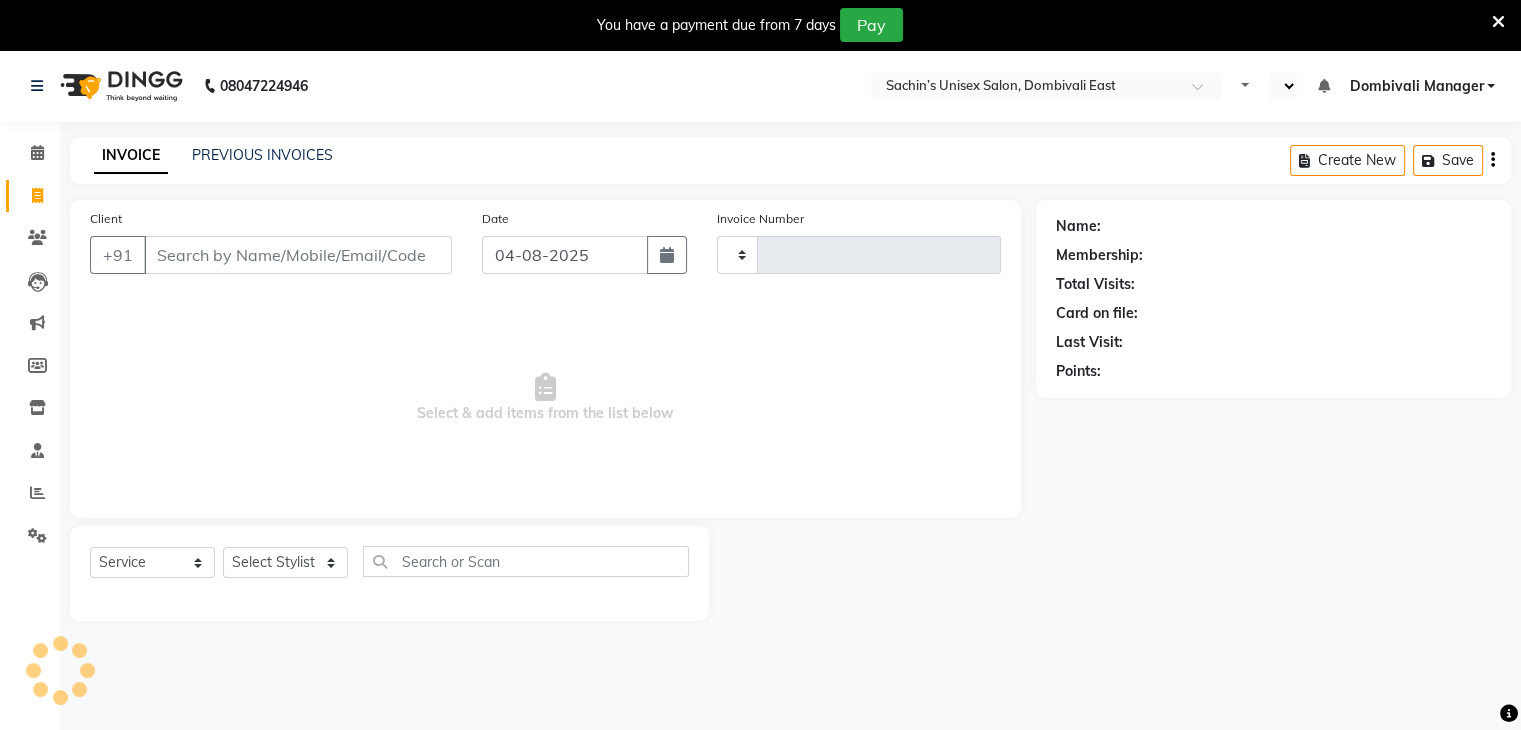 select on "en" 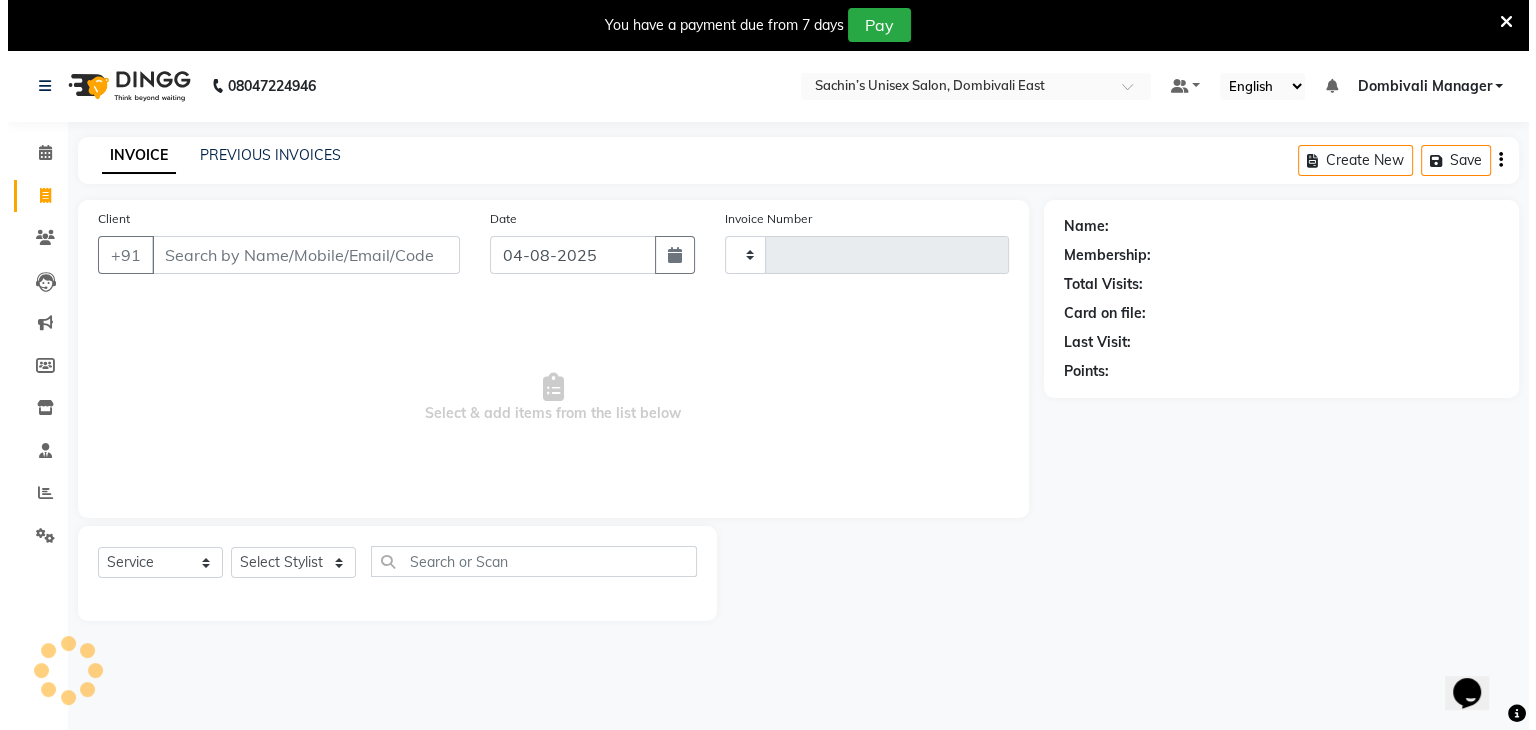 scroll, scrollTop: 0, scrollLeft: 0, axis: both 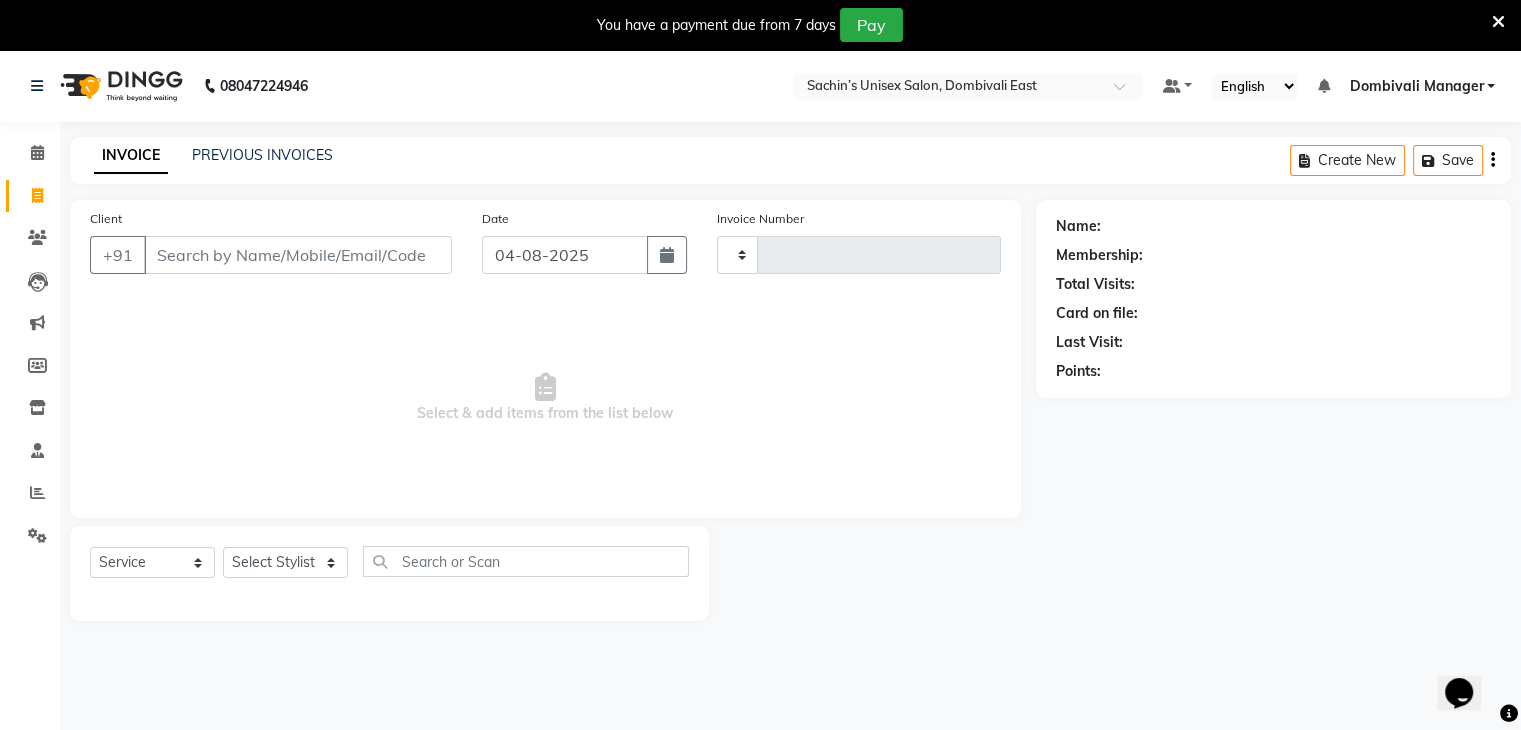type on "0041" 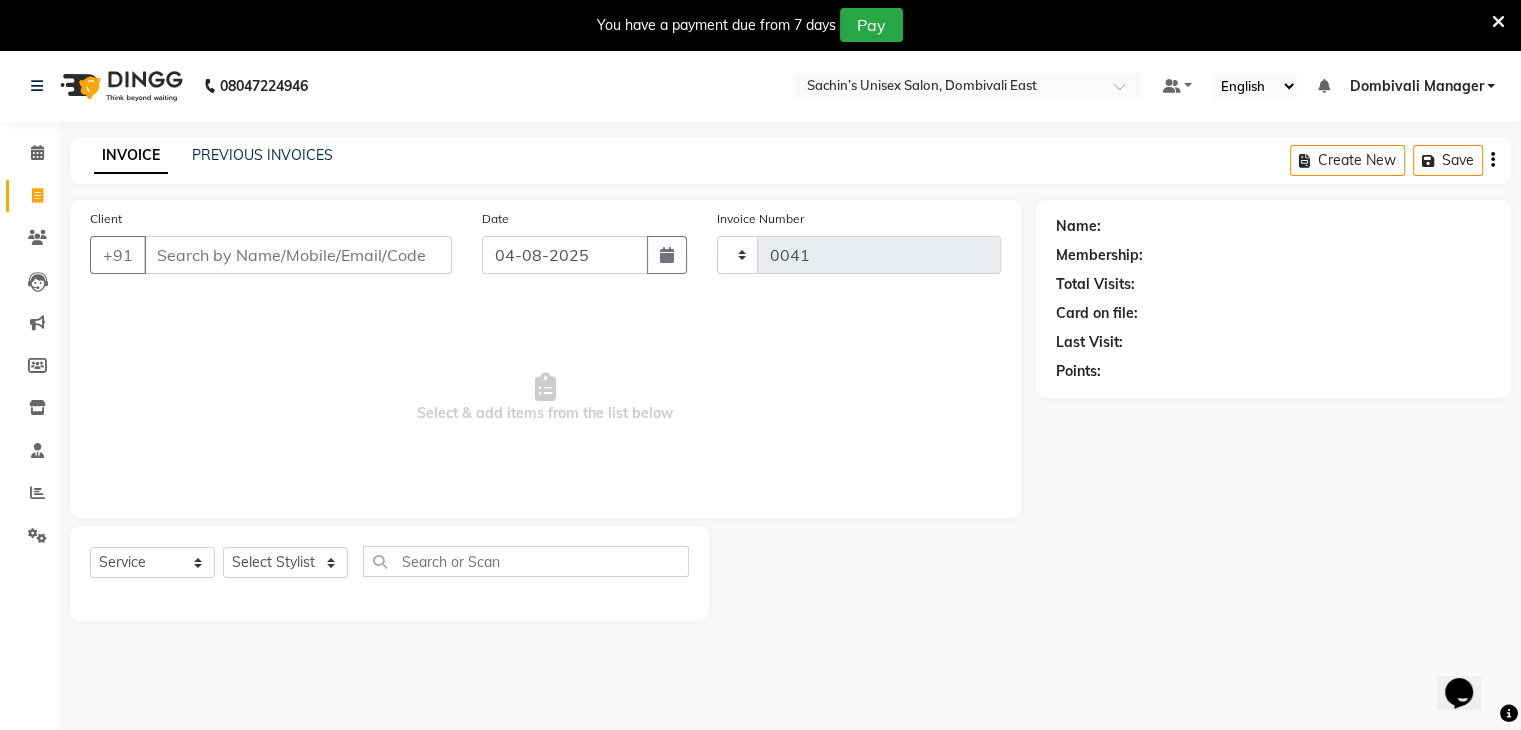 select on "8637" 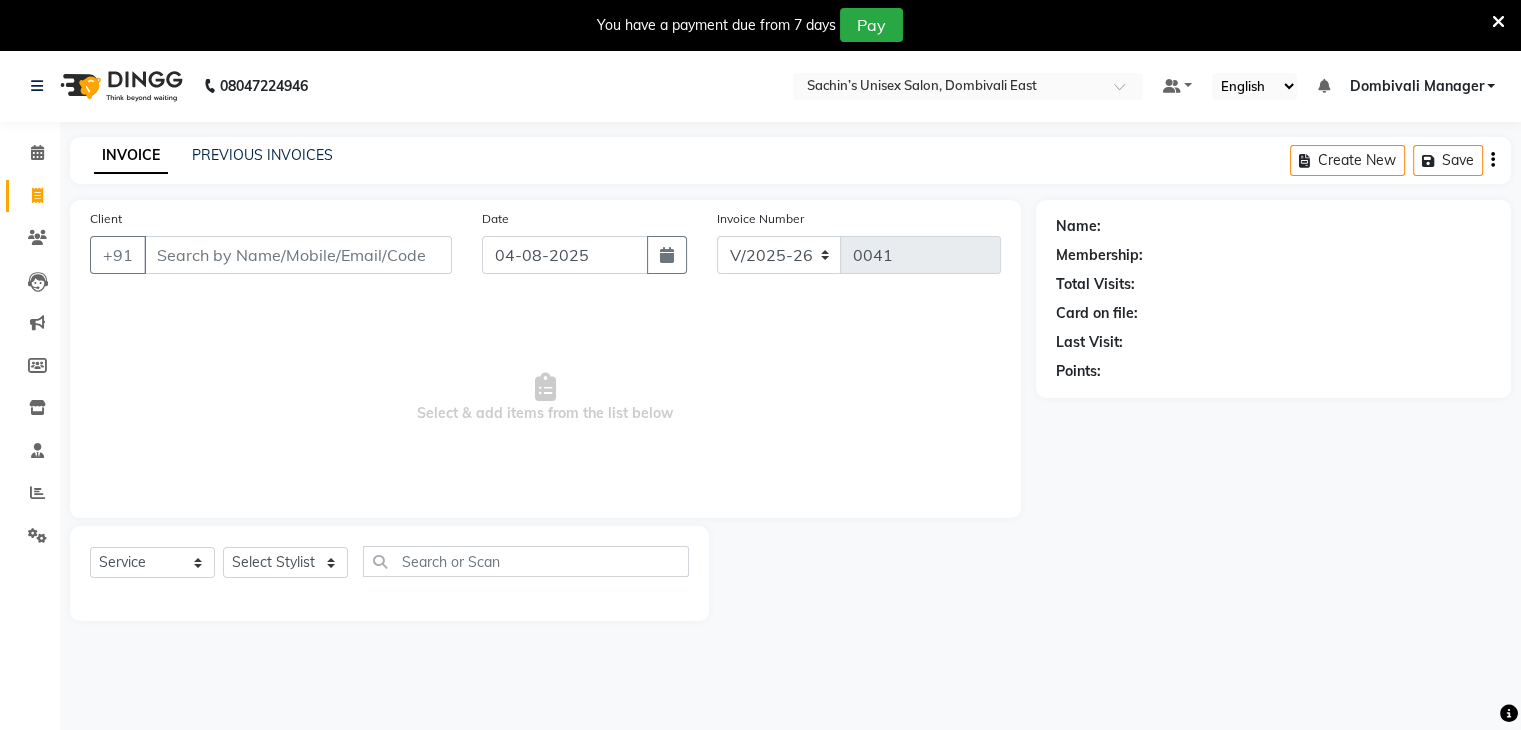 click at bounding box center (1498, 22) 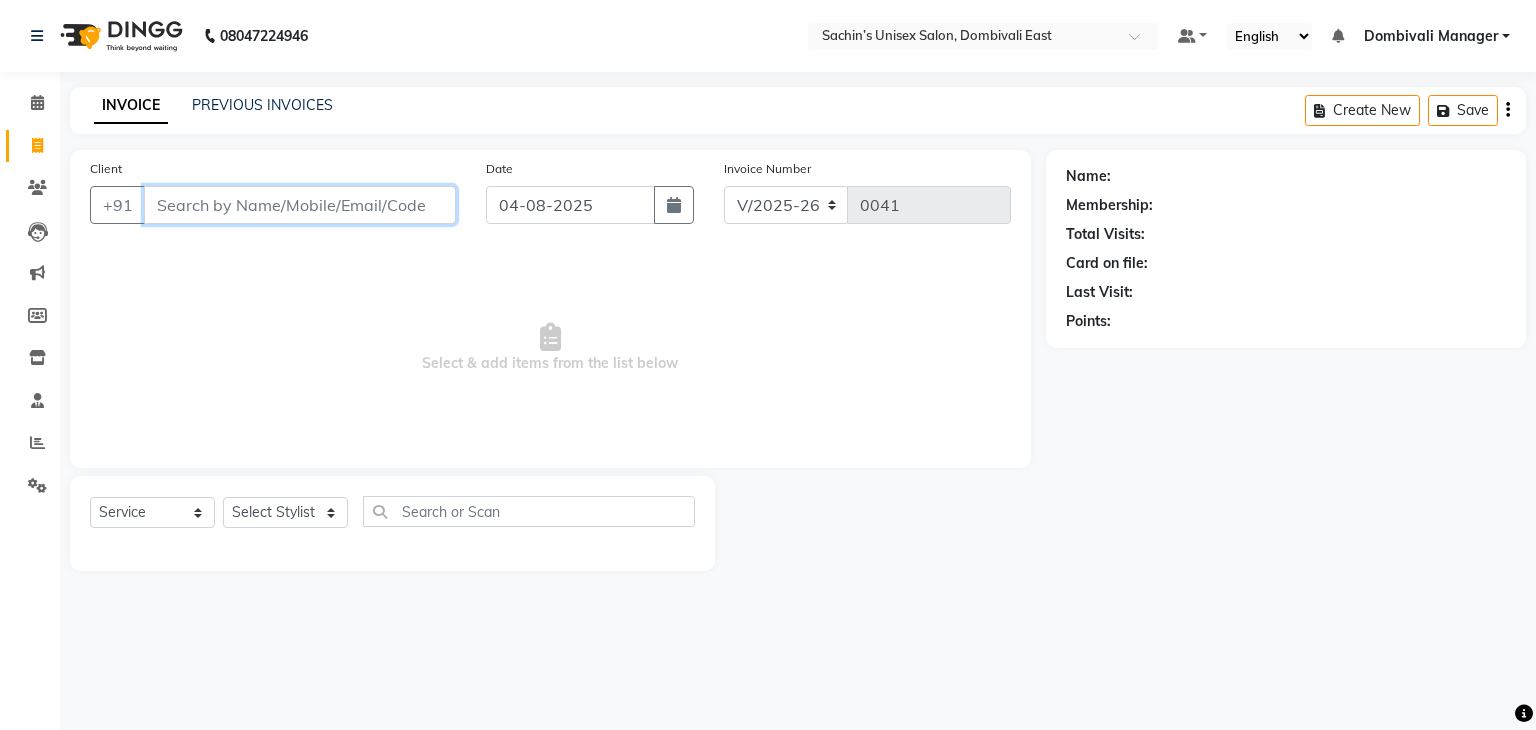 click on "Client" at bounding box center [300, 205] 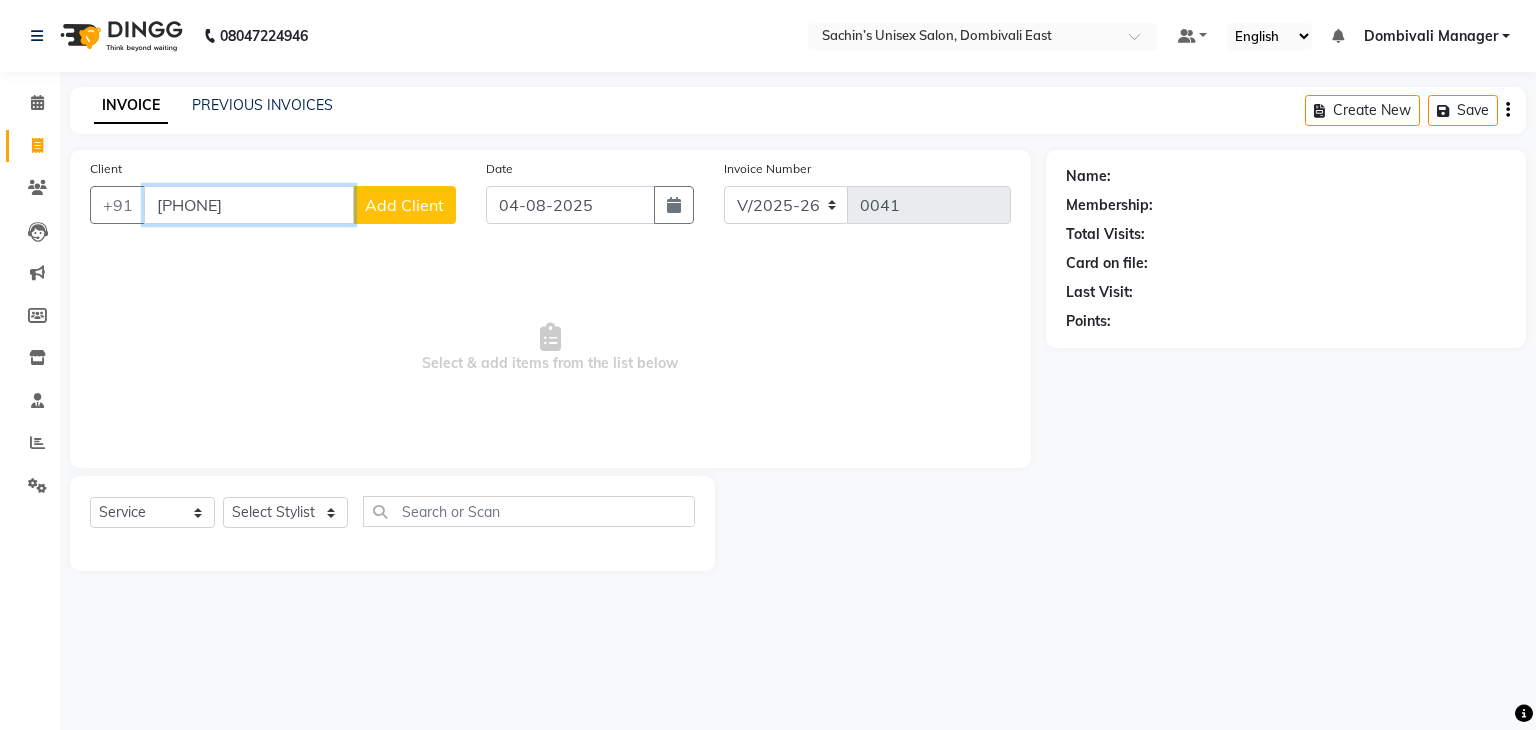 type on "[PHONE]" 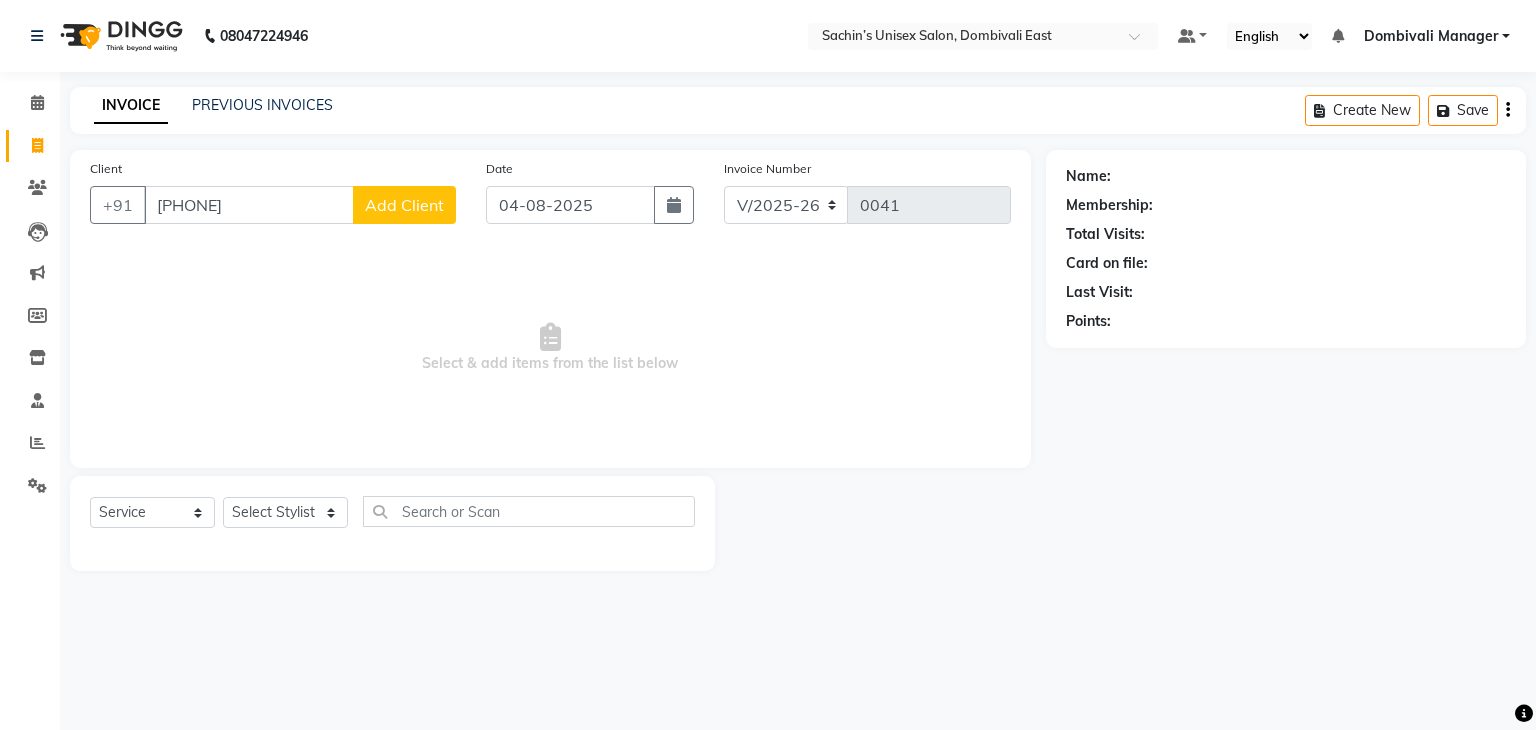 click on "Add Client" 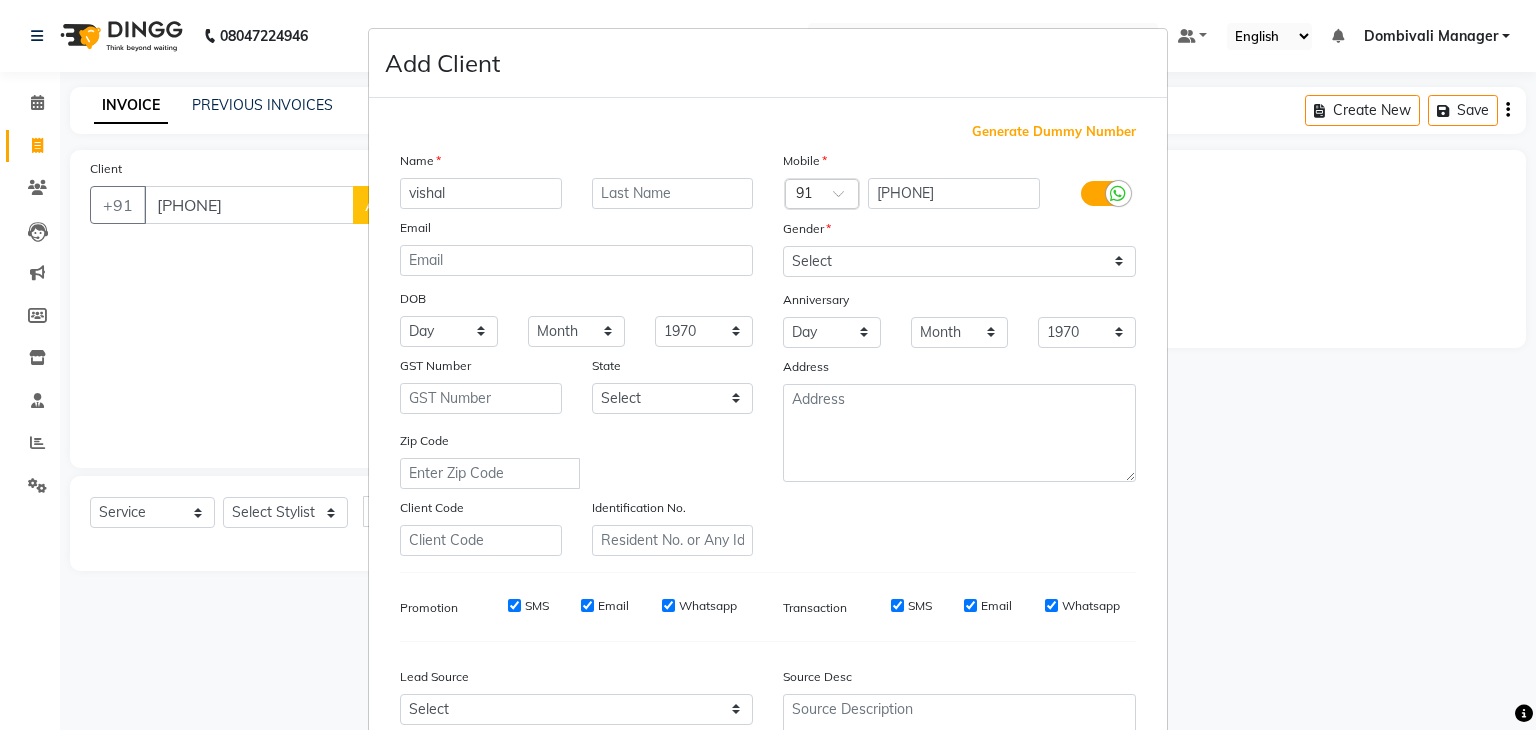 type on "vishal" 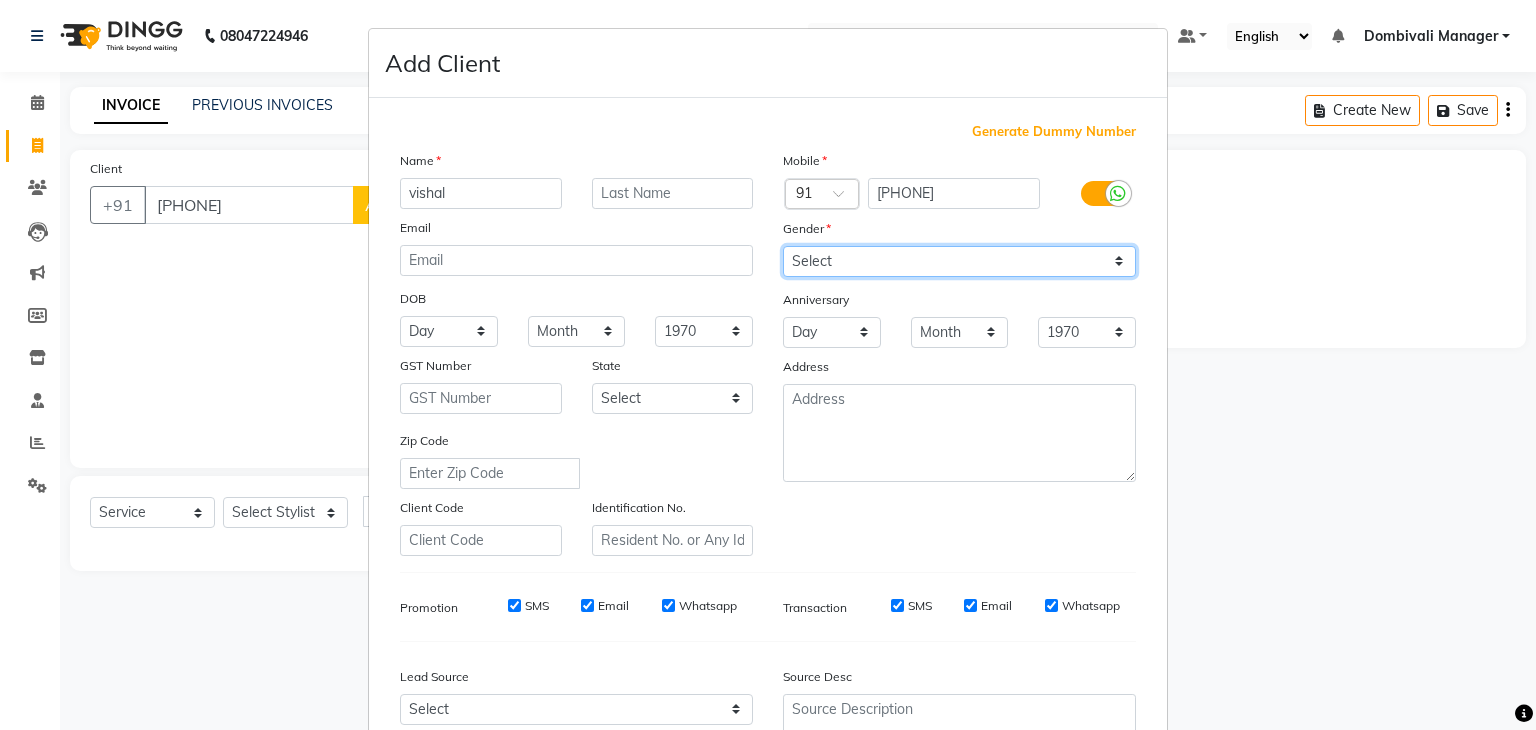 click on "Select Male Female Other Prefer Not To Say" at bounding box center [959, 261] 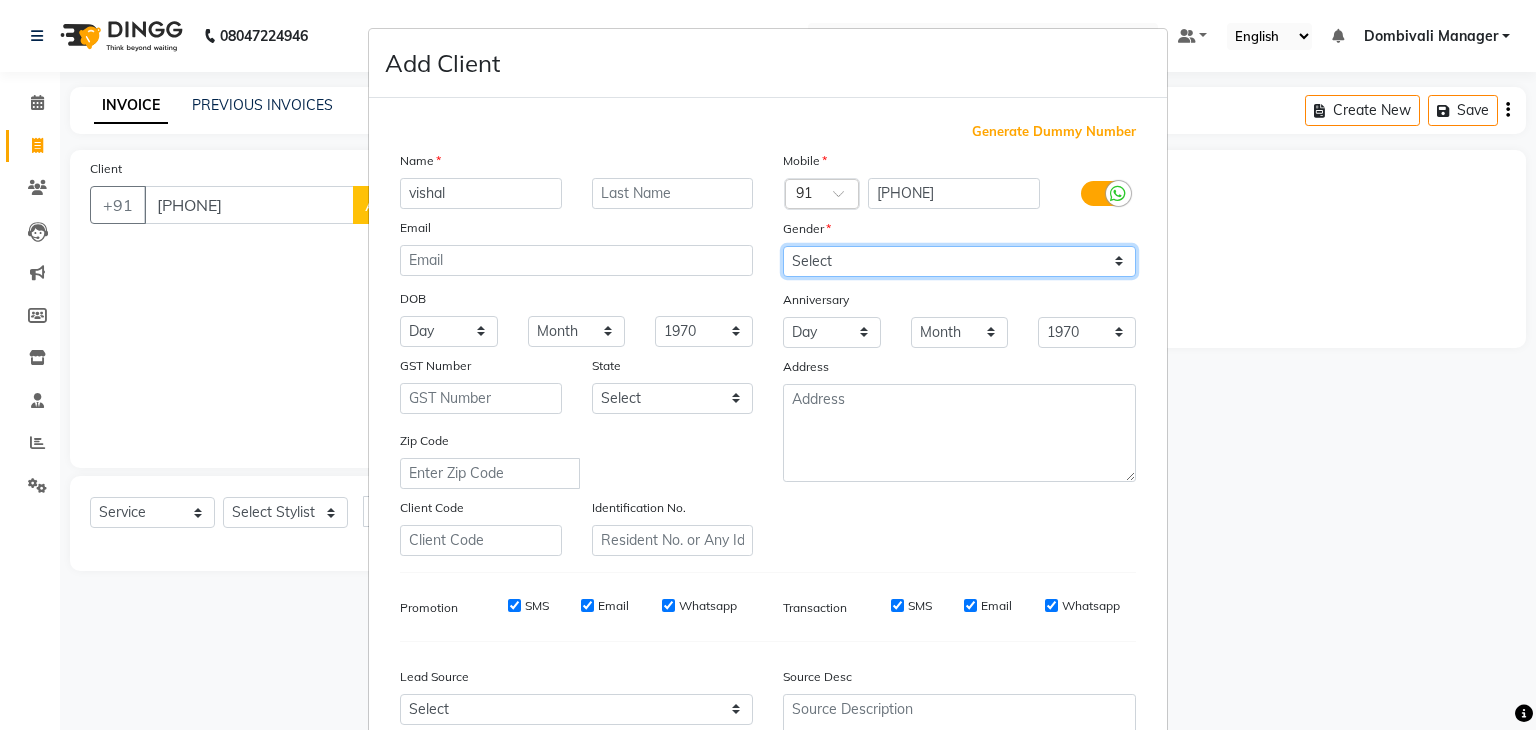 select on "male" 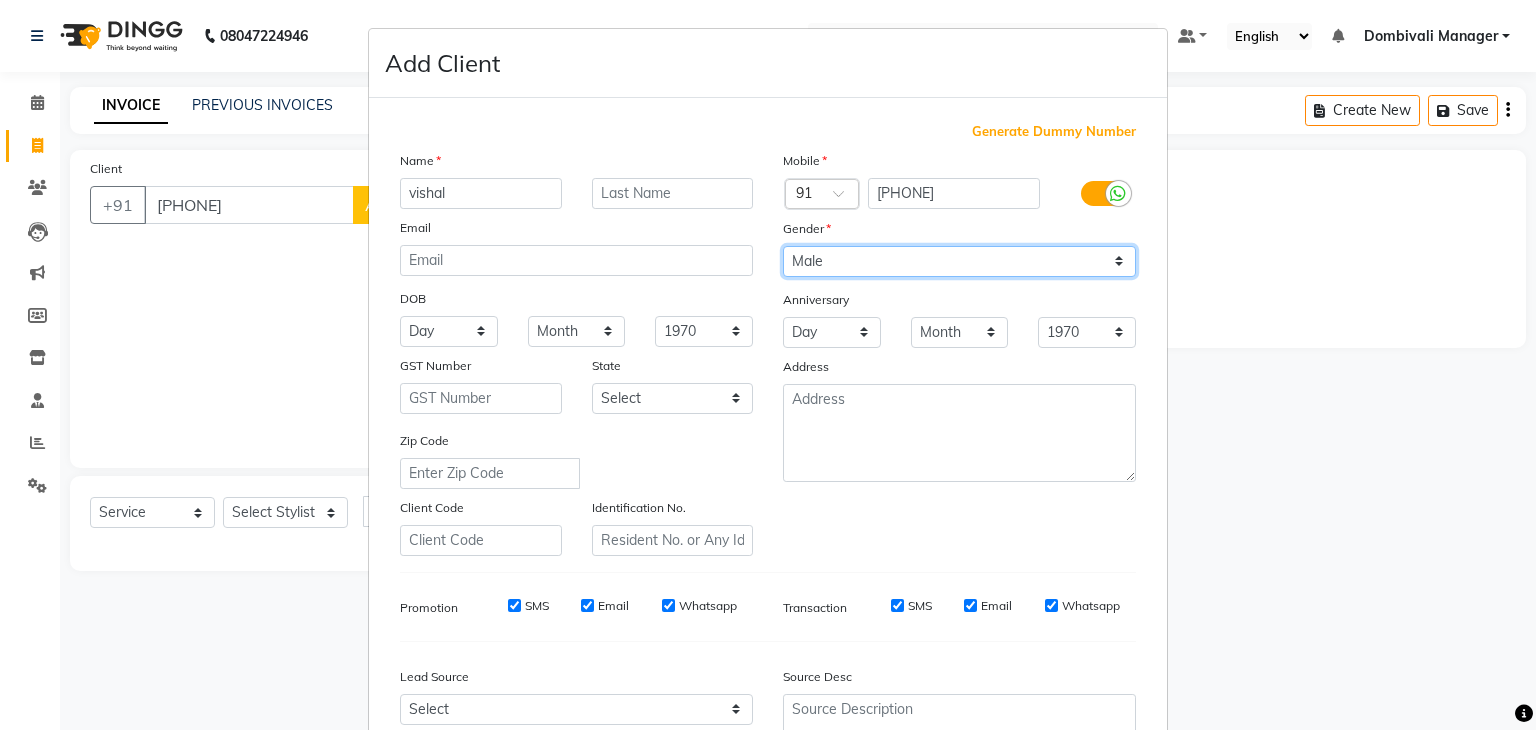 click on "Select Male Female Other Prefer Not To Say" at bounding box center (959, 261) 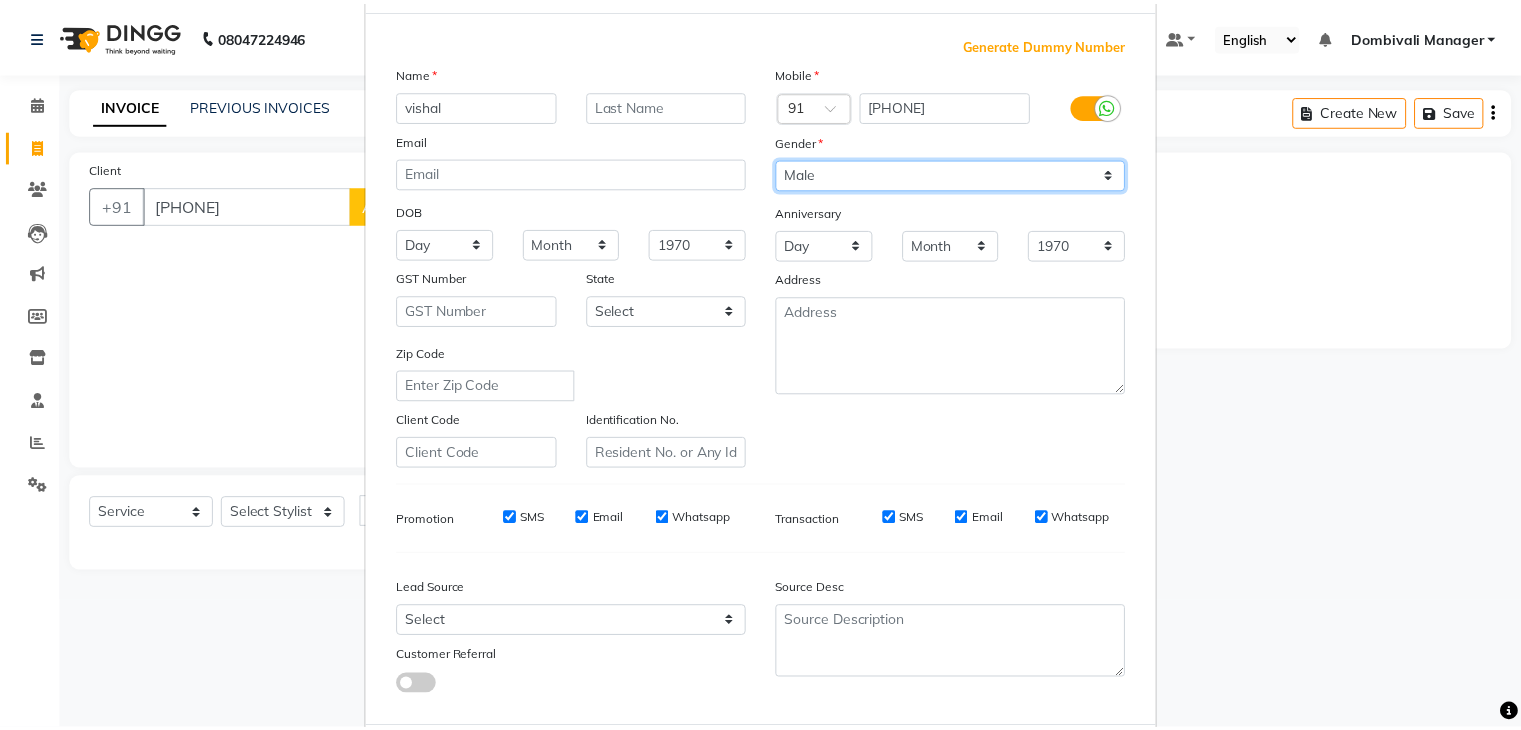 scroll, scrollTop: 203, scrollLeft: 0, axis: vertical 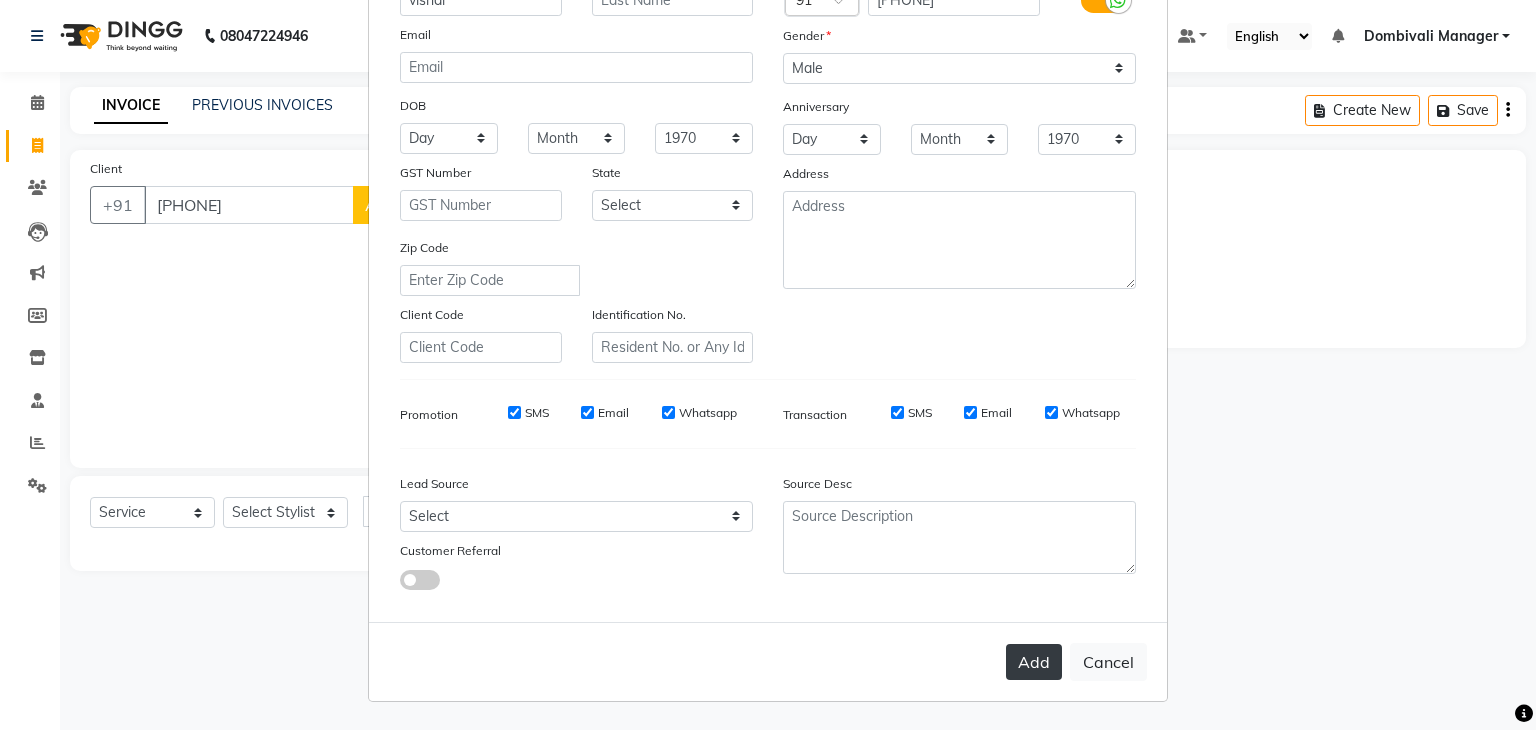 click on "Add" at bounding box center (1034, 662) 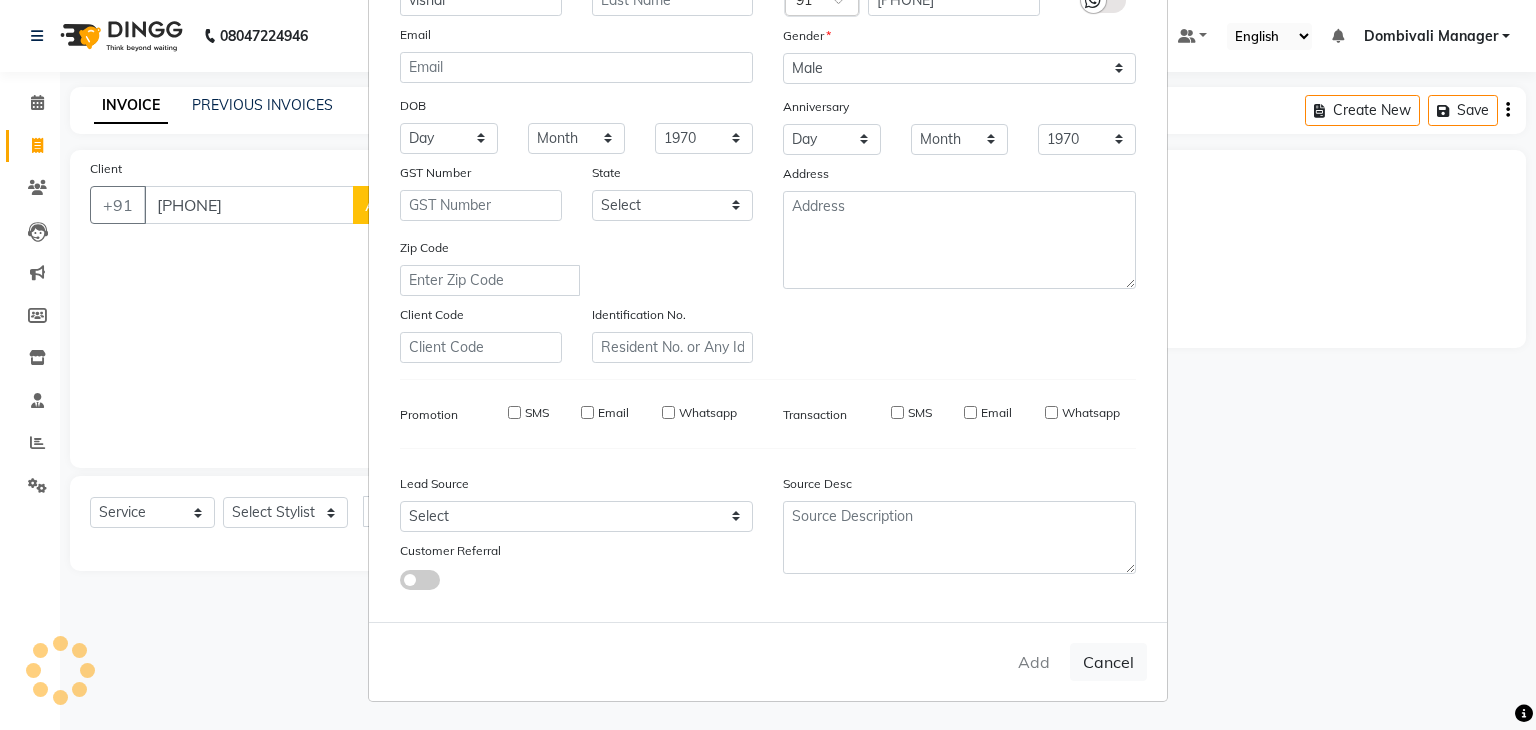 type 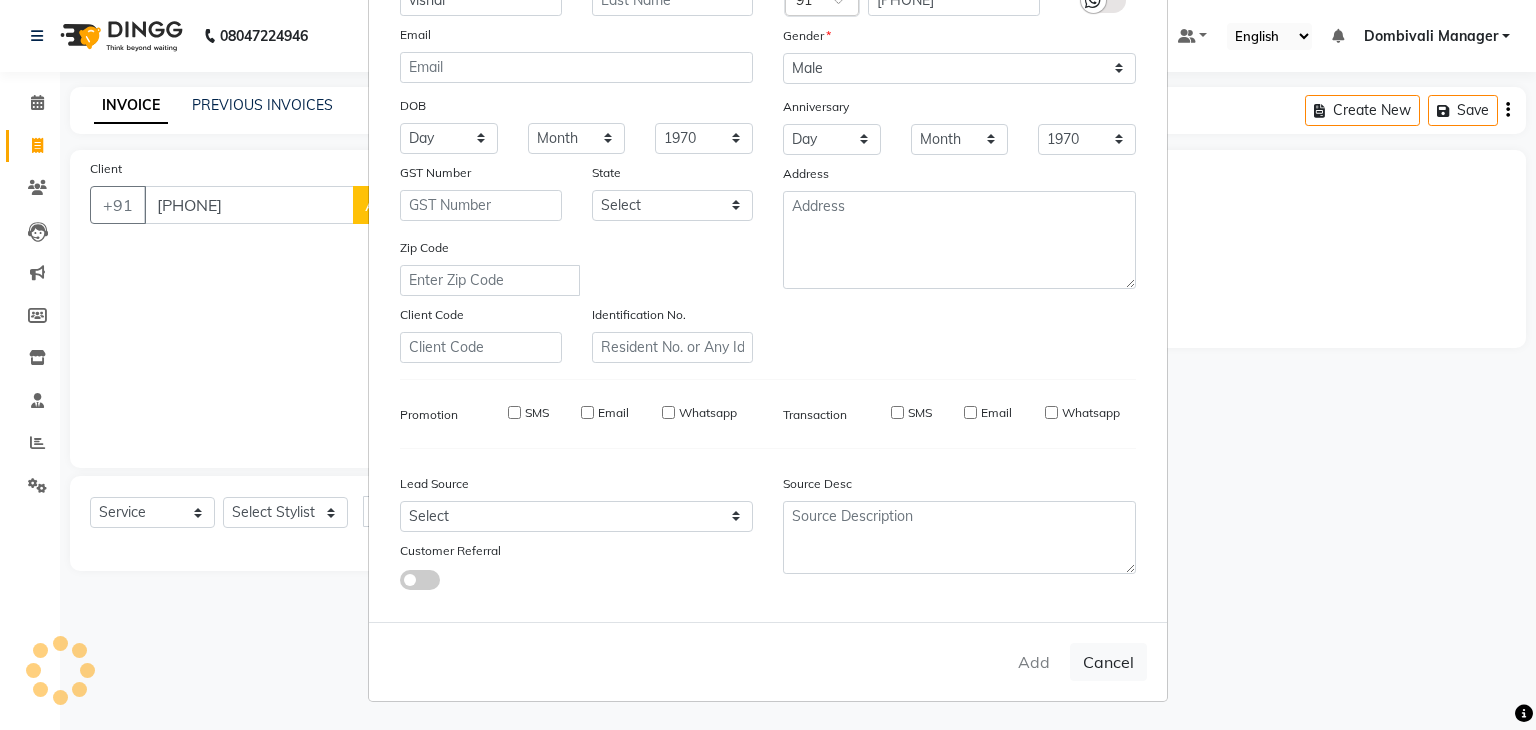 select 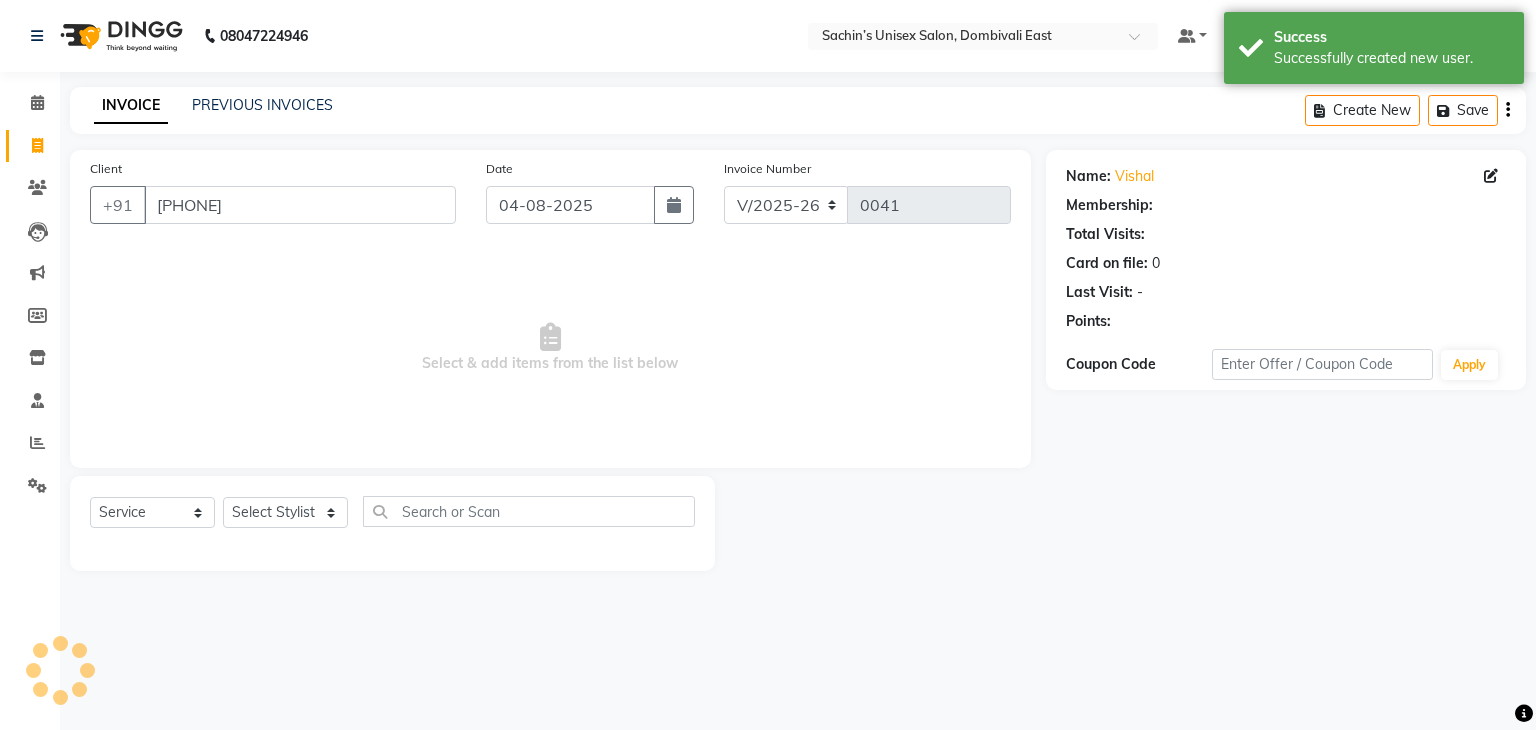 select on "1: Object" 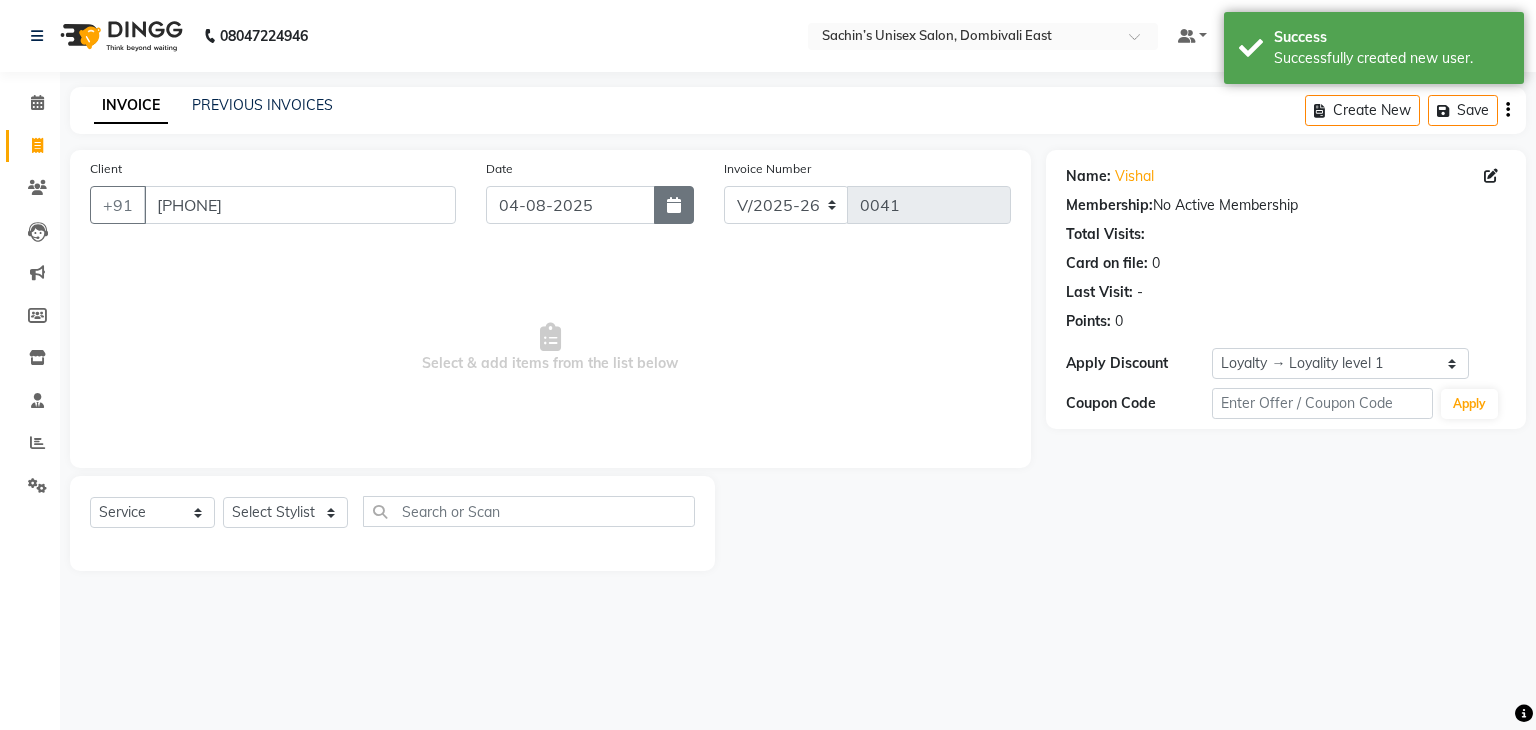 click 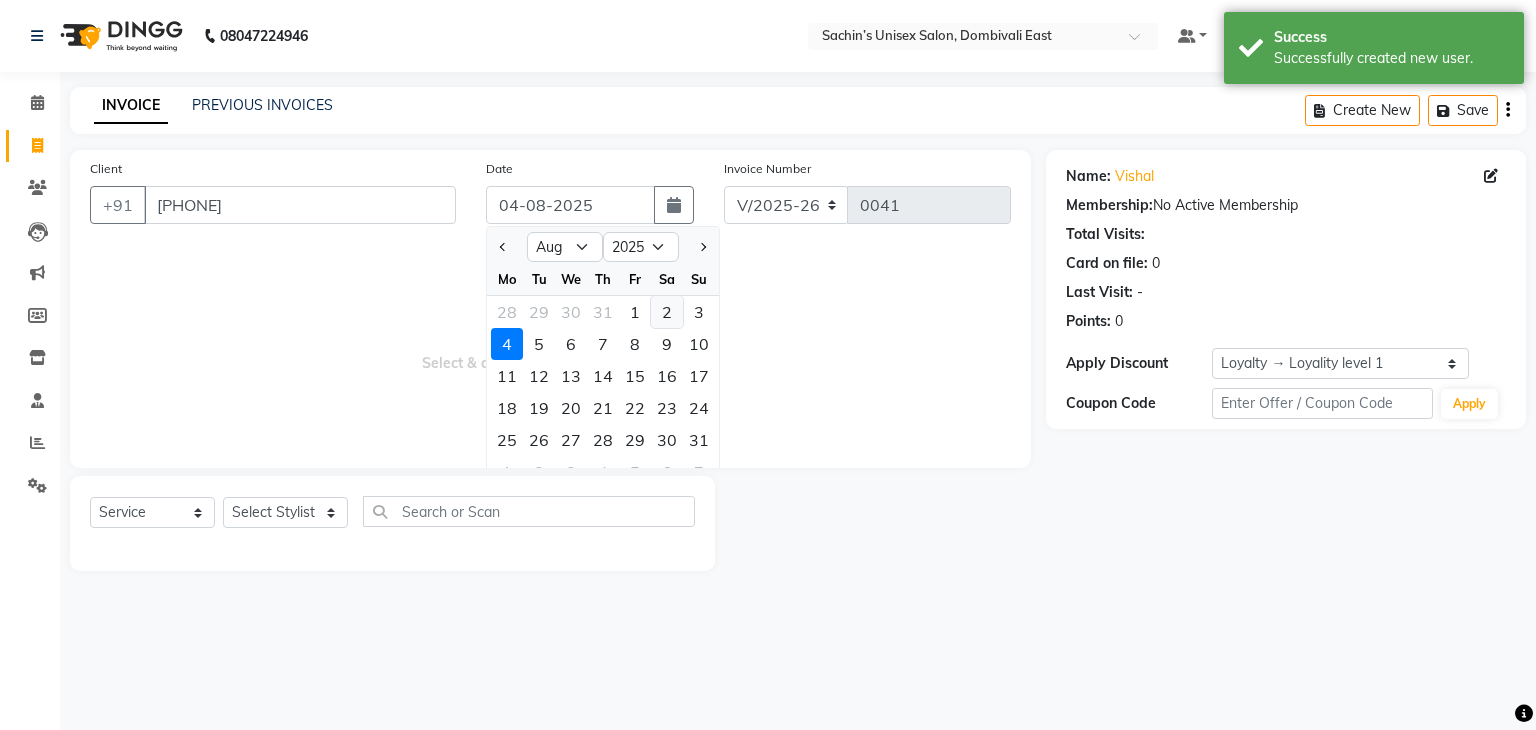 click on "2" 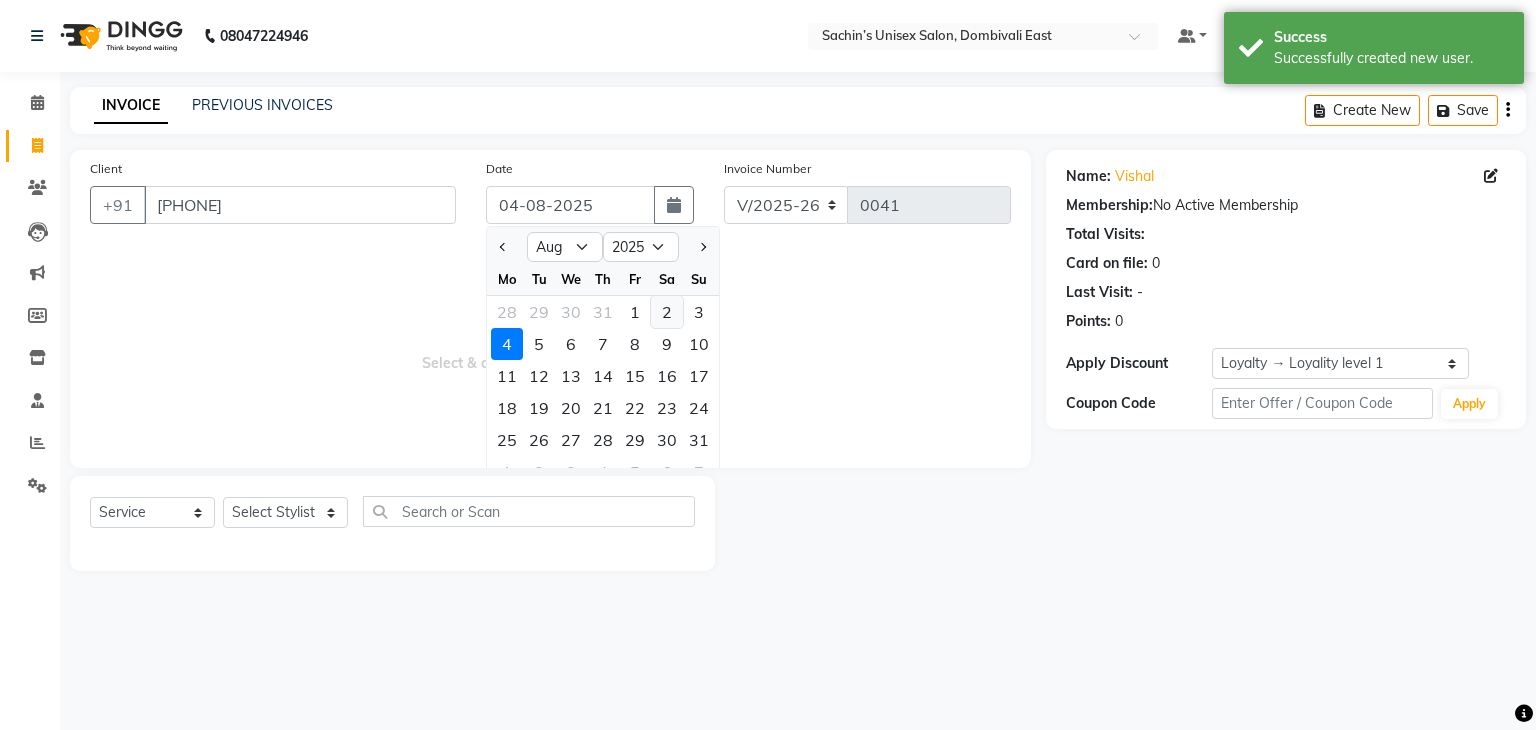 type on "02-08-2025" 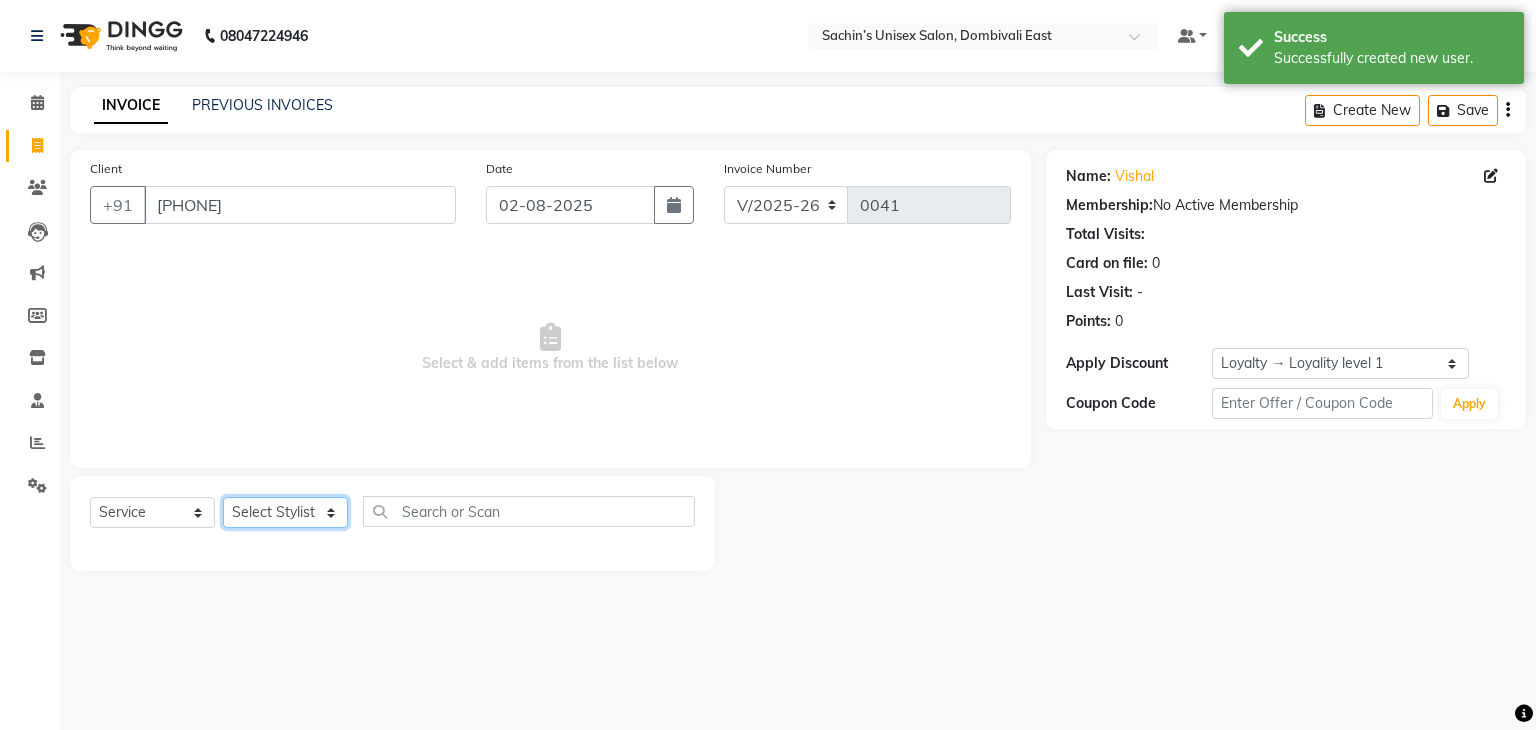 click on "Select Stylist [NAME] [CITY] Manager [NAME] [LAST] [NAME] [LAST]" 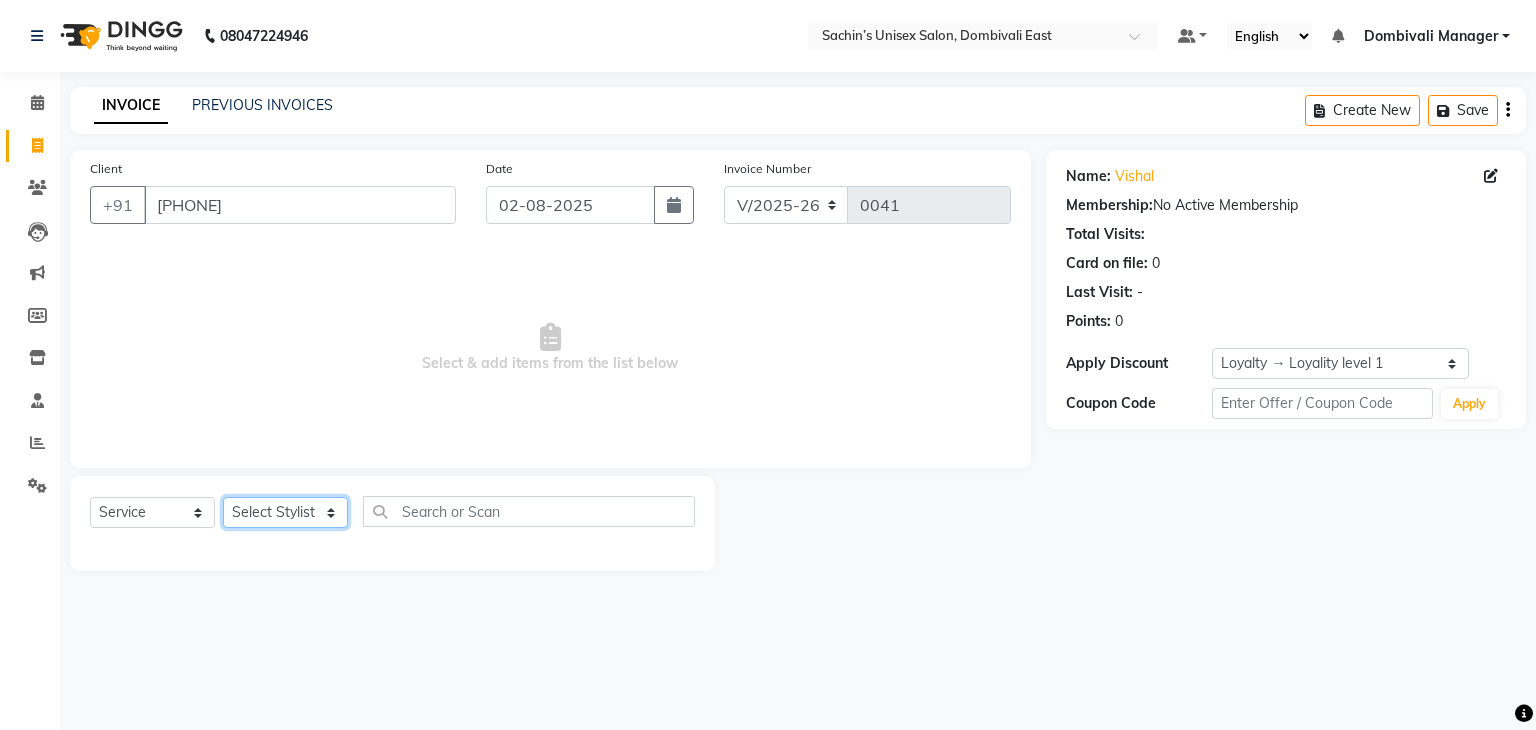 select on "86917" 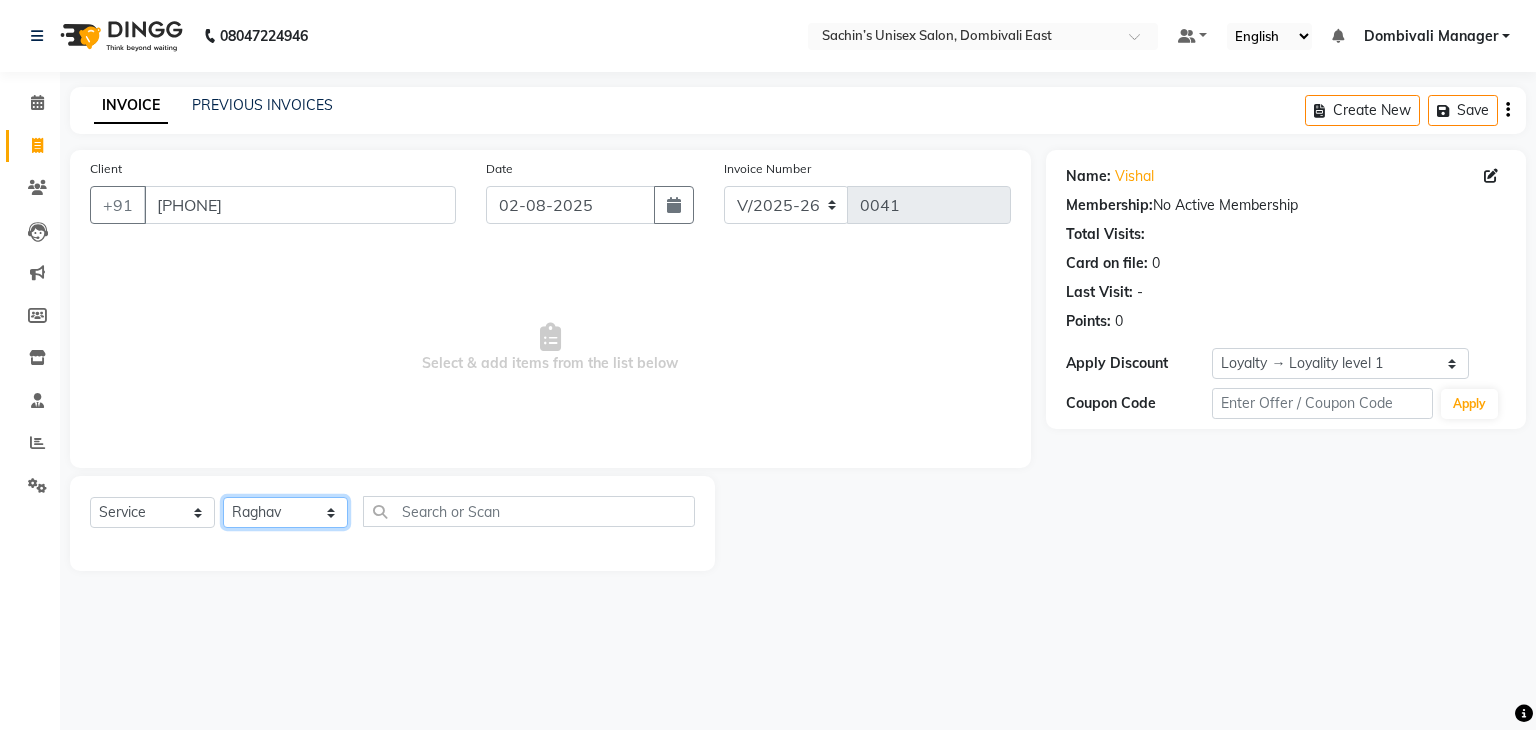 click on "Select Stylist [NAME] [CITY] Manager [NAME] [LAST] [NAME] [LAST]" 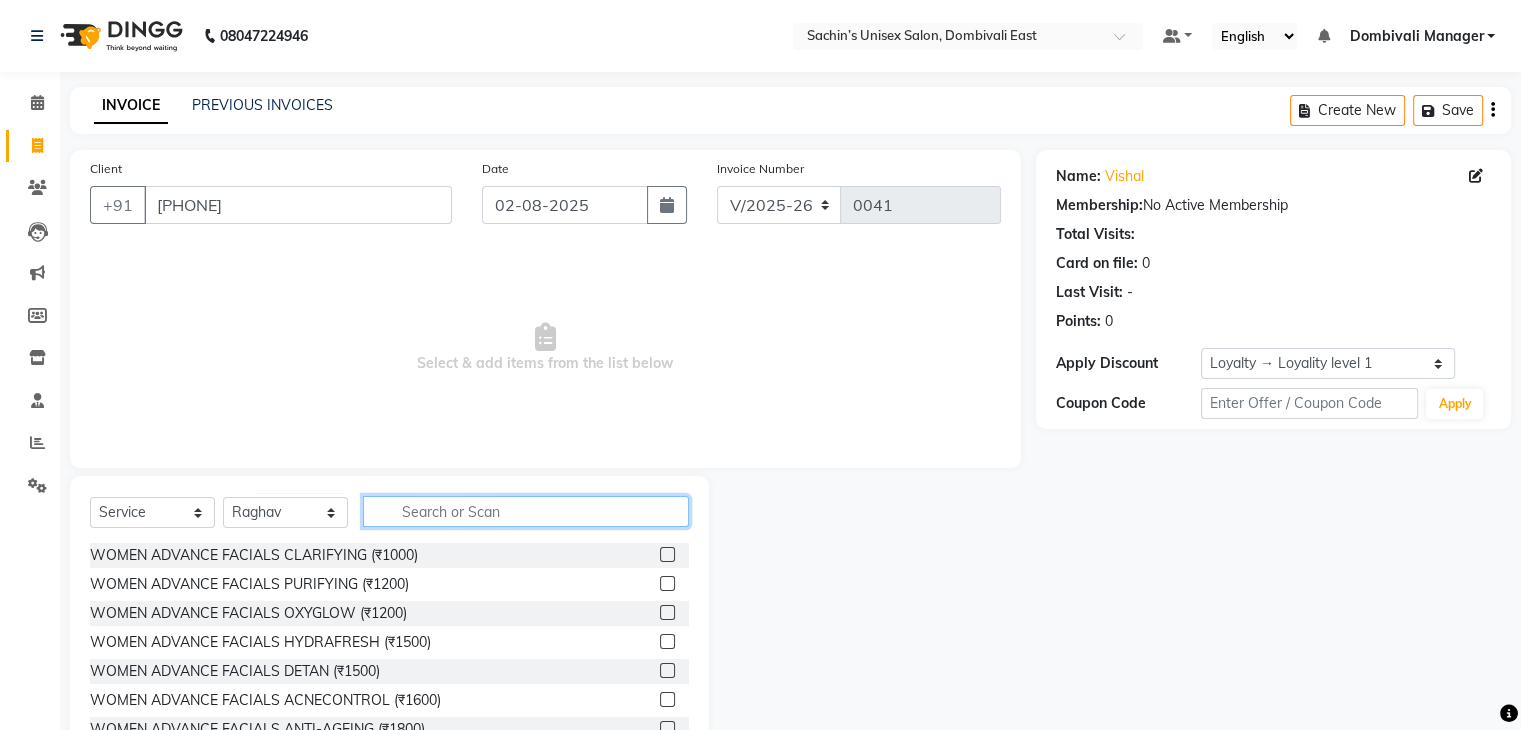 click 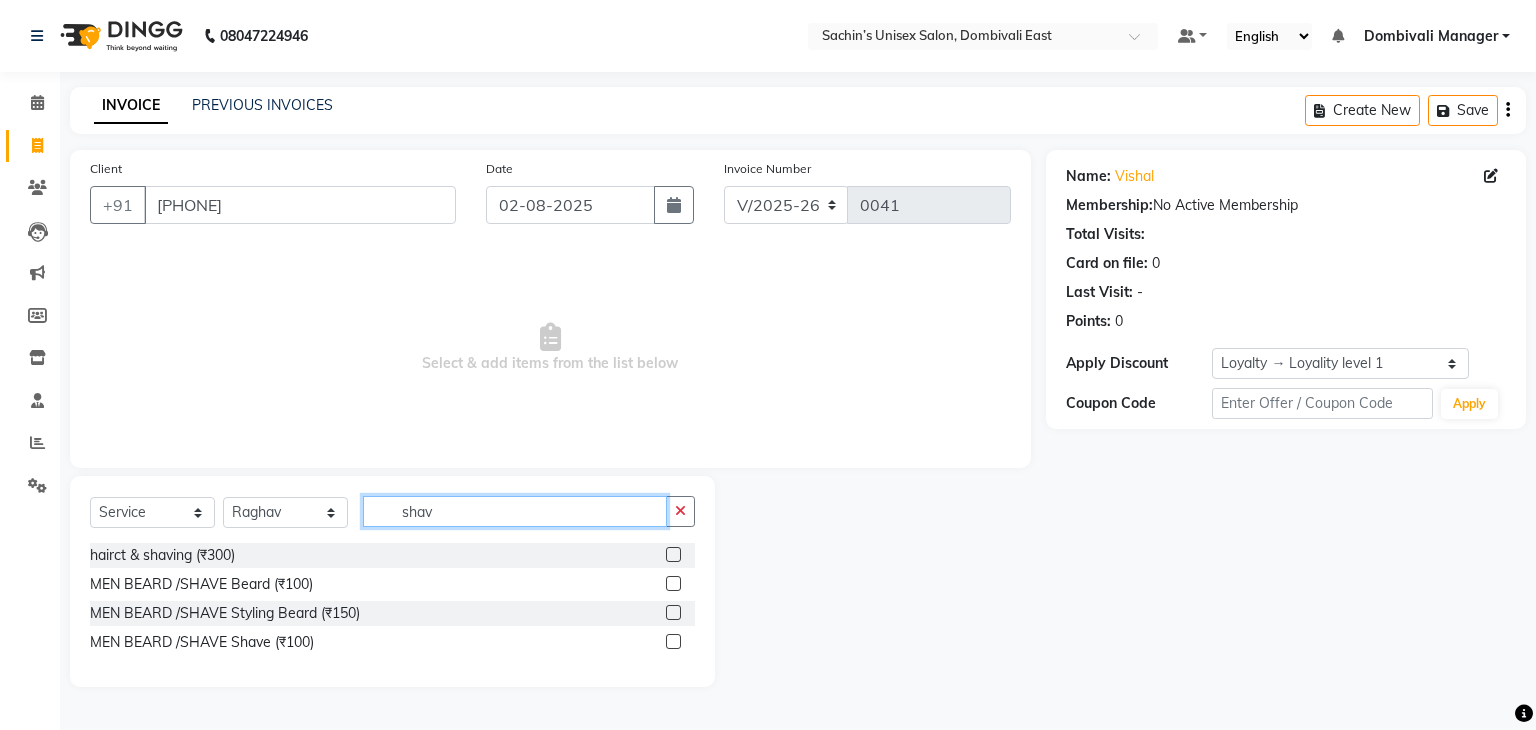 type on "shav" 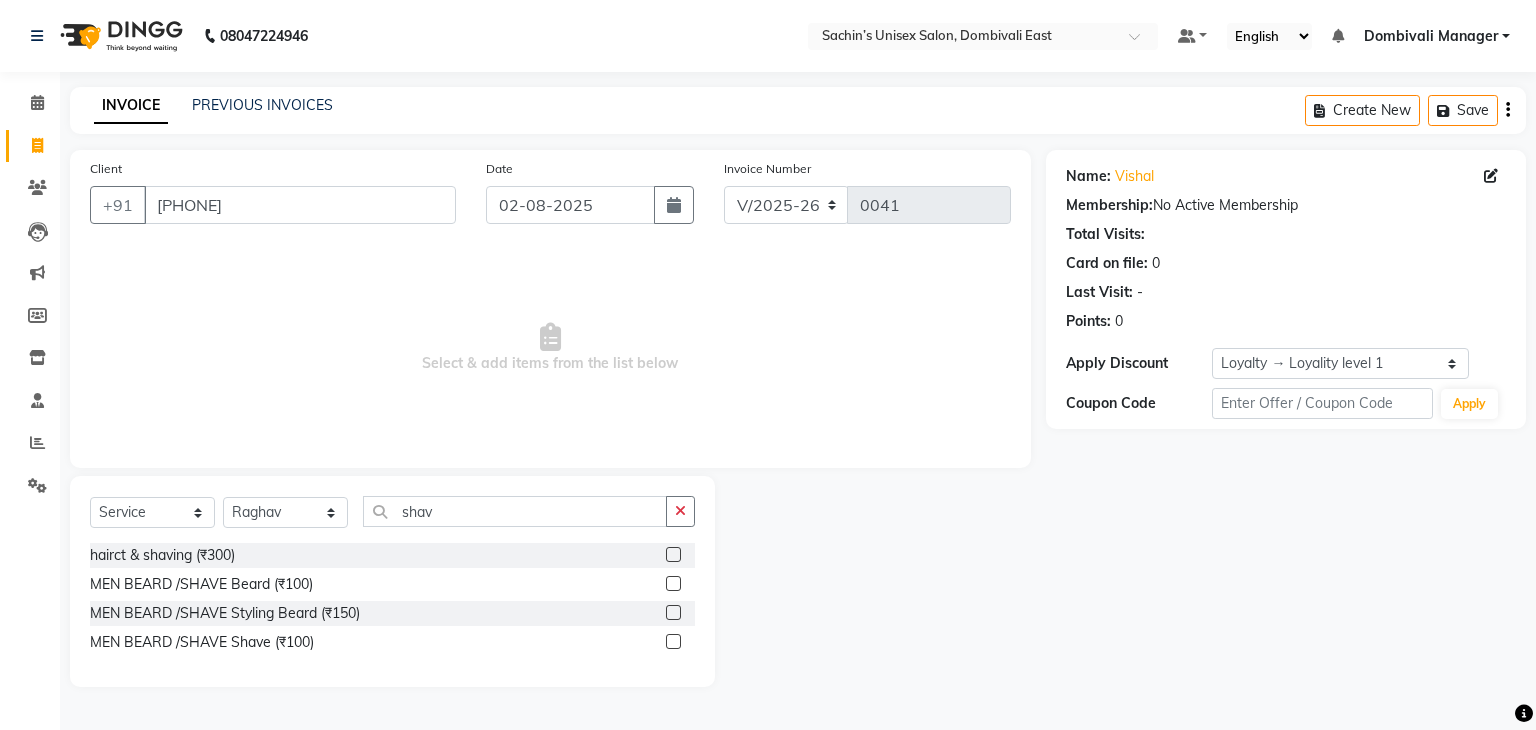 click 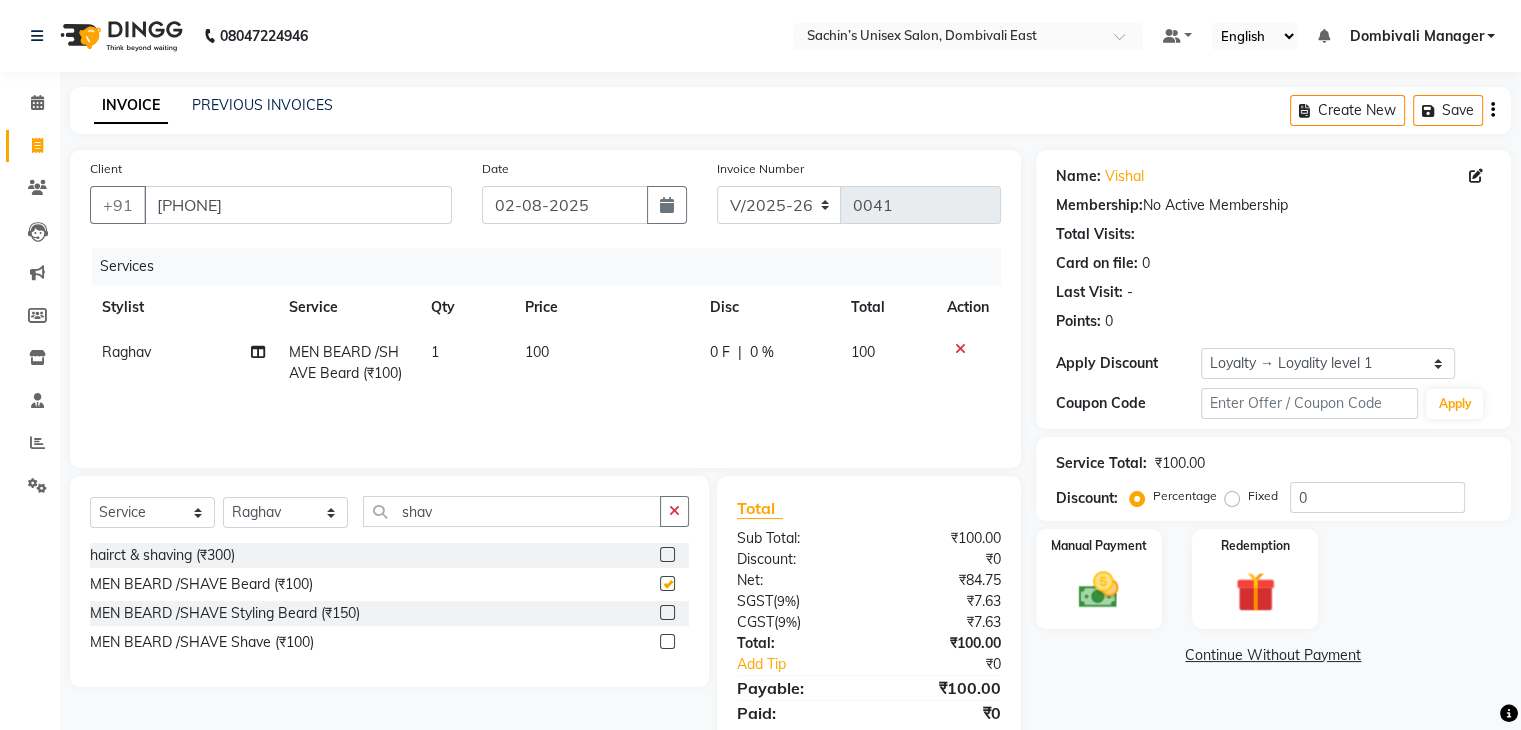 checkbox on "false" 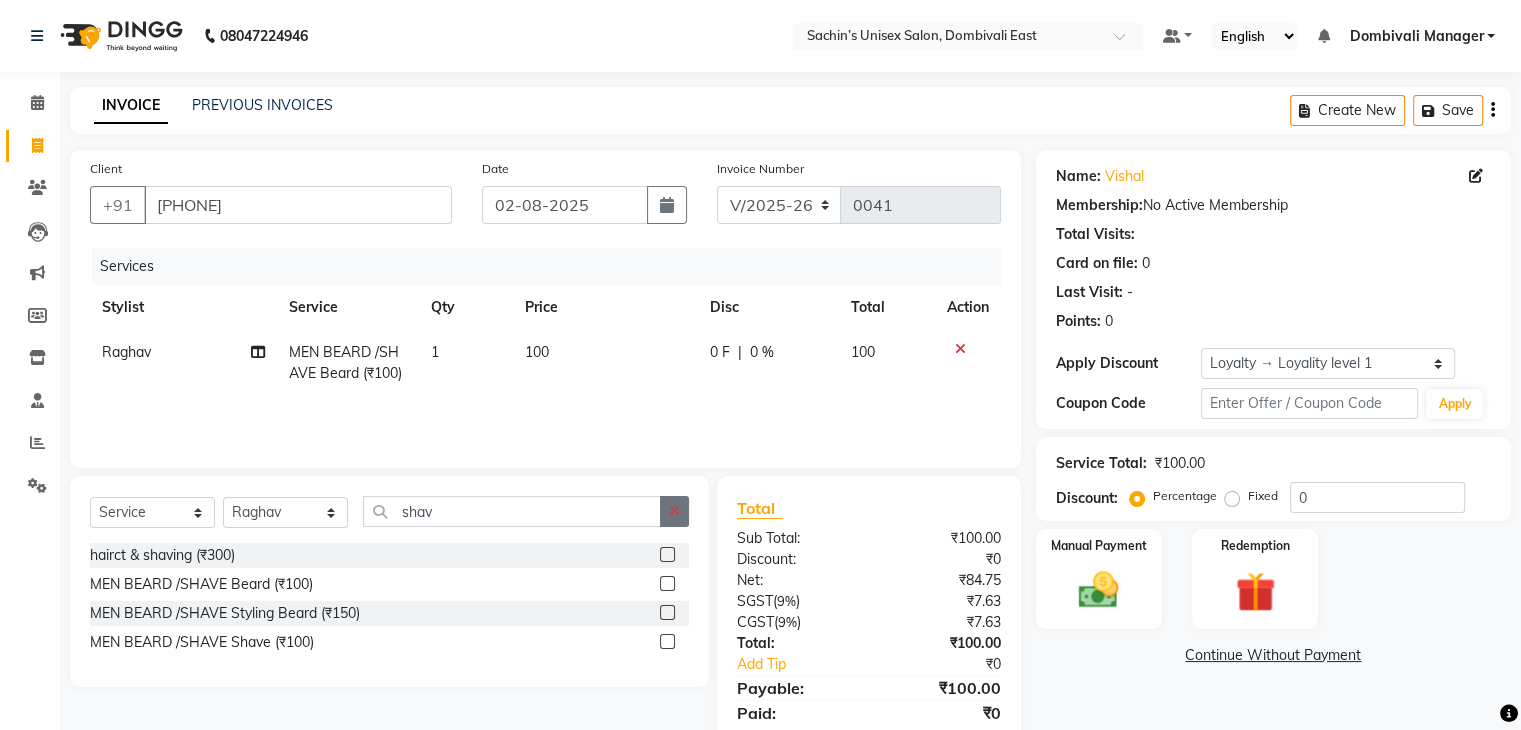click 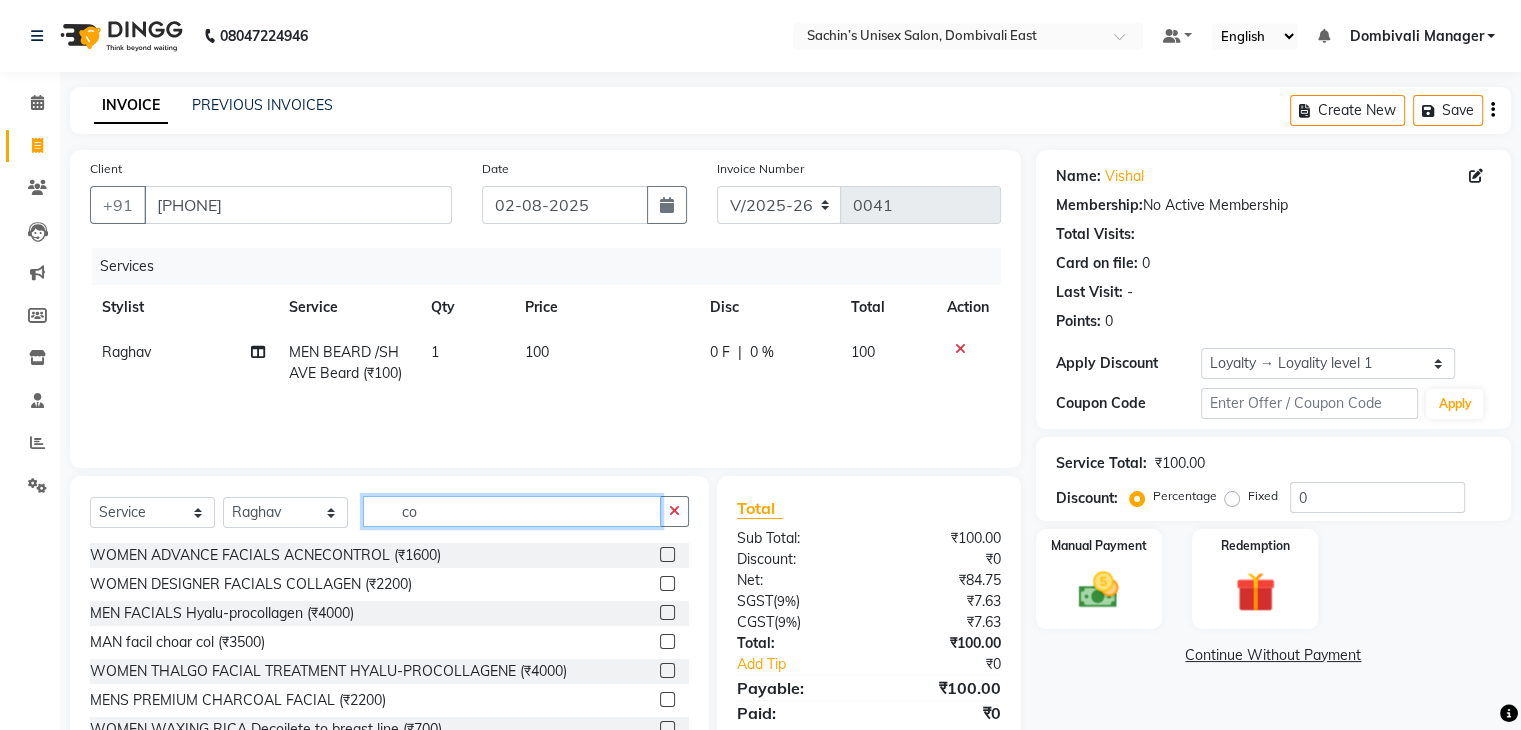 type on "c" 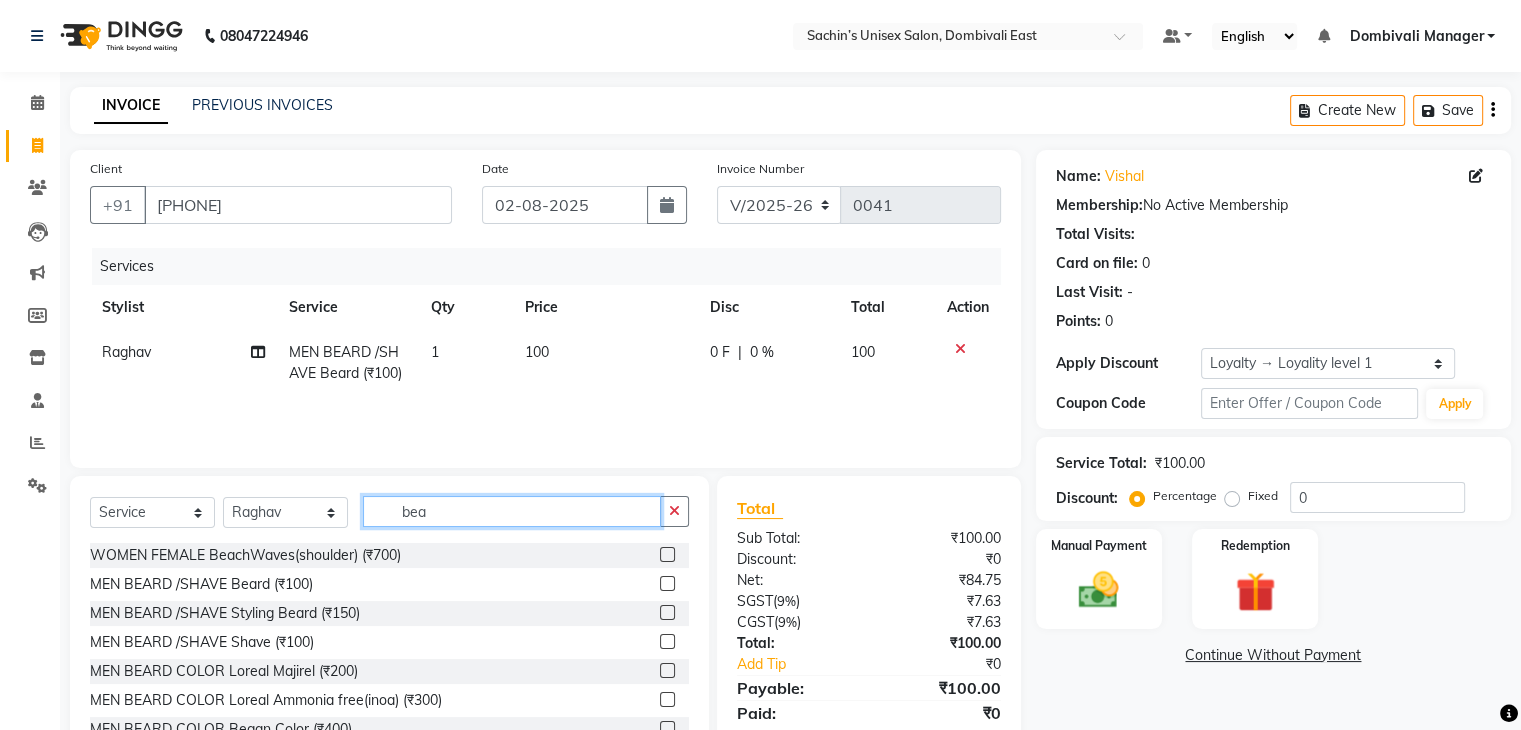 scroll, scrollTop: 3, scrollLeft: 0, axis: vertical 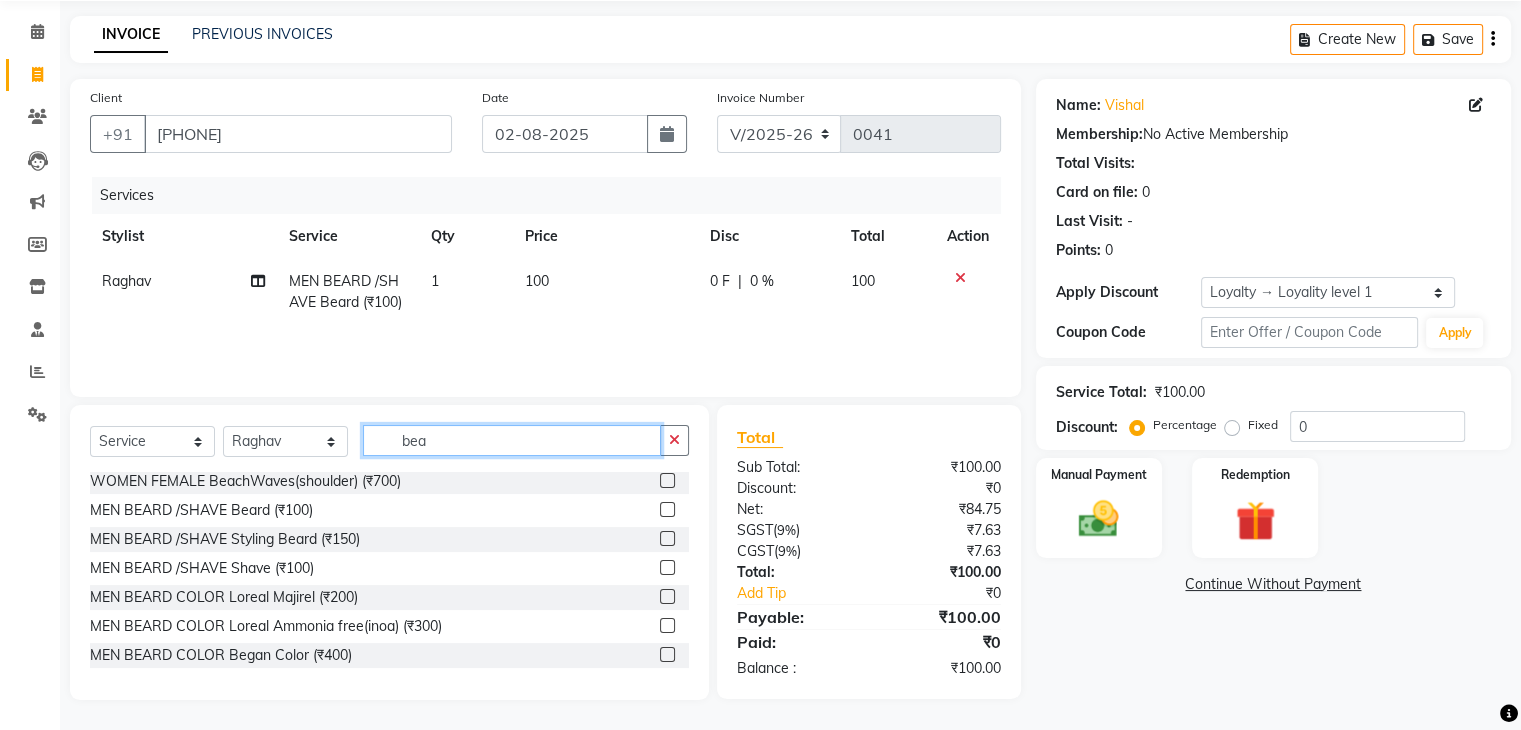 type on "bea" 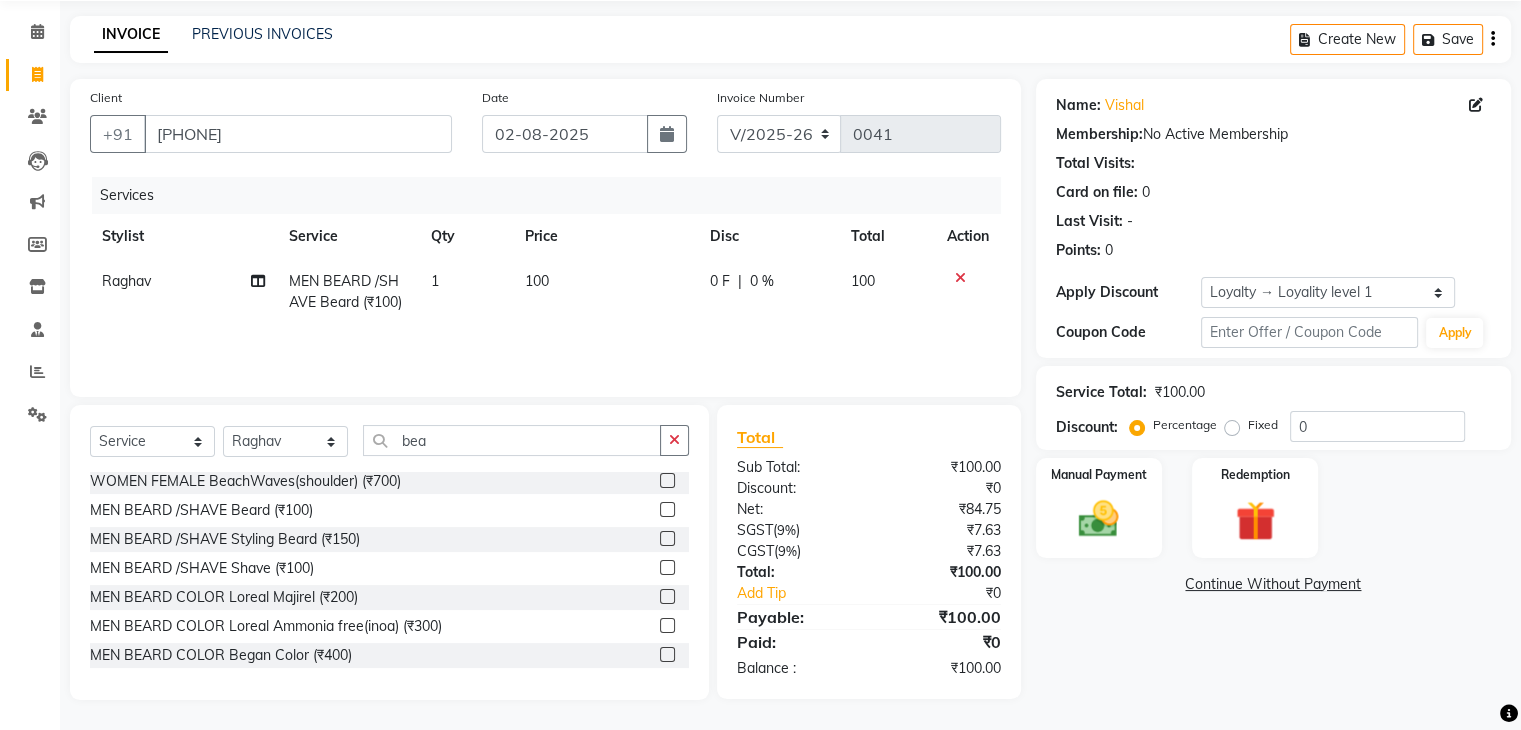 click 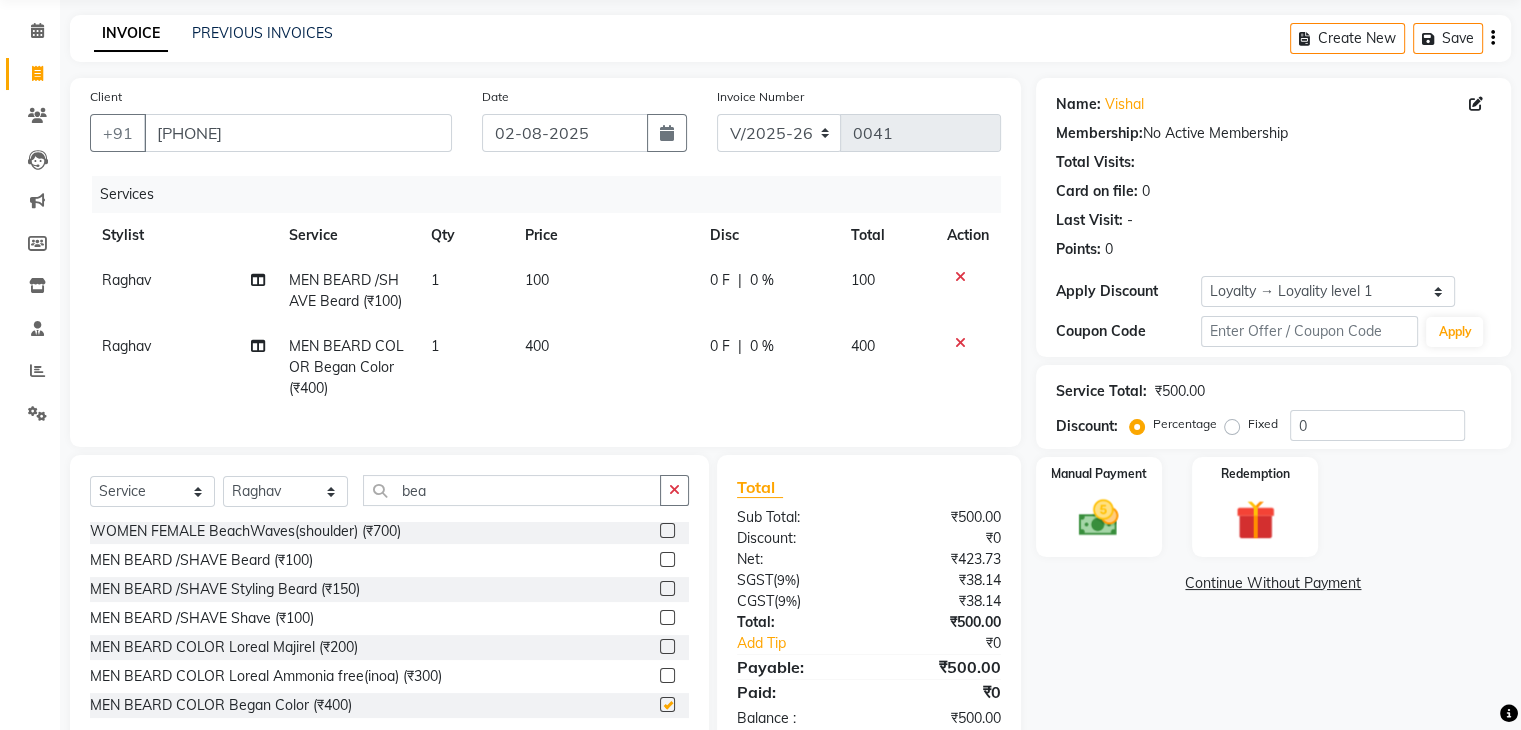 checkbox on "false" 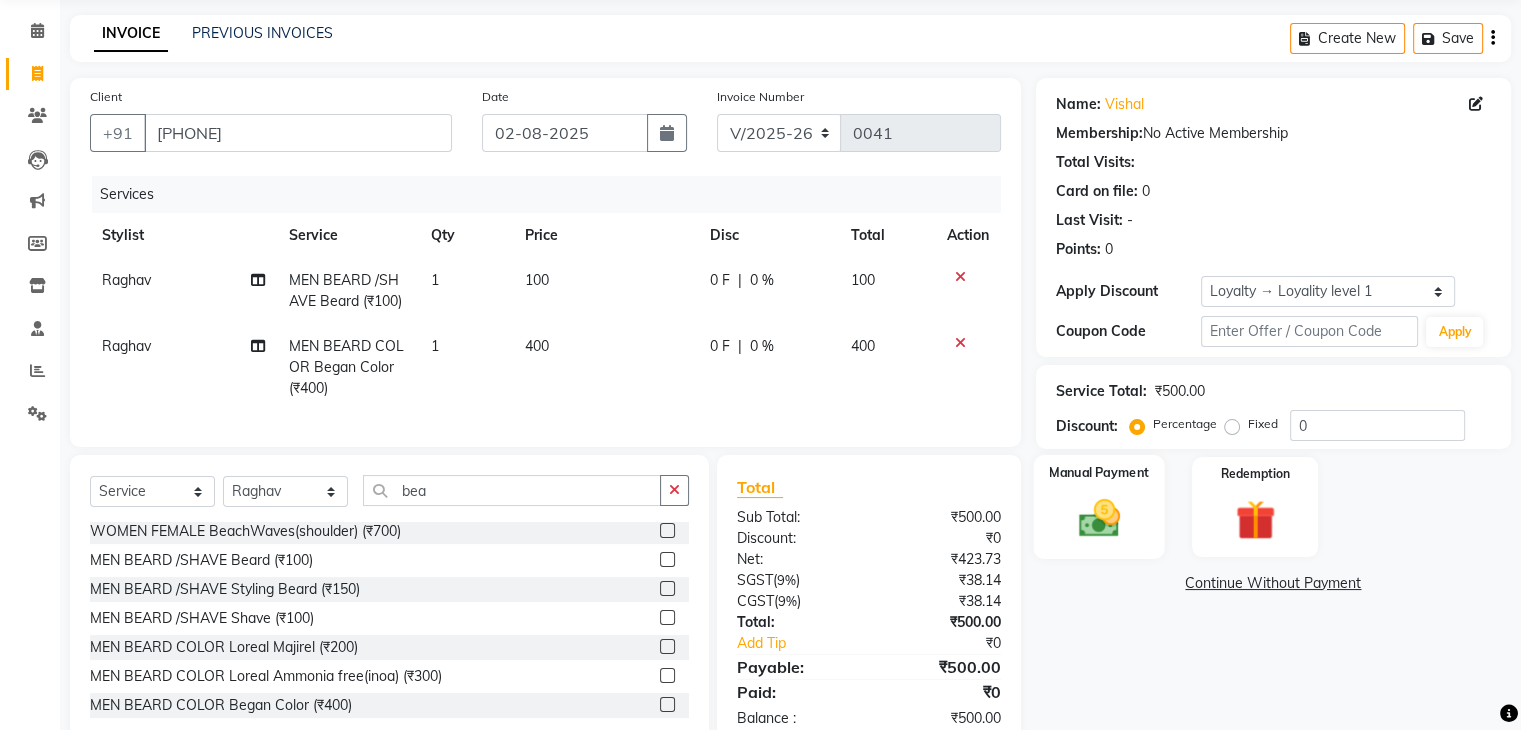 click on "Manual Payment" 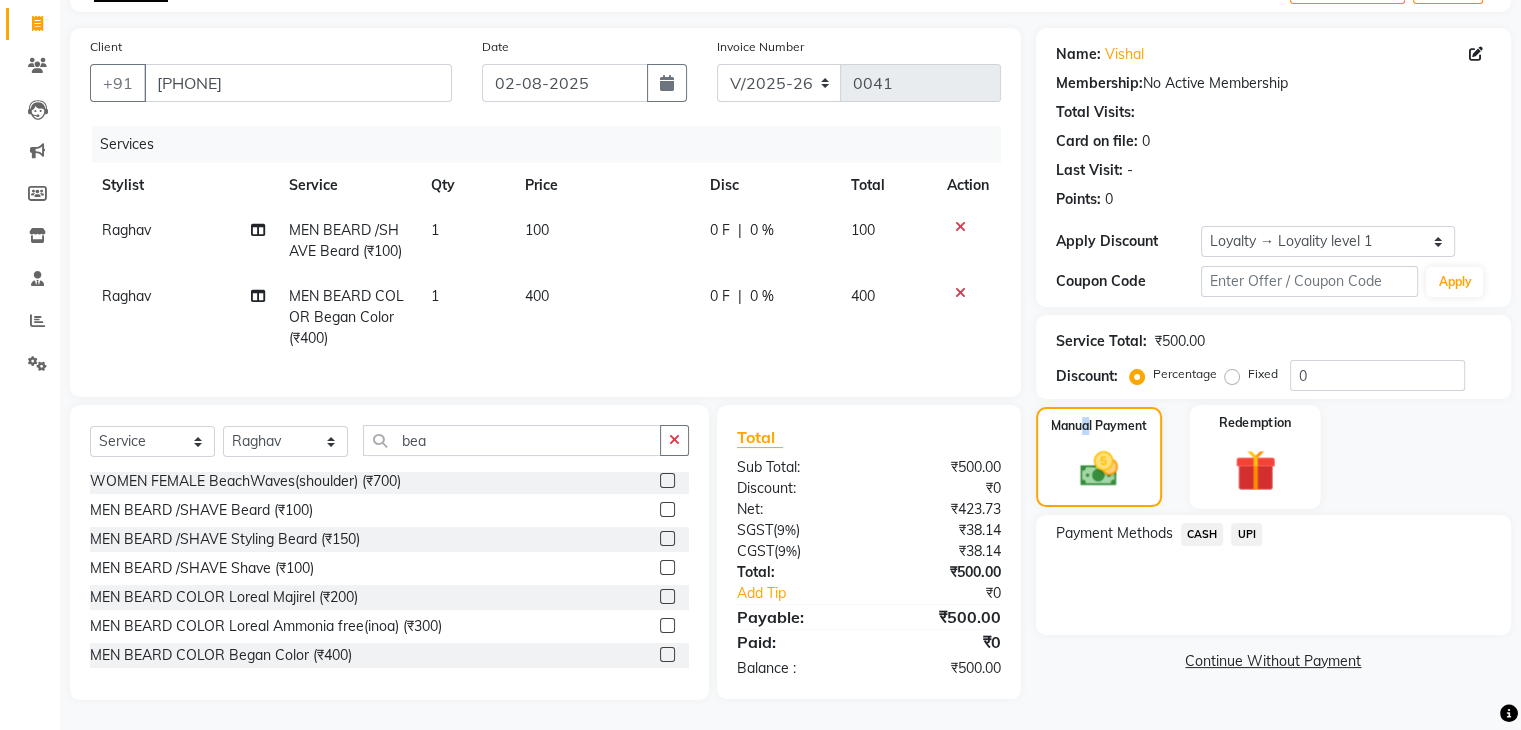 scroll, scrollTop: 138, scrollLeft: 0, axis: vertical 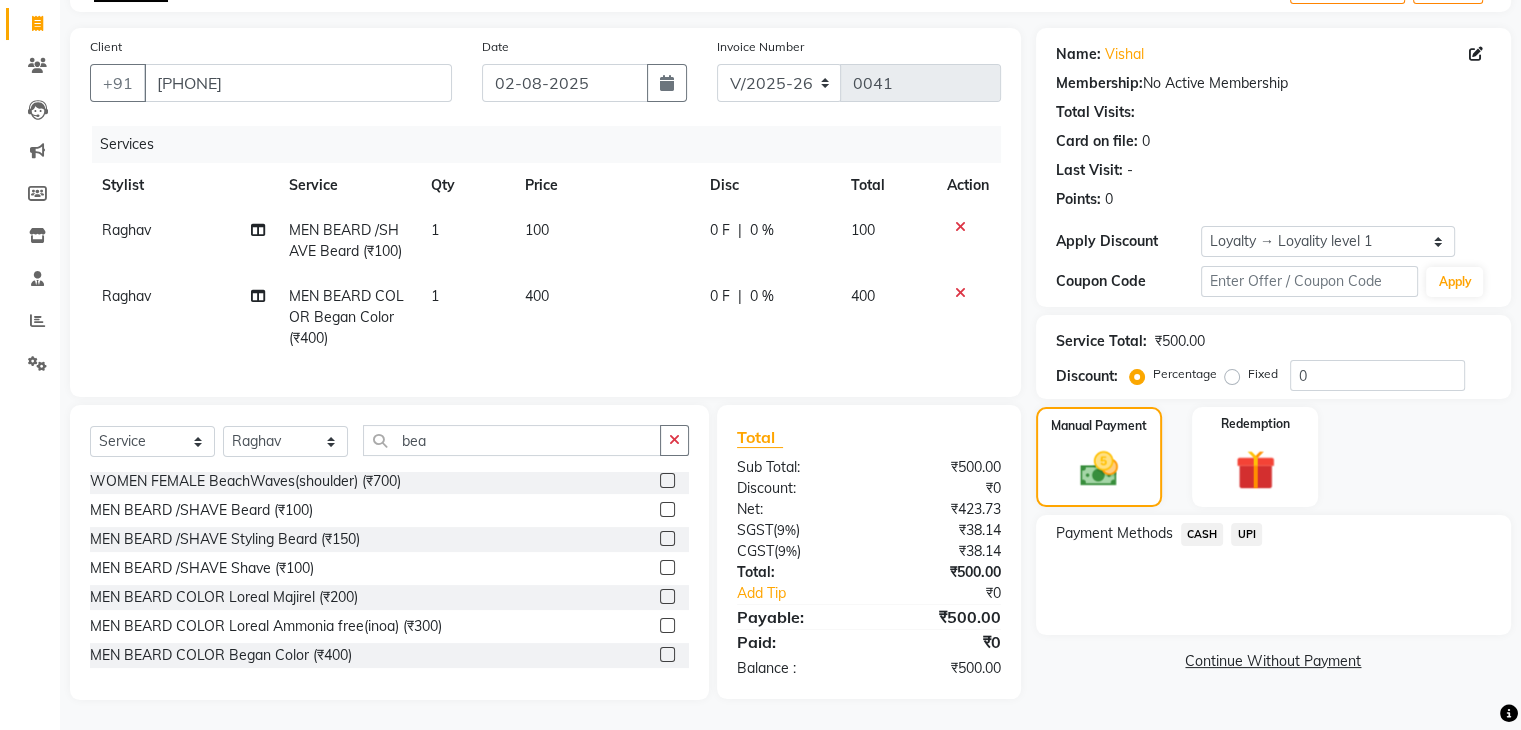 click on "UPI" 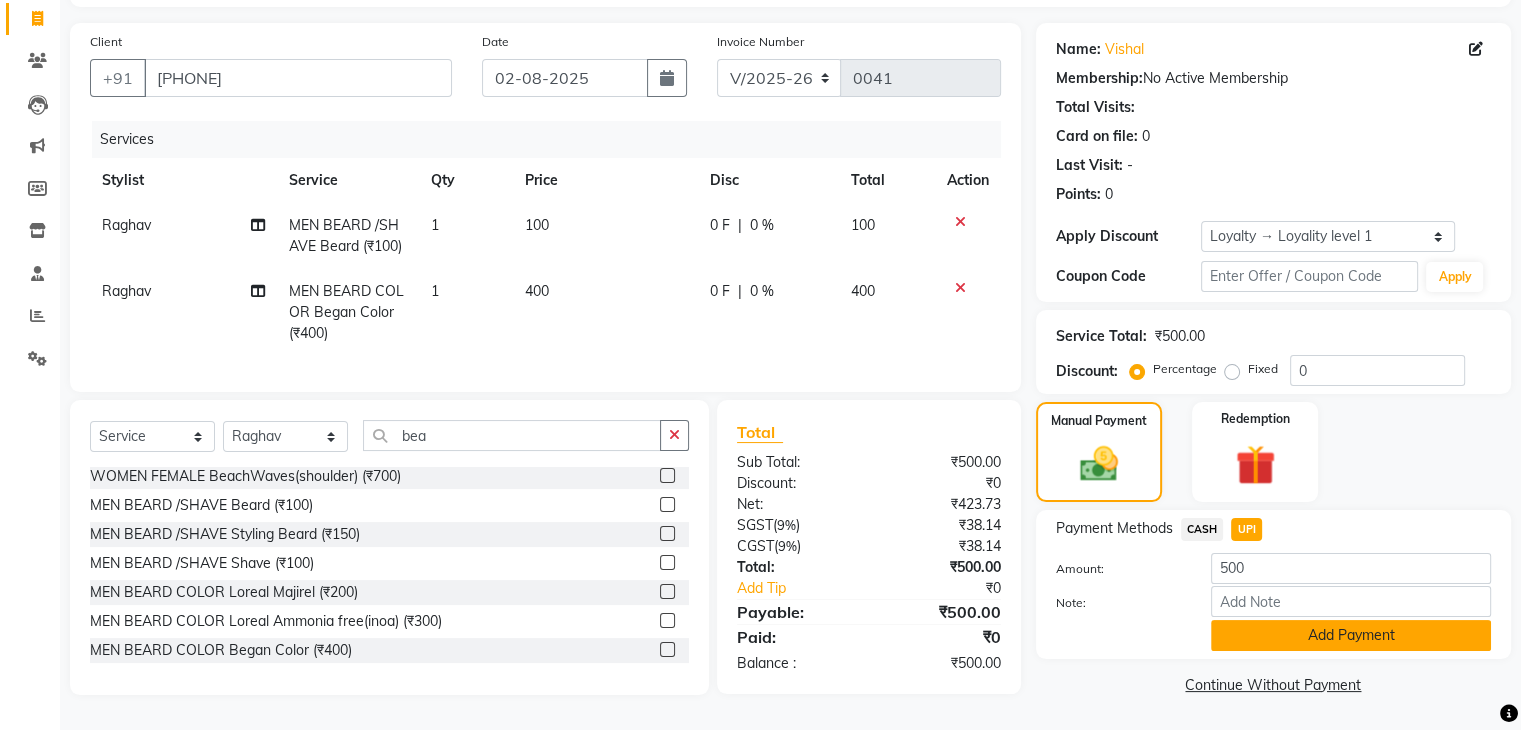 click on "Add Payment" 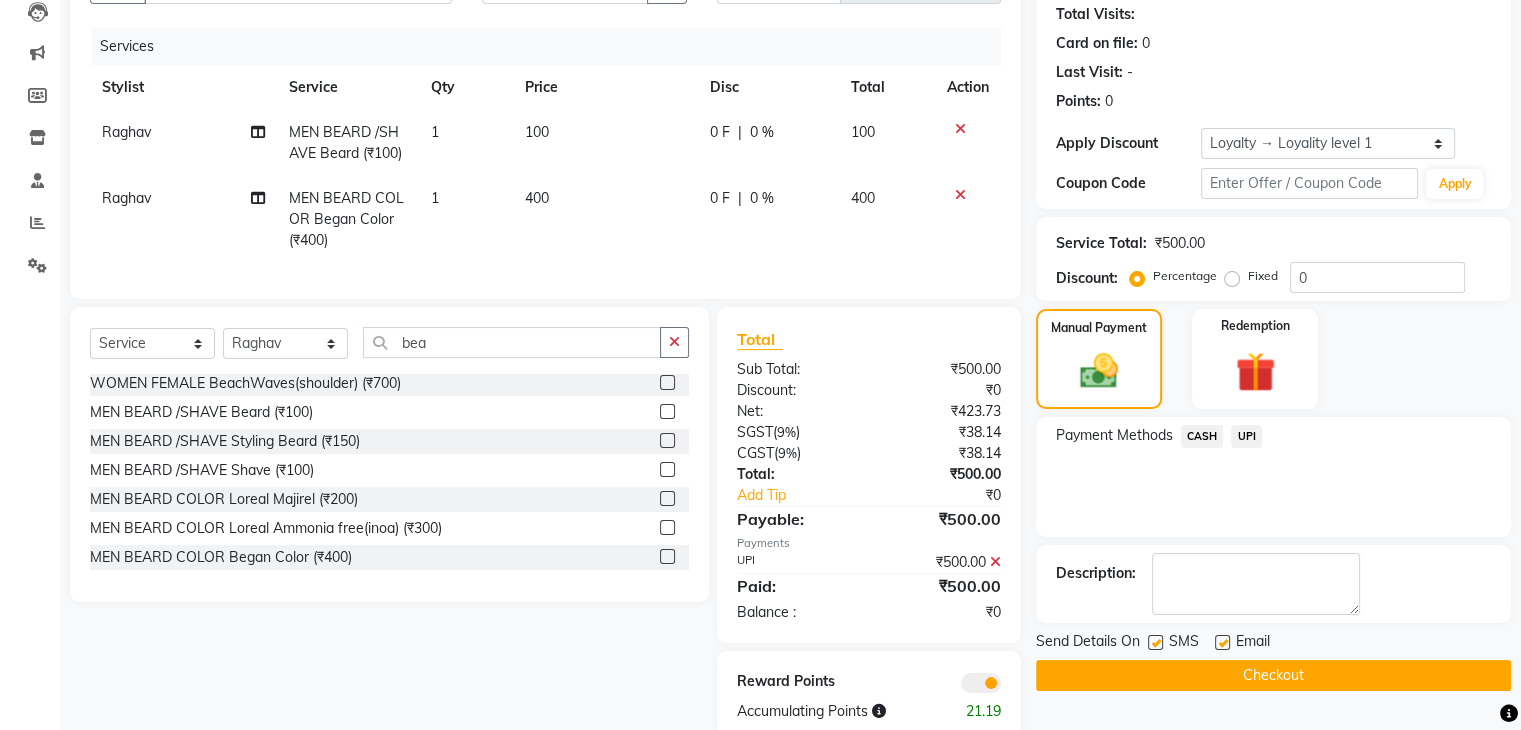 scroll, scrollTop: 279, scrollLeft: 0, axis: vertical 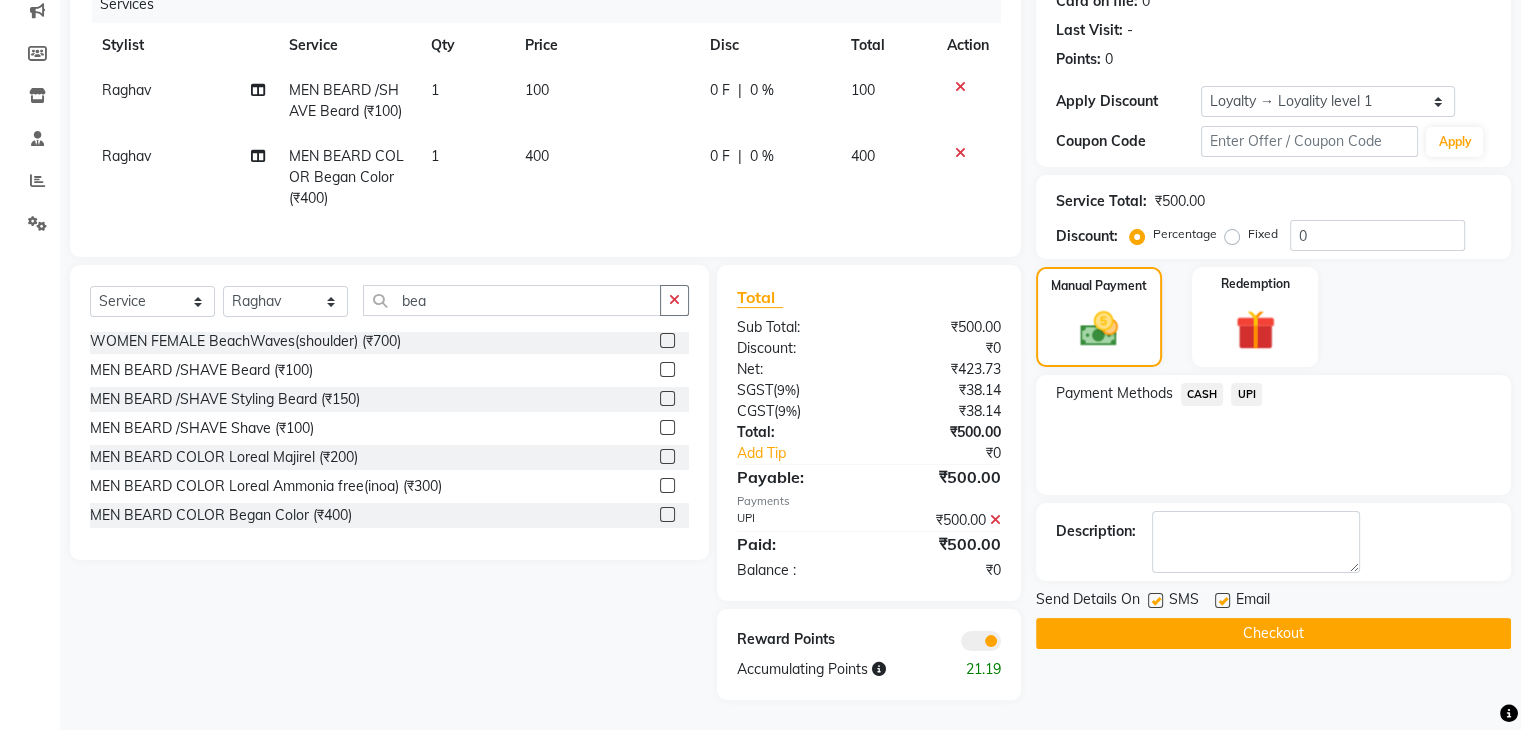 click on "Checkout" 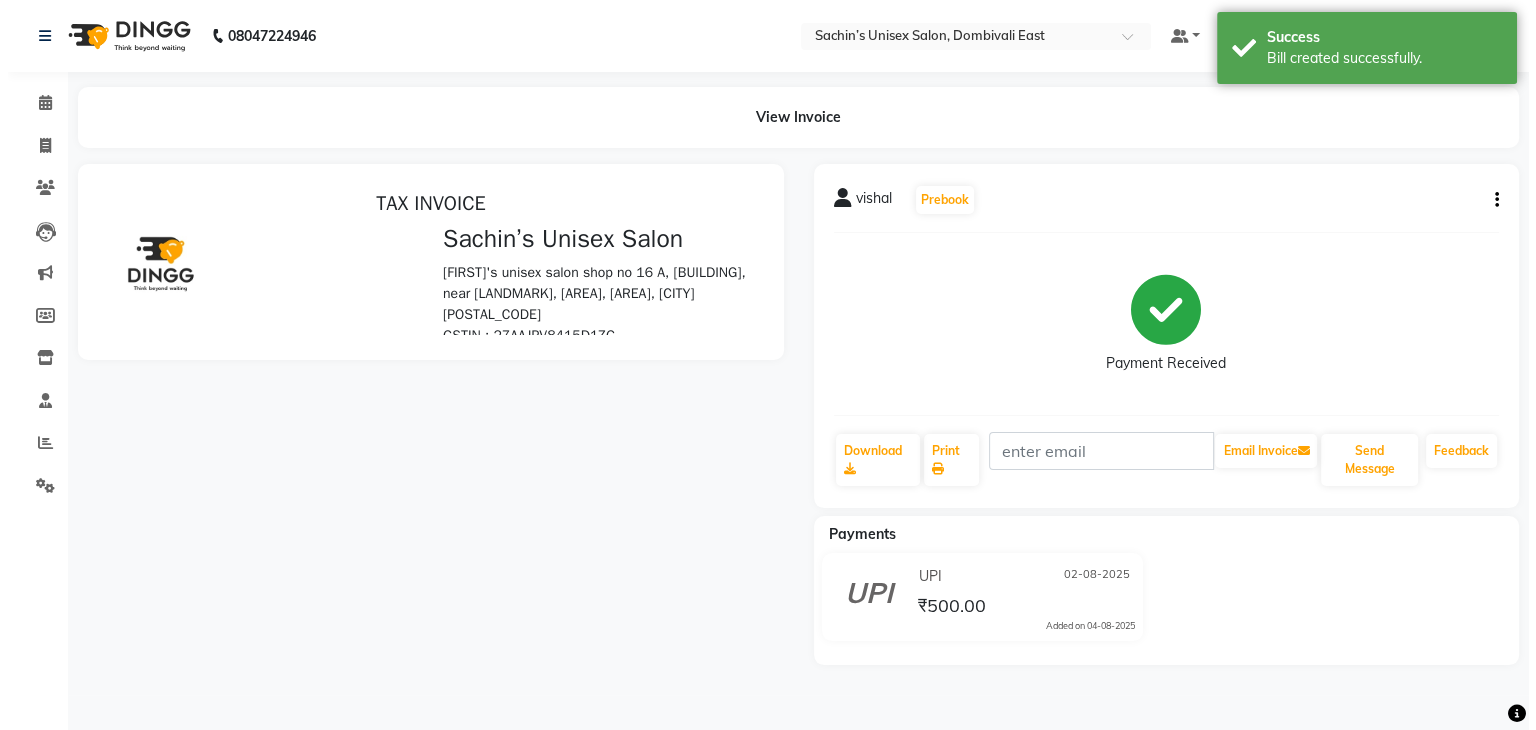 scroll, scrollTop: 0, scrollLeft: 0, axis: both 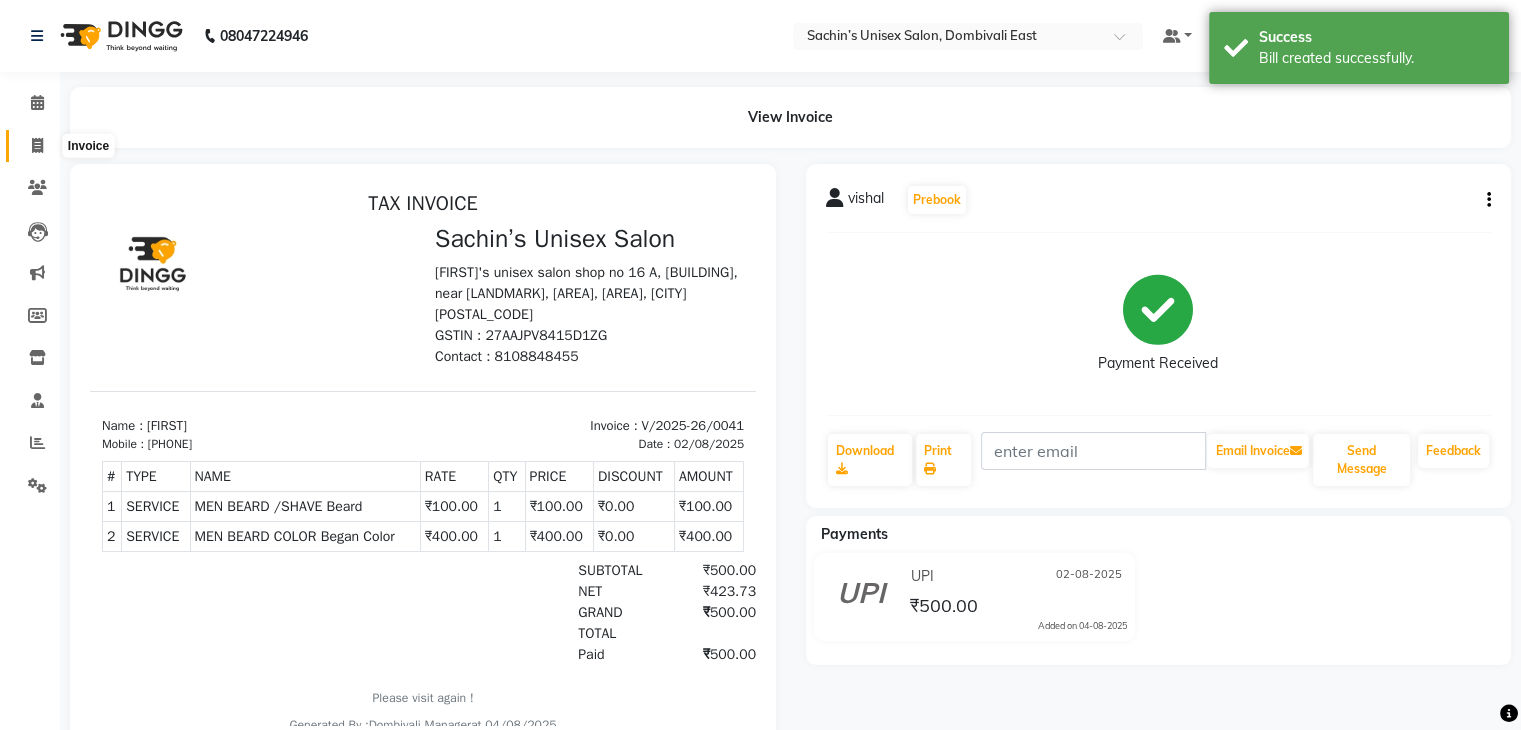 click 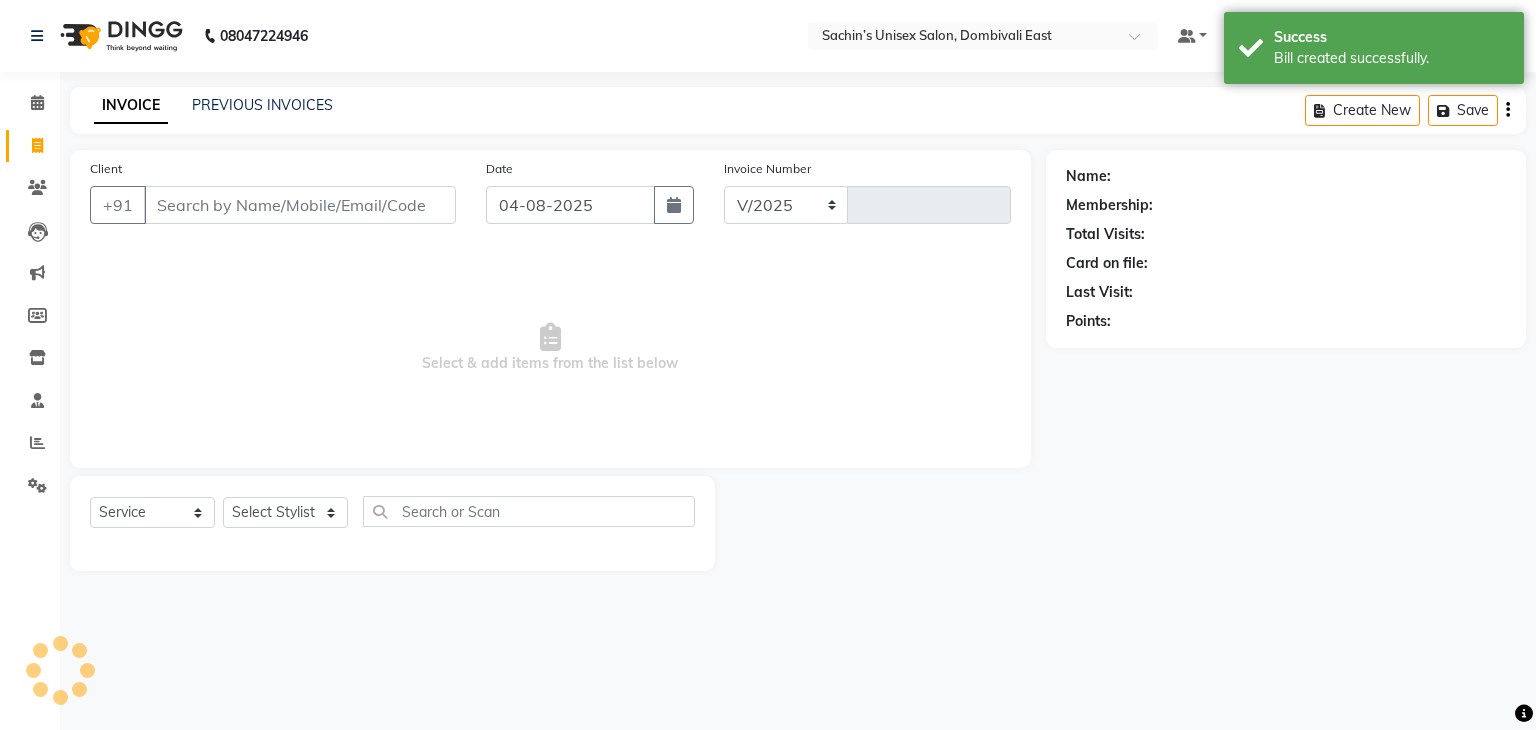 select on "8637" 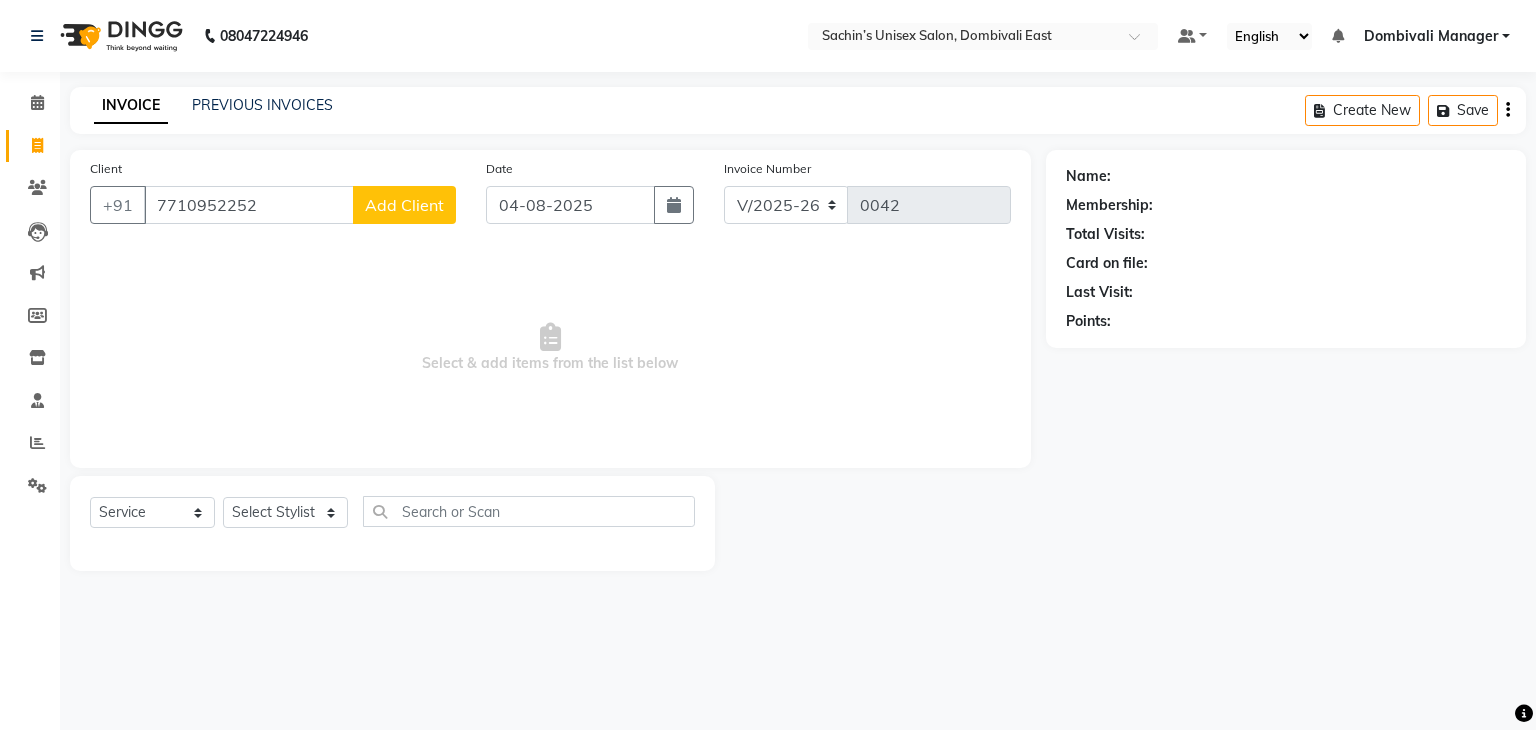 type on "7710952252" 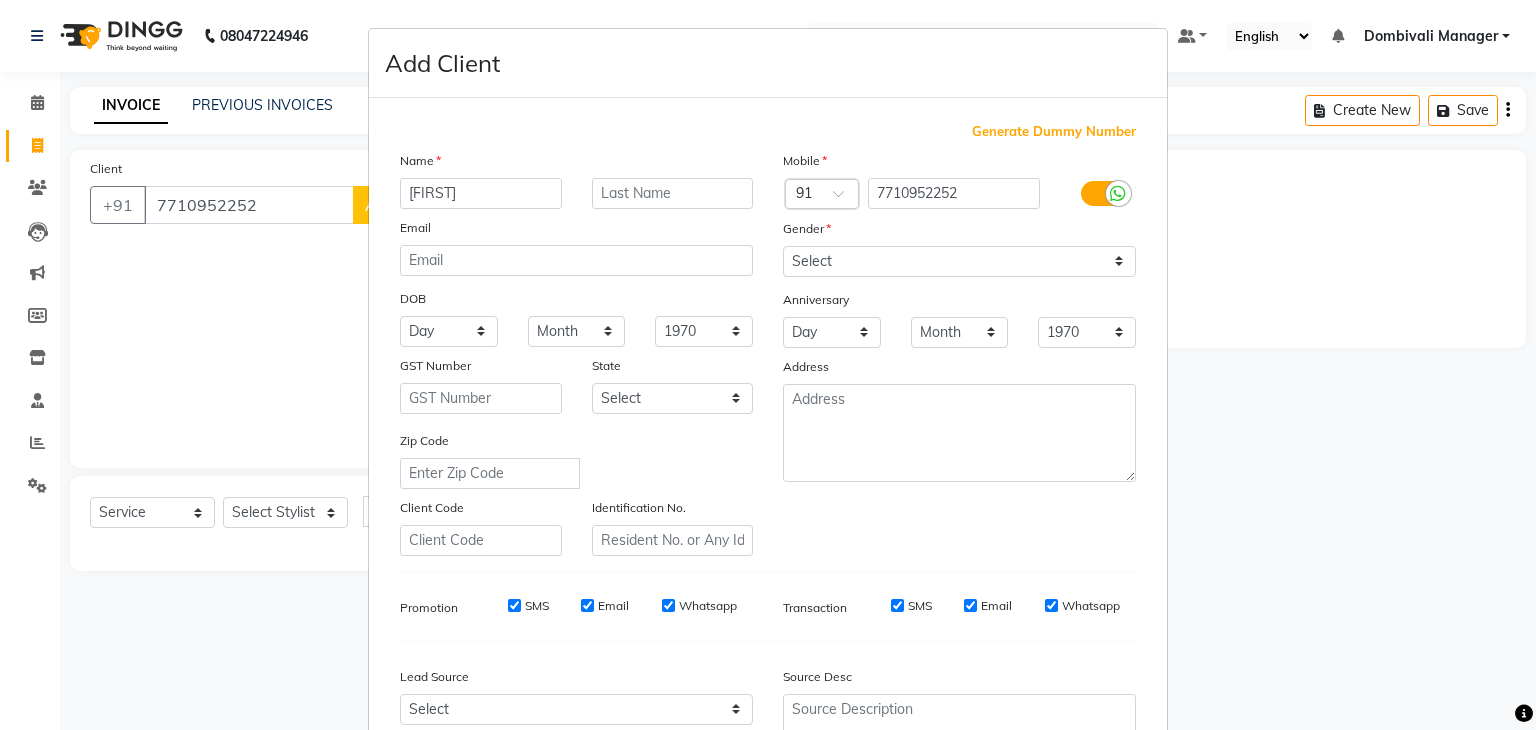 type on "[FIRST]" 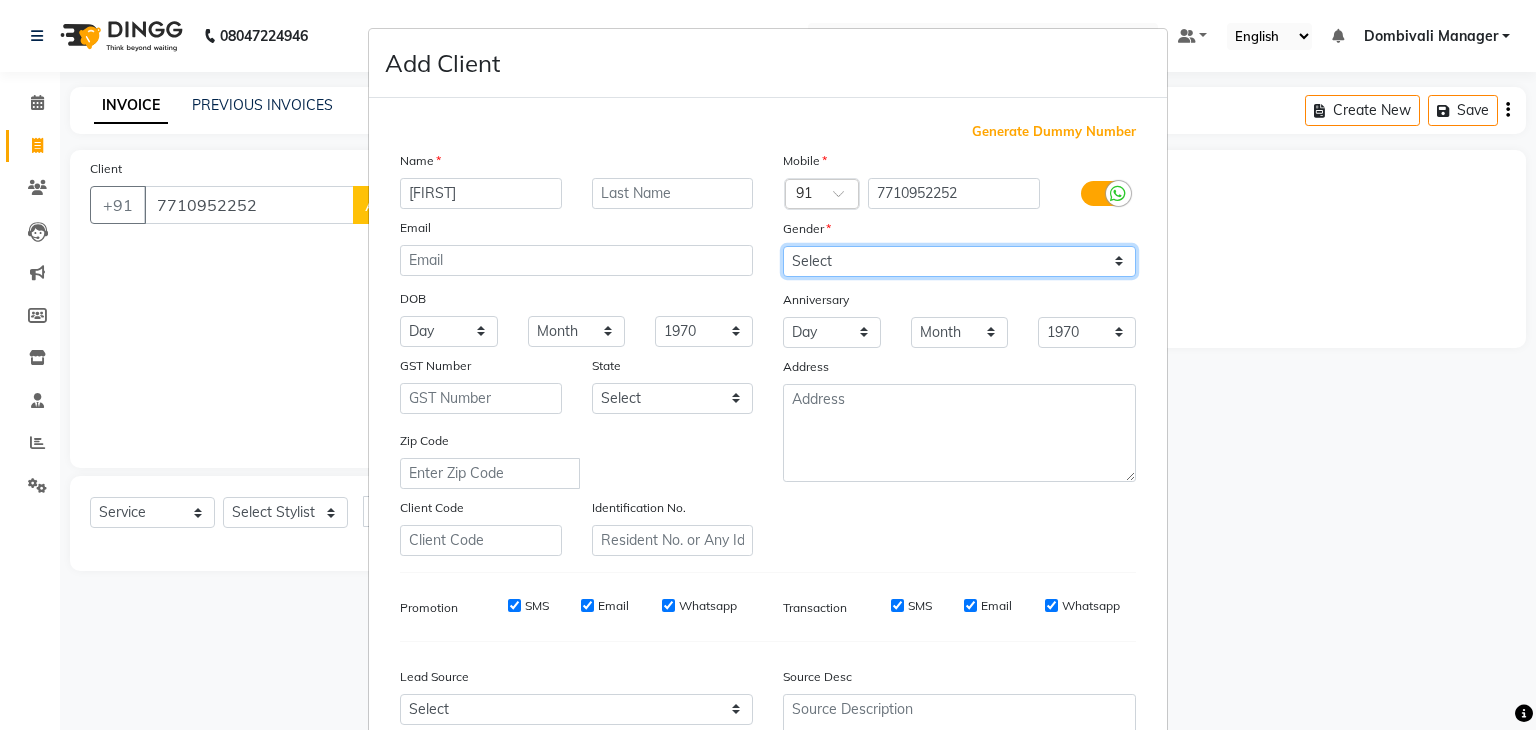 click on "Select Male Female Other Prefer Not To Say" at bounding box center (959, 261) 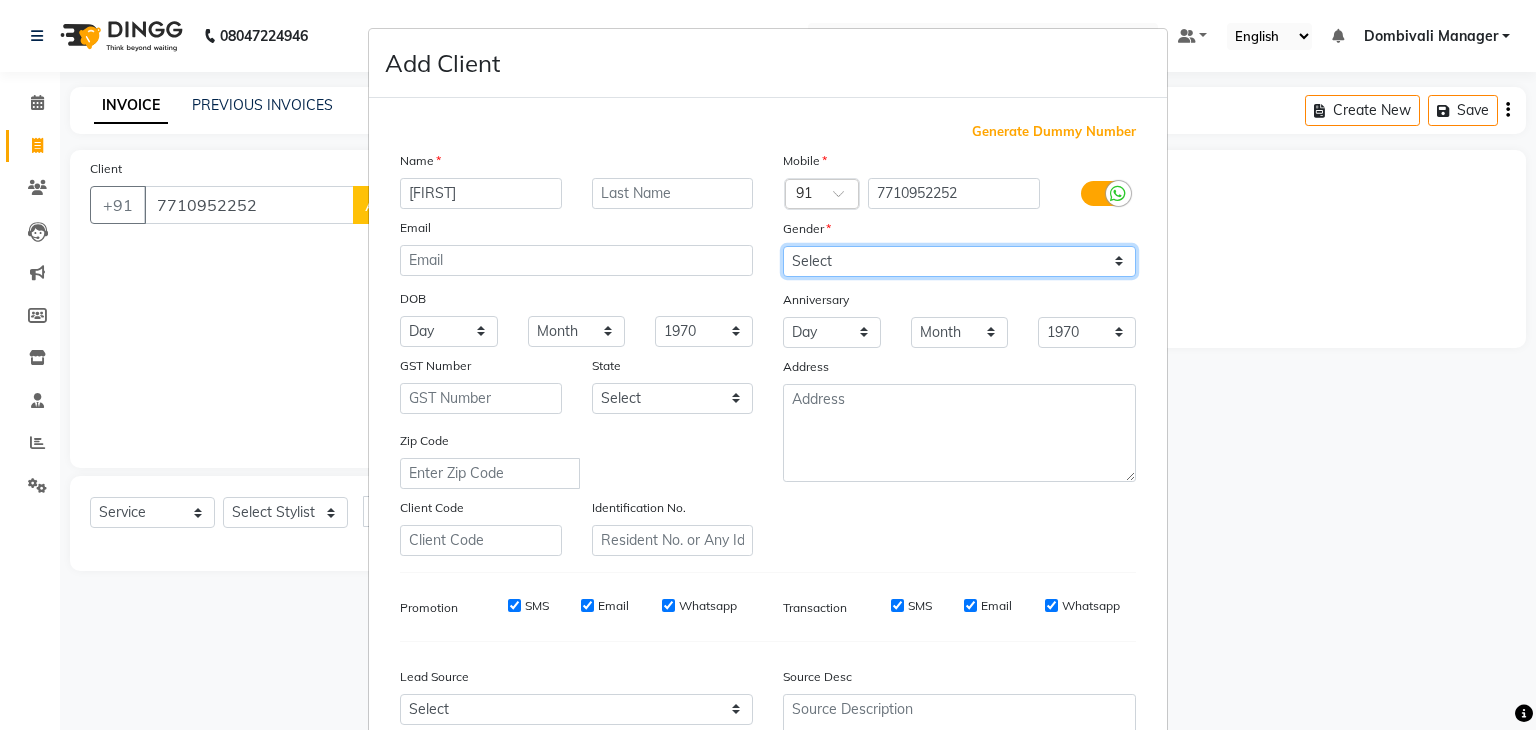 select on "female" 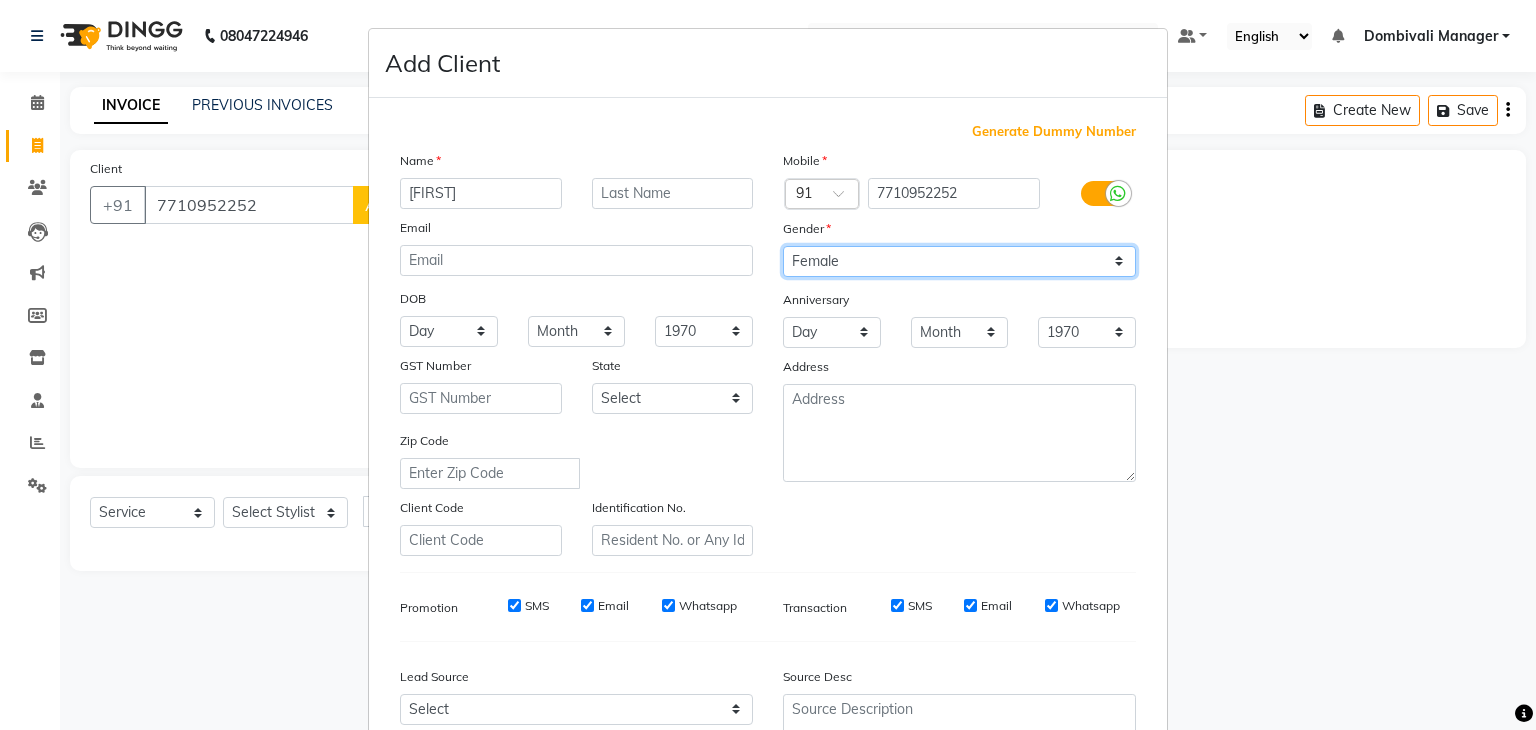 click on "Select Male Female Other Prefer Not To Say" at bounding box center [959, 261] 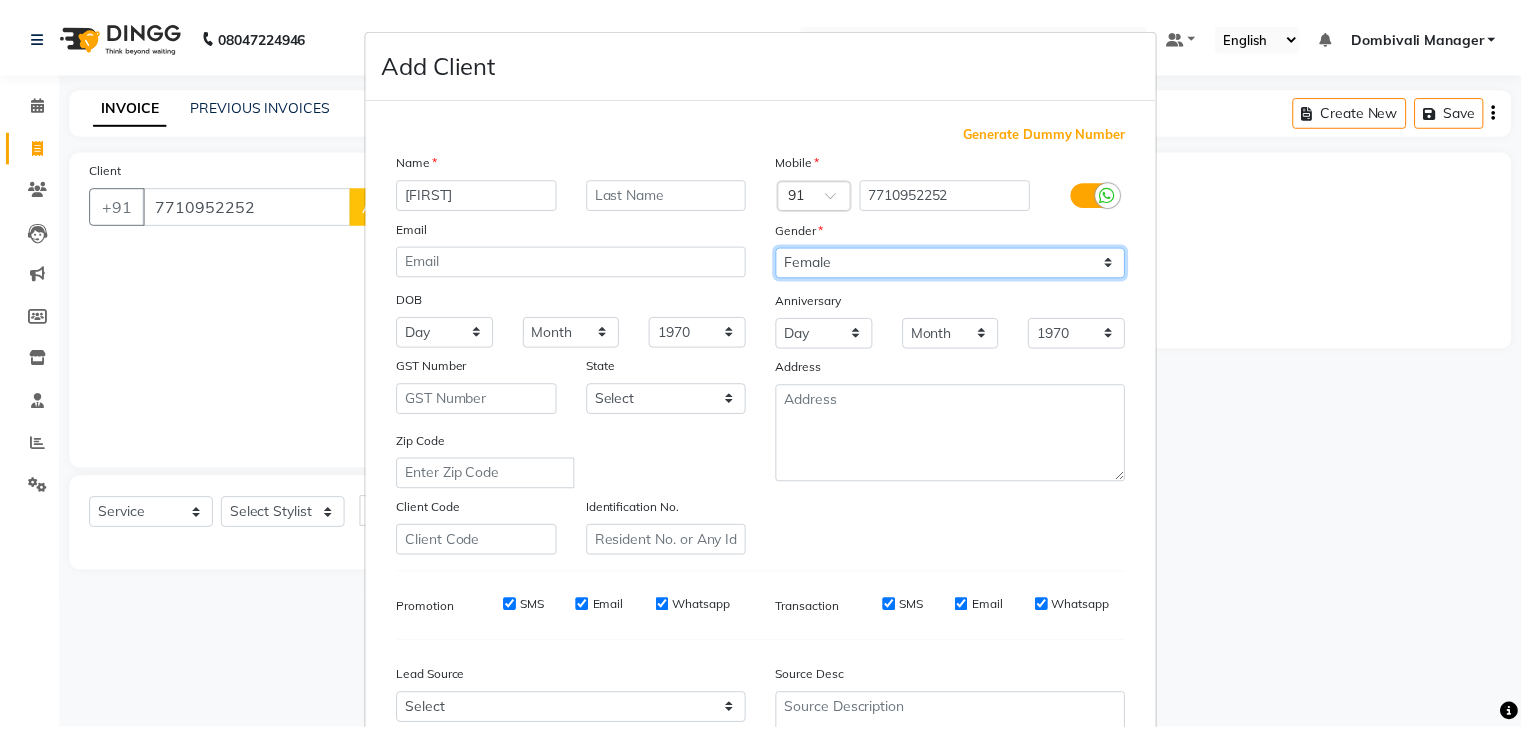 scroll, scrollTop: 203, scrollLeft: 0, axis: vertical 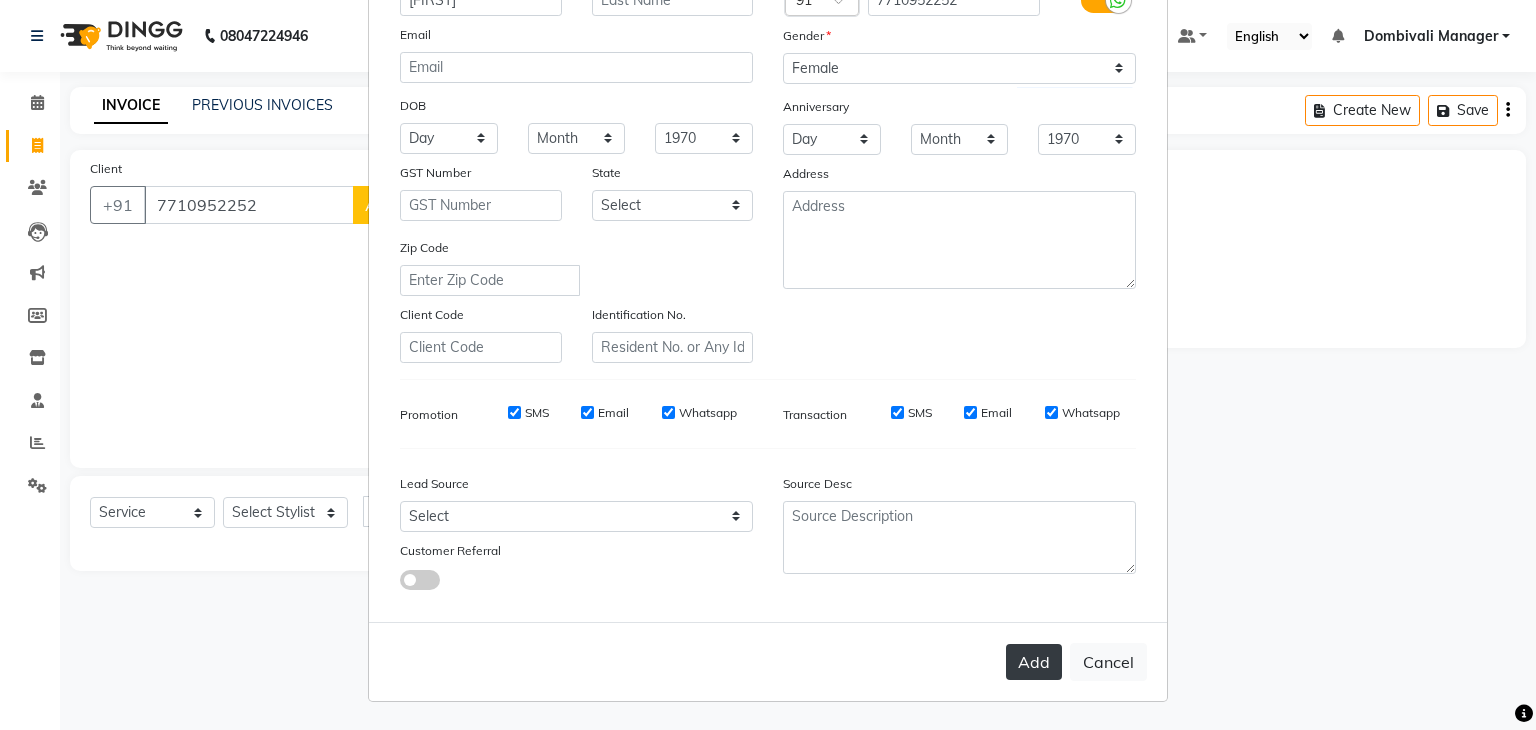 click on "Add" at bounding box center [1034, 662] 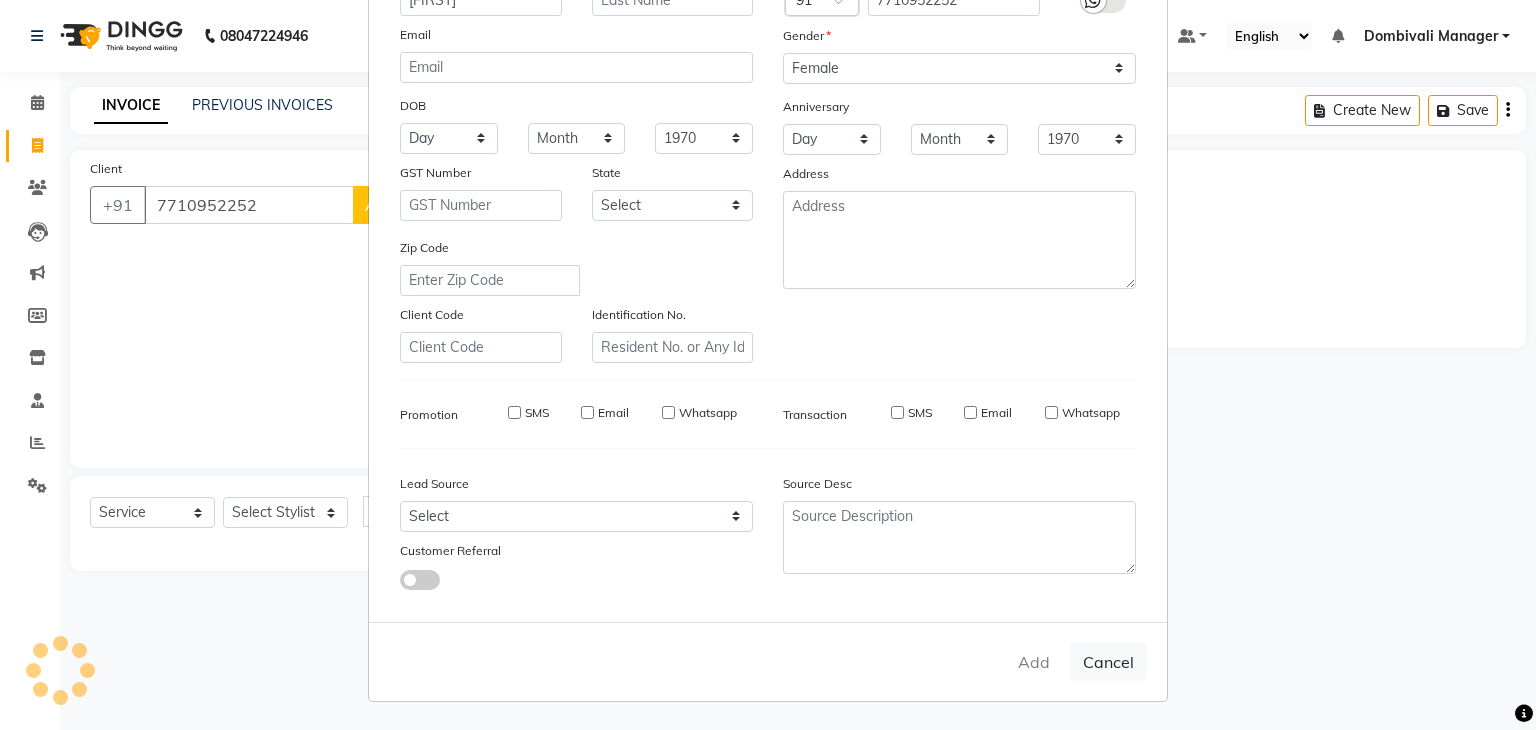 type 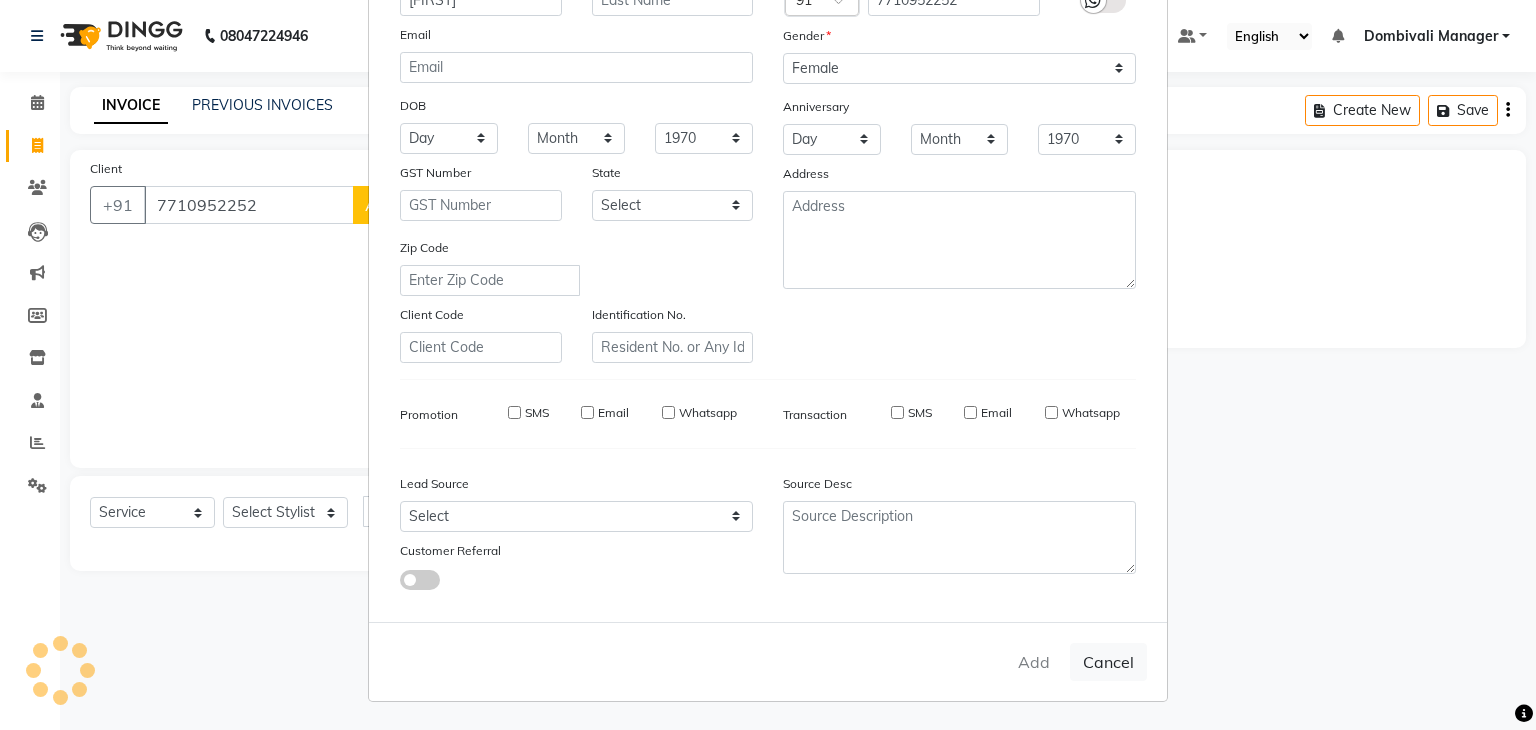 select 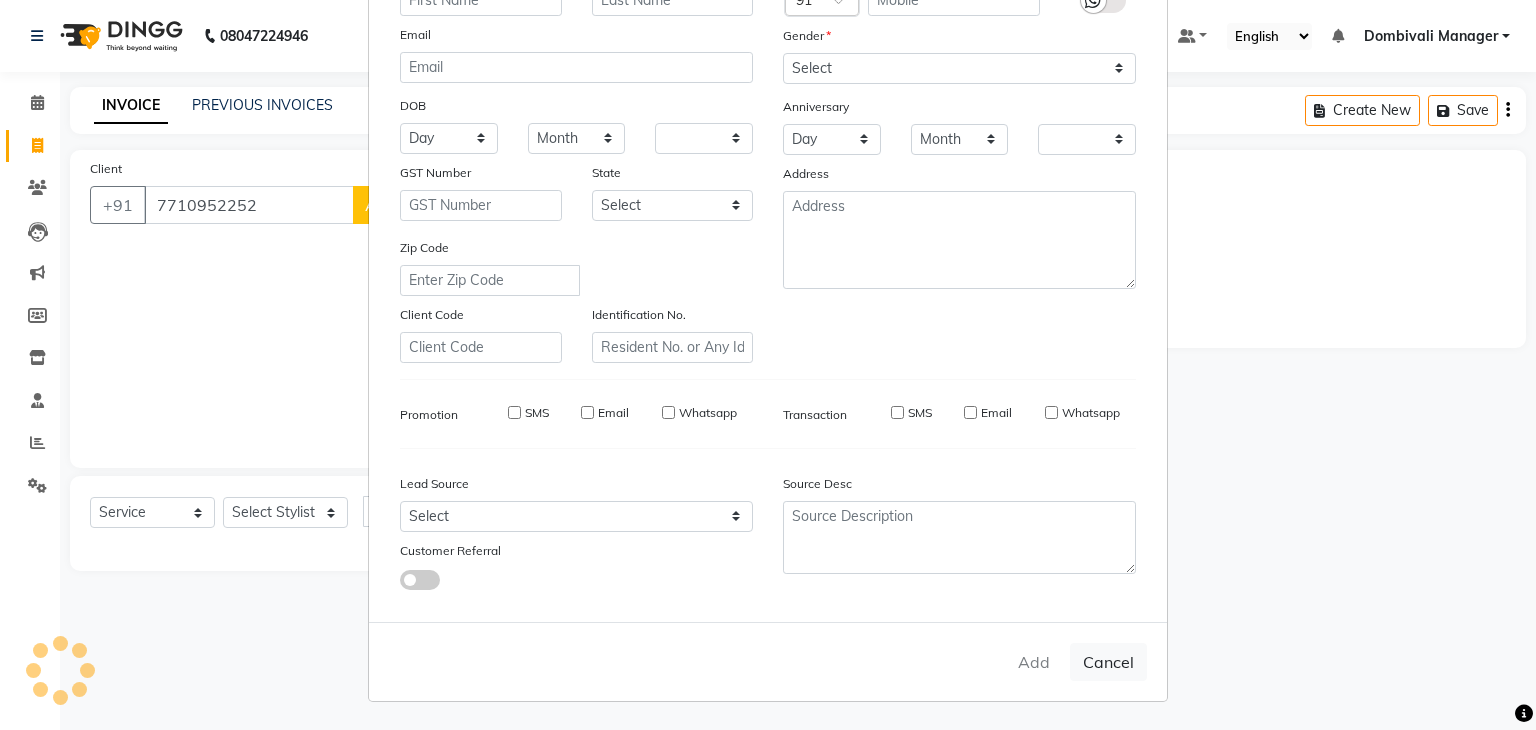 select on "1: Object" 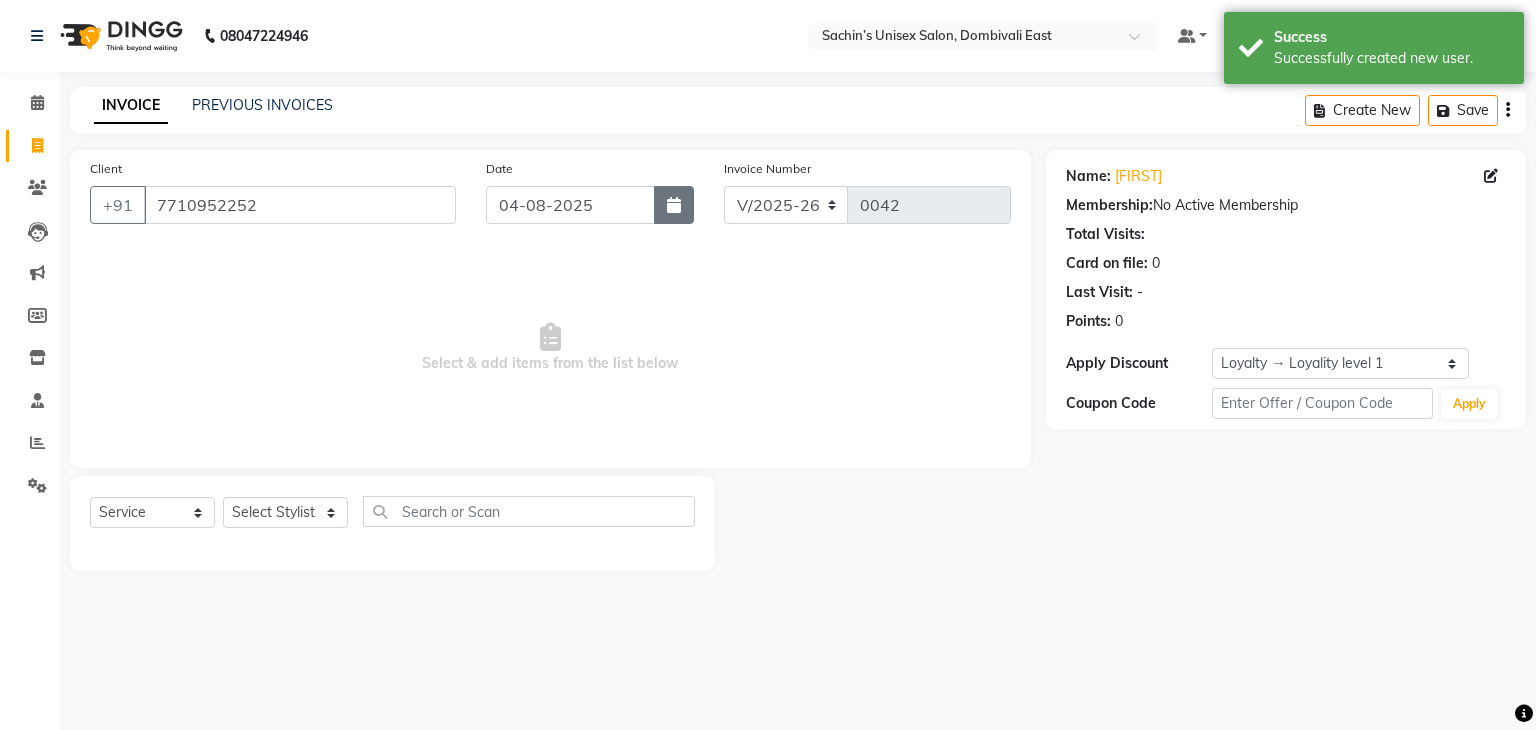 click 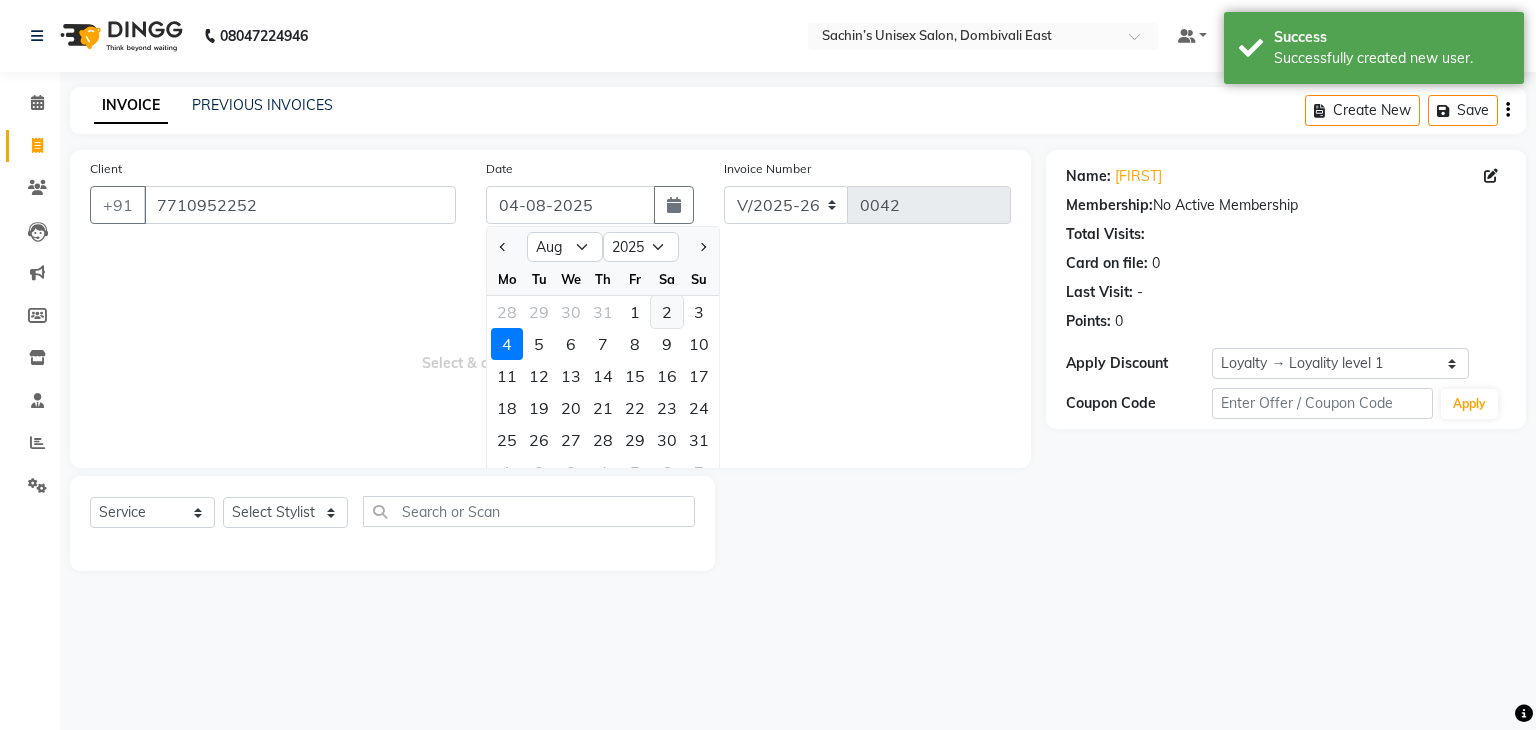 click on "2" 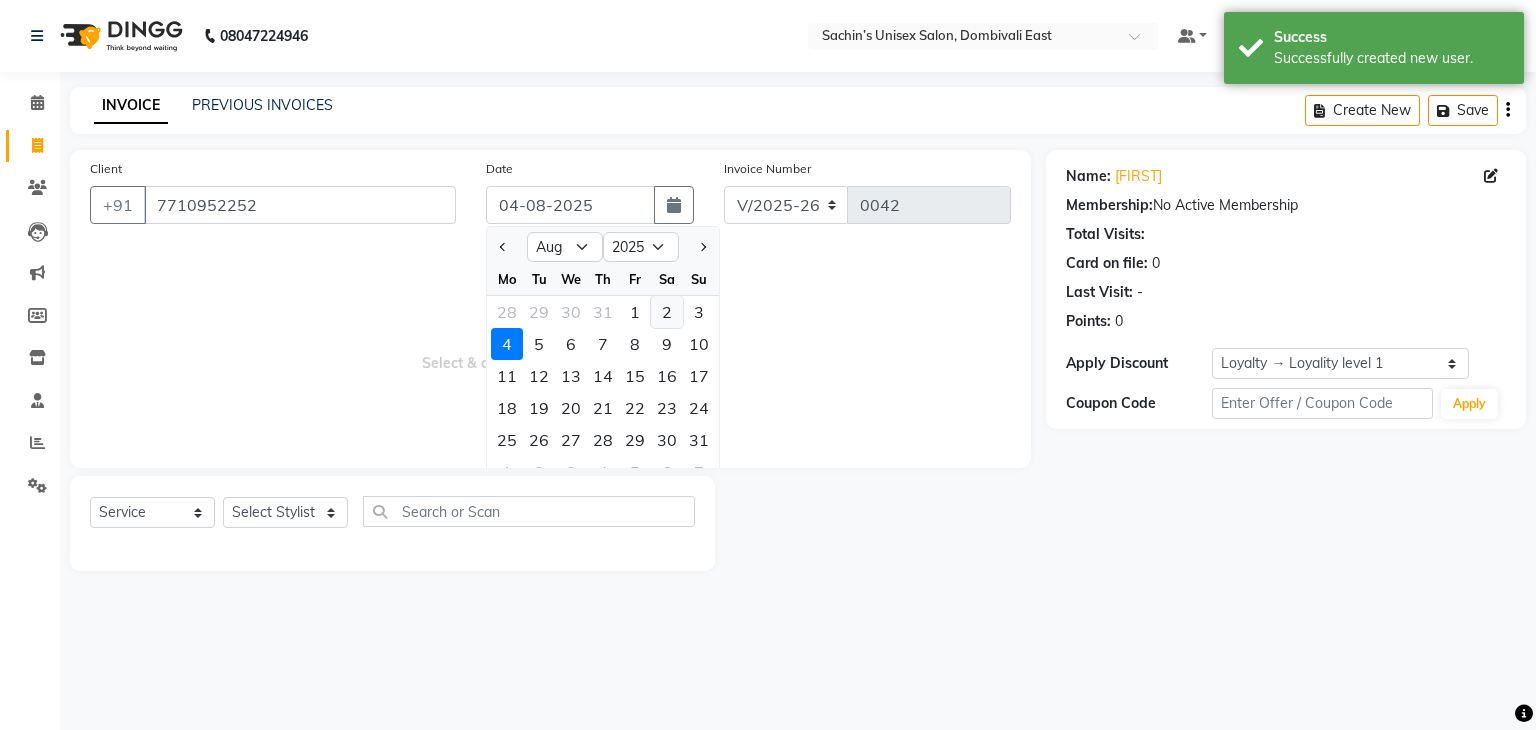 type on "02-08-2025" 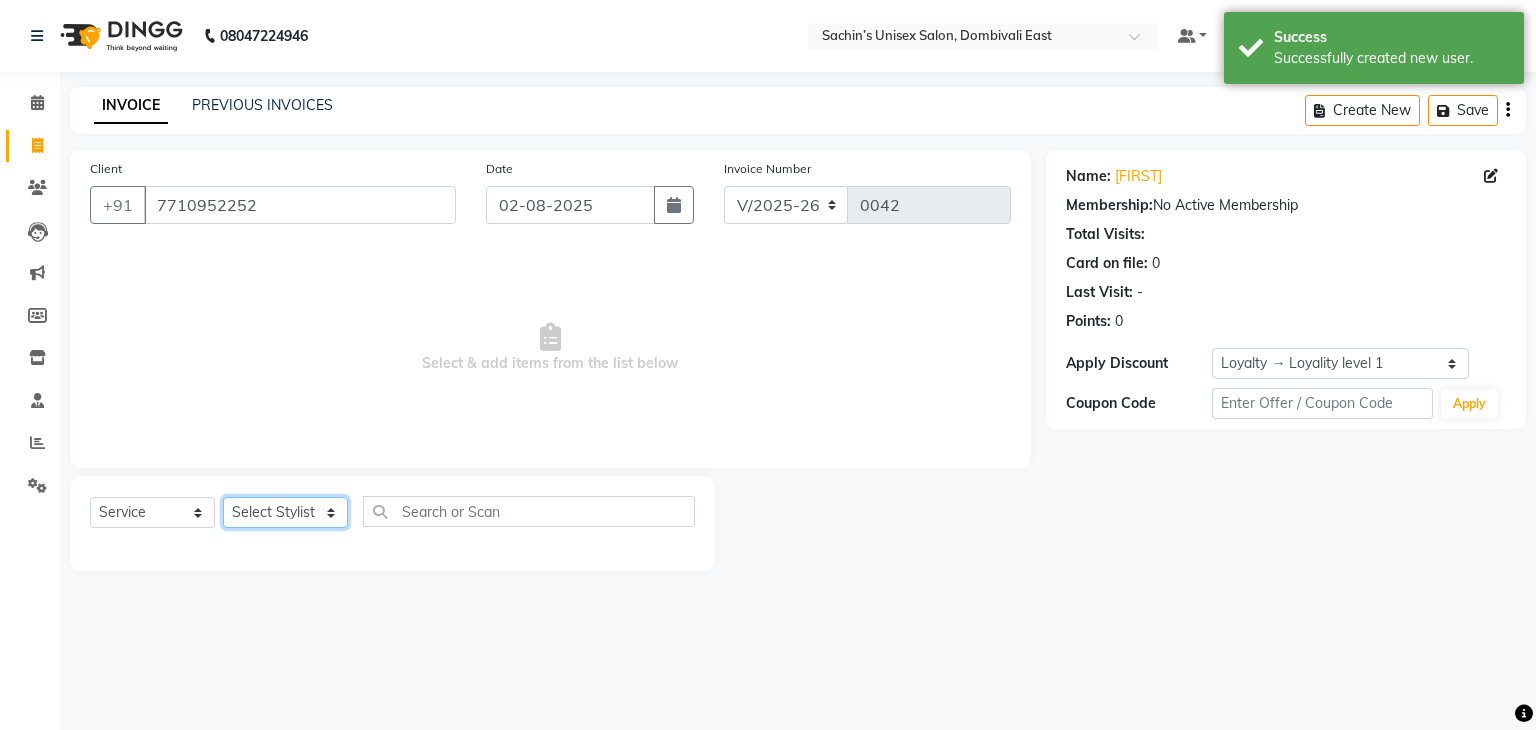 click on "Select Stylist [NAME] [CITY] Manager [NAME] [LAST] [NAME] [LAST]" 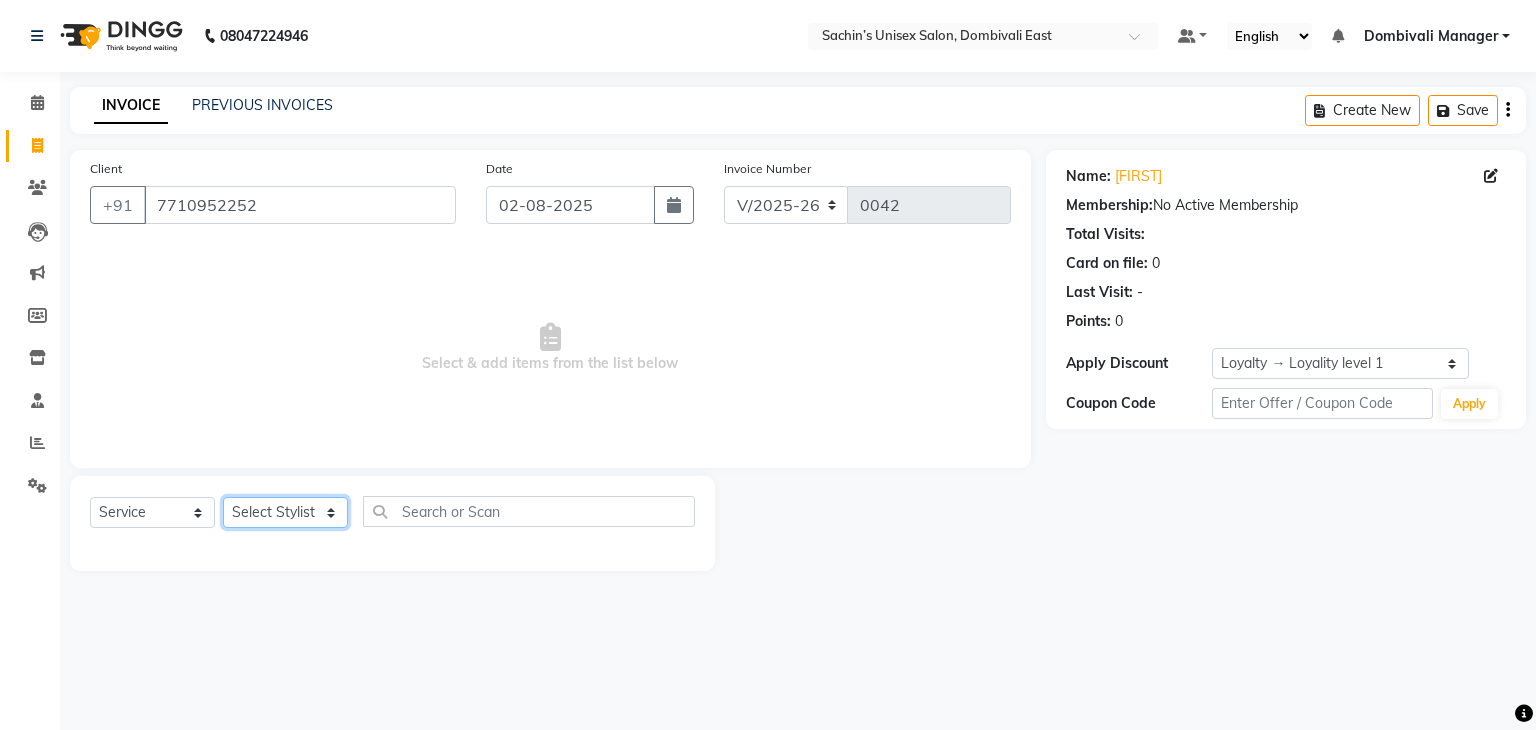 select on "86911" 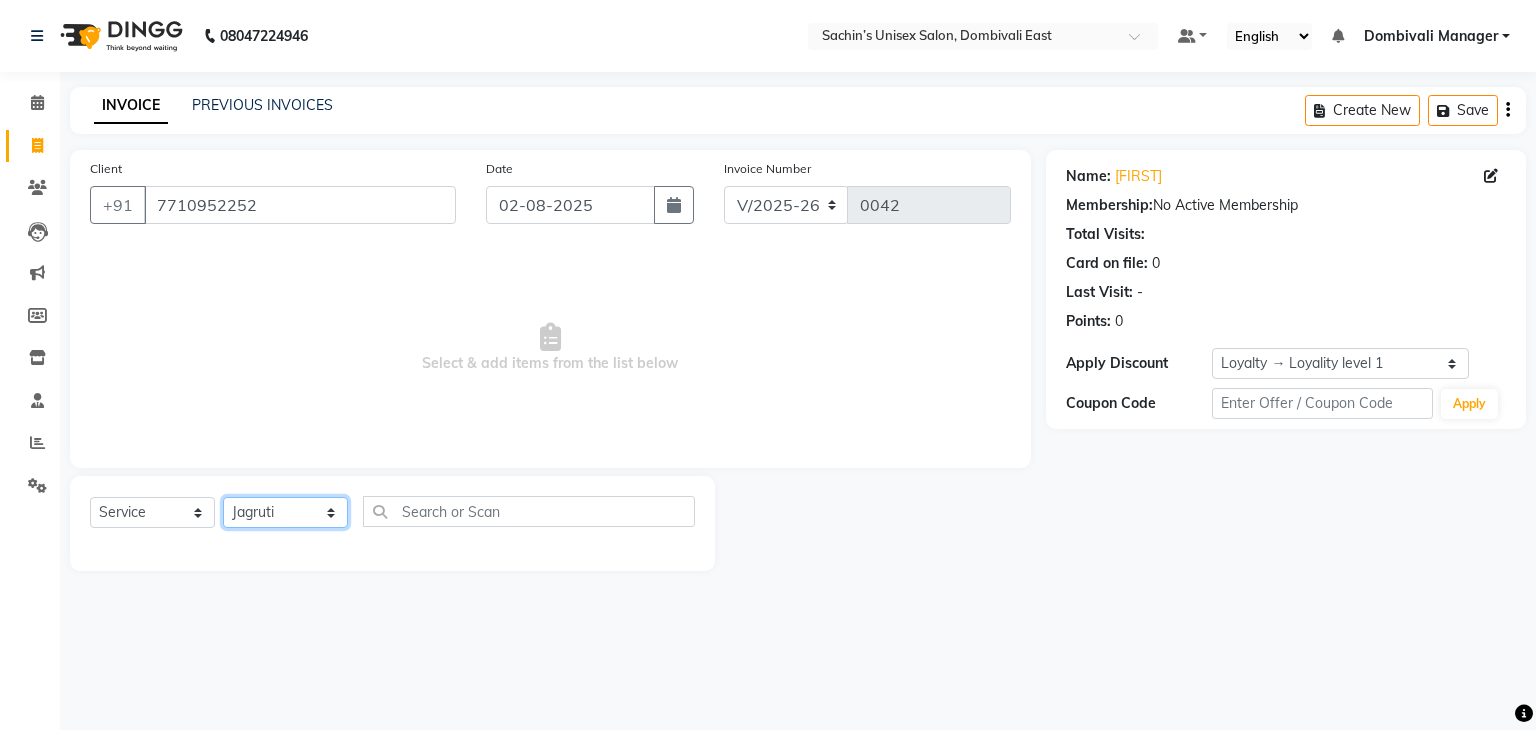 click on "Select Stylist [NAME] [CITY] Manager [NAME] [LAST] [NAME] [LAST]" 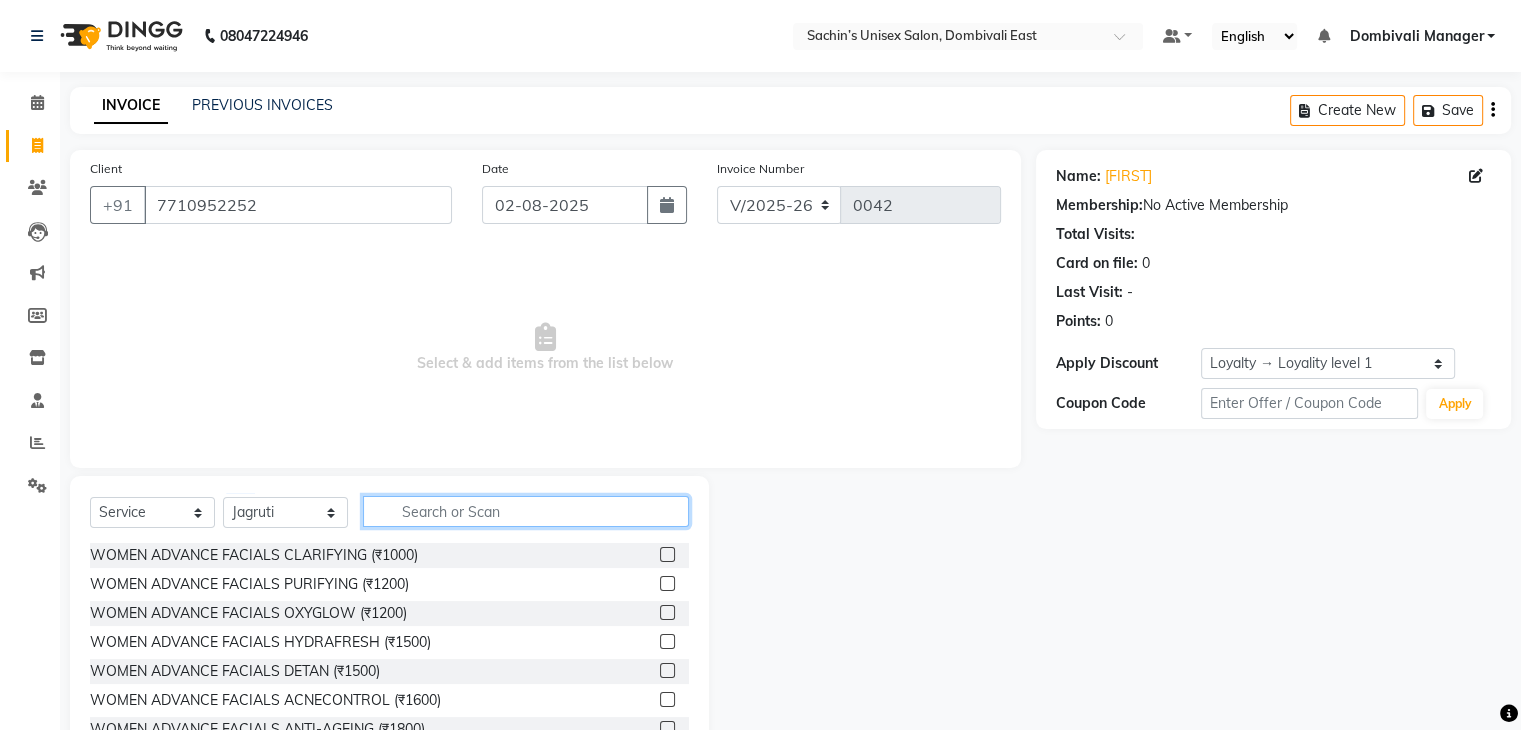 click 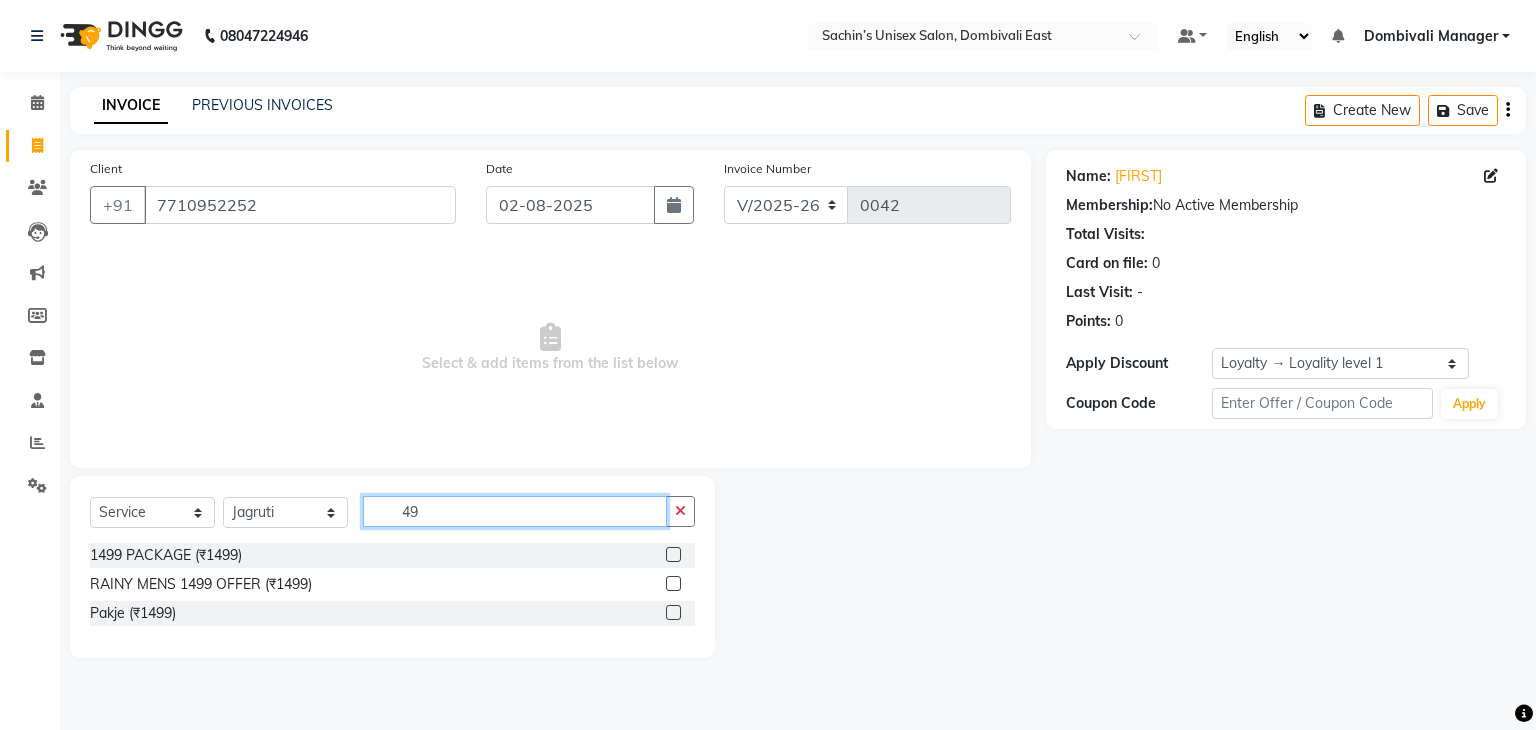 type on "4" 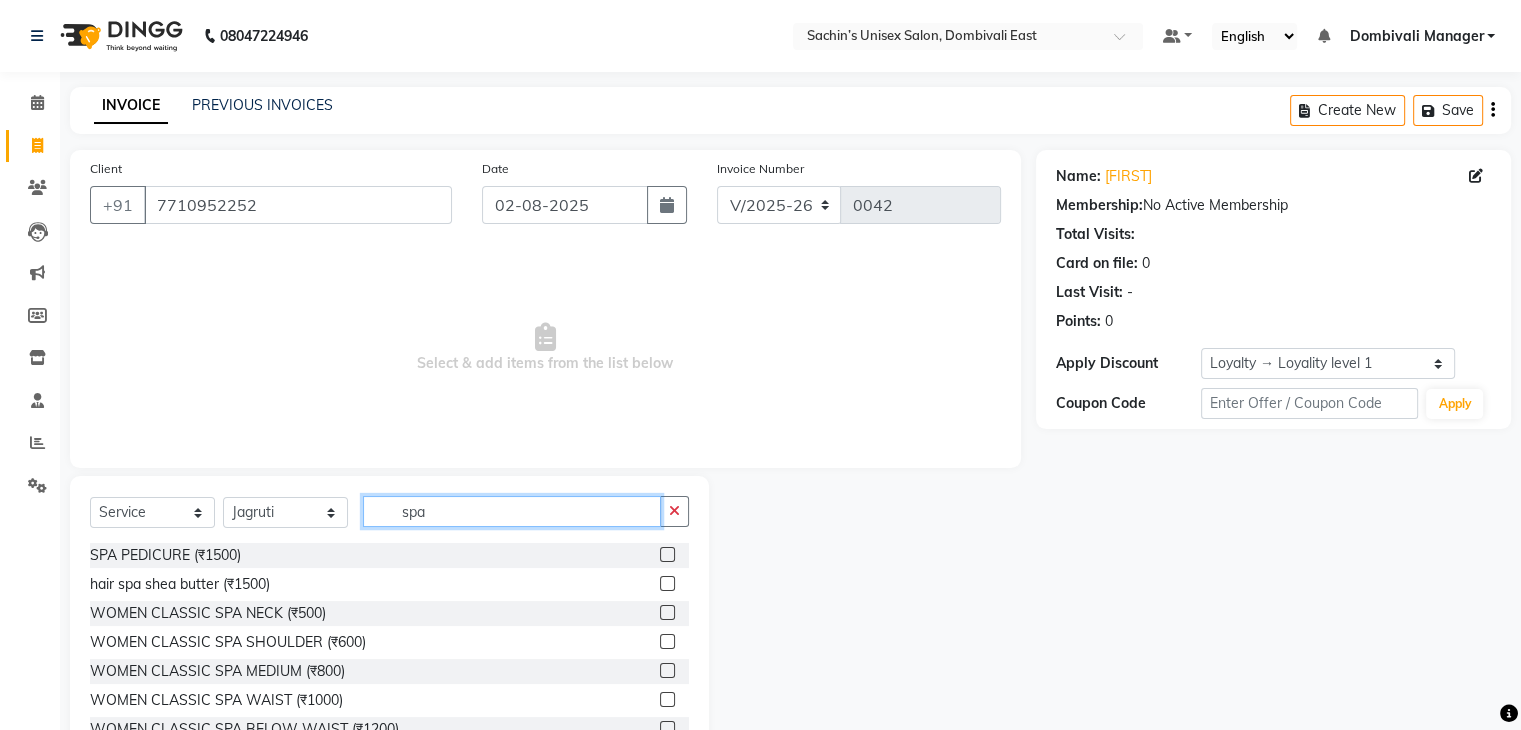 type on "spa" 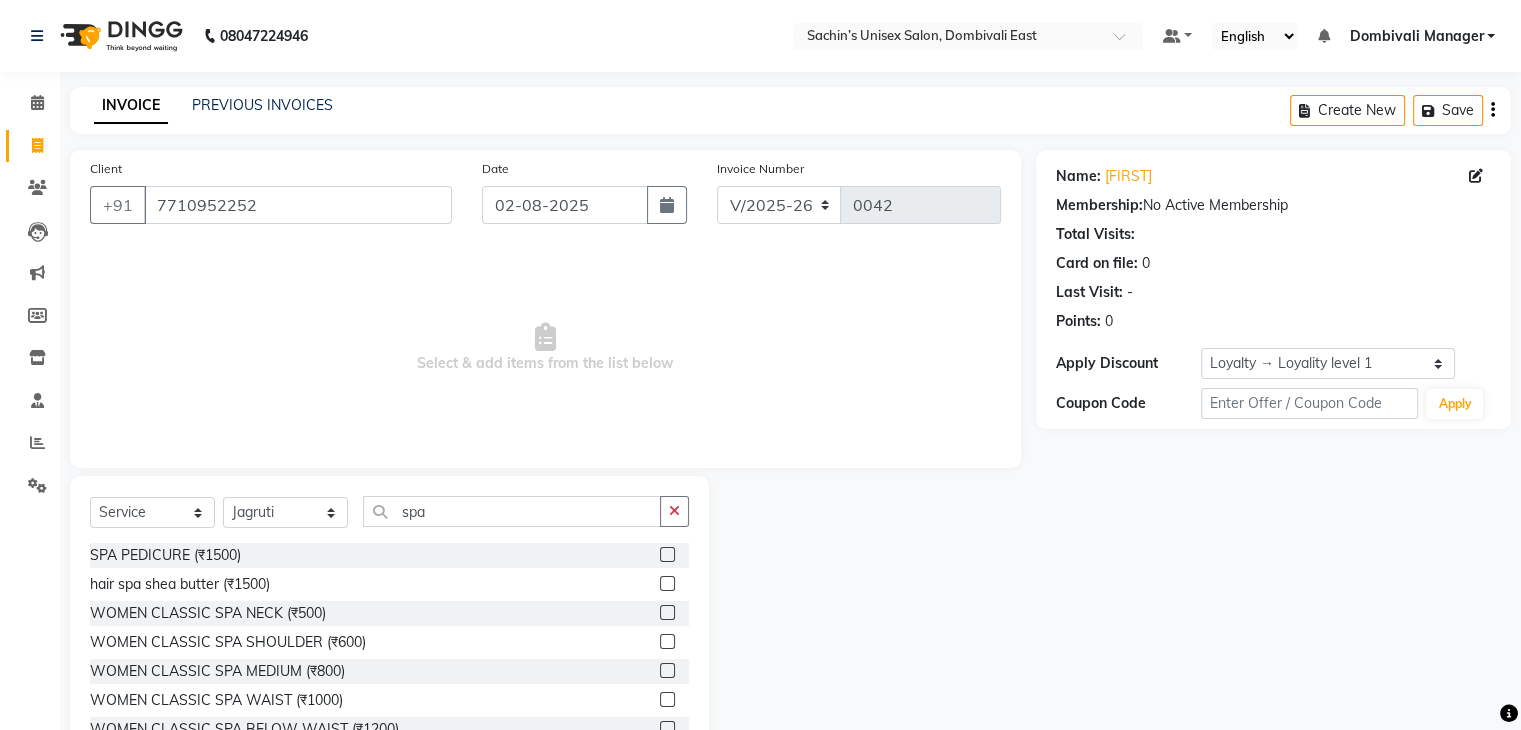 click 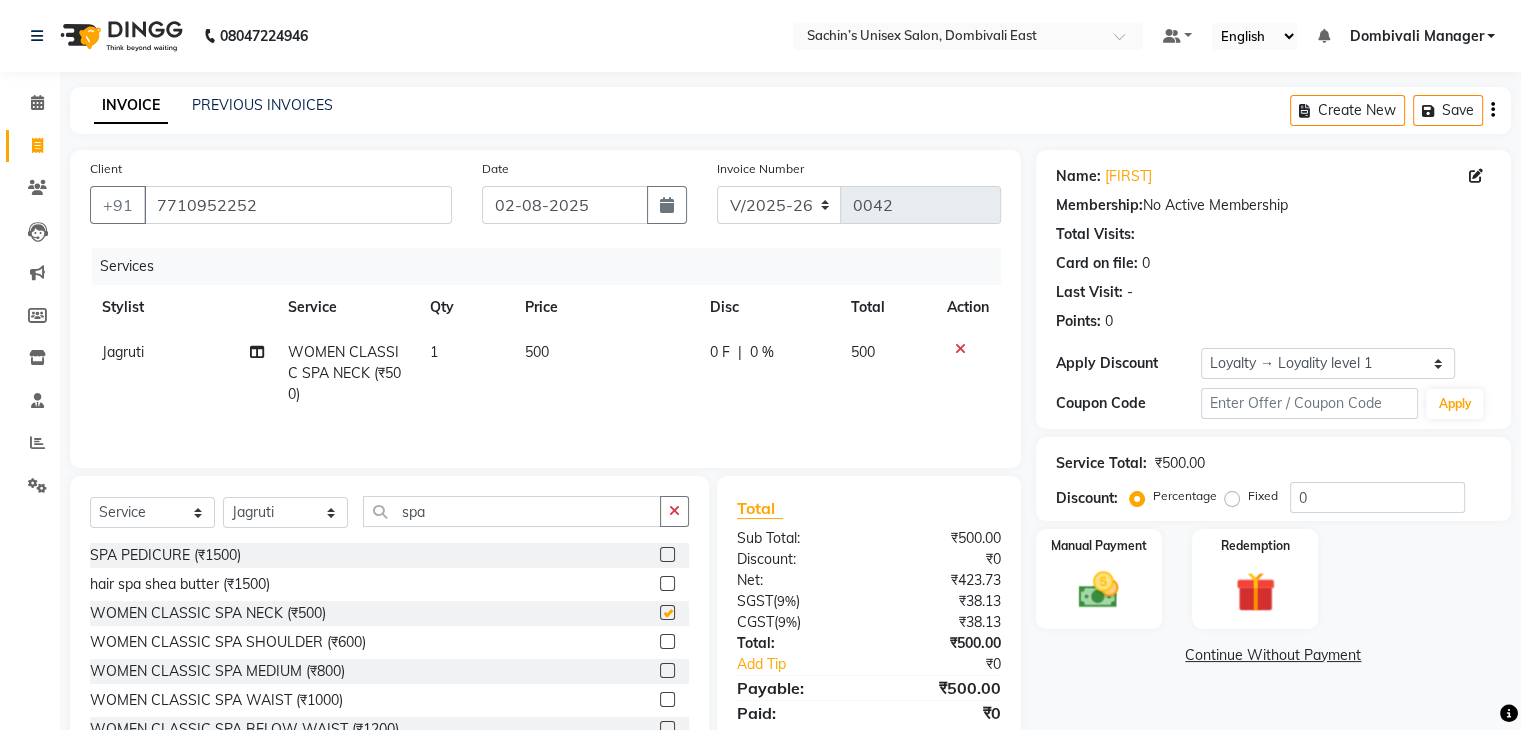 checkbox on "false" 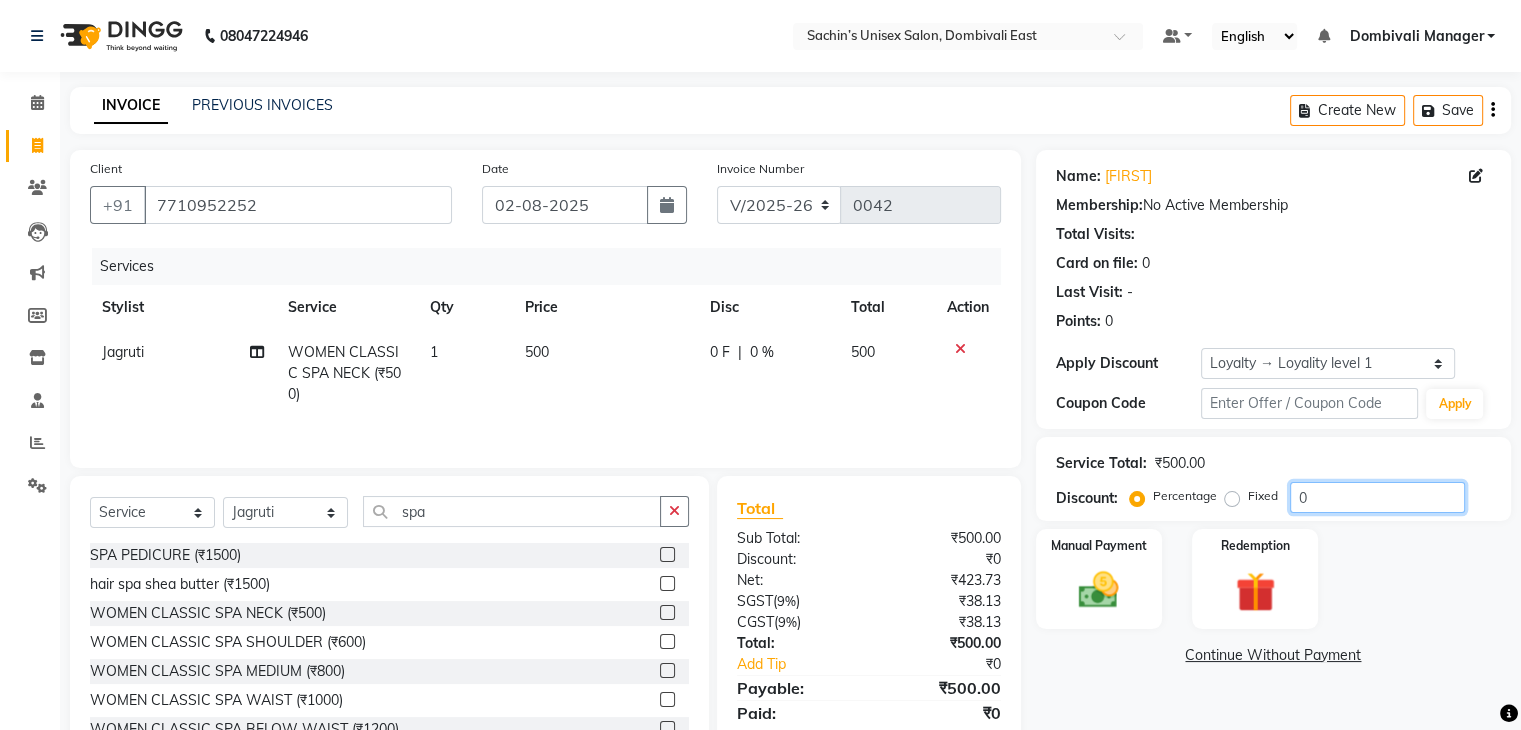 click on "0" 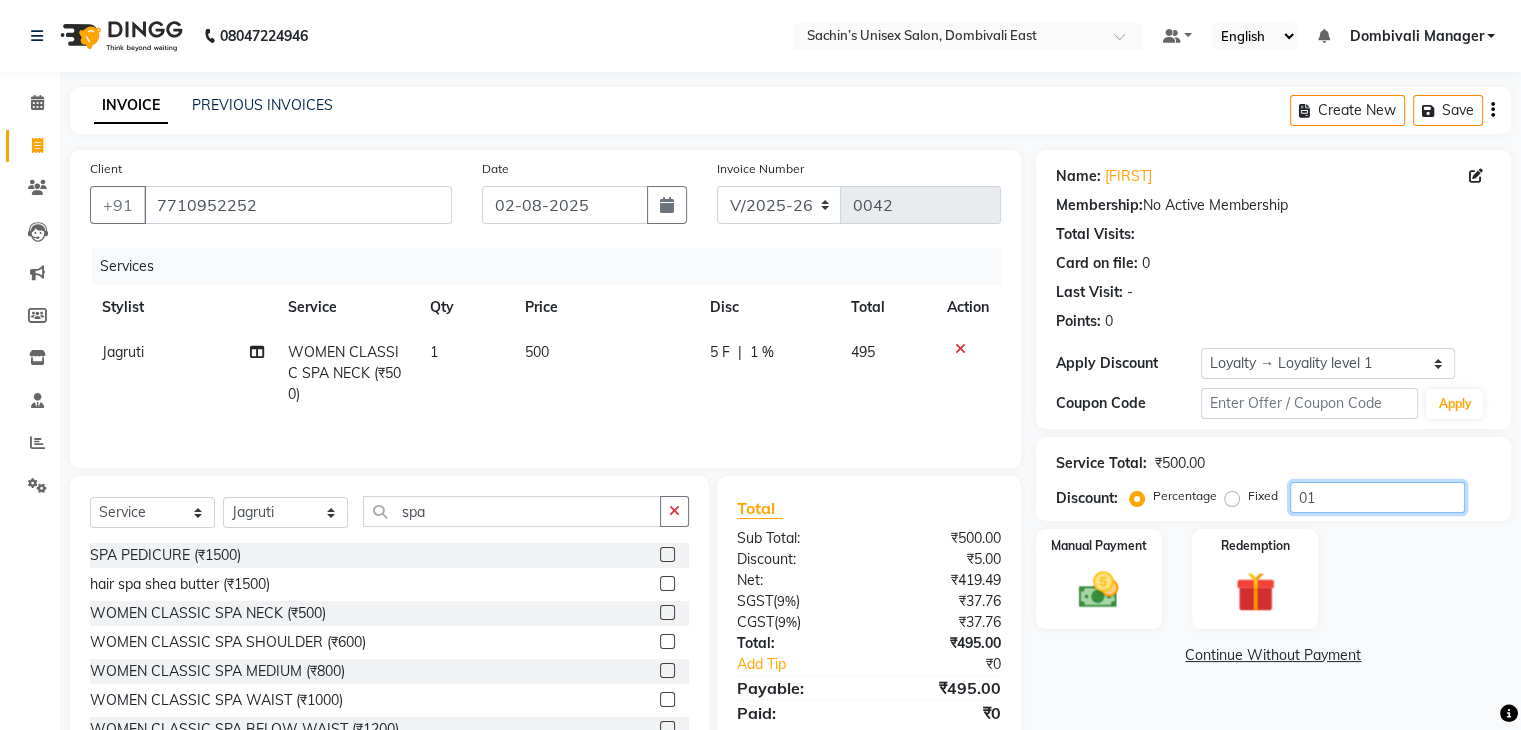 type on "0" 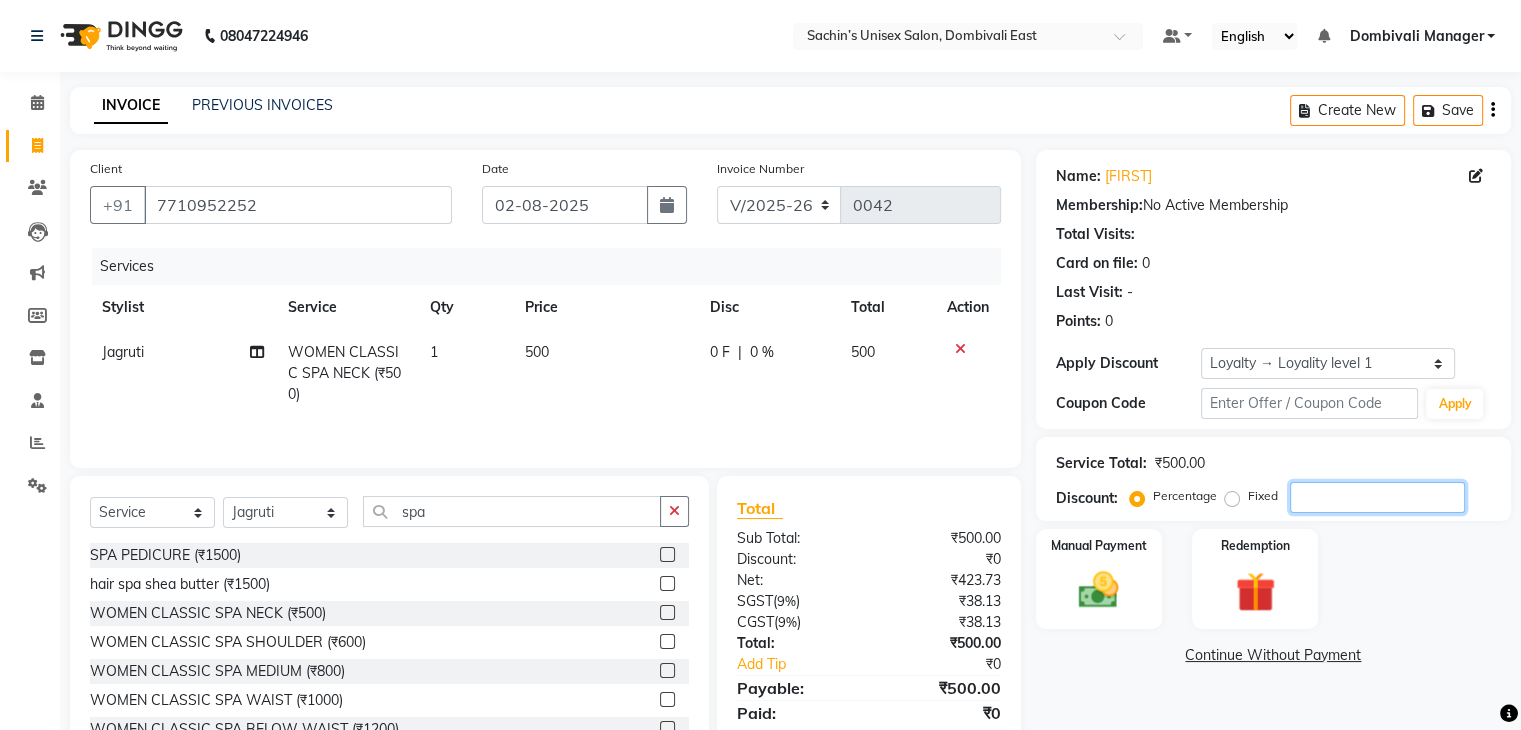 type on "1" 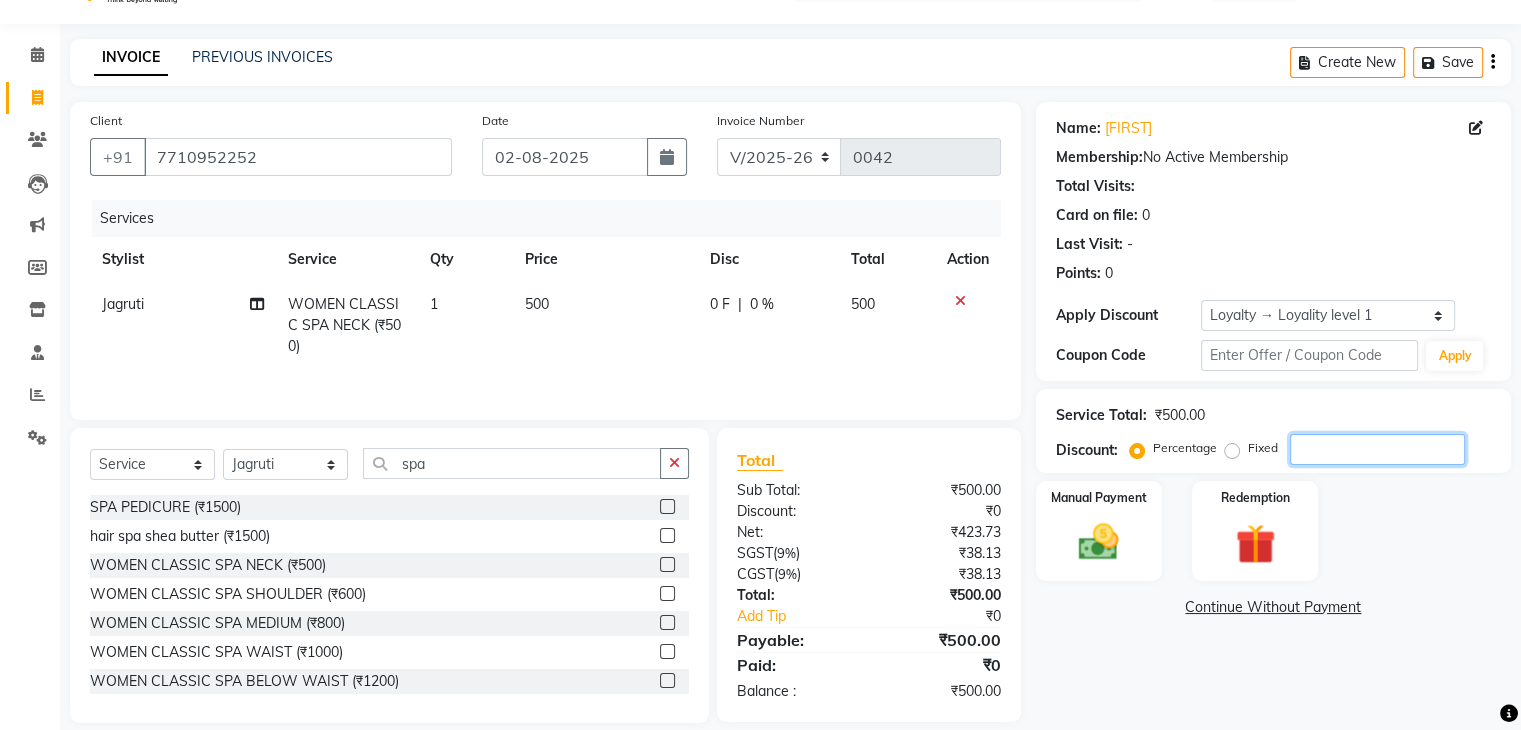 scroll, scrollTop: 72, scrollLeft: 0, axis: vertical 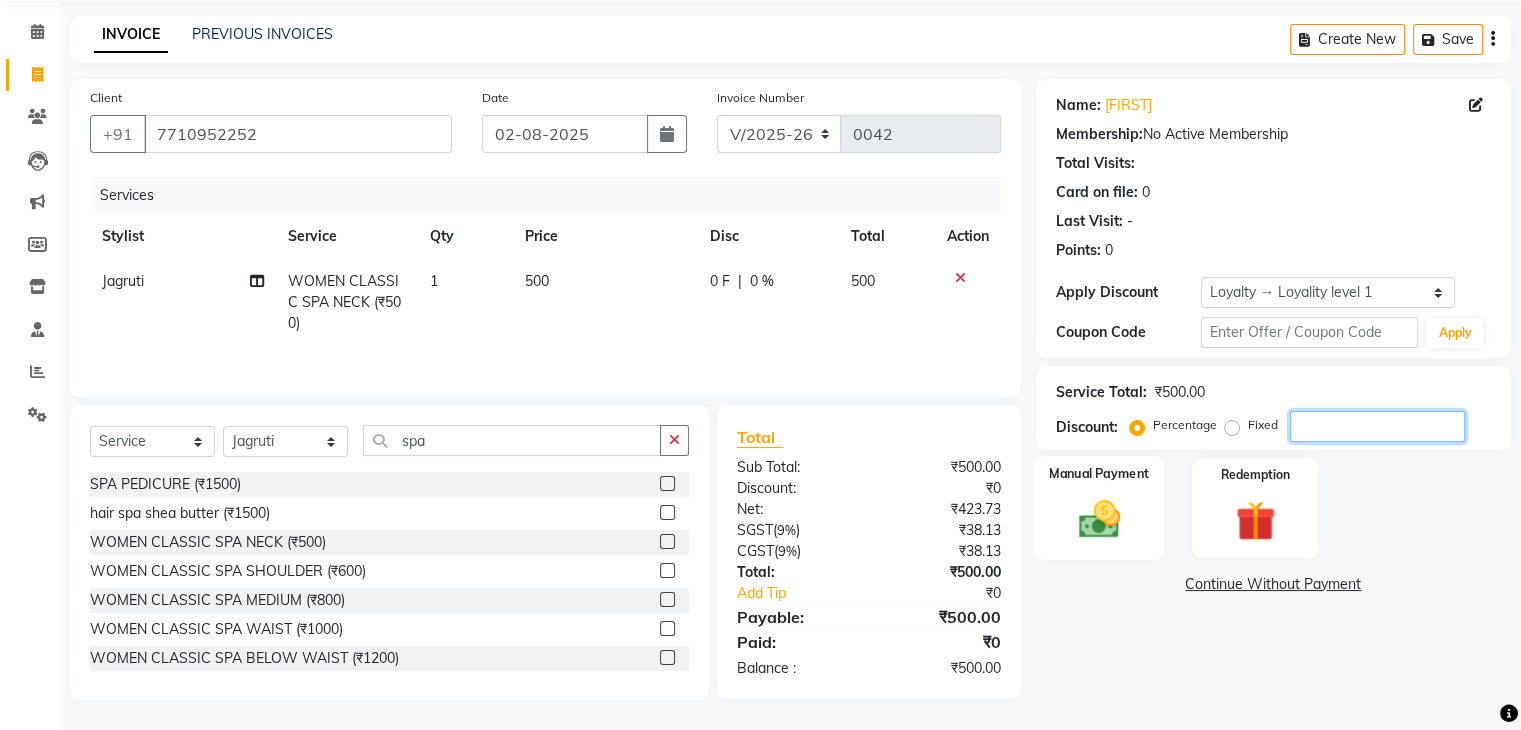 type 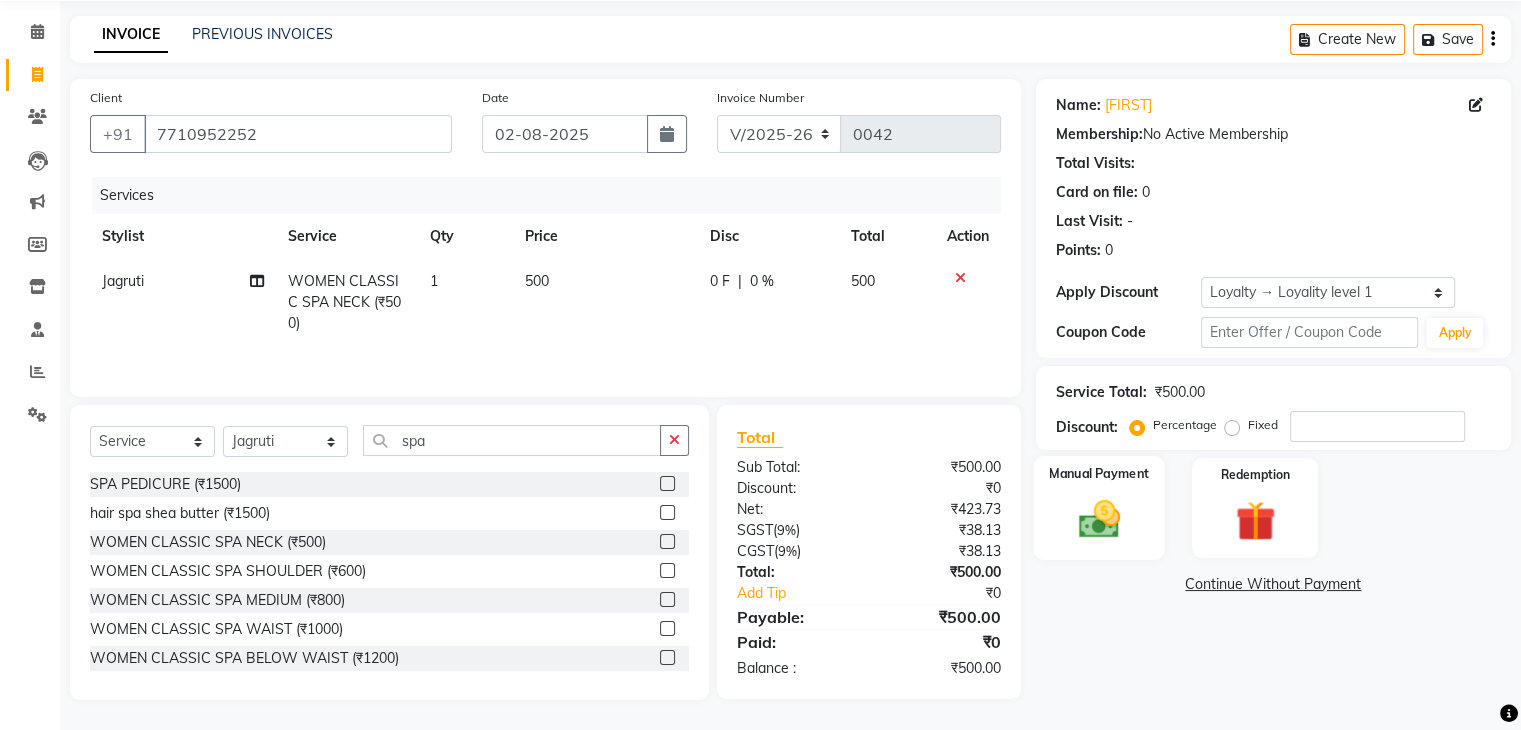 click on "Manual Payment" 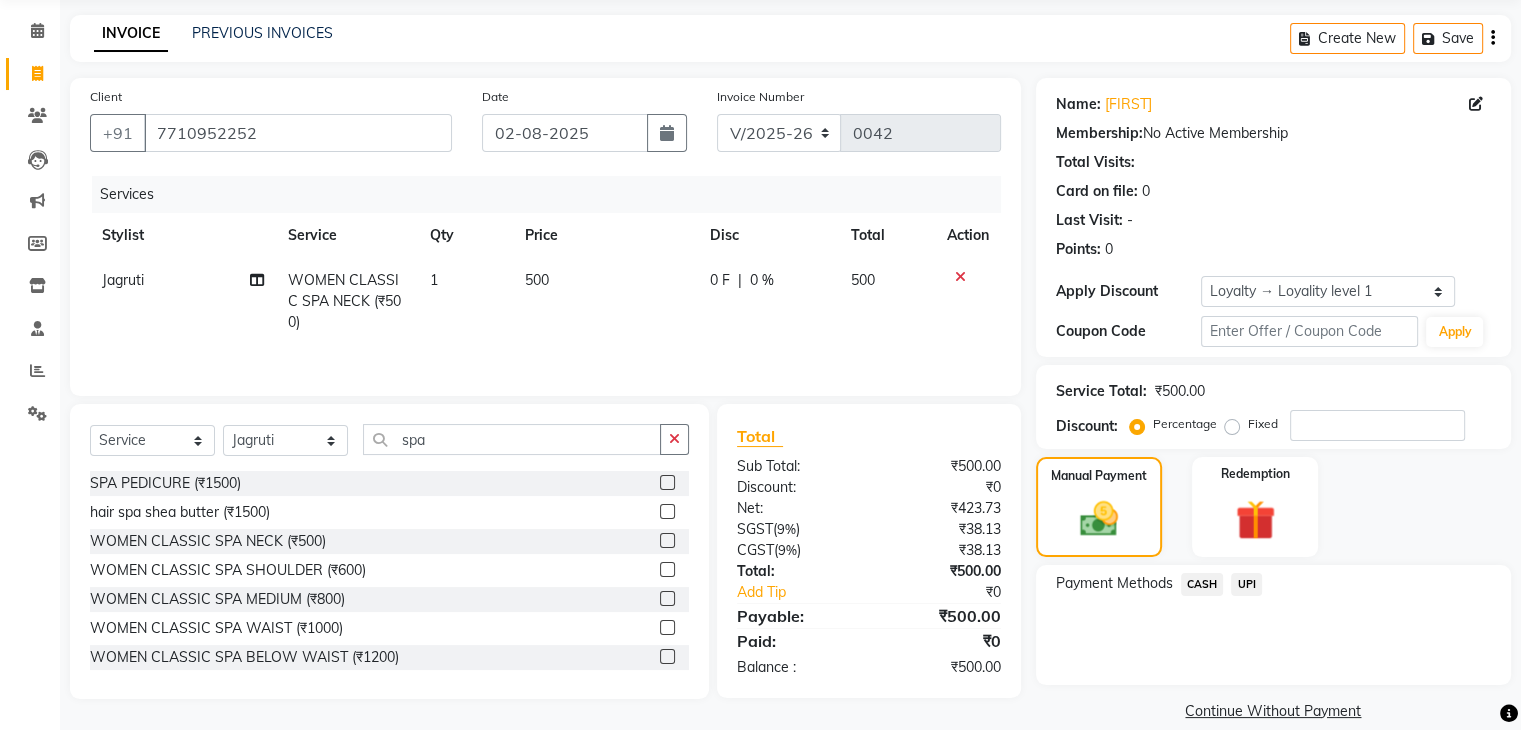 click on "UPI" 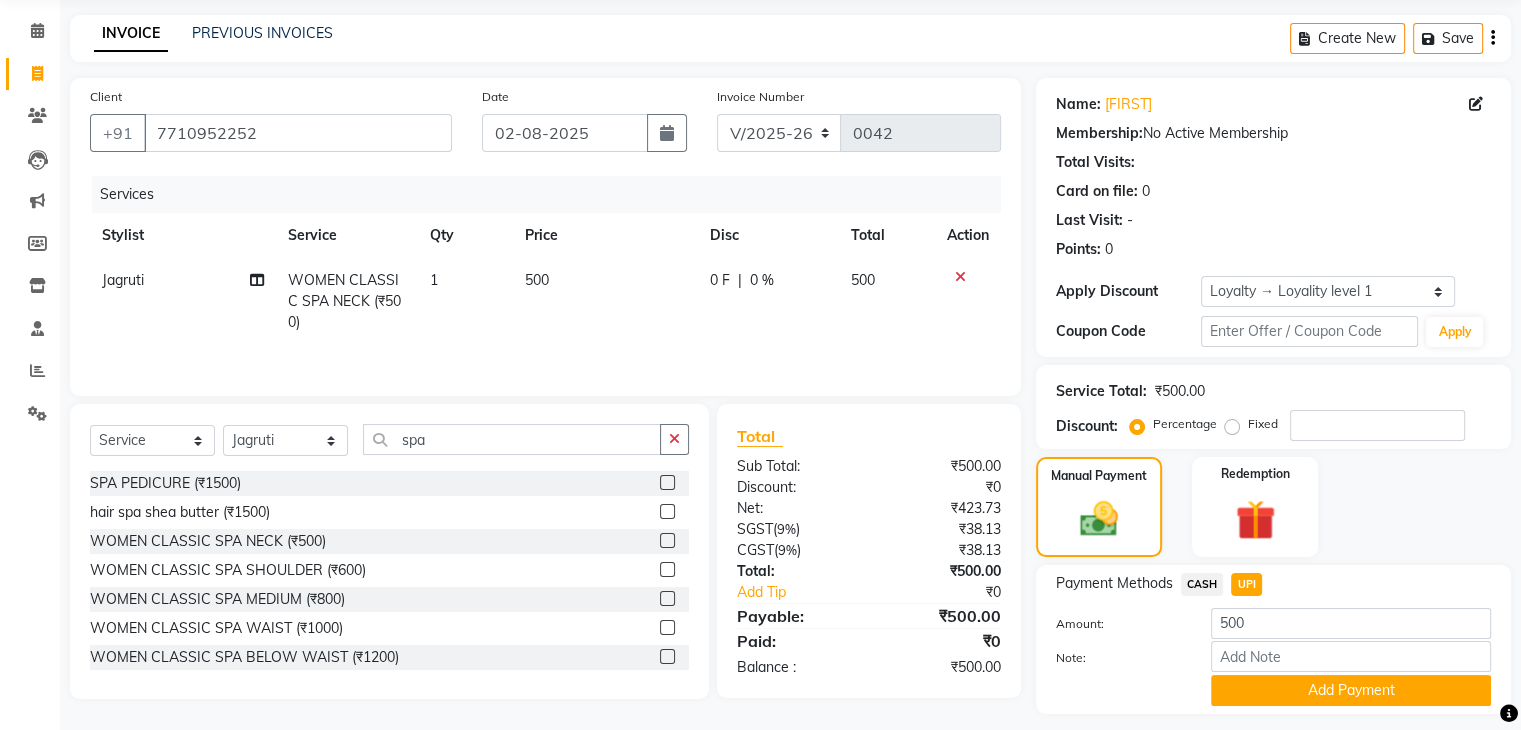 scroll, scrollTop: 128, scrollLeft: 0, axis: vertical 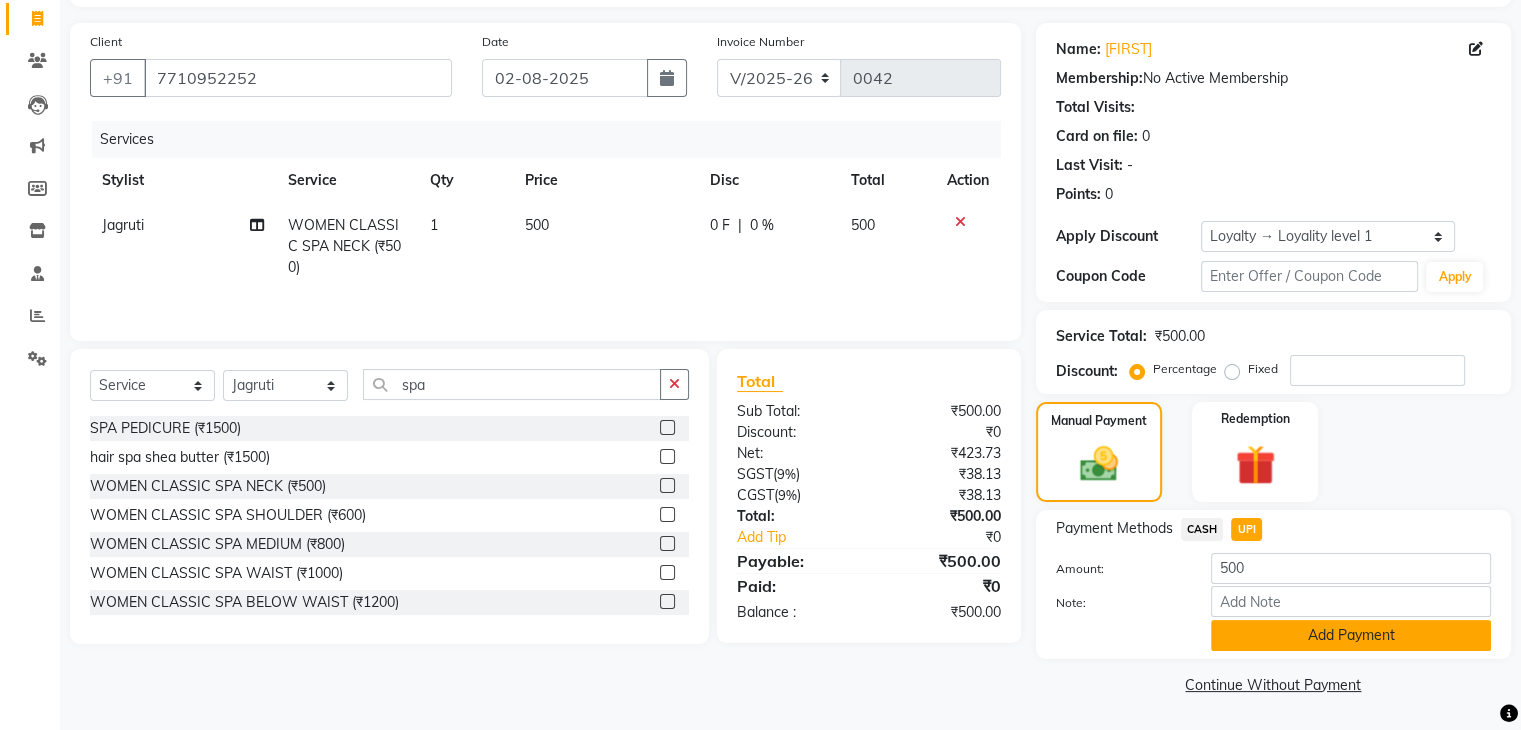 click on "Add Payment" 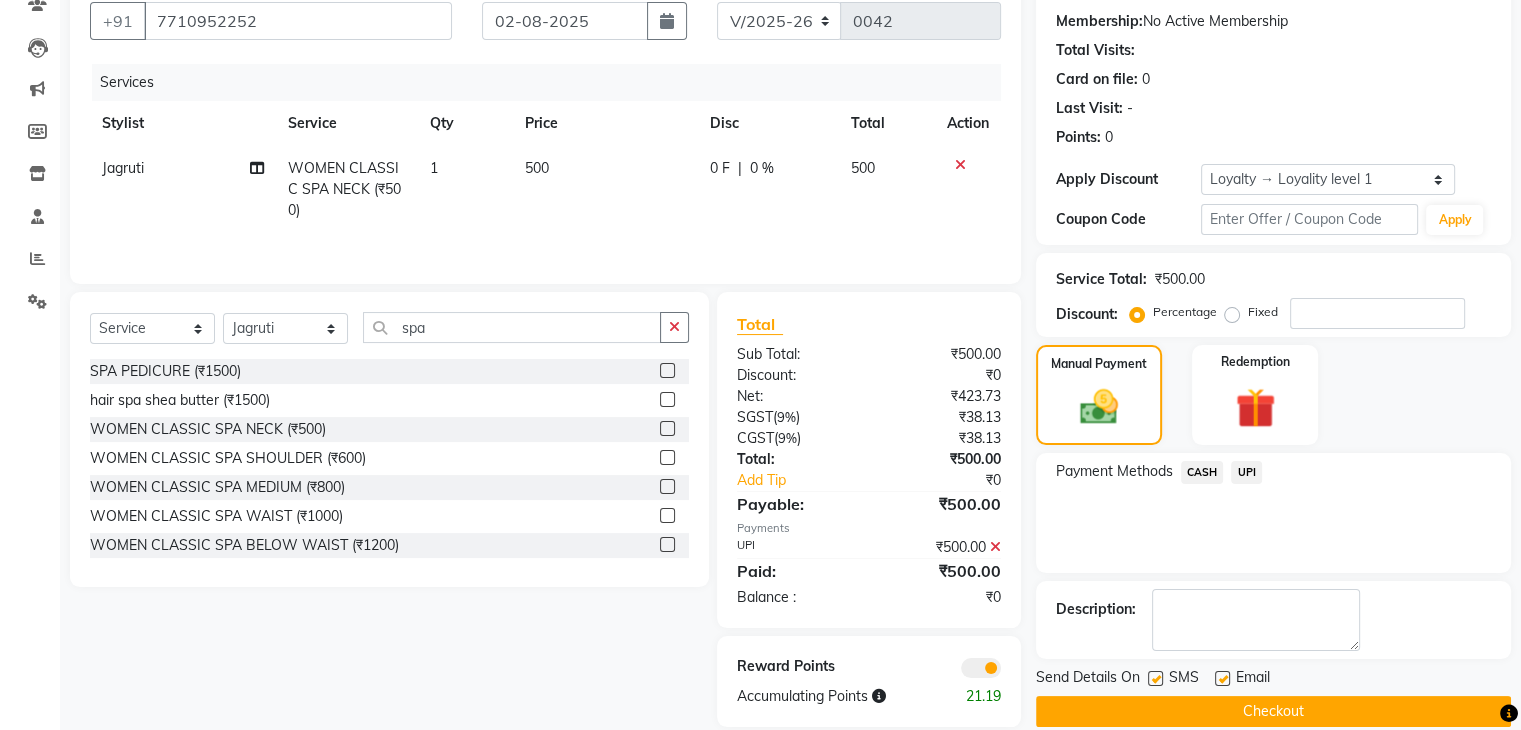 scroll, scrollTop: 213, scrollLeft: 0, axis: vertical 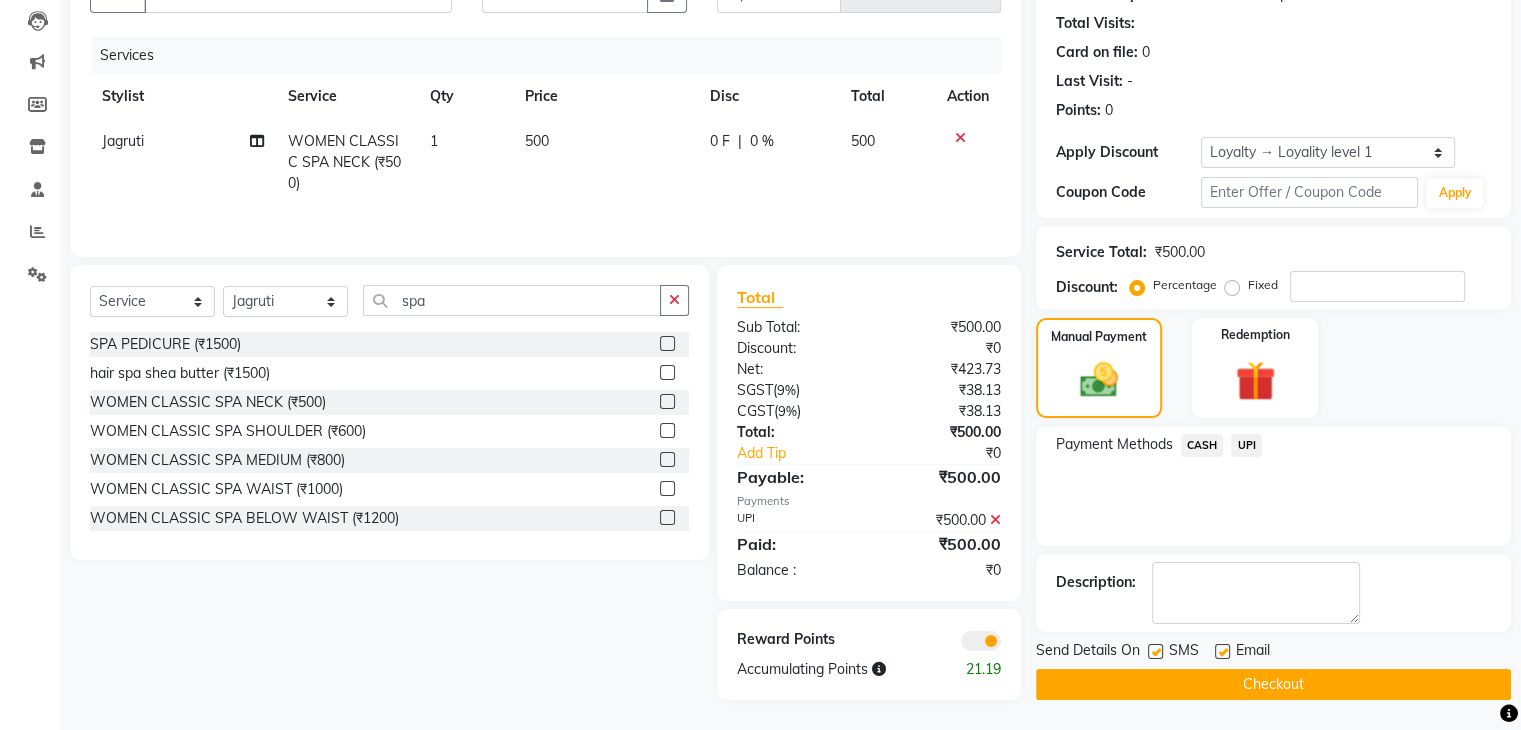 click on "Checkout" 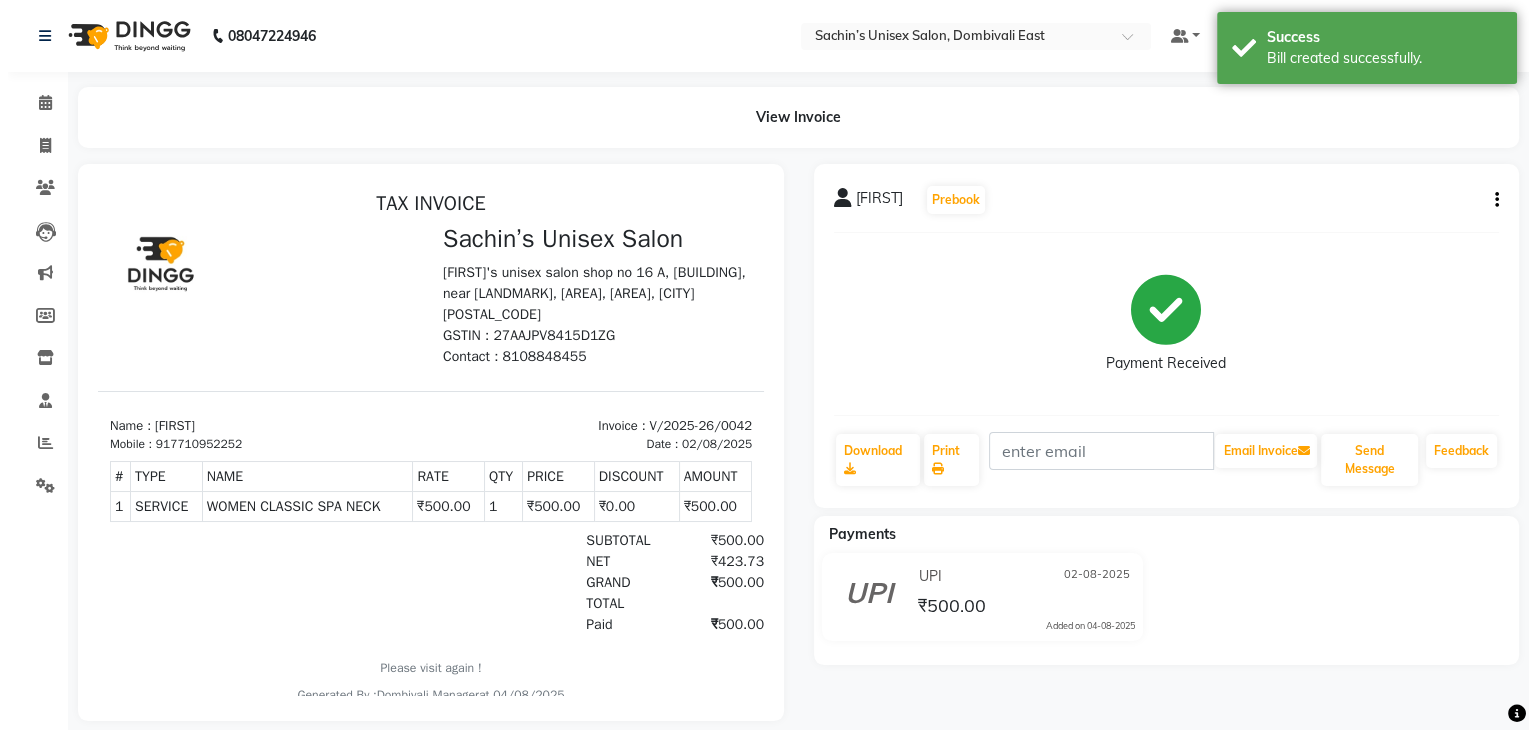 scroll, scrollTop: 0, scrollLeft: 0, axis: both 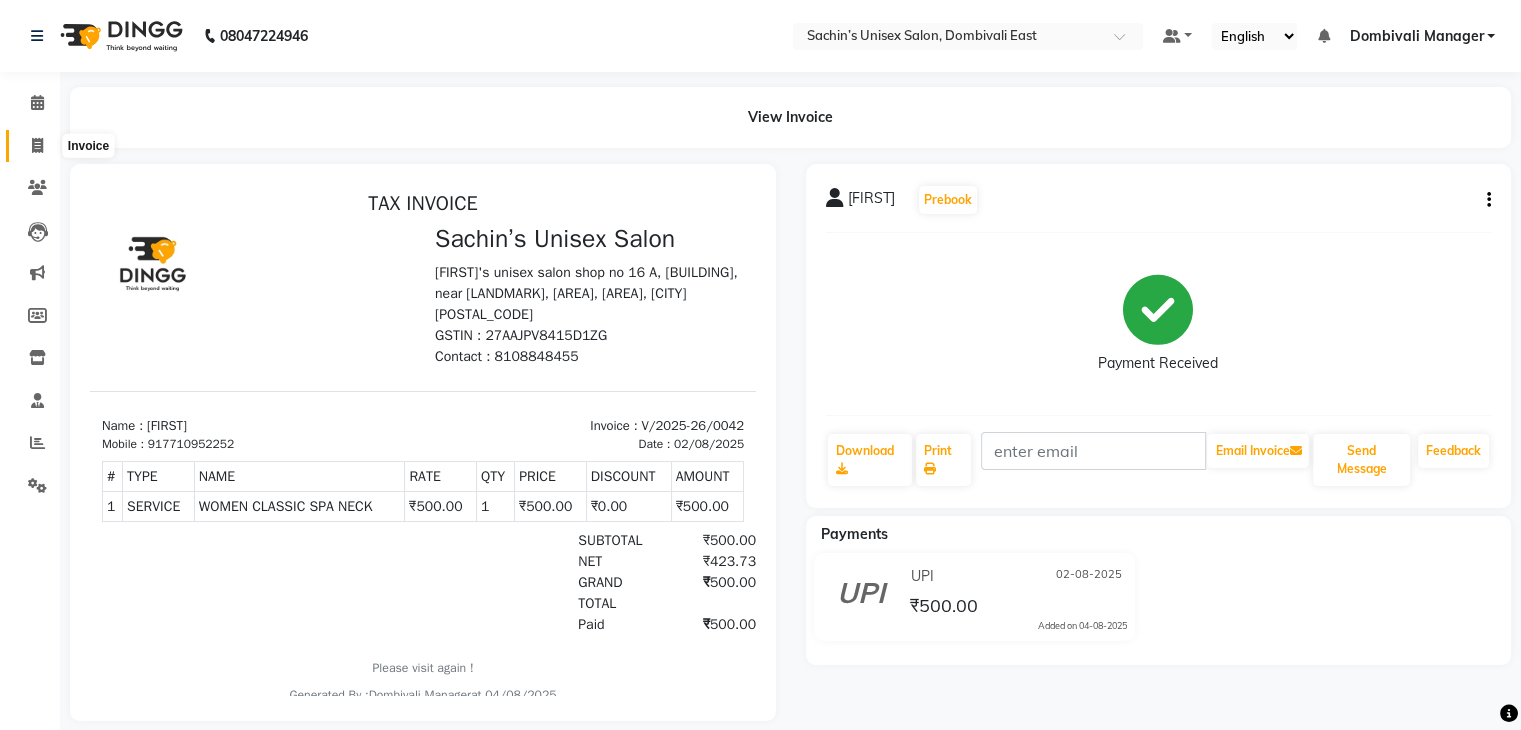 click 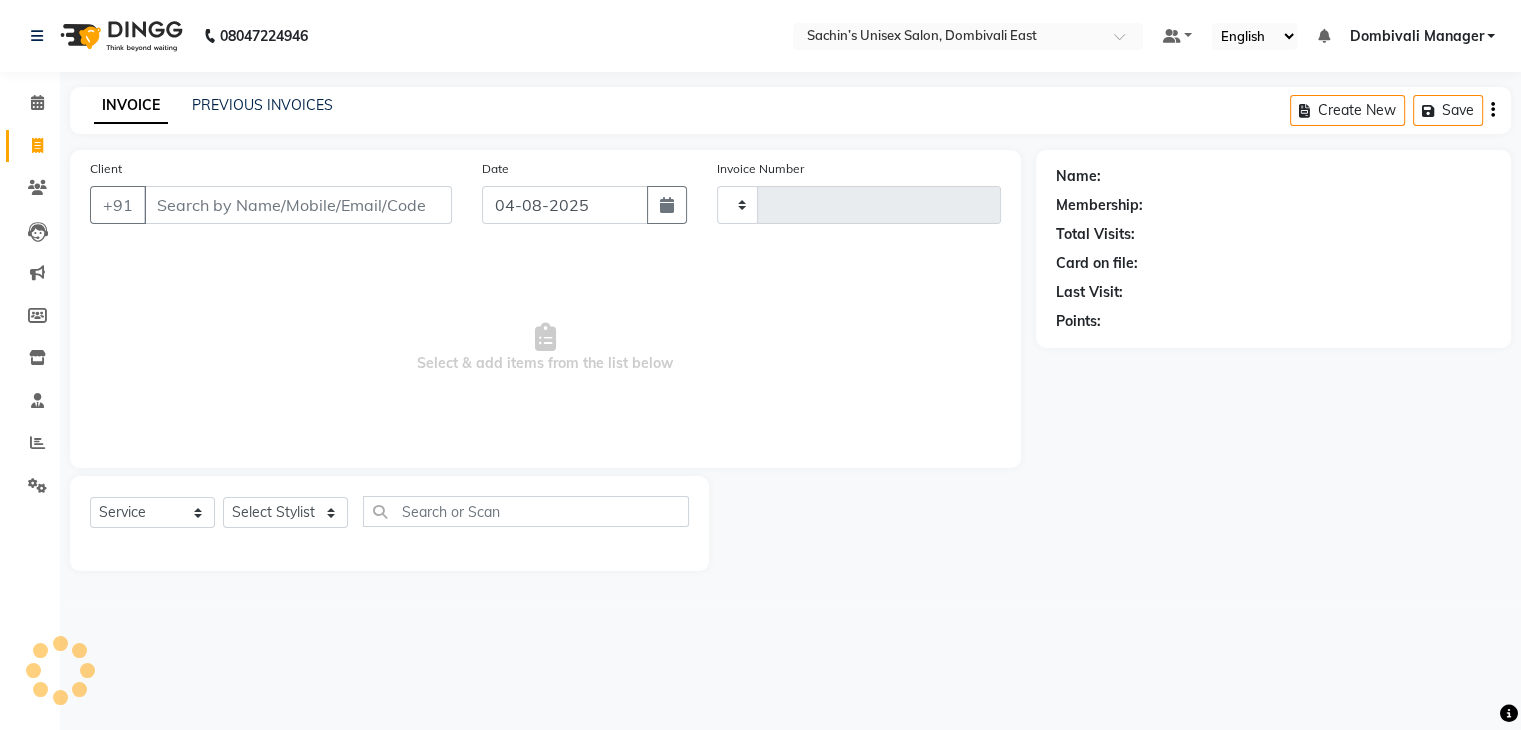 type on "0043" 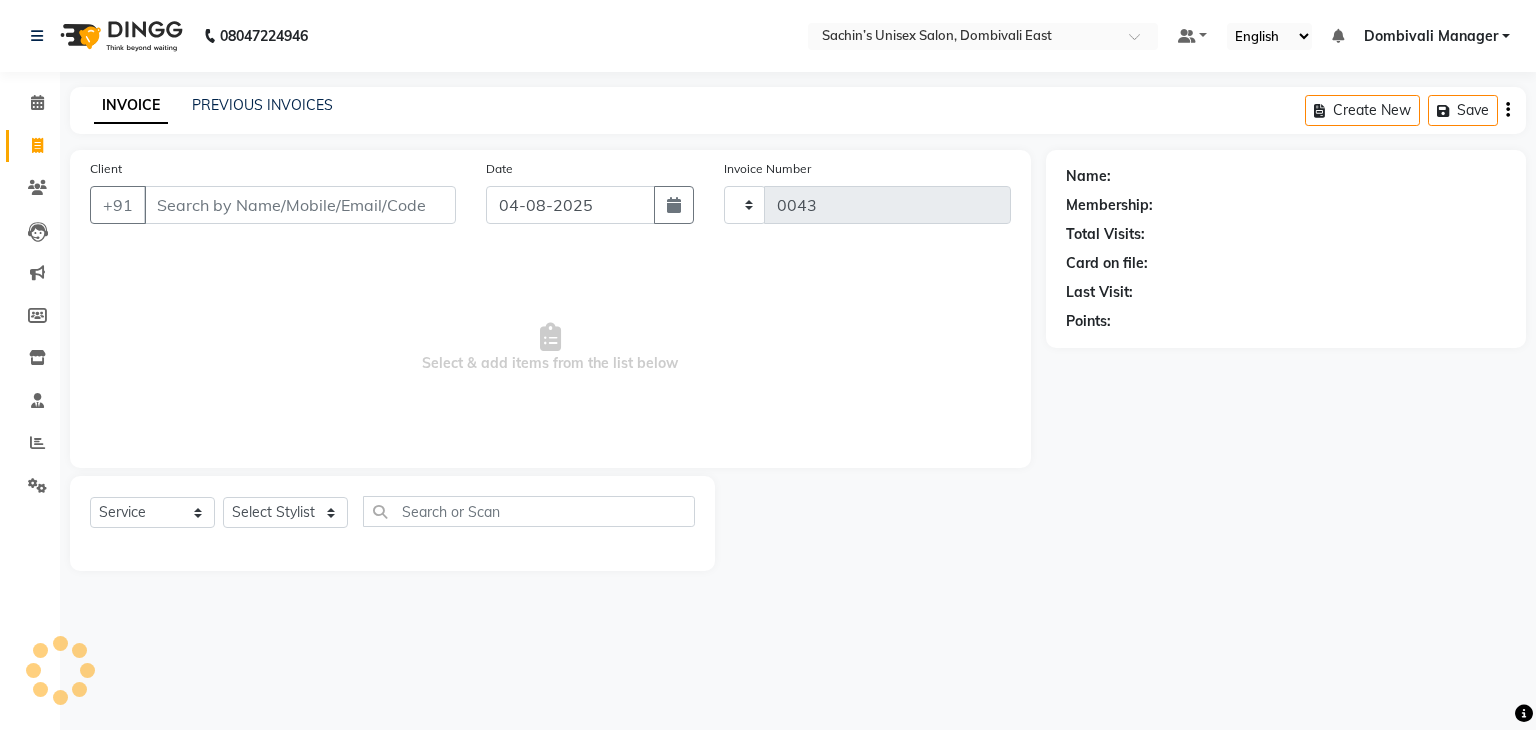 select on "8637" 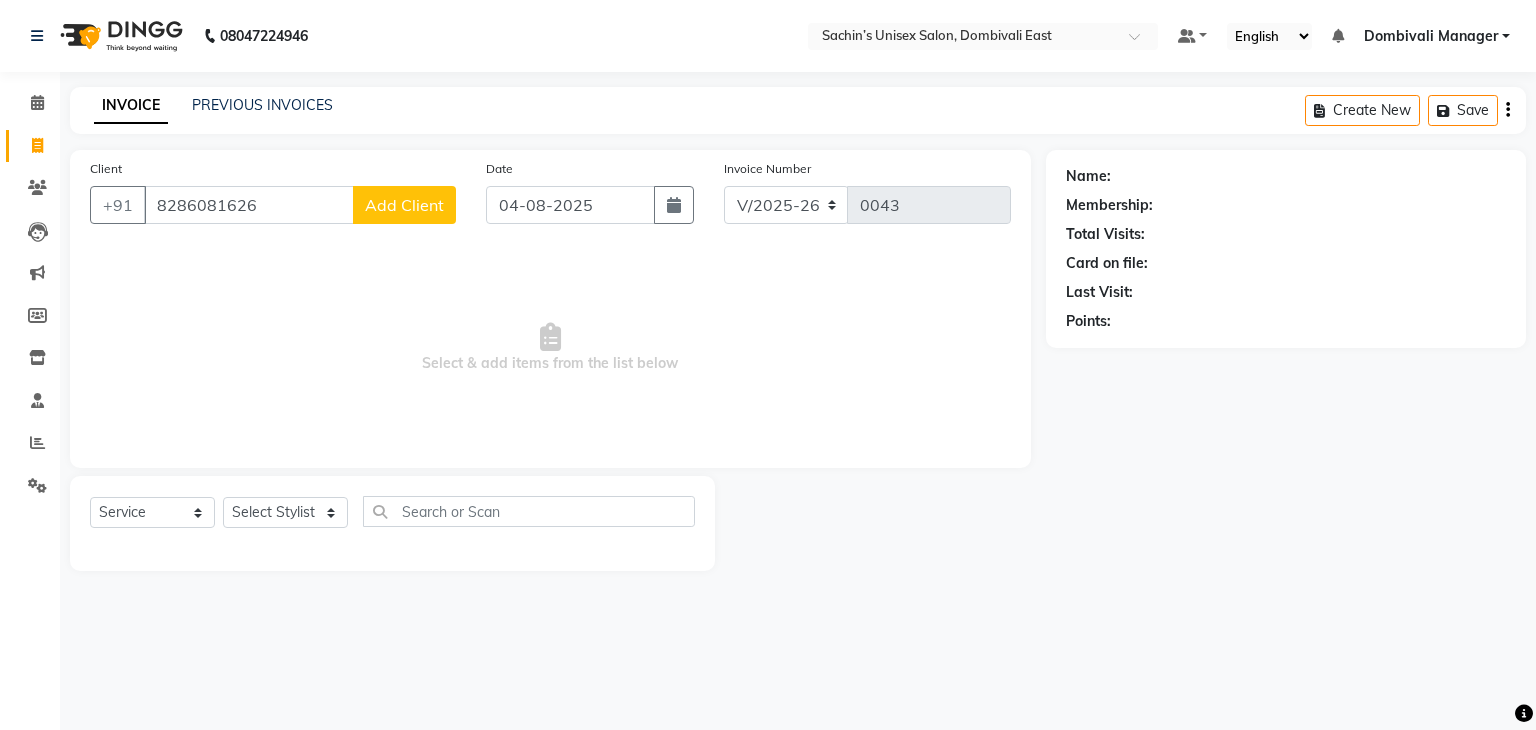 type on "8286081626" 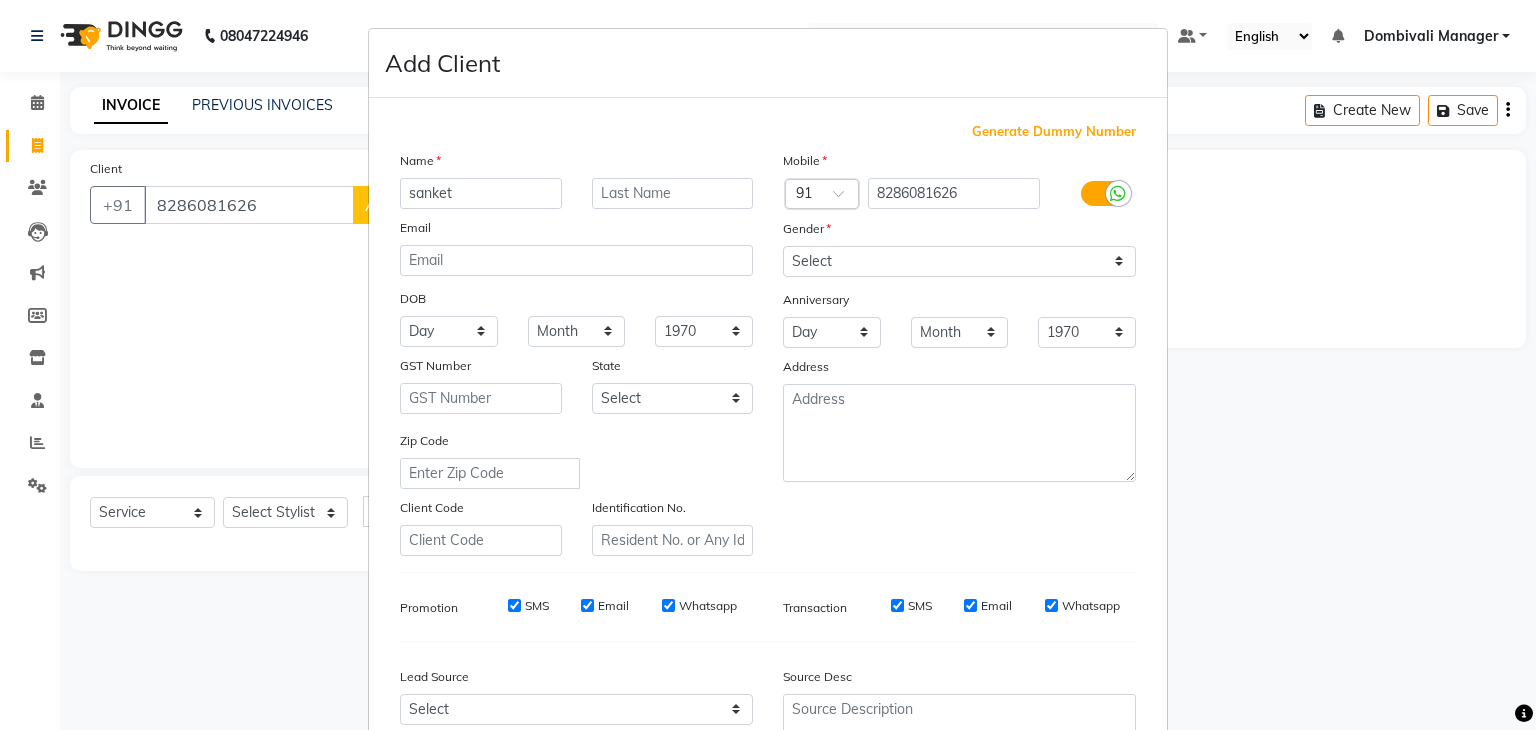 type on "sanket" 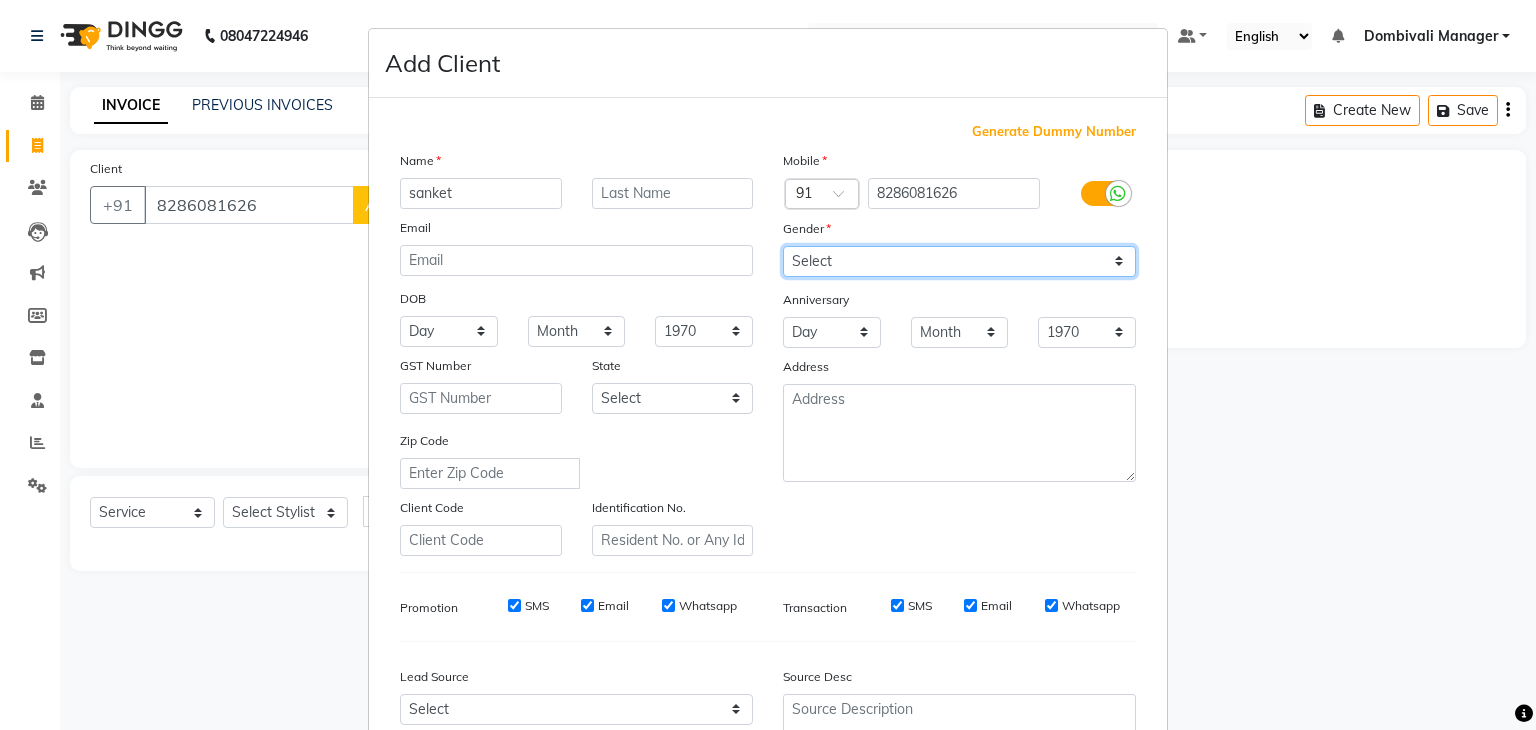 click on "Select Male Female Other Prefer Not To Say" at bounding box center [959, 261] 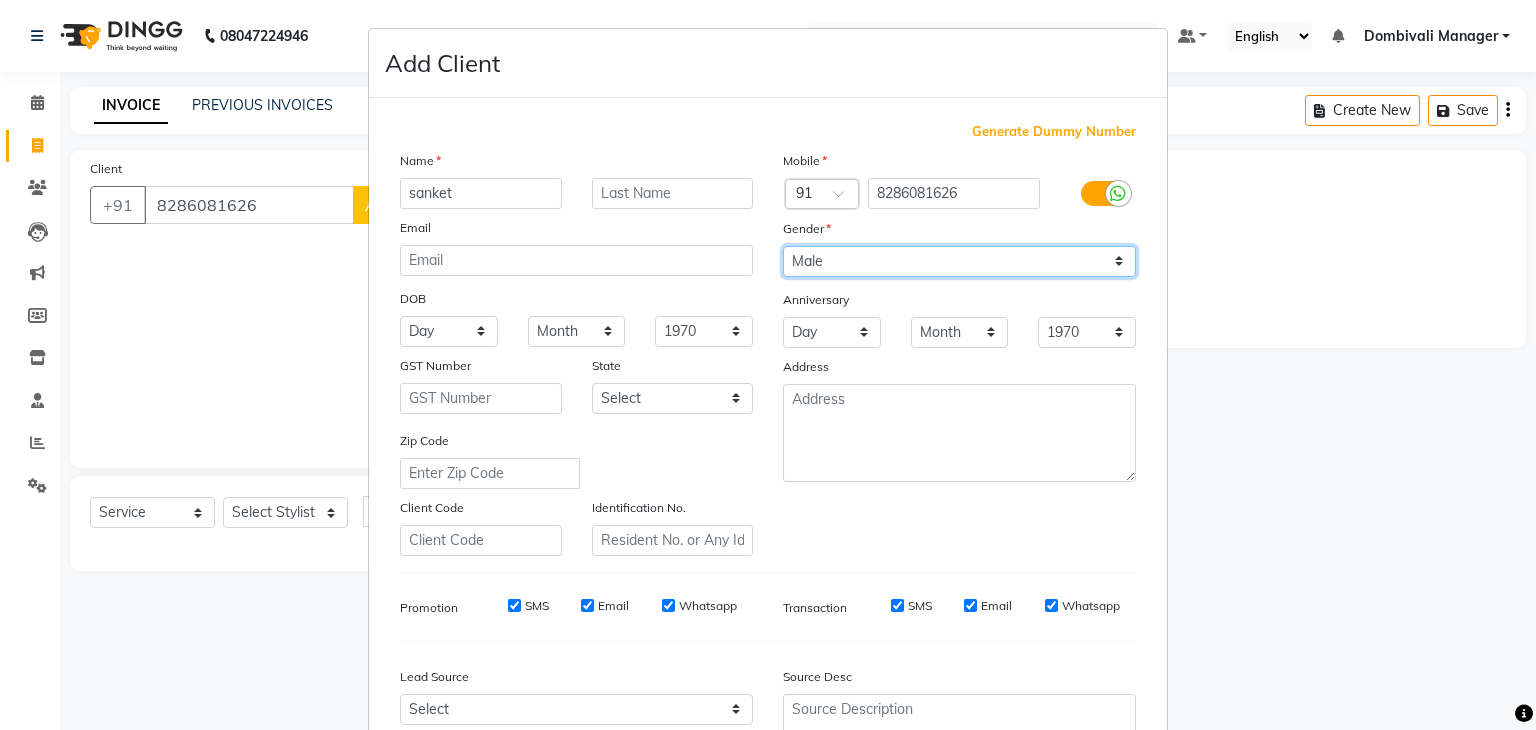 click on "Select Male Female Other Prefer Not To Say" at bounding box center [959, 261] 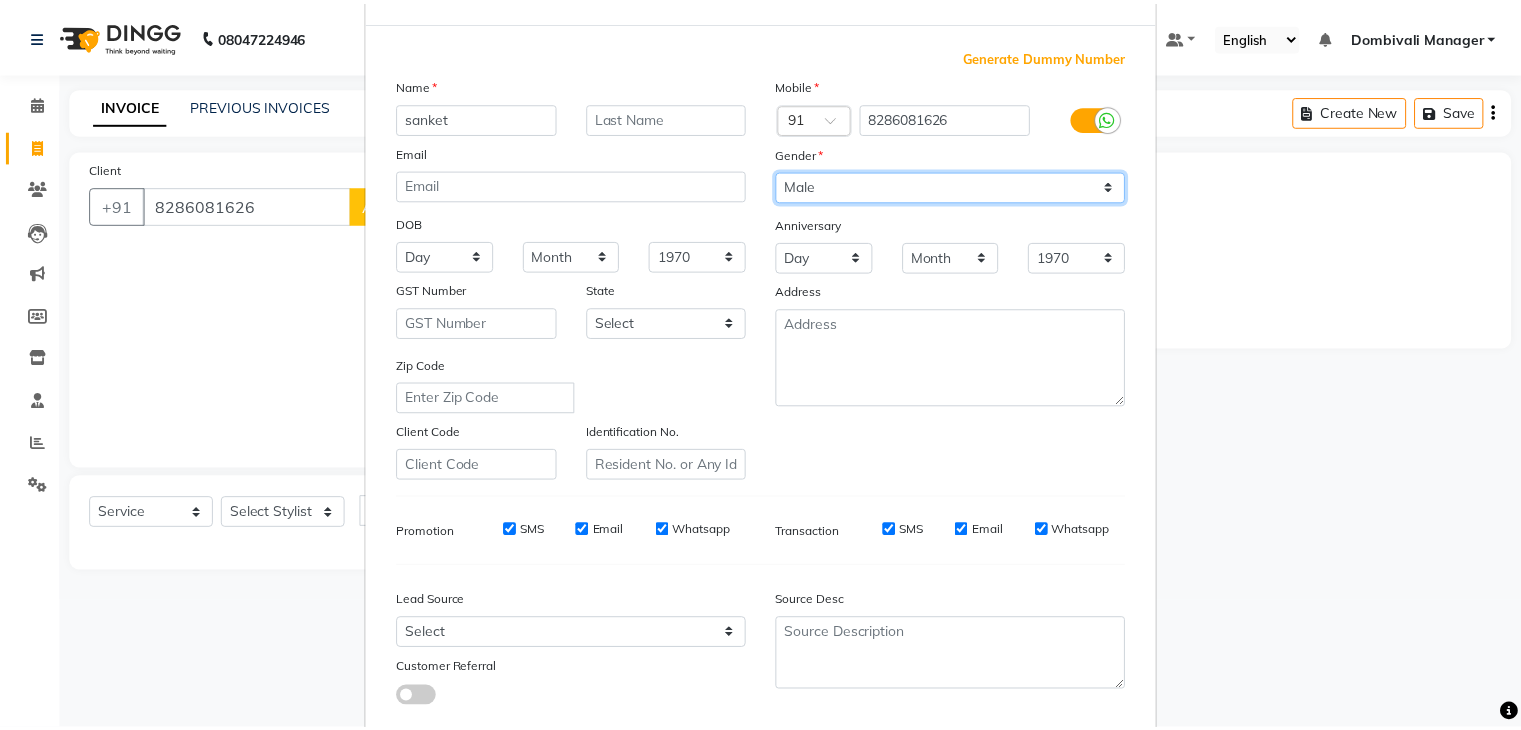 scroll, scrollTop: 203, scrollLeft: 0, axis: vertical 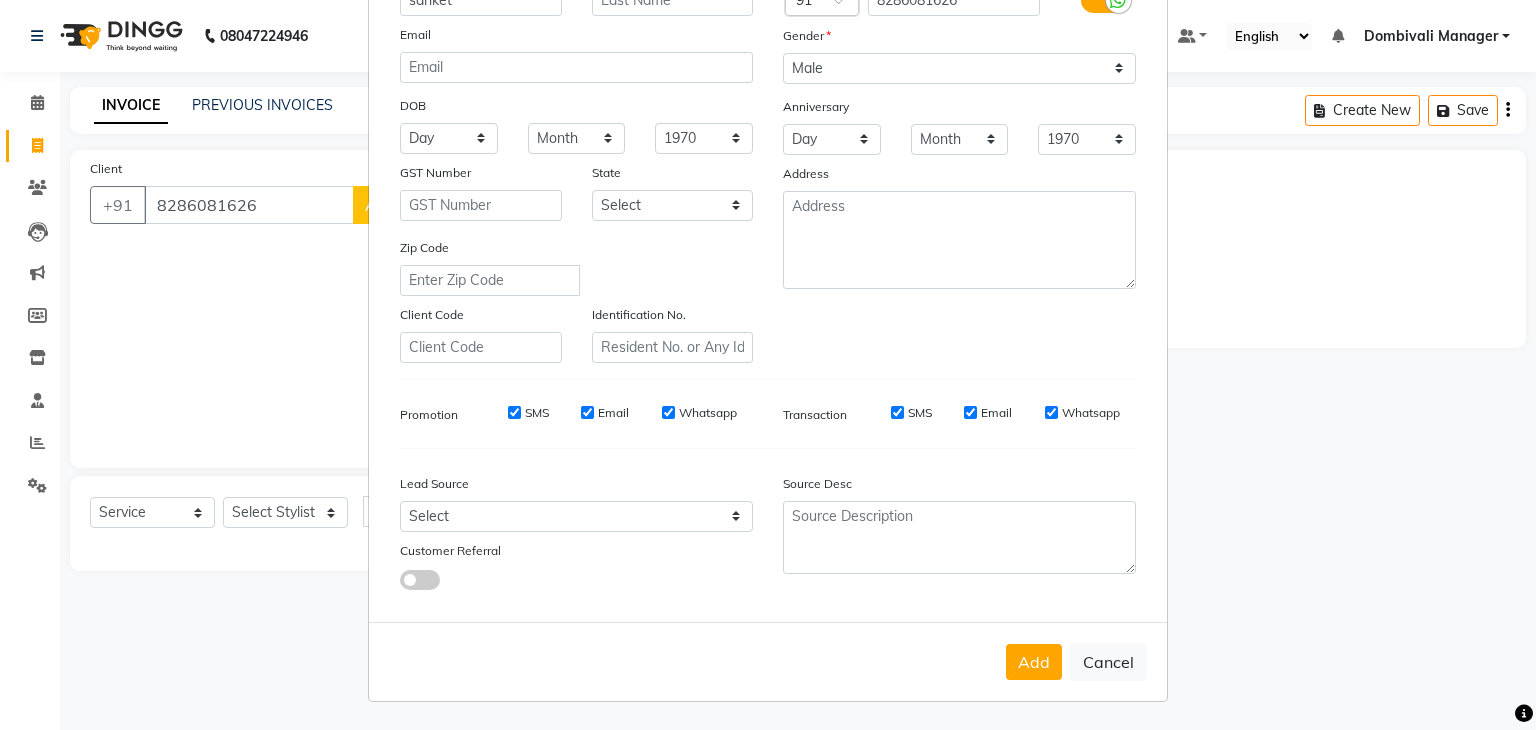 click on "Add" at bounding box center (1034, 662) 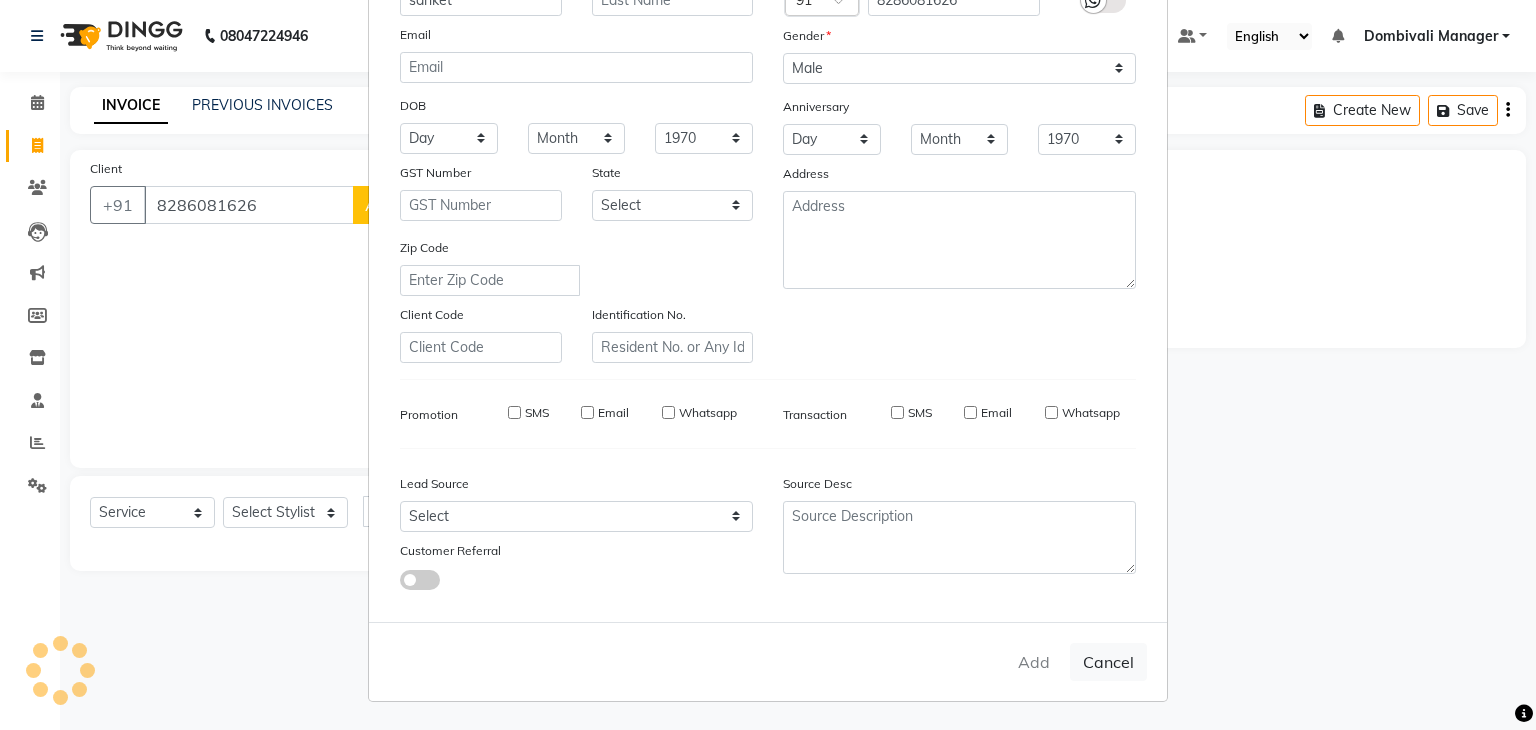 type 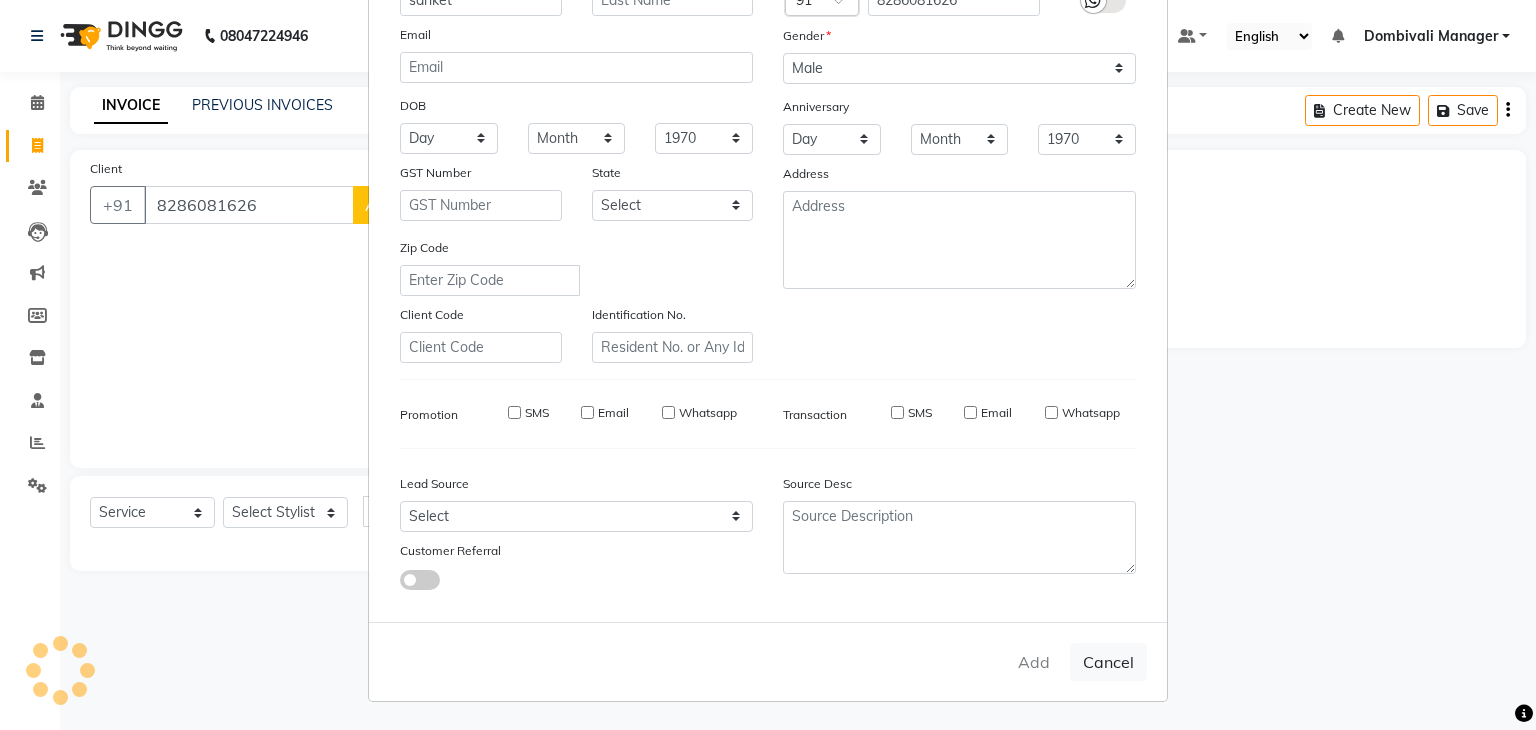 select 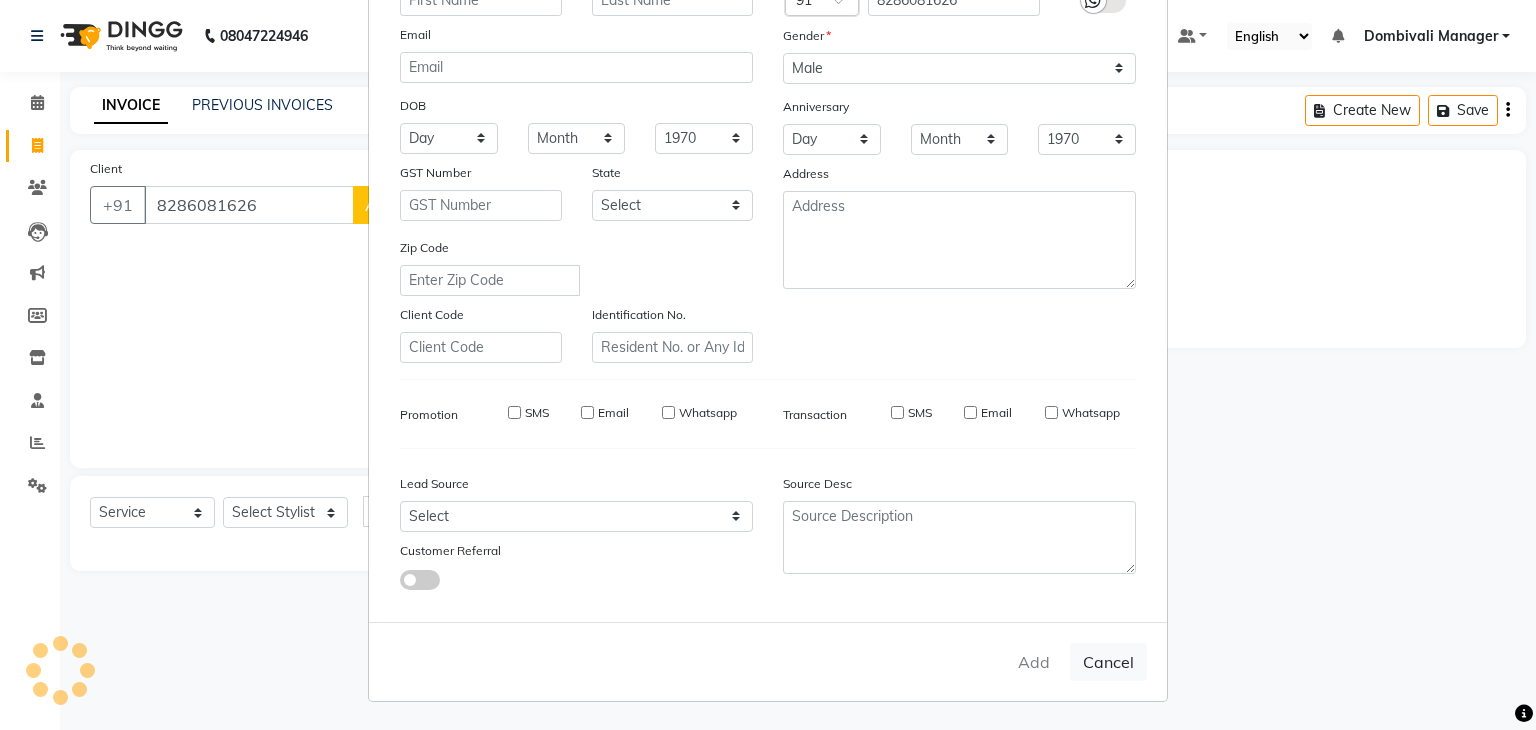 select 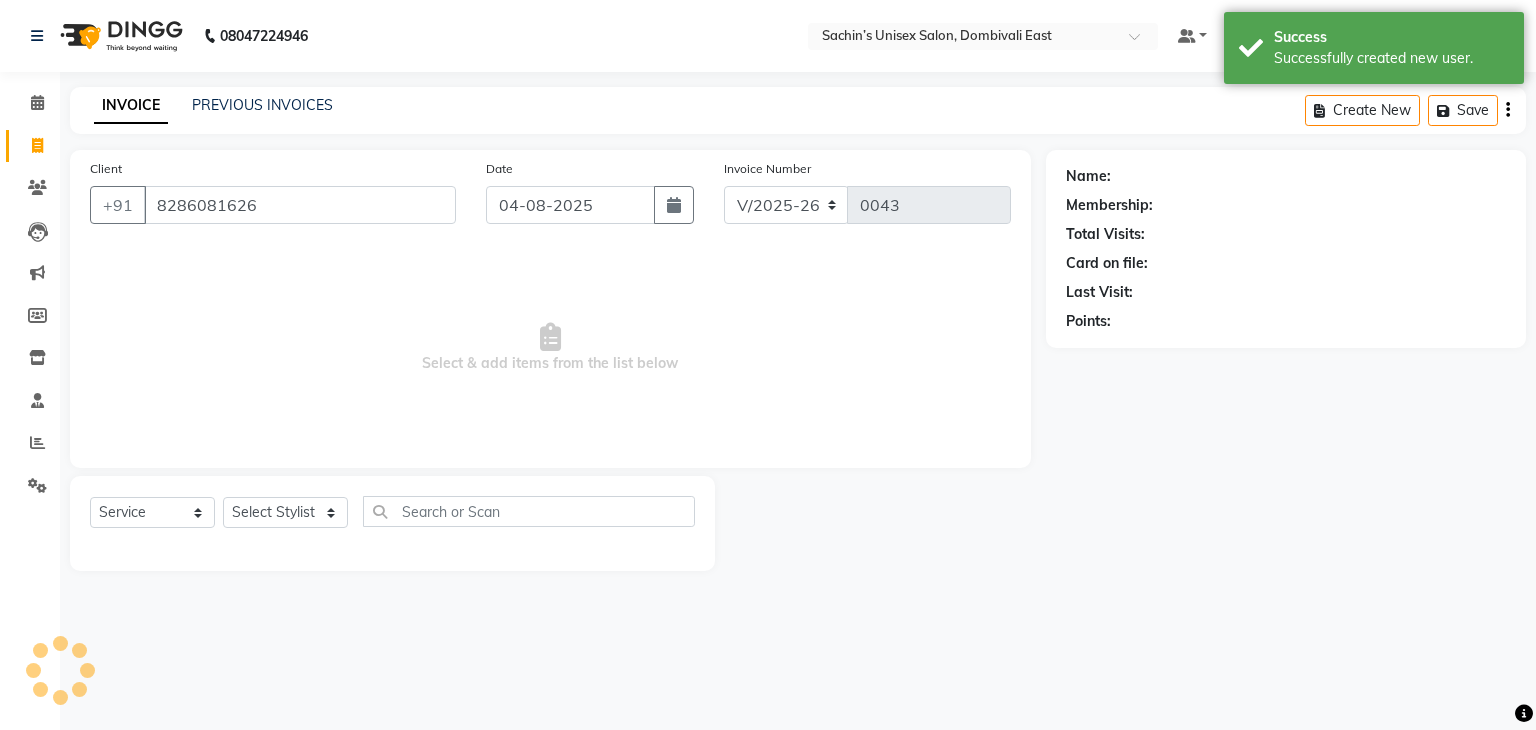 select on "1: Object" 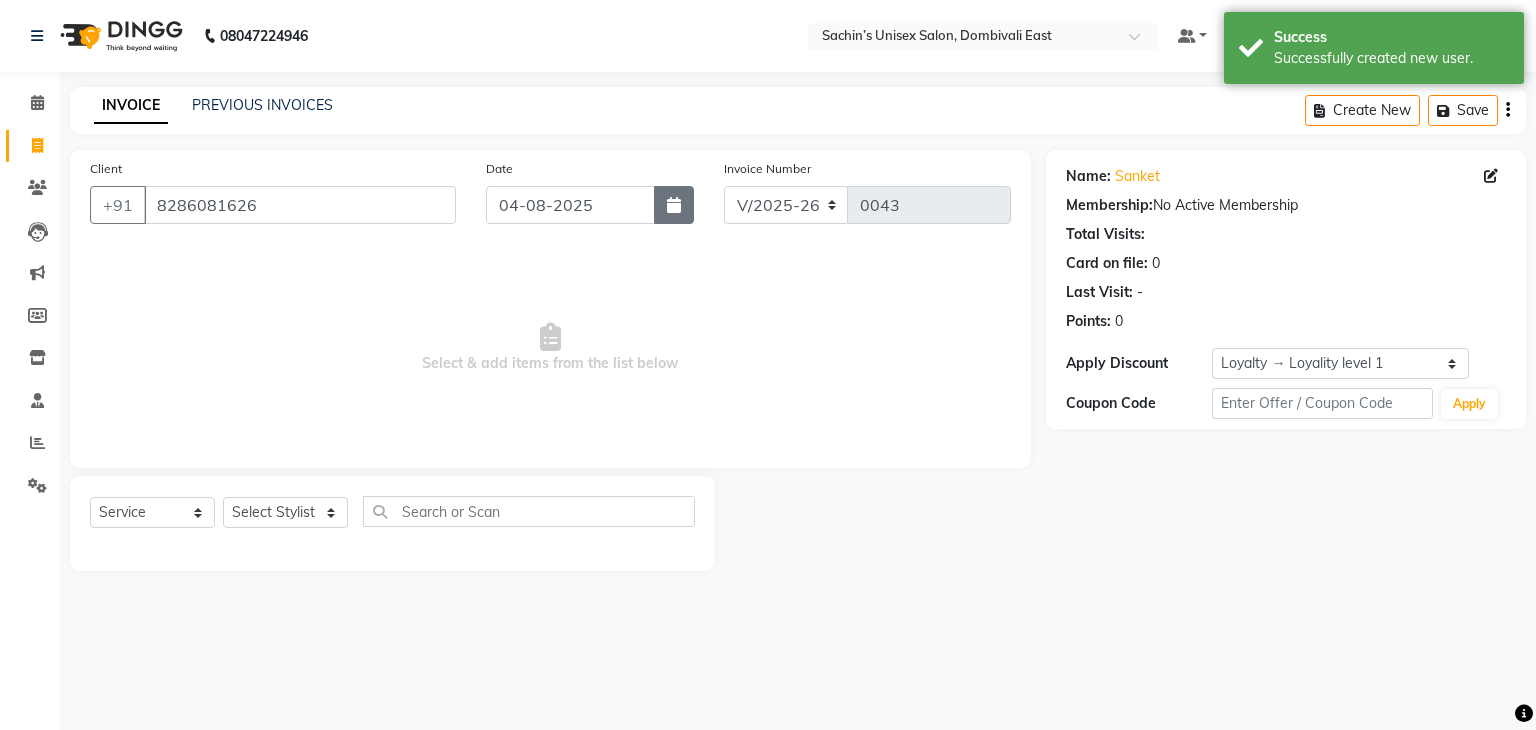 click 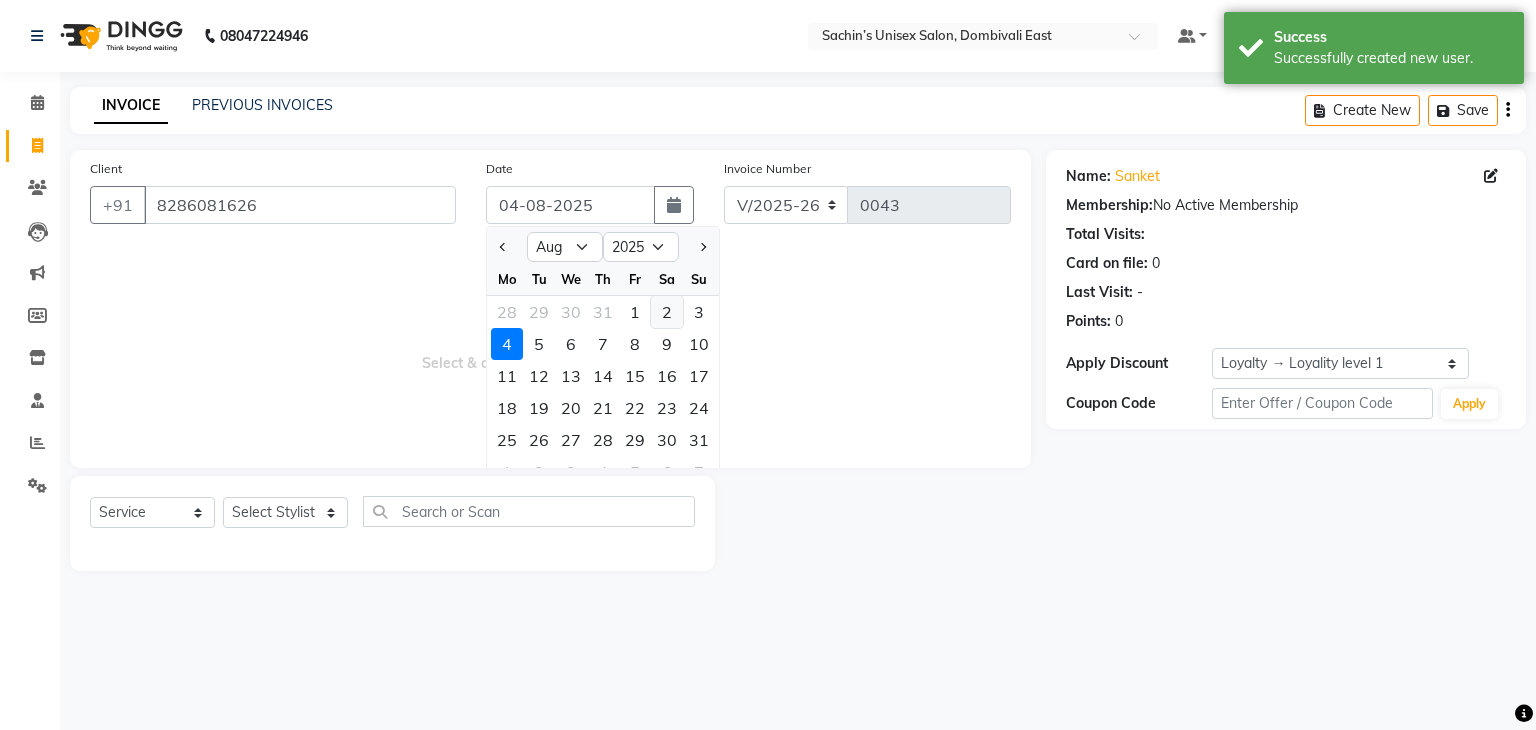 click on "2" 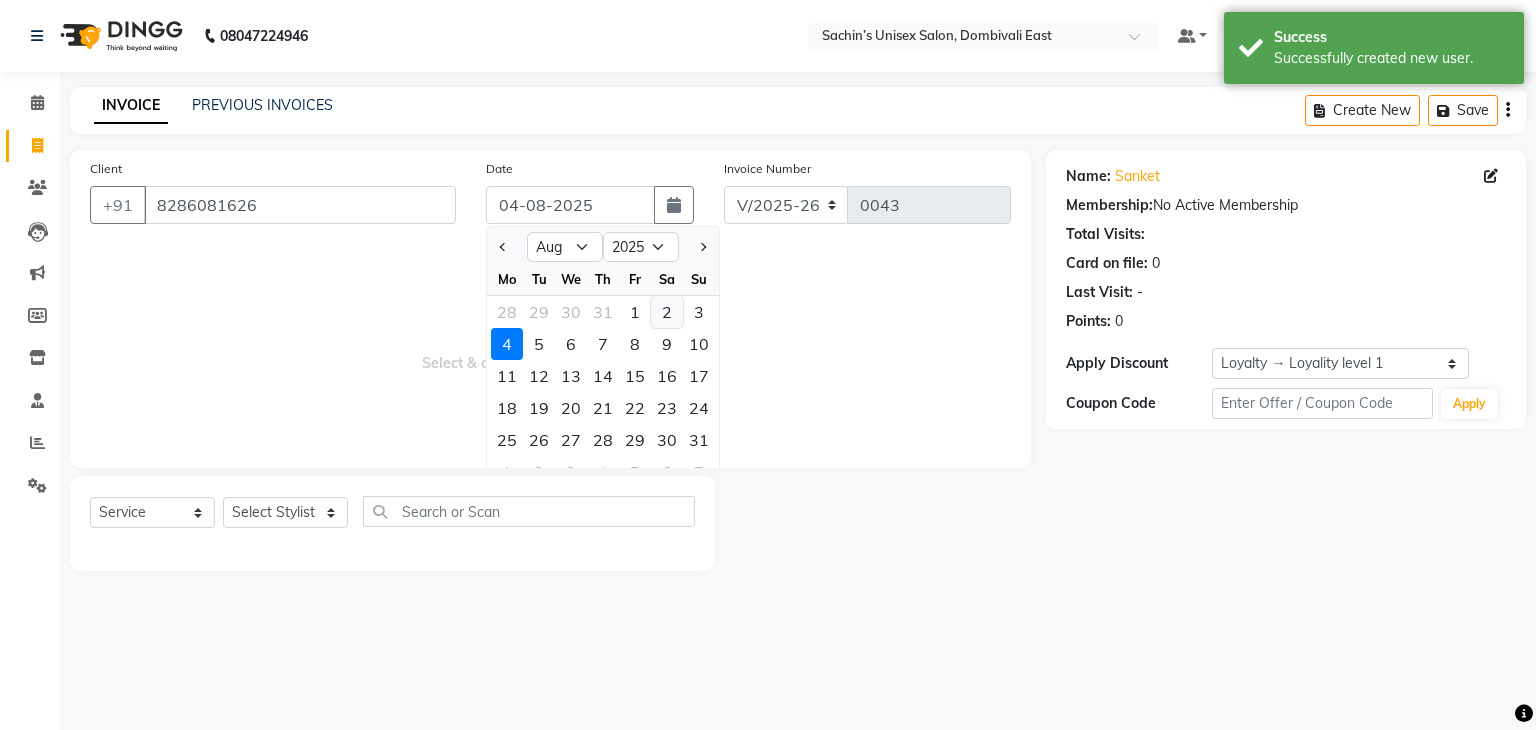 type on "02-08-2025" 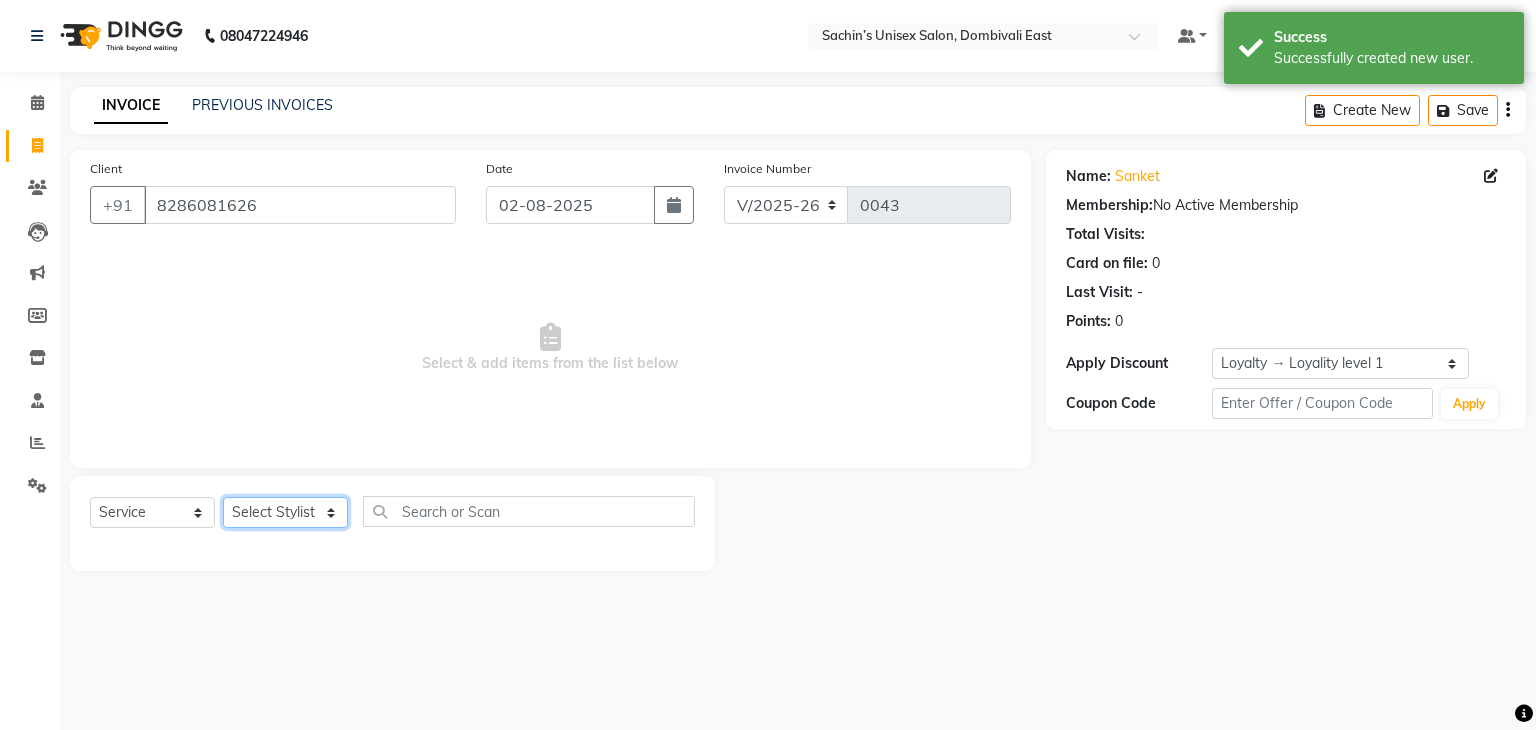 click on "Select Stylist [NAME] [CITY] Manager [NAME] [LAST] [NAME] [LAST]" 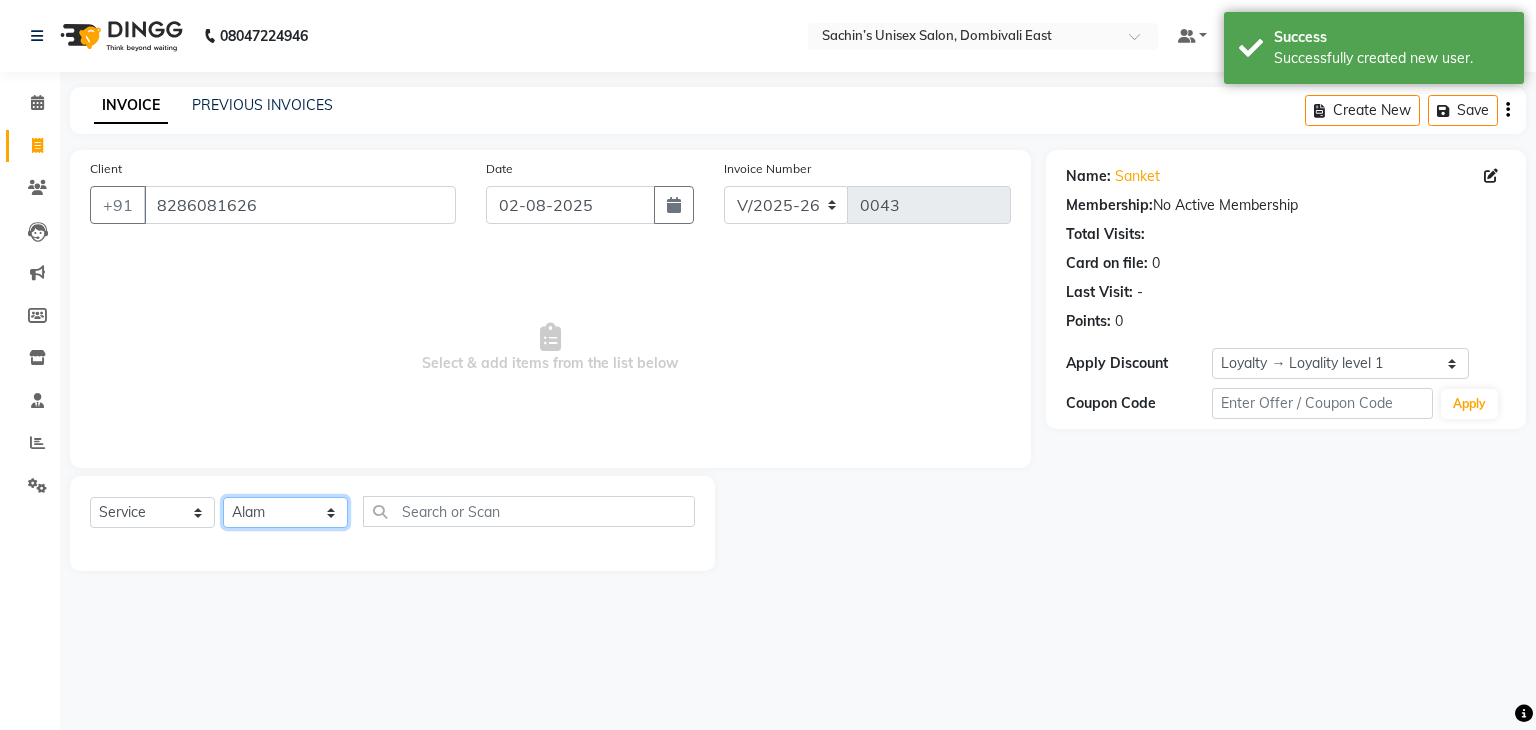 click on "Select Stylist [NAME] [CITY] Manager [NAME] [LAST] [NAME] [LAST]" 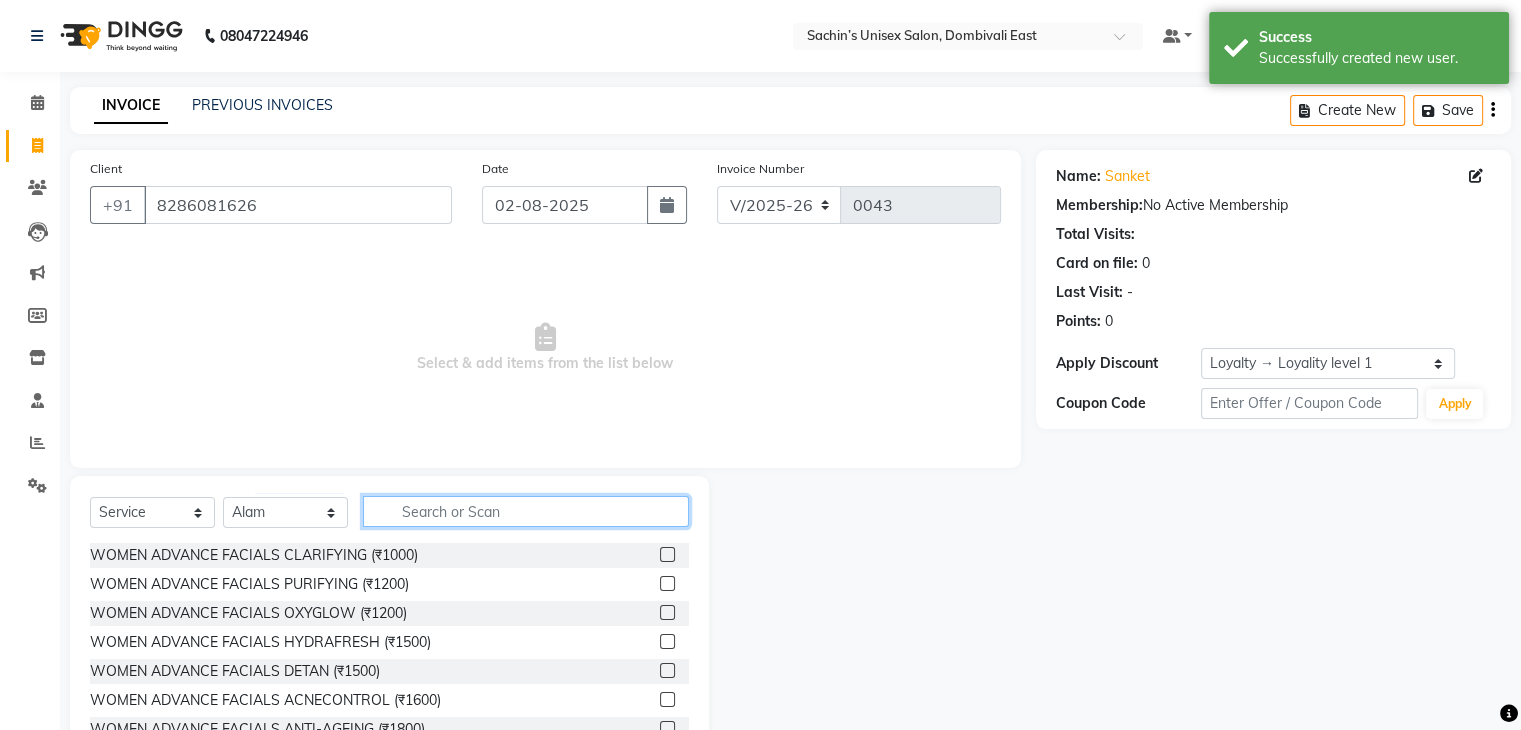 click 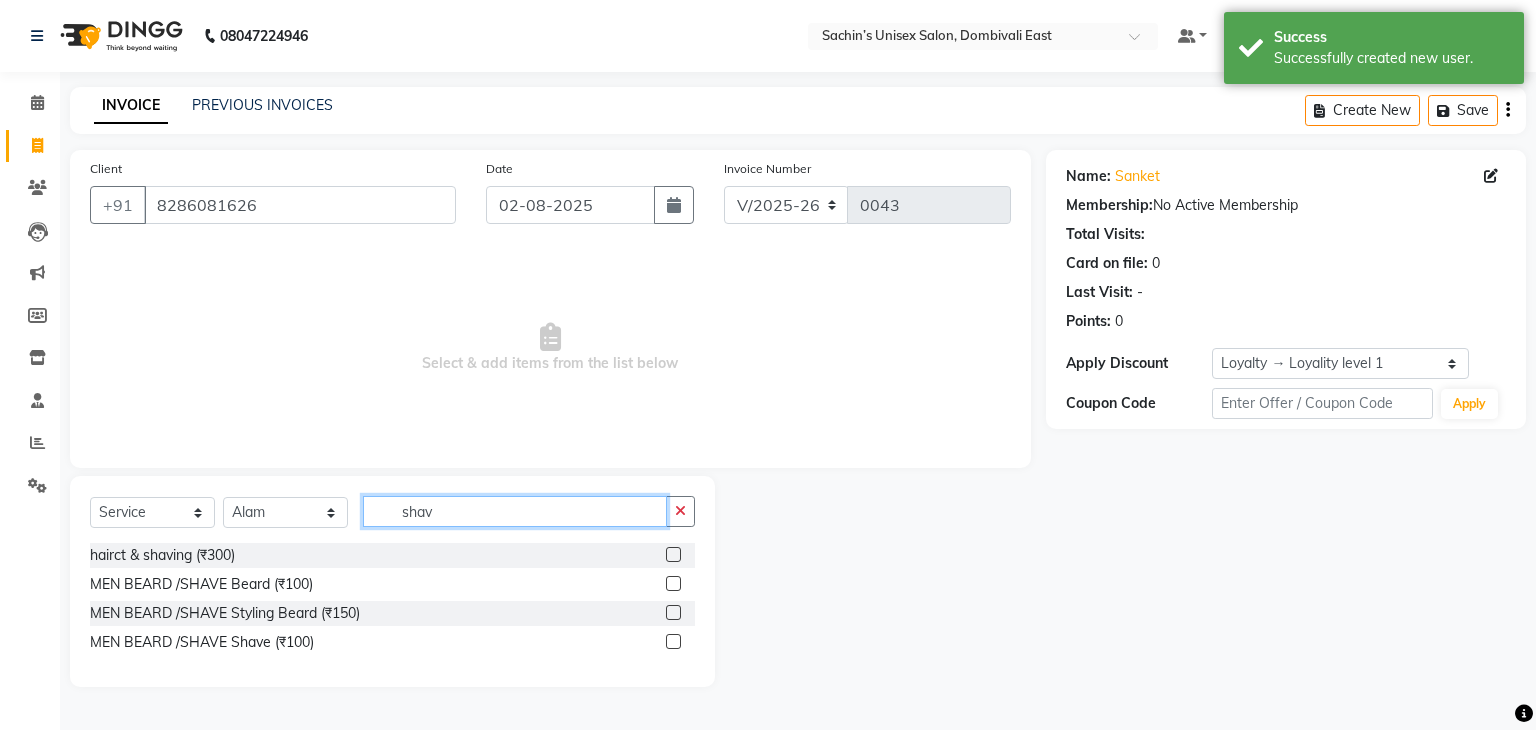 type on "shav" 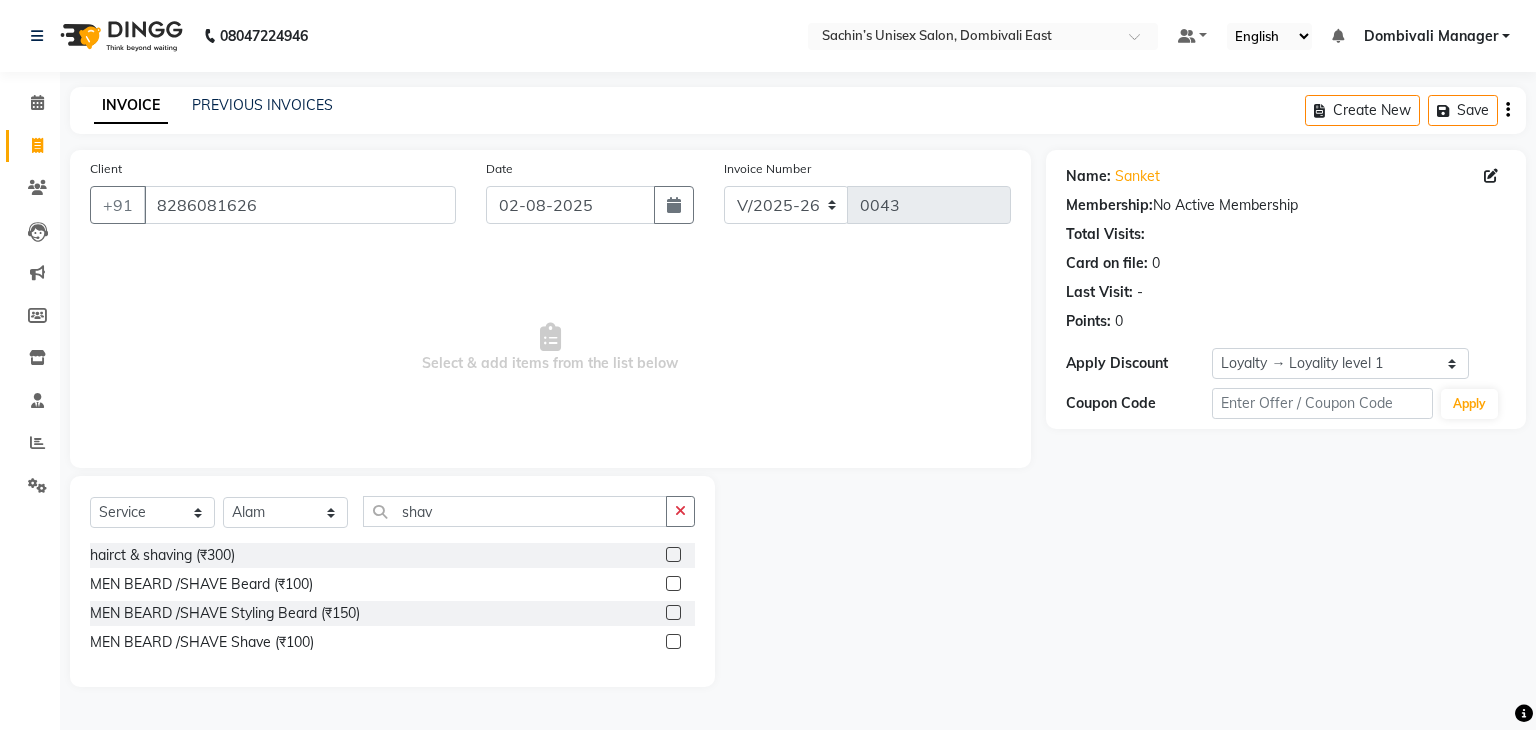 click 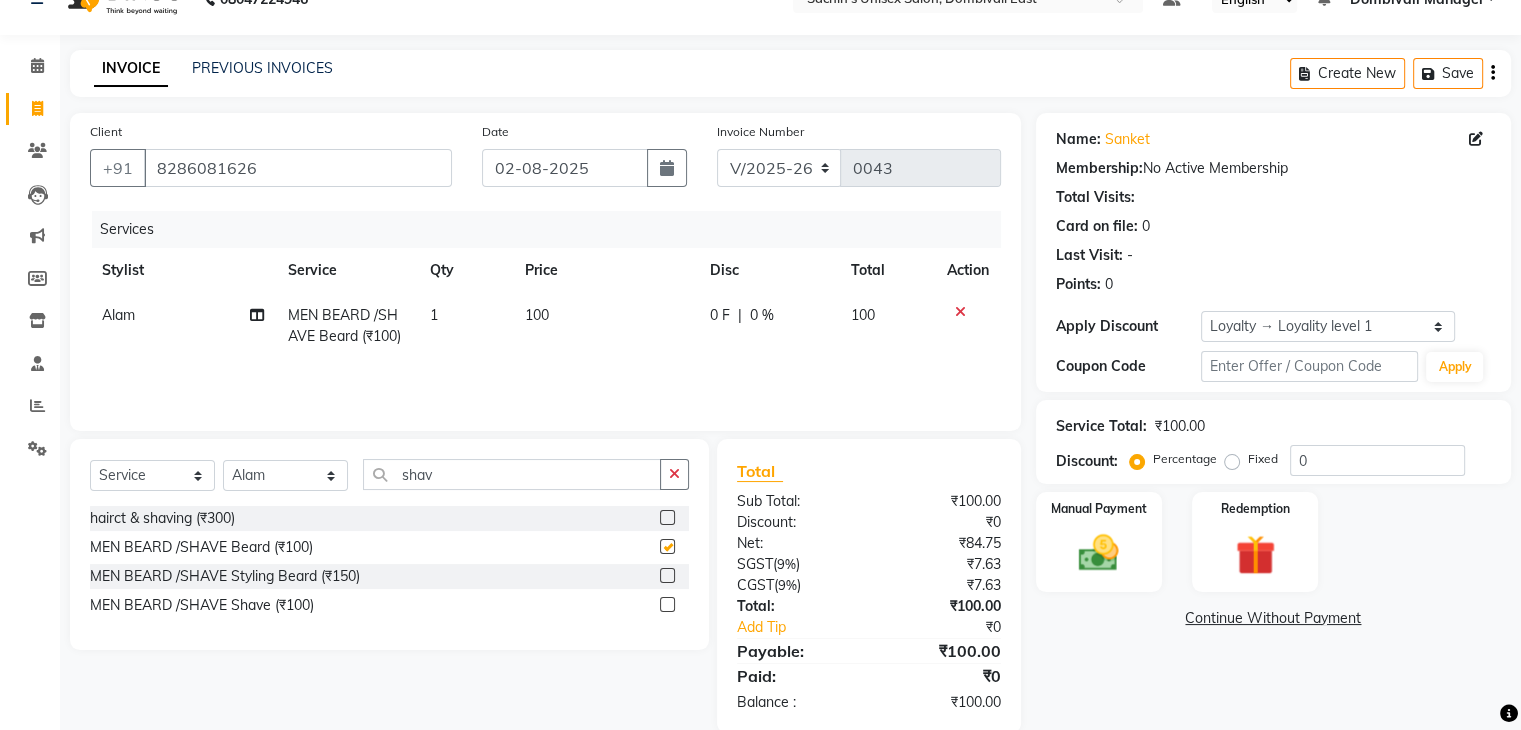 scroll, scrollTop: 71, scrollLeft: 0, axis: vertical 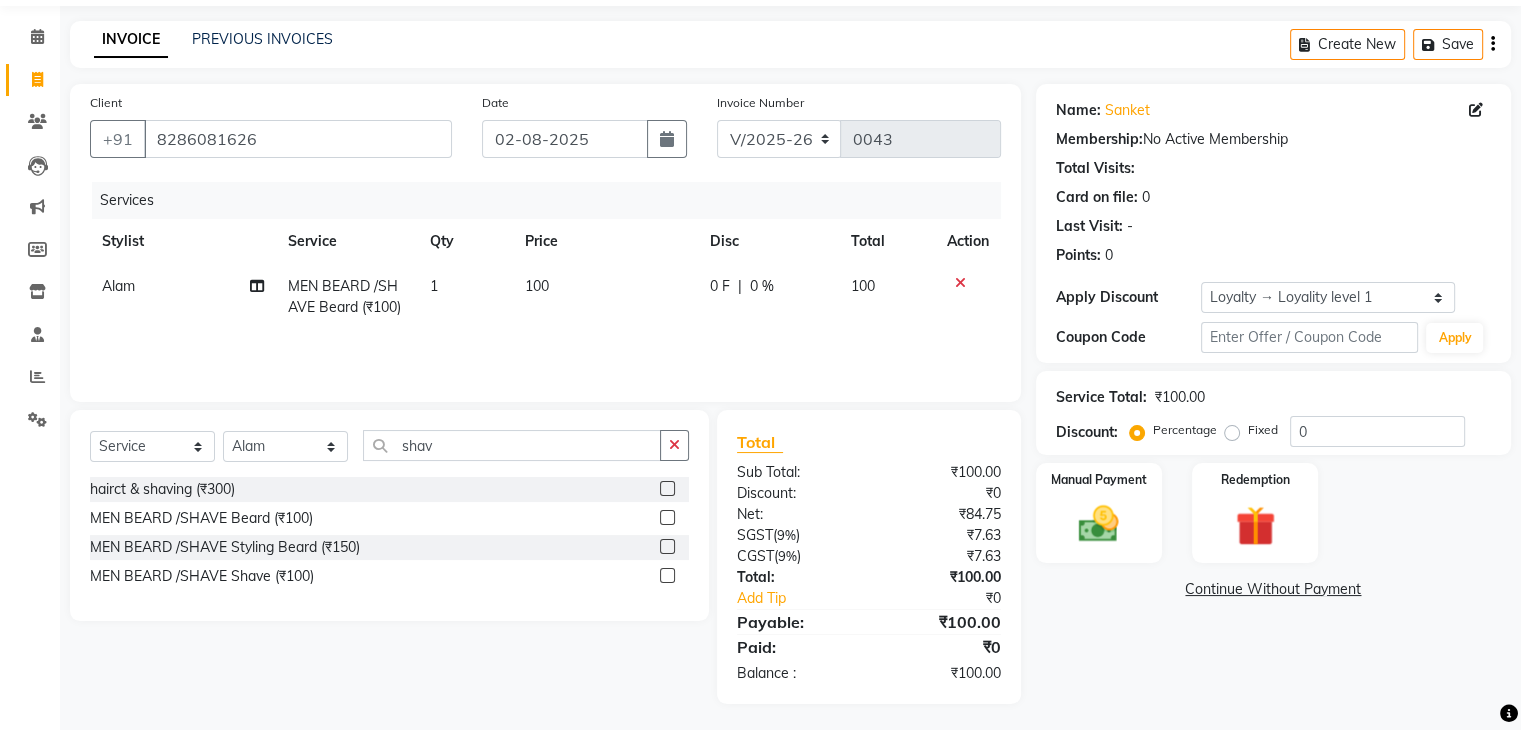 checkbox on "false" 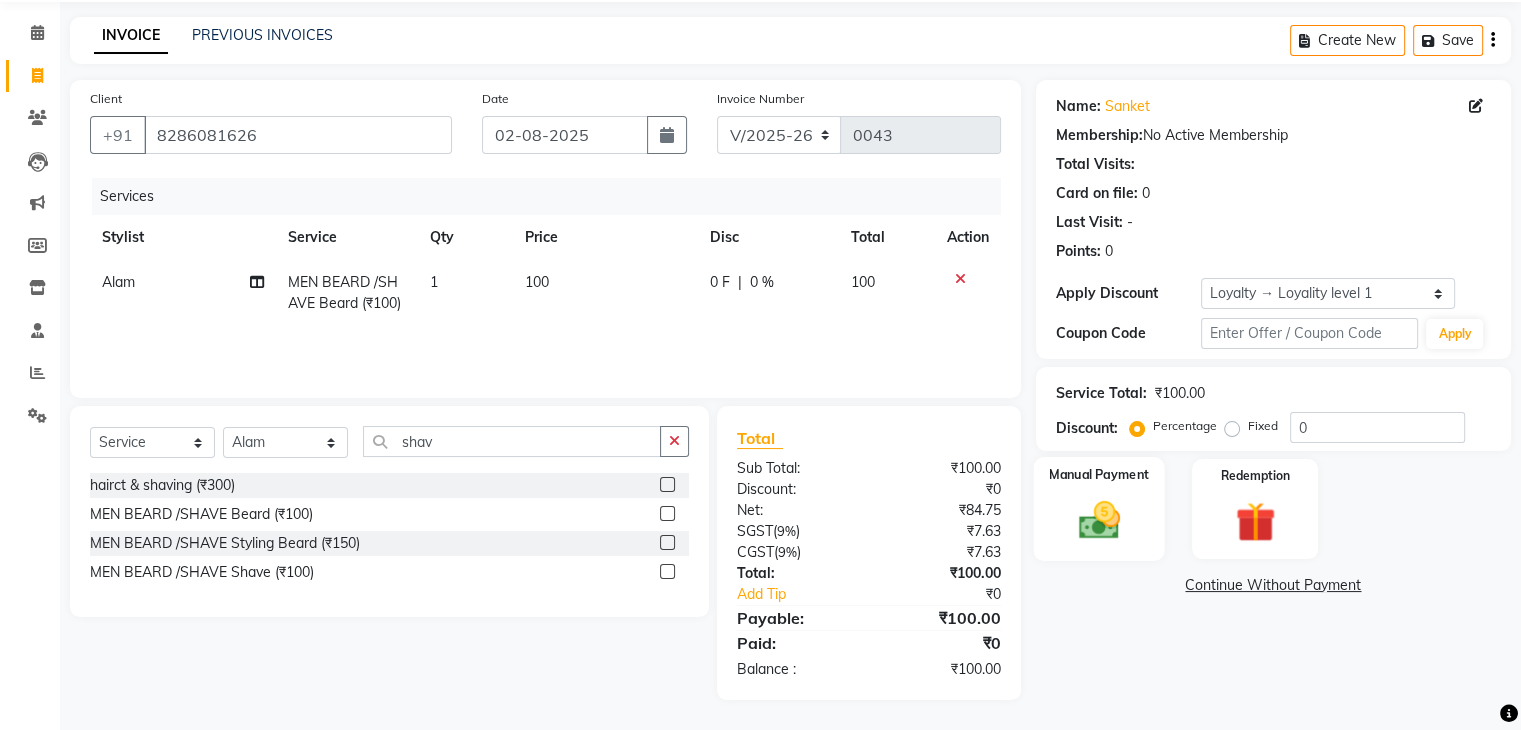 click on "Manual Payment" 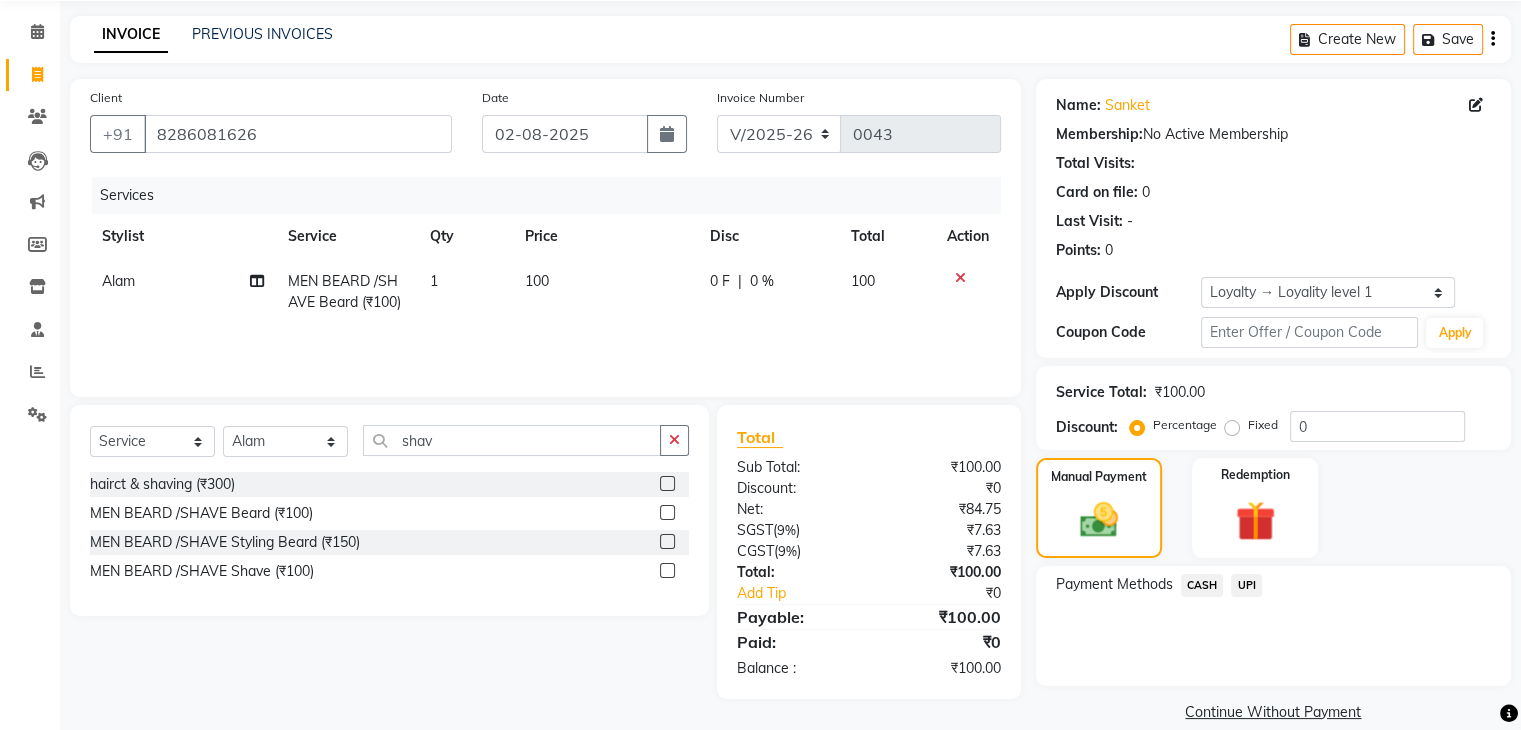 click on "UPI" 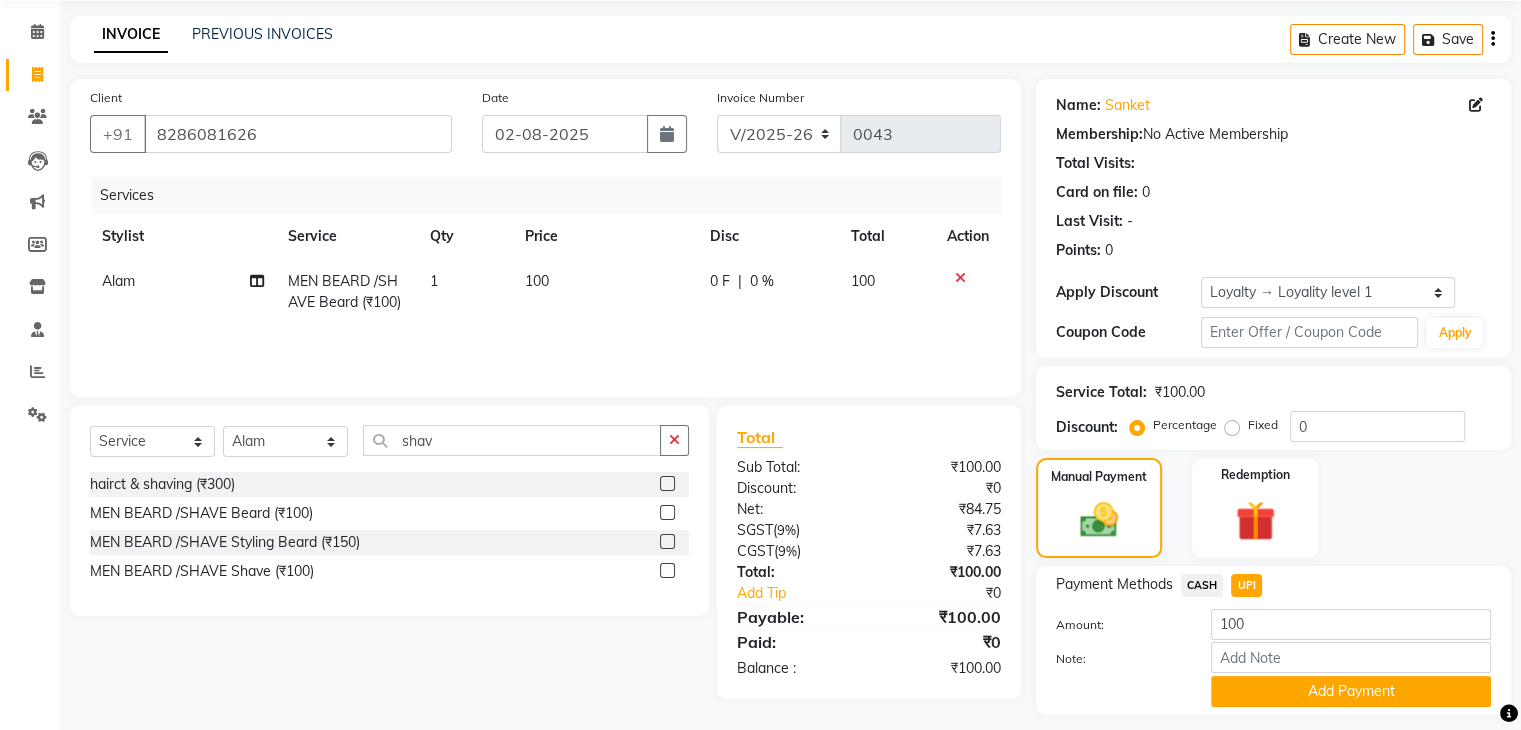 scroll, scrollTop: 128, scrollLeft: 0, axis: vertical 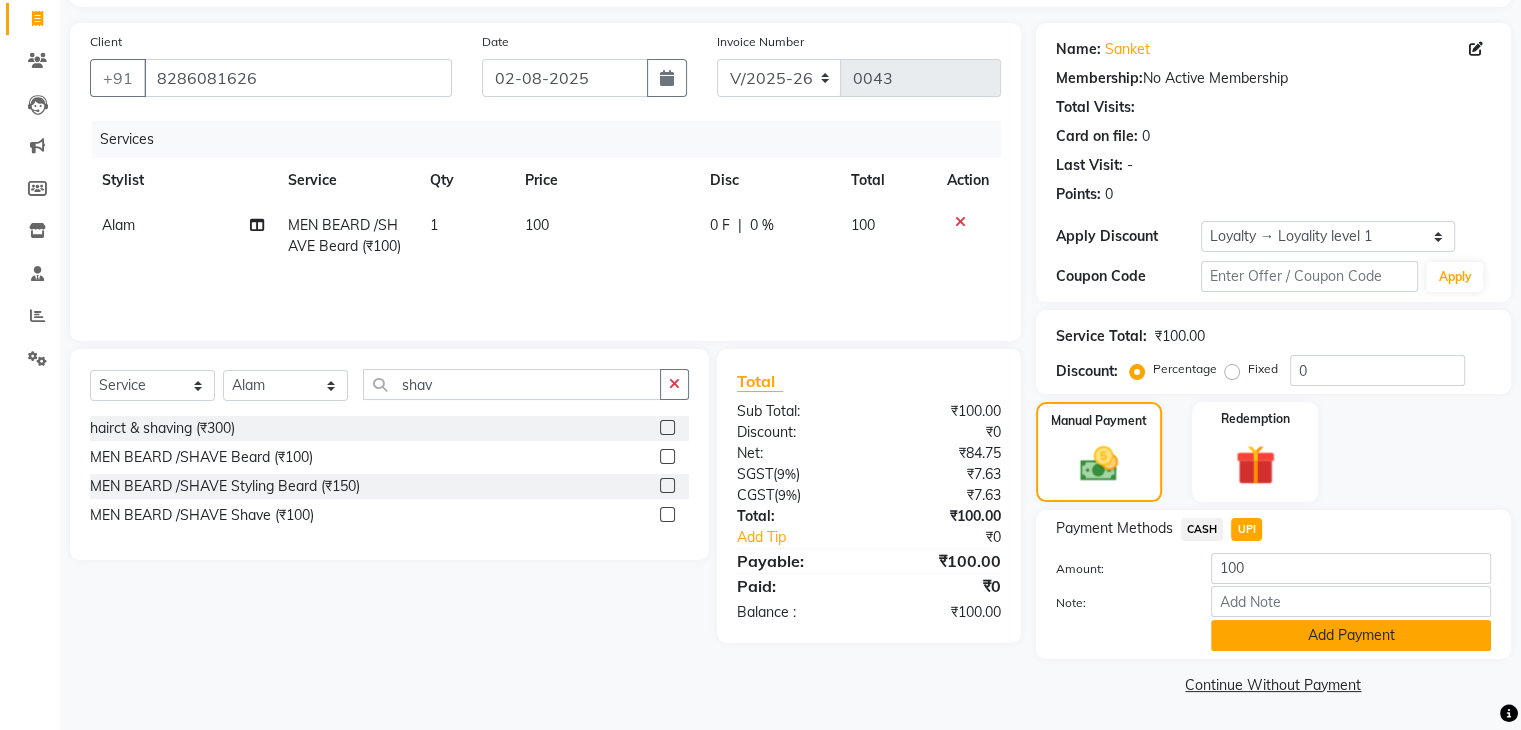 click on "Add Payment" 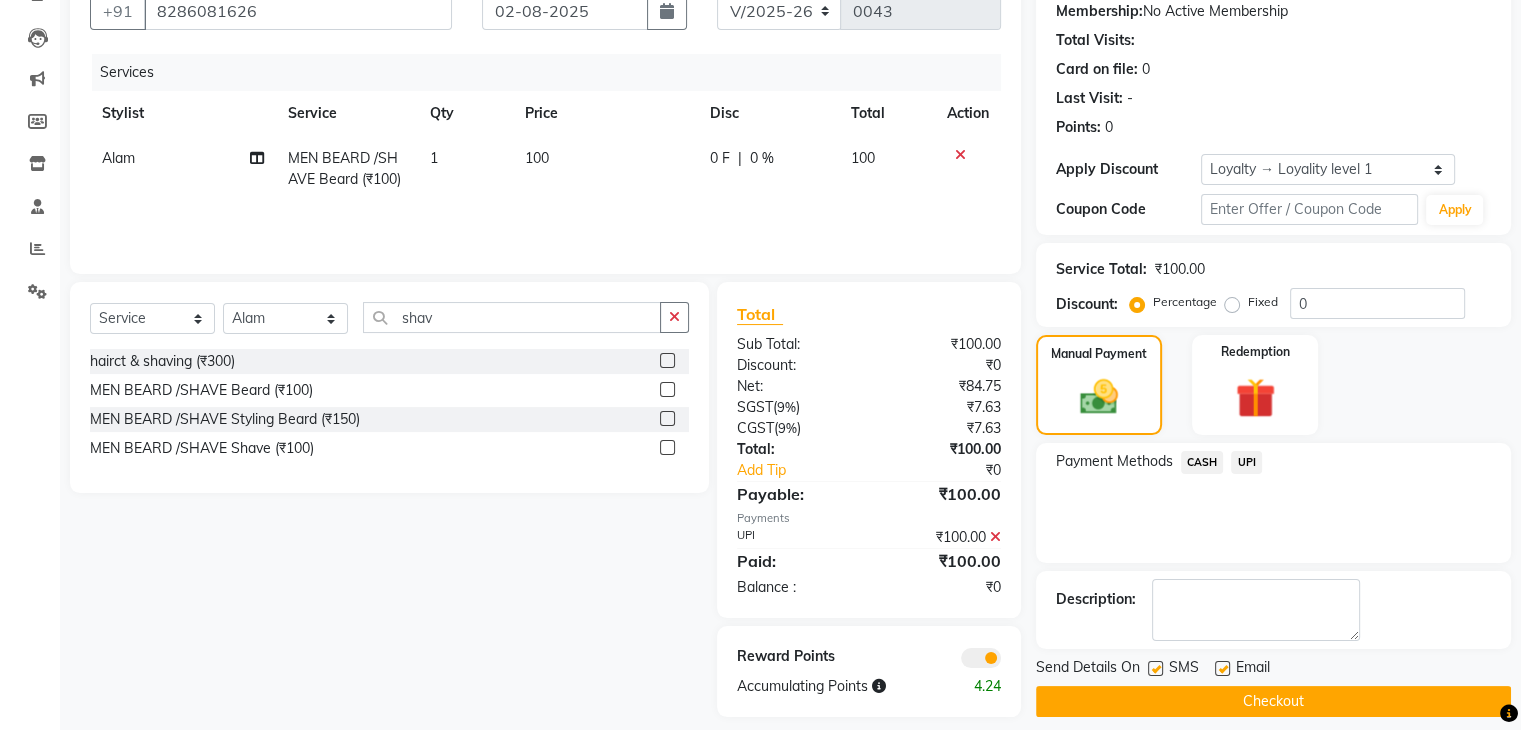 scroll, scrollTop: 212, scrollLeft: 0, axis: vertical 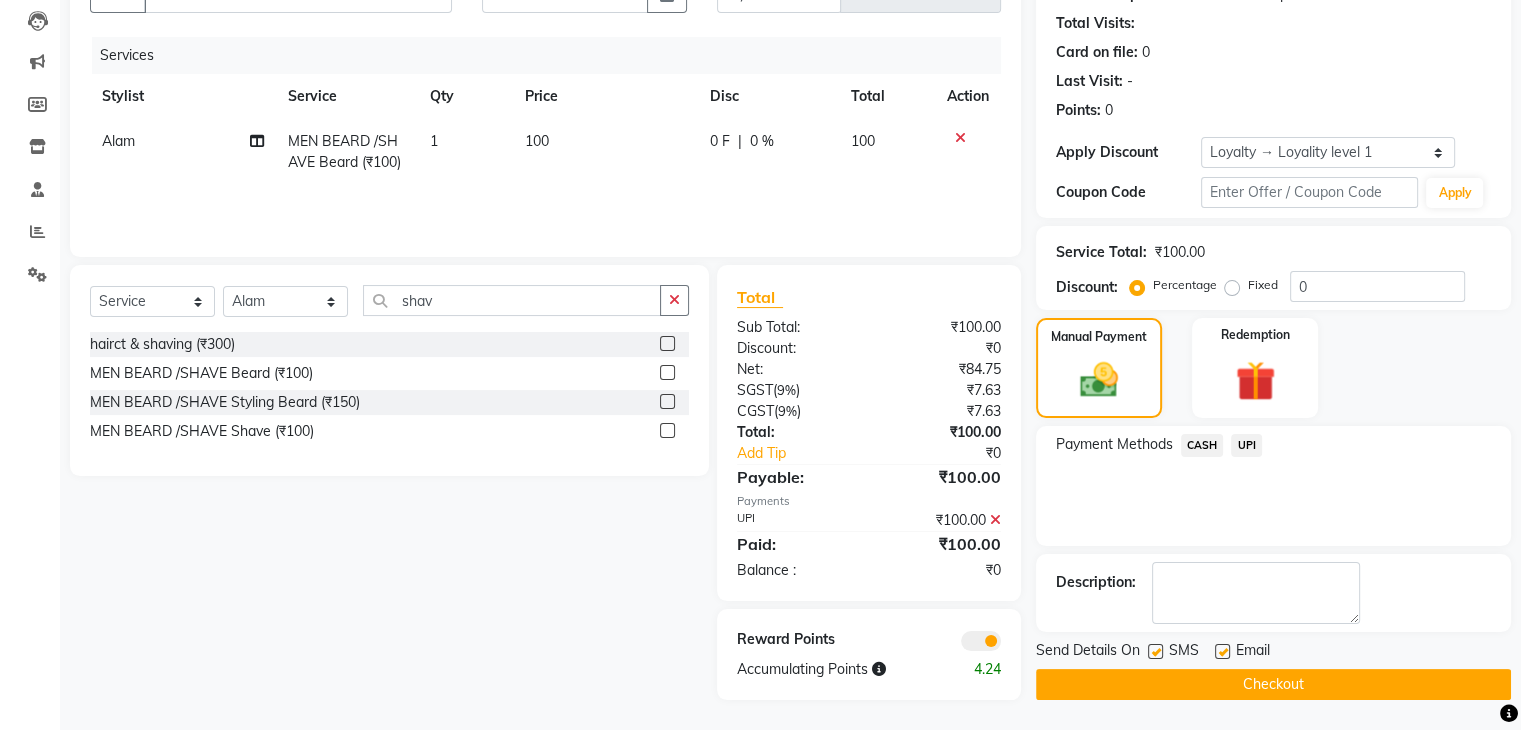 click on "Checkout" 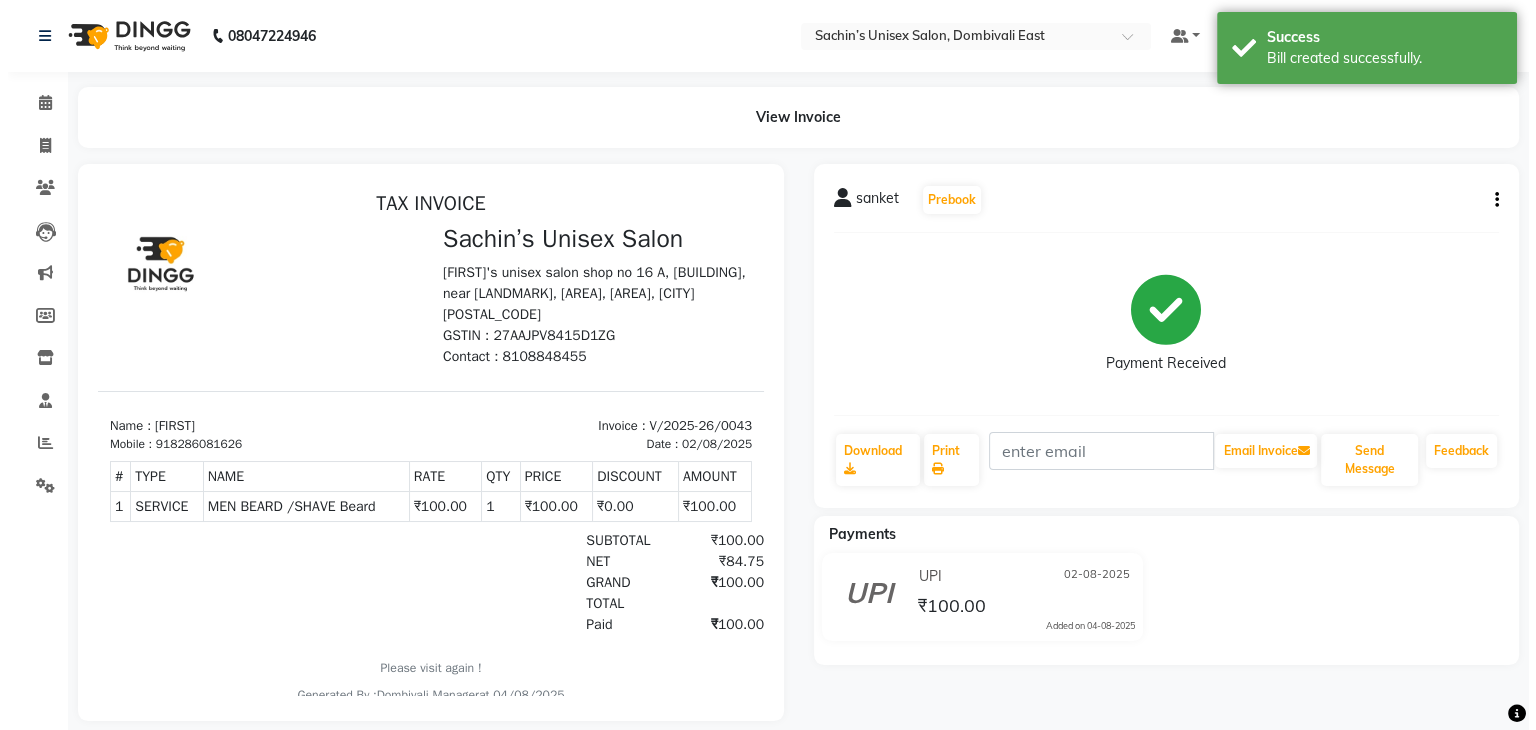 scroll, scrollTop: 0, scrollLeft: 0, axis: both 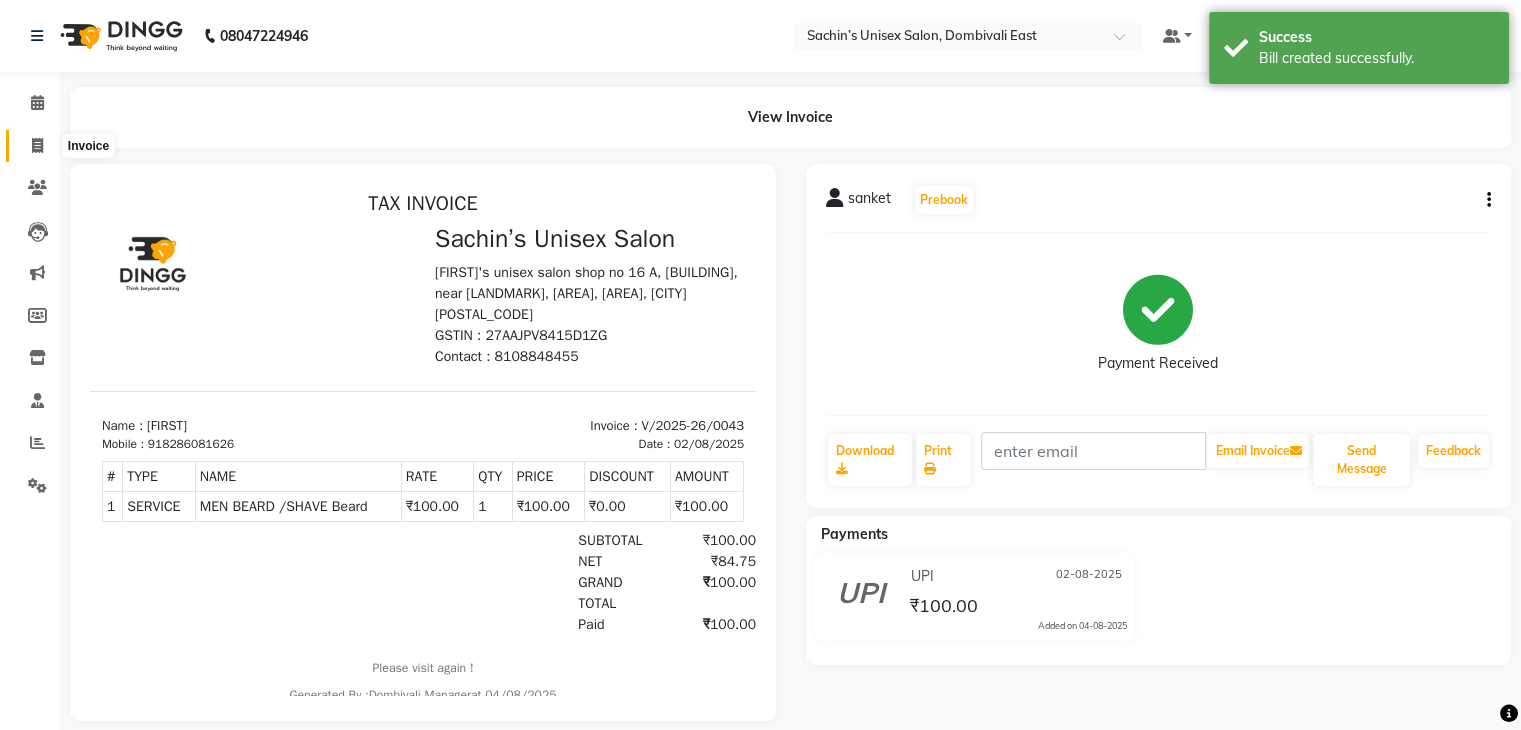 click 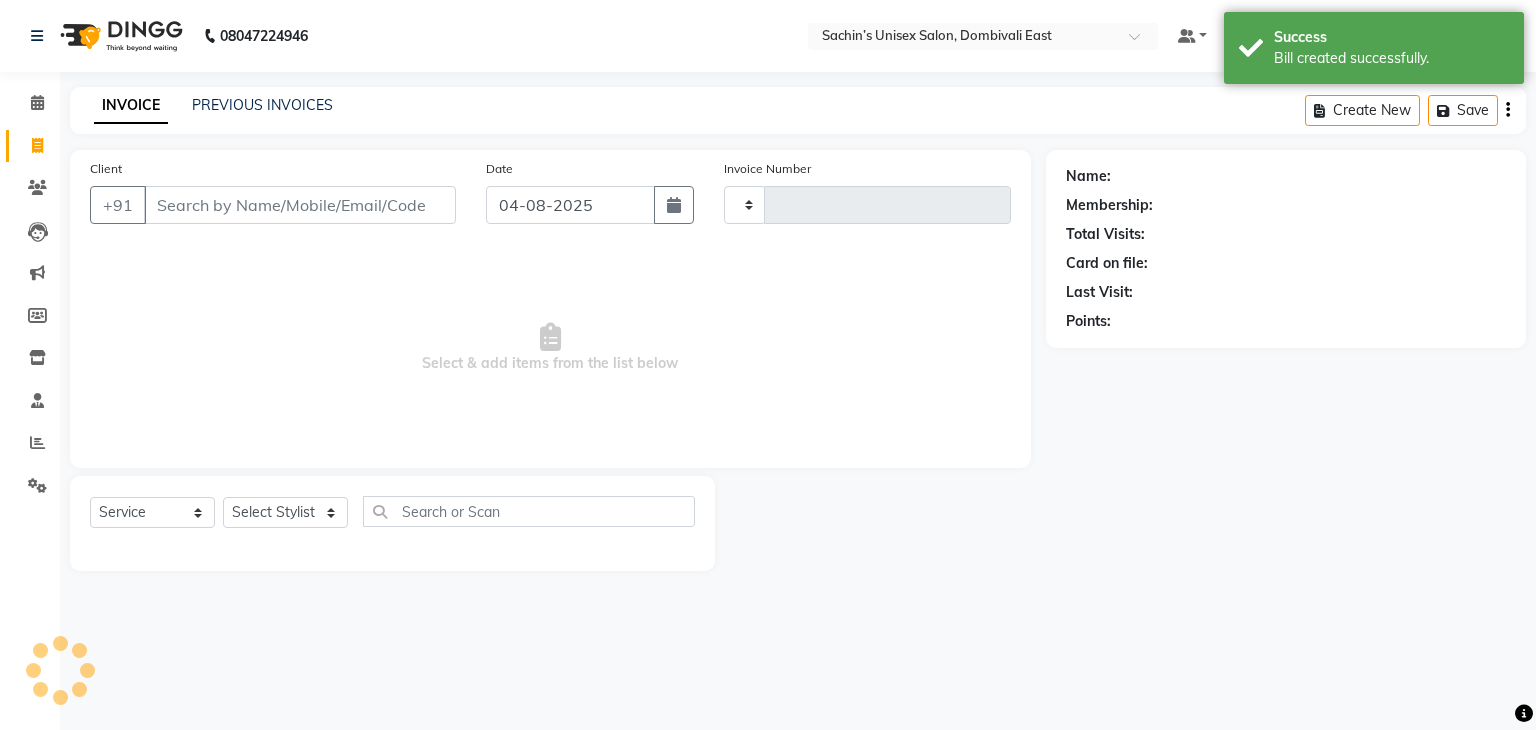 type on "0044" 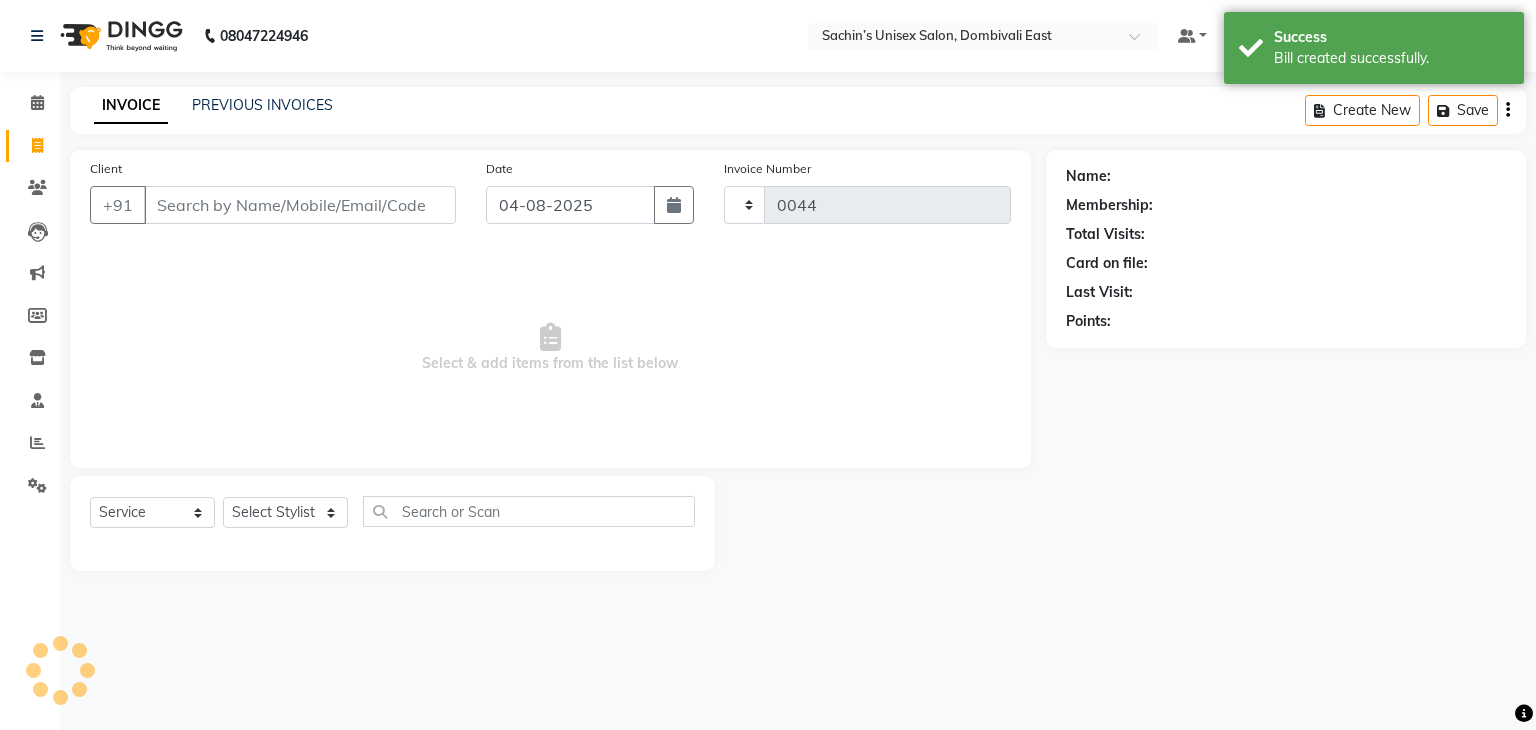 select on "8637" 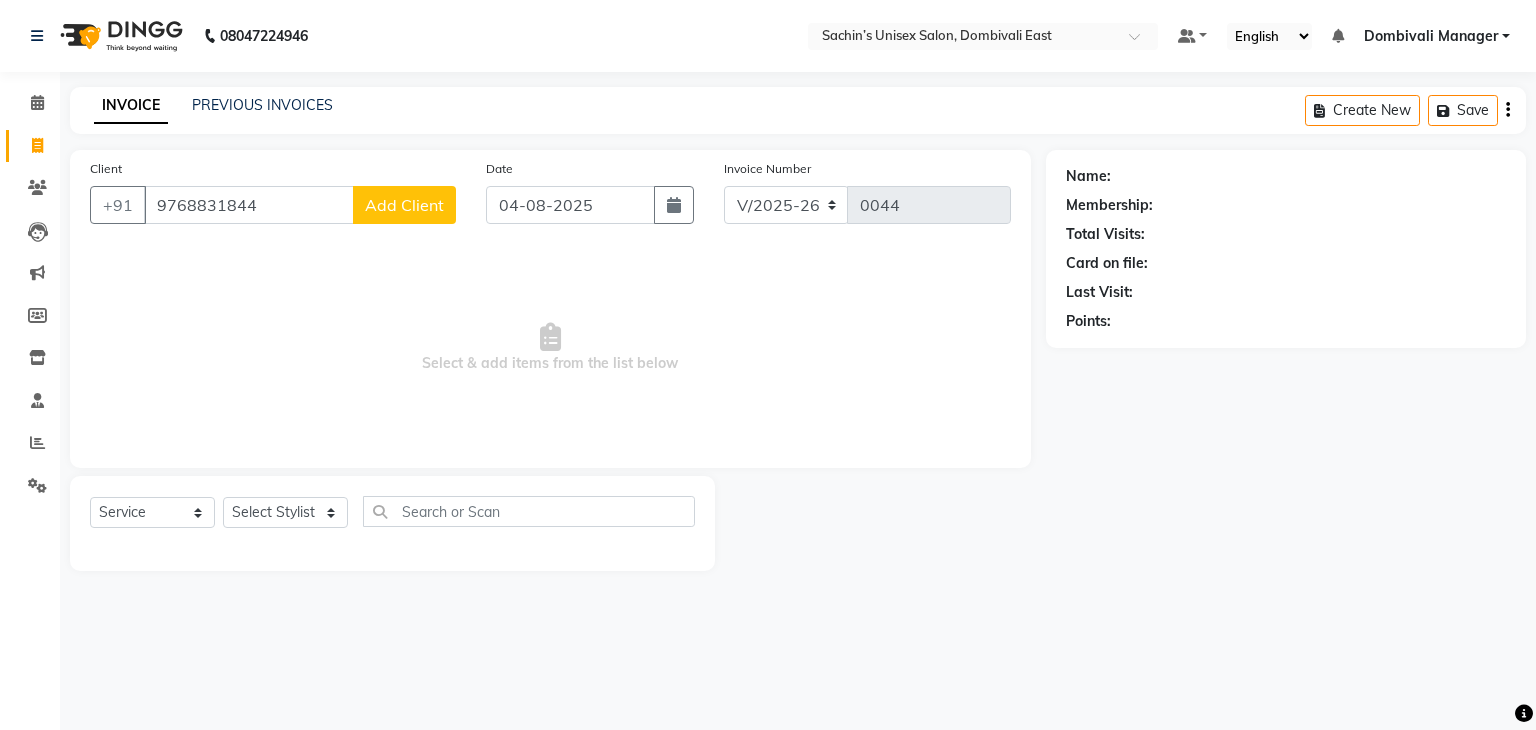 type on "9768831844" 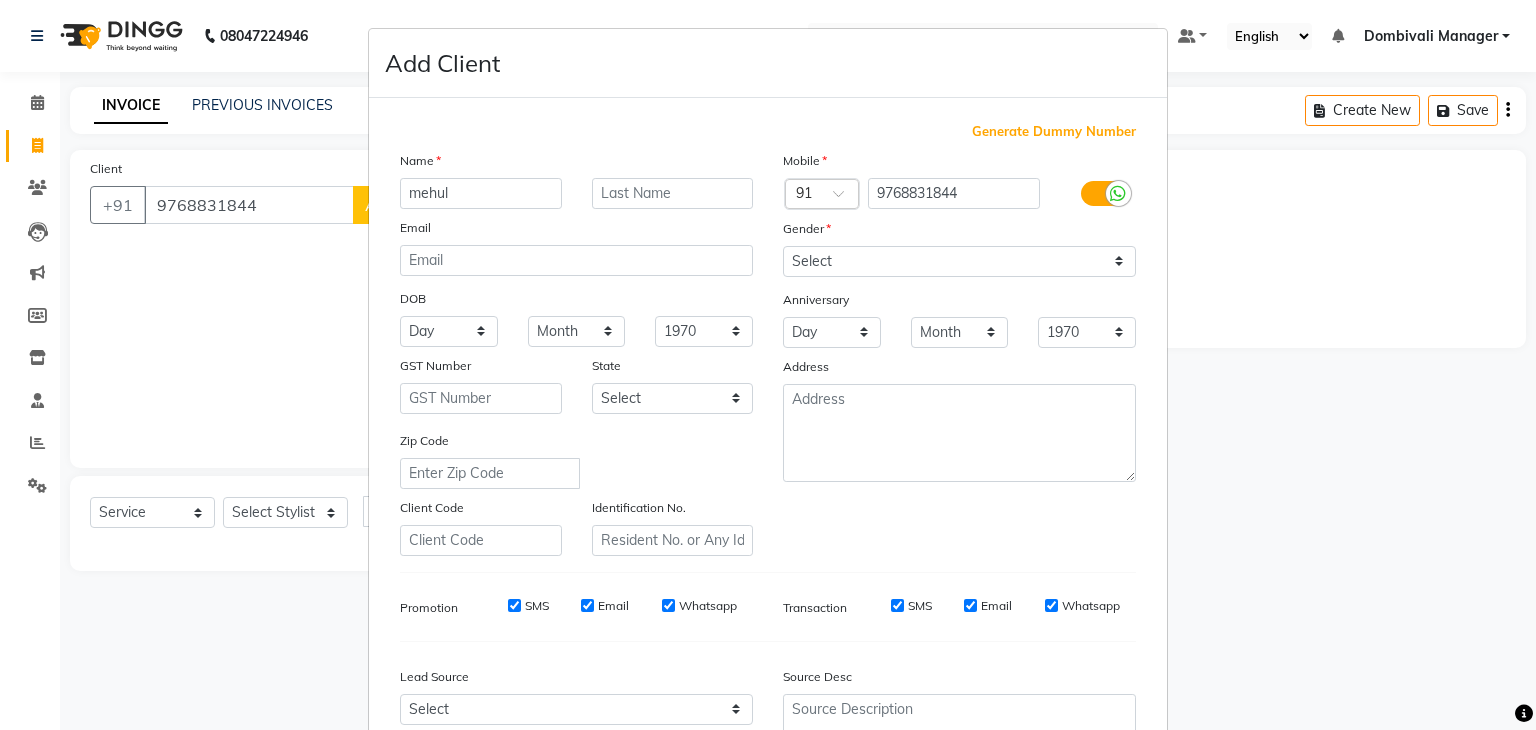 type on "mehul" 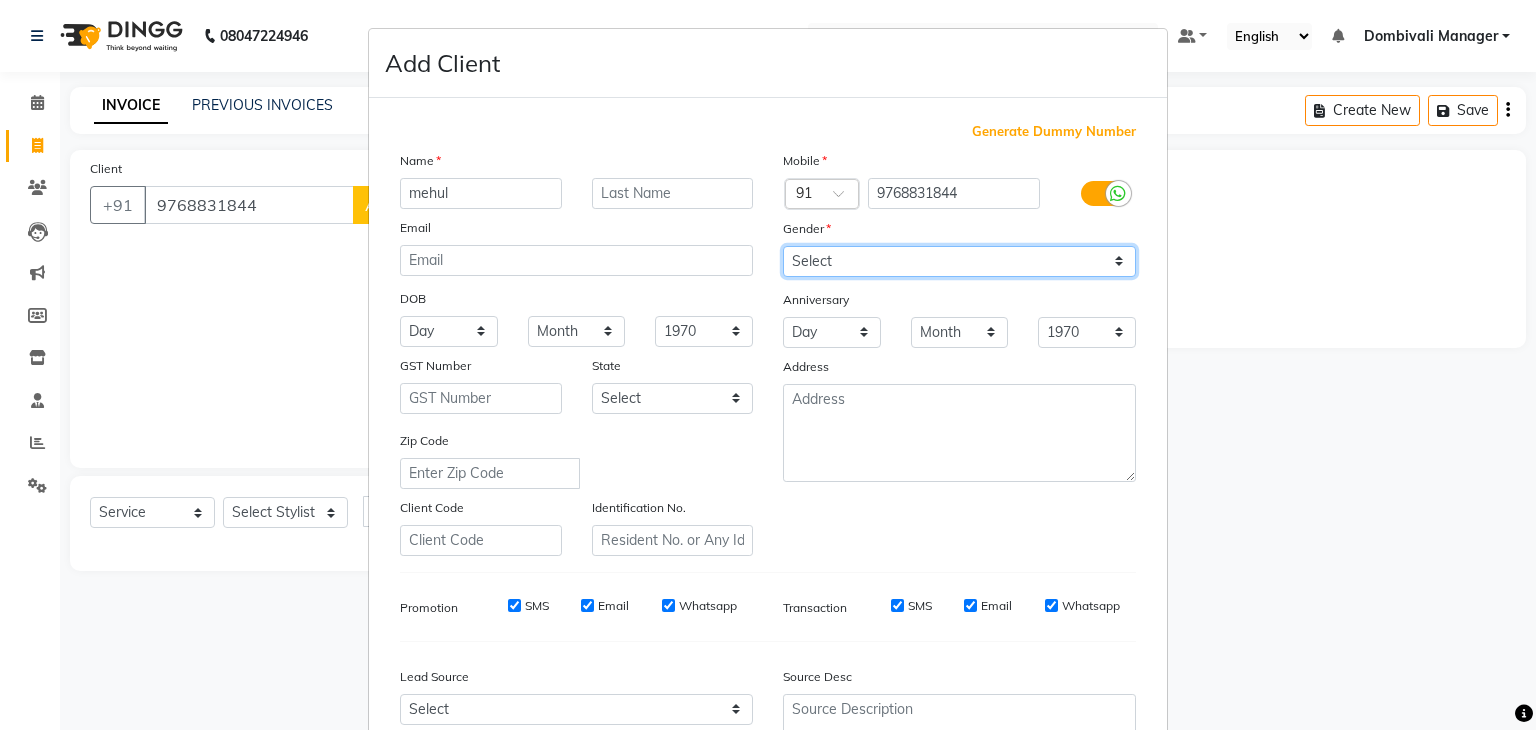 click on "Select Male Female Other Prefer Not To Say" at bounding box center (959, 261) 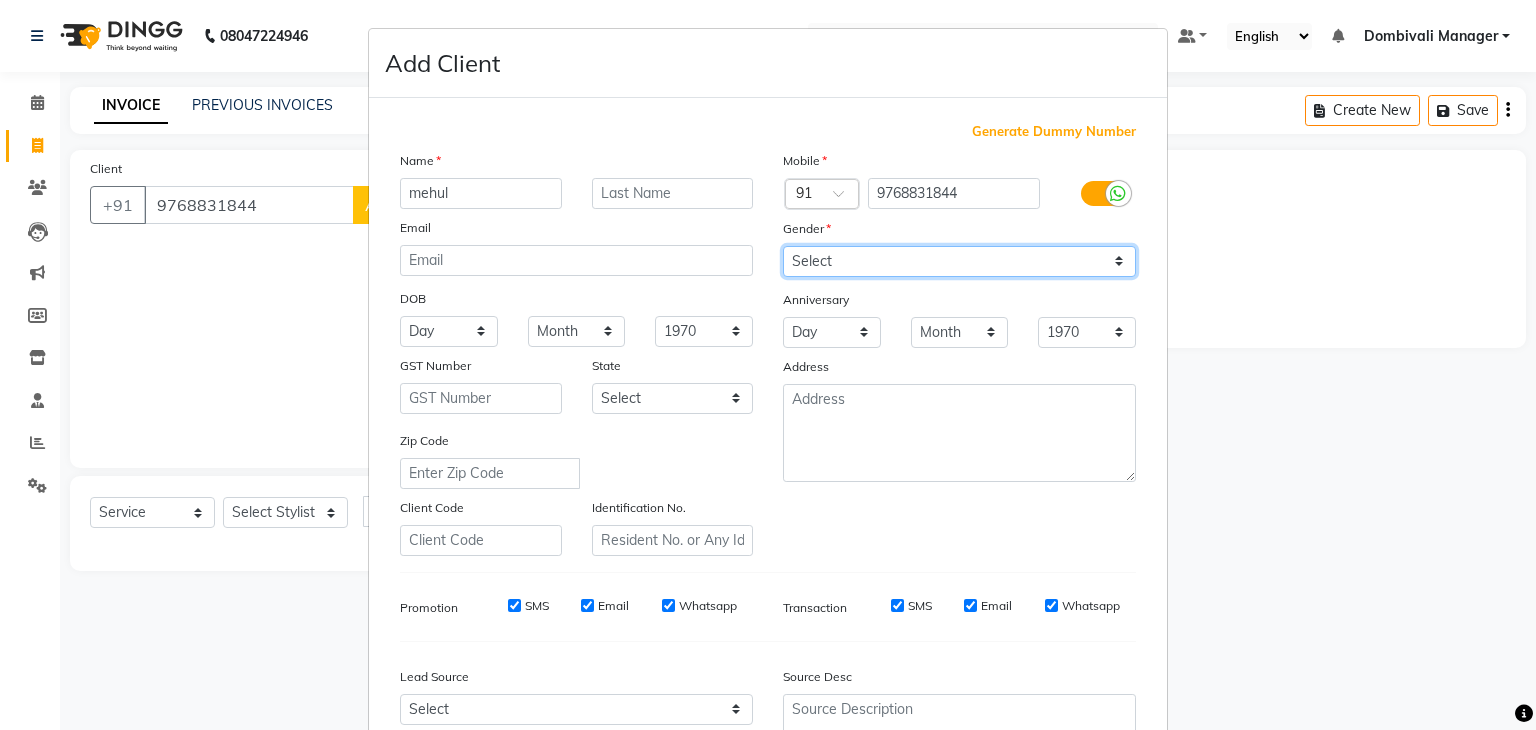 select on "male" 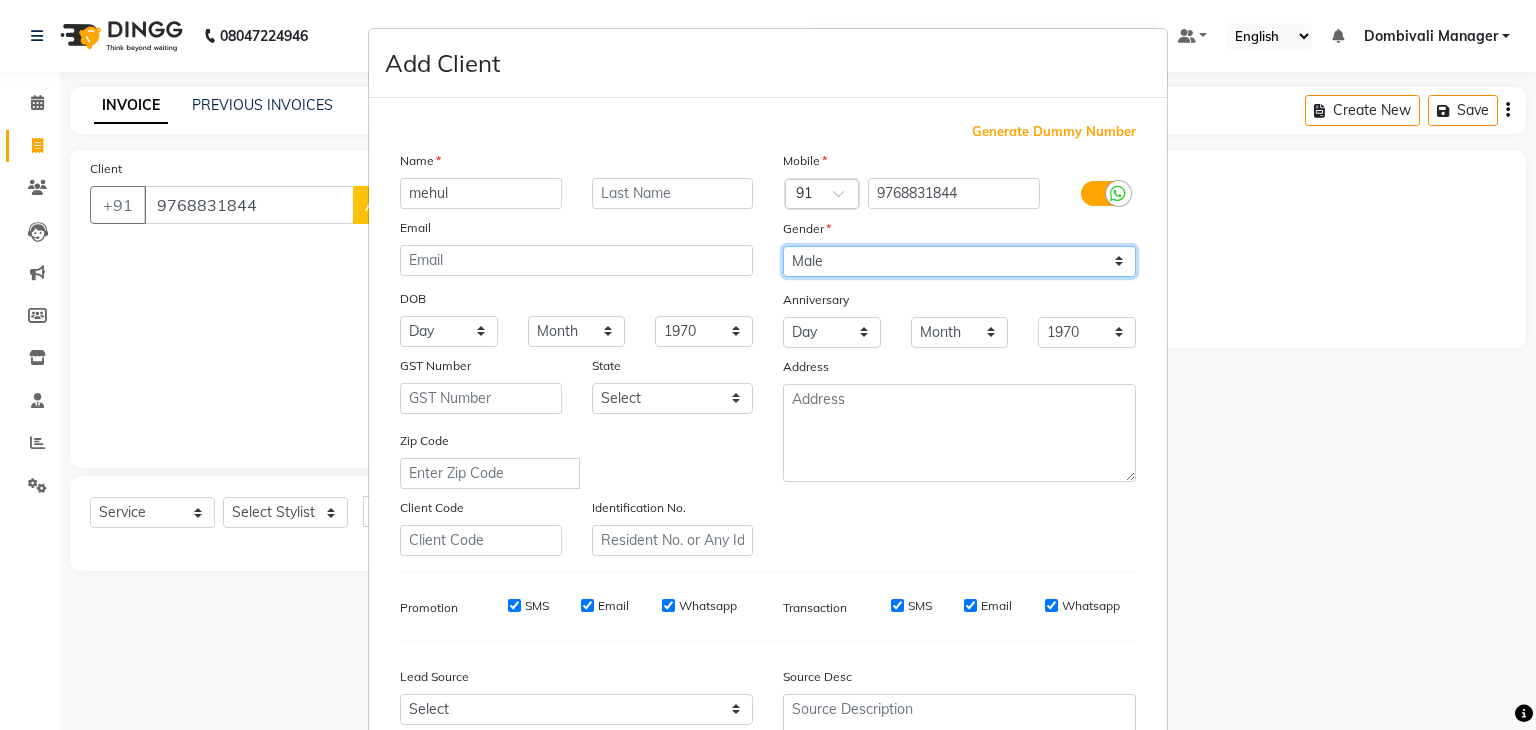 click on "Select Male Female Other Prefer Not To Say" at bounding box center (959, 261) 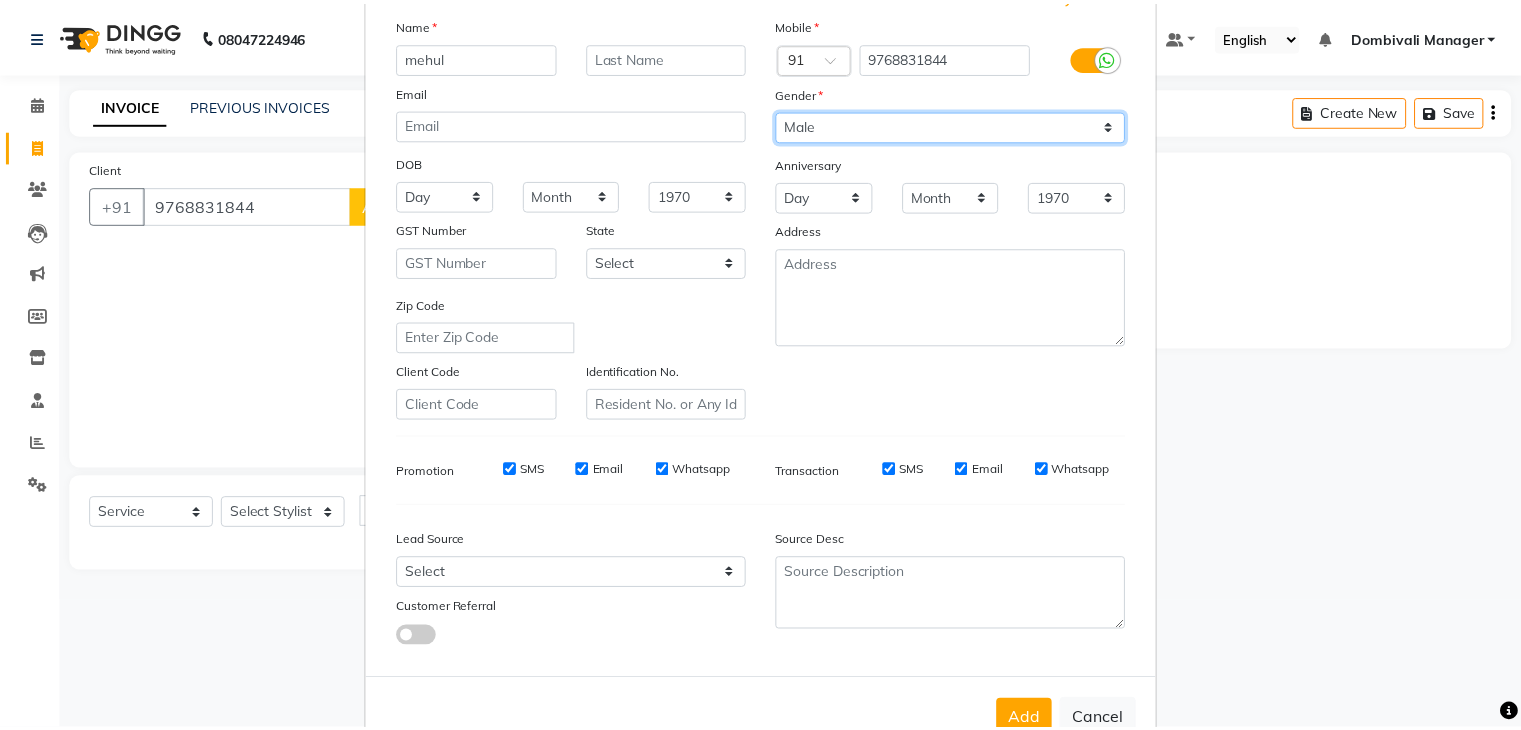 scroll, scrollTop: 203, scrollLeft: 0, axis: vertical 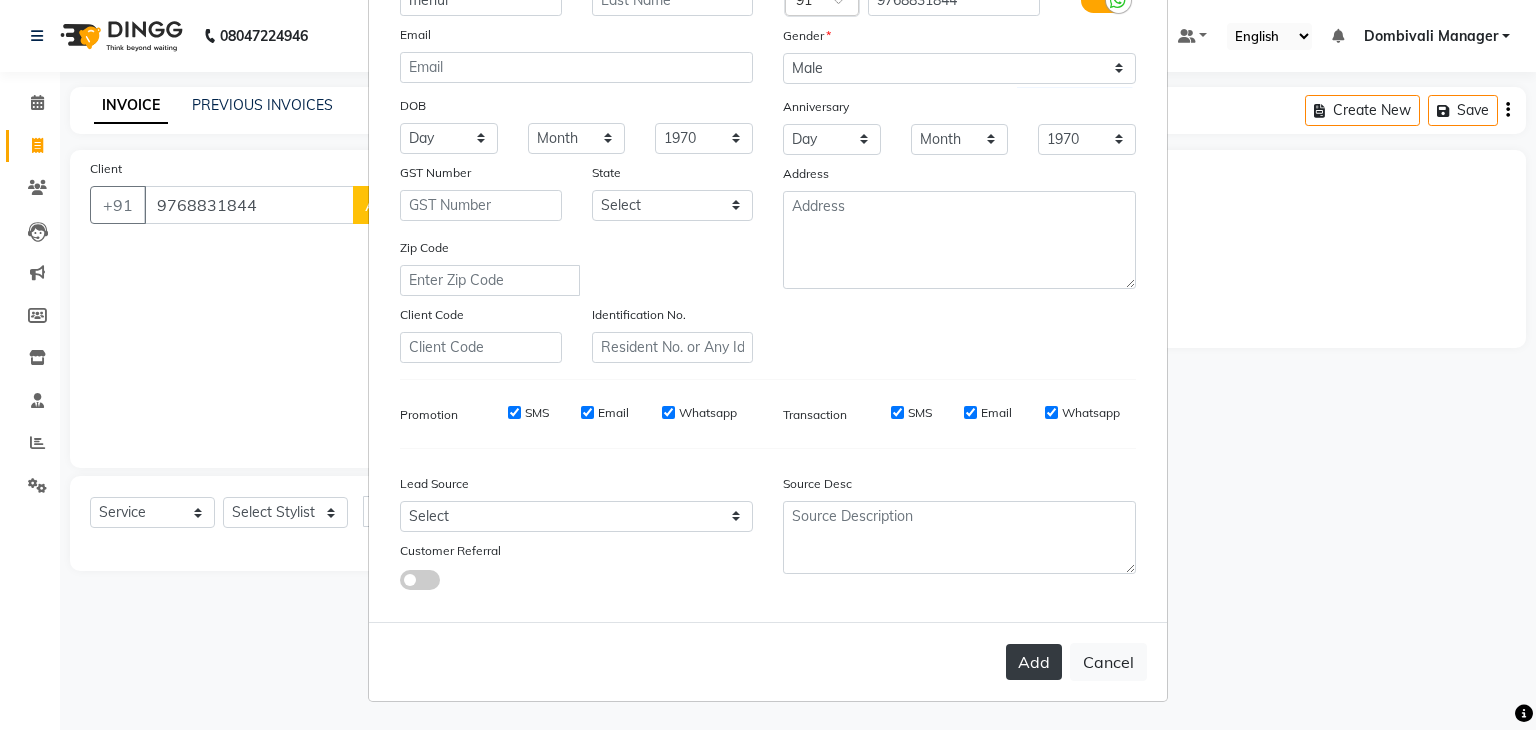 click on "Add" at bounding box center [1034, 662] 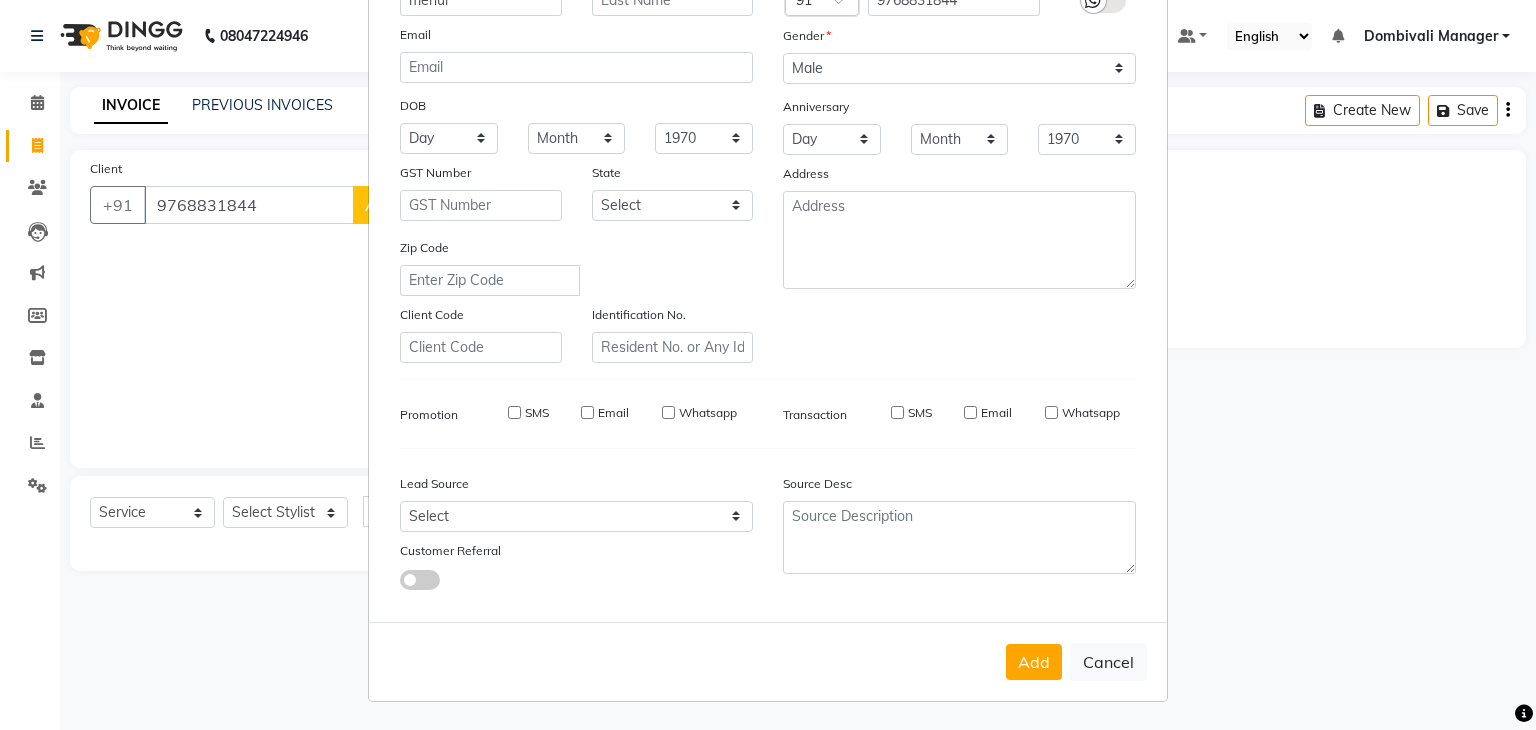 type 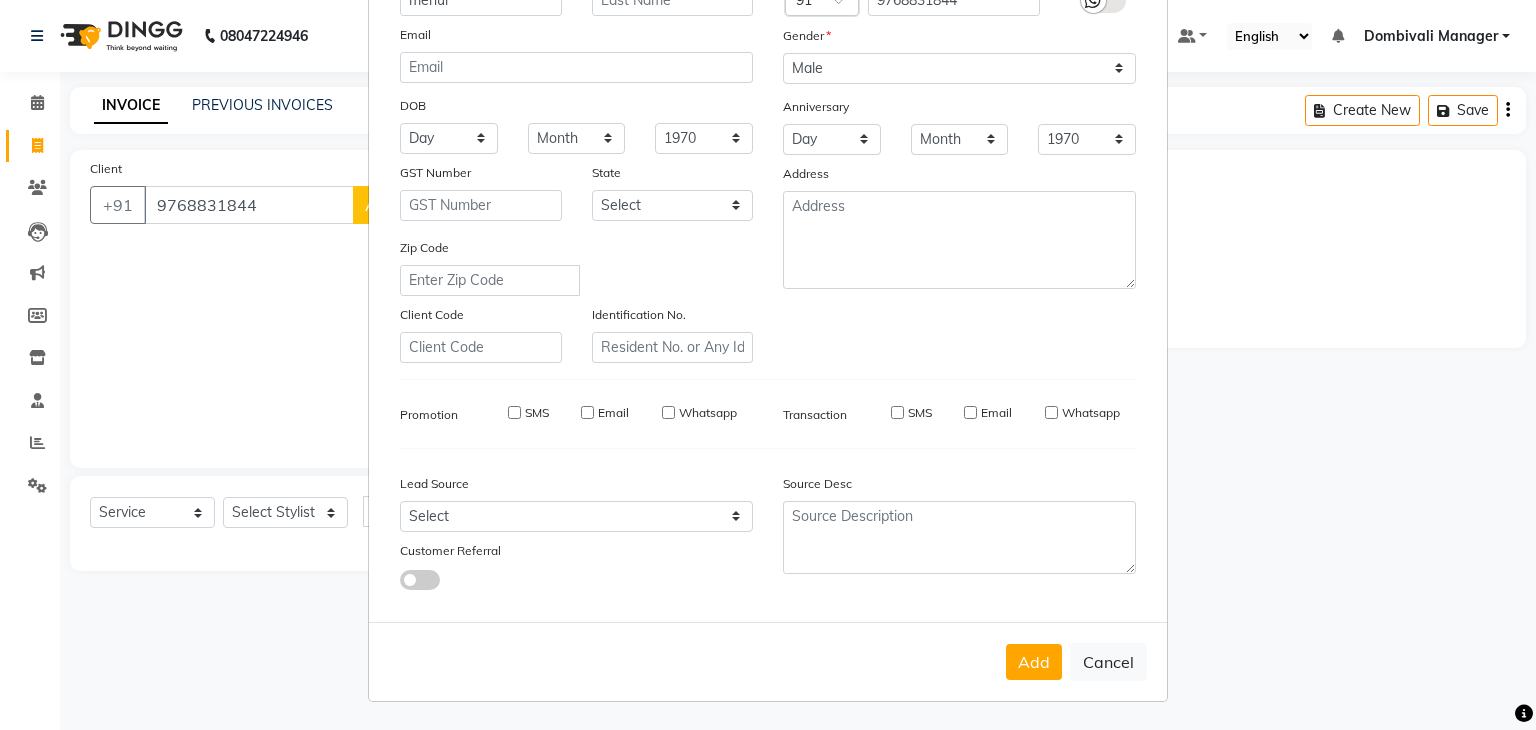 select 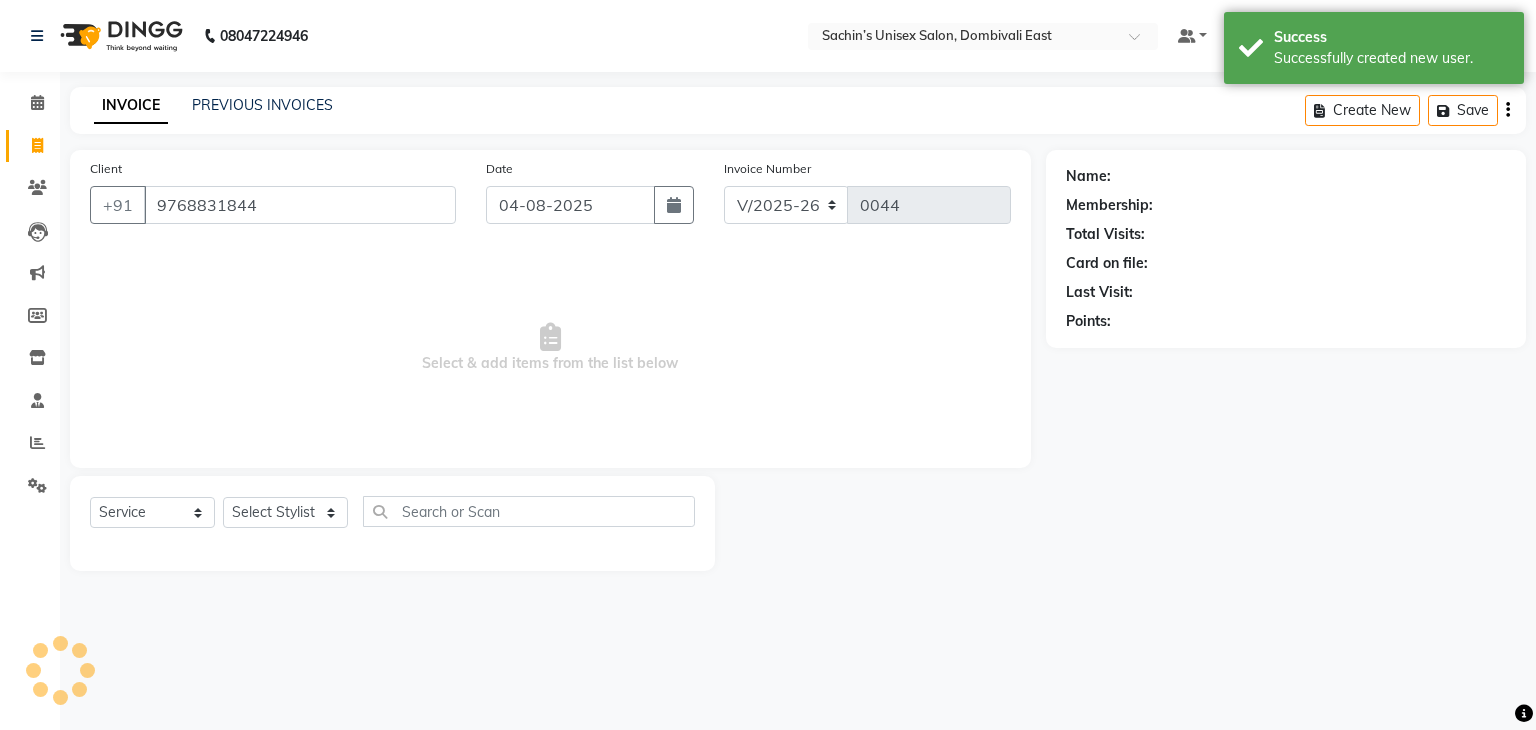 select on "1: Object" 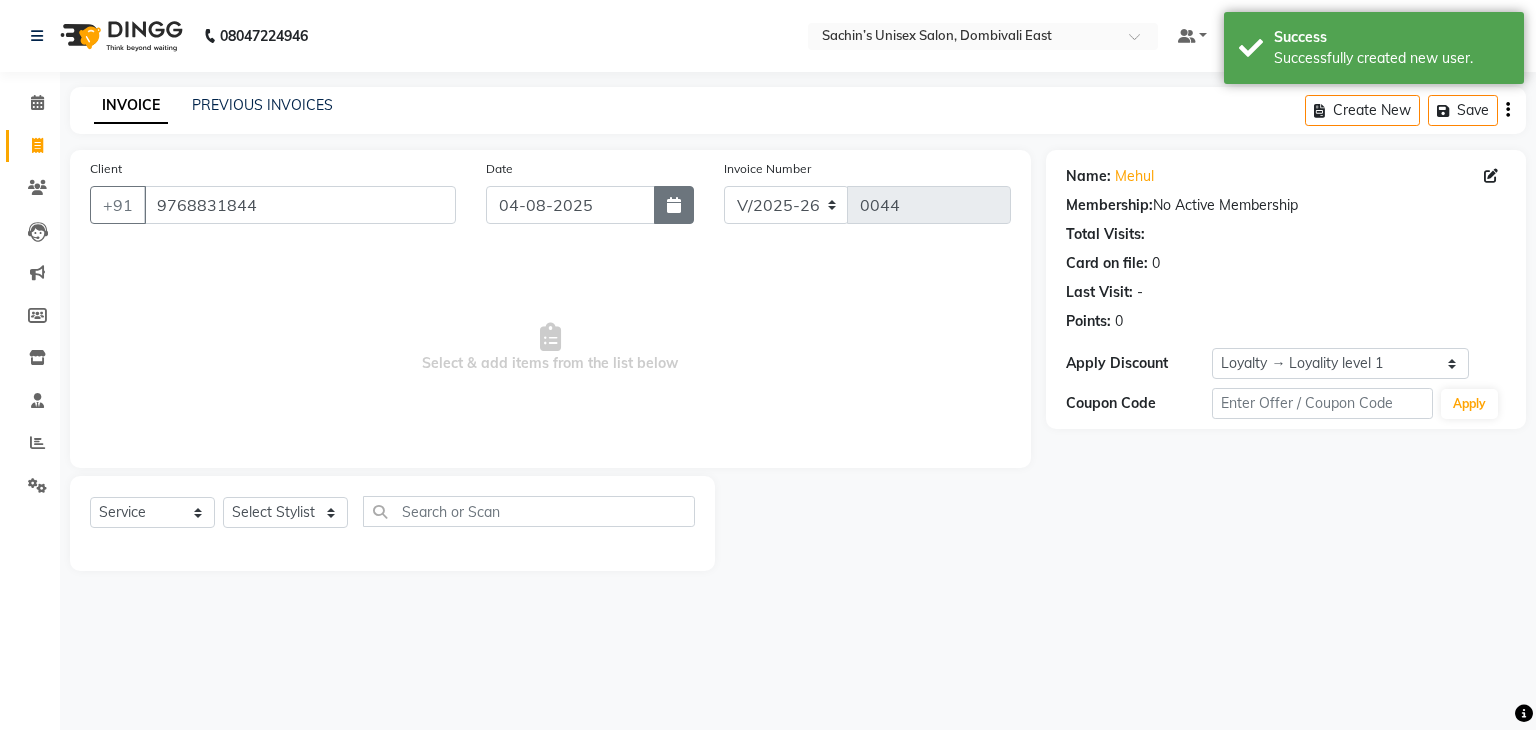 click 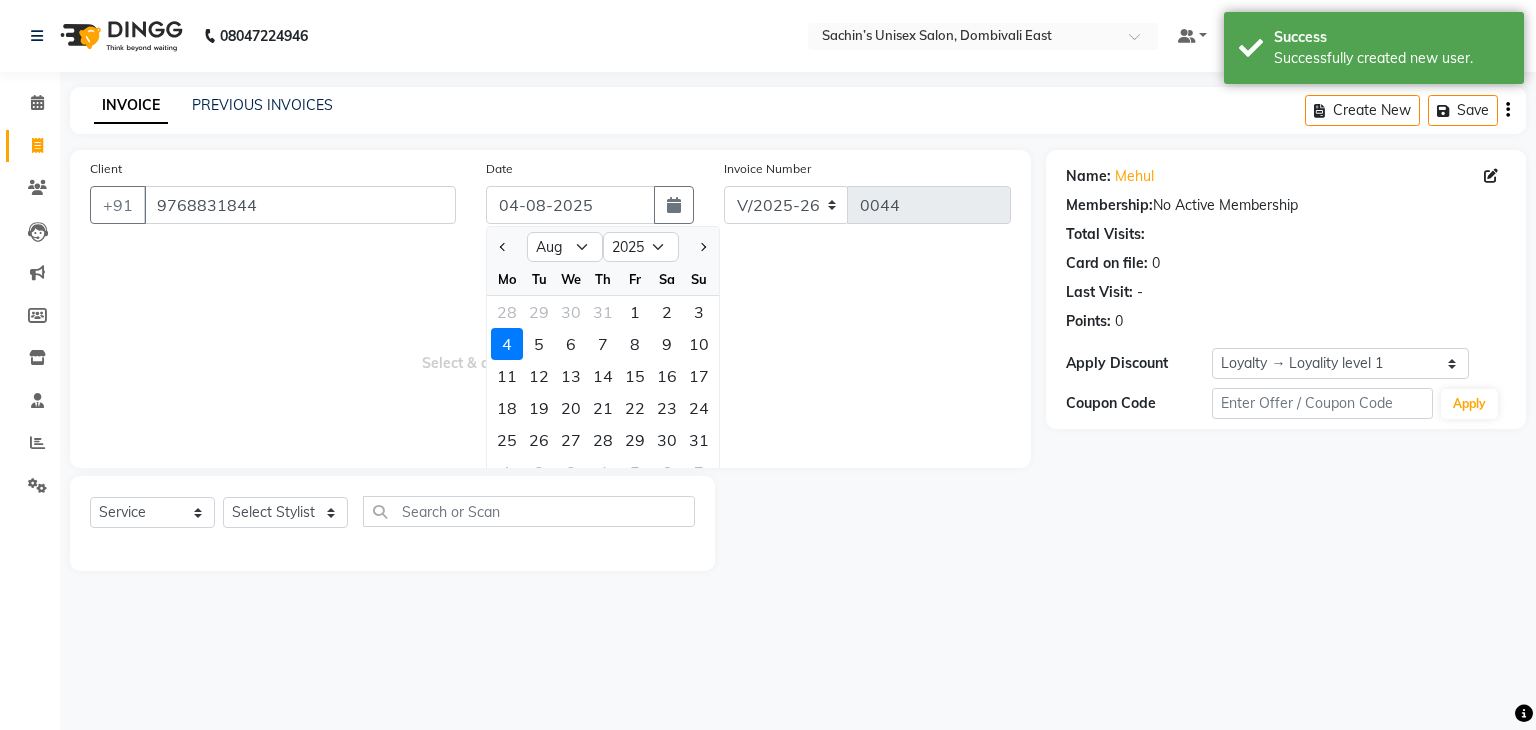 click on "2" 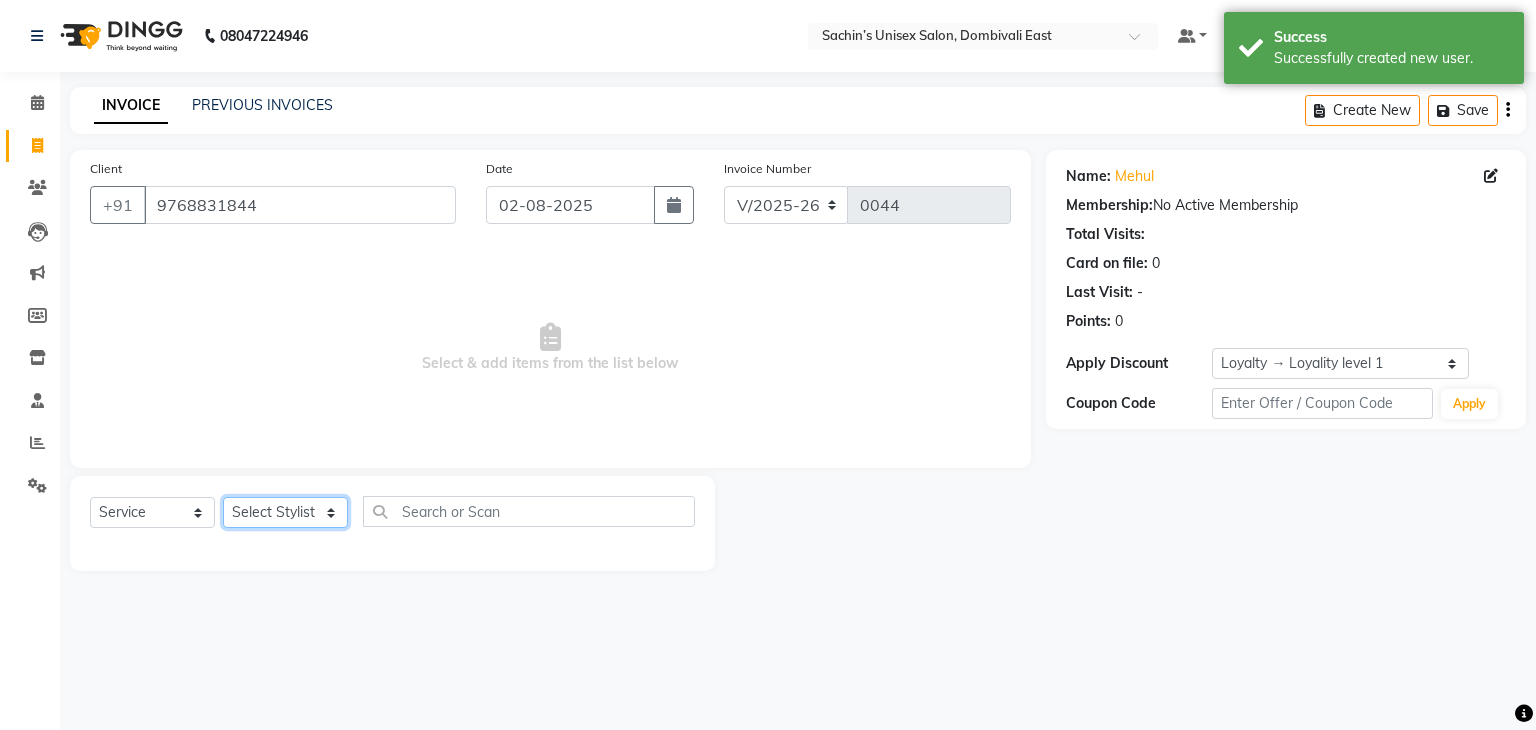 click on "Select Stylist [NAME] [CITY] Manager [NAME] [LAST] [NAME] [LAST]" 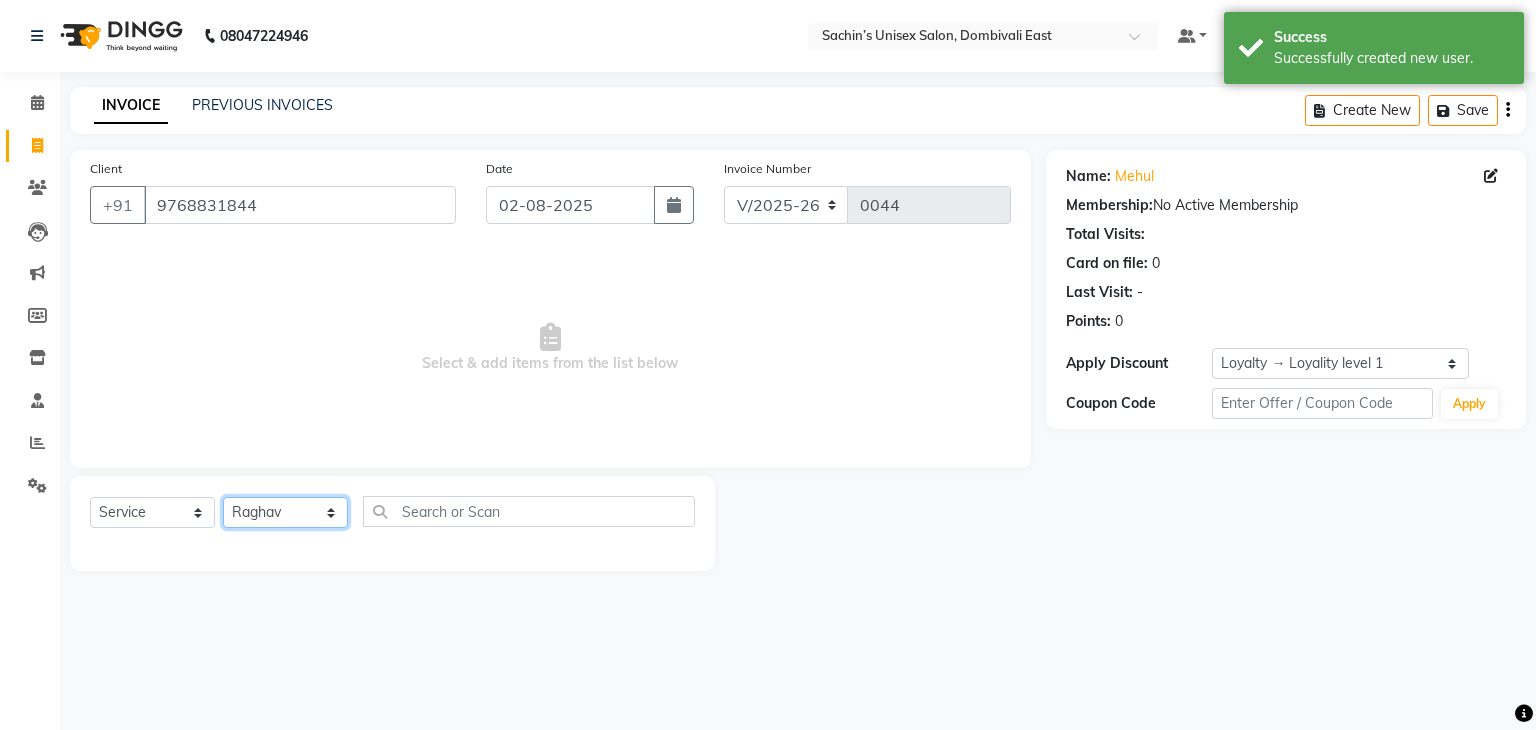 click on "Select Stylist [NAME] [CITY] Manager [NAME] [LAST] [NAME] [LAST]" 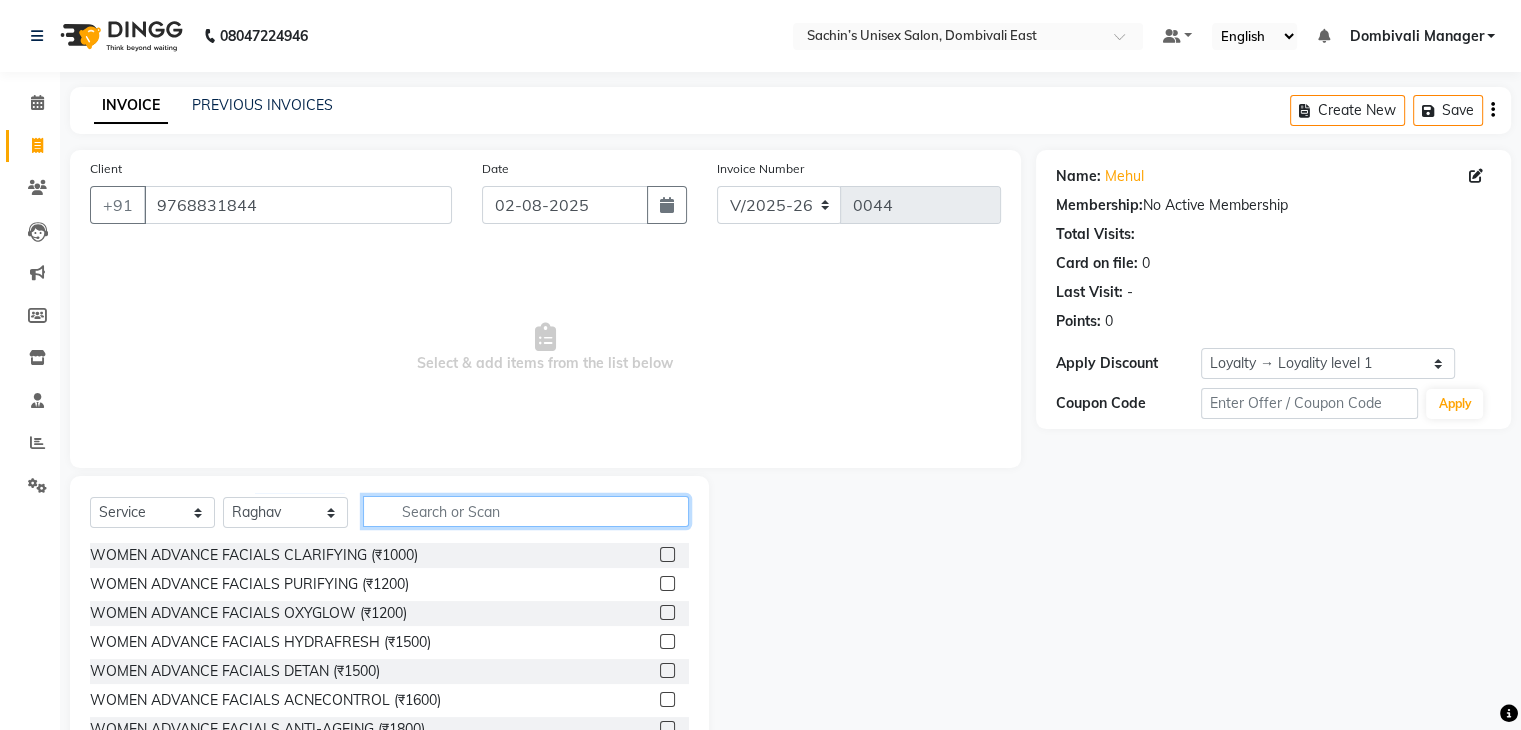 click 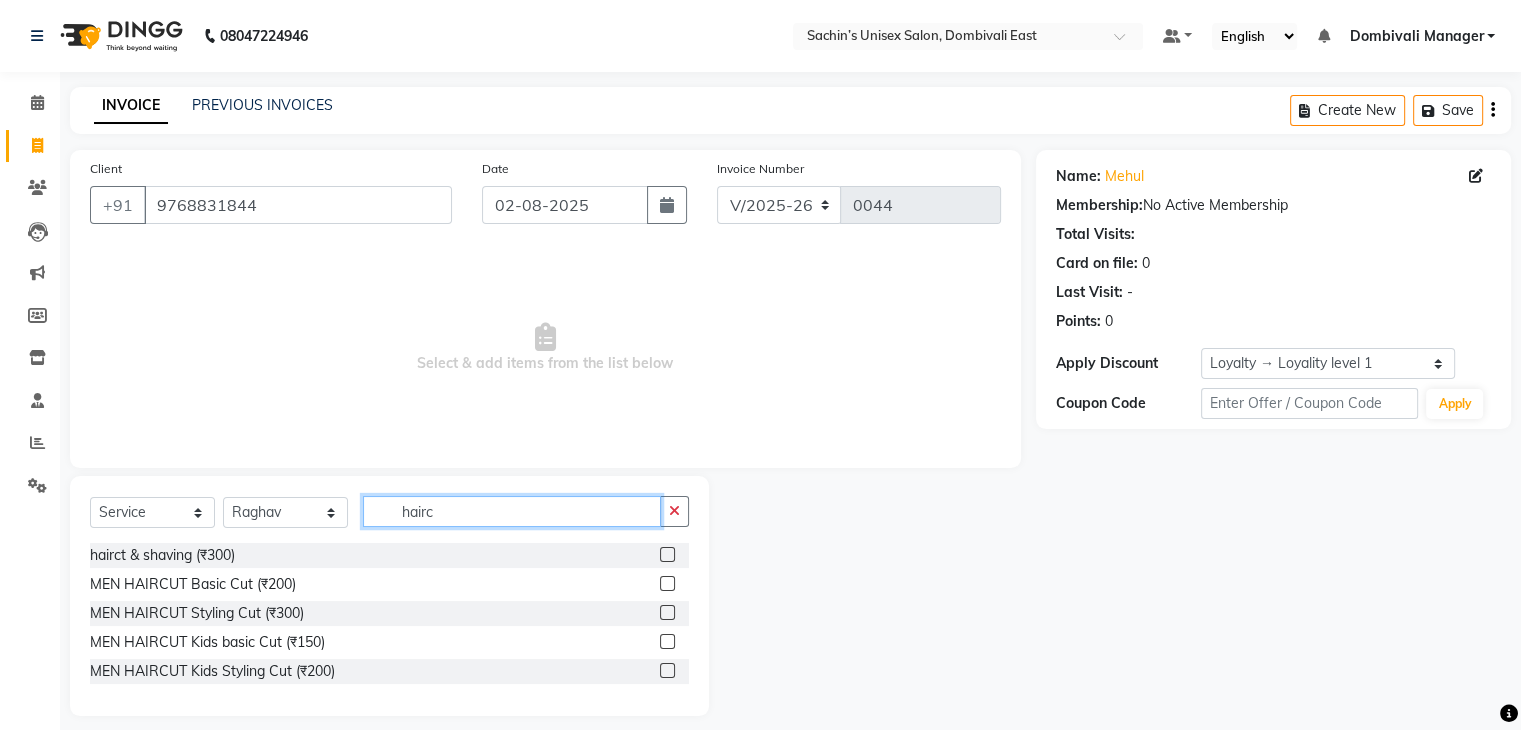 type on "hairc" 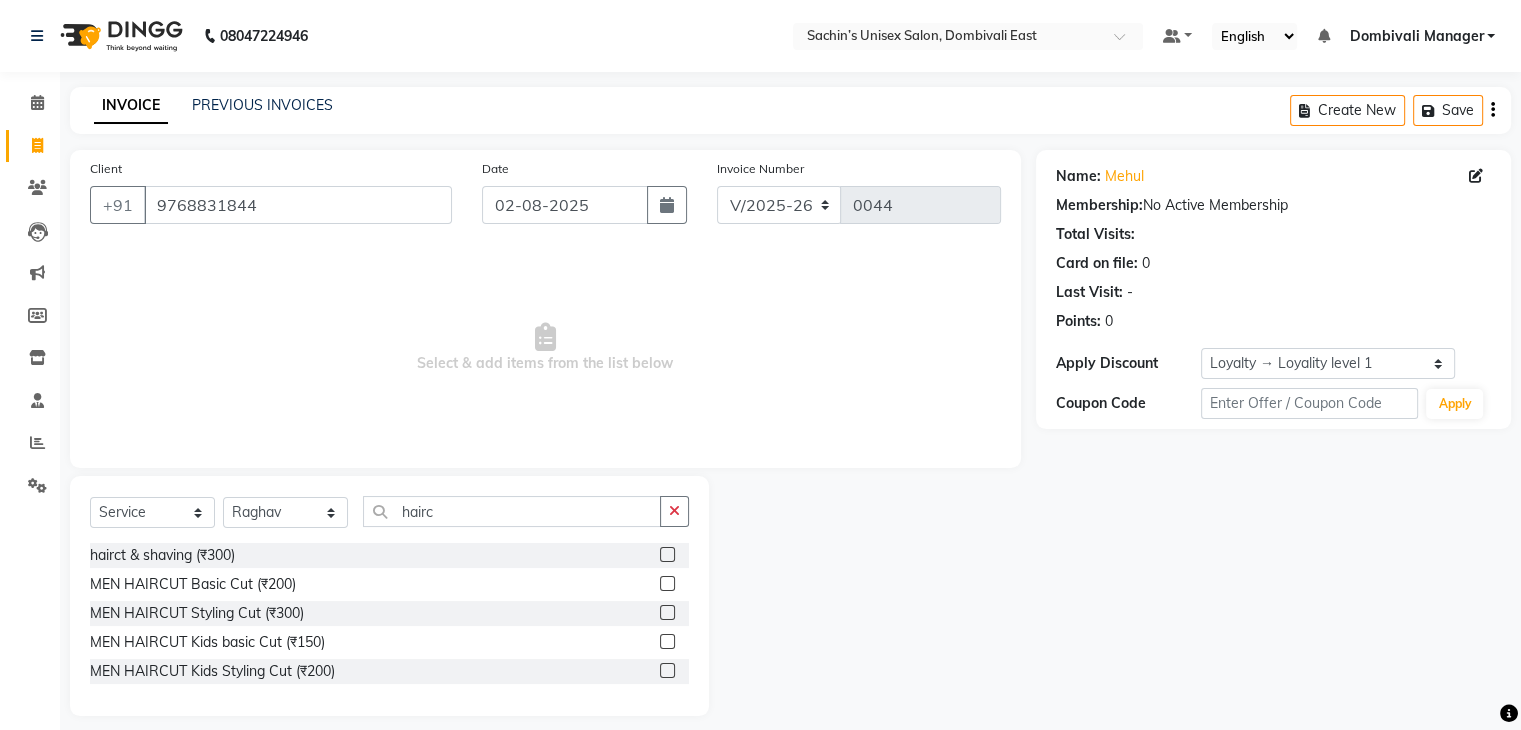 click 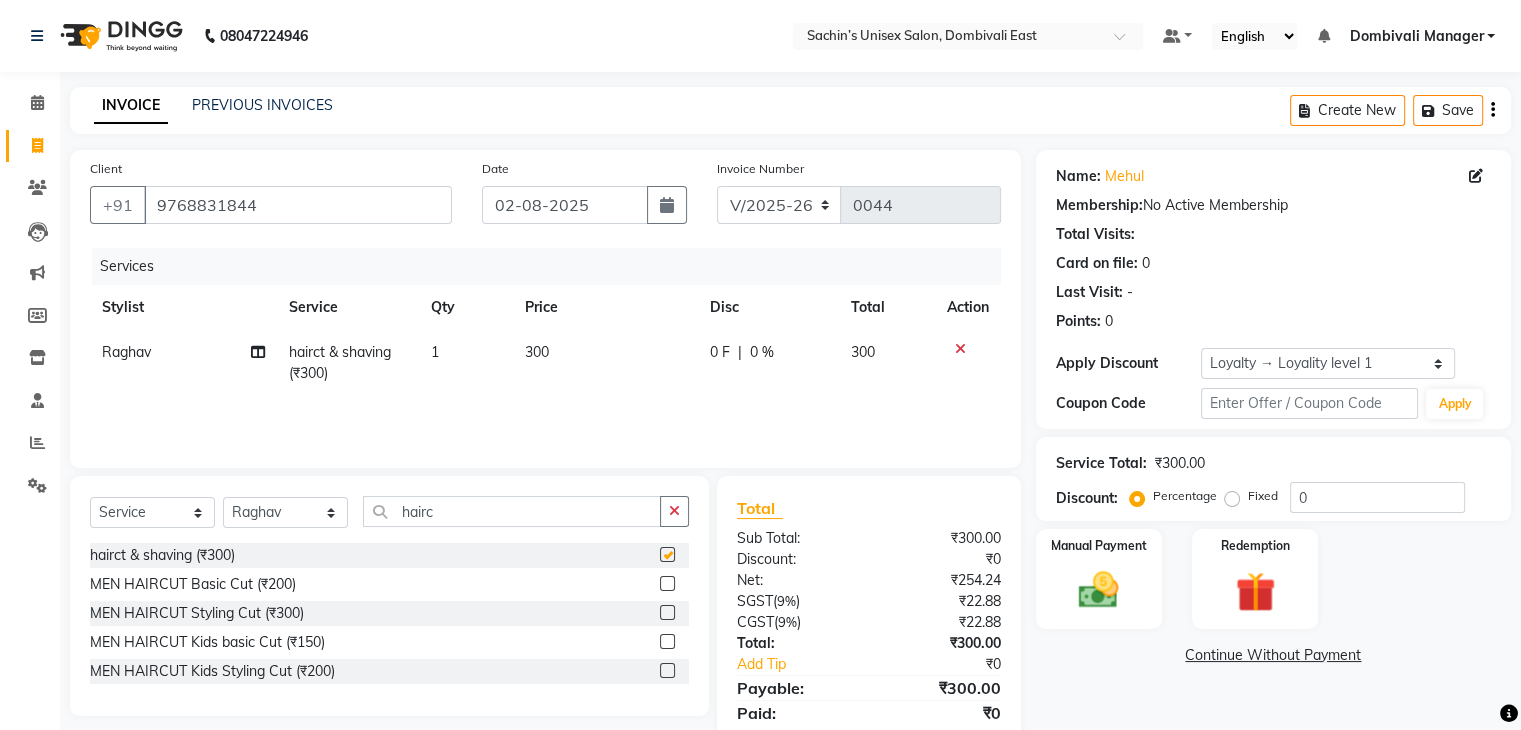 scroll, scrollTop: 0, scrollLeft: 0, axis: both 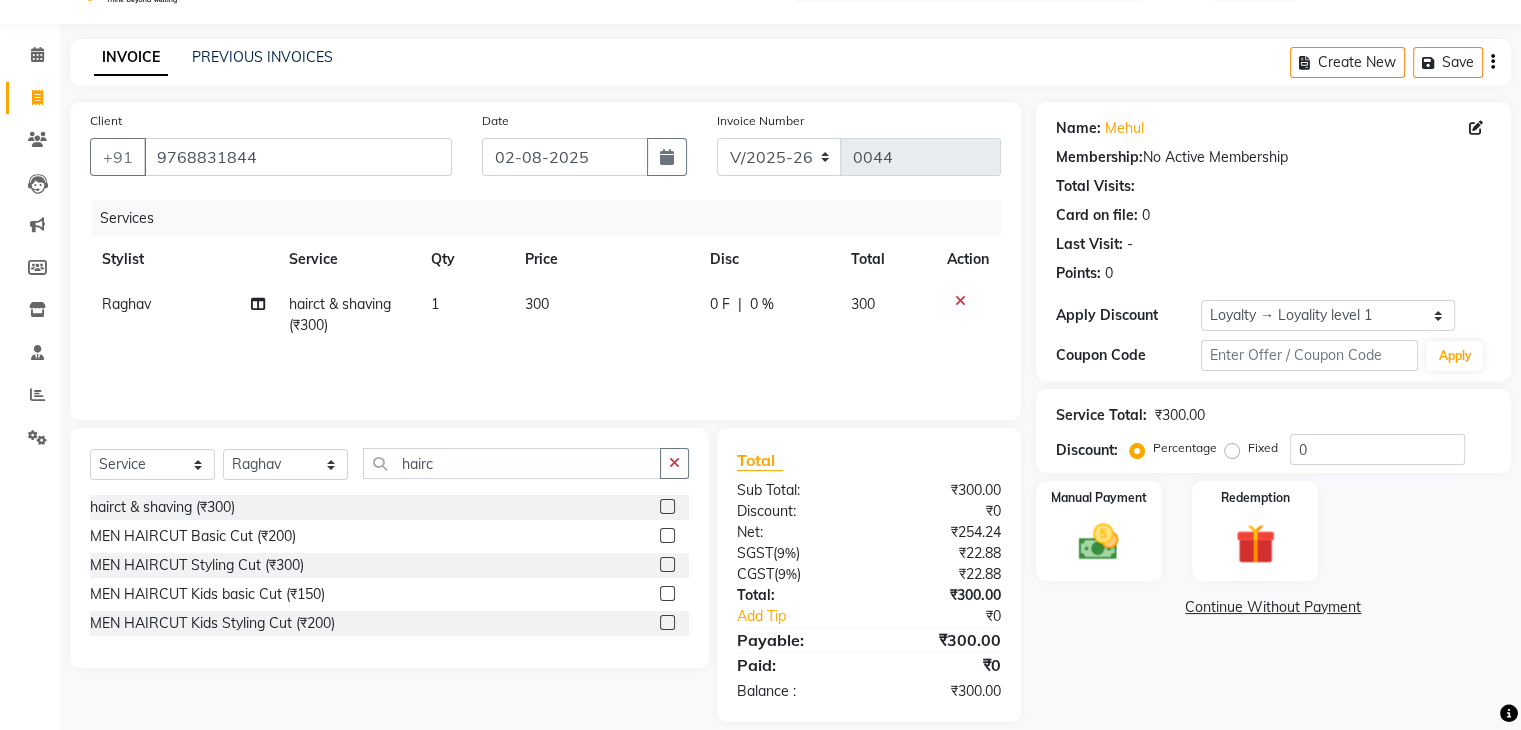 checkbox on "false" 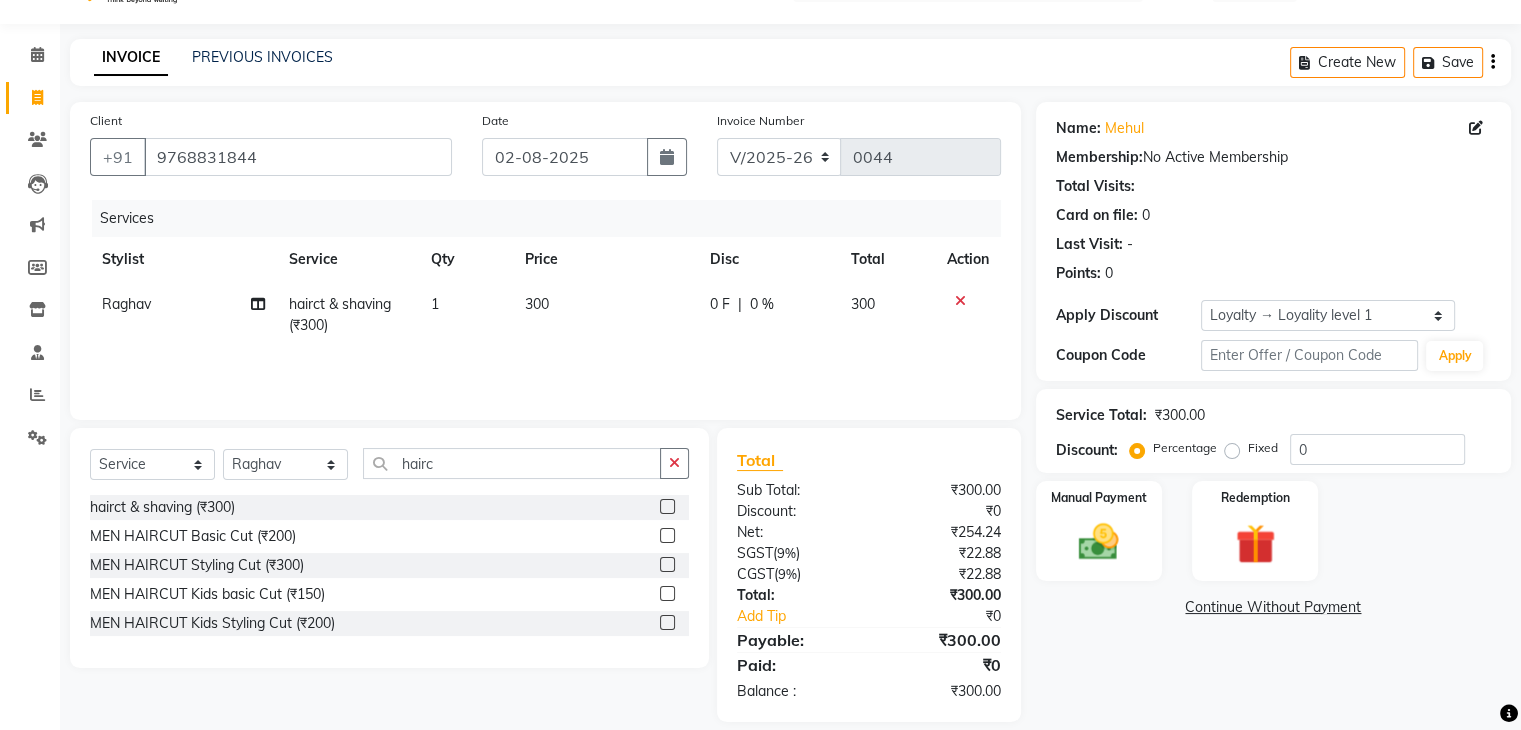 scroll, scrollTop: 71, scrollLeft: 0, axis: vertical 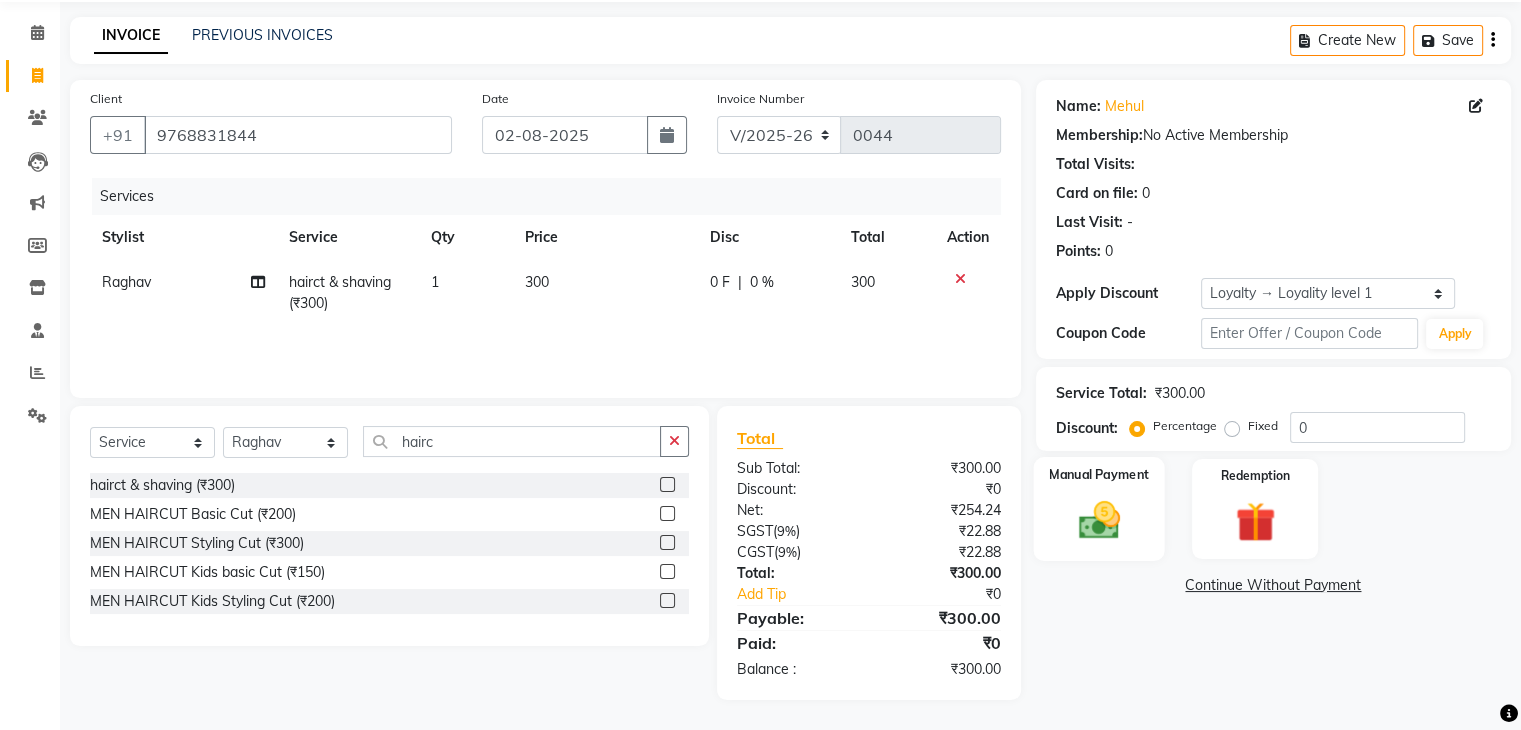 click on "Manual Payment" 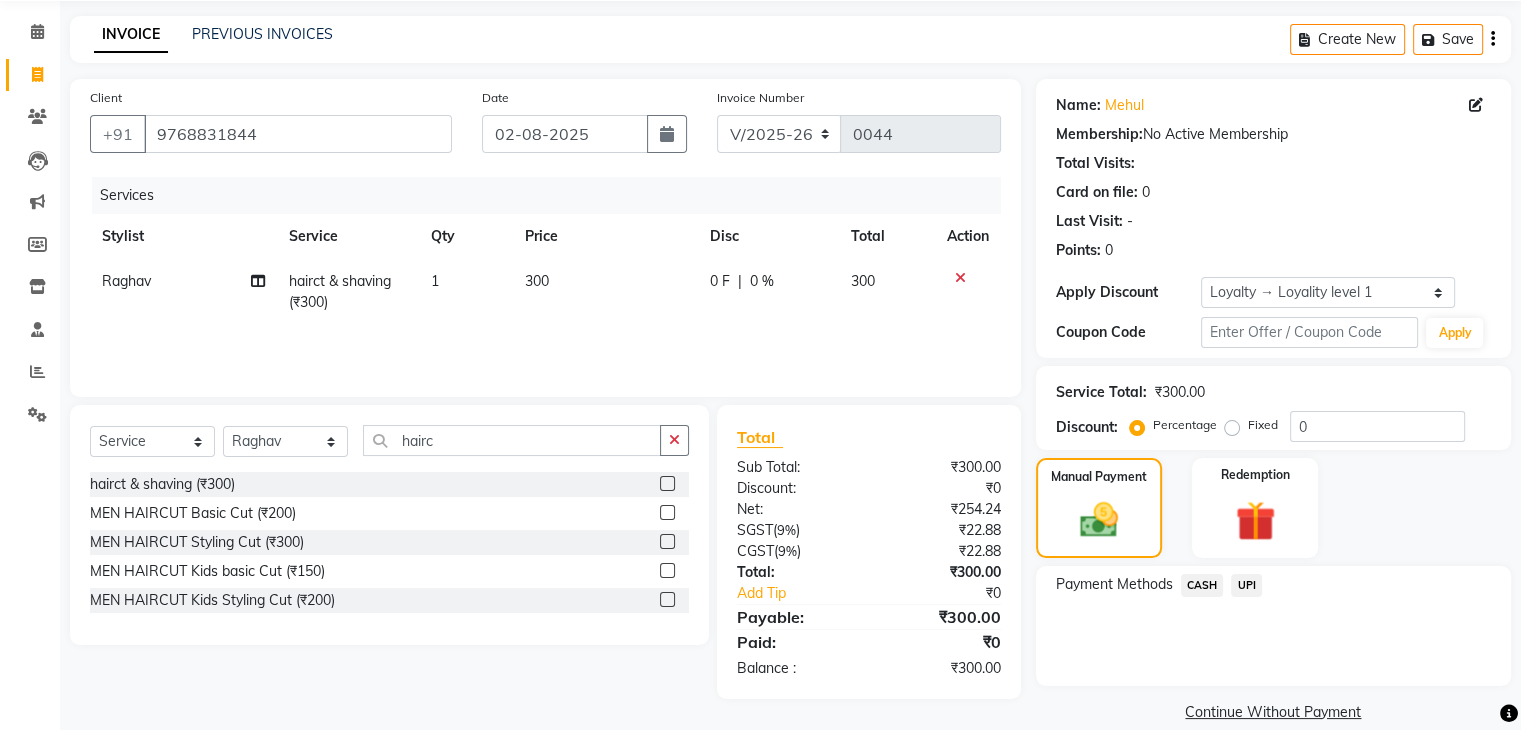 click on "UPI" 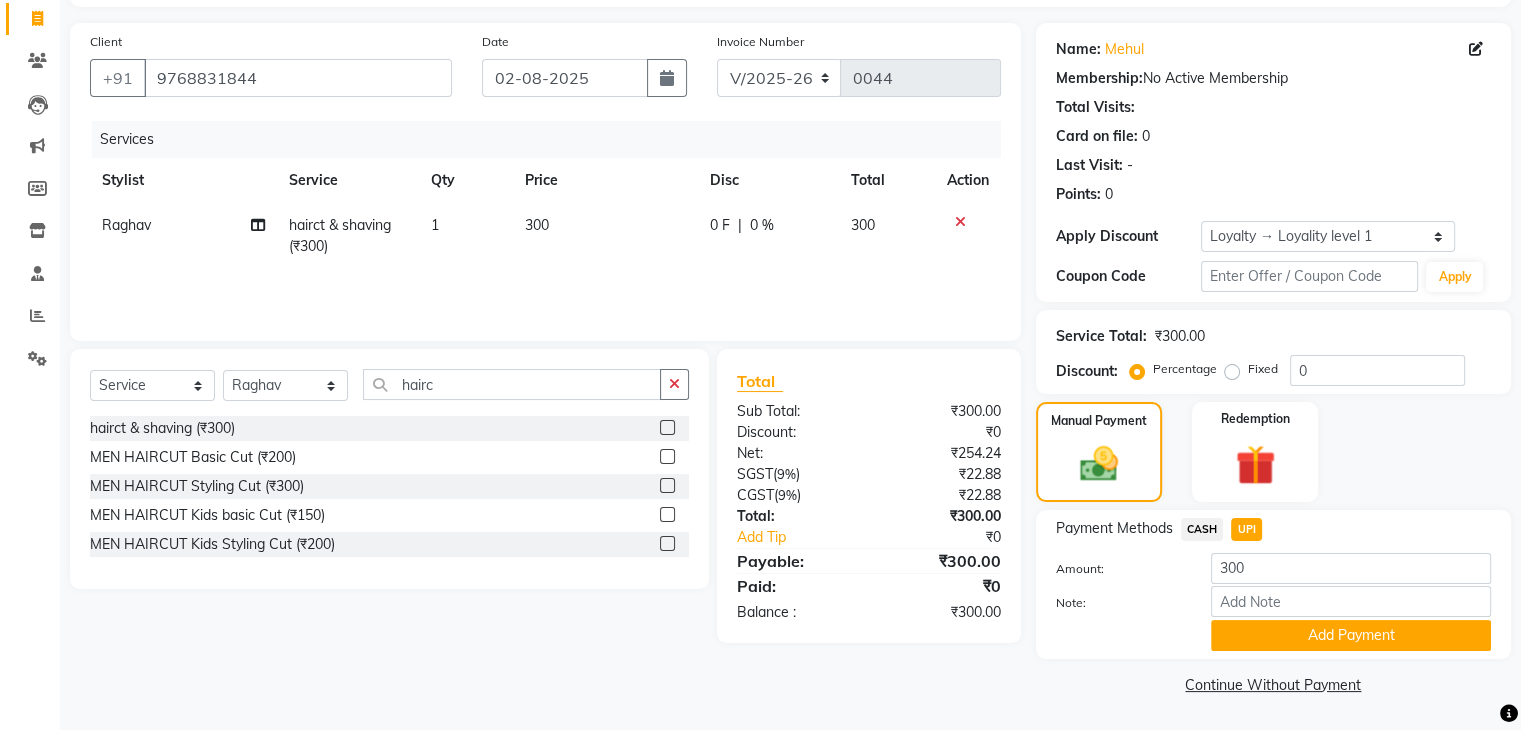 scroll, scrollTop: 128, scrollLeft: 0, axis: vertical 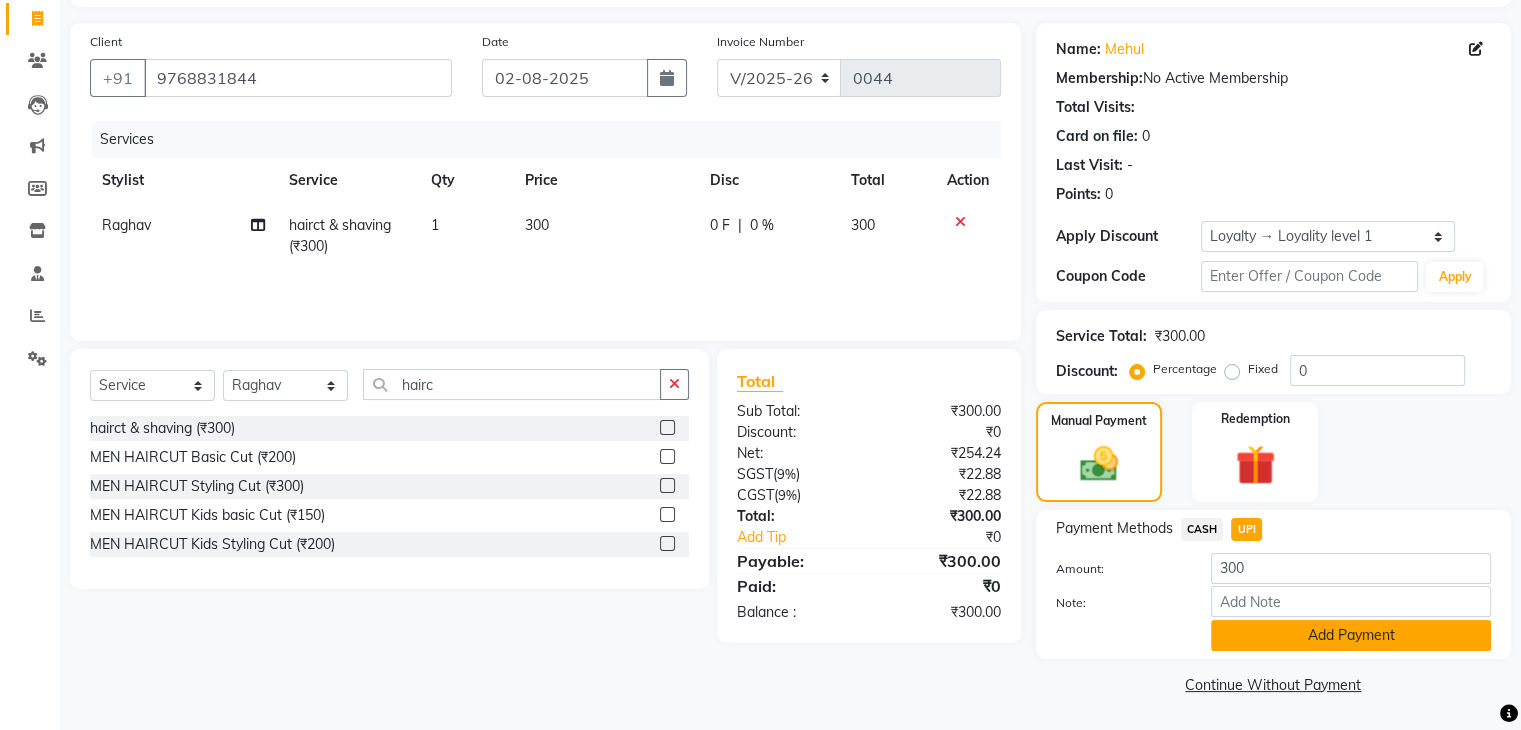 click on "Add Payment" 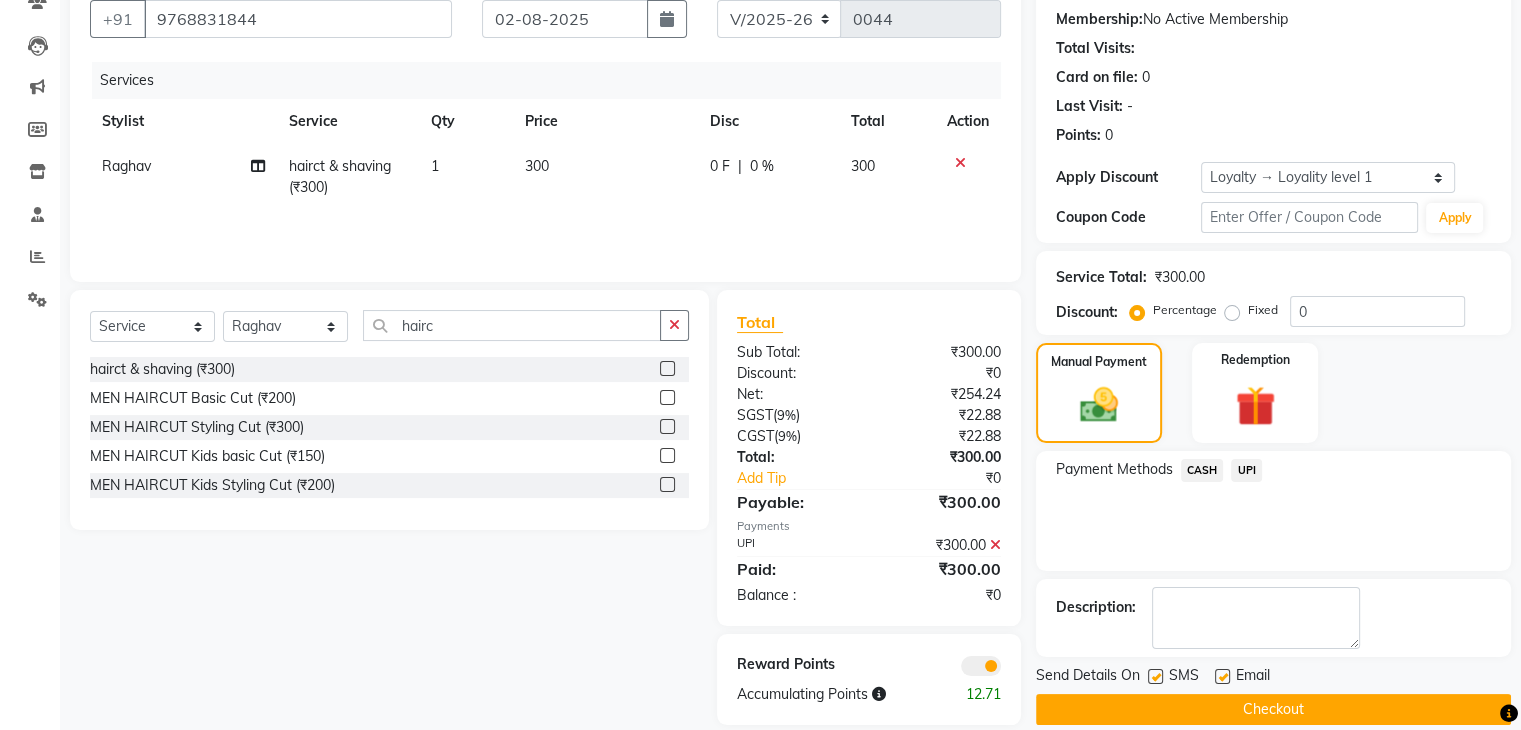 scroll, scrollTop: 212, scrollLeft: 0, axis: vertical 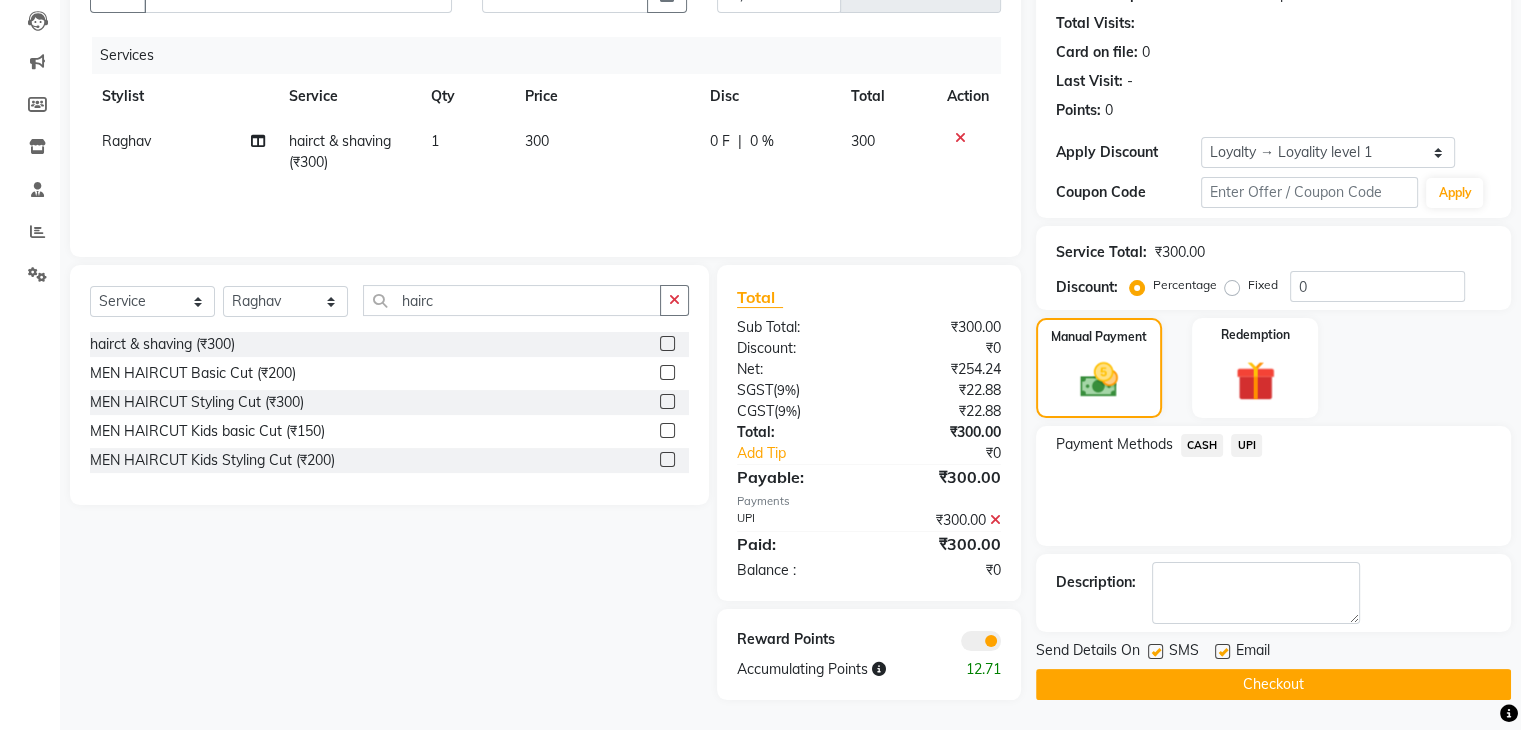 click on "Checkout" 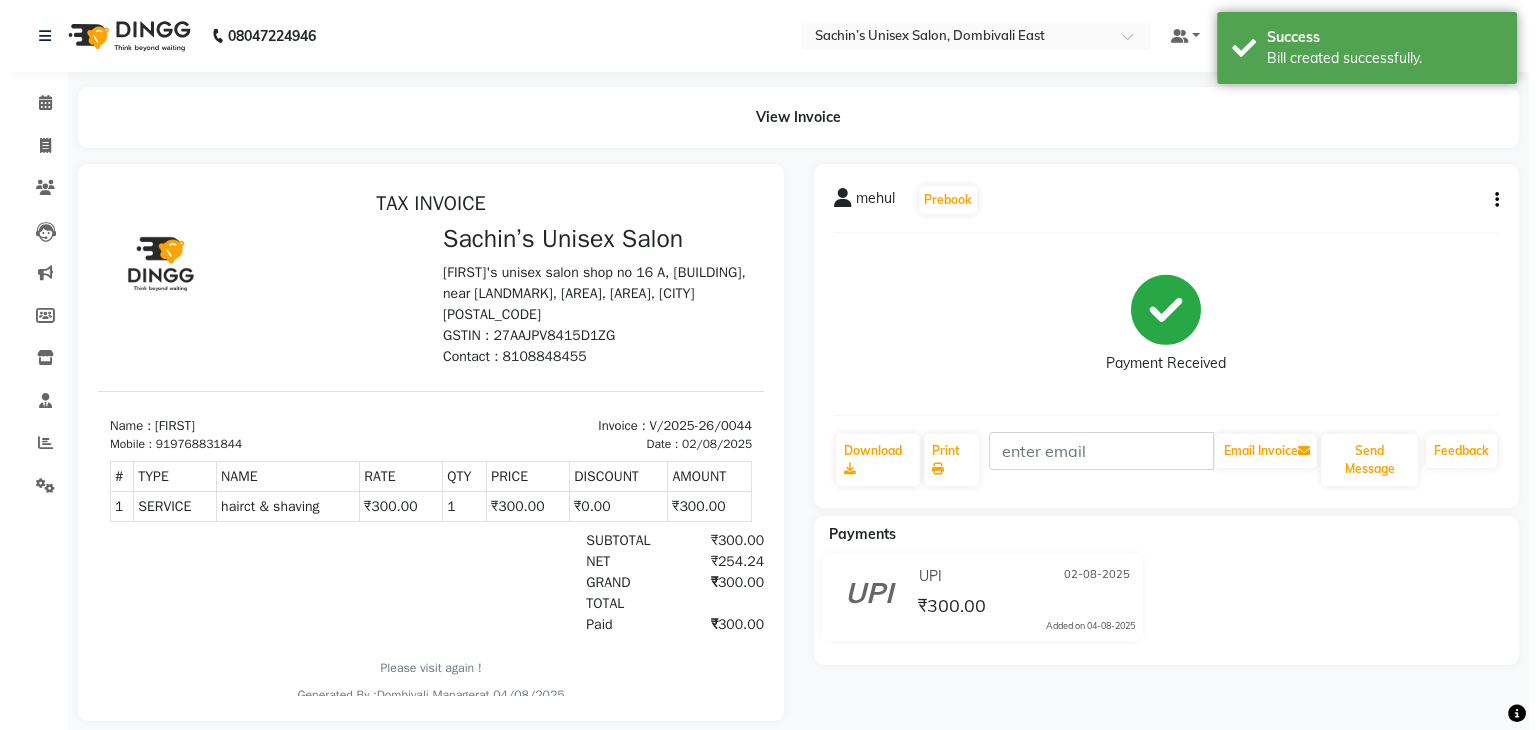 scroll, scrollTop: 0, scrollLeft: 0, axis: both 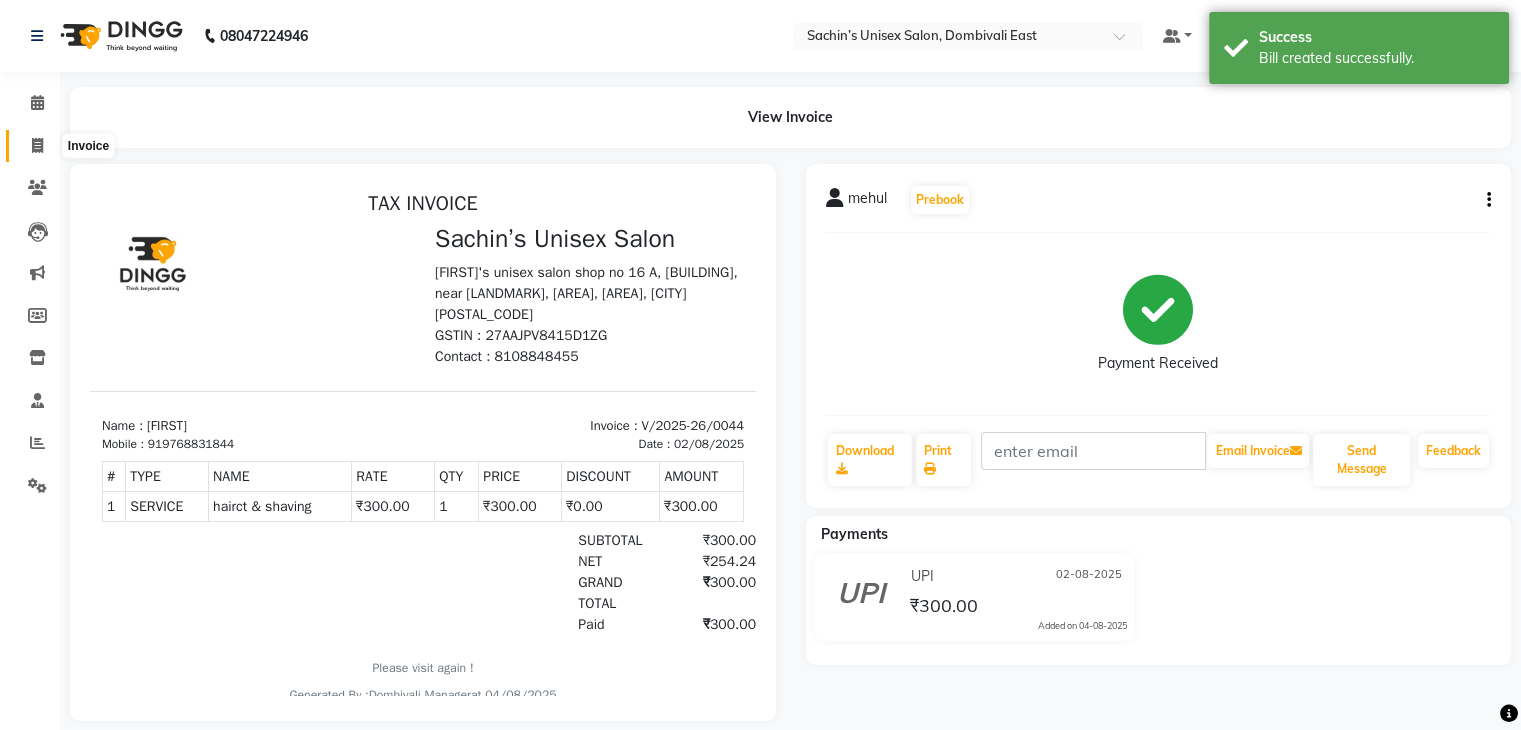 click 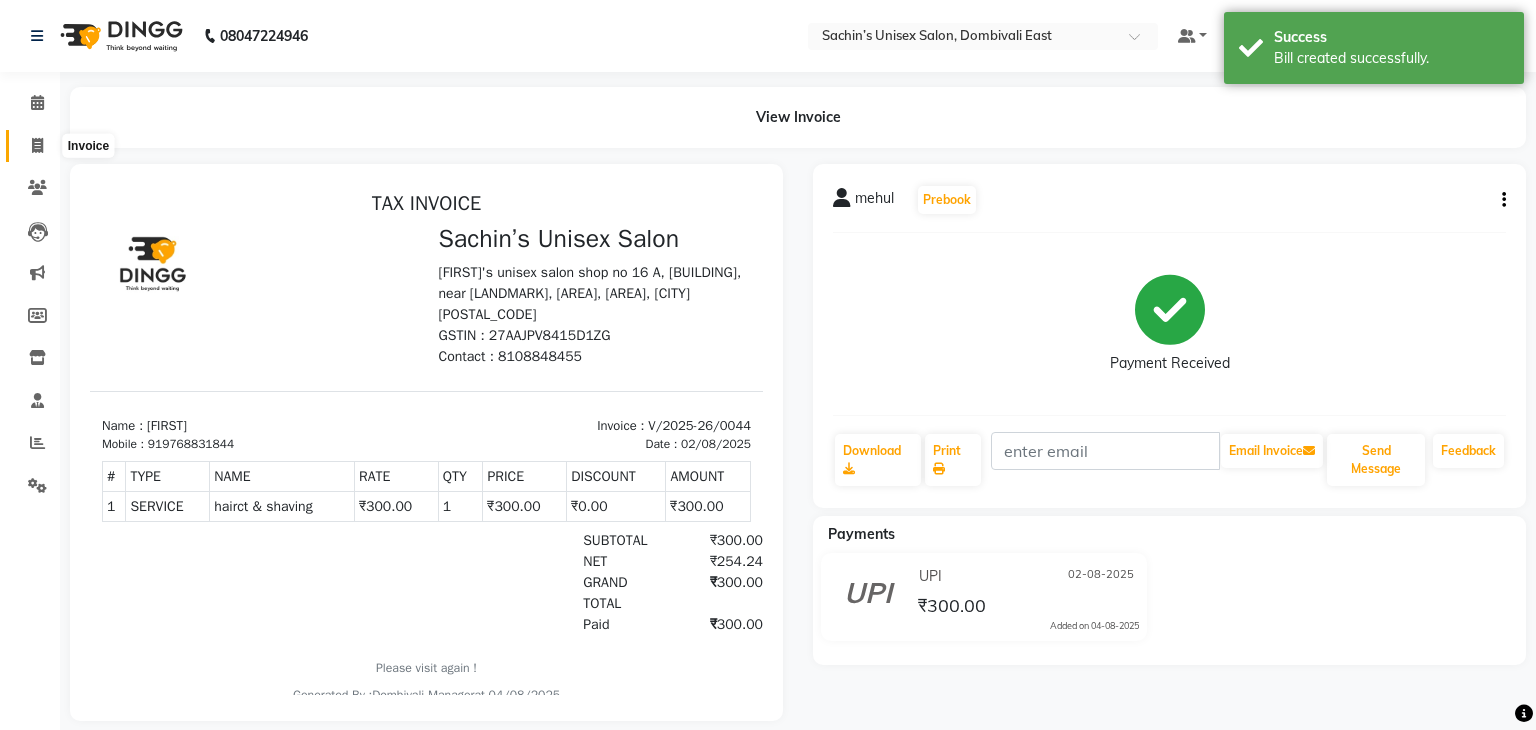 select on "service" 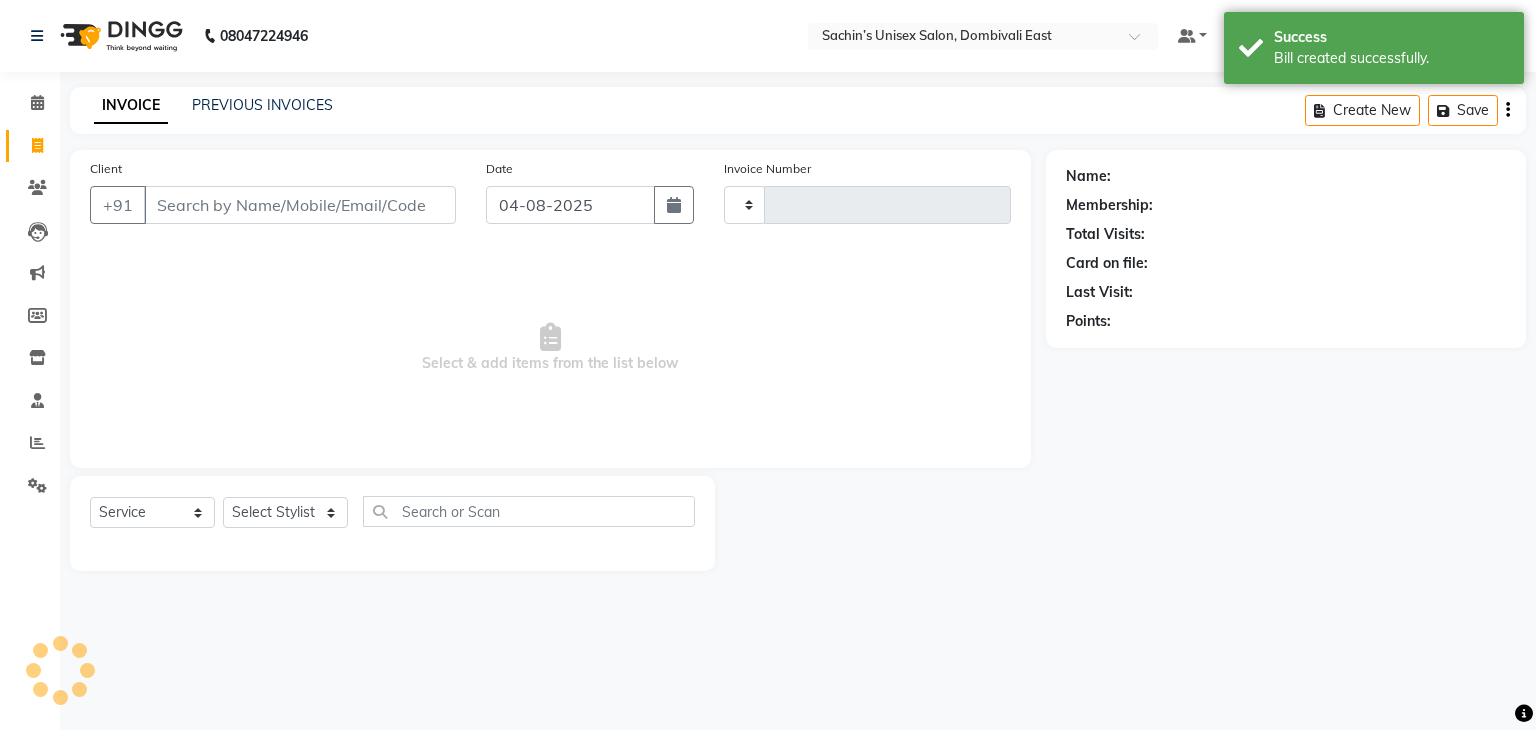 type on "0045" 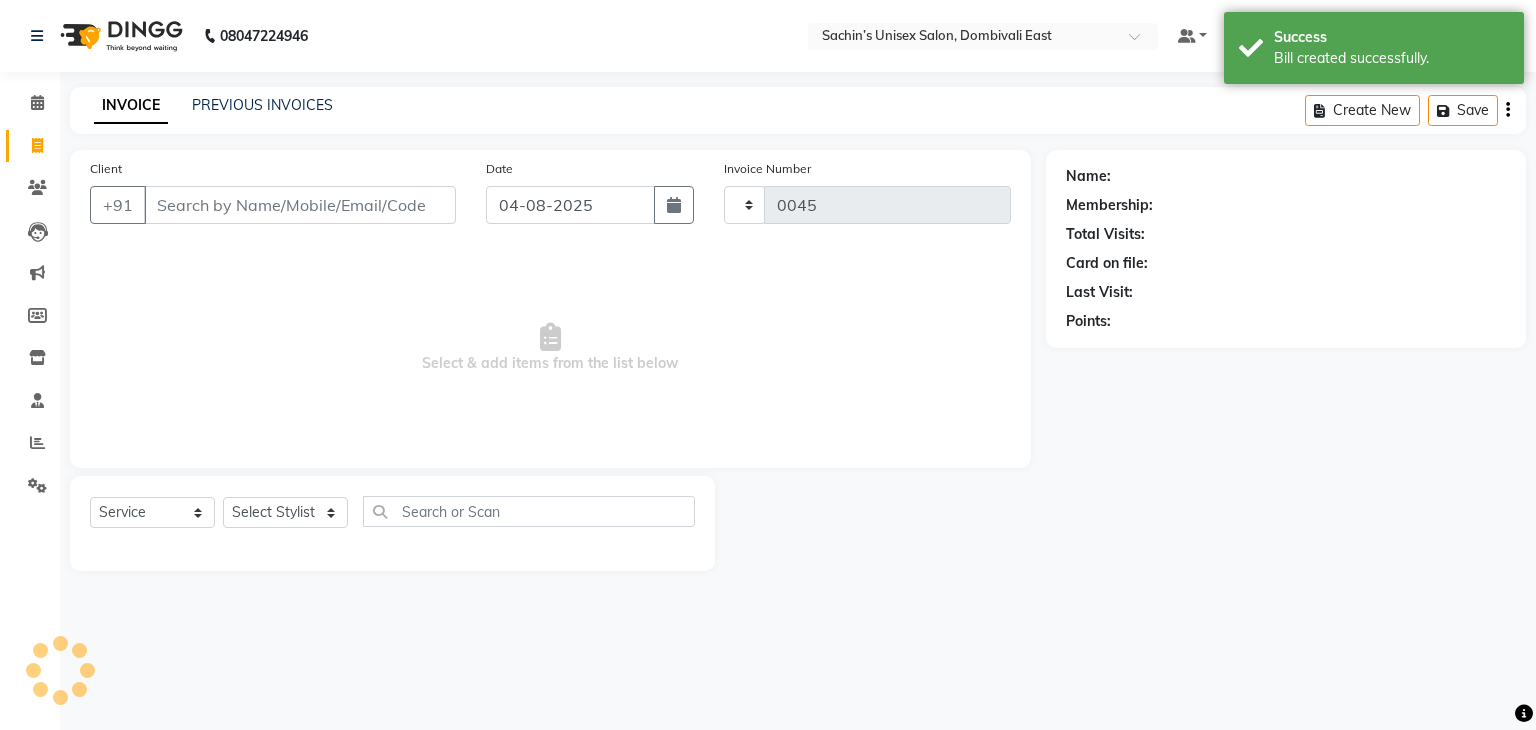 select on "8637" 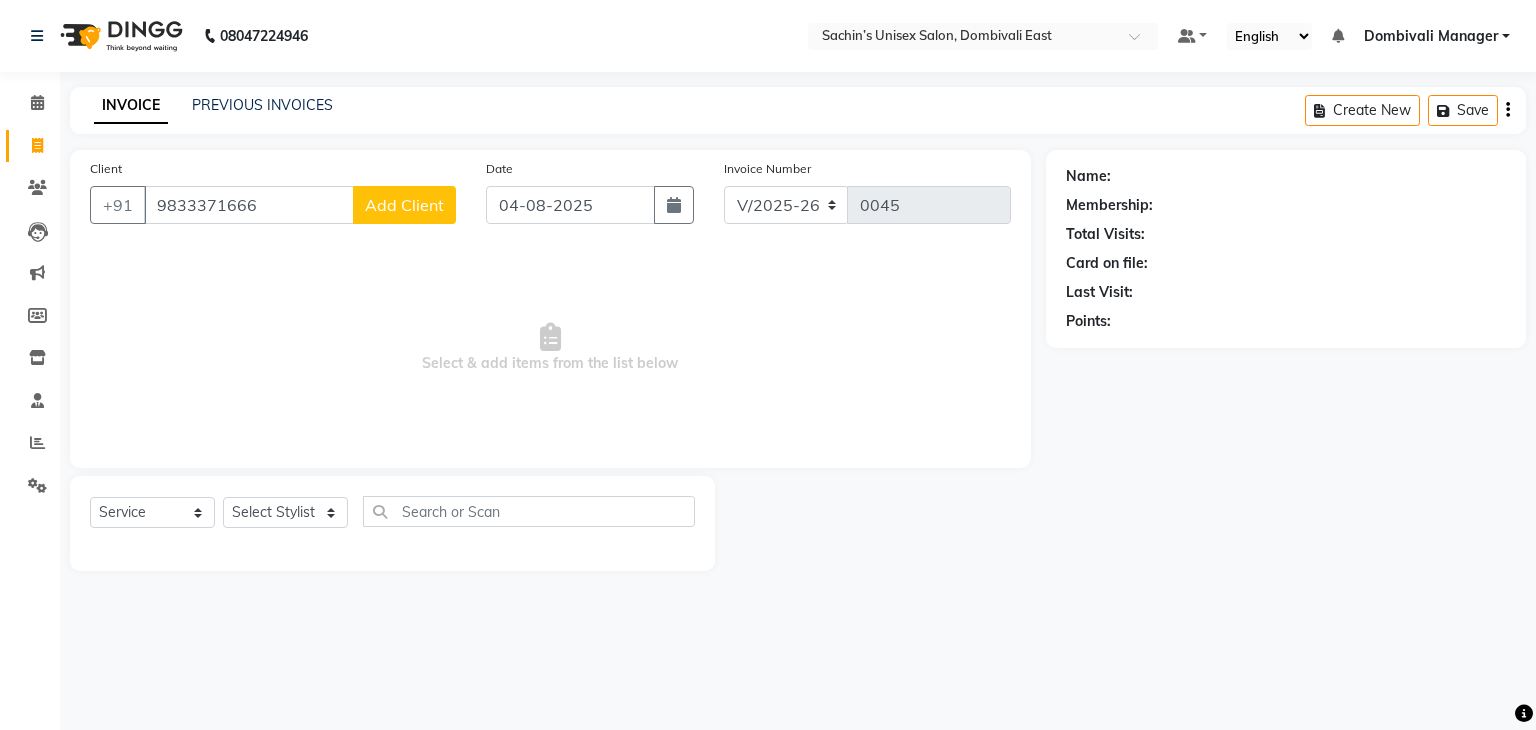 click on "9833371666" at bounding box center [249, 205] 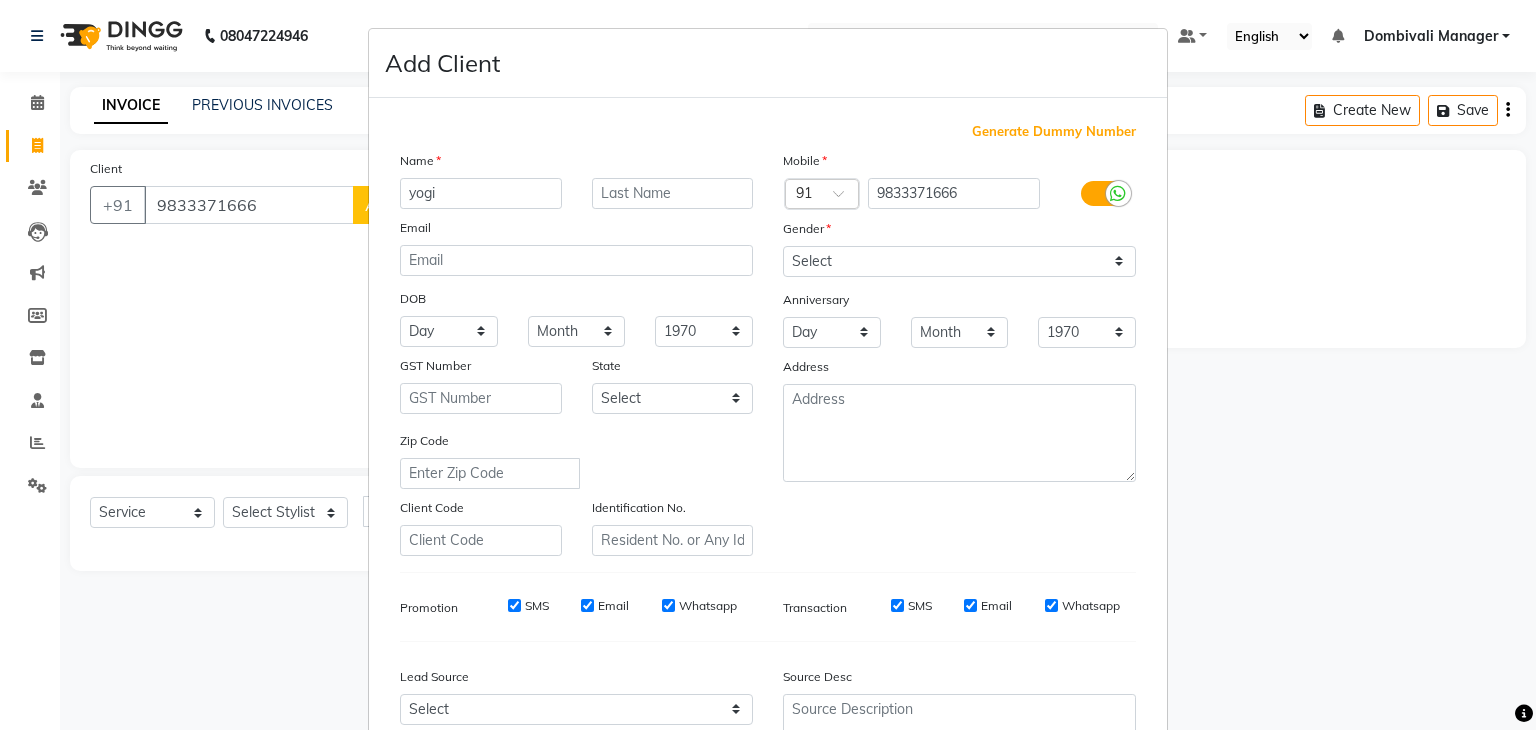 type on "yogi" 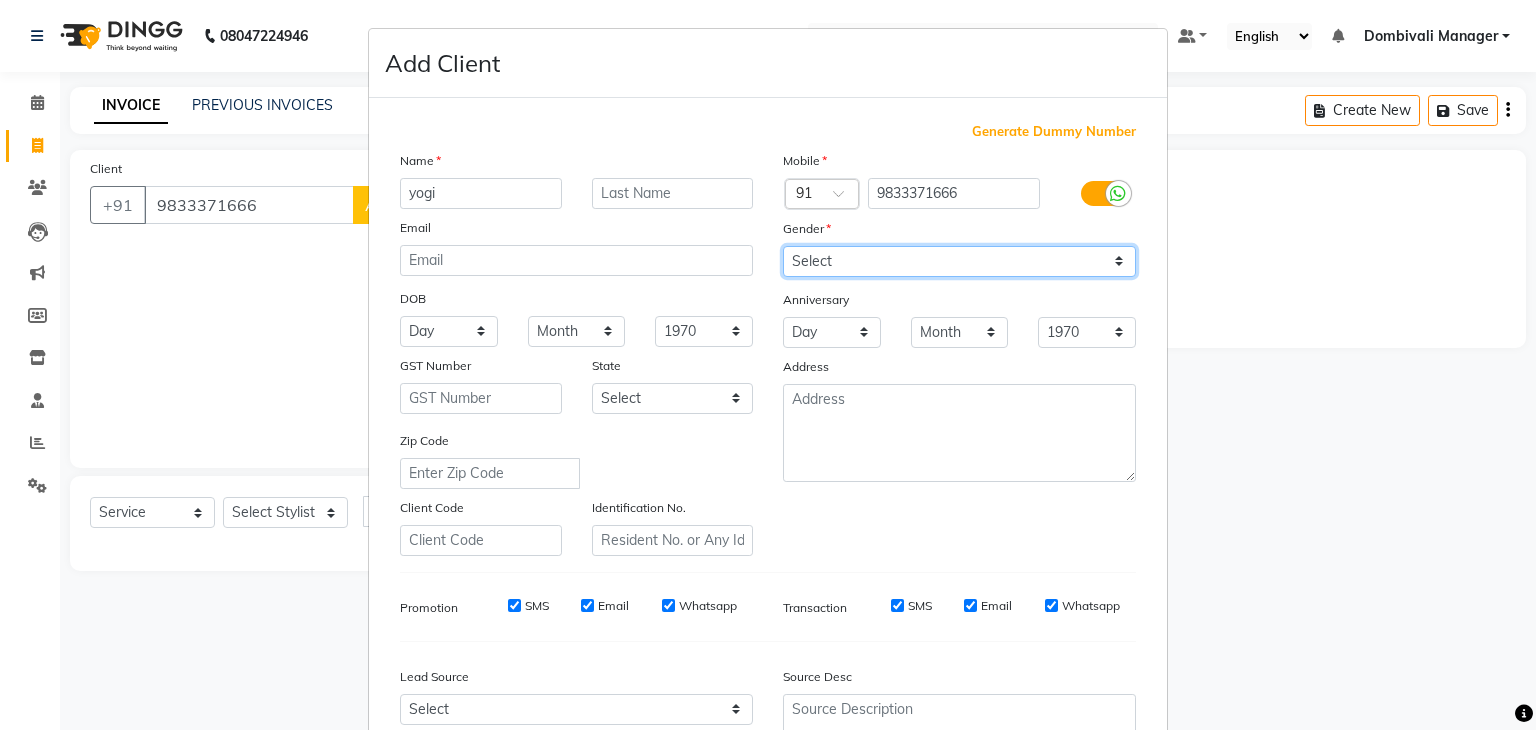 click on "Select Male Female Other Prefer Not To Say" at bounding box center (959, 261) 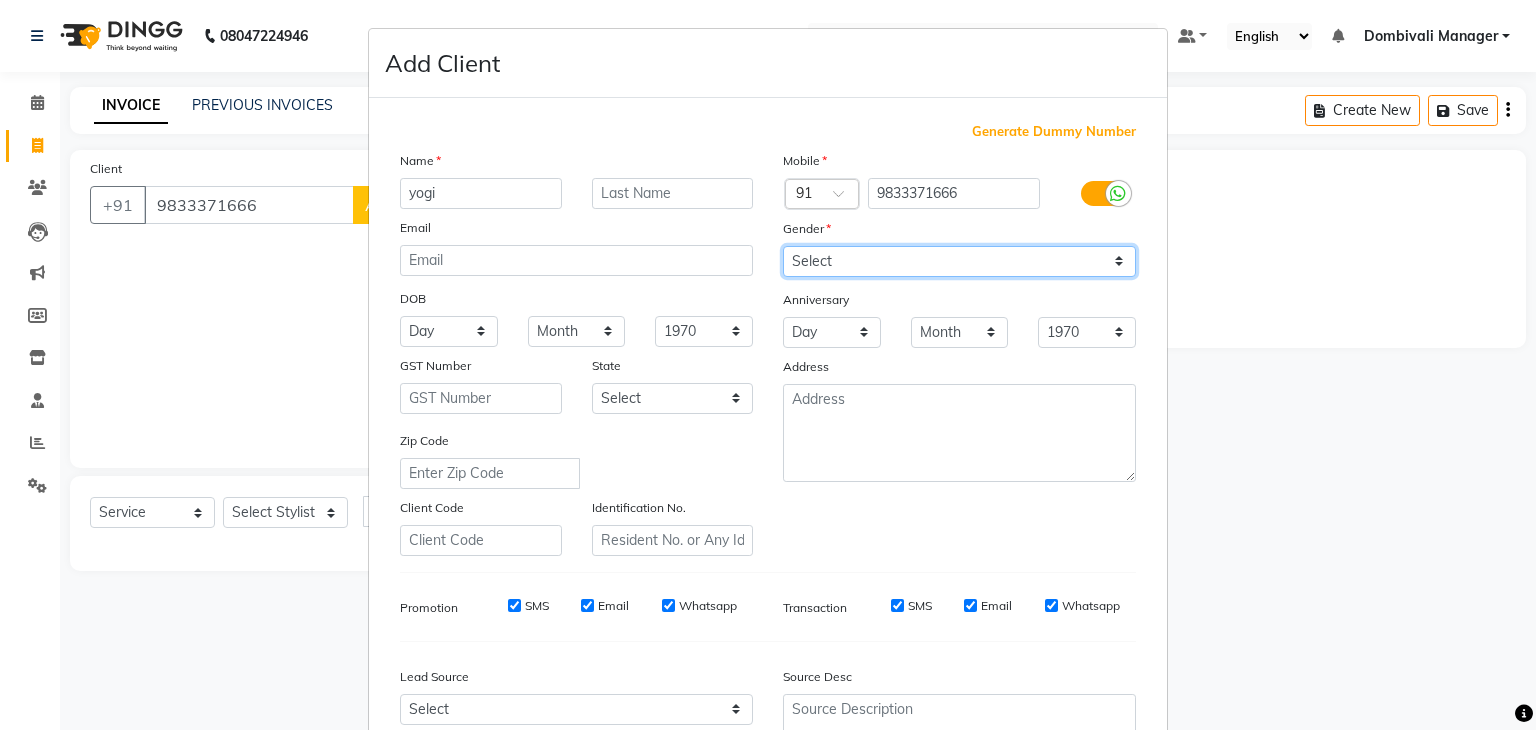 select on "male" 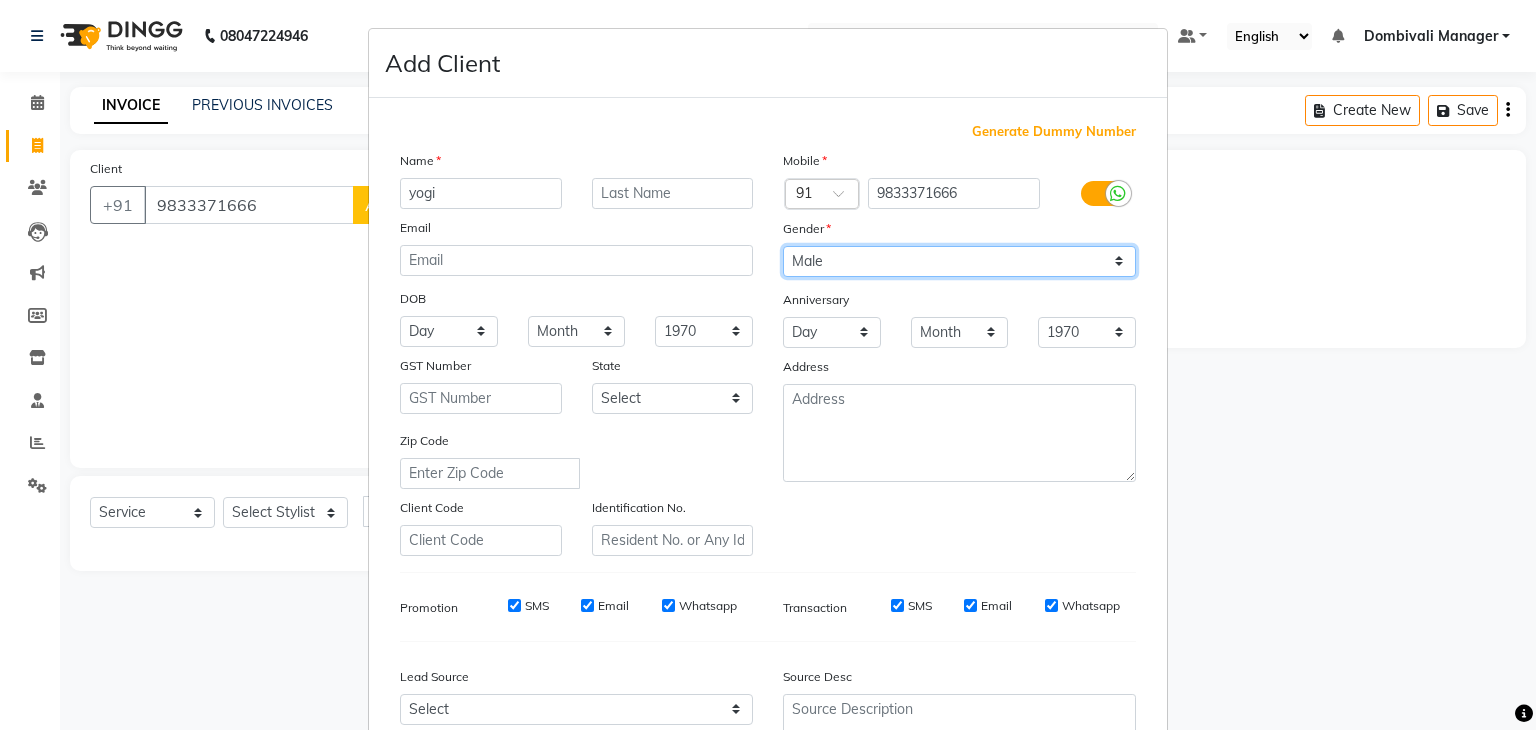 click on "Select Male Female Other Prefer Not To Say" at bounding box center [959, 261] 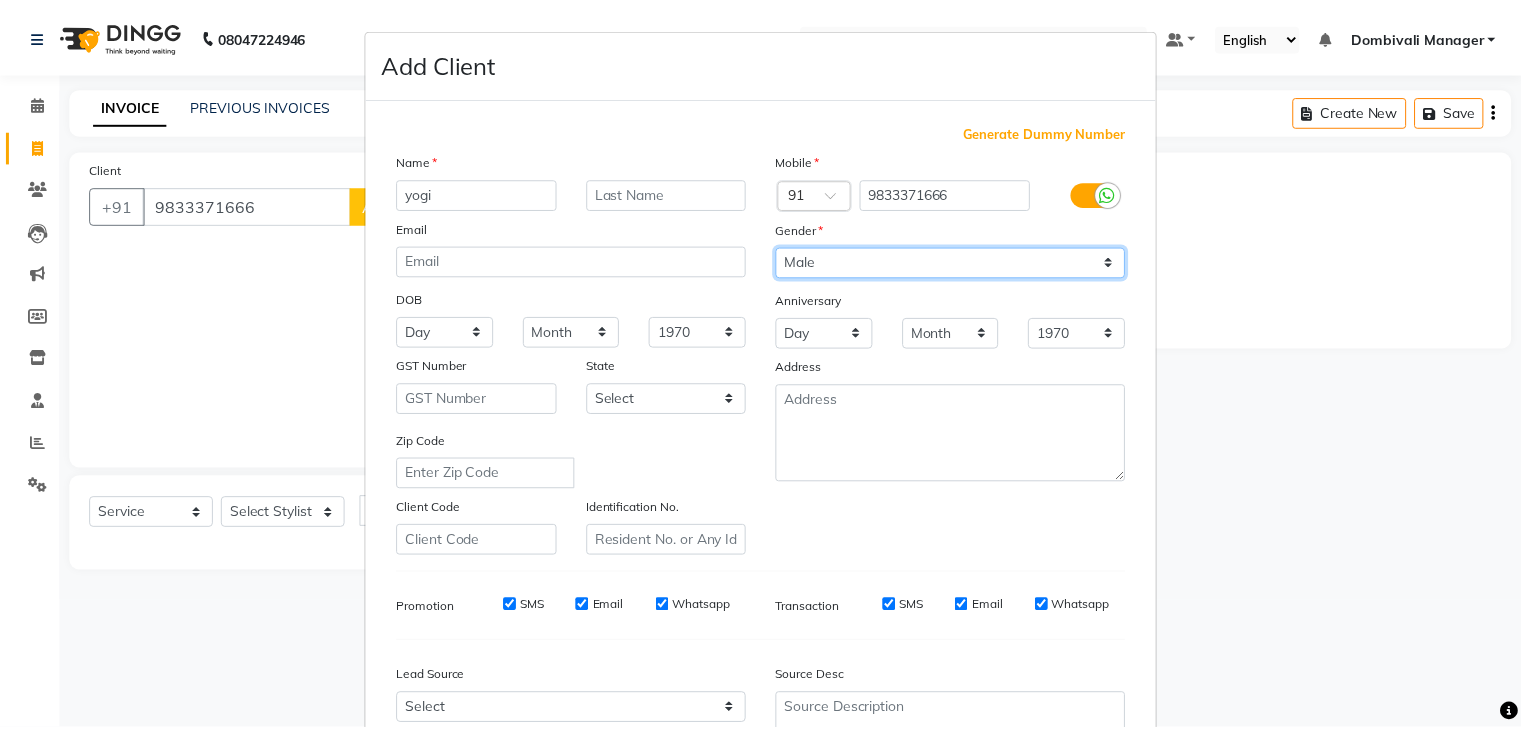 scroll, scrollTop: 203, scrollLeft: 0, axis: vertical 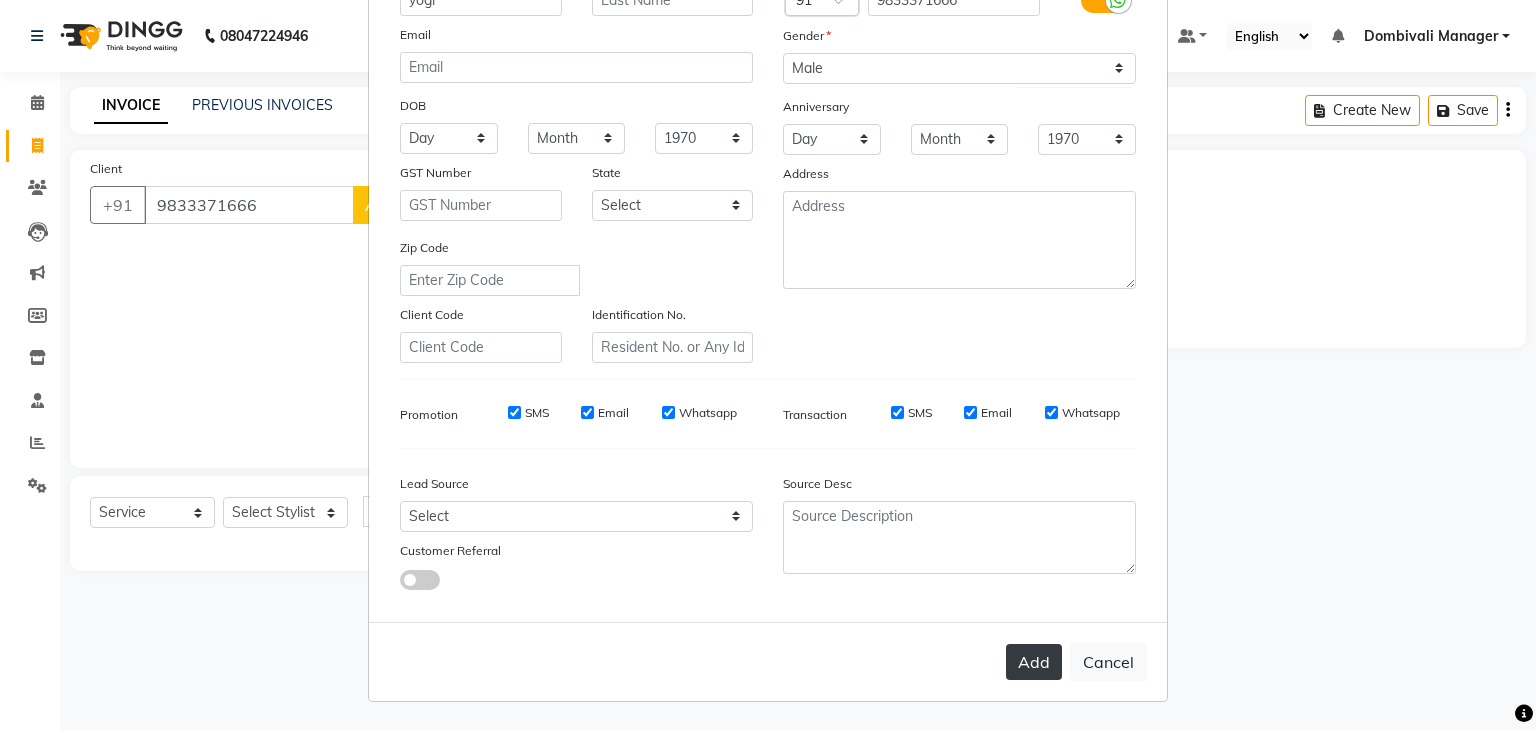 click on "Add" at bounding box center [1034, 662] 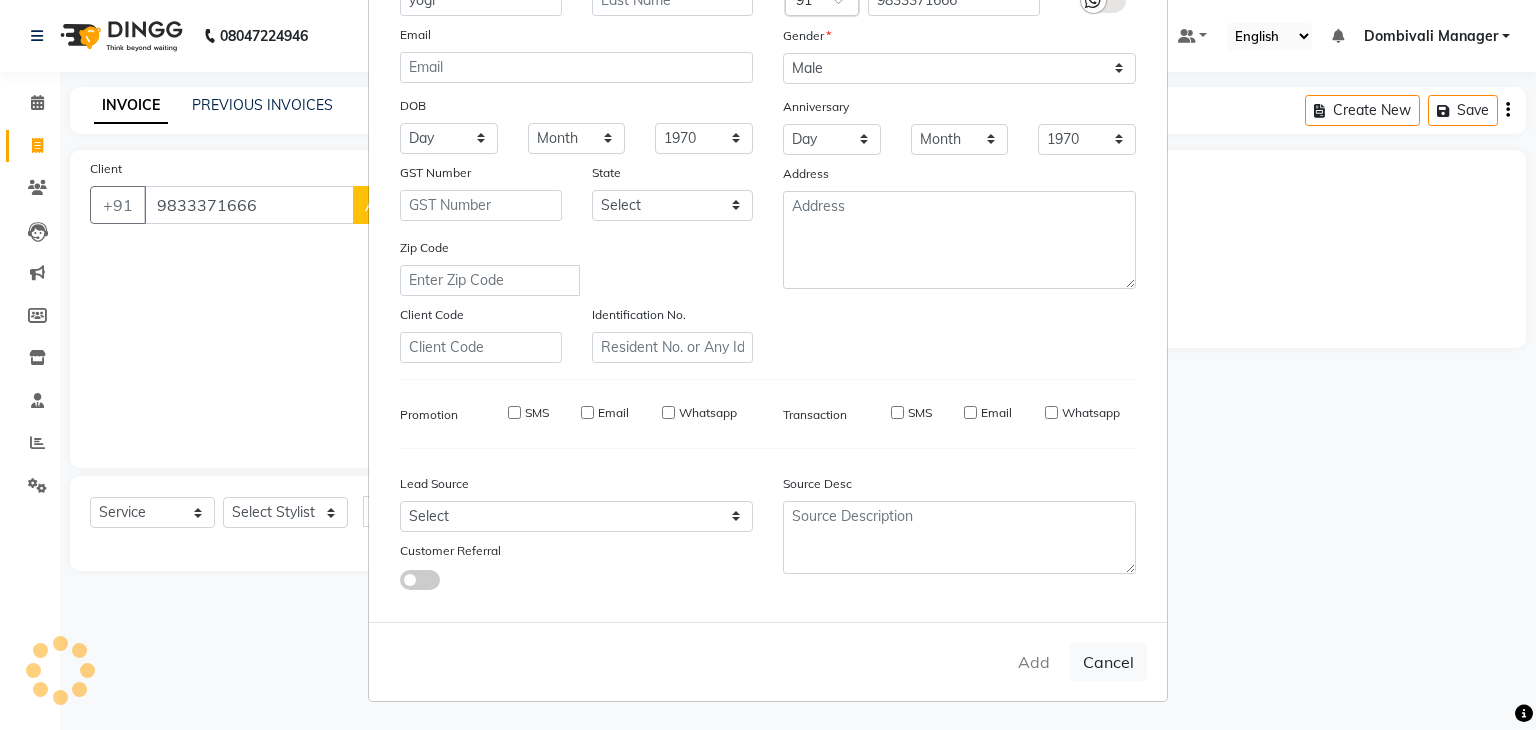 type 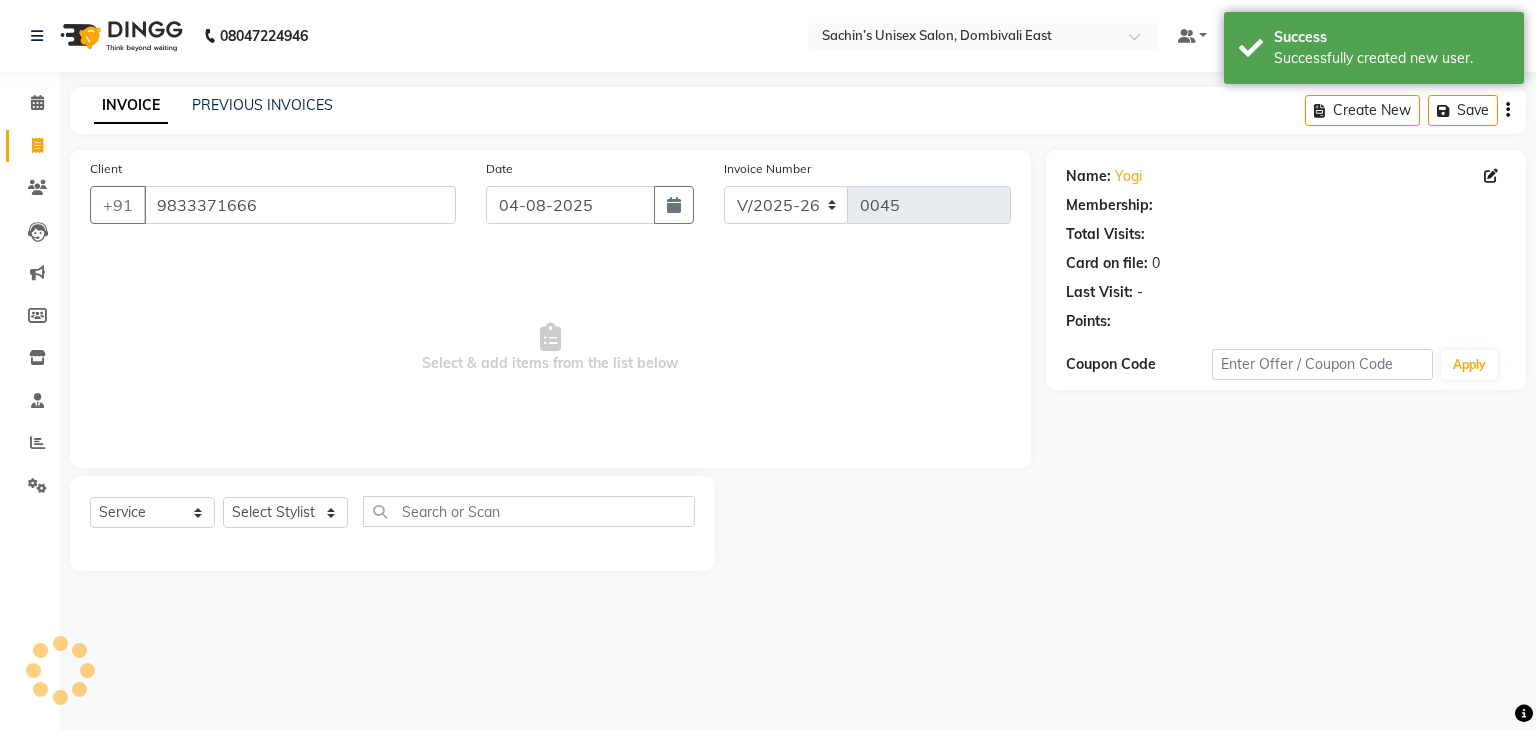 select on "1: Object" 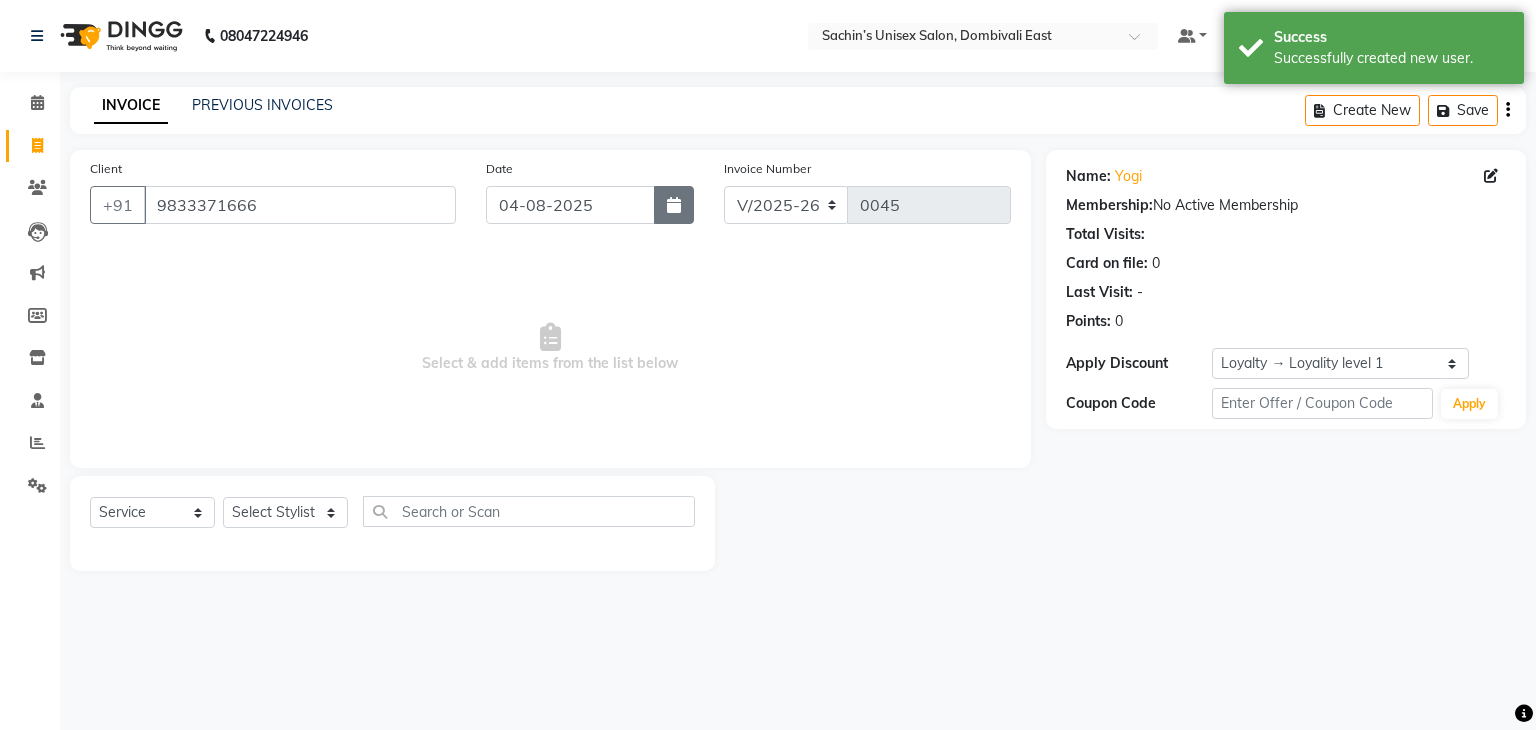 click 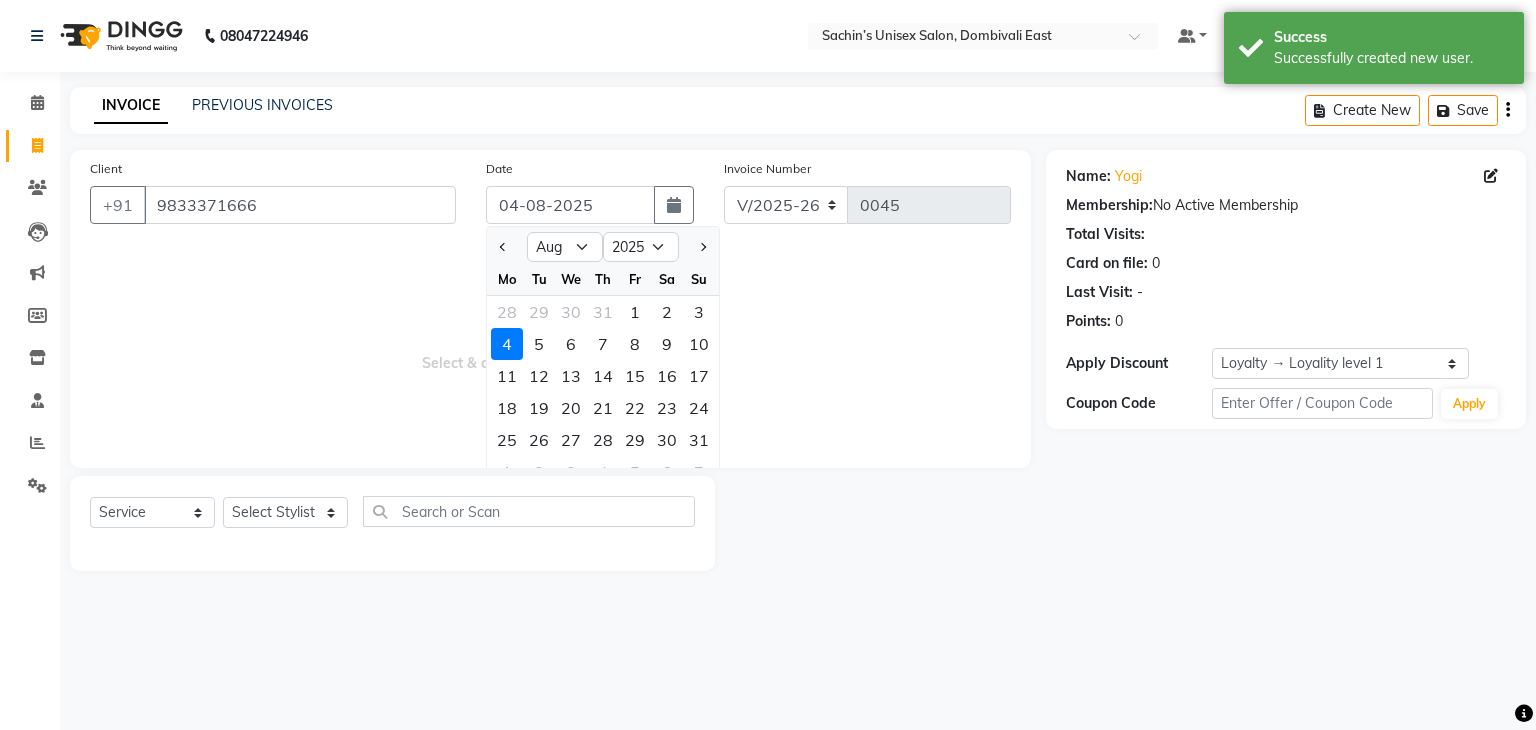 click on "Sa" 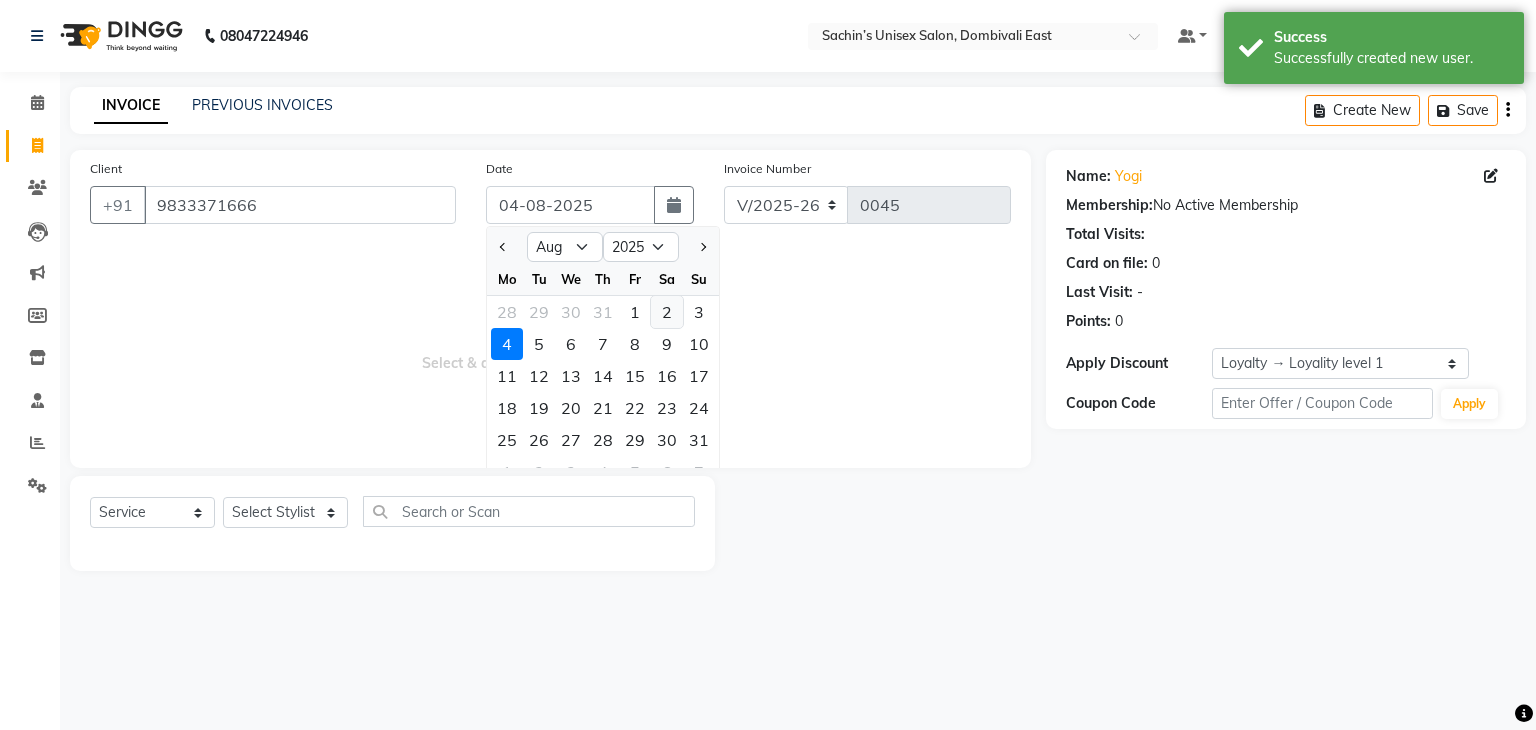 click on "2" 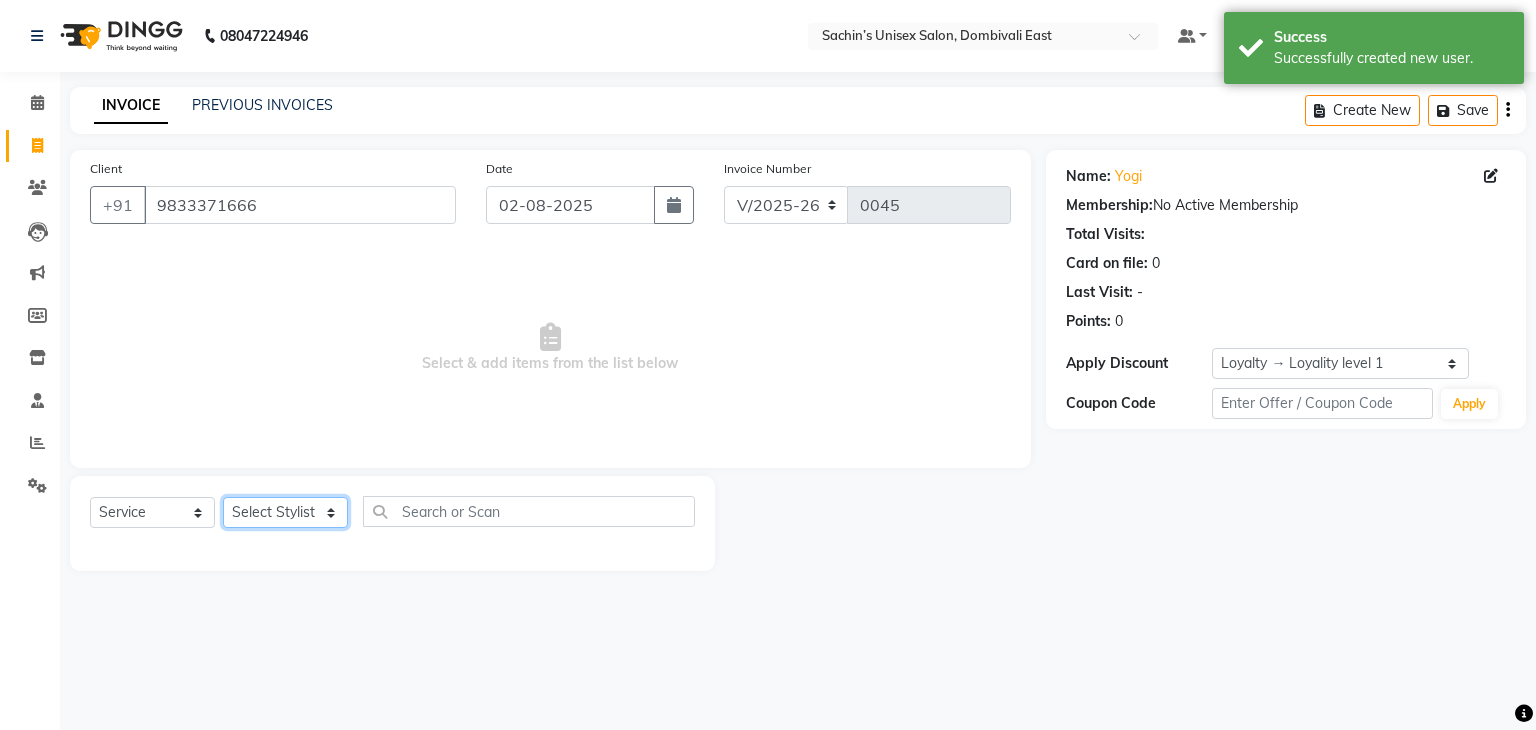 click on "Select Stylist [NAME] [CITY] Manager [NAME] [LAST] [NAME] [LAST]" 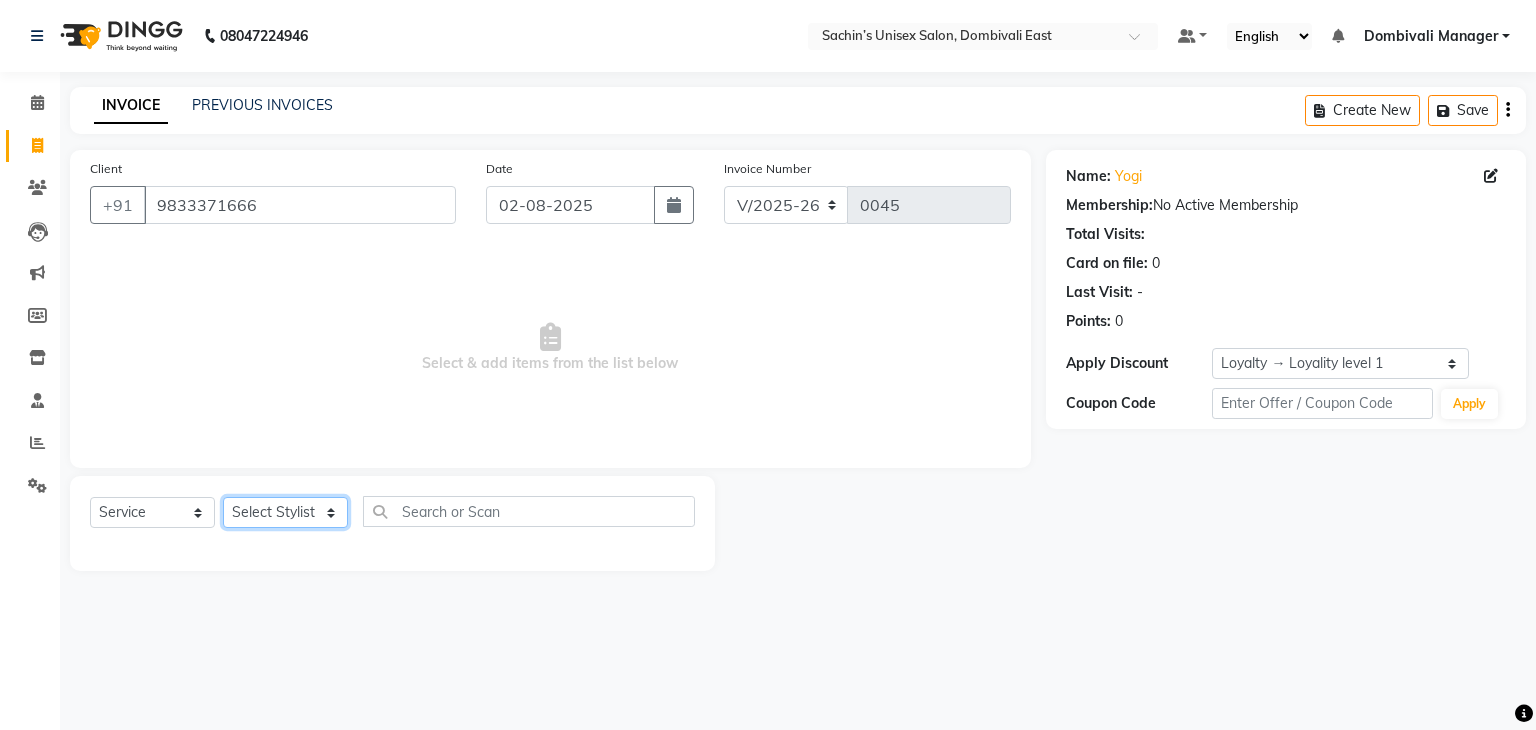 select on "86913" 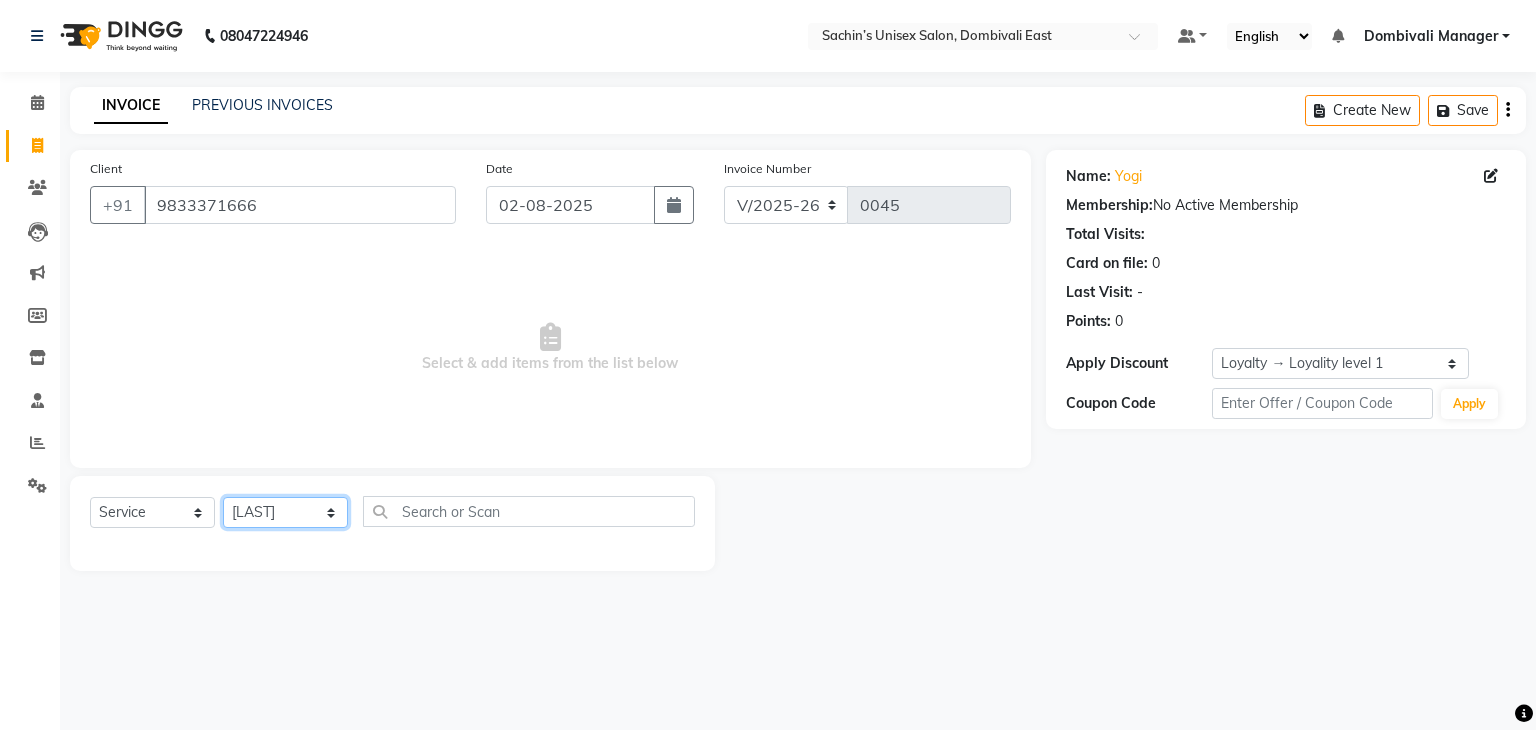 click on "Select Stylist [NAME] [CITY] Manager [NAME] [LAST] [NAME] [LAST]" 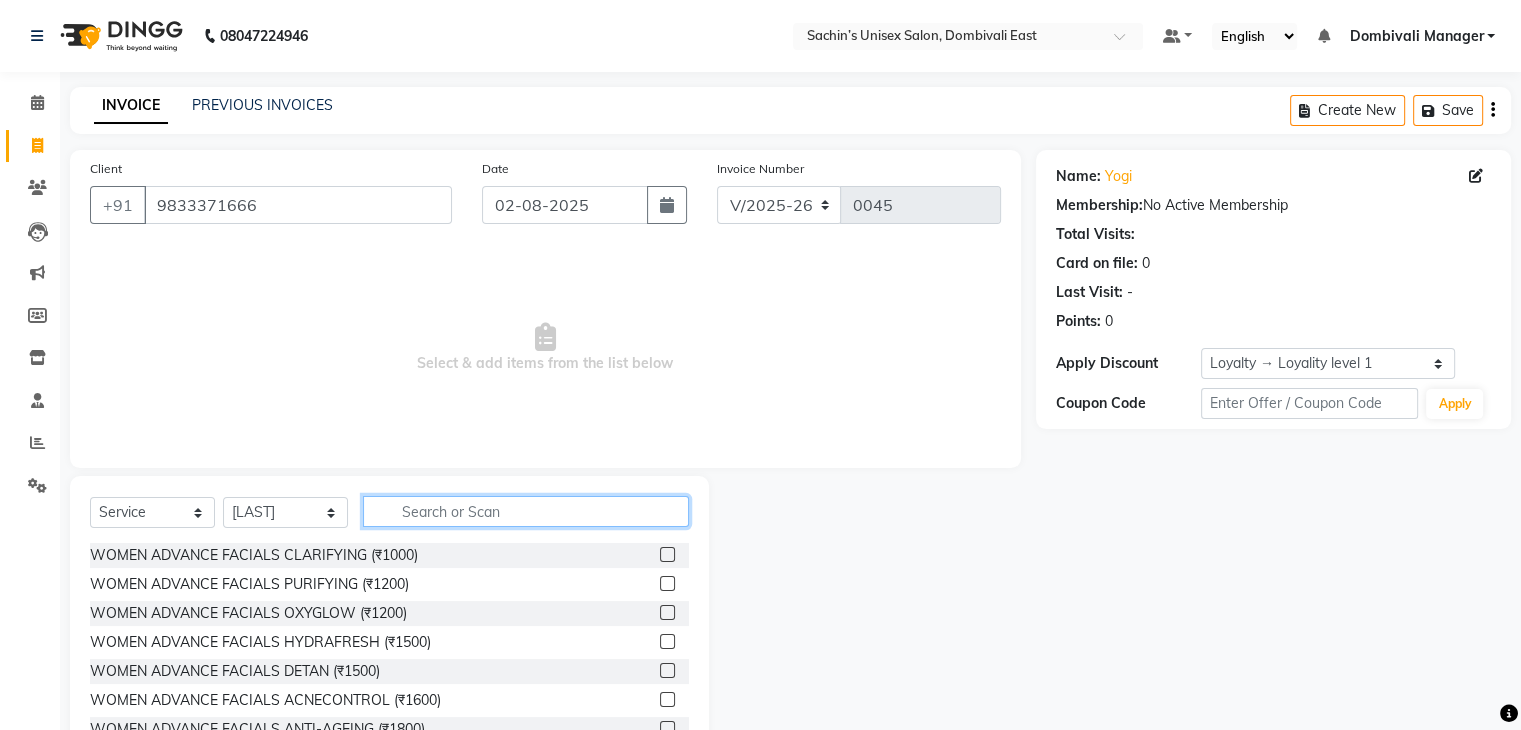 click 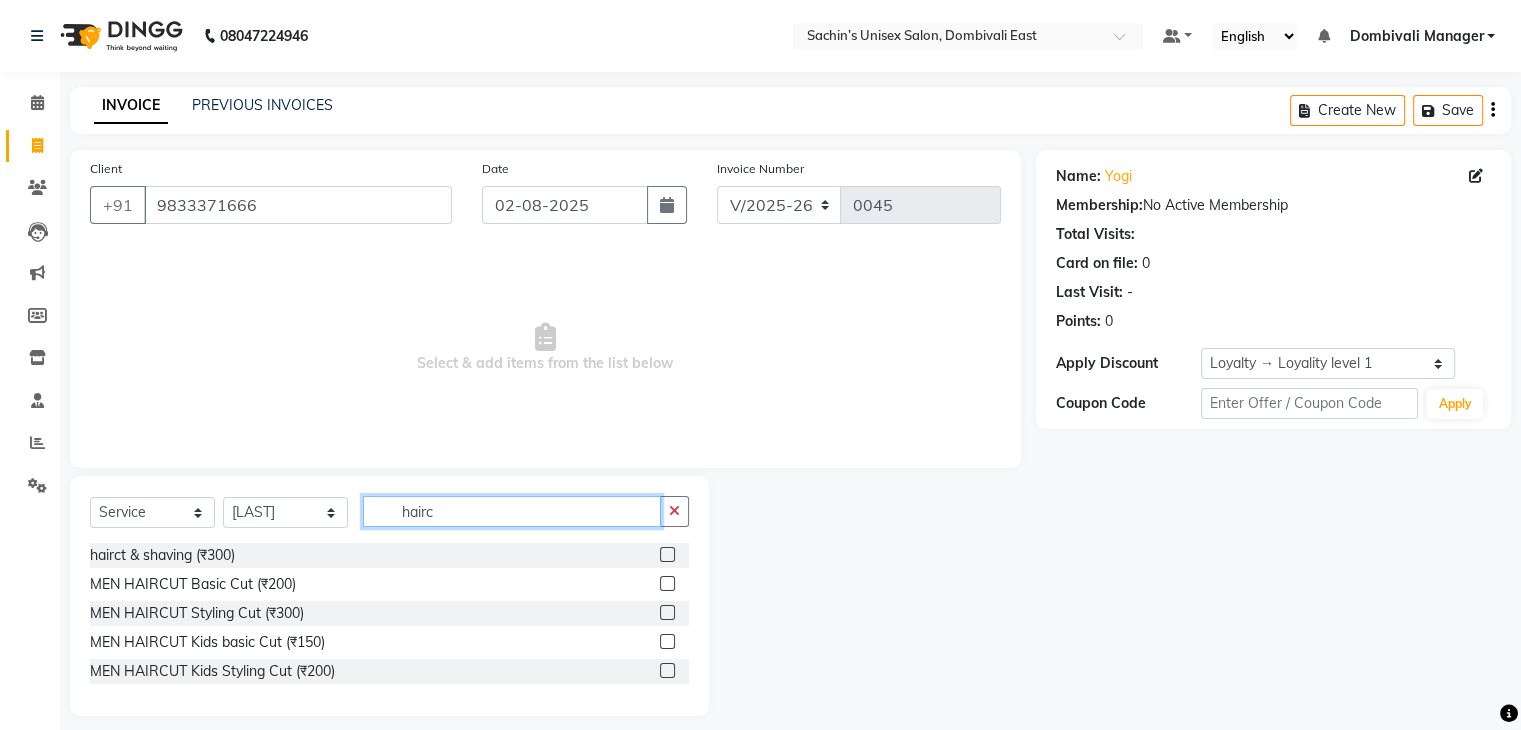 type on "hairc" 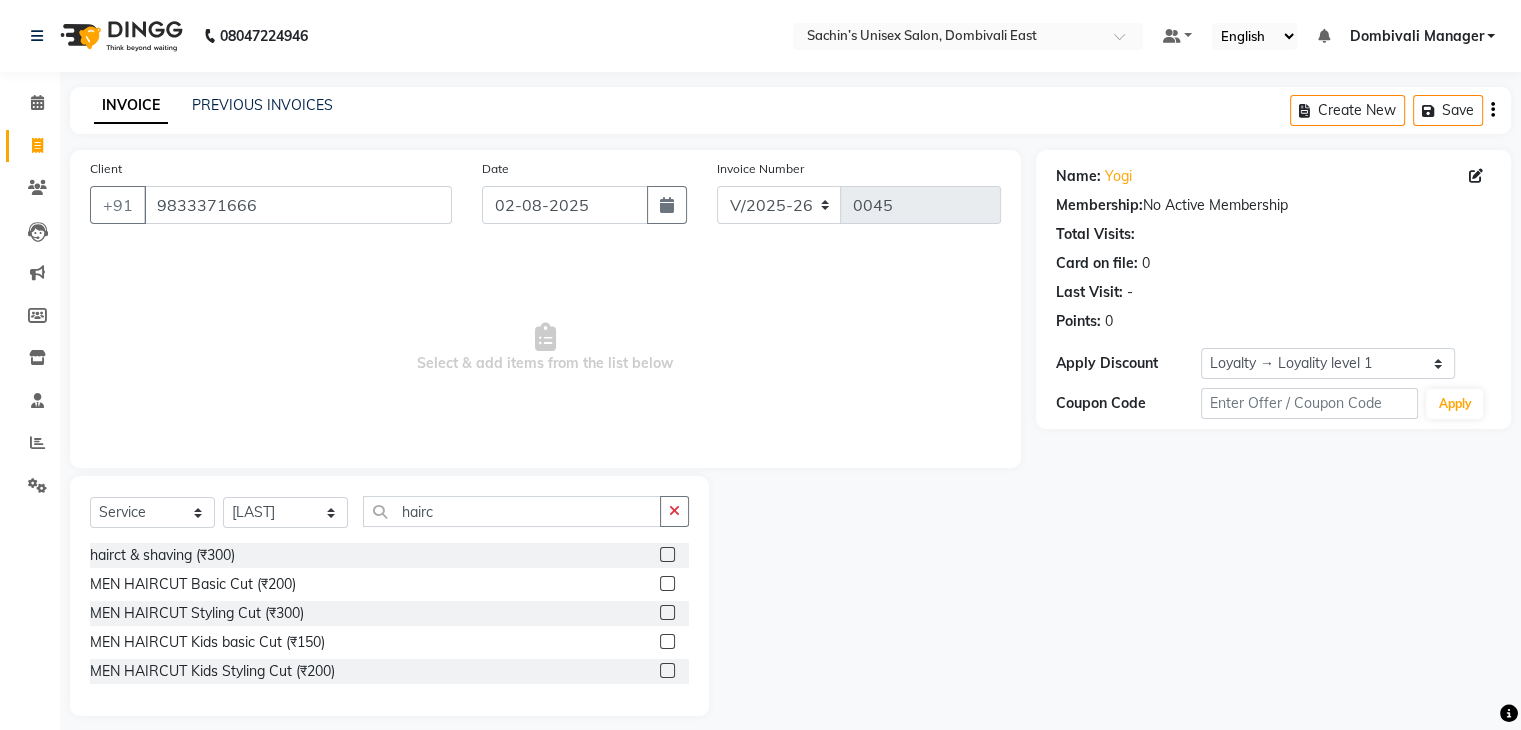 click 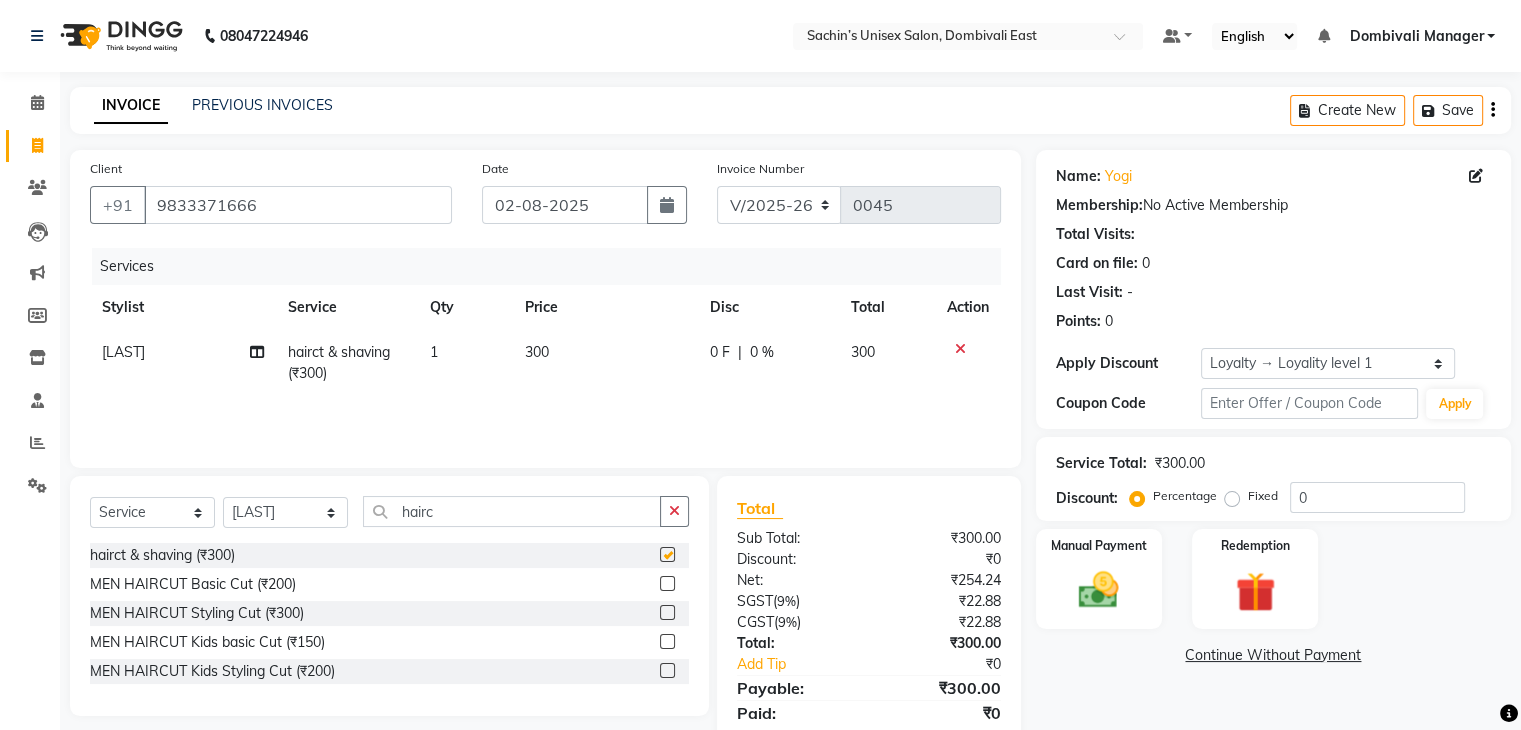 checkbox on "false" 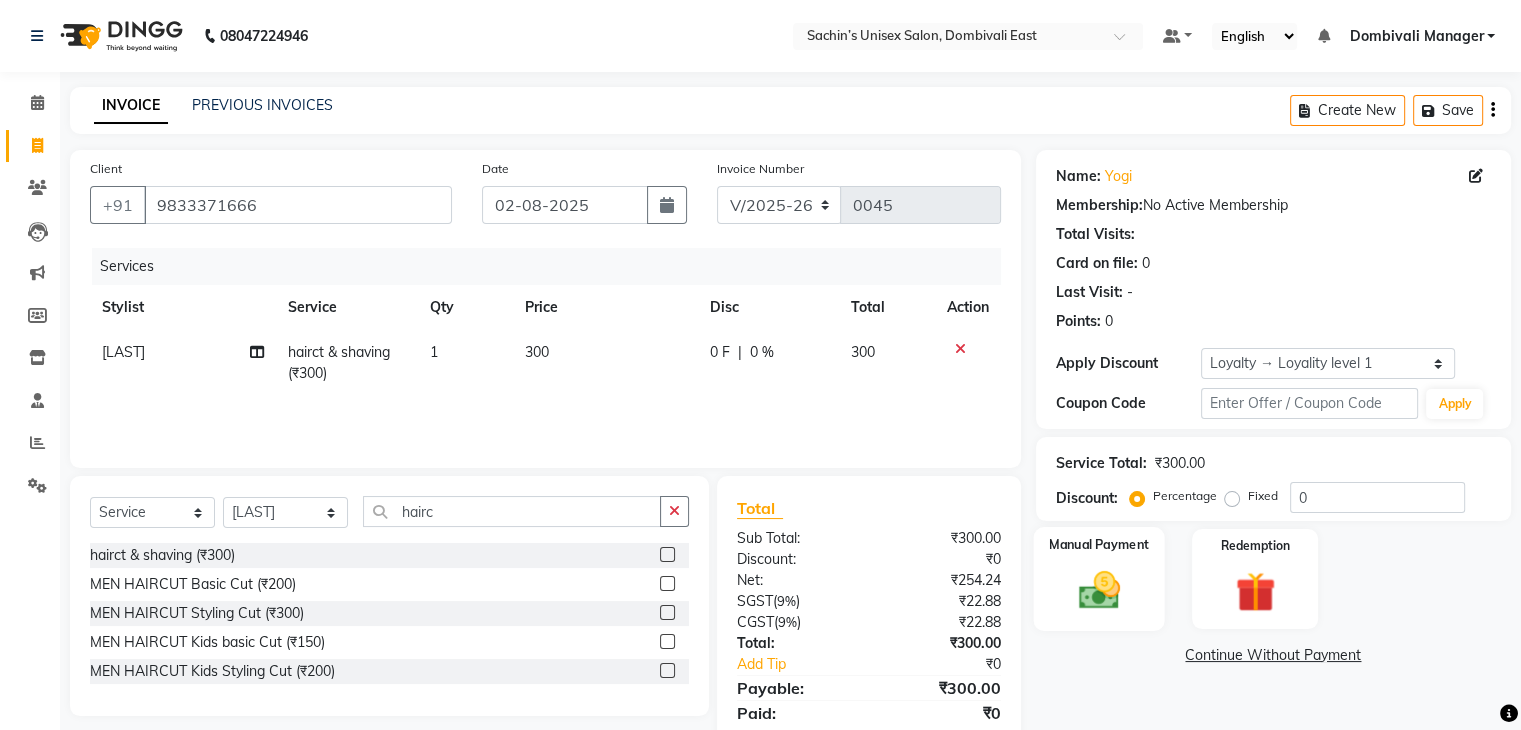 click on "Manual Payment" 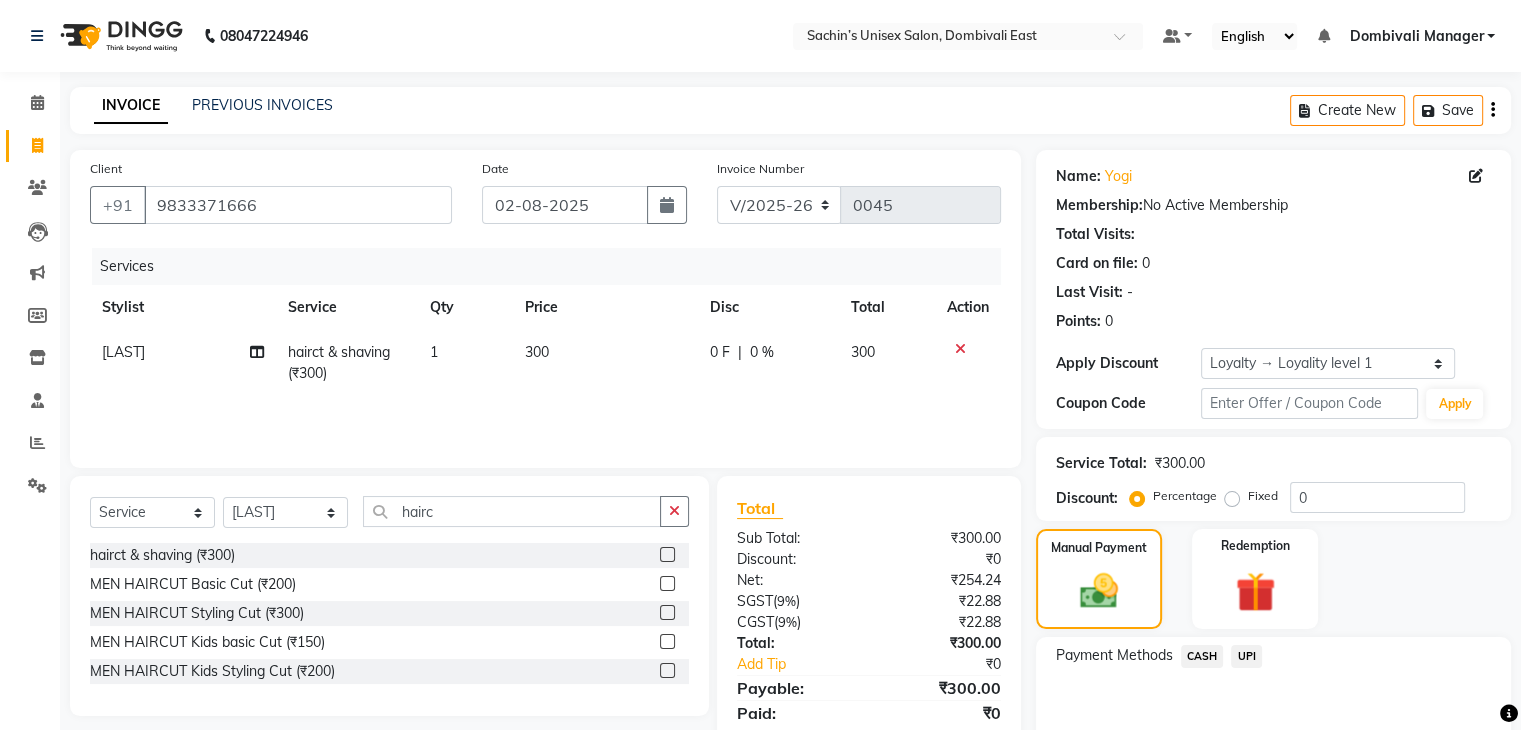 click on "CASH" 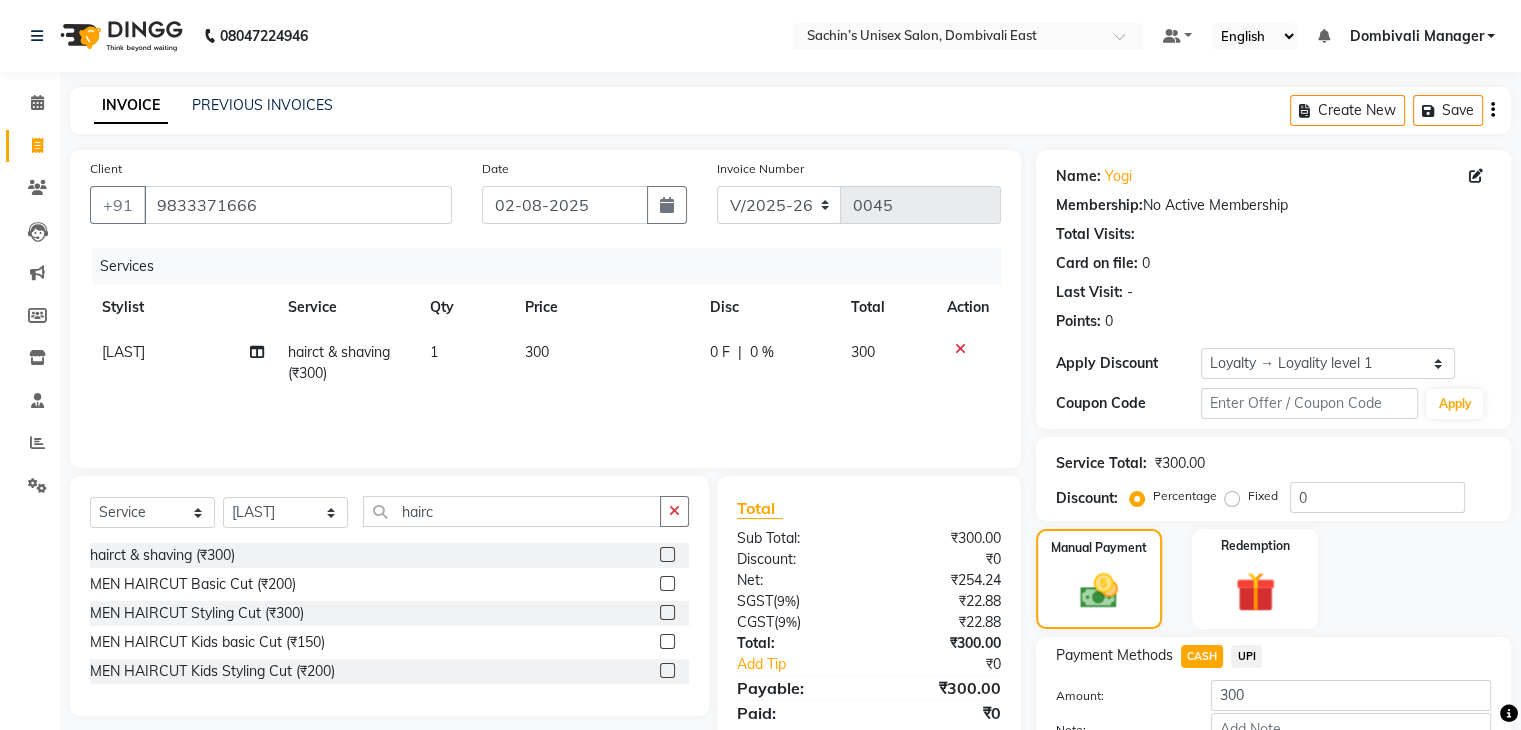 scroll, scrollTop: 128, scrollLeft: 0, axis: vertical 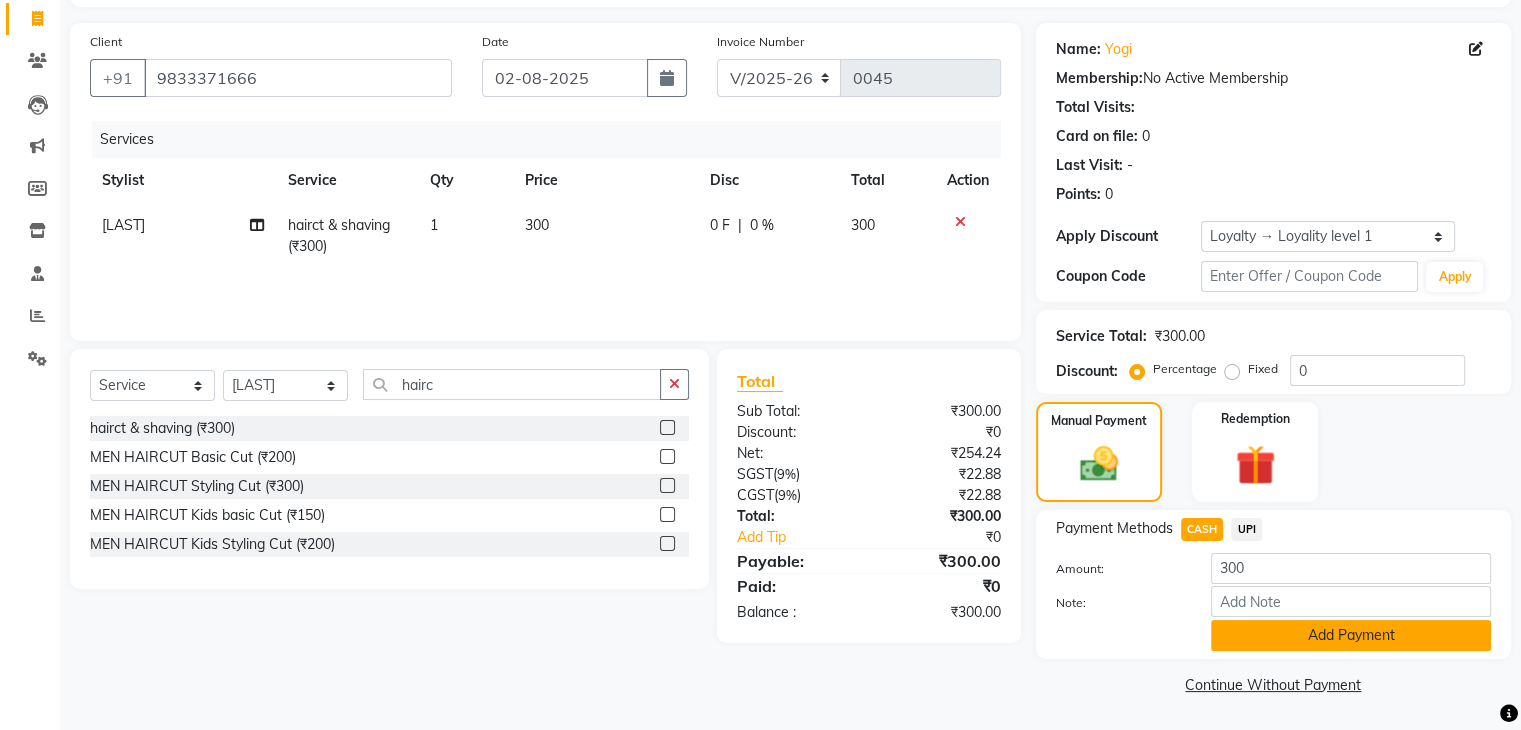 click on "Add Payment" 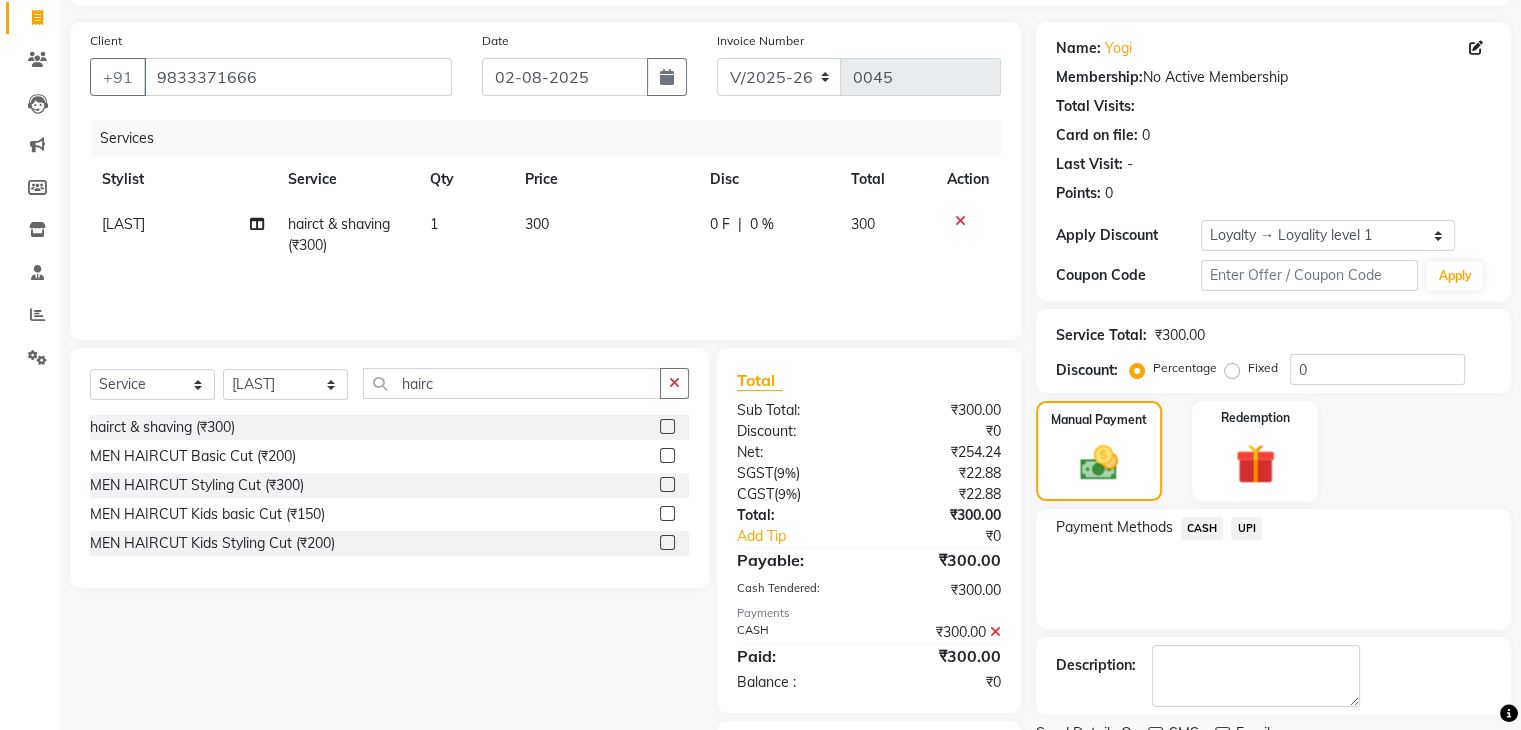 scroll, scrollTop: 242, scrollLeft: 0, axis: vertical 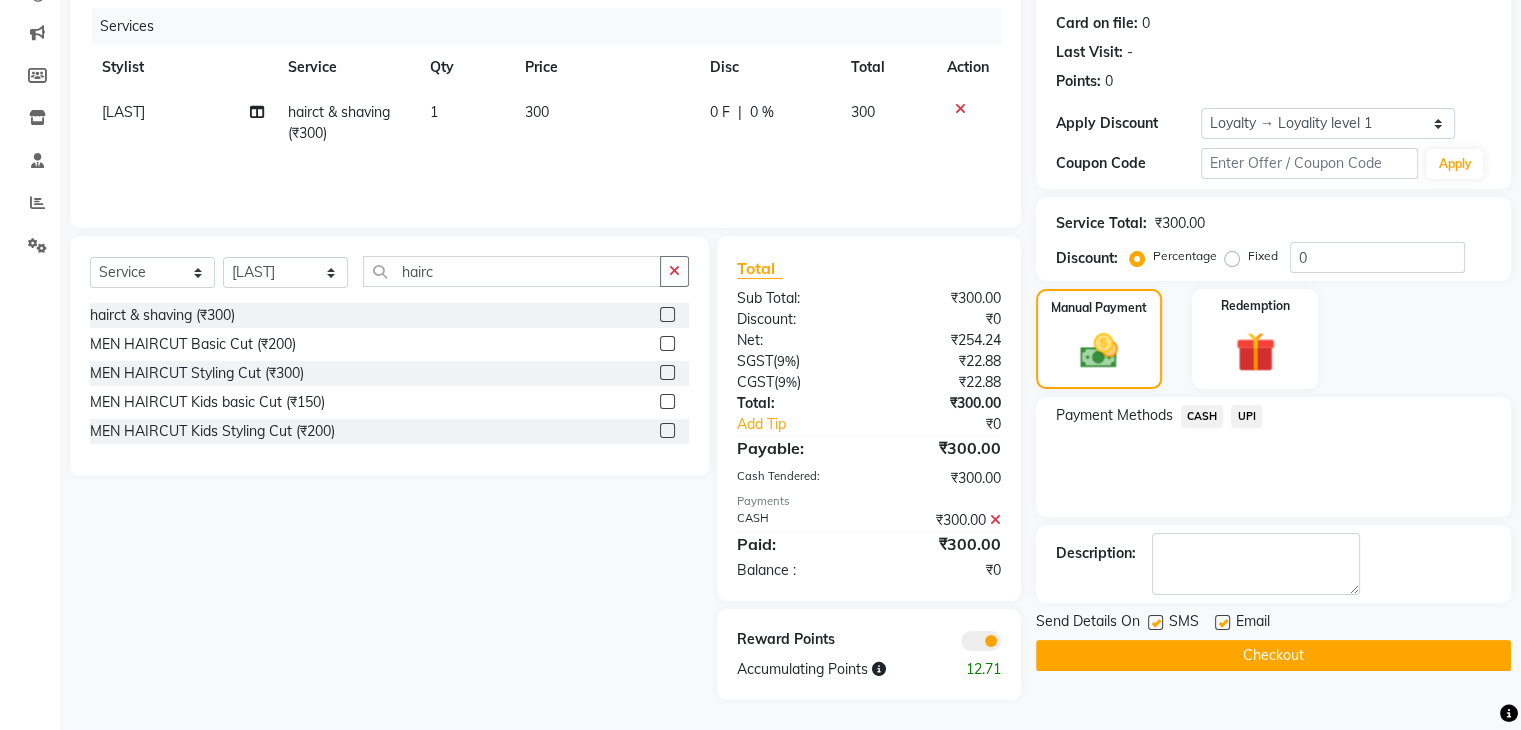 click on "Checkout" 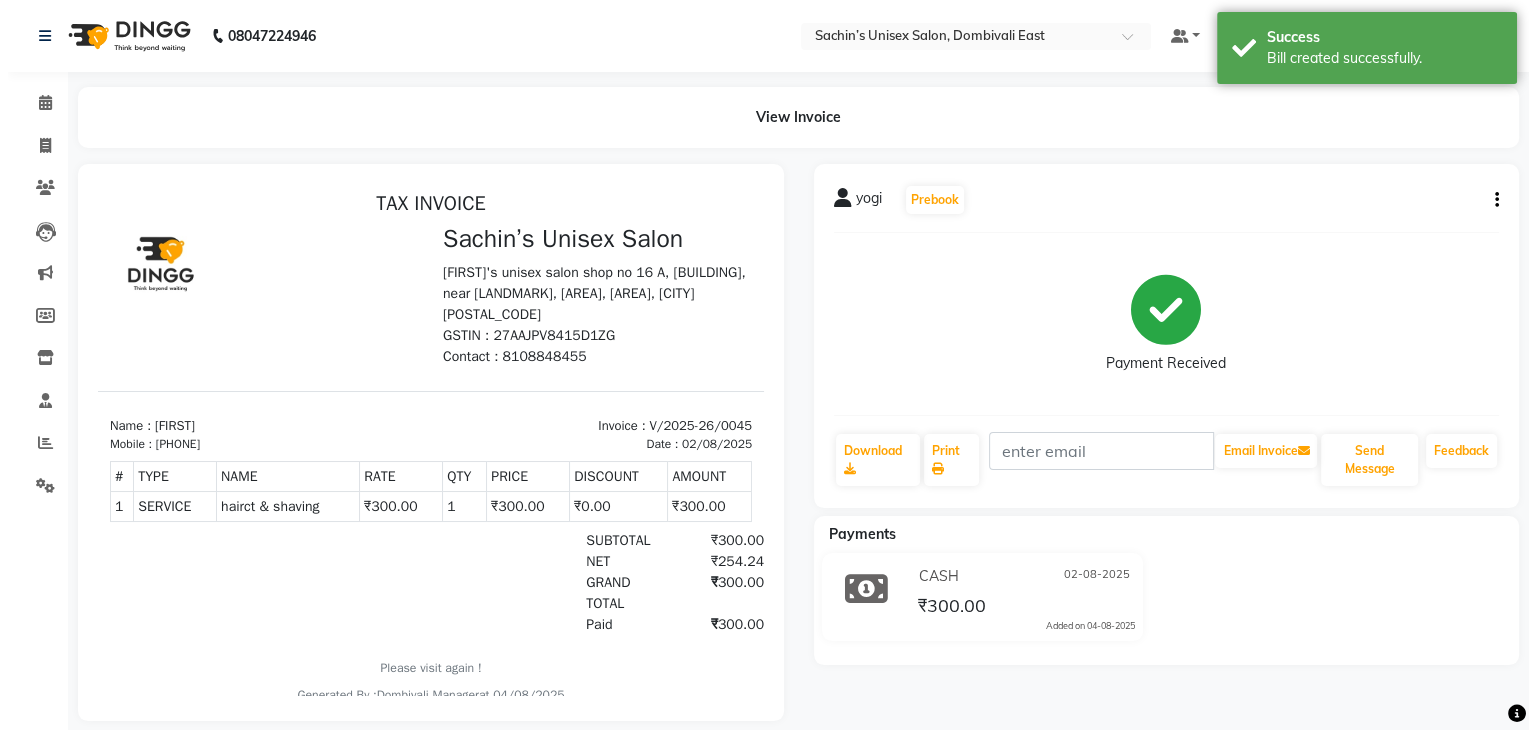 scroll, scrollTop: 0, scrollLeft: 0, axis: both 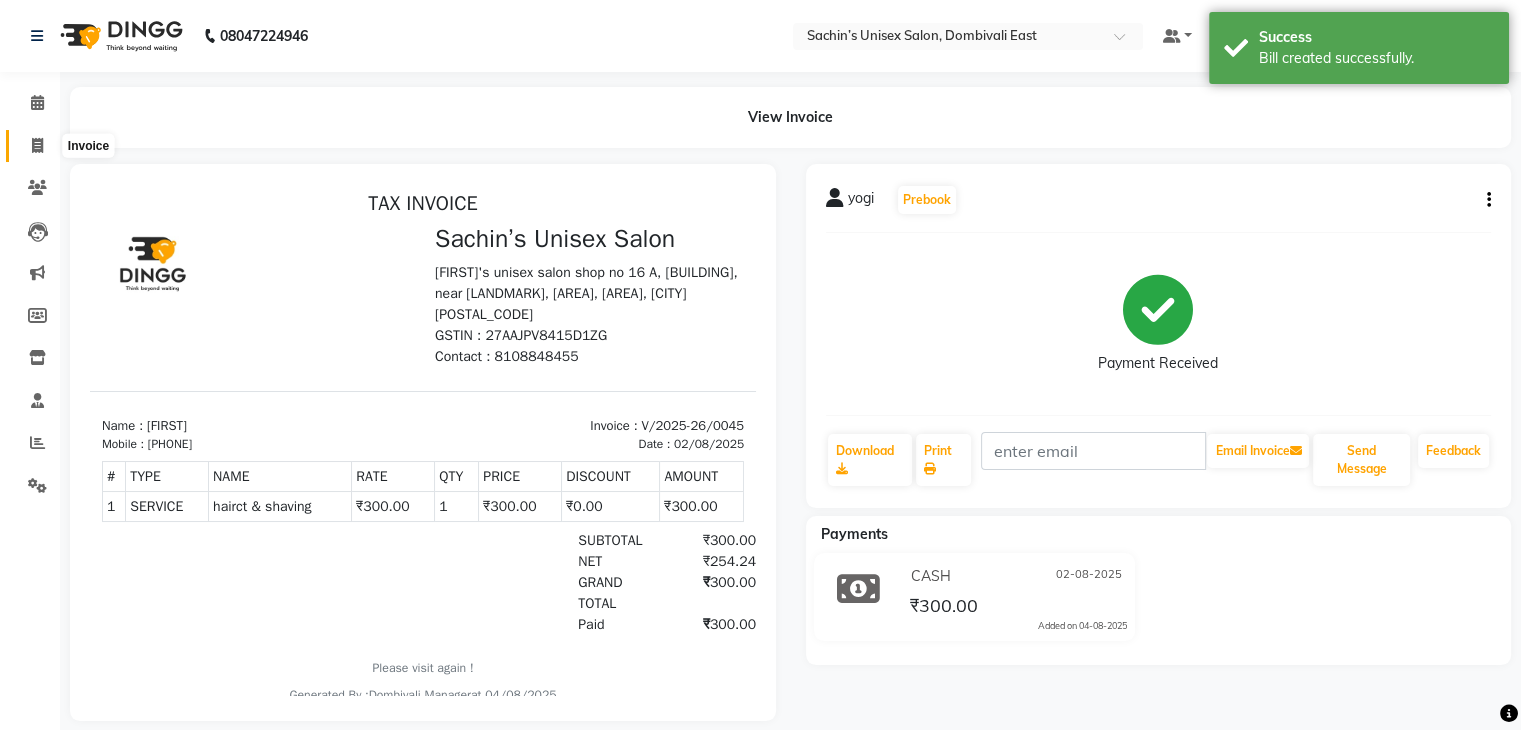 click 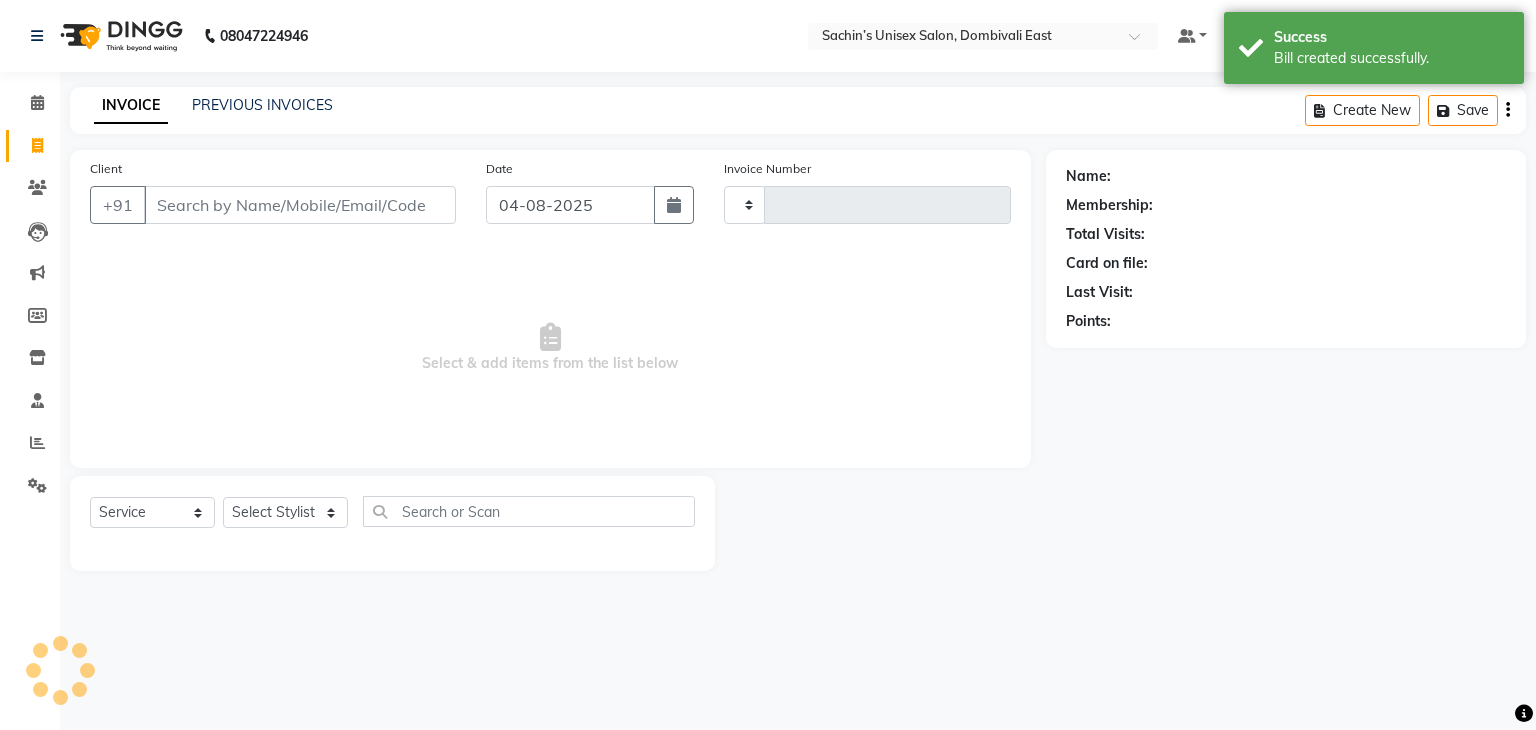 type on "0046" 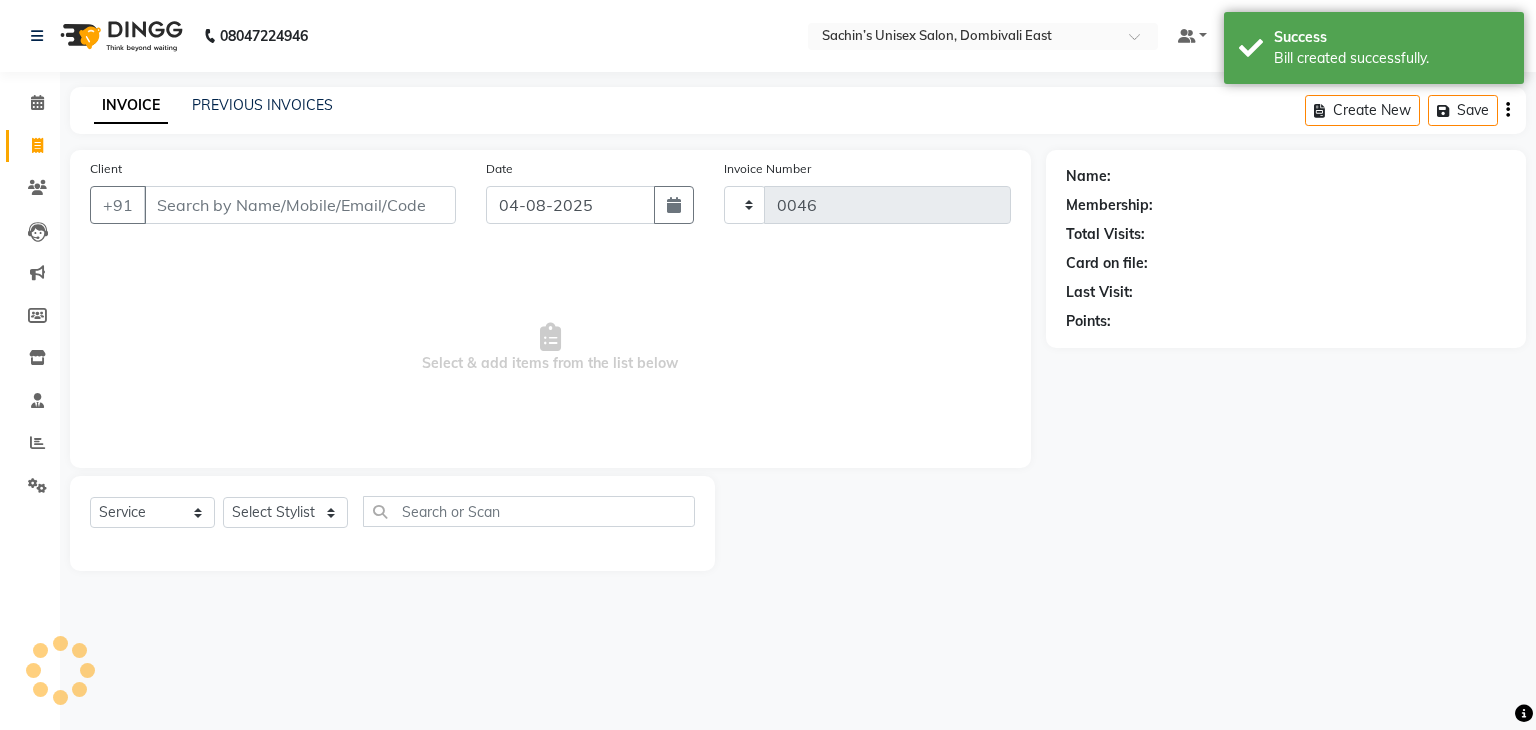 select on "8637" 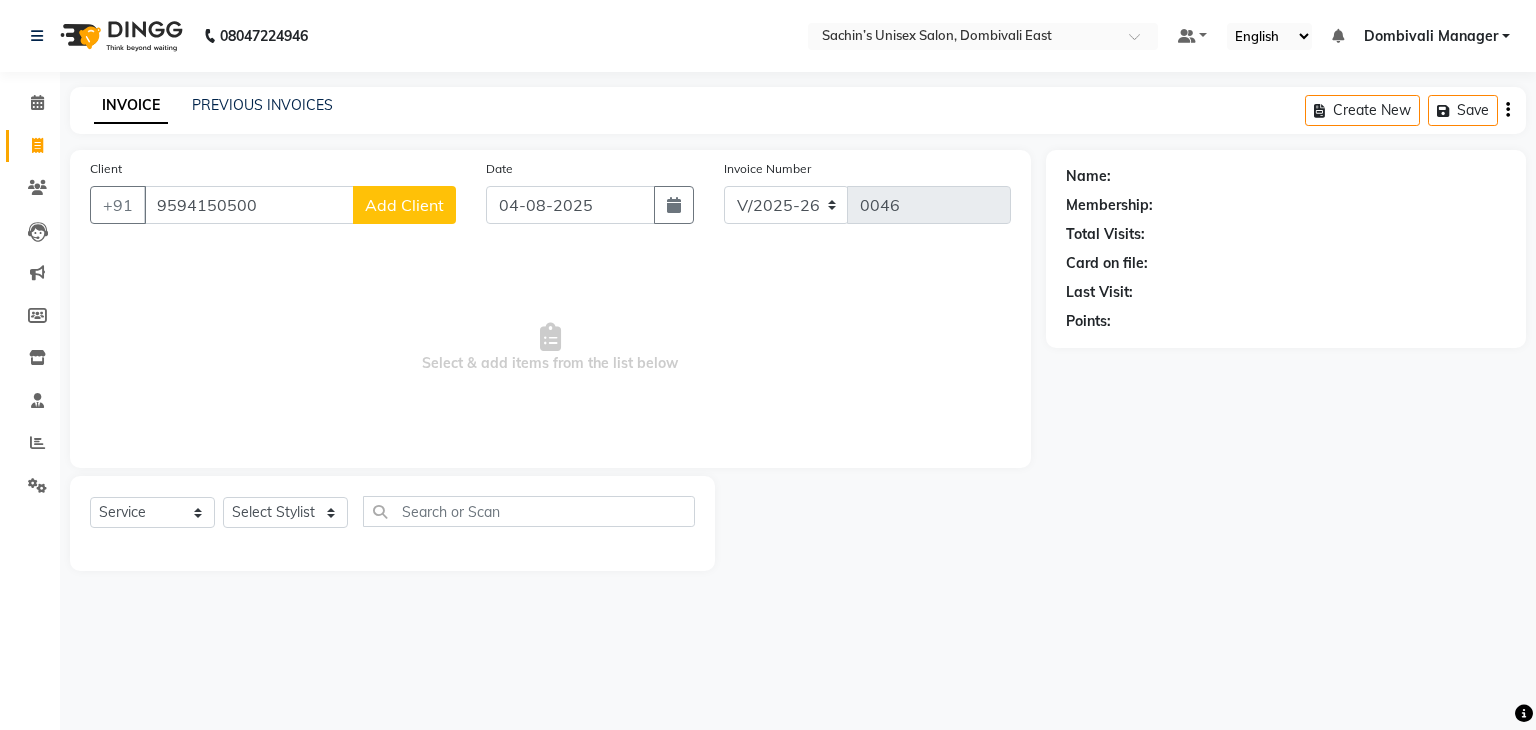 type on "9594150500" 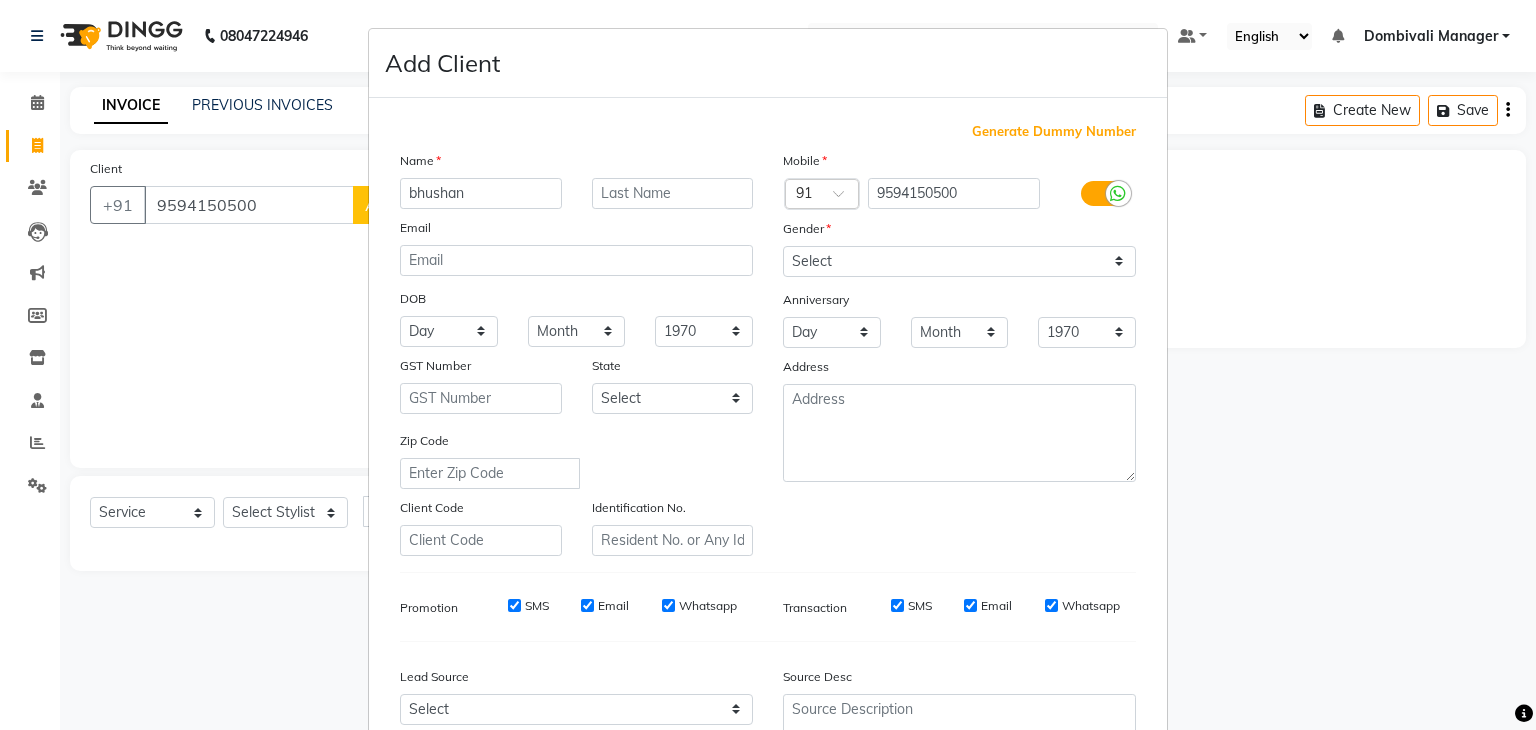 type on "bhushan" 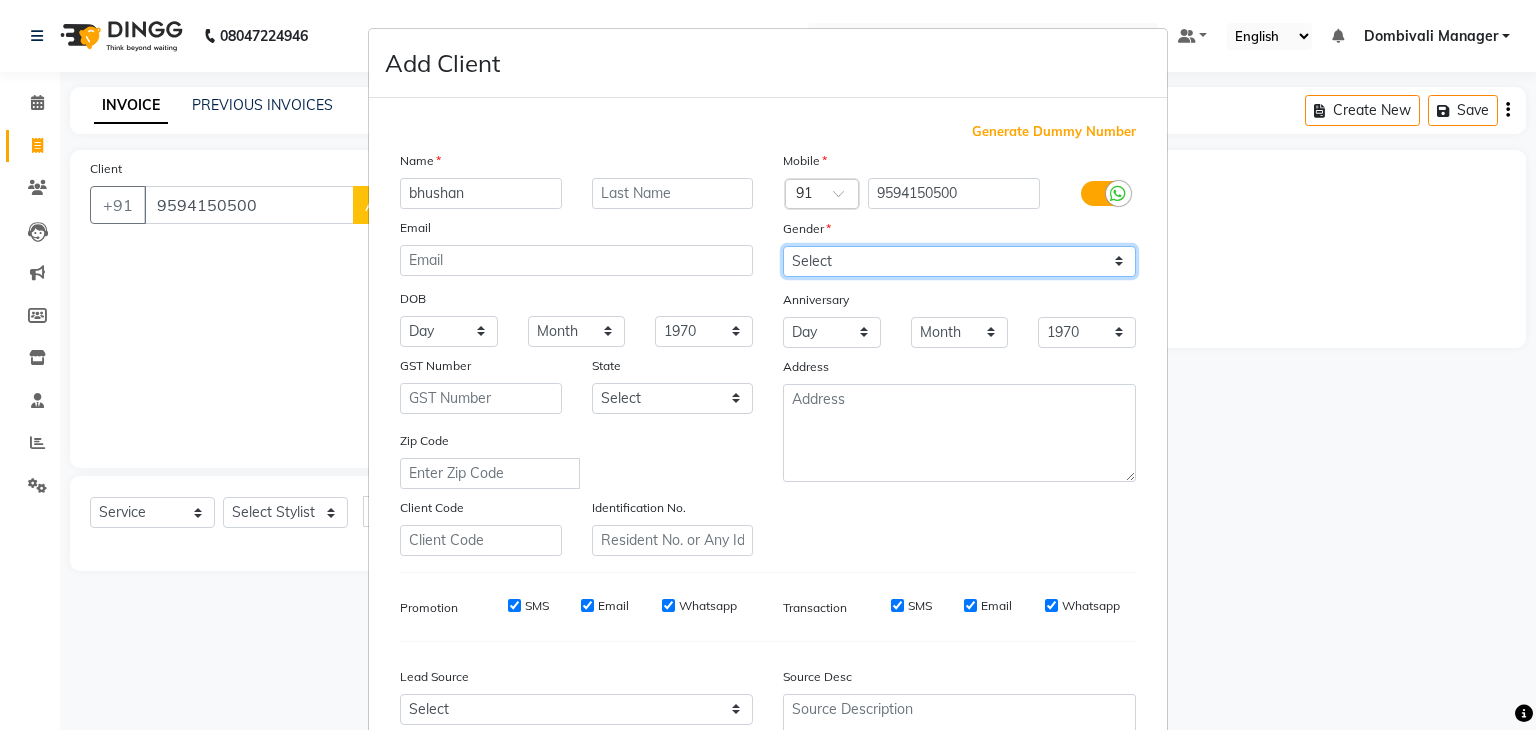click on "Select Male Female Other Prefer Not To Say" at bounding box center [959, 261] 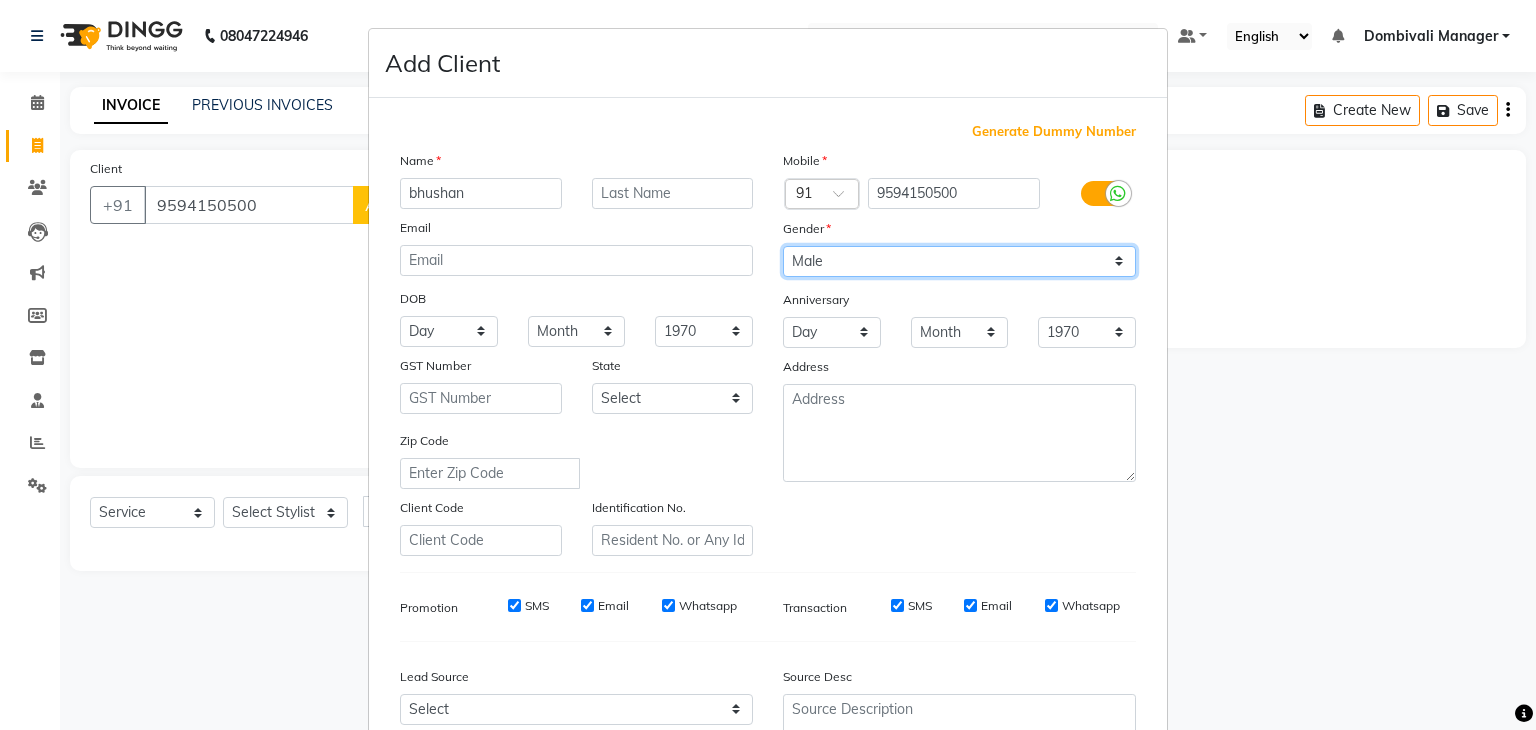 click on "Select Male Female Other Prefer Not To Say" at bounding box center [959, 261] 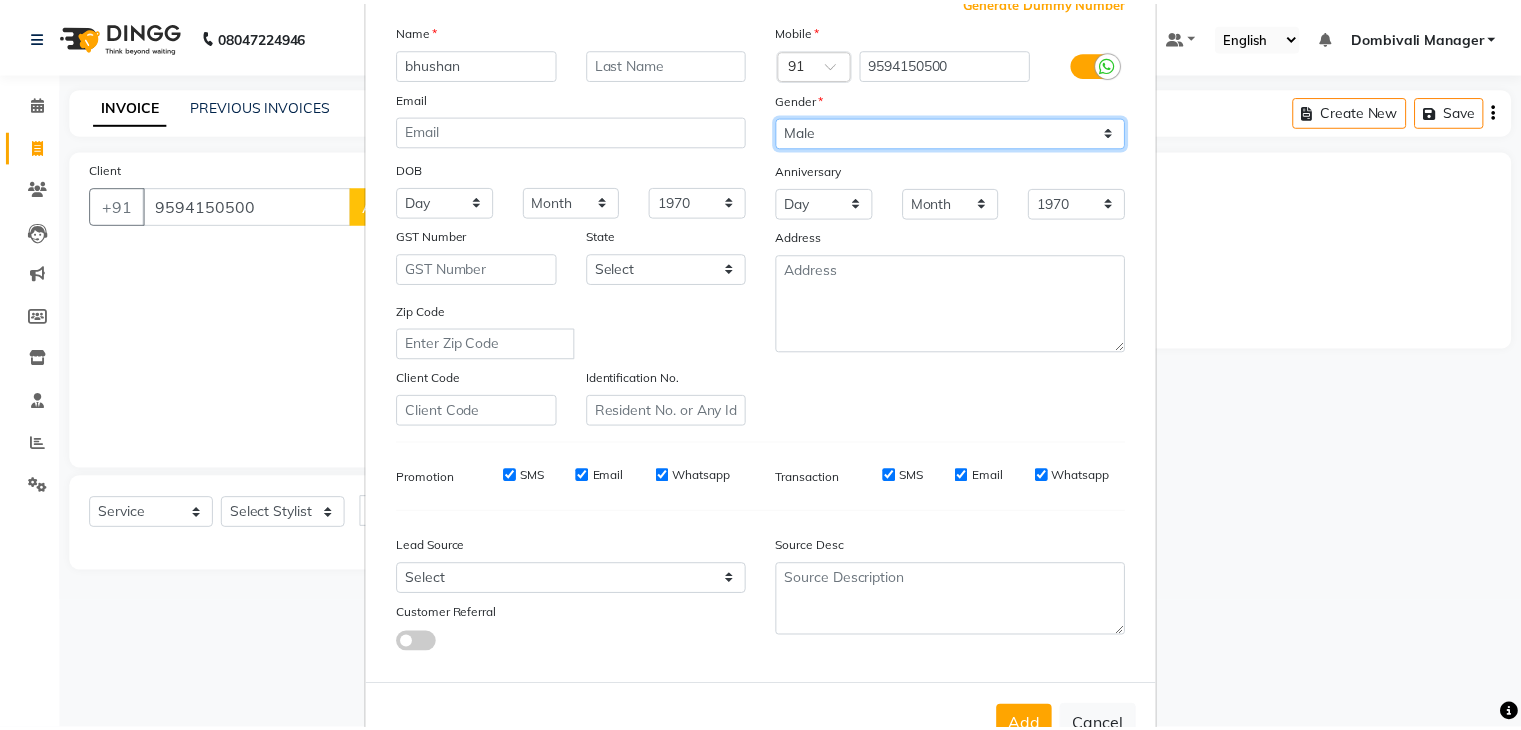 scroll, scrollTop: 203, scrollLeft: 0, axis: vertical 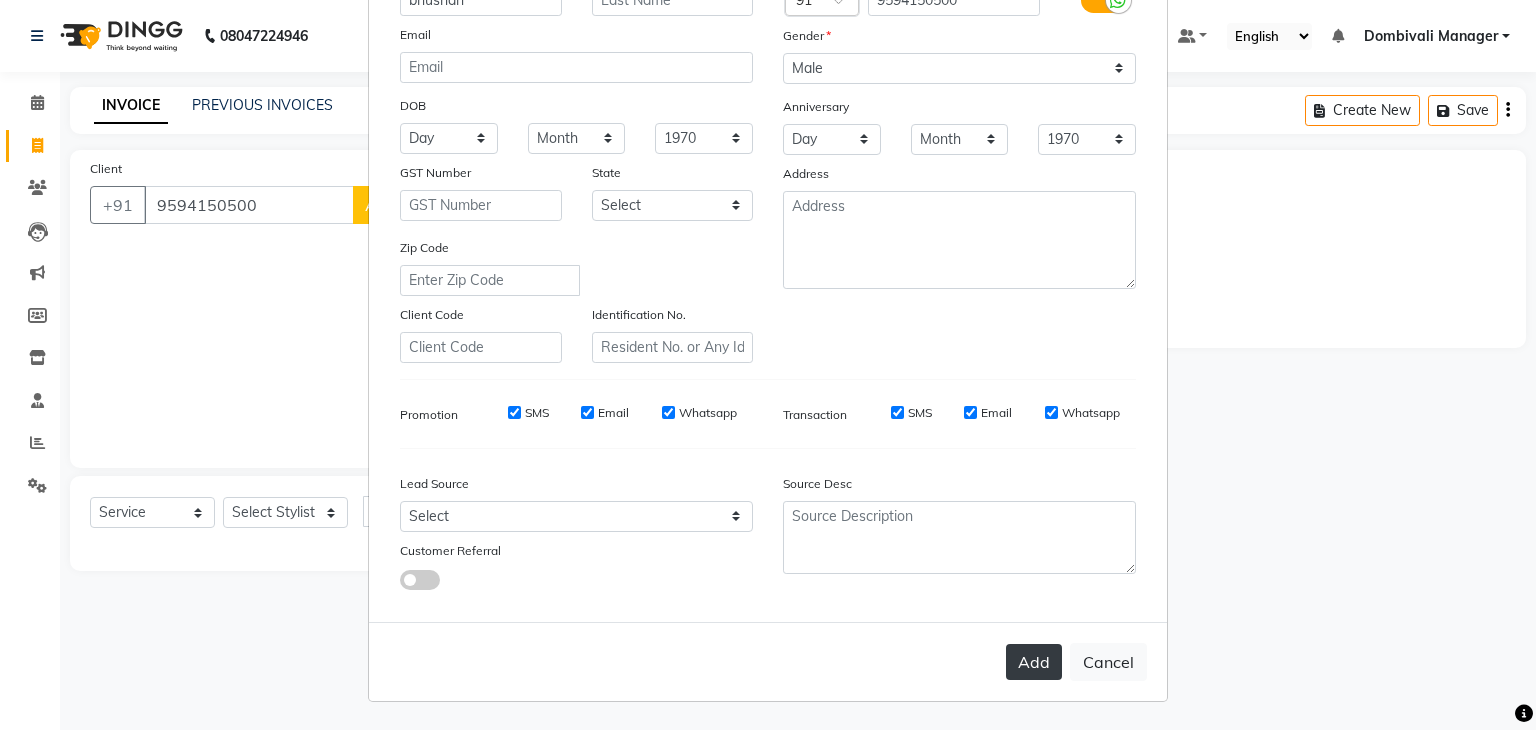click on "Add" at bounding box center [1034, 662] 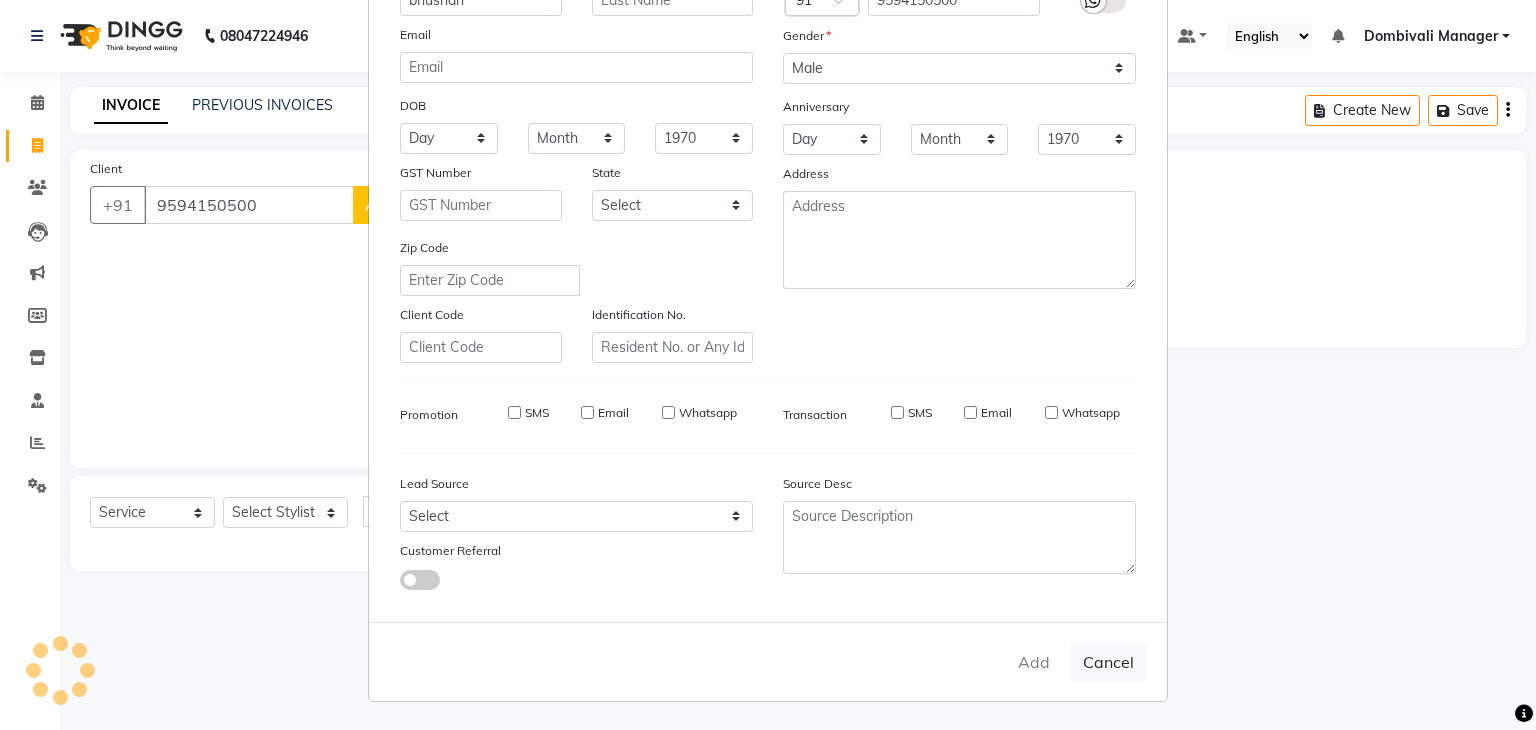 type 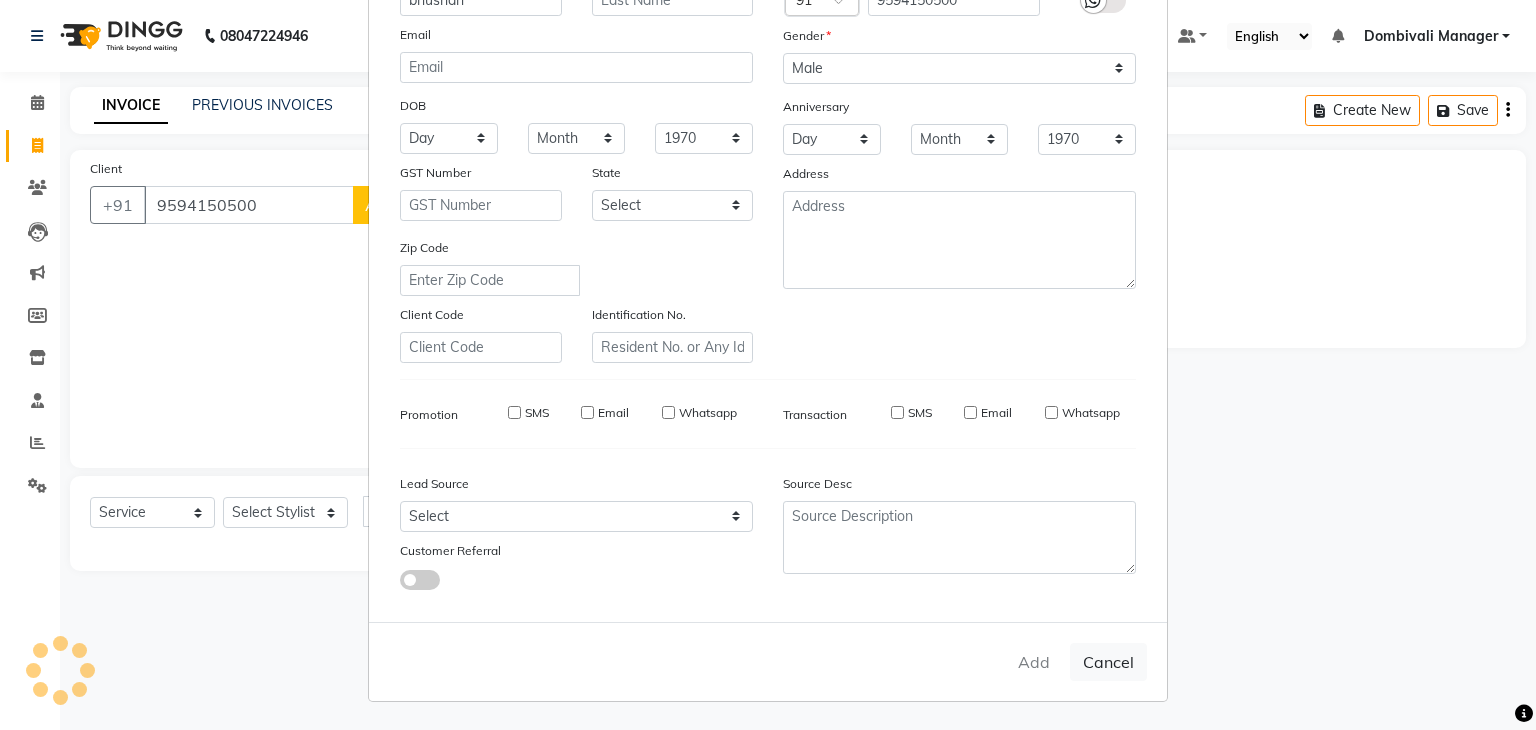 select 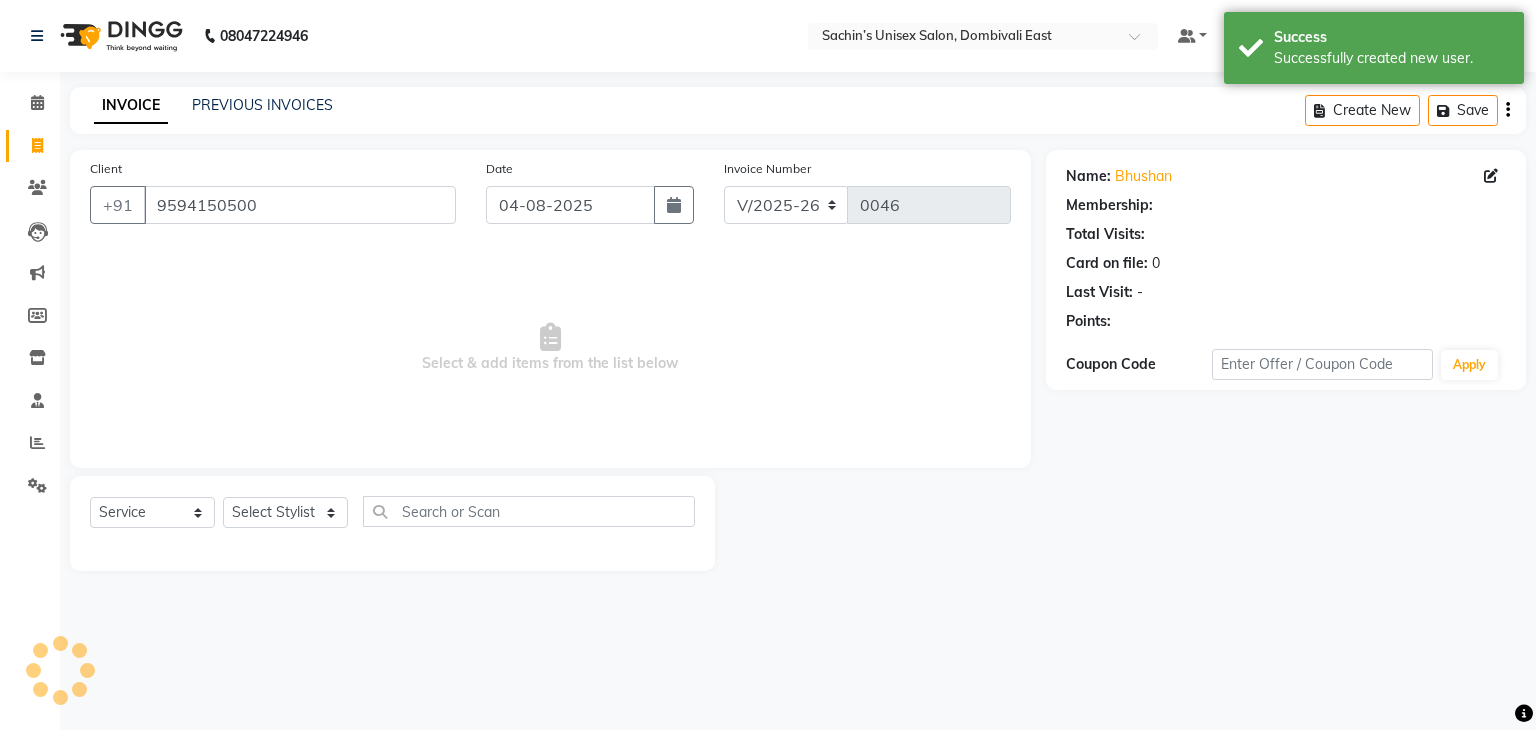 select on "1: Object" 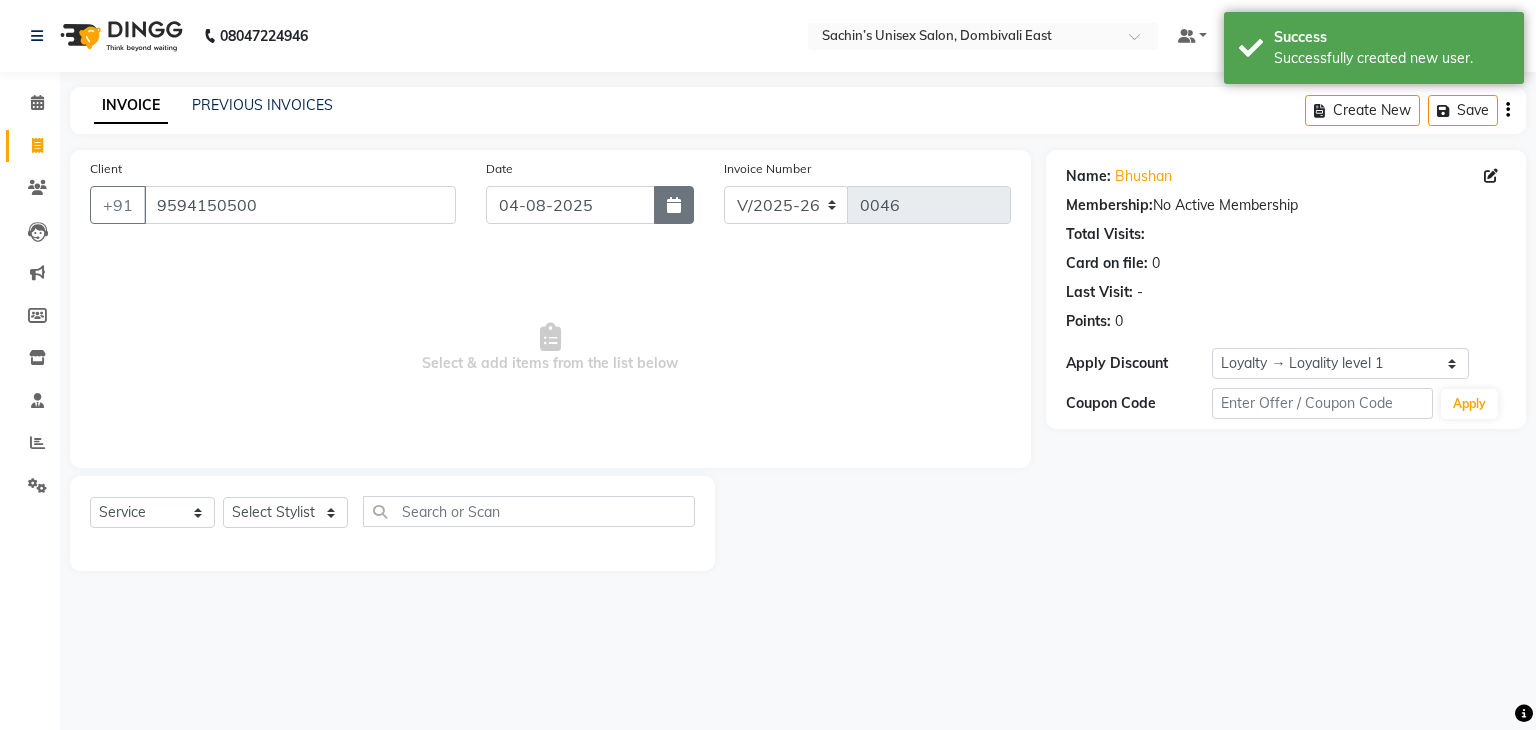 click 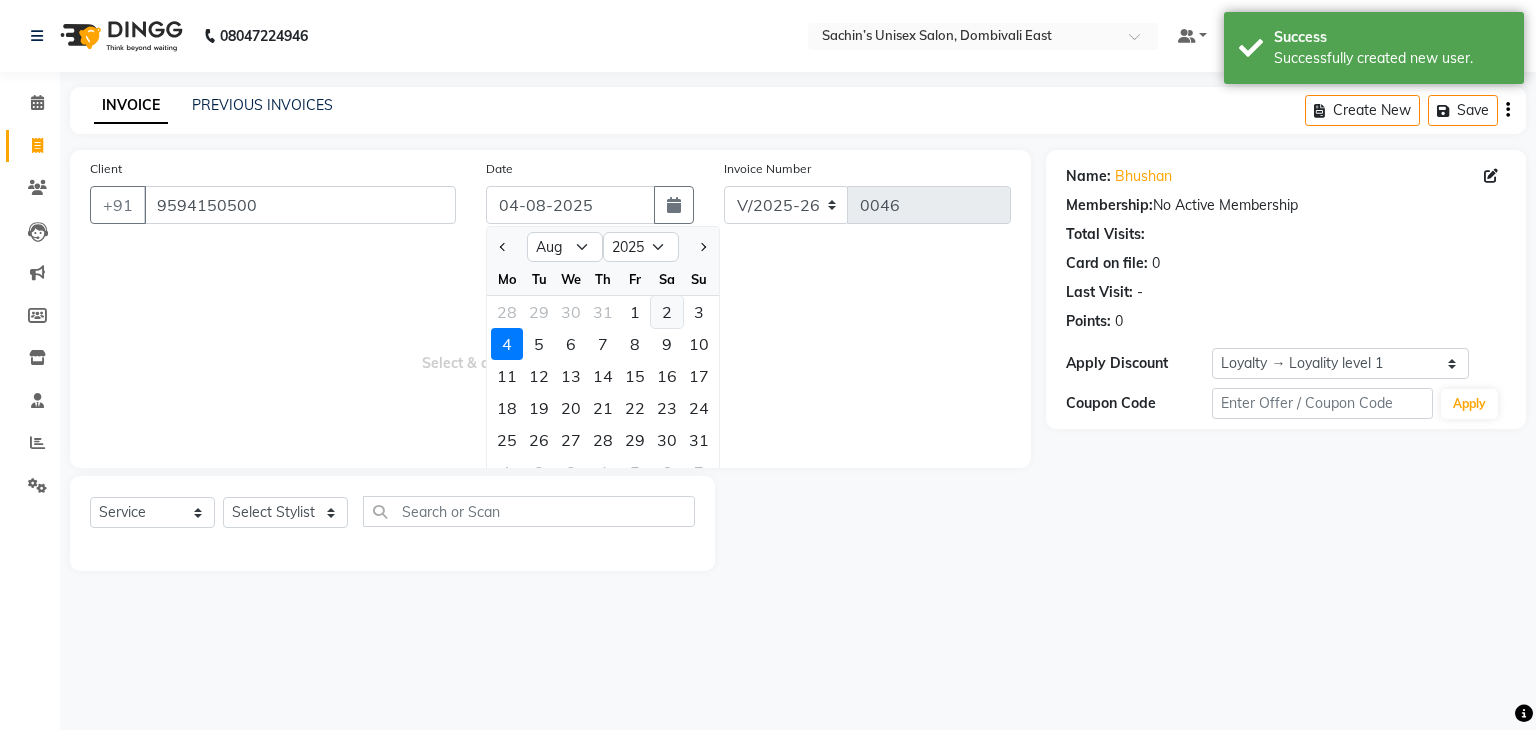 click on "2" 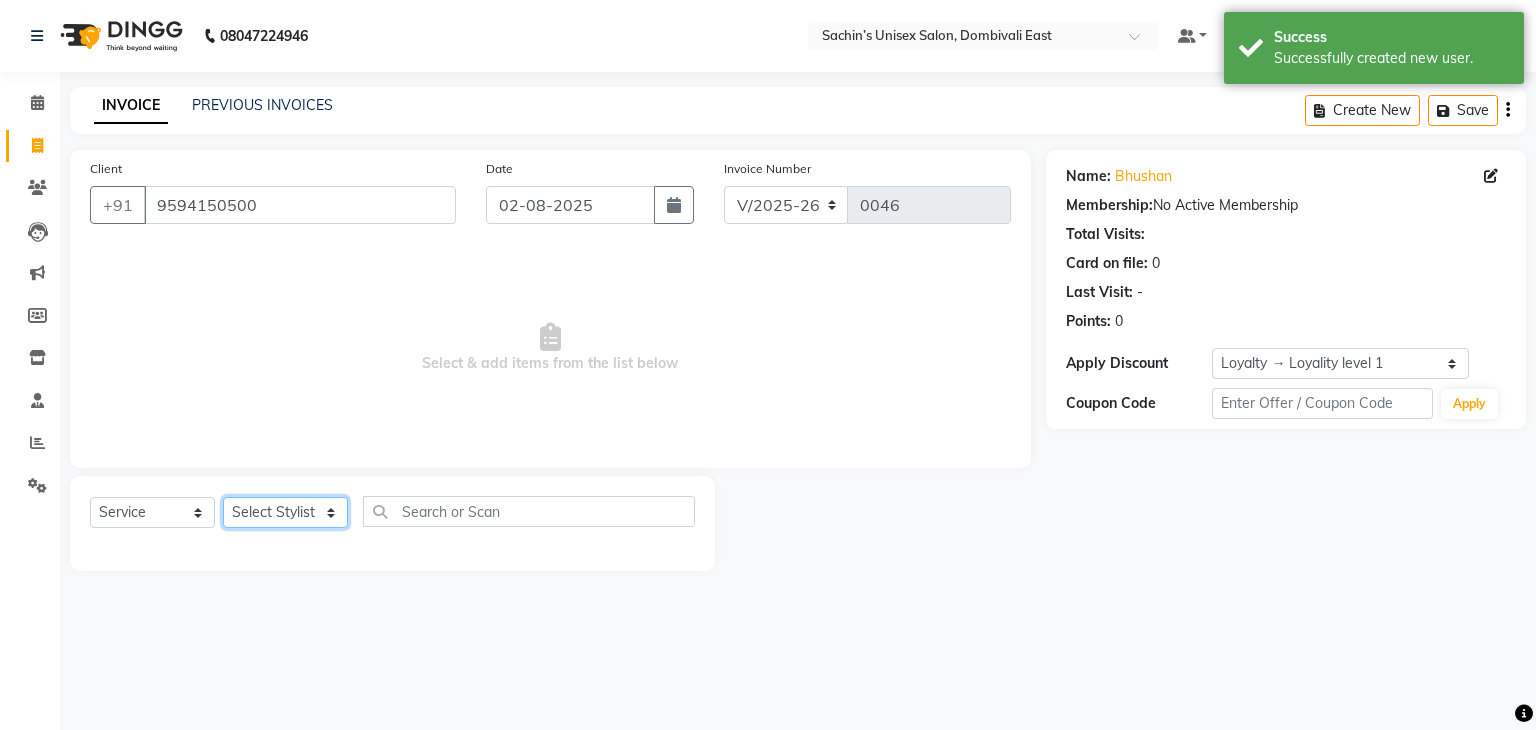 click on "Select Stylist [NAME] [CITY] Manager [NAME] [LAST] [NAME] [LAST]" 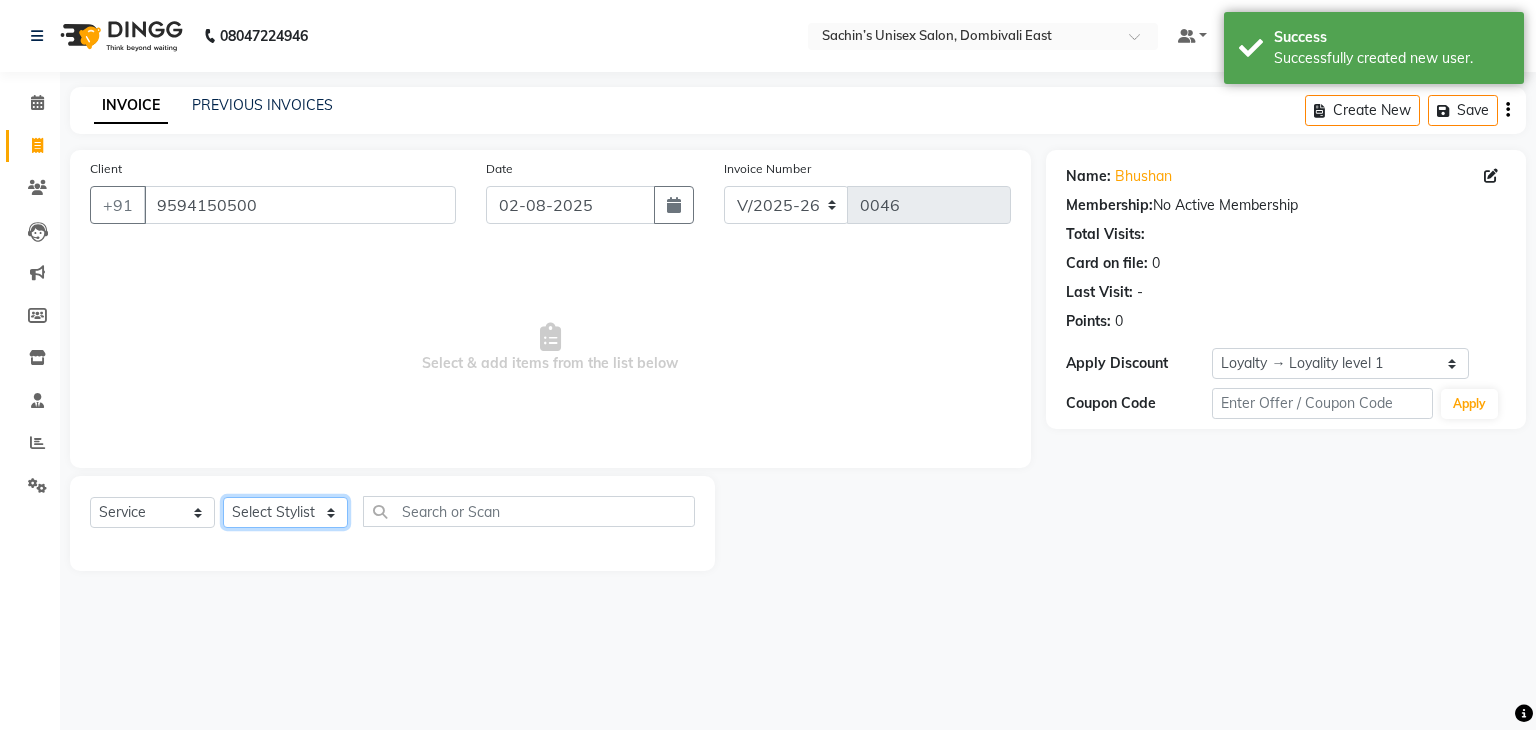 select on "86917" 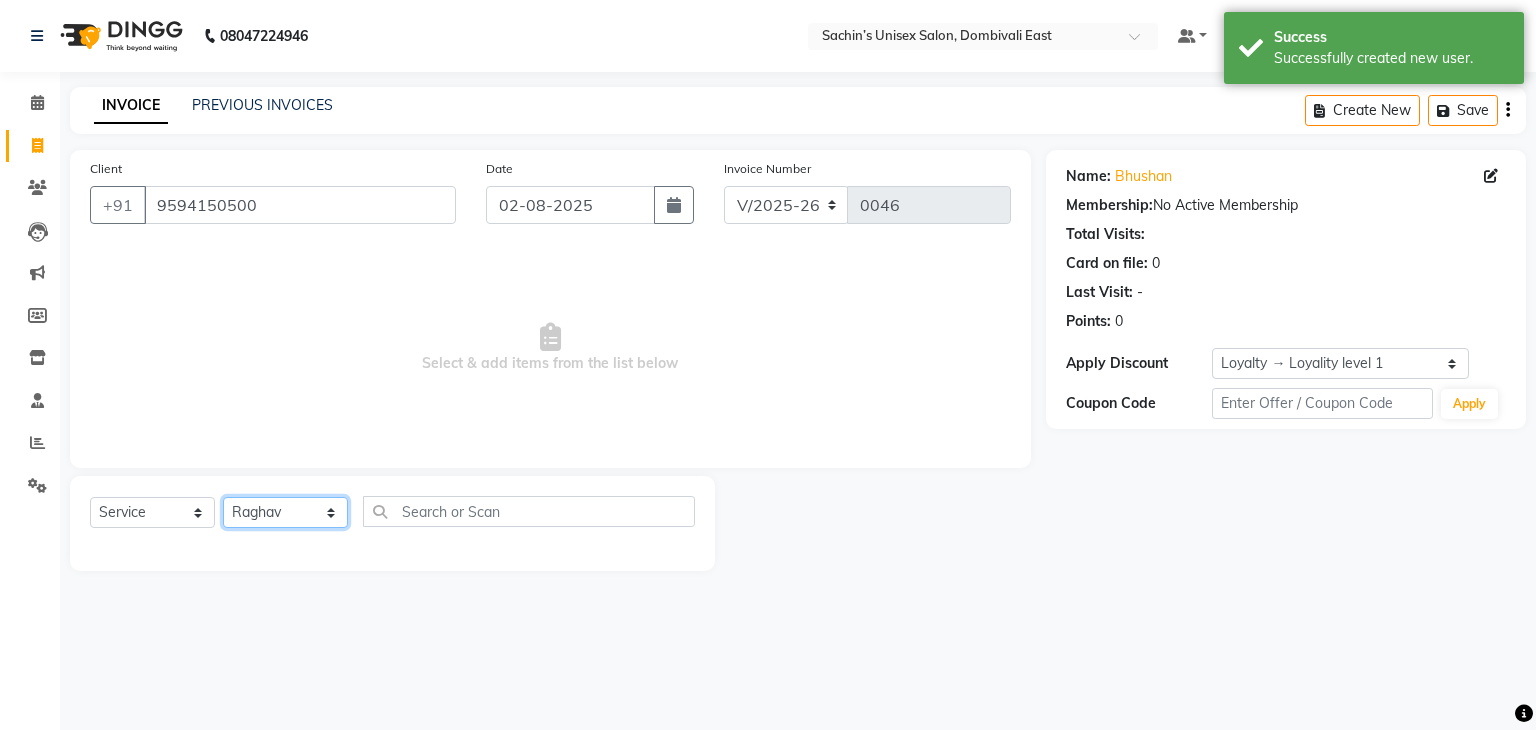click on "Select Stylist [NAME] [CITY] Manager [NAME] [LAST] [NAME] [LAST]" 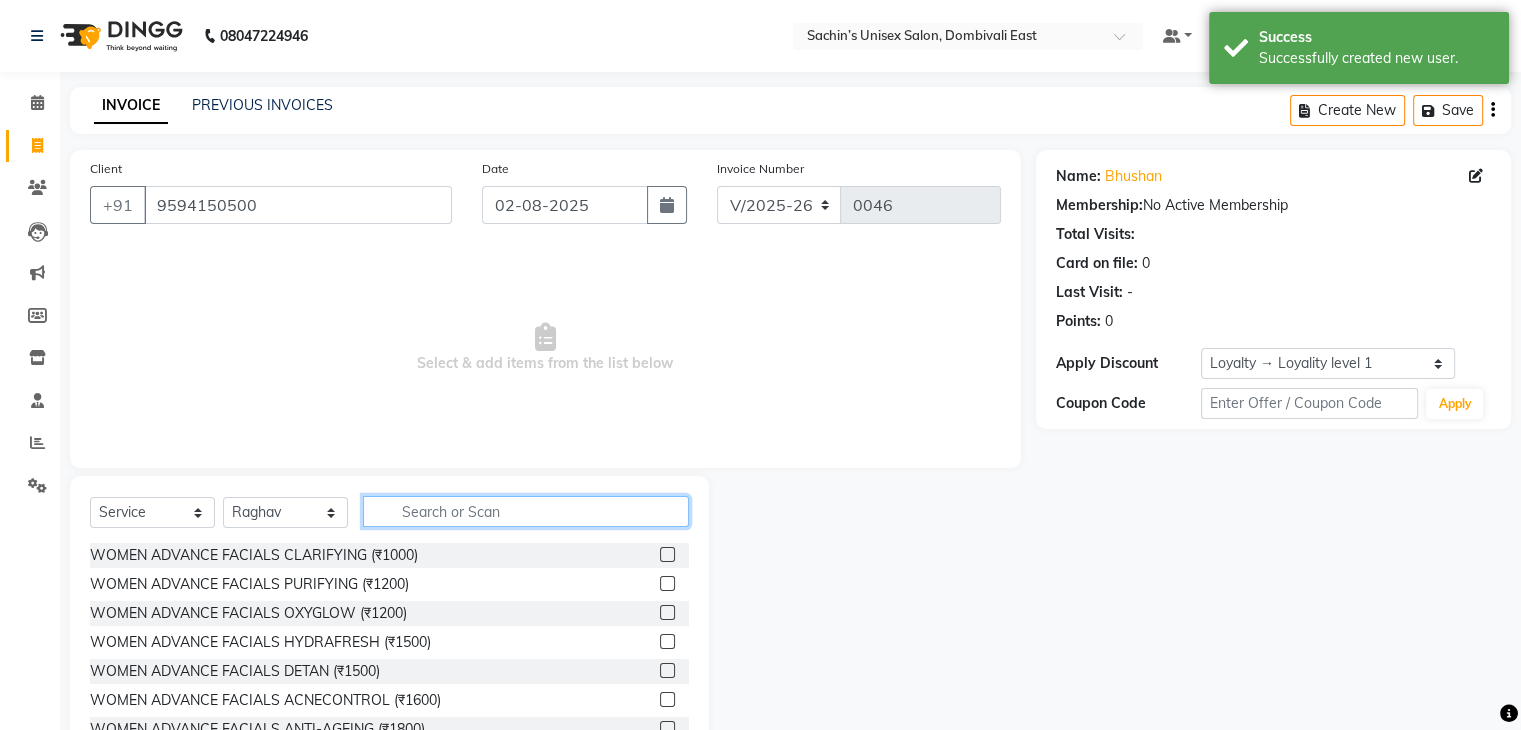 click 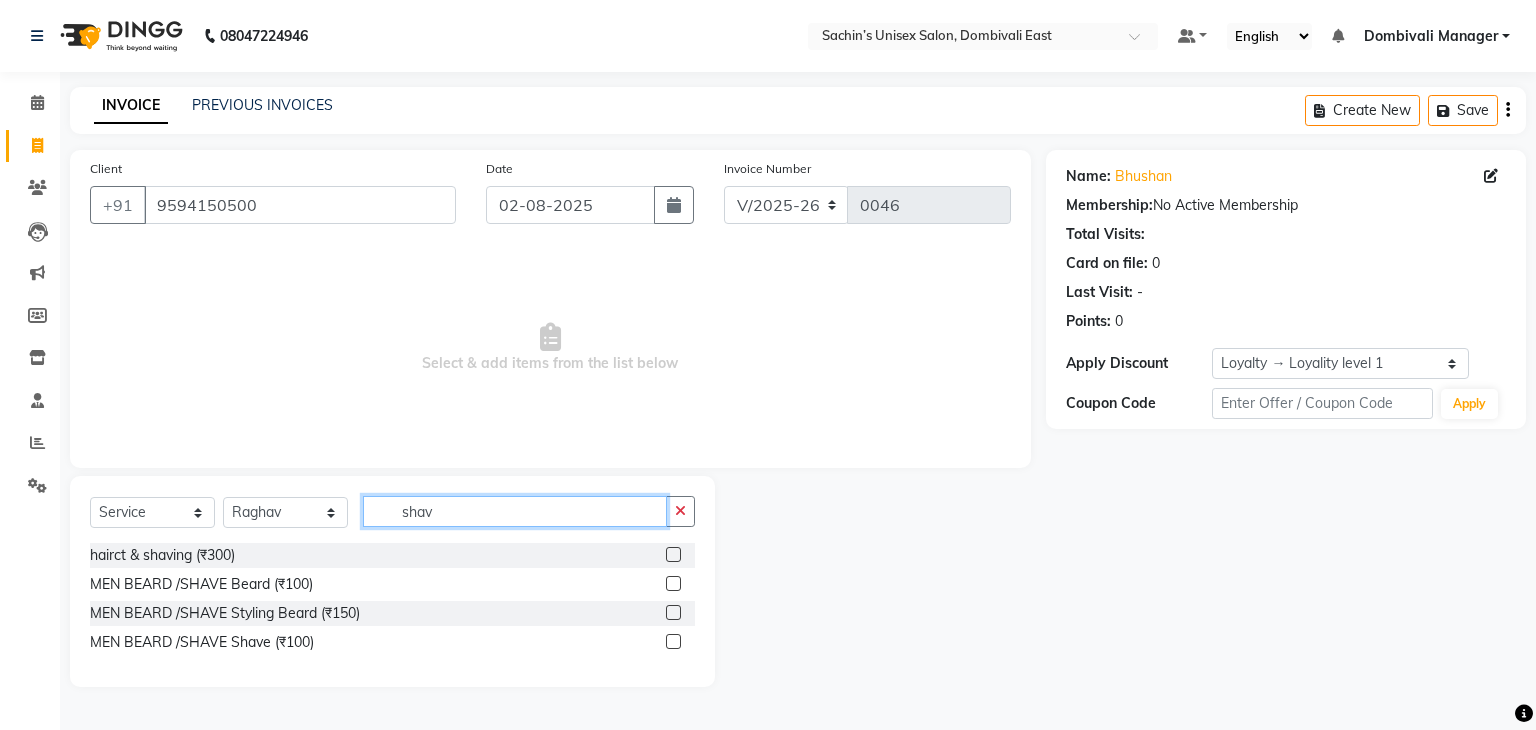 type on "shav" 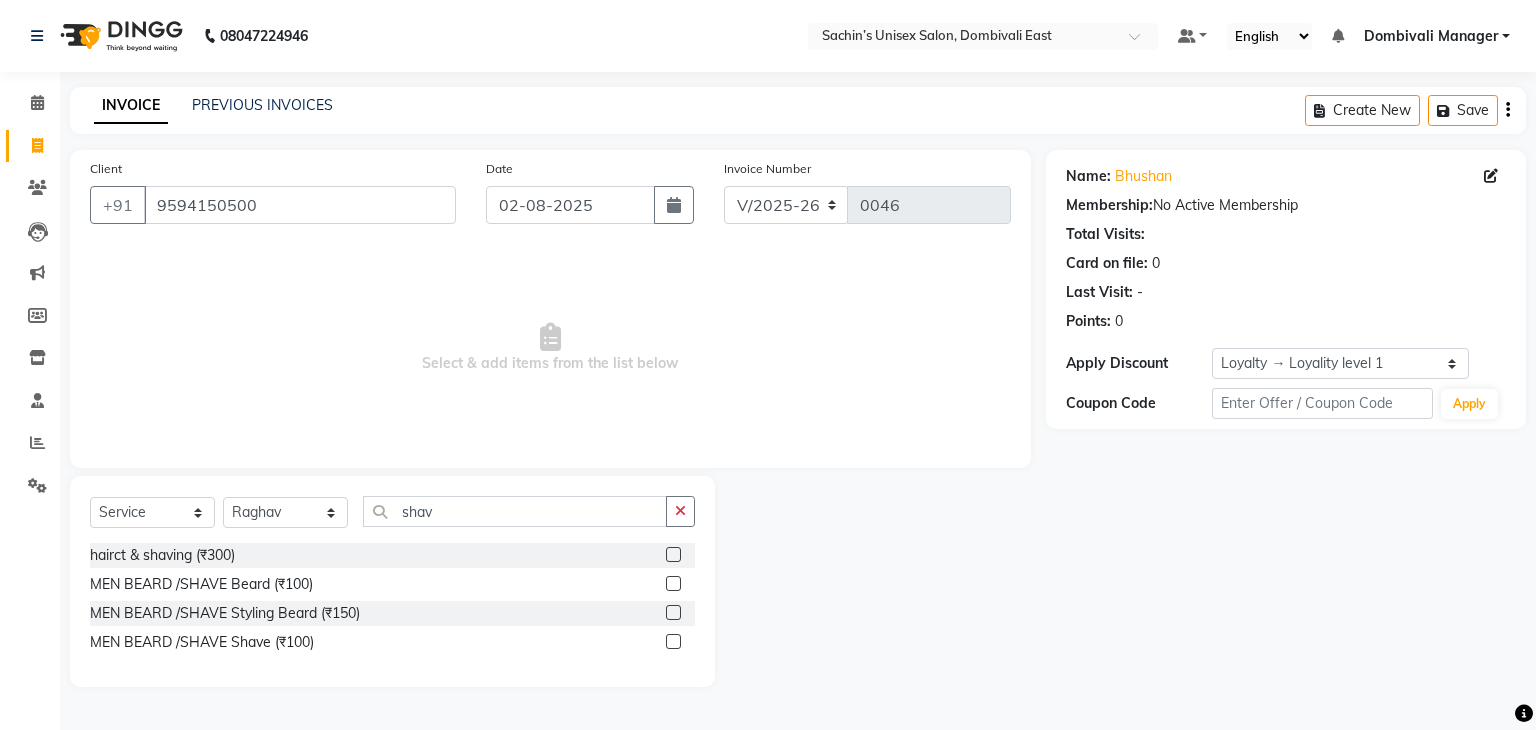 click 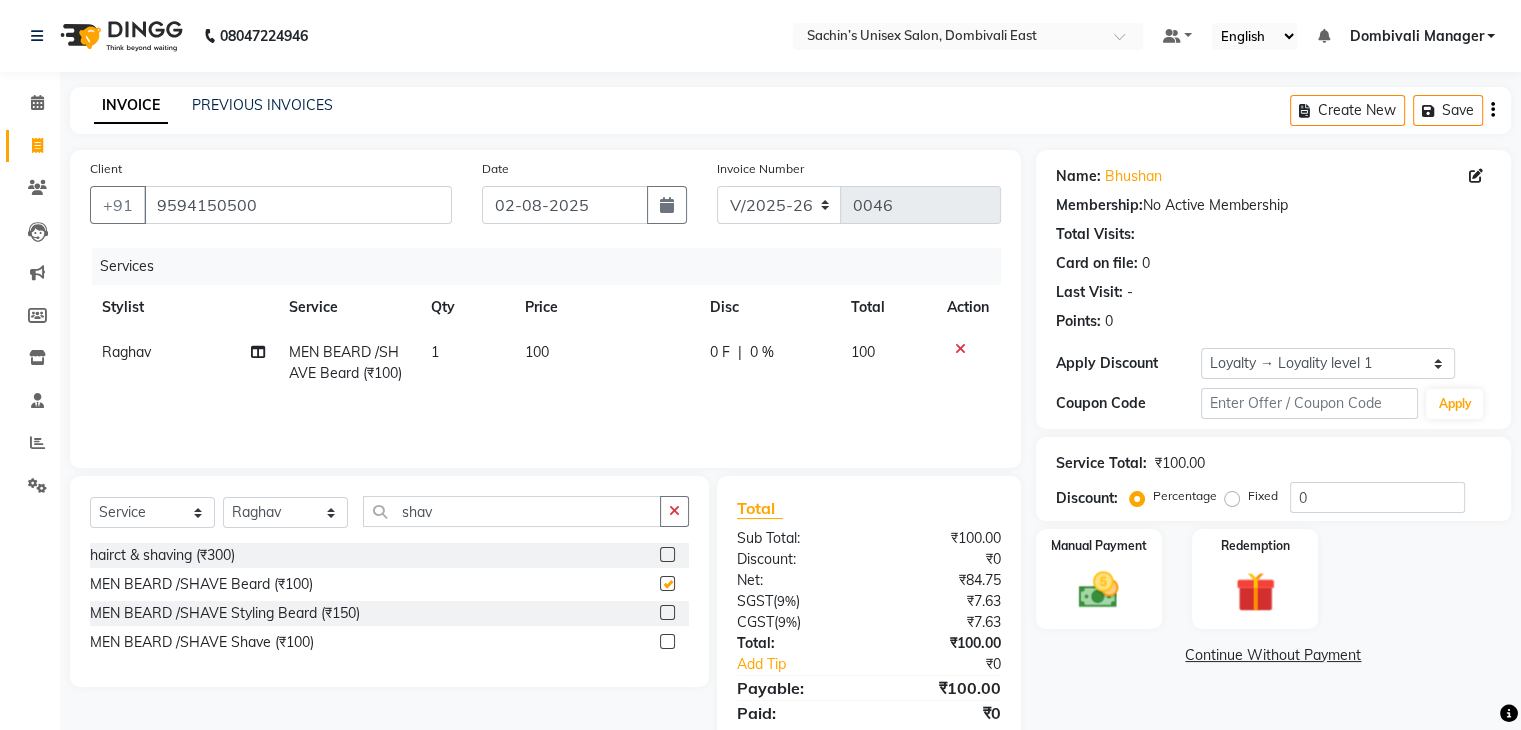 scroll, scrollTop: 71, scrollLeft: 0, axis: vertical 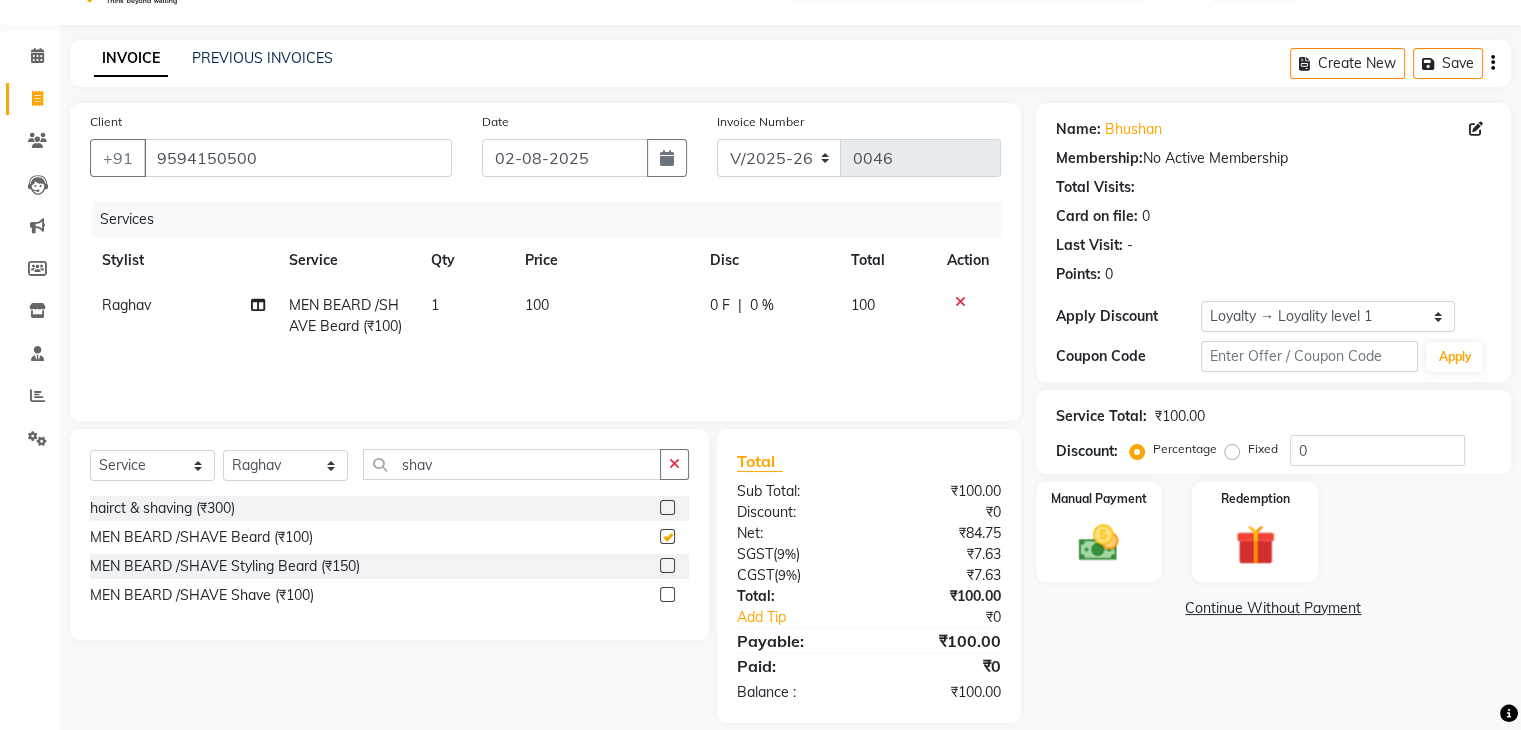 checkbox on "false" 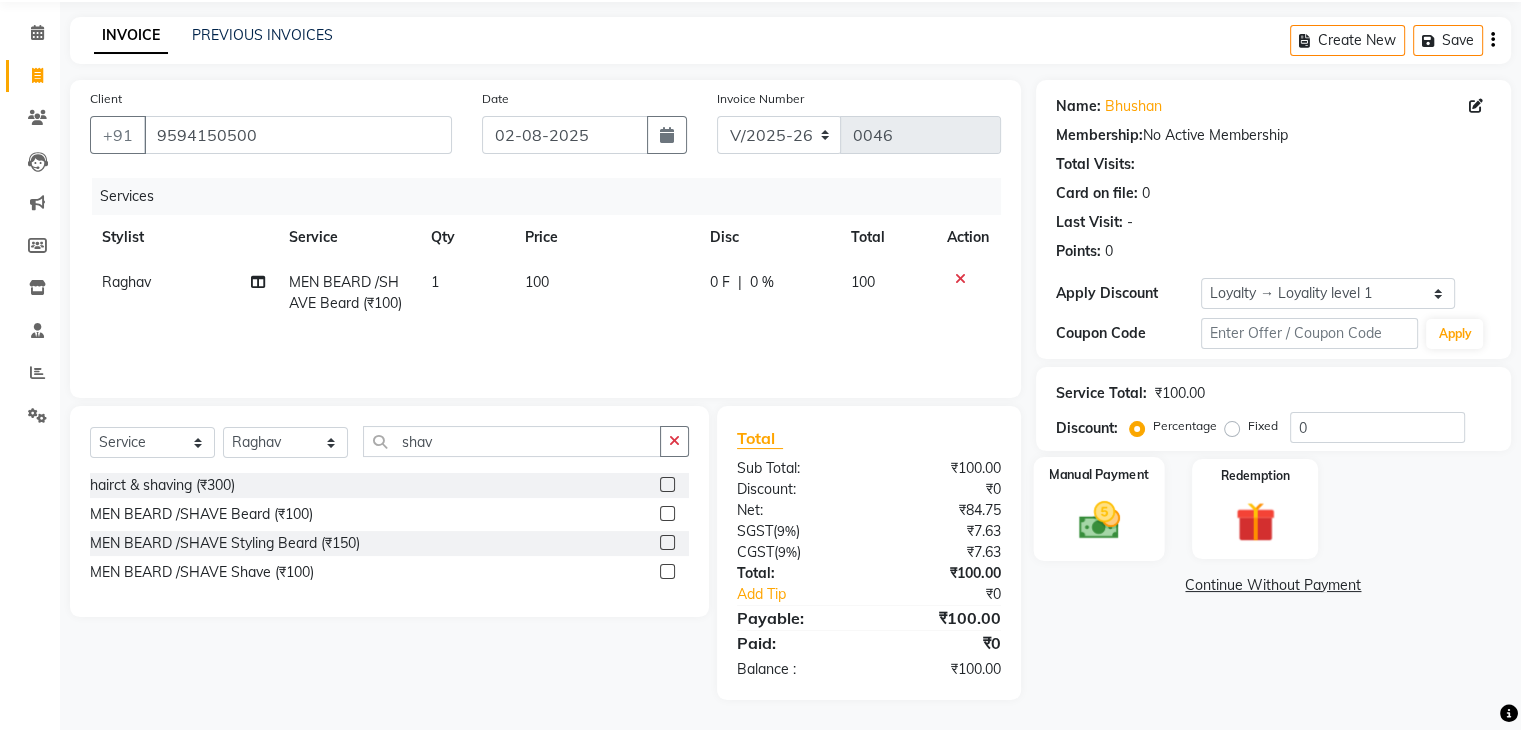 click on "Manual Payment" 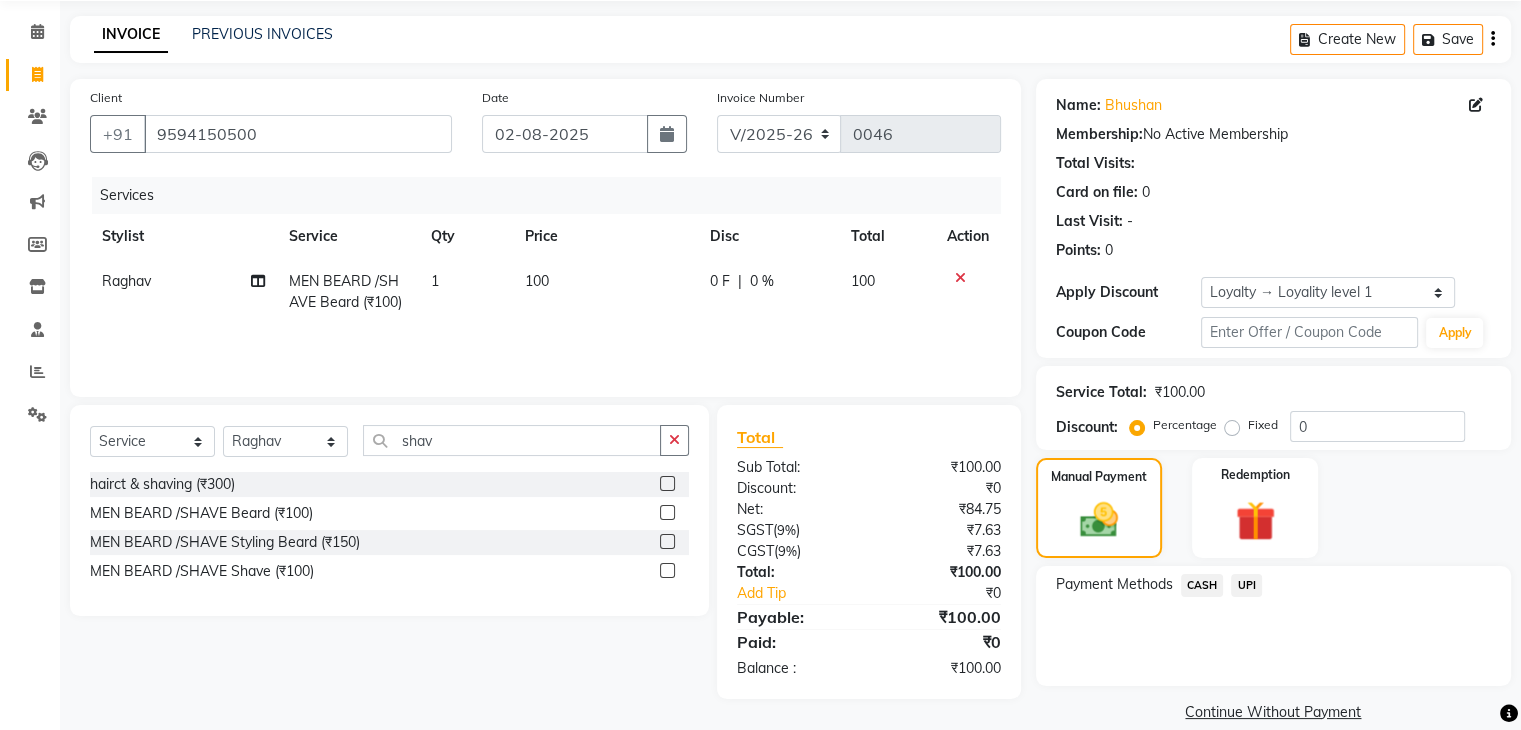 click on "UPI" 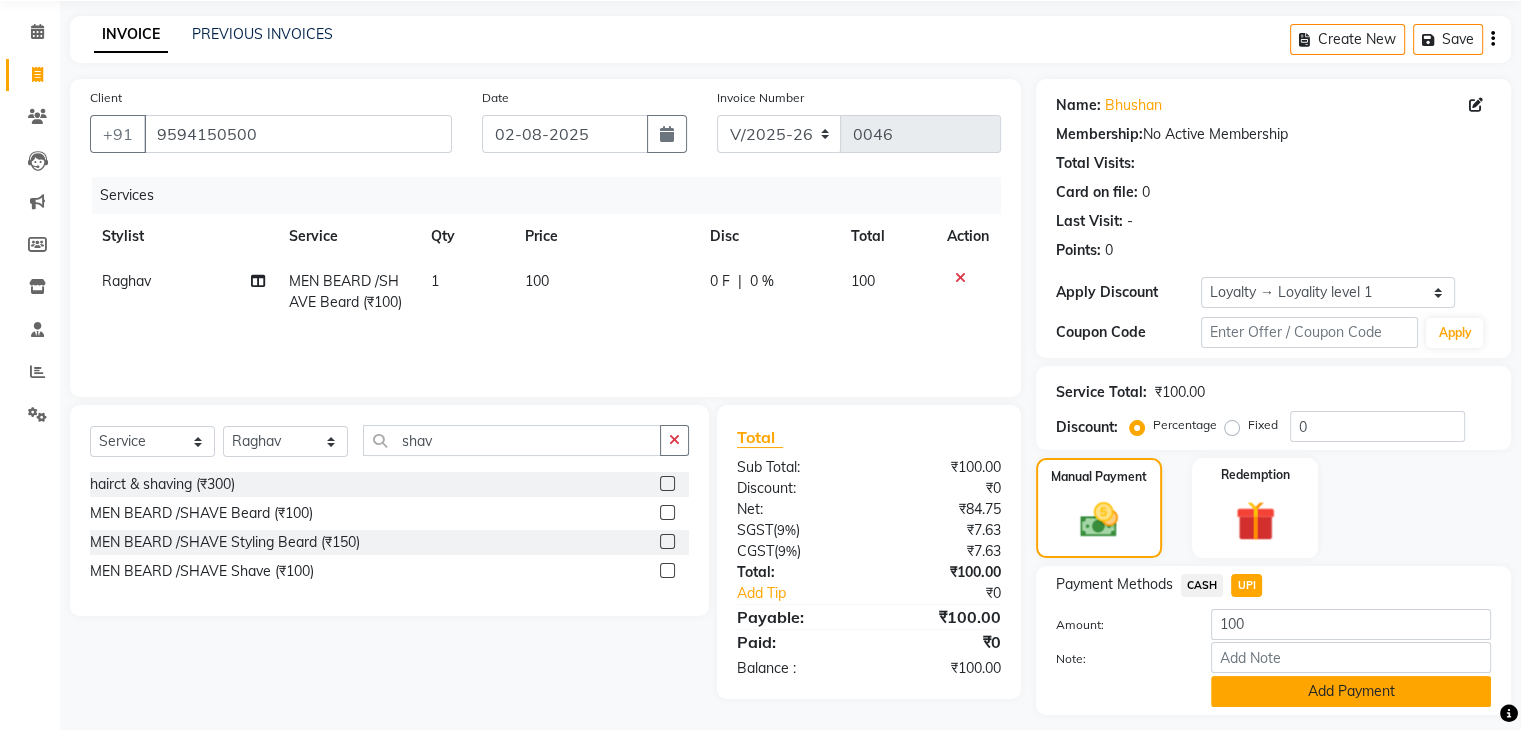 click on "Add Payment" 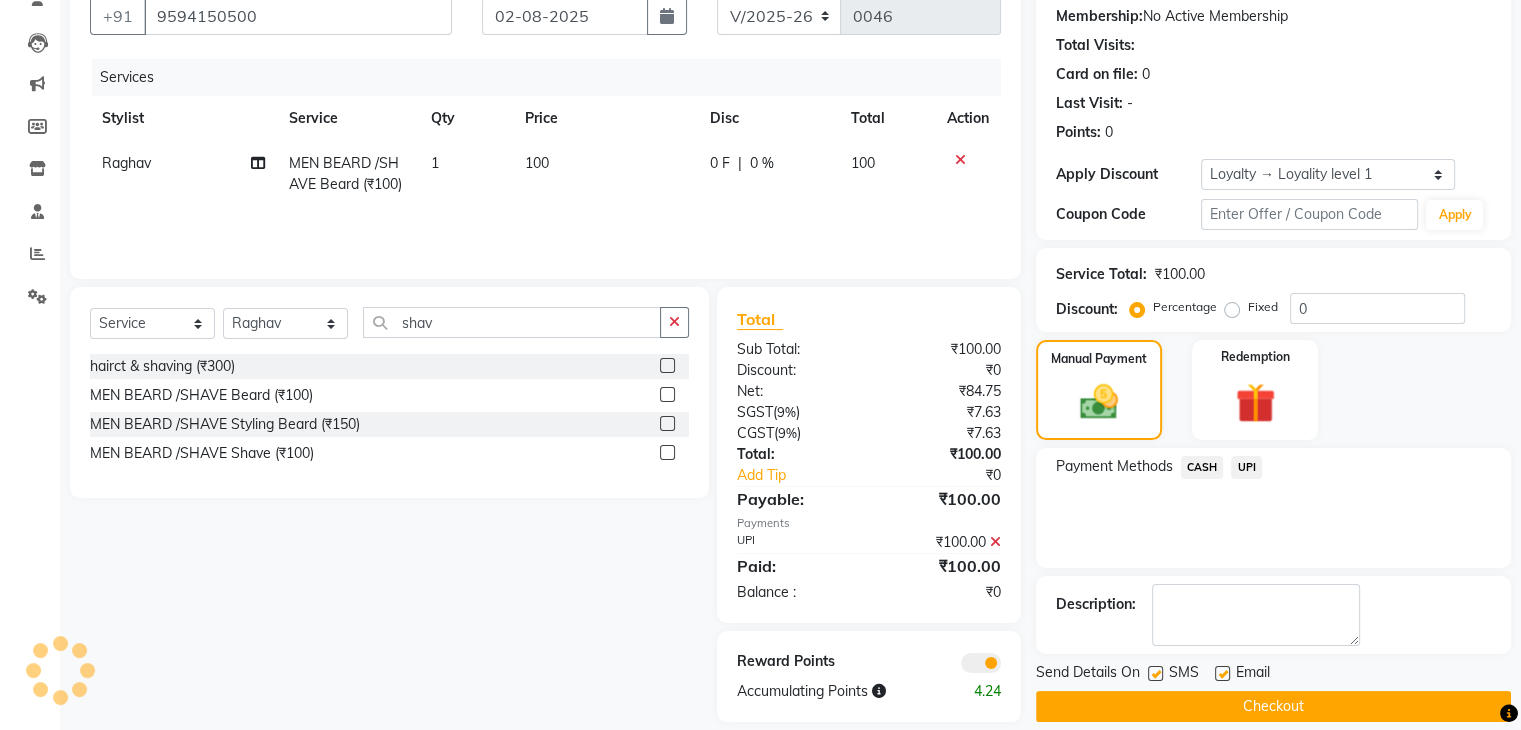 scroll, scrollTop: 212, scrollLeft: 0, axis: vertical 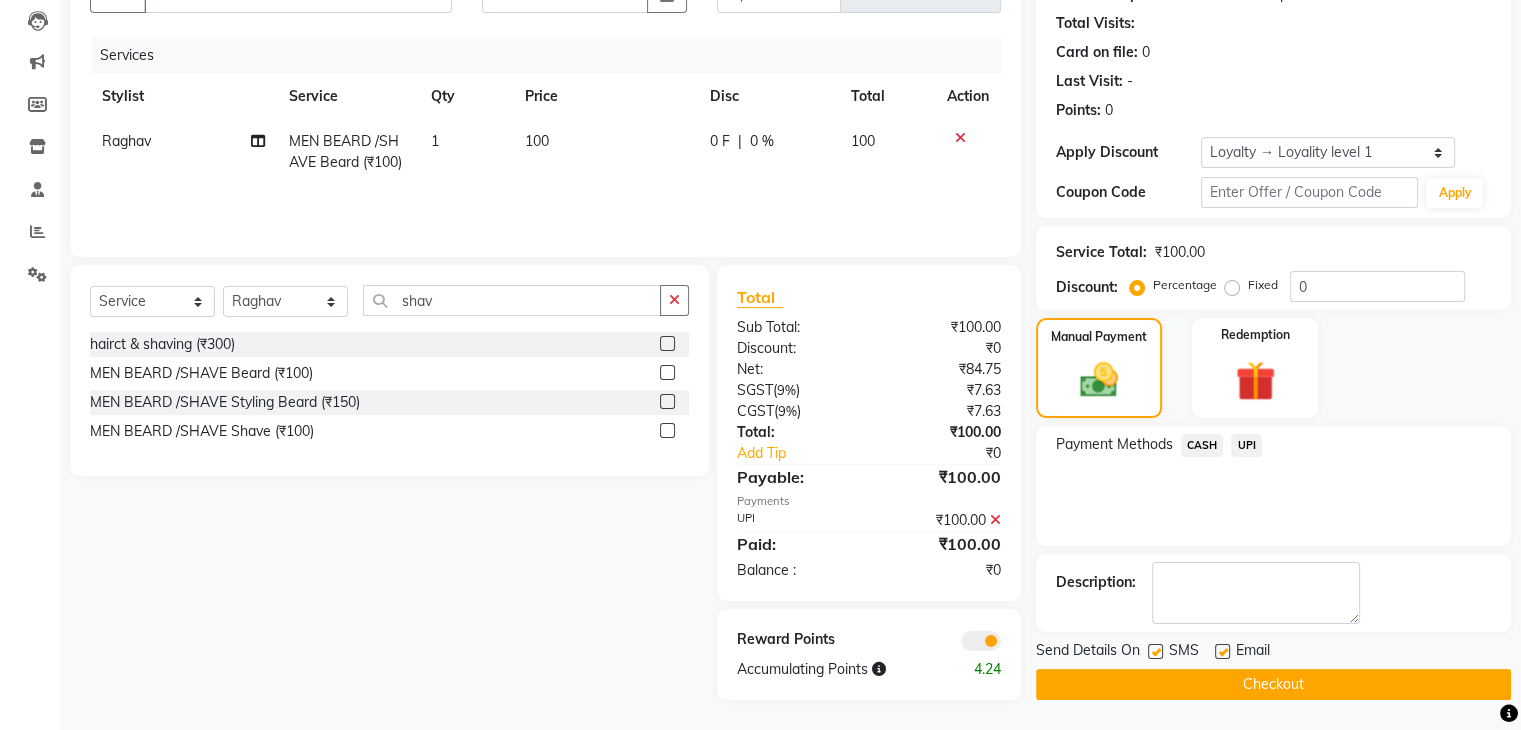 click on "Checkout" 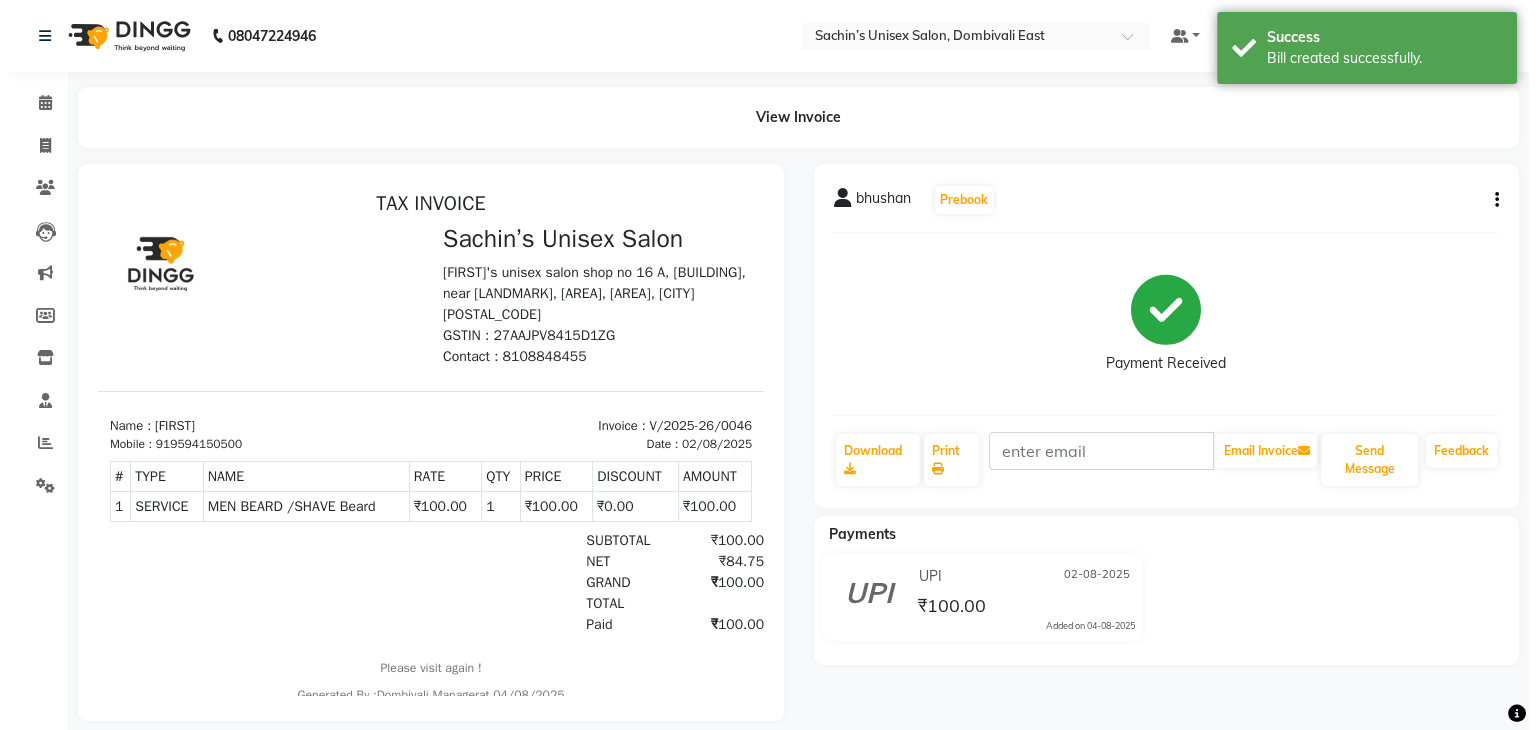 scroll, scrollTop: 0, scrollLeft: 0, axis: both 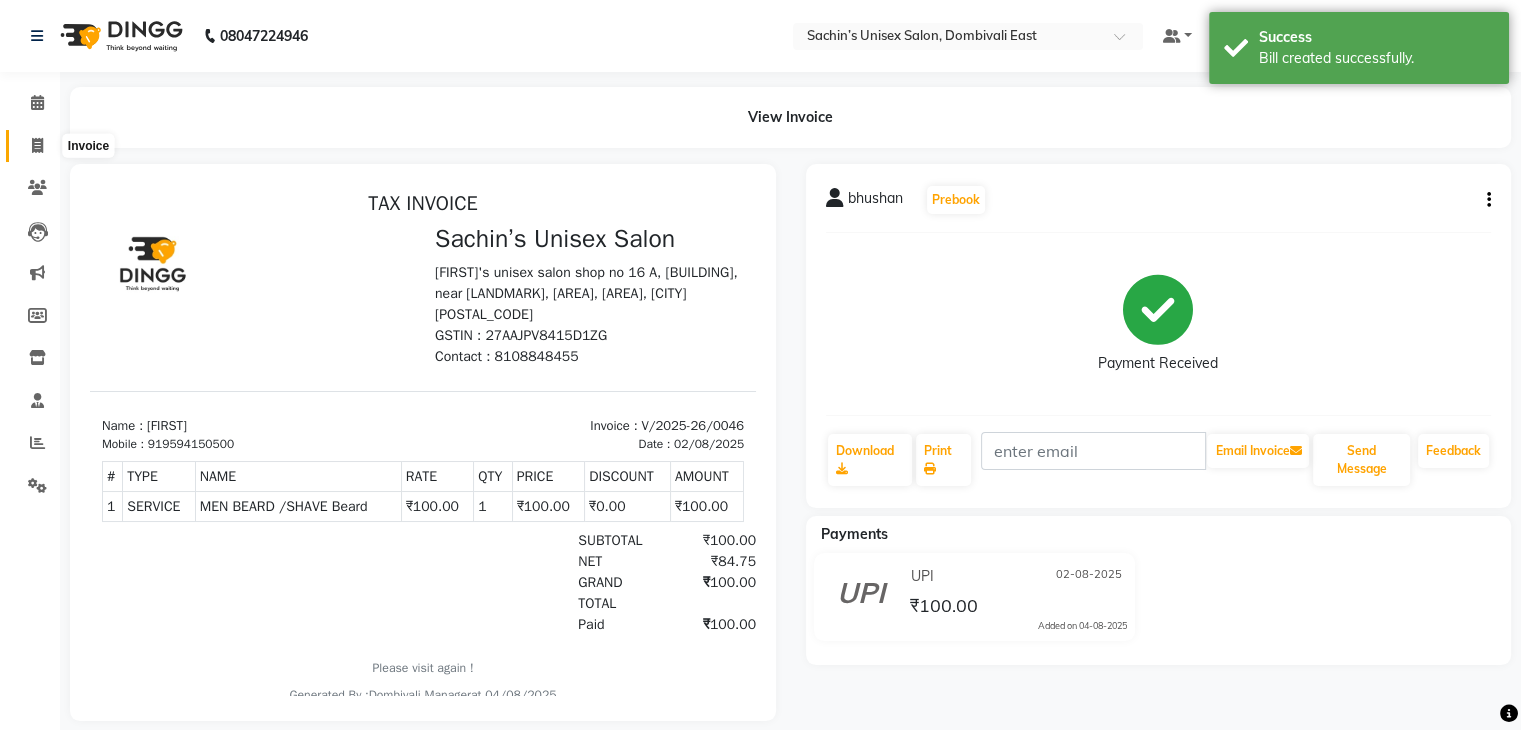 click 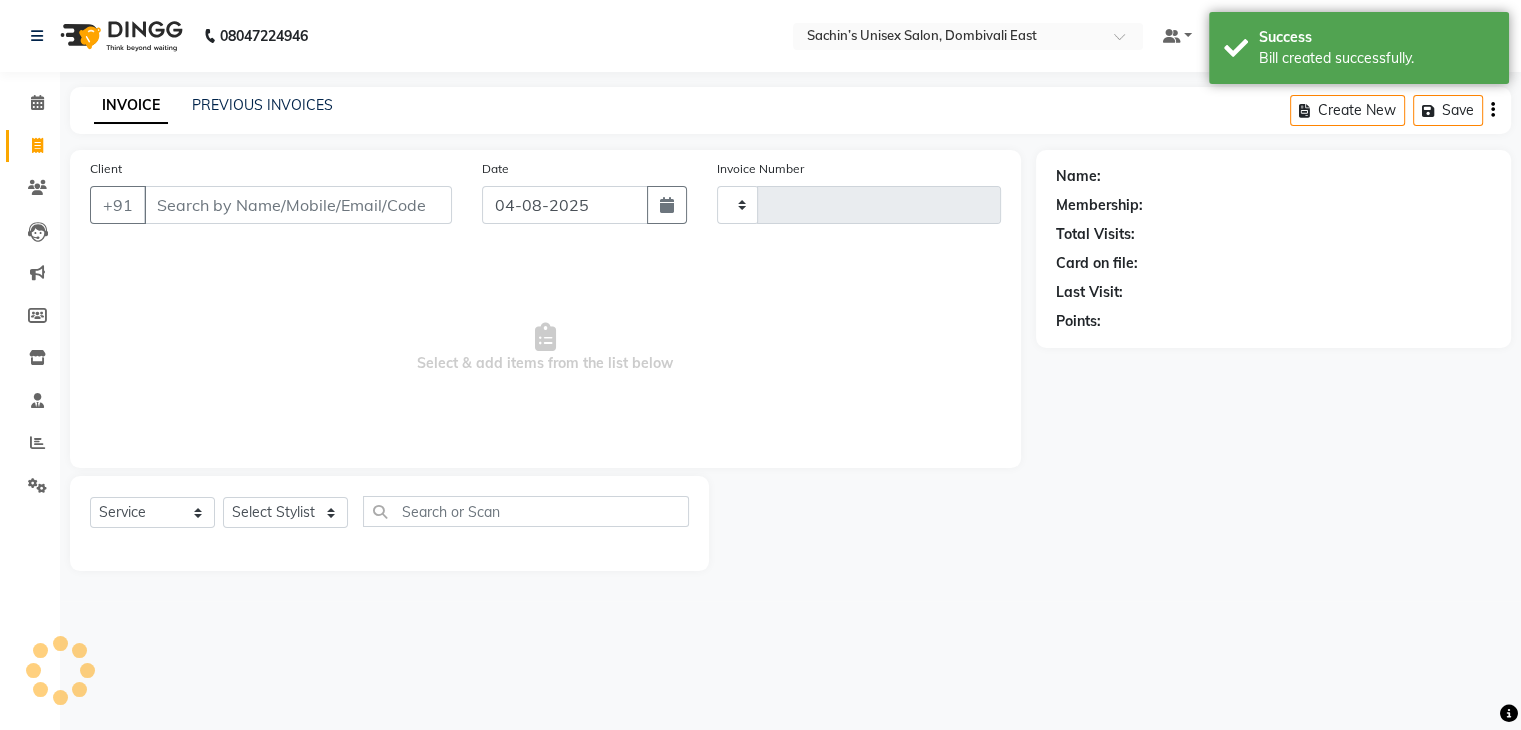 type on "0047" 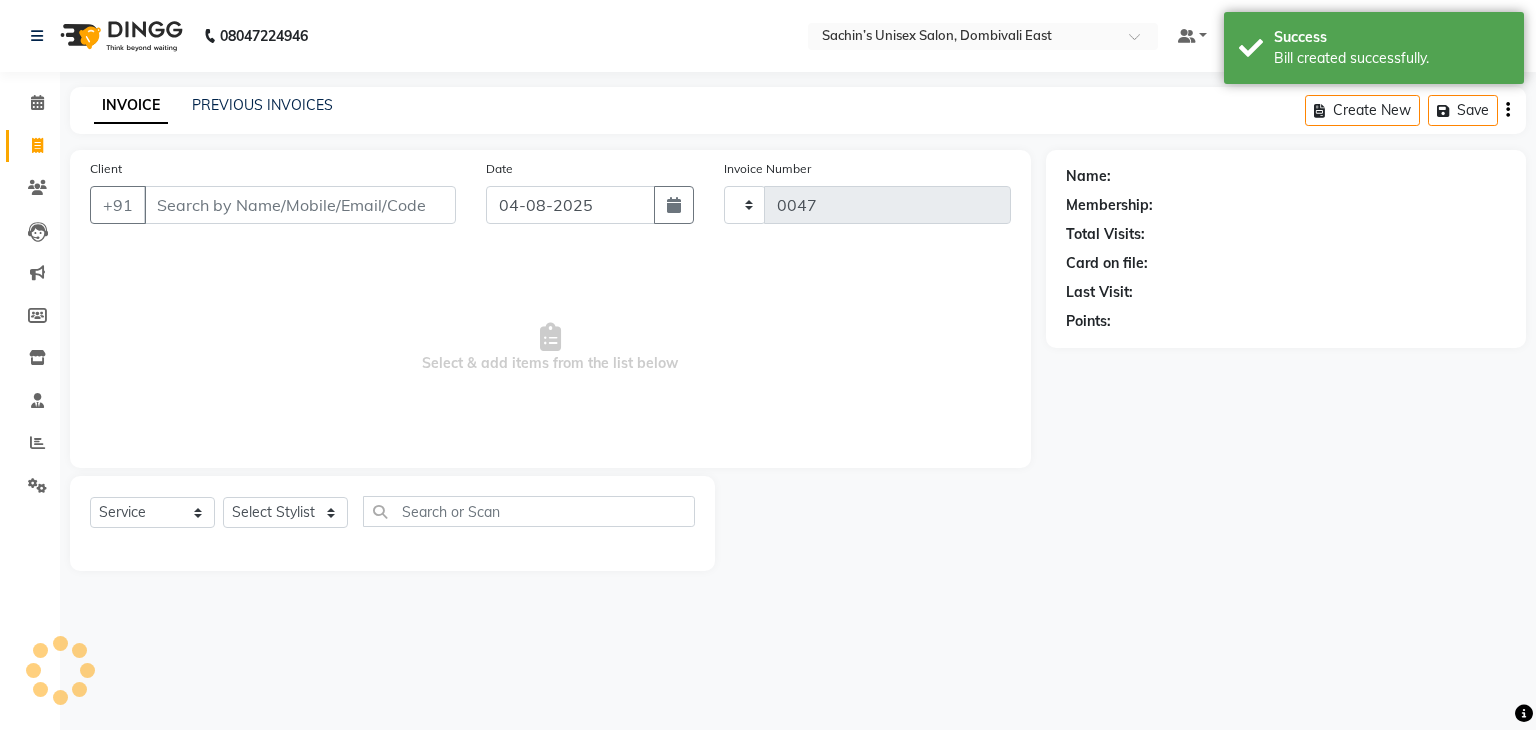 select on "8637" 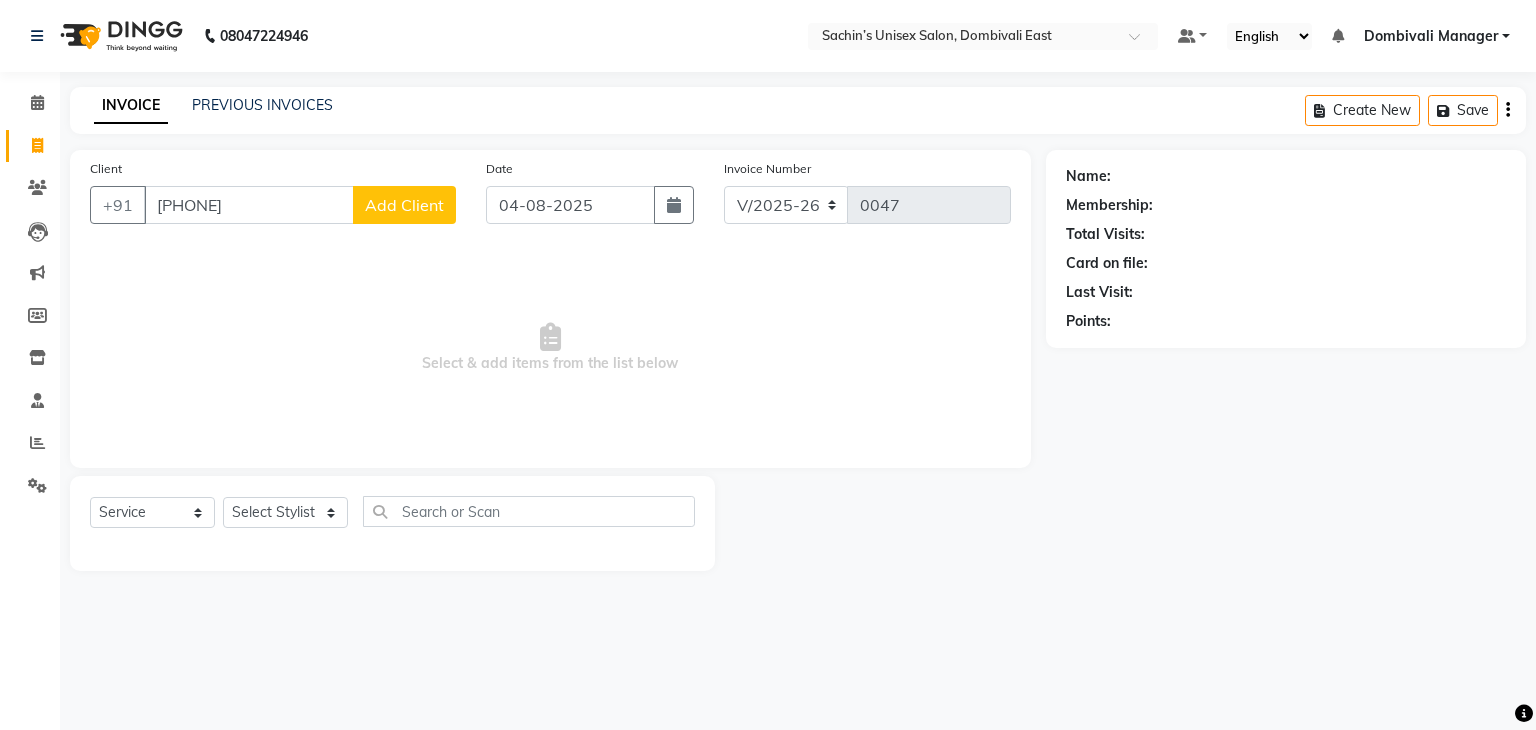 type on "[PHONE]" 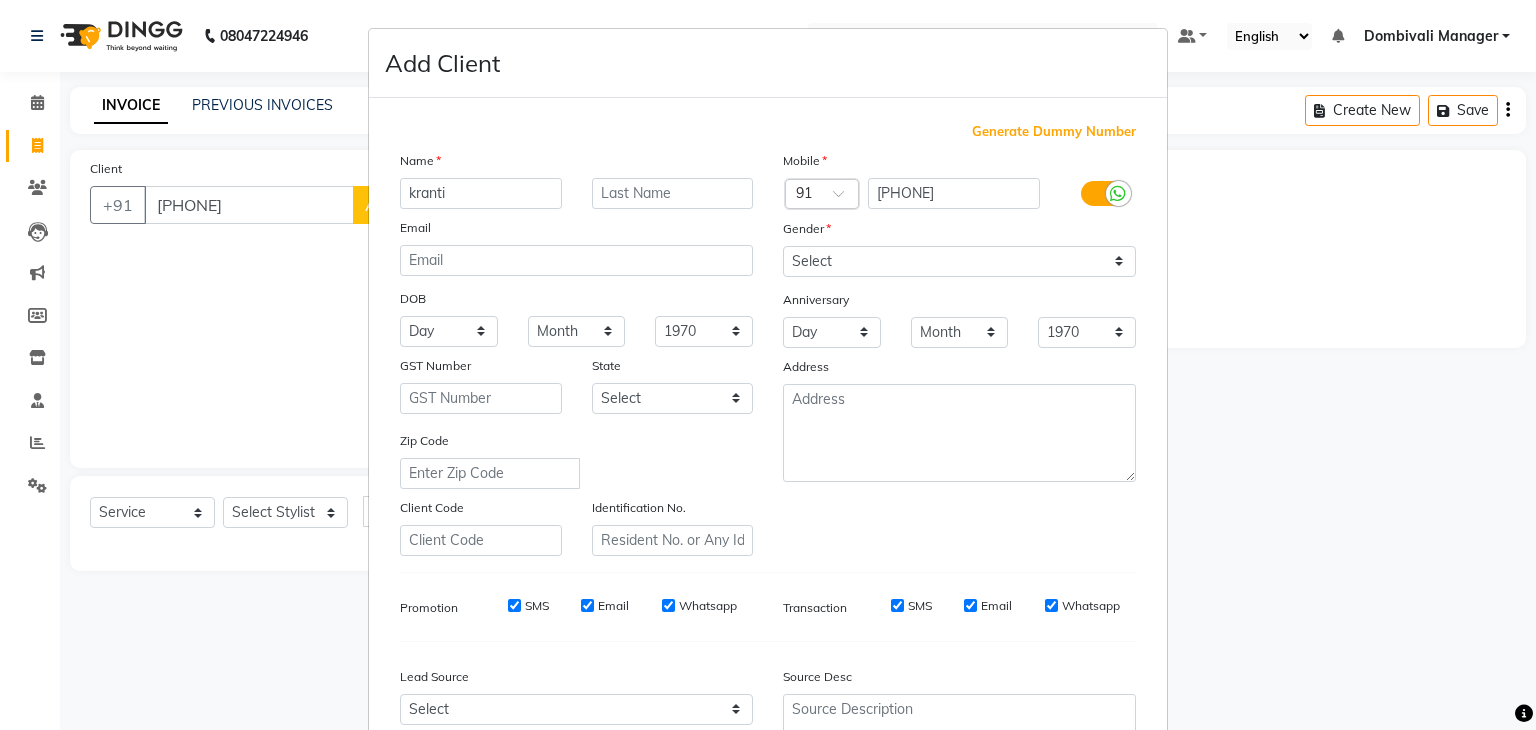 type on "kranti" 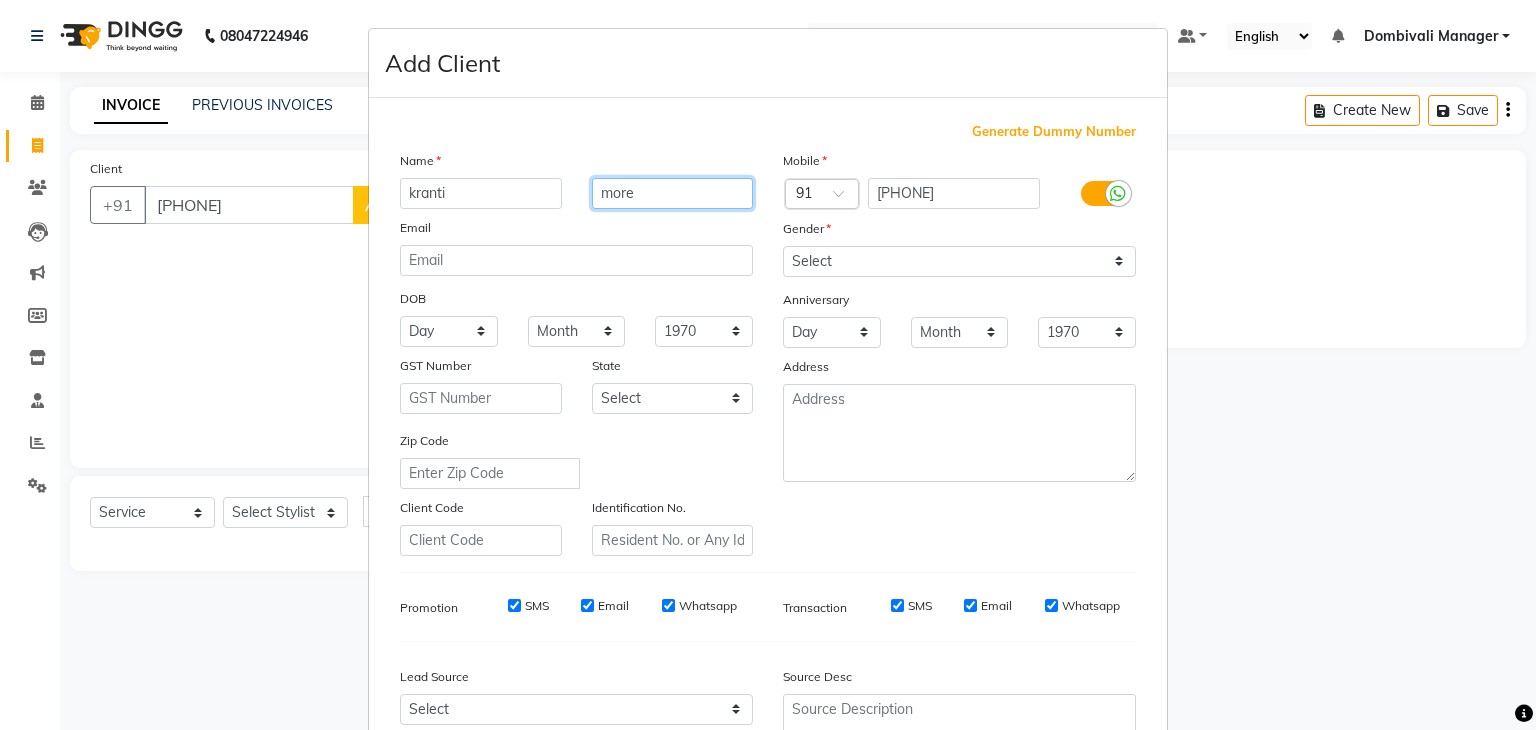 type on "more" 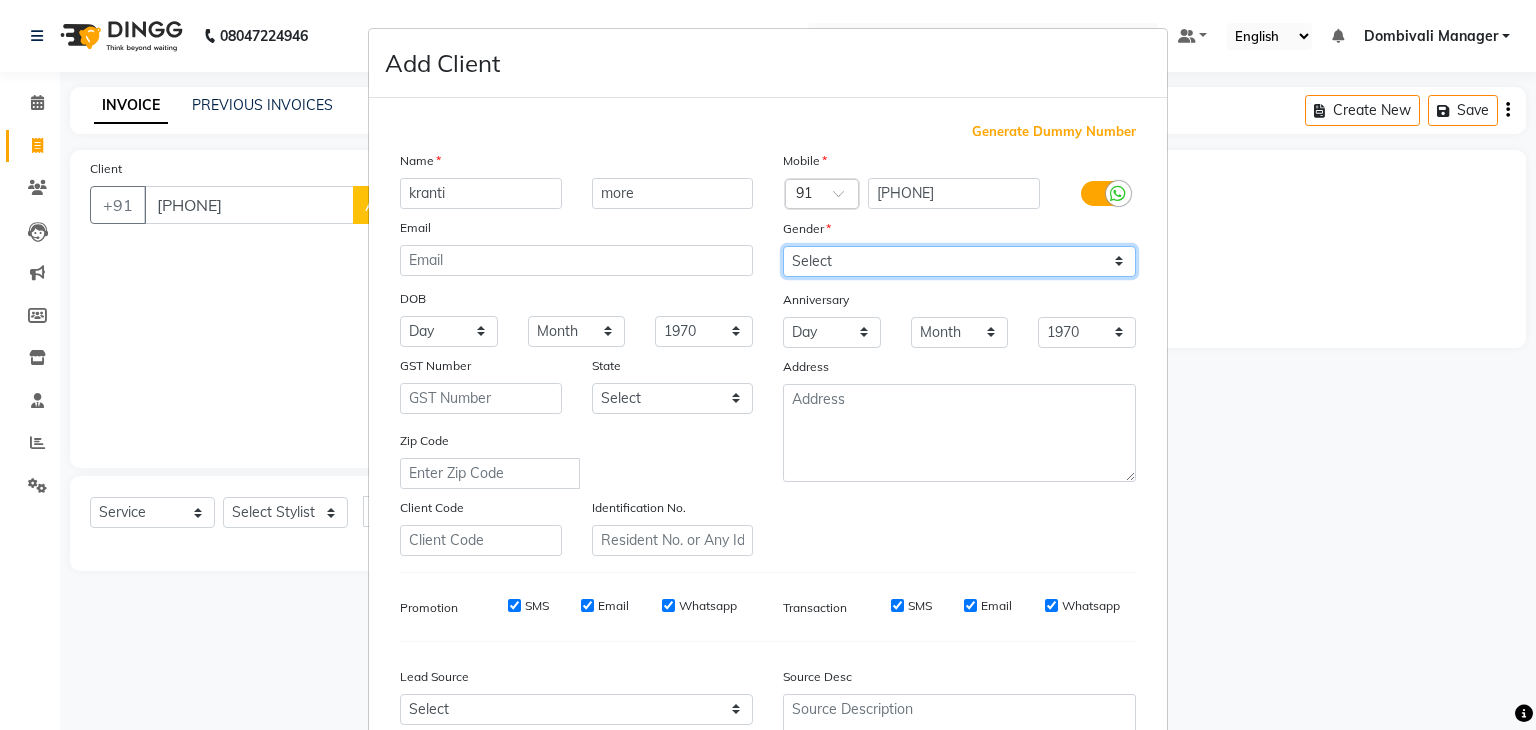 click on "Select Male Female Other Prefer Not To Say" at bounding box center [959, 261] 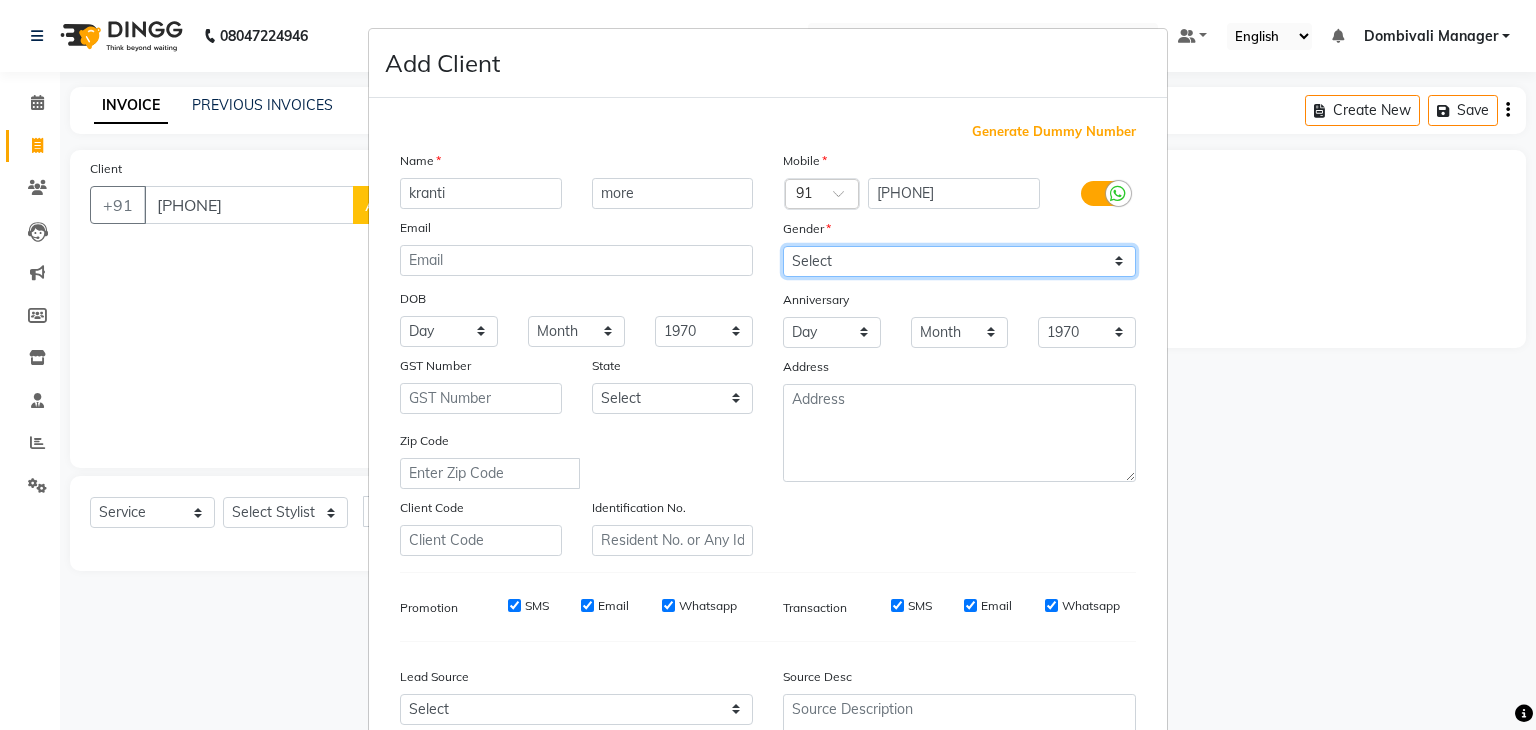 select on "female" 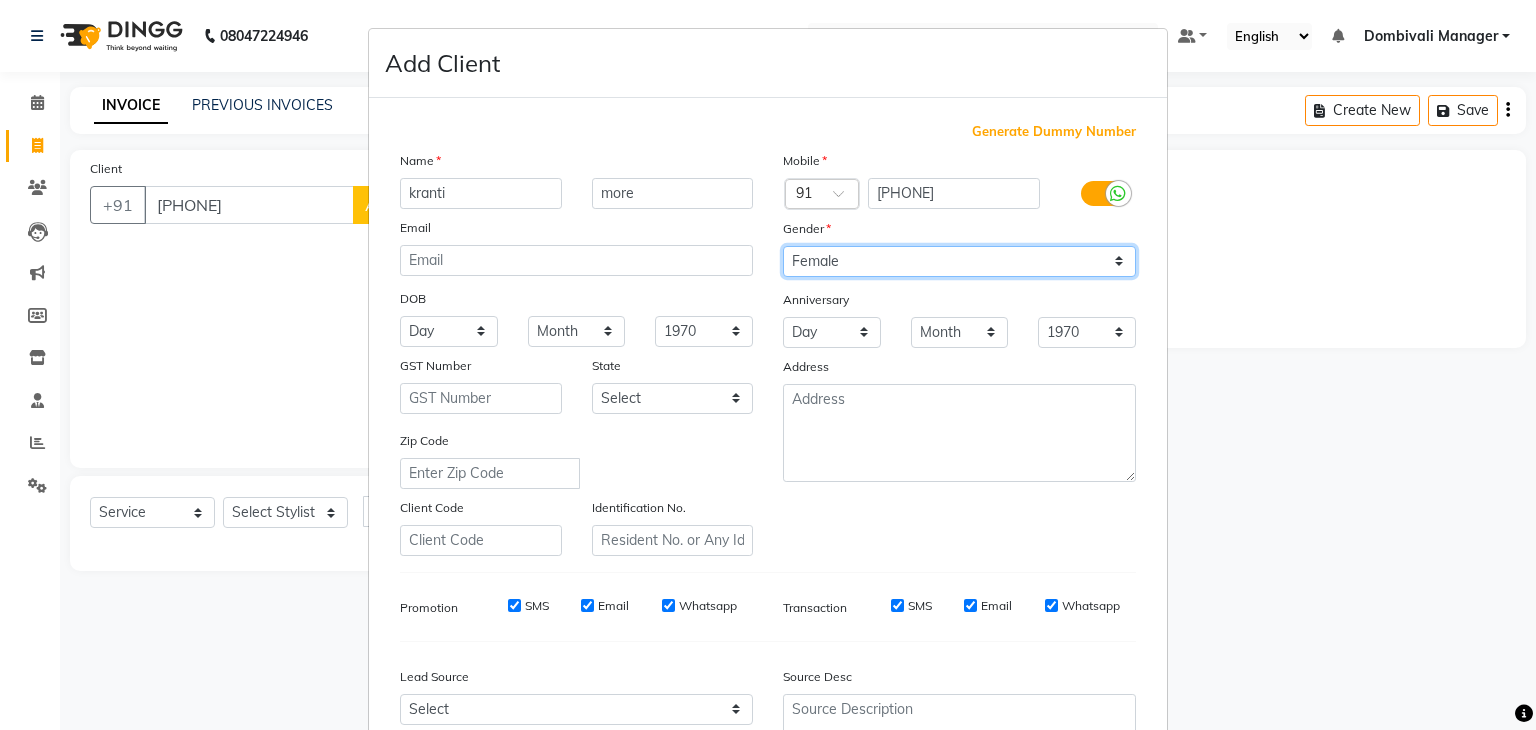 click on "Select Male Female Other Prefer Not To Say" at bounding box center [959, 261] 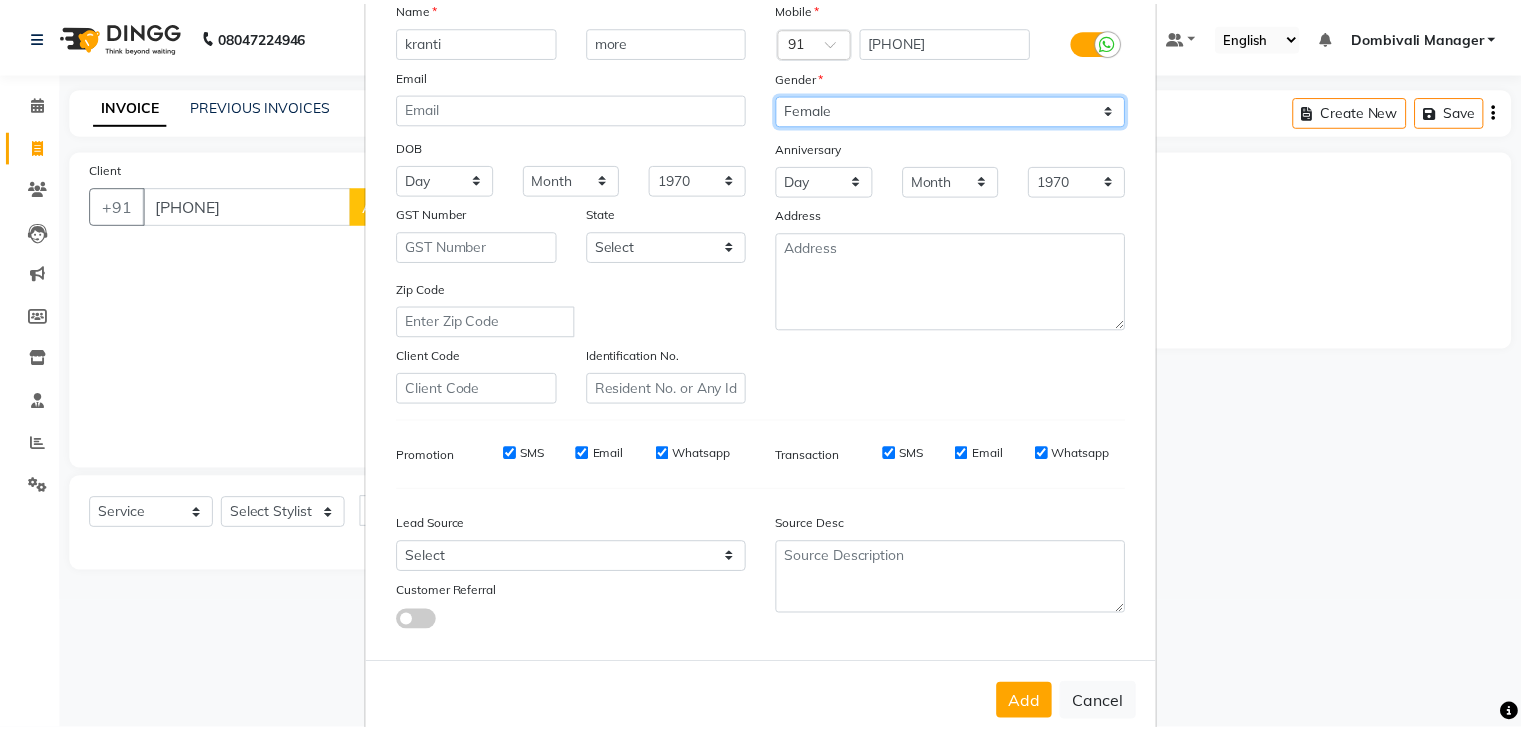 scroll, scrollTop: 203, scrollLeft: 0, axis: vertical 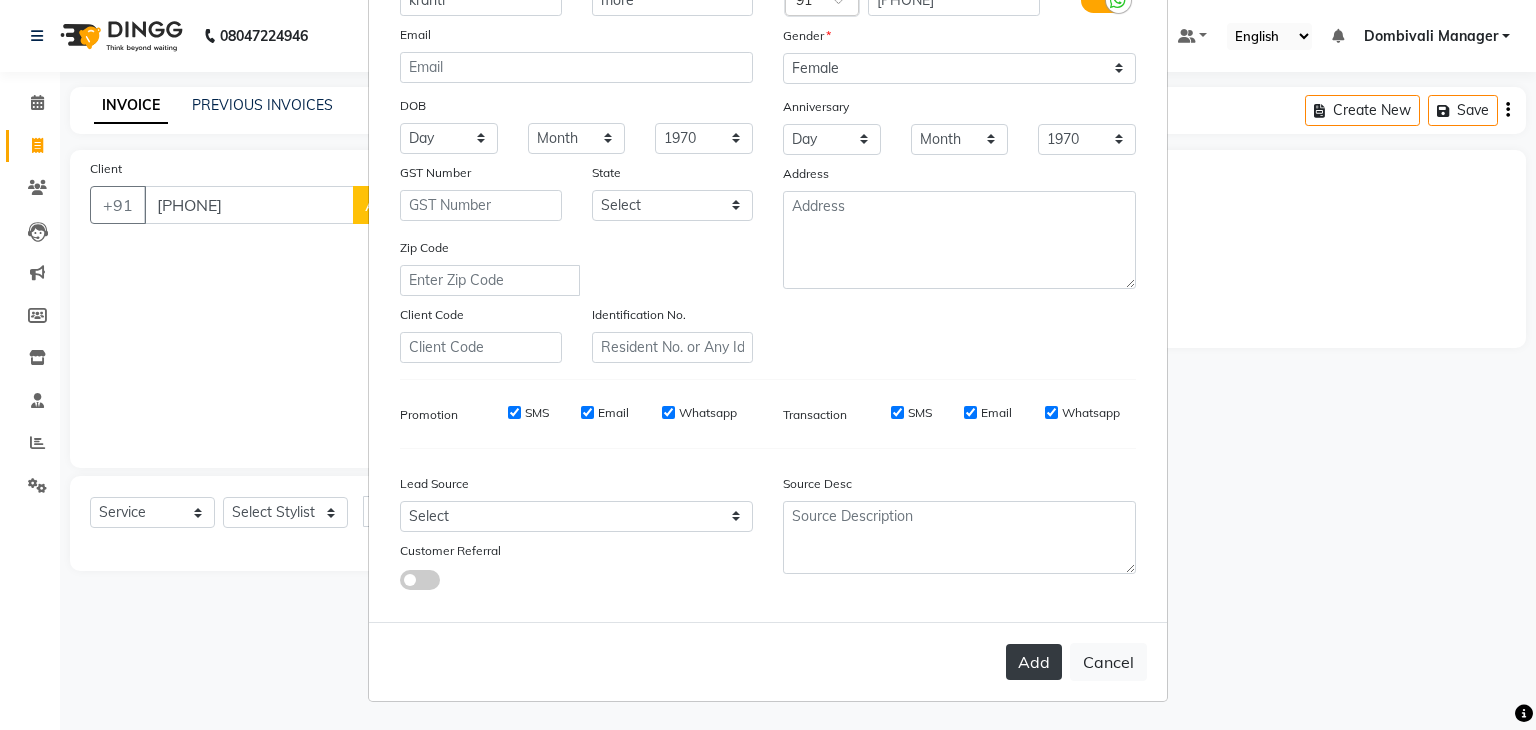 click on "Add" at bounding box center [1034, 662] 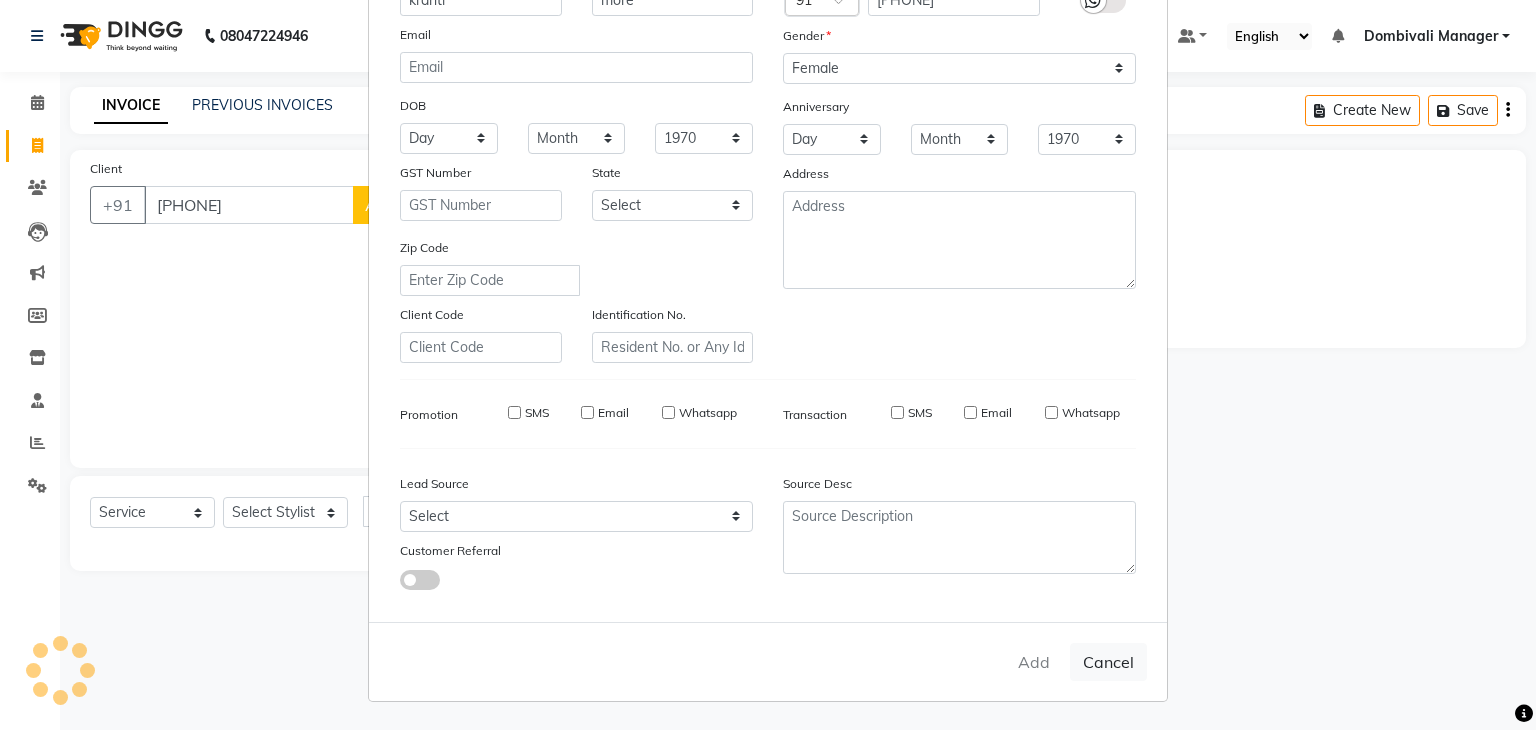 type 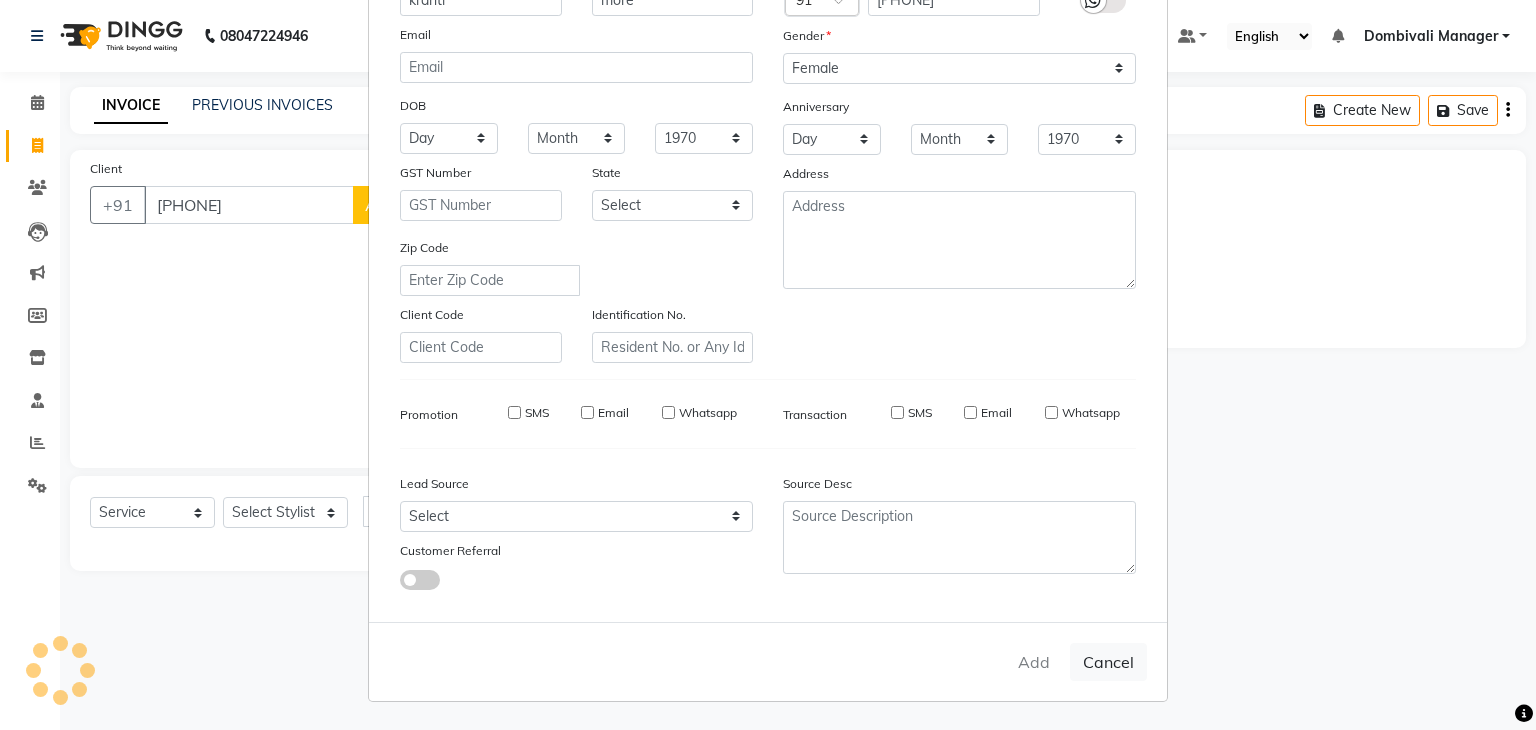 type 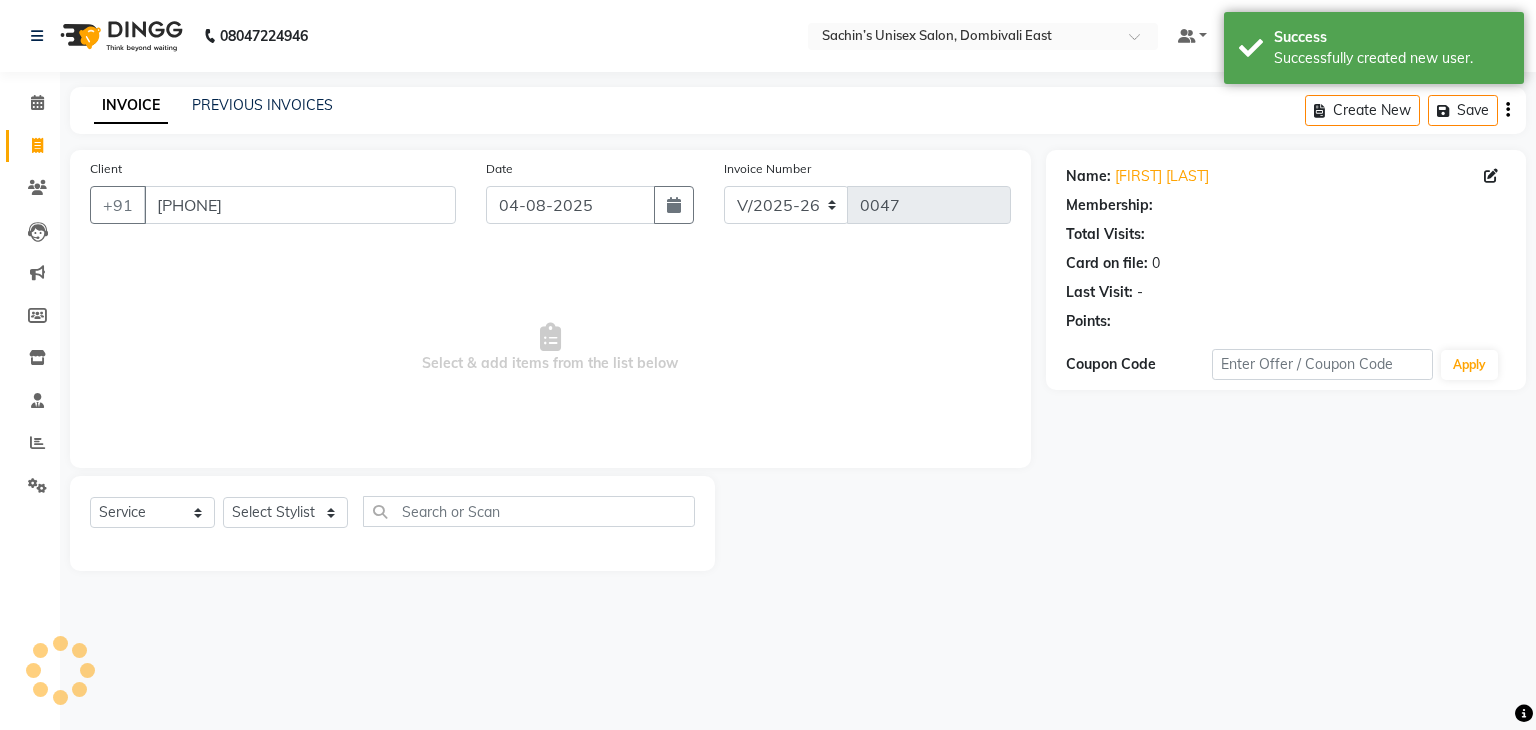 select on "1: Object" 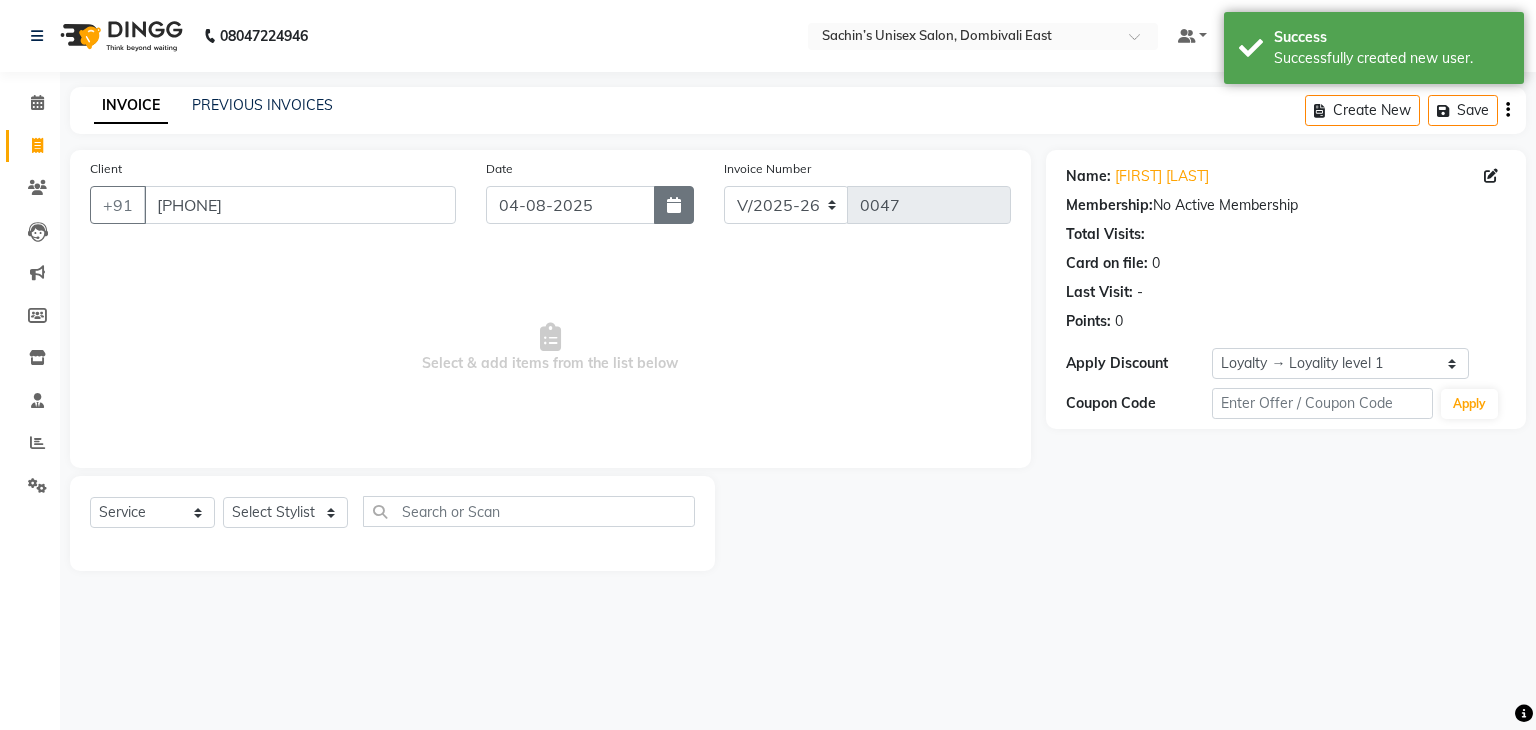 click 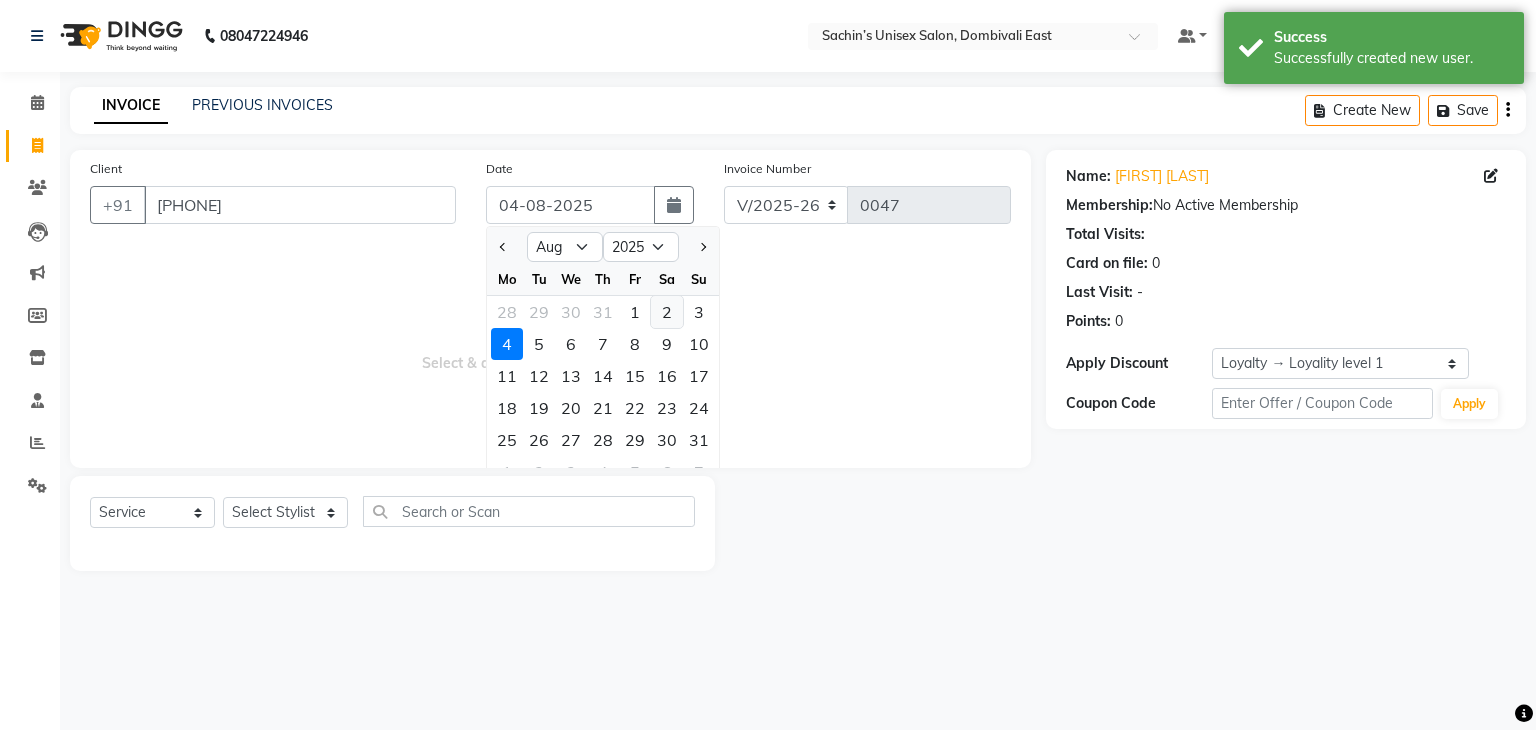 click on "2" 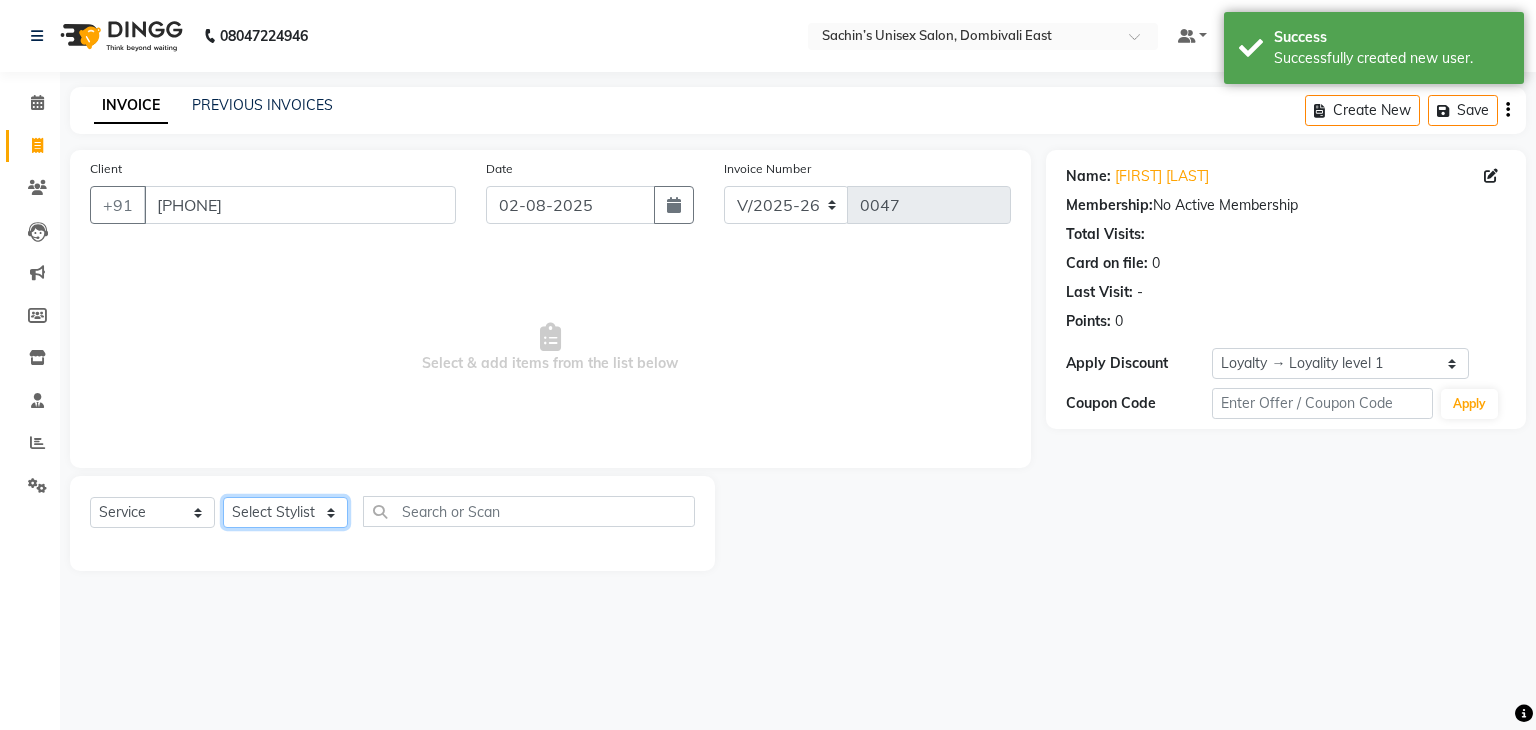 click on "Select Stylist [NAME] [CITY] Manager [NAME] [LAST] [NAME] [LAST]" 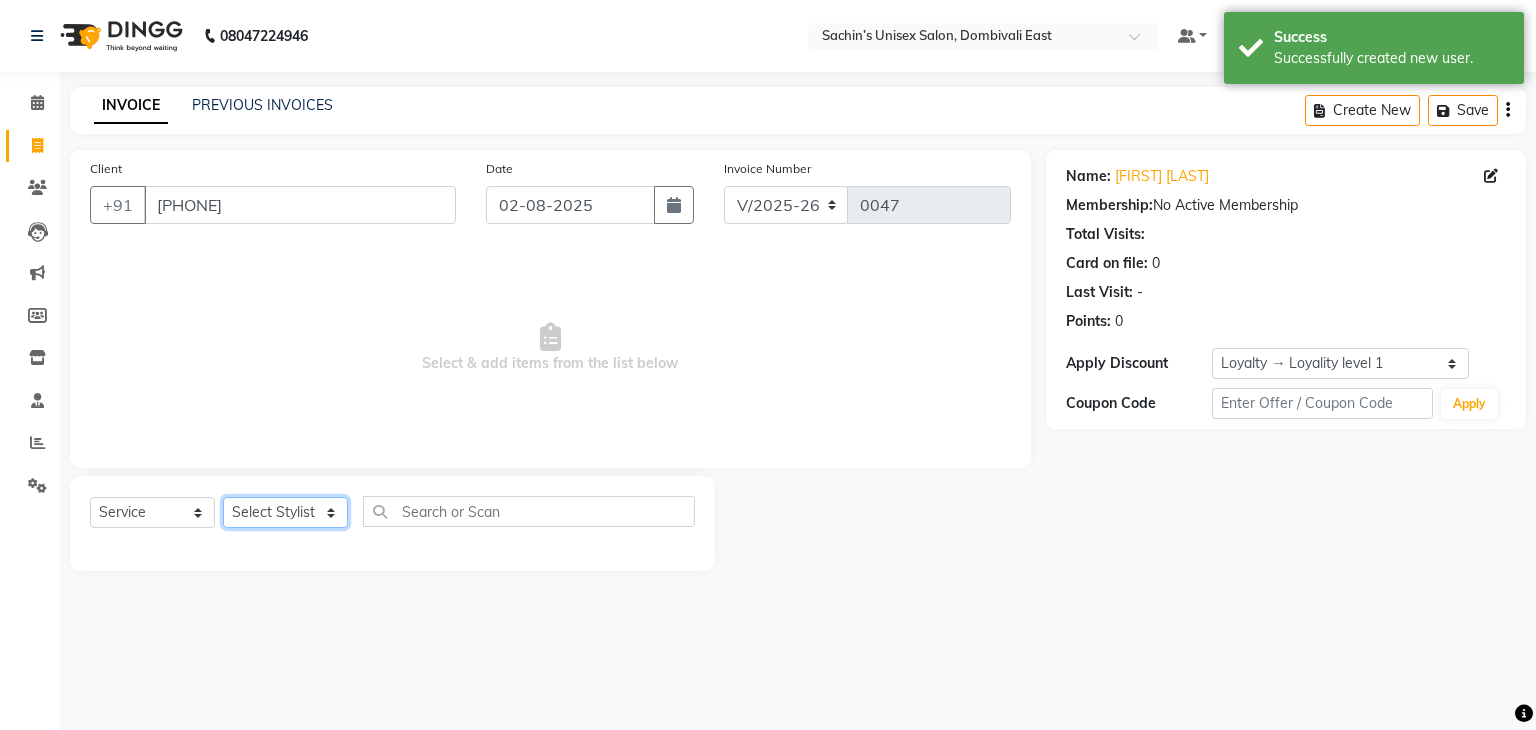 select on "86911" 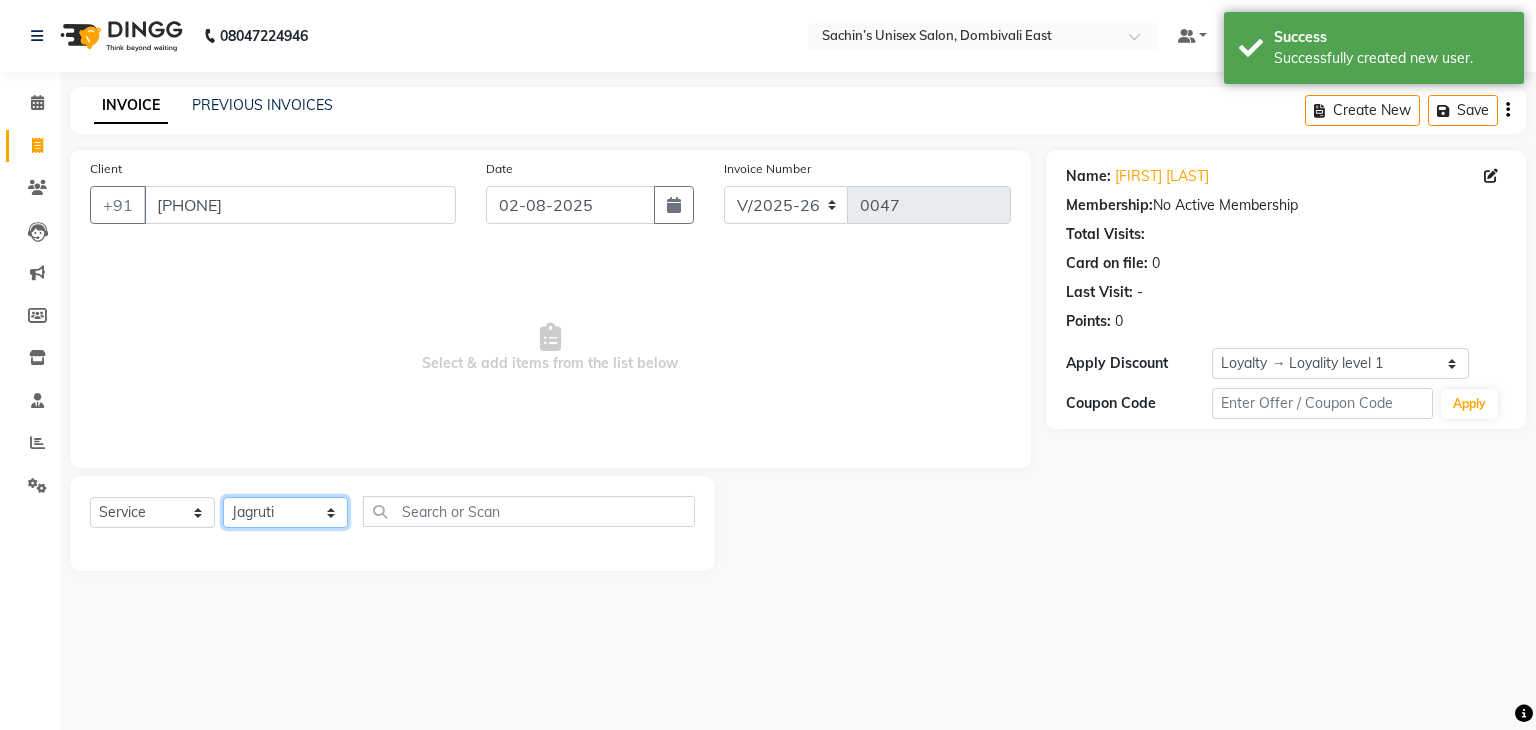 click on "Select Stylist [NAME] [CITY] Manager [NAME] [LAST] [NAME] [LAST]" 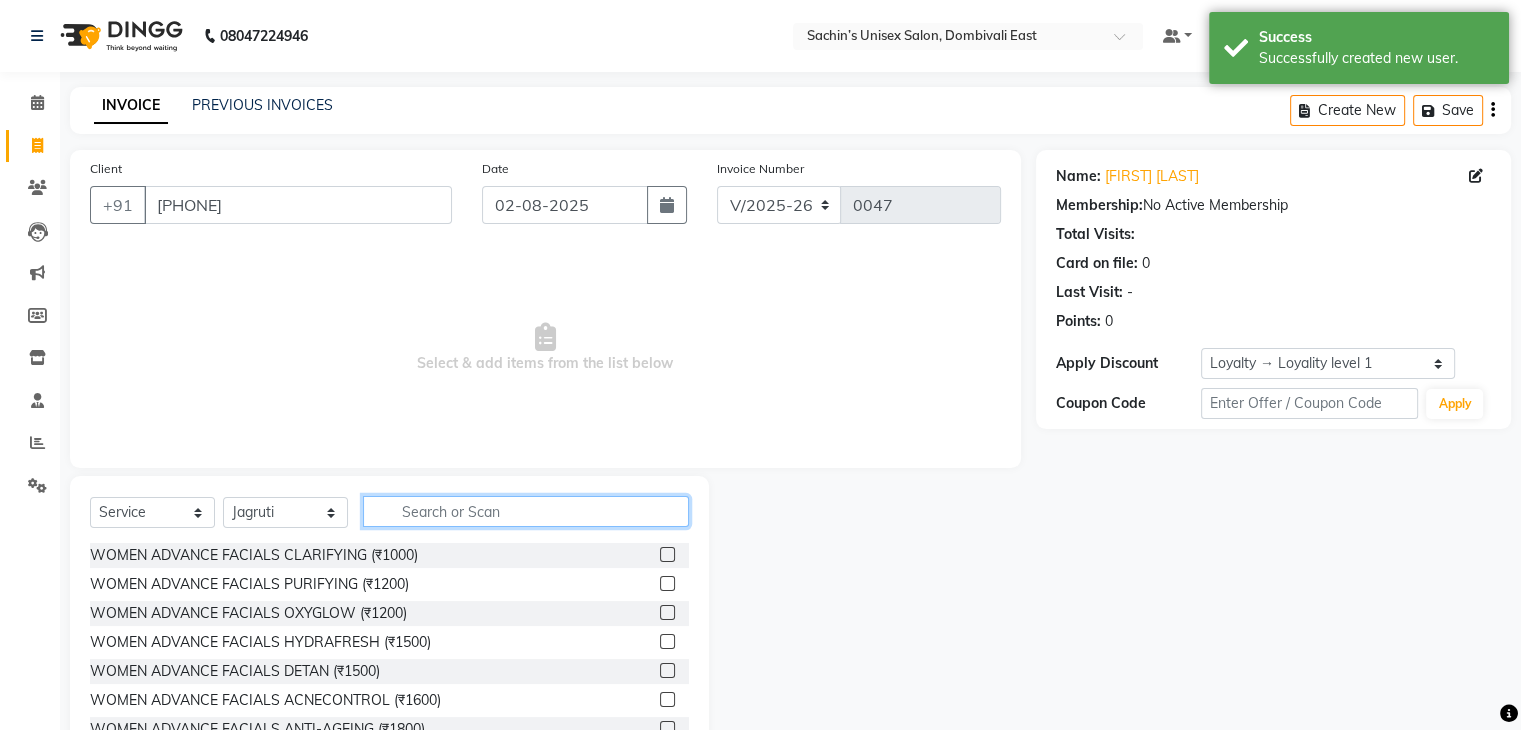 click 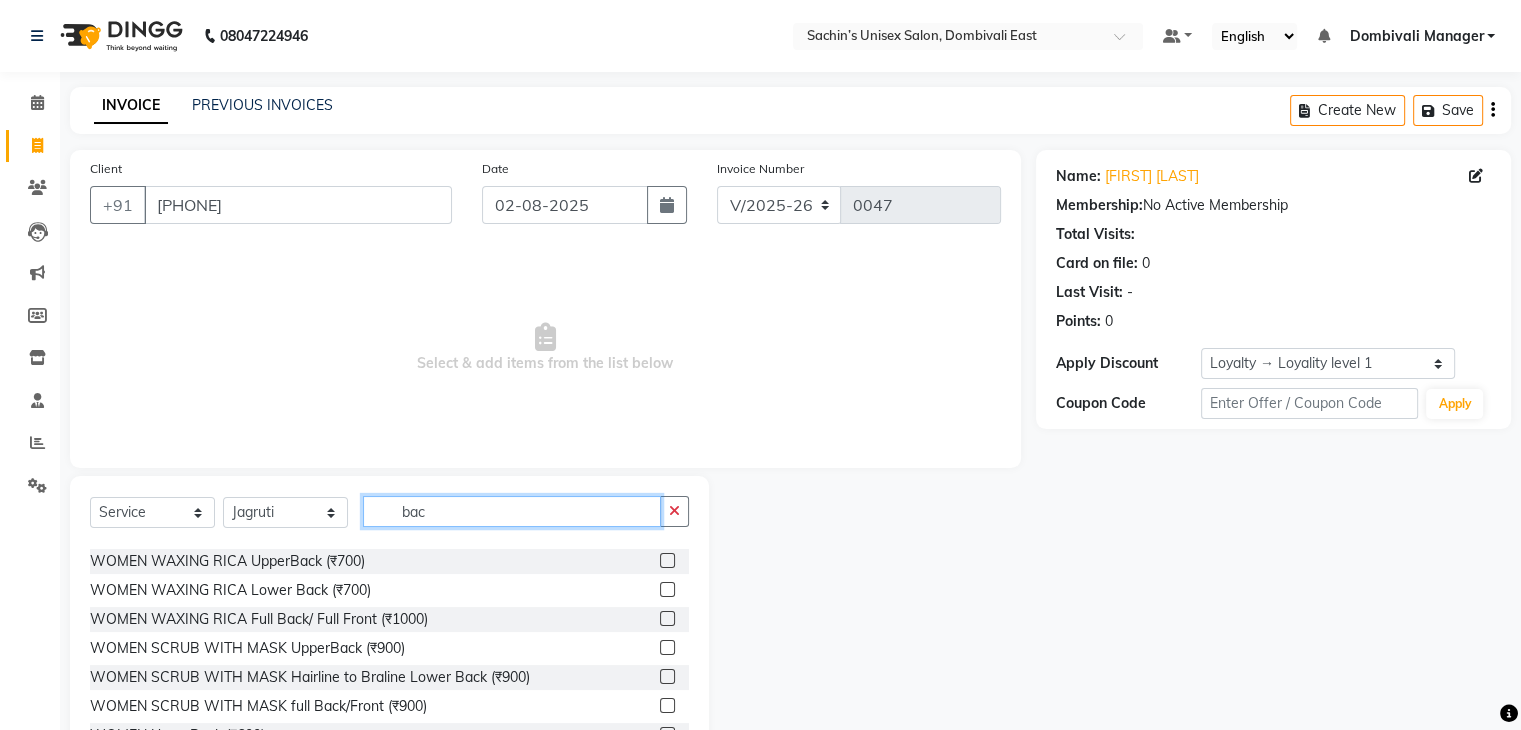 scroll, scrollTop: 176, scrollLeft: 0, axis: vertical 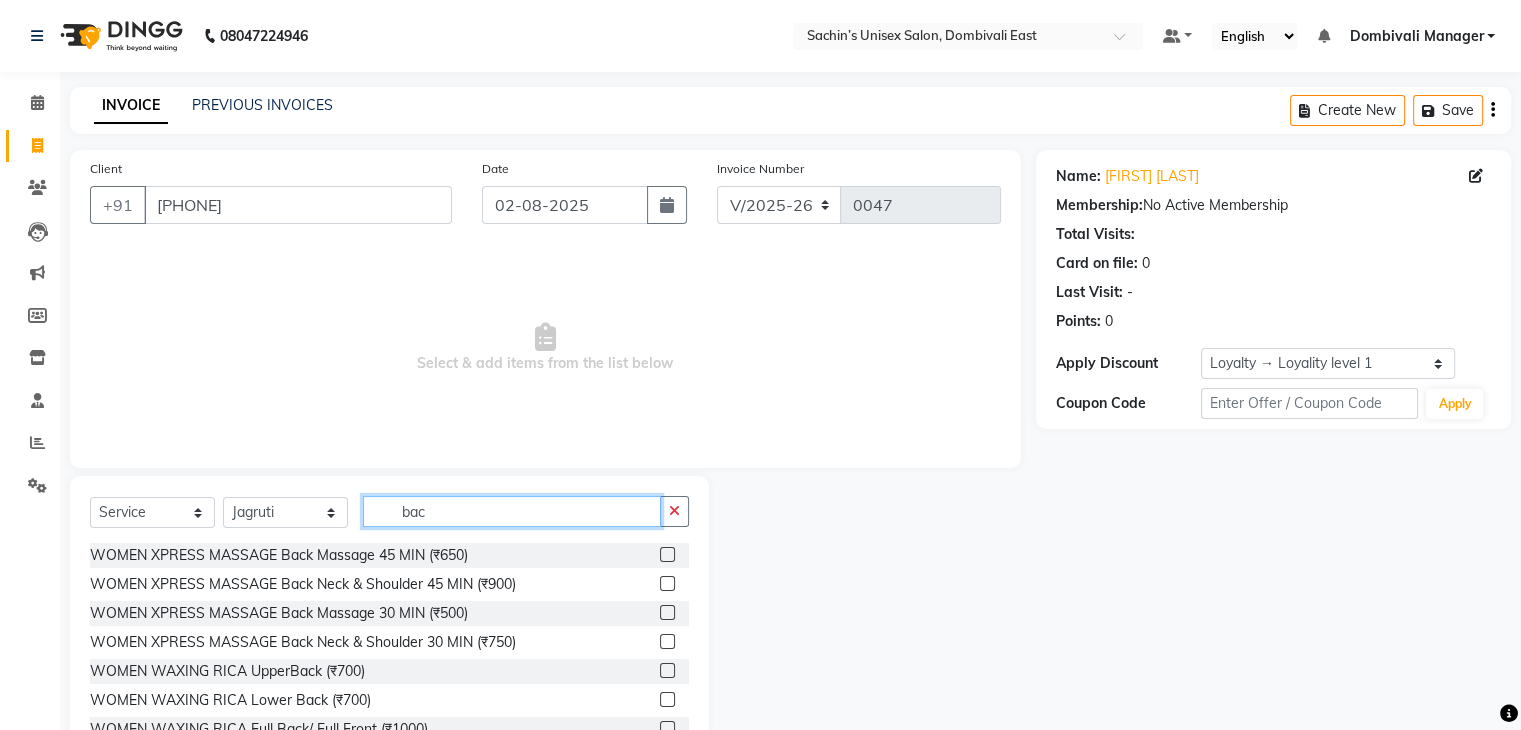 click on "bac" 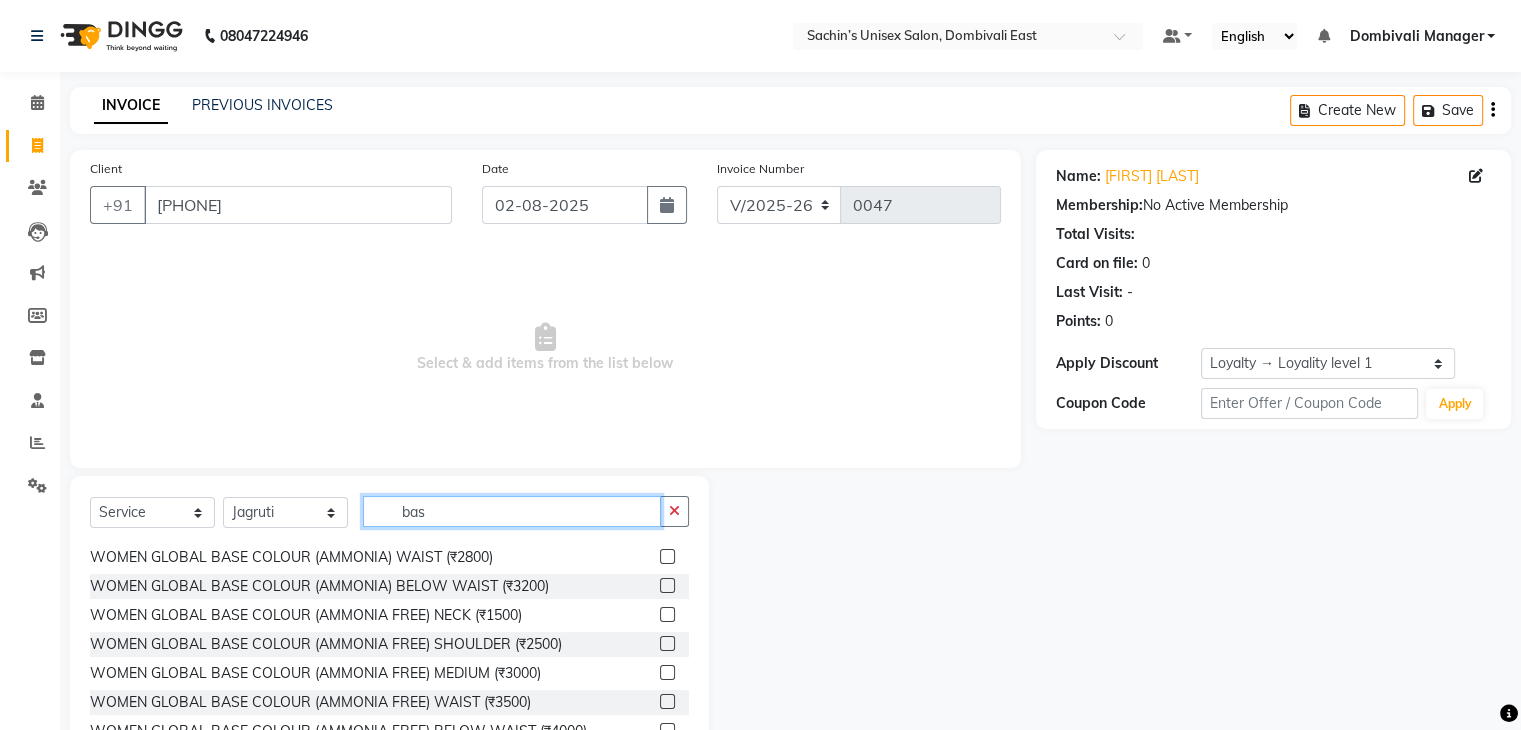 scroll, scrollTop: 351, scrollLeft: 0, axis: vertical 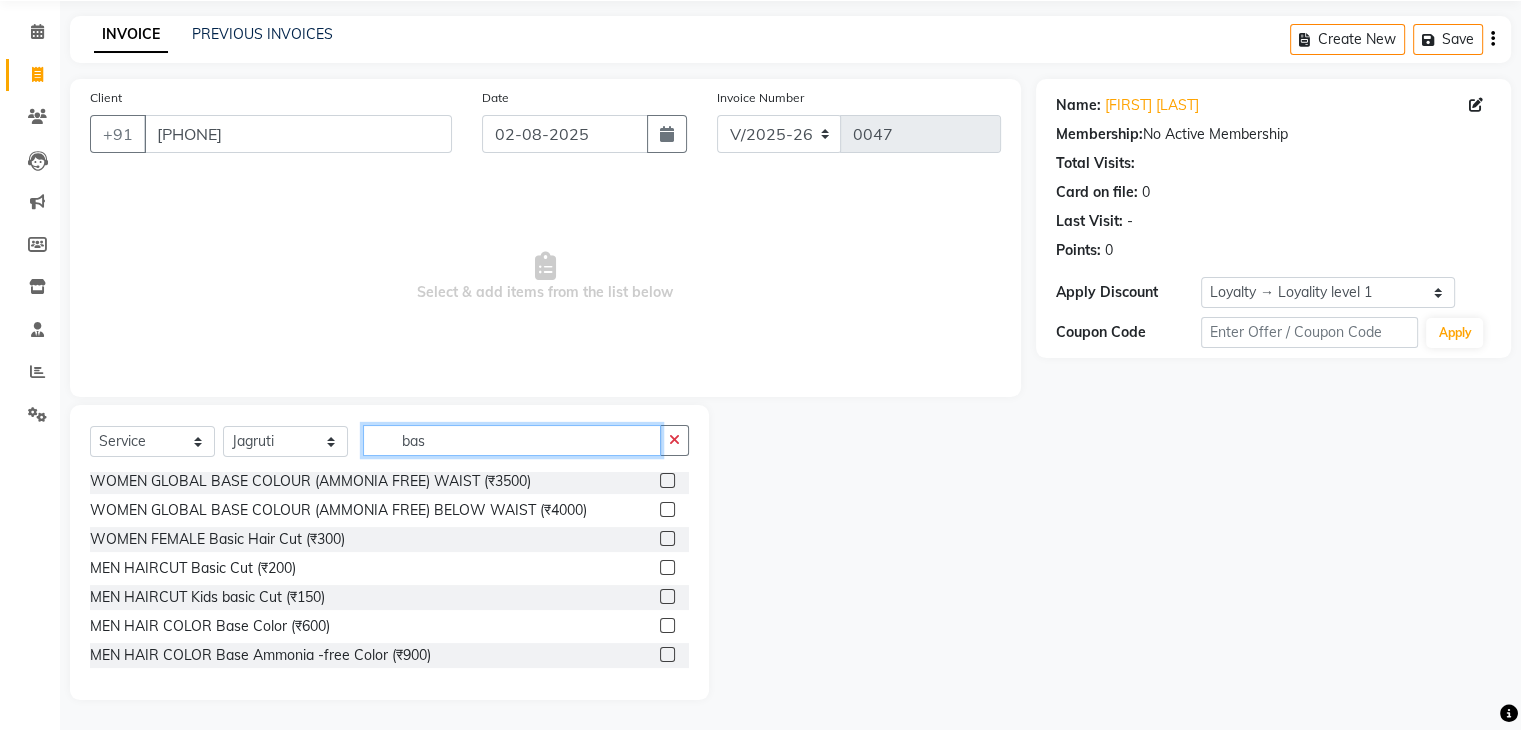 type on "bas" 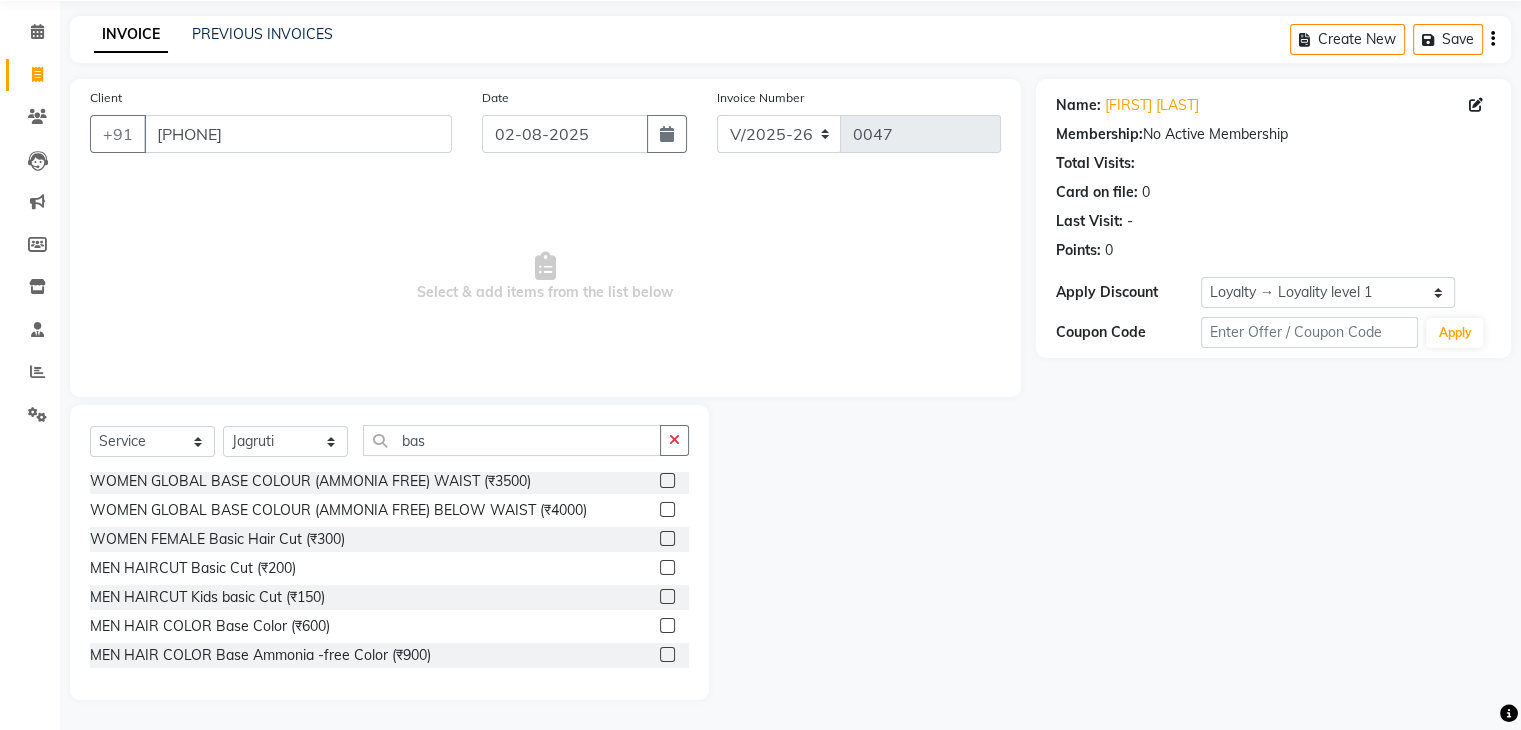 click 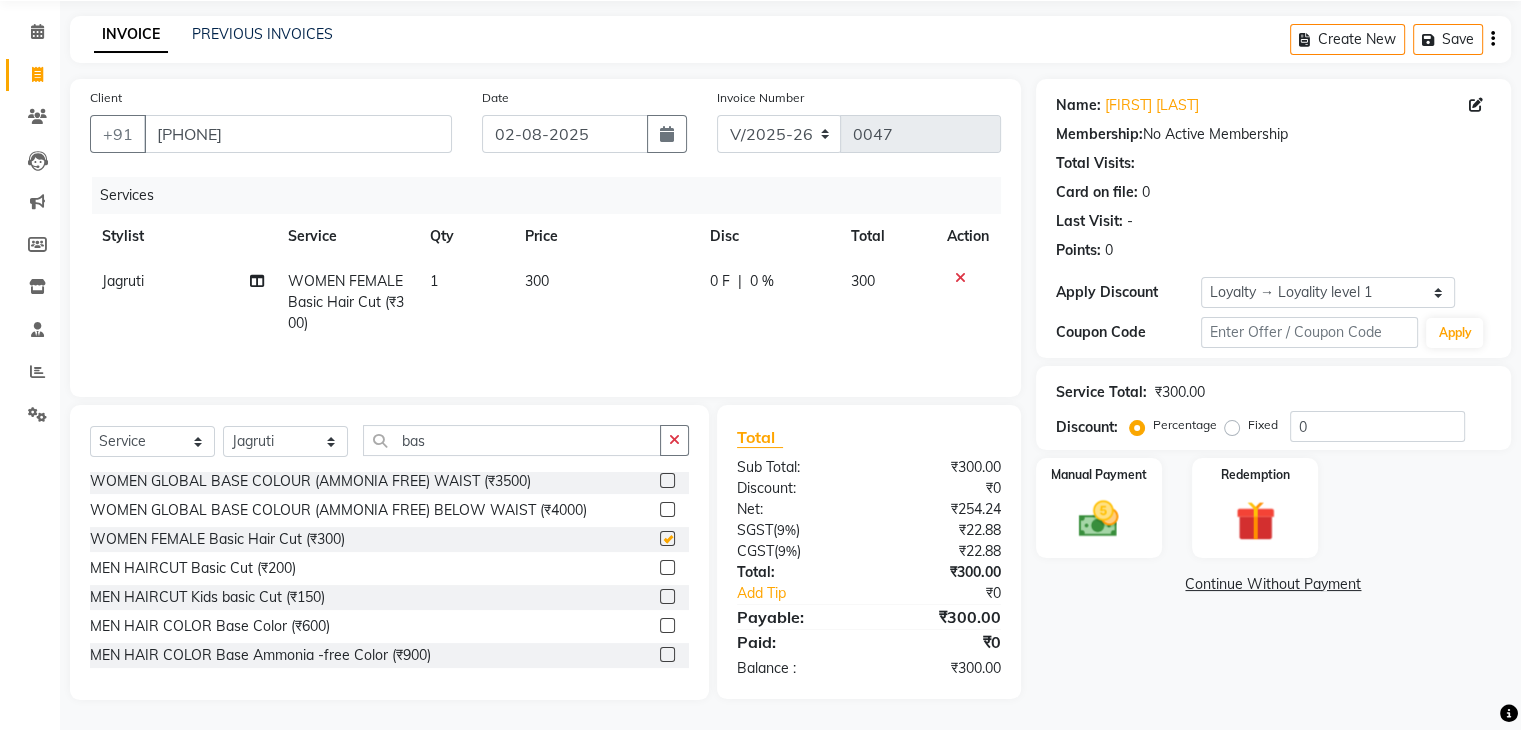 checkbox on "false" 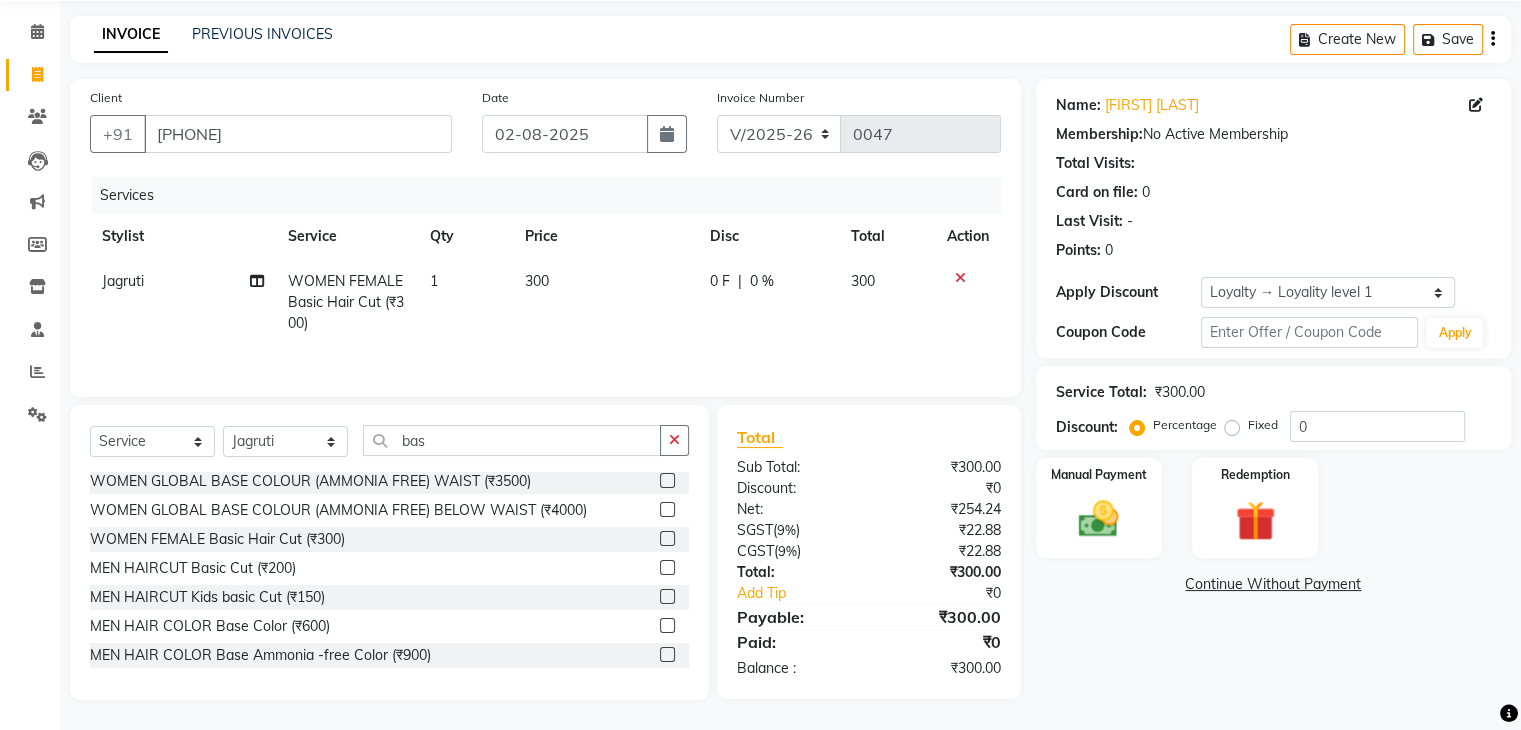 scroll, scrollTop: 72, scrollLeft: 0, axis: vertical 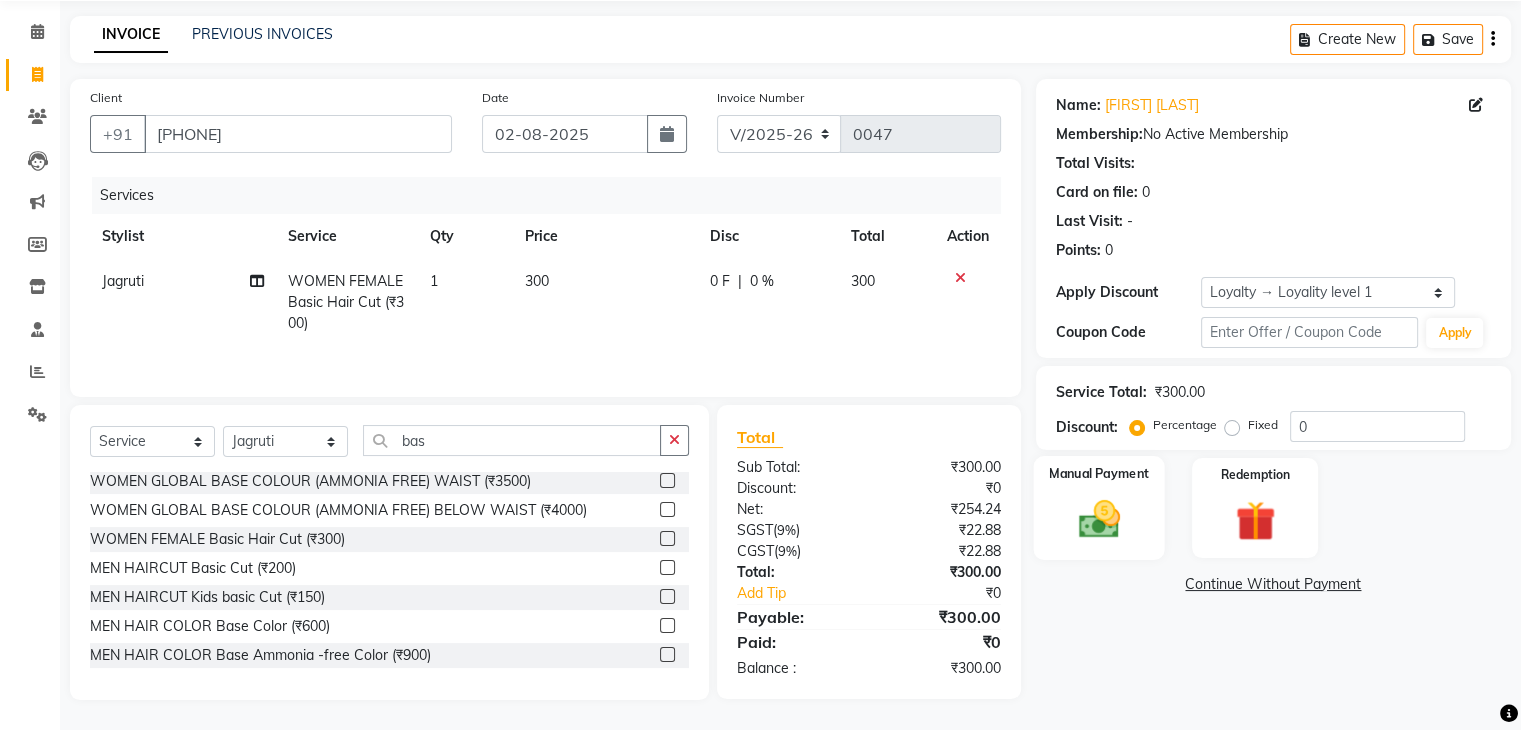 click on "Manual Payment" 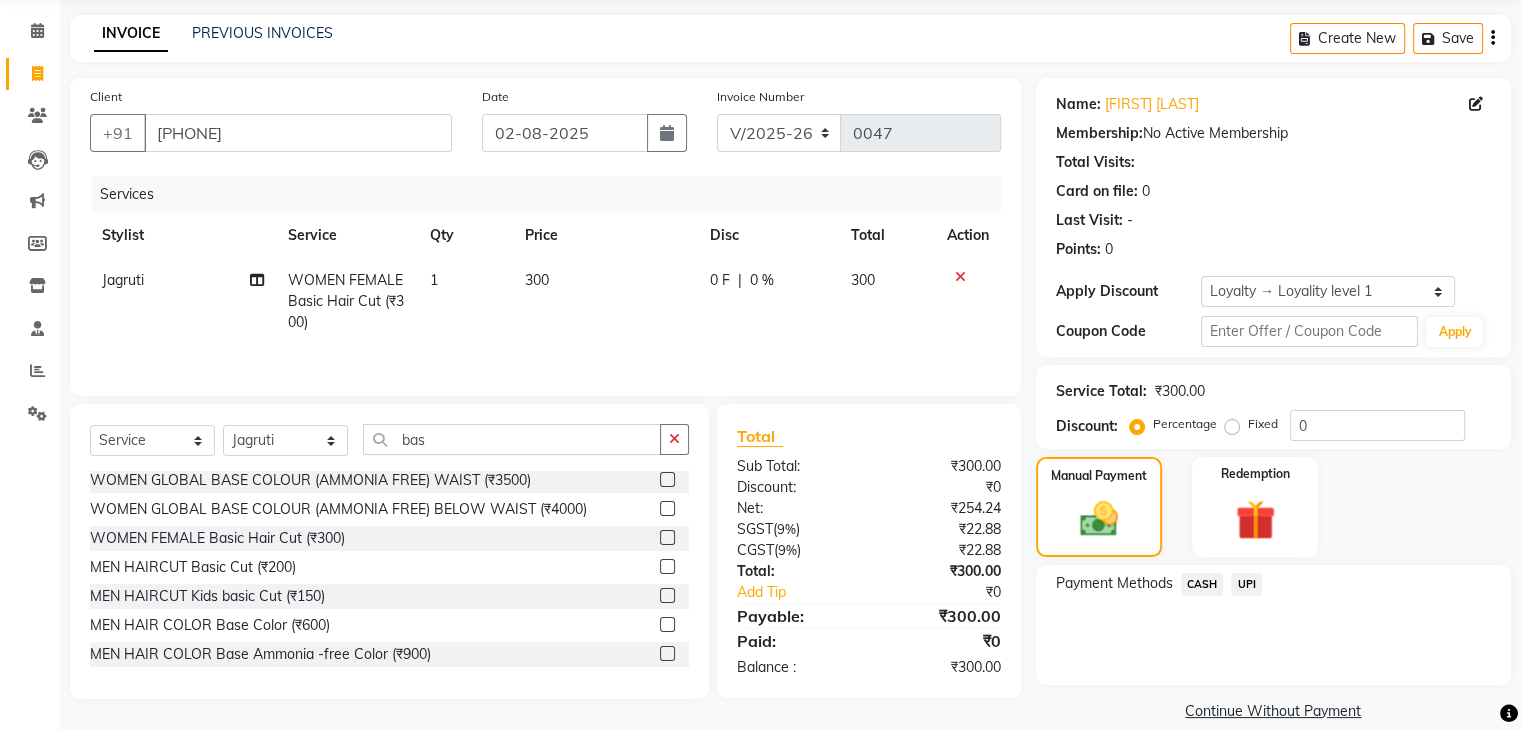 click on "UPI" 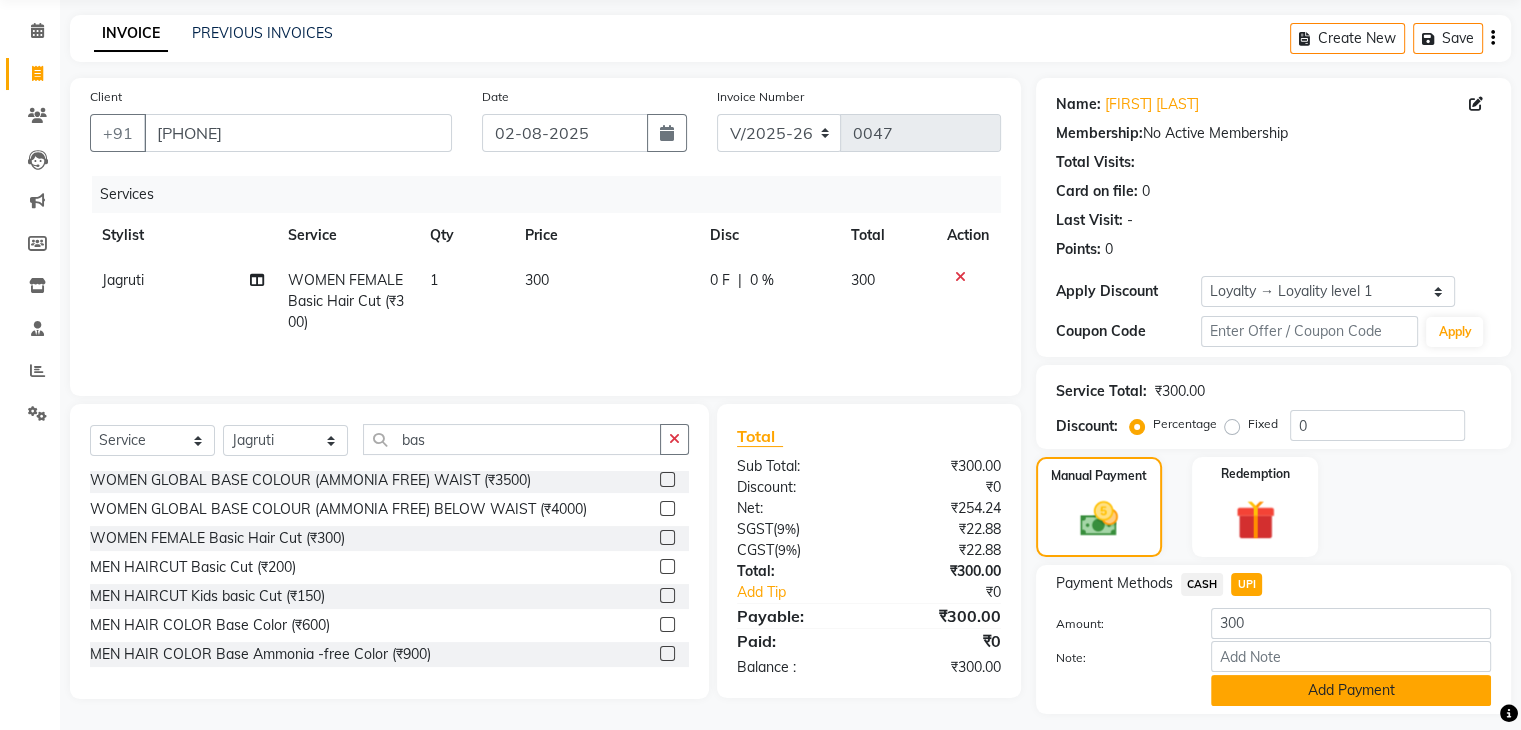 click on "Add Payment" 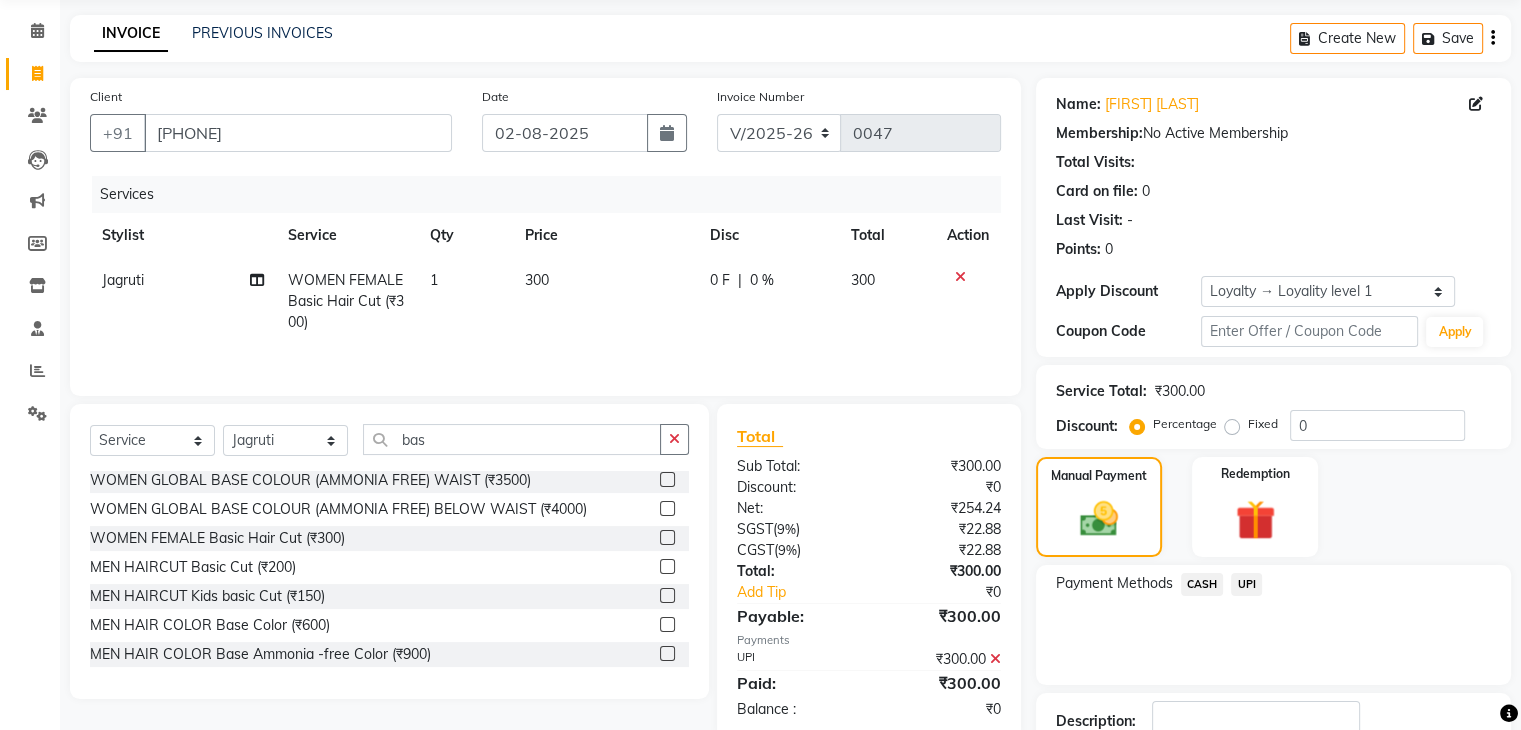 scroll, scrollTop: 213, scrollLeft: 0, axis: vertical 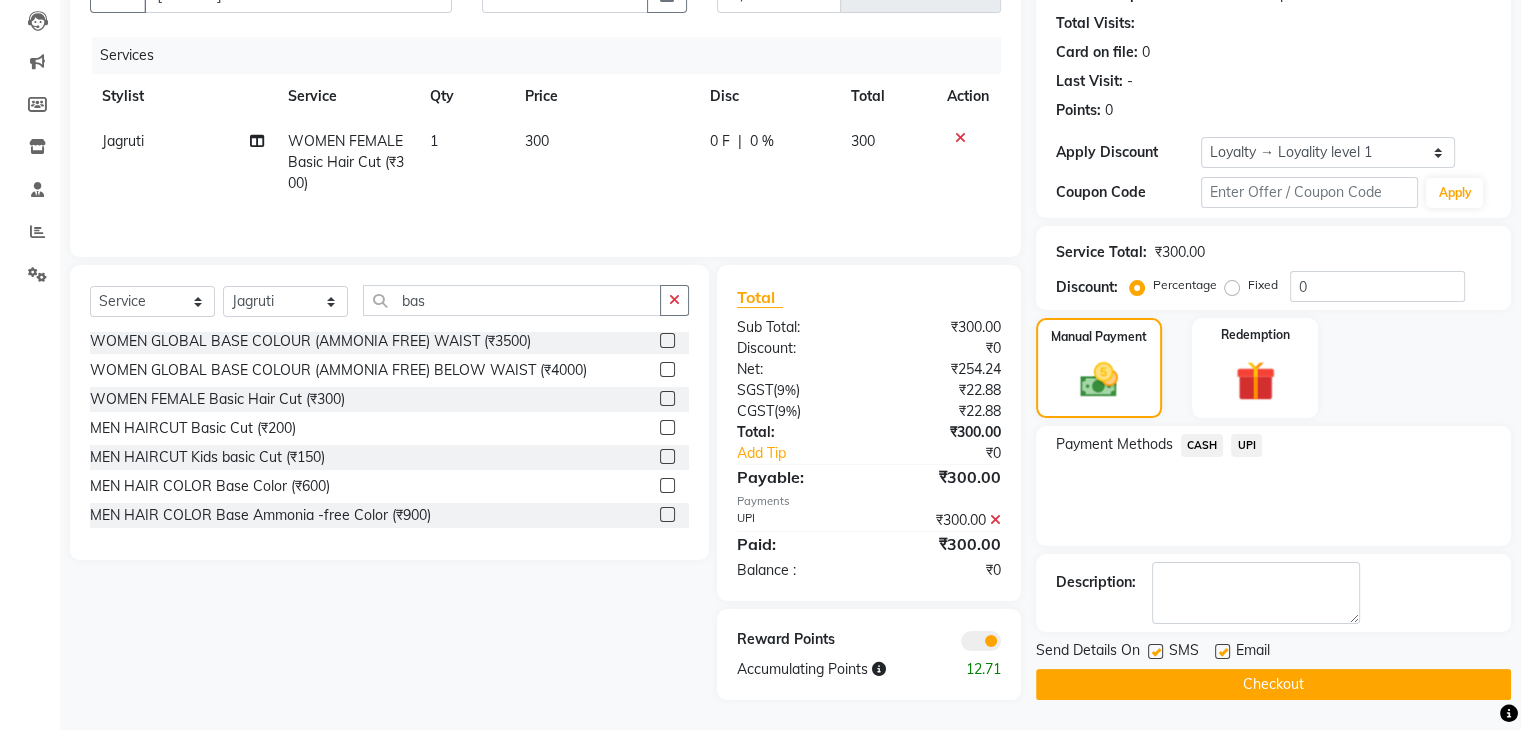 click on "Checkout" 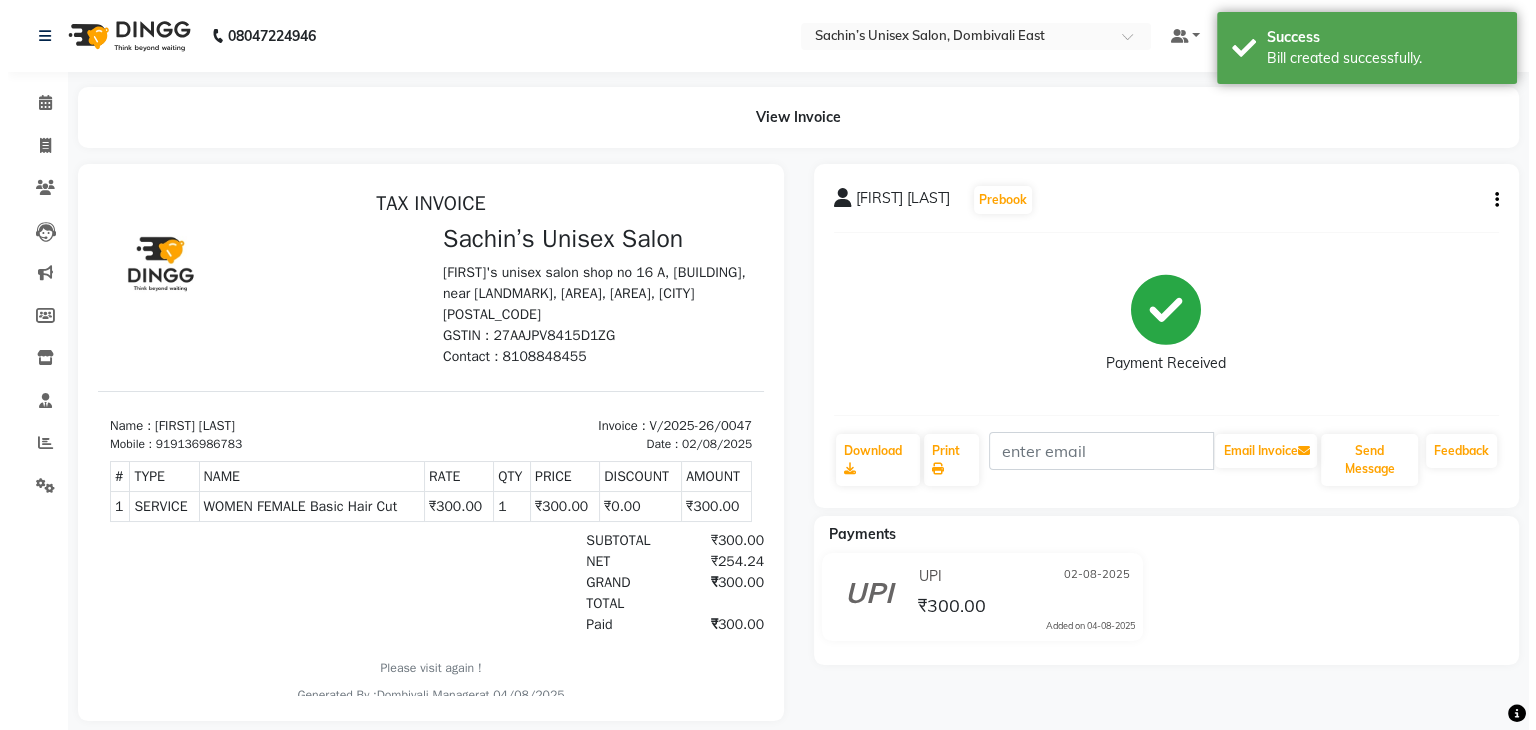 scroll, scrollTop: 0, scrollLeft: 0, axis: both 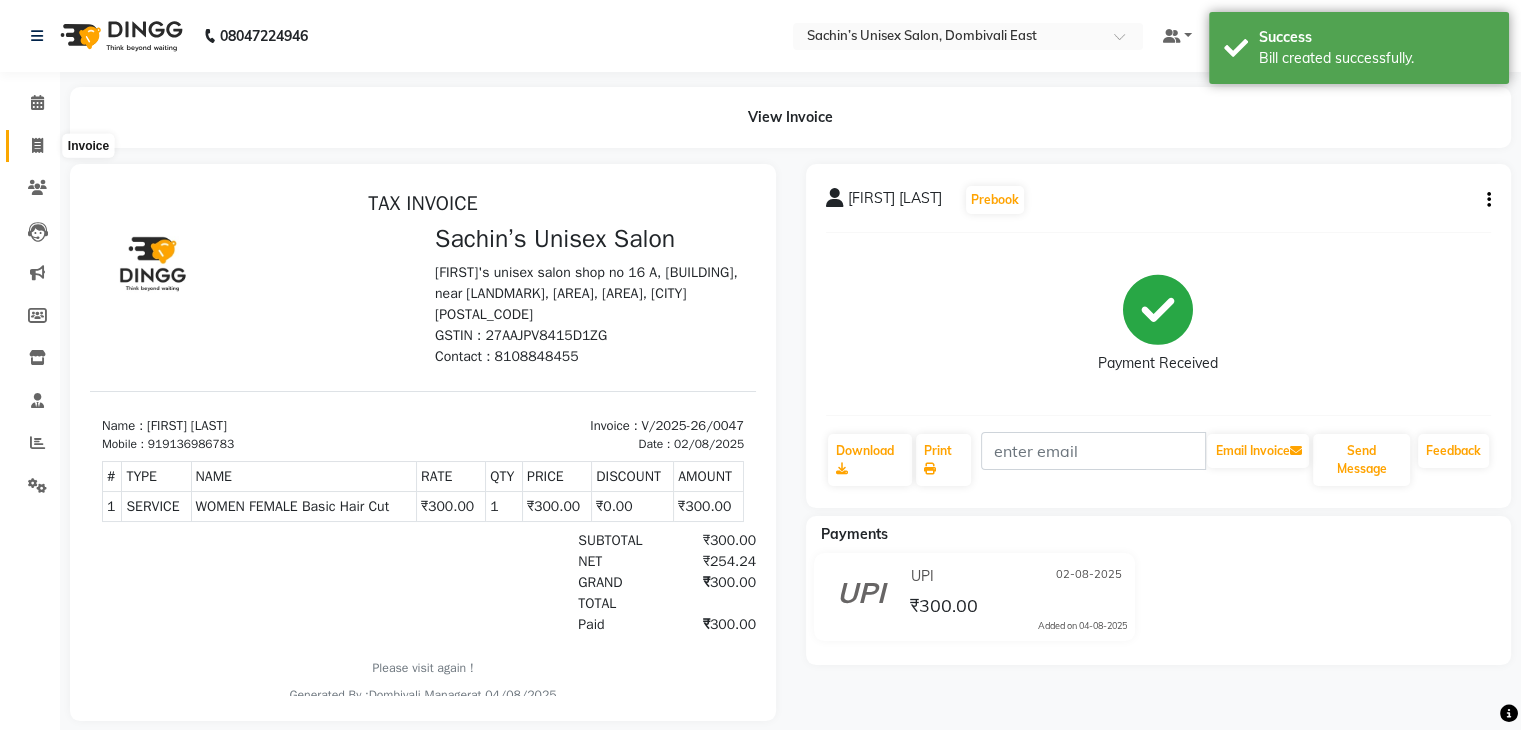 click 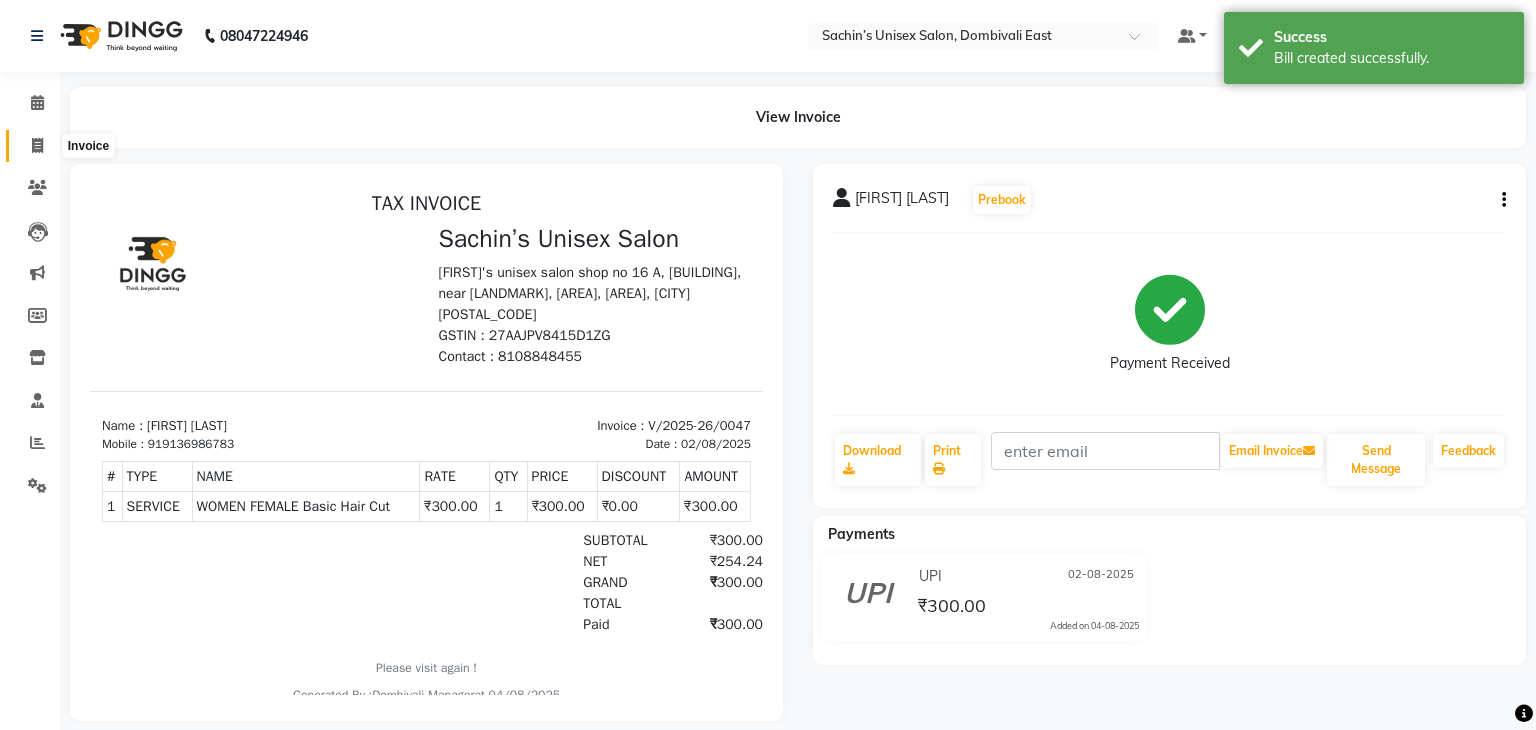 select on "8637" 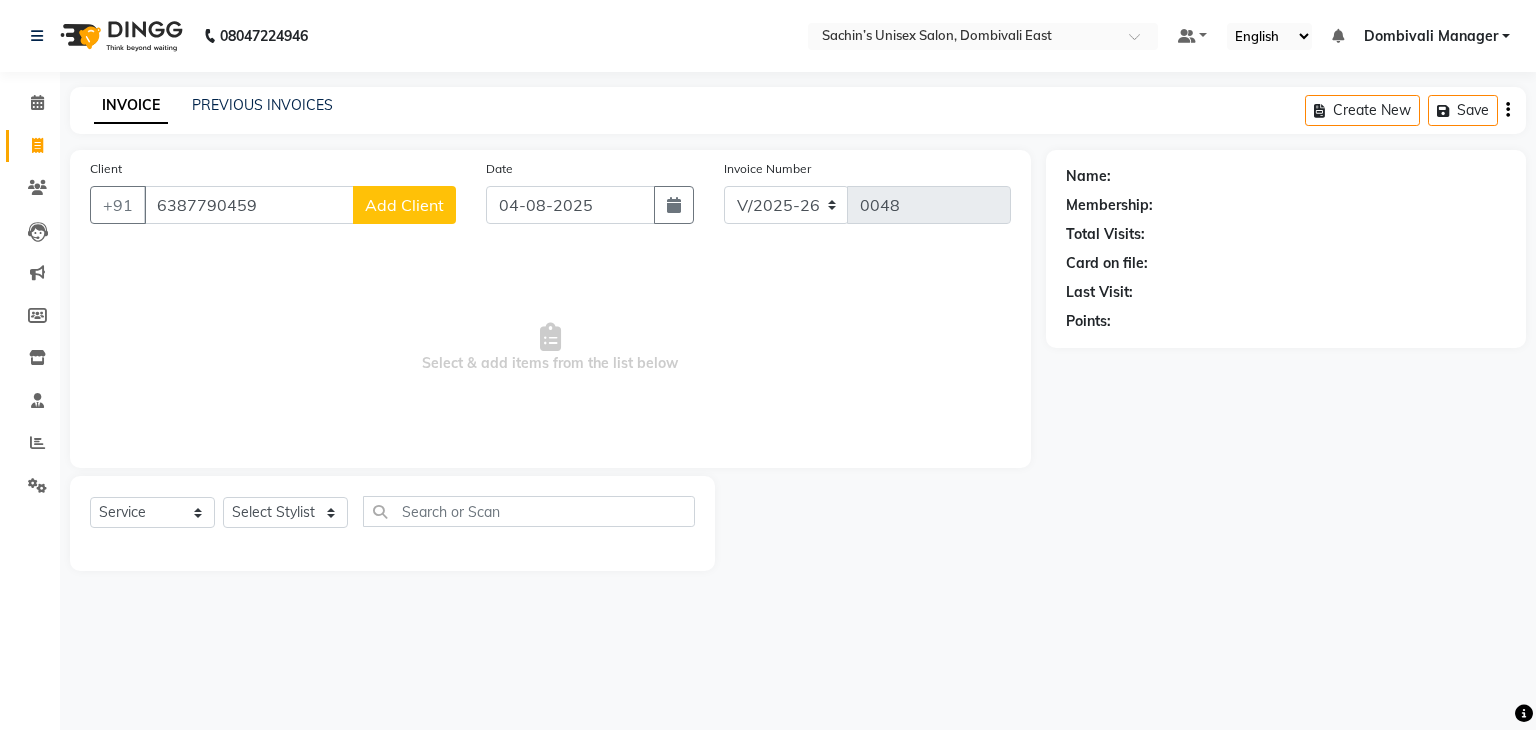 type on "6387790459" 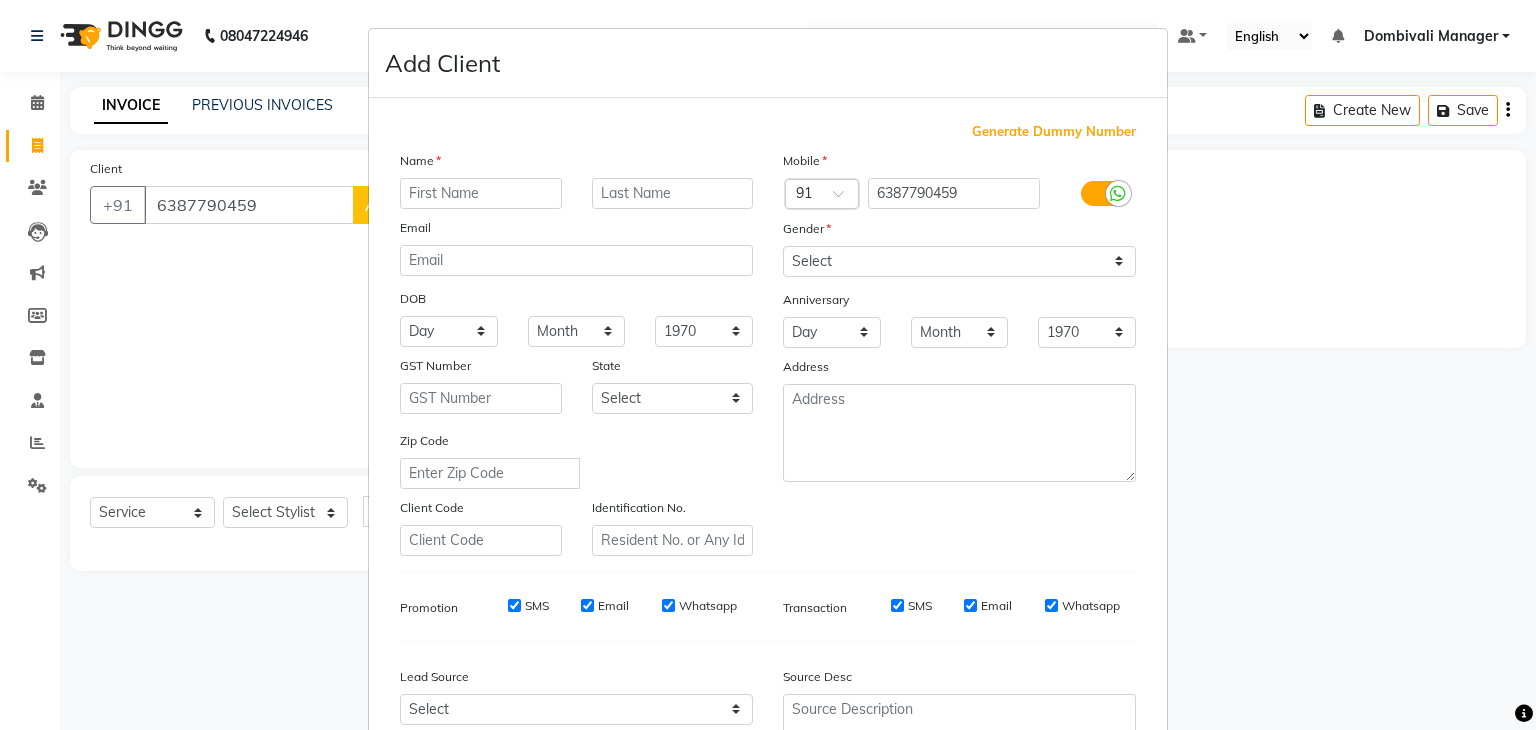 click at bounding box center (481, 193) 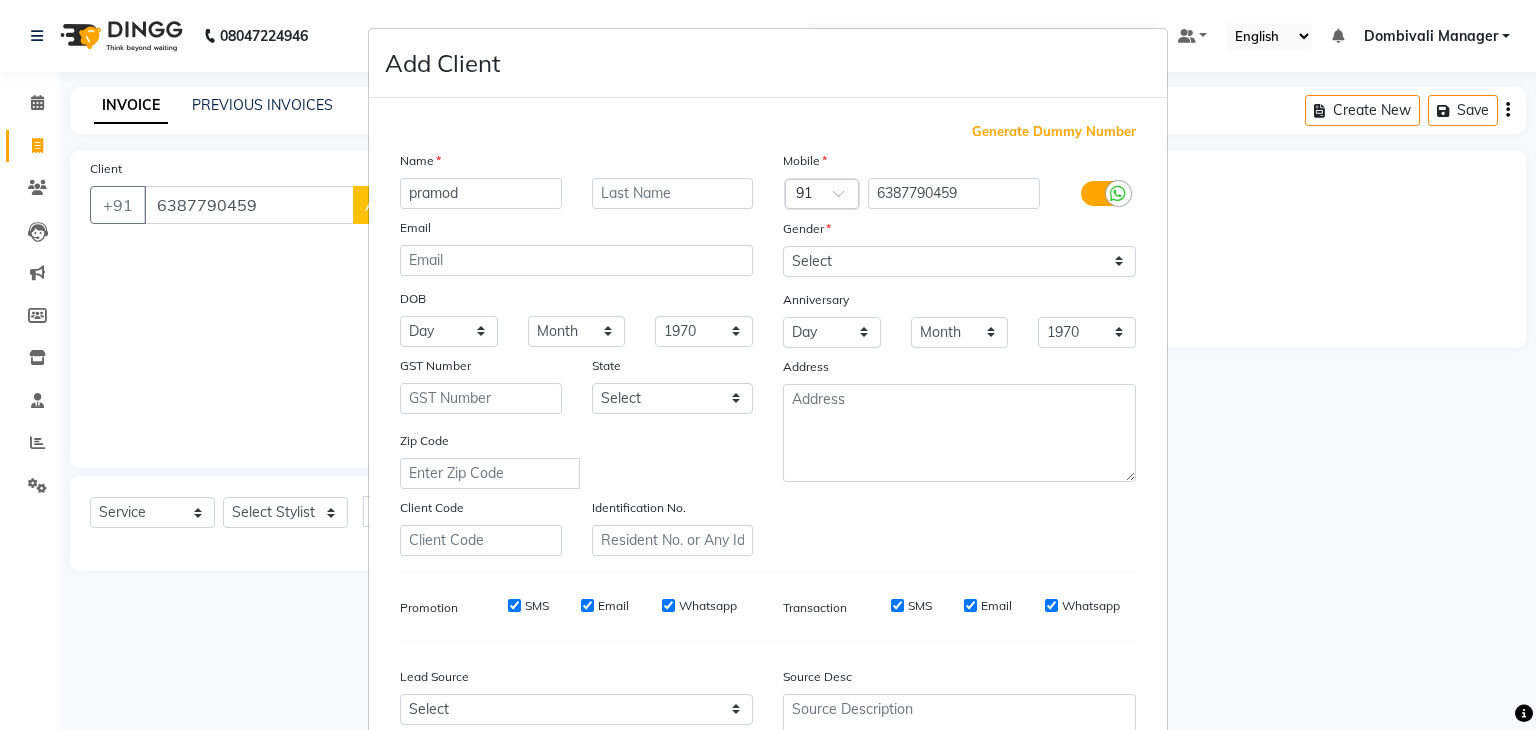 type on "pramod" 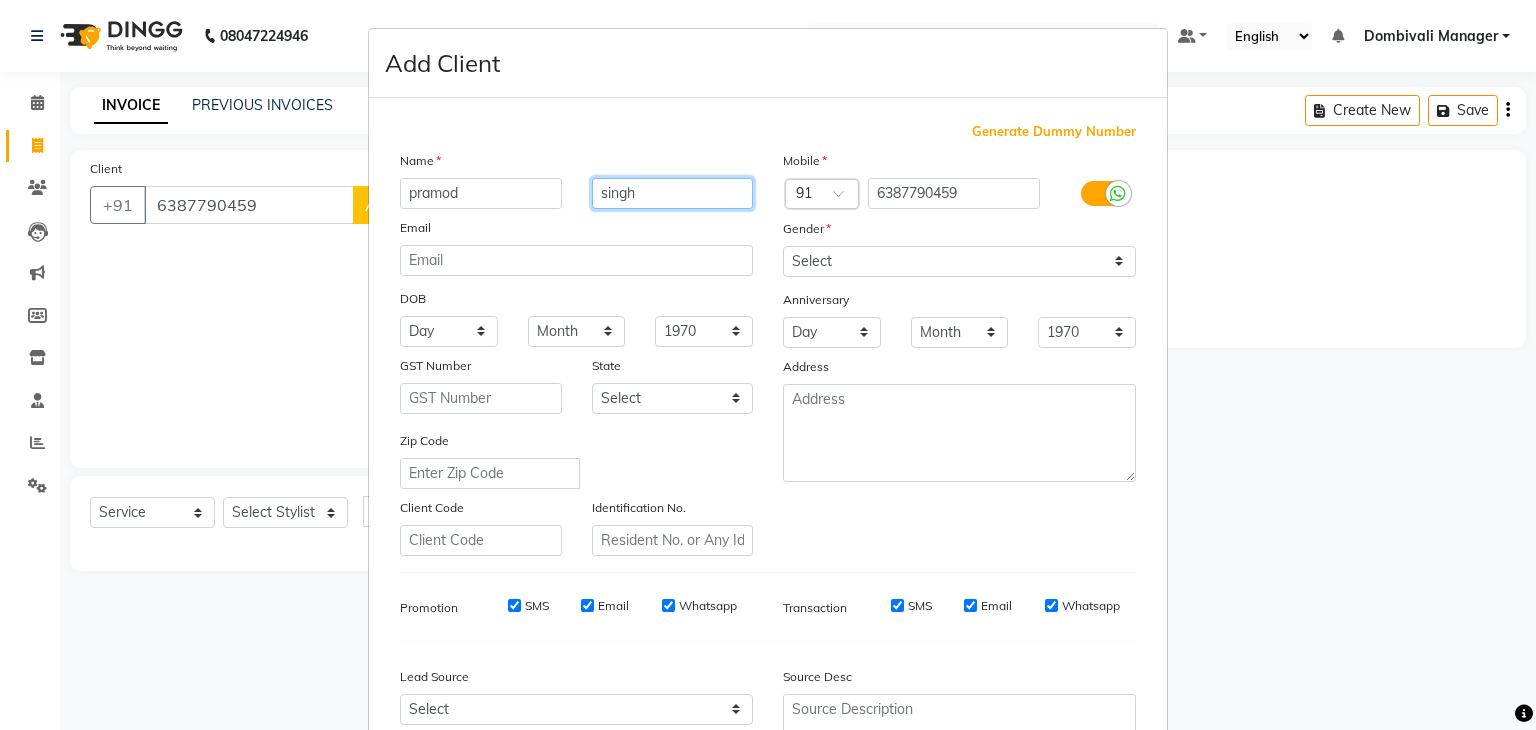 type on "singh" 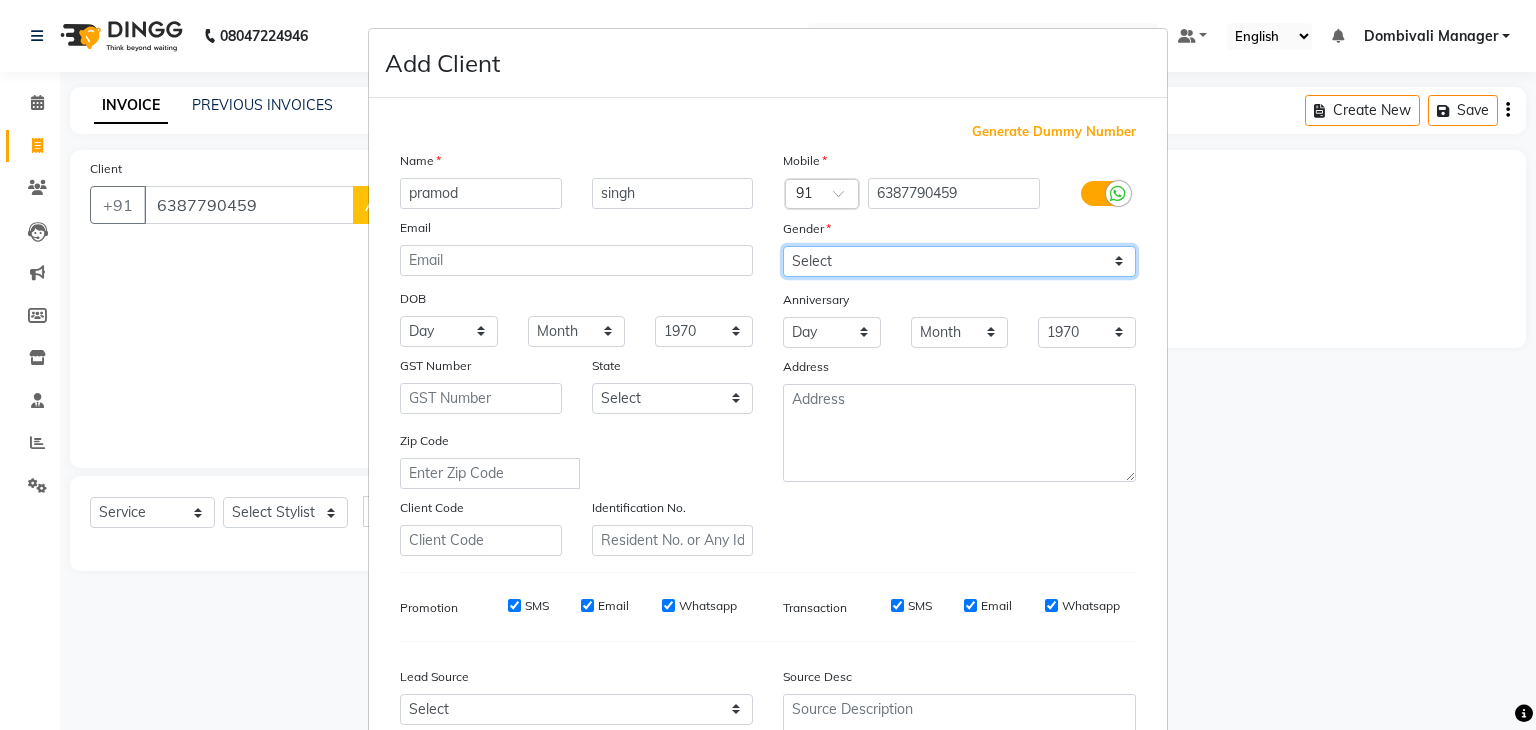 click on "Select Male Female Other Prefer Not To Say" at bounding box center [959, 261] 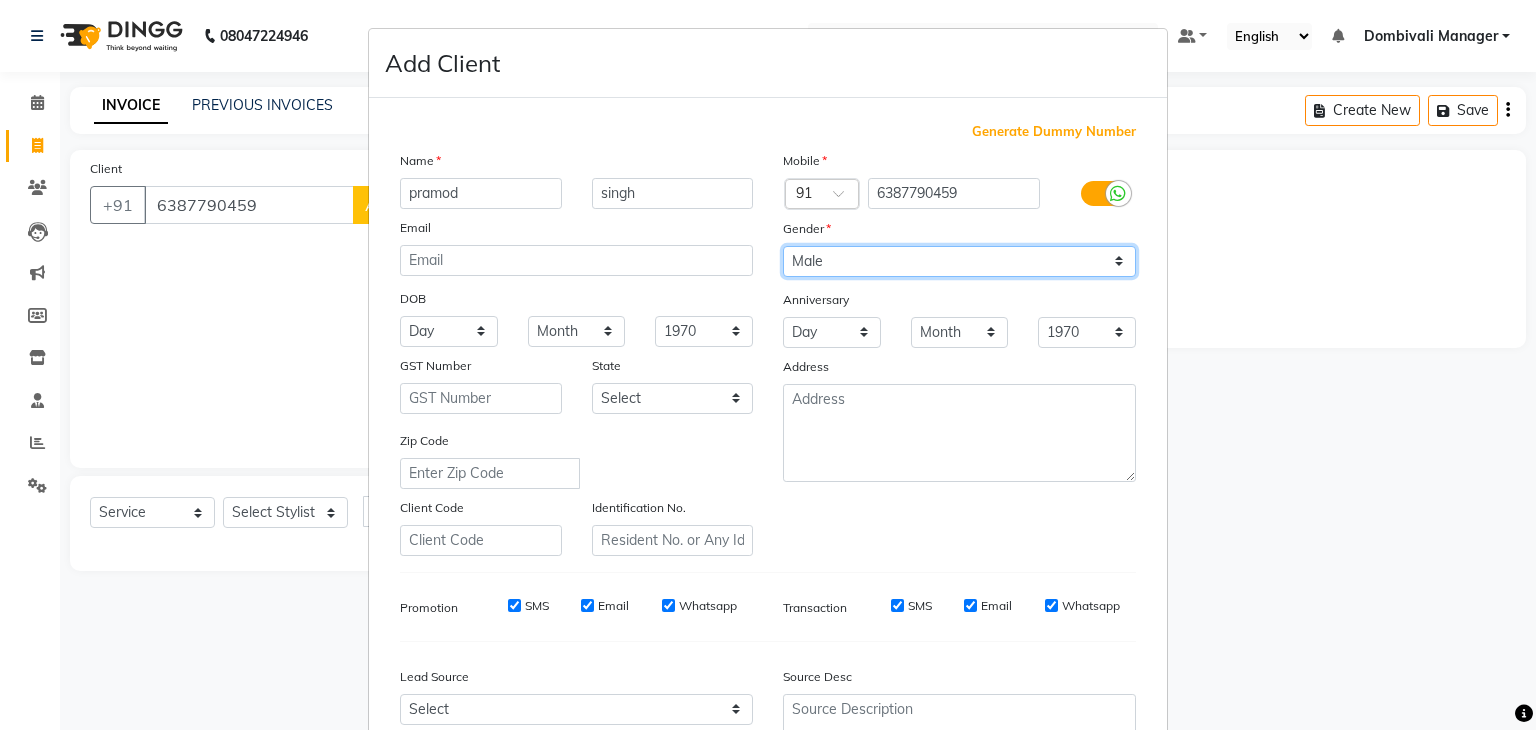 click on "Select Male Female Other Prefer Not To Say" at bounding box center [959, 261] 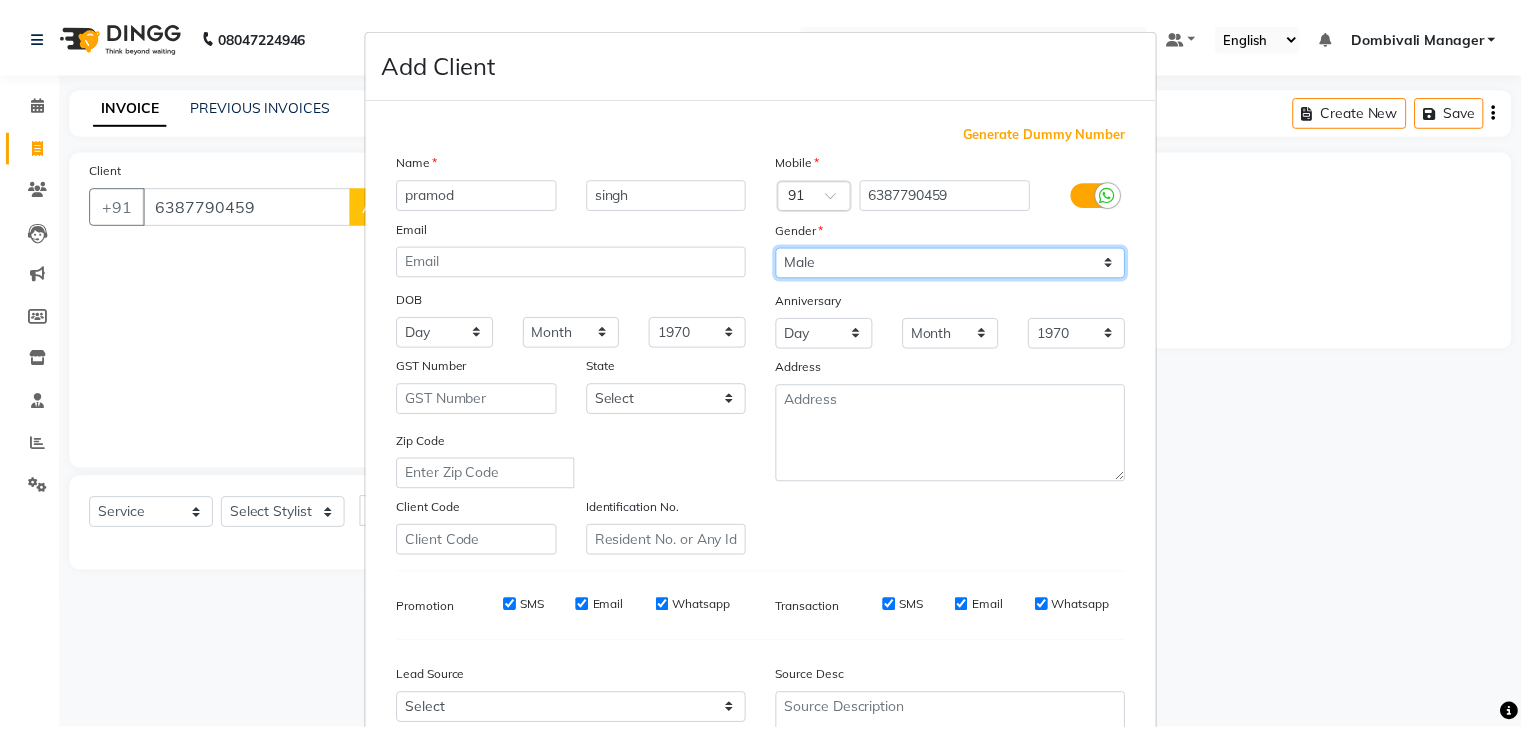 scroll, scrollTop: 203, scrollLeft: 0, axis: vertical 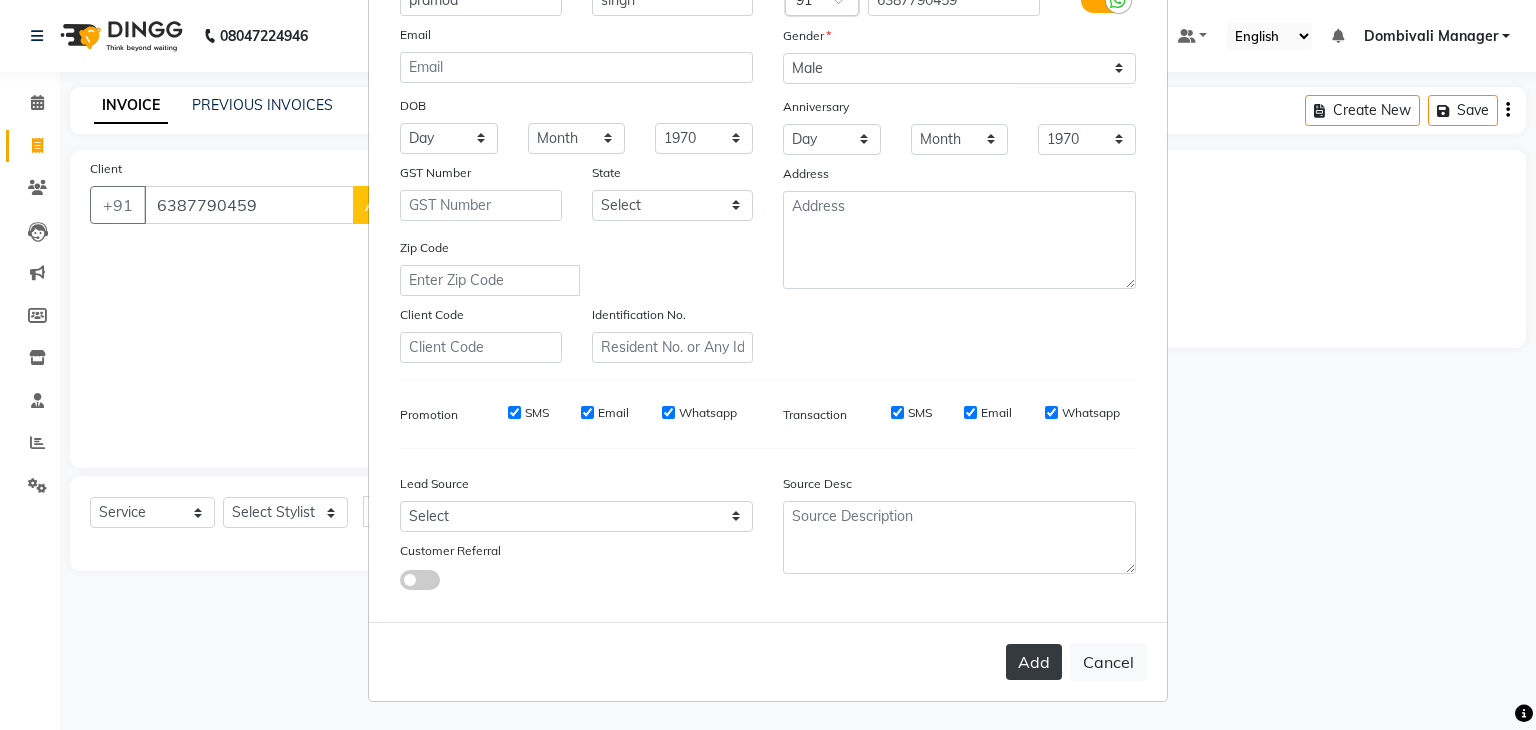 click on "Add" at bounding box center [1034, 662] 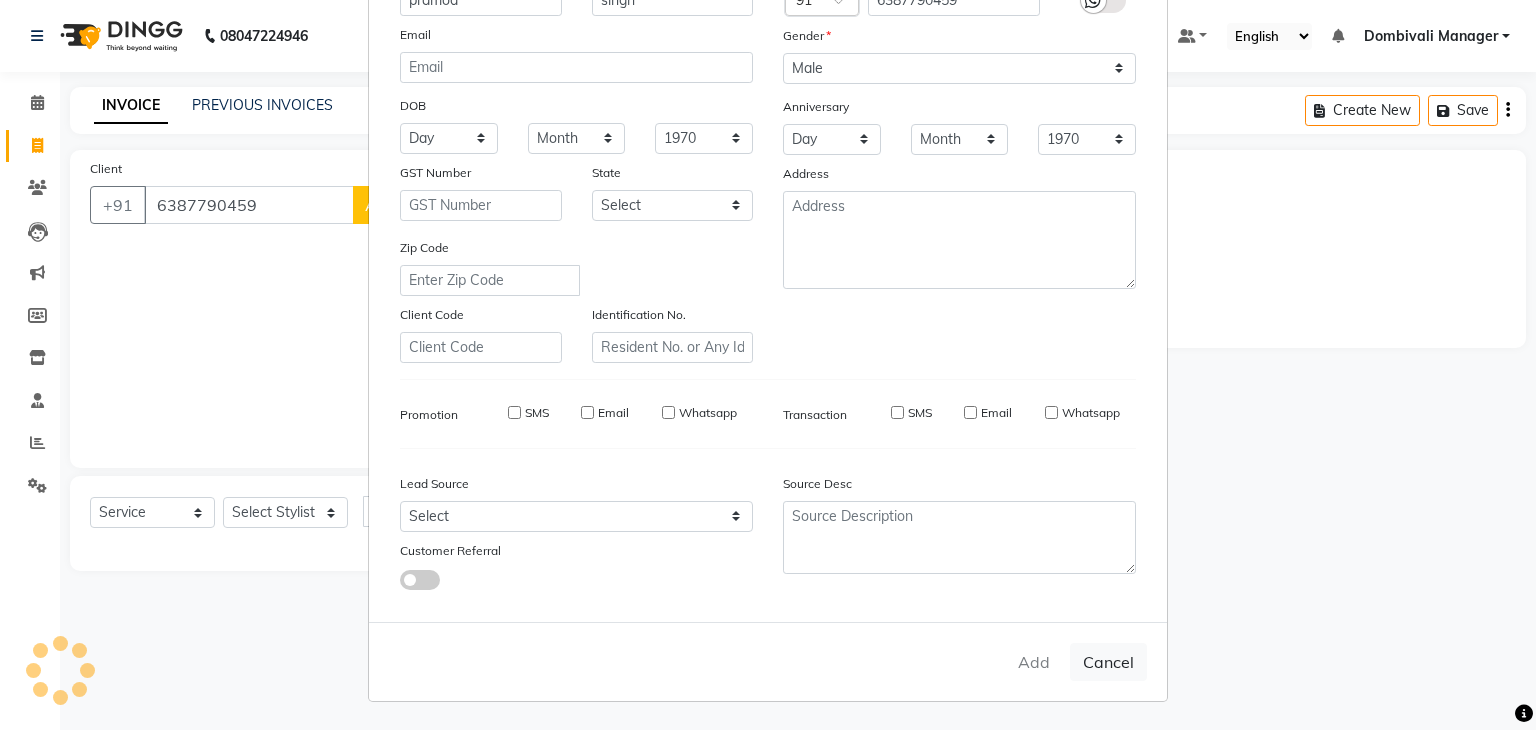 type 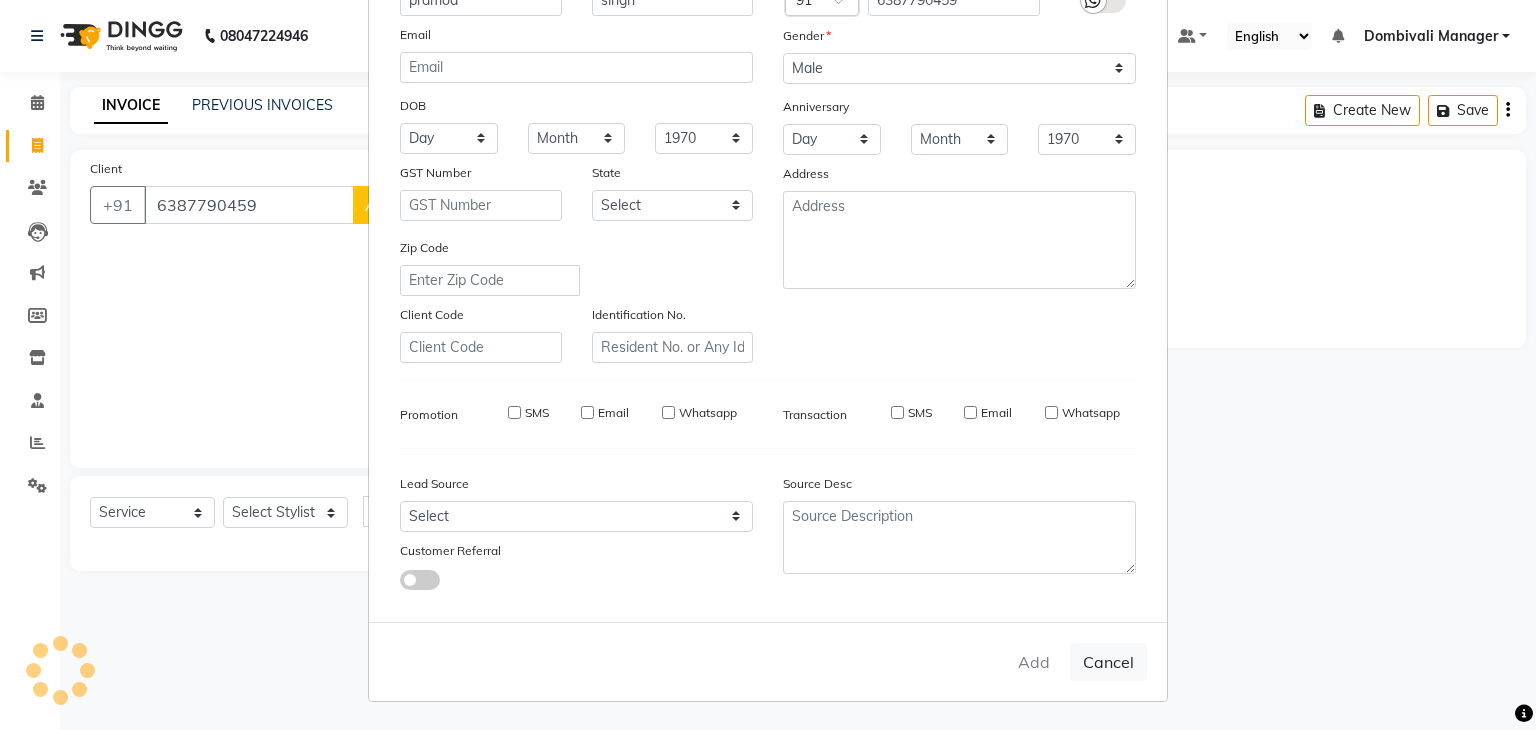 type 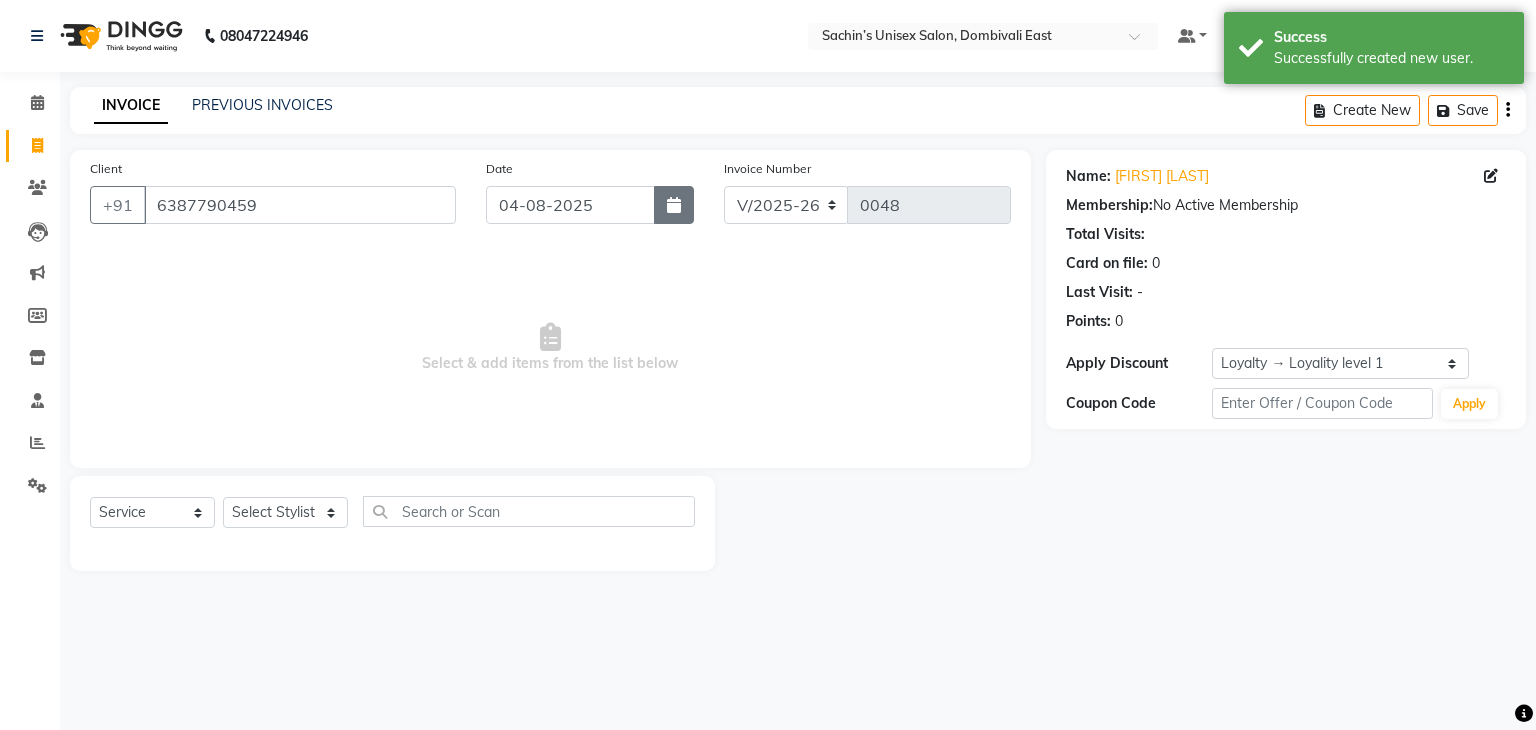 click 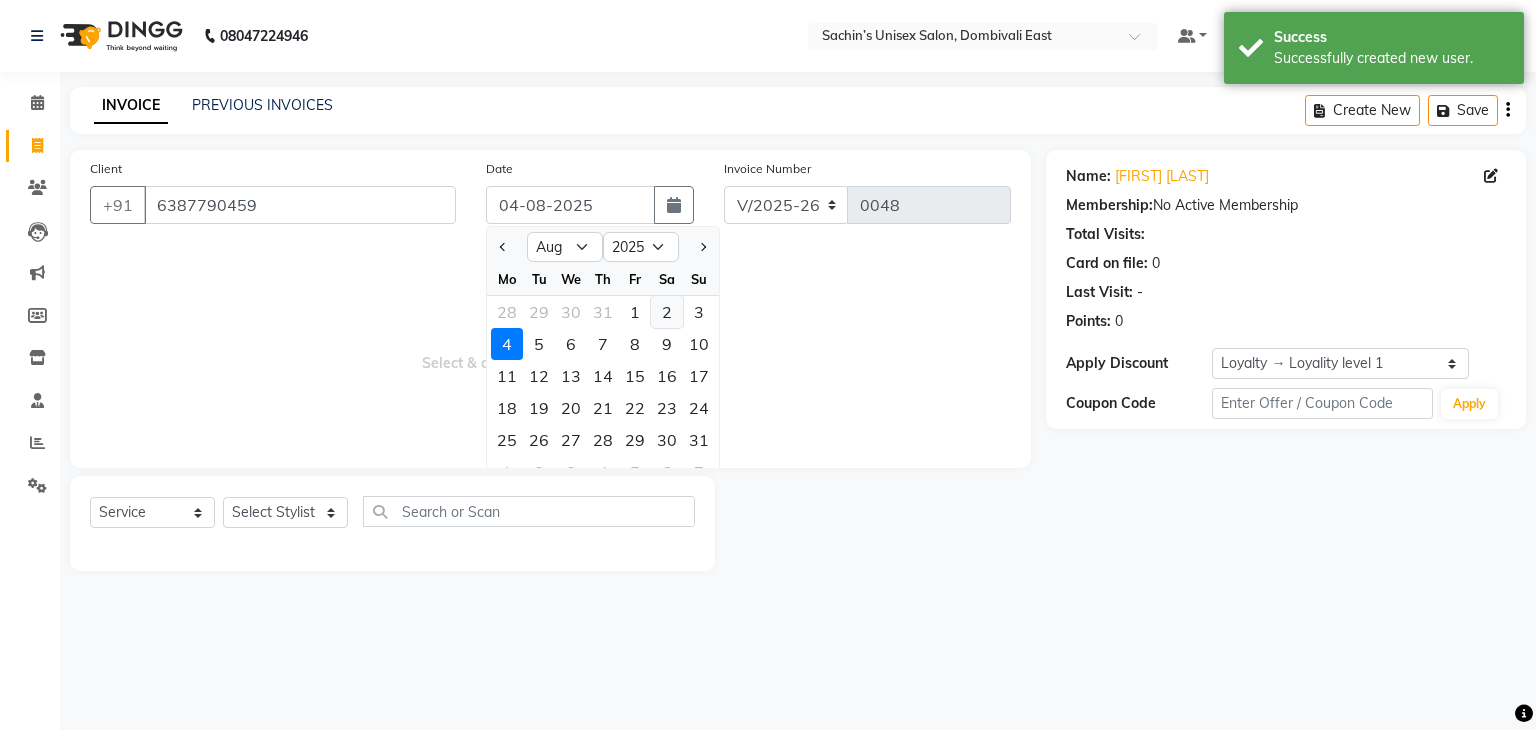 click on "2" 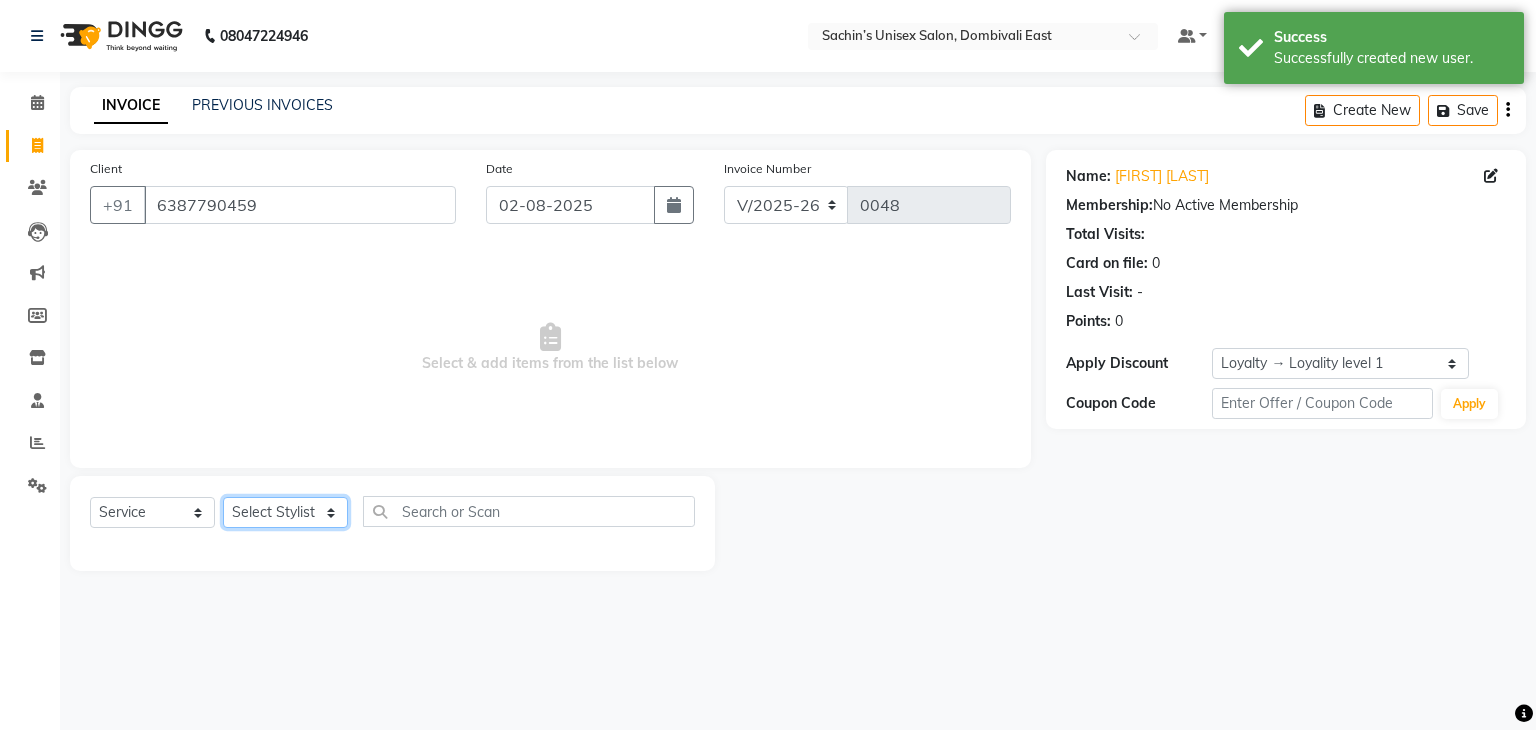 click on "Select Stylist [NAME] [CITY] Manager [NAME] [LAST] [NAME] [LAST]" 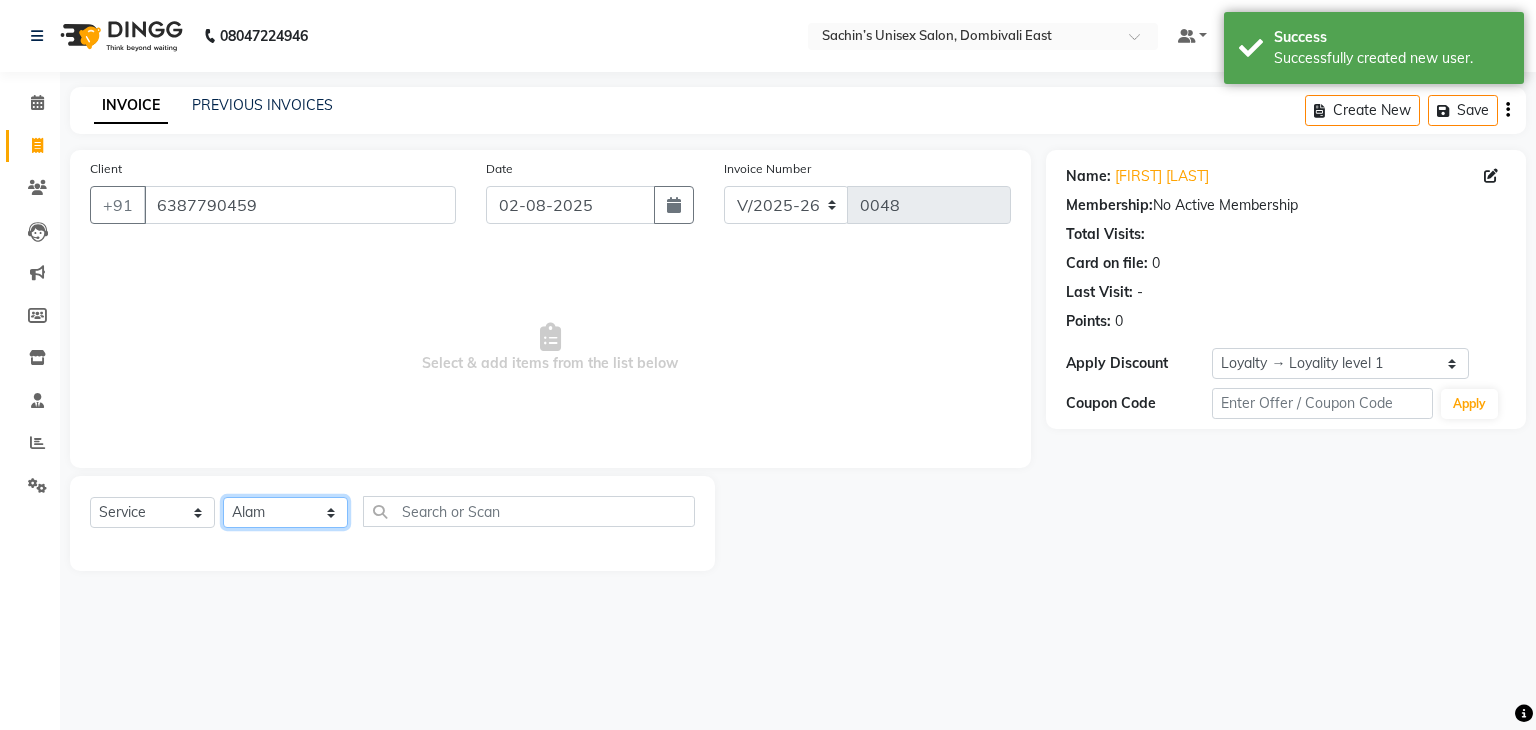click on "Select Stylist [NAME] [CITY] Manager [NAME] [LAST] [NAME] [LAST]" 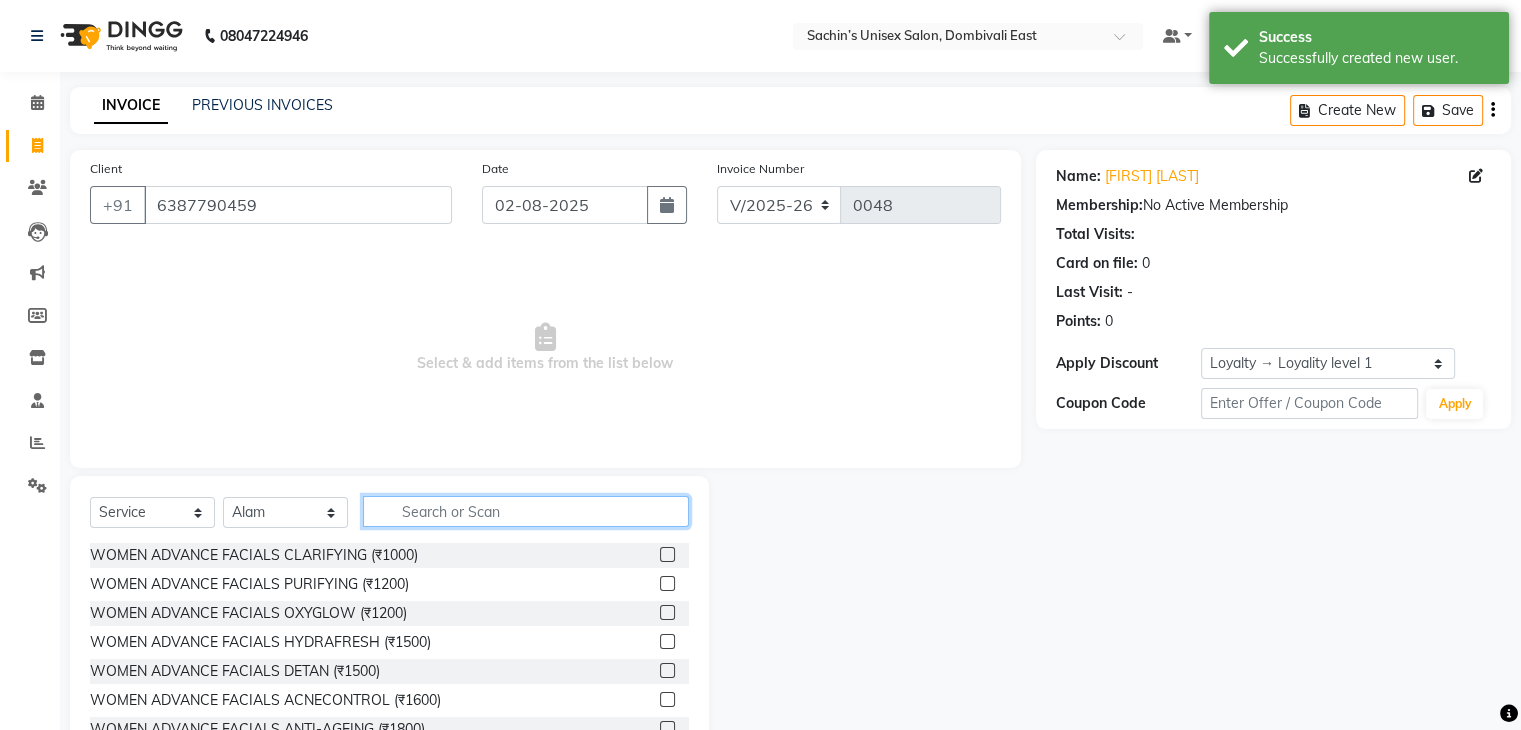 click 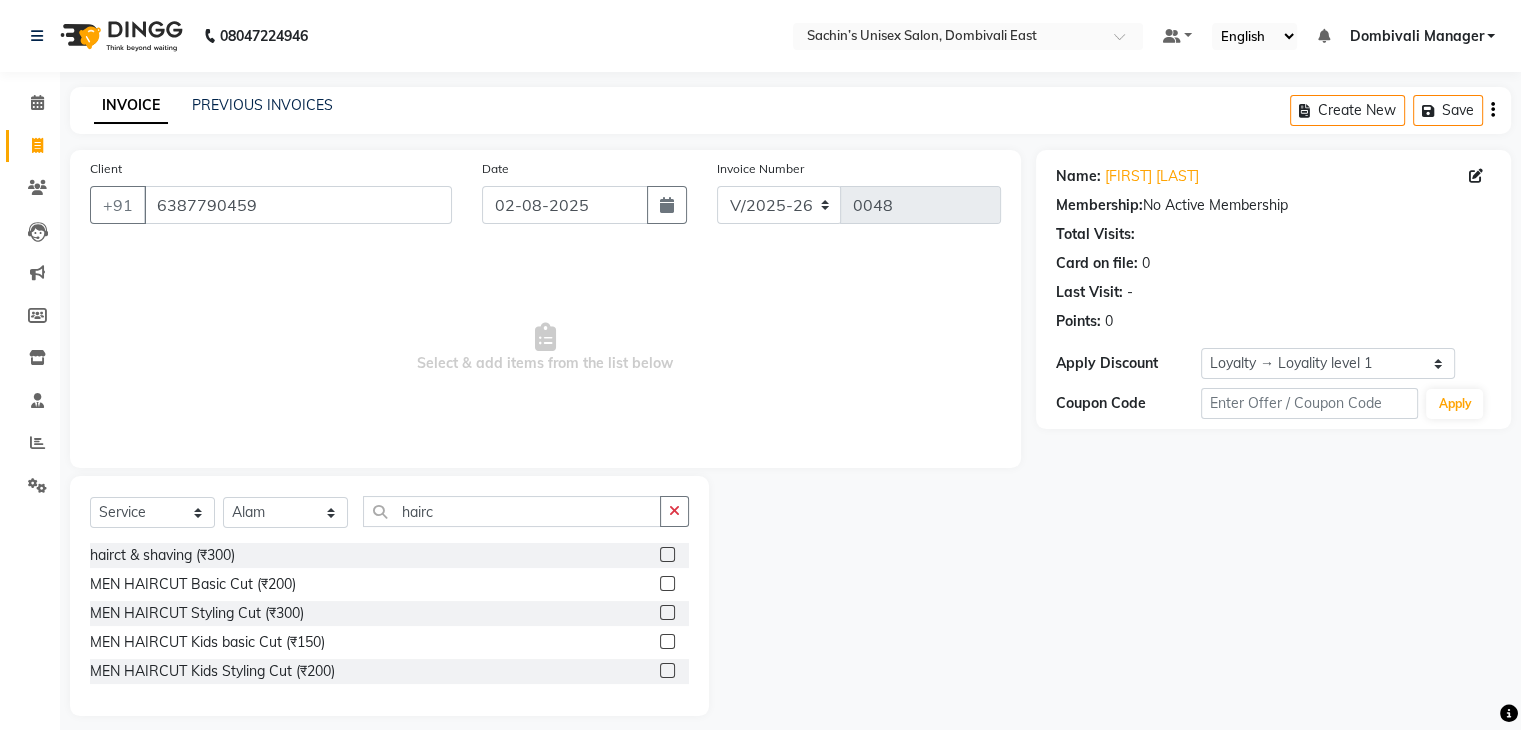 click 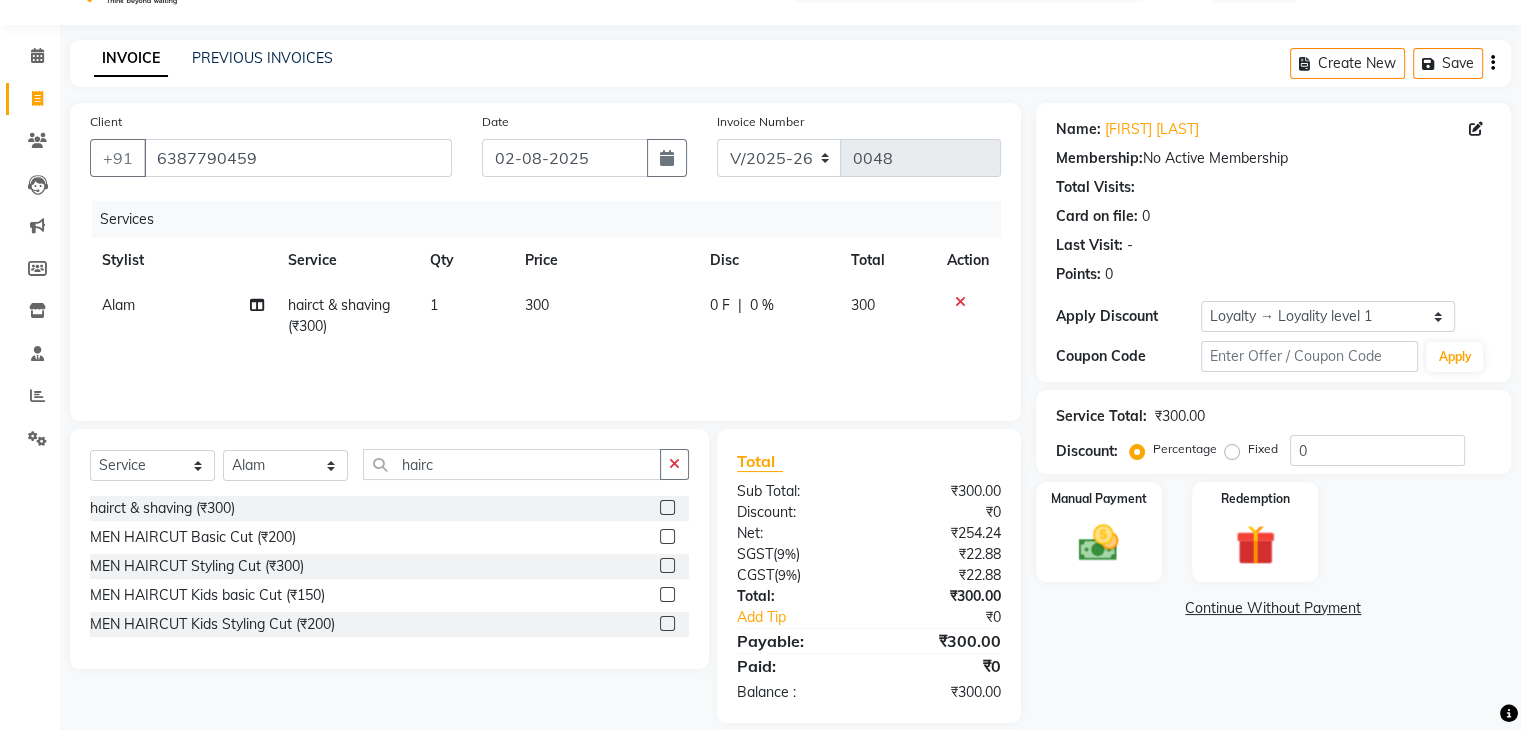 scroll, scrollTop: 71, scrollLeft: 0, axis: vertical 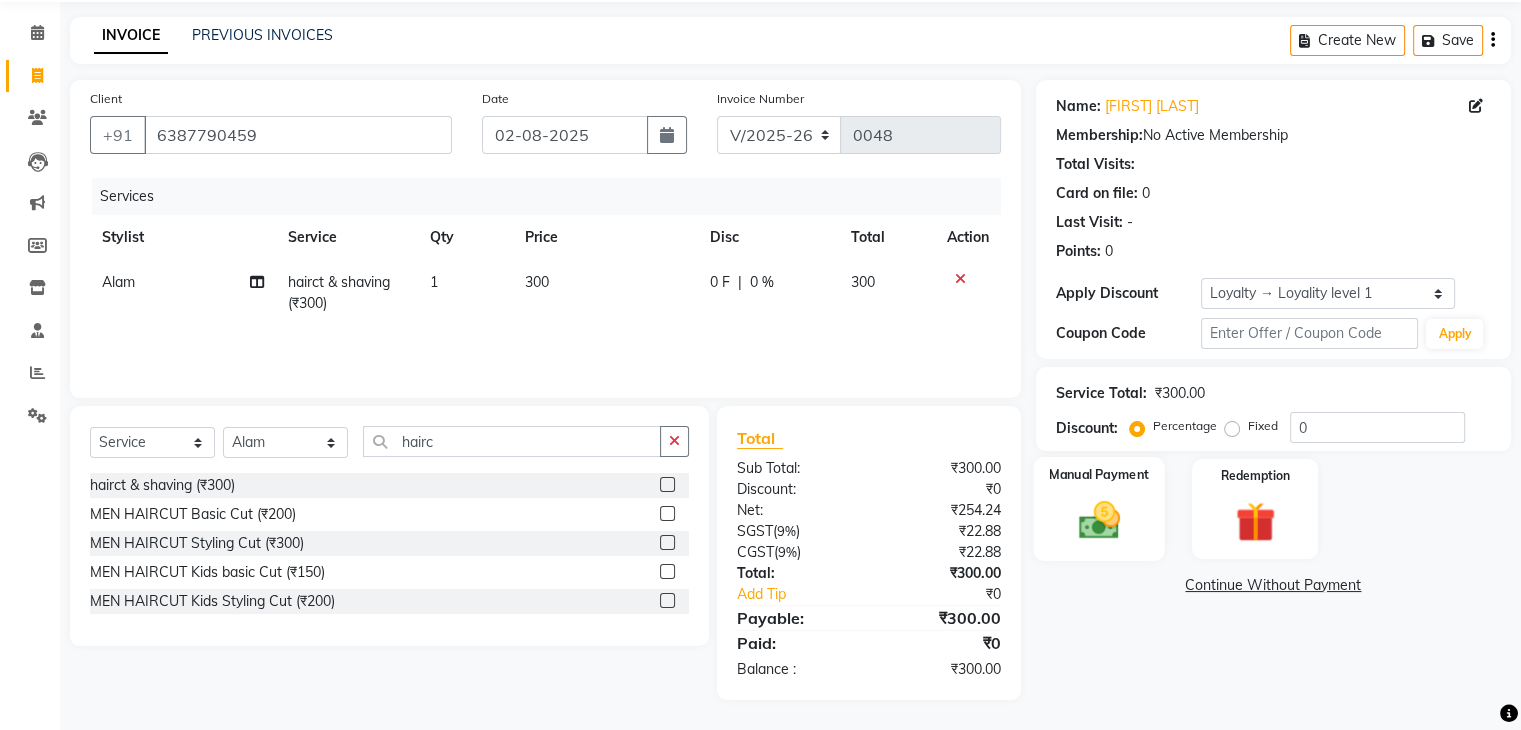 click on "Manual Payment" 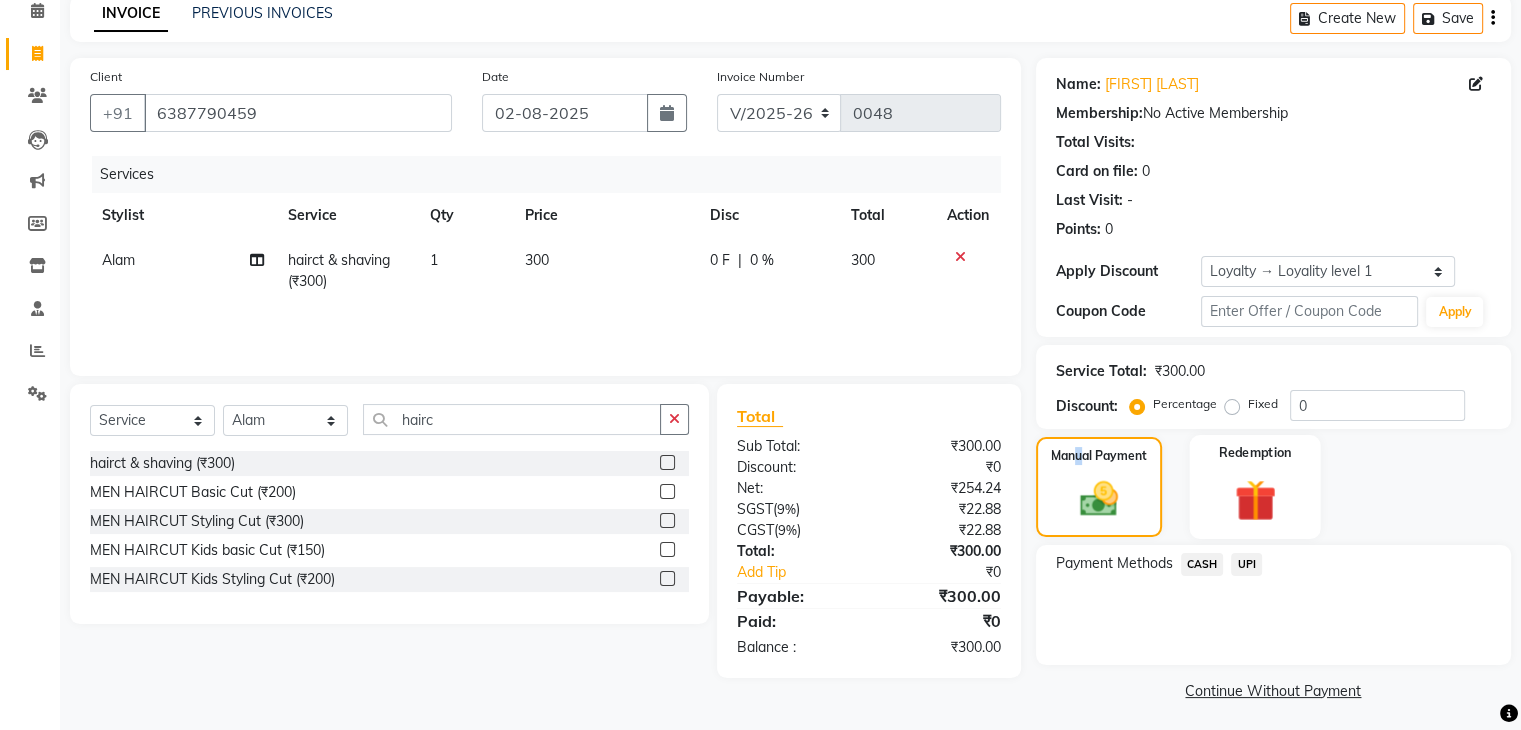scroll, scrollTop: 97, scrollLeft: 0, axis: vertical 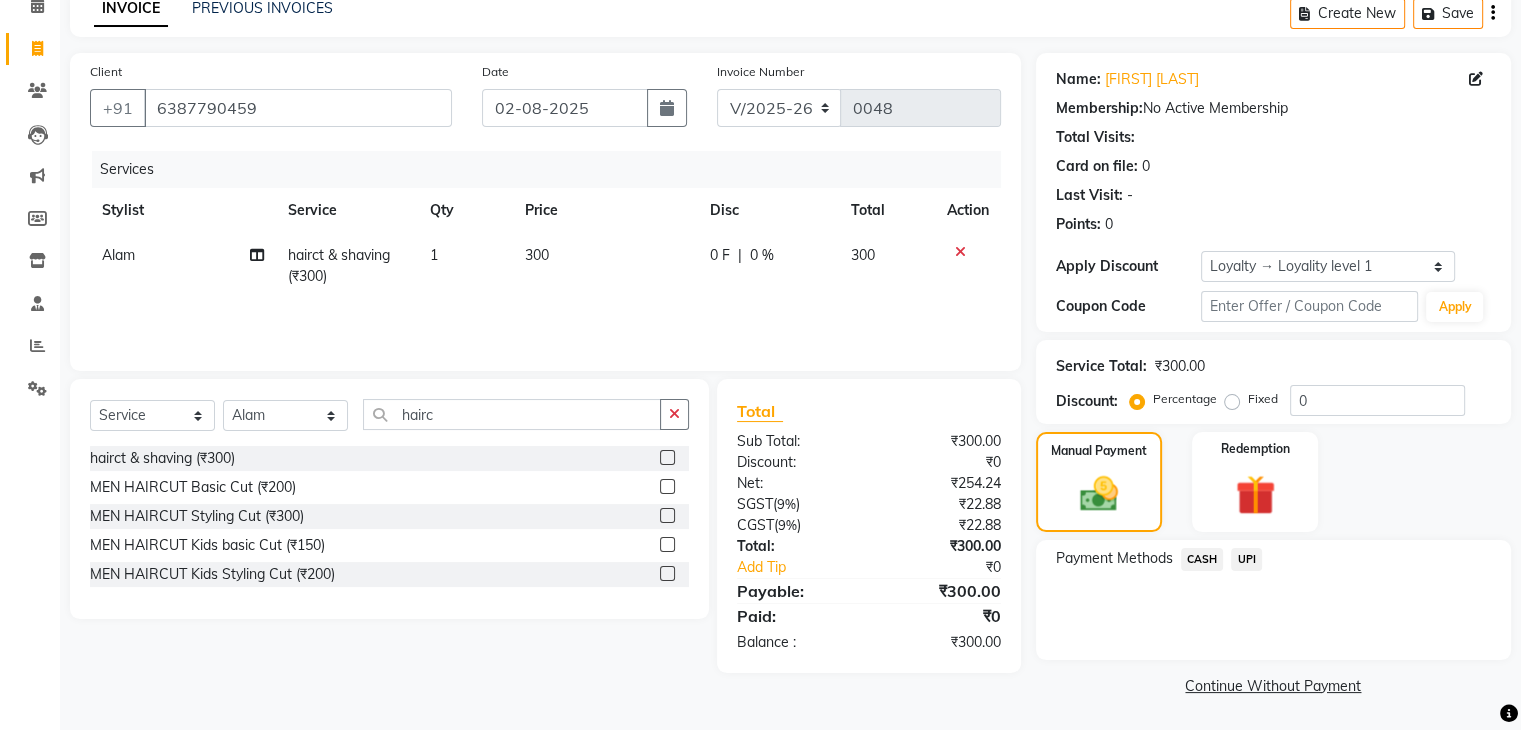 click on "UPI" 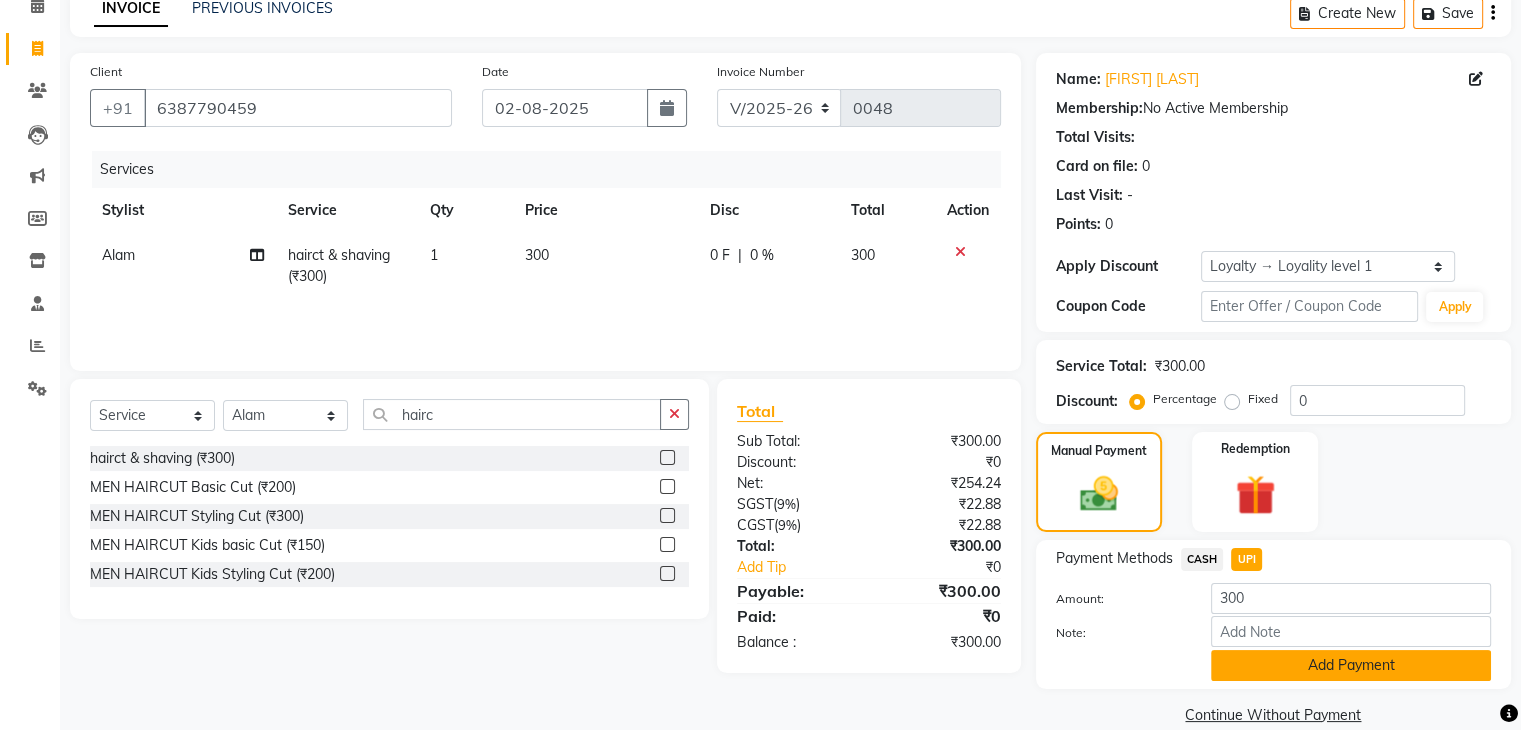 click on "Add Payment" 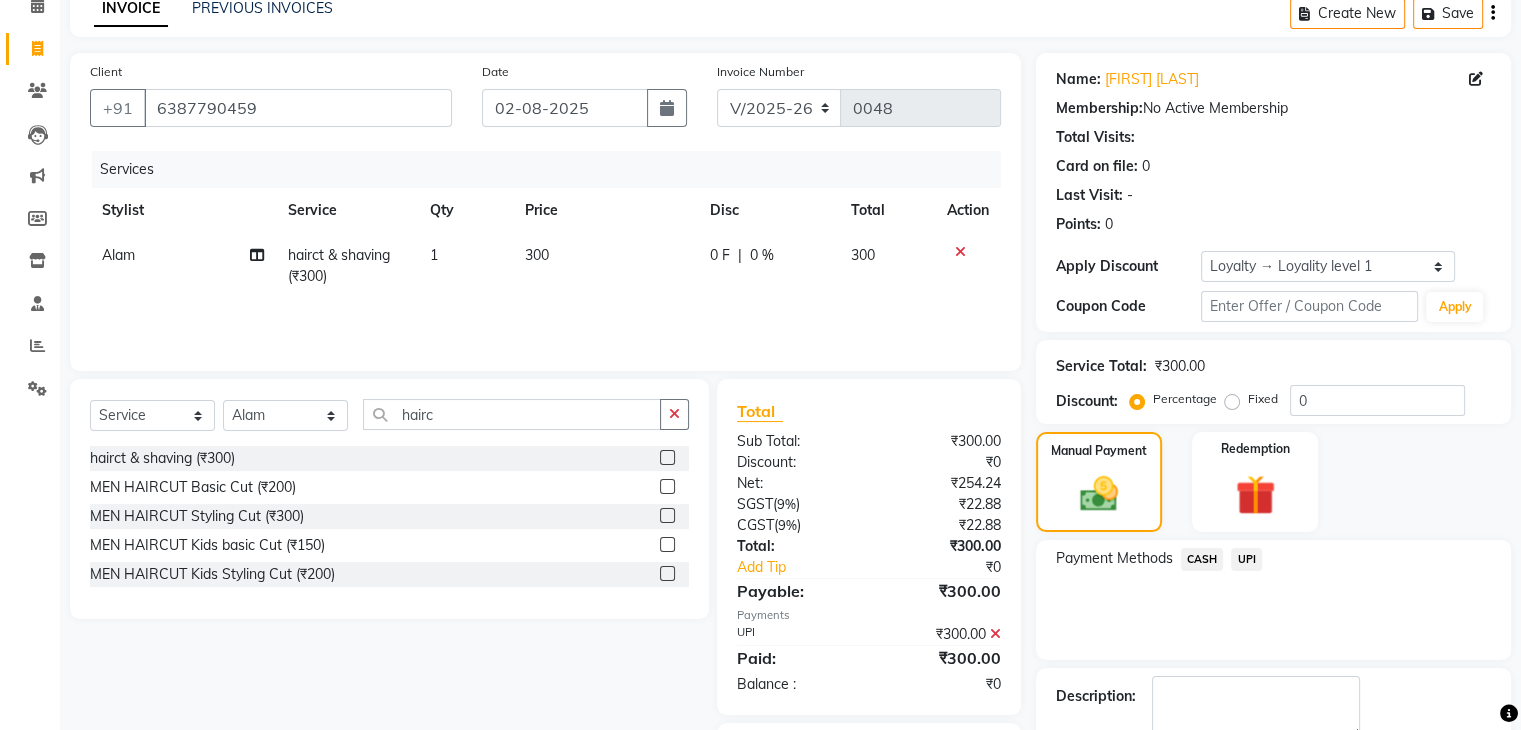 scroll, scrollTop: 212, scrollLeft: 0, axis: vertical 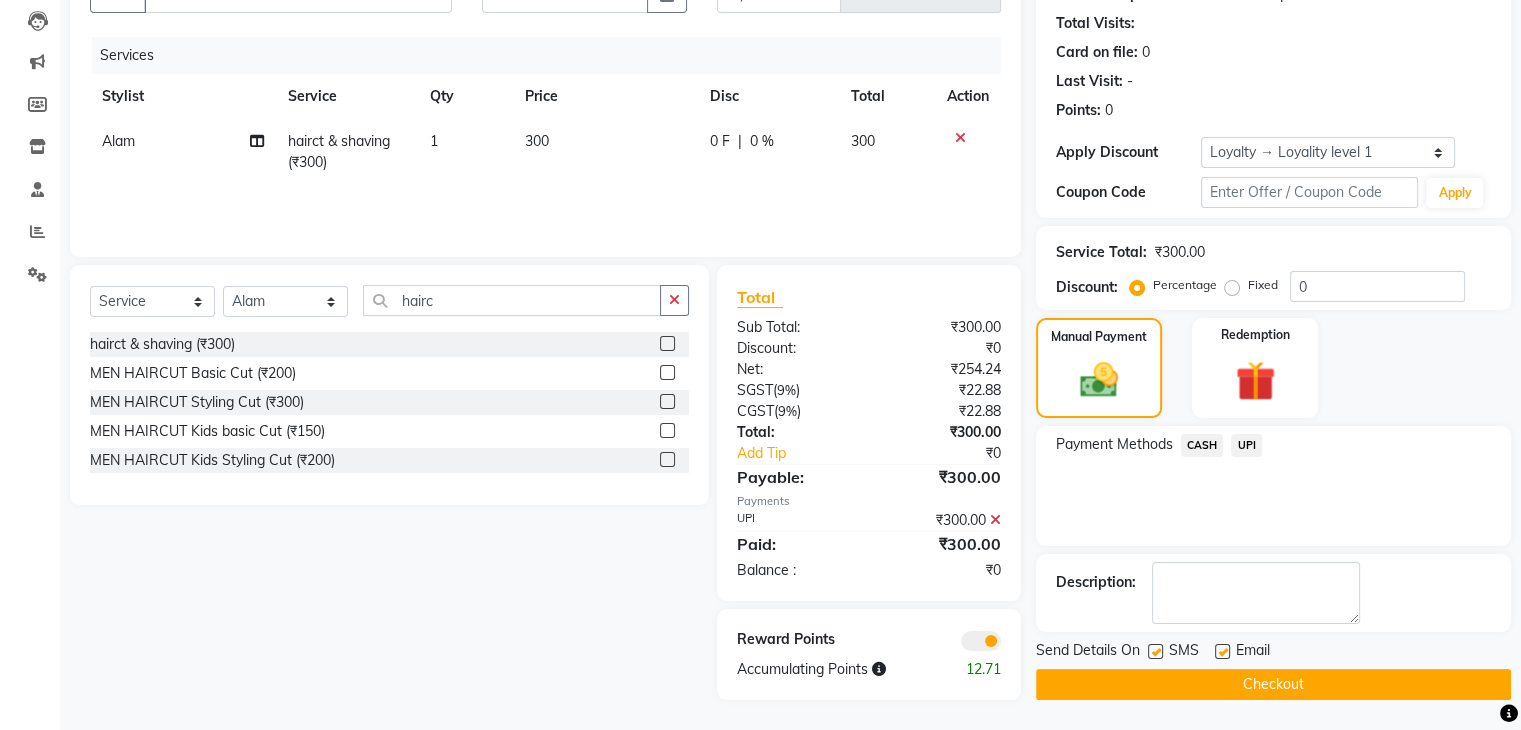 click on "Checkout" 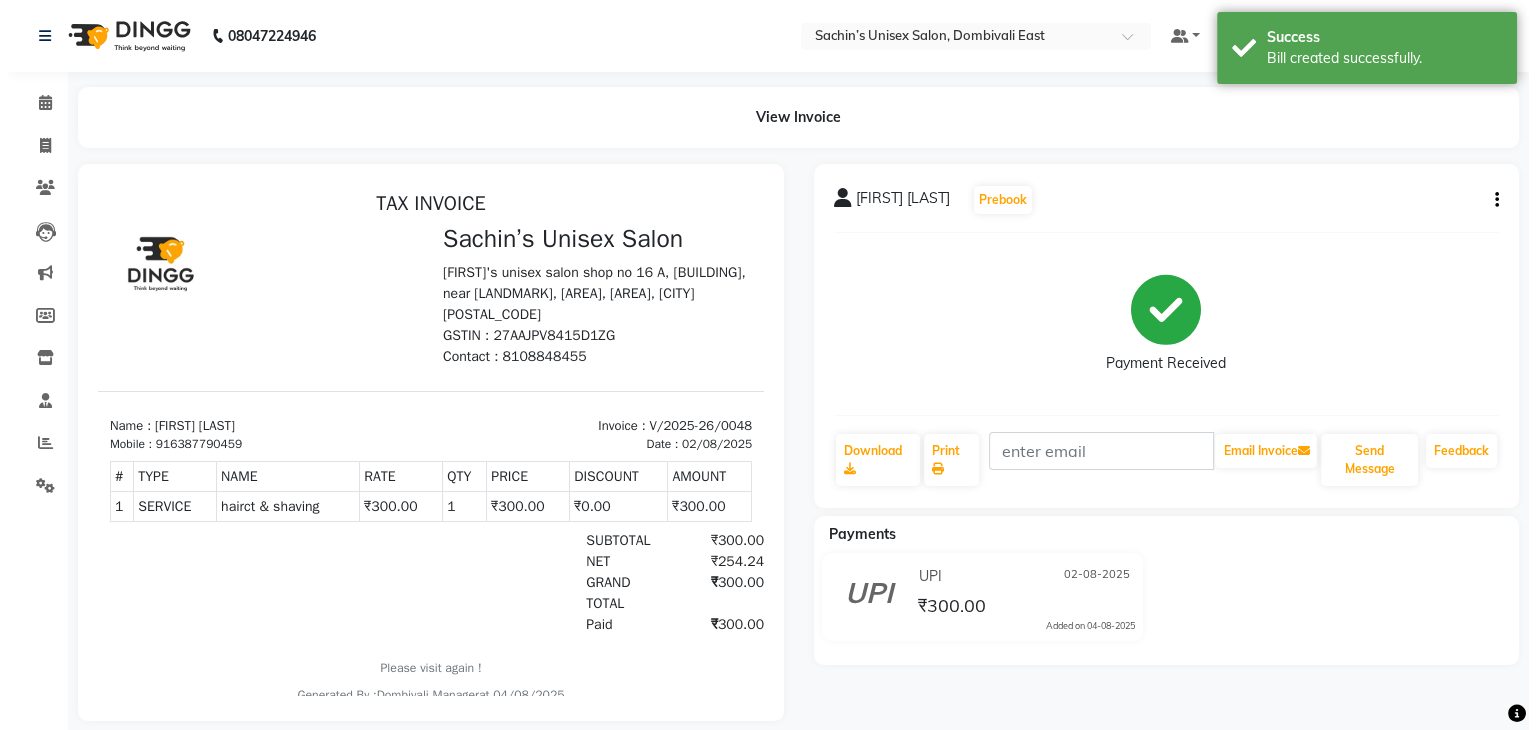 scroll, scrollTop: 0, scrollLeft: 0, axis: both 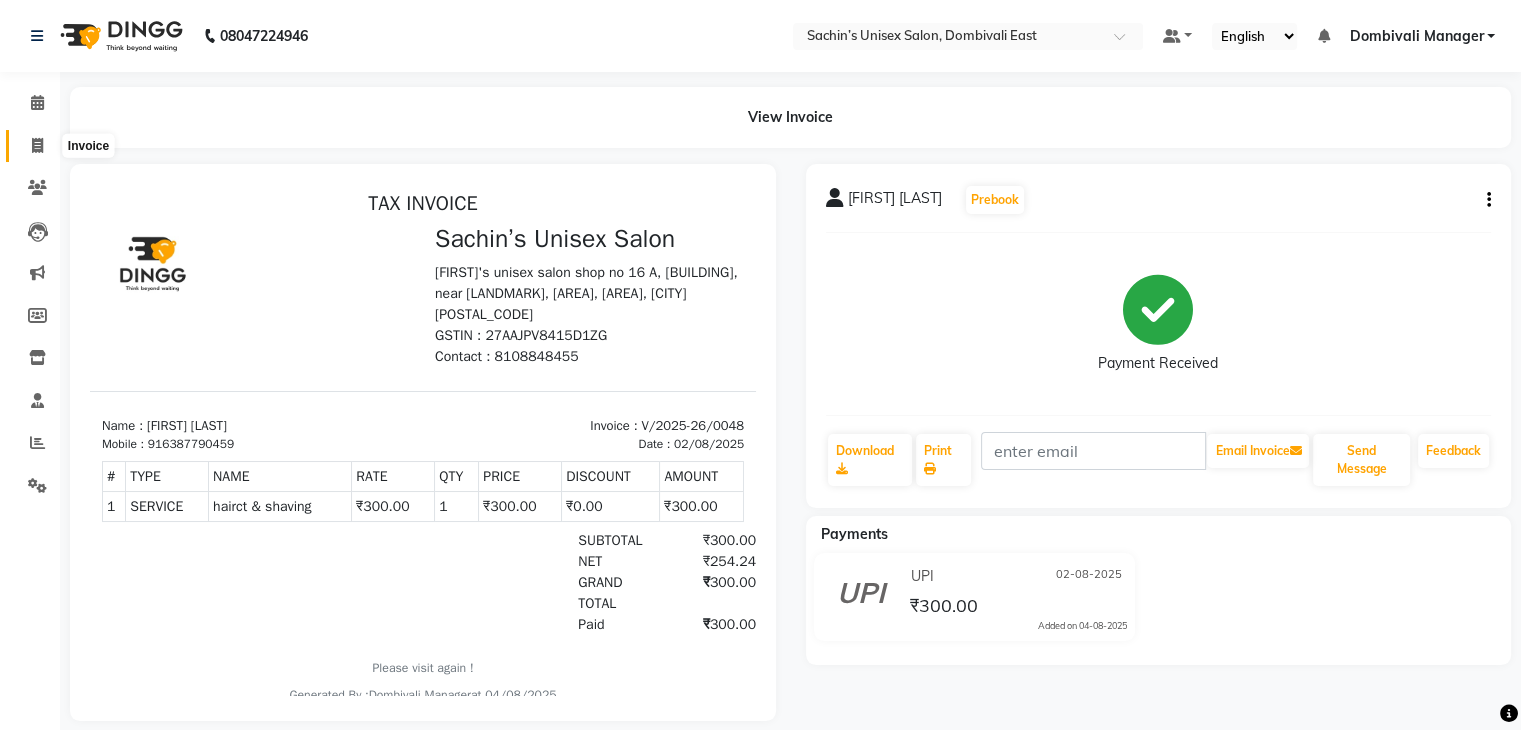 click 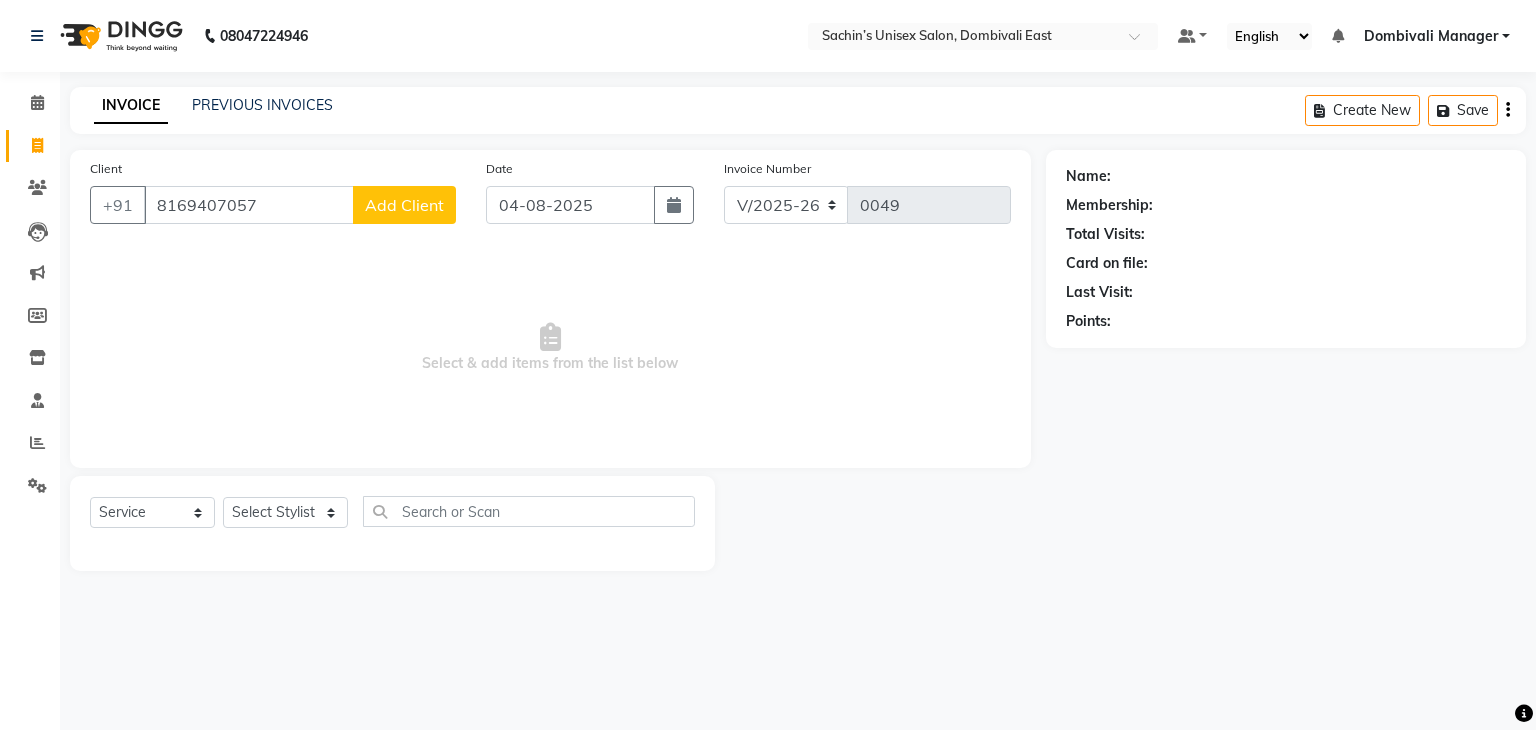 click on "Add Client" 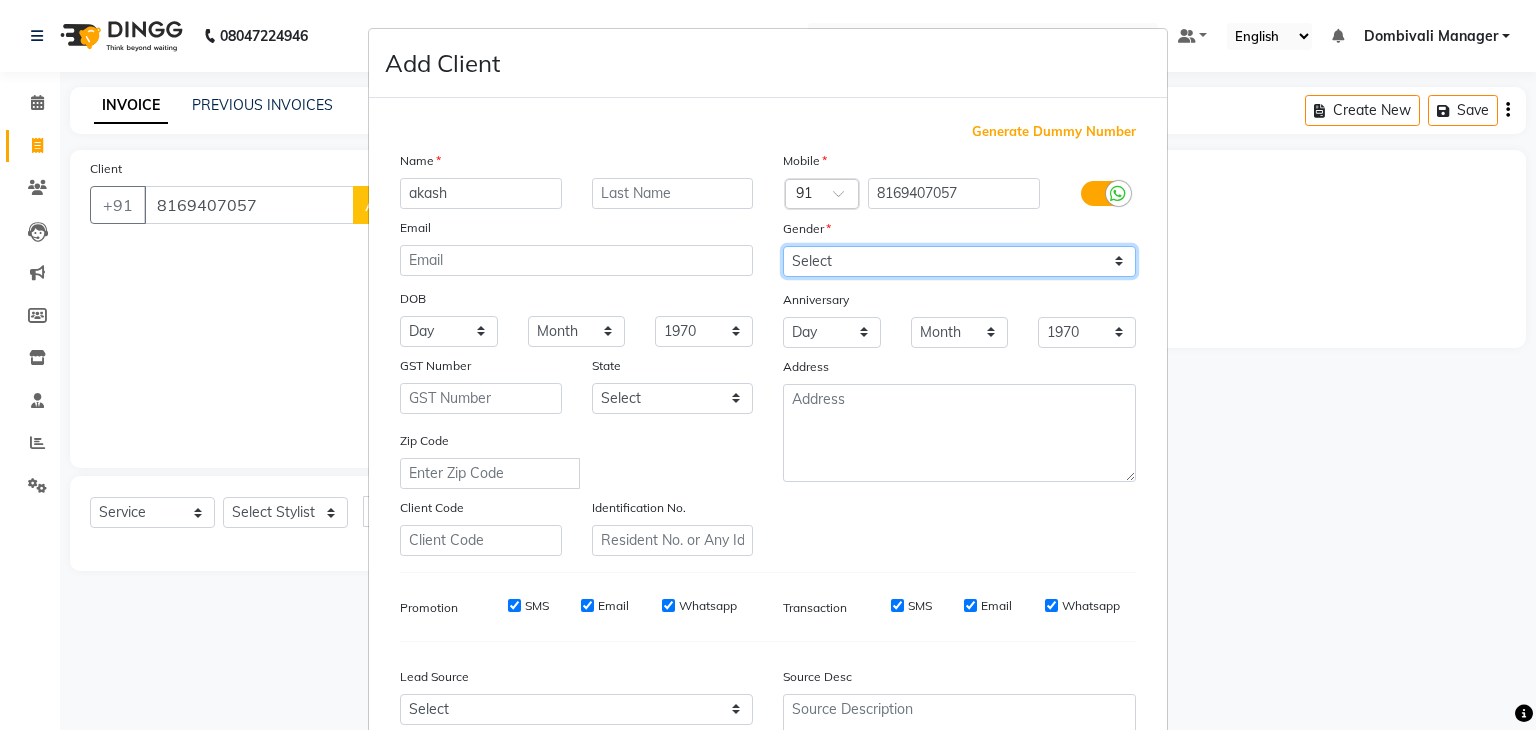 click on "Select Male Female Other Prefer Not To Say" at bounding box center [959, 261] 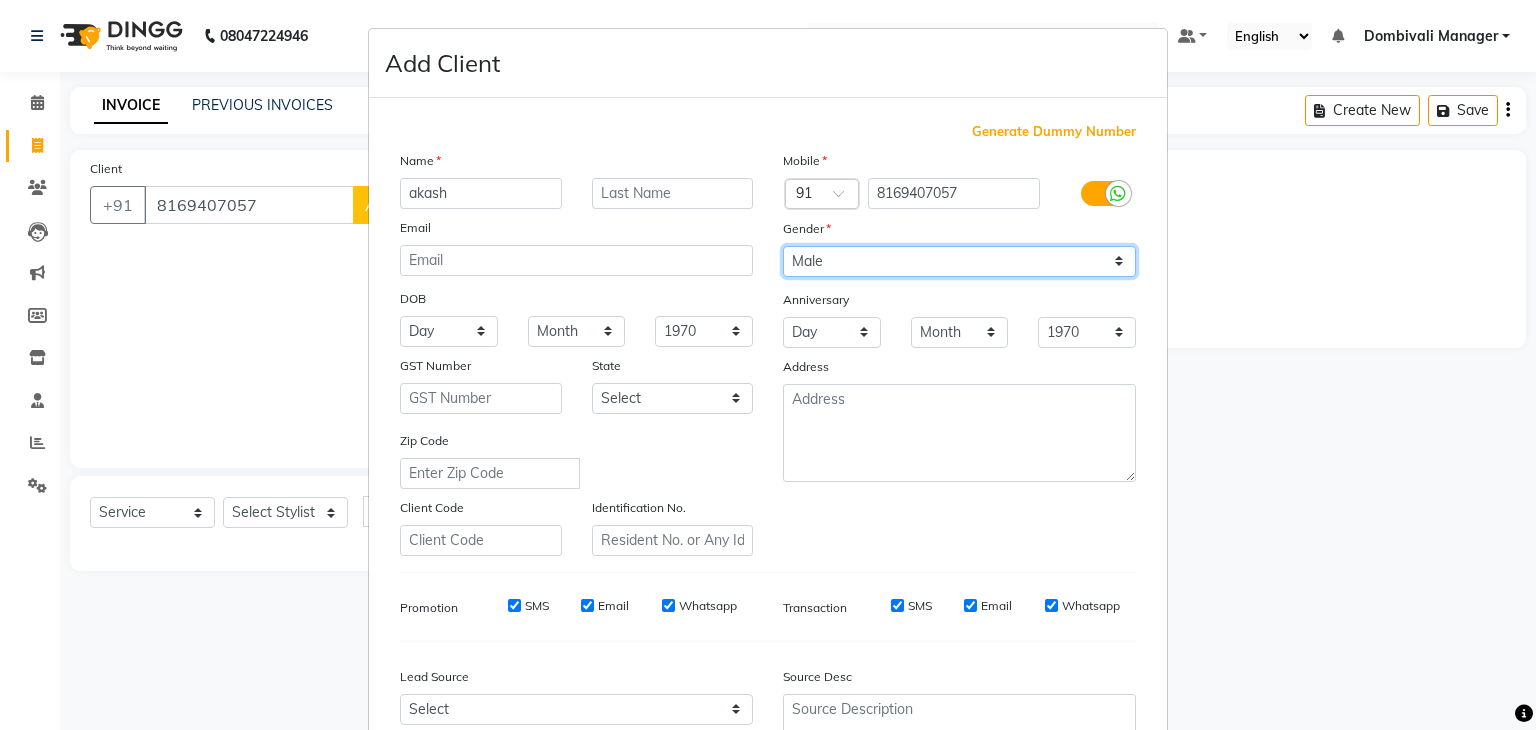 click on "Select Male Female Other Prefer Not To Say" at bounding box center [959, 261] 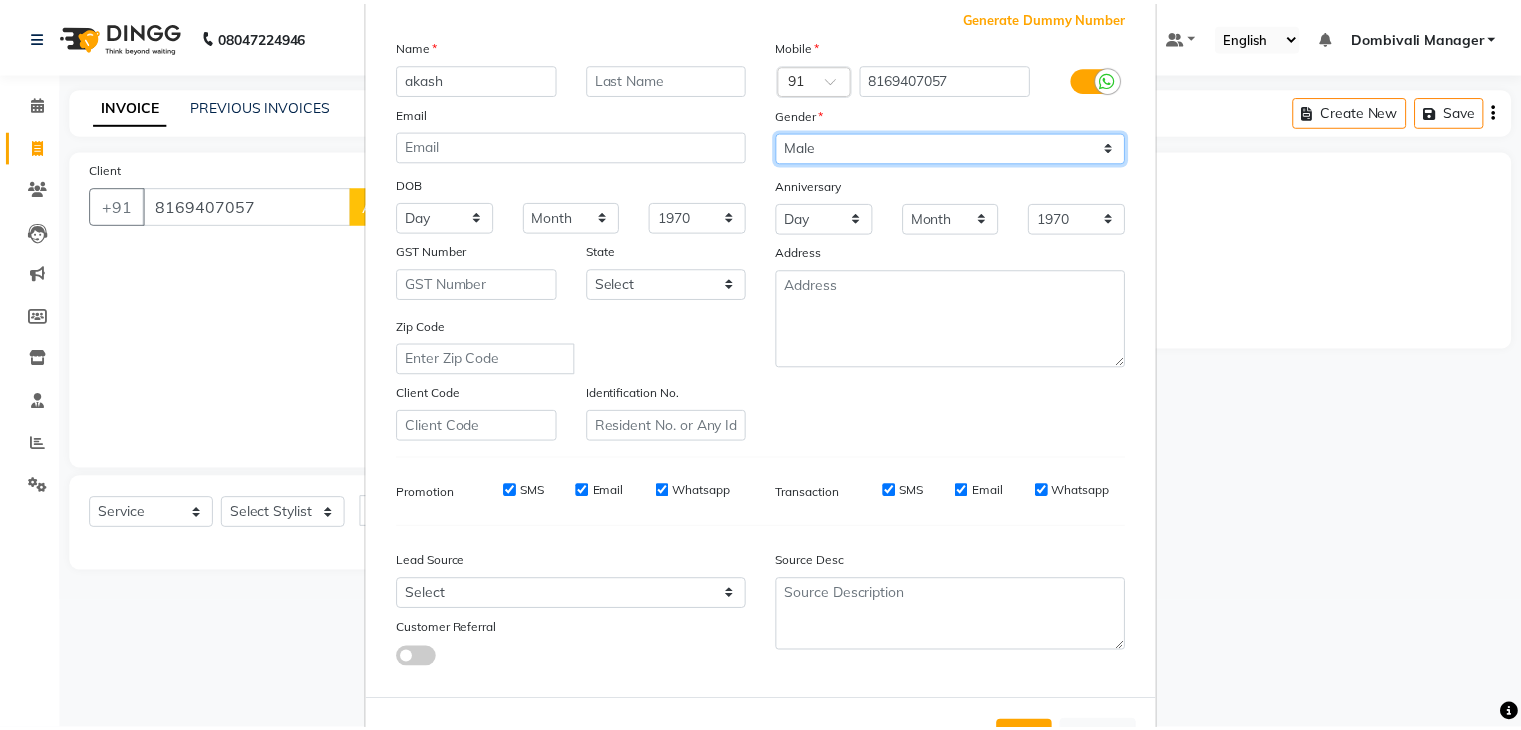 scroll, scrollTop: 203, scrollLeft: 0, axis: vertical 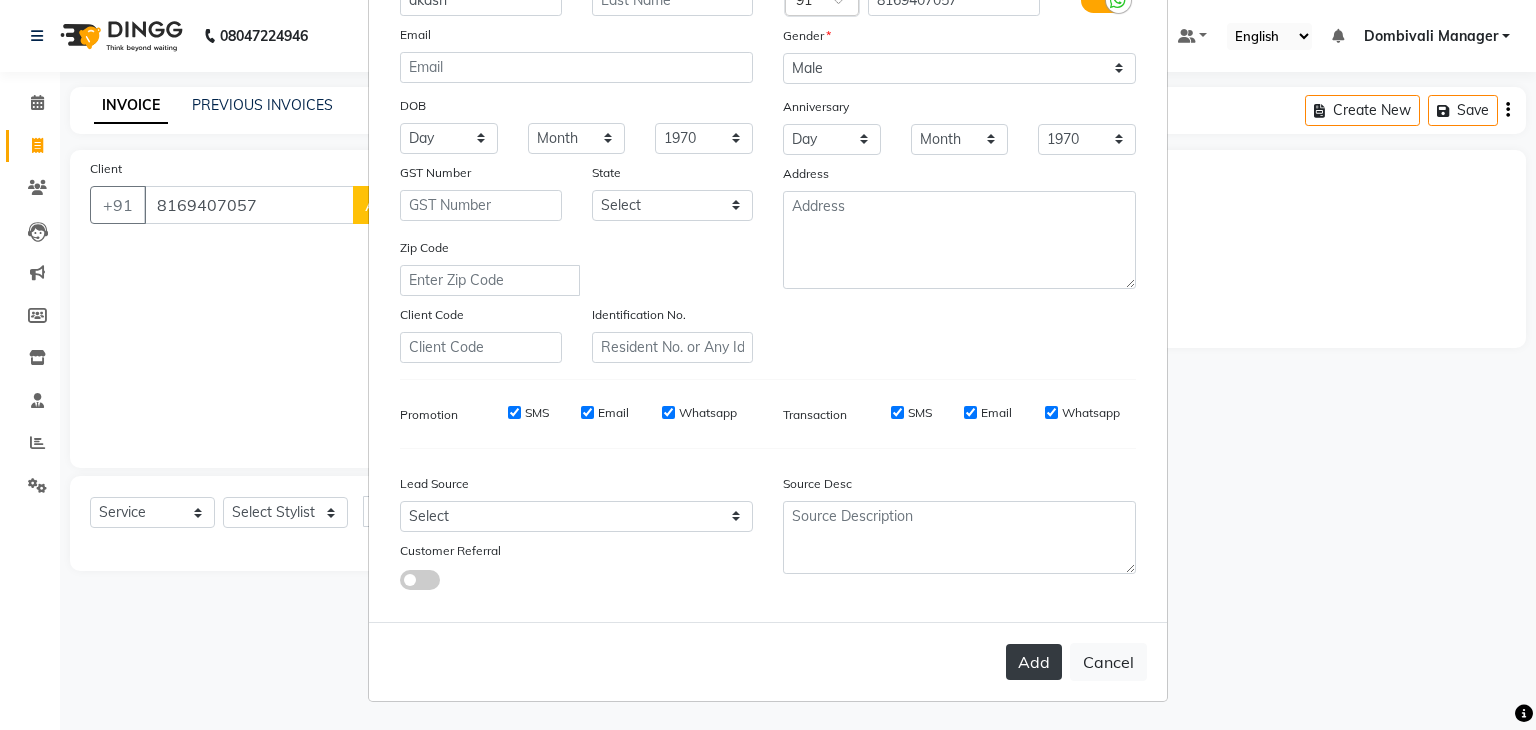 click on "Add" at bounding box center (1034, 662) 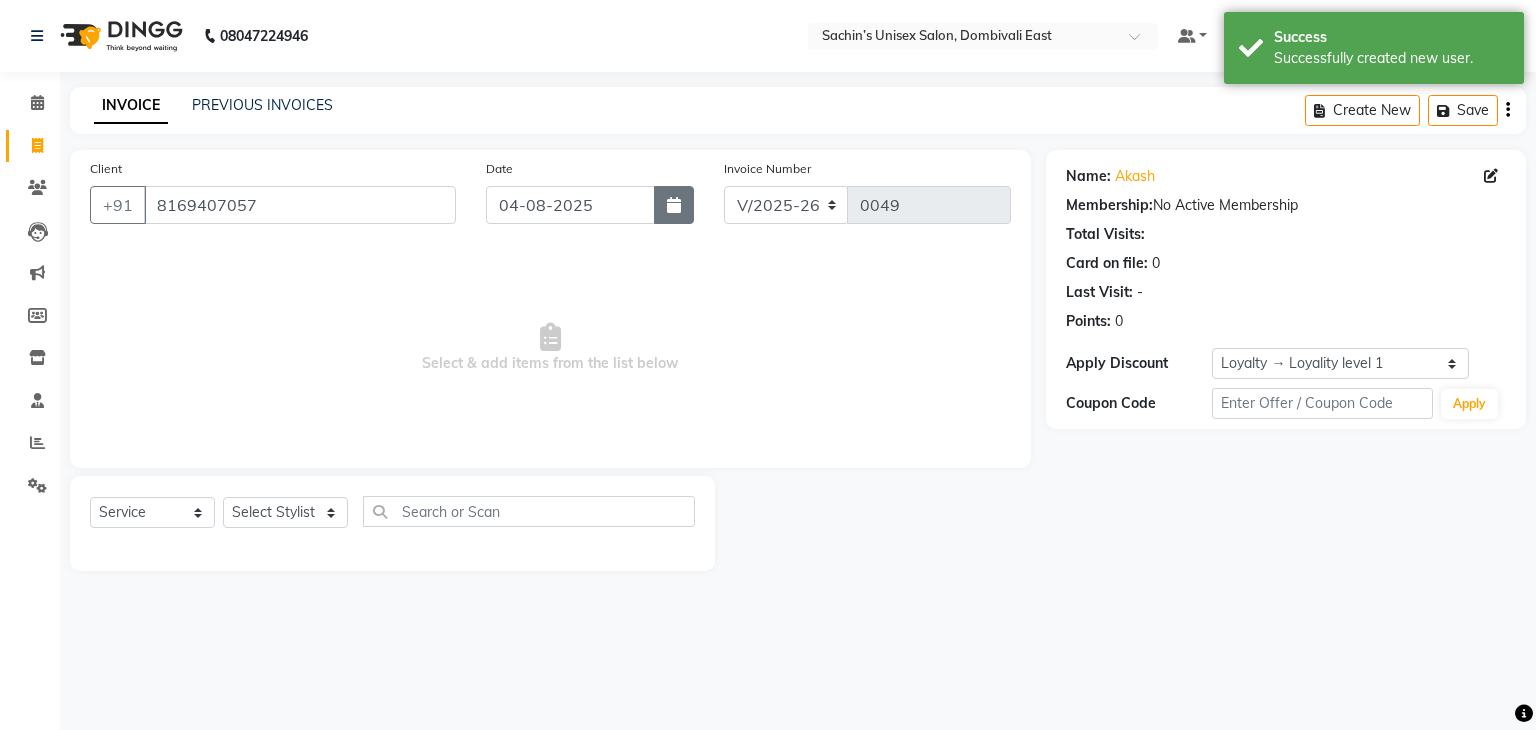 click 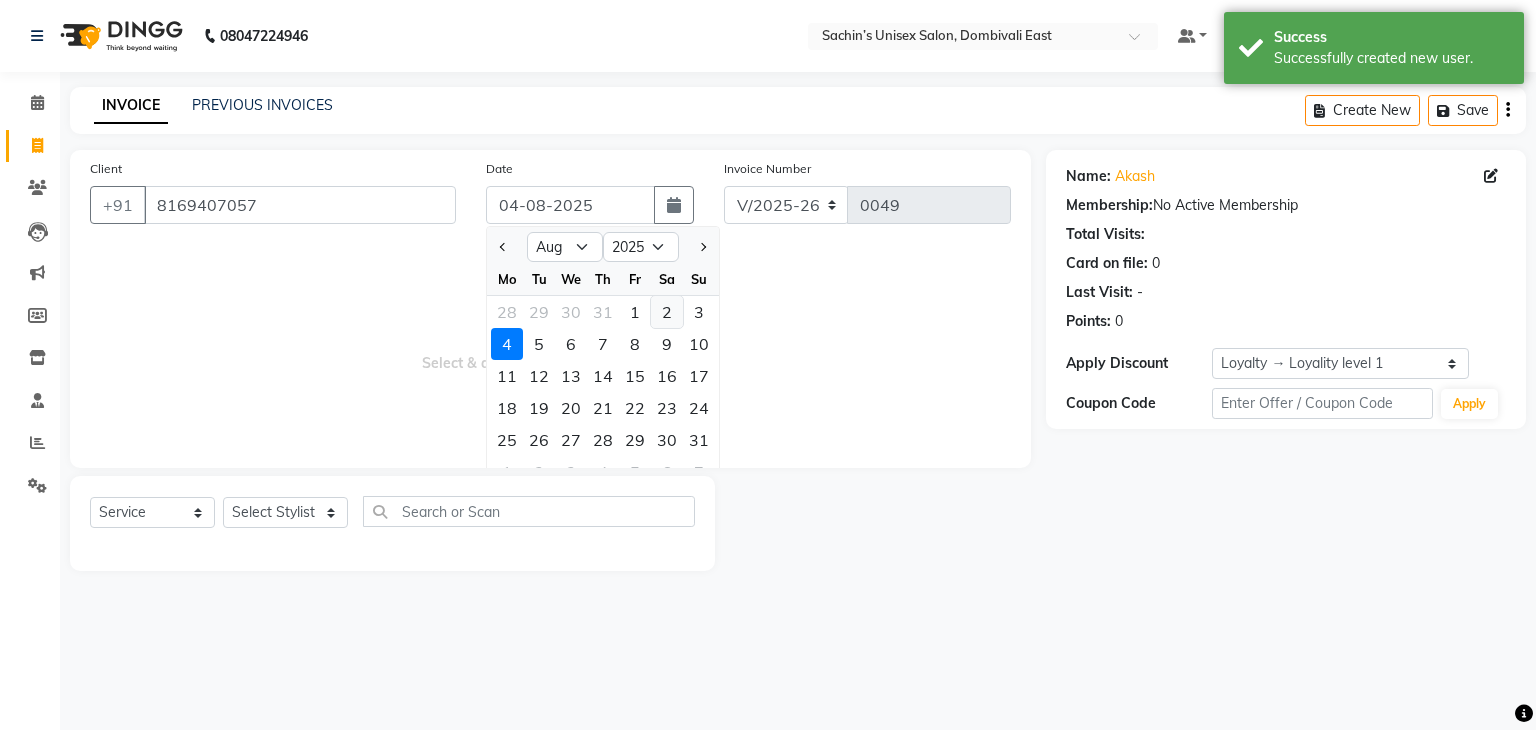 click on "2" 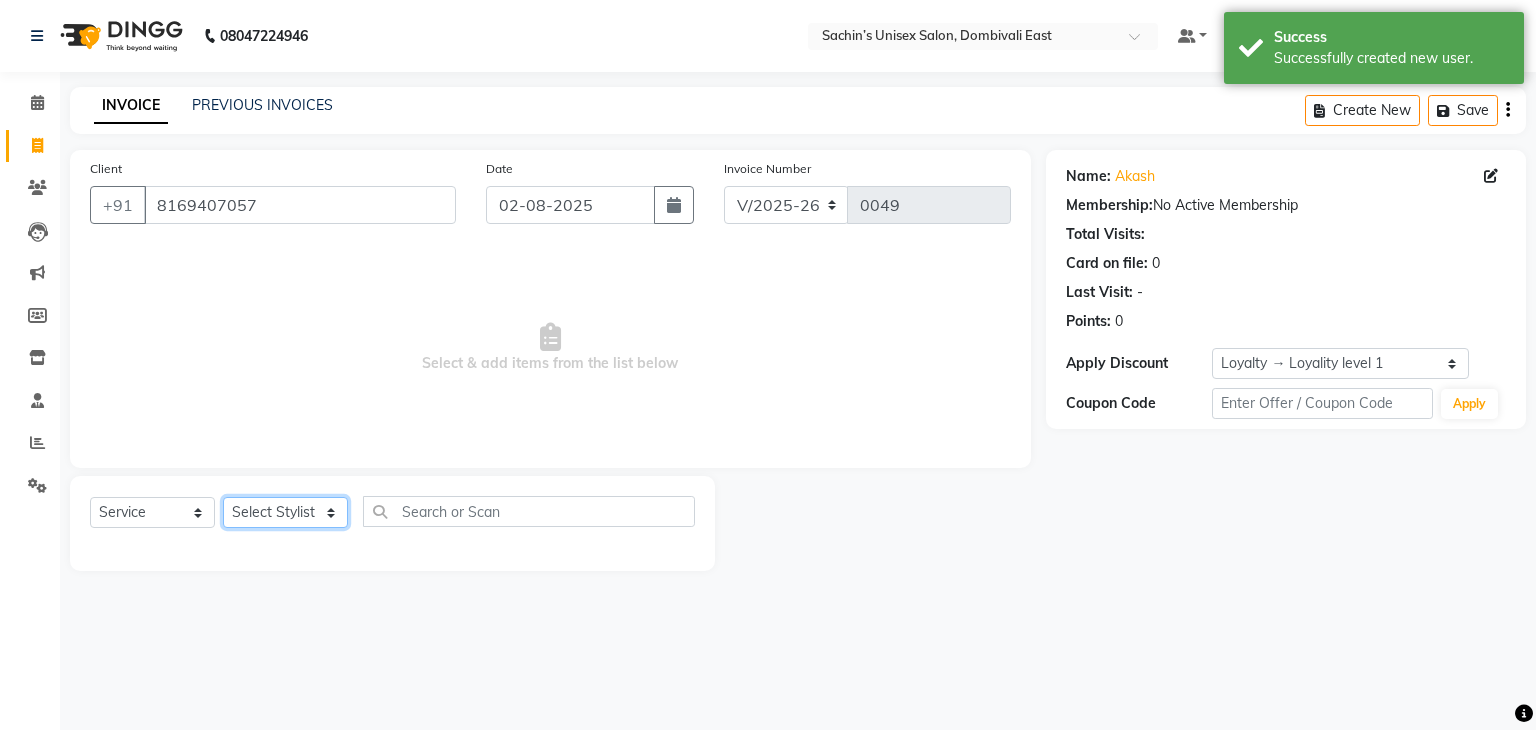 click on "Select Stylist [NAME] [CITY] Manager [NAME] [LAST] [NAME] [LAST]" 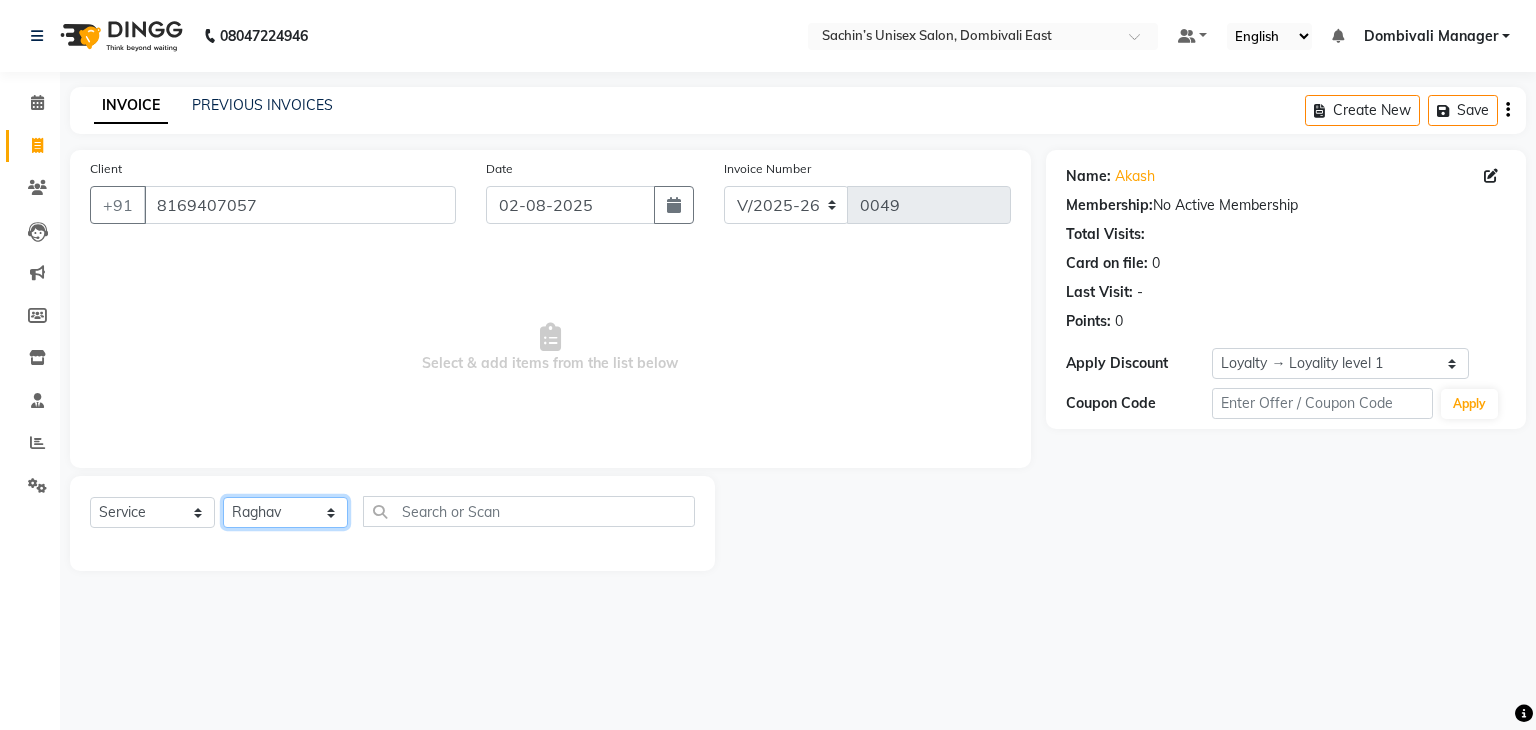 click on "Select Stylist [NAME] [CITY] Manager [NAME] [LAST] [NAME] [LAST]" 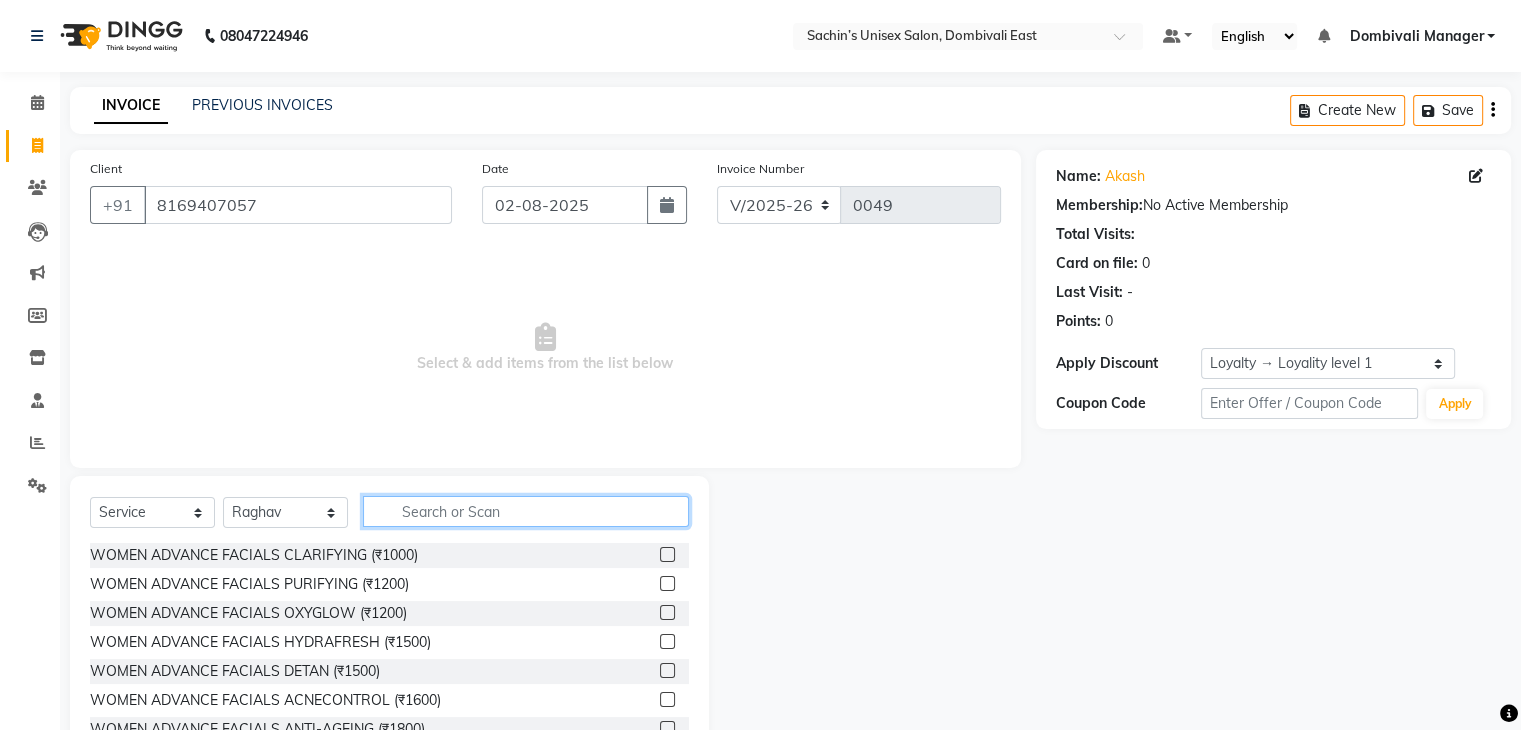 click 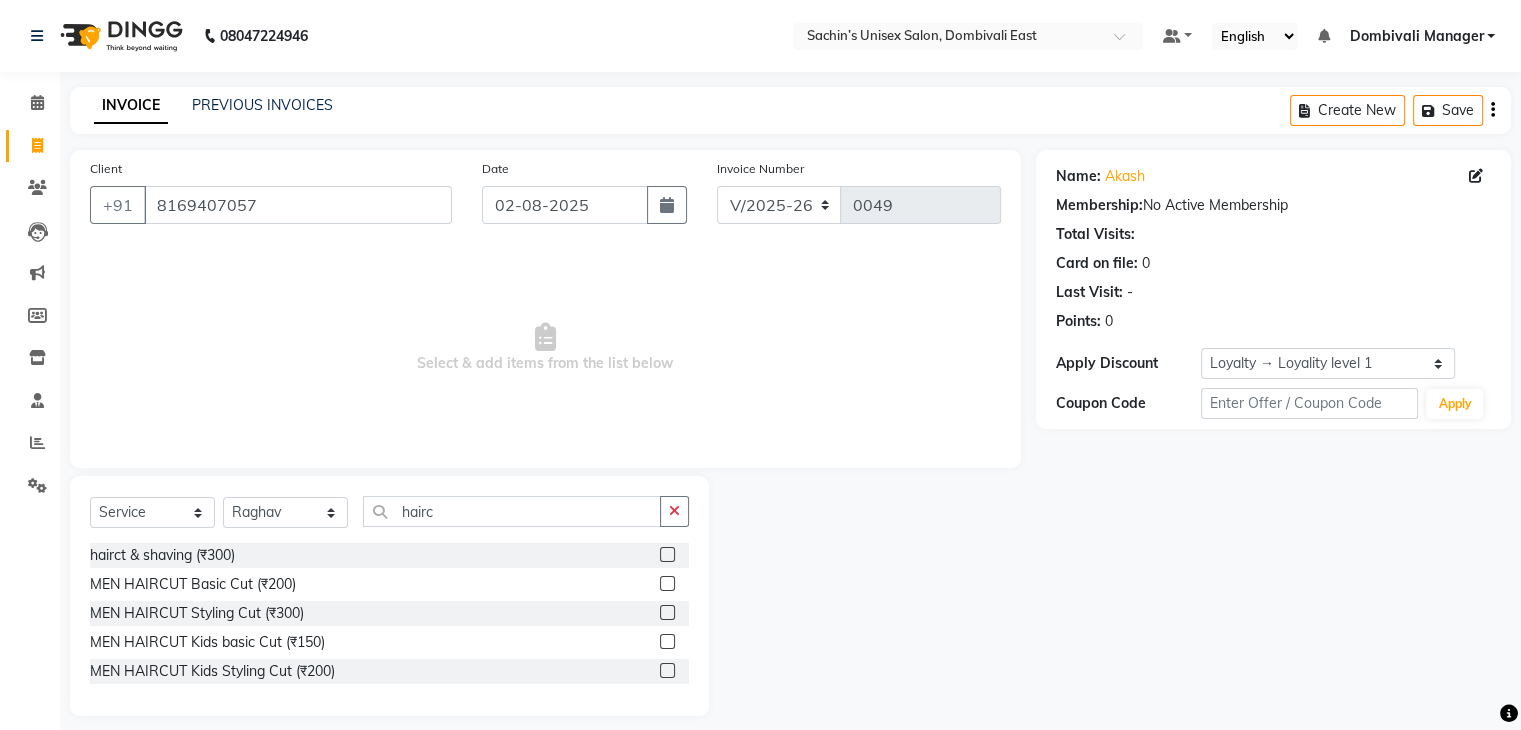 click 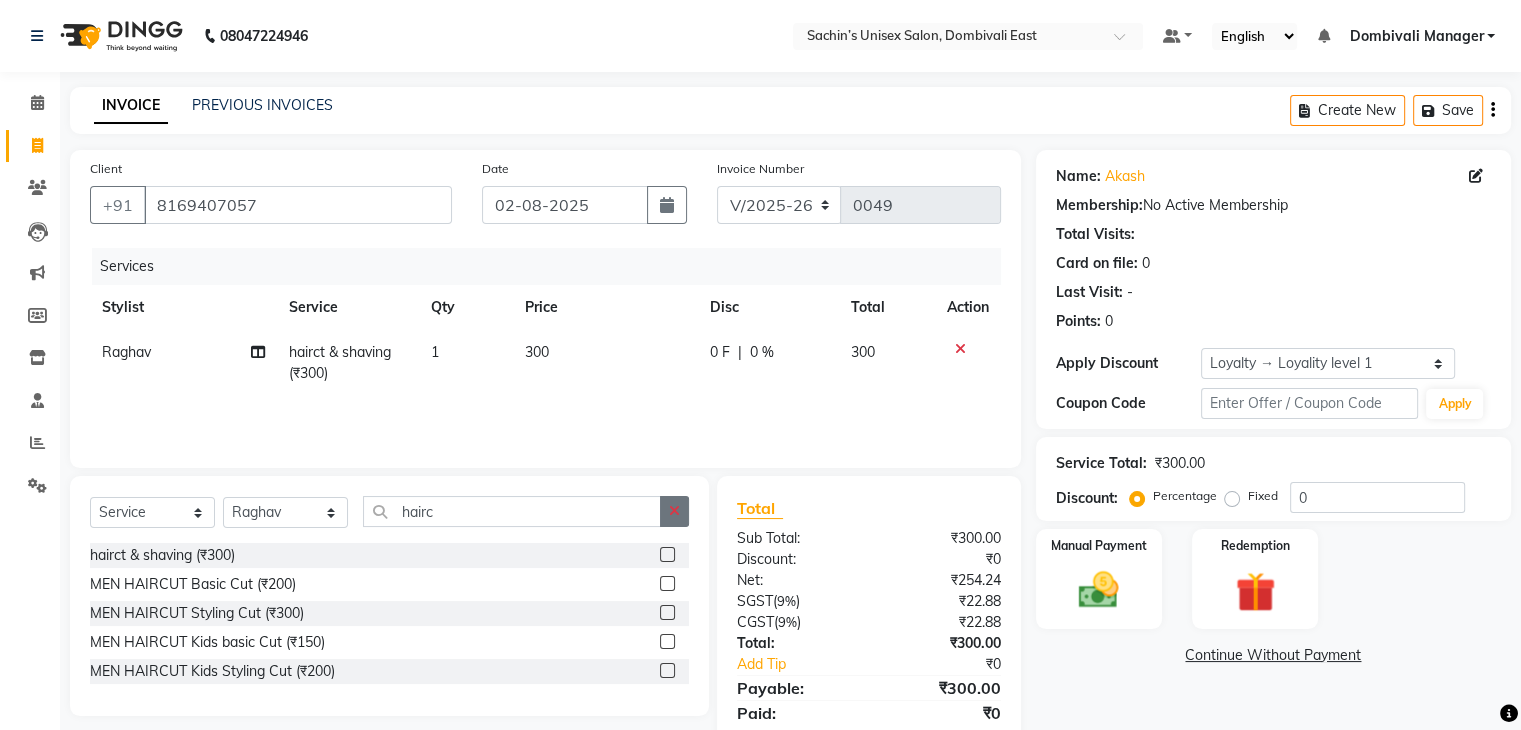 click 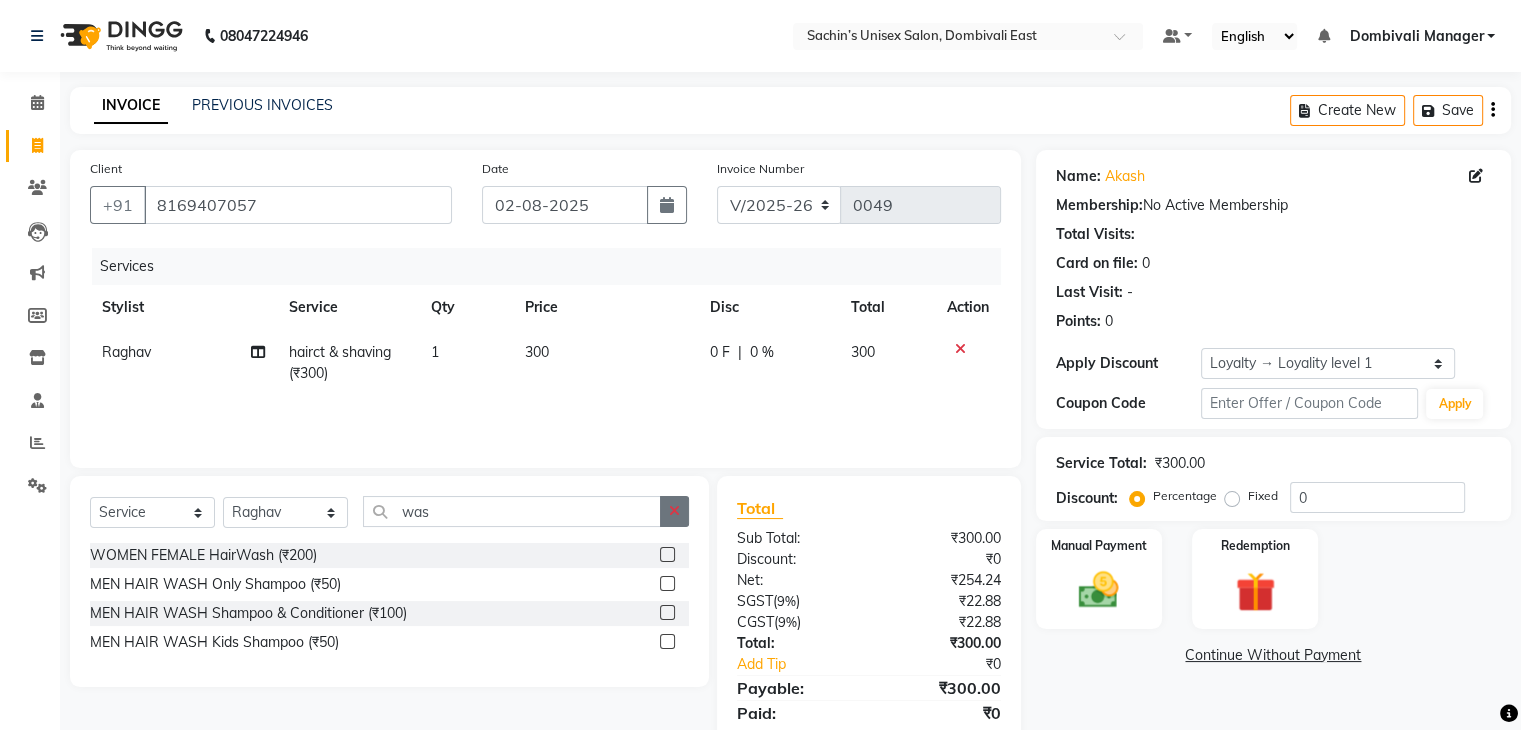 click 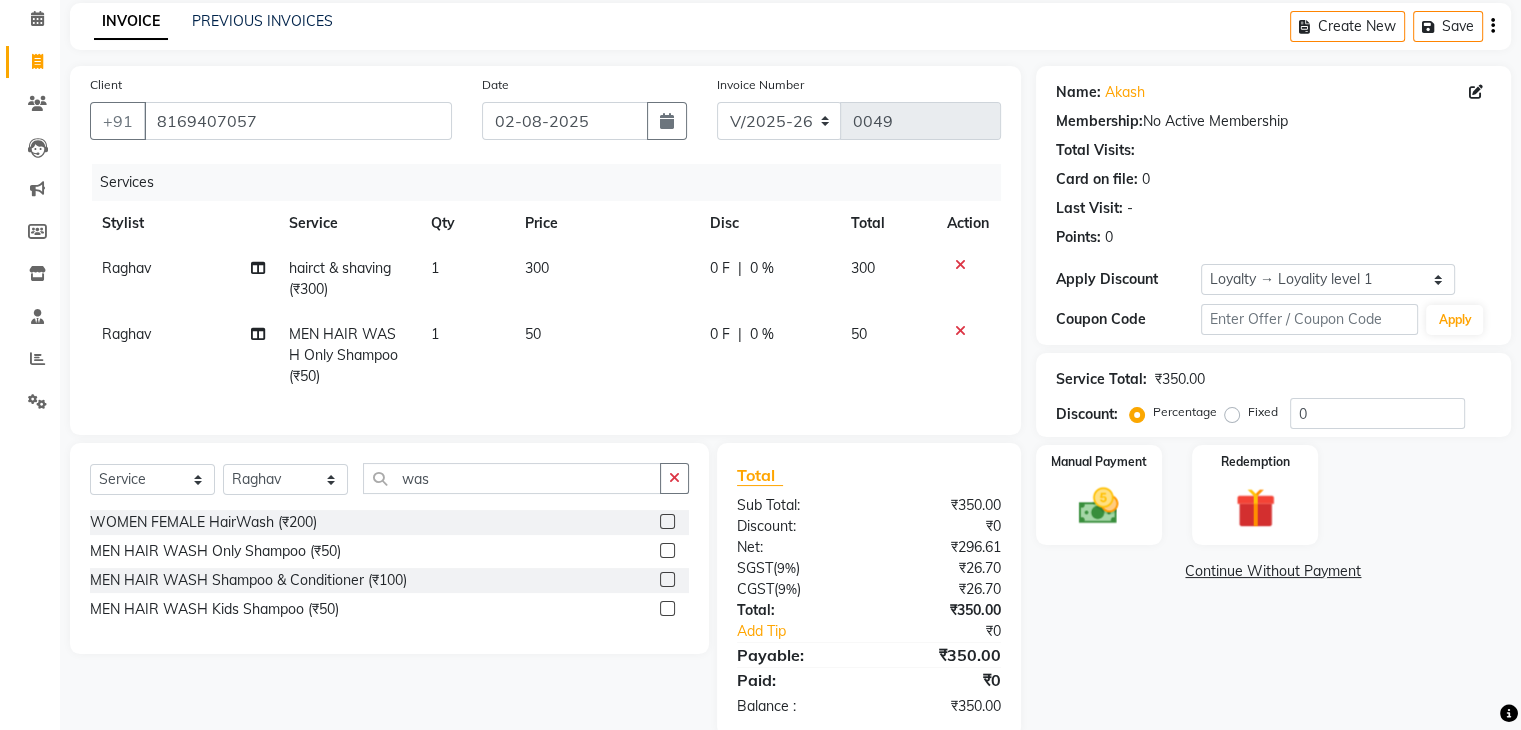 scroll, scrollTop: 137, scrollLeft: 0, axis: vertical 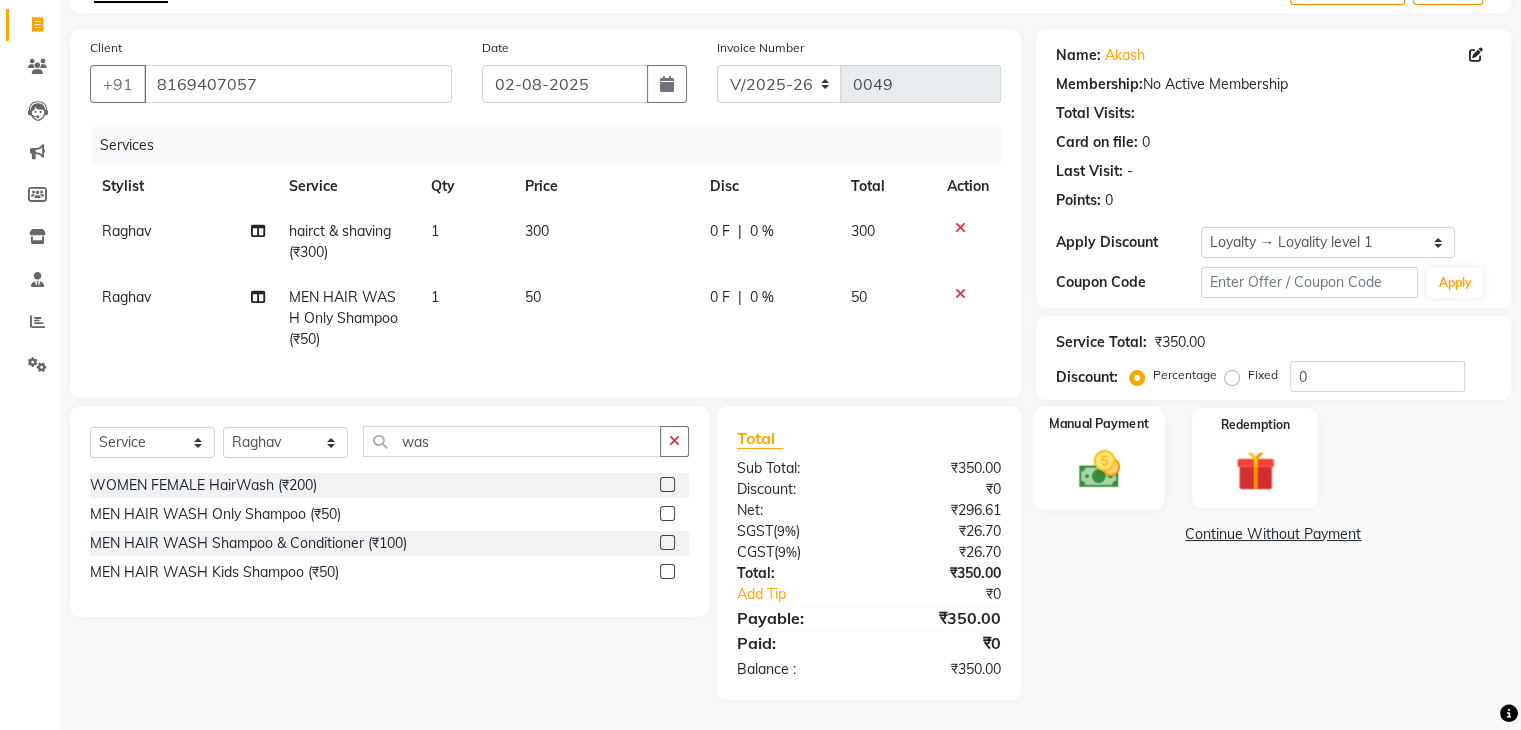 click 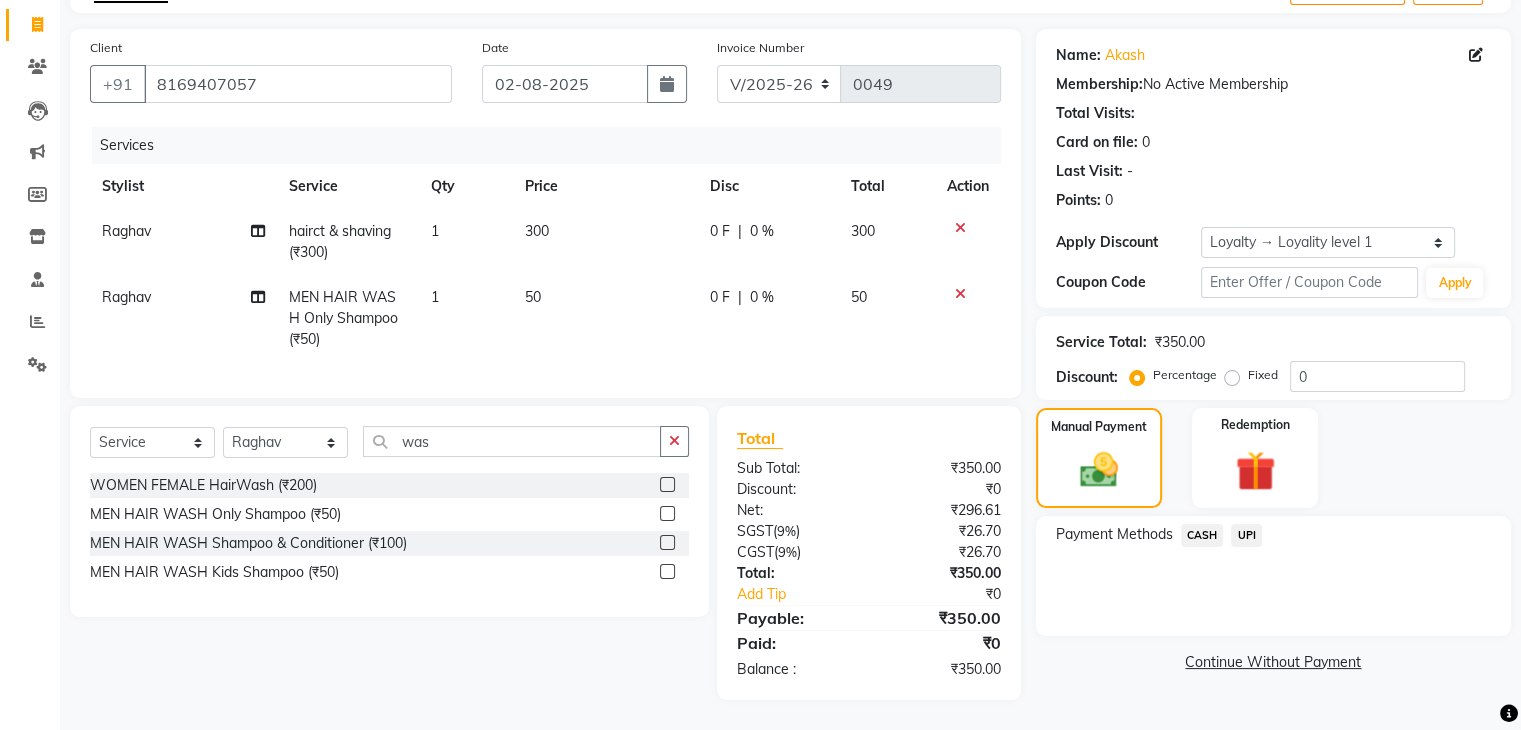 click on "UPI" 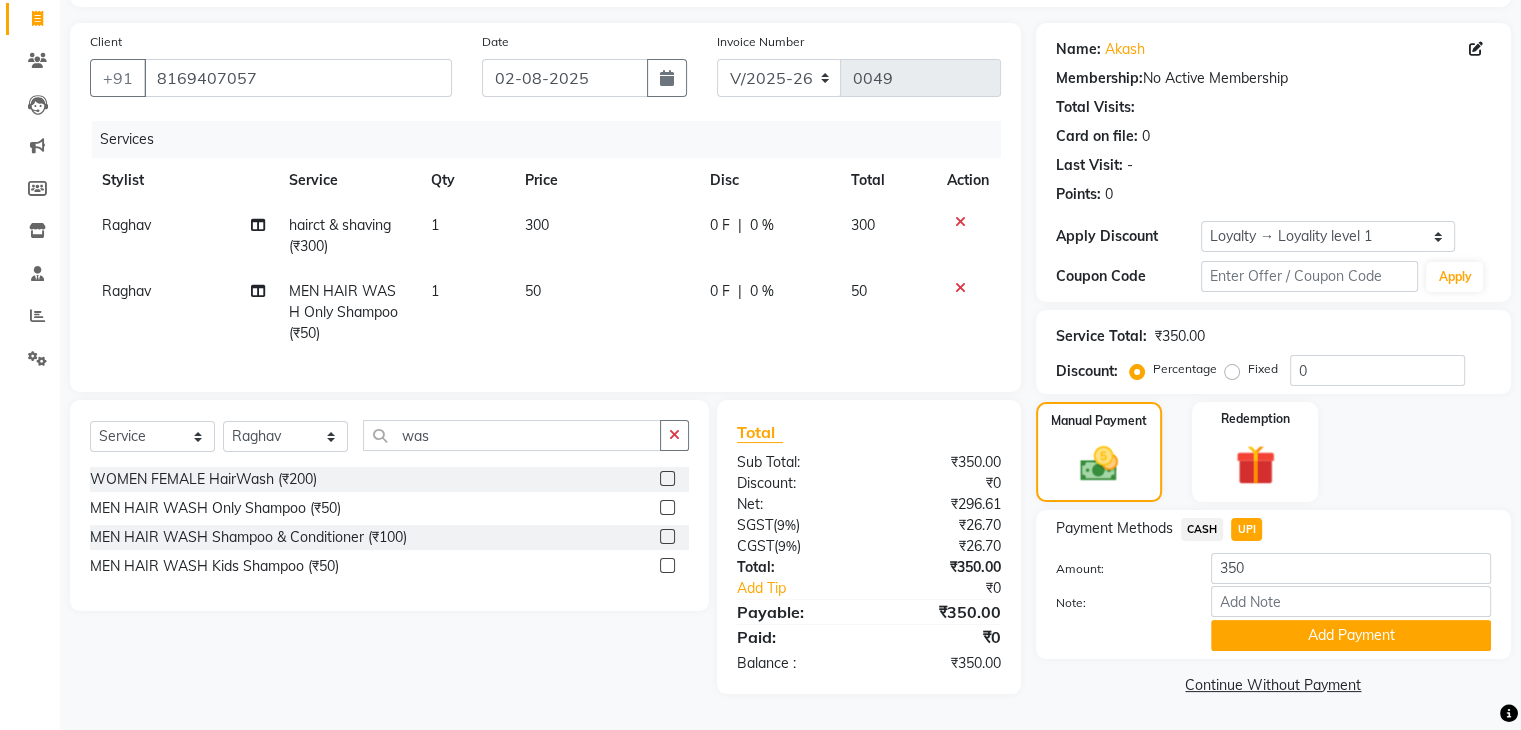 click on "Add Payment" 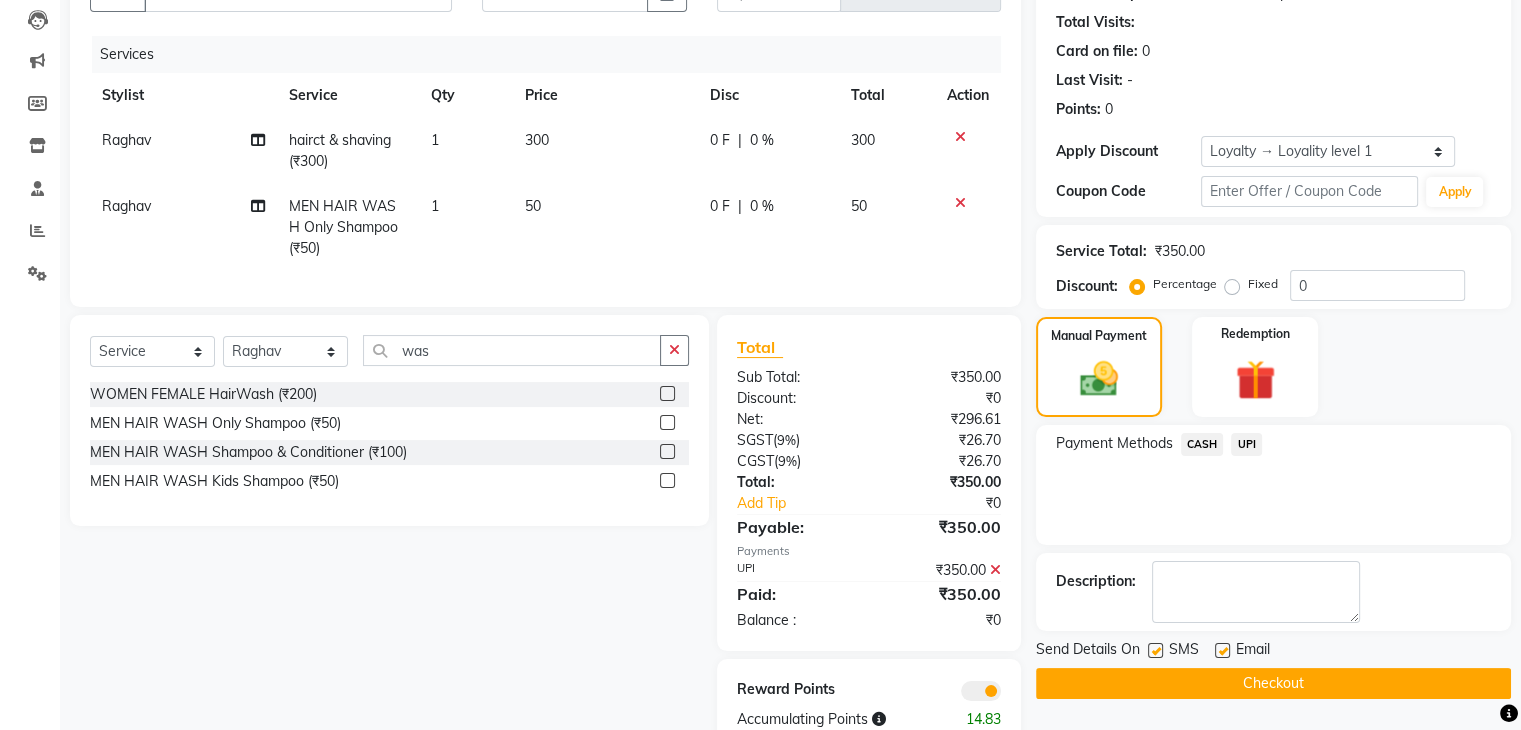 scroll, scrollTop: 279, scrollLeft: 0, axis: vertical 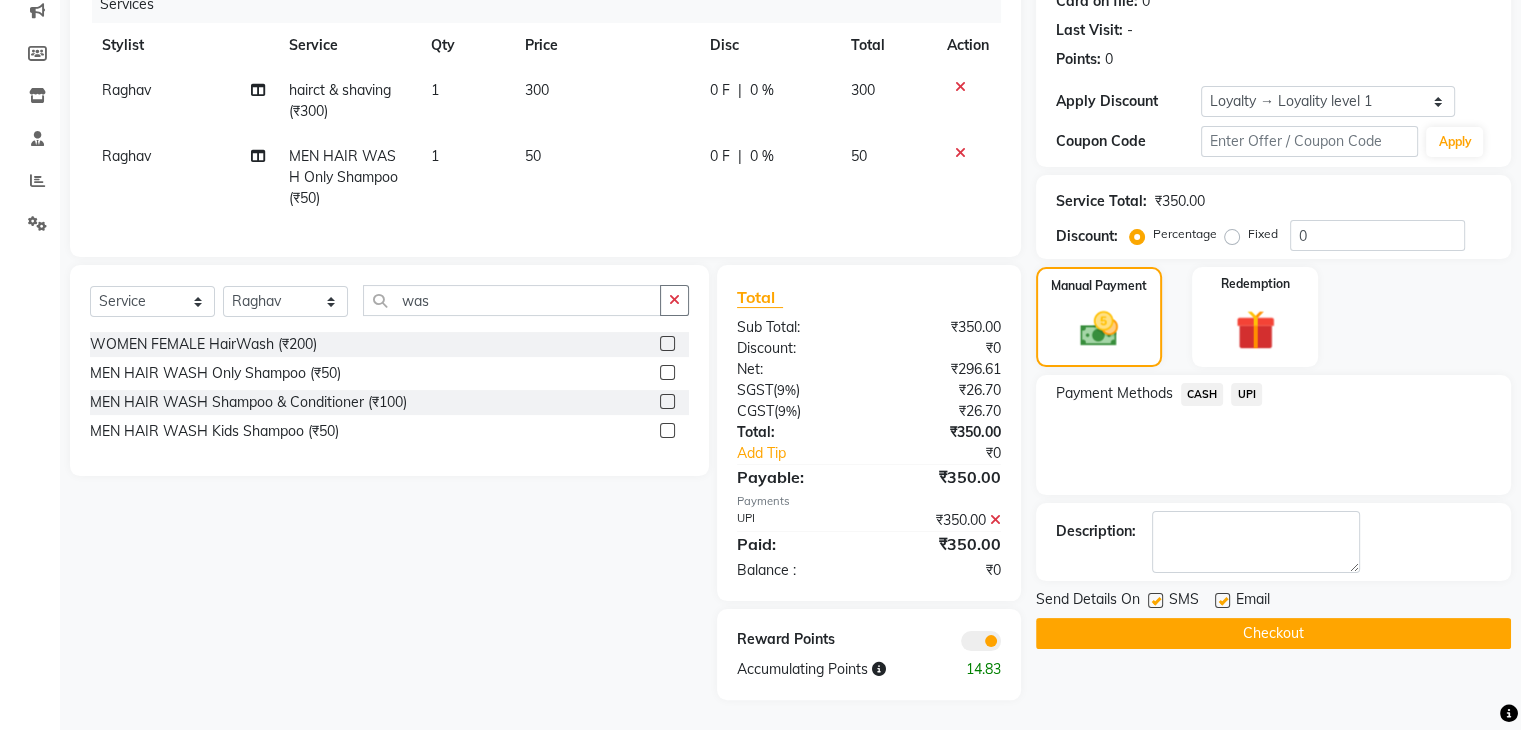 click on "Checkout" 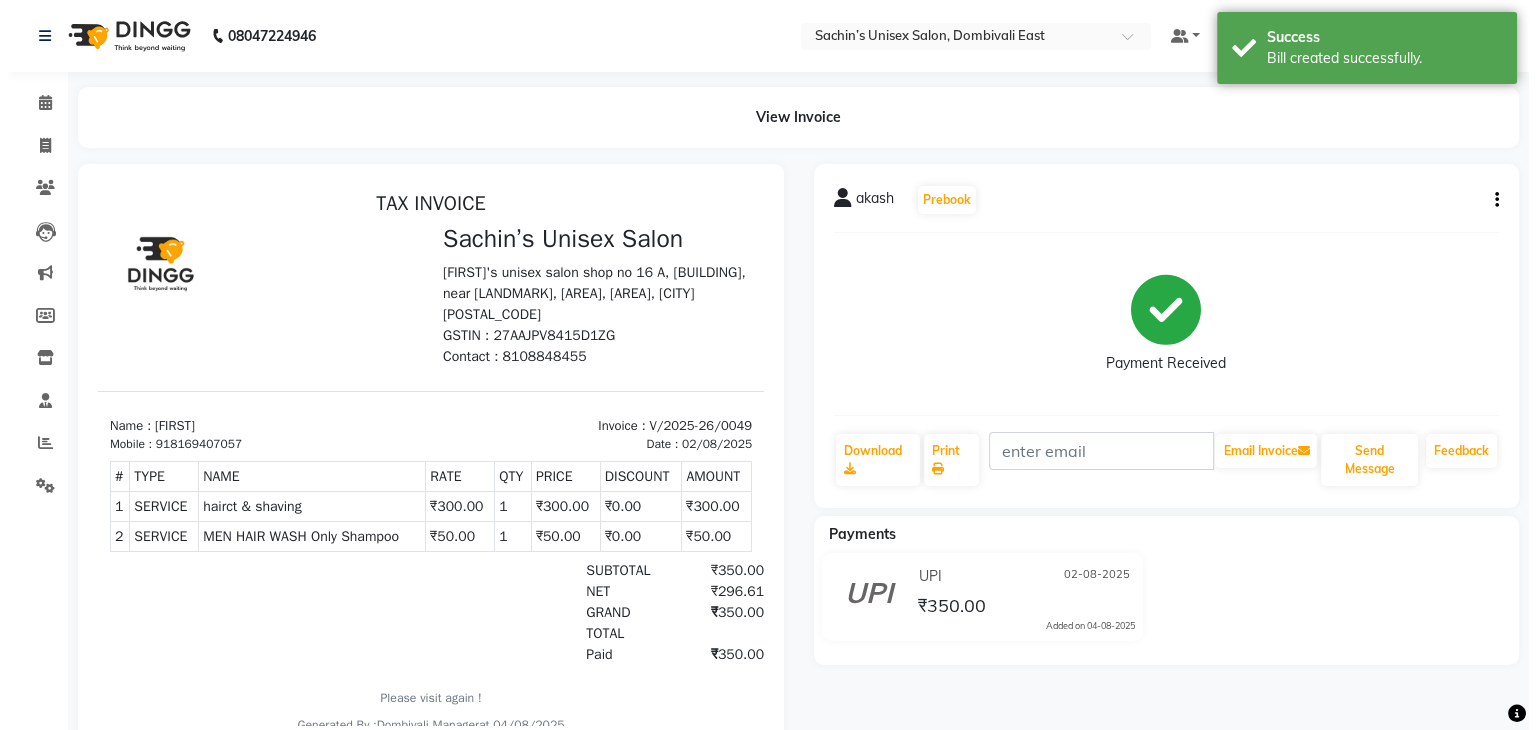 scroll, scrollTop: 0, scrollLeft: 0, axis: both 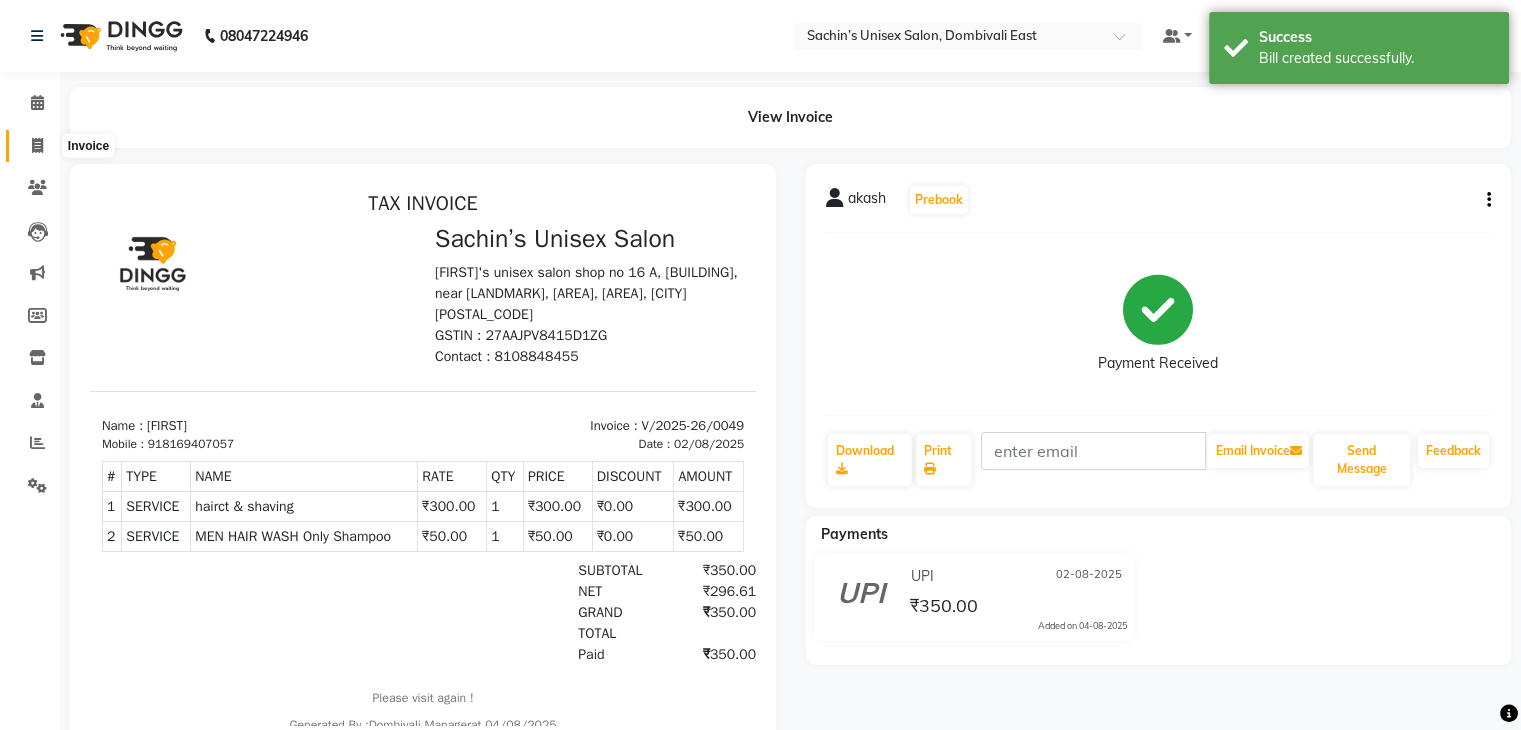 click 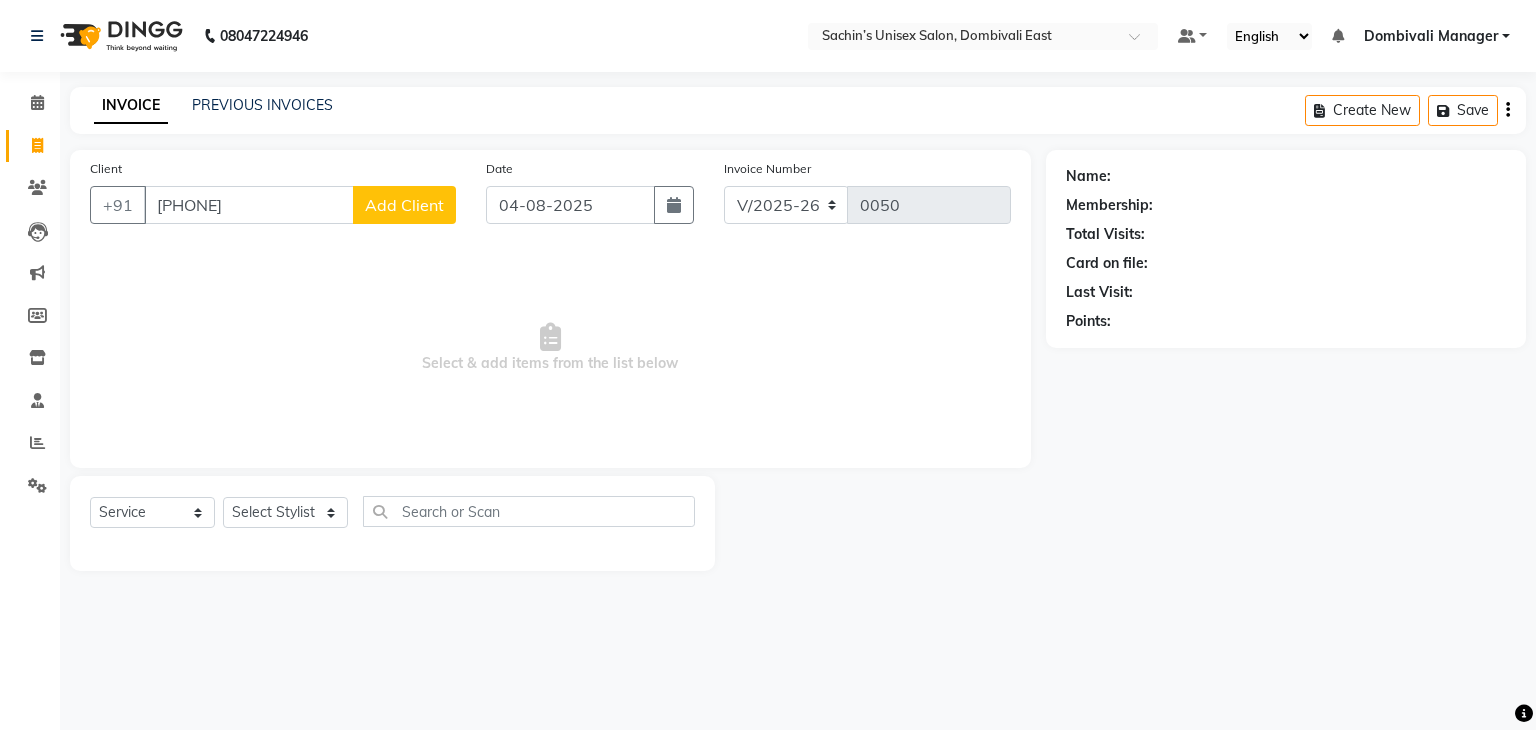 click on "Add Client" 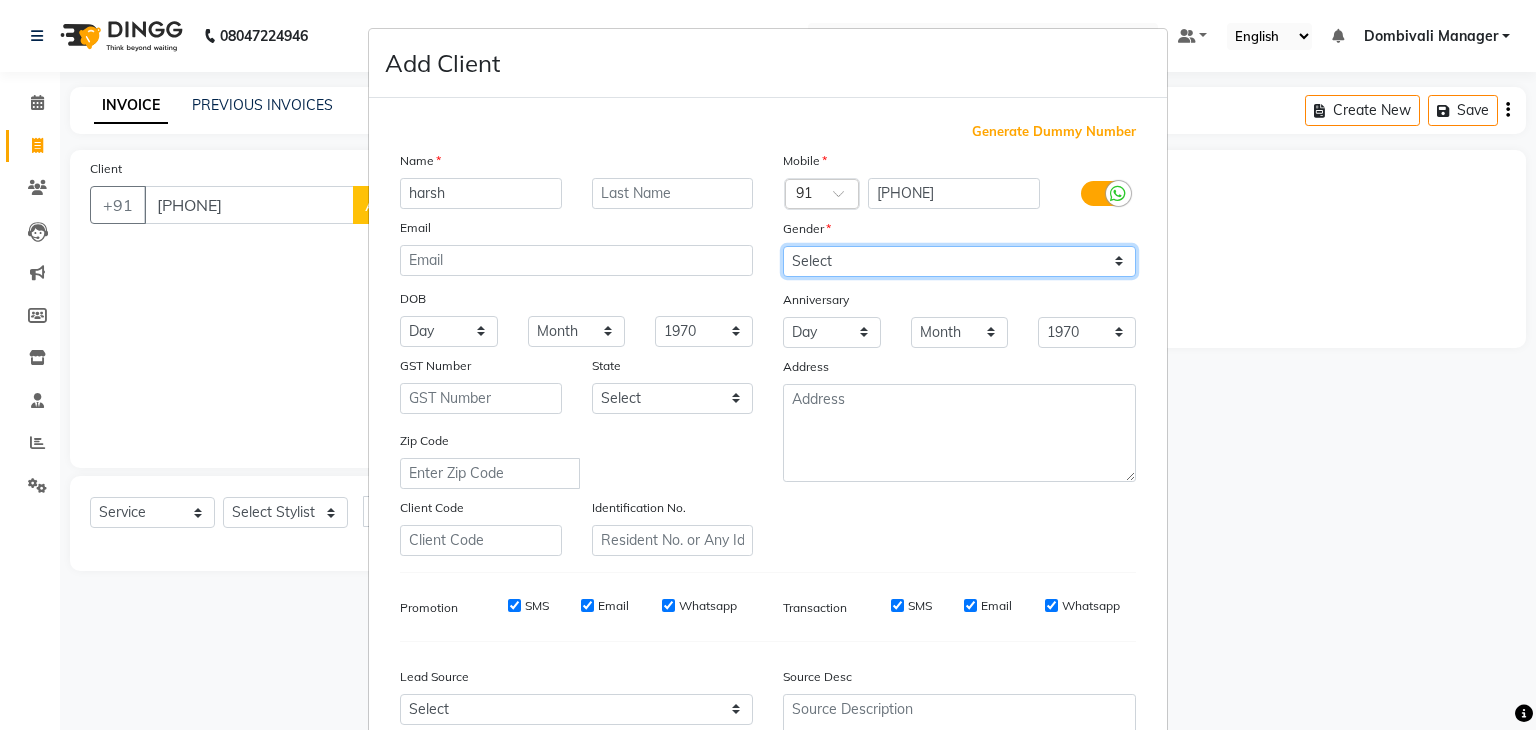 click on "Select Male Female Other Prefer Not To Say" at bounding box center [959, 261] 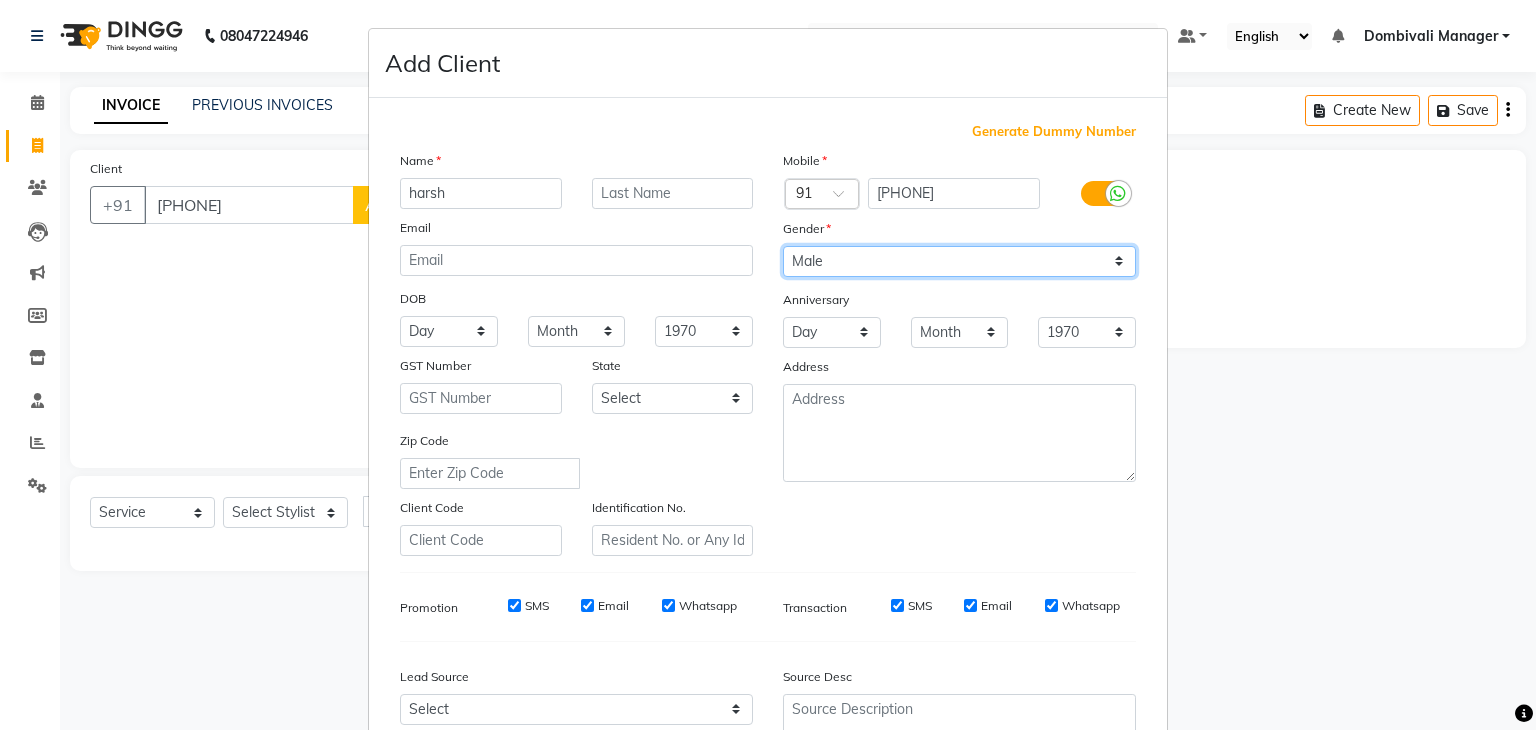 click on "Select Male Female Other Prefer Not To Say" at bounding box center (959, 261) 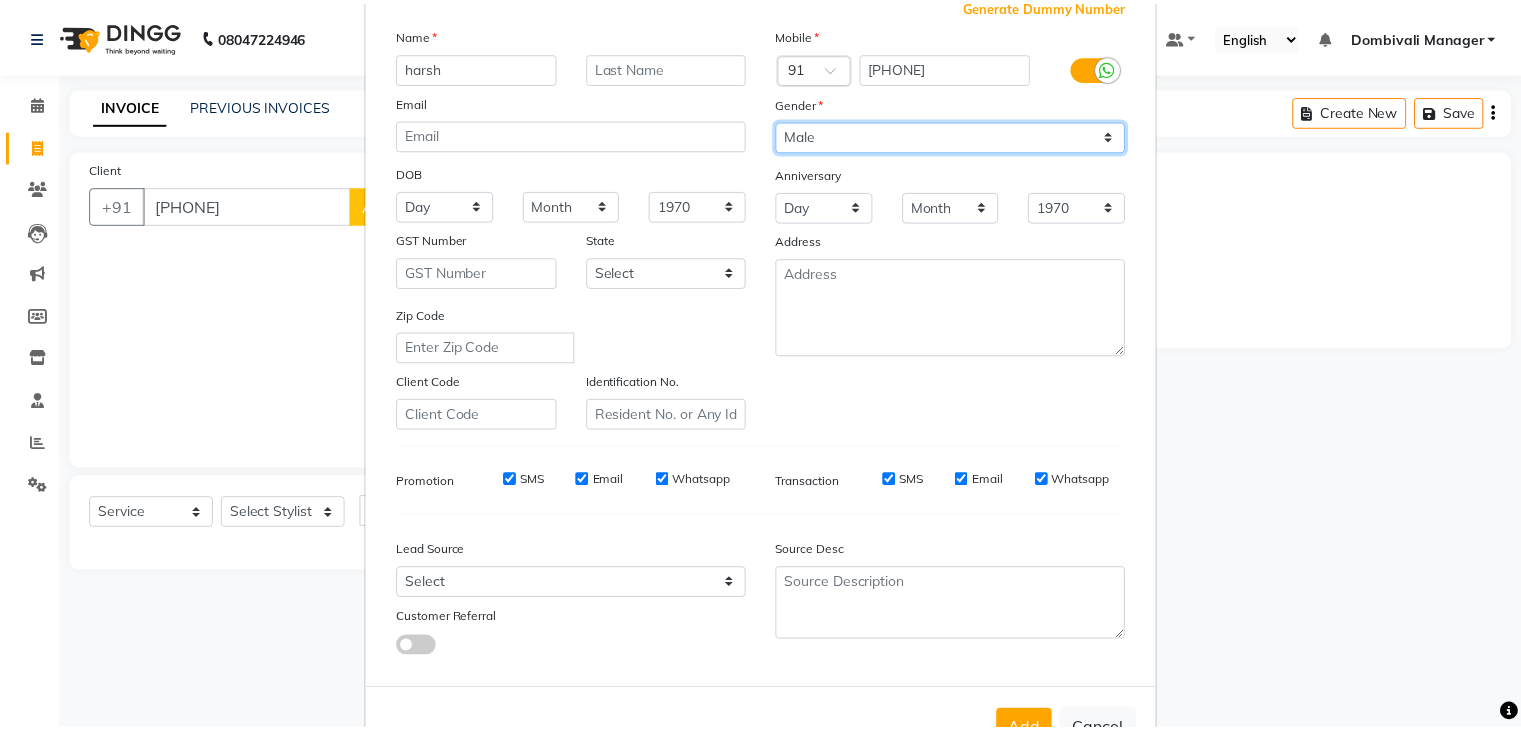 scroll, scrollTop: 203, scrollLeft: 0, axis: vertical 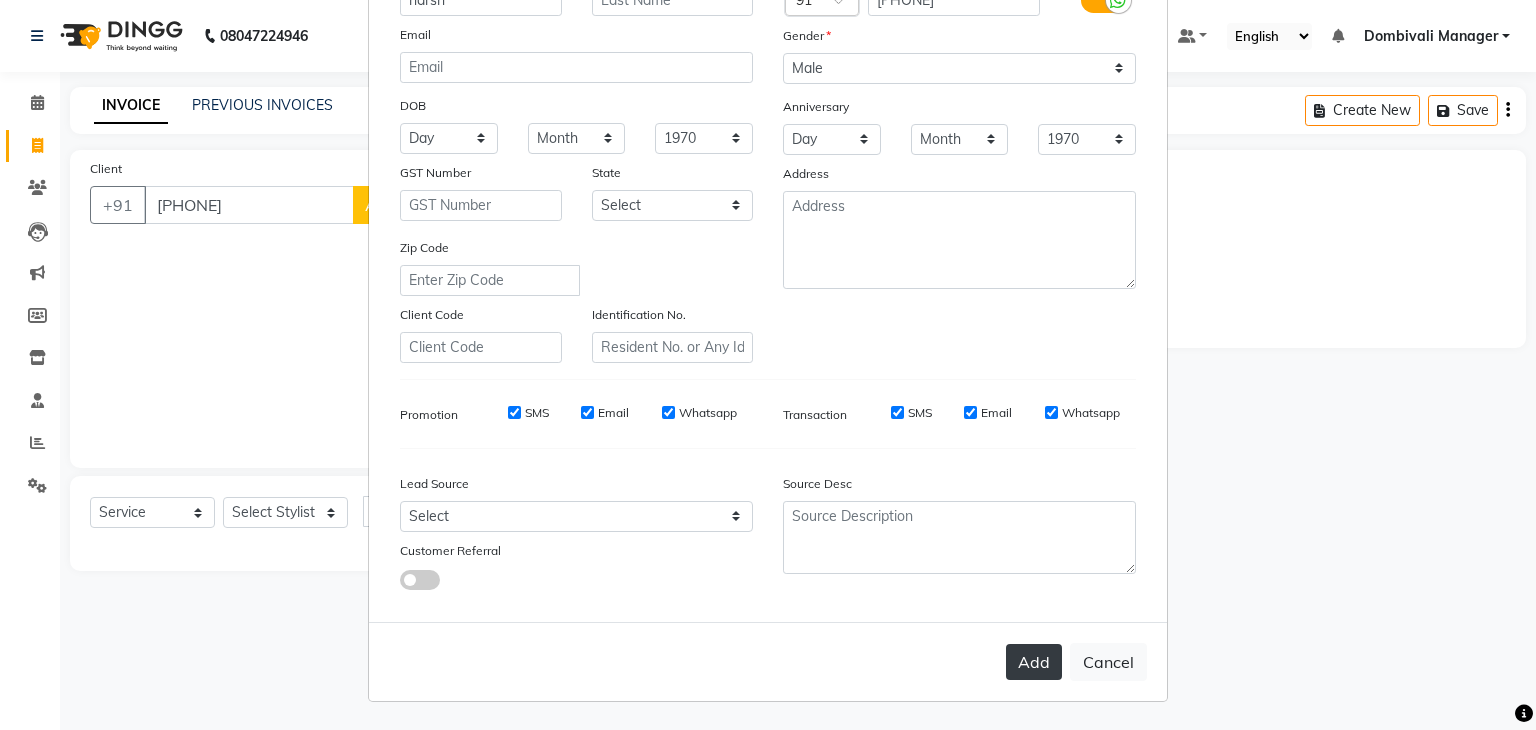 click on "Add" at bounding box center (1034, 662) 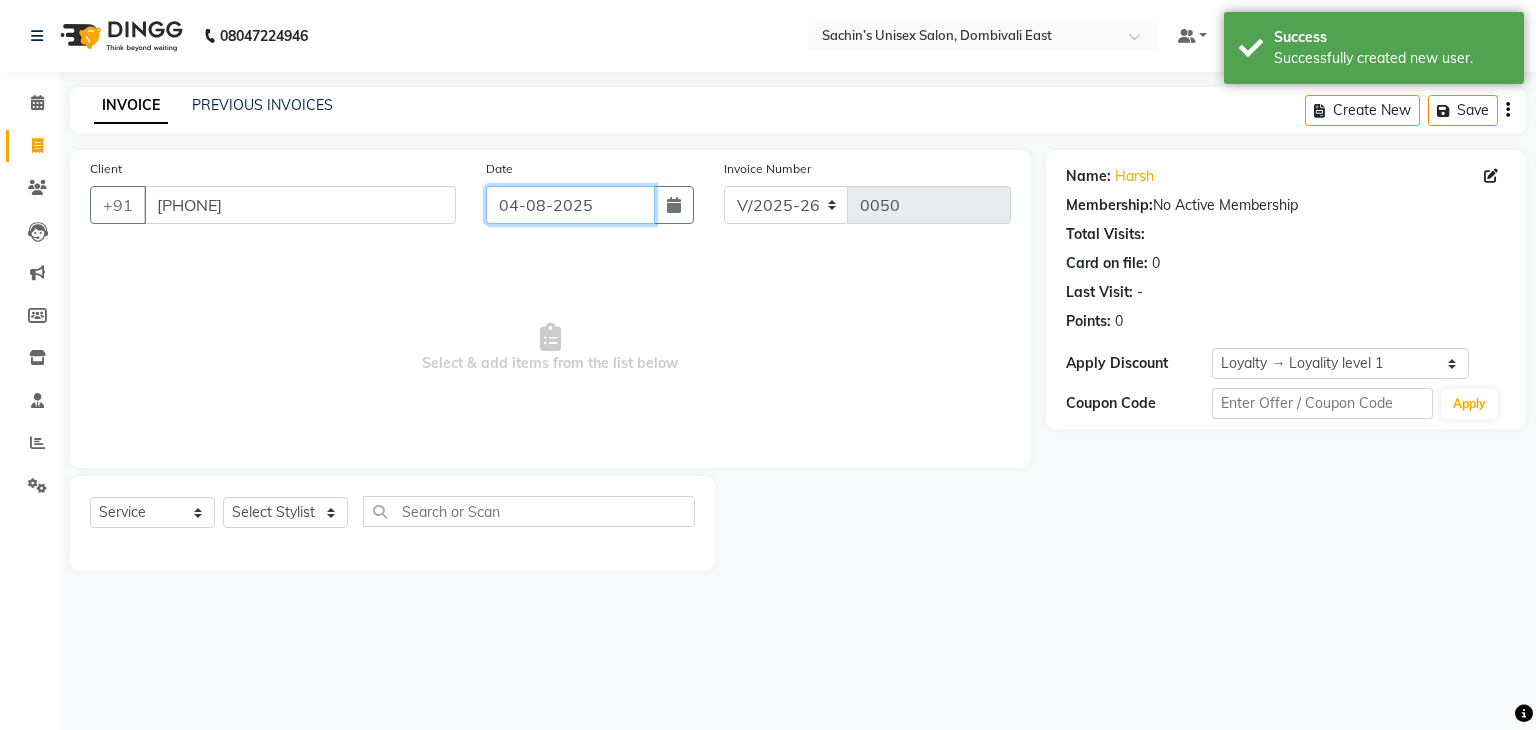 click on "04-08-2025" 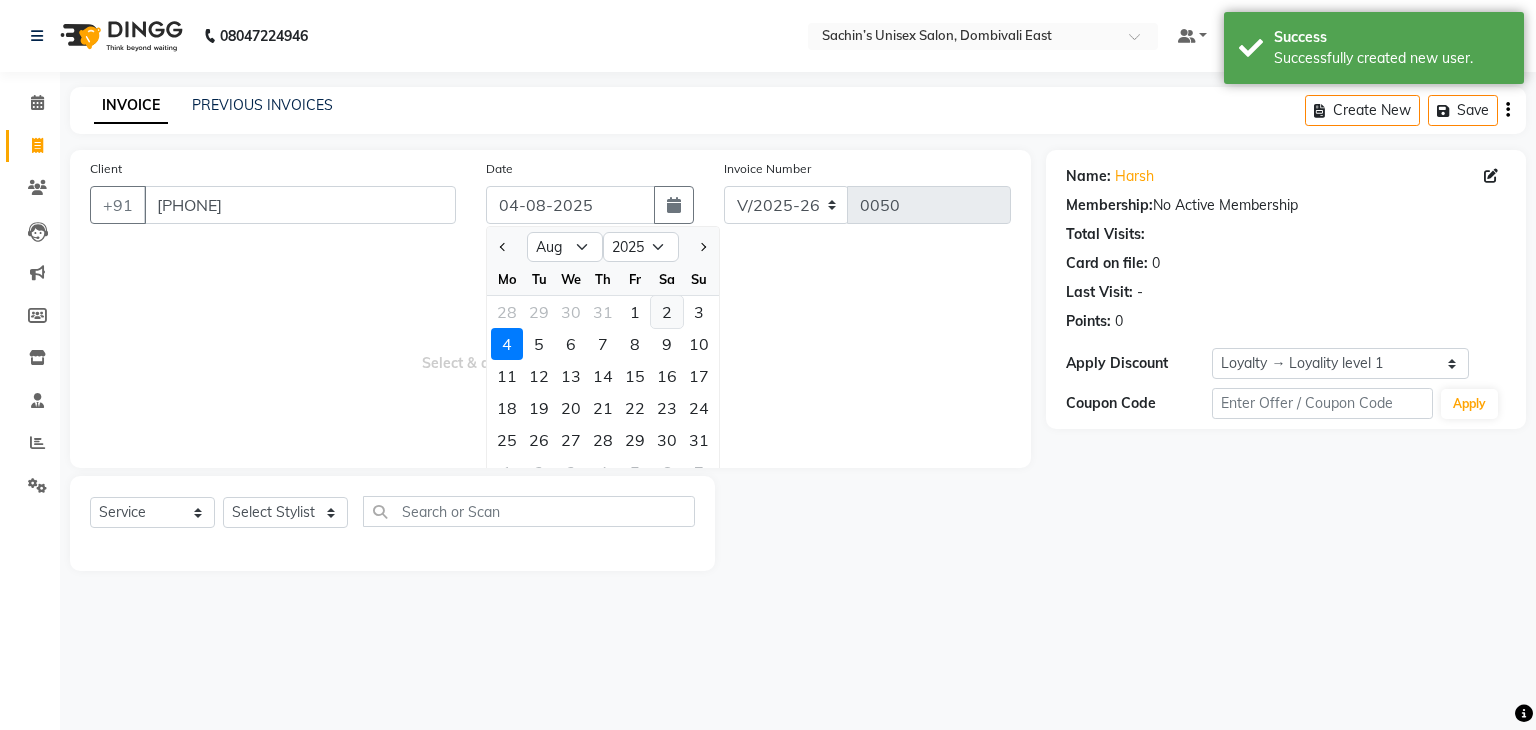 click on "2" 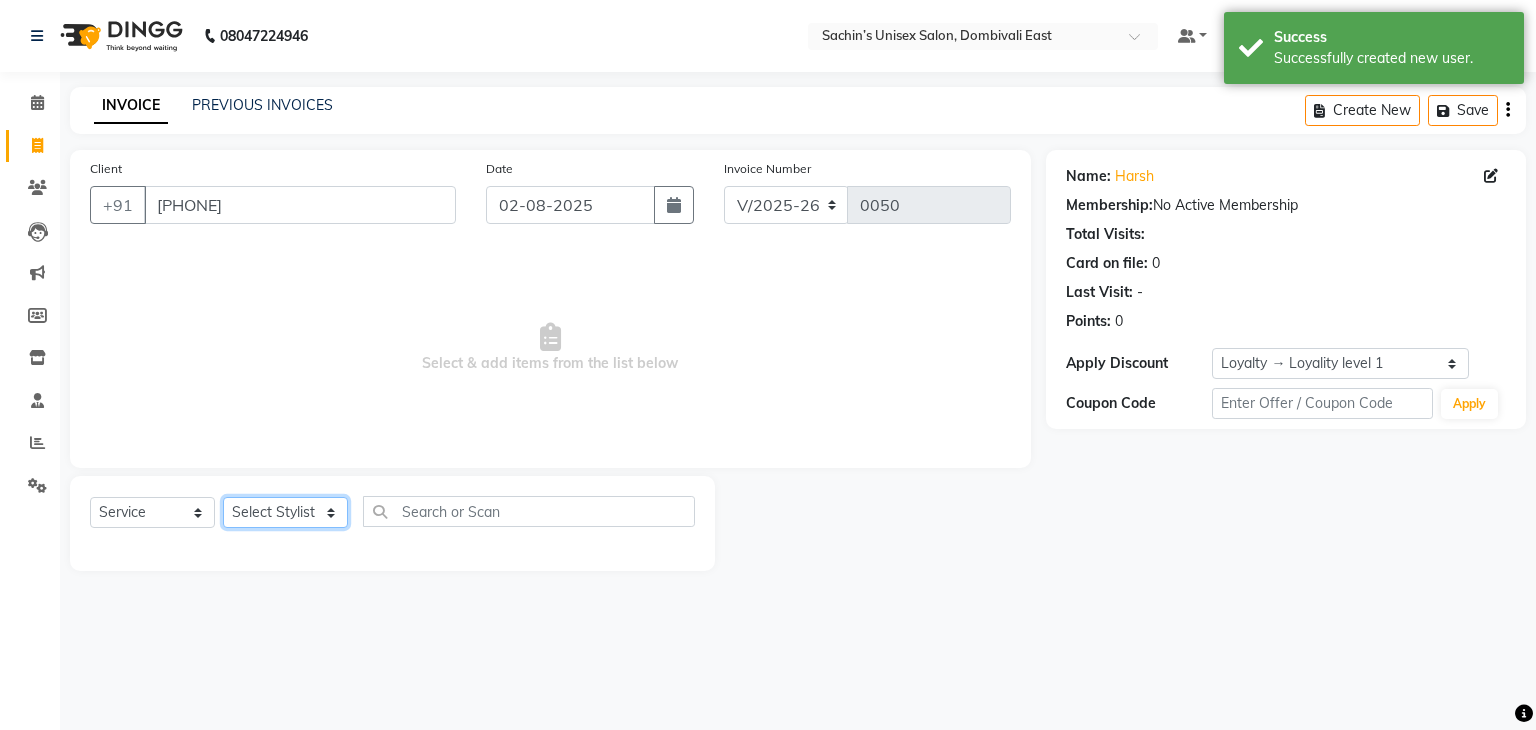 click on "Select Stylist [NAME] [CITY] Manager [NAME] [LAST] [NAME] [LAST]" 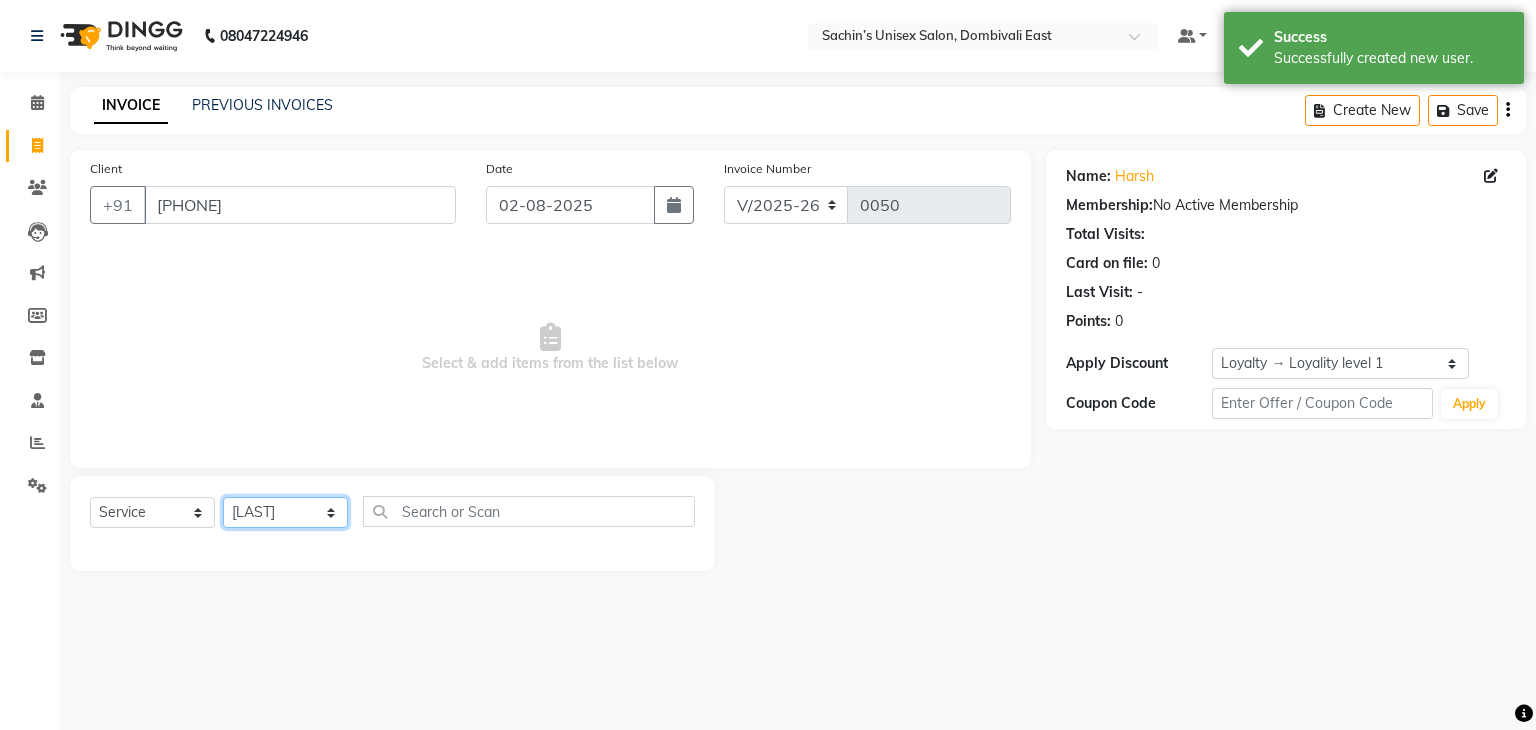 click on "Select Stylist [NAME] [CITY] Manager [NAME] [LAST] [NAME] [LAST]" 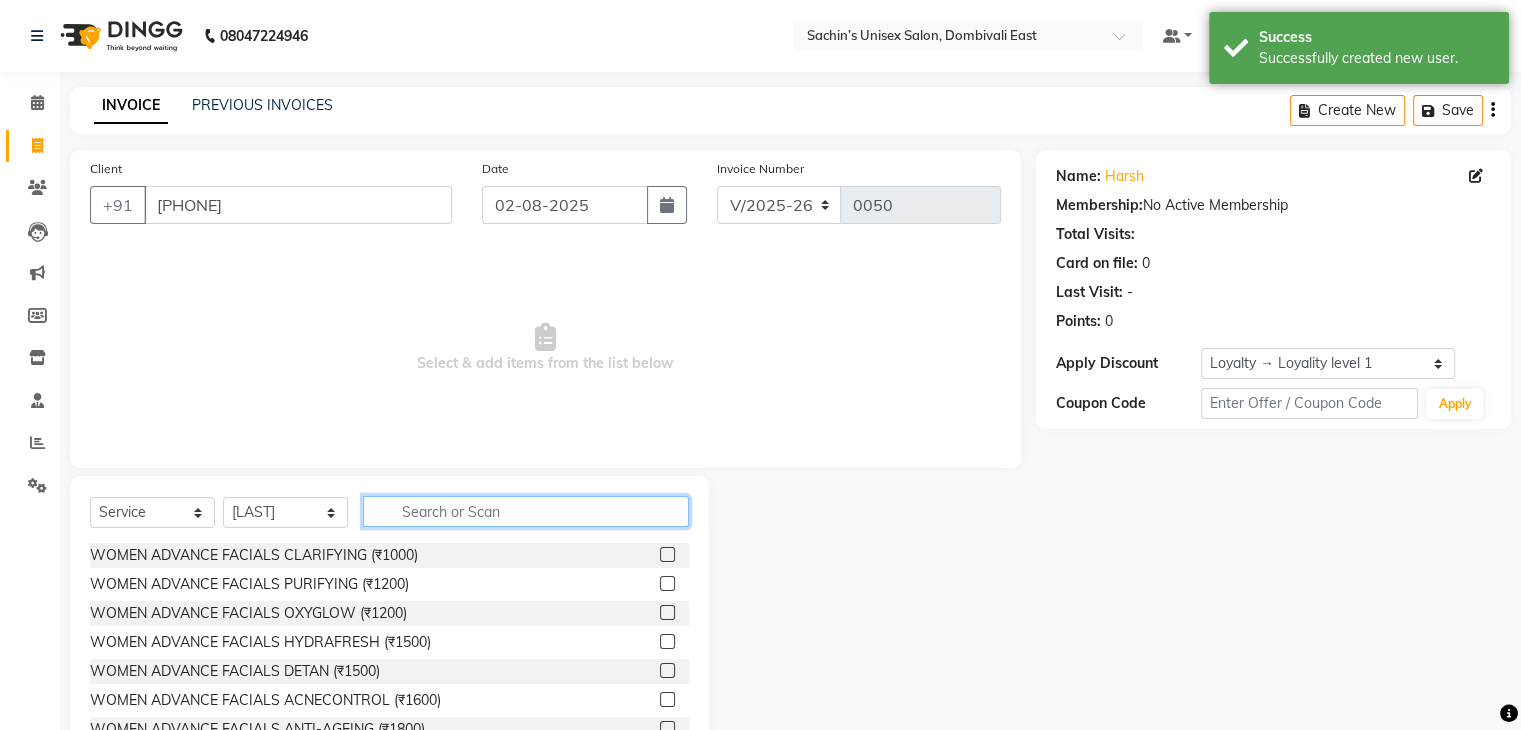 click 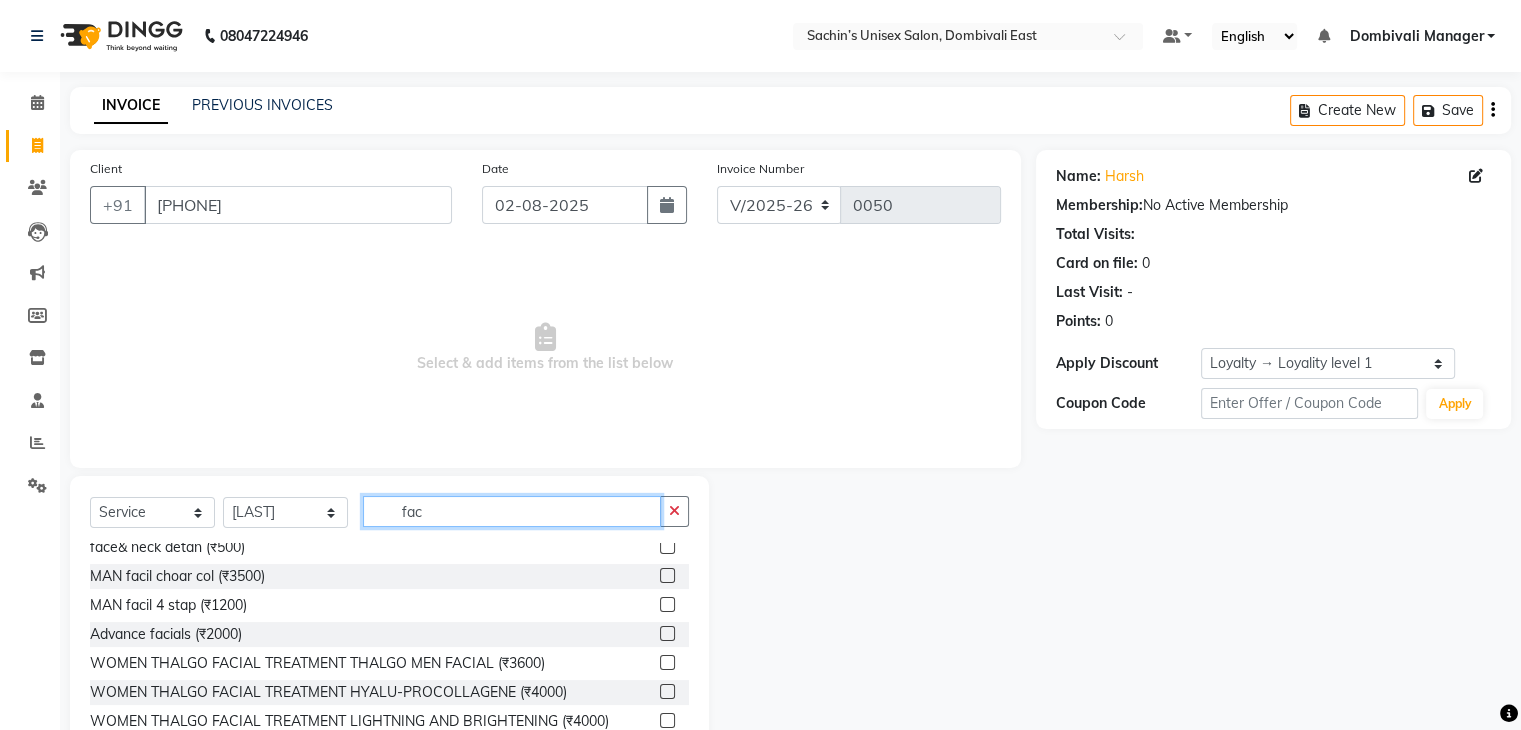 scroll, scrollTop: 1047, scrollLeft: 0, axis: vertical 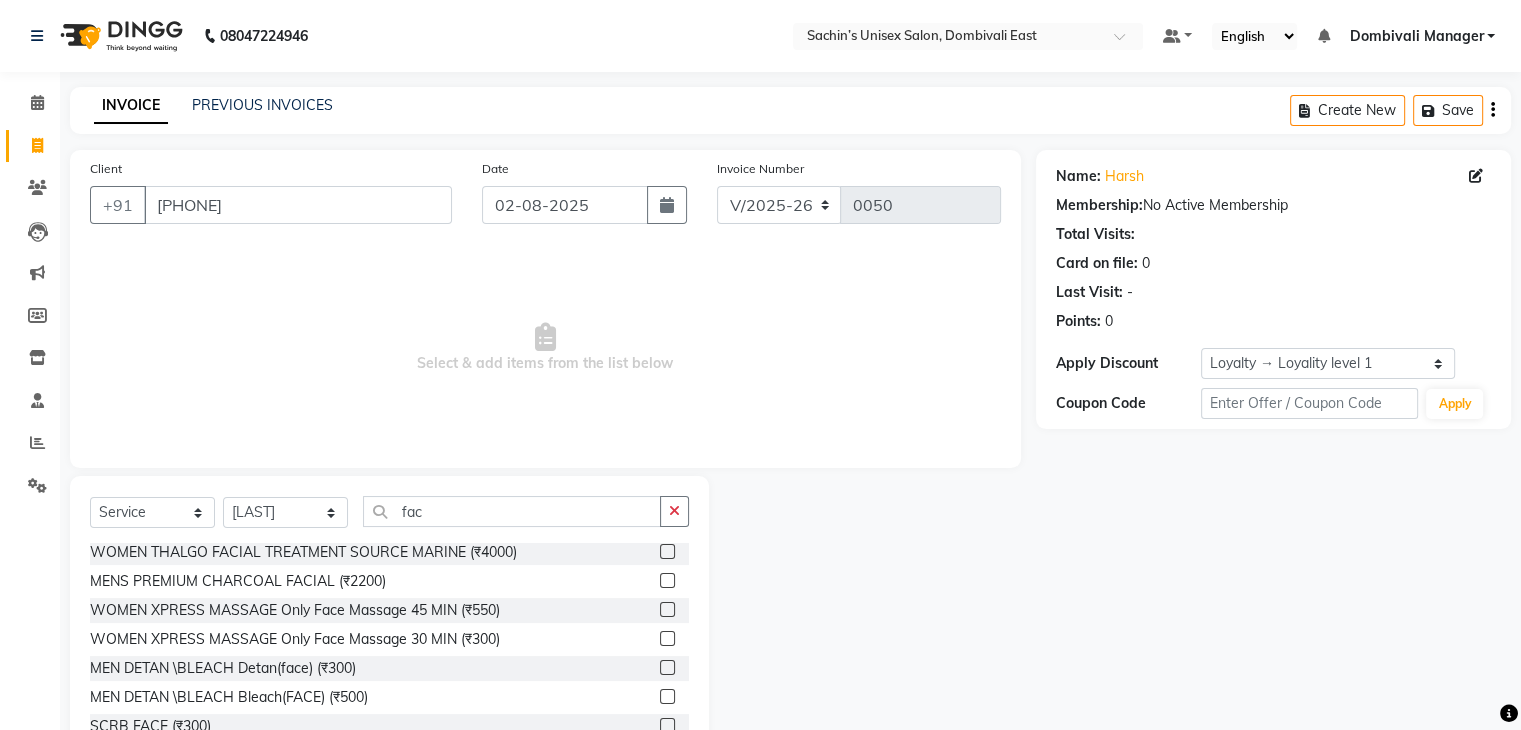 click 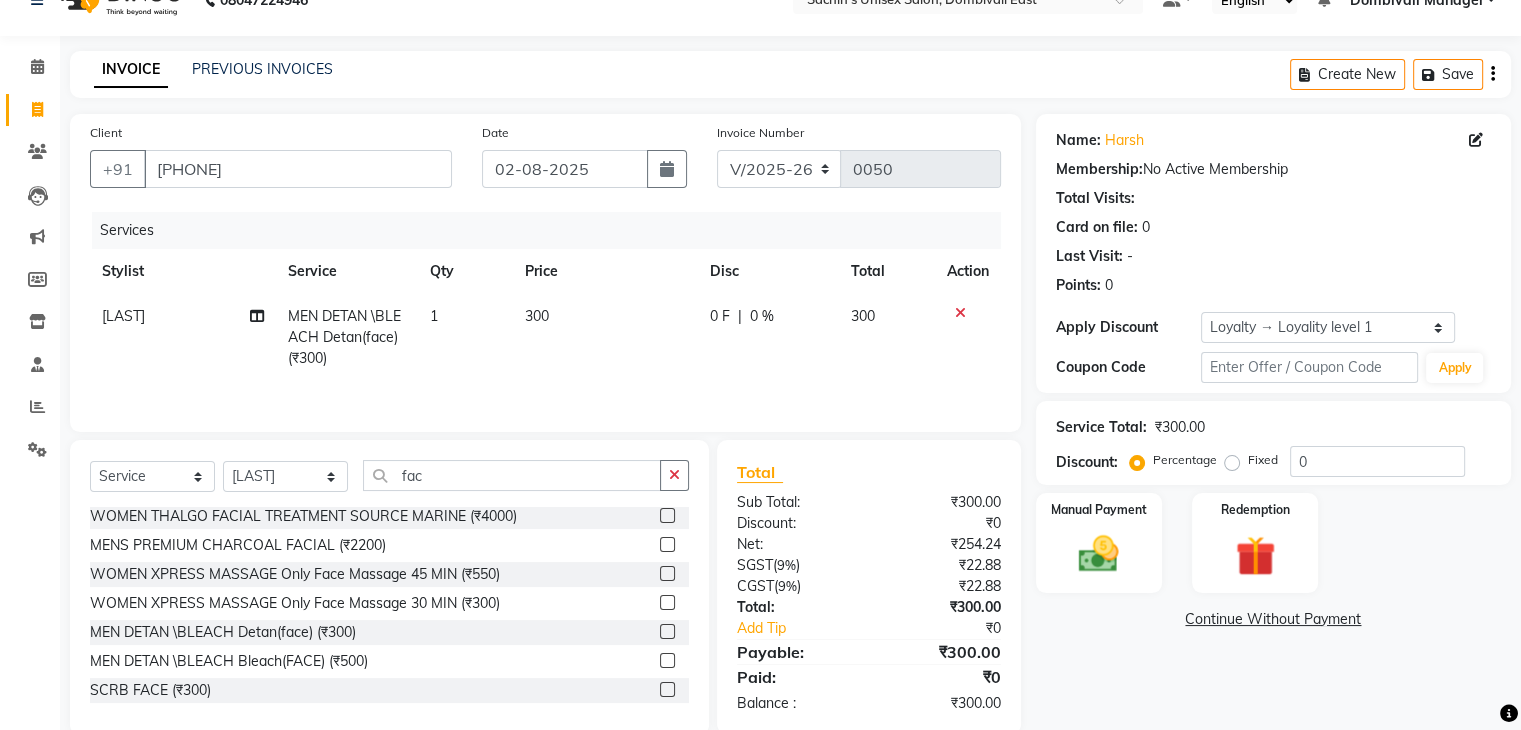 scroll, scrollTop: 72, scrollLeft: 0, axis: vertical 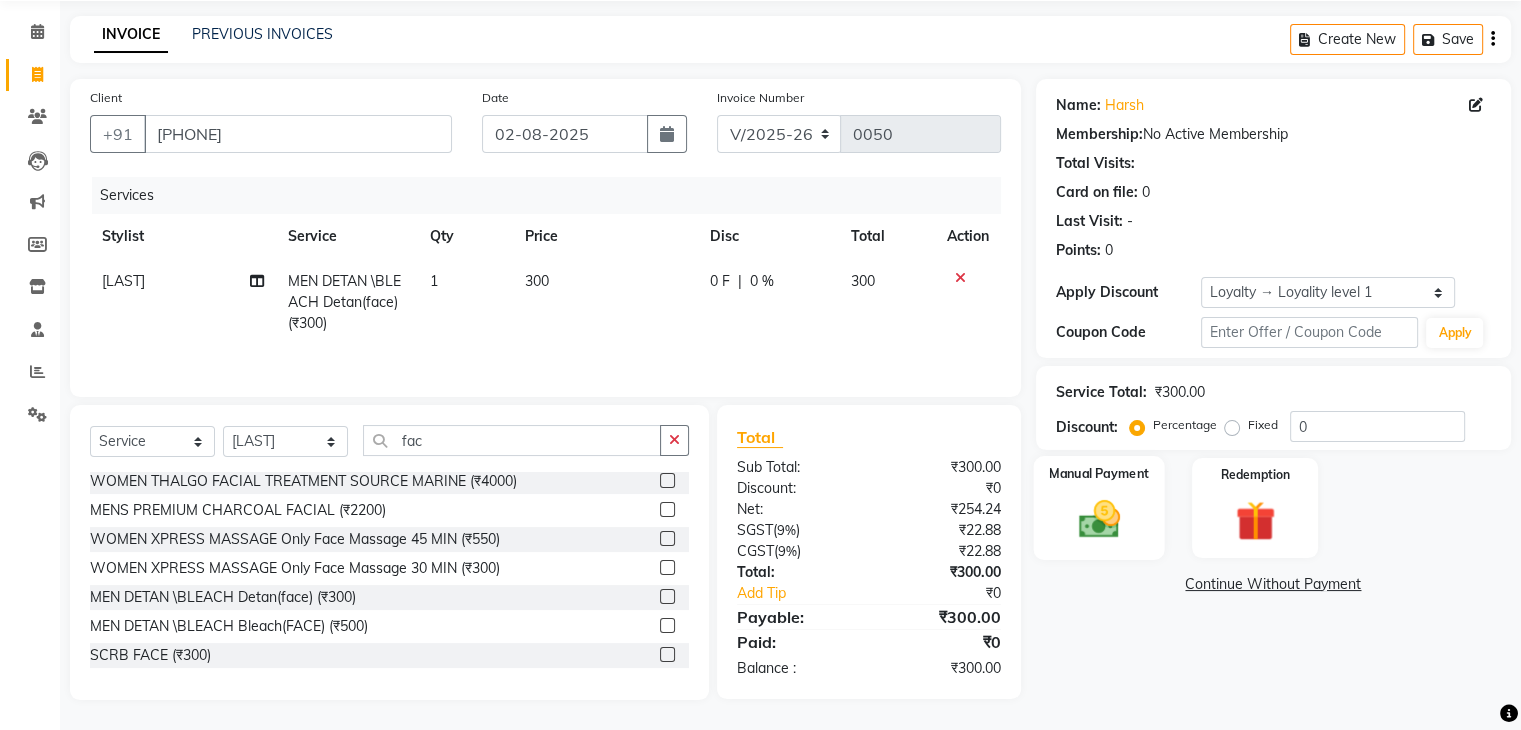 click on "Manual Payment" 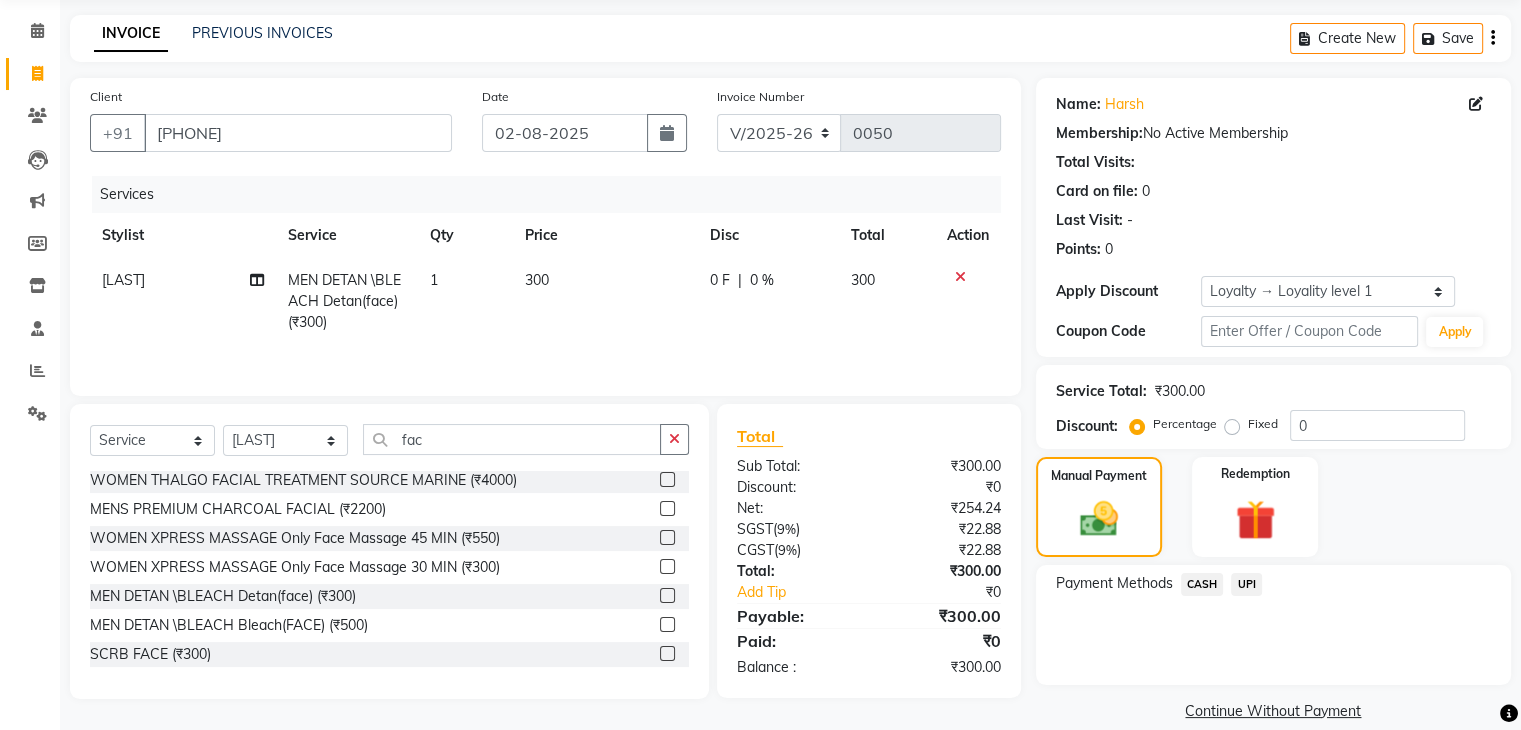 click on "UPI" 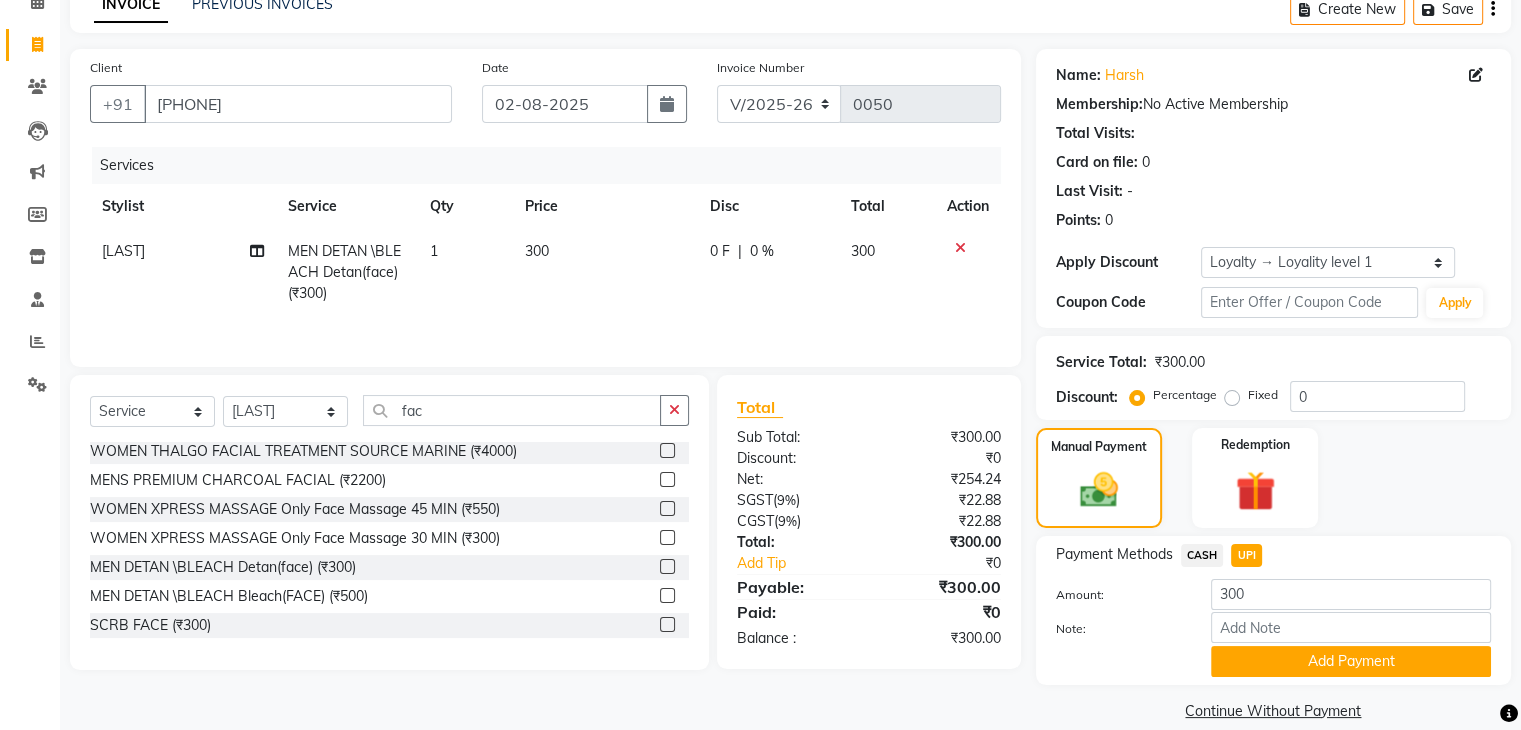 scroll, scrollTop: 128, scrollLeft: 0, axis: vertical 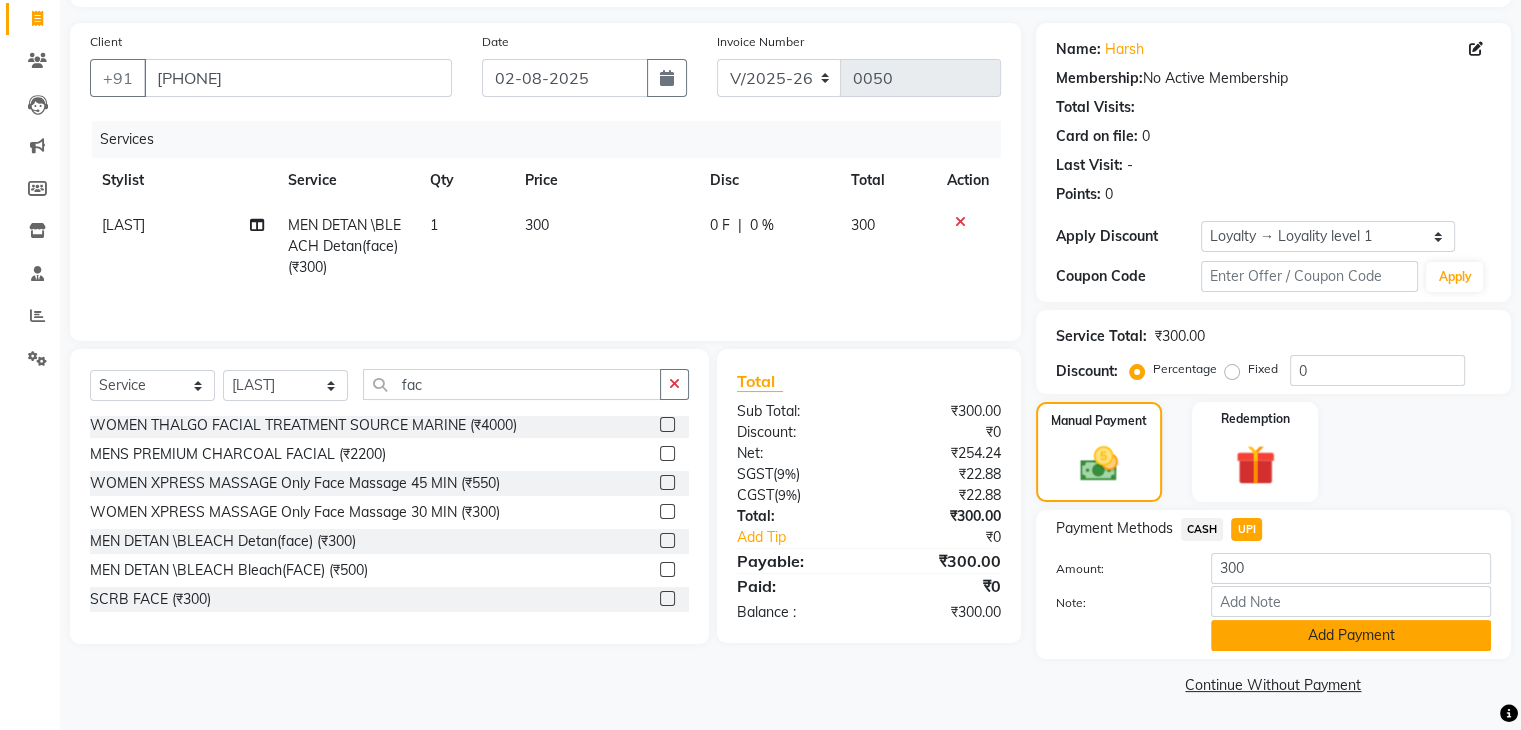 click on "Add Payment" 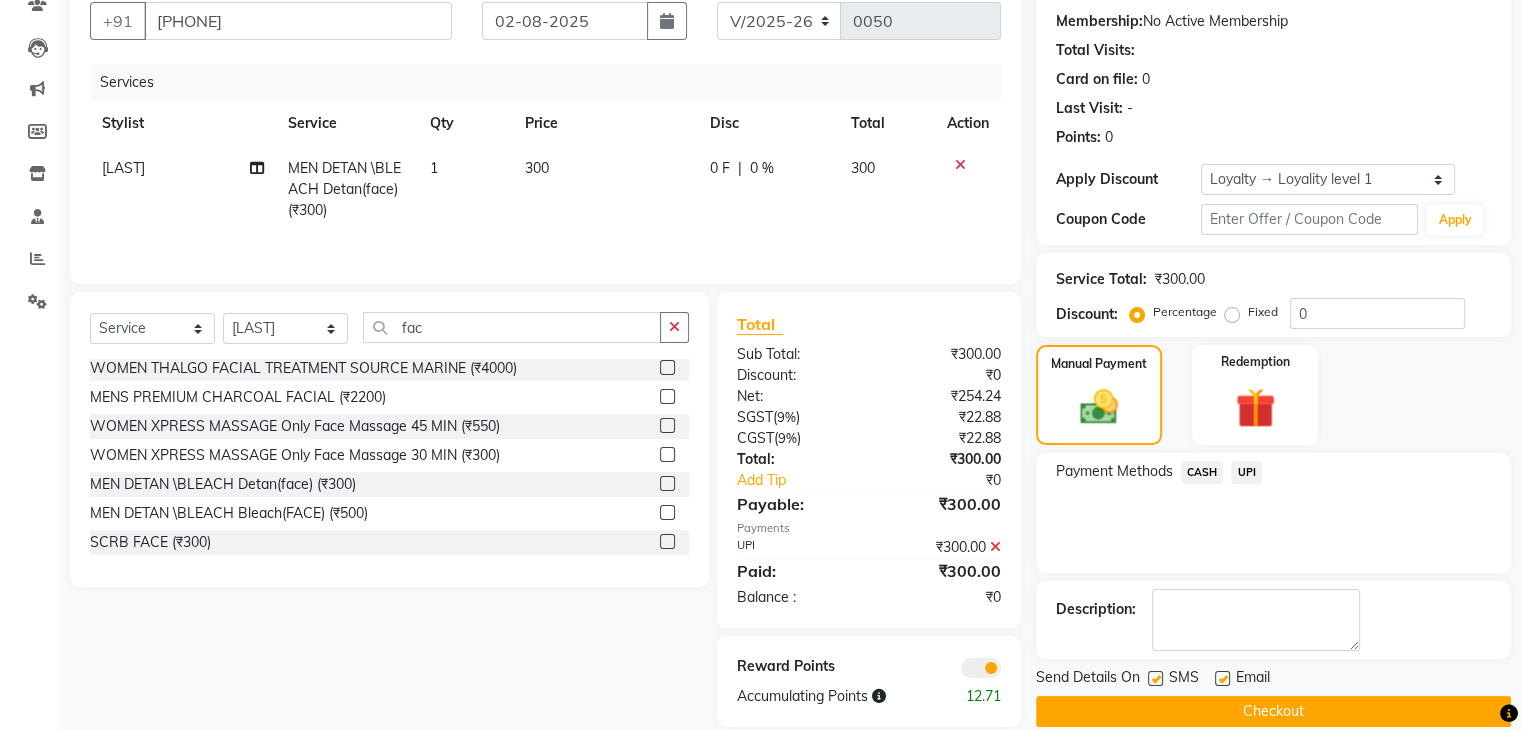 scroll, scrollTop: 213, scrollLeft: 0, axis: vertical 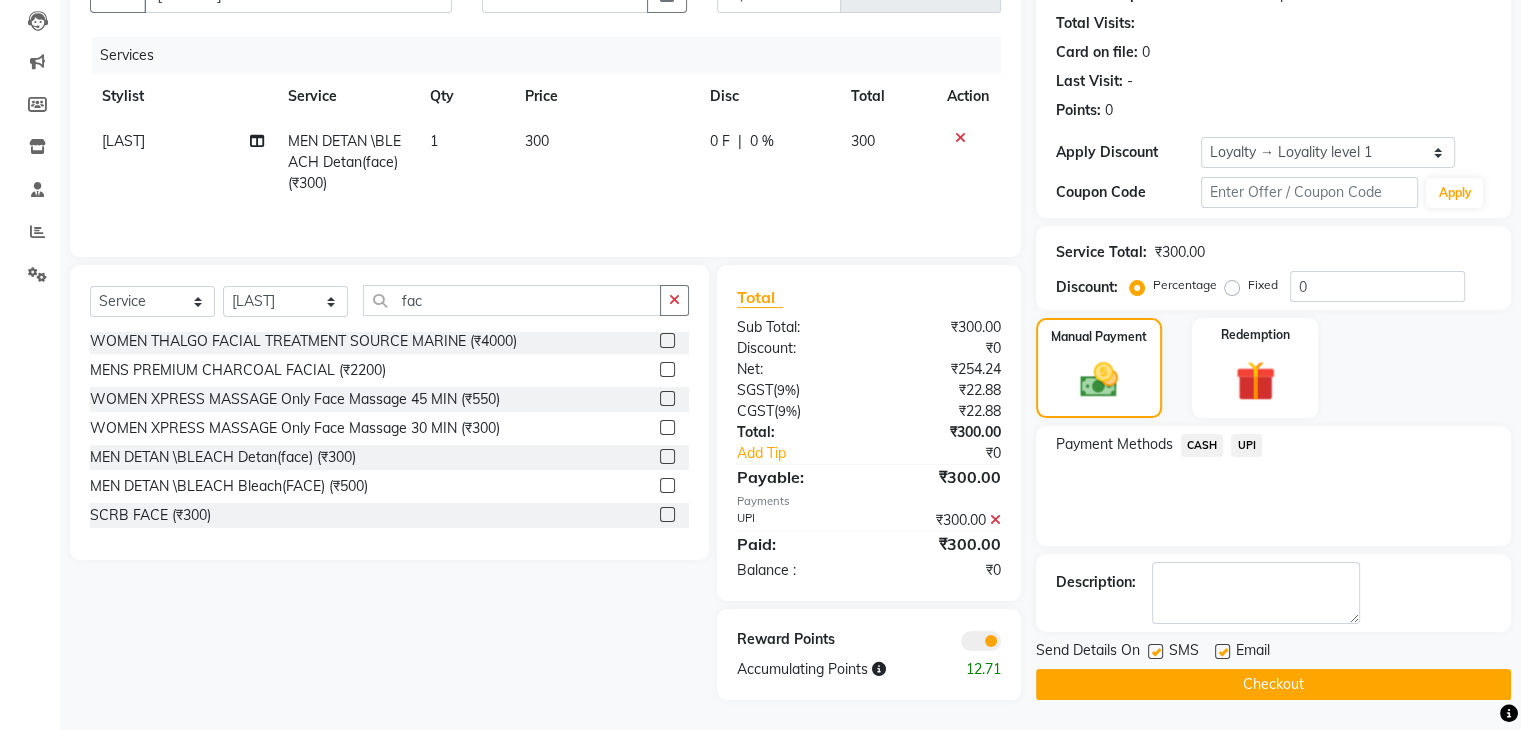 click on "Checkout" 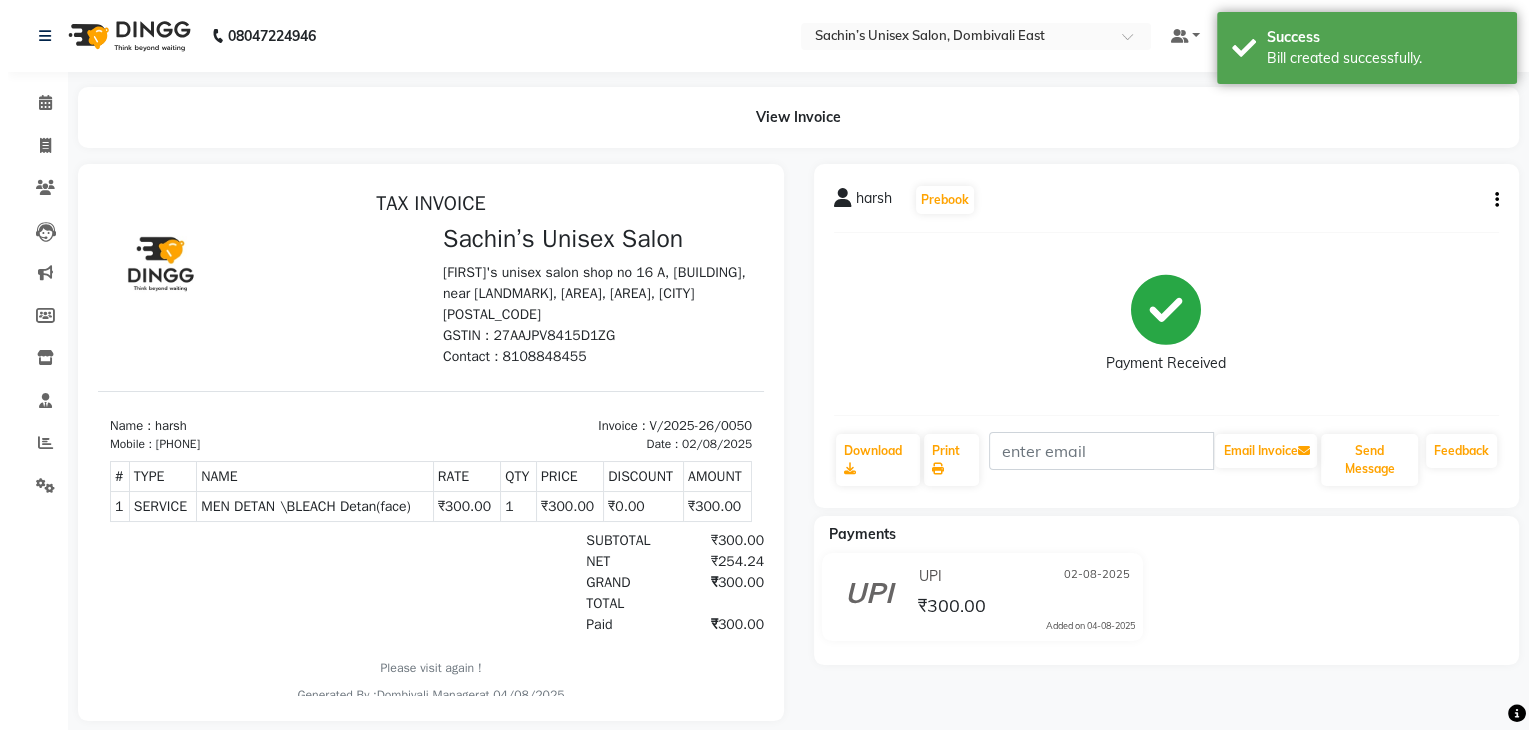 scroll, scrollTop: 0, scrollLeft: 0, axis: both 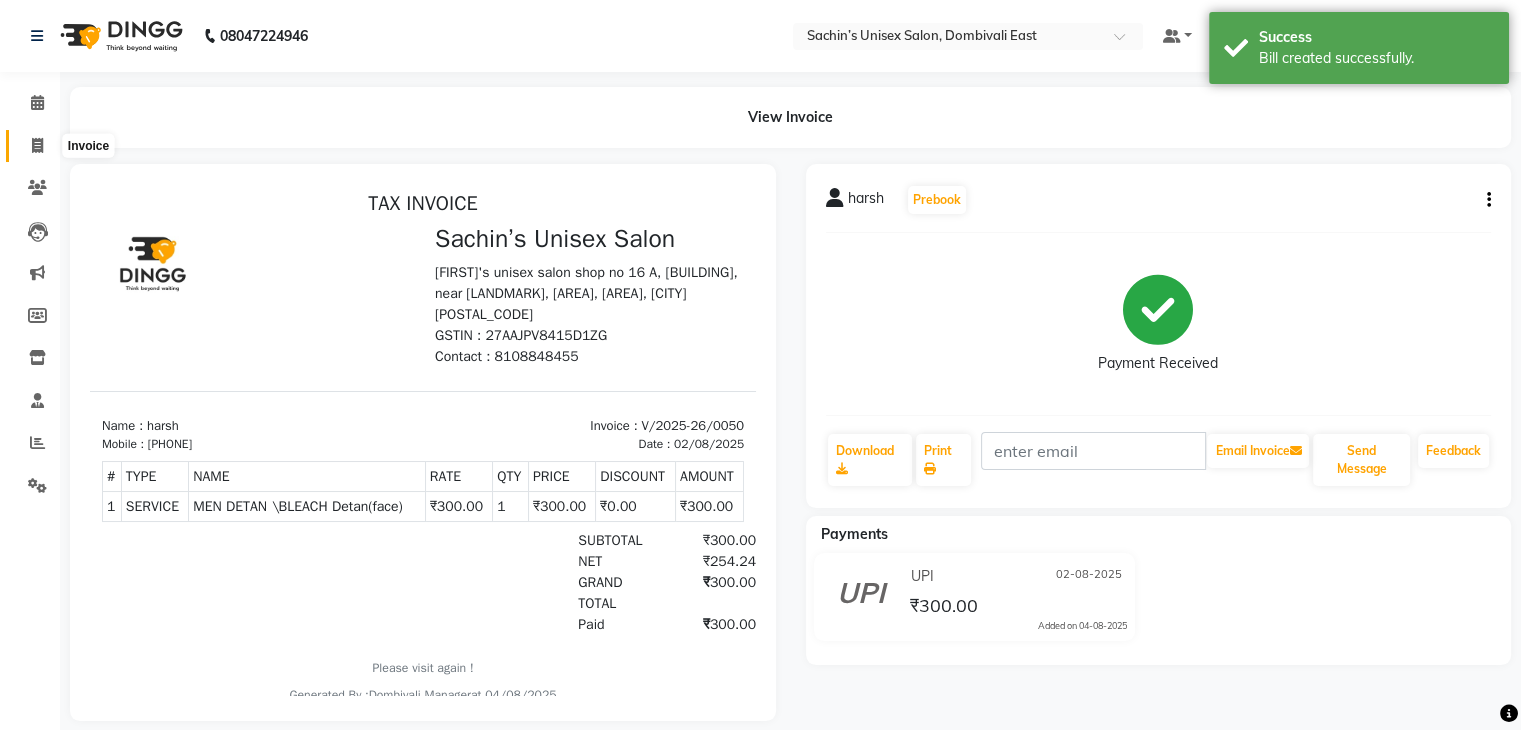 click 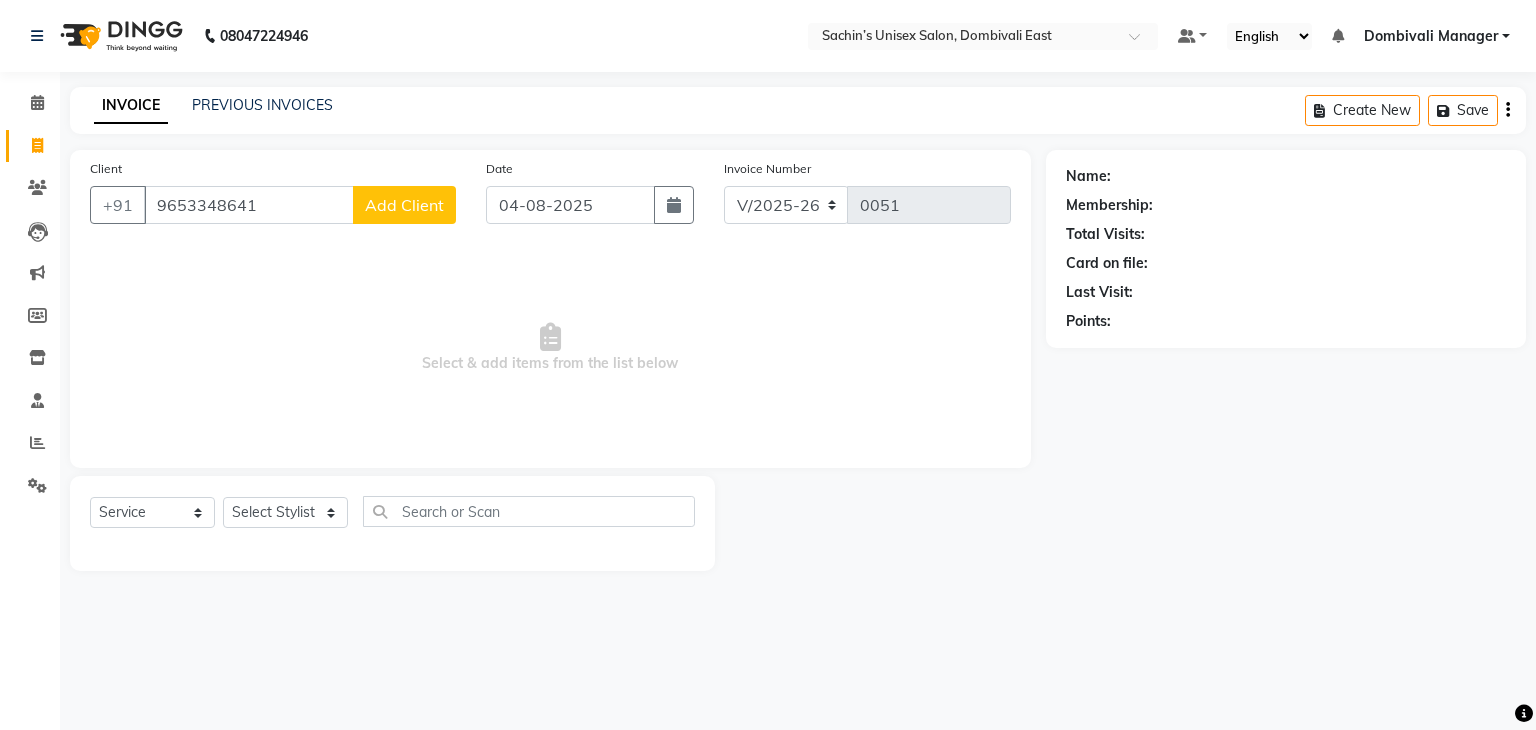 click on "Add Client" 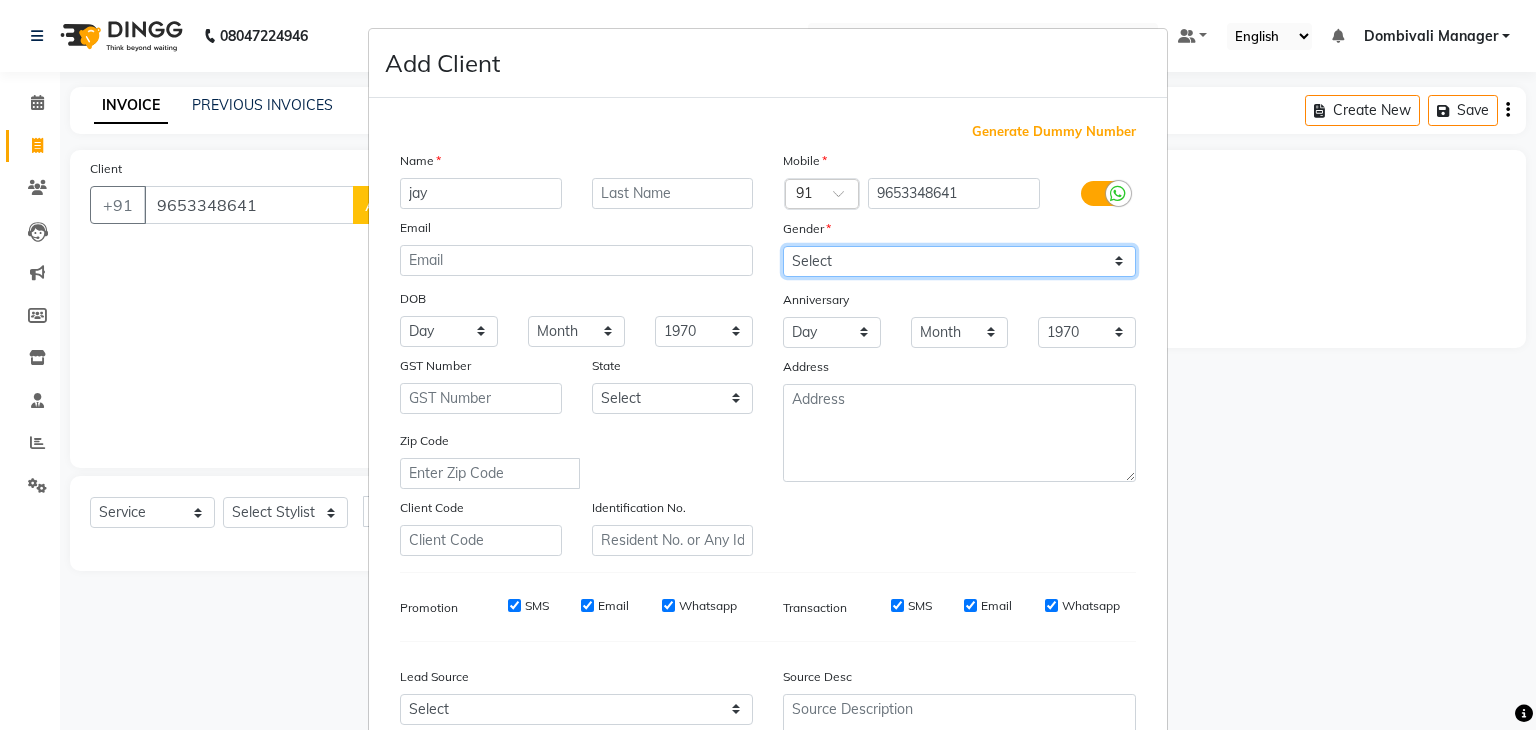 click on "Select Male Female Other Prefer Not To Say" at bounding box center [959, 261] 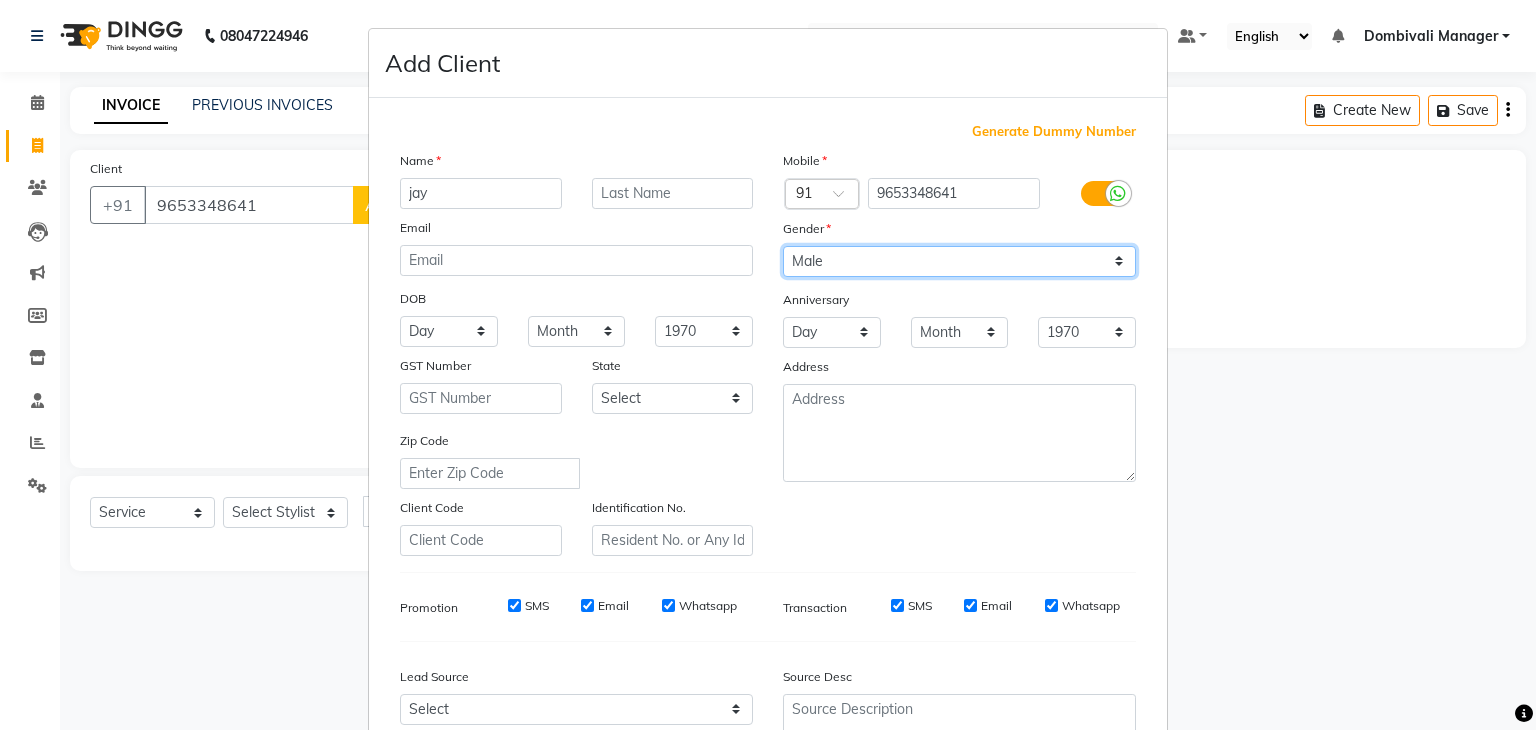 click on "Select Male Female Other Prefer Not To Say" at bounding box center [959, 261] 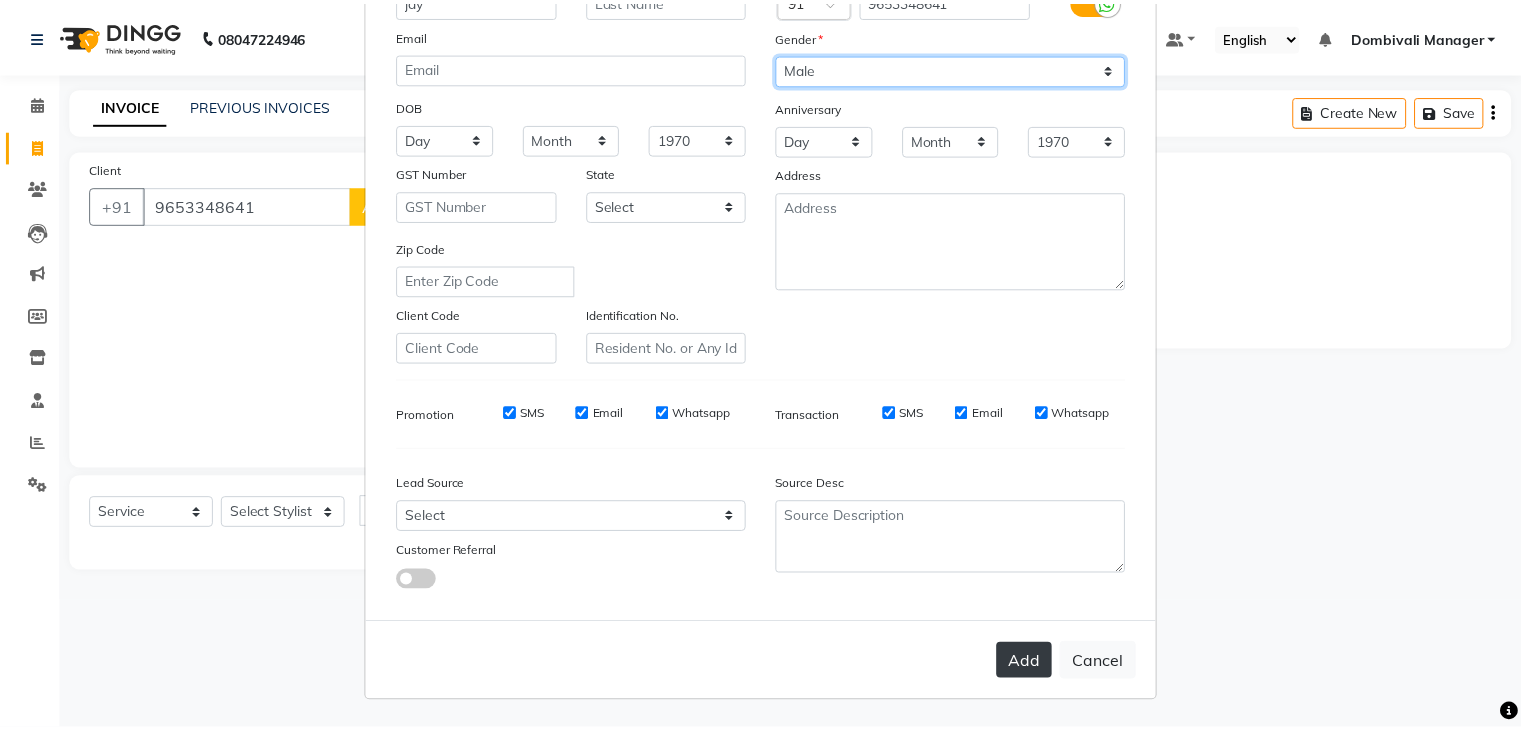 scroll, scrollTop: 203, scrollLeft: 0, axis: vertical 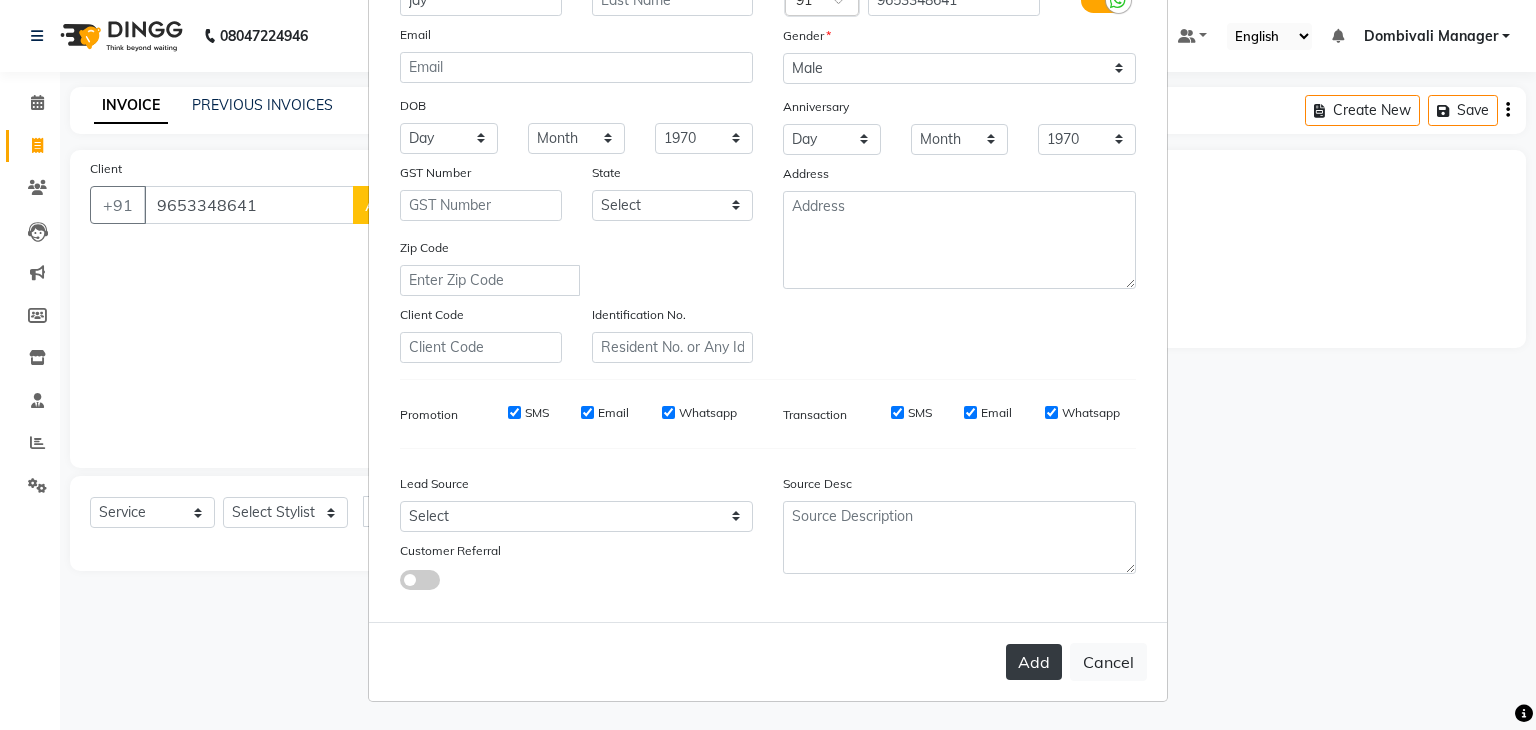 click on "Add" at bounding box center (1034, 662) 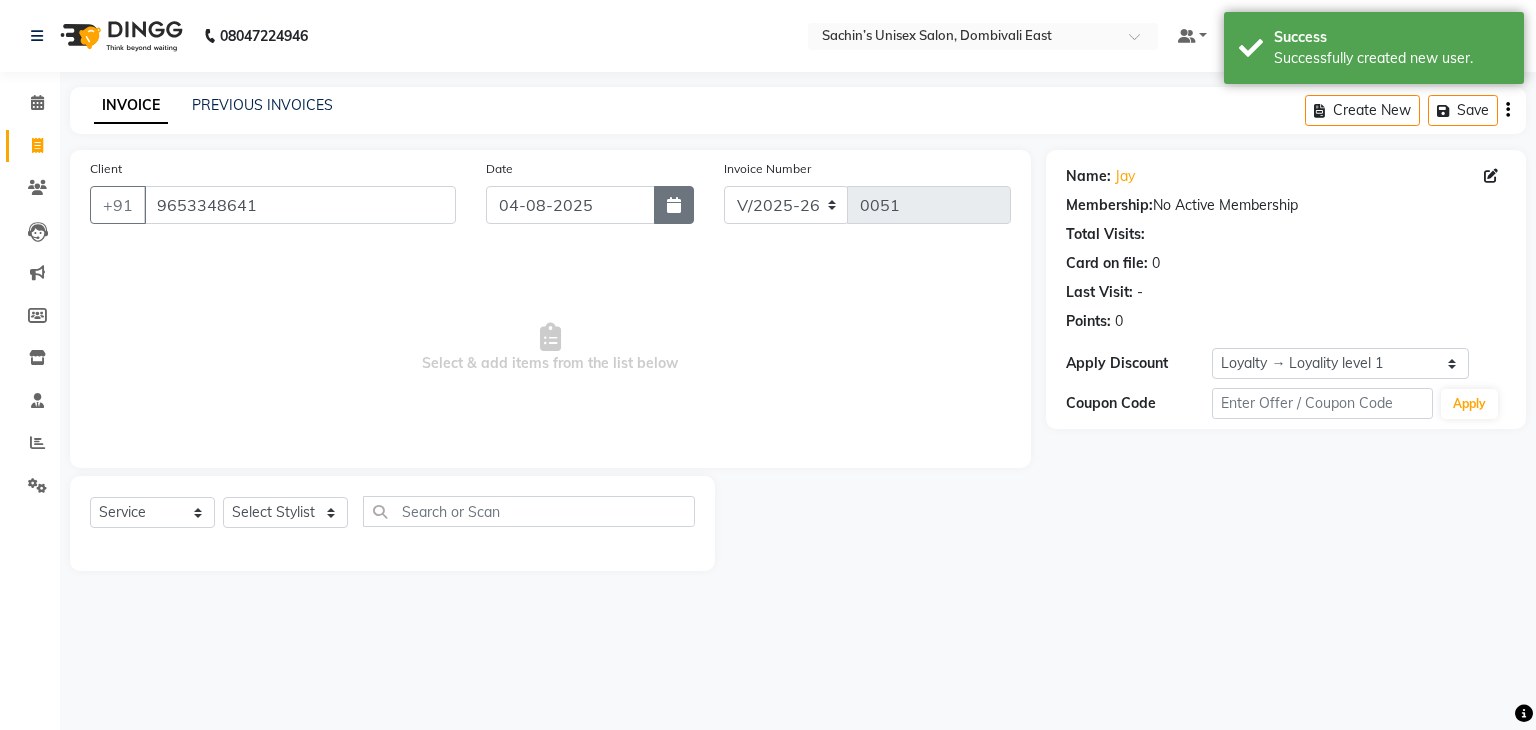 click 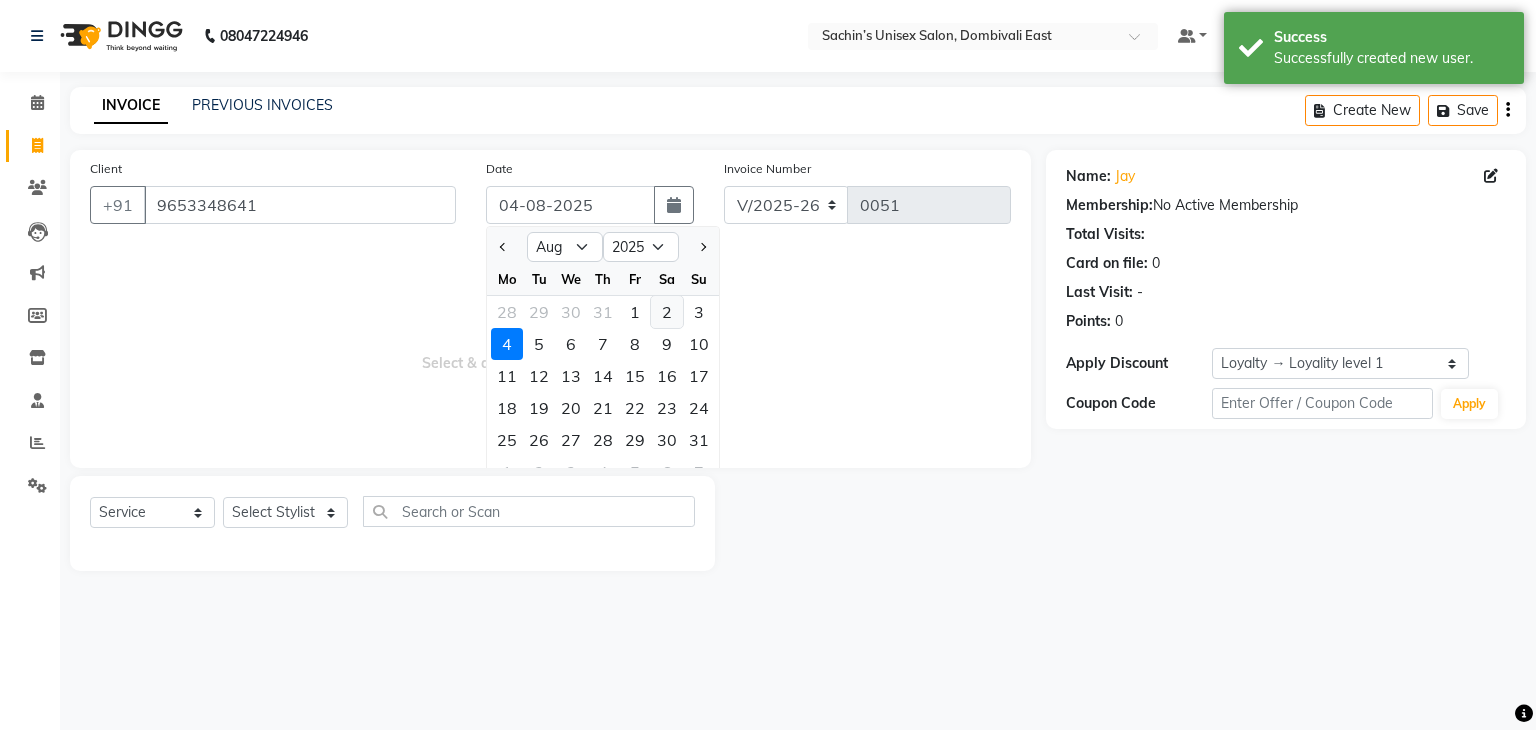click on "2" 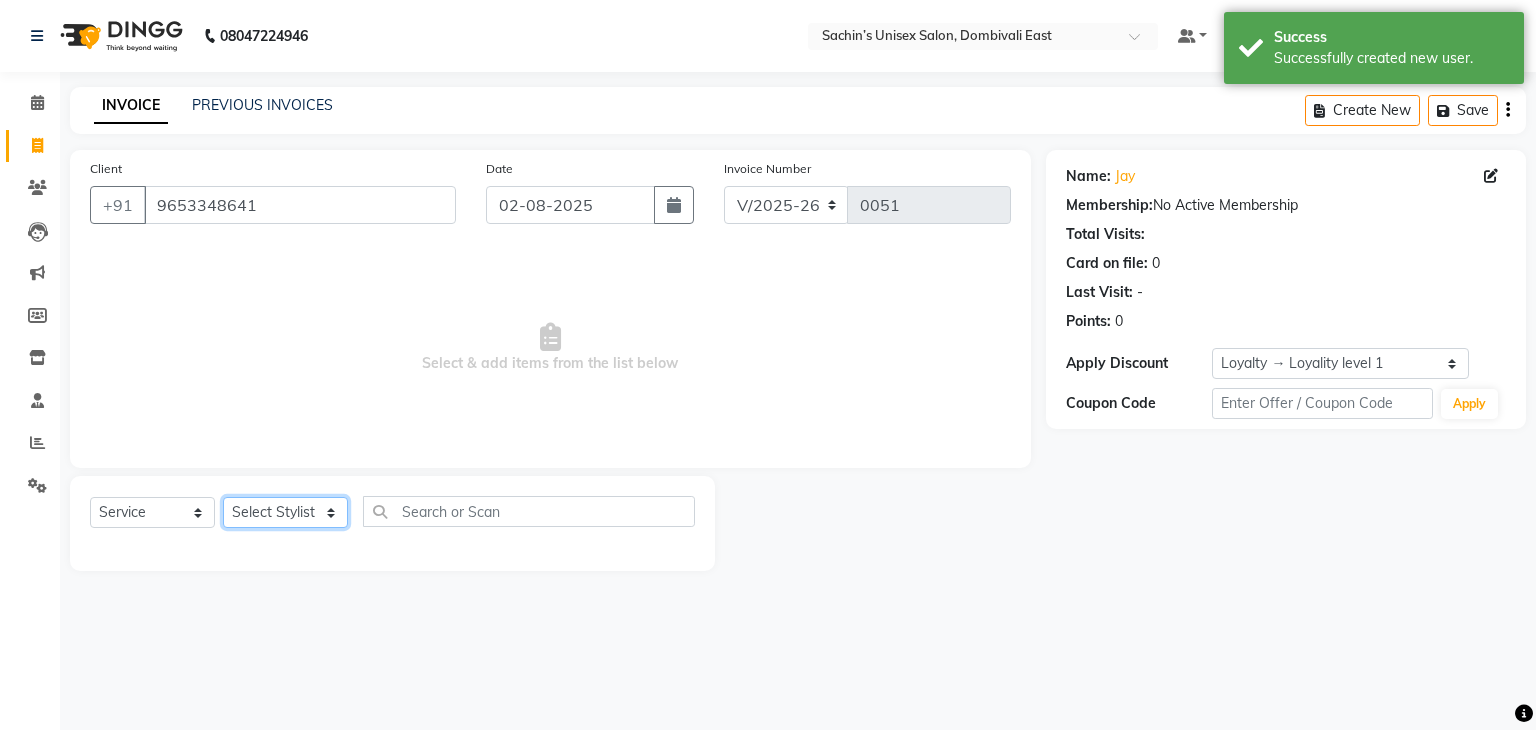 click on "Select Stylist [NAME] [CITY] Manager [NAME] [LAST] [NAME] [LAST]" 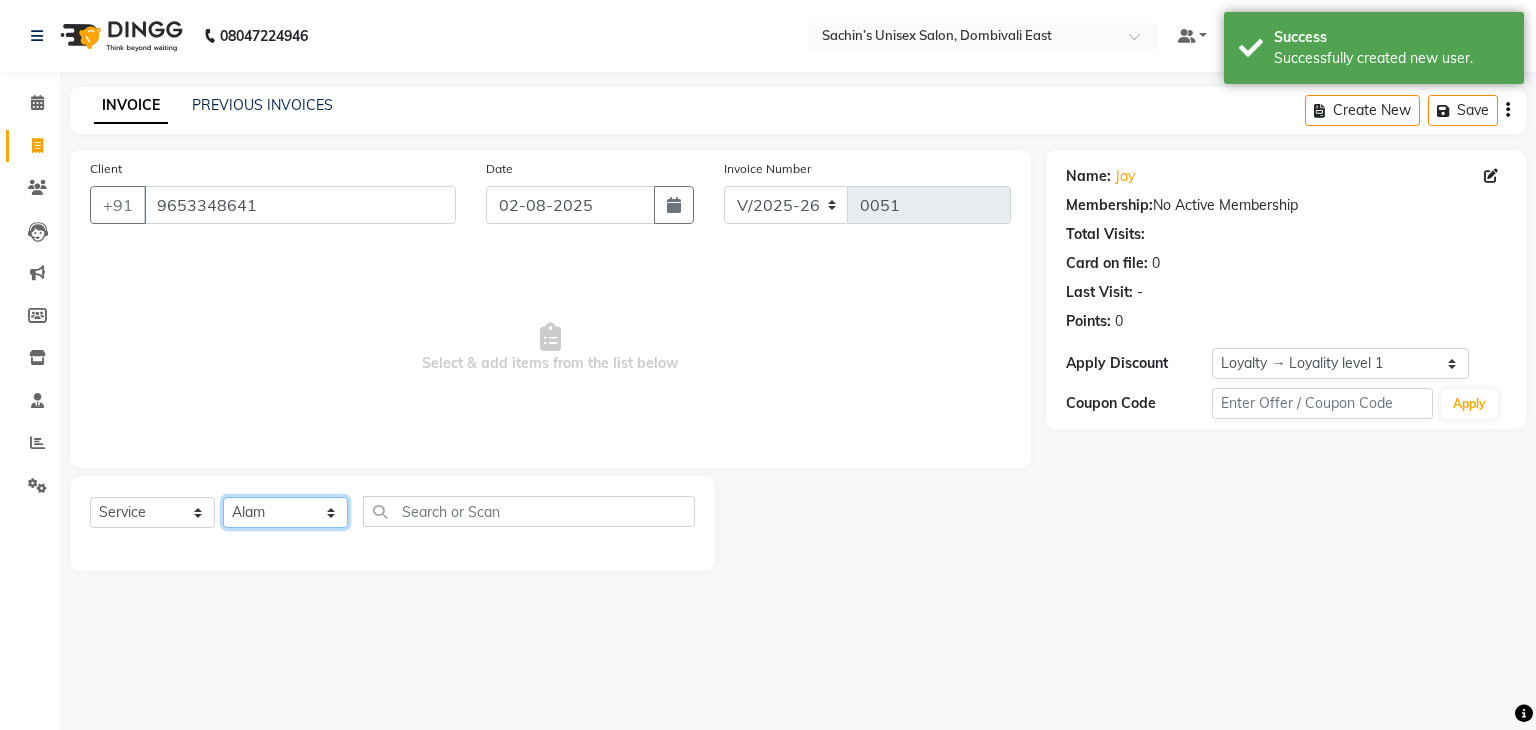 click on "Select Stylist [NAME] [CITY] Manager [NAME] [LAST] [NAME] [LAST]" 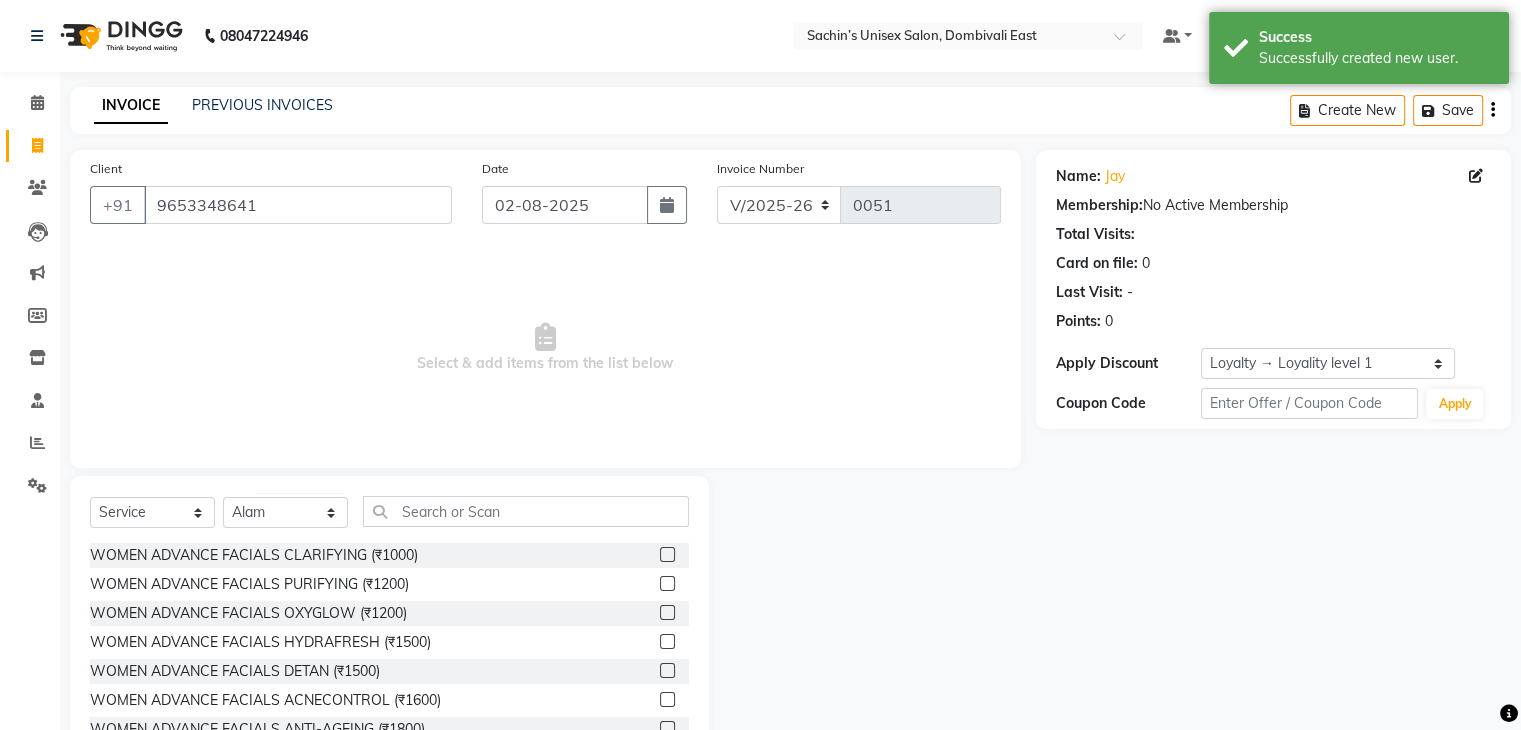 click on "Select  Service  Product  Membership  Package VoucherPrepaid Gift Card  Select Stylist [FIRST] [CITY] Manager [FIRST] [FIRST] [LAST] WOMEN ADVANCE FACIALS  CLARIFYING (₹1000)  WOMEN ADVANCE FACIALS  PURIFYING (₹1200)  WOMEN ADVANCE FACIALS  OXYGLOW (₹1200)  WOMEN ADVANCE FACIALS  HYDRAFRESH (₹1500)  WOMEN ADVANCE FACIALS  DETAN (₹1500)  WOMEN ADVANCE FACIALS  ACNECONTROL (₹1600)  WOMEN ADVANCE FACIALS  ANTI-AGEING (₹1800)  WOMEN ADVANCE FACIALS  SENSI LIGHT (₹1800)  WOMEN ADVANCE FACIALS  REJUVENATING (₹2000)  WOMEN ADVANCE FACIALS  SKIN LIGHTENING (₹2000)  WOMEN DESIGNER FACIALS  COLLAGEN (₹2200)  WOMEN DESIGNER FACIALS  GOLD SIGNATURE (₹2200)  WOMEN DESIGNER FACIALS  DIAMOND (₹2200)  WOMEN DESIGNER FACIALS  PLATINUM (₹2200)  WOMEN DESIGNER FACIALS  SKIN BRIGHTENING (₹2500)  WOMEN LUXURY FACIALS  SHINE GLOW (₹2500)  WOMEN LUXURY FACIALS  03+WHITENING (₹3500)  WOMEN LUXURY FACIALS  03+SEAWEED (₹3500)  WOMEN LUXURY FACIALS  03+BRIDAL (₹4000)  EYEBROWS (₹50)" 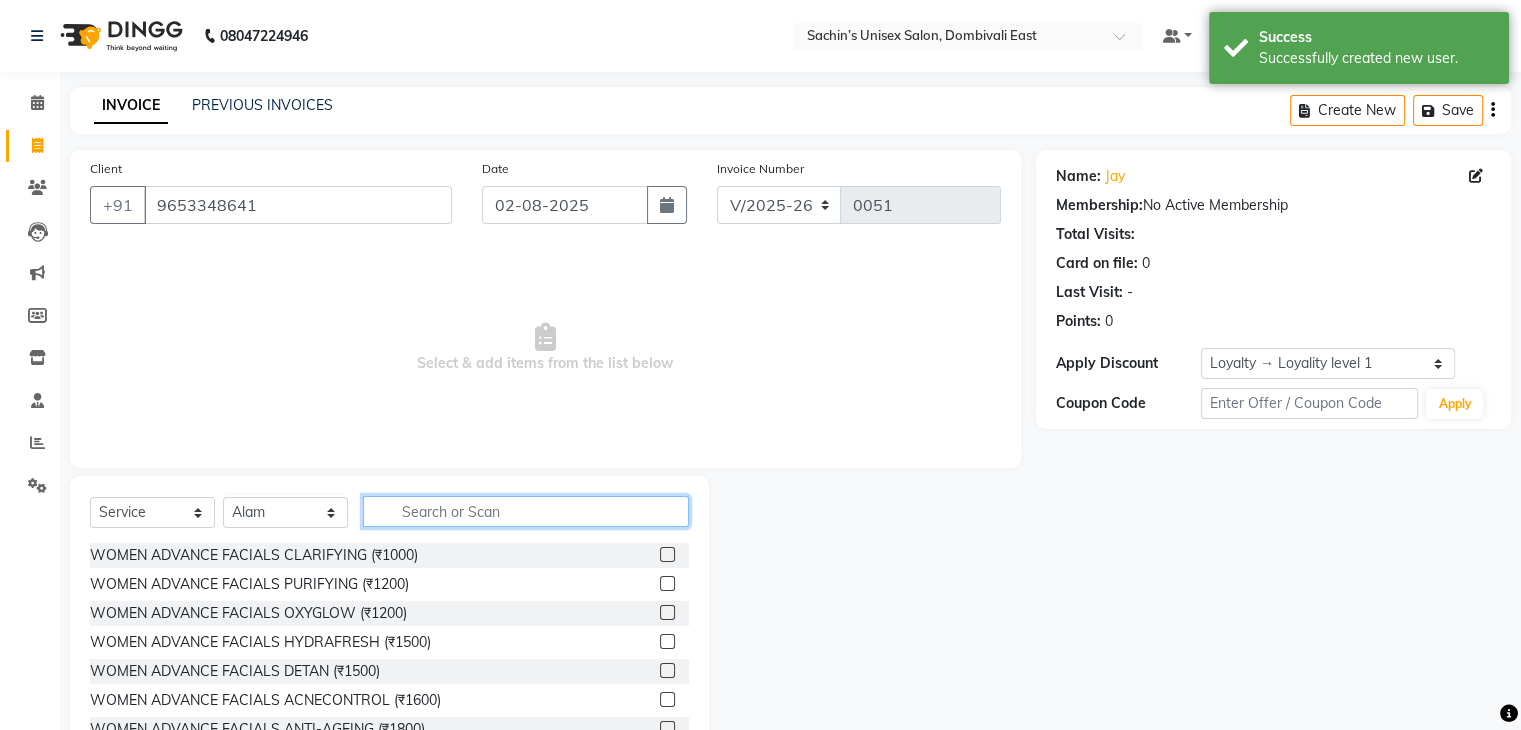 click 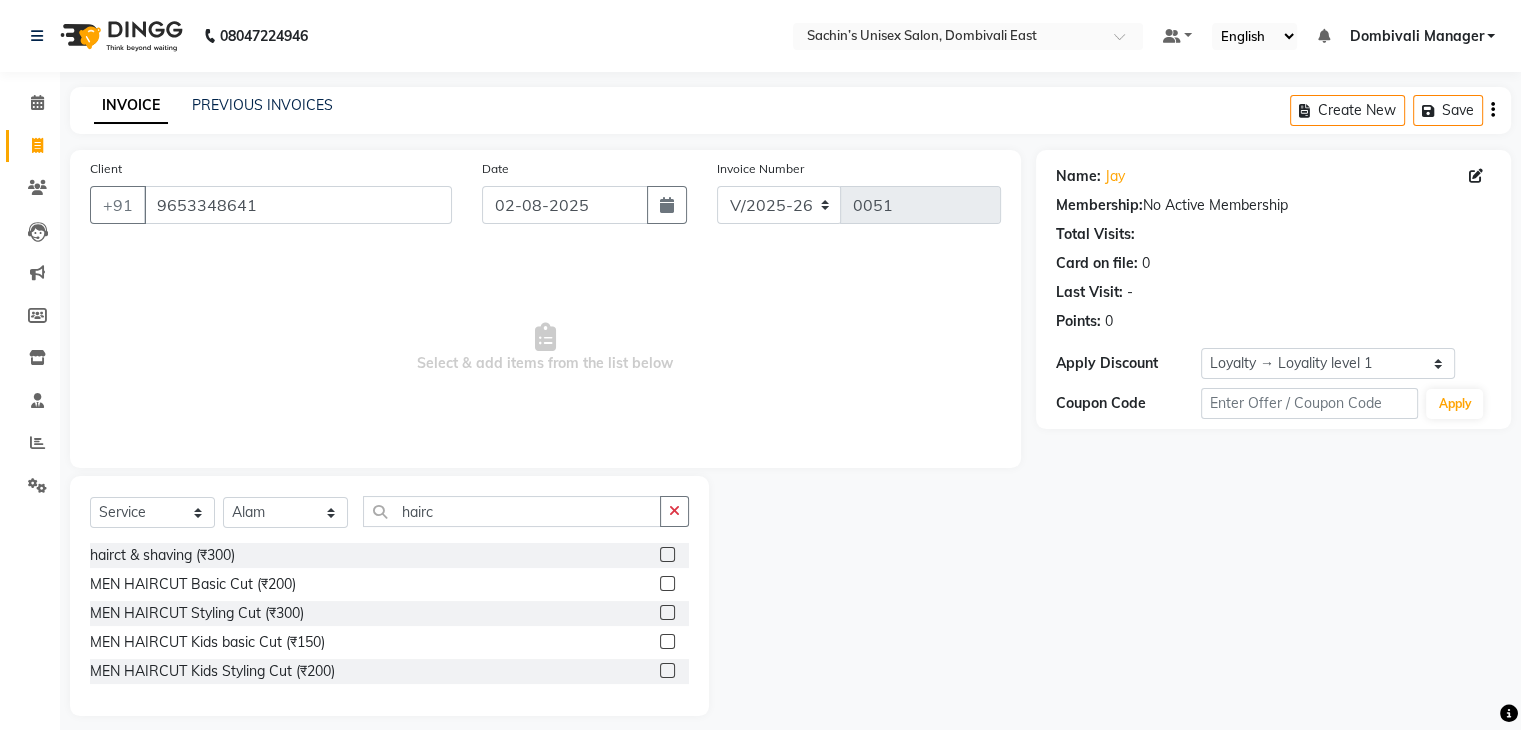 click 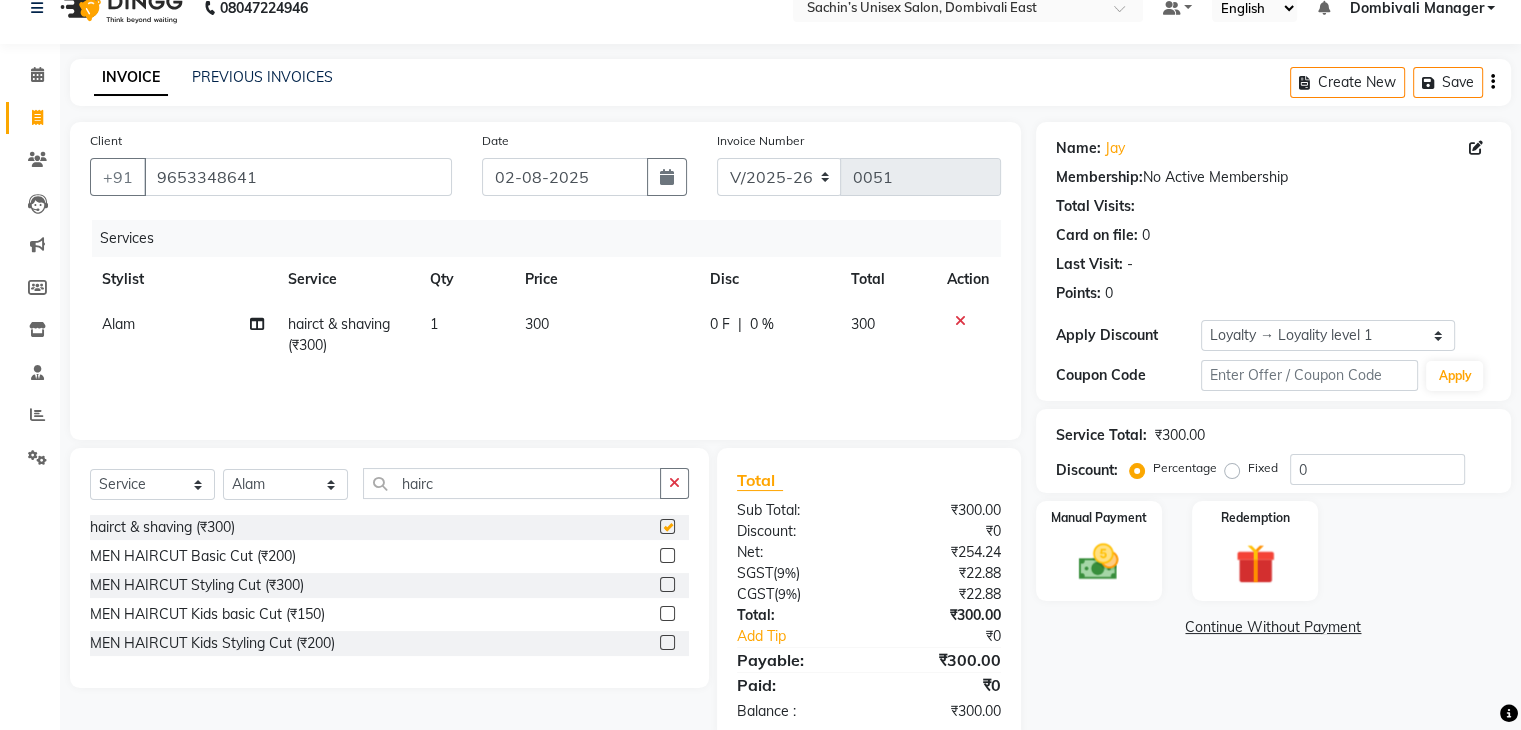 scroll, scrollTop: 71, scrollLeft: 0, axis: vertical 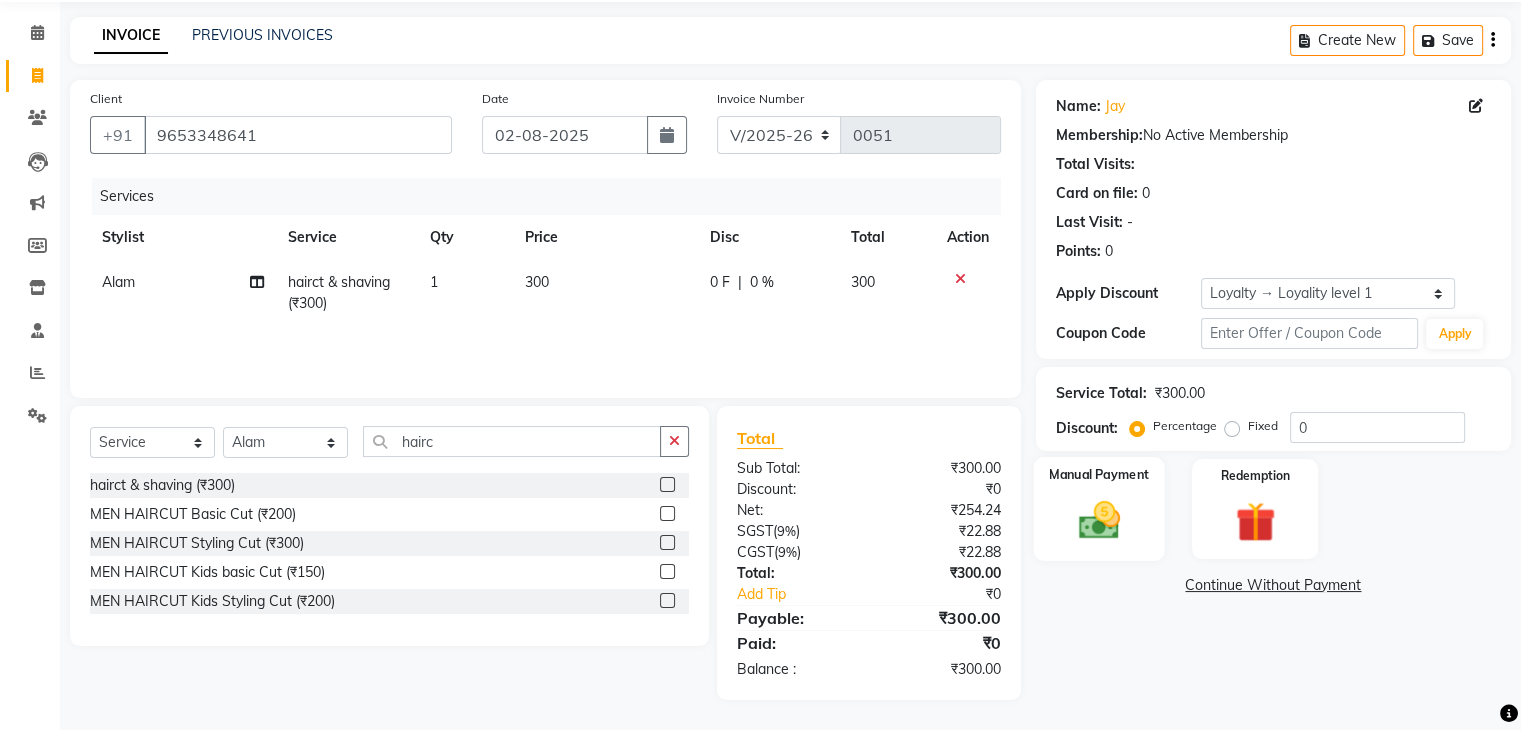 click on "Manual Payment" 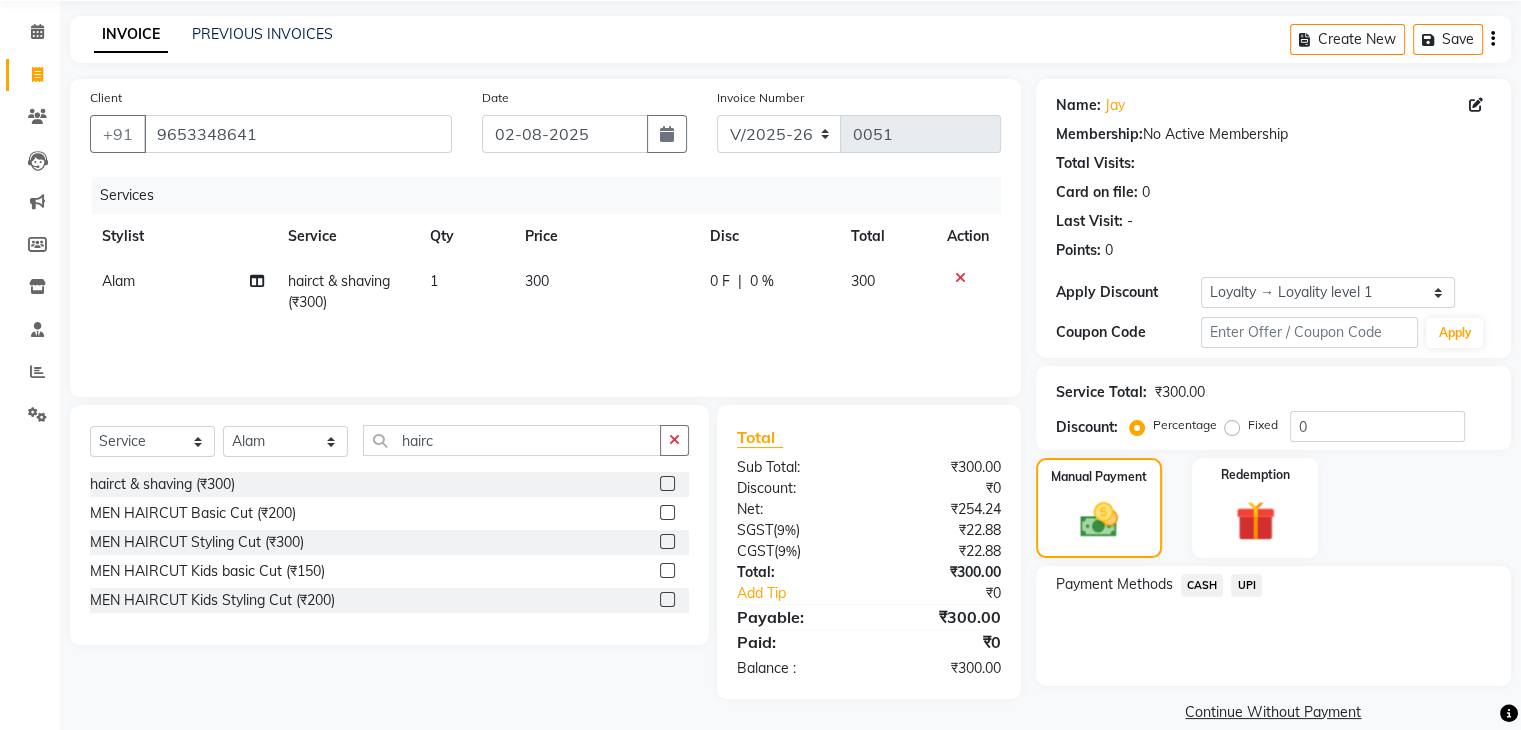 click on "UPI" 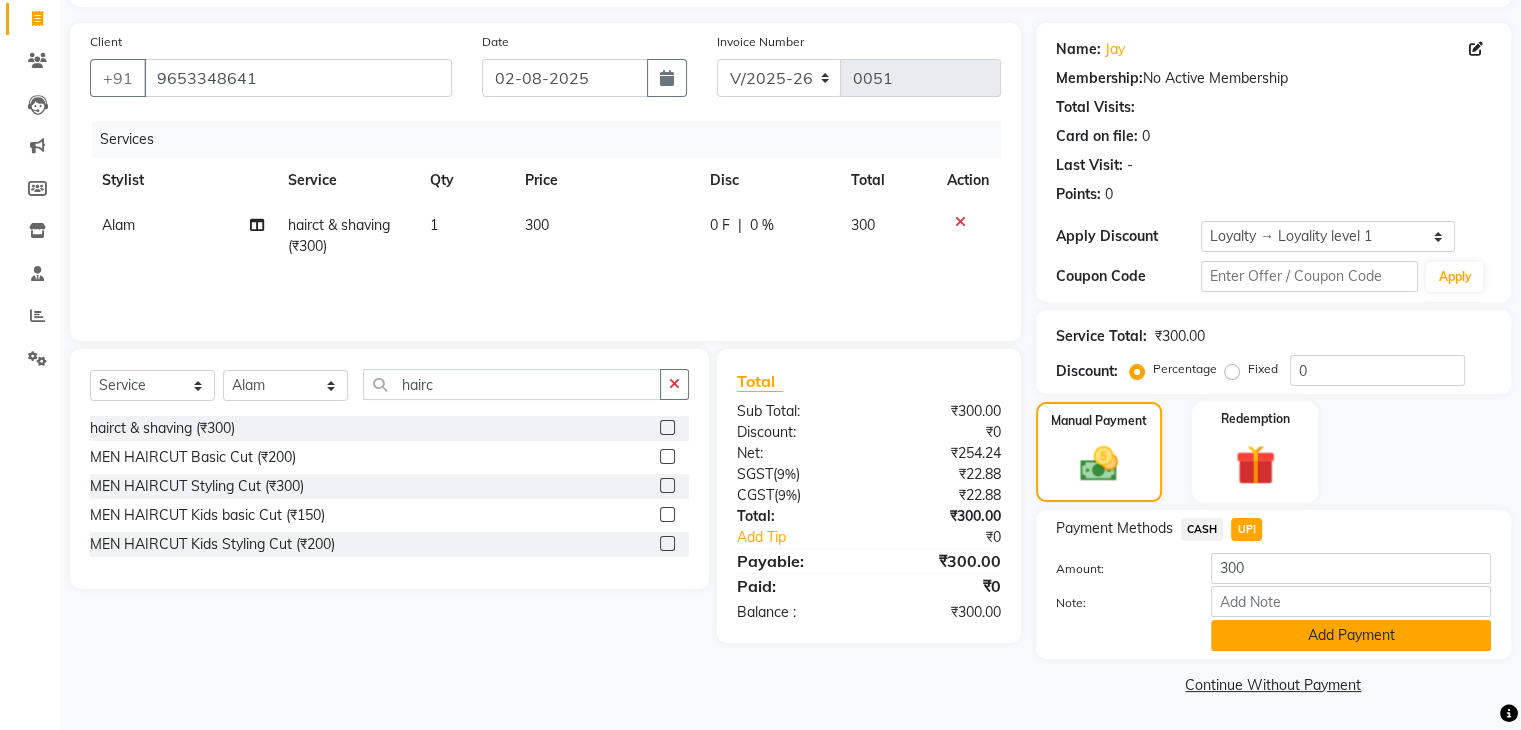 click on "Add Payment" 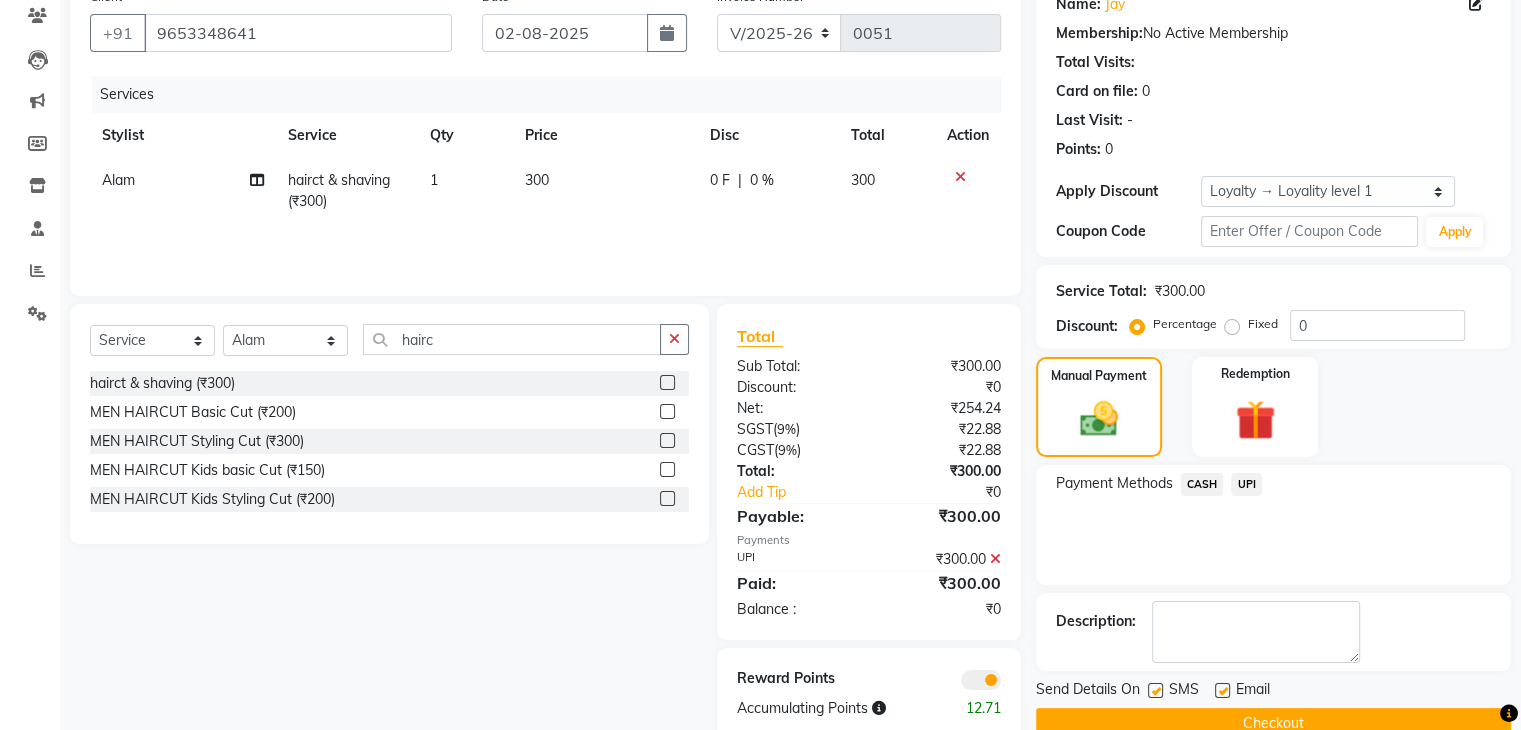 scroll, scrollTop: 212, scrollLeft: 0, axis: vertical 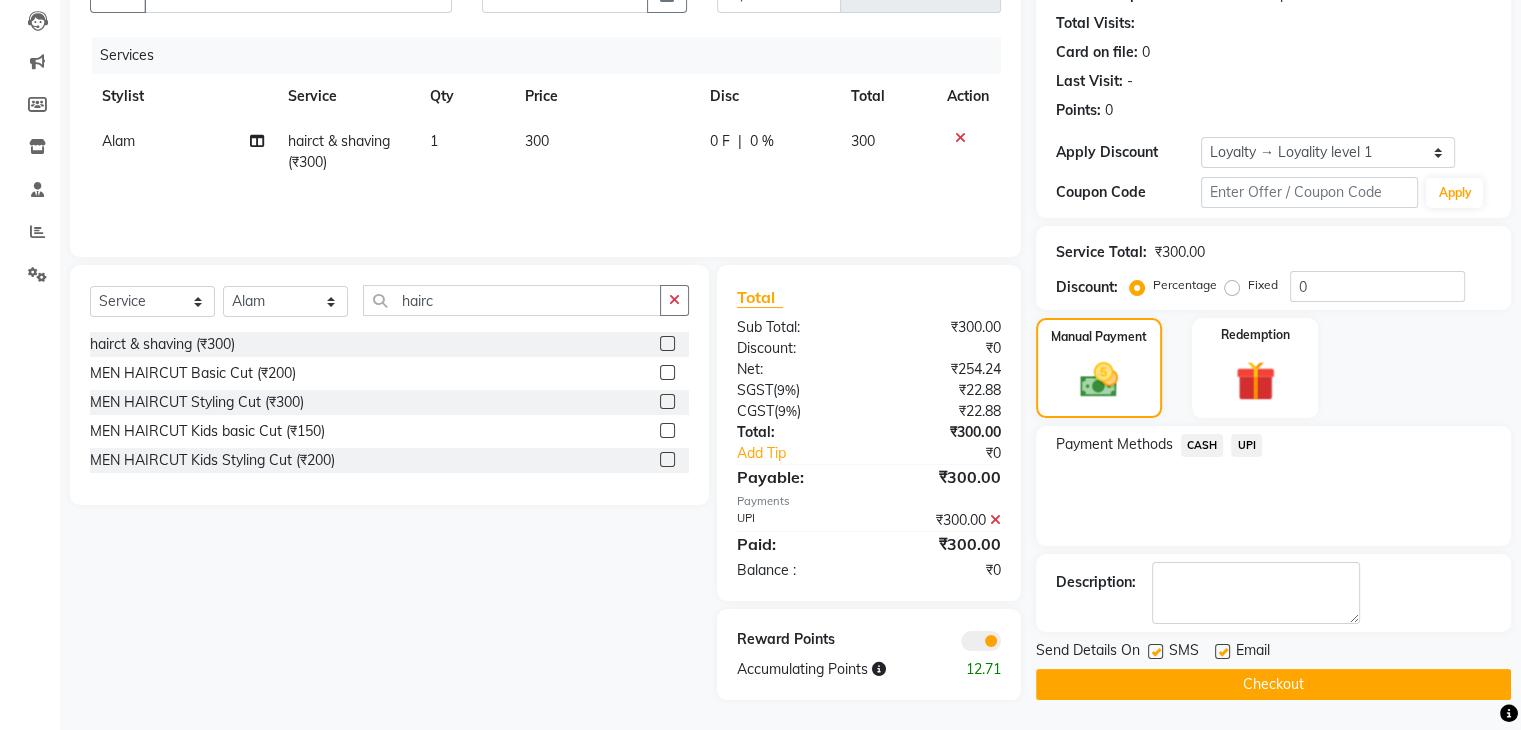 click on "Checkout" 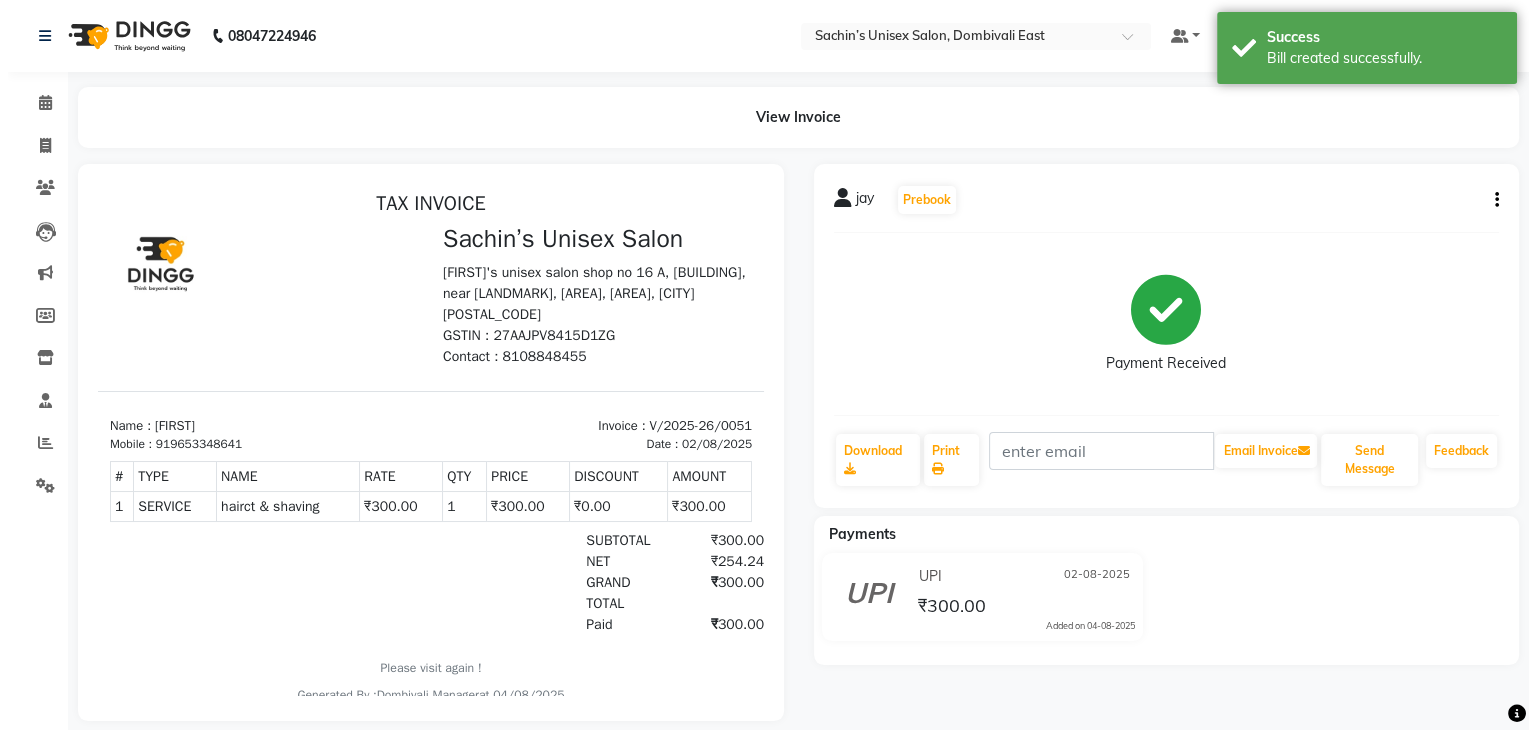 scroll, scrollTop: 0, scrollLeft: 0, axis: both 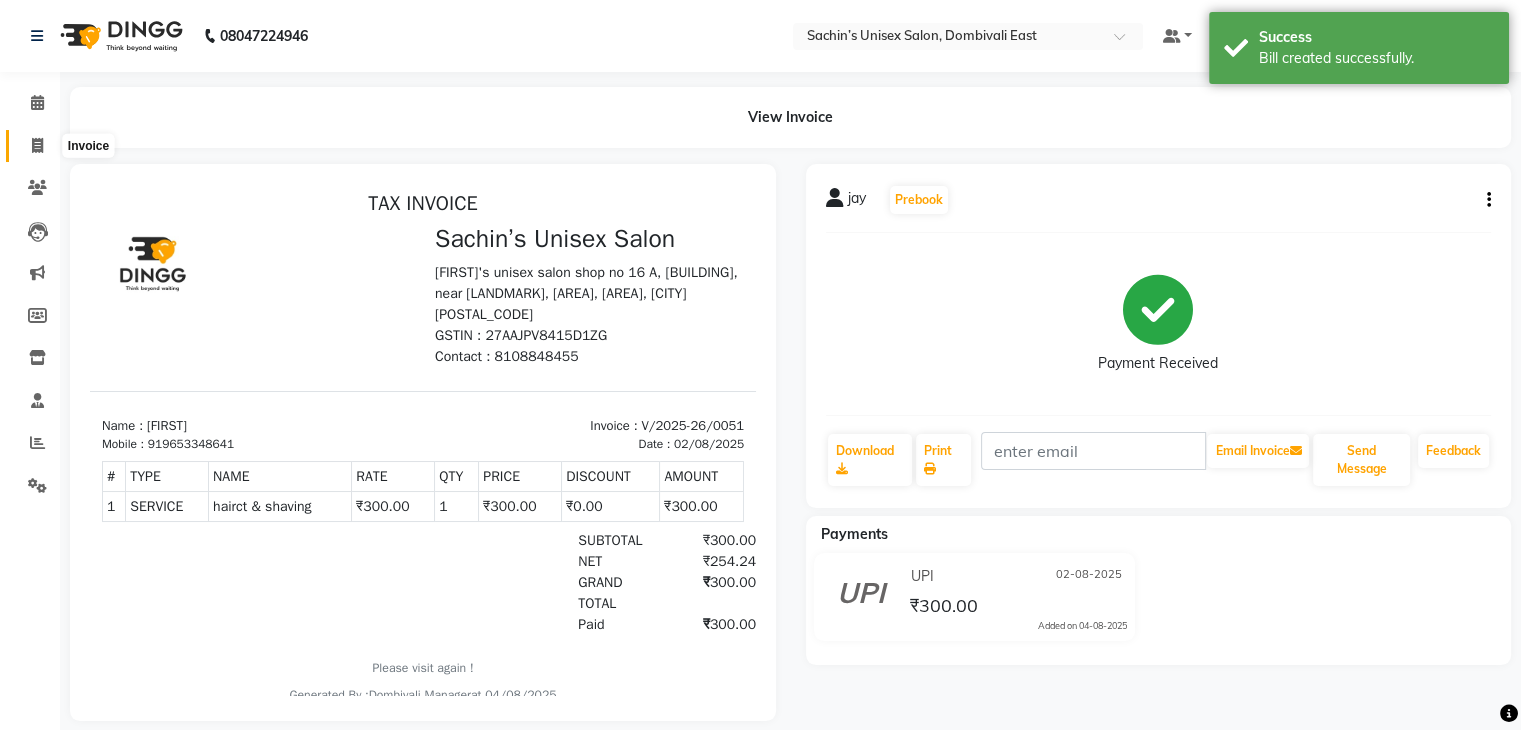 click 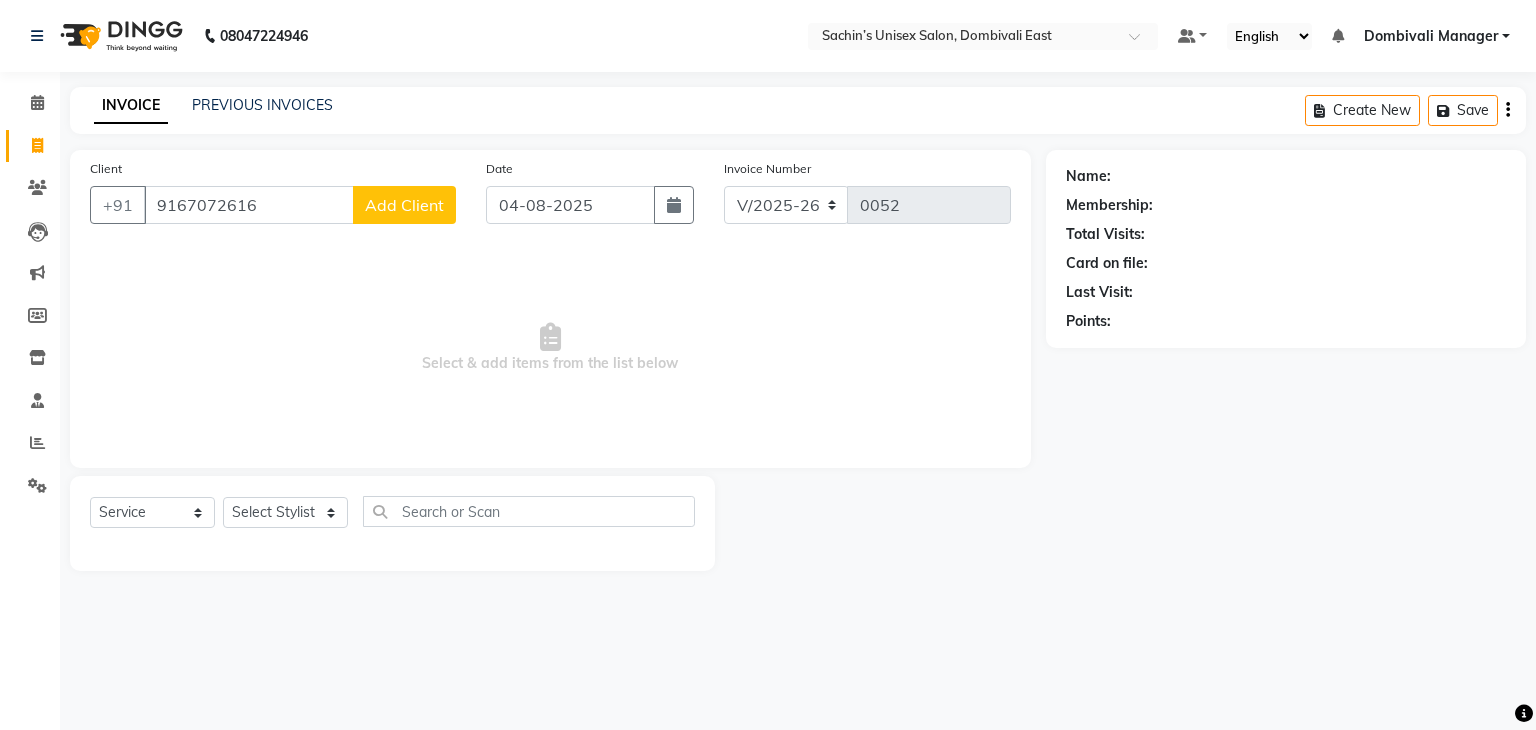 click on "Add Client" 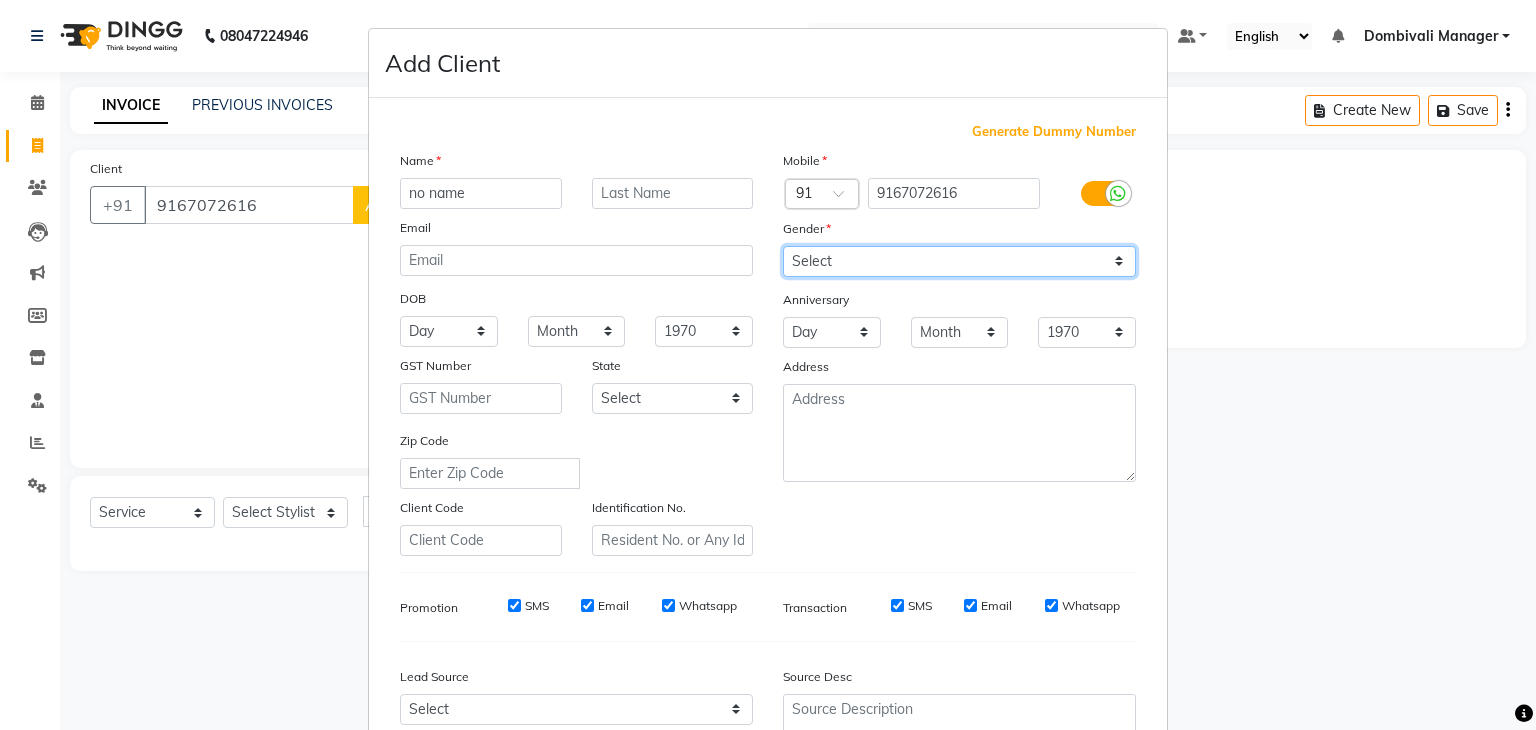 click on "Select Male Female Other Prefer Not To Say" at bounding box center (959, 261) 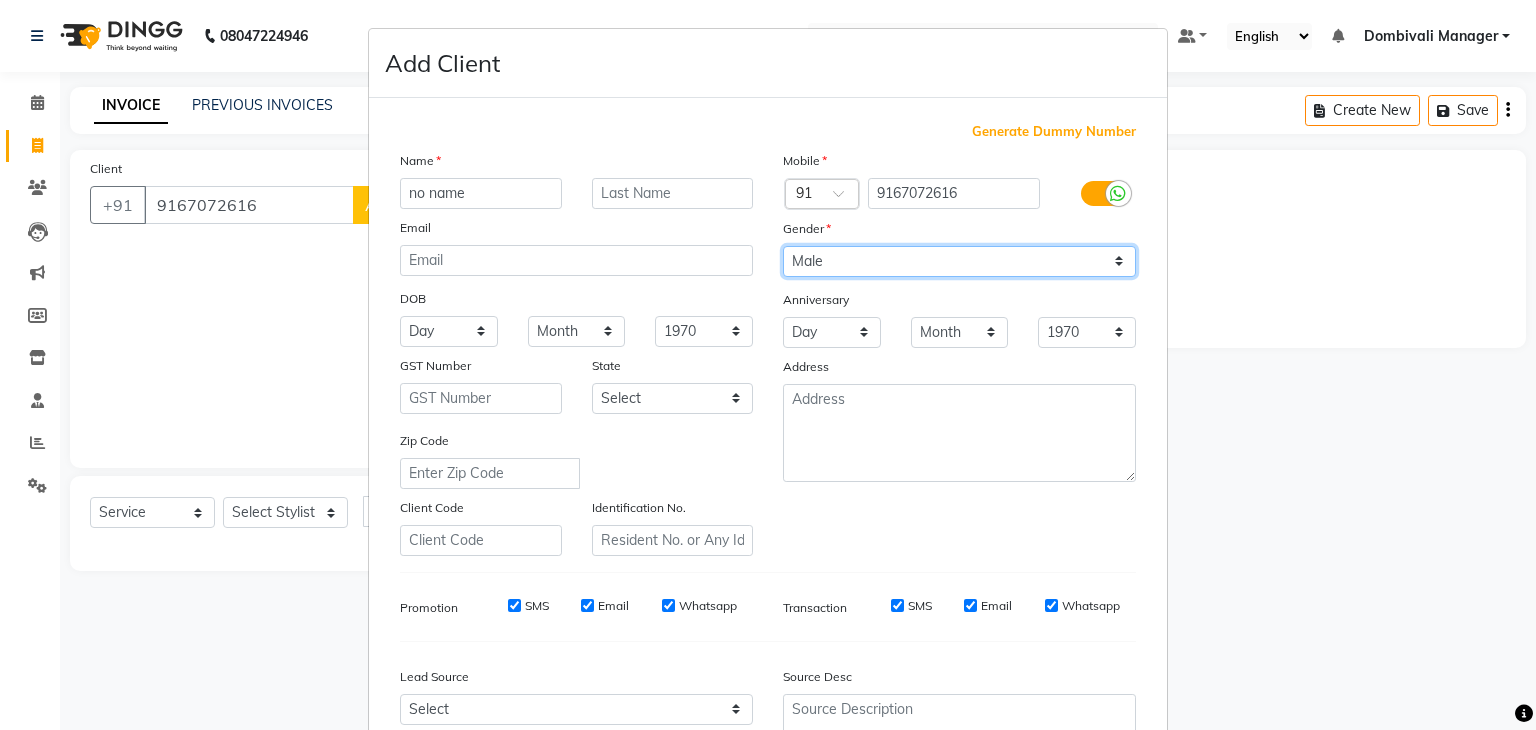 click on "Select Male Female Other Prefer Not To Say" at bounding box center (959, 261) 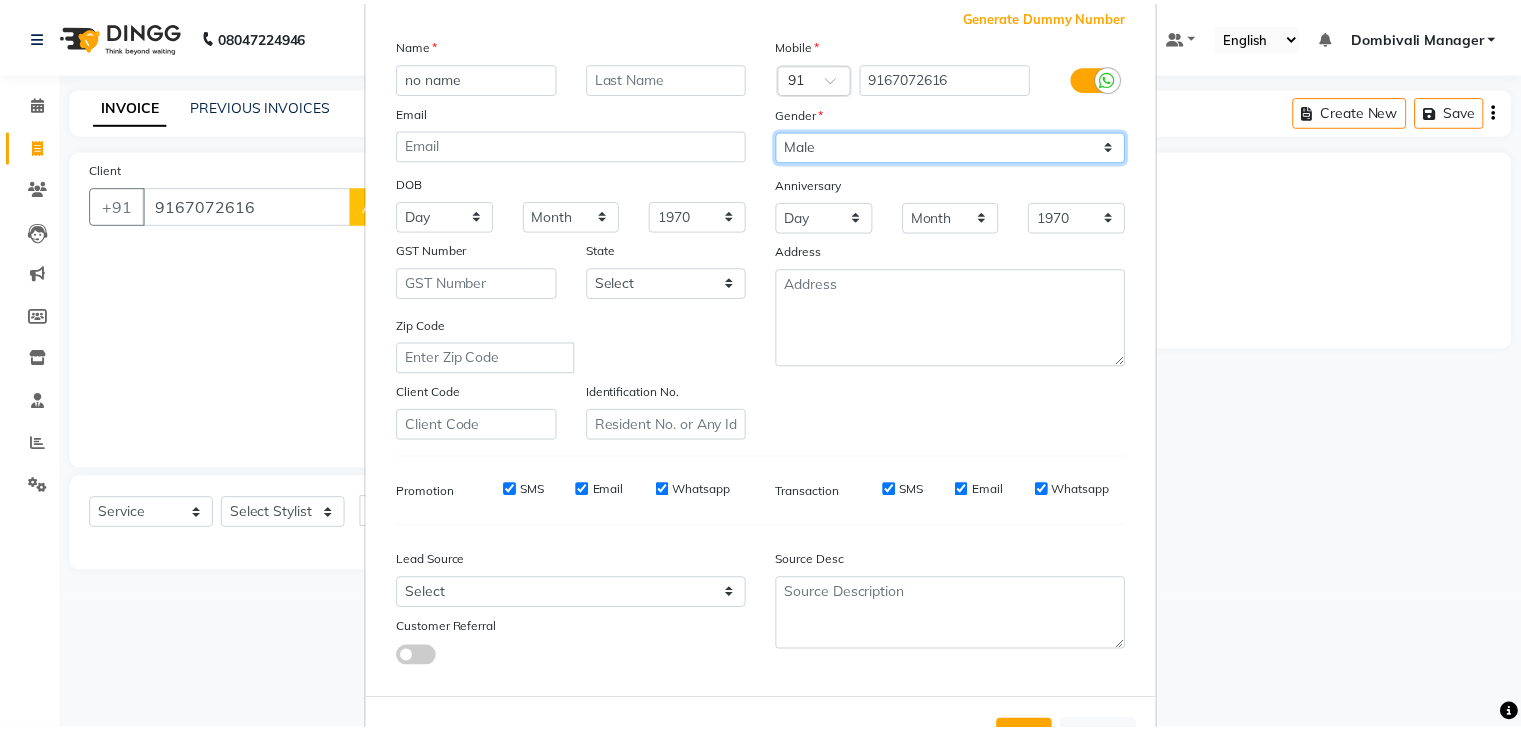 scroll, scrollTop: 203, scrollLeft: 0, axis: vertical 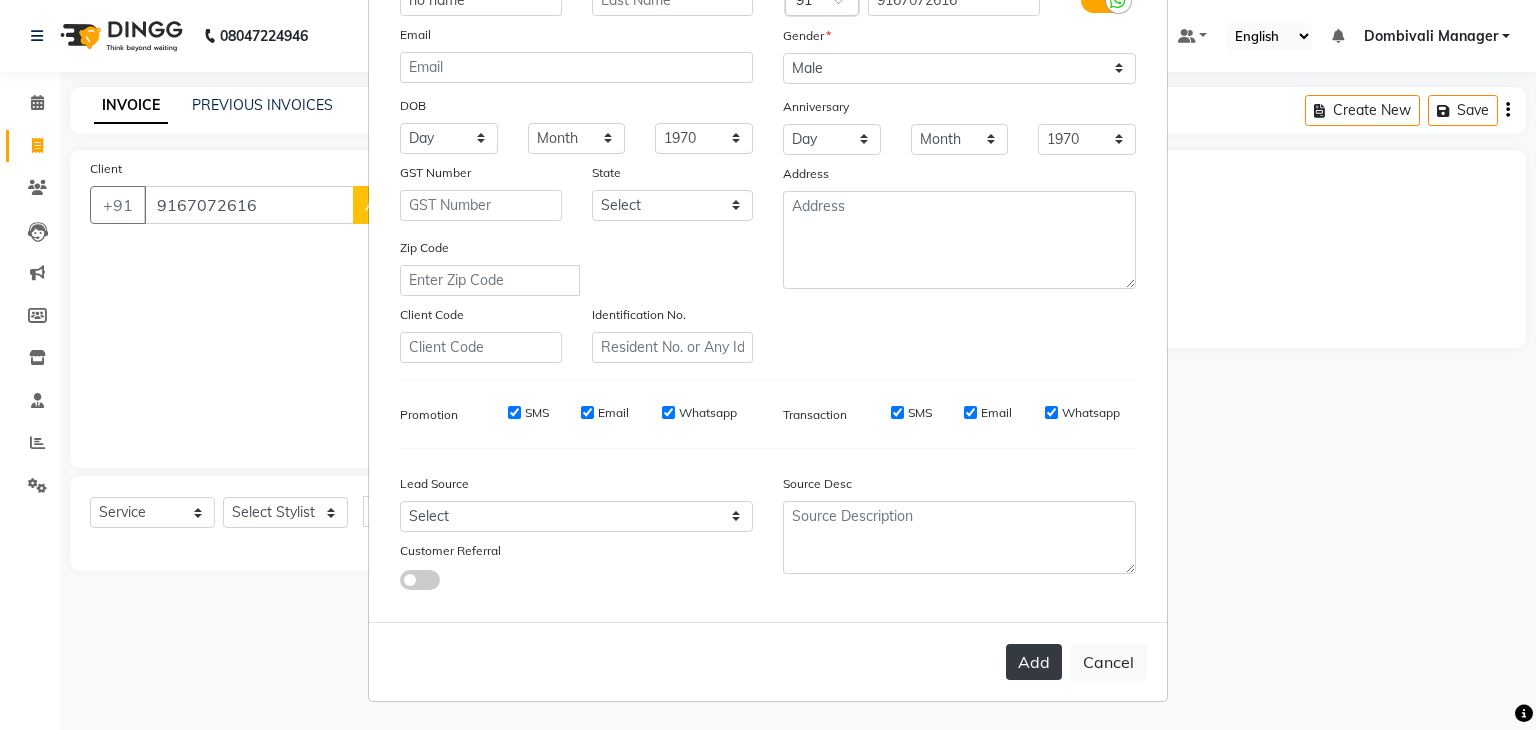 click on "Add" at bounding box center (1034, 662) 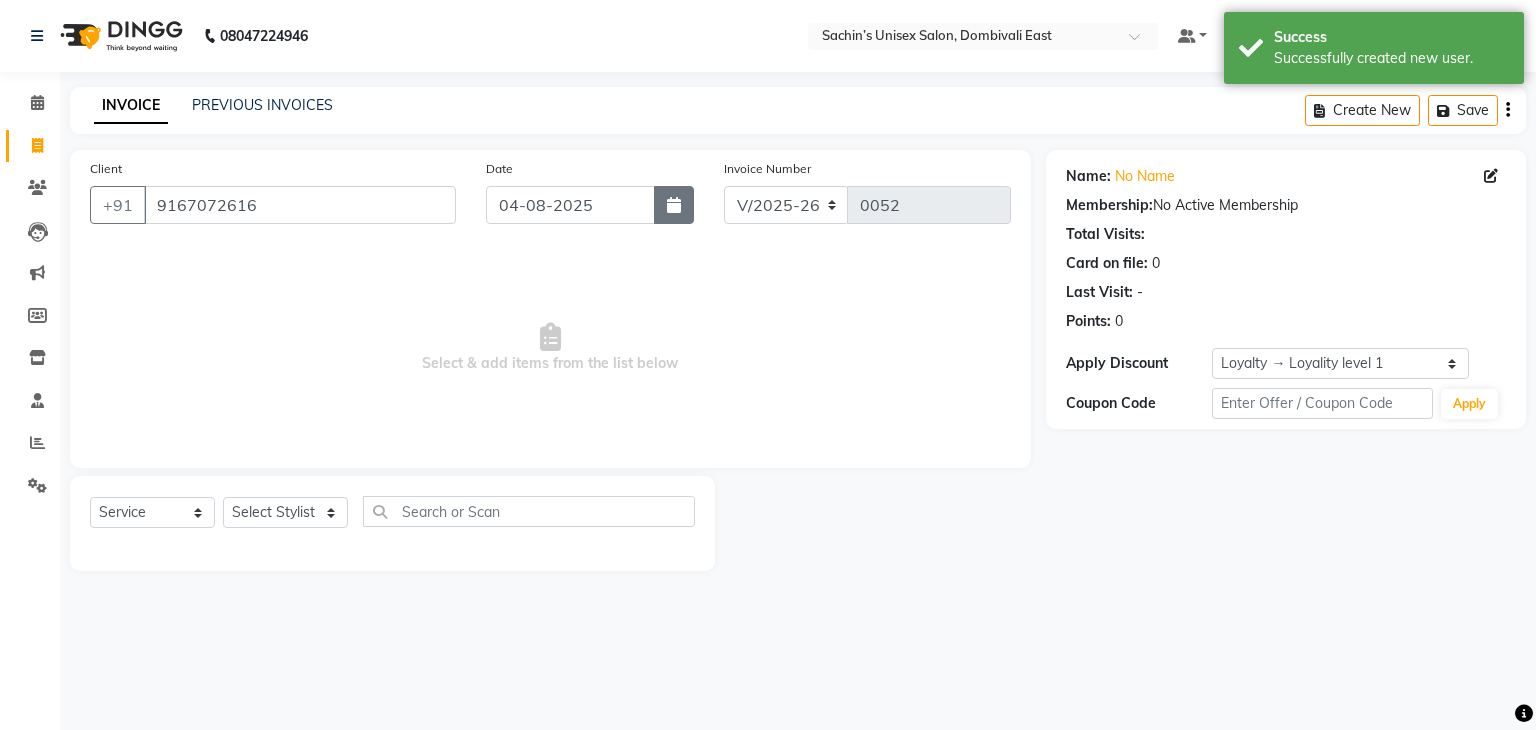 click 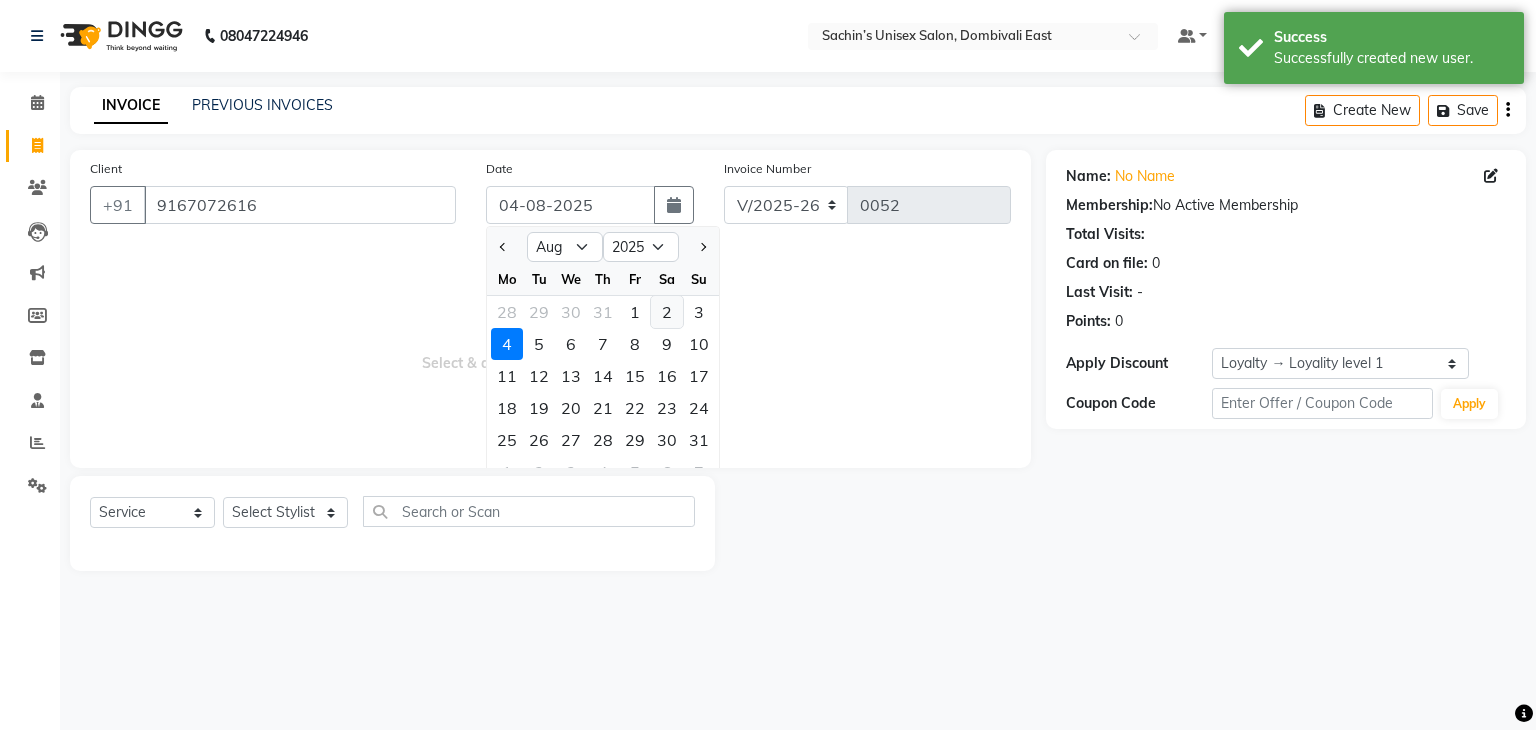 click on "2" 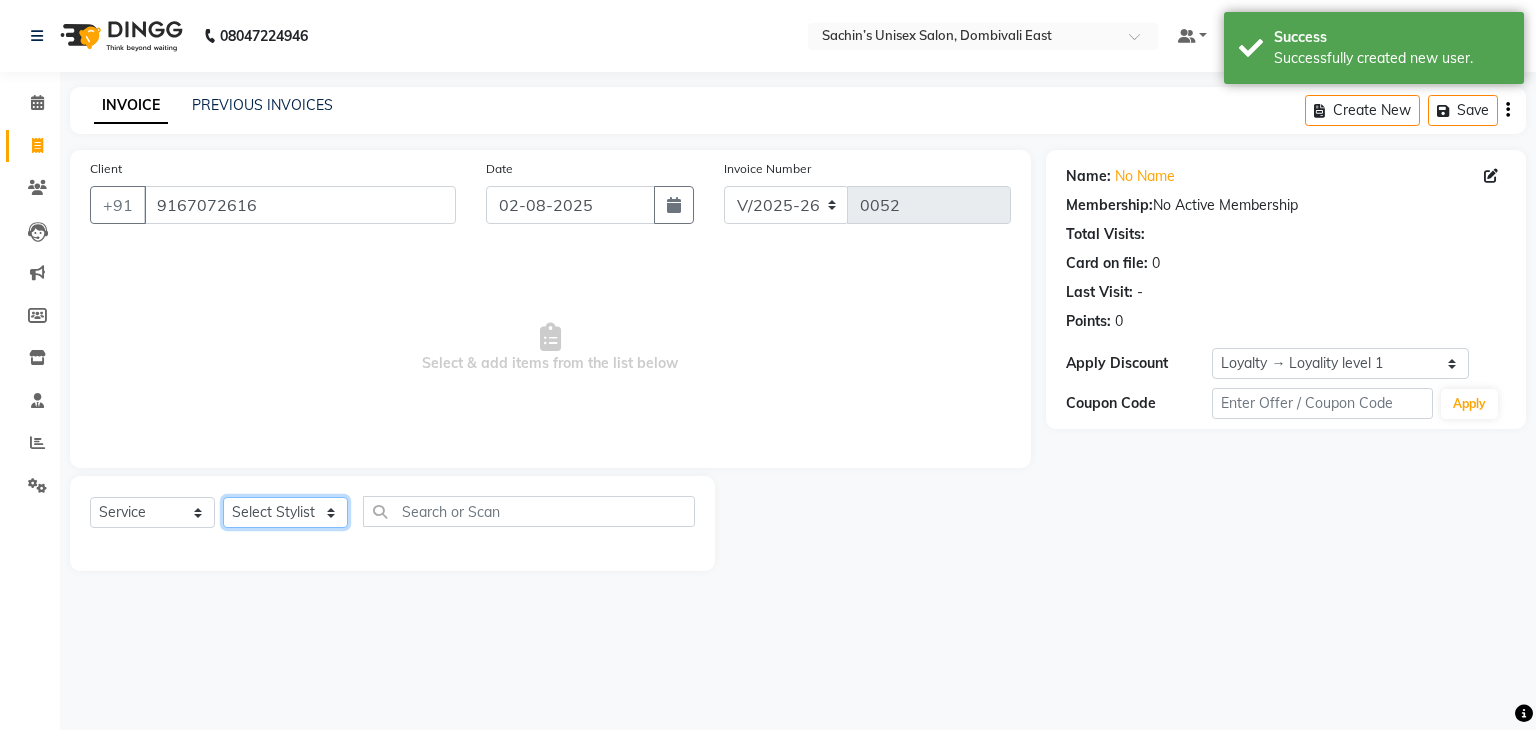 click on "Select Stylist [NAME] [CITY] Manager [NAME] [LAST] [NAME] [LAST]" 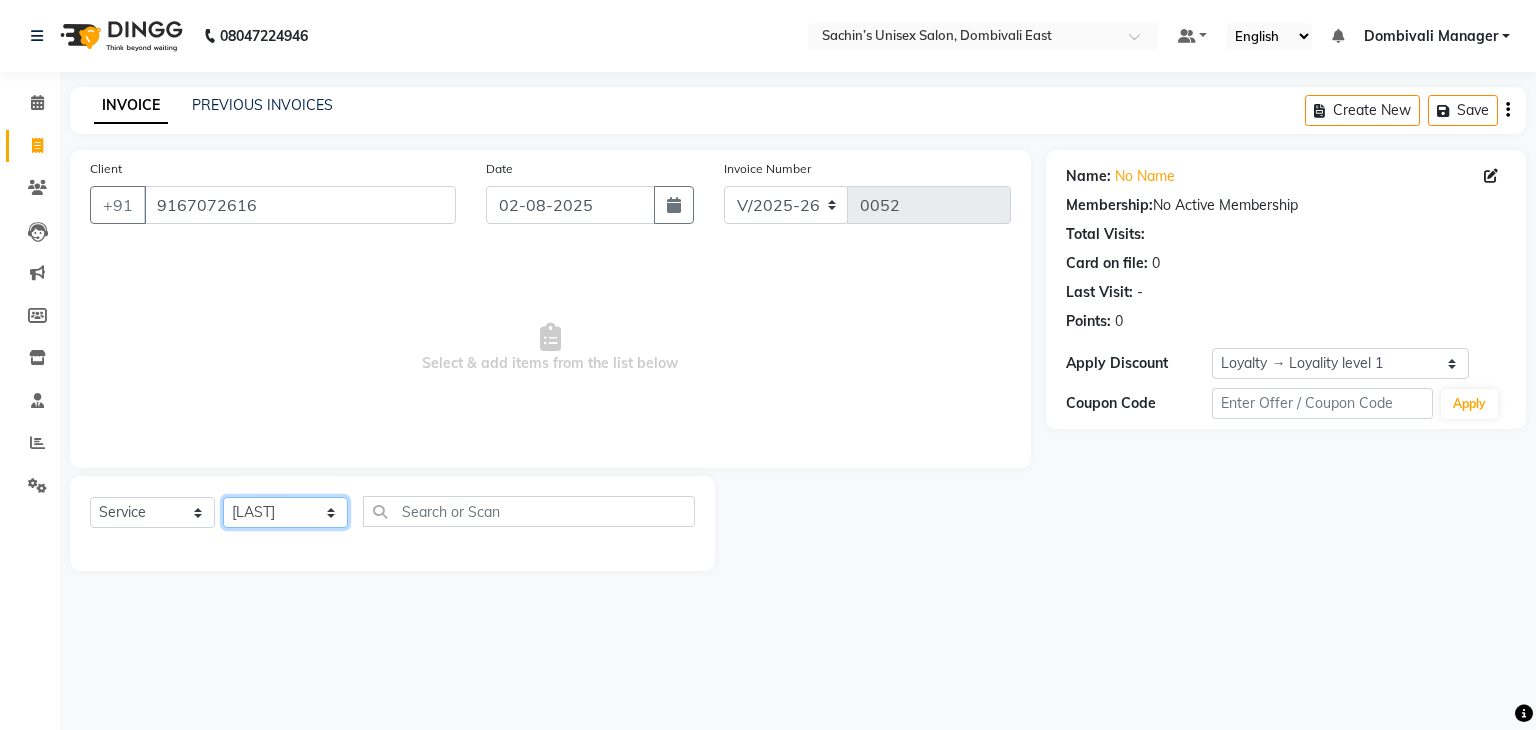 click on "Select Stylist [NAME] [CITY] Manager [NAME] [LAST] [NAME] [LAST]" 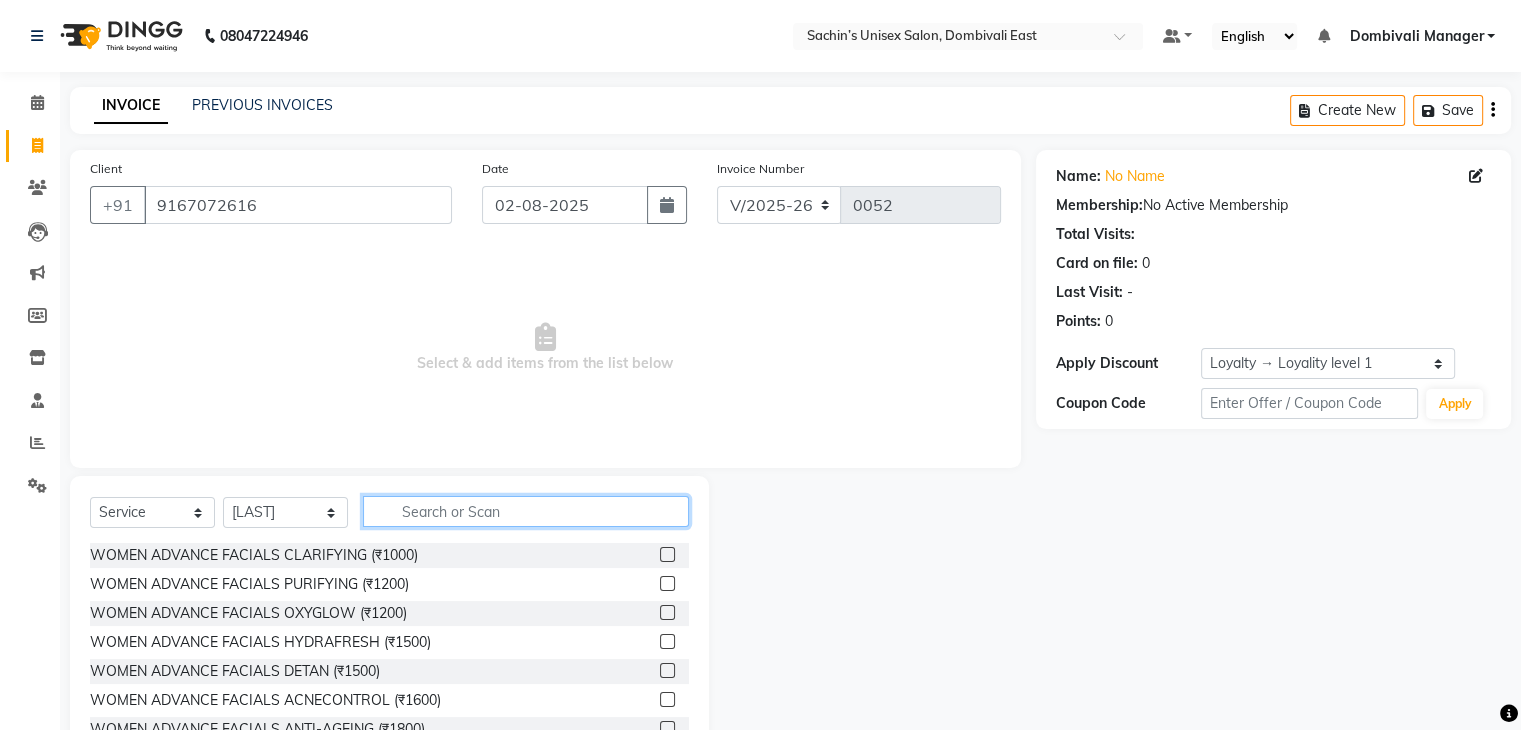 click 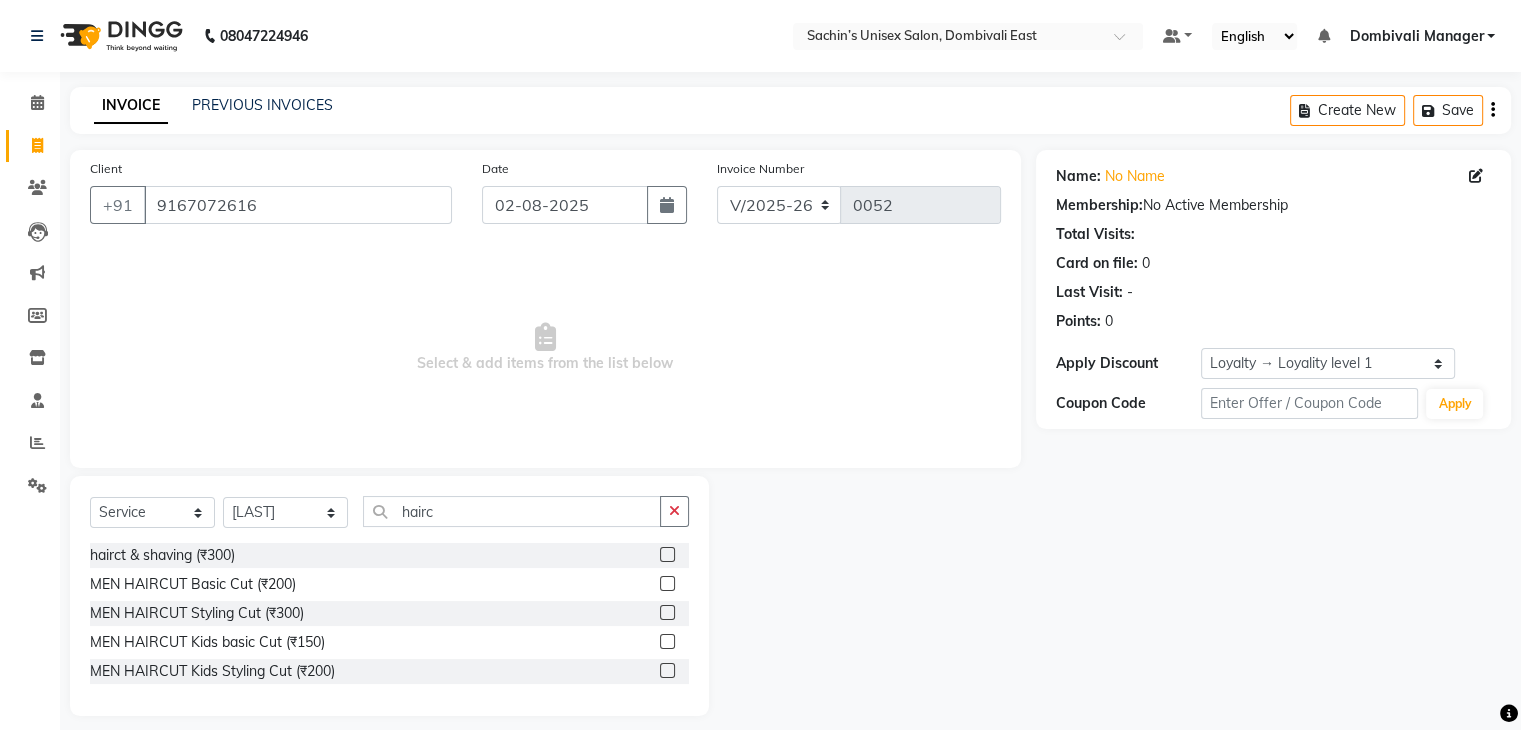 click 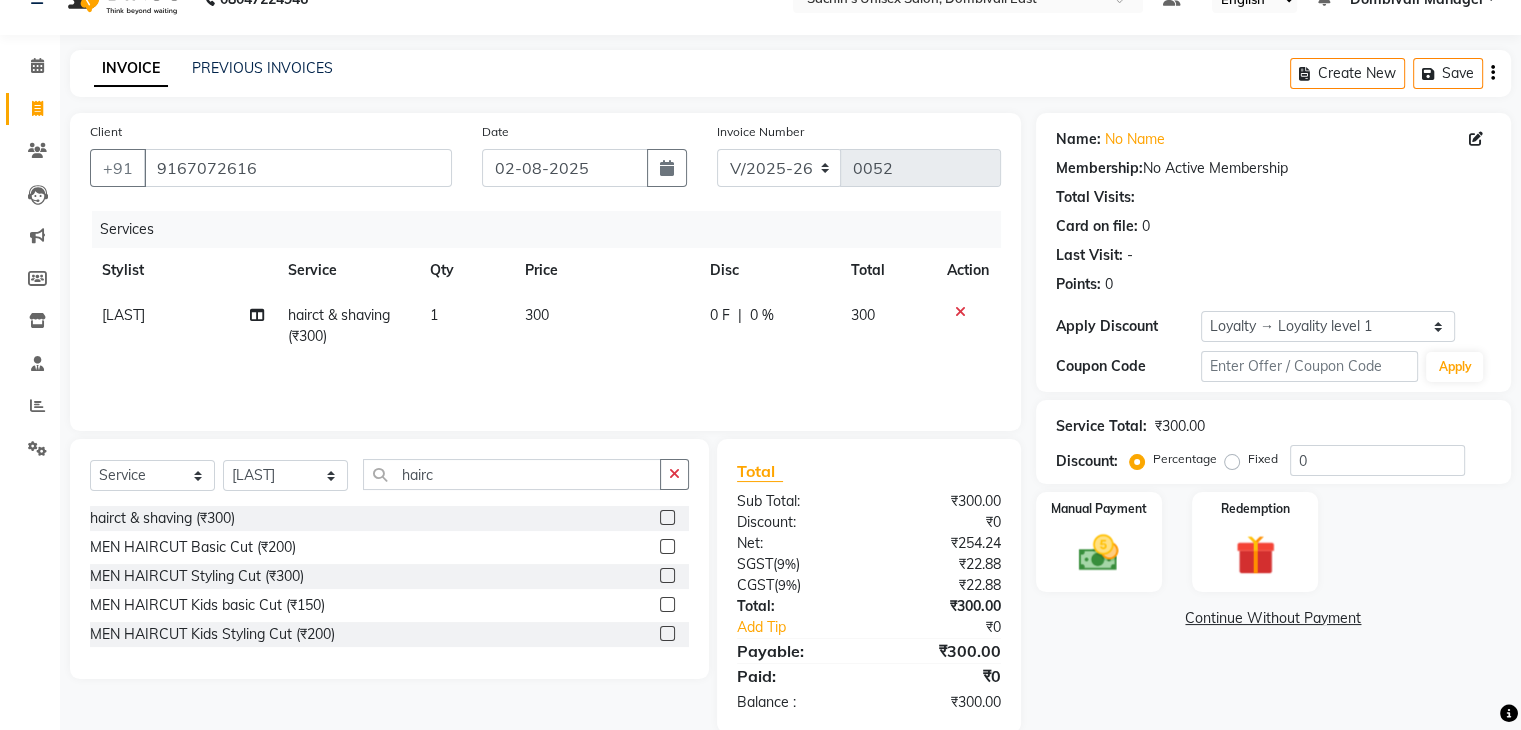 scroll, scrollTop: 71, scrollLeft: 0, axis: vertical 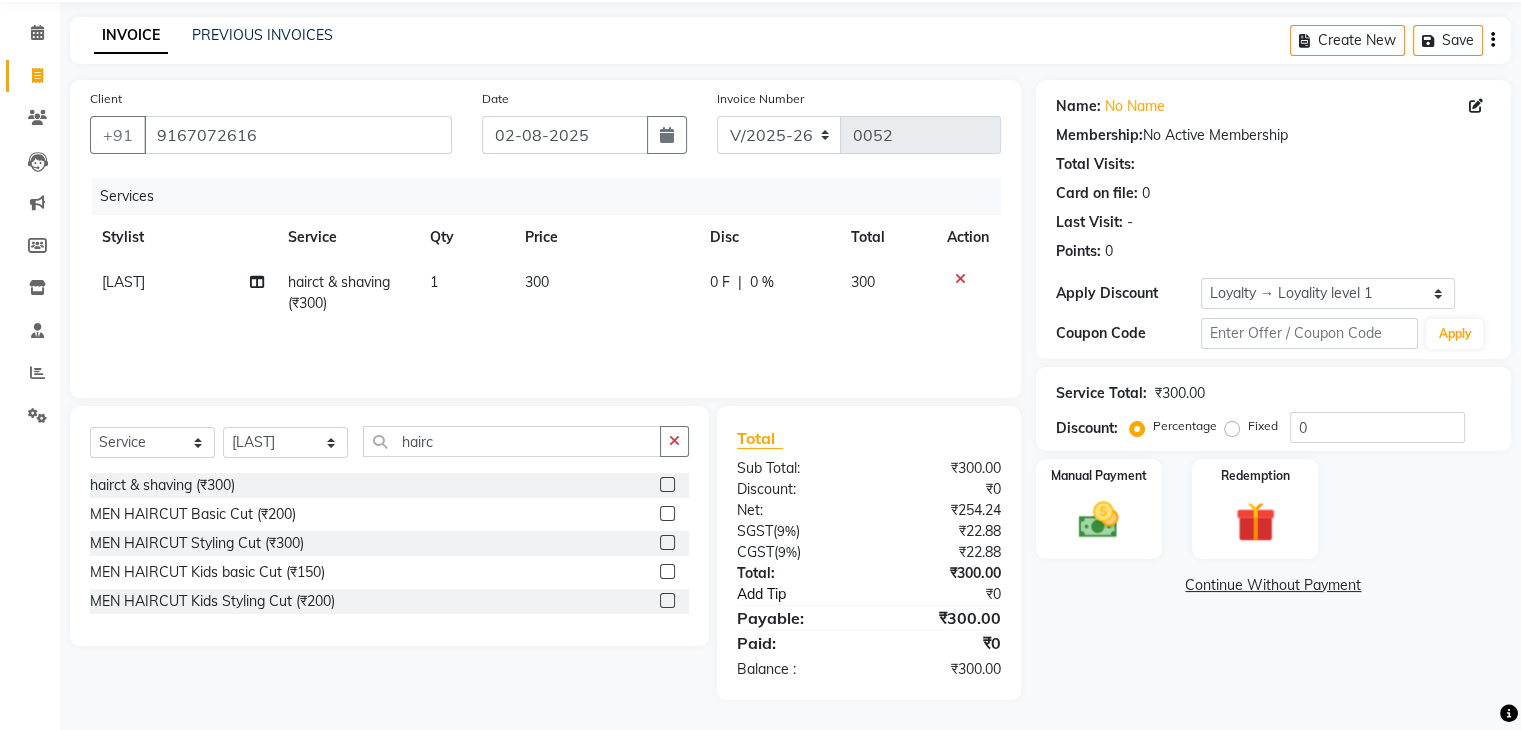 click on "Add Tip" 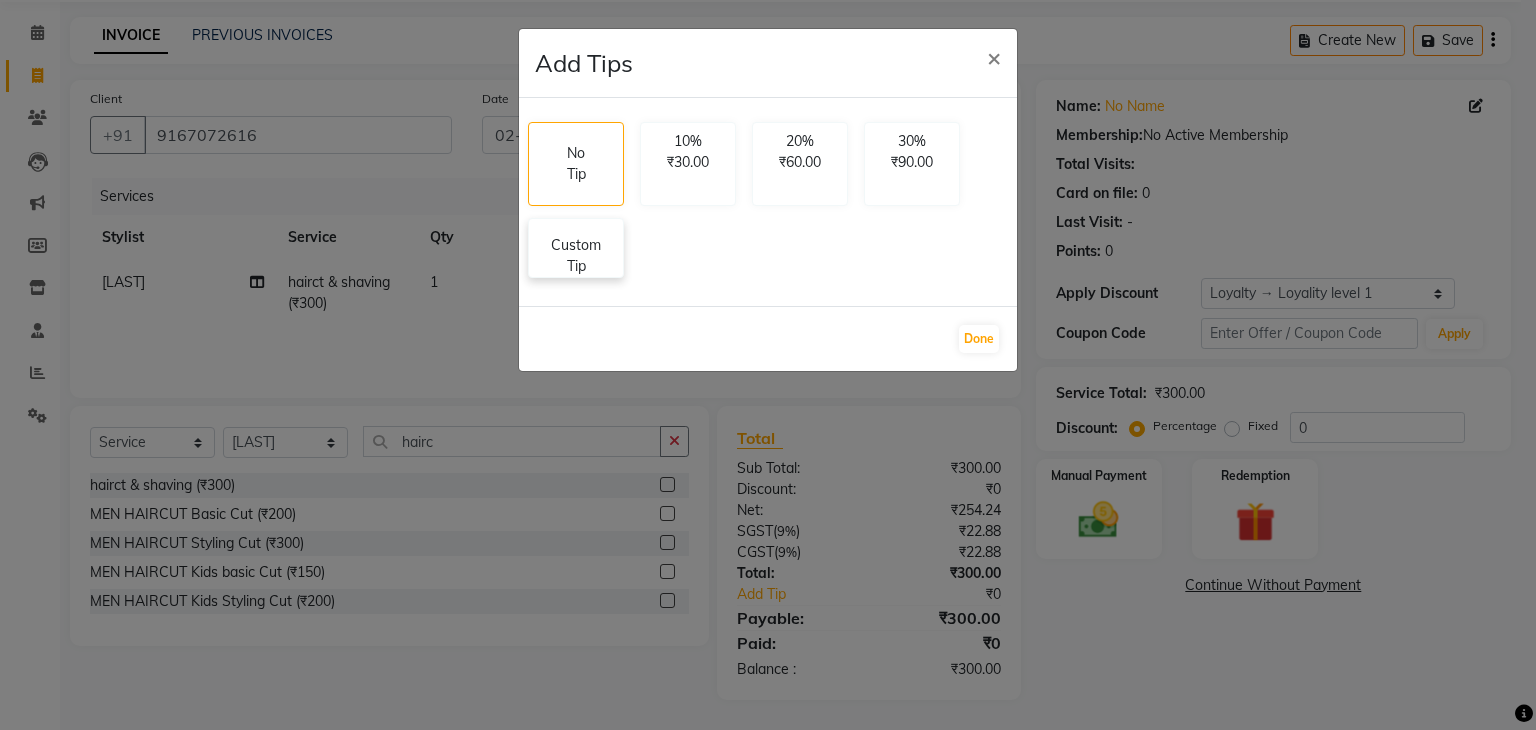 click on "Custom Tip" 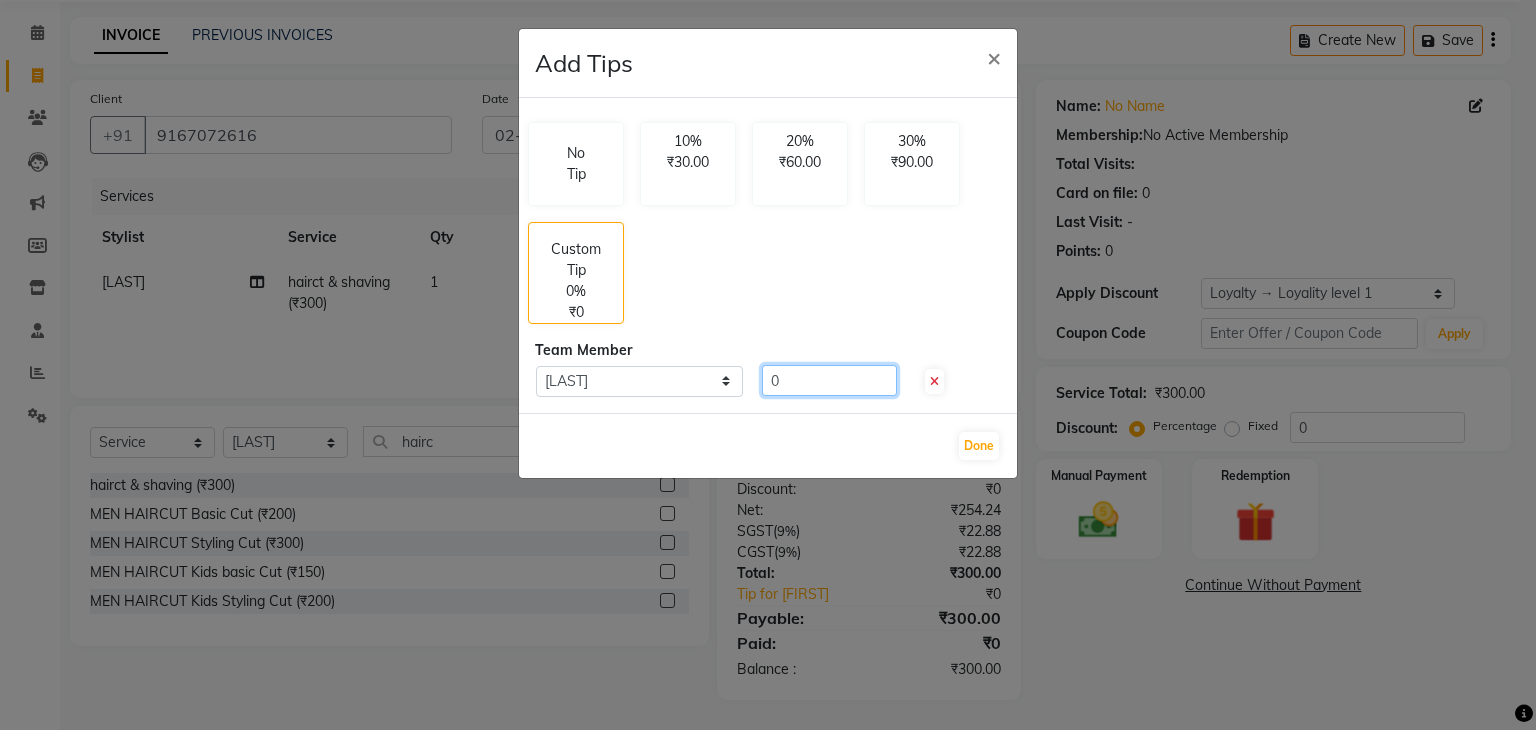 click on "0" 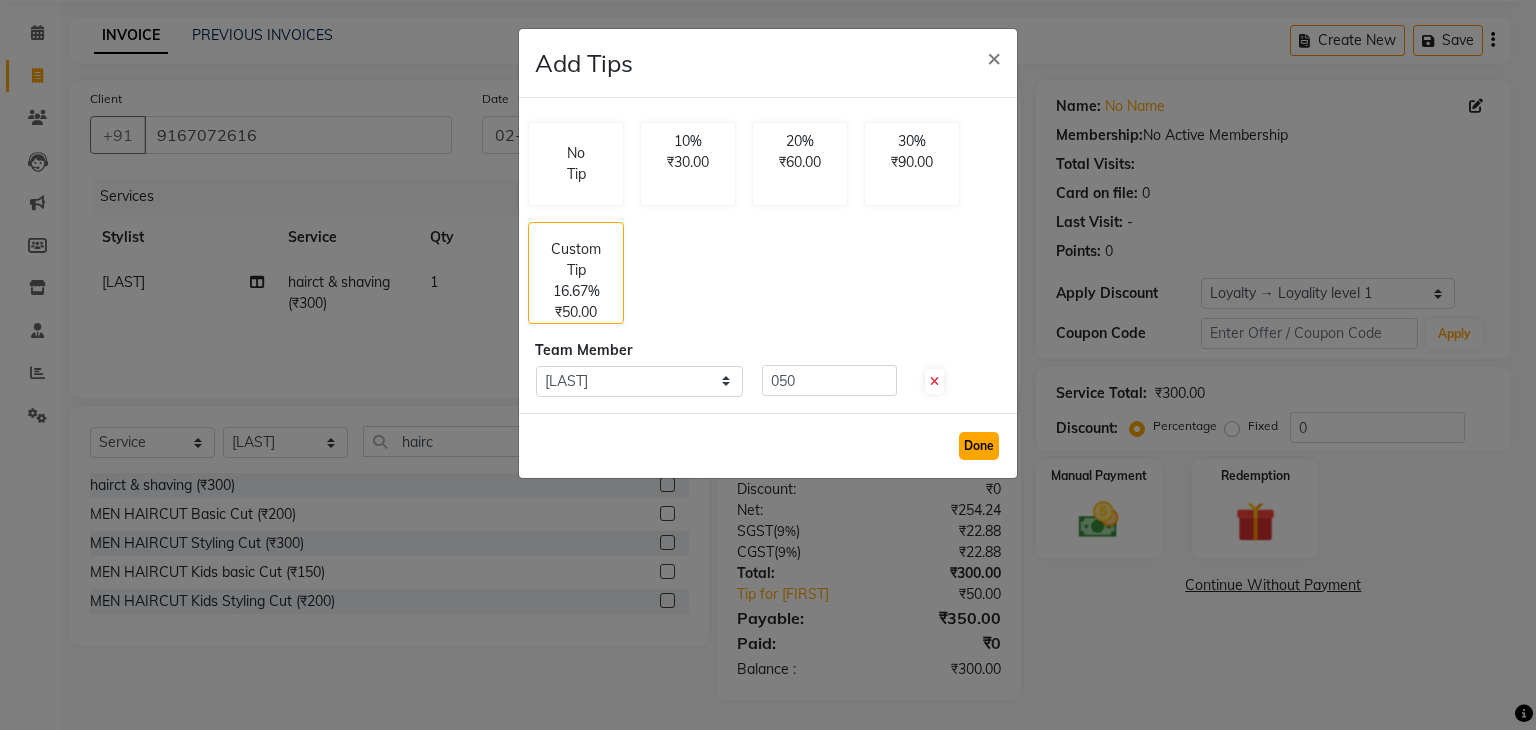 click on "Done" 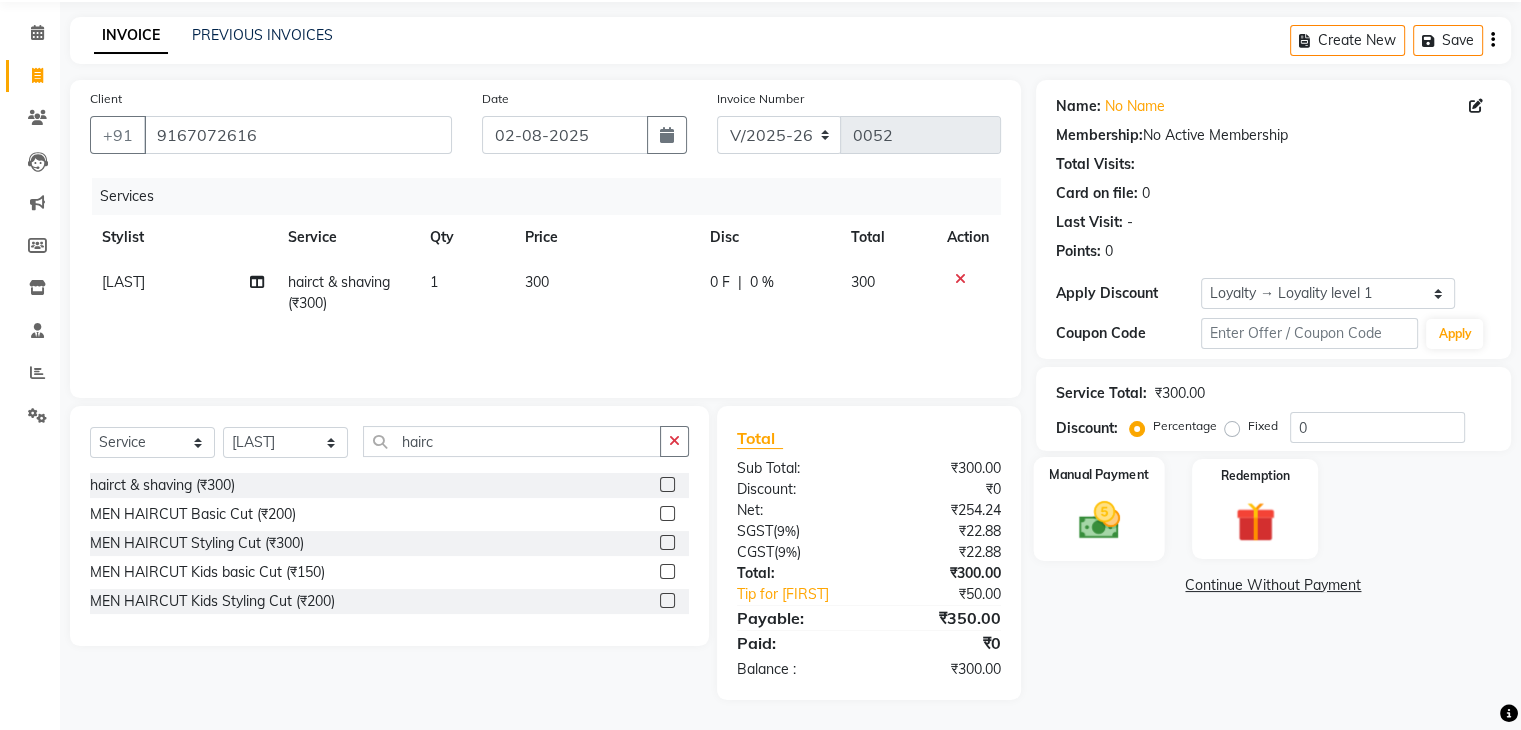 click on "Manual Payment" 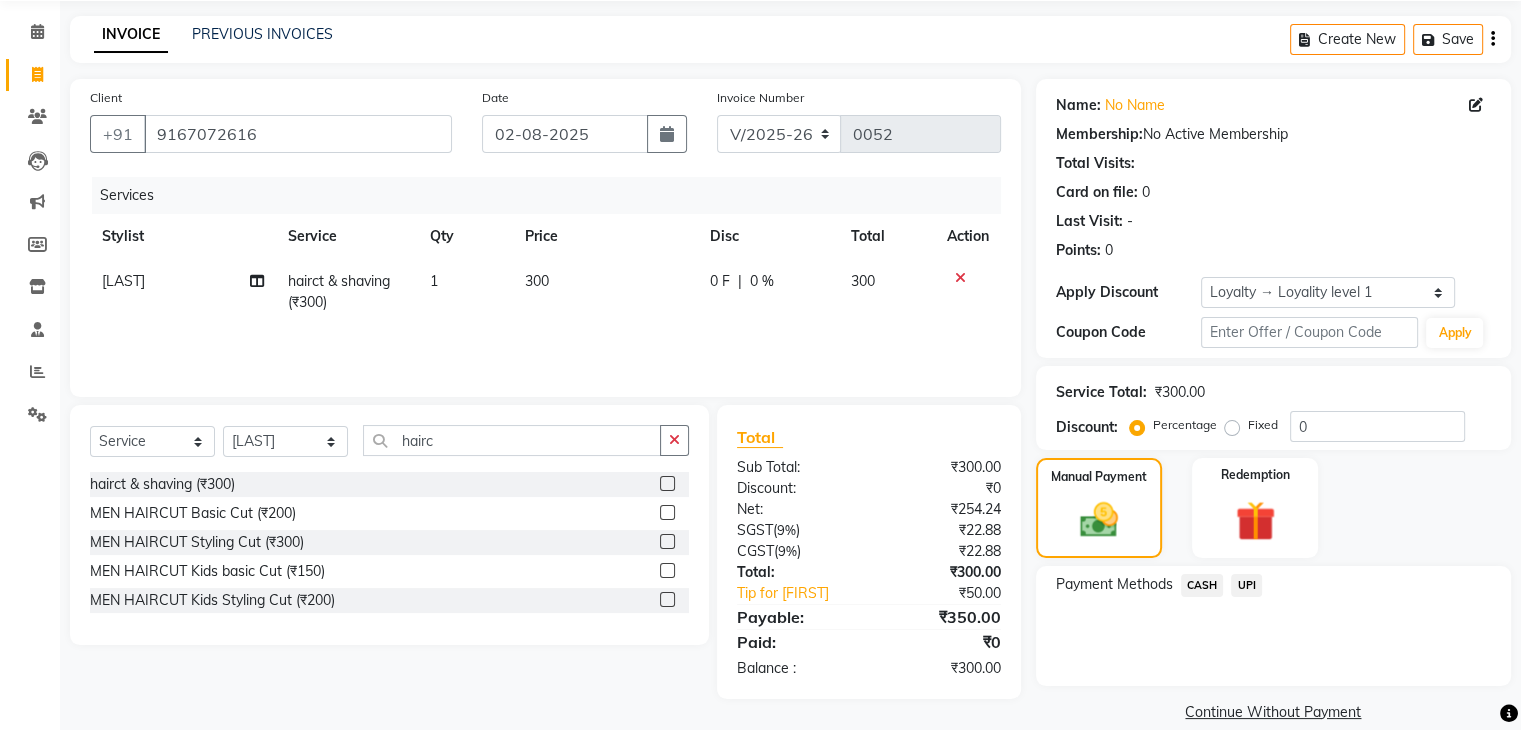 click on "UPI" 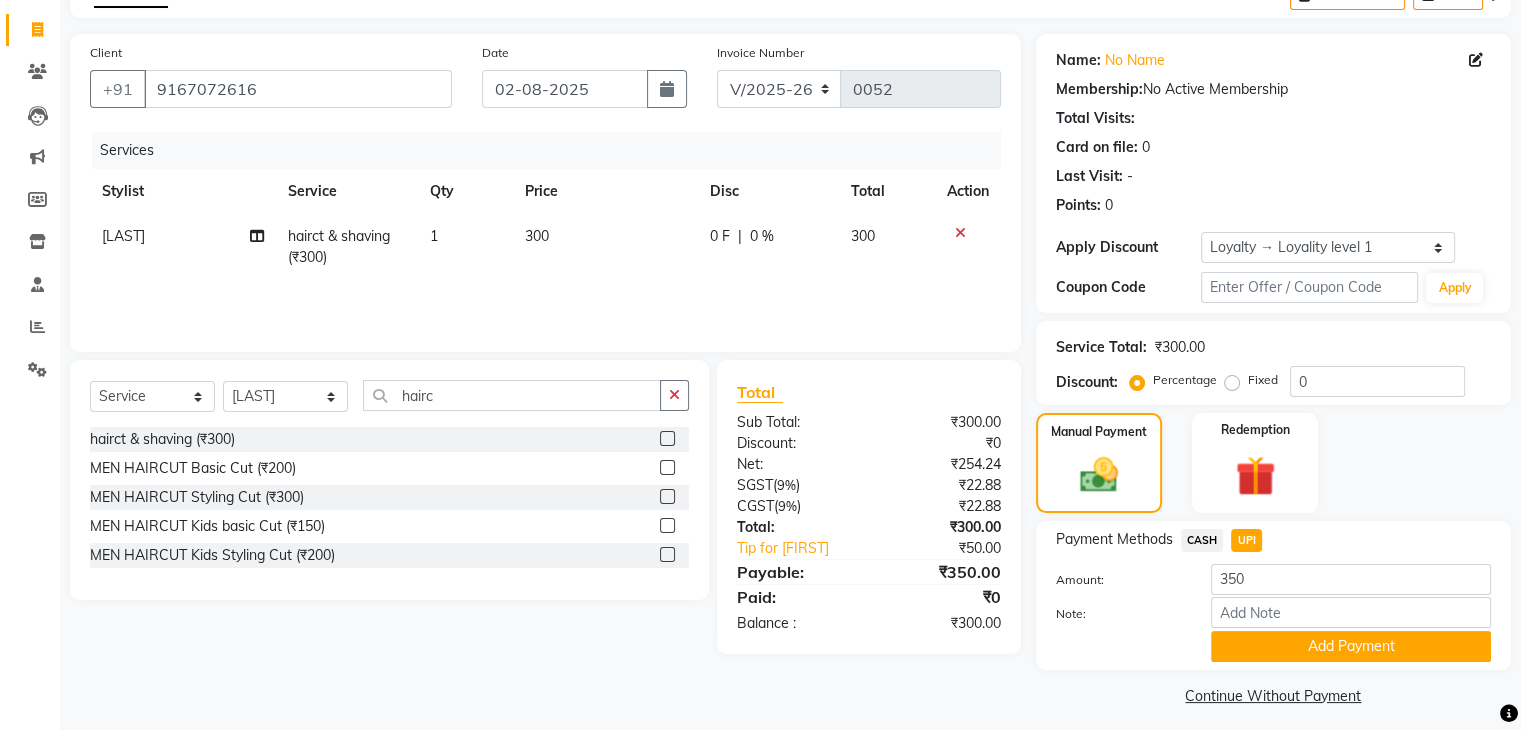 scroll, scrollTop: 128, scrollLeft: 0, axis: vertical 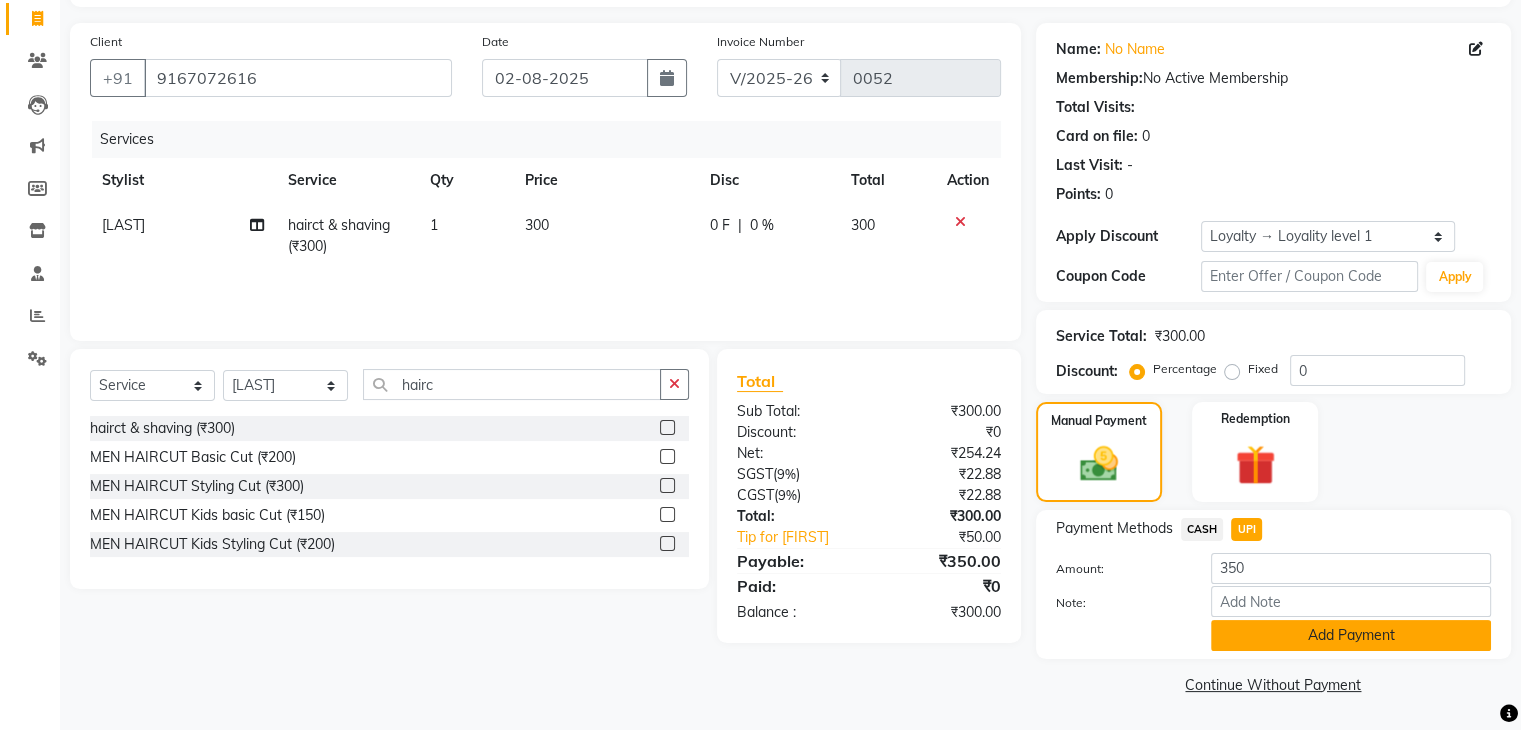 click on "Add Payment" 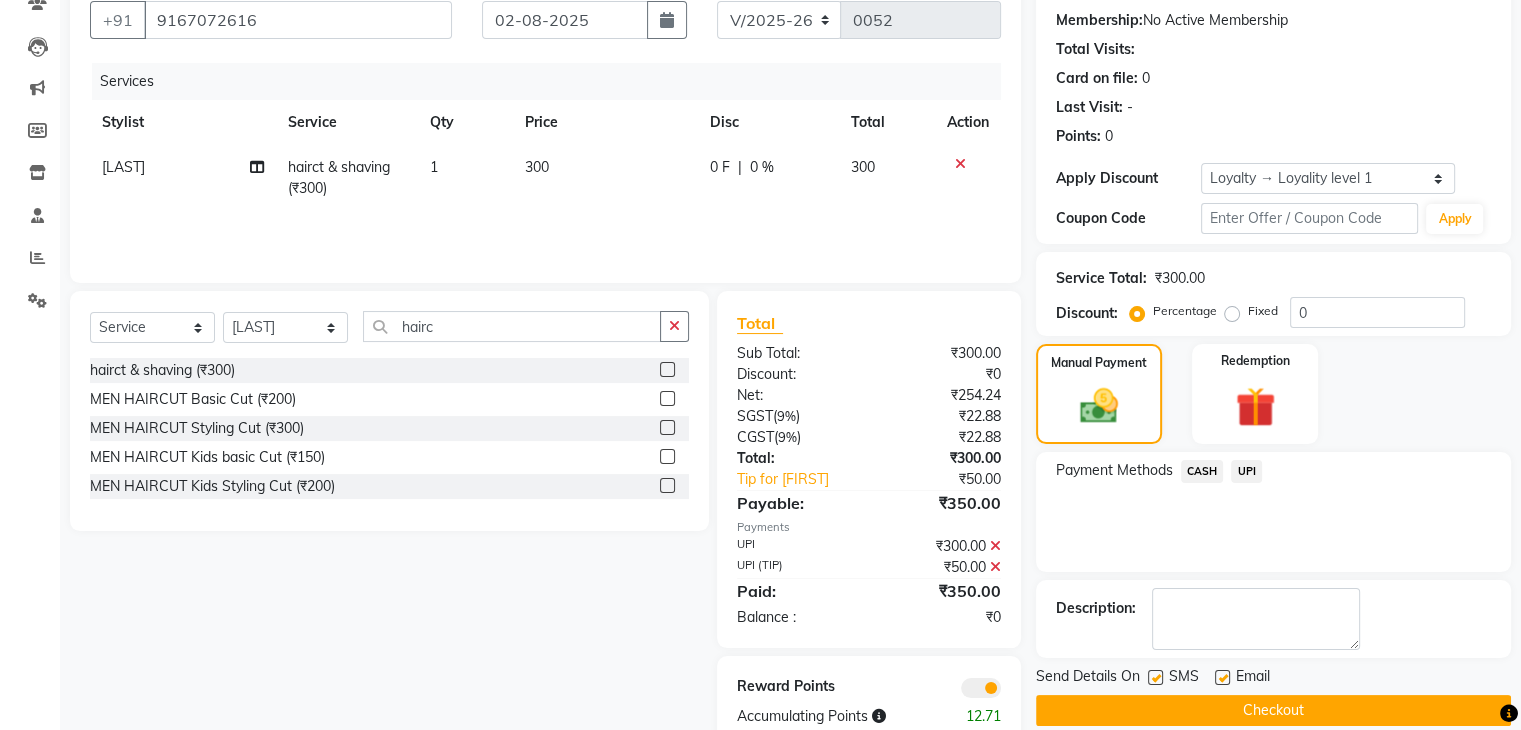 scroll, scrollTop: 234, scrollLeft: 0, axis: vertical 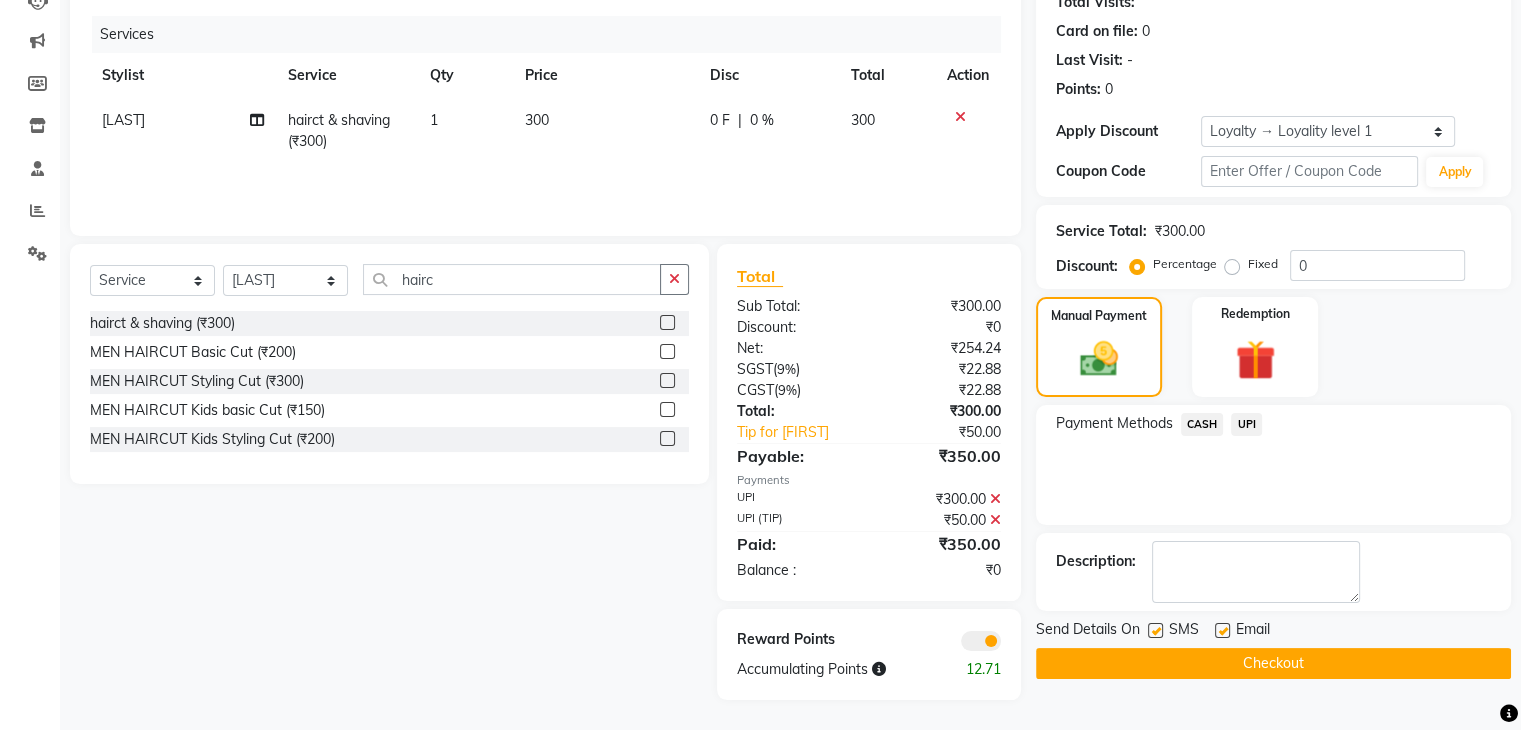click on "Checkout" 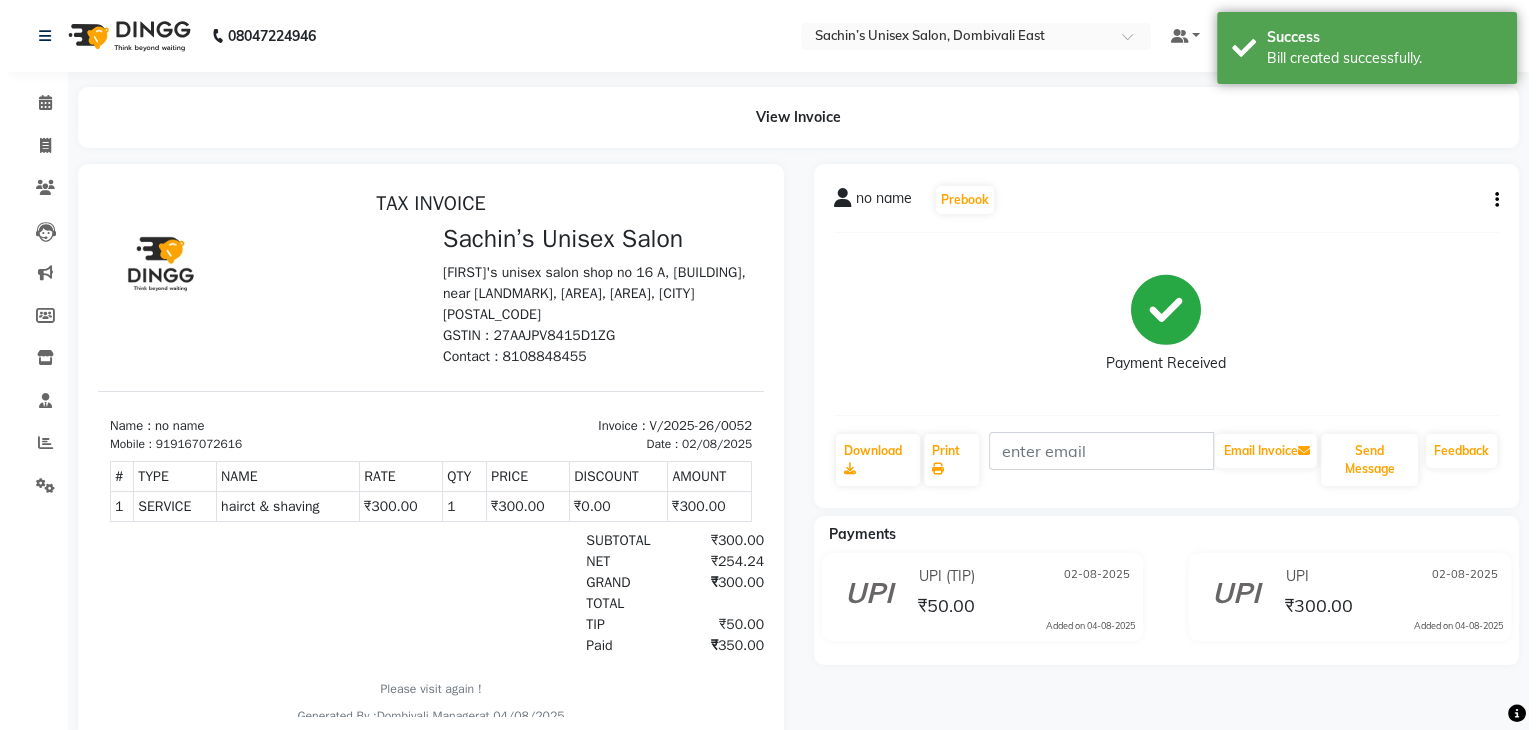scroll, scrollTop: 0, scrollLeft: 0, axis: both 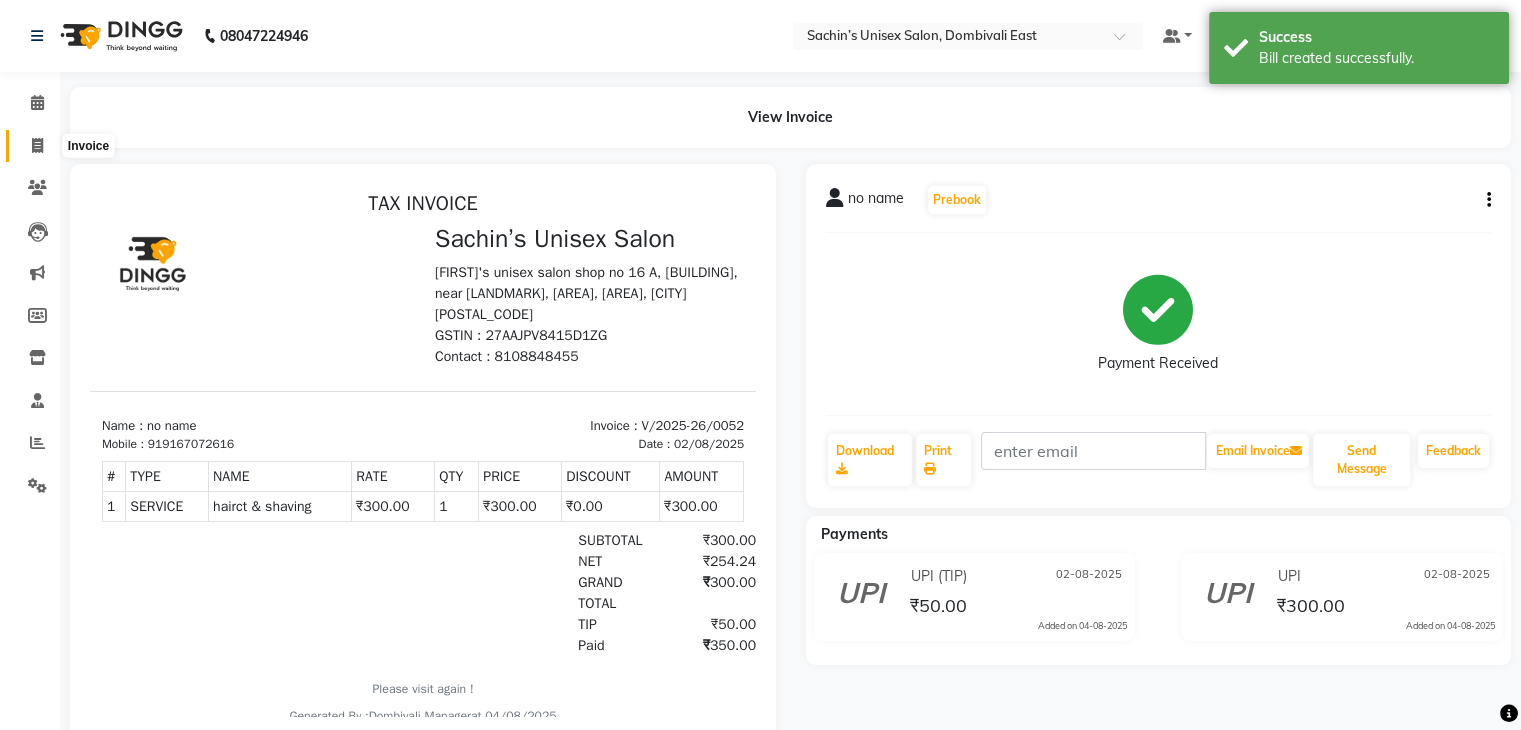 click 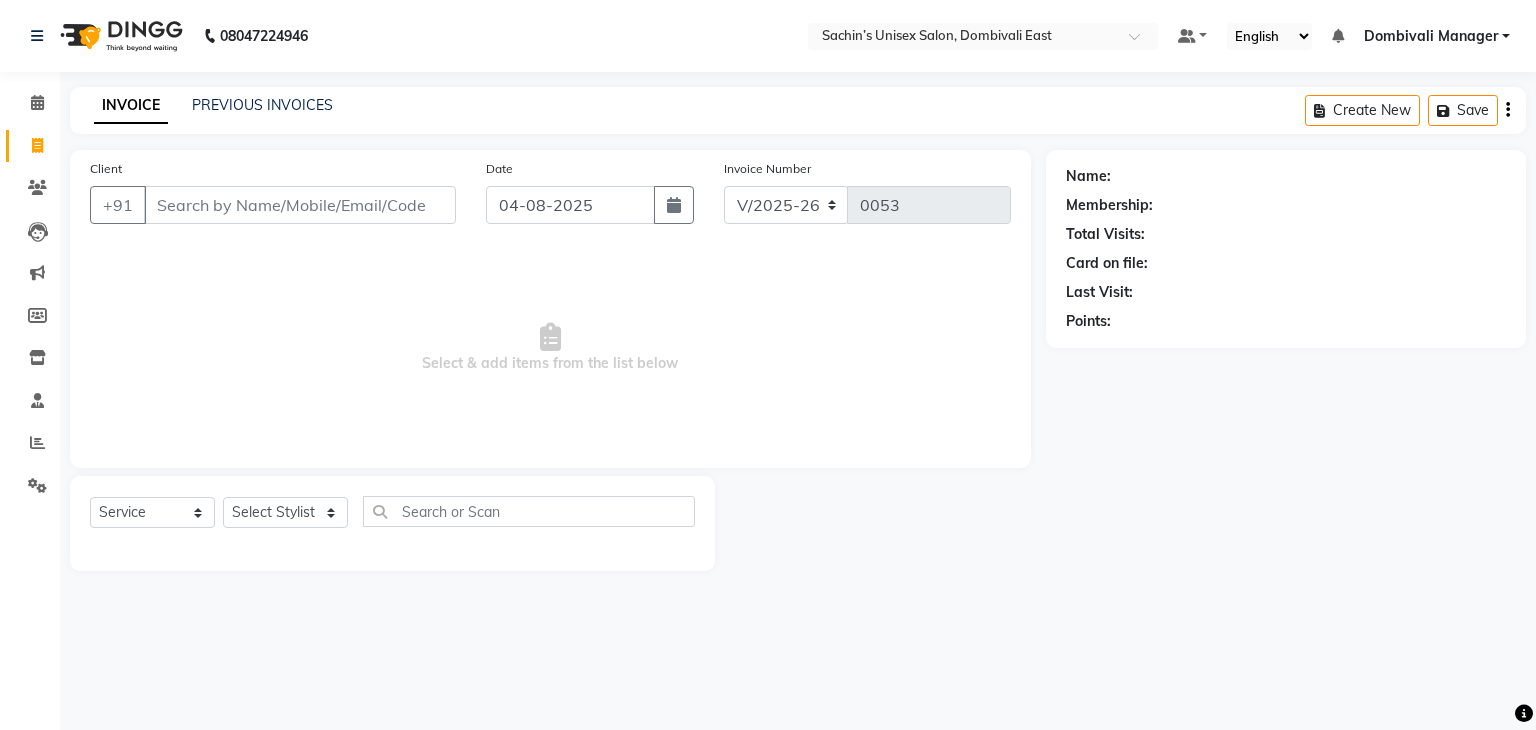 click on "Client" at bounding box center (300, 205) 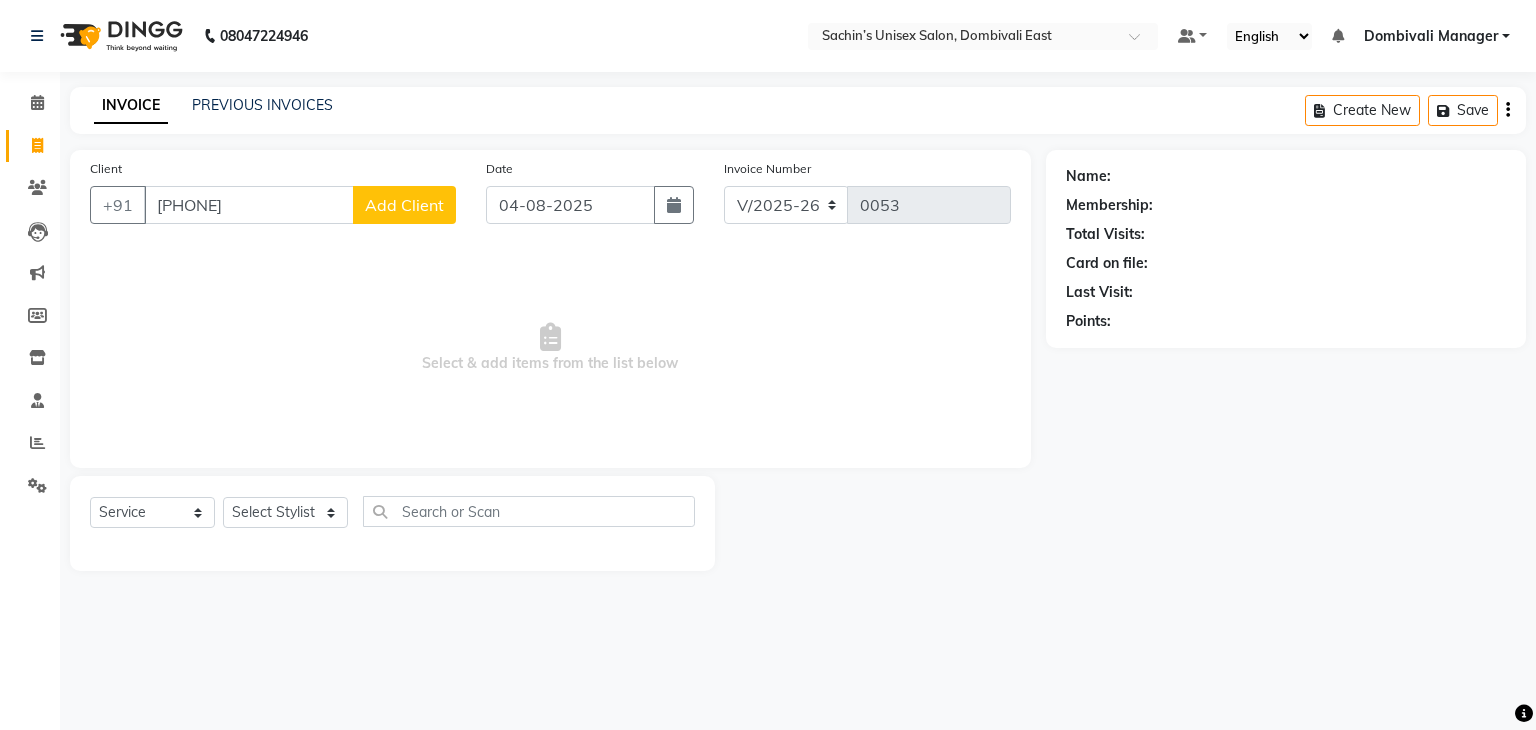 click on "Add Client" 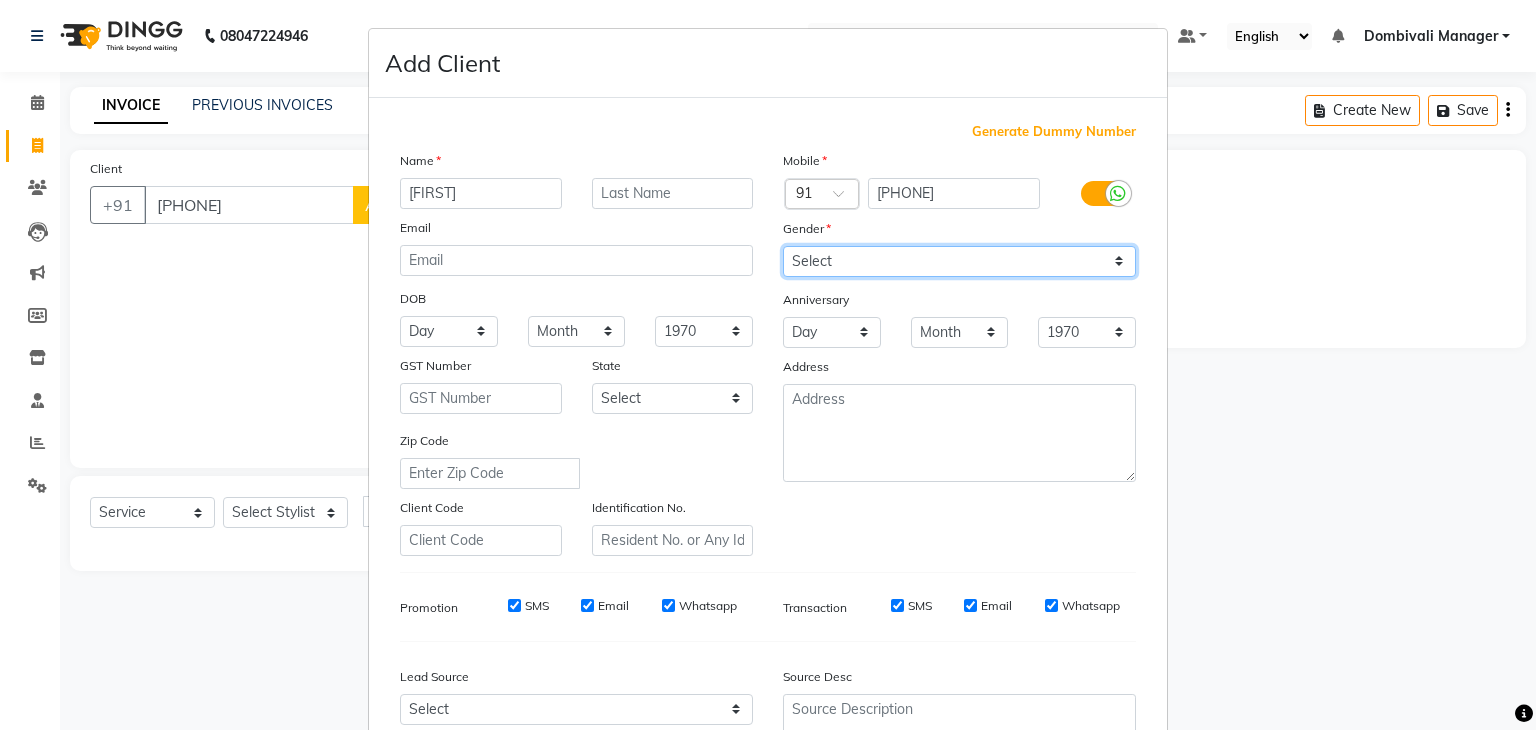 click on "Select Male Female Other Prefer Not To Say" at bounding box center (959, 261) 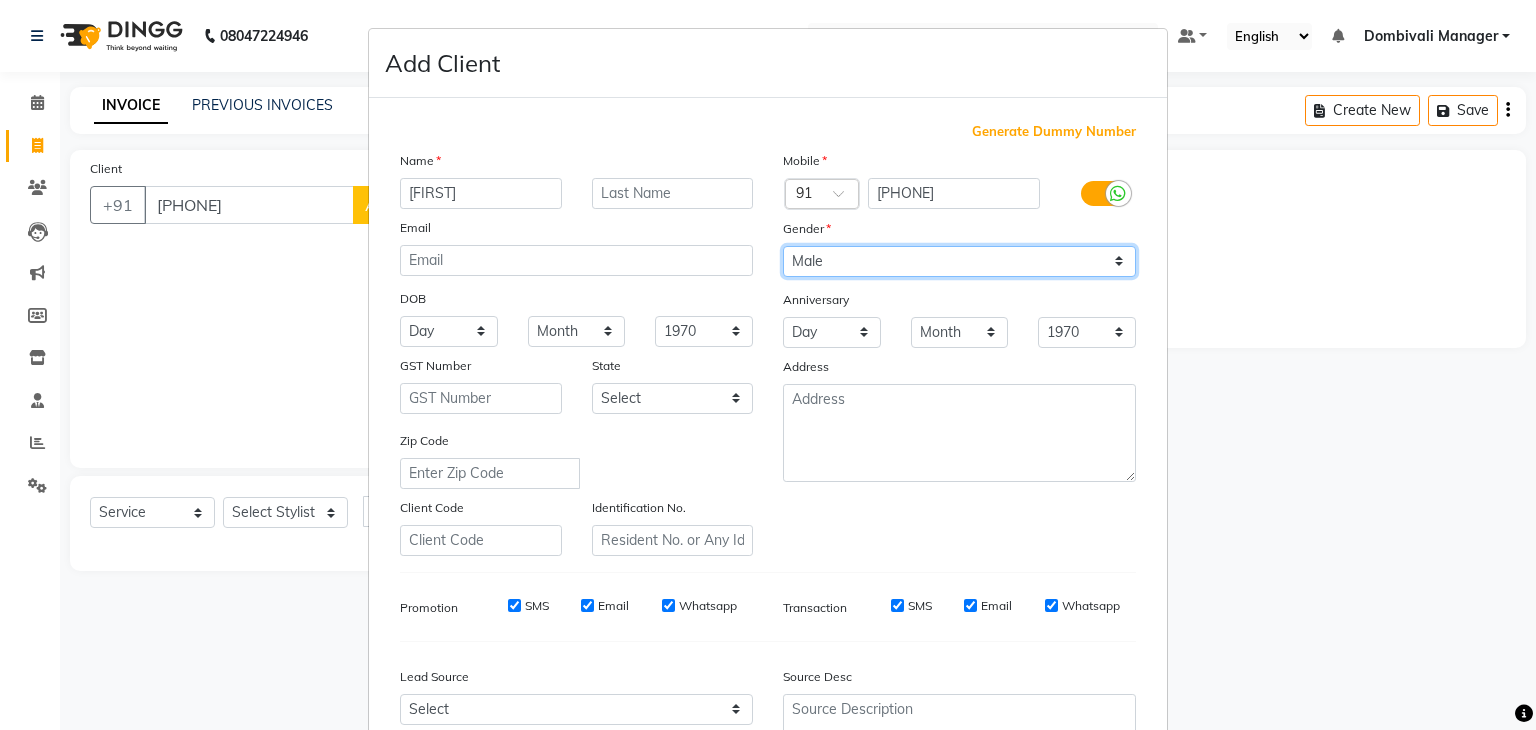 click on "Select Male Female Other Prefer Not To Say" at bounding box center [959, 261] 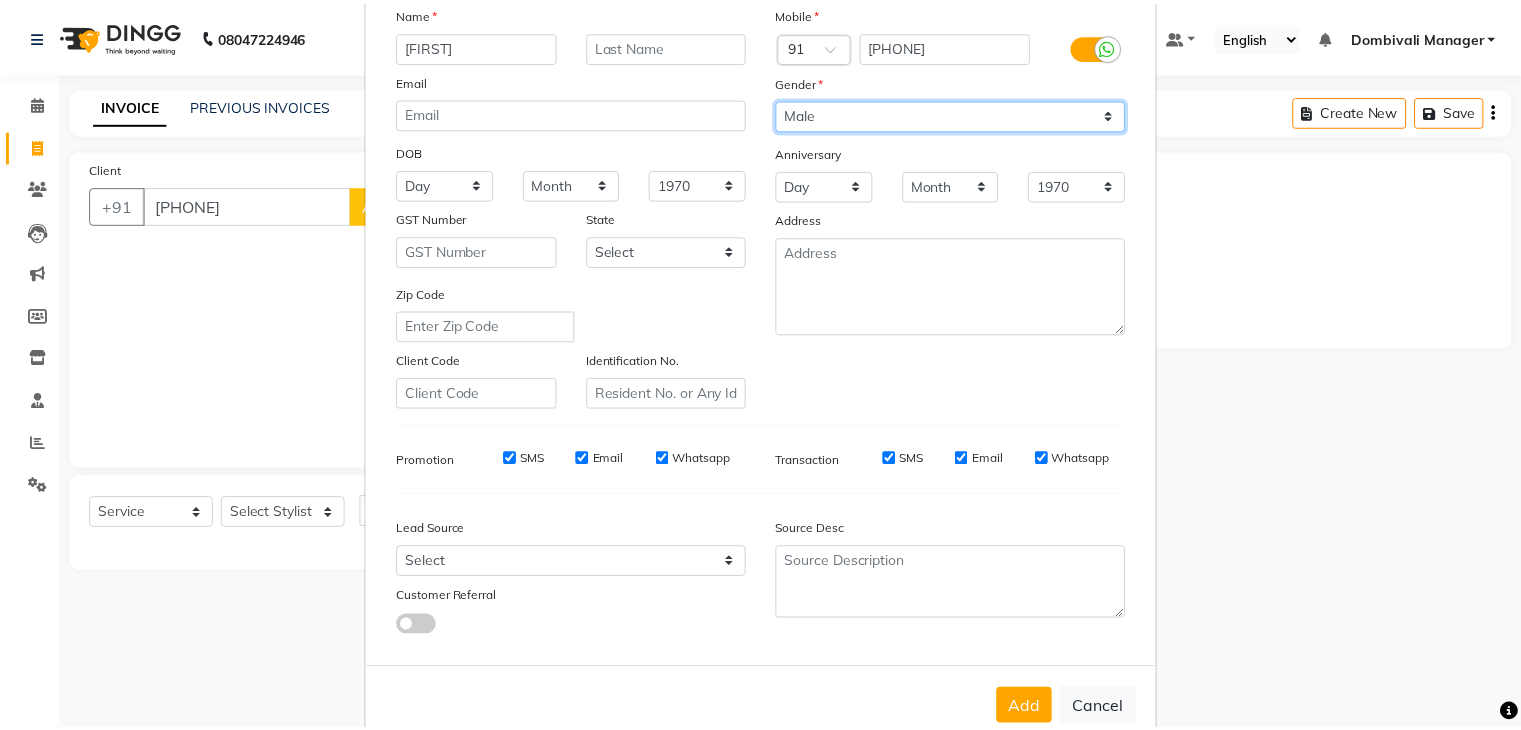 scroll, scrollTop: 203, scrollLeft: 0, axis: vertical 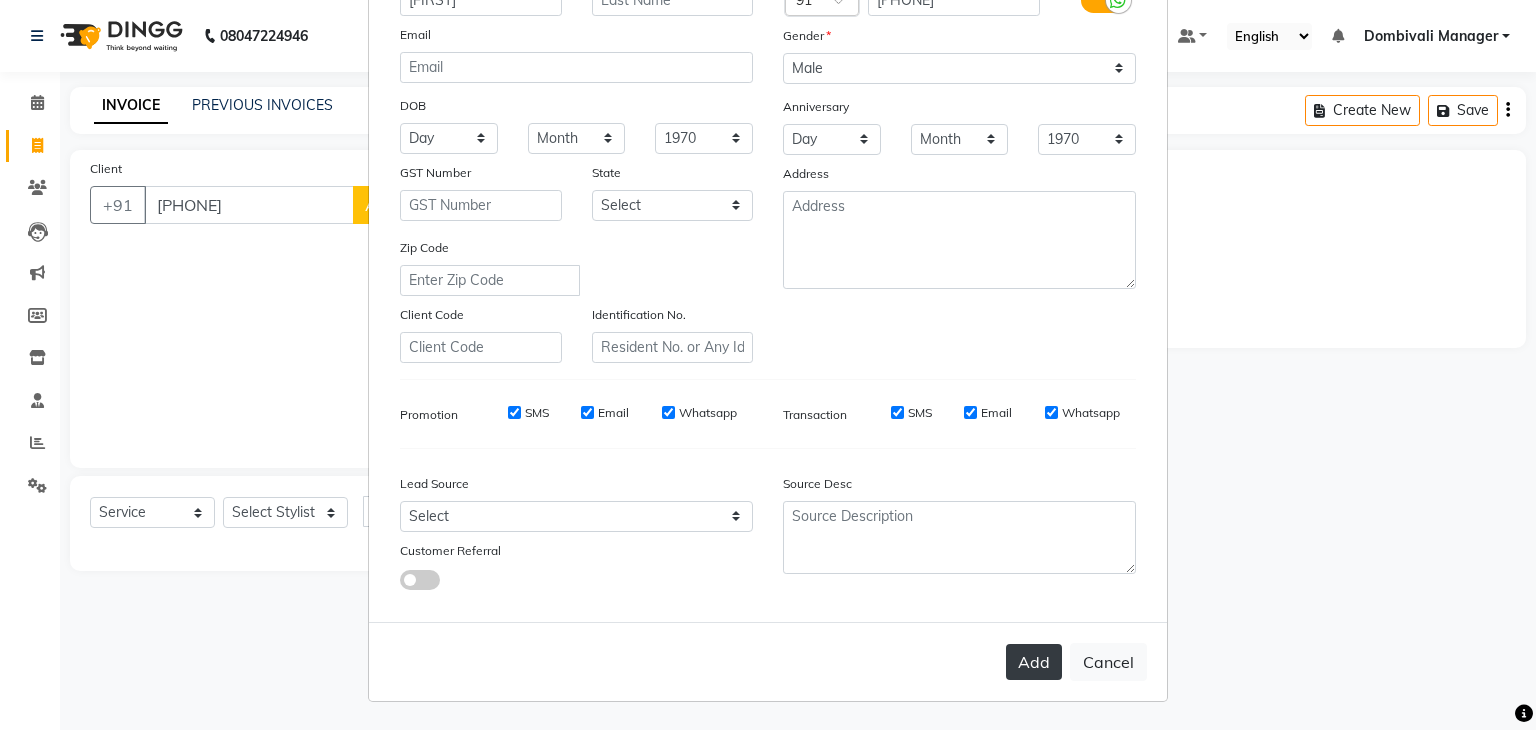 click on "Add" at bounding box center [1034, 662] 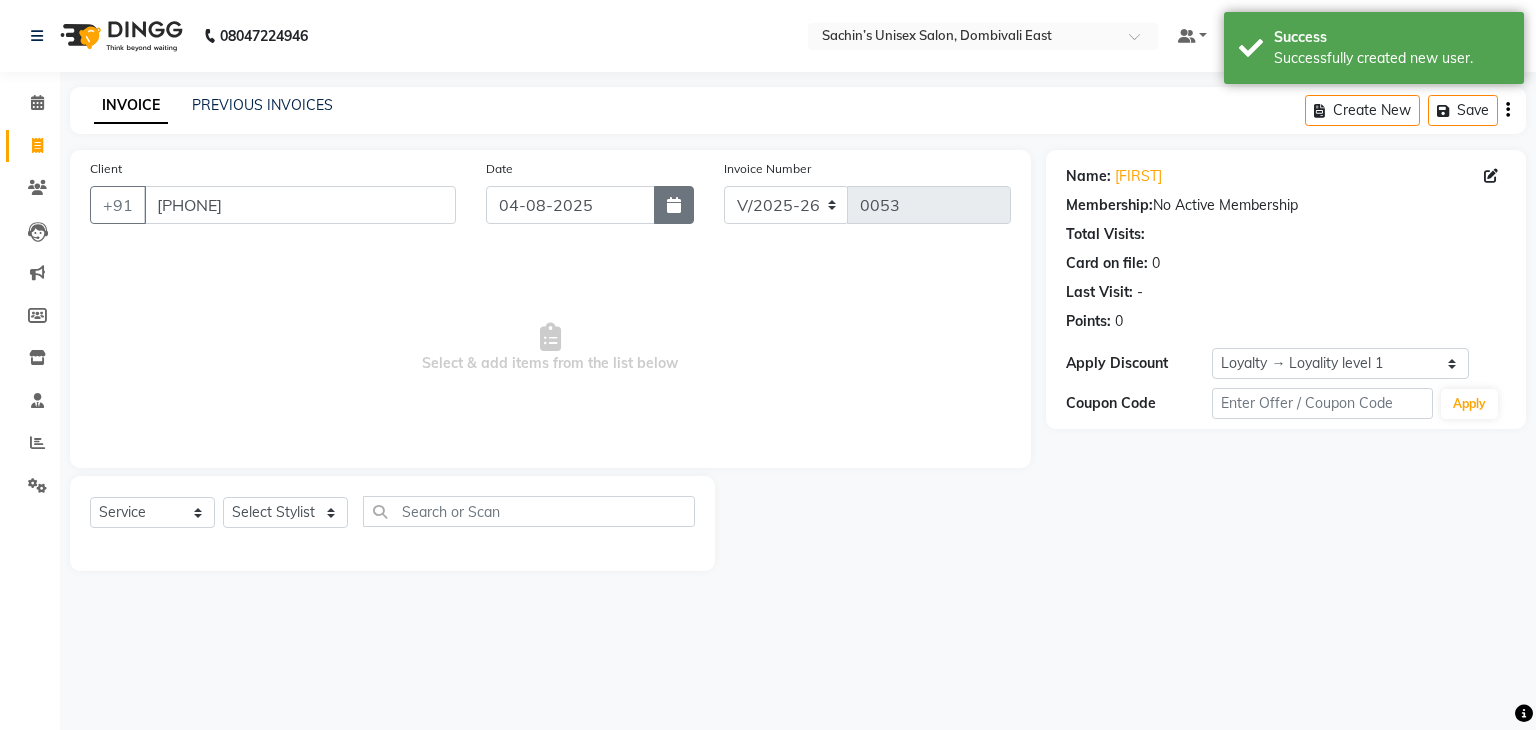 click 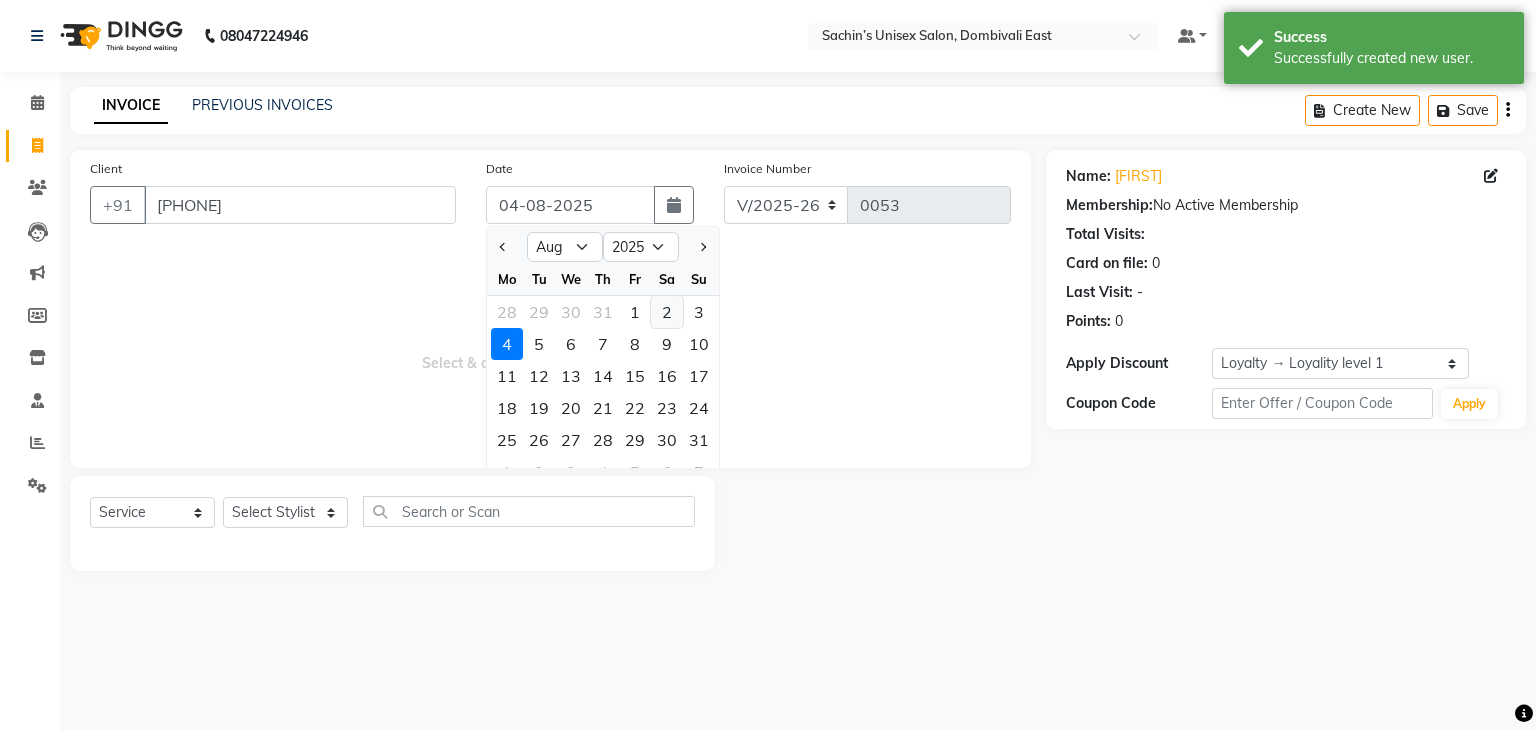 click on "2" 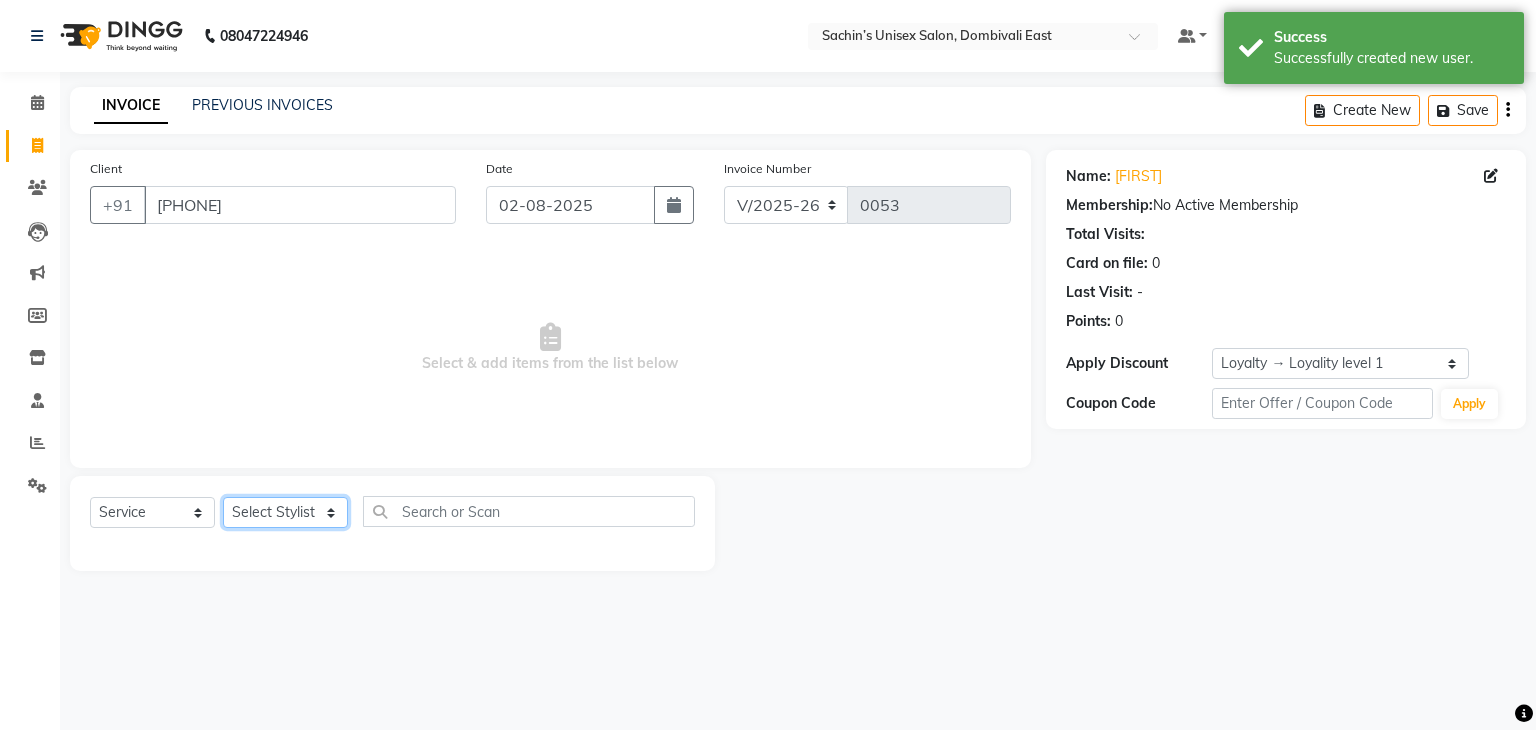 click on "Select Stylist [NAME] [CITY] Manager [NAME] [LAST] [NAME] [LAST]" 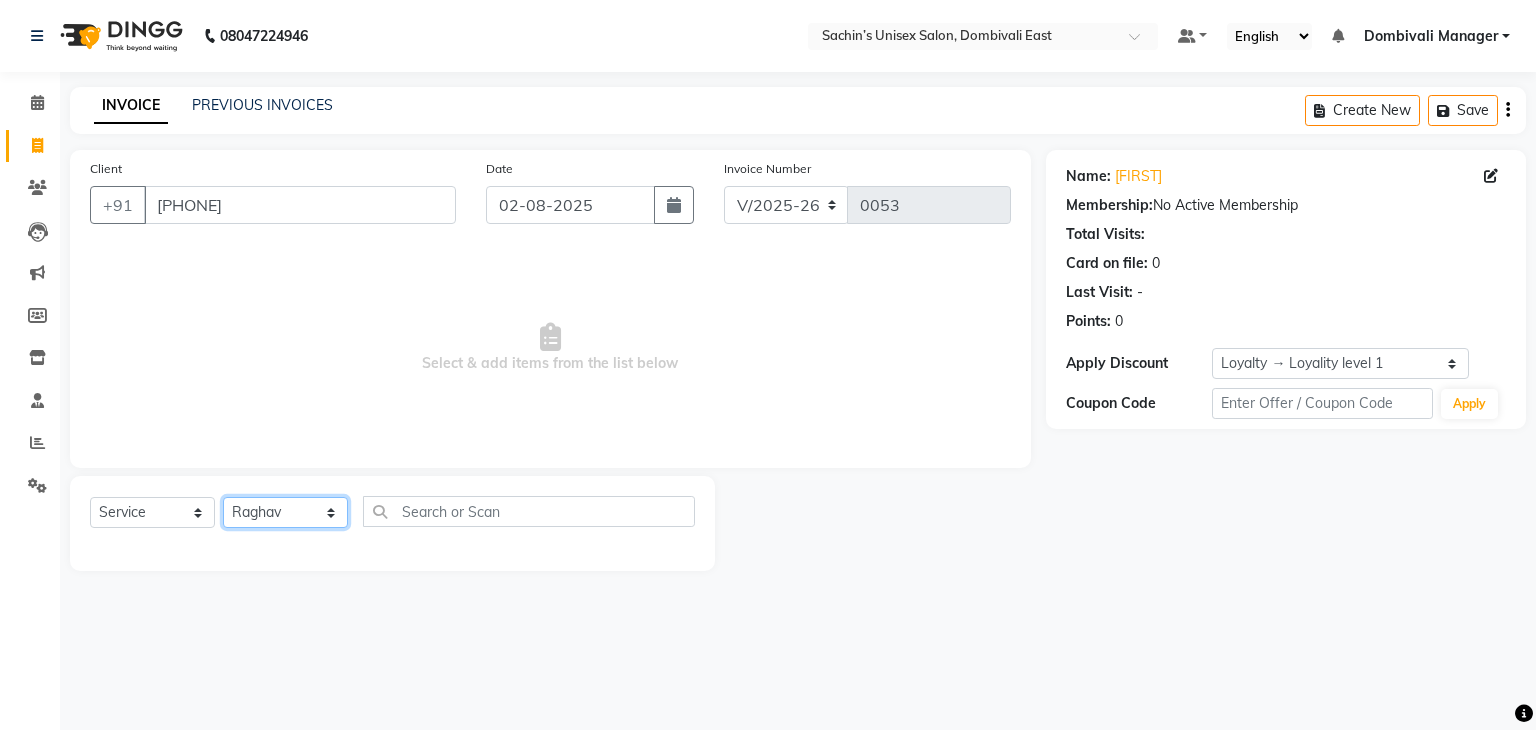 click on "Select Stylist [NAME] [CITY] Manager [NAME] [LAST] [NAME] [LAST]" 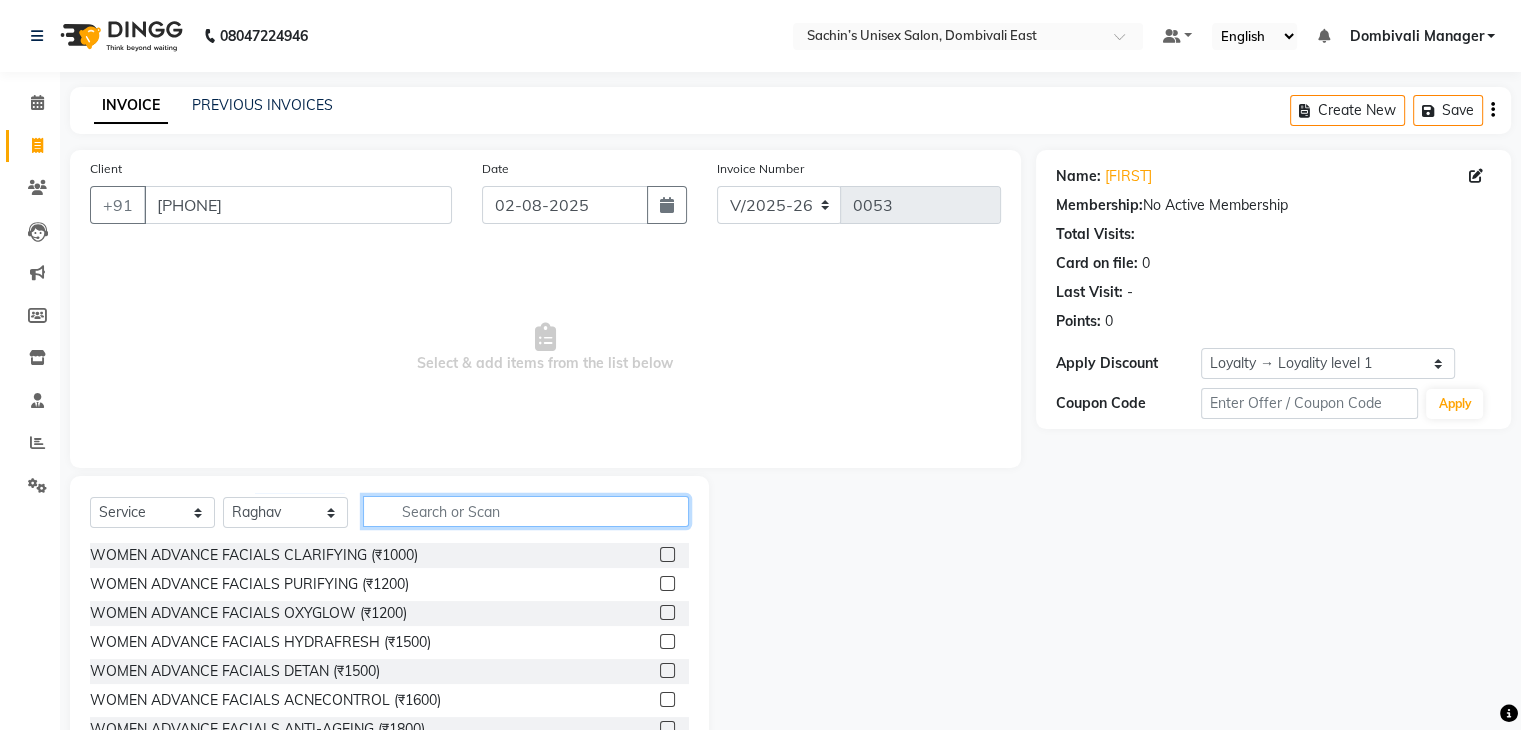 click 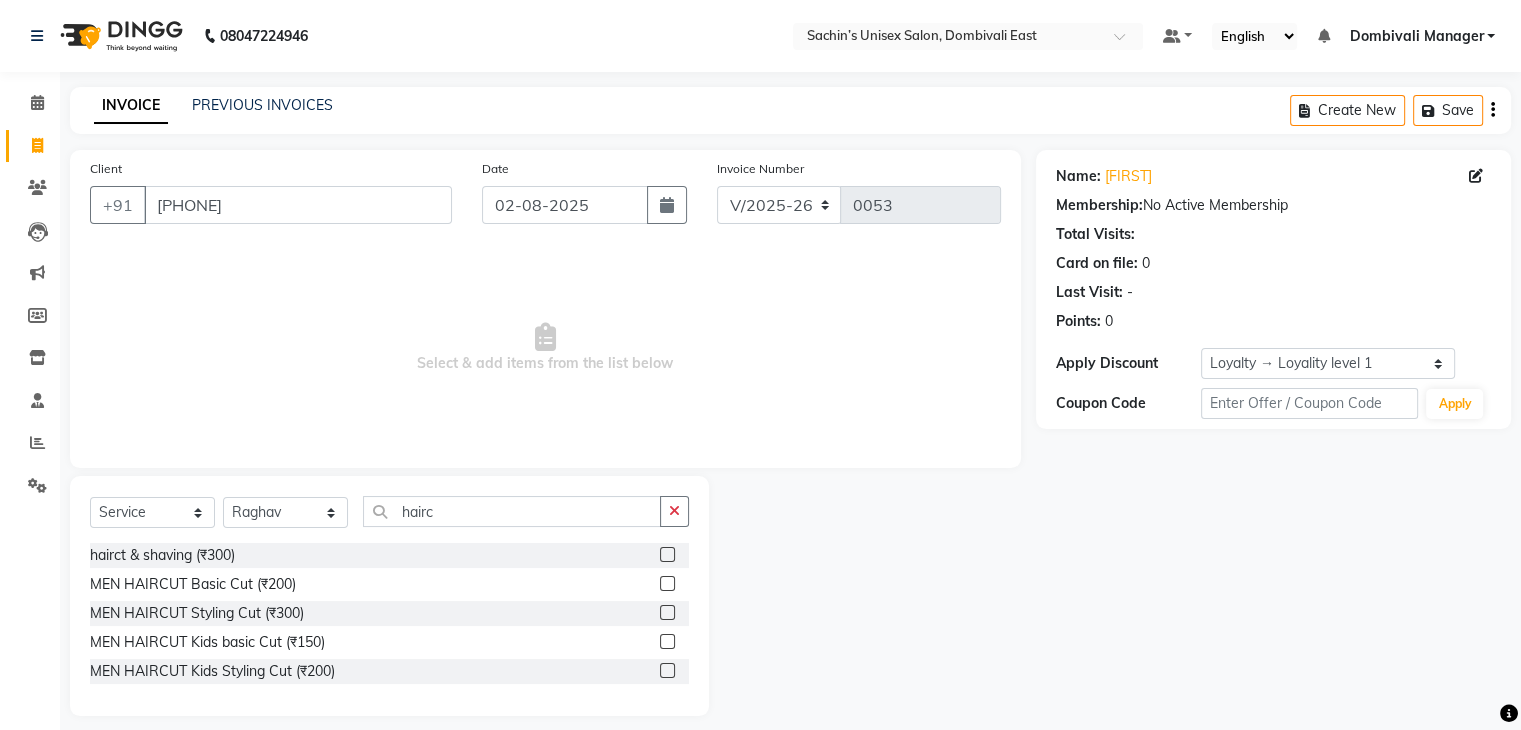 click 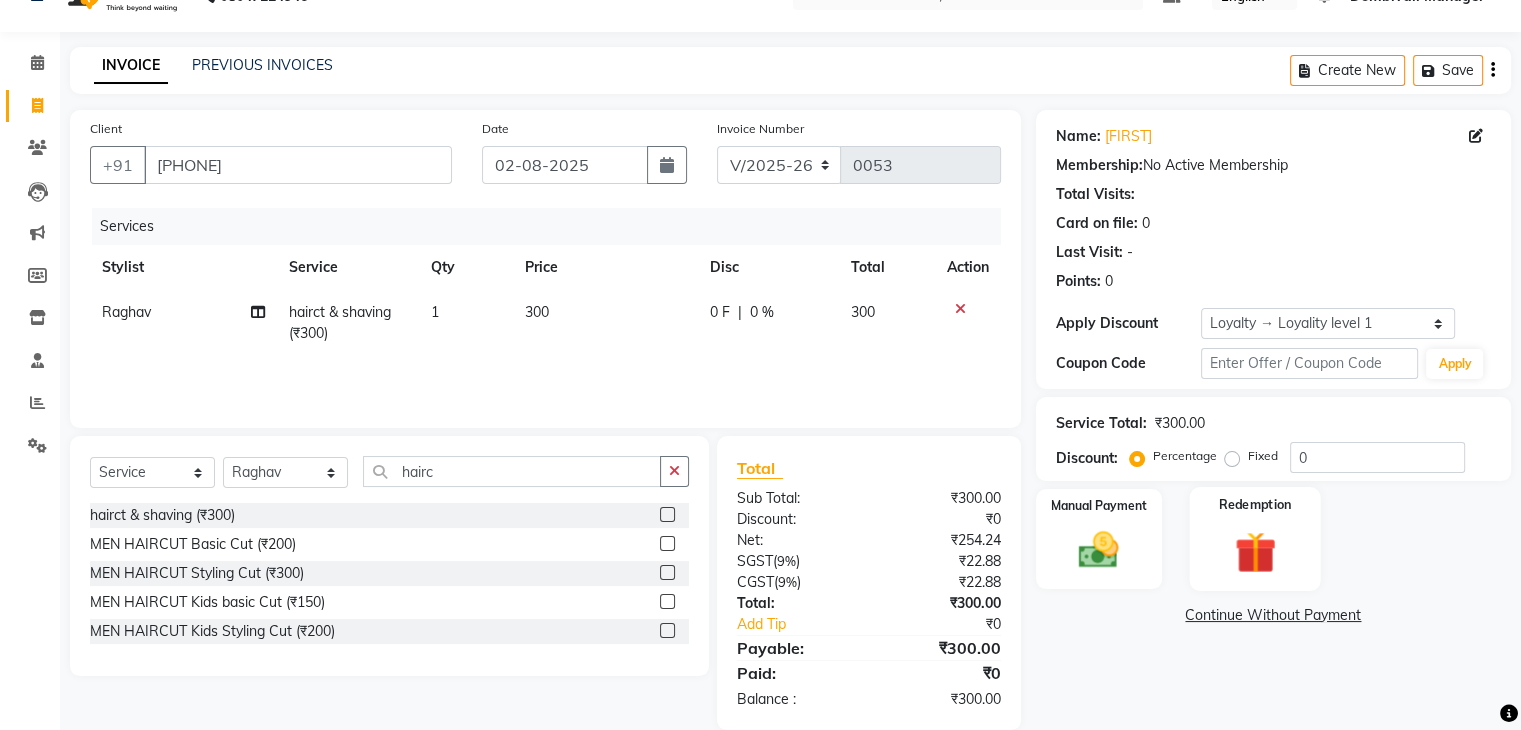 scroll, scrollTop: 71, scrollLeft: 0, axis: vertical 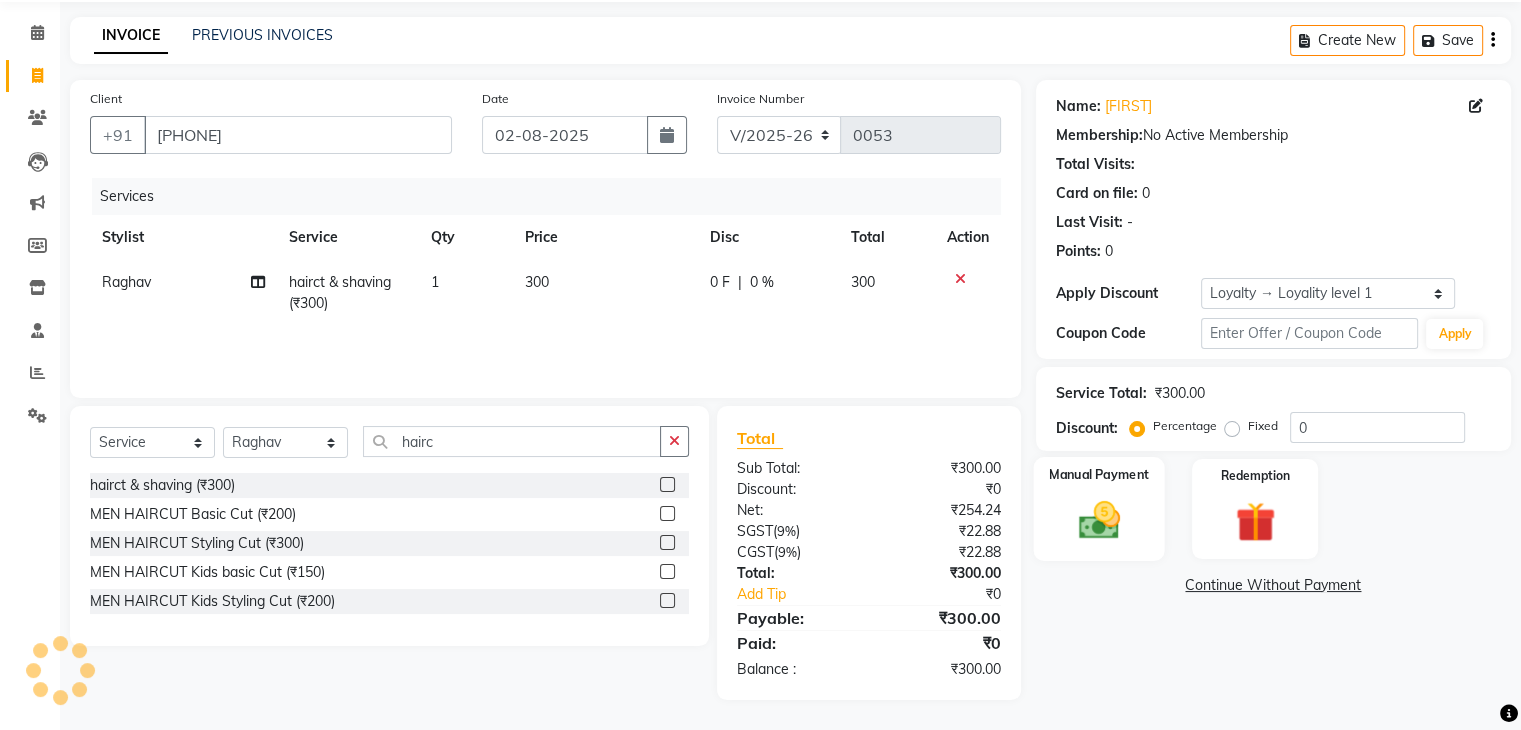 click on "Manual Payment" 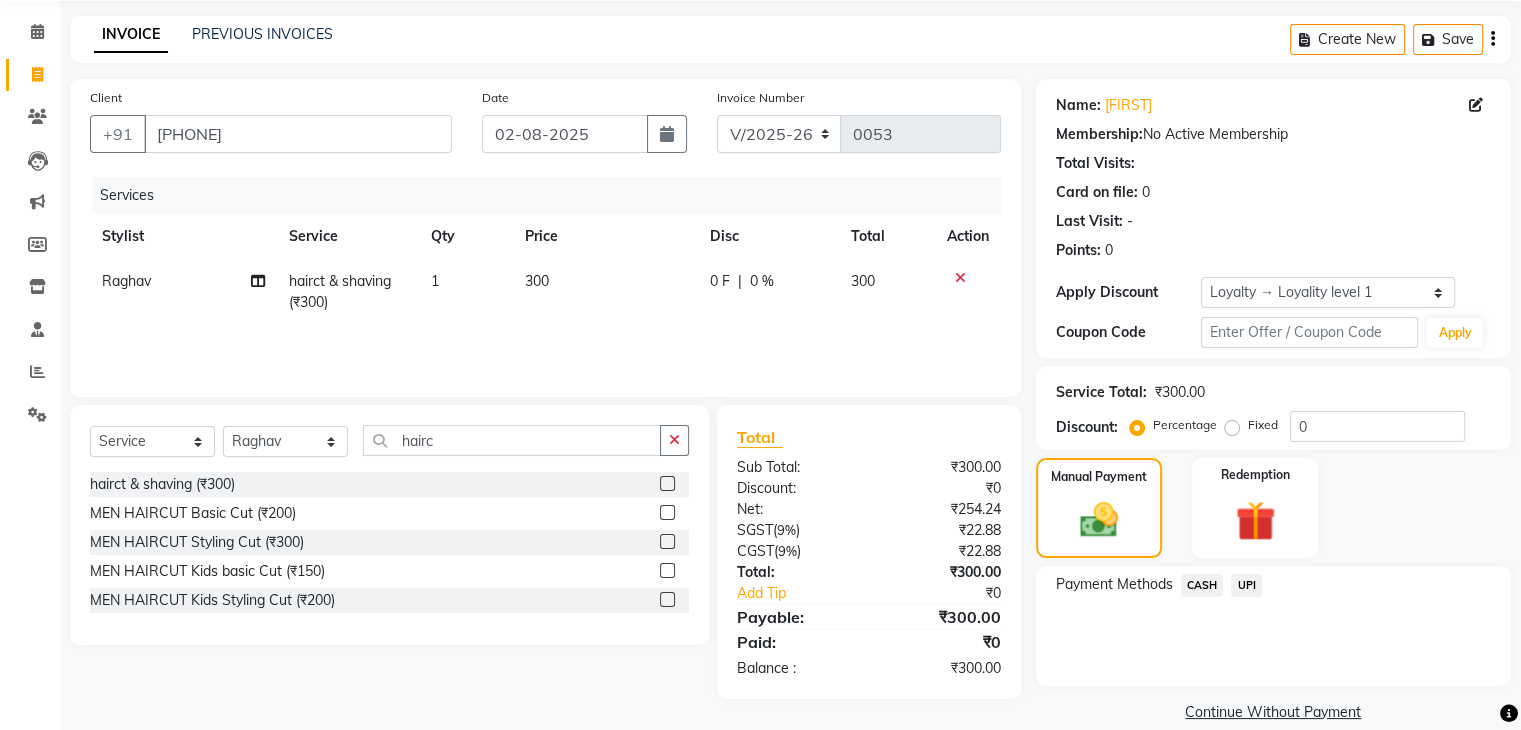 click on "UPI" 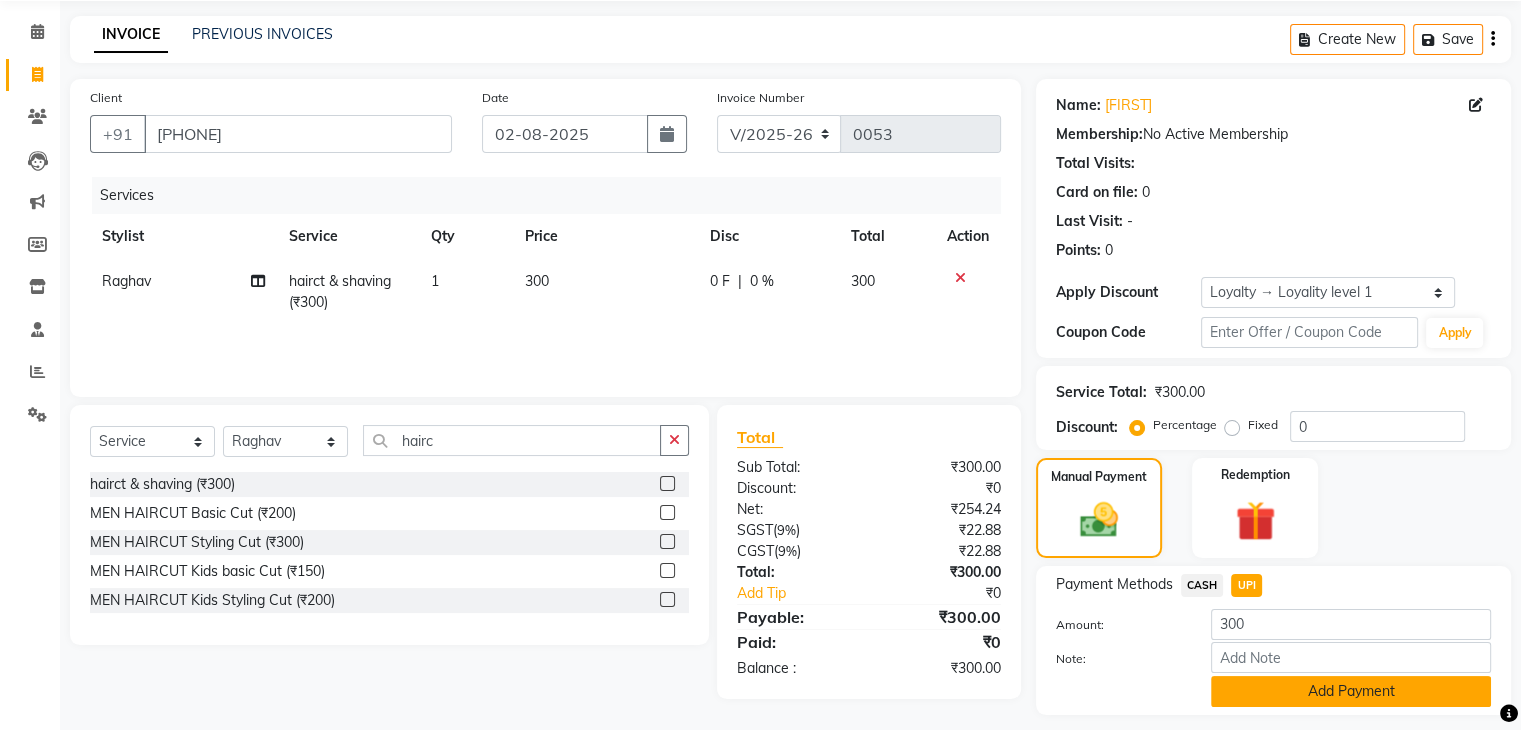 click on "Add Payment" 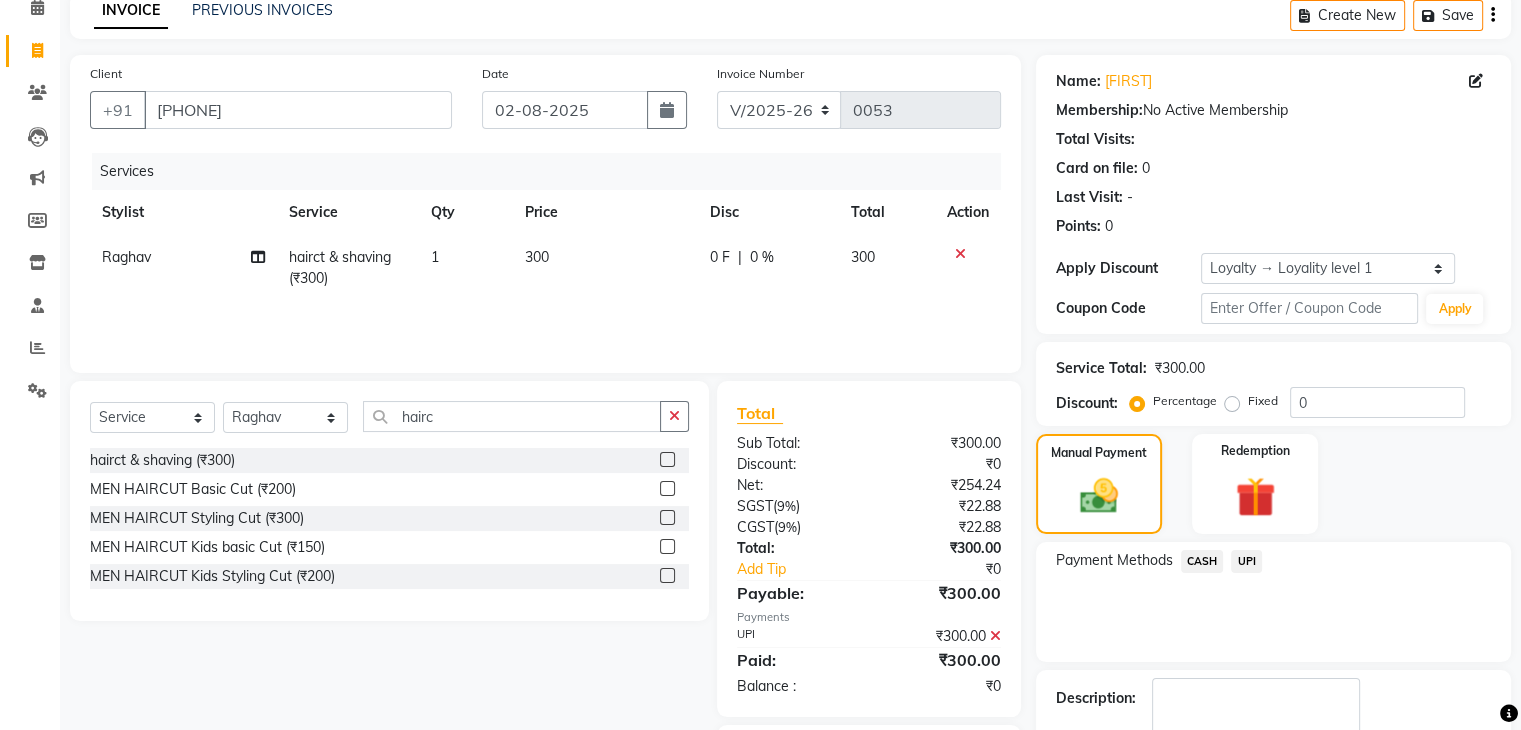 scroll, scrollTop: 212, scrollLeft: 0, axis: vertical 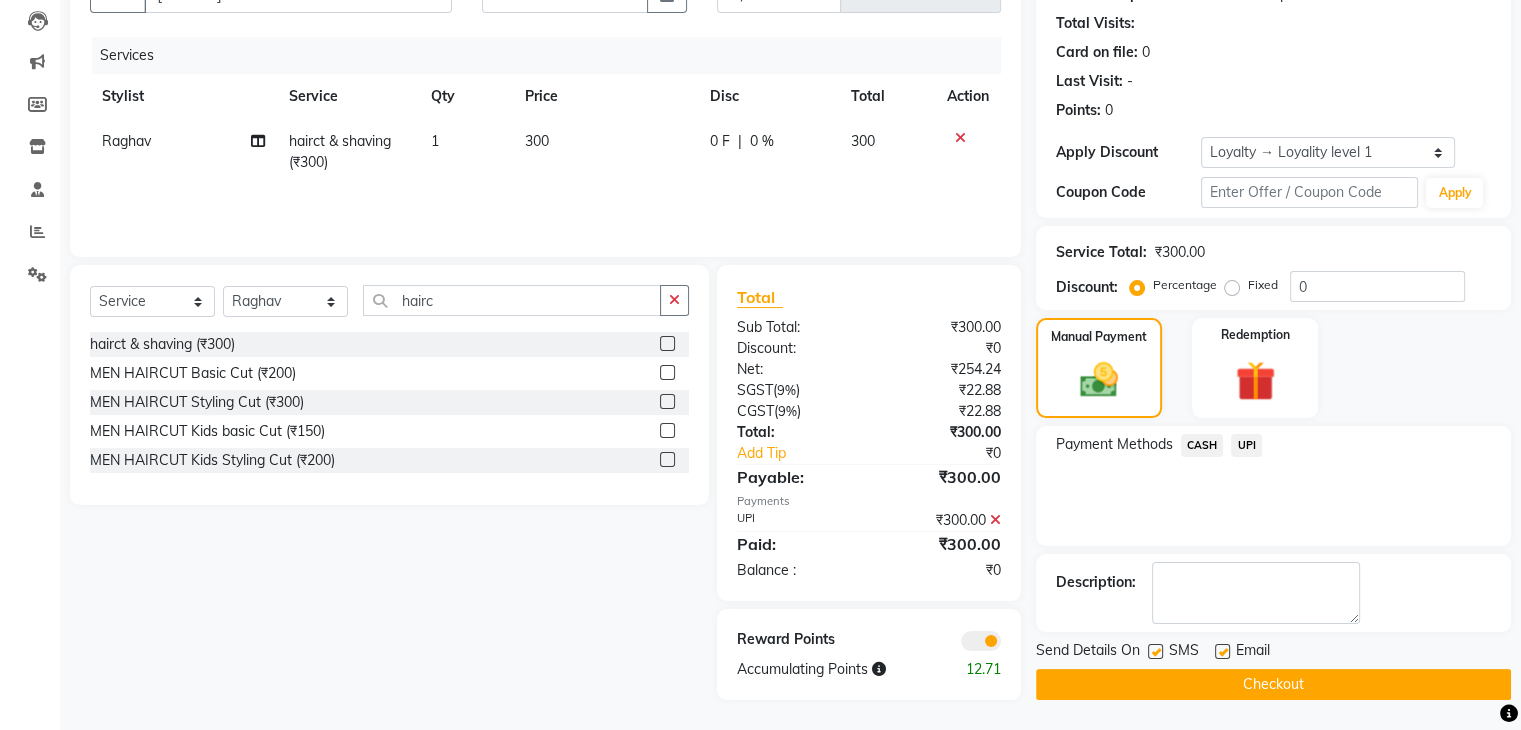 click on "Checkout" 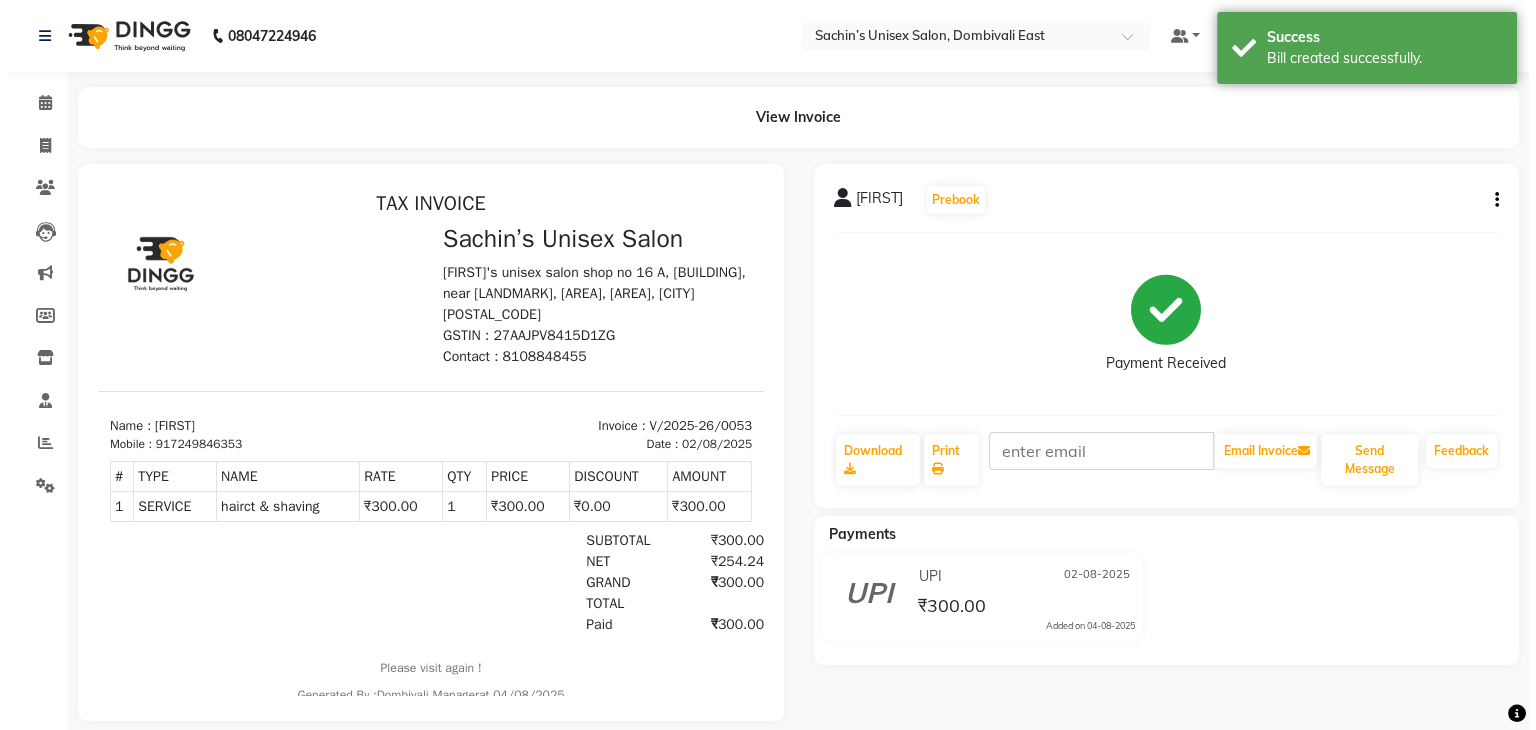 scroll, scrollTop: 0, scrollLeft: 0, axis: both 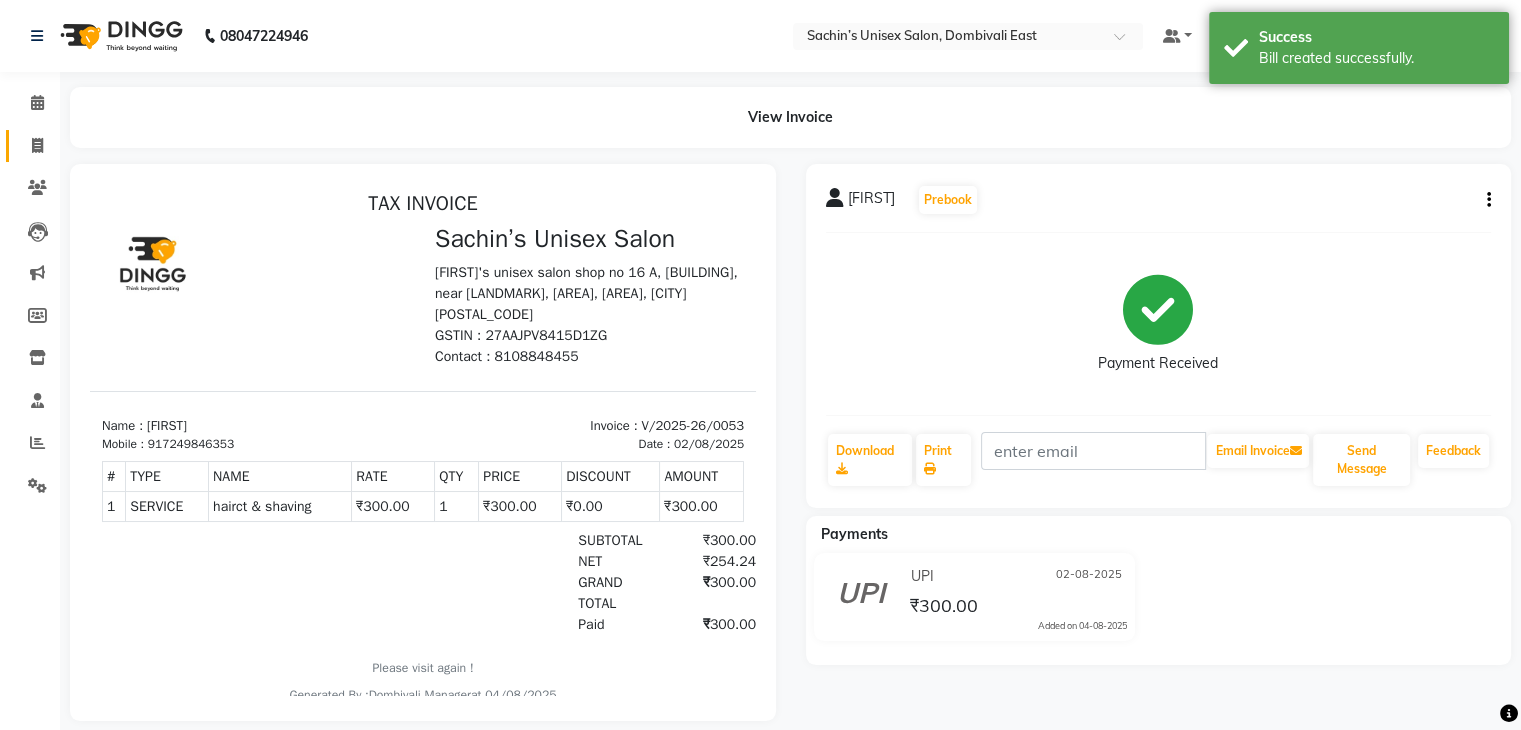 click on "Invoice" 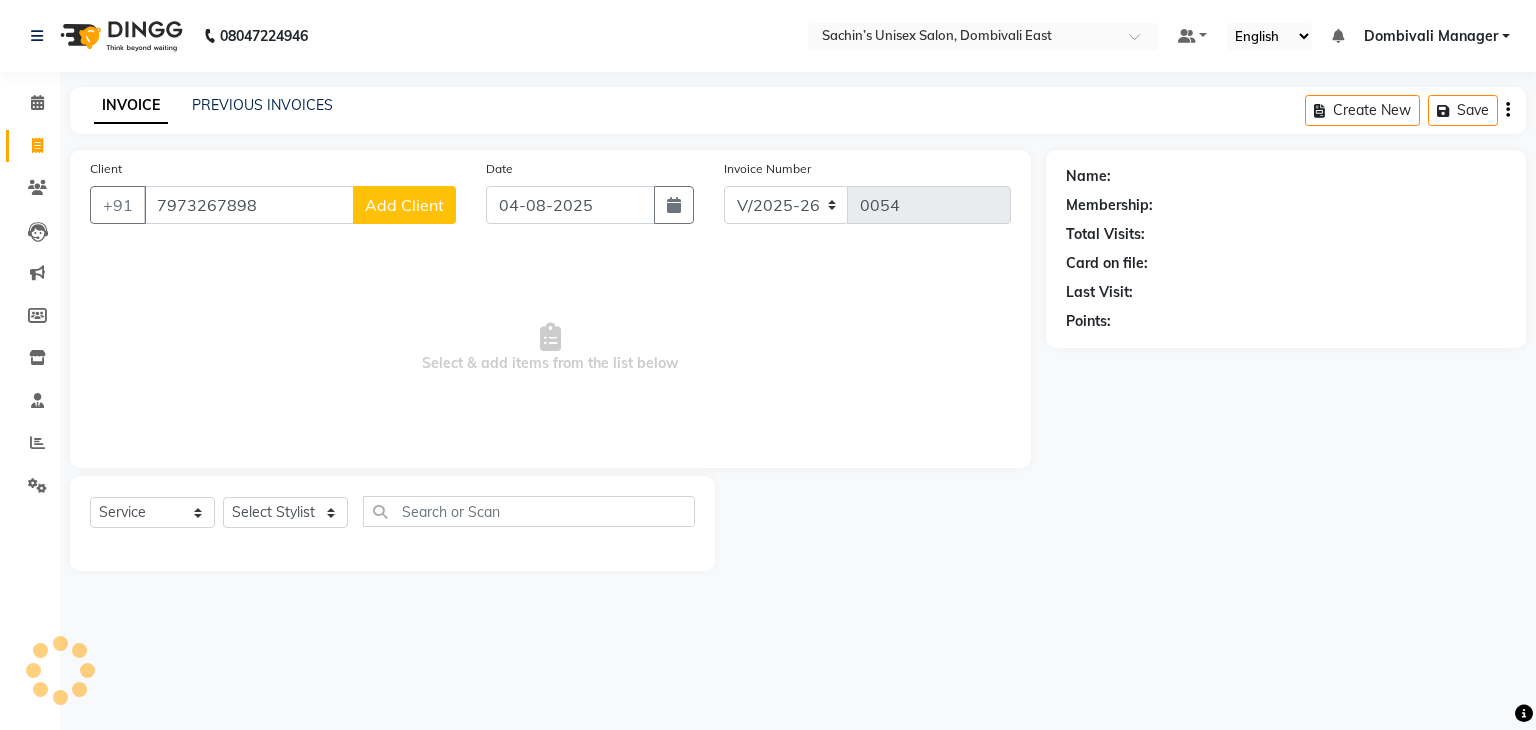 click on "Add Client" 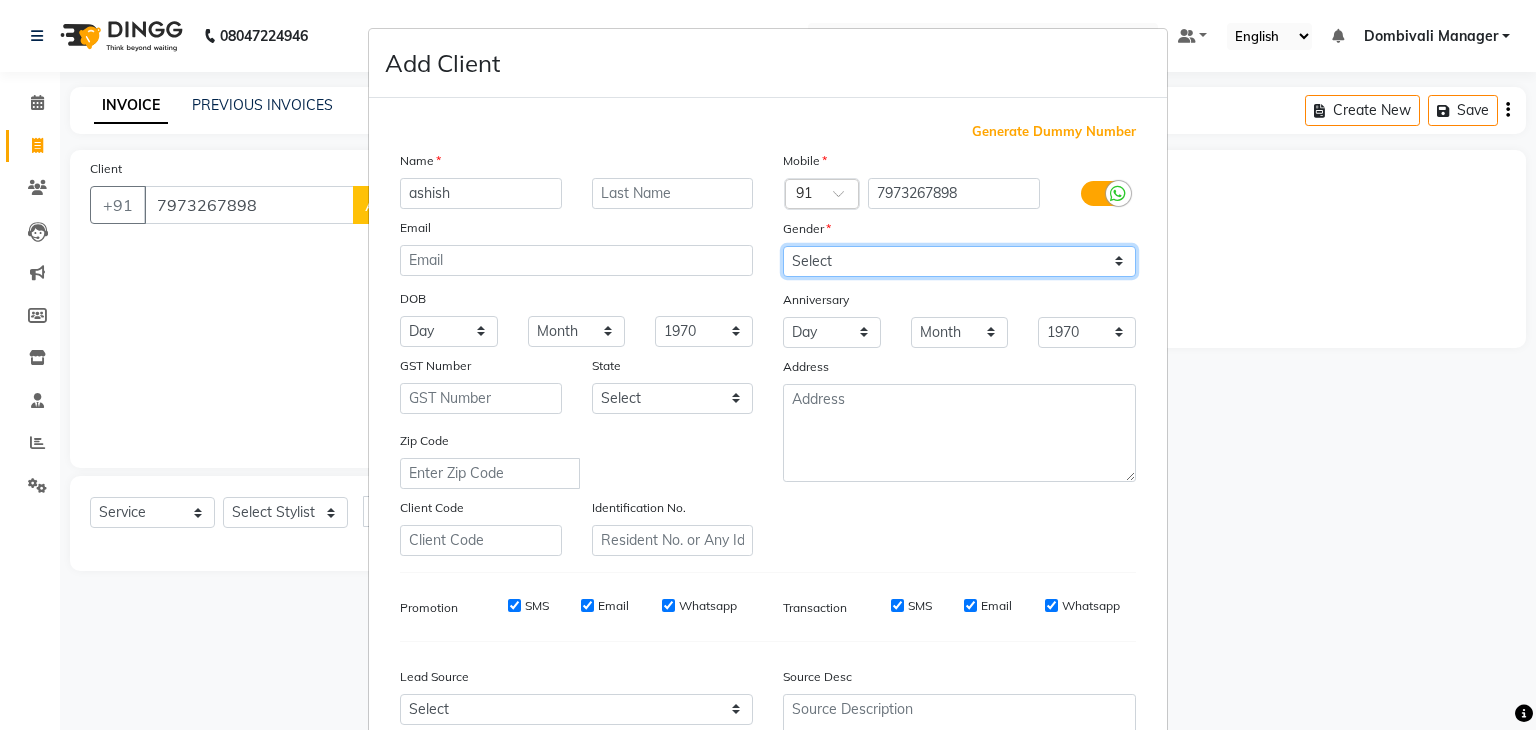 click on "Select Male Female Other Prefer Not To Say" at bounding box center [959, 261] 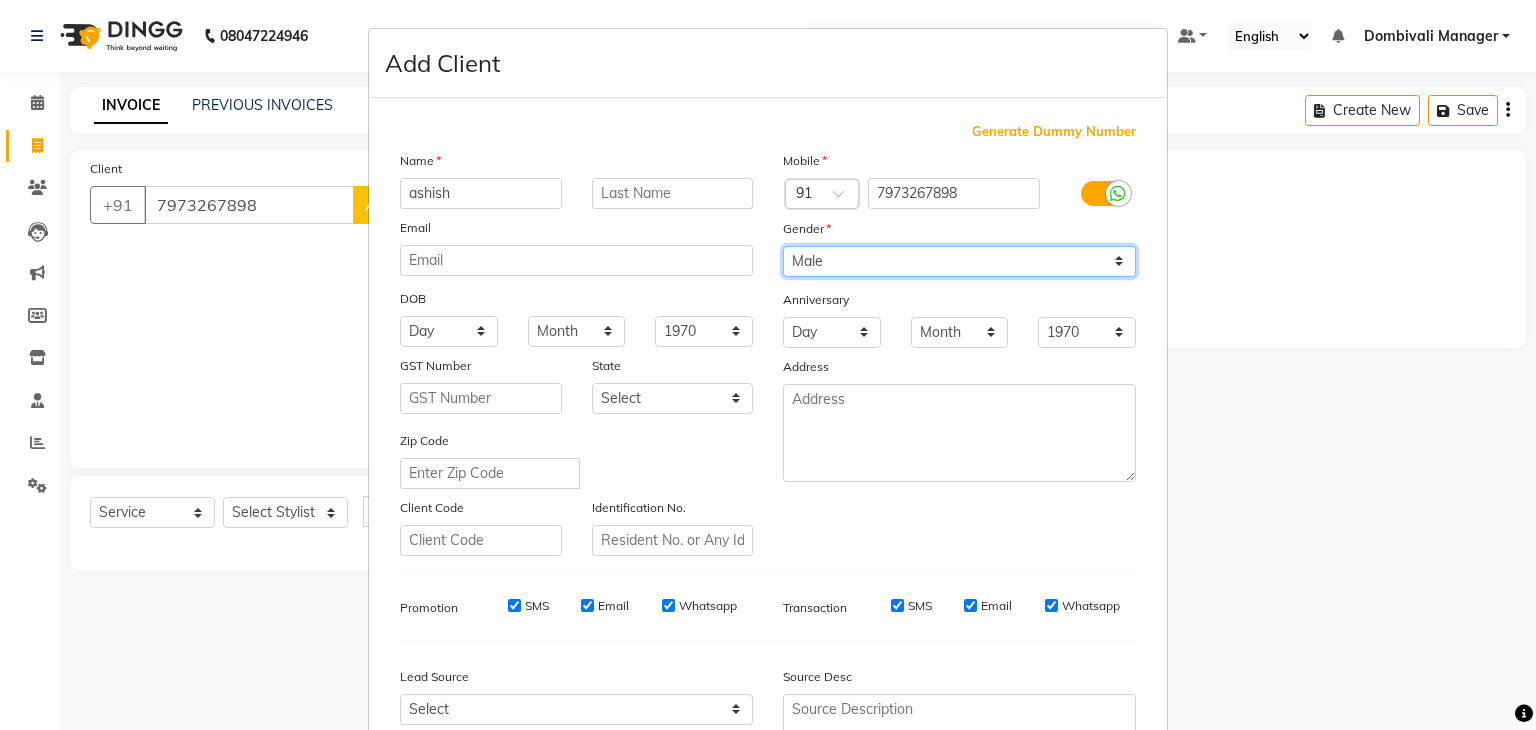 click on "Select Male Female Other Prefer Not To Say" at bounding box center (959, 261) 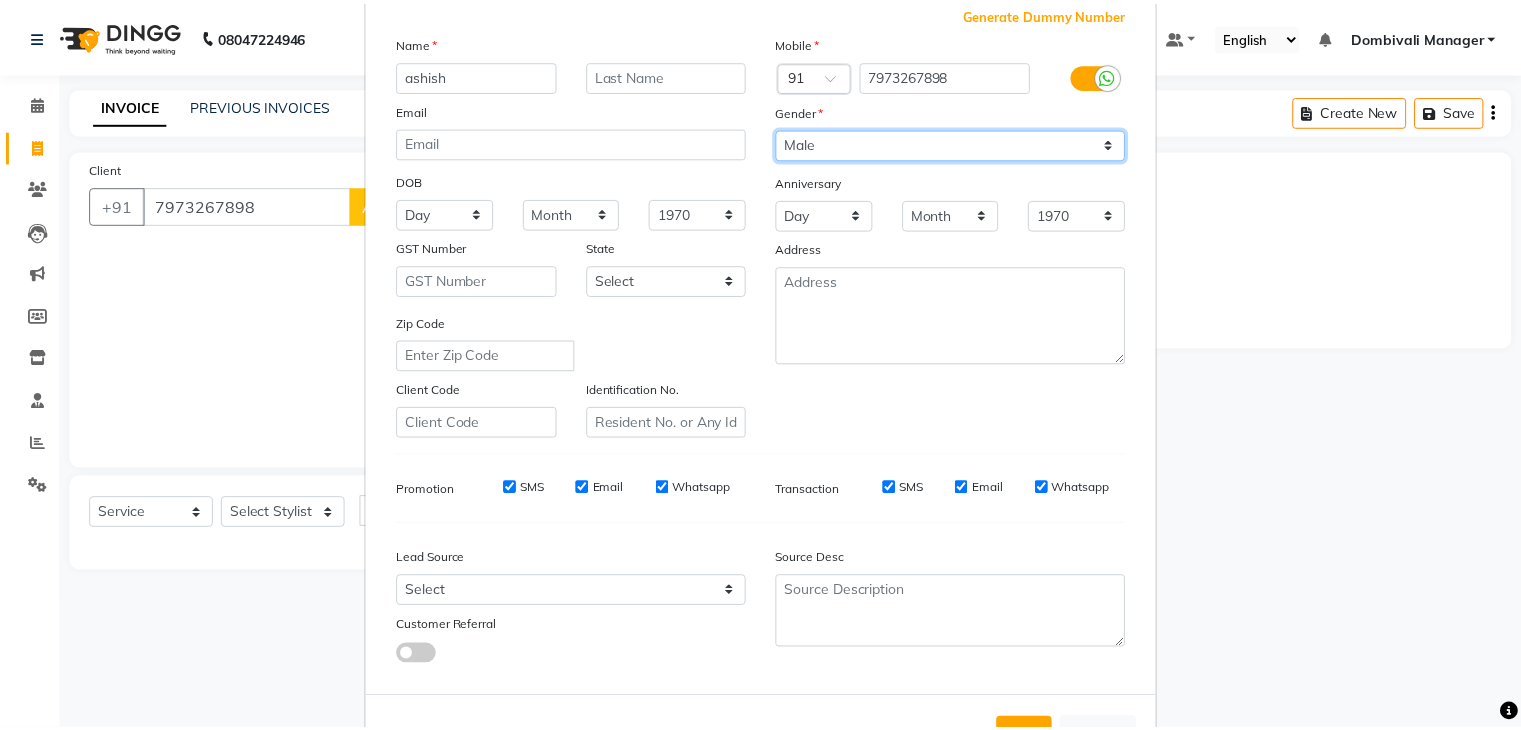 scroll, scrollTop: 203, scrollLeft: 0, axis: vertical 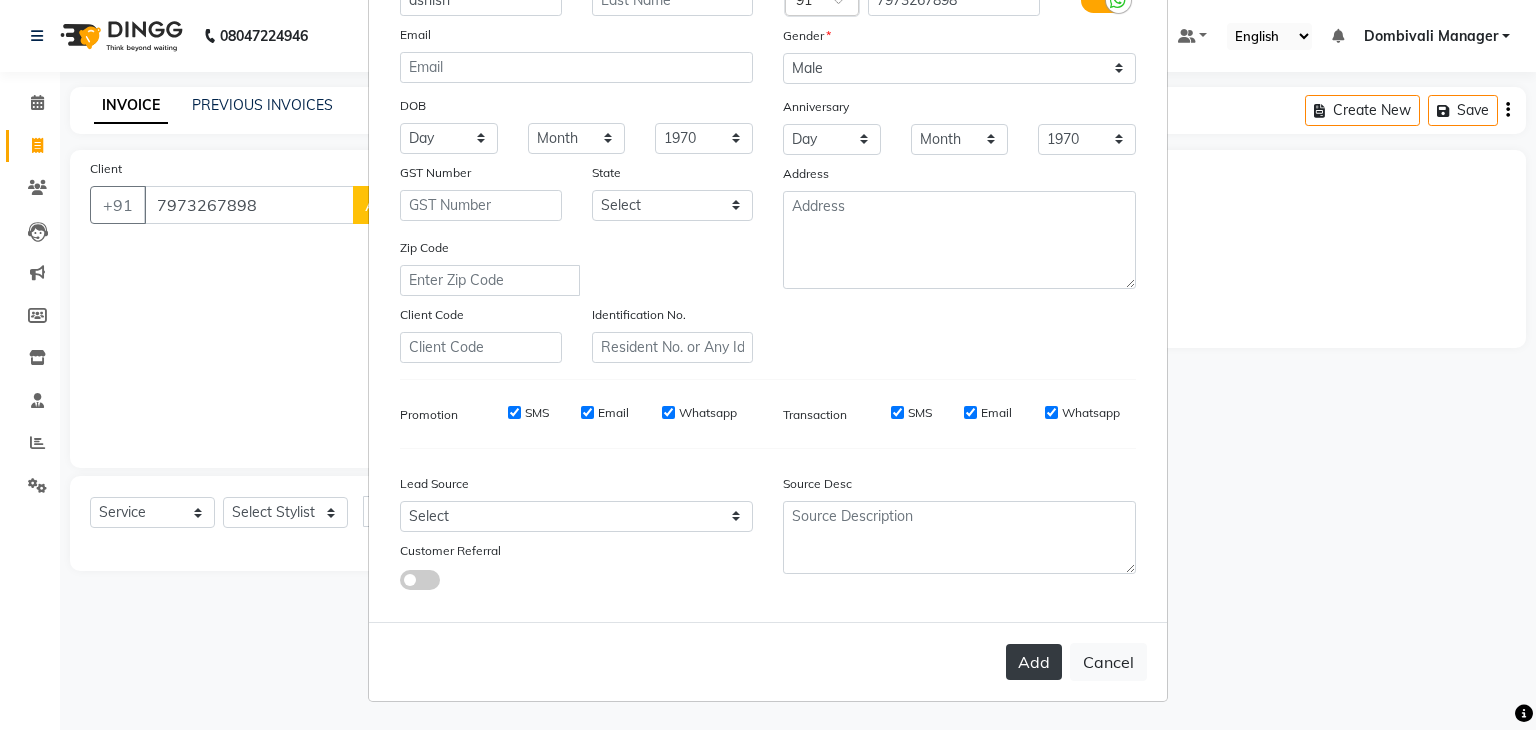 click on "Add" at bounding box center [1034, 662] 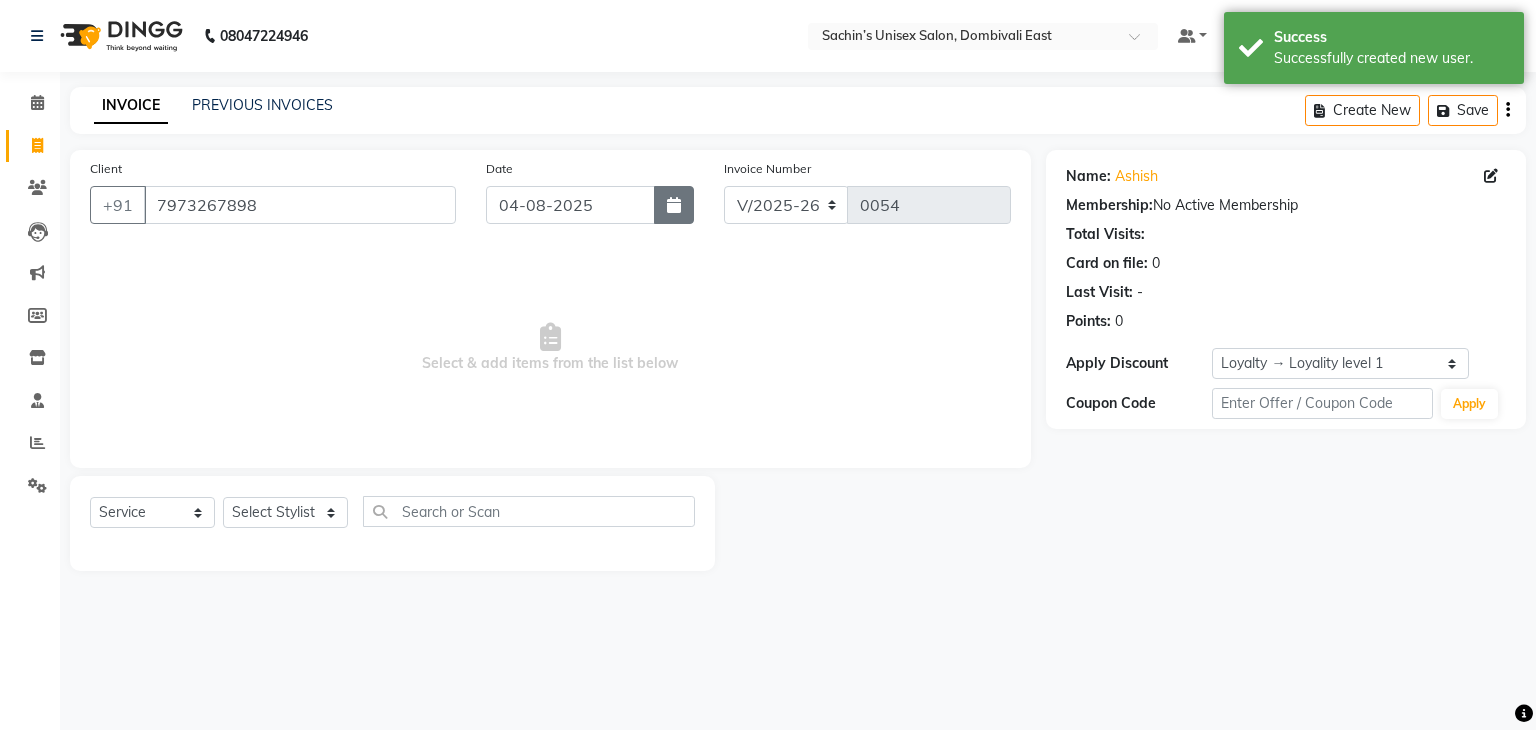 click 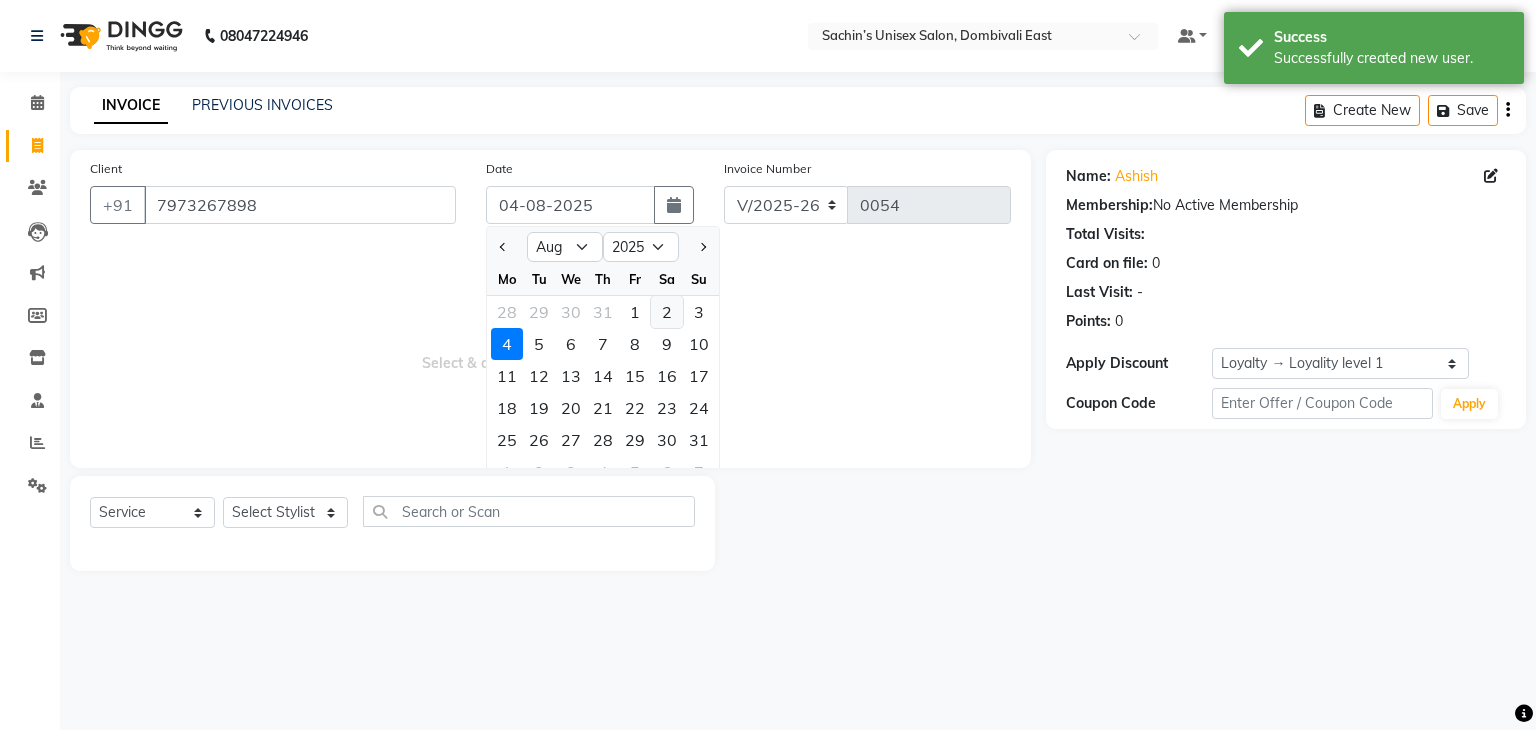 click on "2" 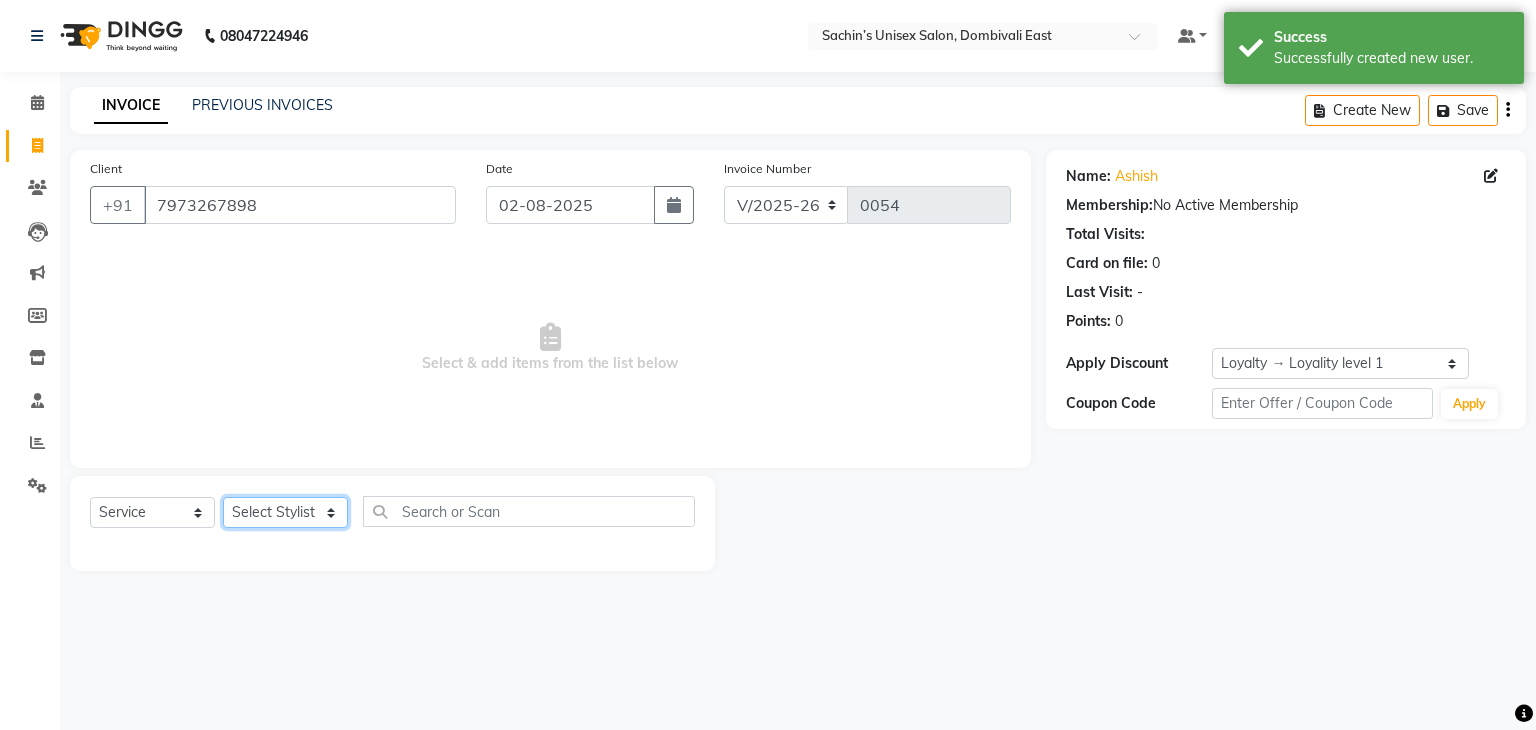 click on "Select Stylist [NAME] [CITY] Manager [NAME] [LAST] [NAME] [LAST]" 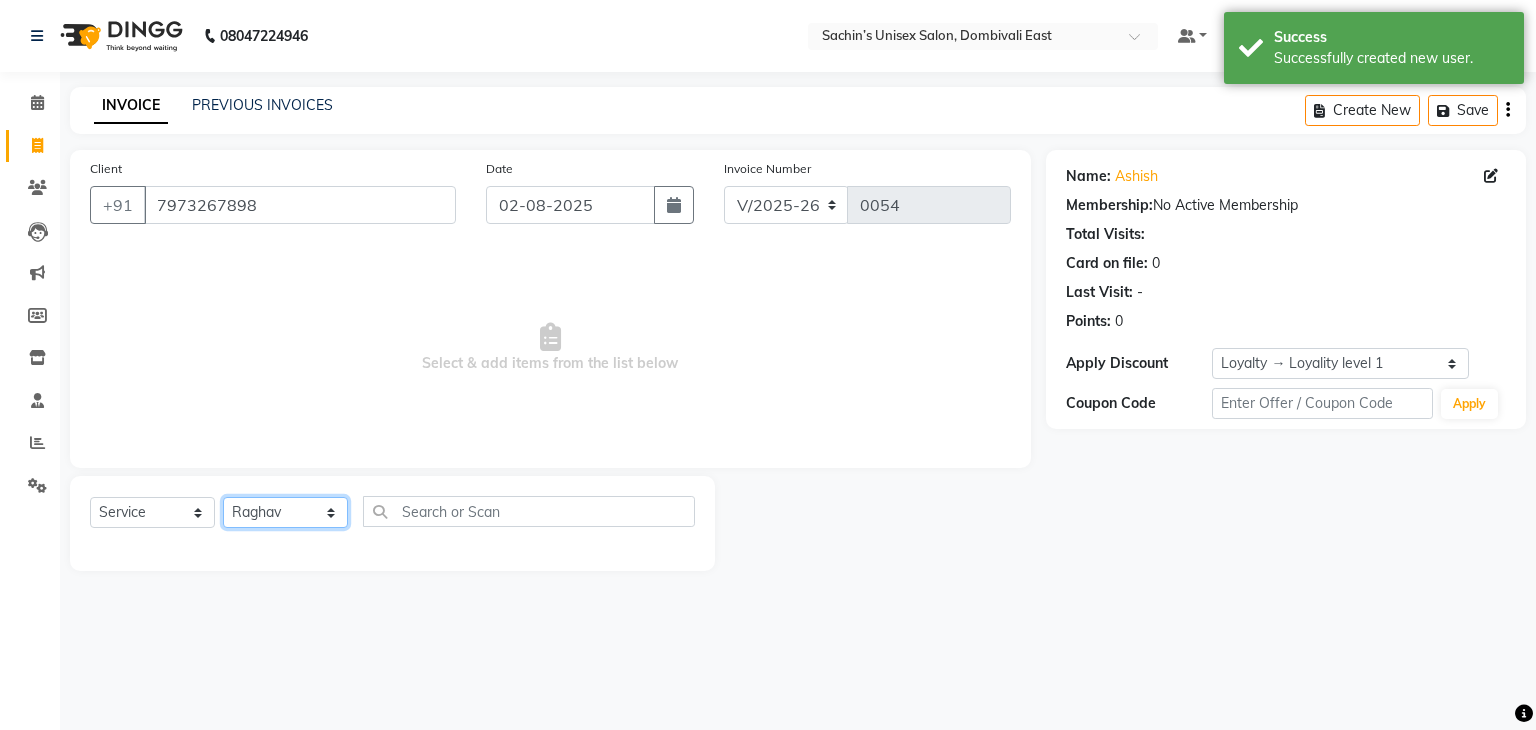 click on "Select Stylist [NAME] [CITY] Manager [NAME] [LAST] [NAME] [LAST]" 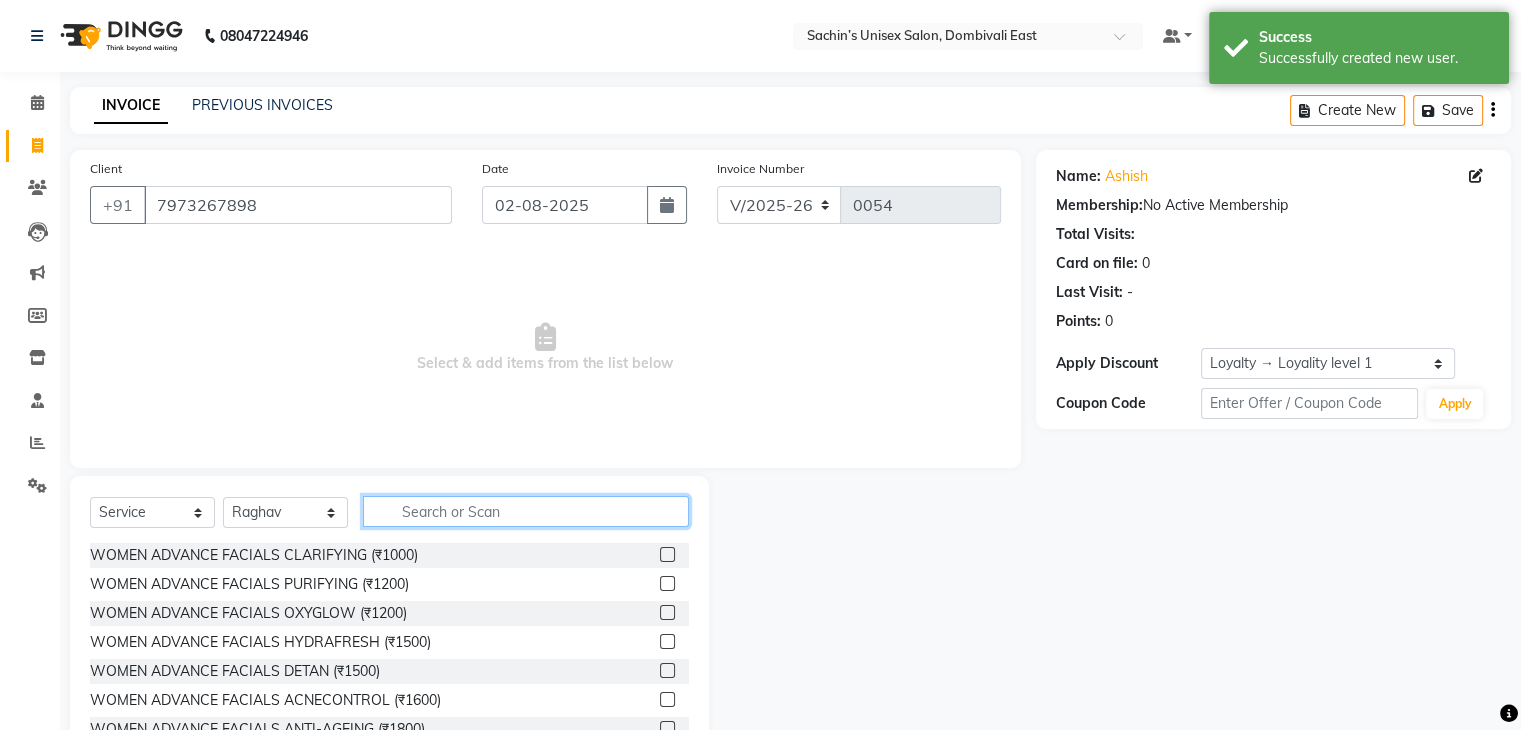 click 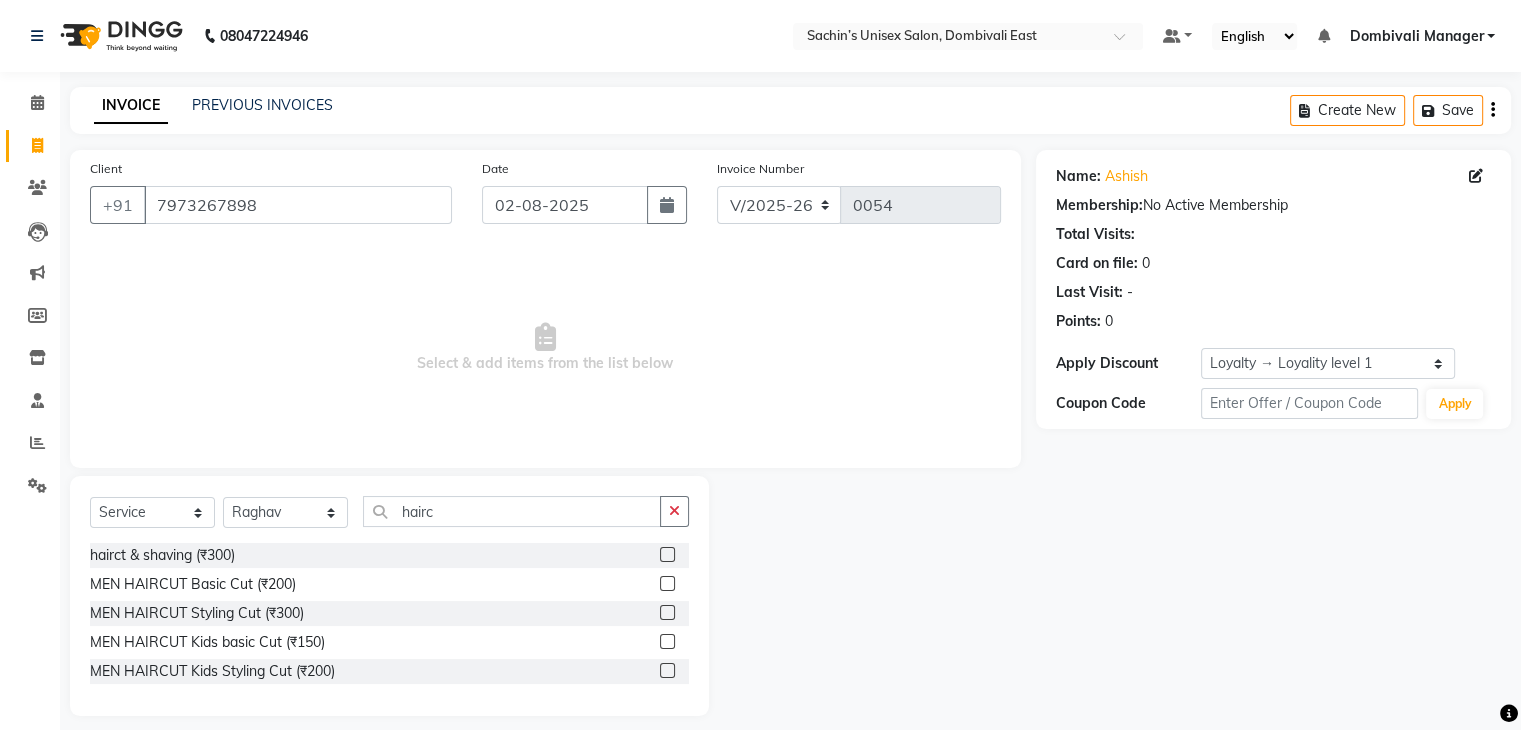 click 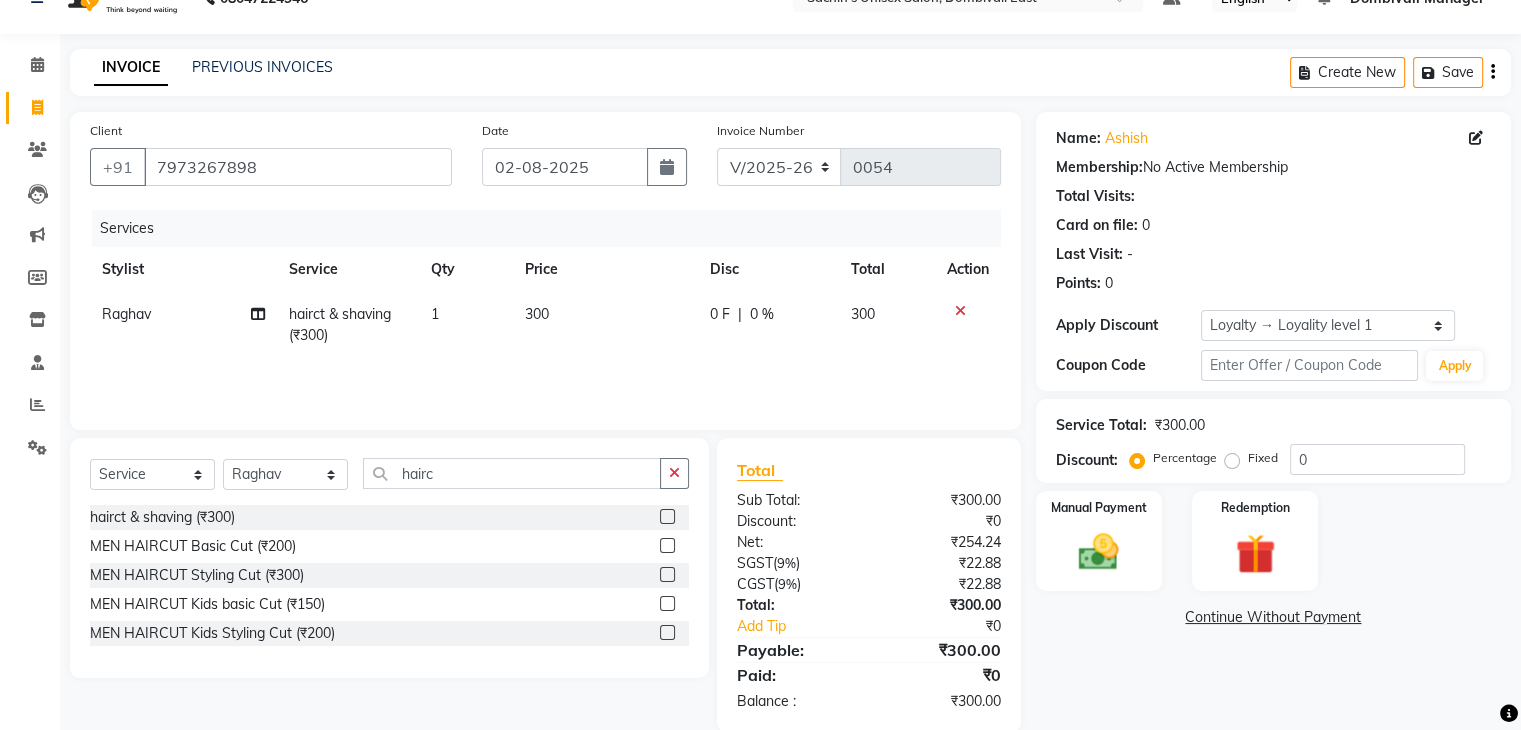 scroll, scrollTop: 71, scrollLeft: 0, axis: vertical 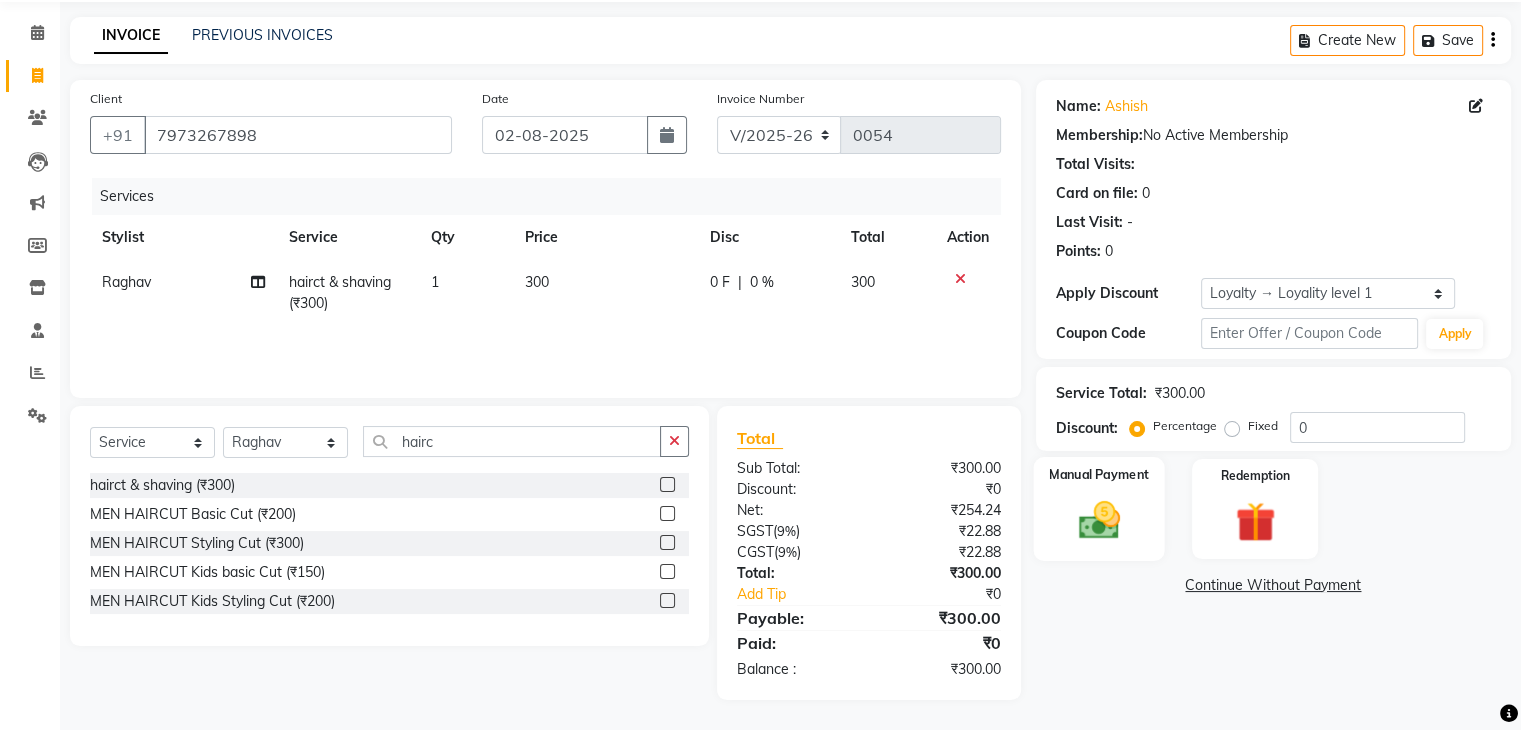 click 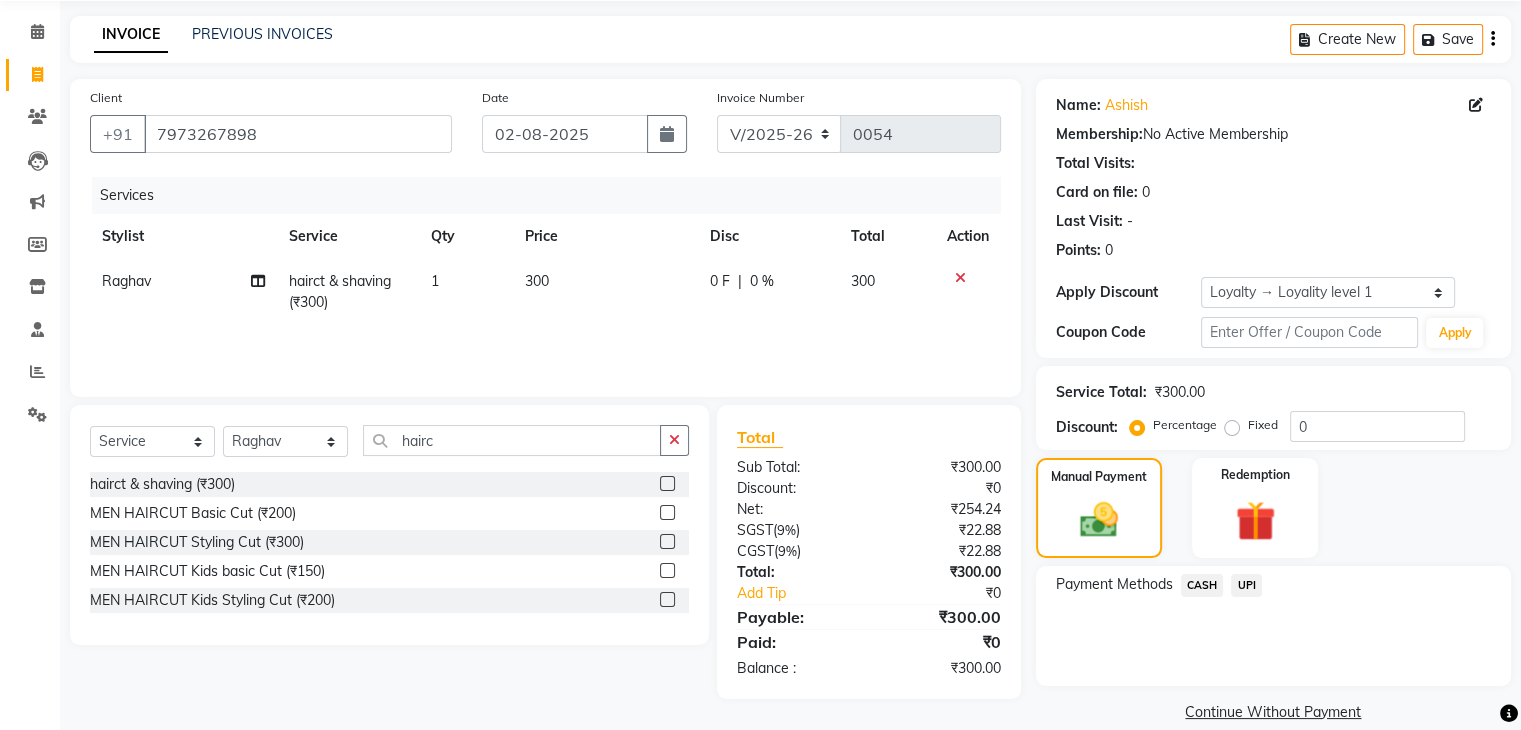 click on "UPI" 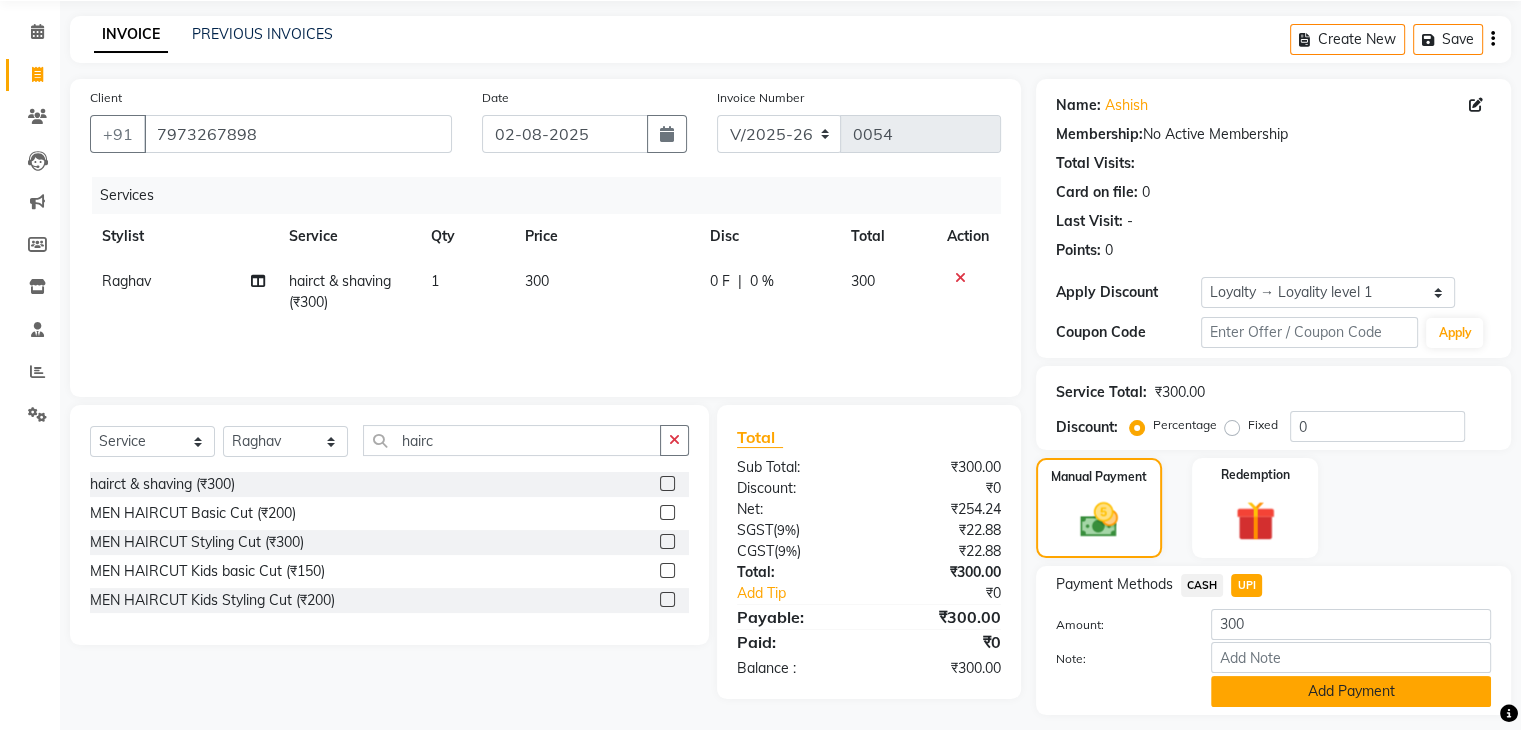 click on "Add Payment" 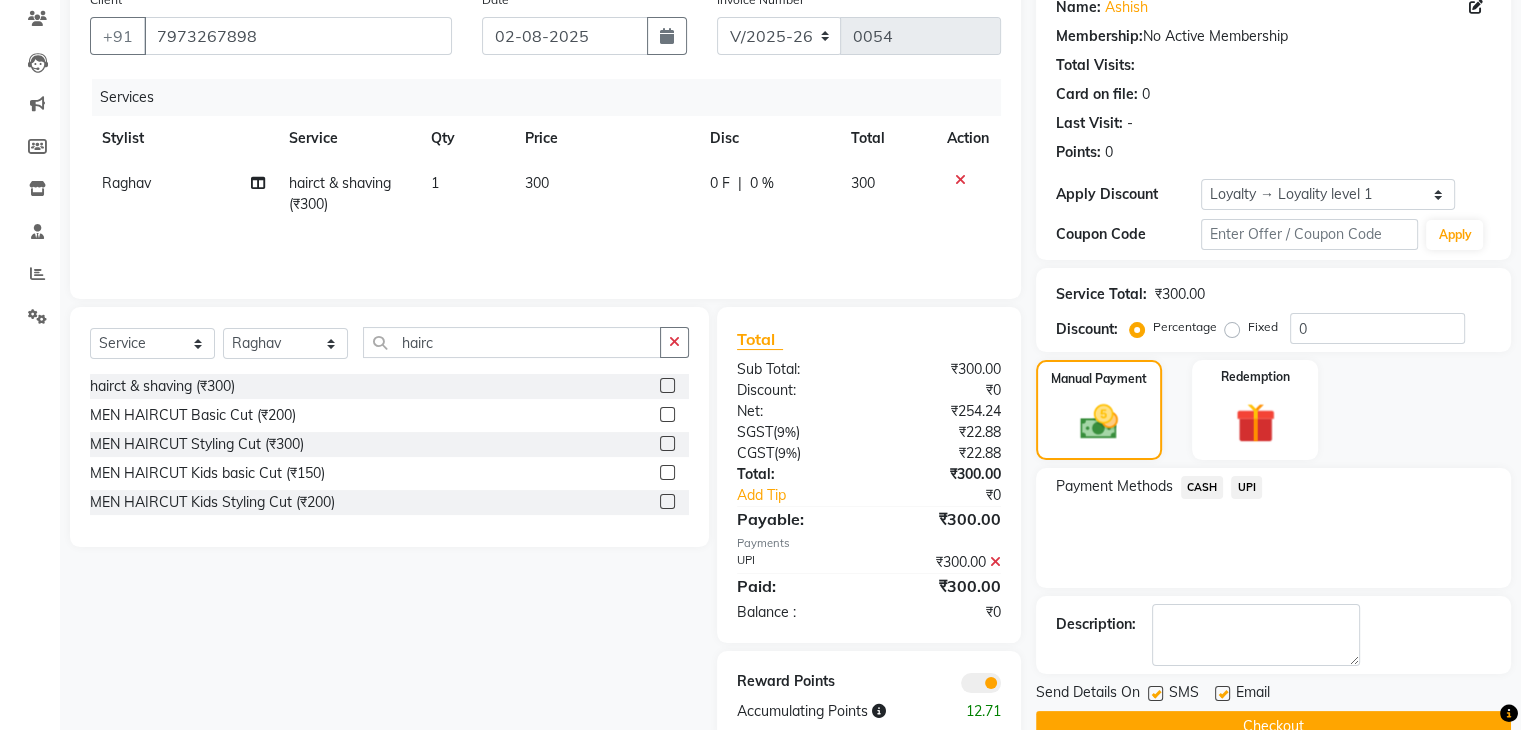 scroll, scrollTop: 212, scrollLeft: 0, axis: vertical 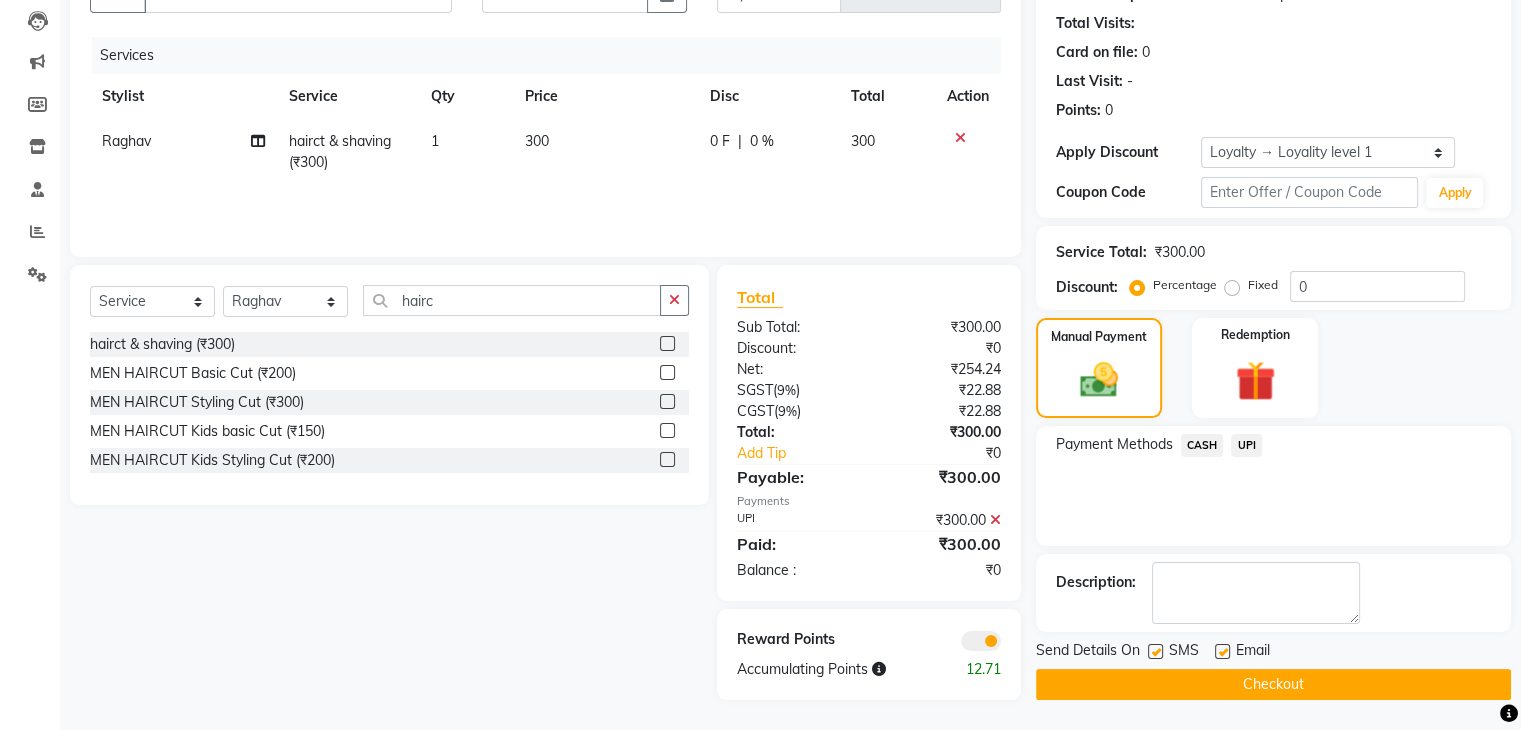 click on "Checkout" 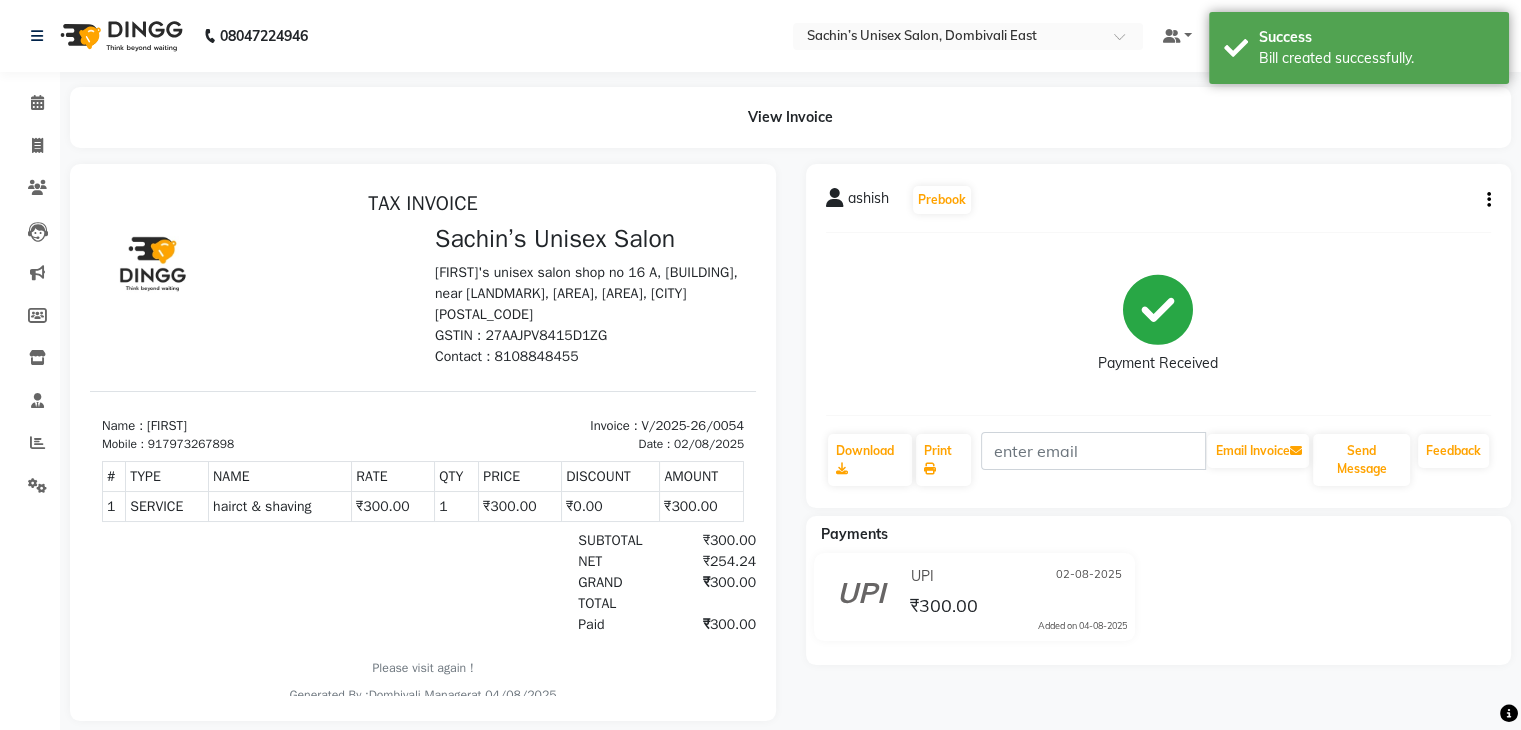 scroll, scrollTop: 0, scrollLeft: 0, axis: both 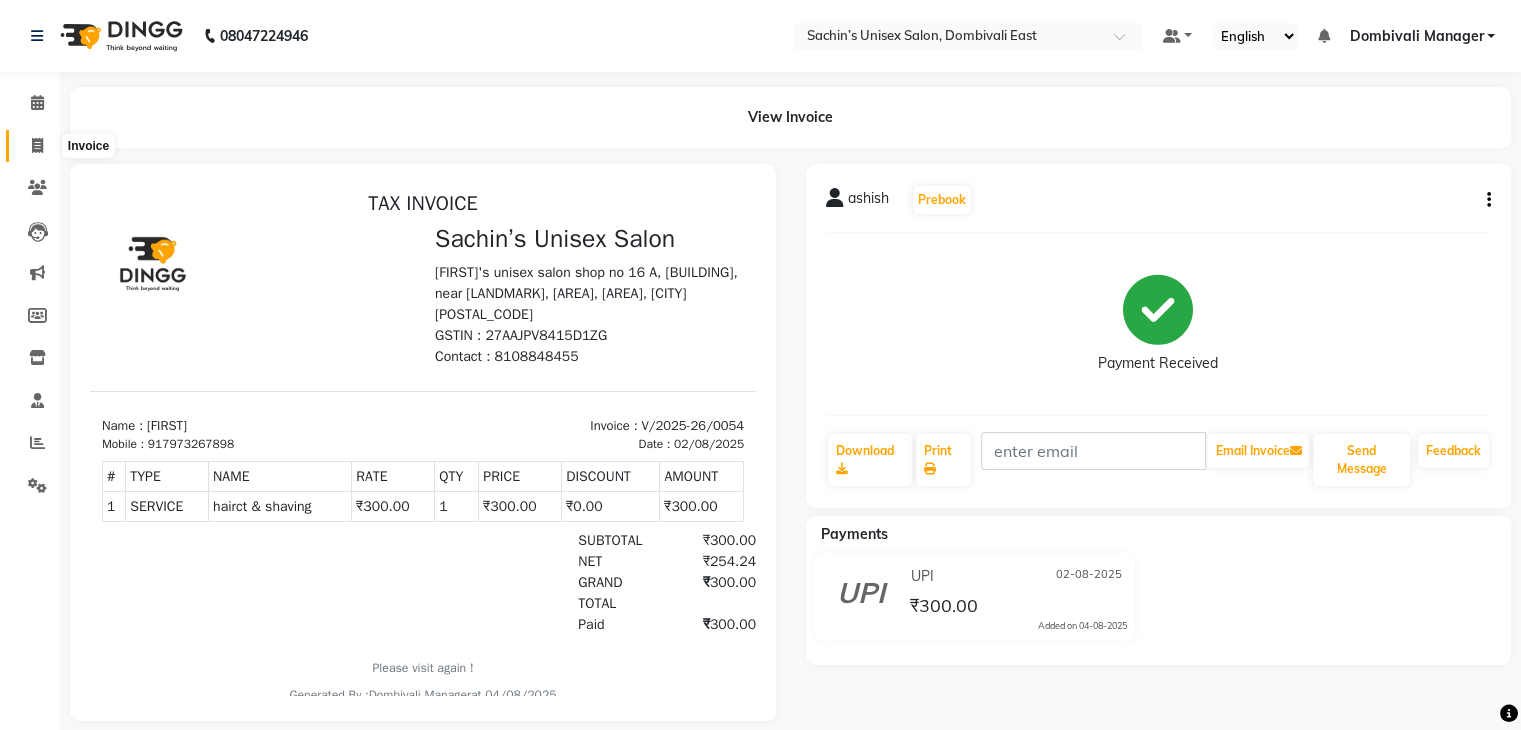 click 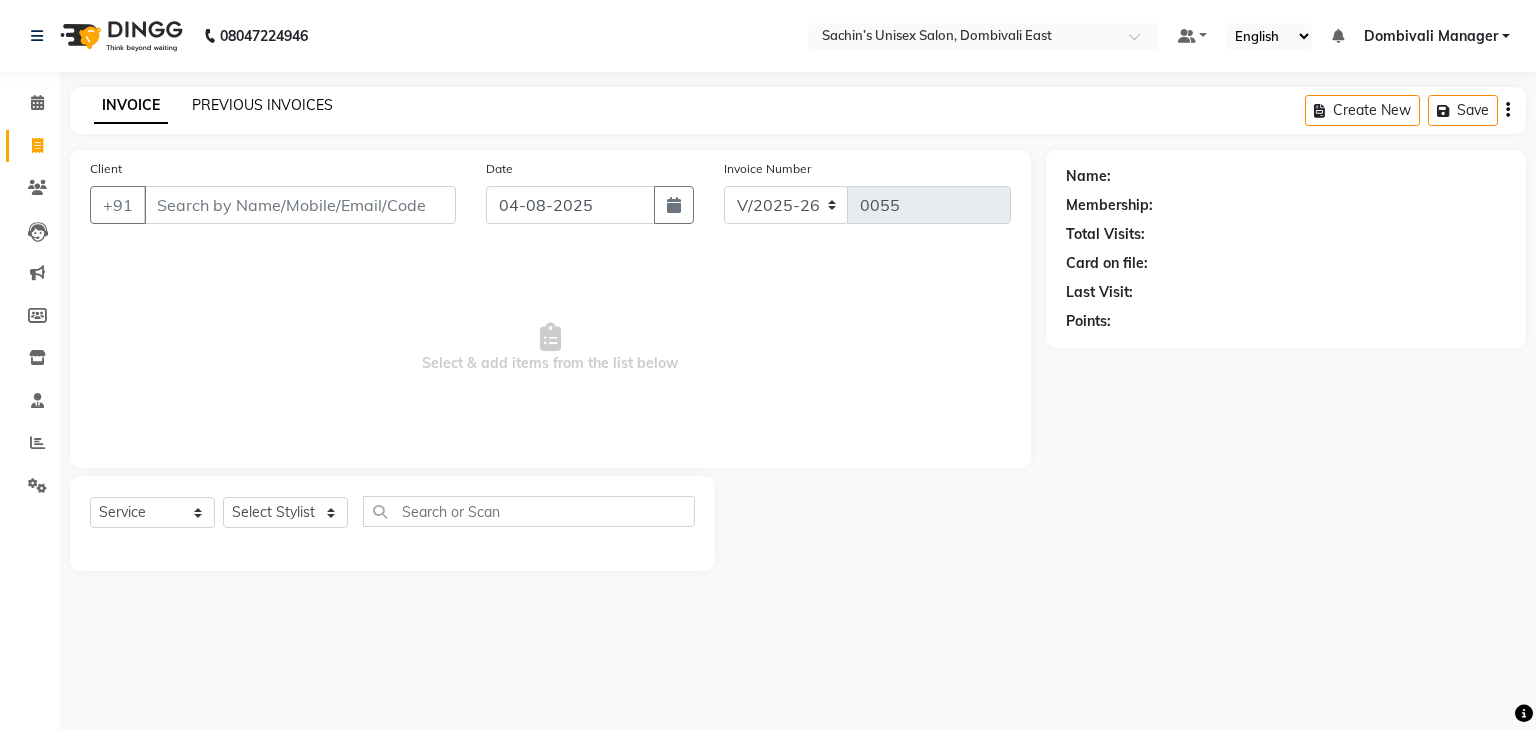 click on "PREVIOUS INVOICES" 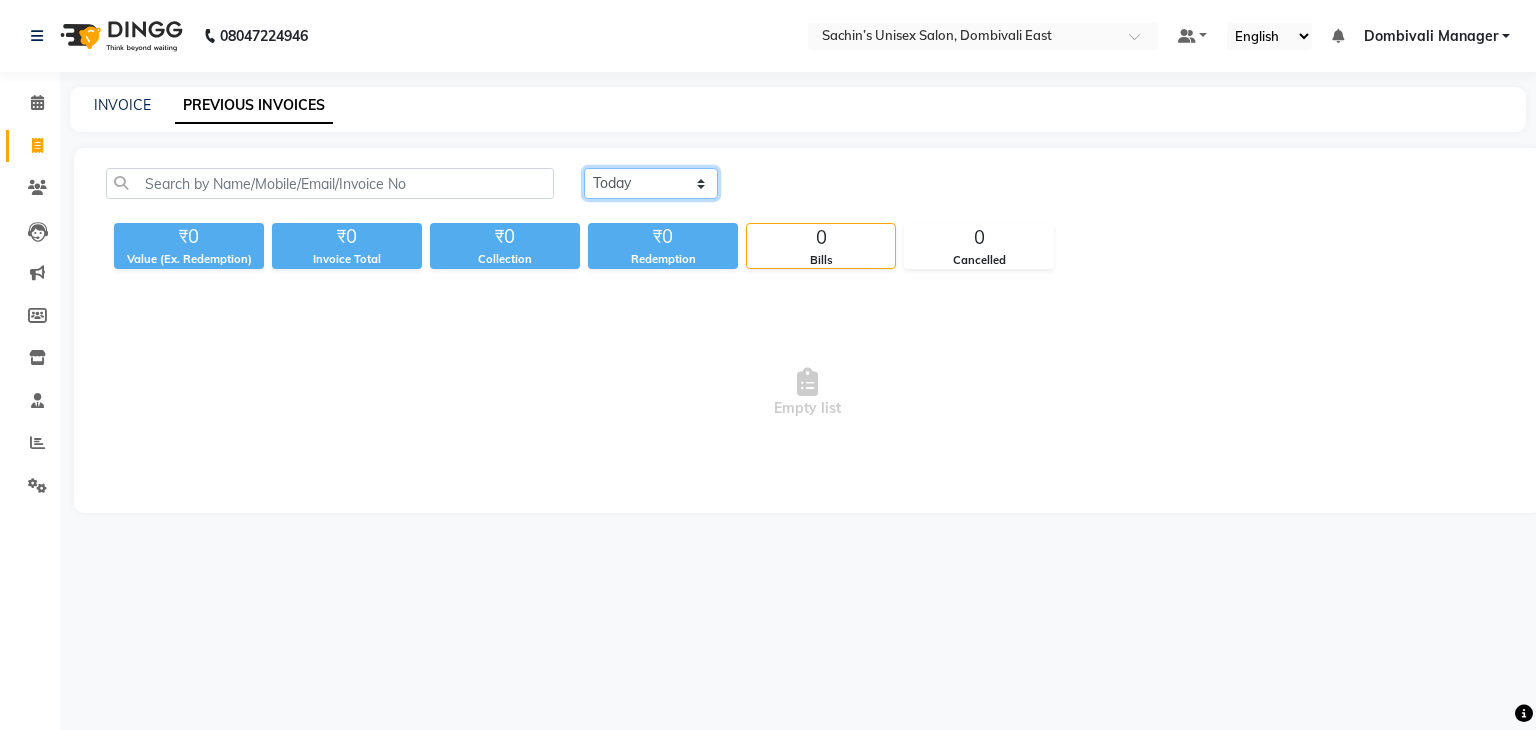 click on "Today Yesterday Custom Range" 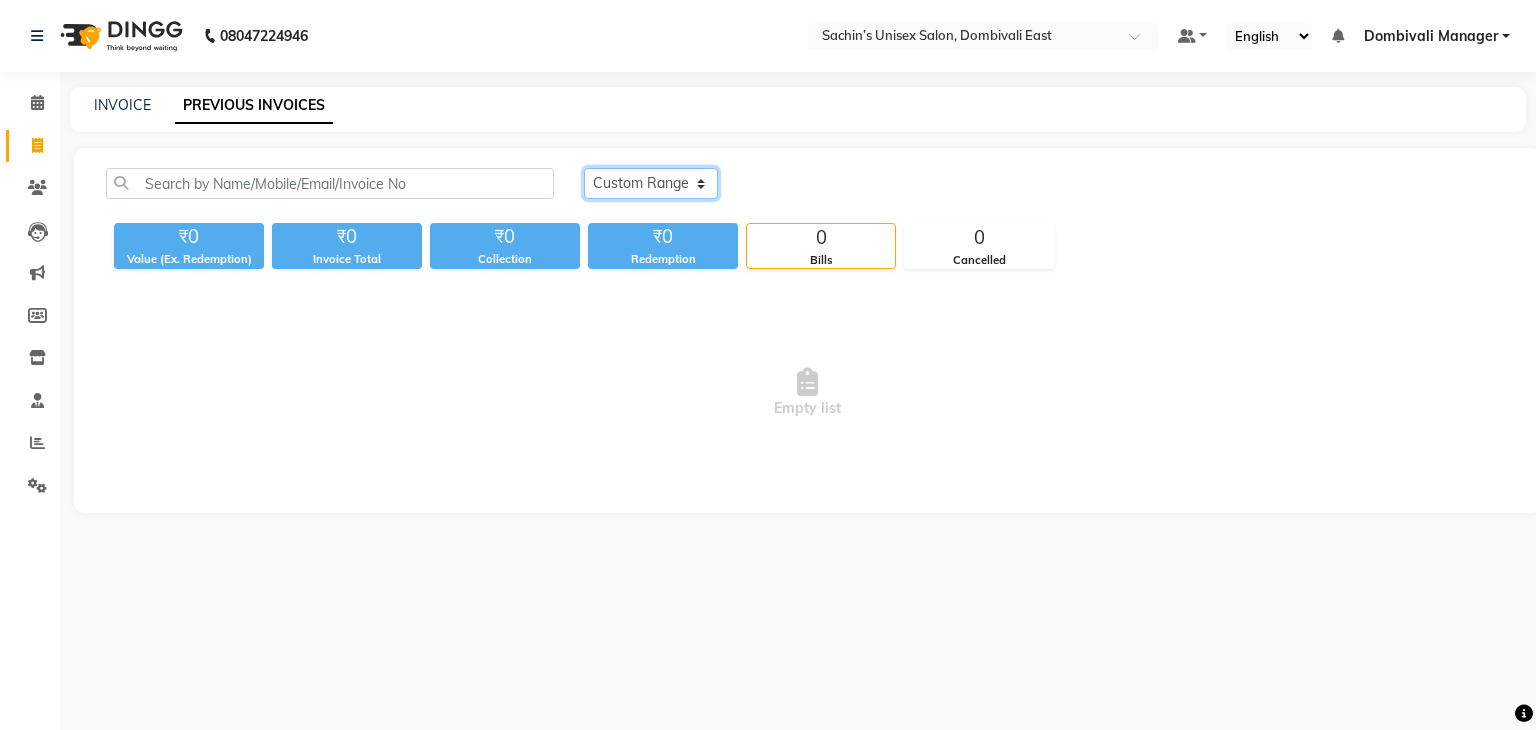 click on "Today Yesterday Custom Range" 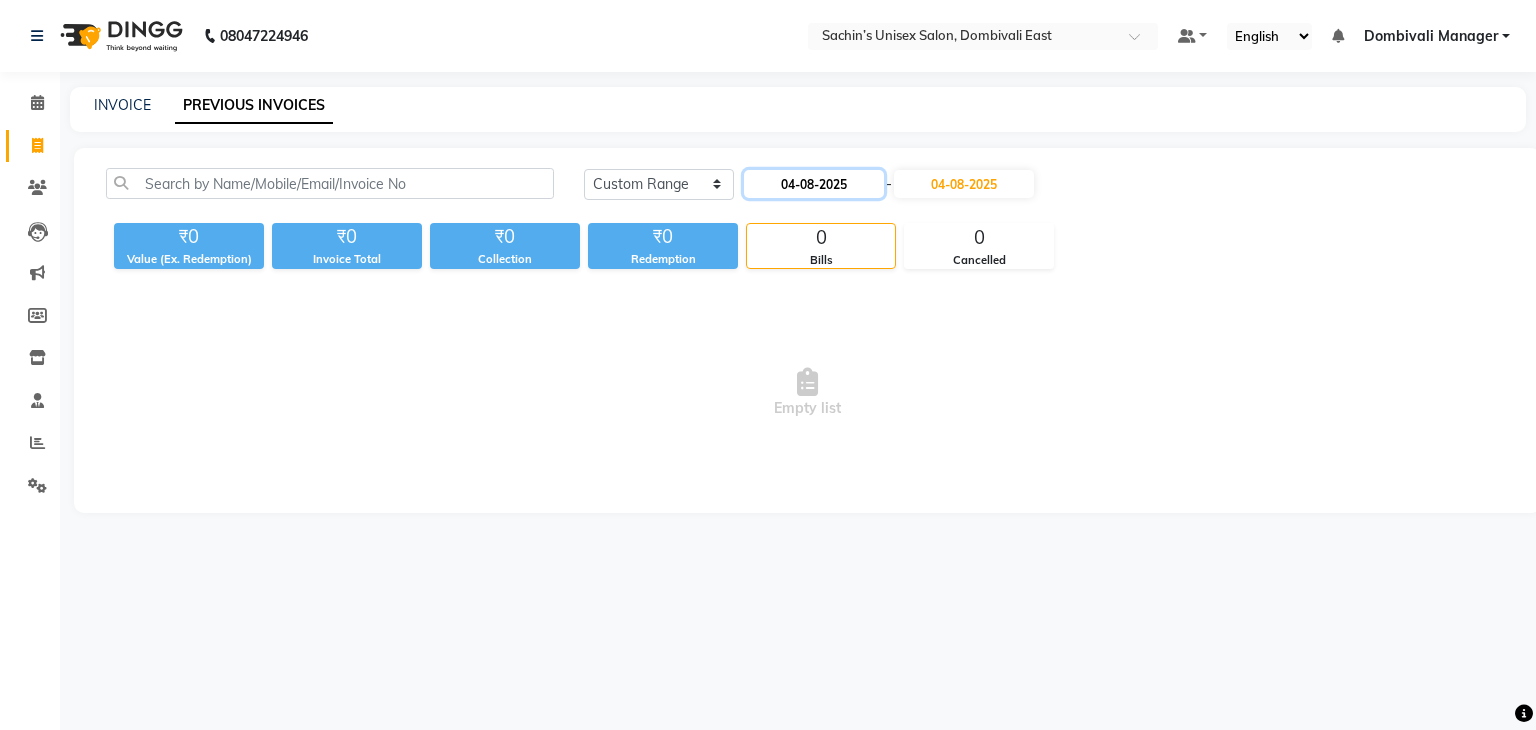 click on "04-08-2025" 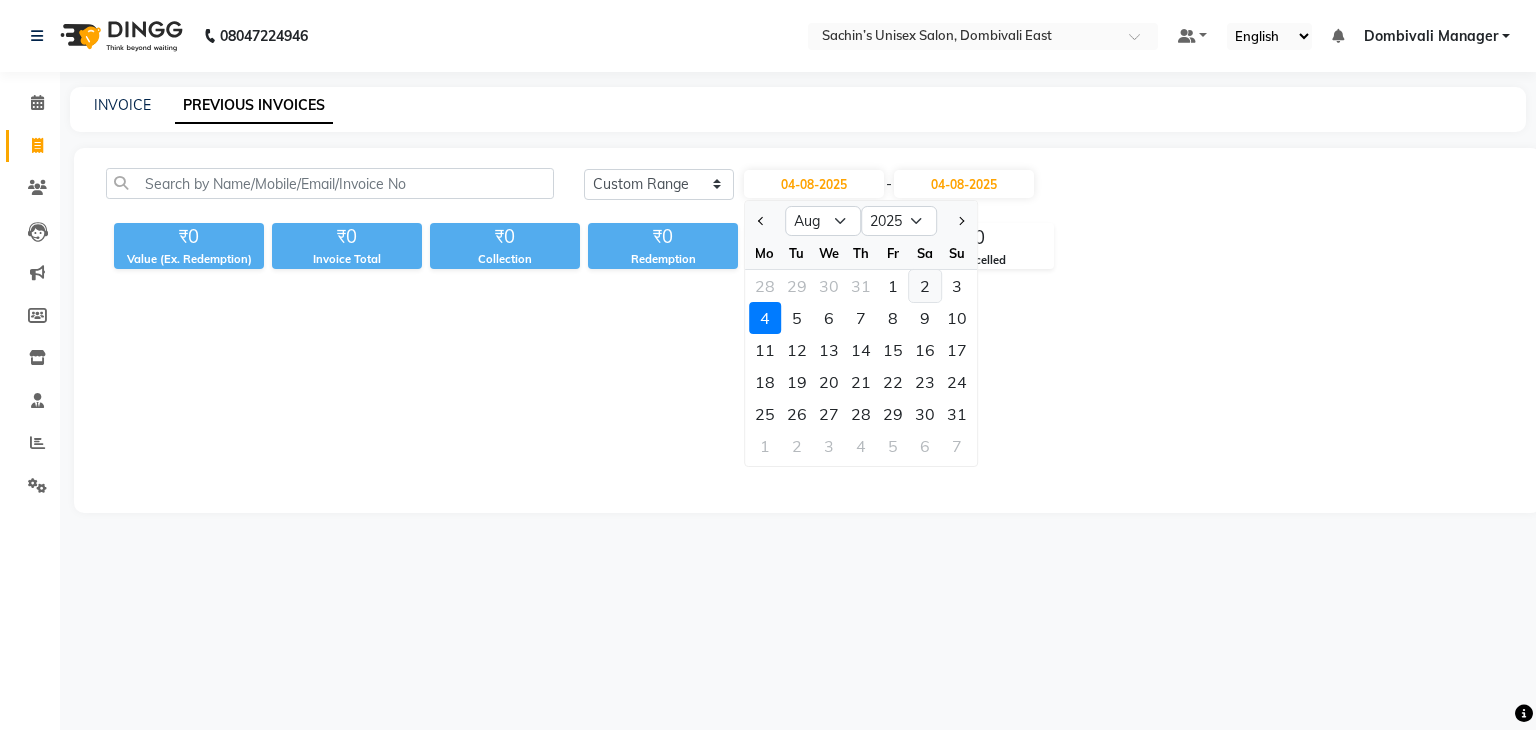 click on "2" 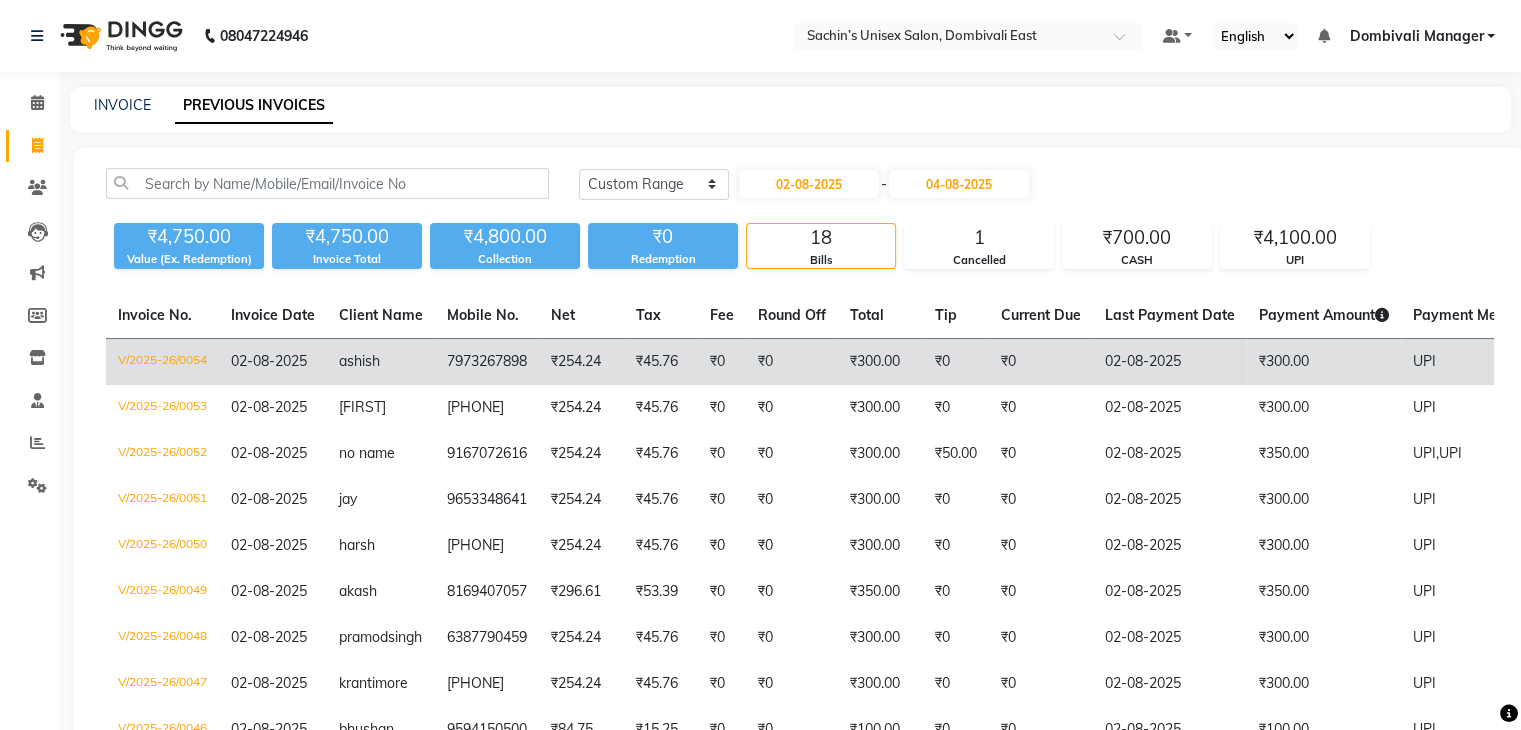 click on "₹0" 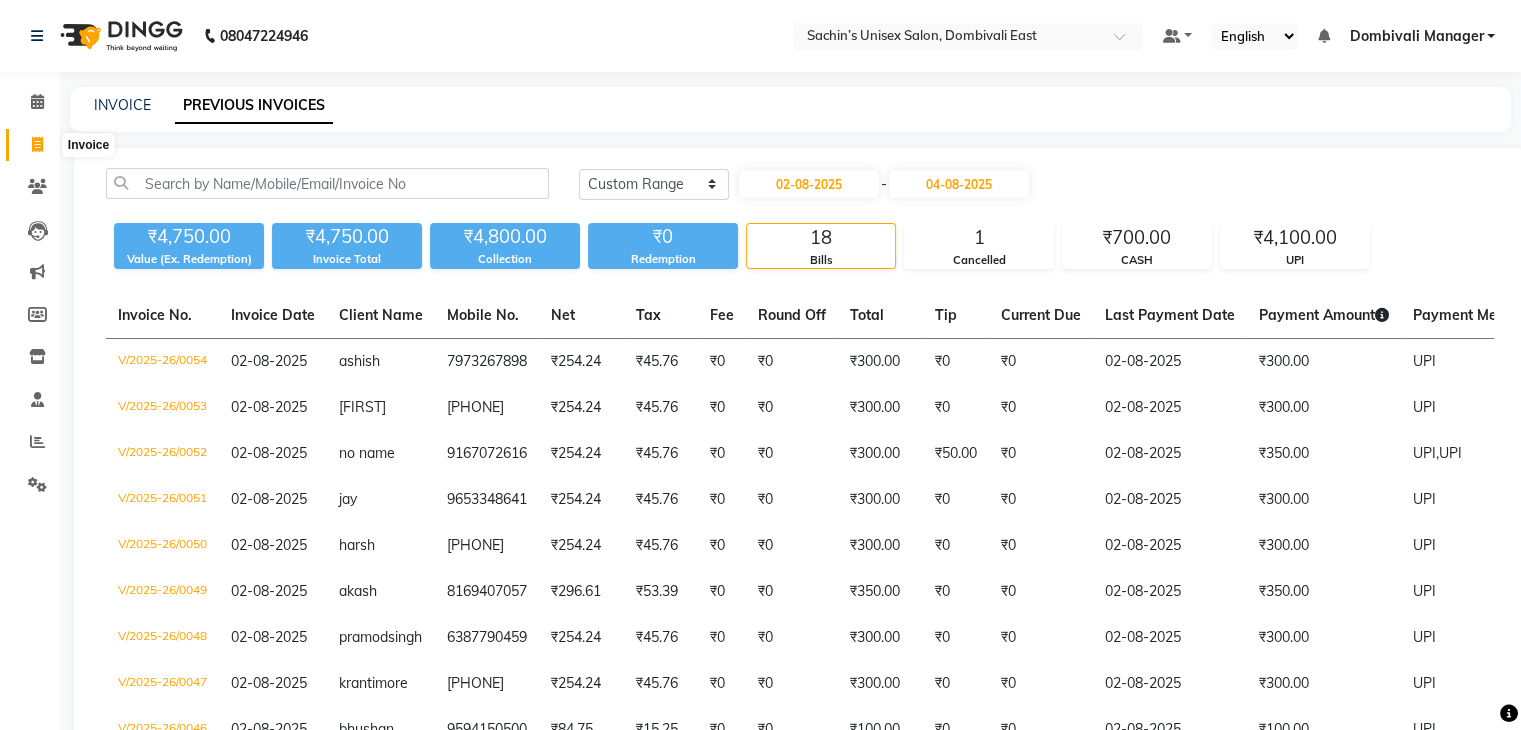 click 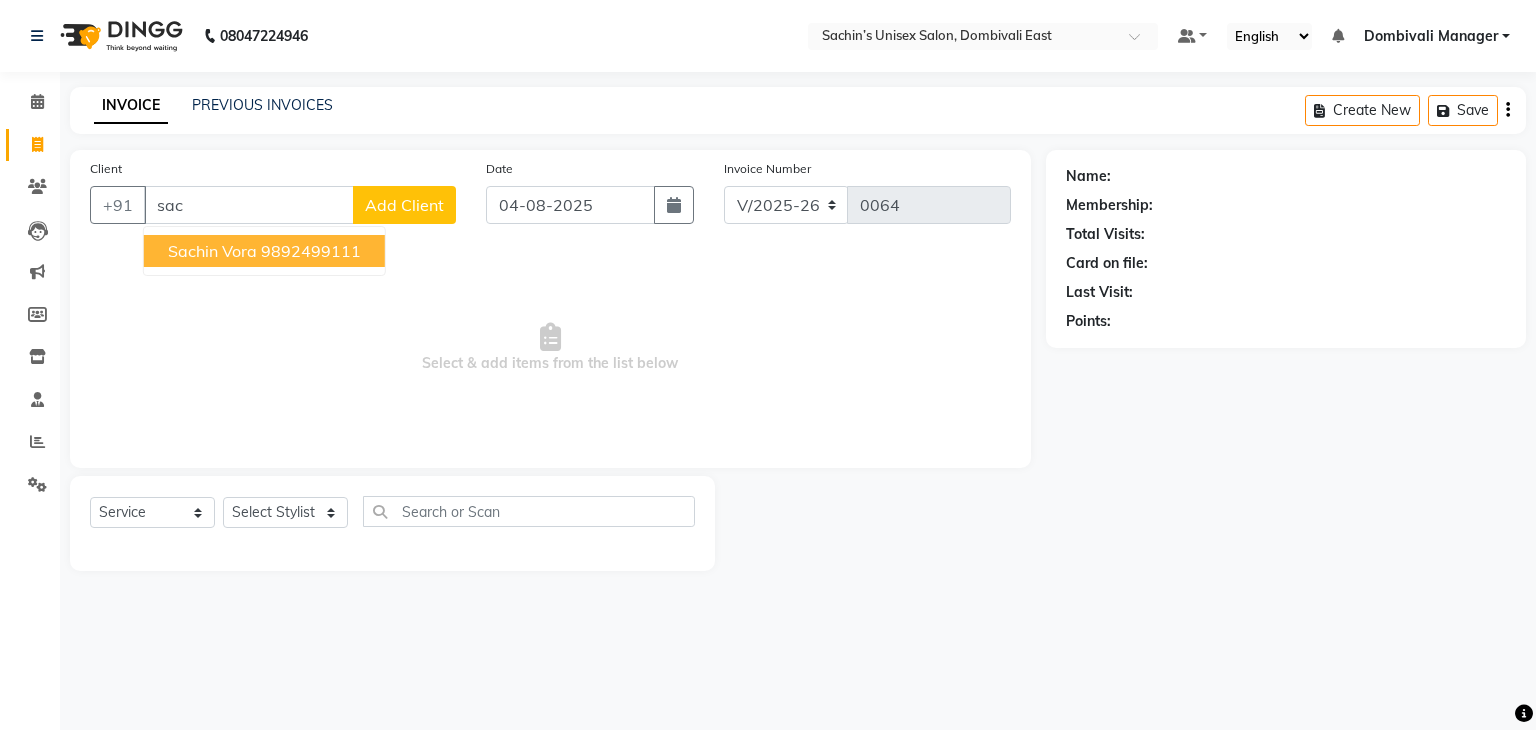 click on "9892499111" at bounding box center (311, 251) 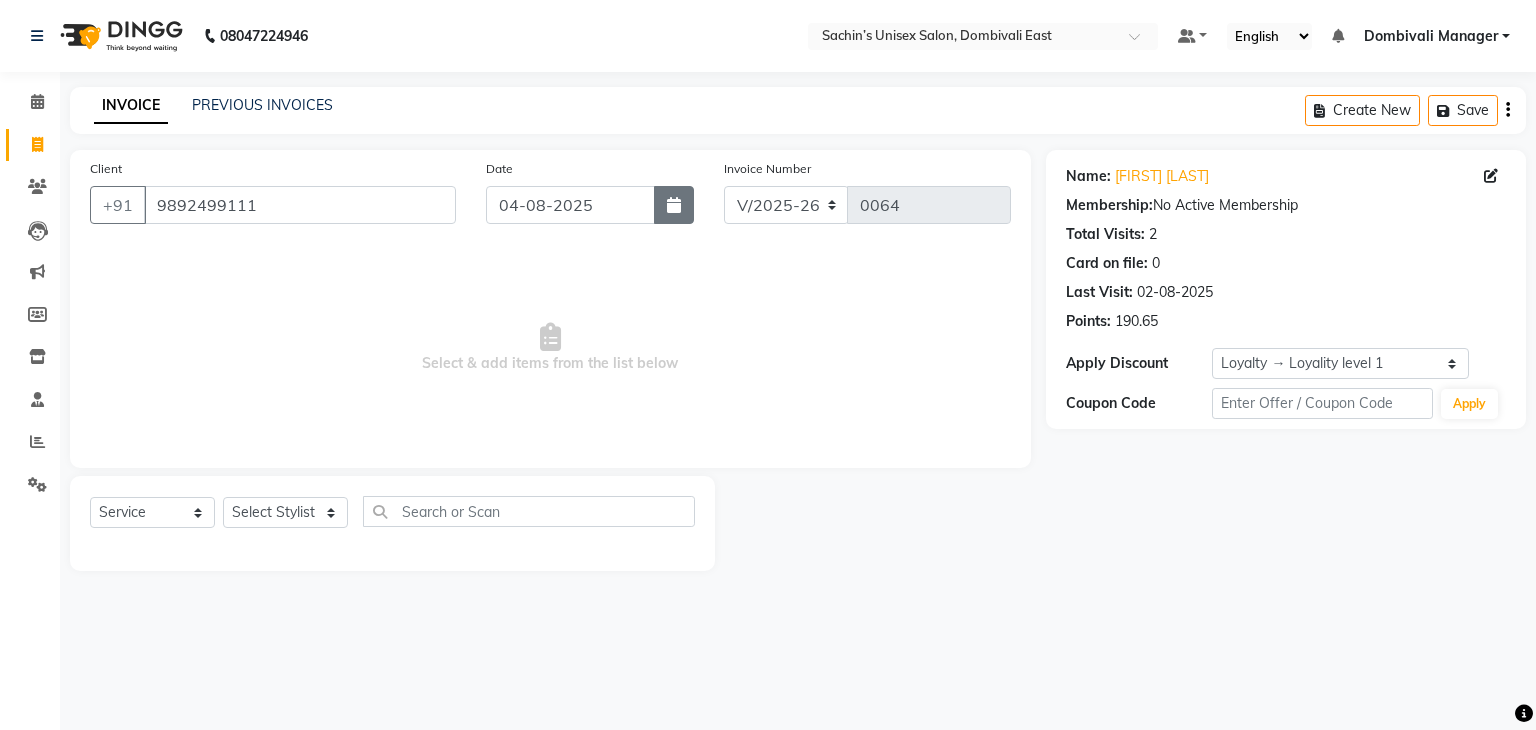 click 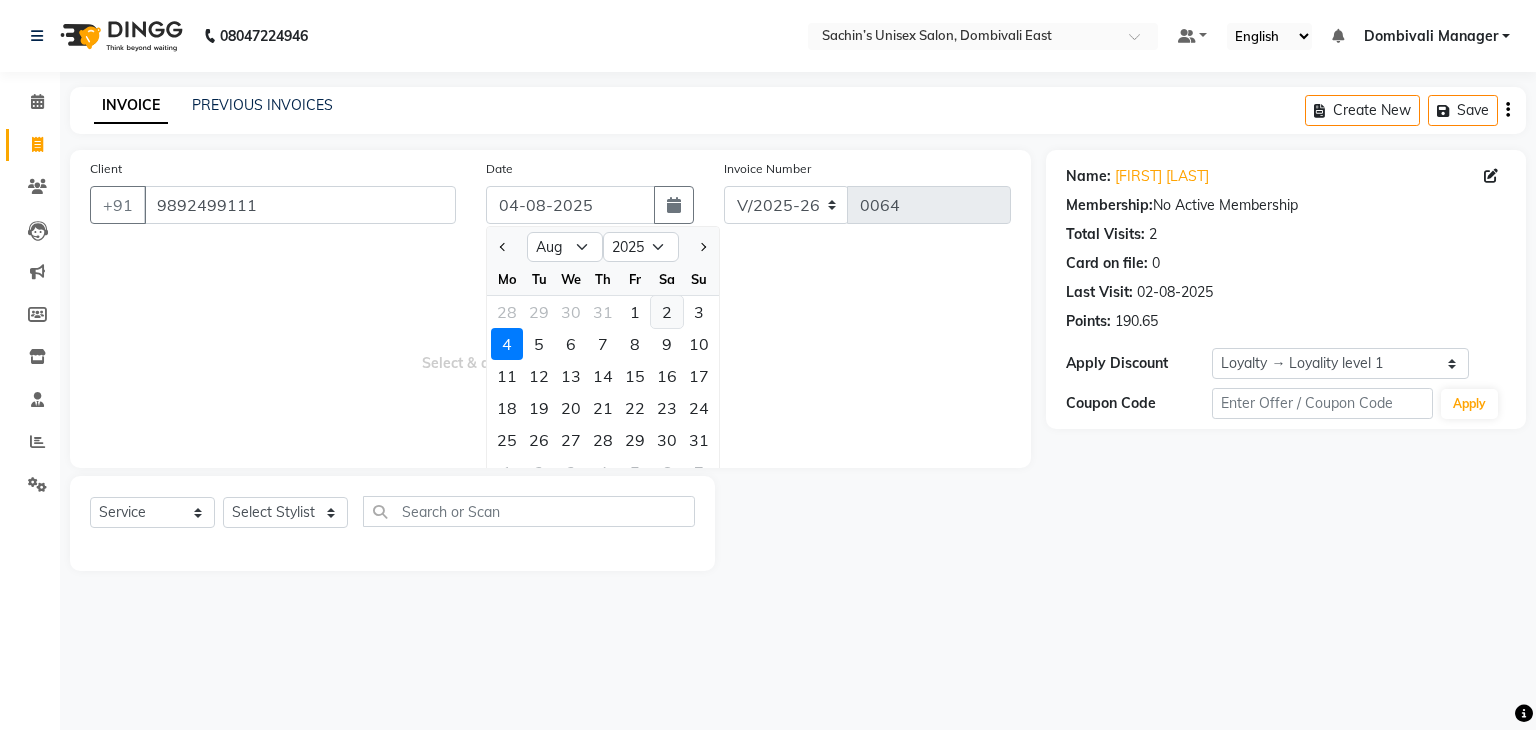 click on "2" 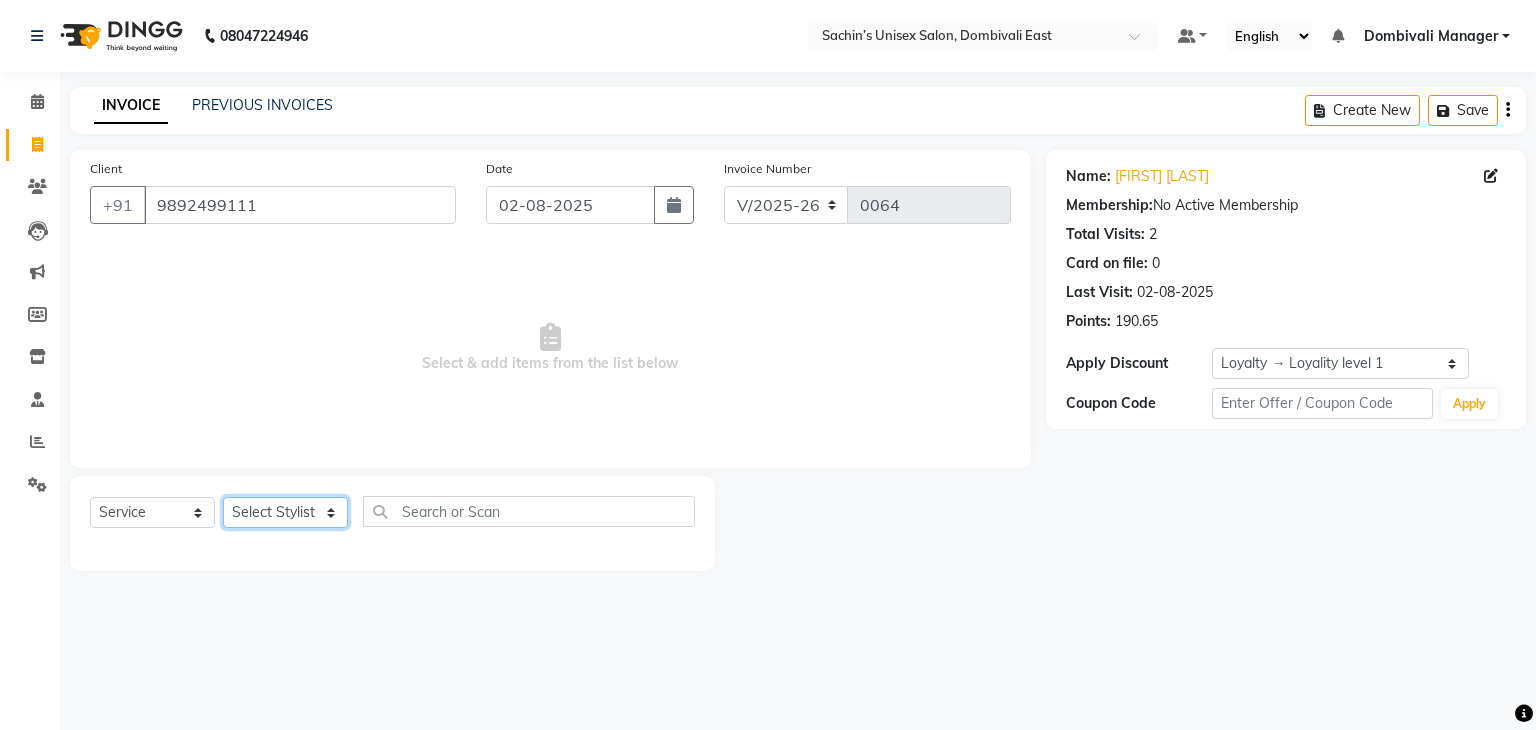 click on "Select Stylist [NAME] [CITY] Manager [NAME] [LAST] [NAME] [LAST]" 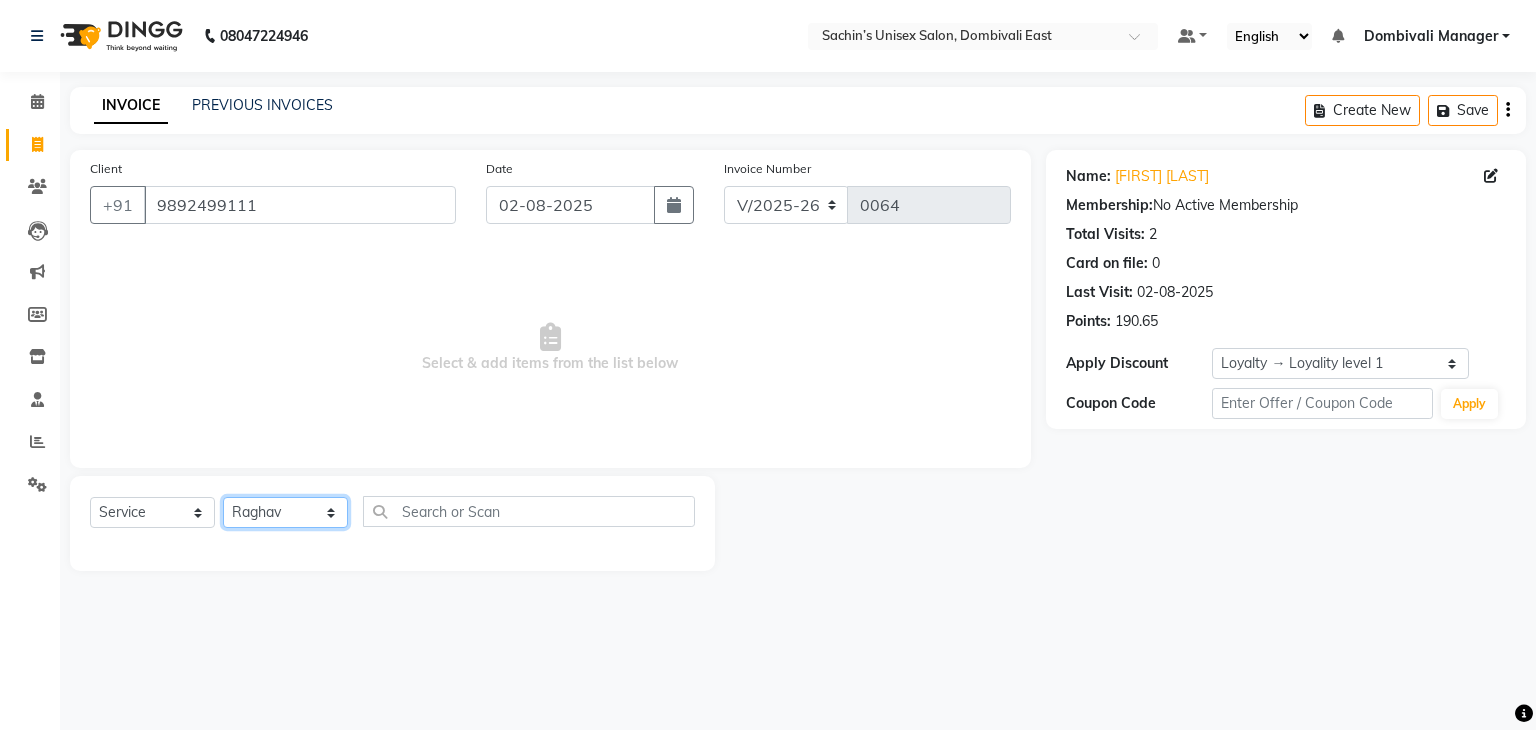 click on "Select Stylist [NAME] [CITY] Manager [NAME] [LAST] [NAME] [LAST]" 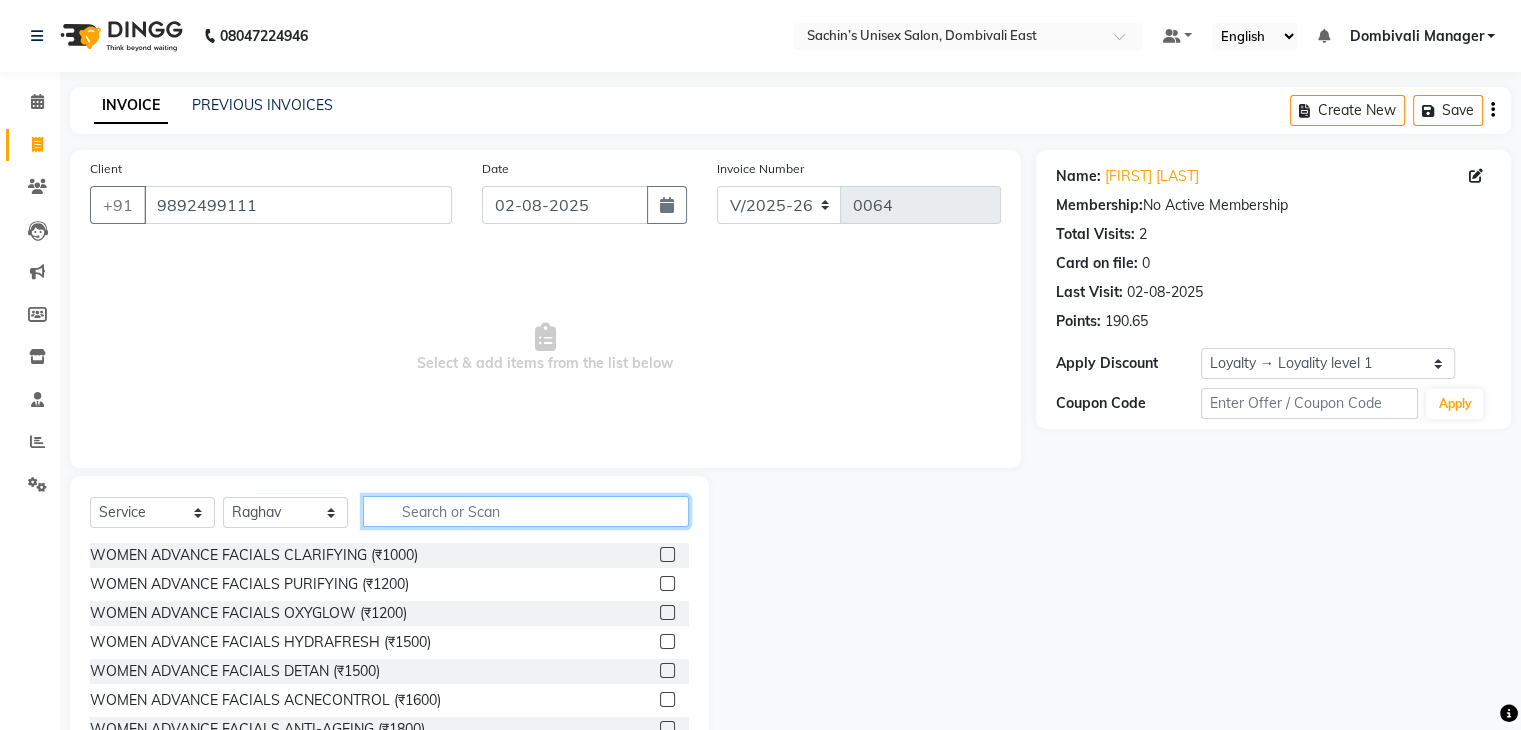 click 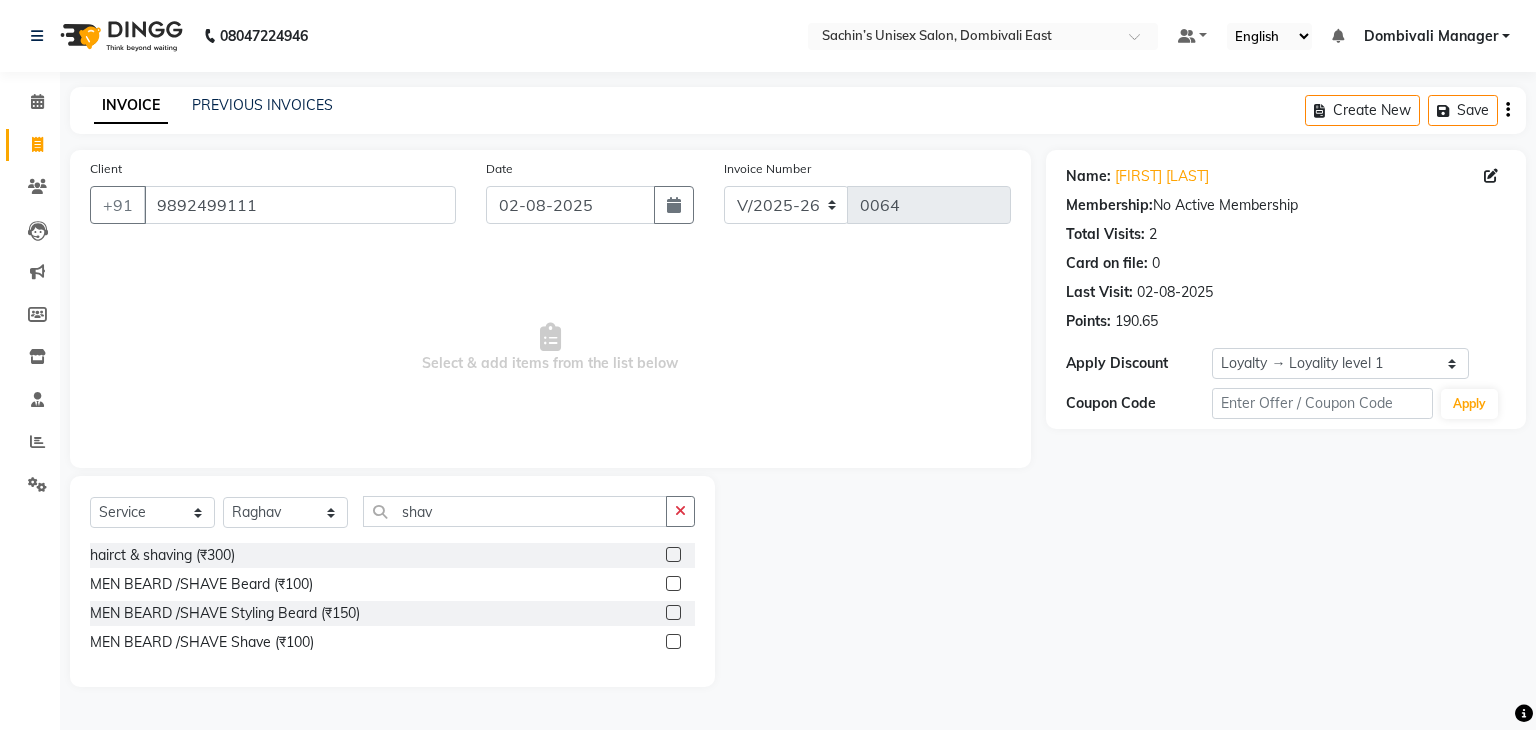 click 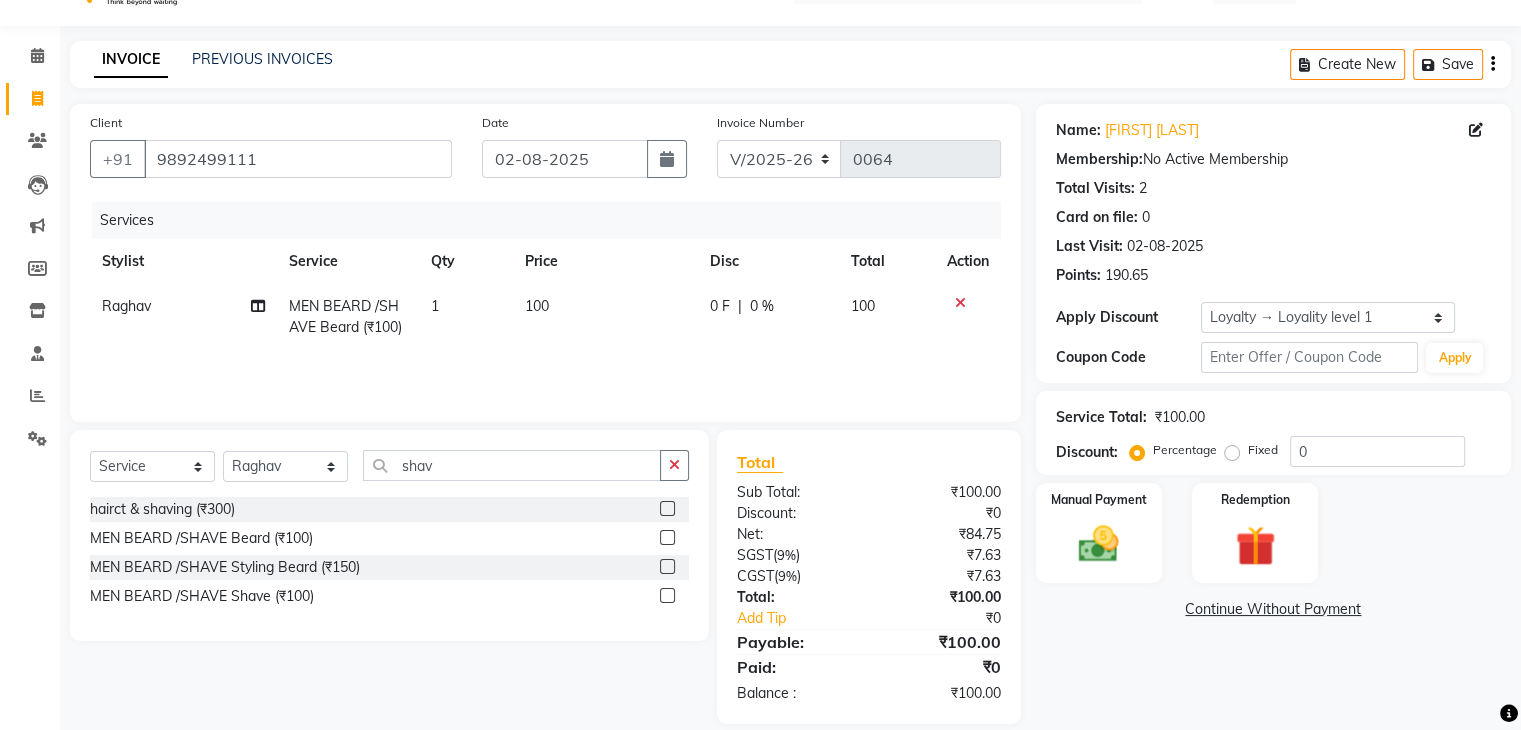 scroll, scrollTop: 71, scrollLeft: 0, axis: vertical 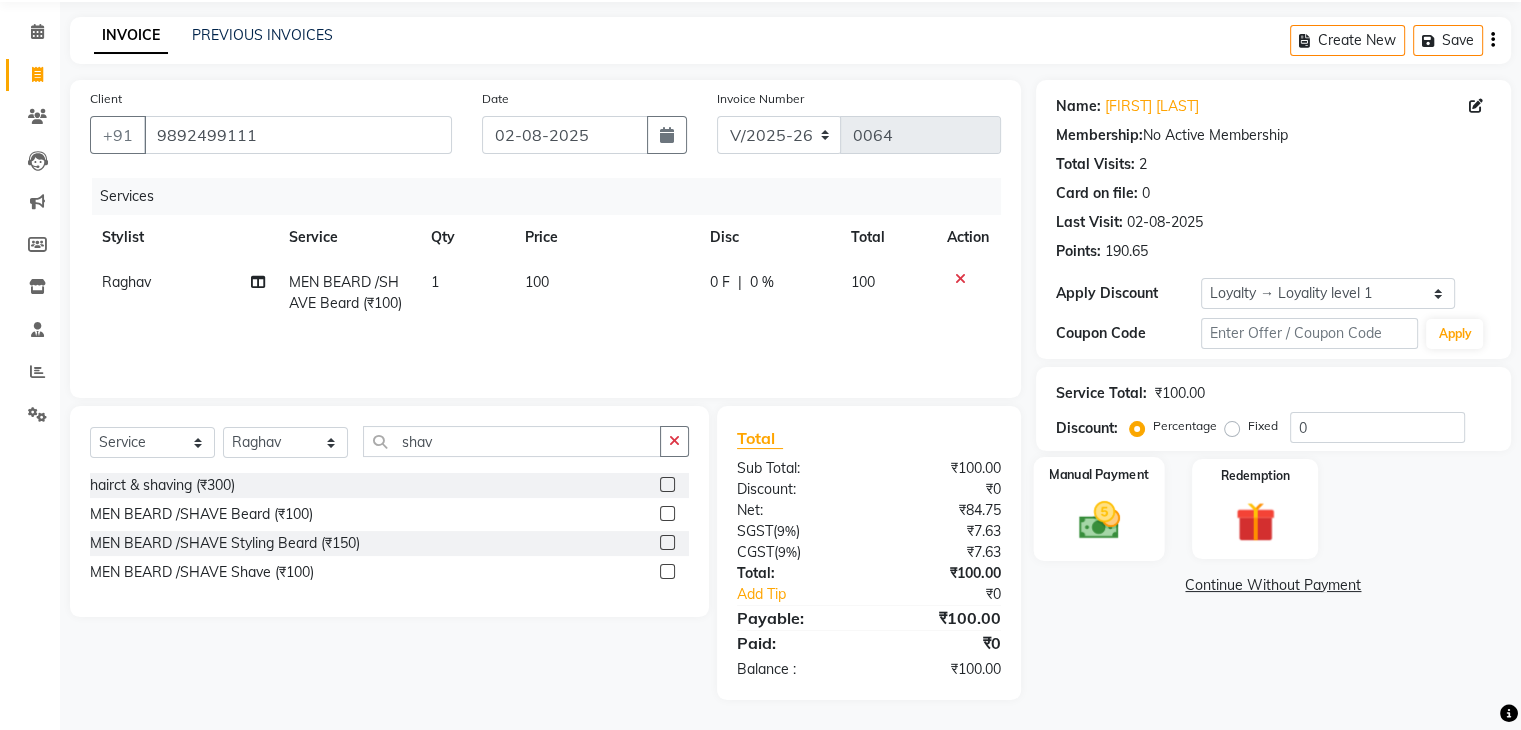 click on "Manual Payment" 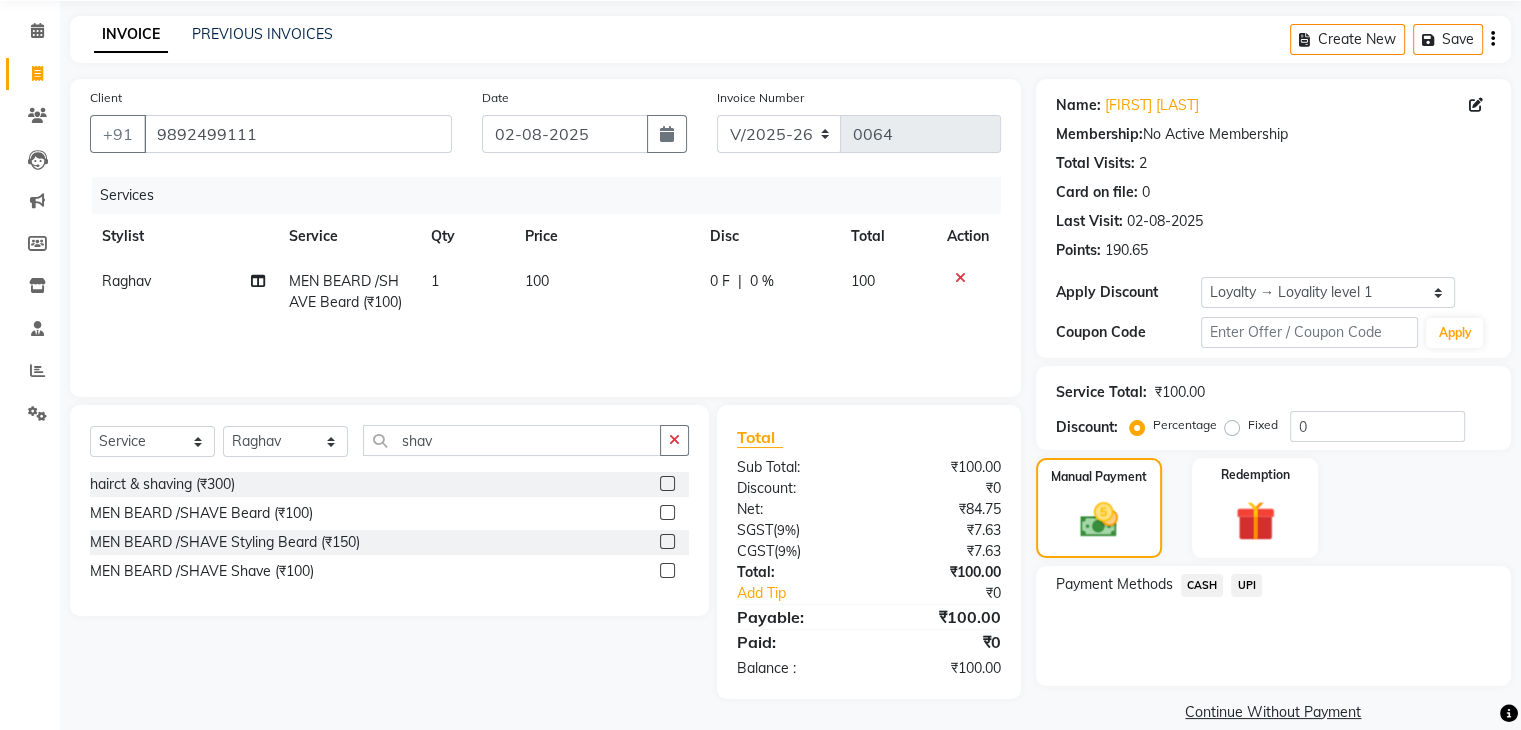 click on "UPI" 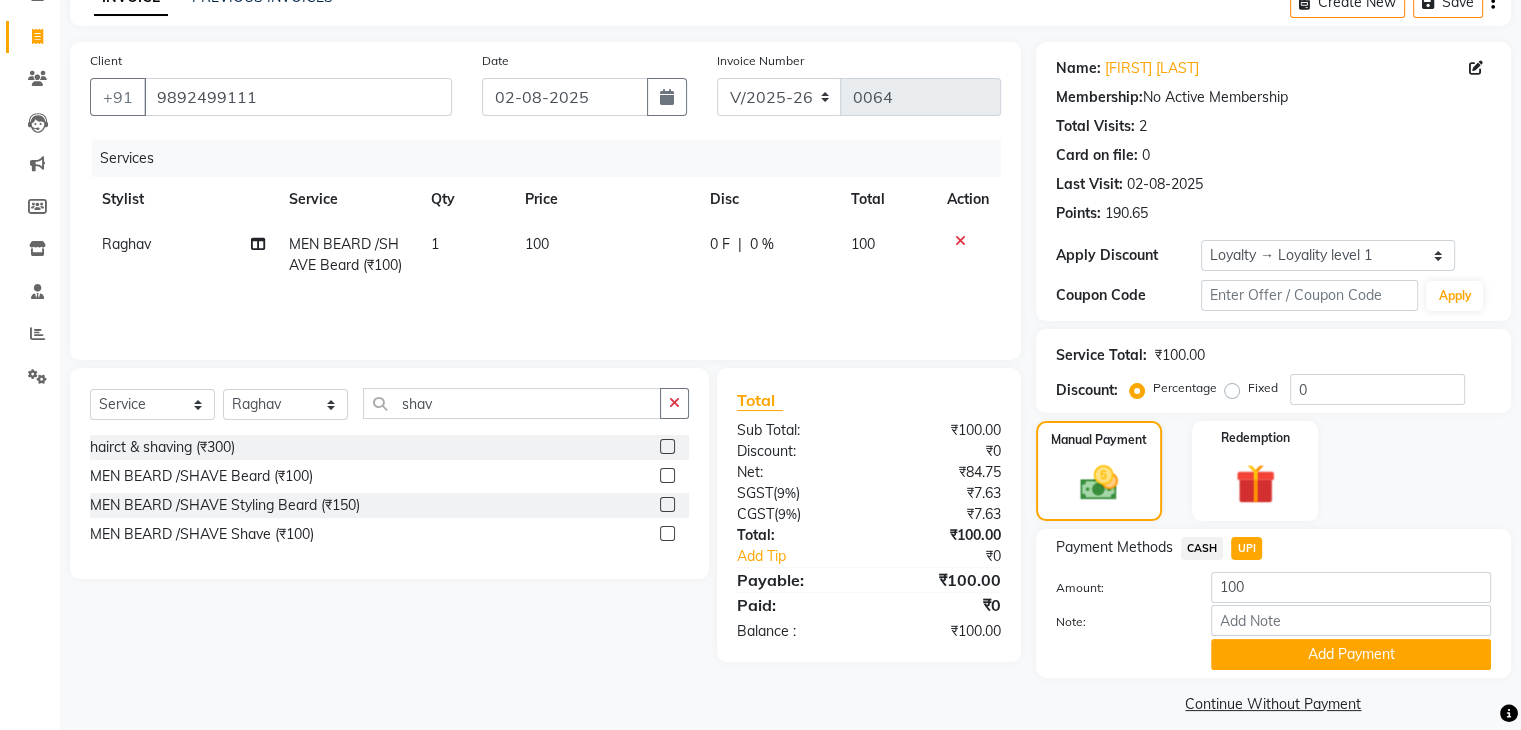 scroll, scrollTop: 128, scrollLeft: 0, axis: vertical 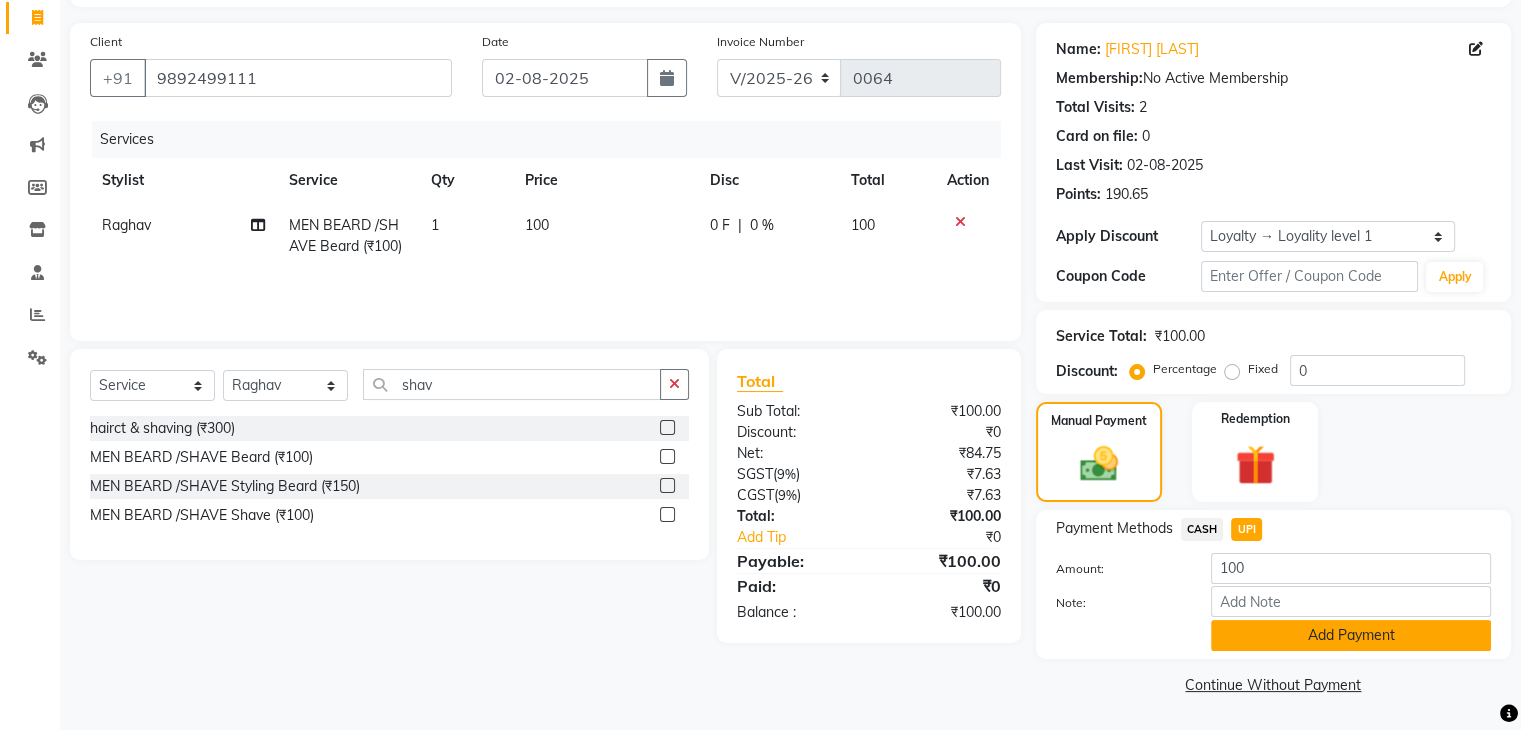 click on "Add Payment" 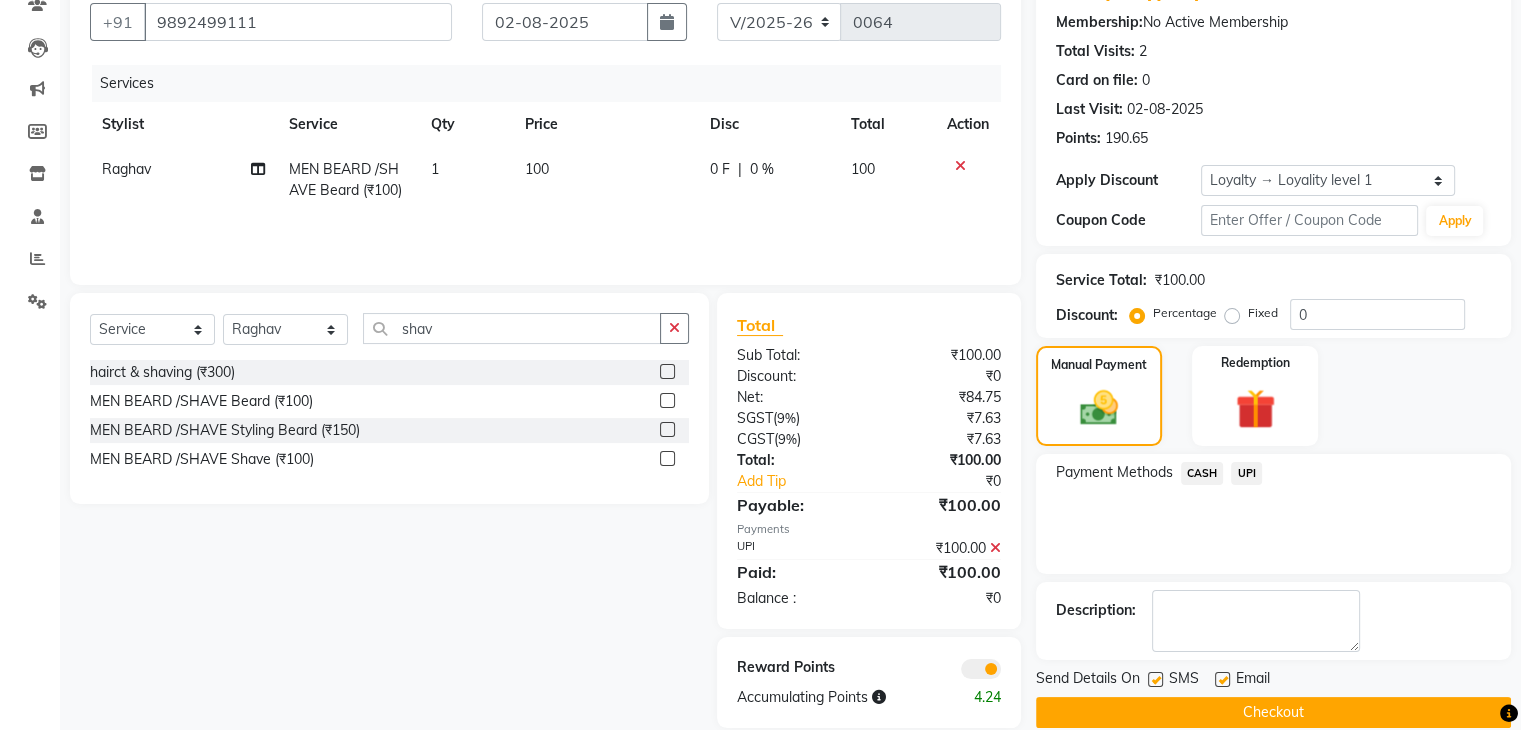 scroll, scrollTop: 212, scrollLeft: 0, axis: vertical 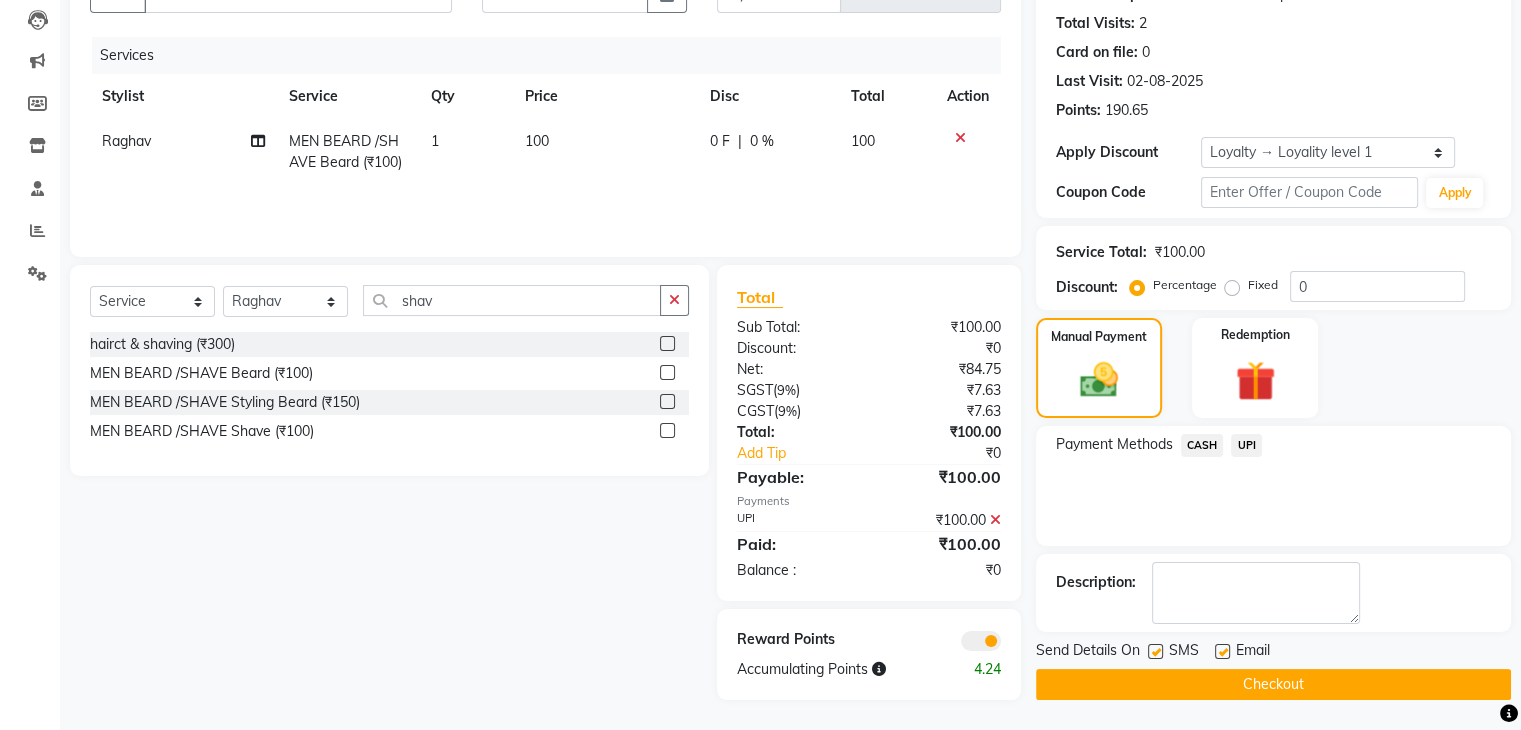 click on "Checkout" 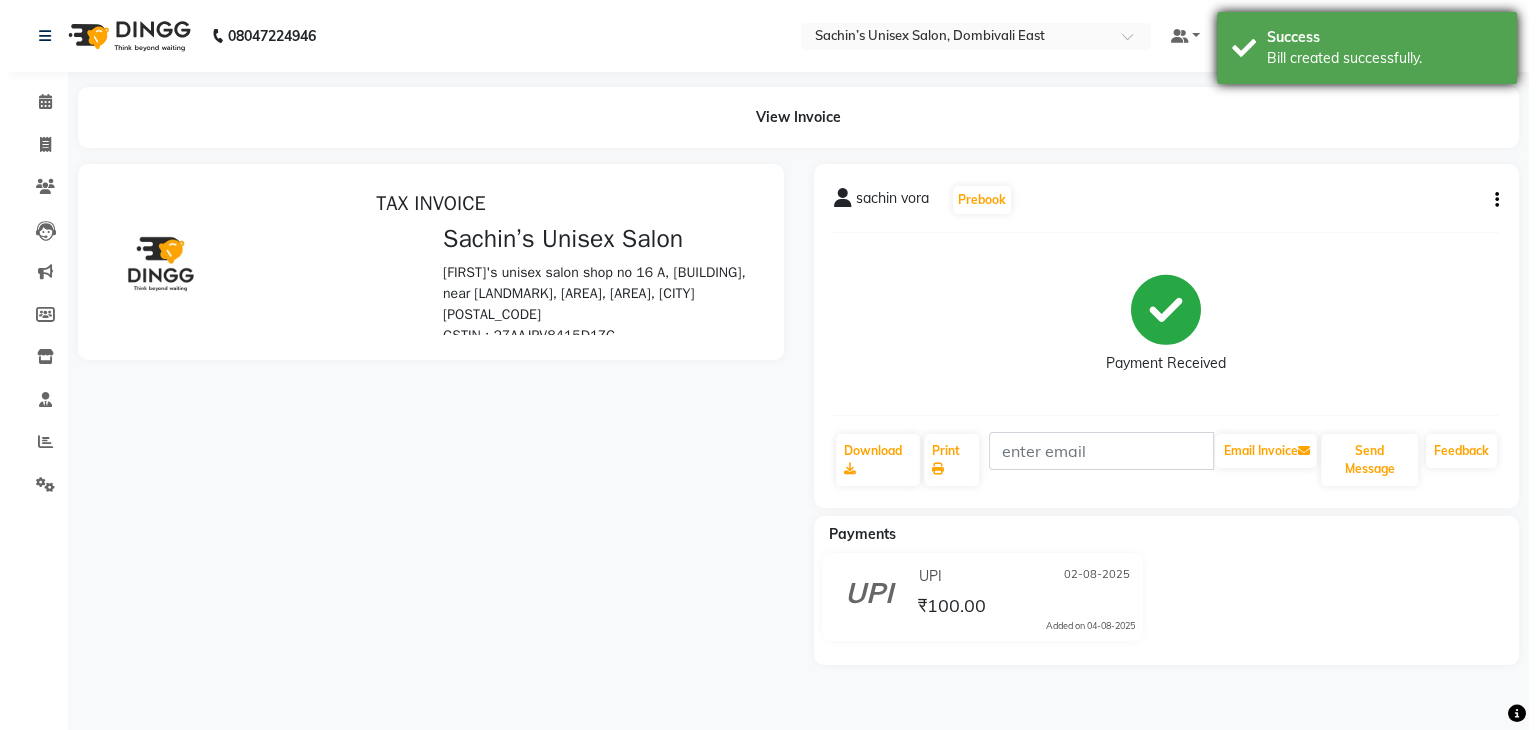 scroll, scrollTop: 0, scrollLeft: 0, axis: both 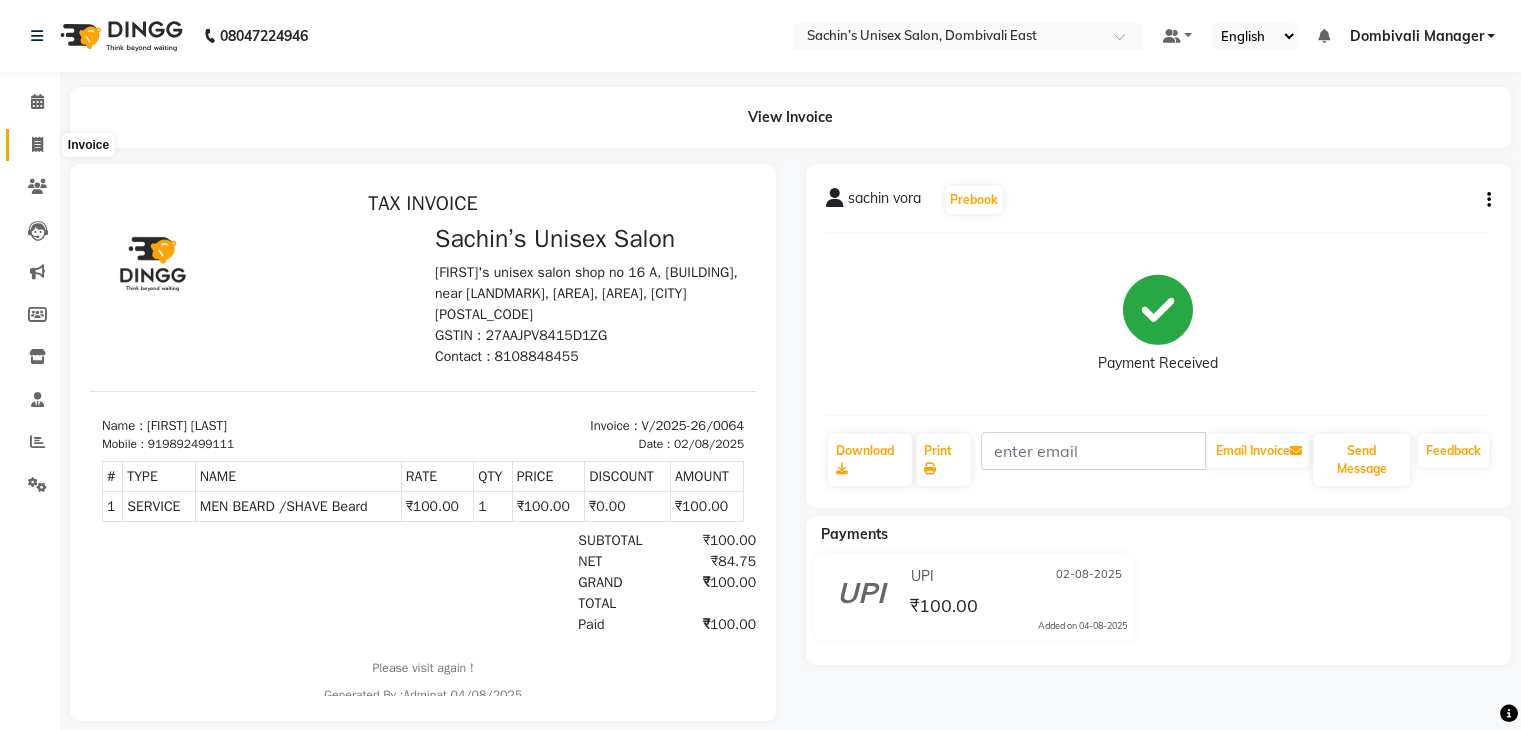 click 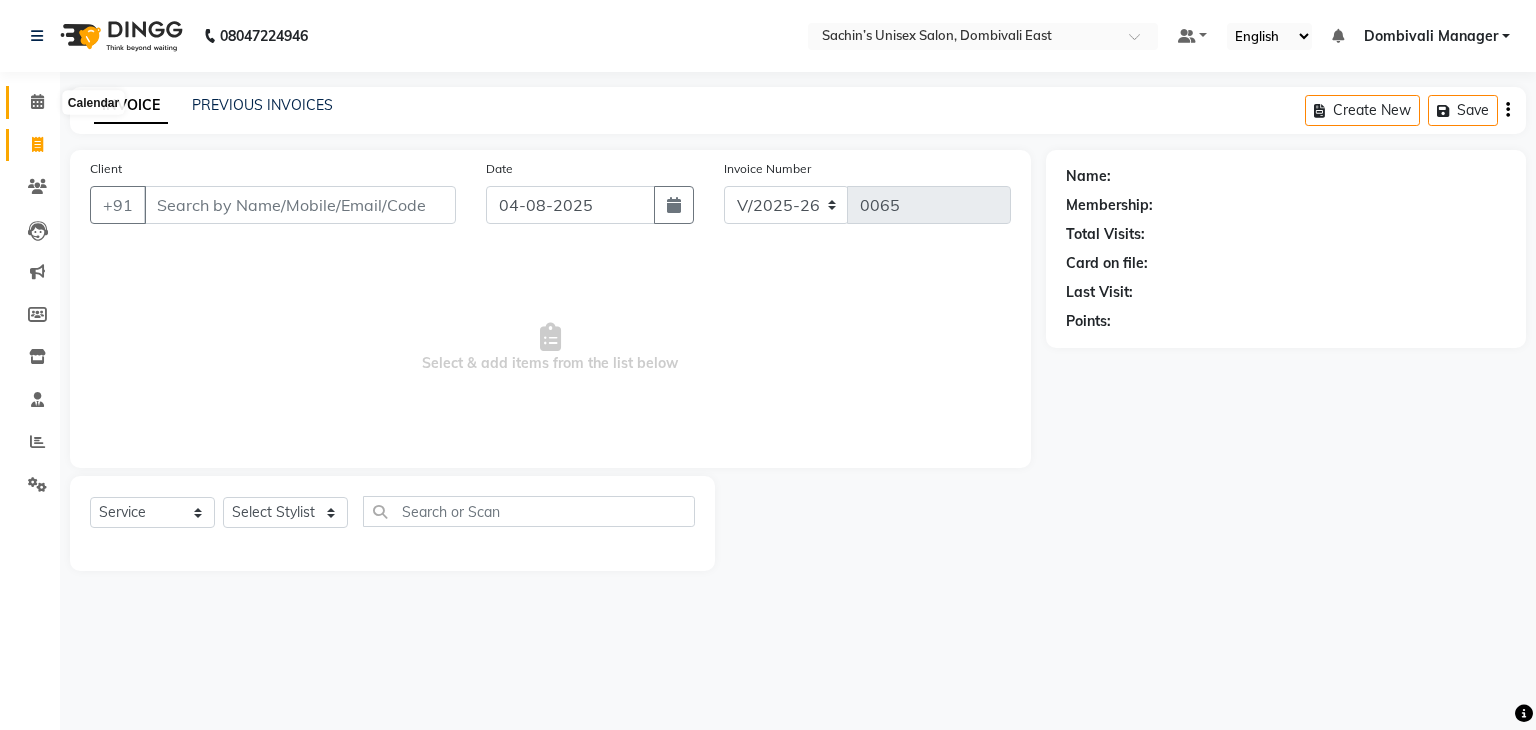 click 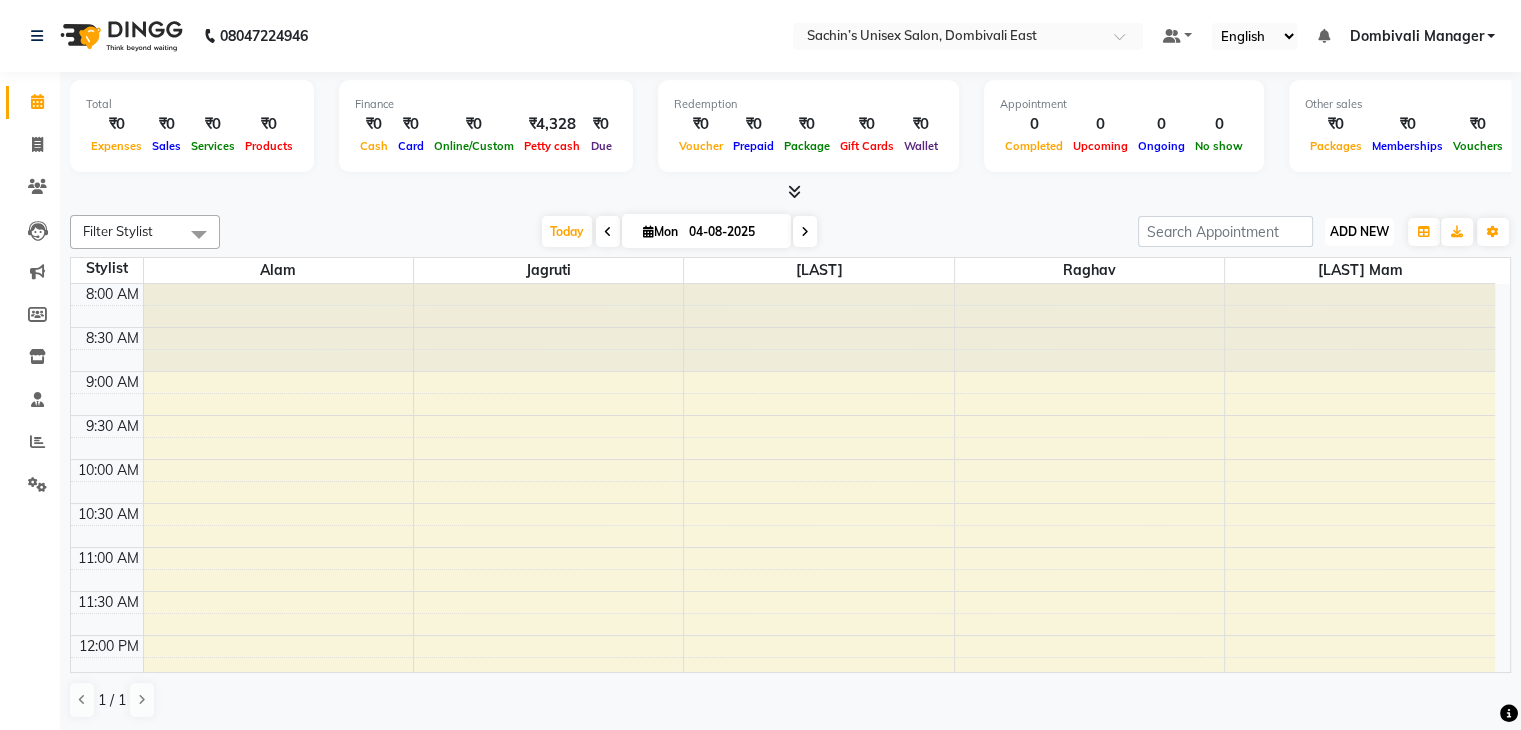 click on "ADD NEW" at bounding box center (1359, 231) 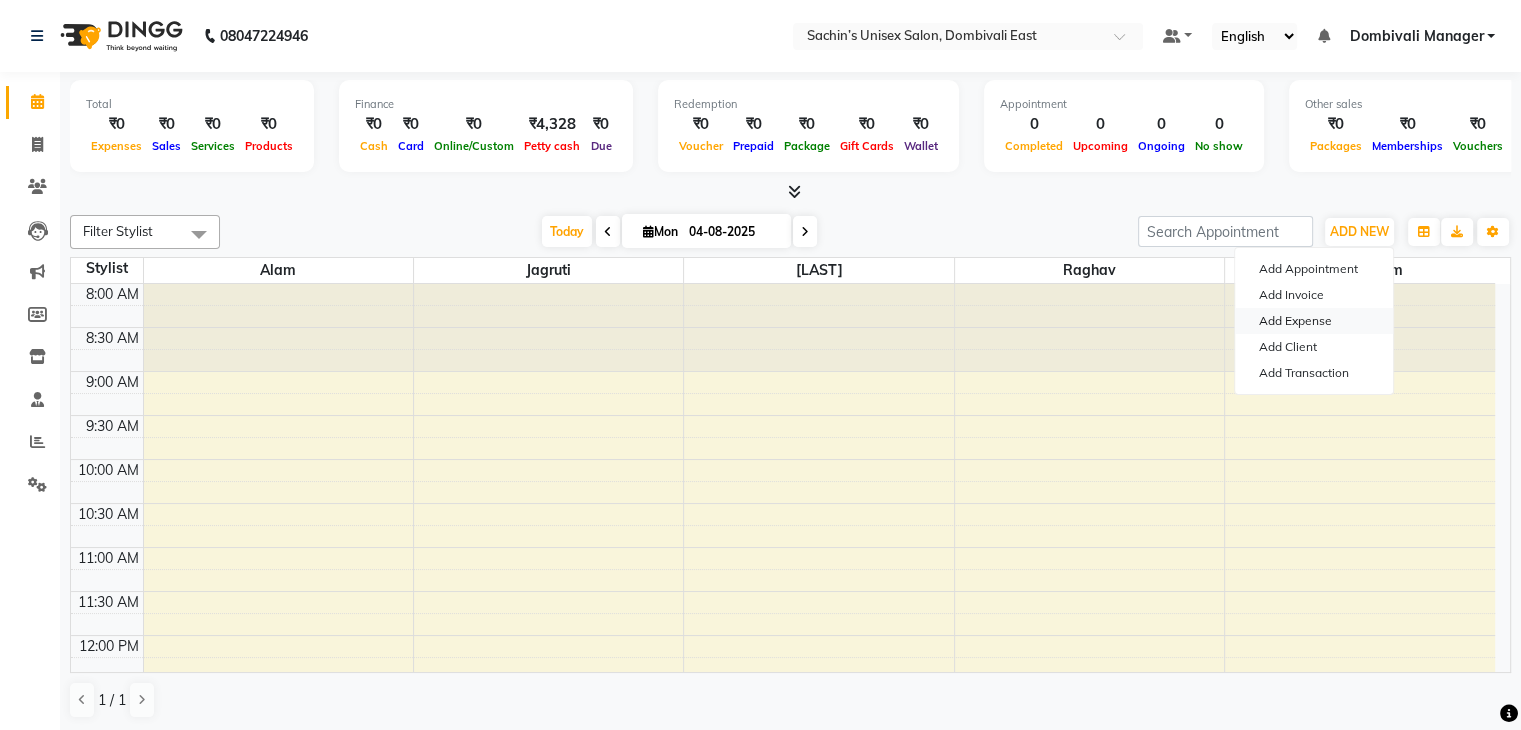 click on "Add Expense" at bounding box center (1314, 321) 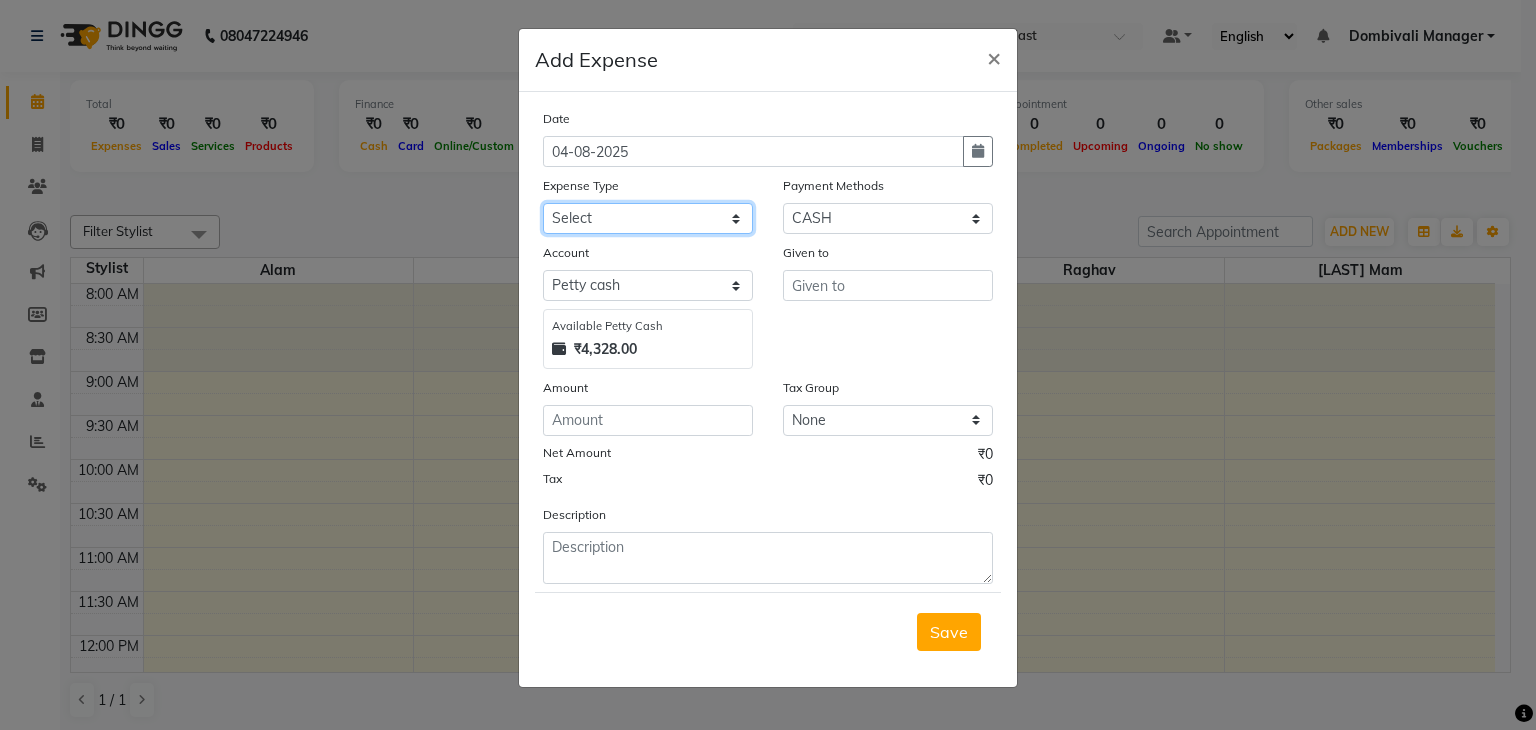 click on "Select Advance Salary ASWINI BANCI Bank charges Car maintenance  Cash transfer to bank Cash transfer to hub Client Snacks Clinical charges DALY REKAING Equipment Fuel Govt fee HOME EXP Incentive Insurance International purchase Loan Repayment Maintenance mama commission Marketing Miscellaneous MONEY BOX MRA neesam commission Other Pantry Product Rent SACHIN SHOP EXPENSE Staff Snacks STAF TIP Tax Tea & Refreshment Utilities WATER" 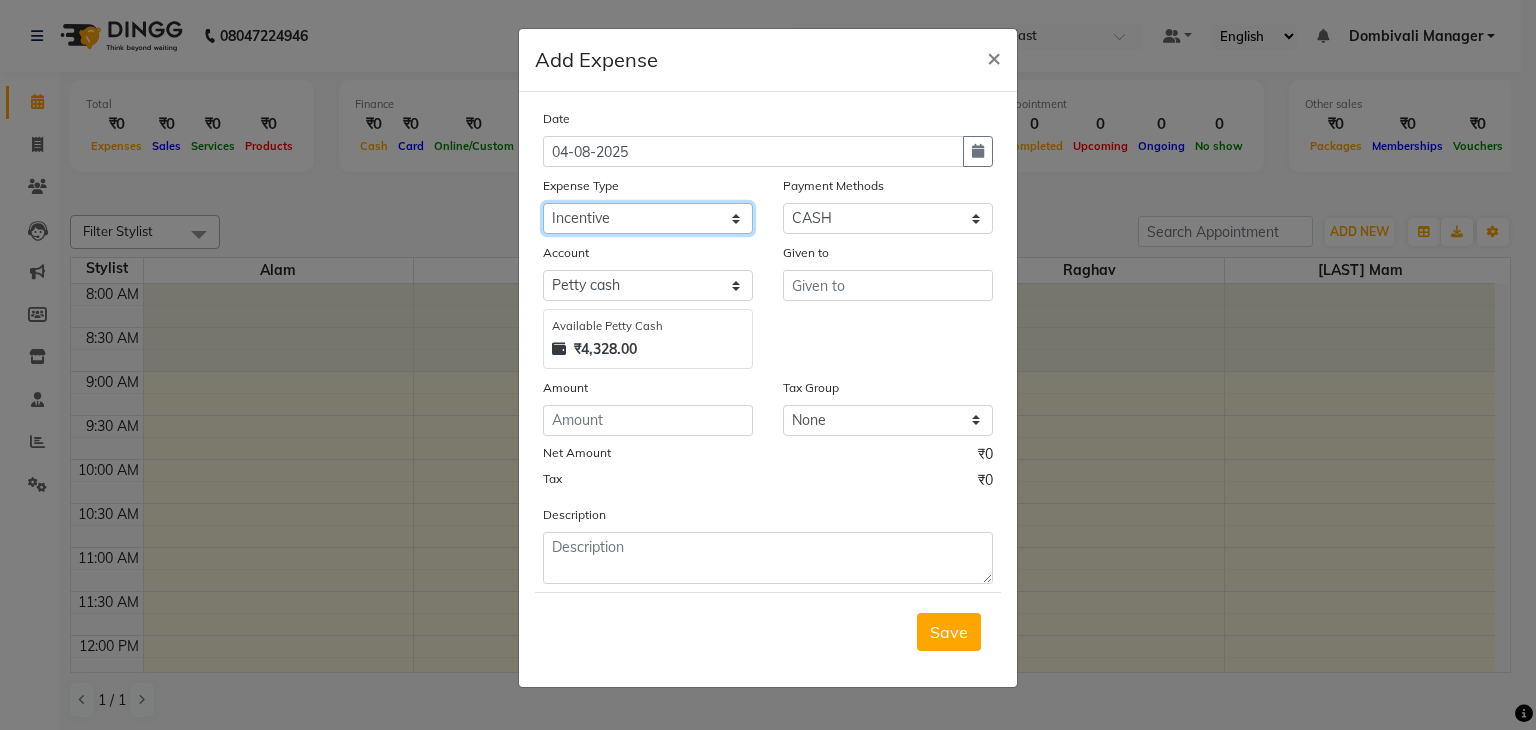click on "Select Advance Salary ASWINI BANCI Bank charges Car maintenance  Cash transfer to bank Cash transfer to hub Client Snacks Clinical charges DALY REKAING Equipment Fuel Govt fee HOME EXP Incentive Insurance International purchase Loan Repayment Maintenance mama commission Marketing Miscellaneous MONEY BOX MRA neesam commission Other Pantry Product Rent SACHIN SHOP EXPENSE Staff Snacks STAF TIP Tax Tea & Refreshment Utilities WATER" 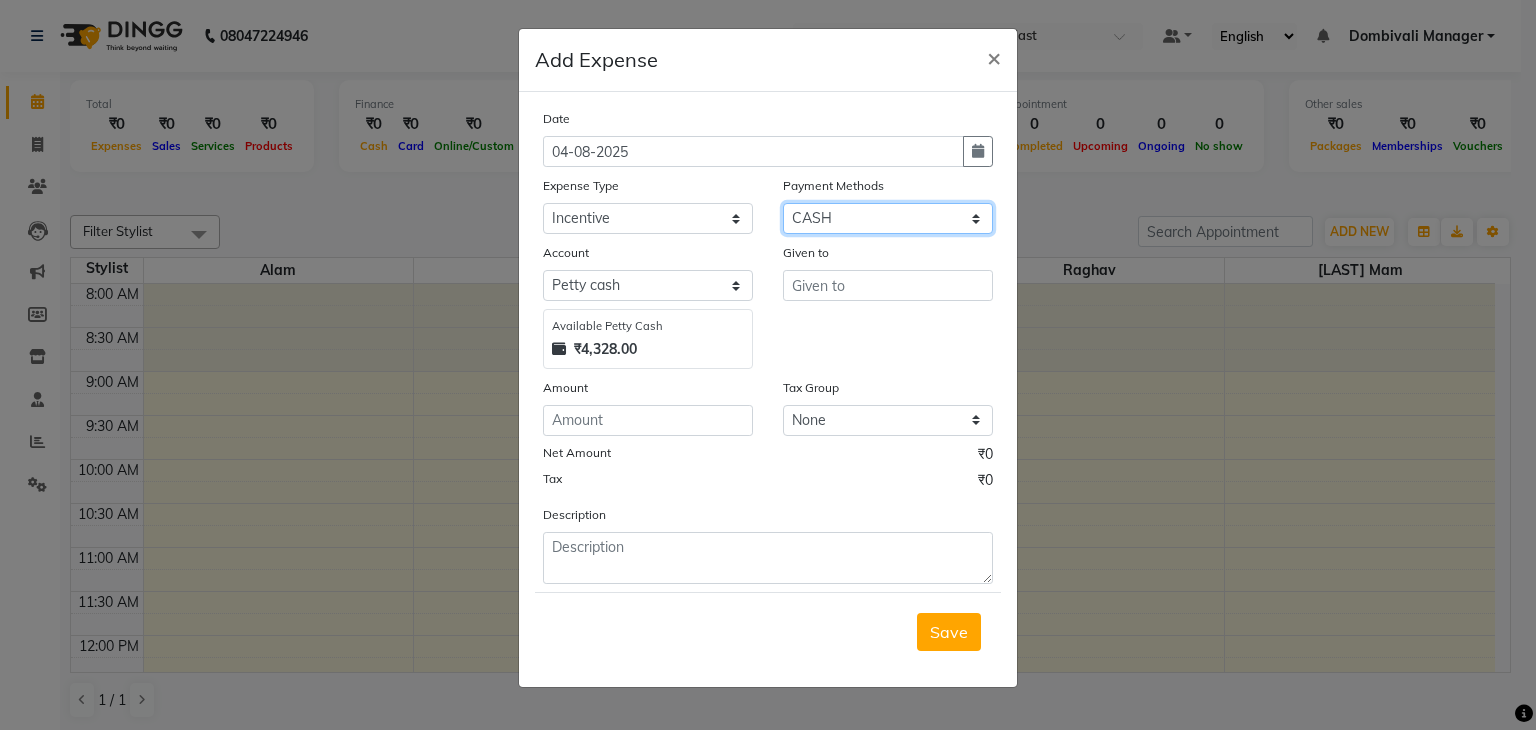 click on "Select Points Prepaid Package CASH UPI Wallet" 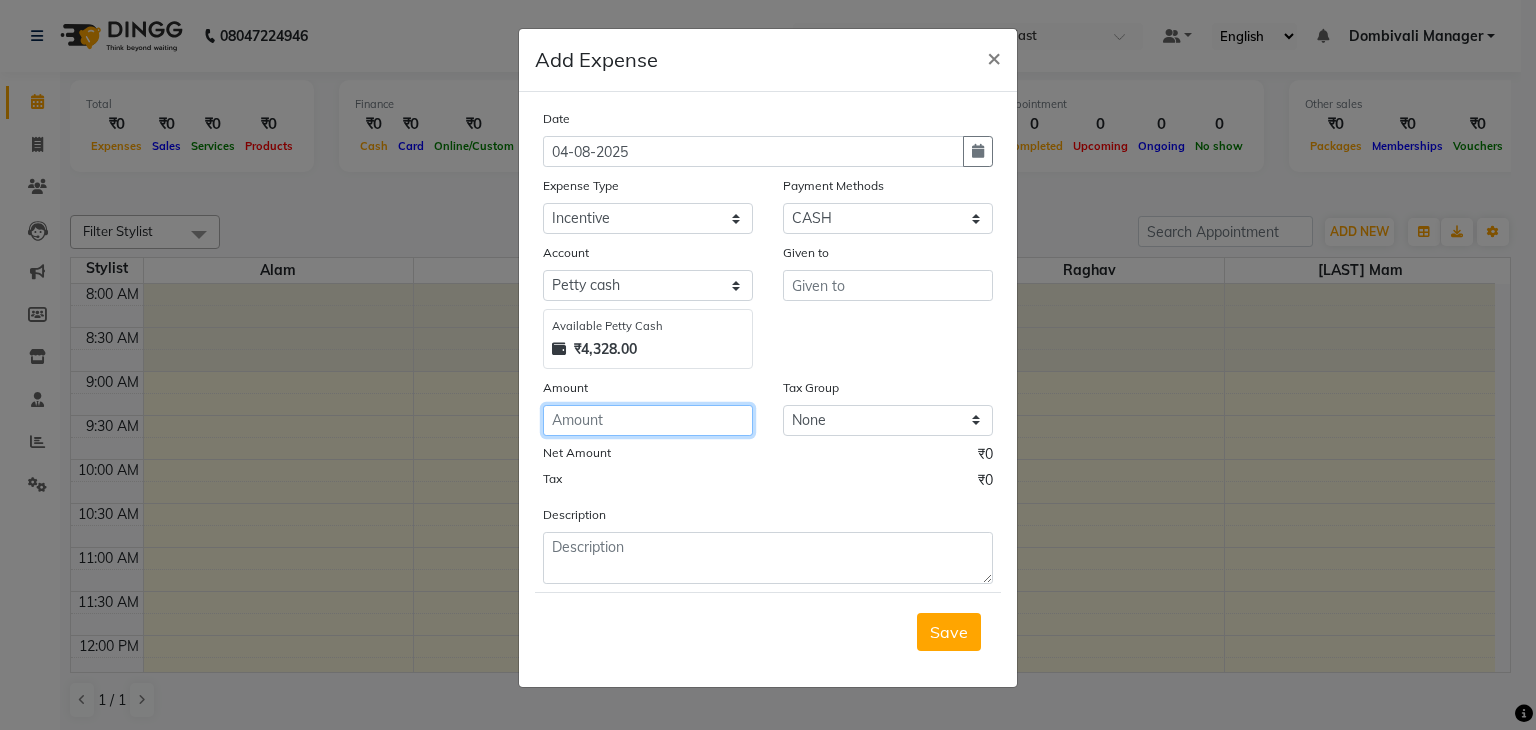 click 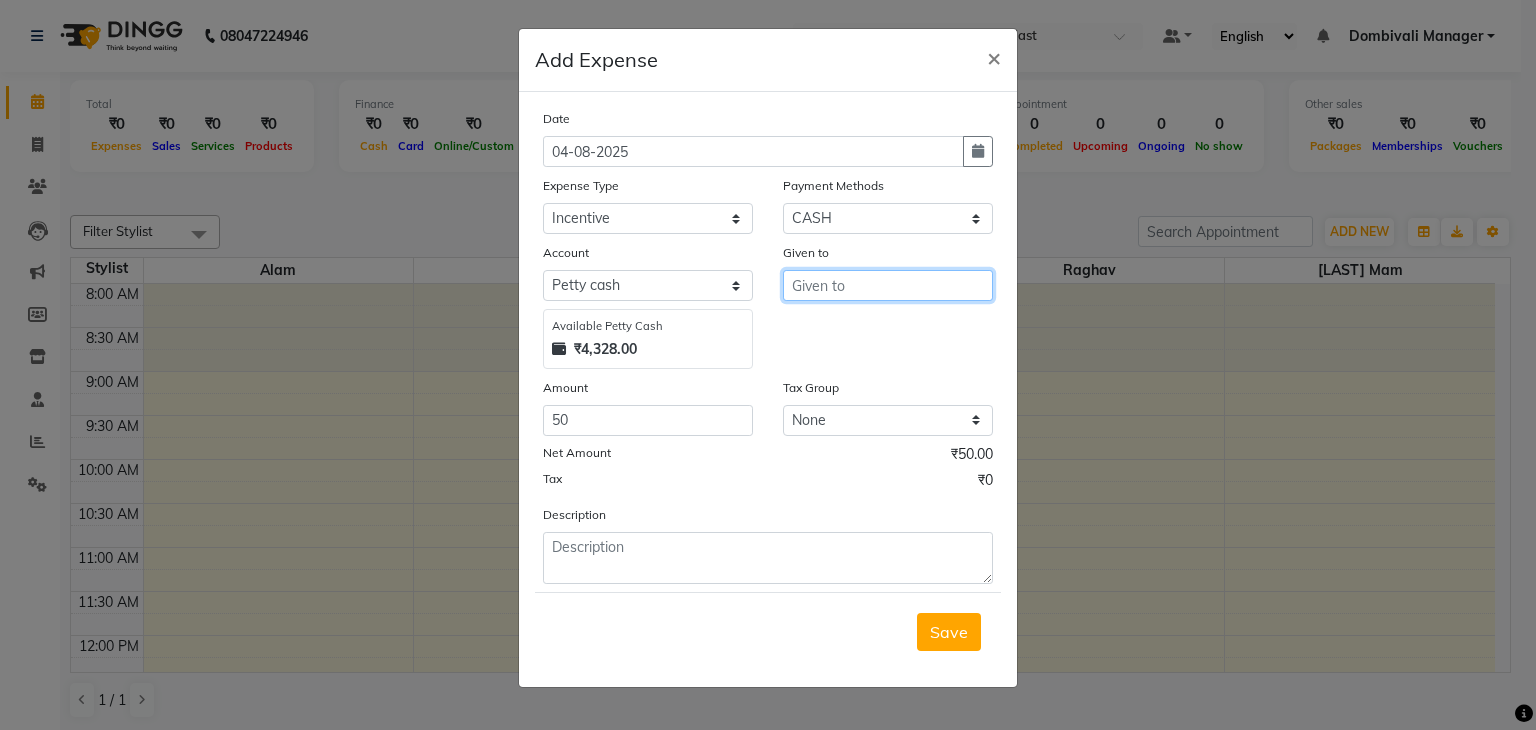 click at bounding box center [888, 285] 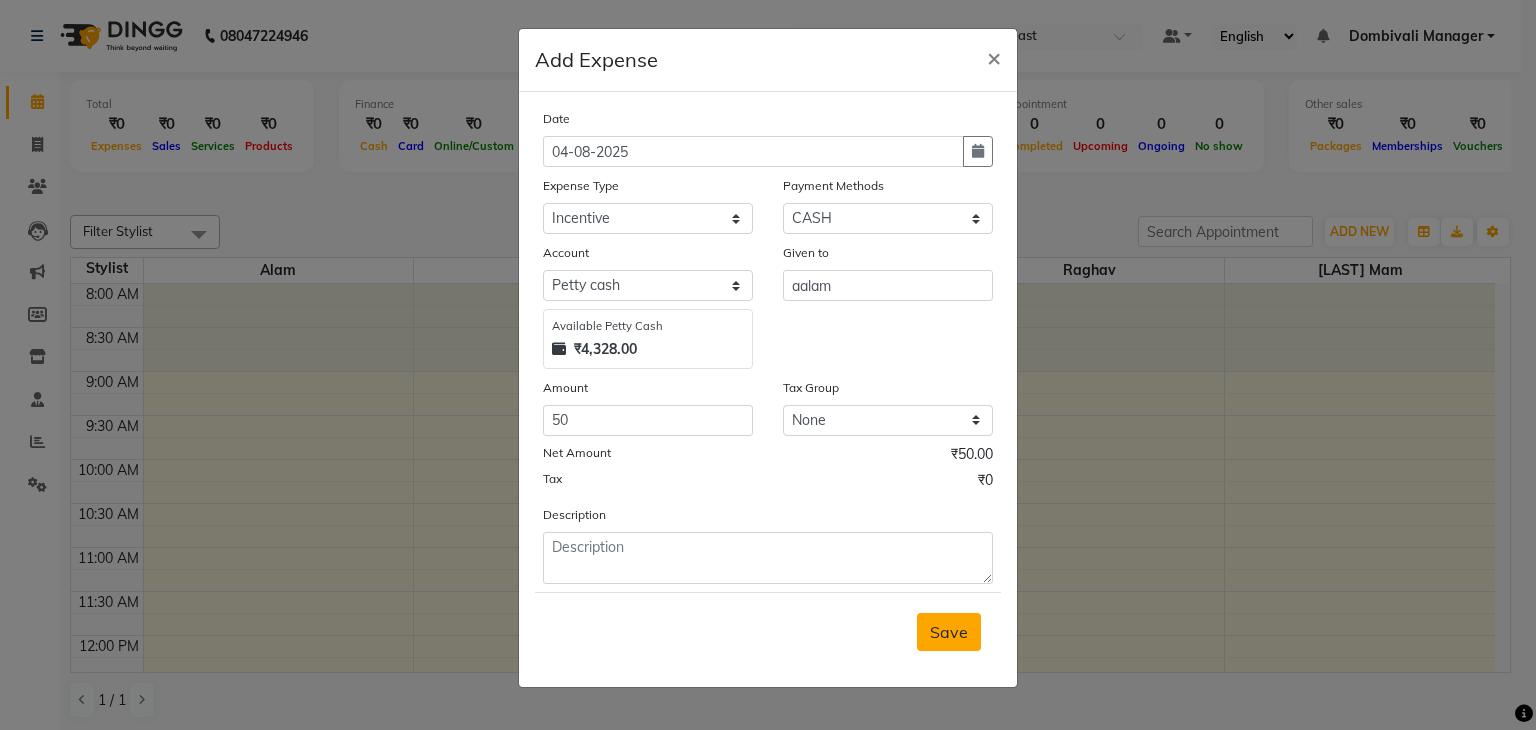 click on "Save" at bounding box center [949, 632] 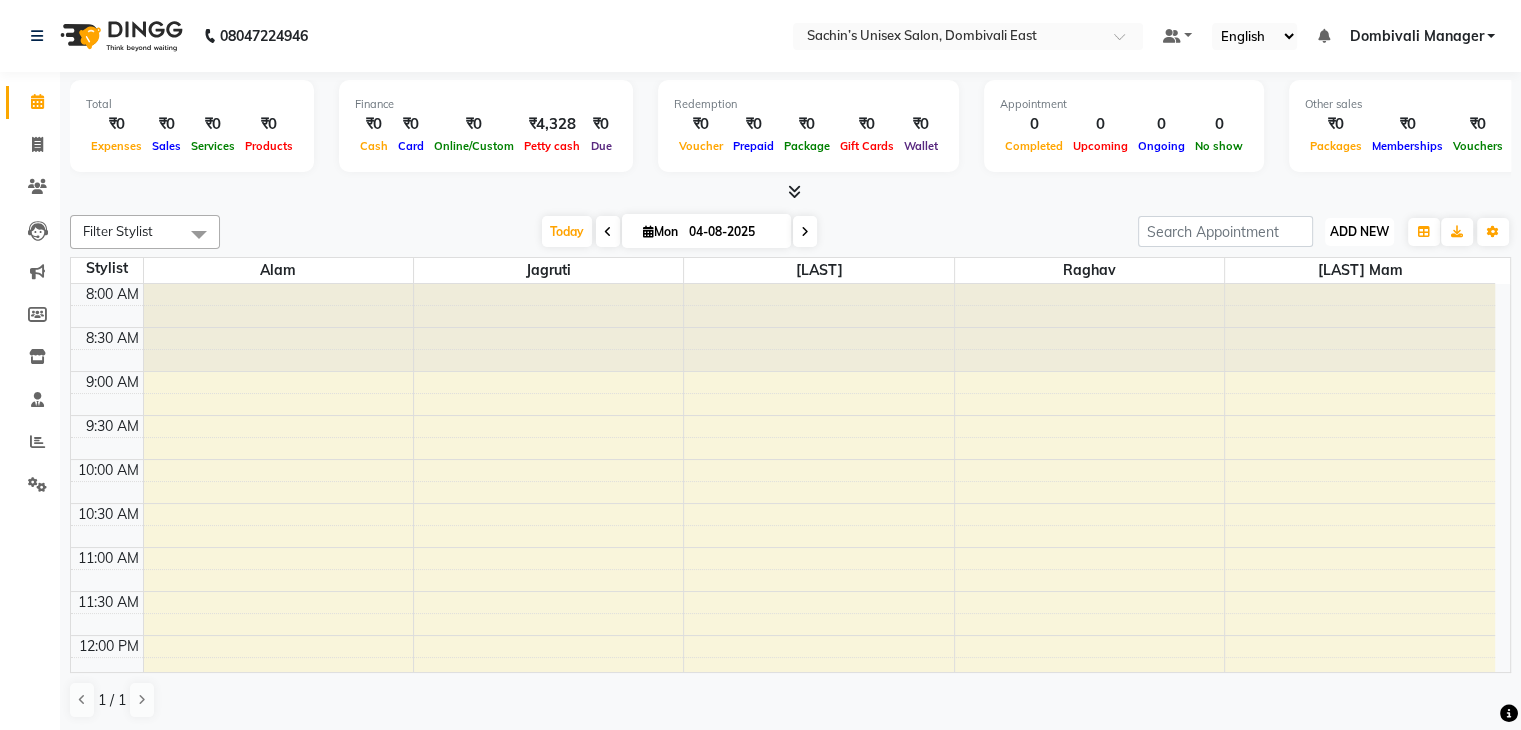 click on "ADD NEW Toggle Dropdown" at bounding box center (1359, 232) 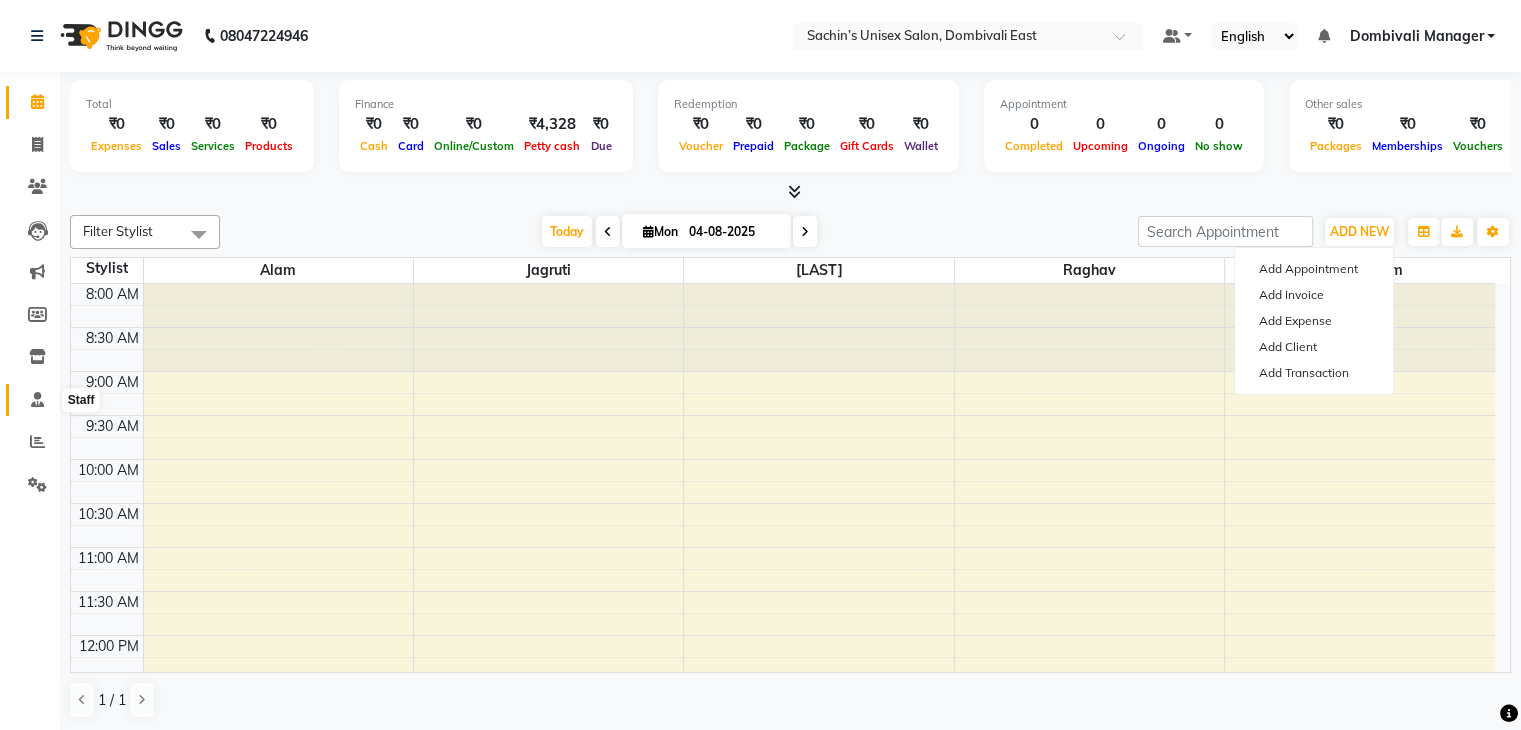 click 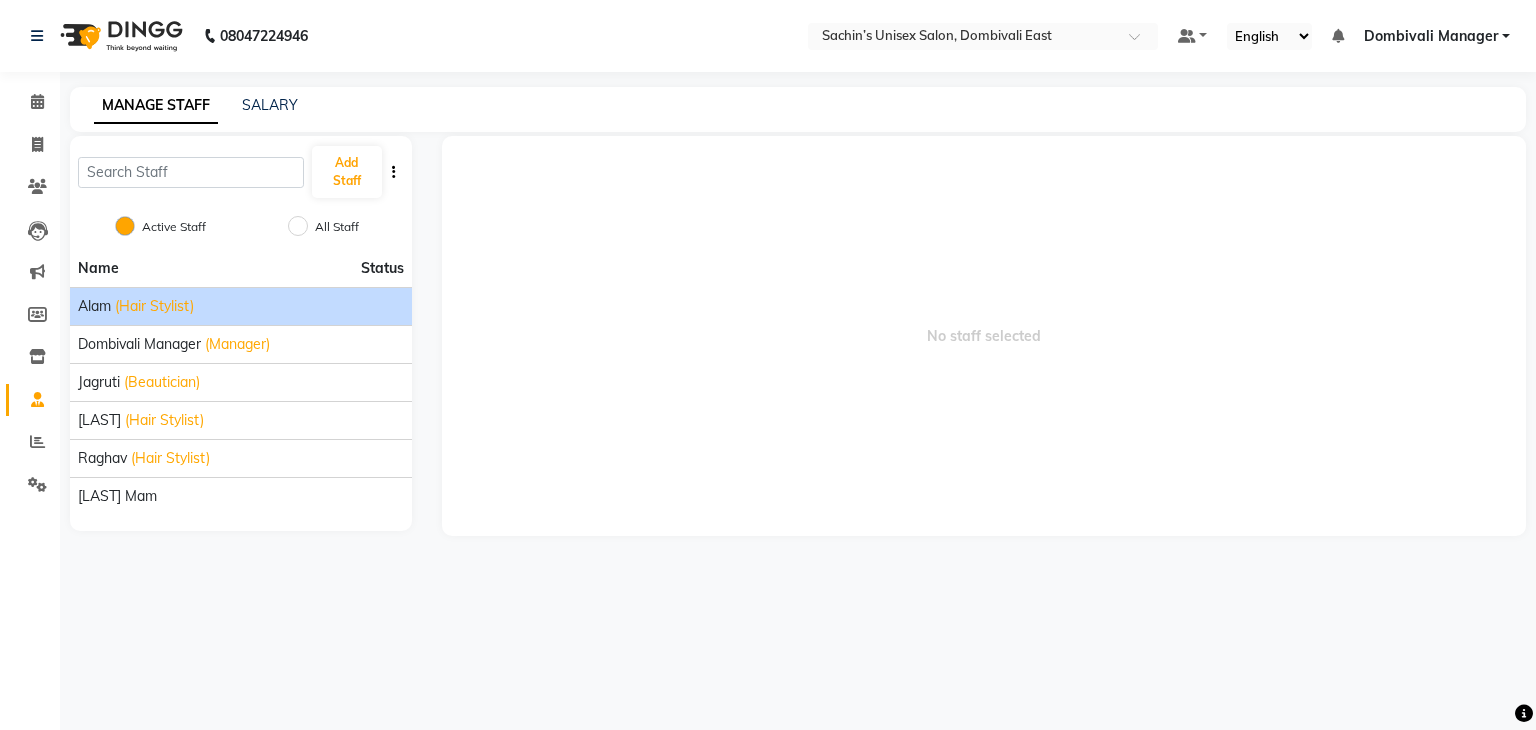click on "(Hair Stylist)" 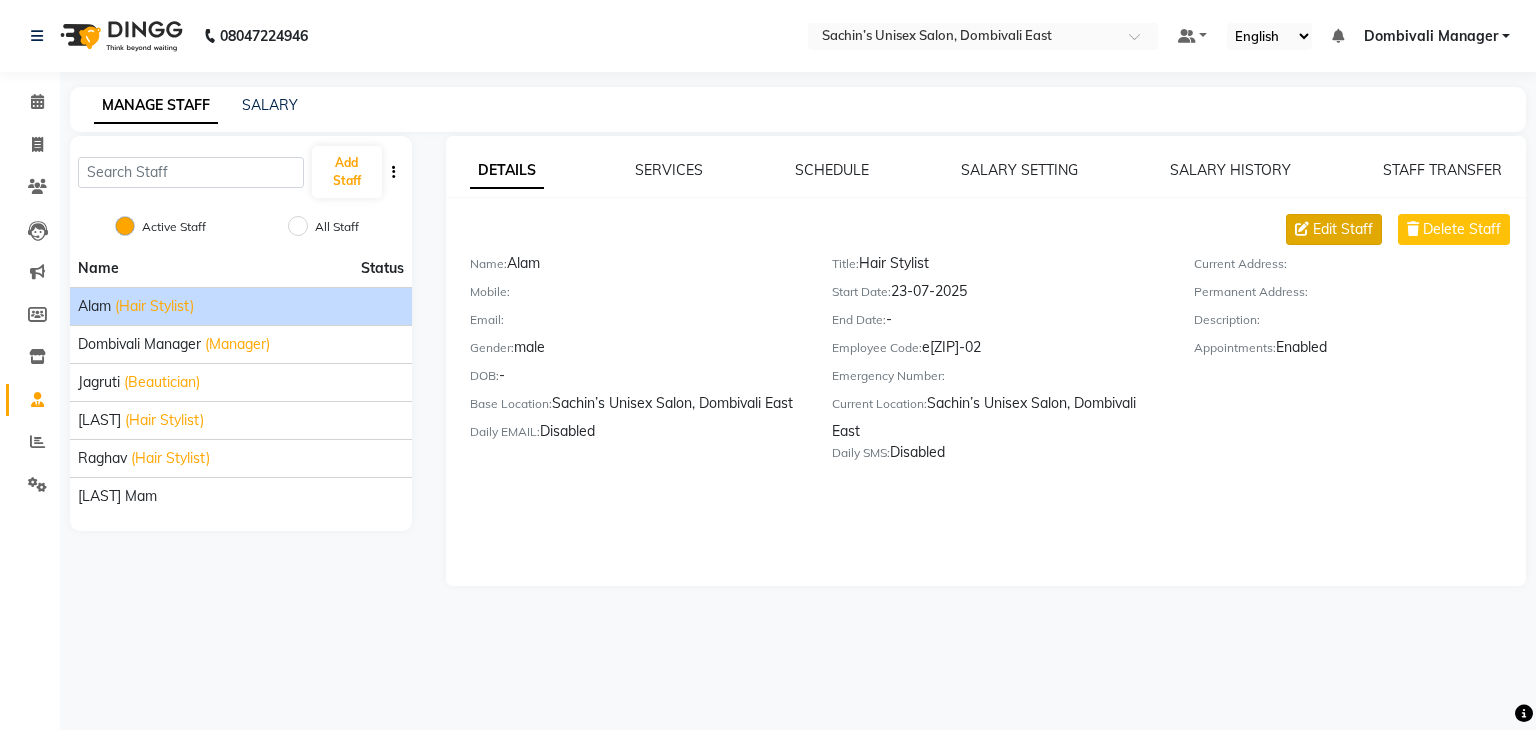 click on "Edit Staff" 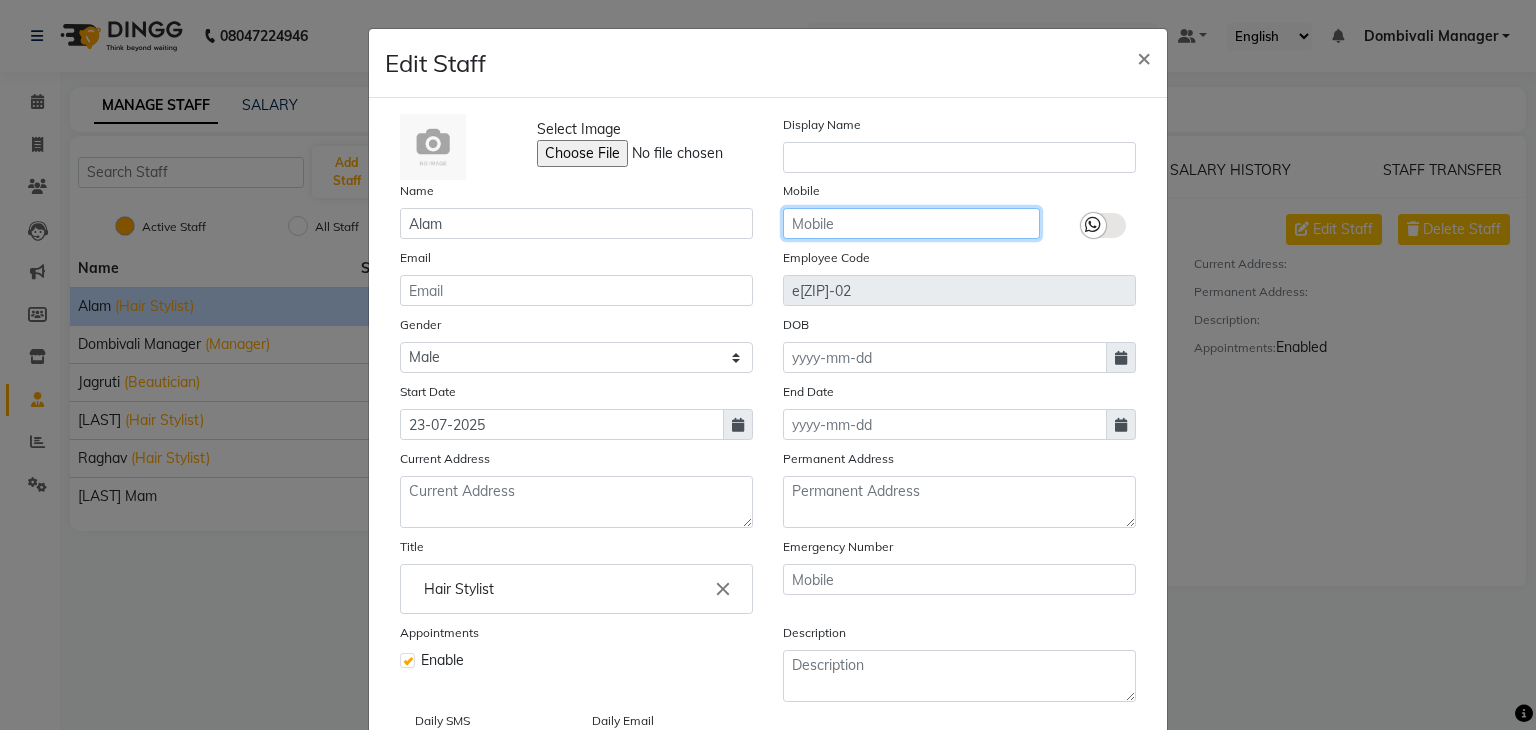 click 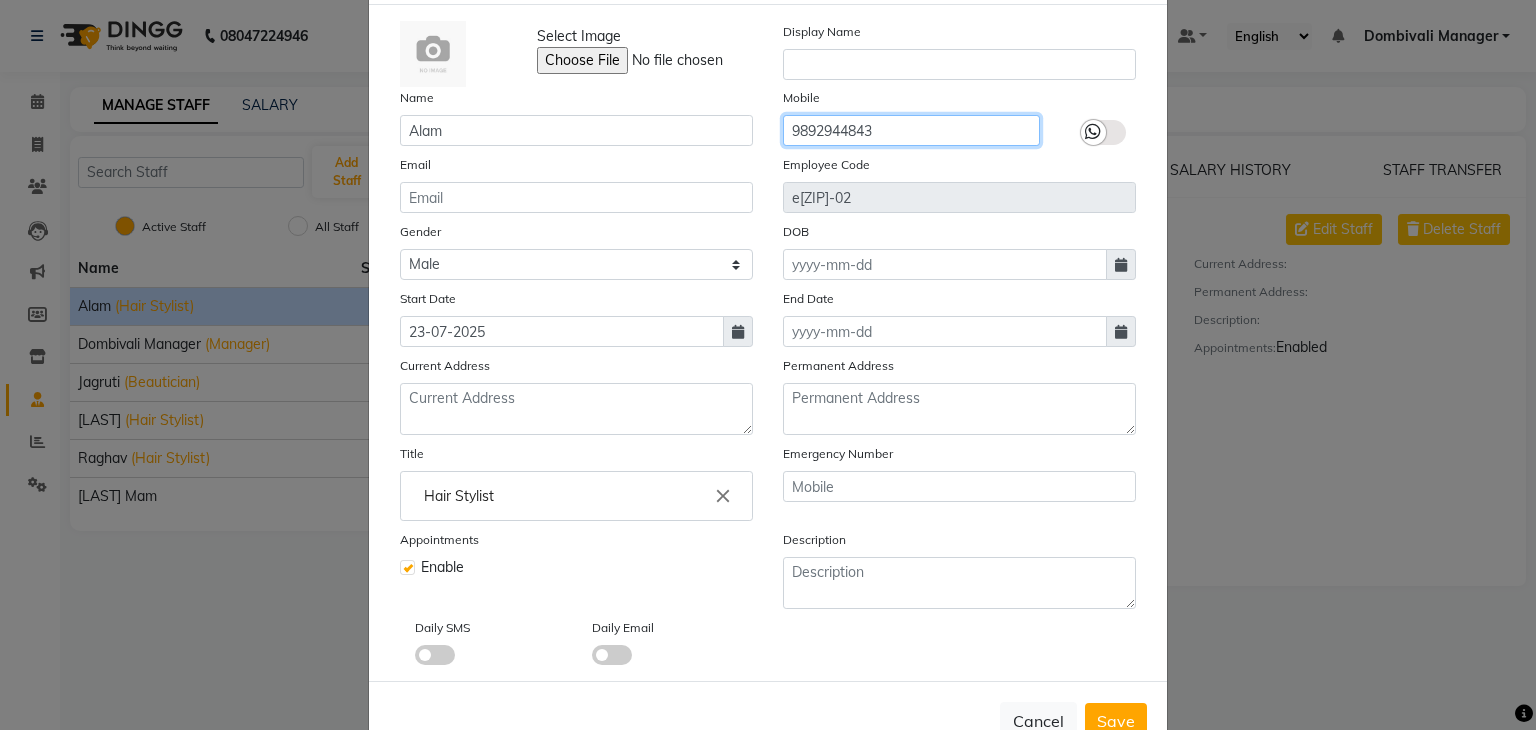 scroll, scrollTop: 160, scrollLeft: 0, axis: vertical 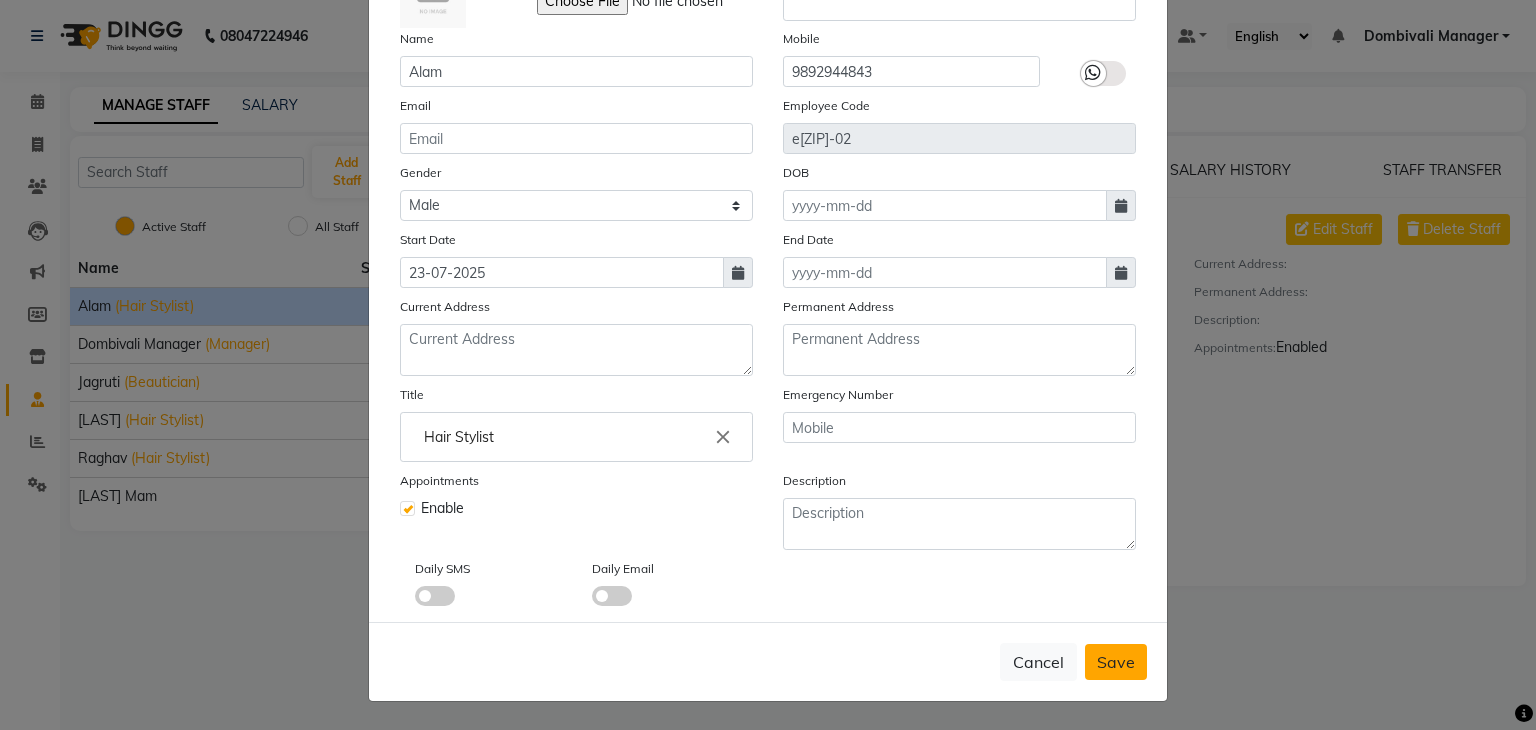 click on "Save" at bounding box center (1116, 662) 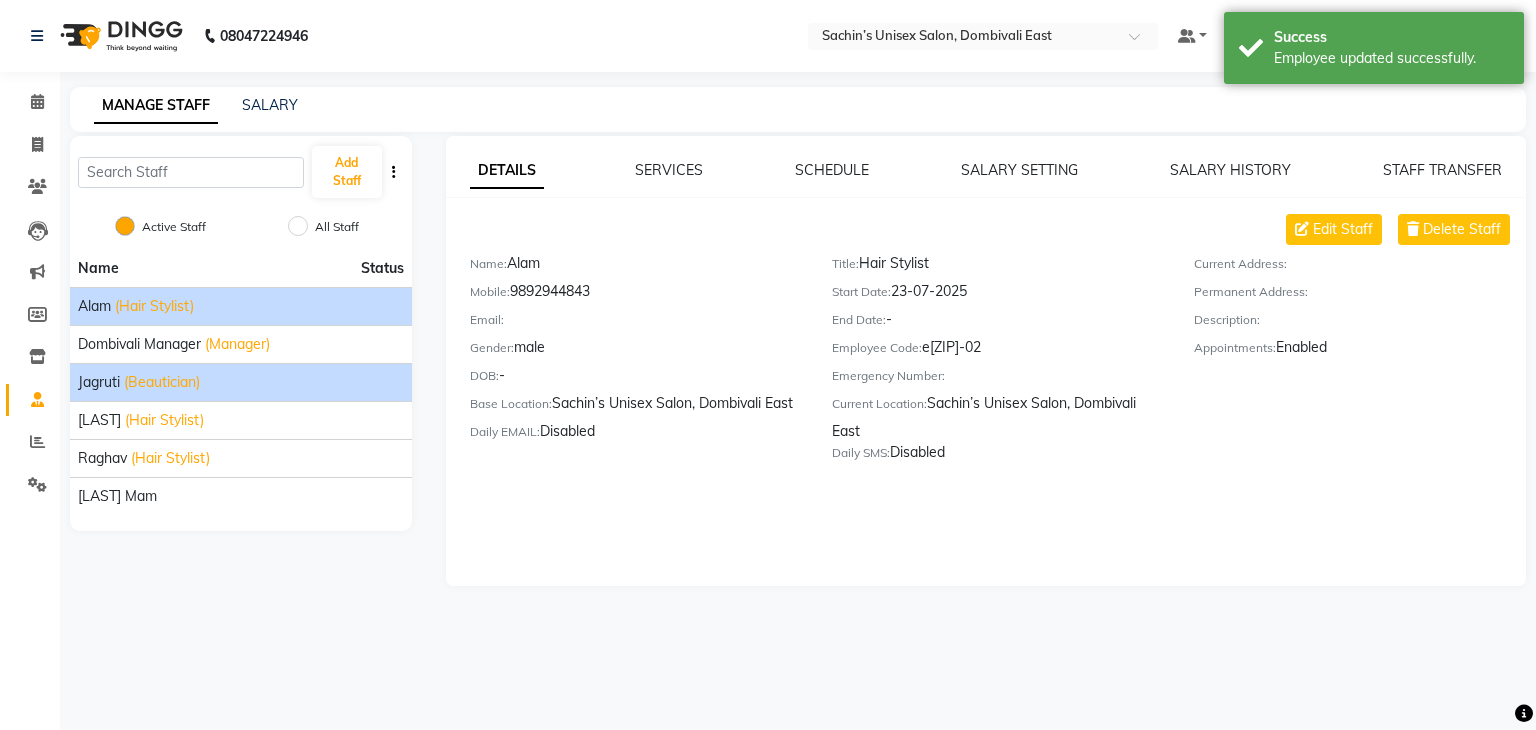 click on "(Beautician)" 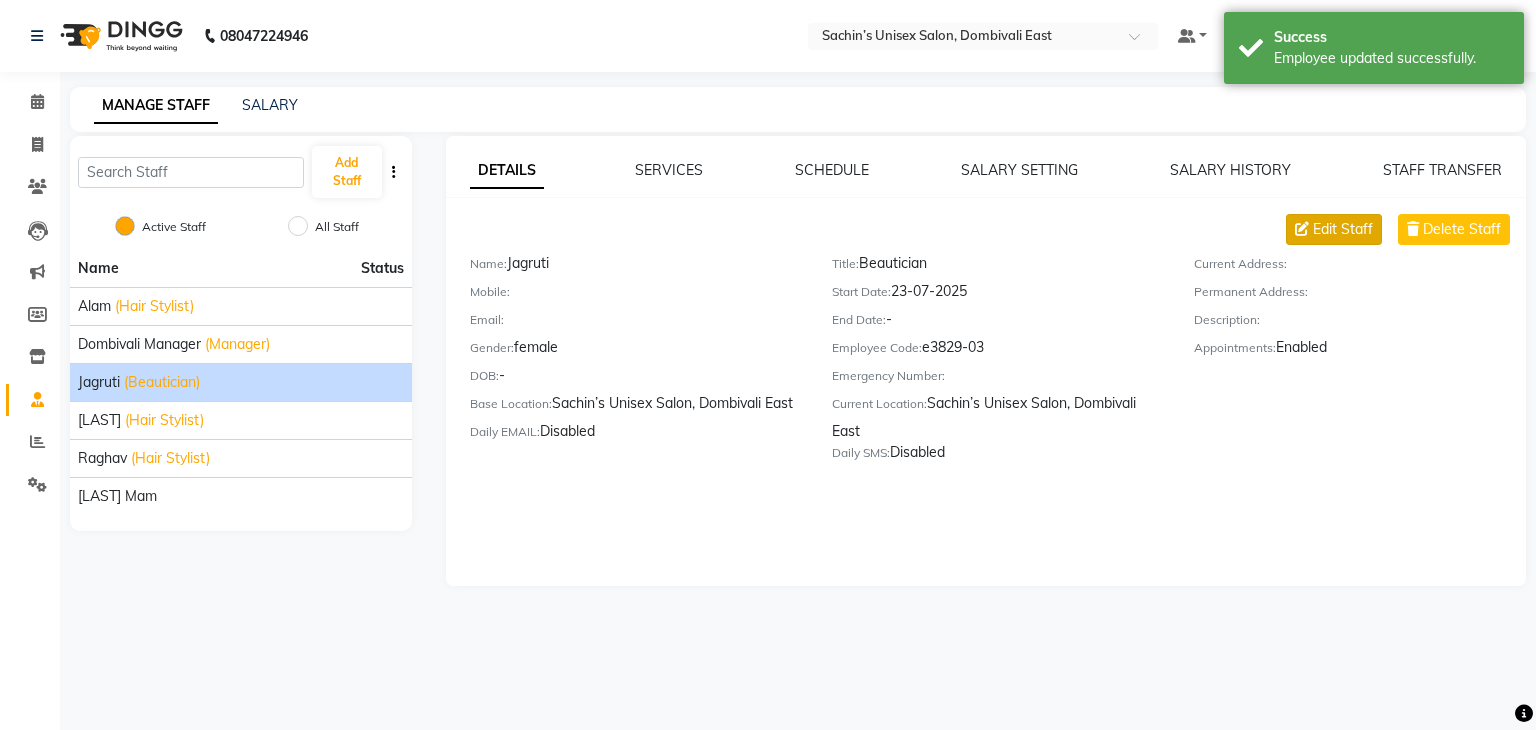 click on "Edit Staff" 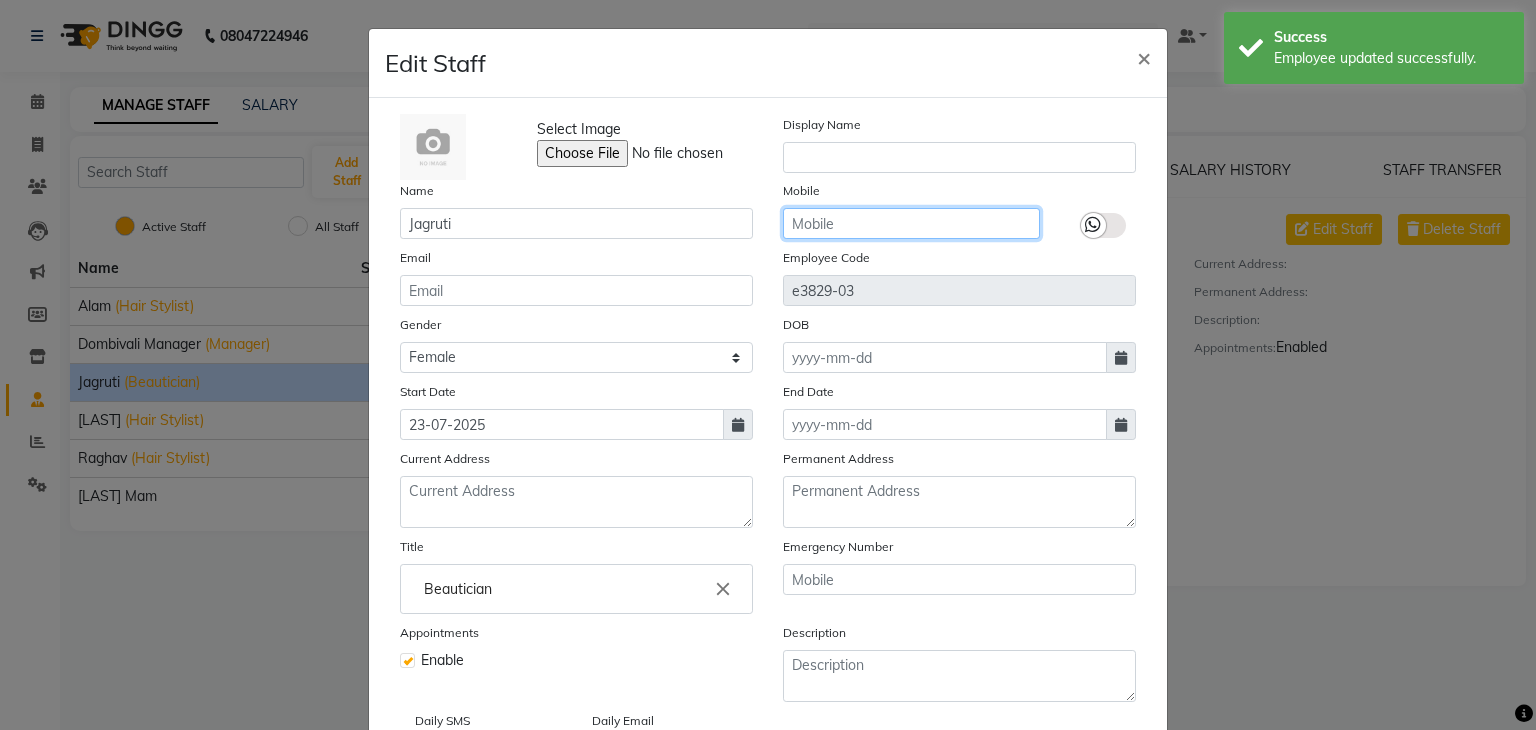 click 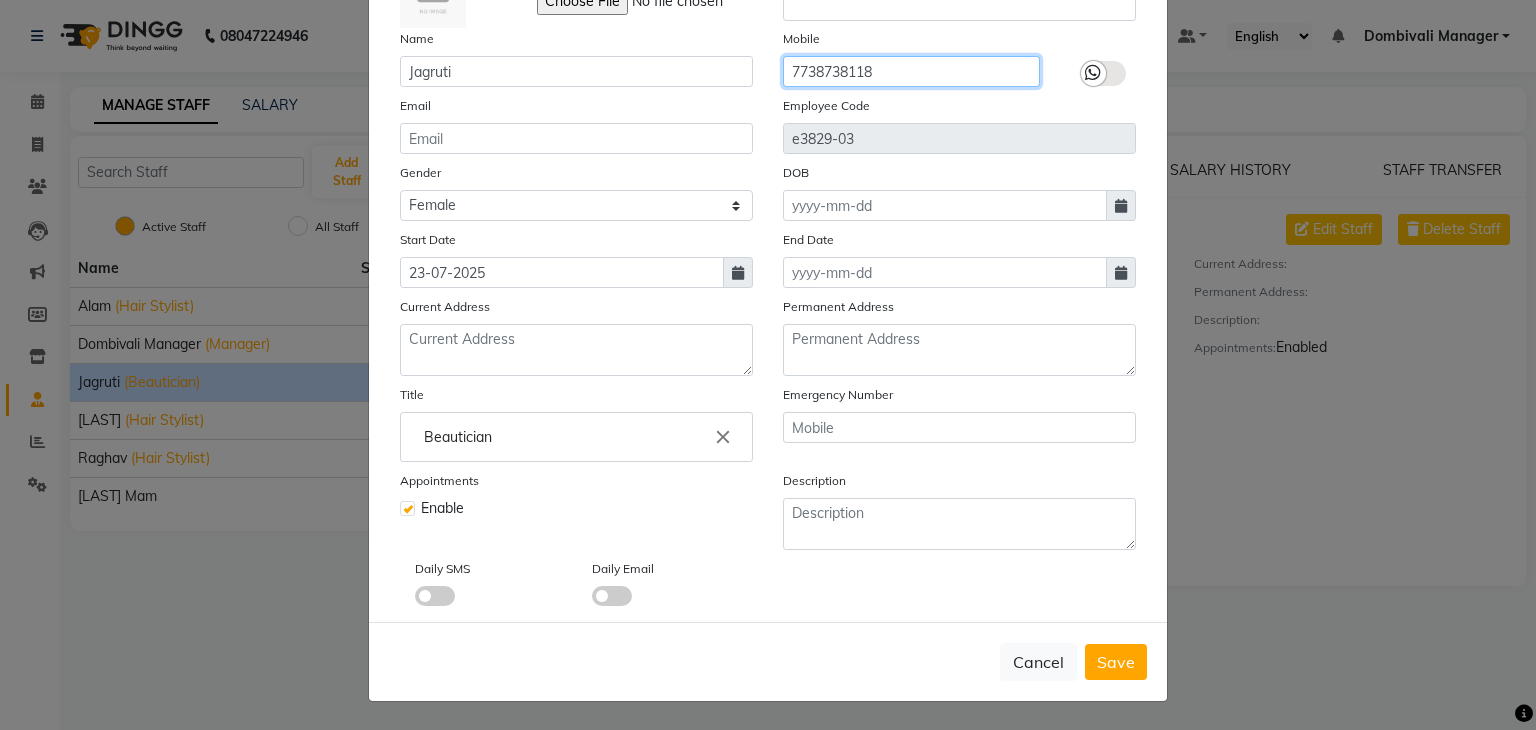 scroll, scrollTop: 160, scrollLeft: 0, axis: vertical 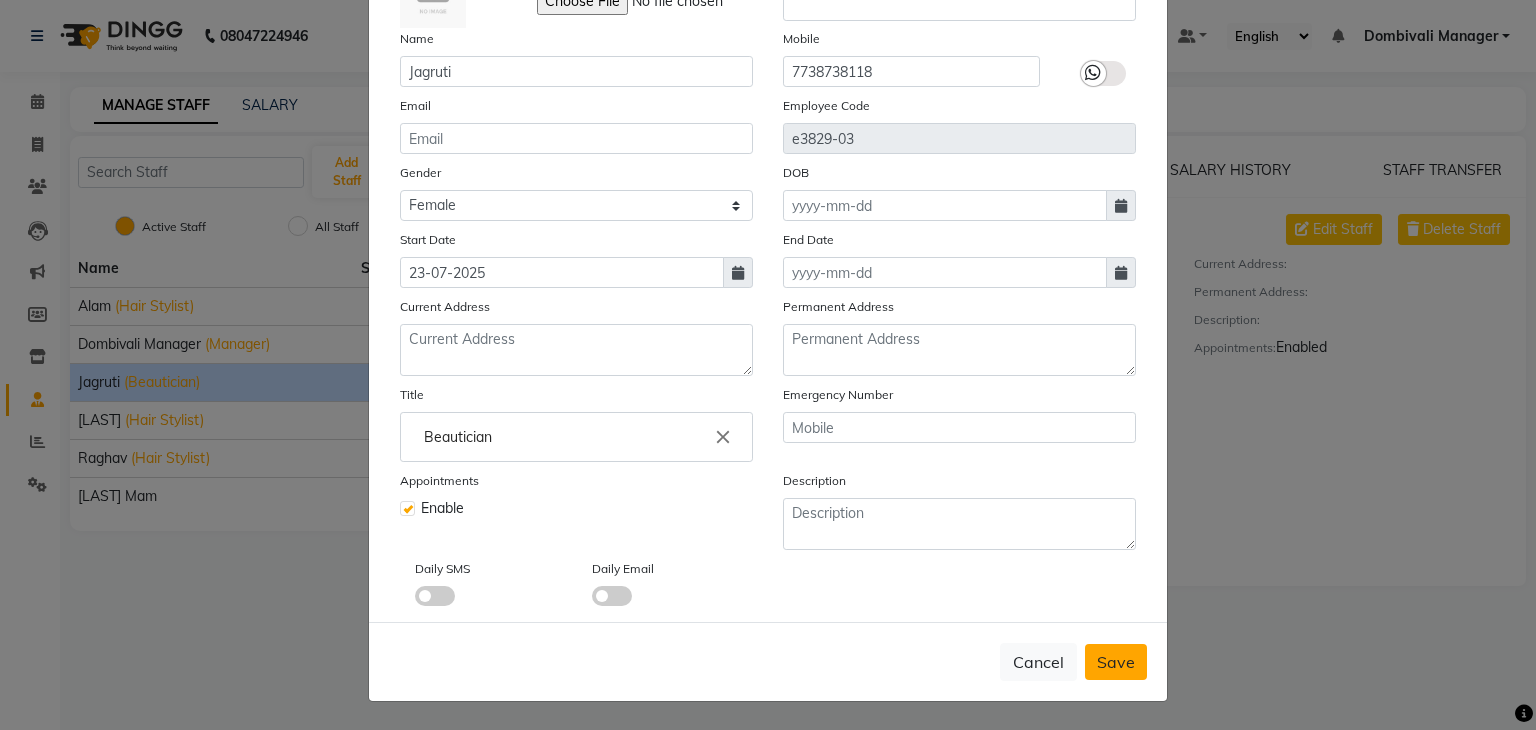 click on "Save" at bounding box center [1116, 662] 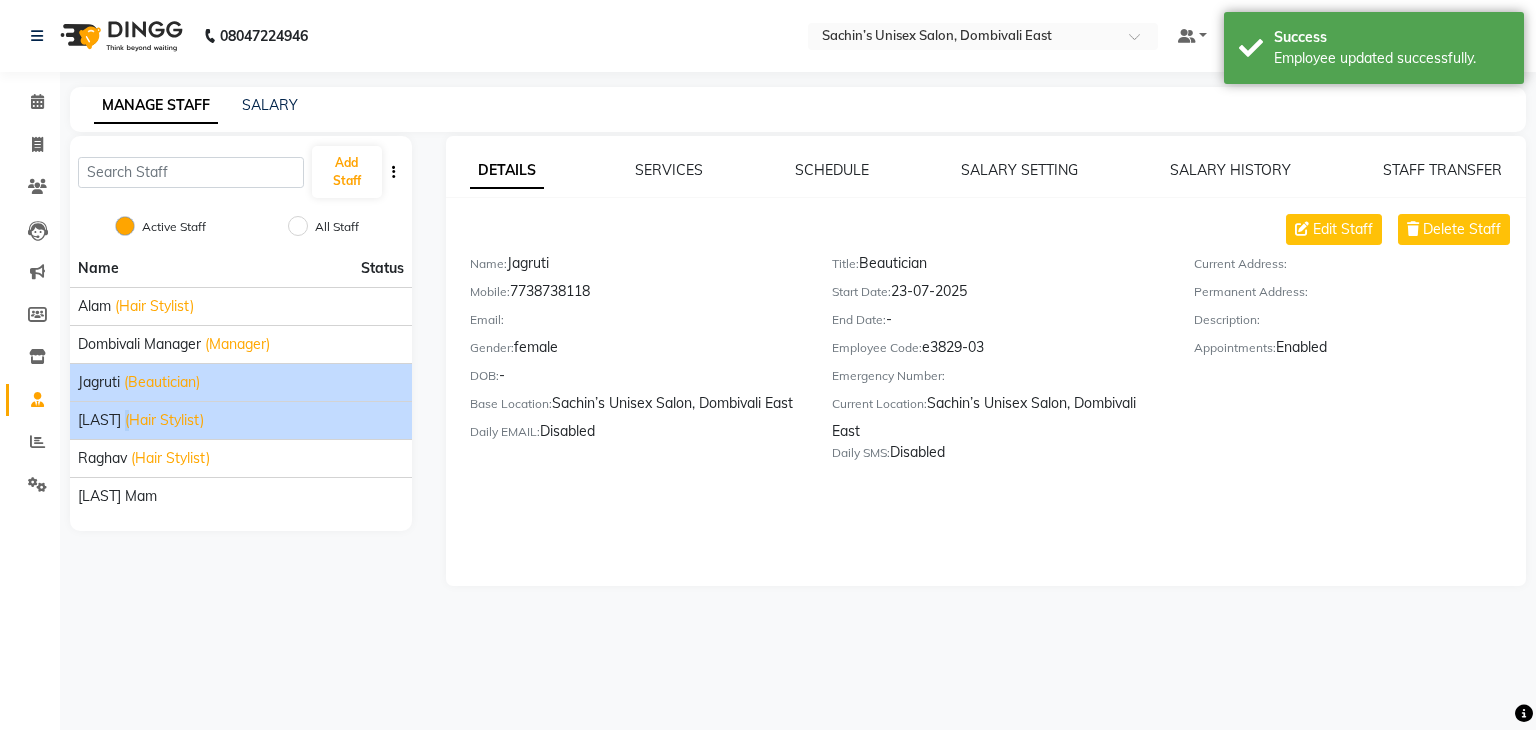 click on "(Hair Stylist)" 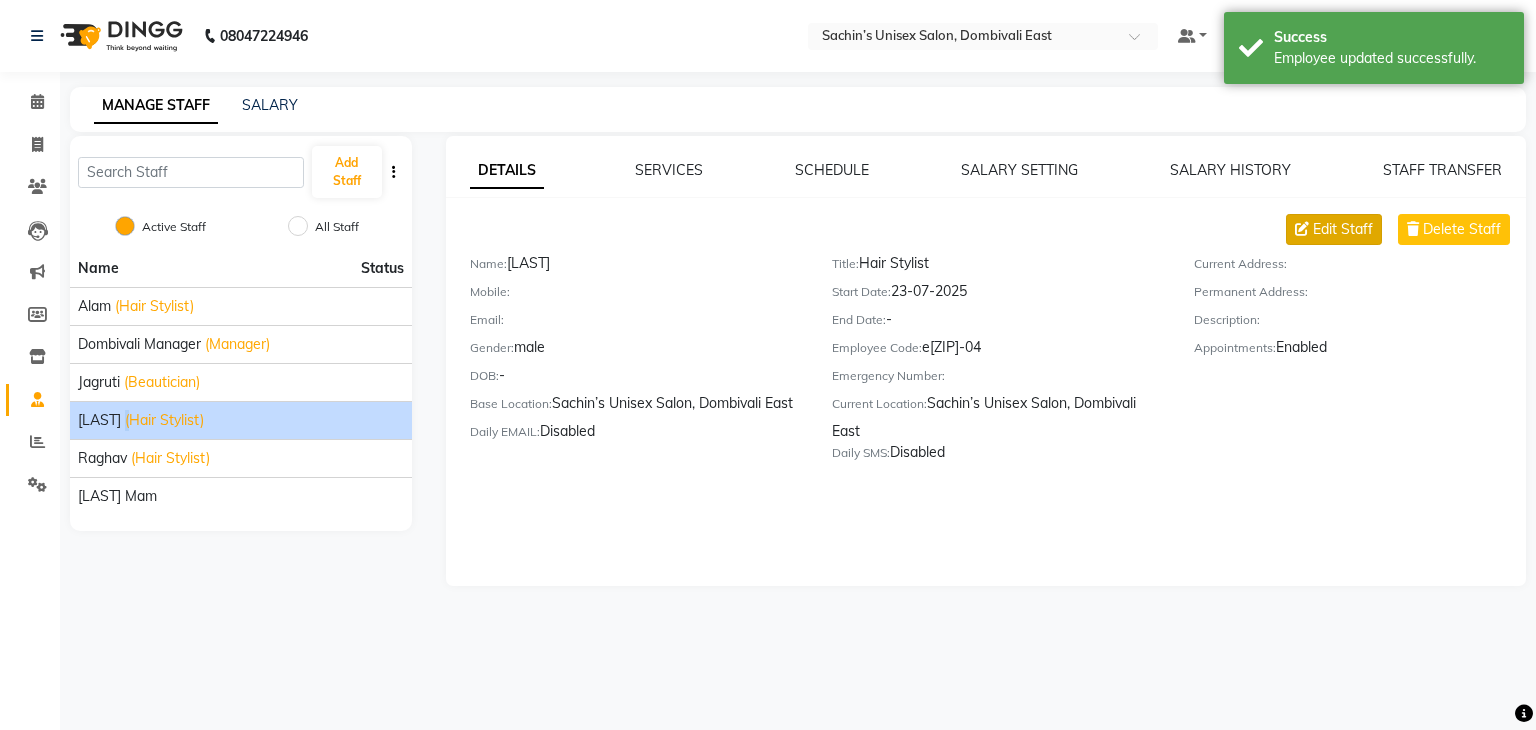 click on "Edit Staff" 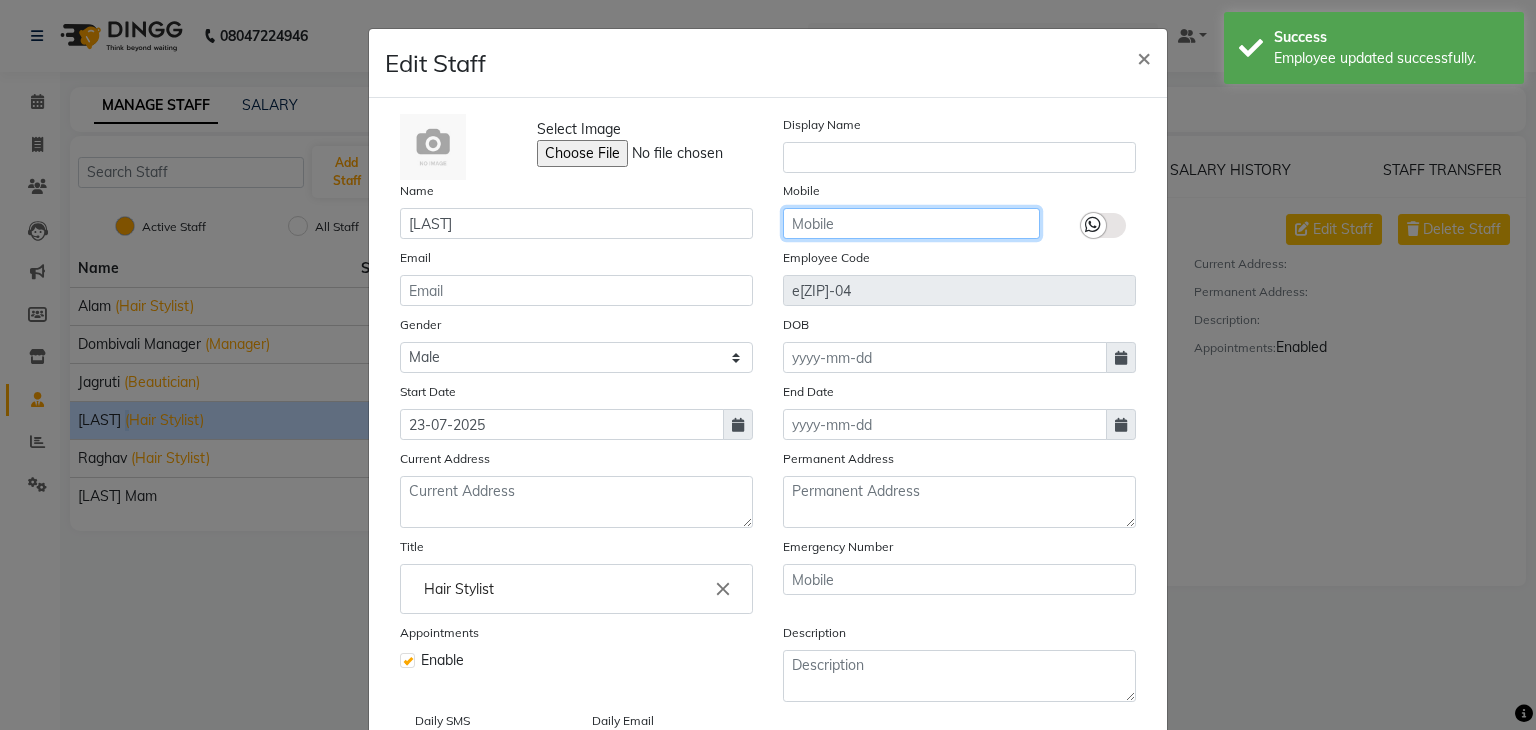 click 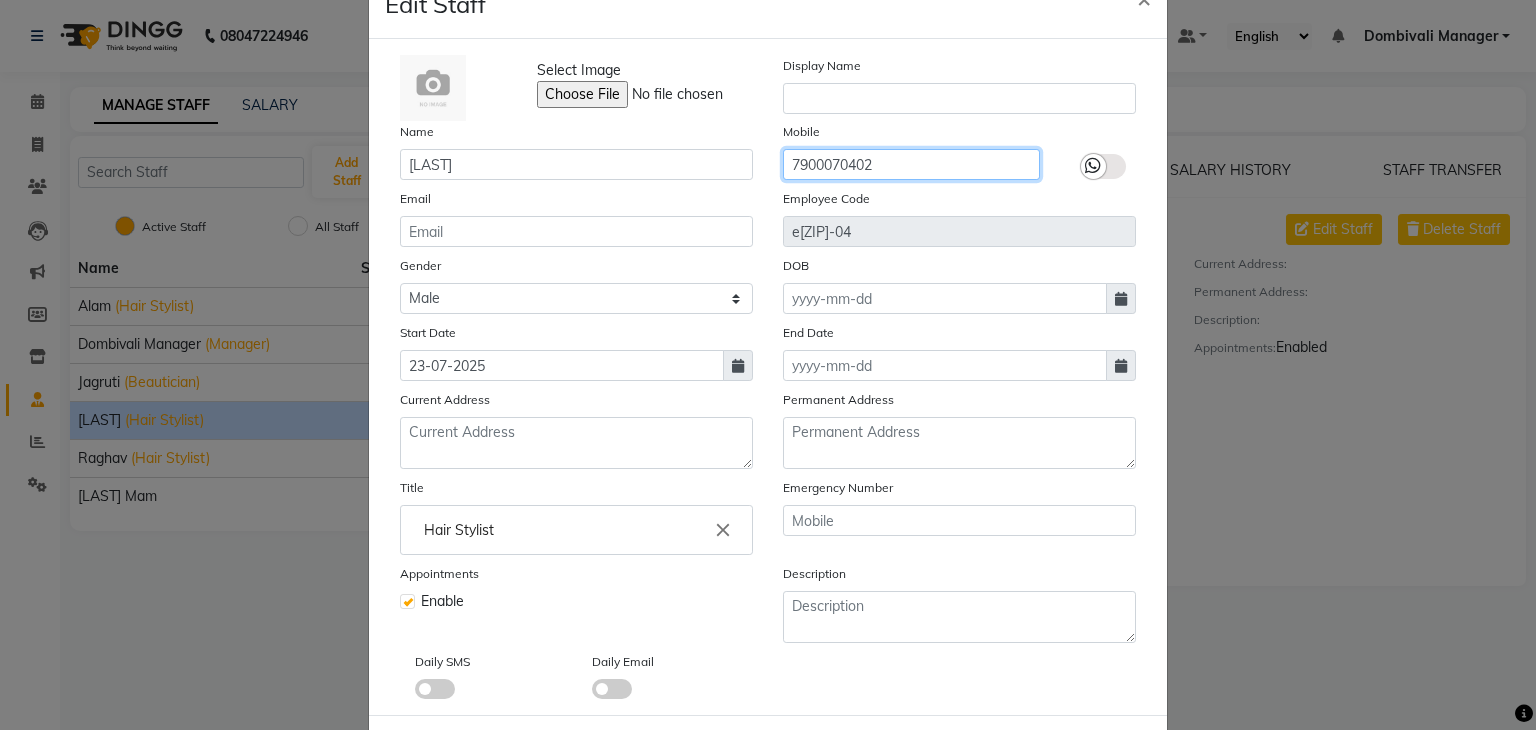 scroll, scrollTop: 160, scrollLeft: 0, axis: vertical 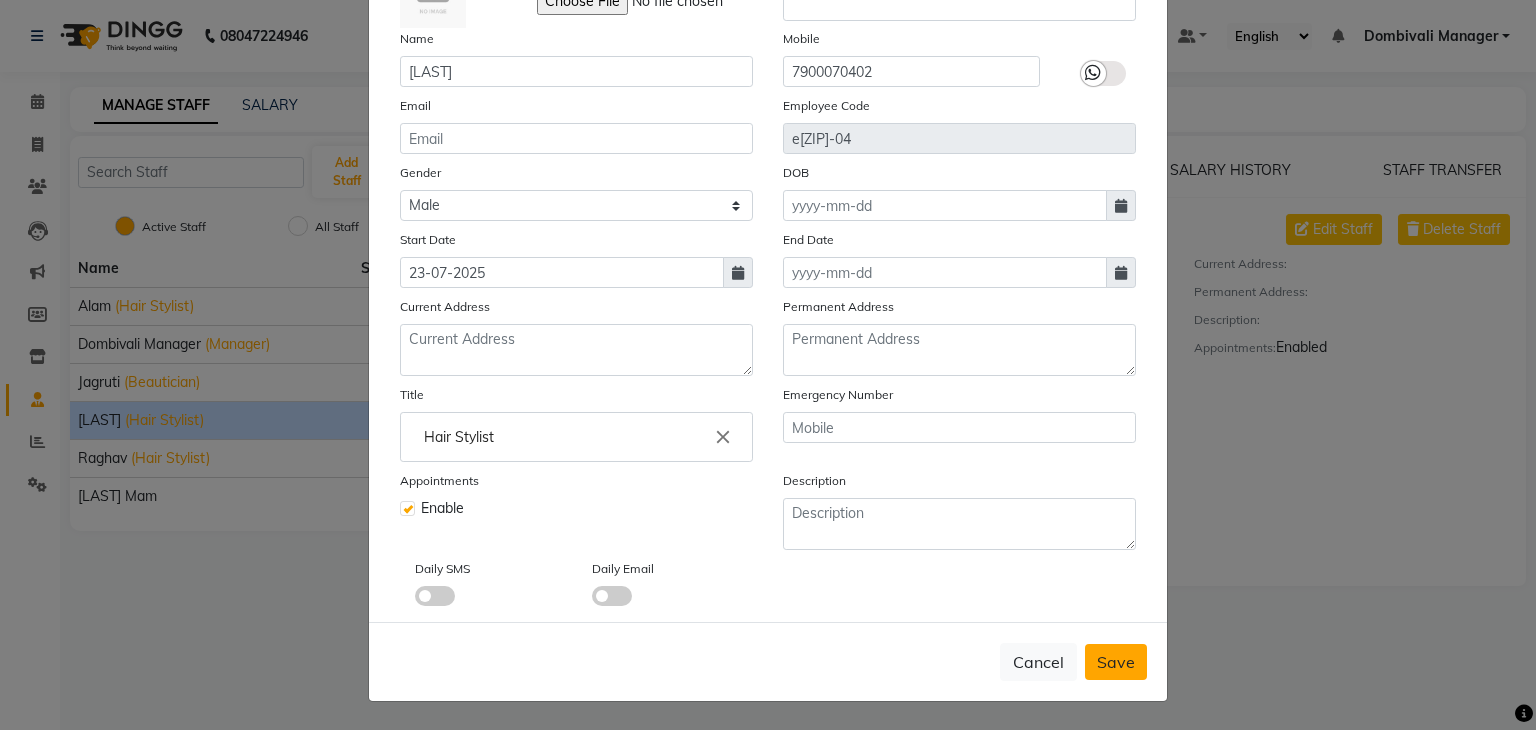 click on "Save" at bounding box center [1116, 662] 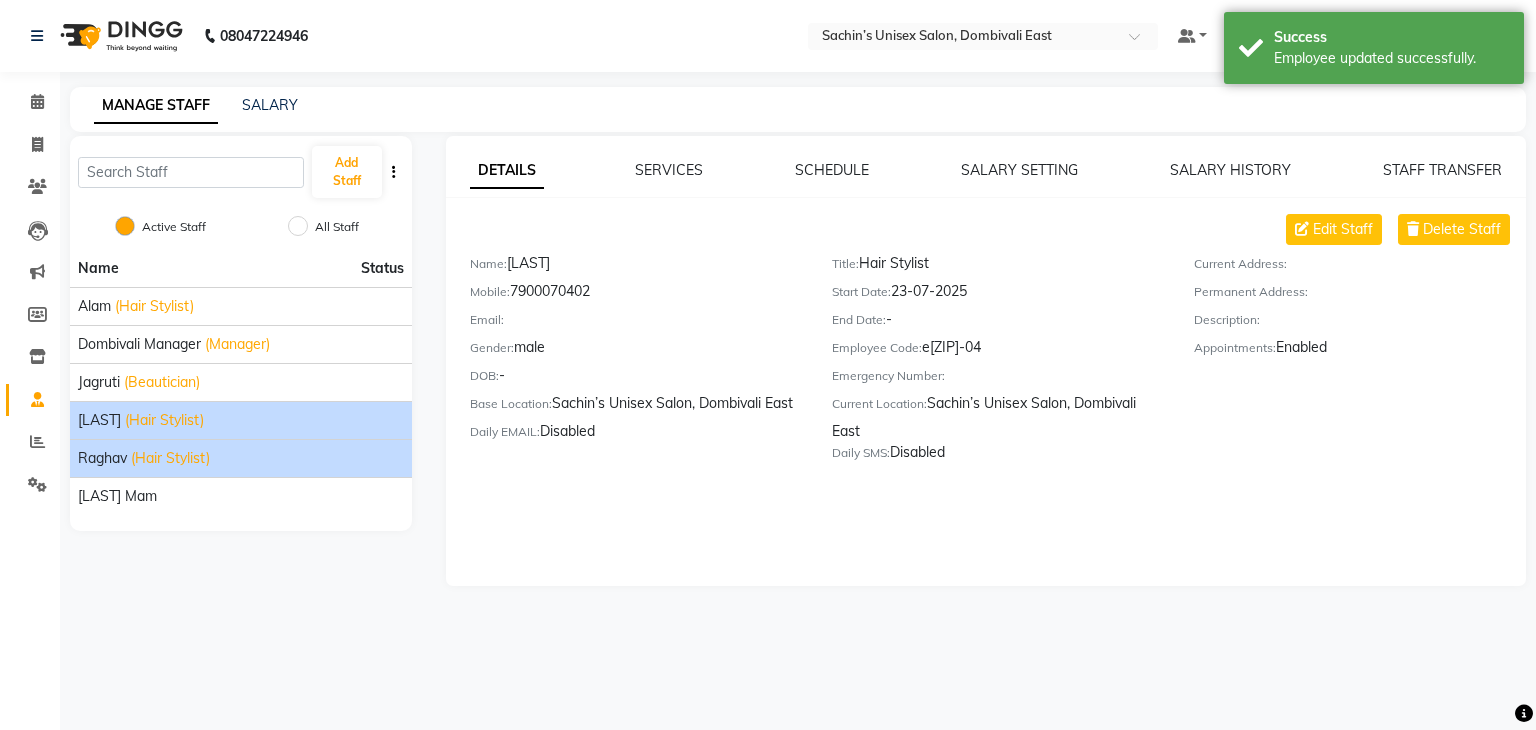 click on "Raghav" 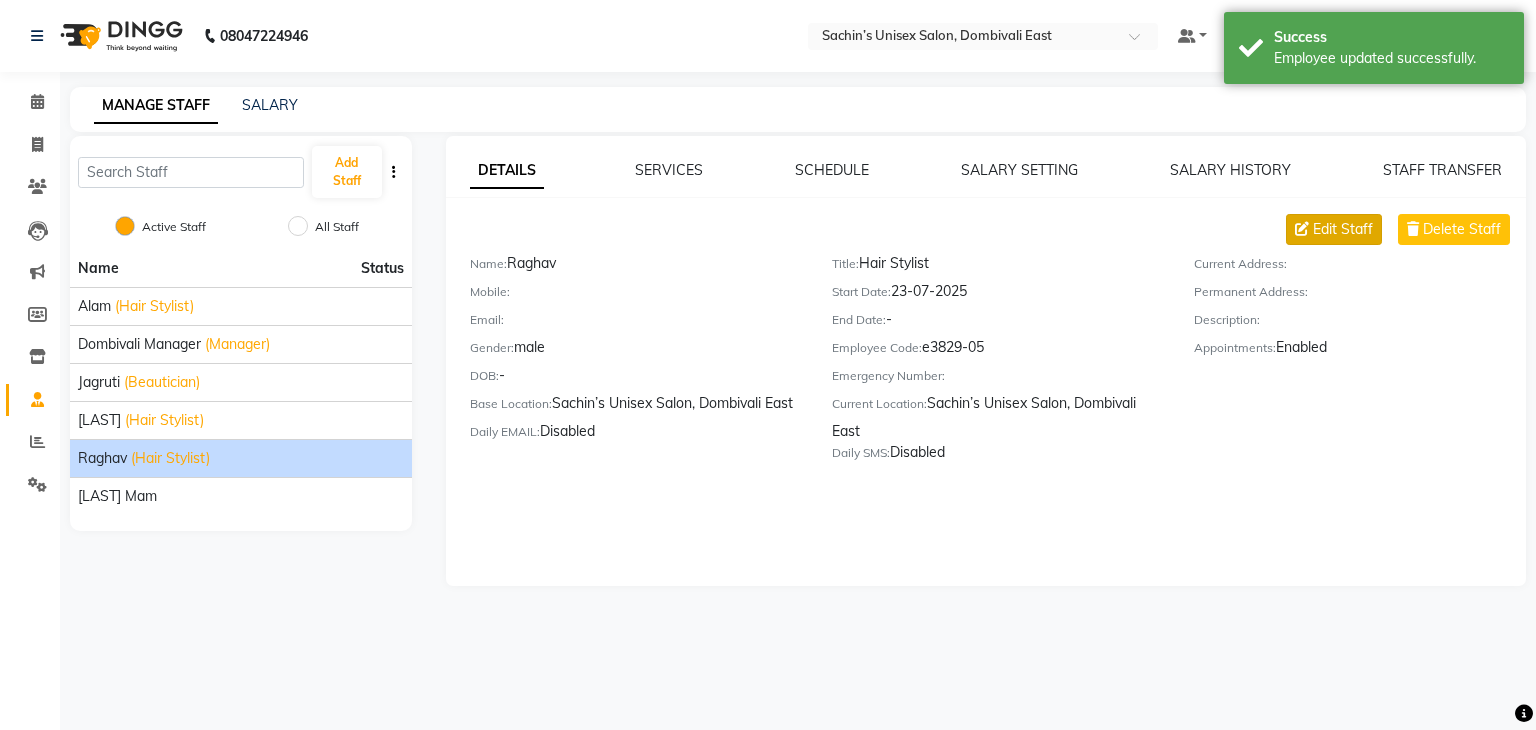 click on "Edit Staff" 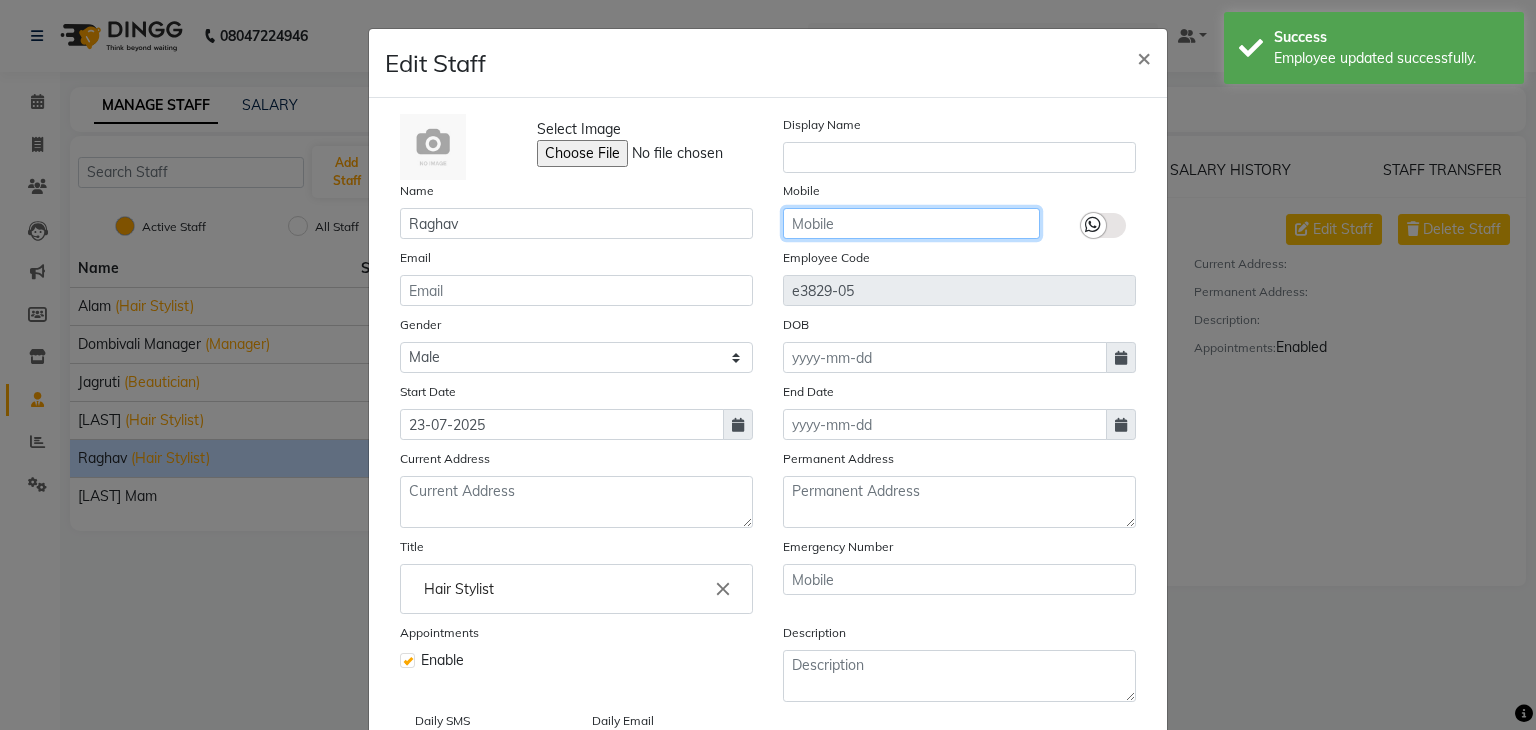 click 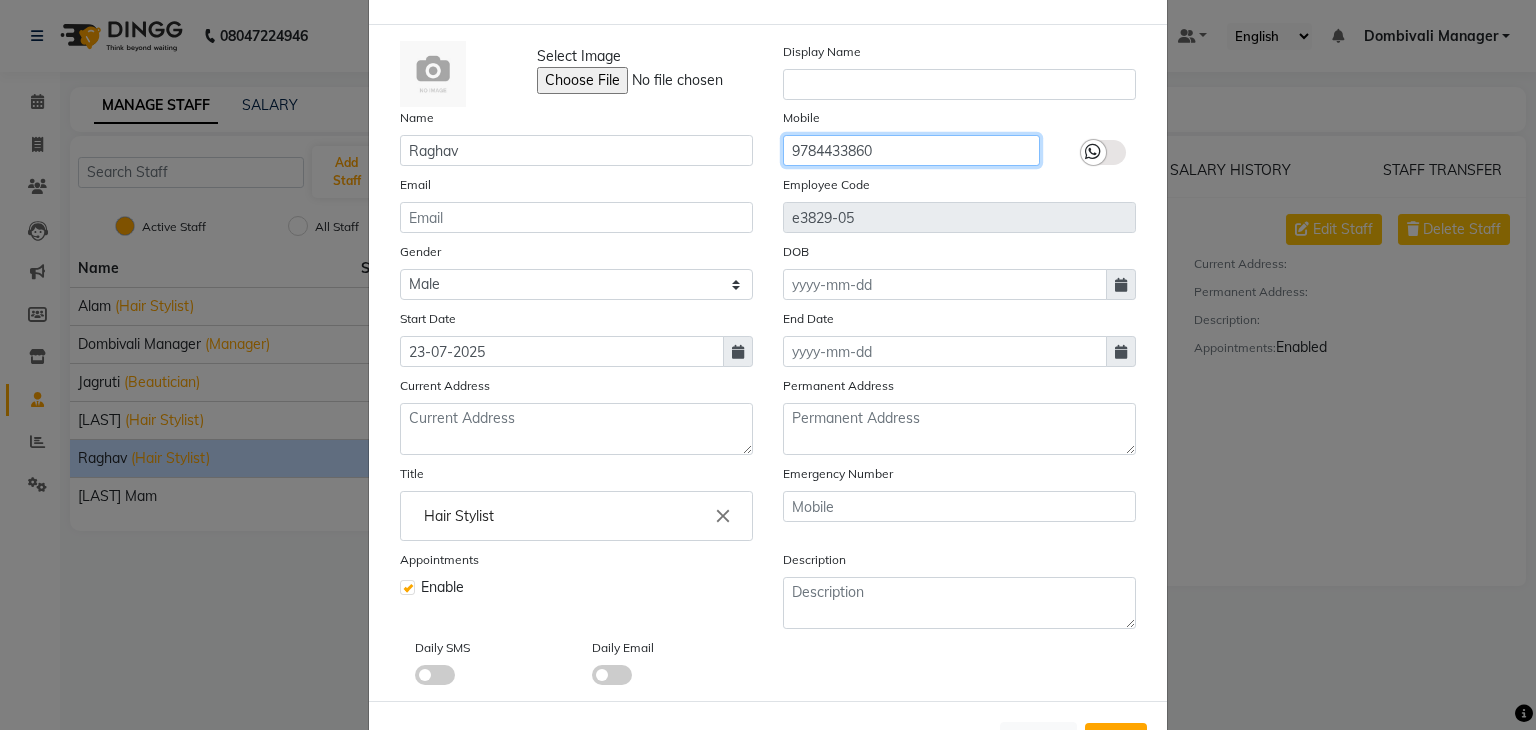 scroll, scrollTop: 160, scrollLeft: 0, axis: vertical 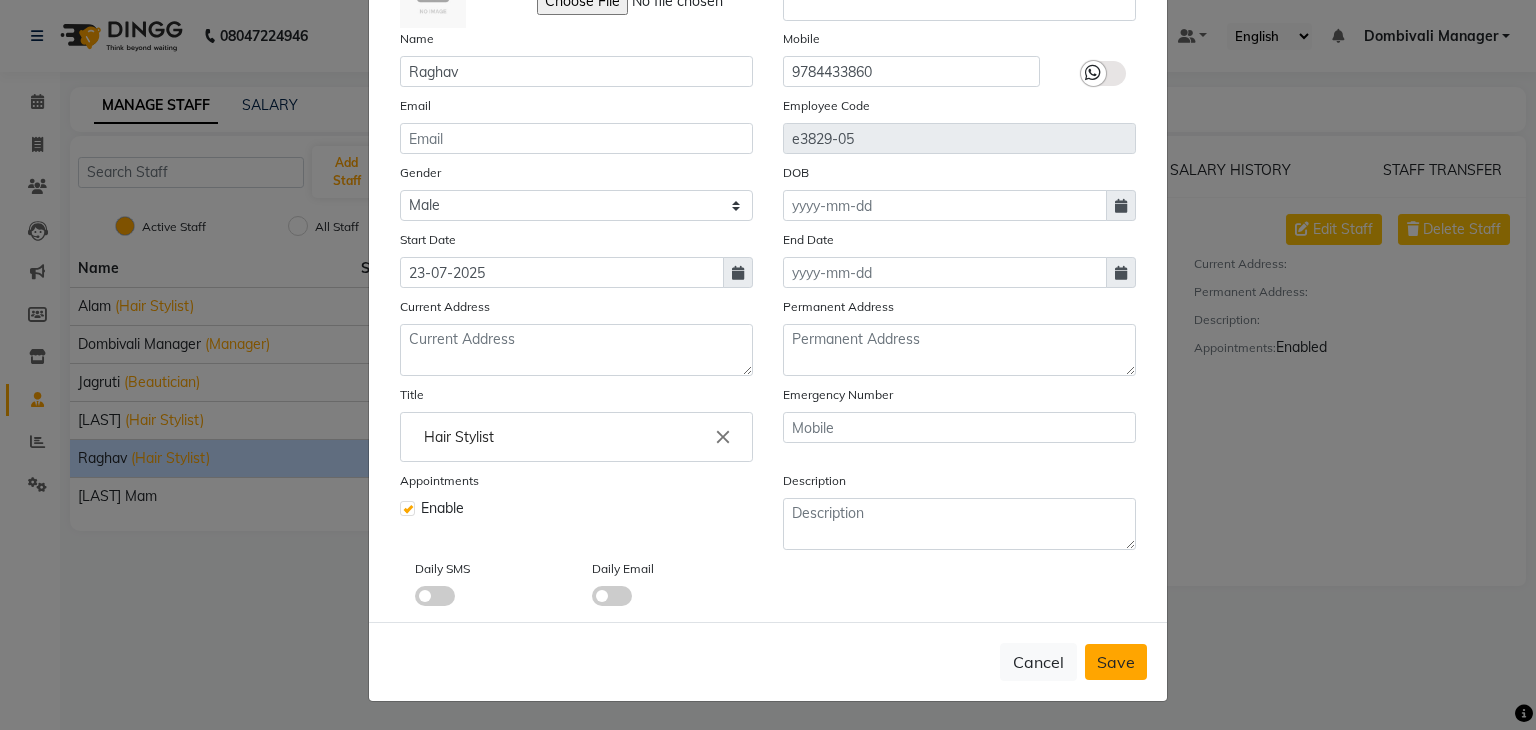 click on "Save" at bounding box center (1116, 662) 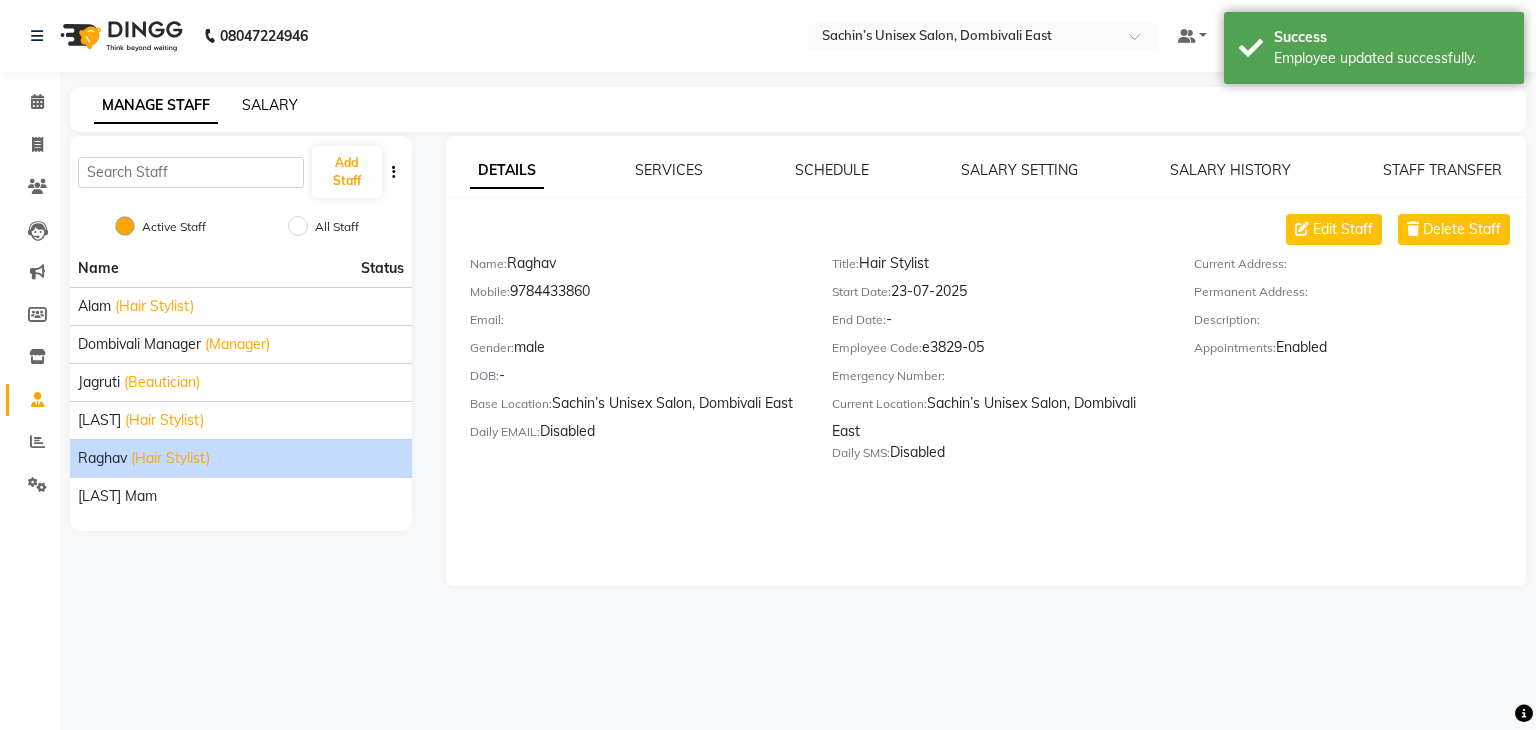 click on "SALARY" 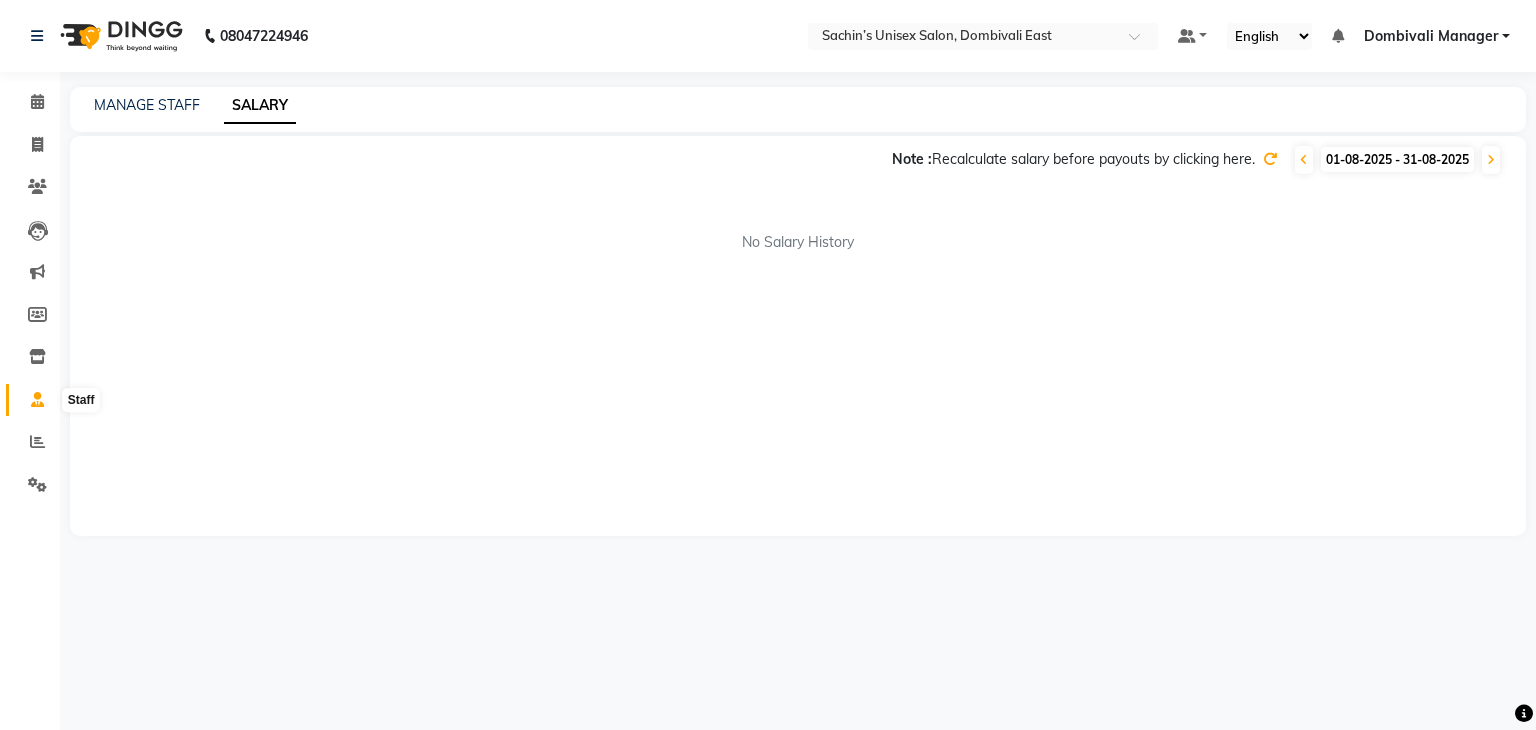 click 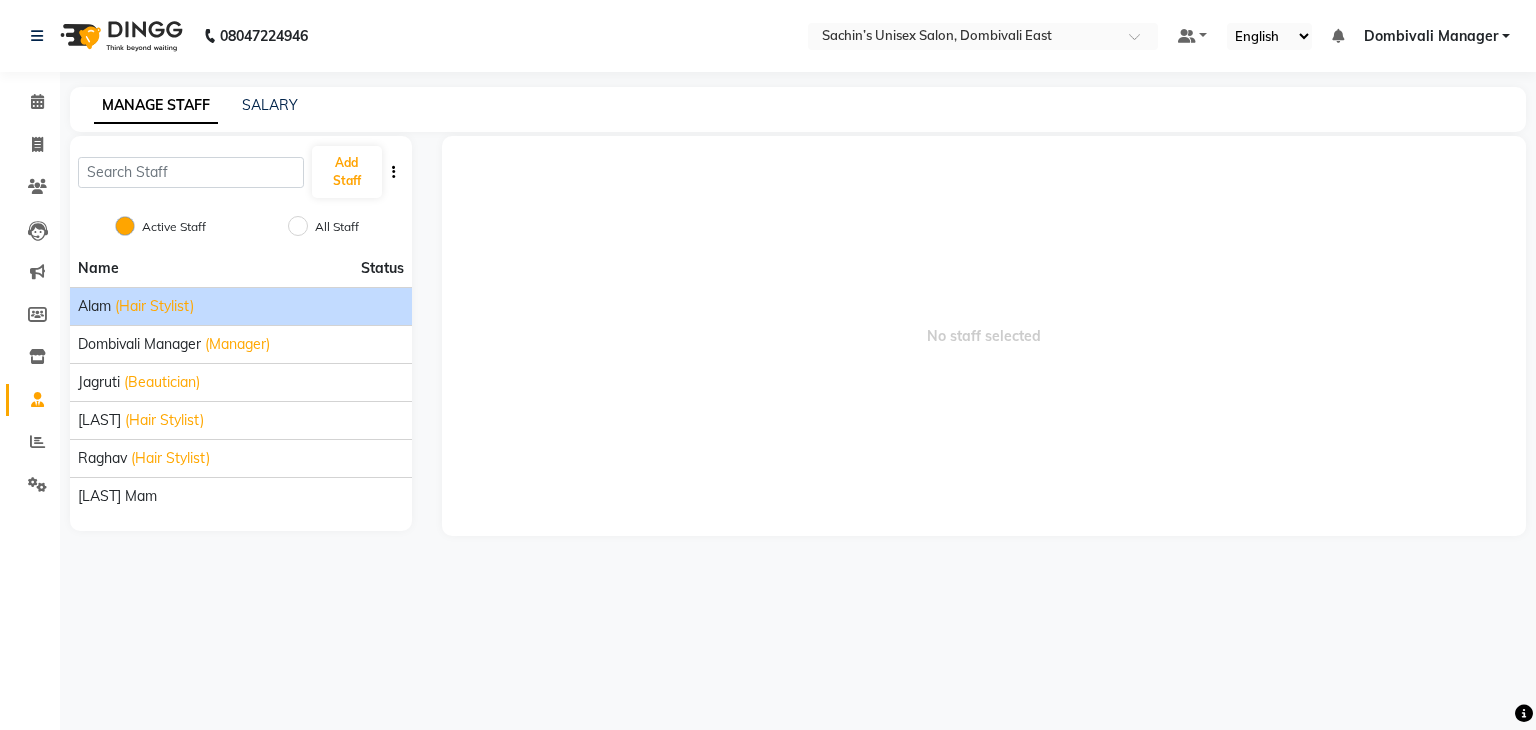 click on "(Hair Stylist)" 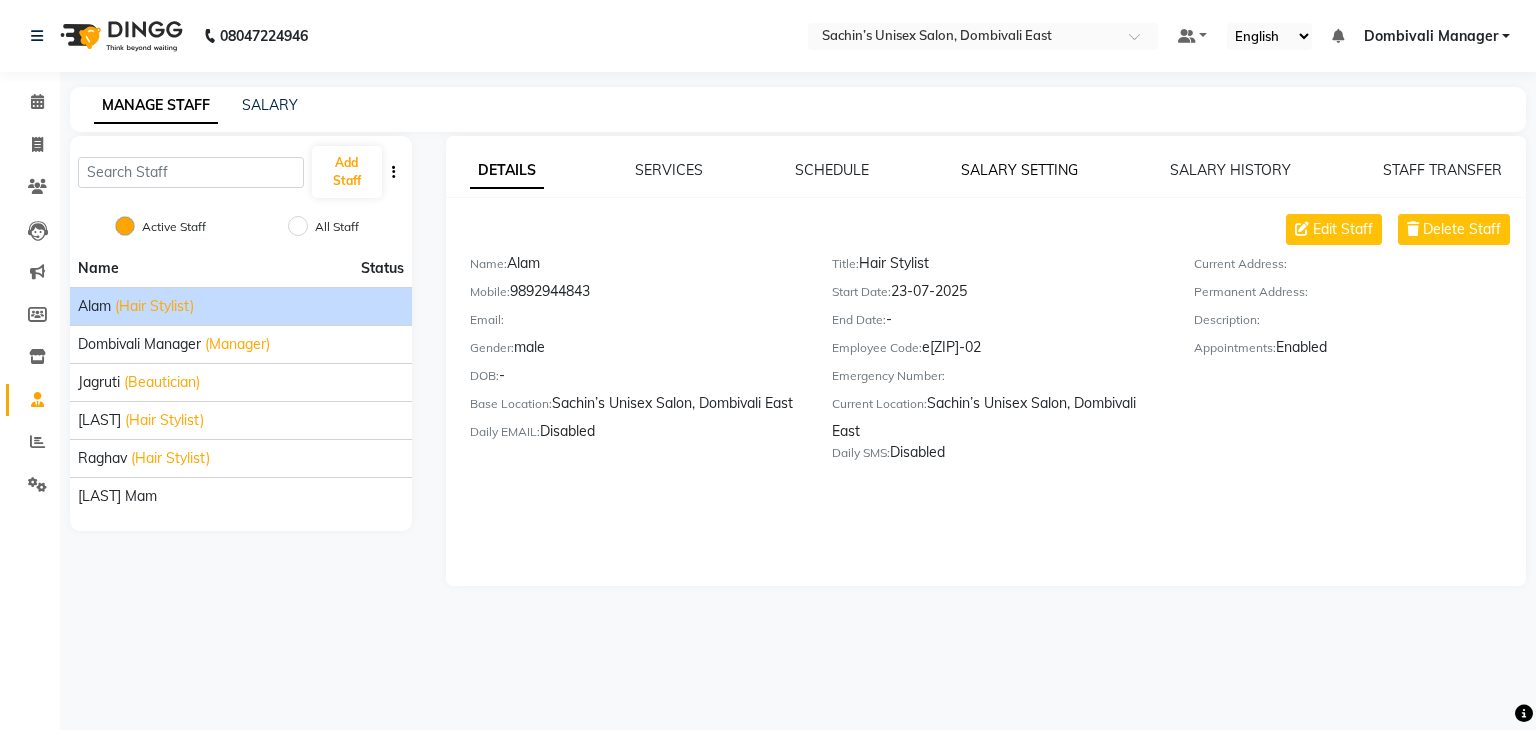 click on "SALARY SETTING" 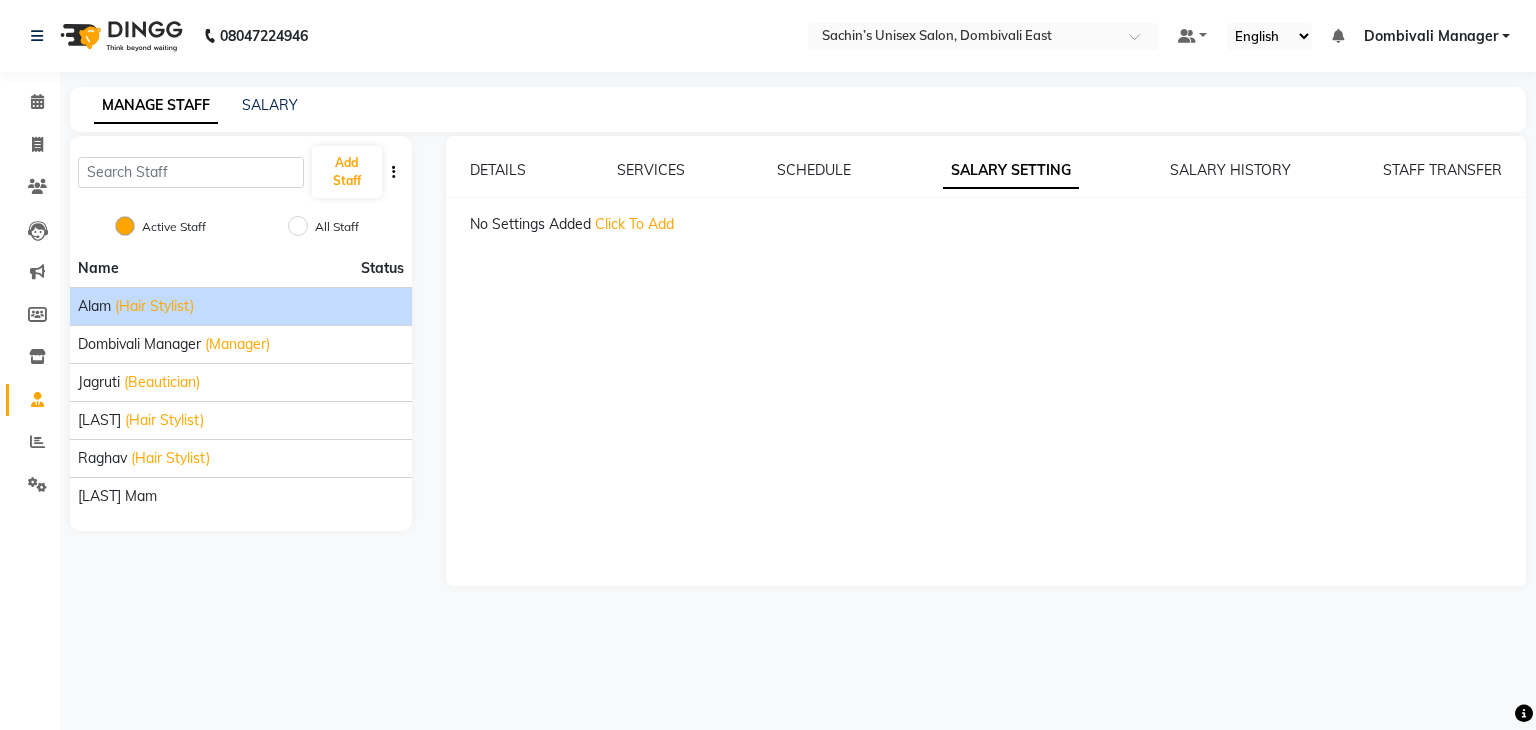 click on "Click To Add" 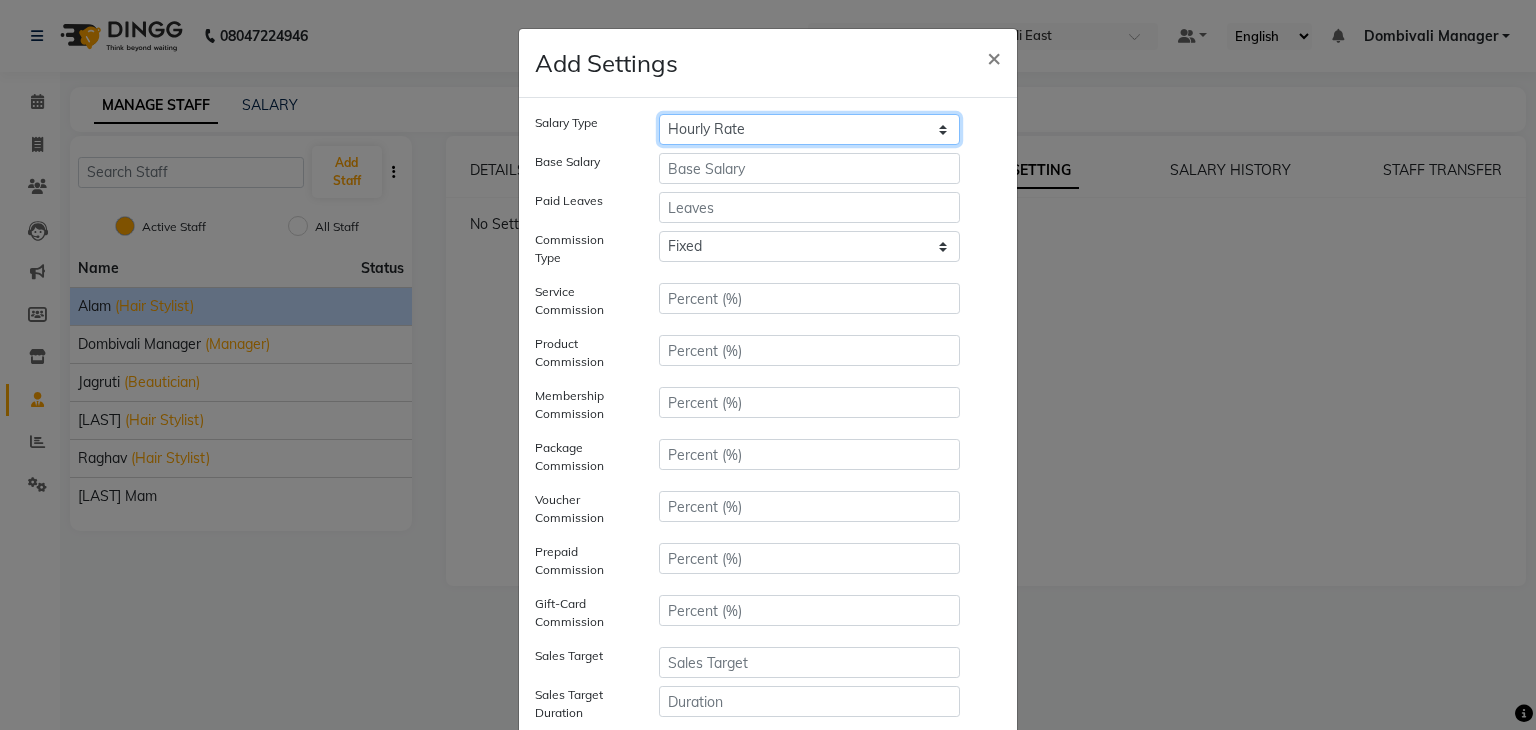 click on "Hourly Rate Bi-Weekly Twice Monthly Monthly Yearly" 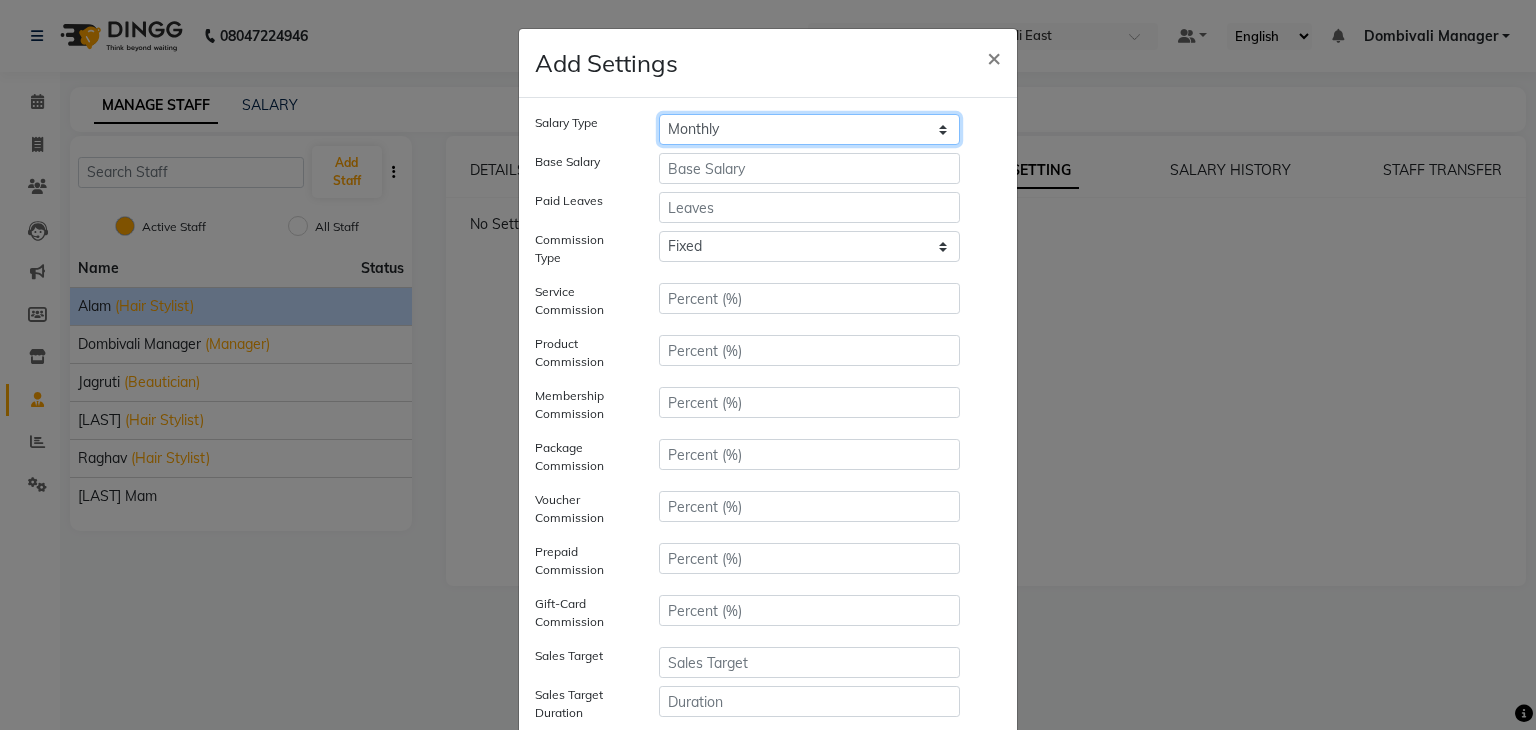click on "Hourly Rate Bi-Weekly Twice Monthly Monthly Yearly" 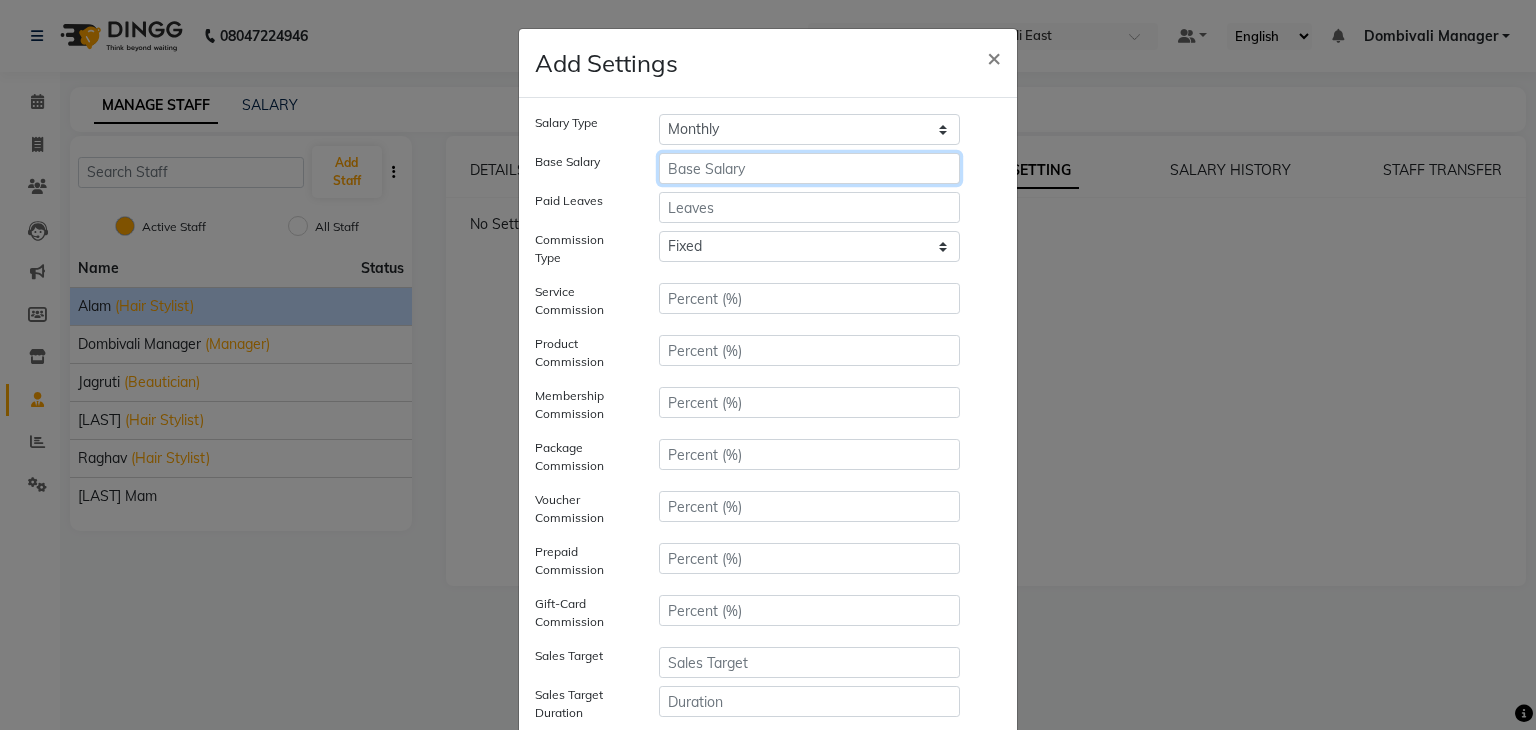 click 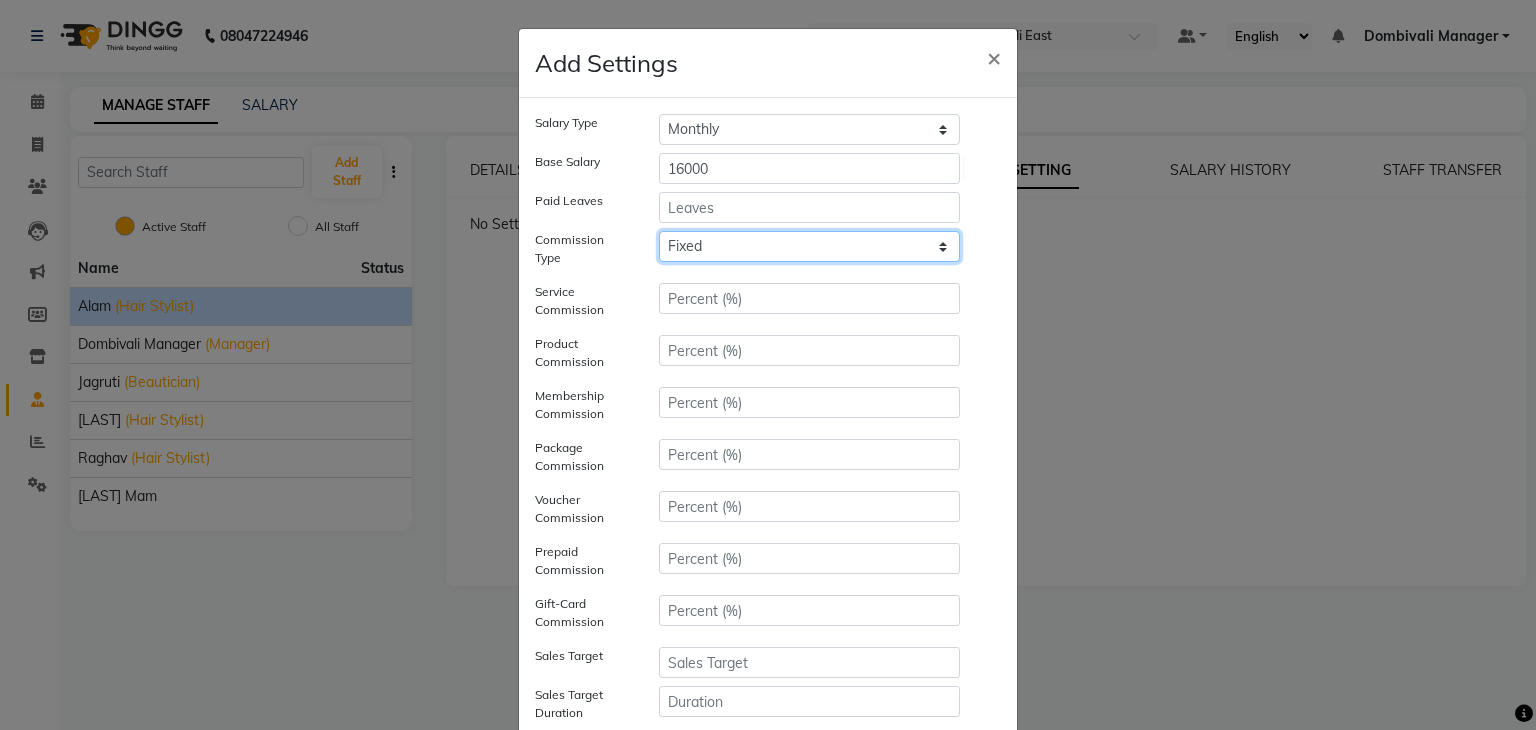 click on "Fixed" 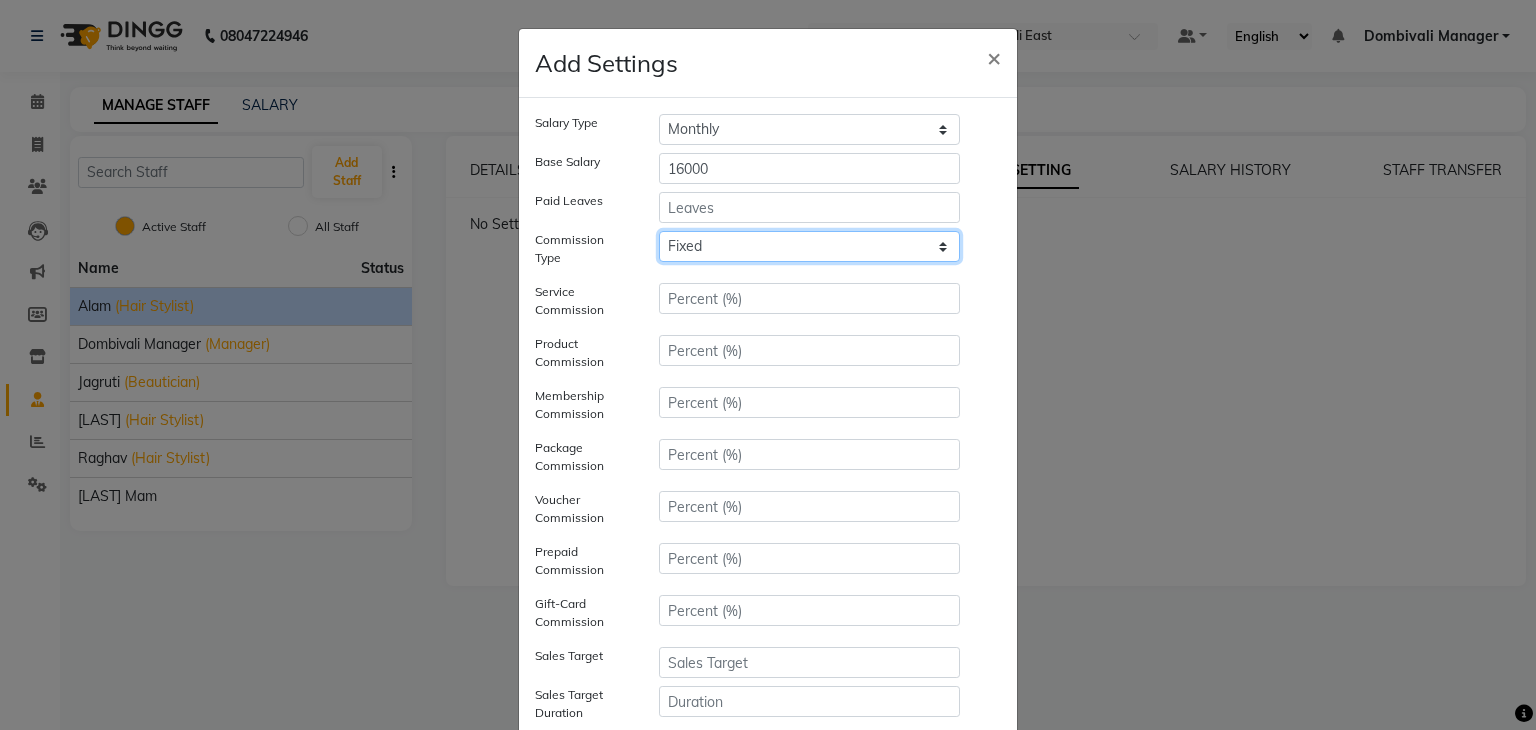 click on "Fixed" 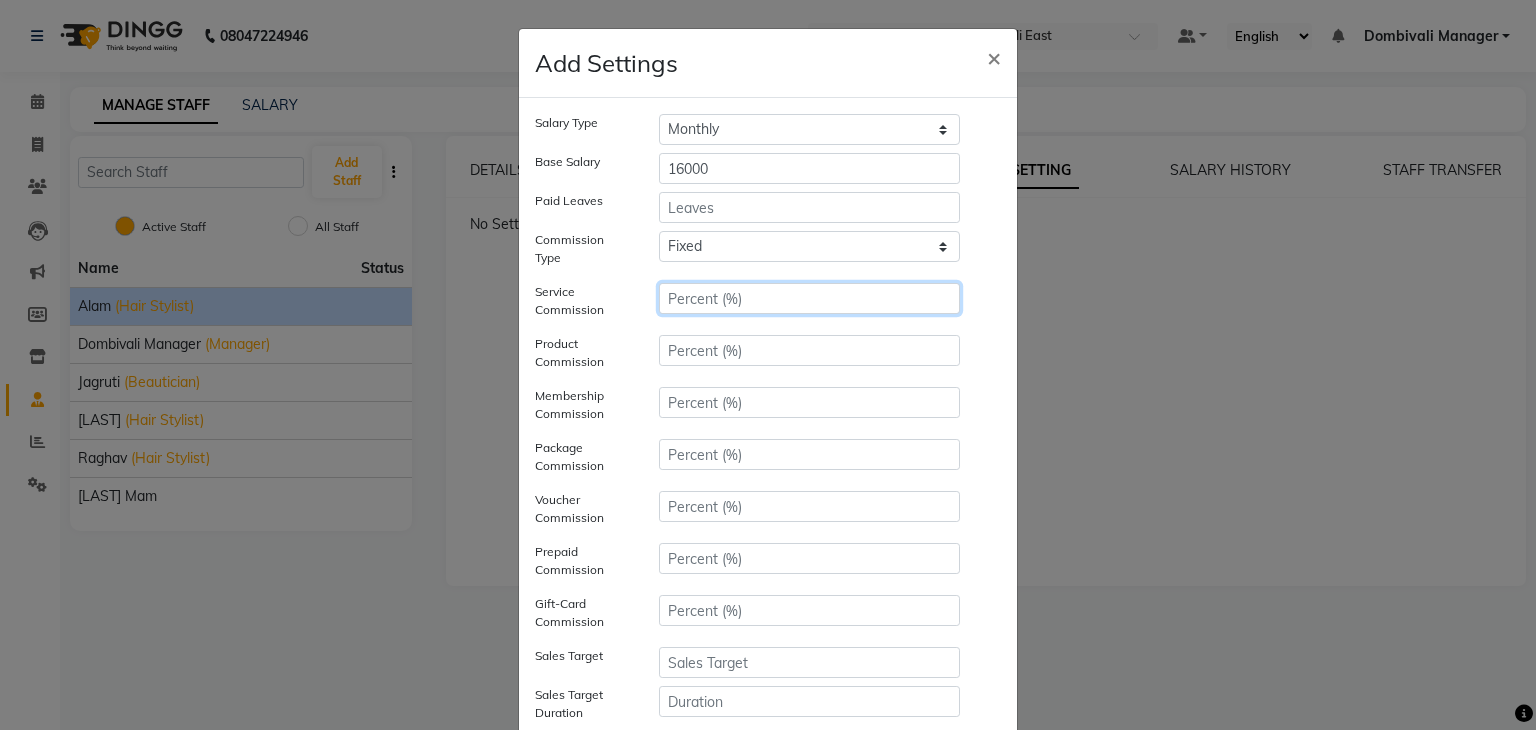 click 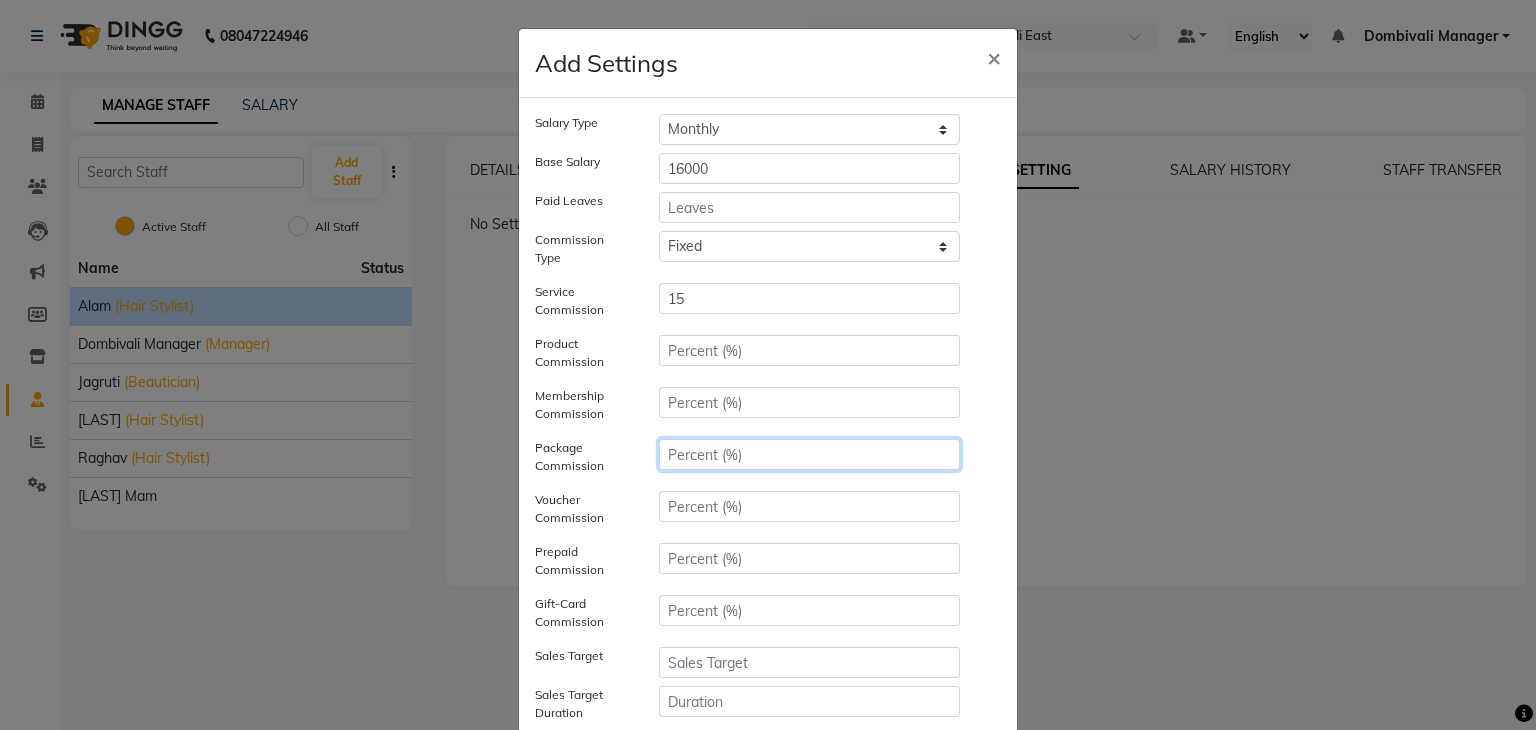 click 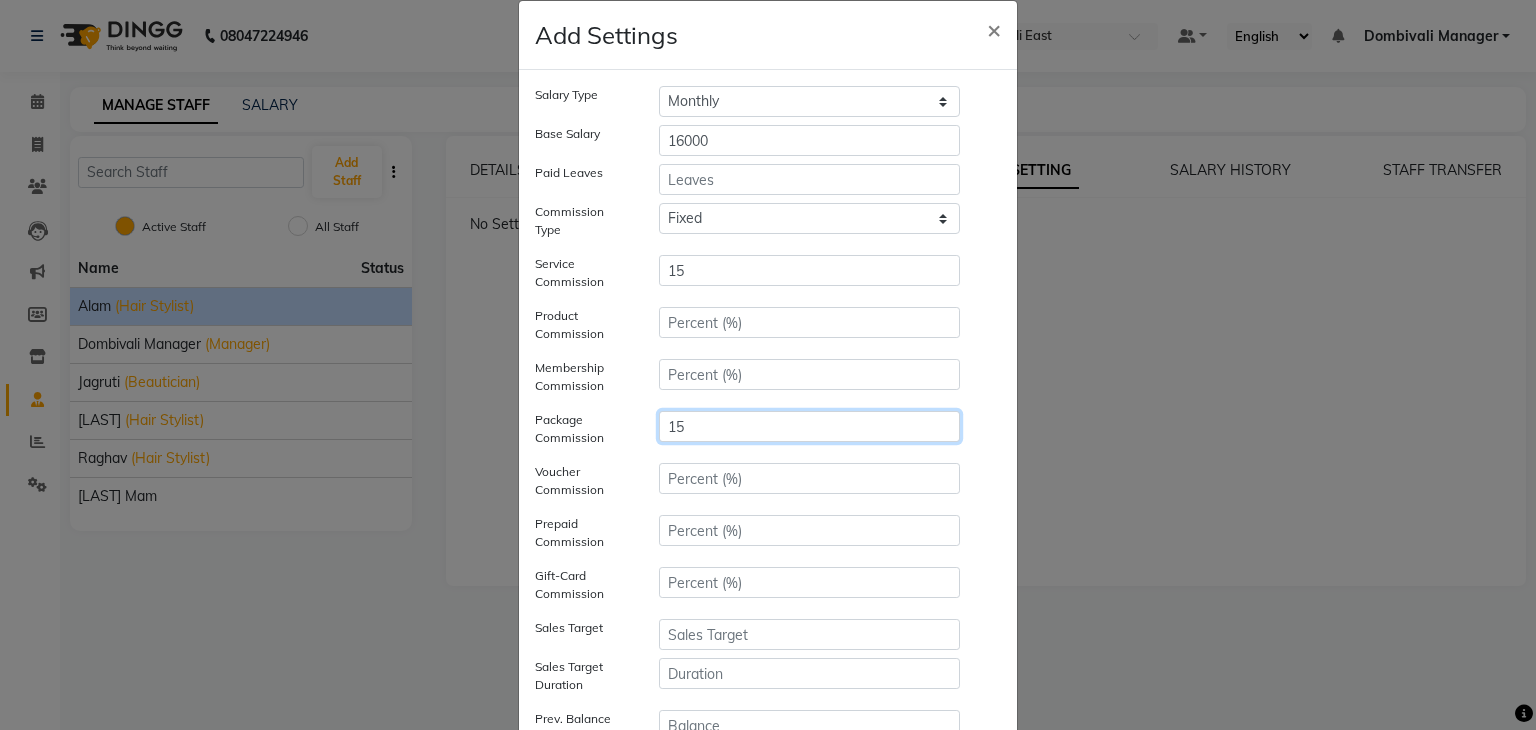 scroll, scrollTop: 0, scrollLeft: 0, axis: both 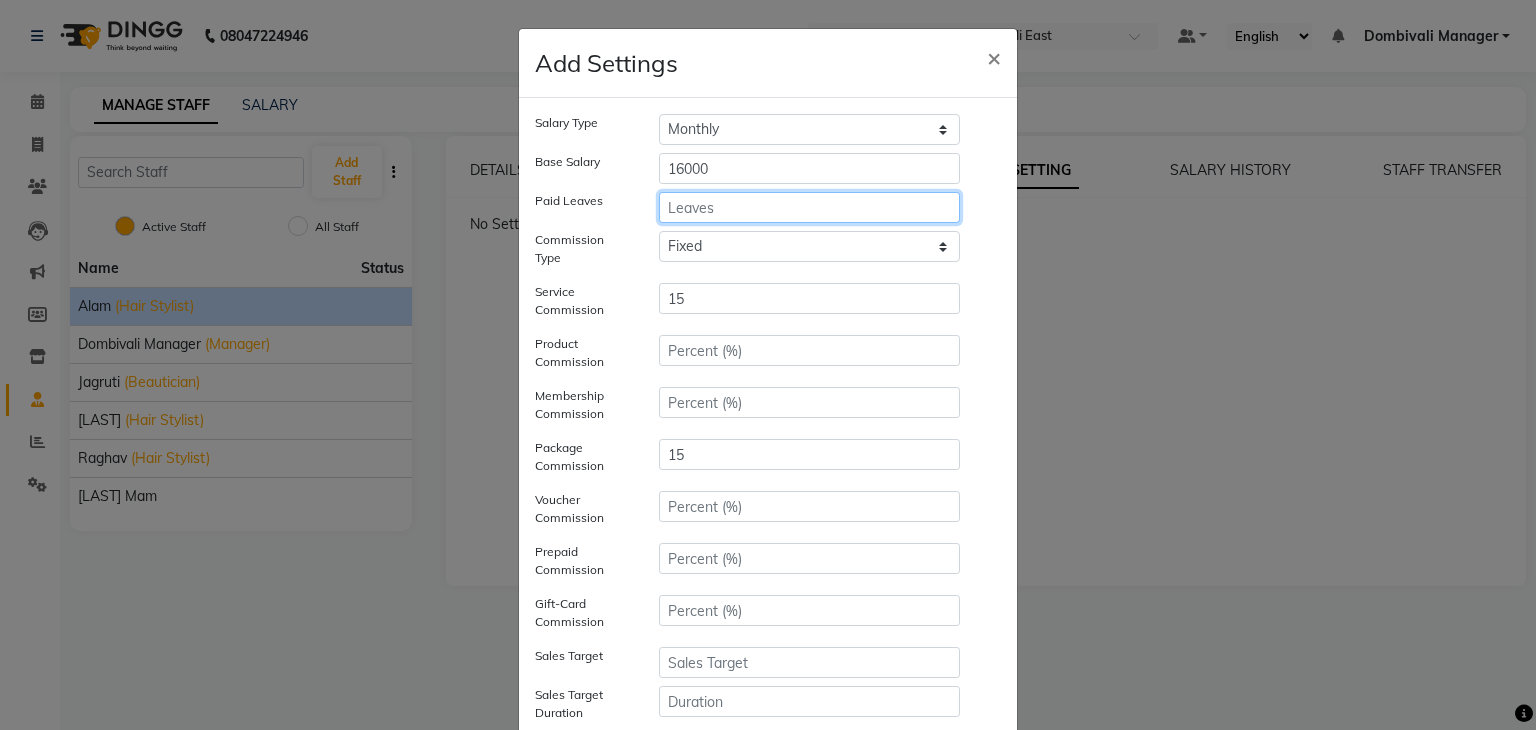click 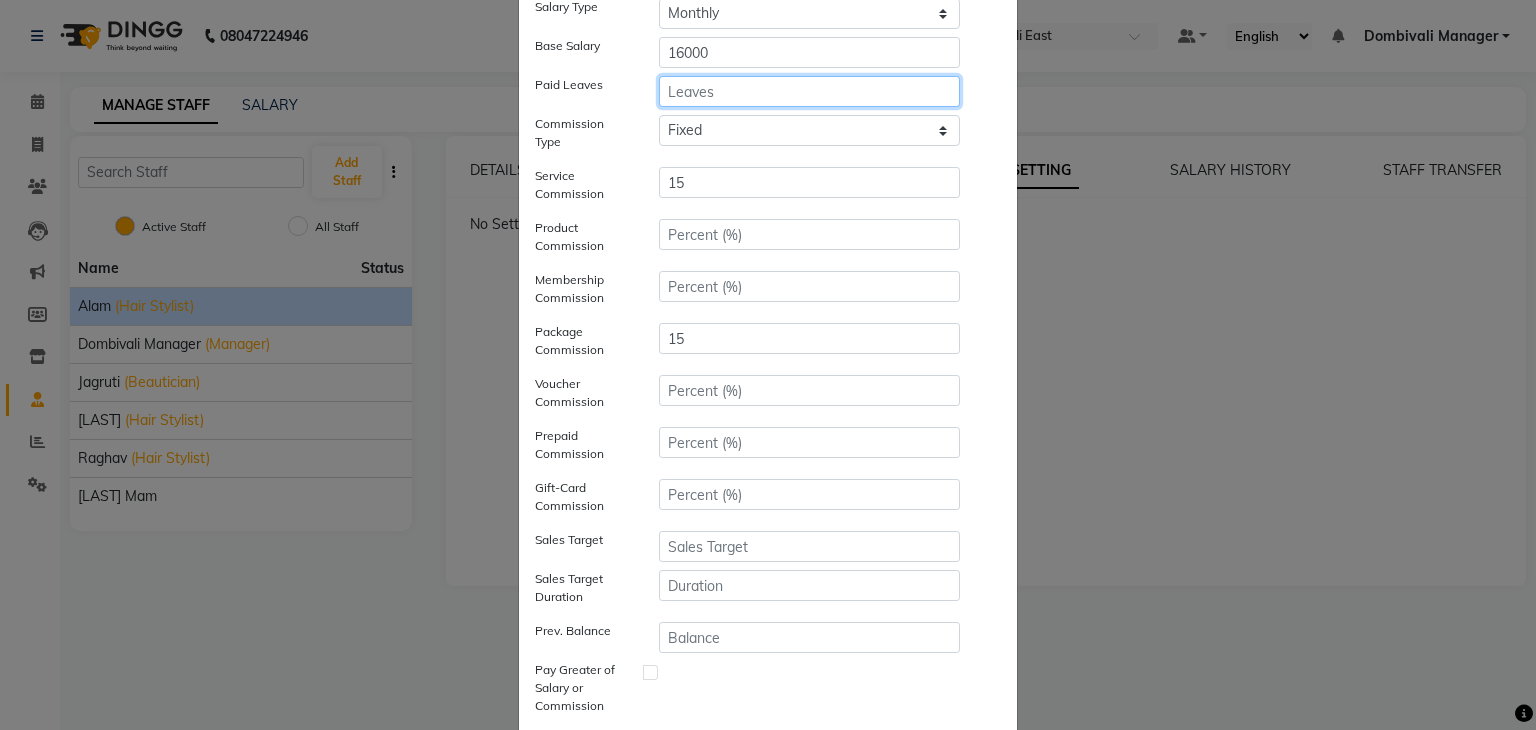 scroll, scrollTop: 248, scrollLeft: 0, axis: vertical 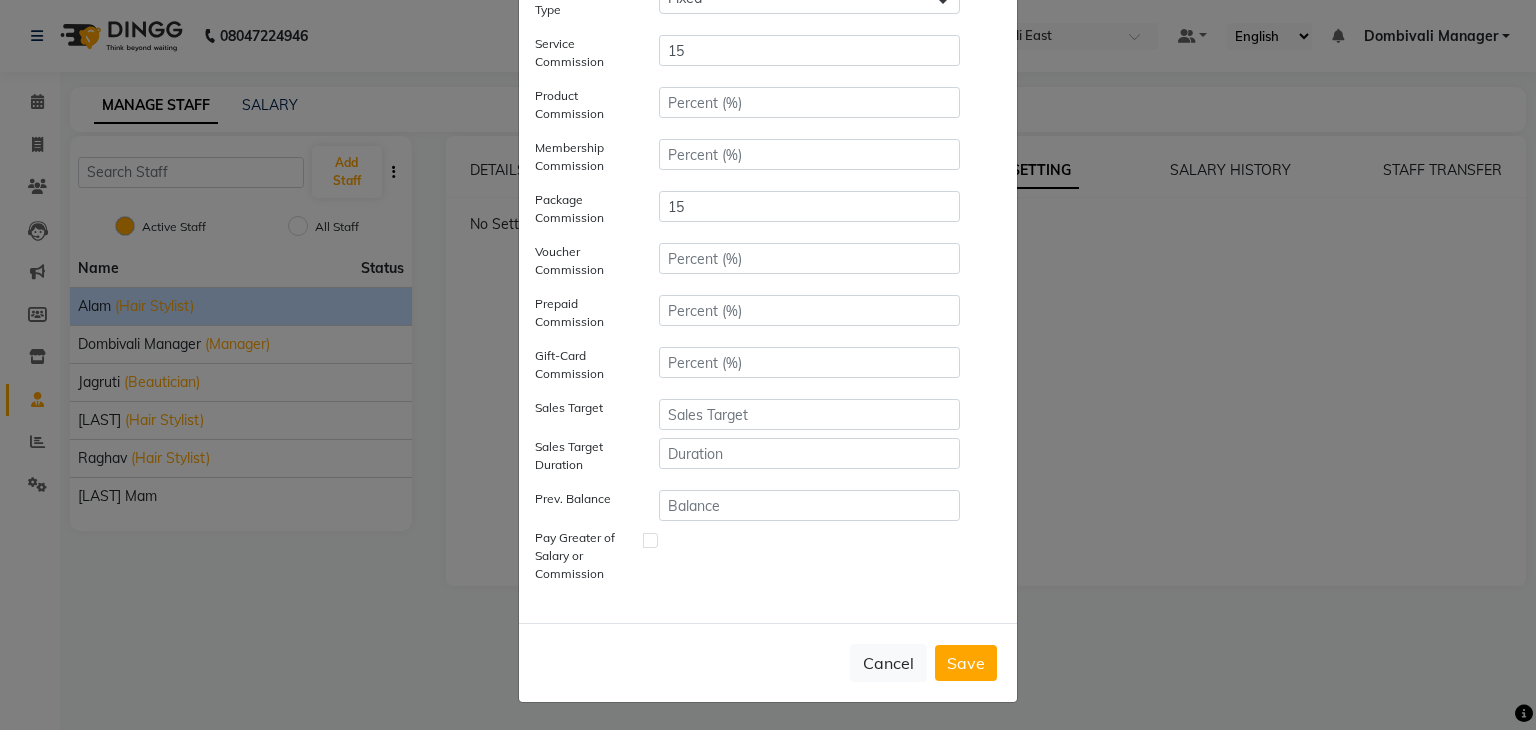 click on "Save" 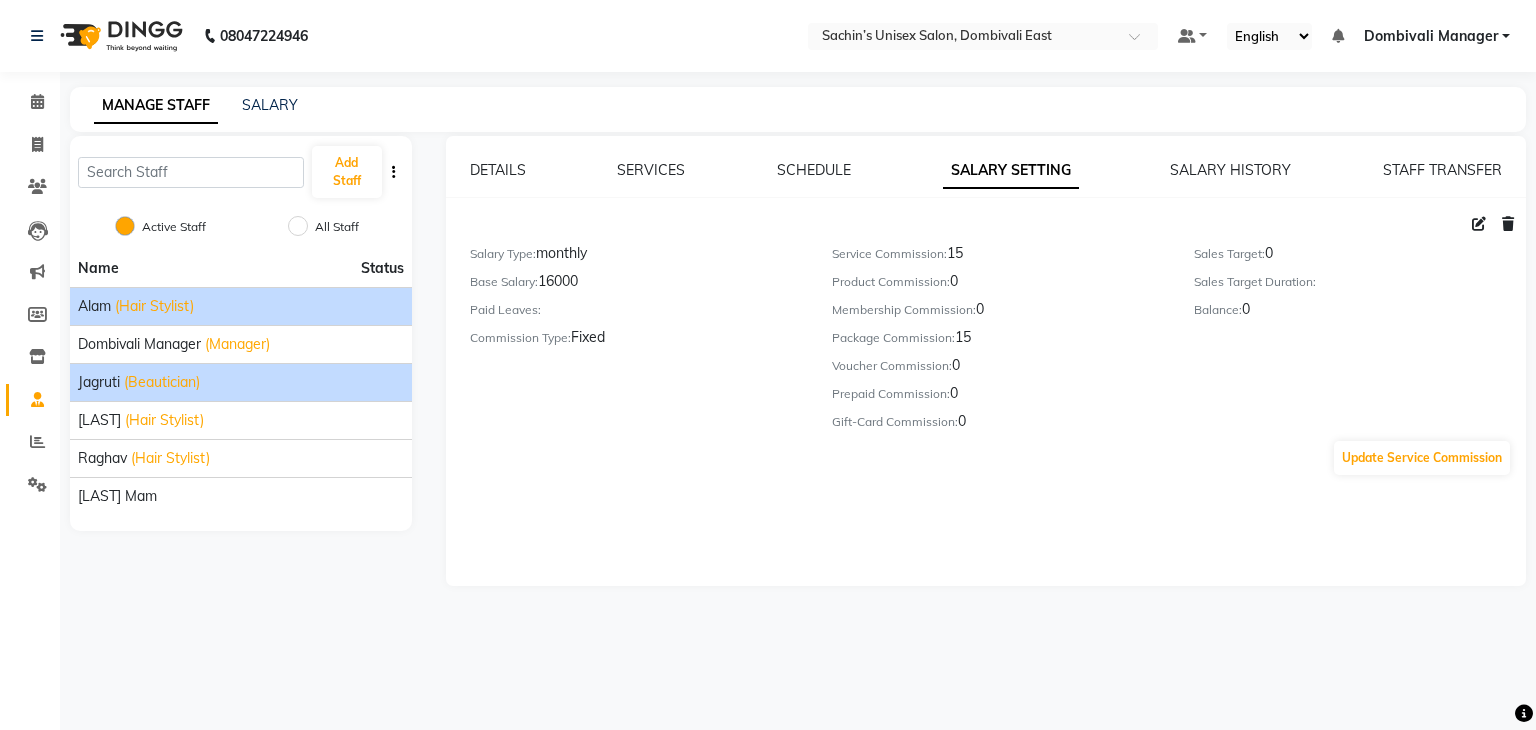 click on "Jagruti" 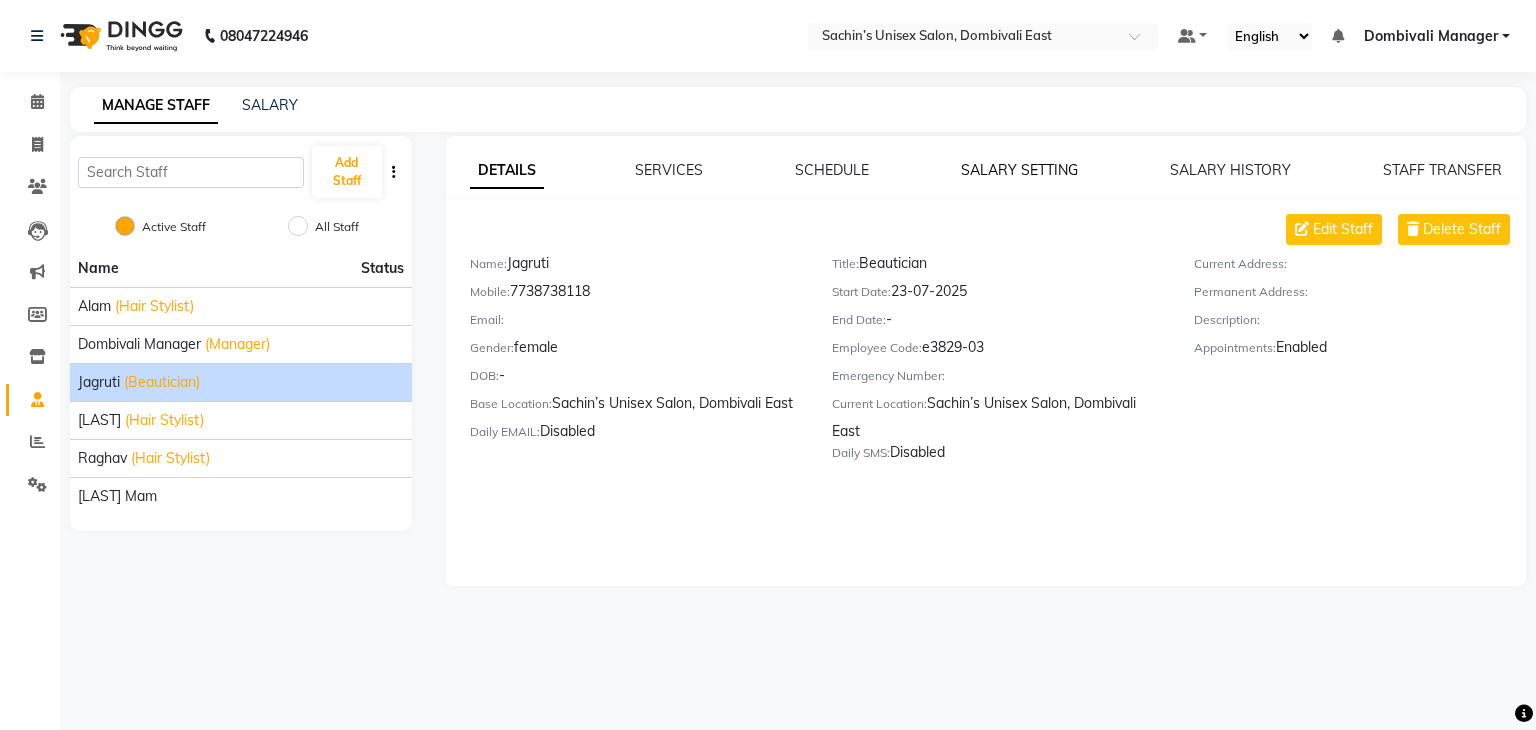 click on "SALARY SETTING" 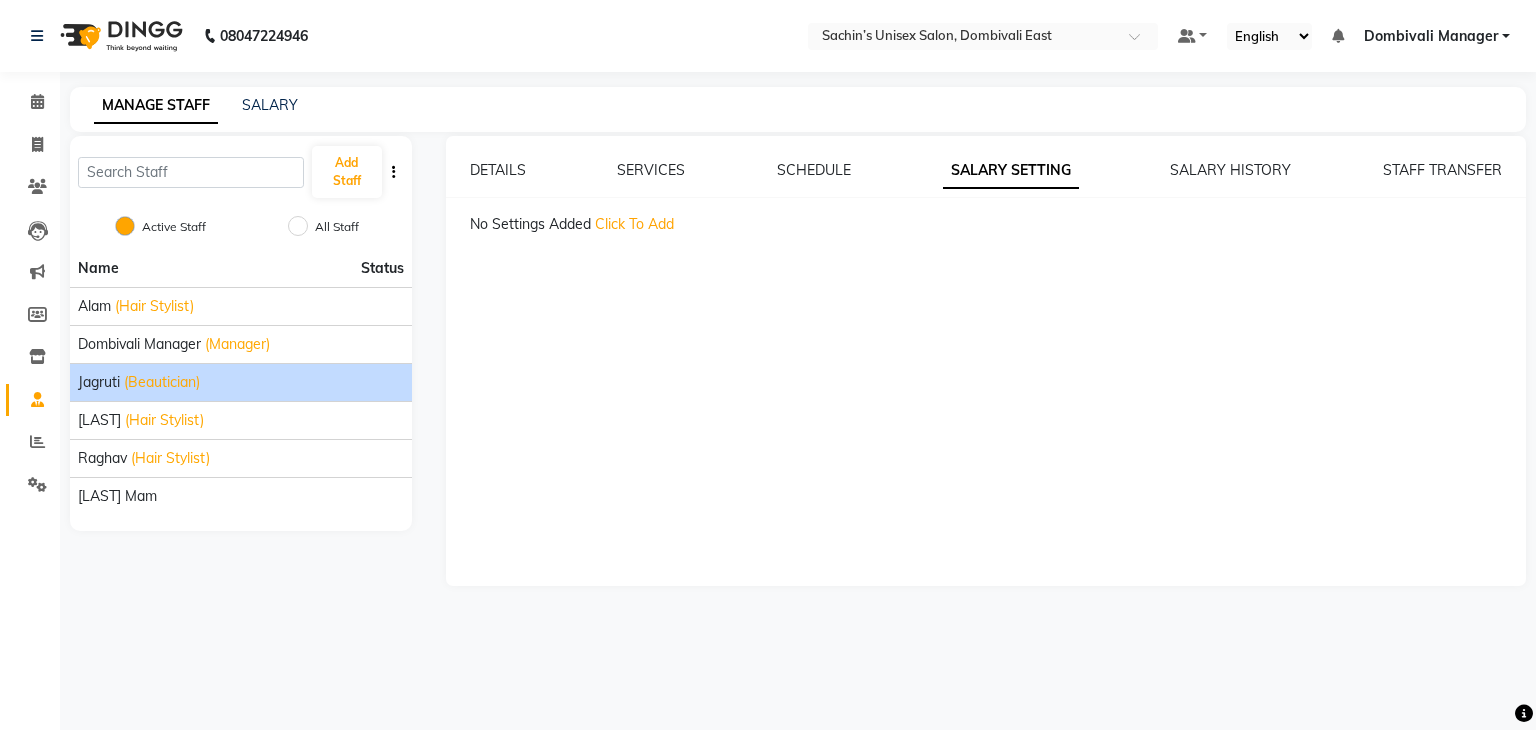 click on "Click To Add" 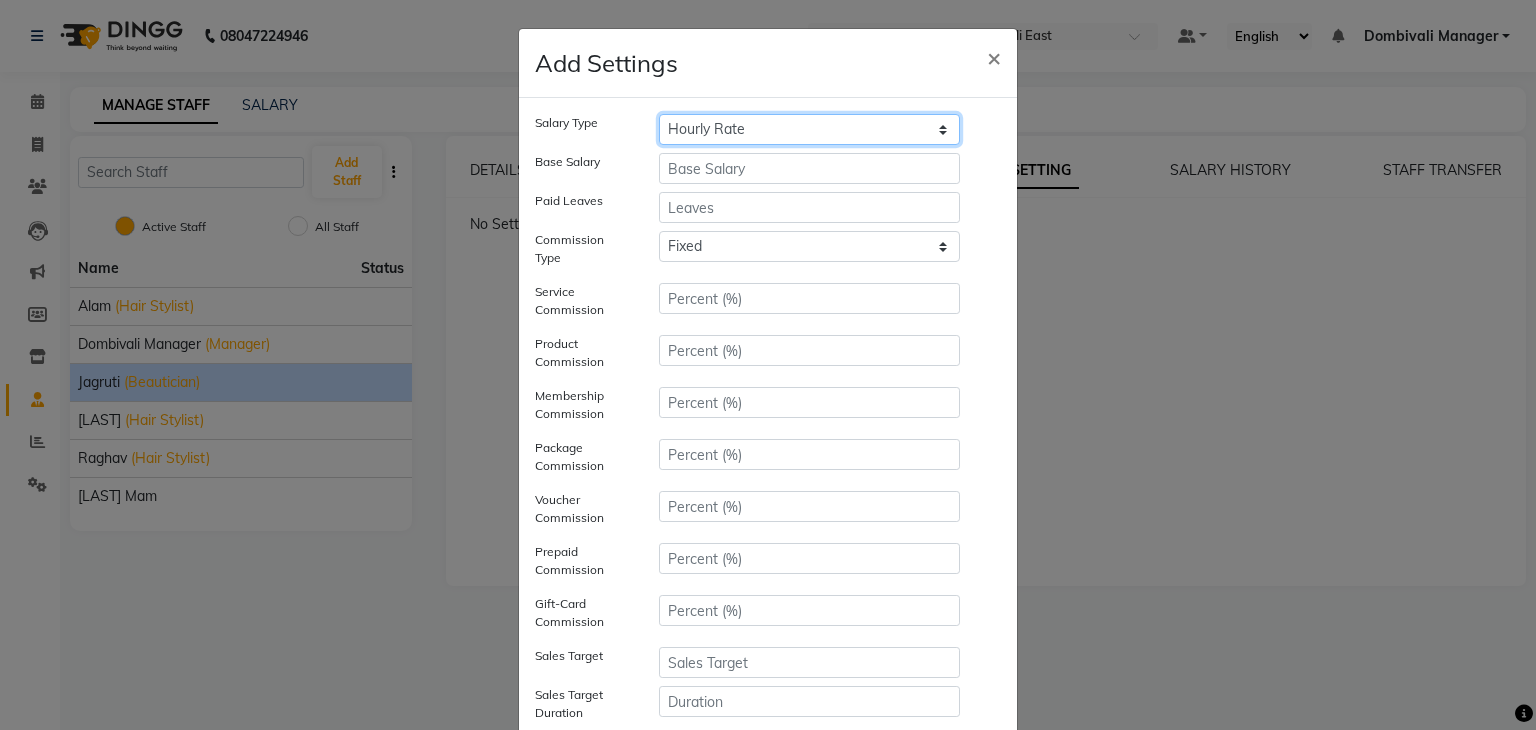 click on "Hourly Rate Bi-Weekly Twice Monthly Monthly Yearly" 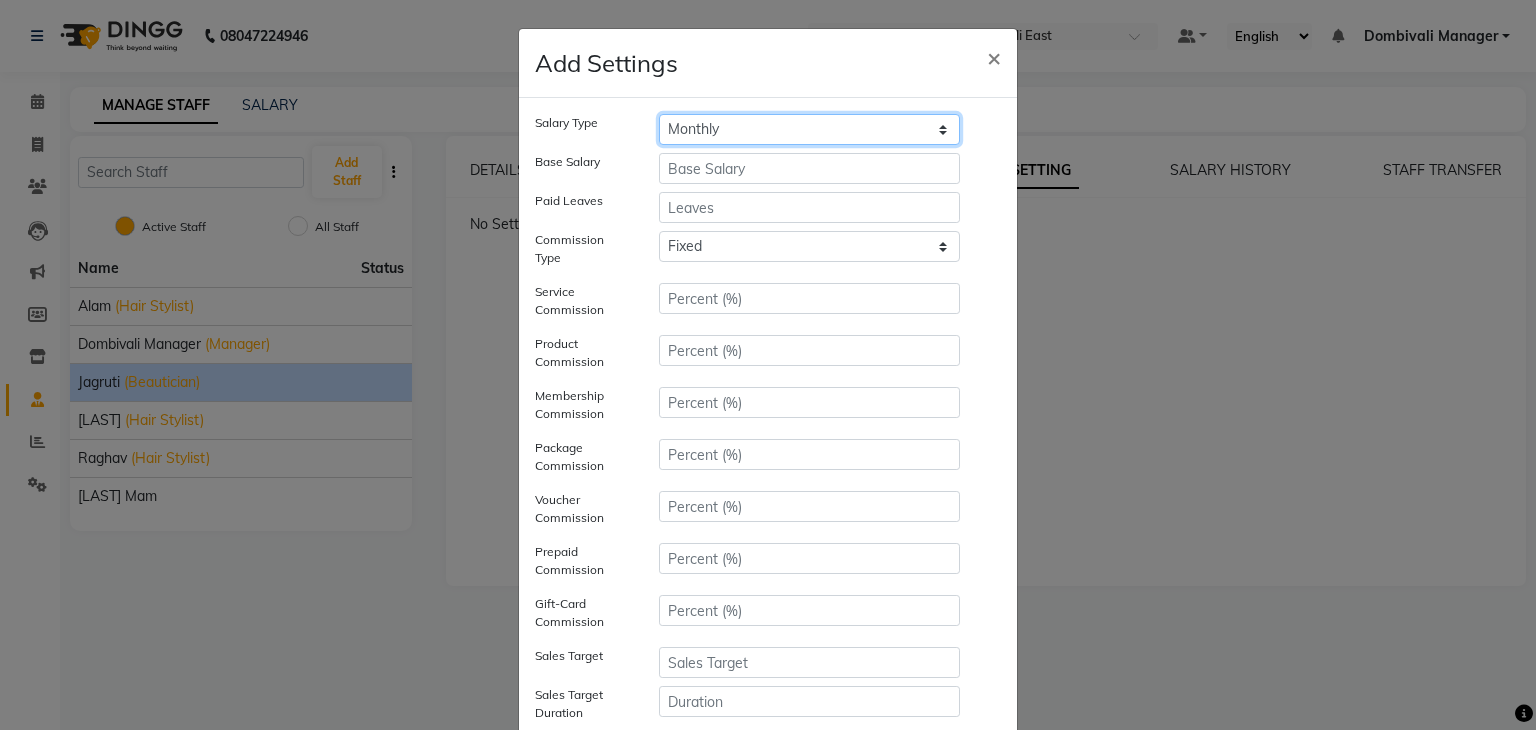 click on "Hourly Rate Bi-Weekly Twice Monthly Monthly Yearly" 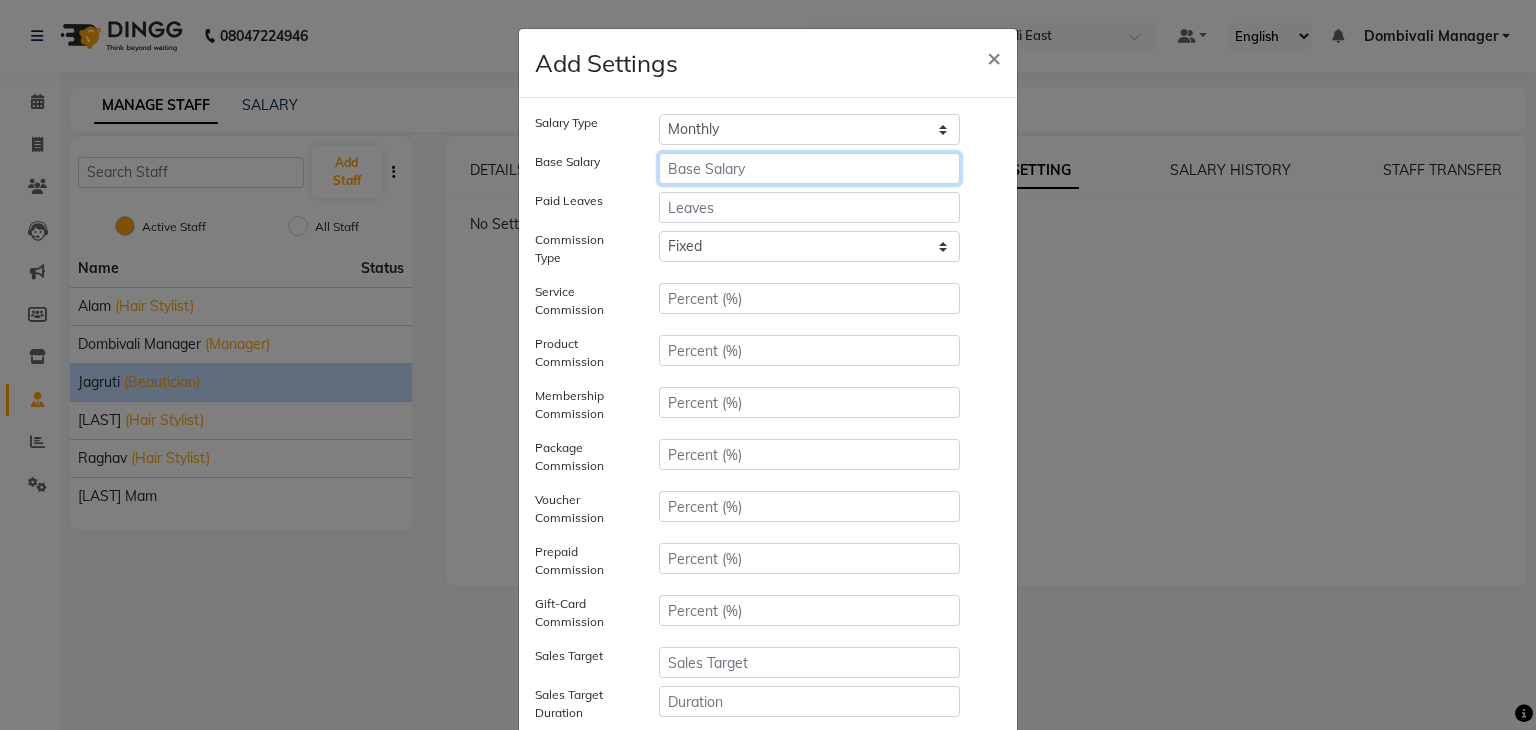 click 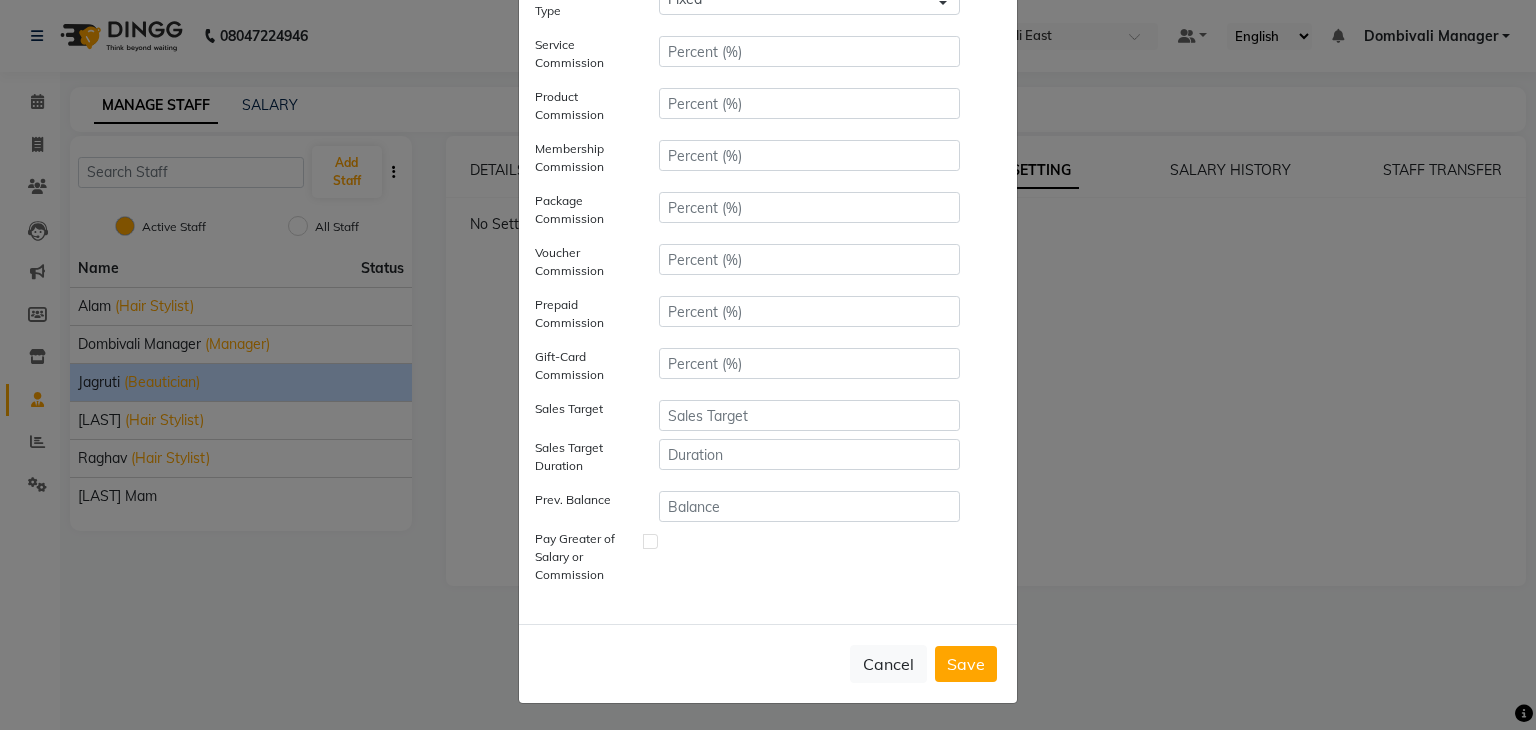 scroll, scrollTop: 248, scrollLeft: 0, axis: vertical 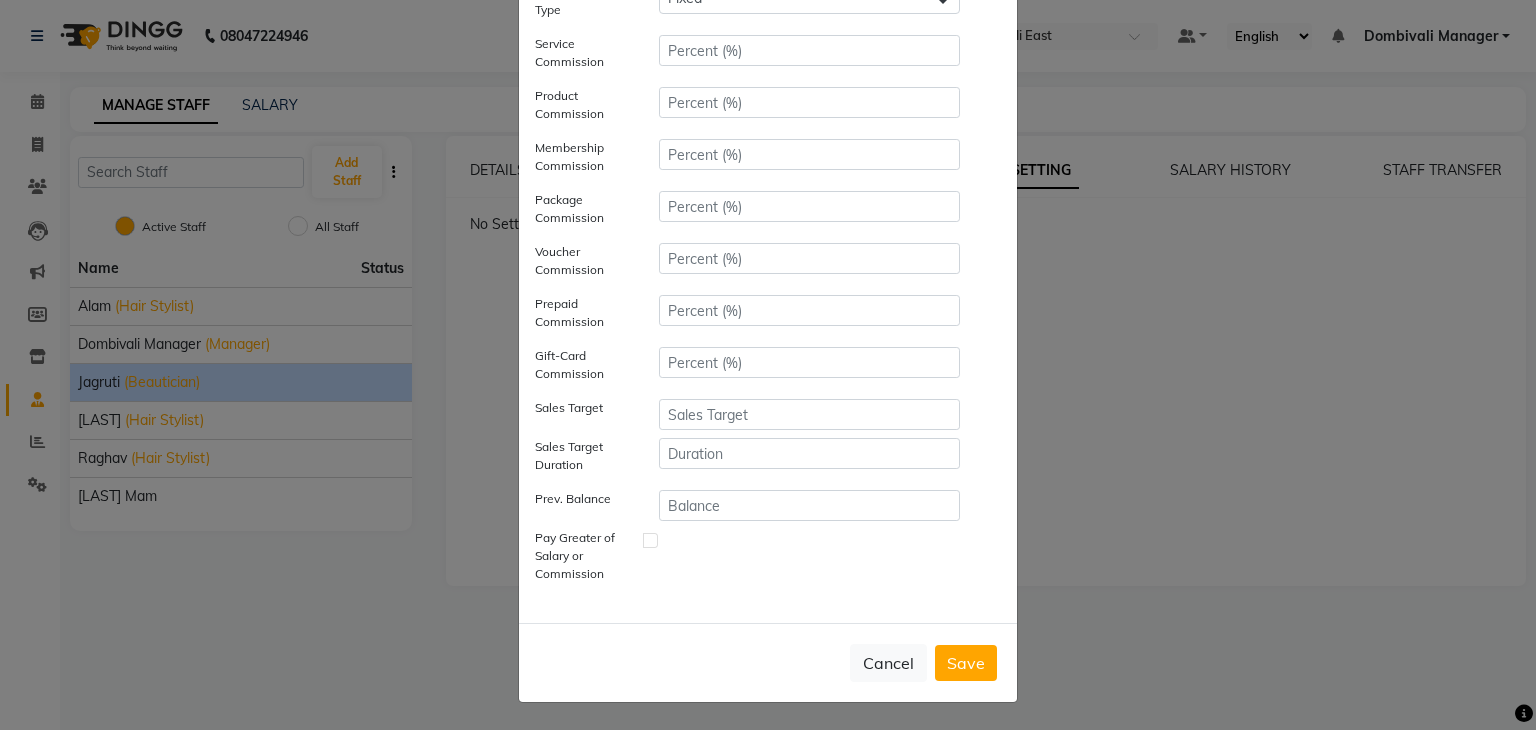 click on "Save" 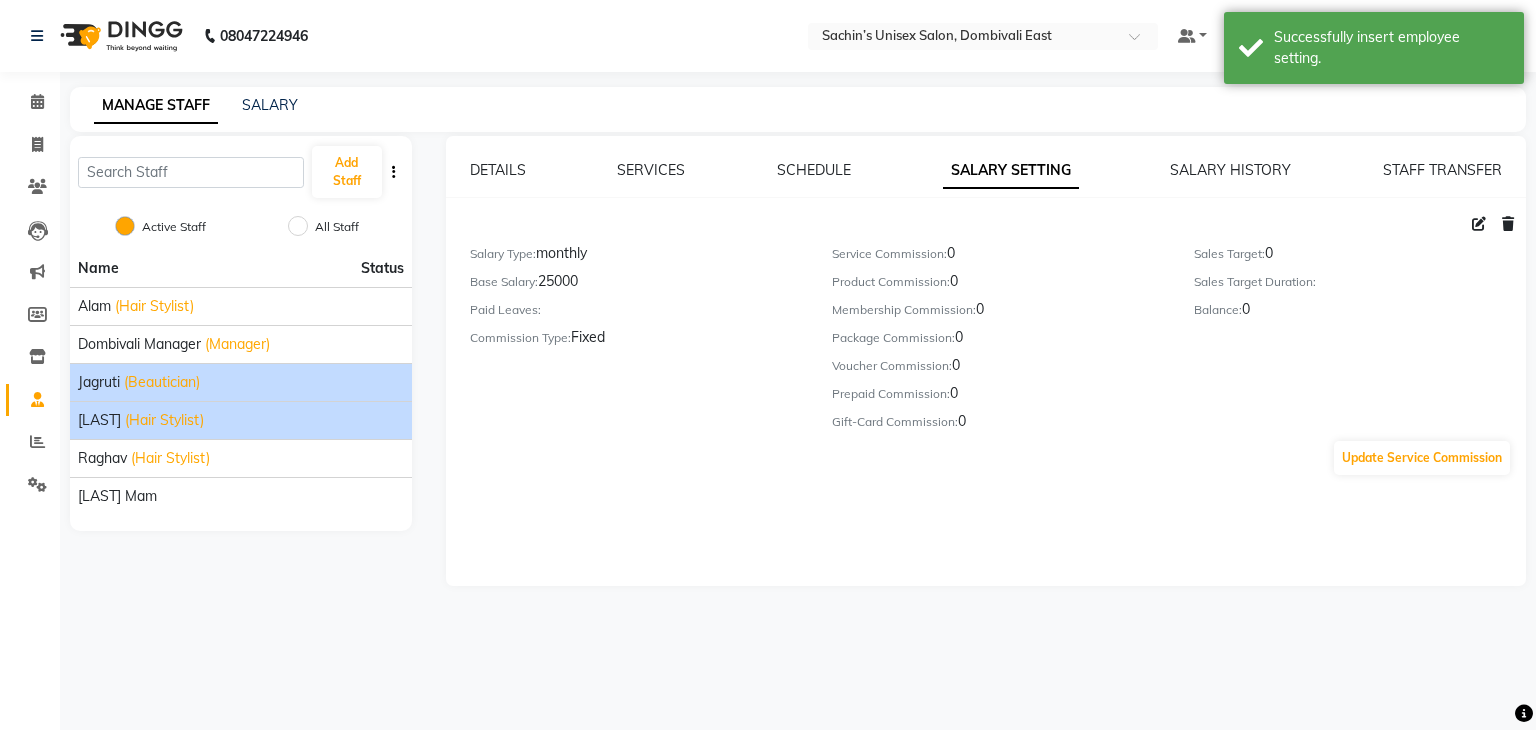 click on "(Hair Stylist)" 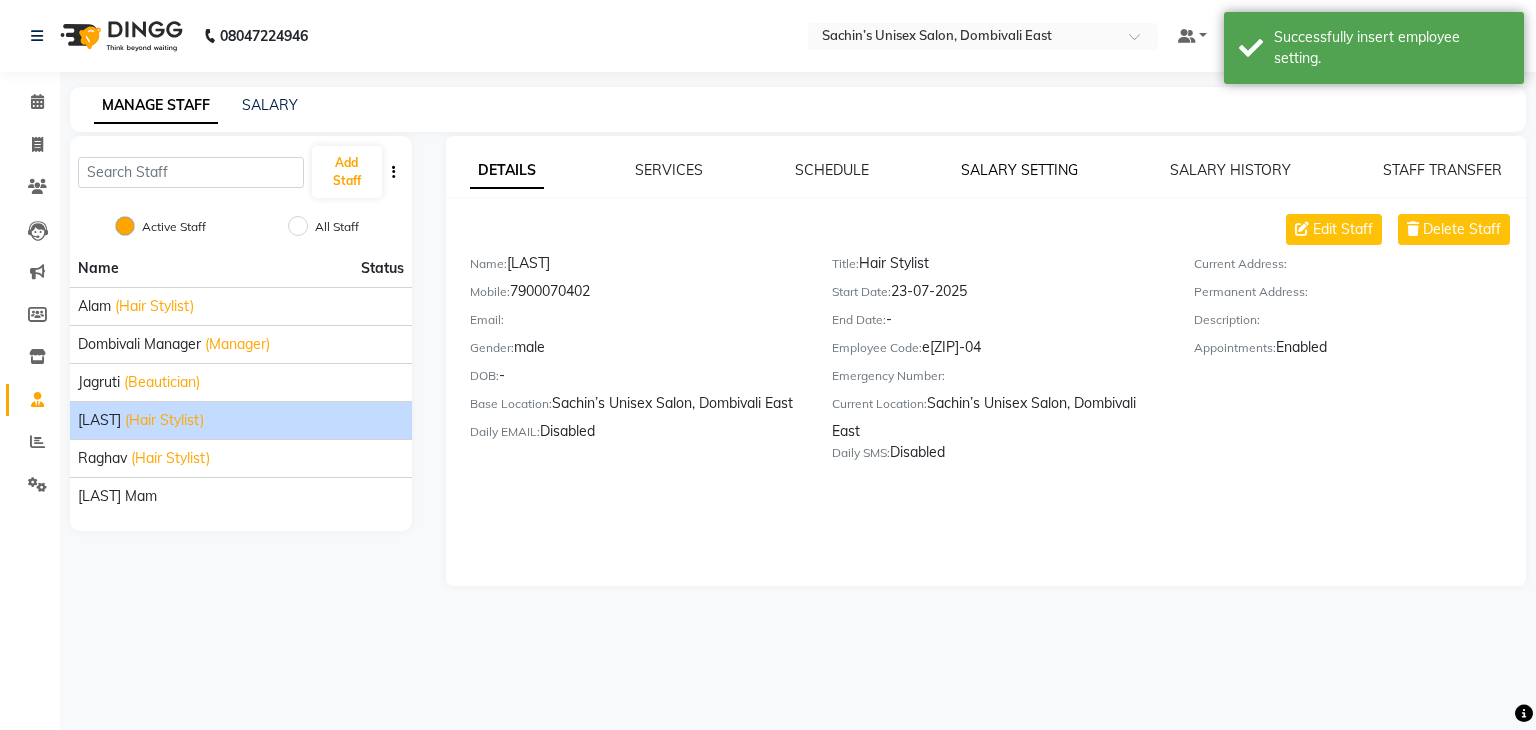click on "SALARY SETTING" 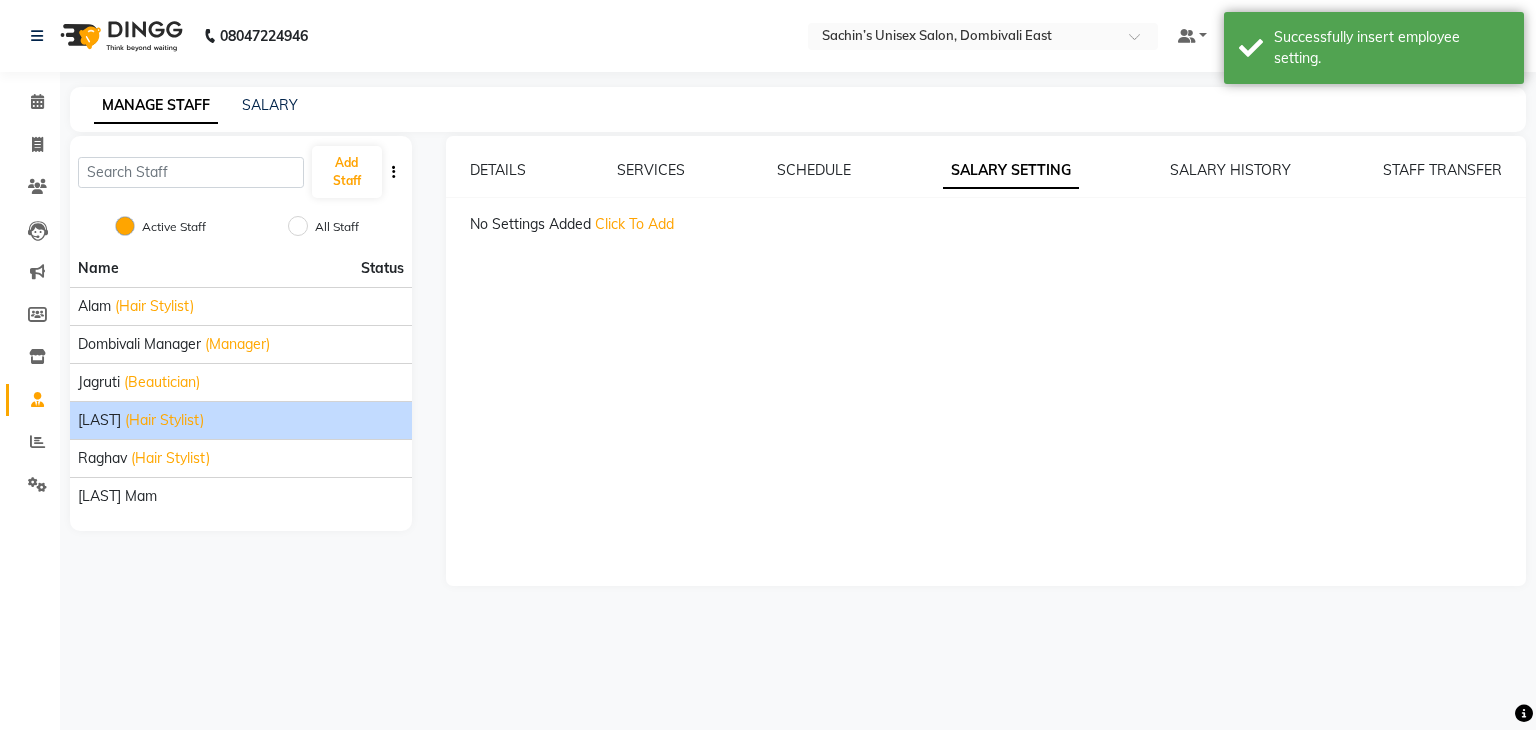 click on "Click To Add" 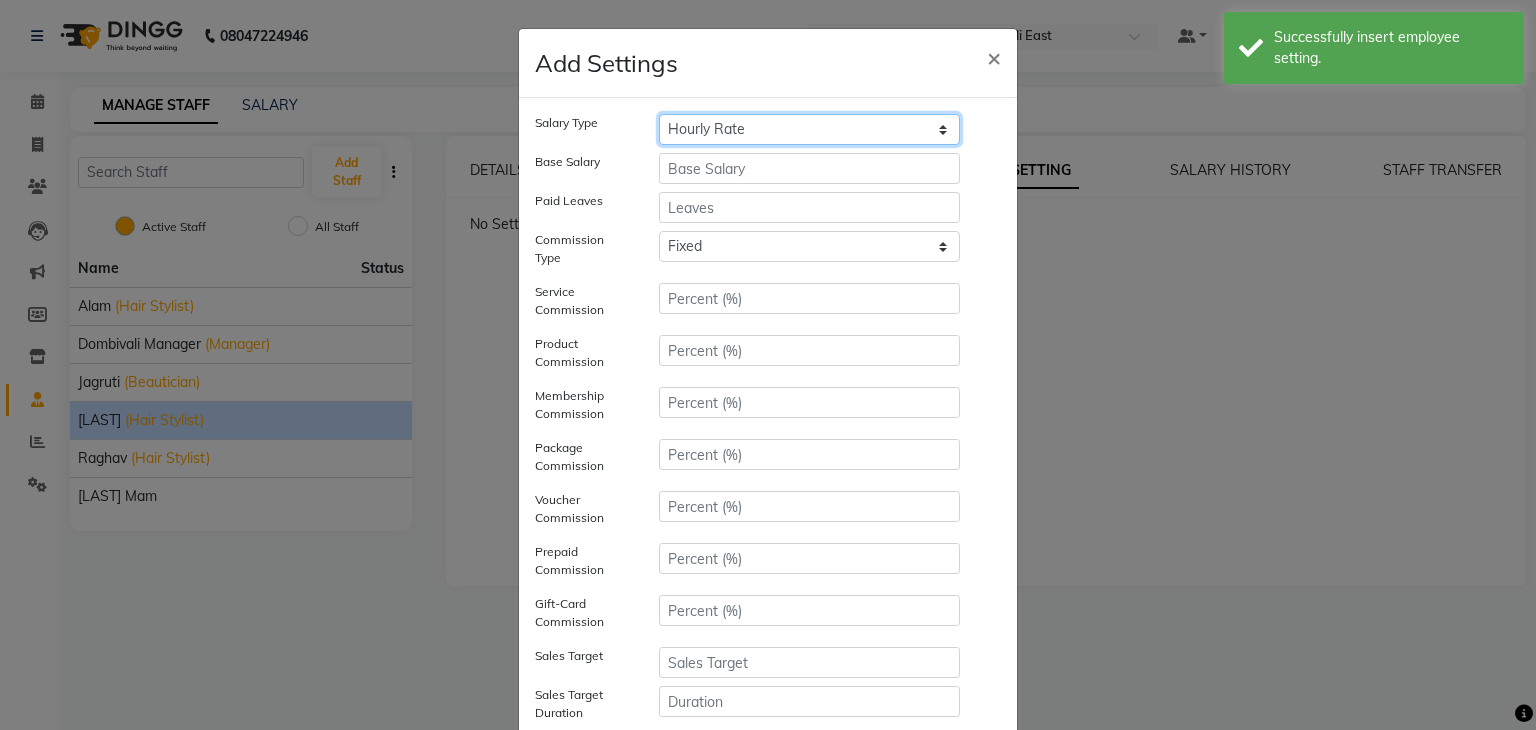 click on "Hourly Rate Bi-Weekly Twice Monthly Monthly Yearly" 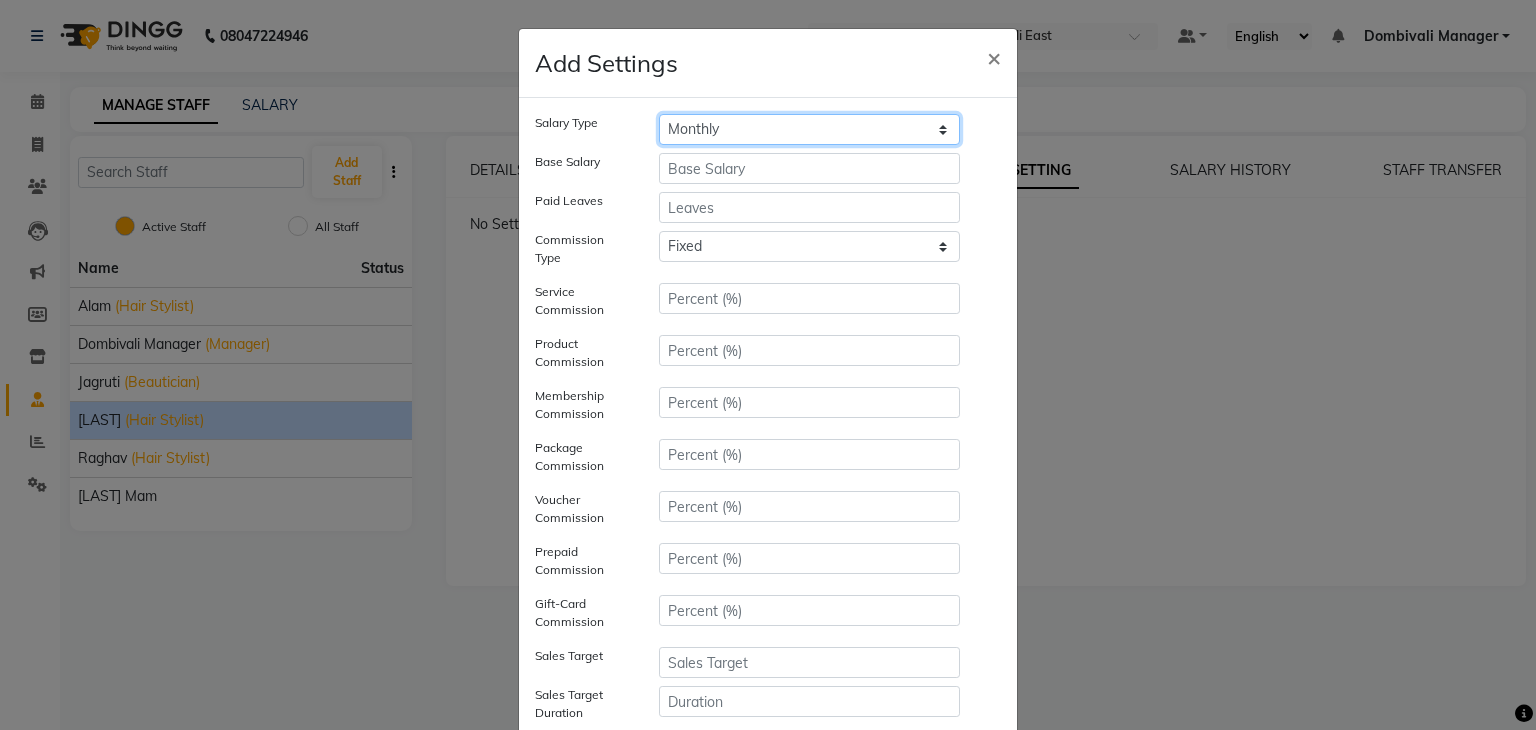 click on "Hourly Rate Bi-Weekly Twice Monthly Monthly Yearly" 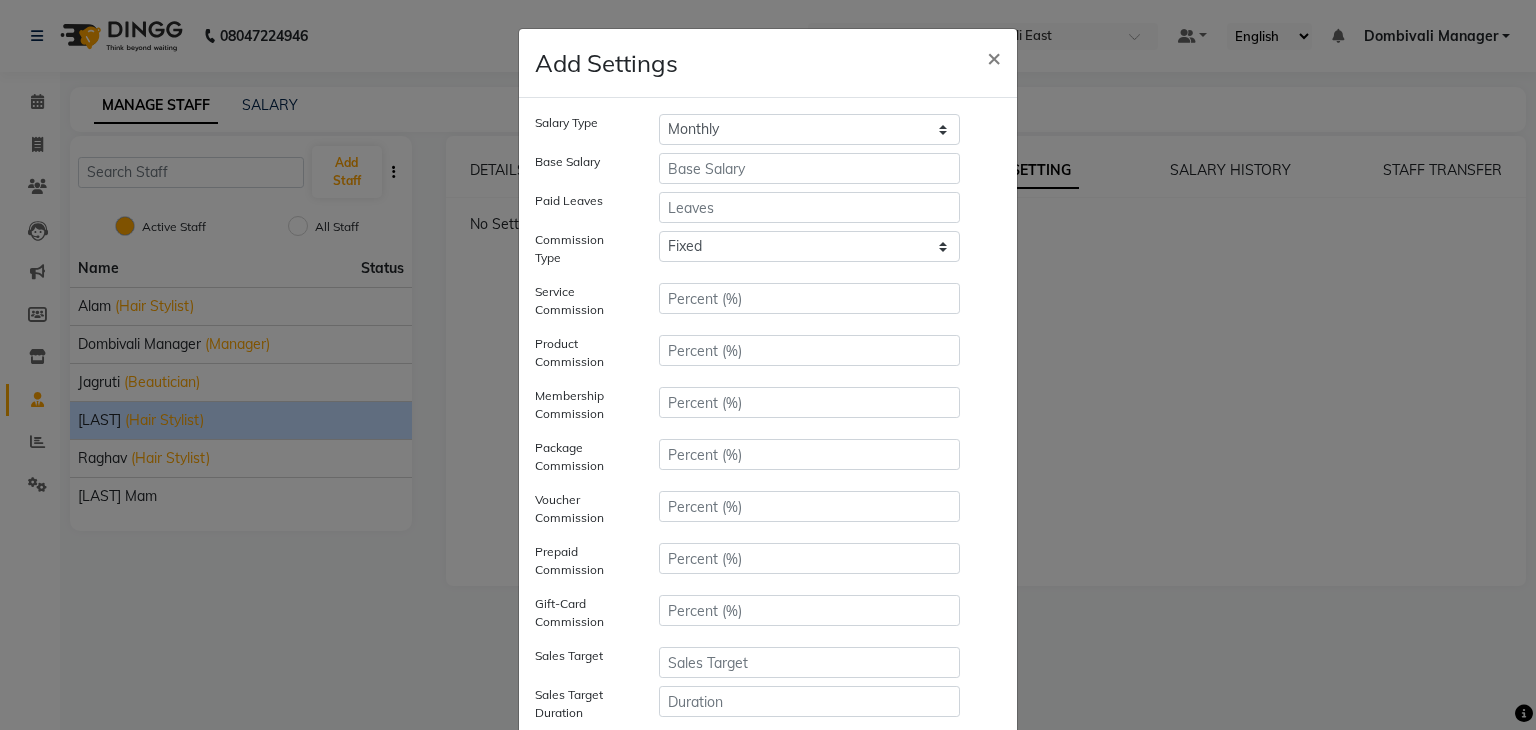 click on "Salary Type Hourly Rate Bi-Weekly Twice Monthly Monthly Yearly Base Salary Paid Leaves Commission Type Fixed Service Commission Product Commission Membership Commission Package Commission Voucher Commission Prepaid Commission Gift-Card Commission Sales Target Sales Target Duration Prev. Balance Pay Greater of Salary or Commission" 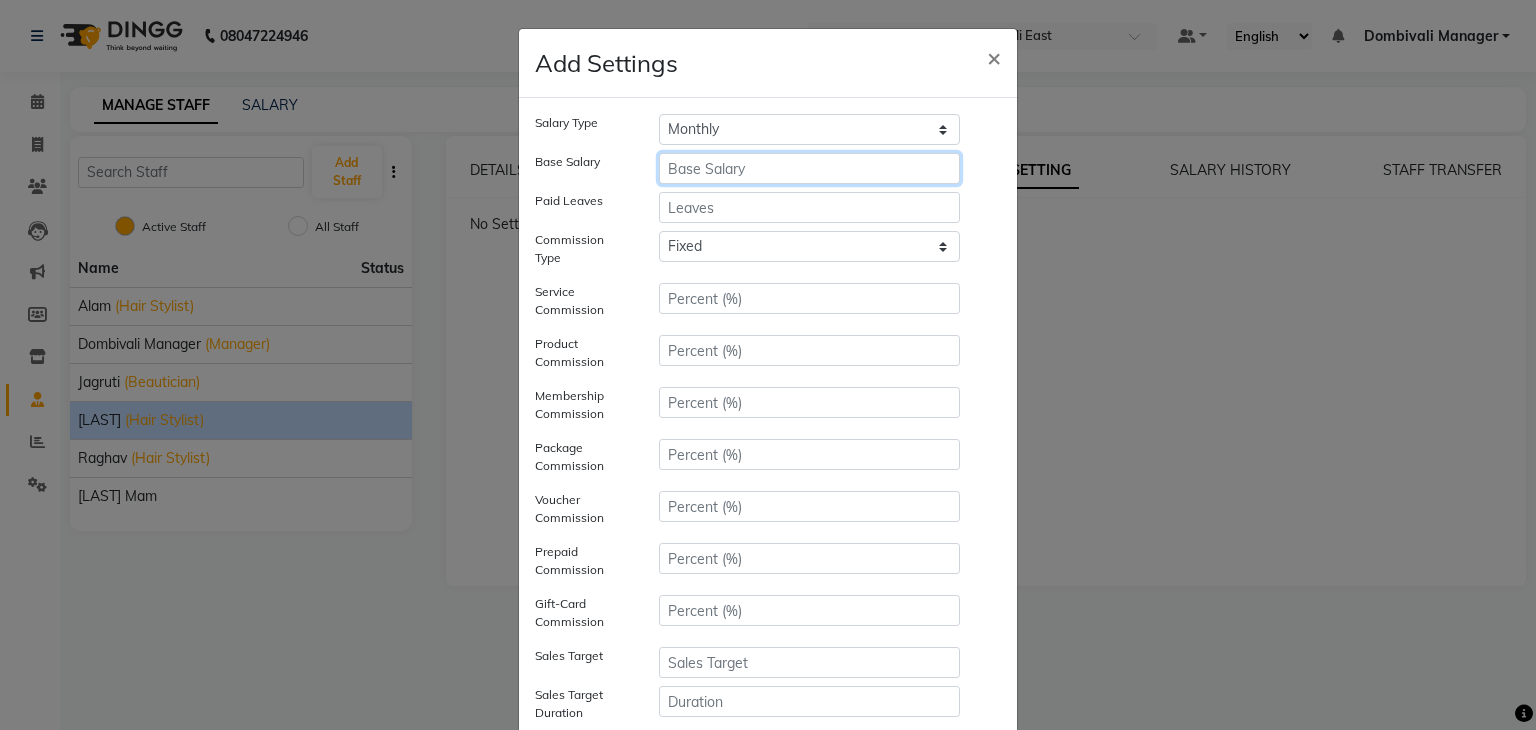 click 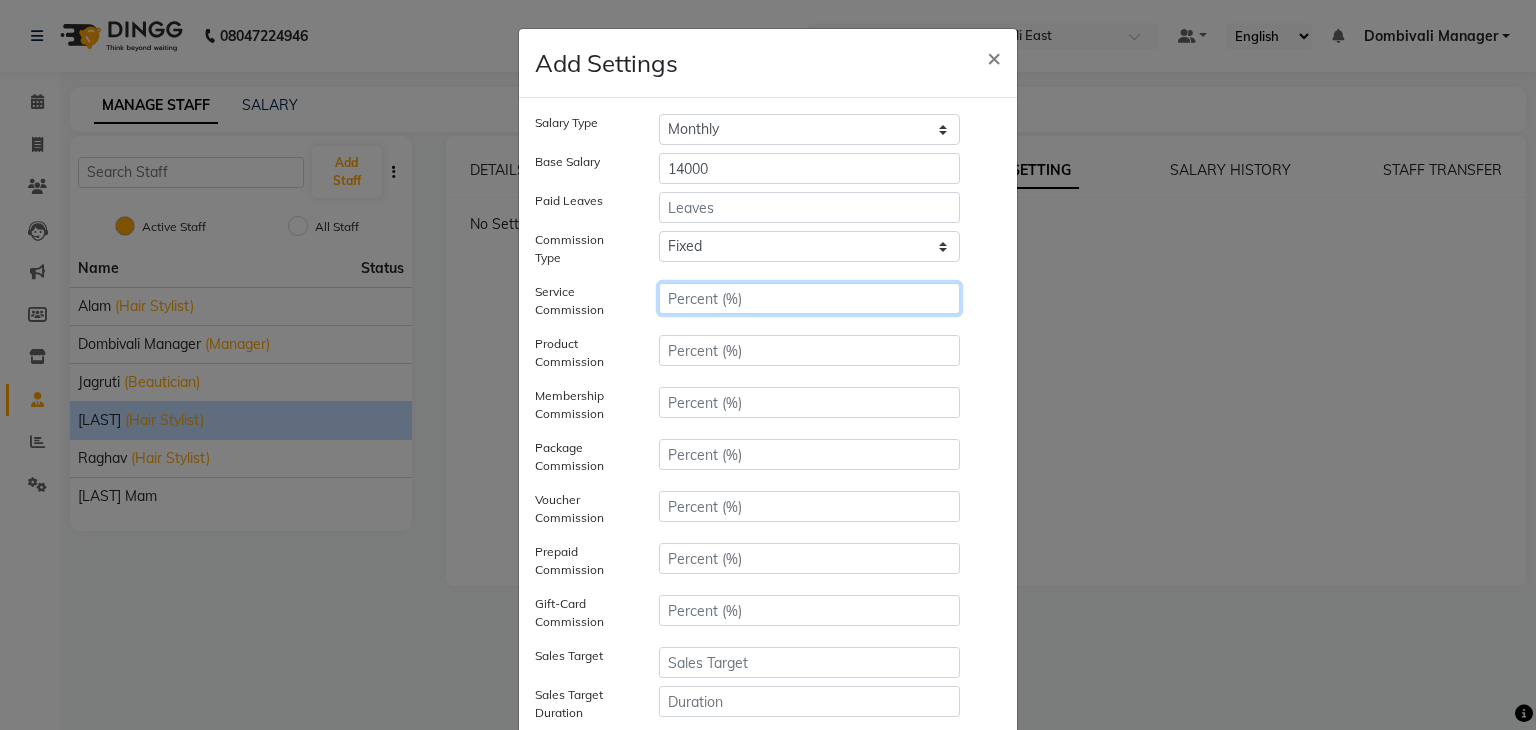 click 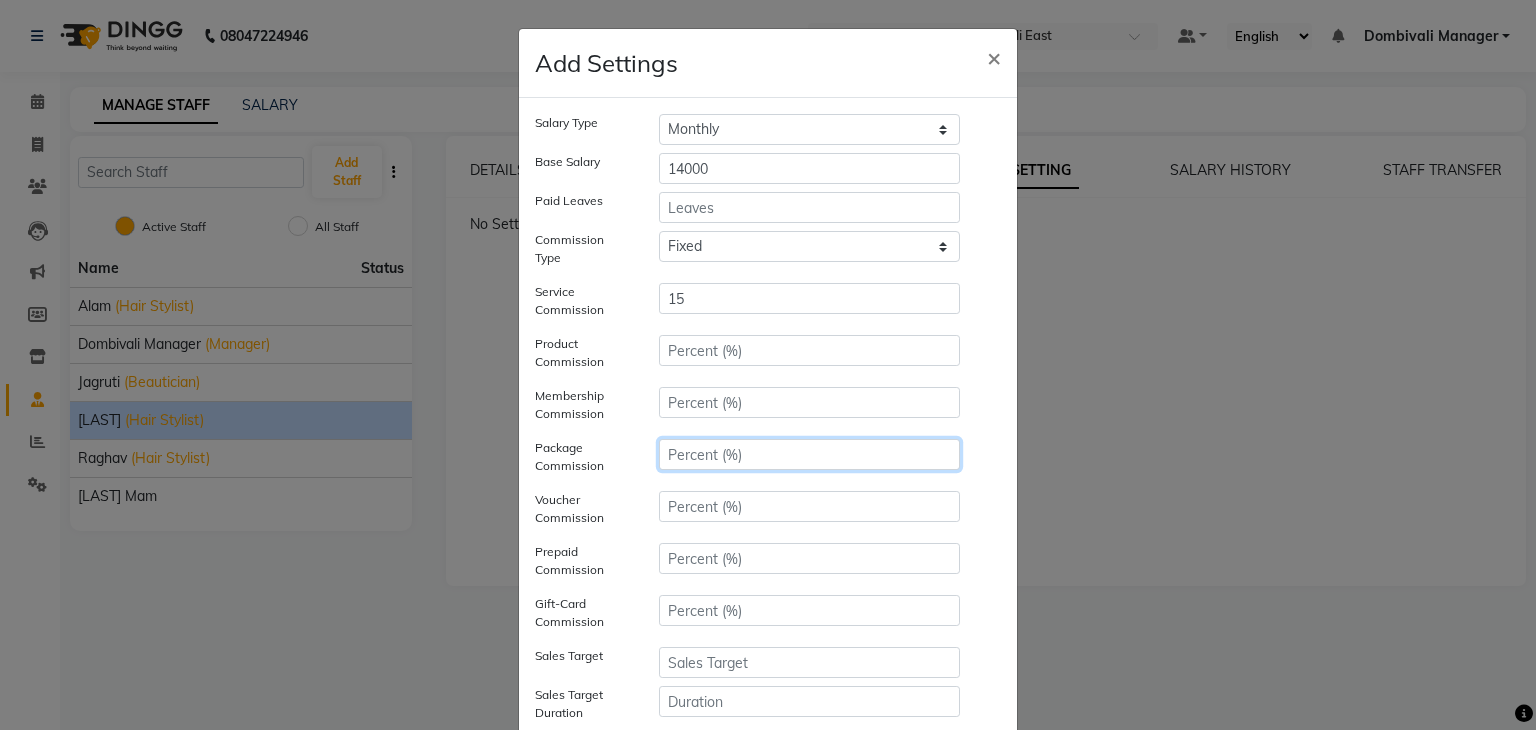 drag, startPoint x: 698, startPoint y: 458, endPoint x: 700, endPoint y: 447, distance: 11.18034 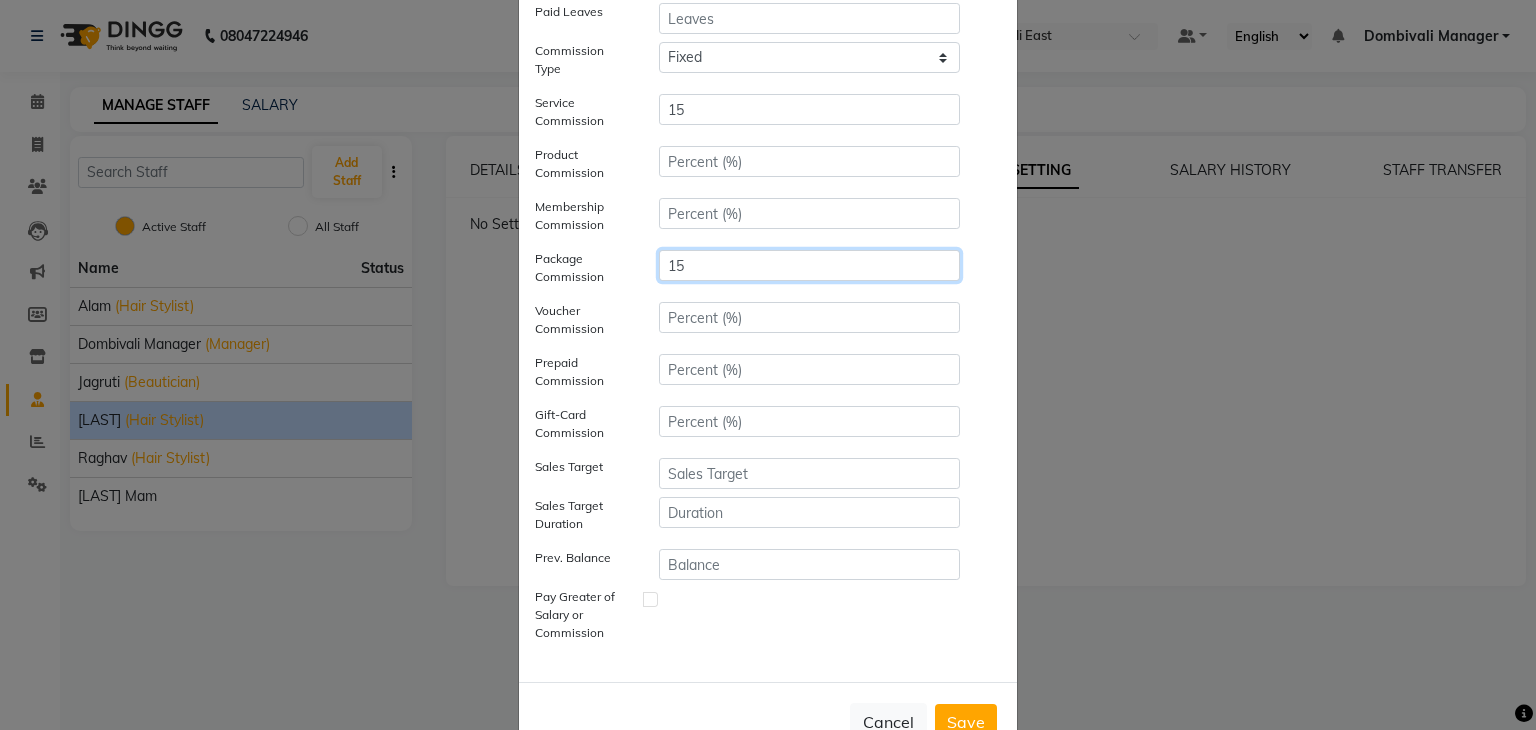 scroll, scrollTop: 248, scrollLeft: 0, axis: vertical 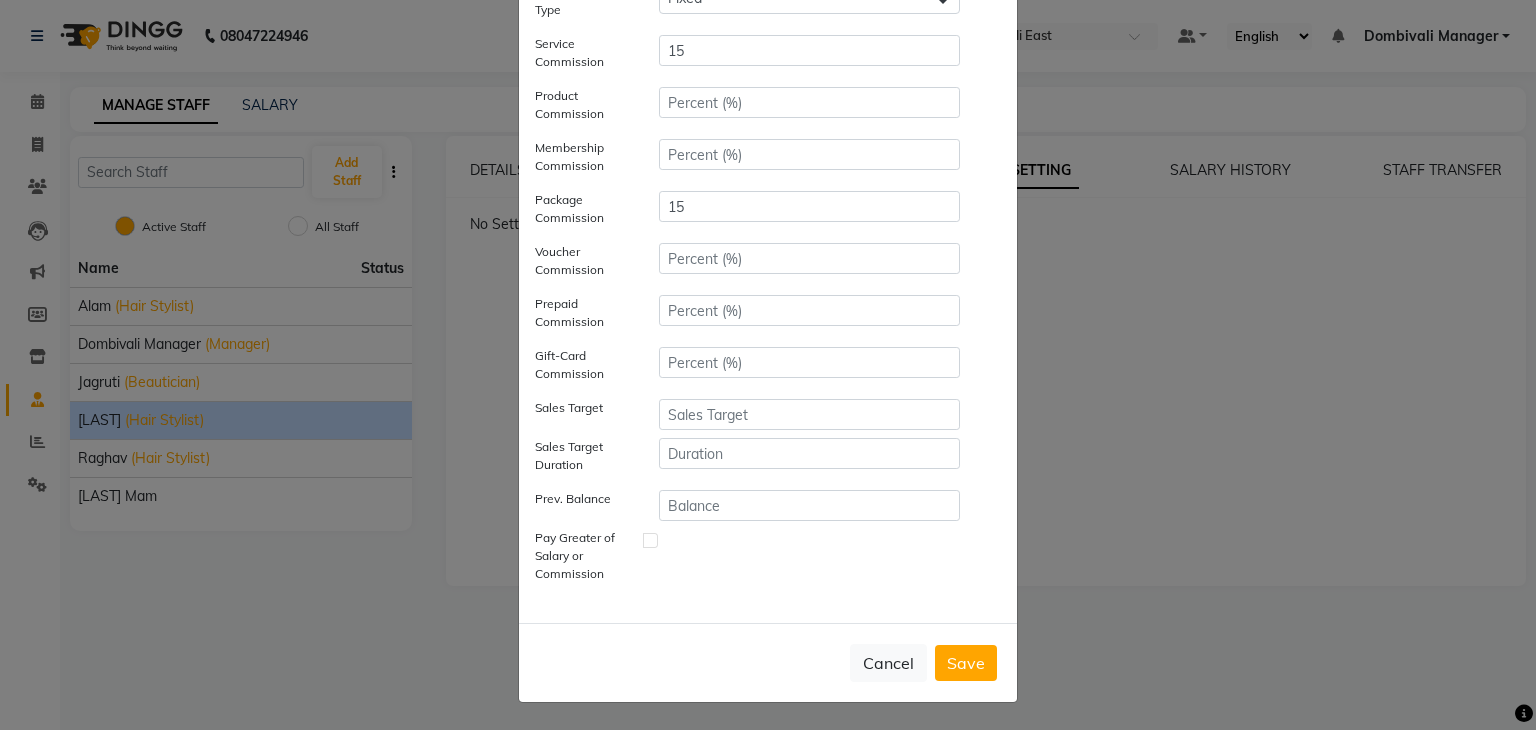 click on "Save" 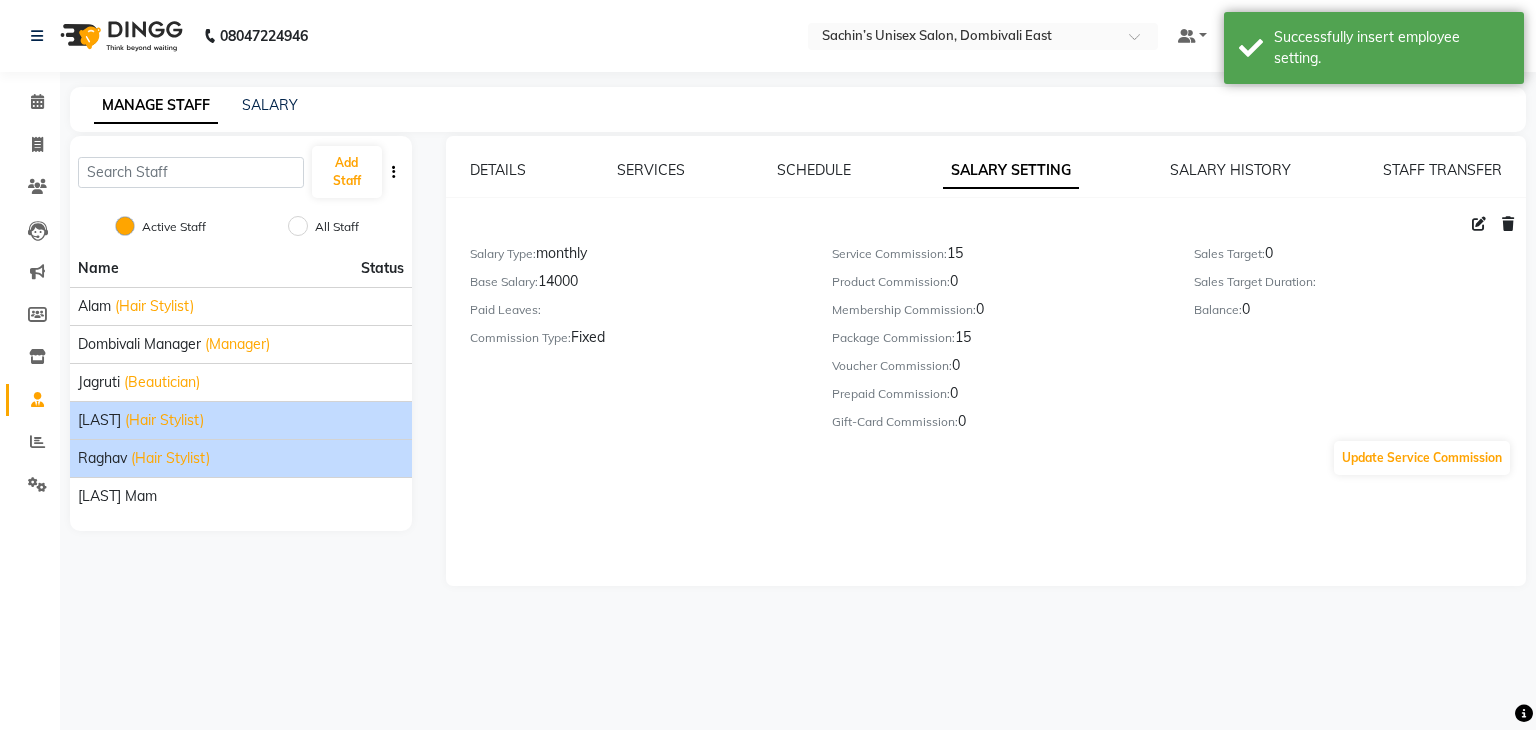 click on "[FIRST] (Hair Stylist)" 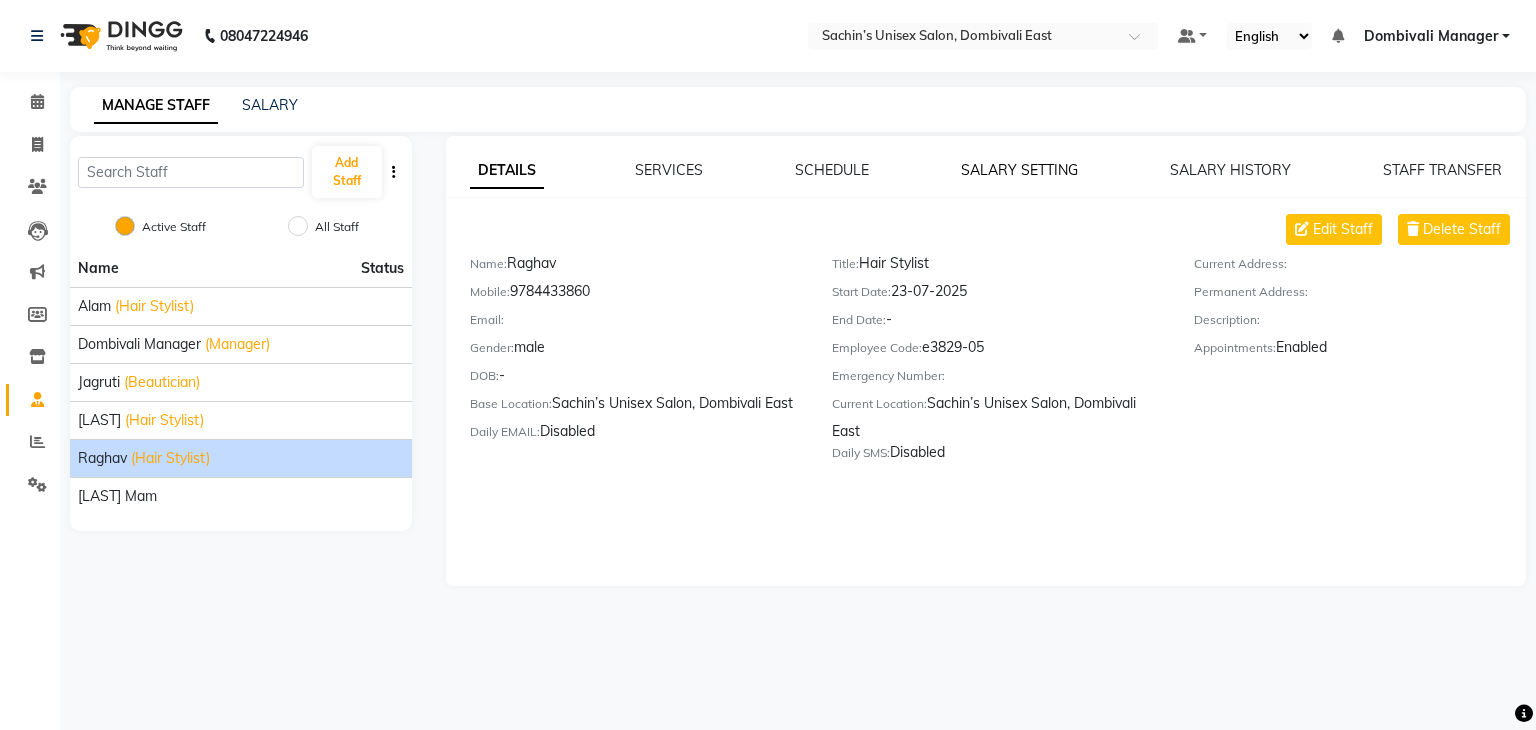 click on "SALARY SETTING" 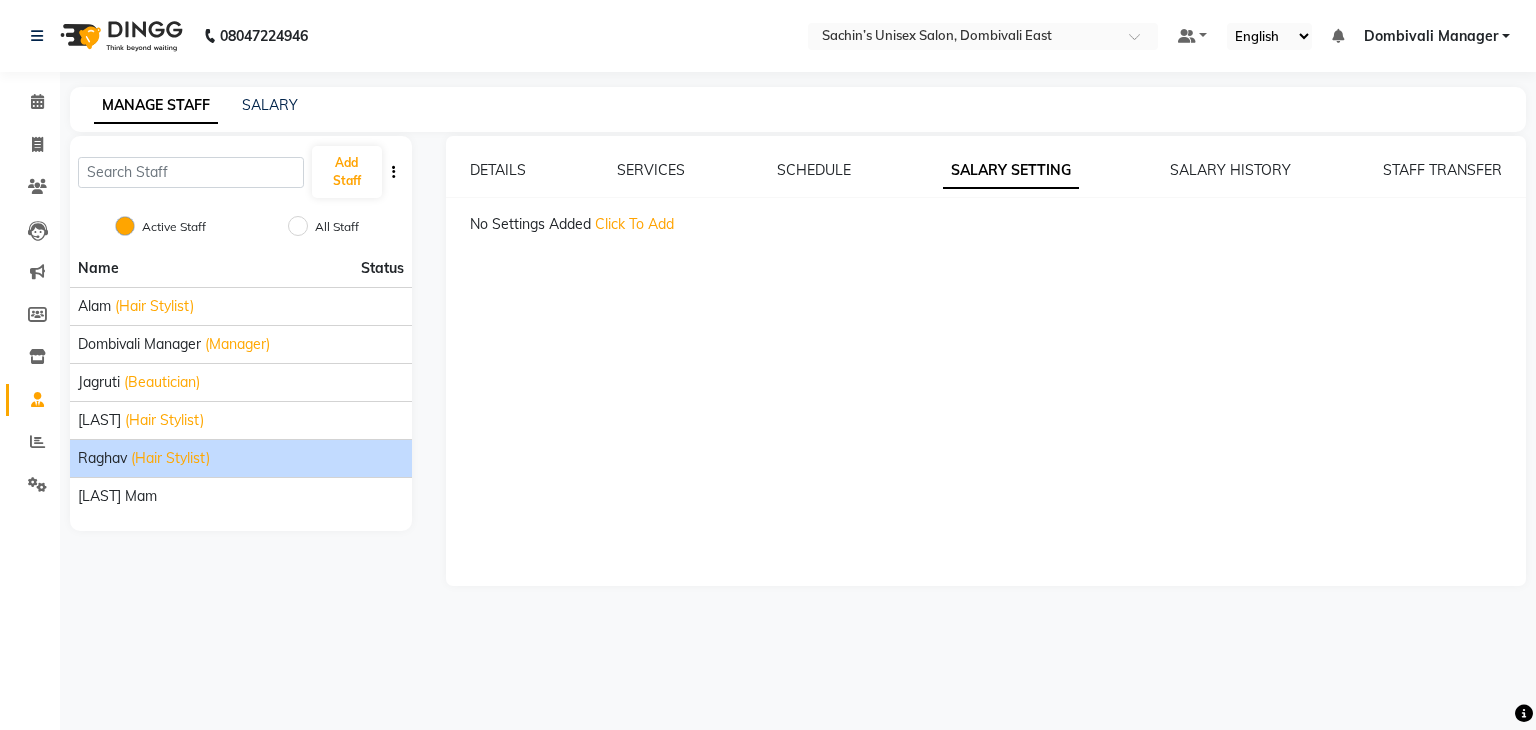click on "Click To Add" 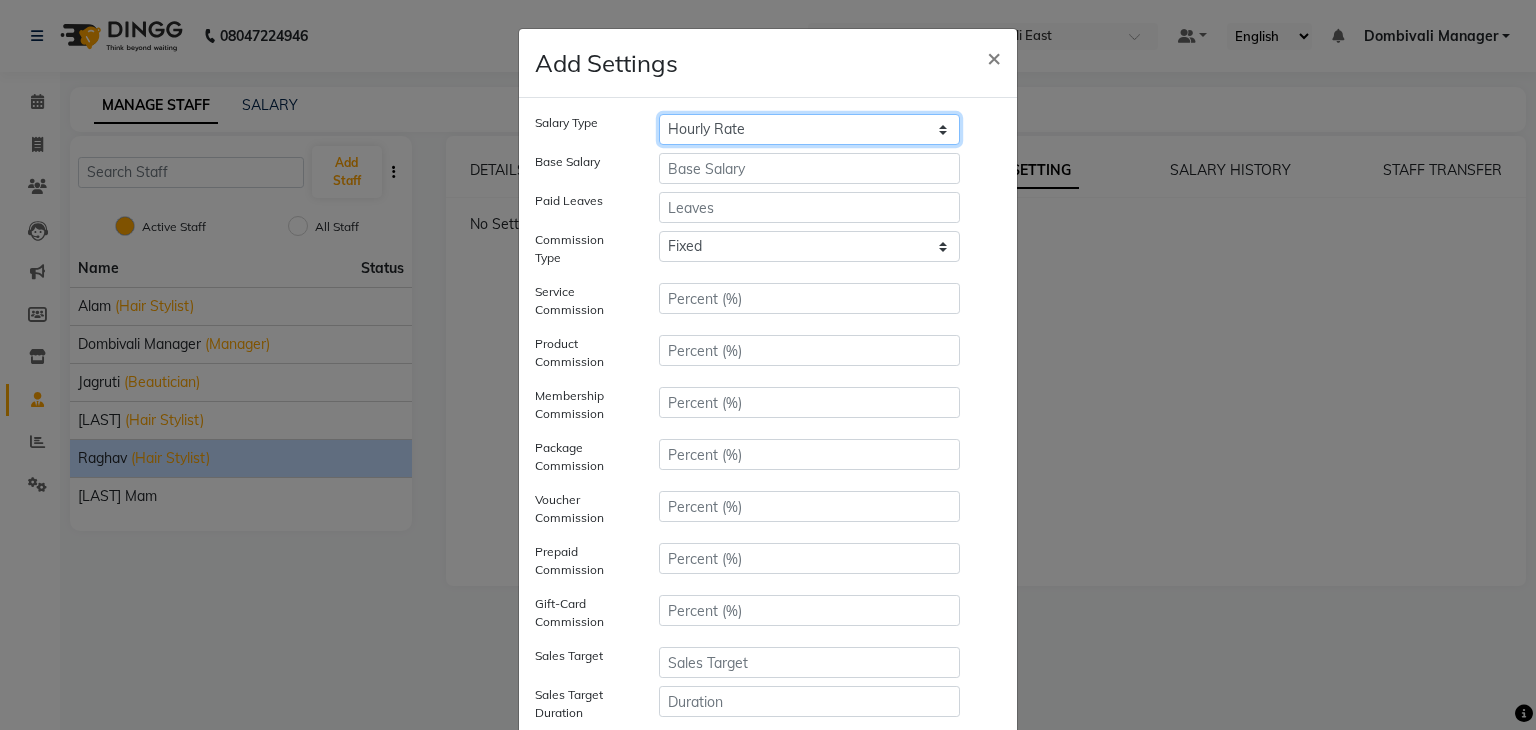 drag, startPoint x: 708, startPoint y: 124, endPoint x: 709, endPoint y: 136, distance: 12.0415945 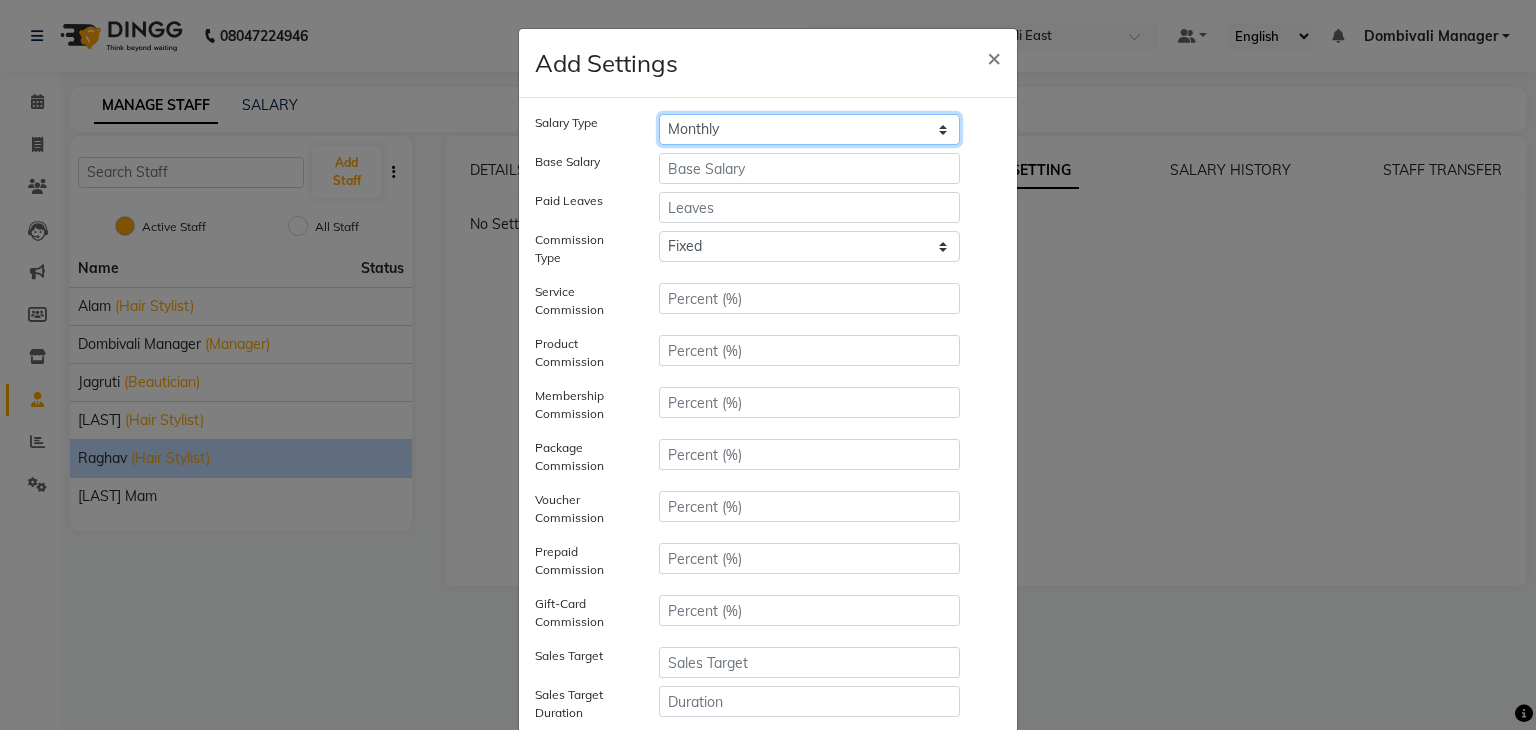 click on "Hourly Rate Bi-Weekly Twice Monthly Monthly Yearly" 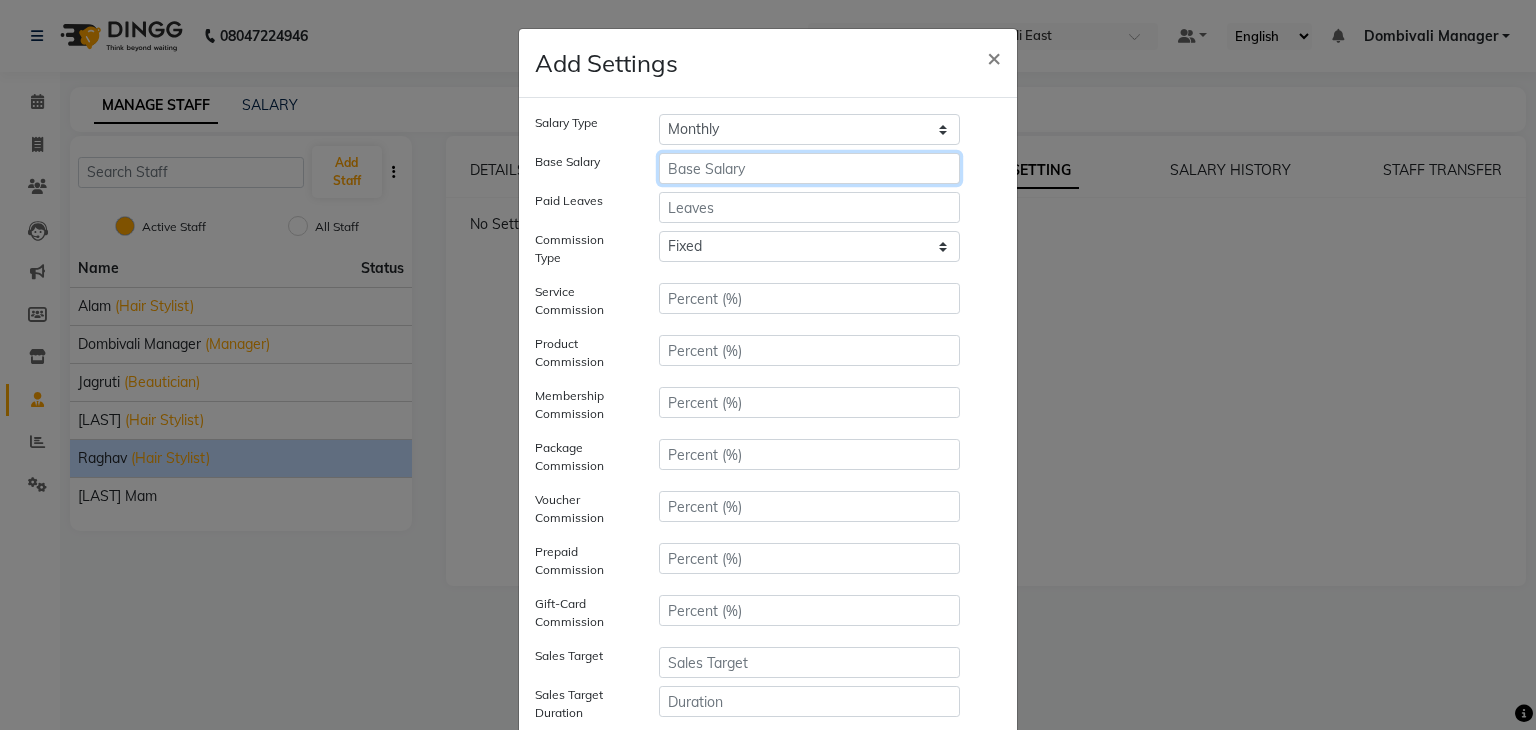 click 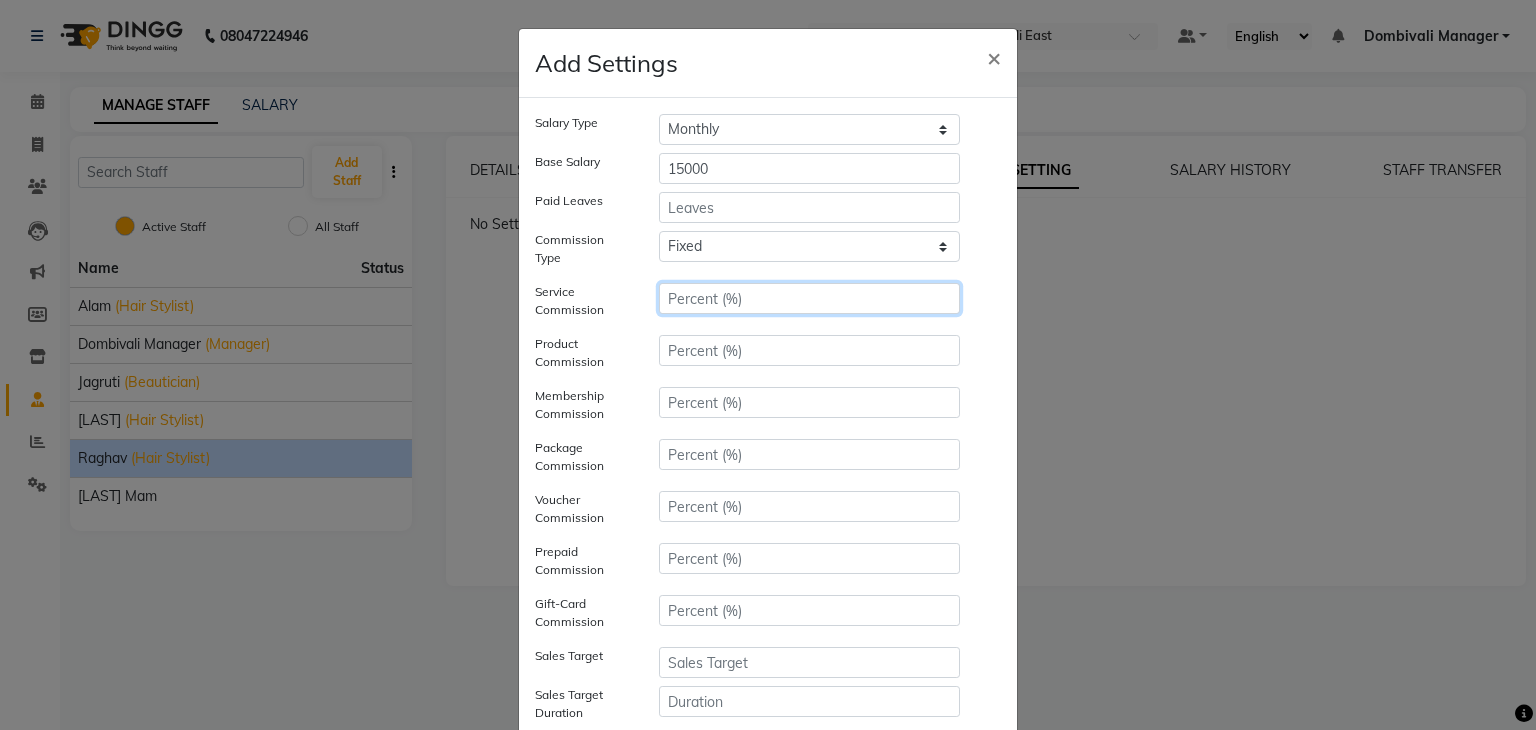 click 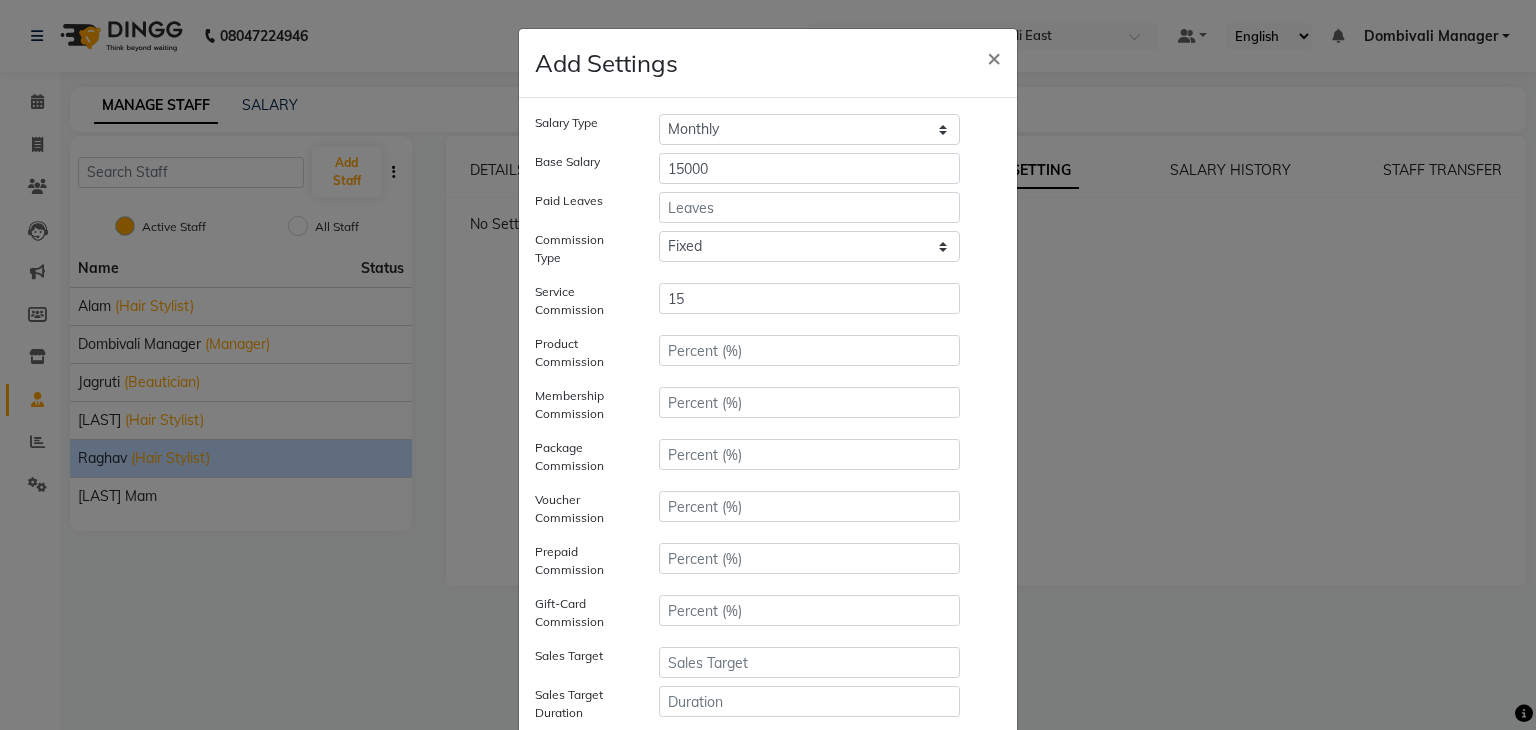 click 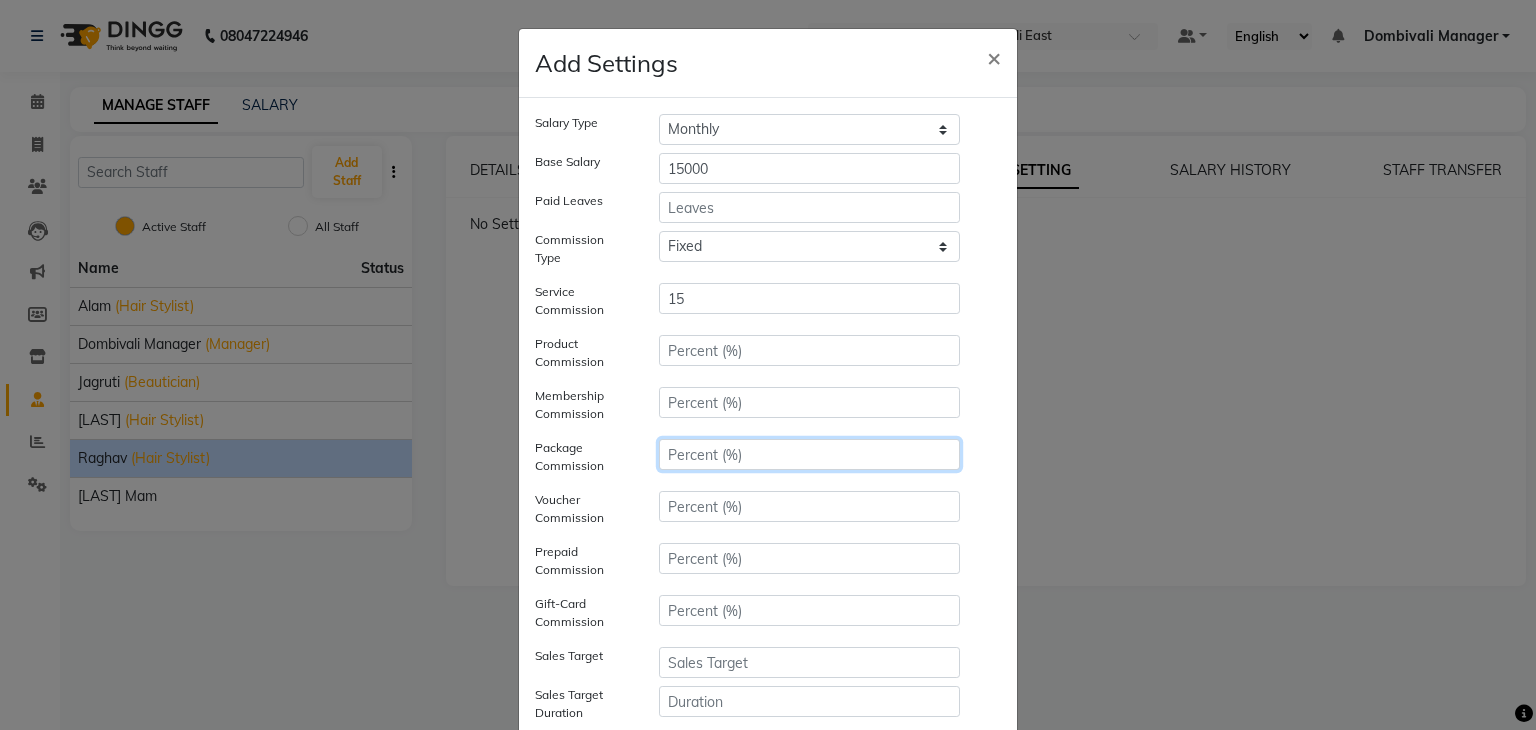 click 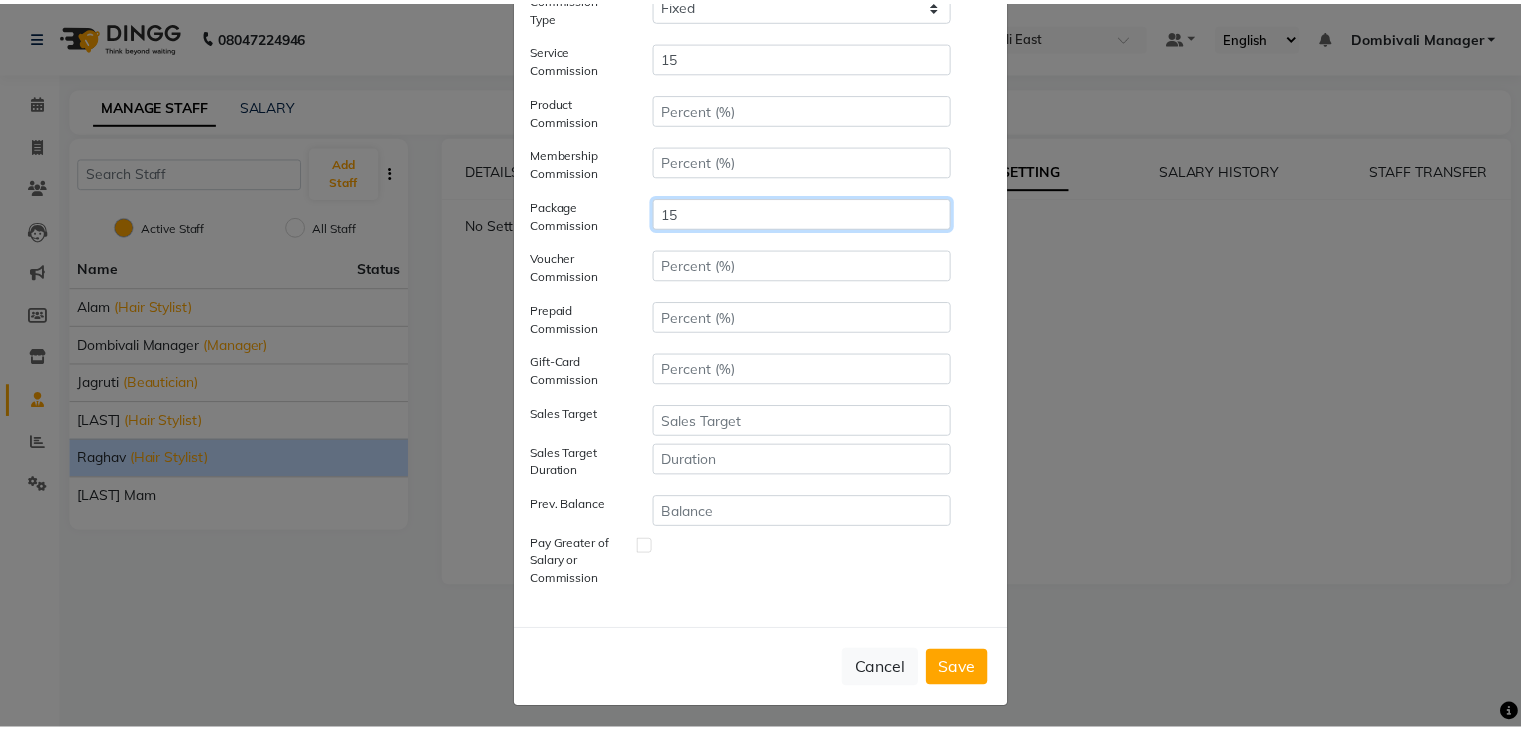 scroll, scrollTop: 248, scrollLeft: 0, axis: vertical 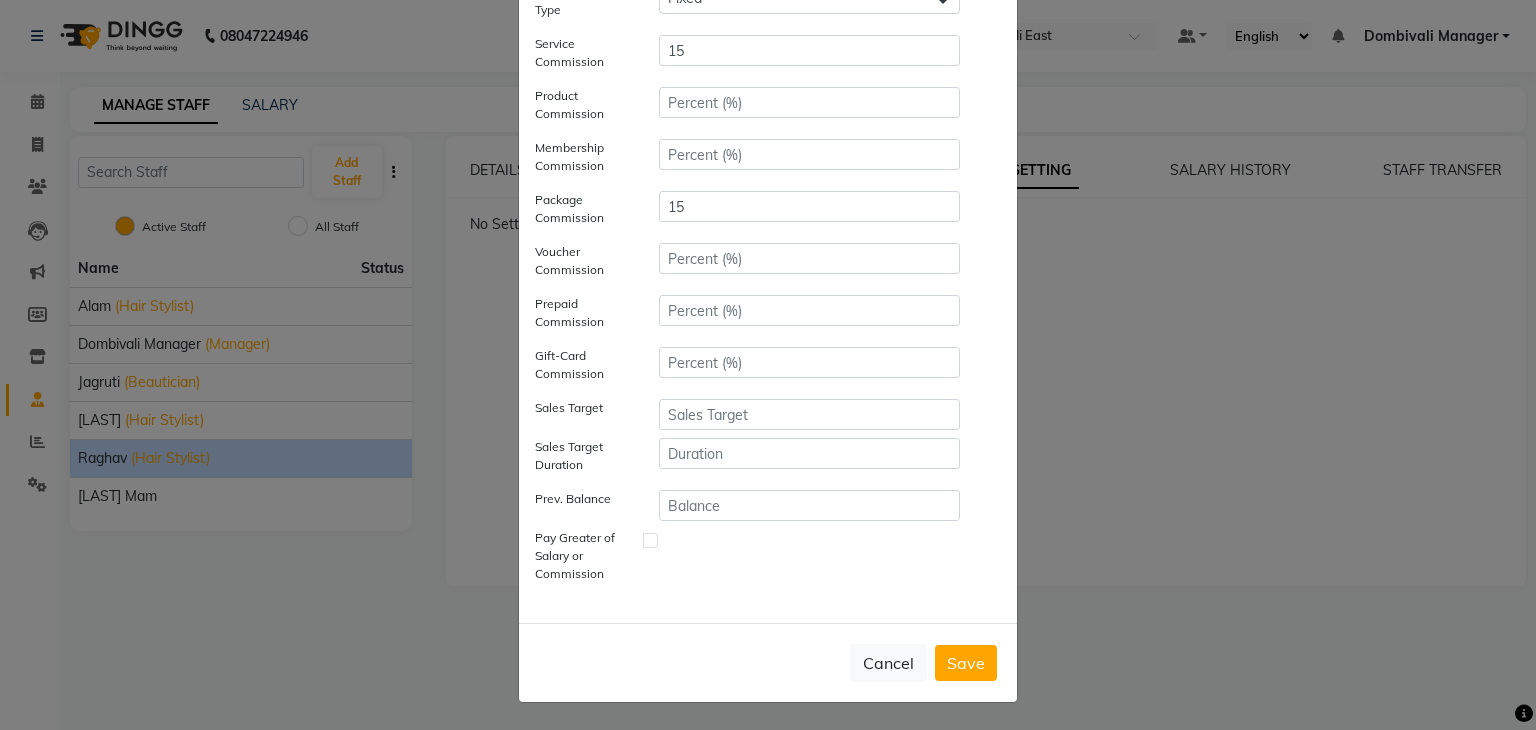 click on "Save" 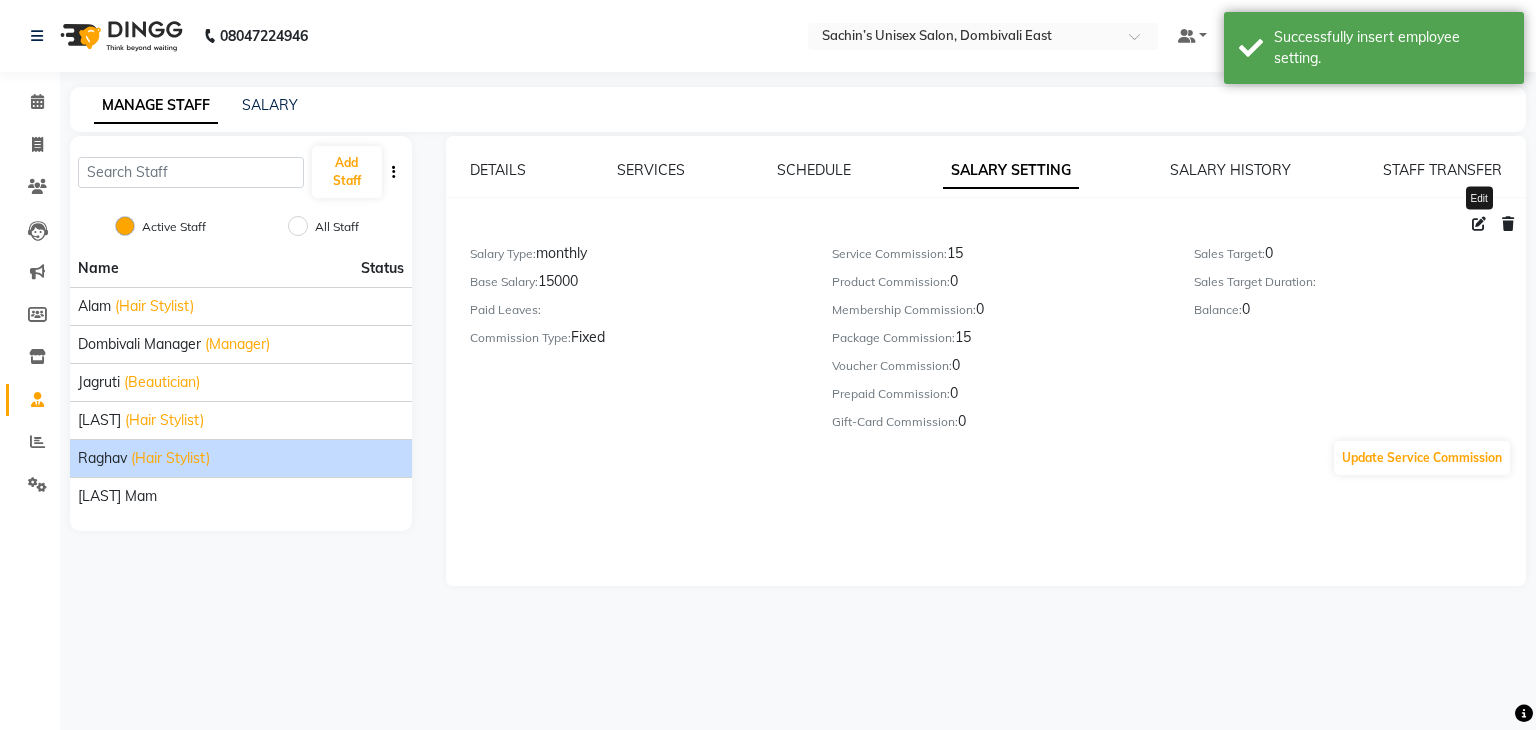 click 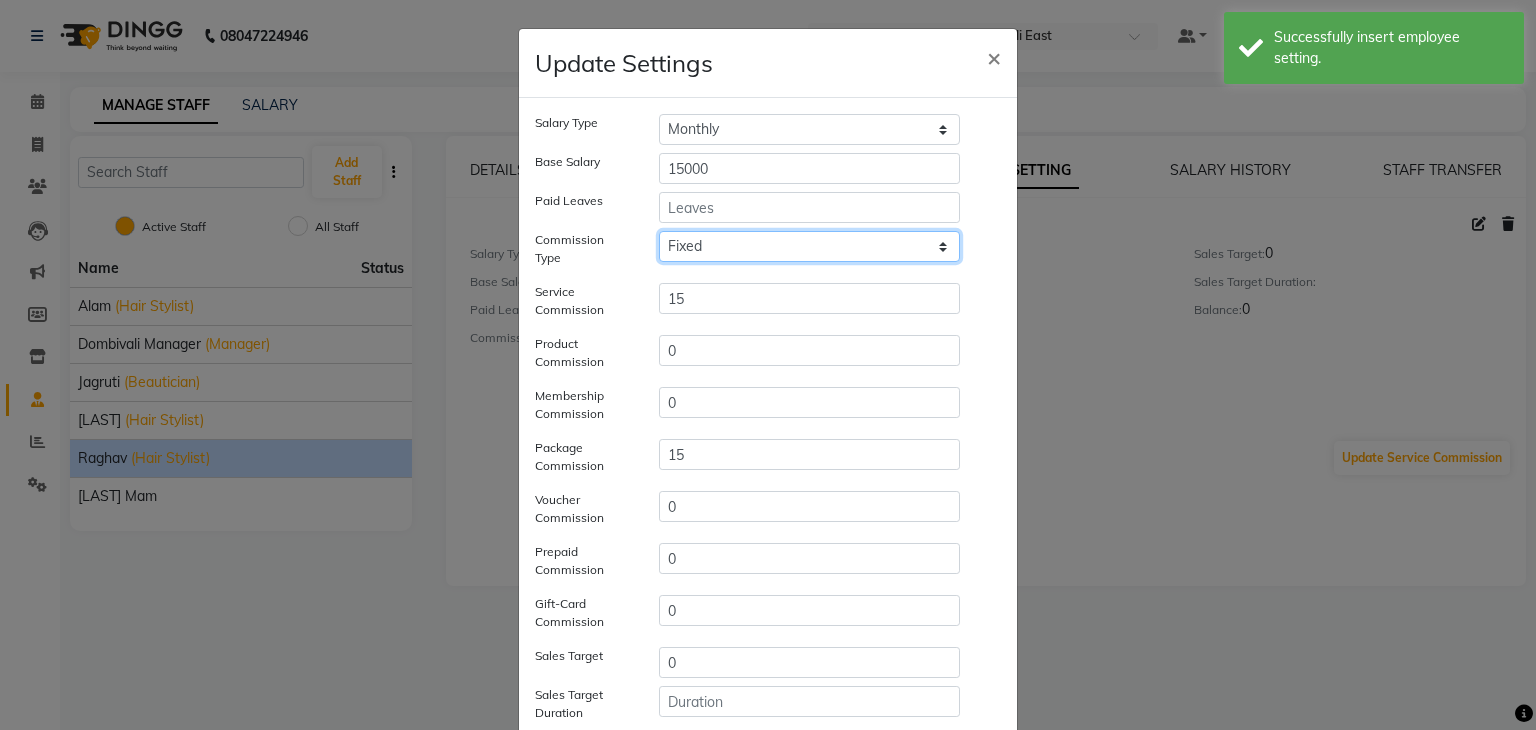 click on "Fixed" 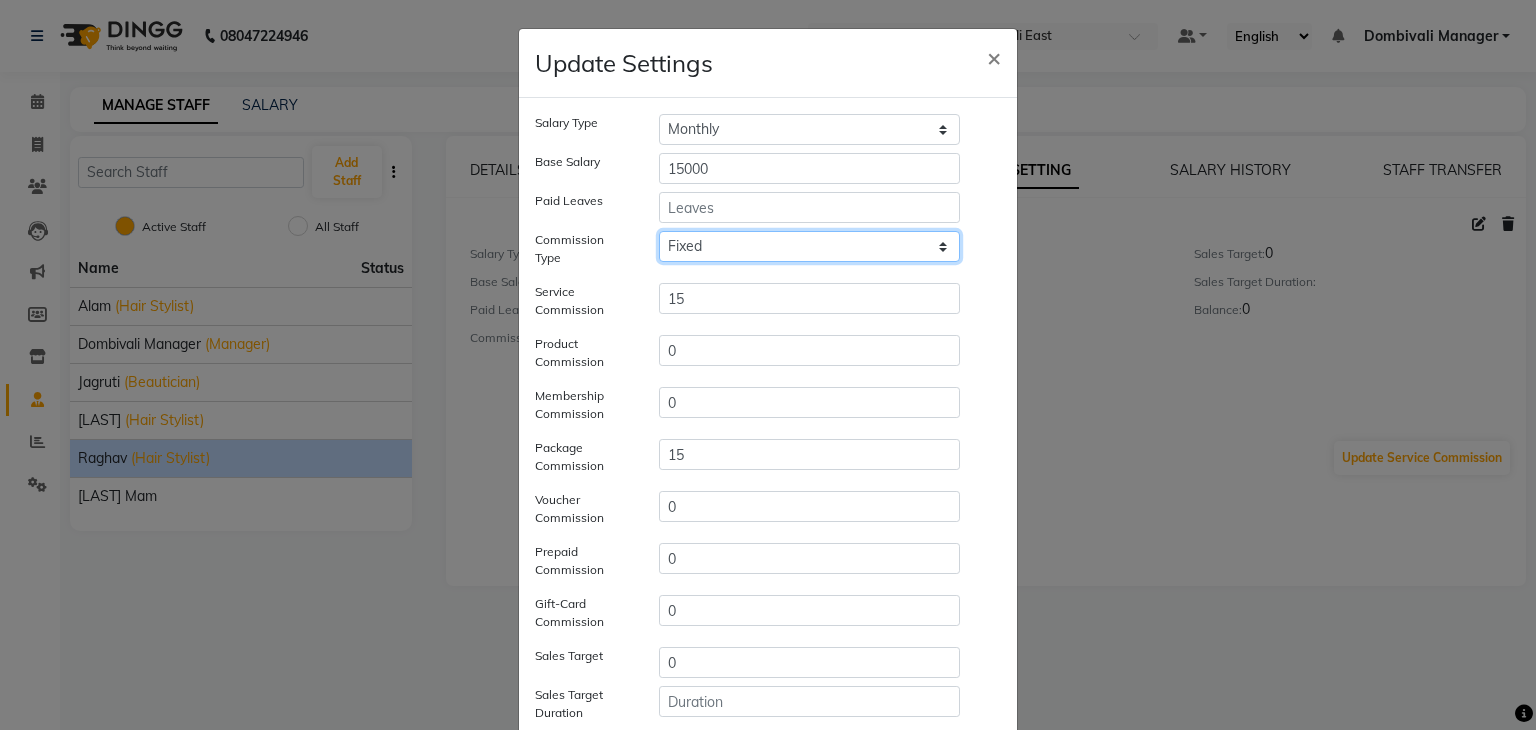 click on "Fixed" 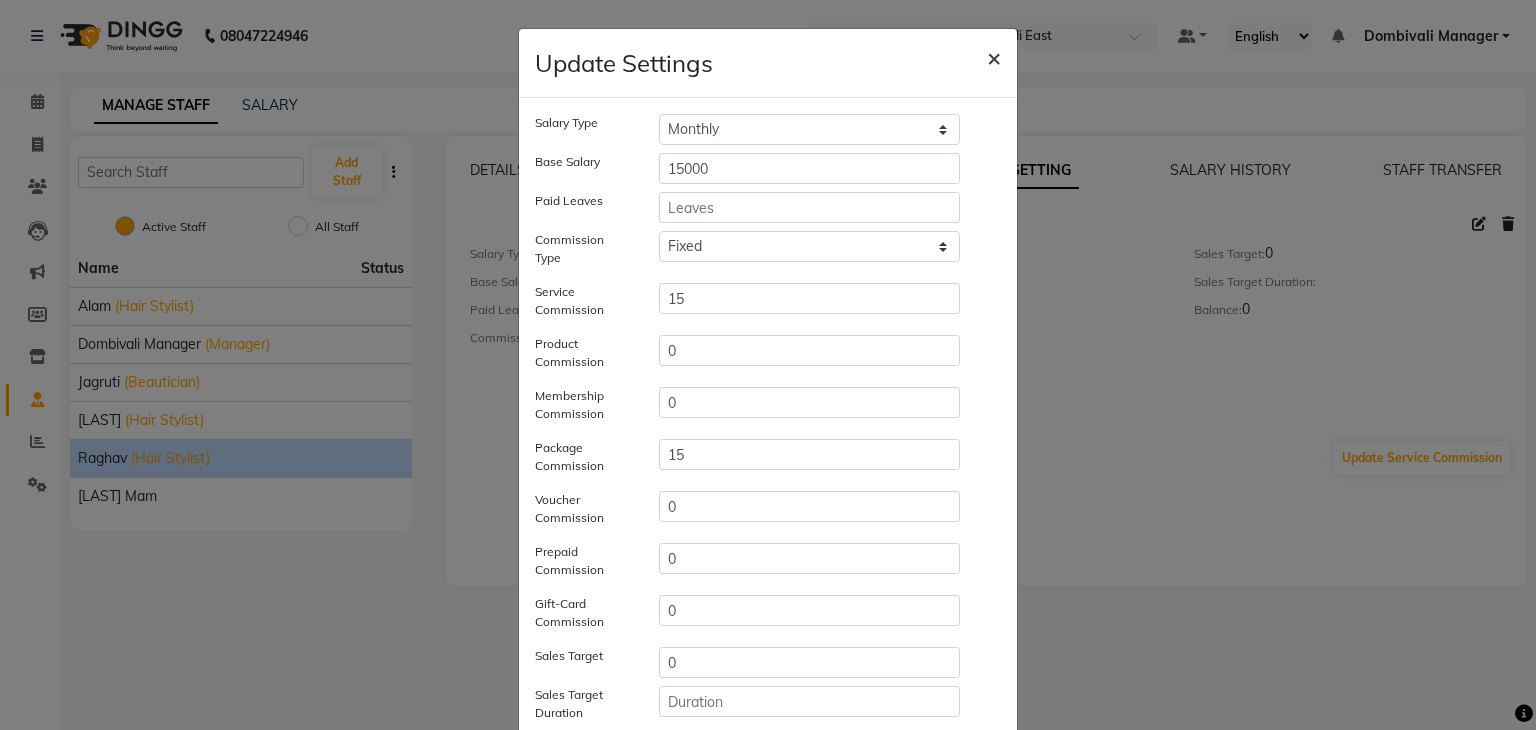 click on "×" 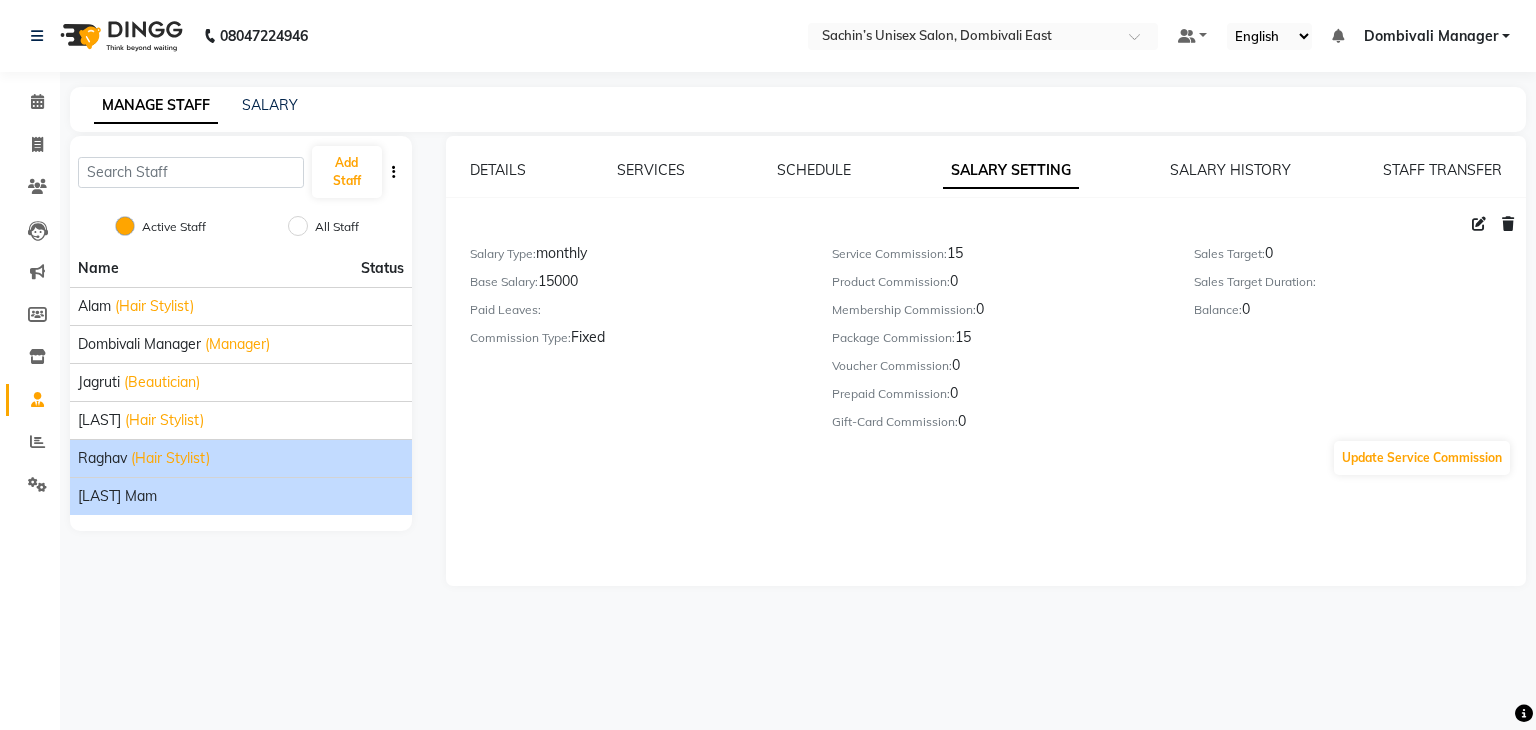 click on "[LAST] Mam" 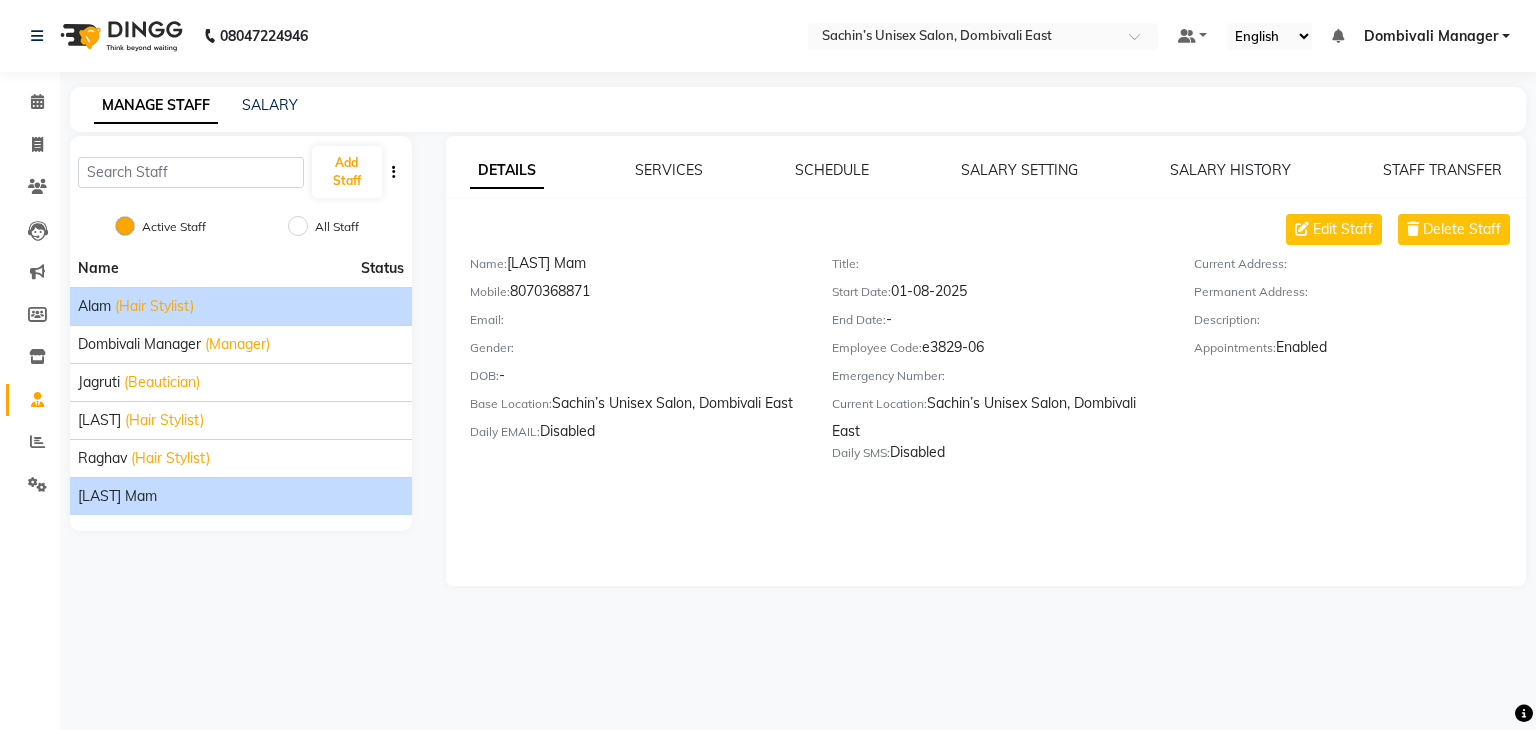 drag, startPoint x: 175, startPoint y: 302, endPoint x: 164, endPoint y: 305, distance: 11.401754 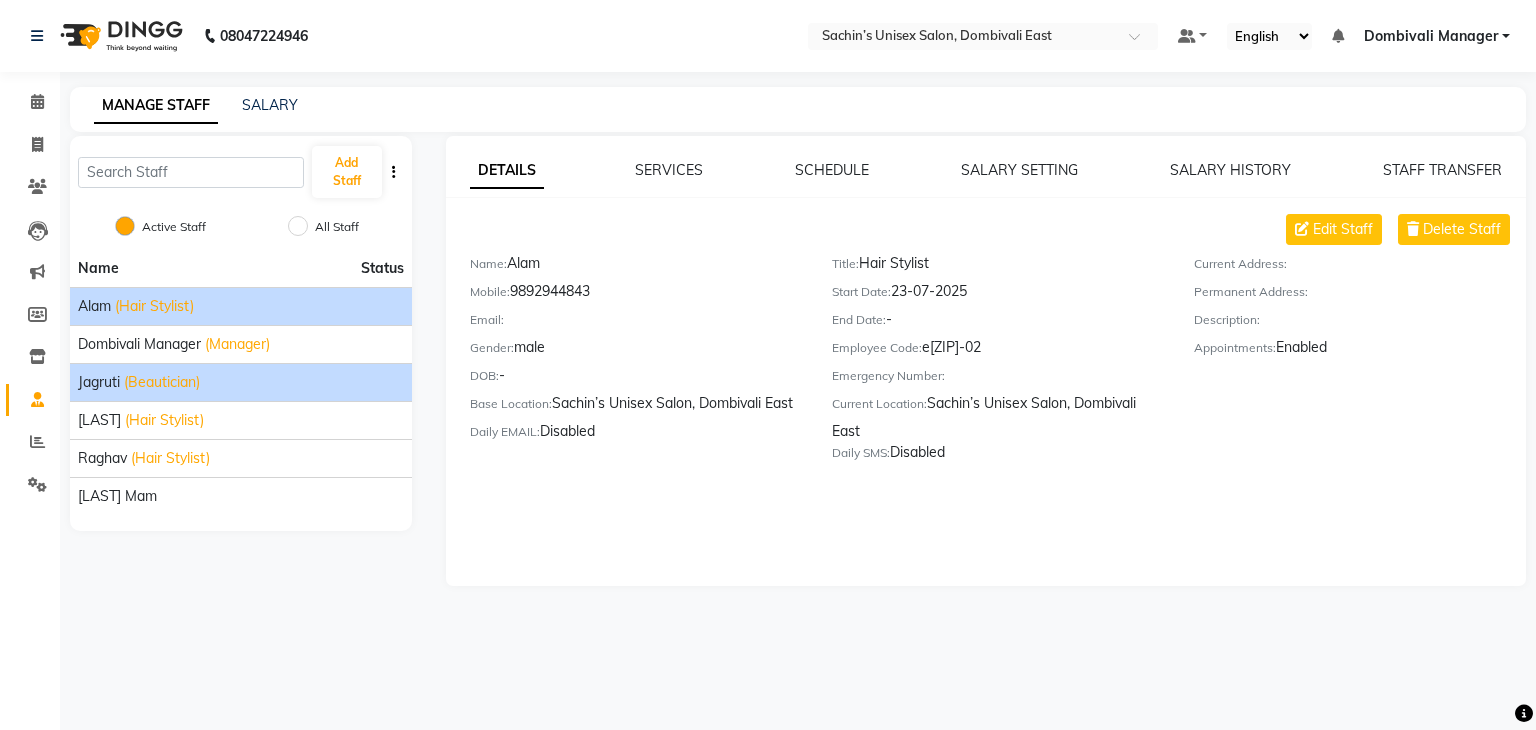 click on "(Beautician)" 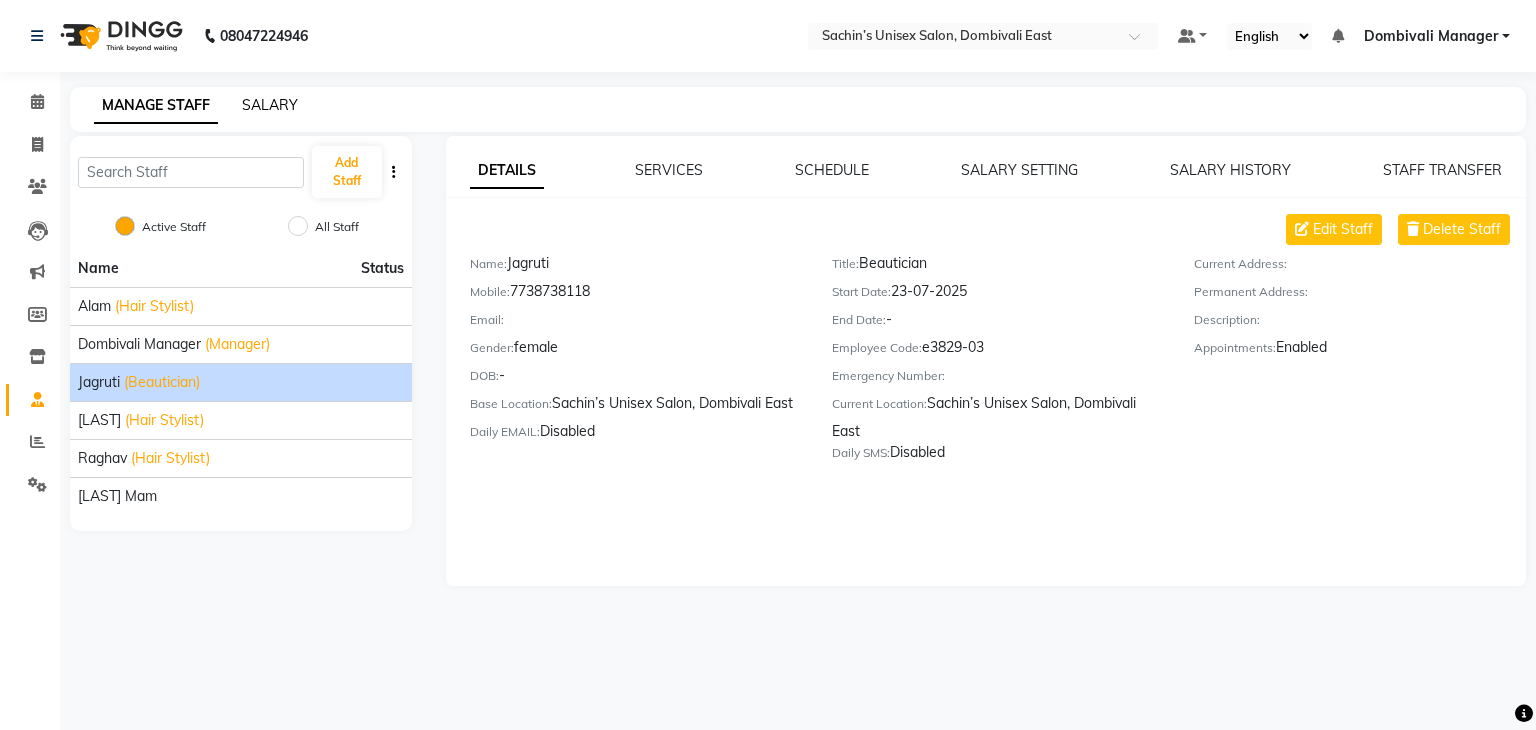 click on "SALARY" 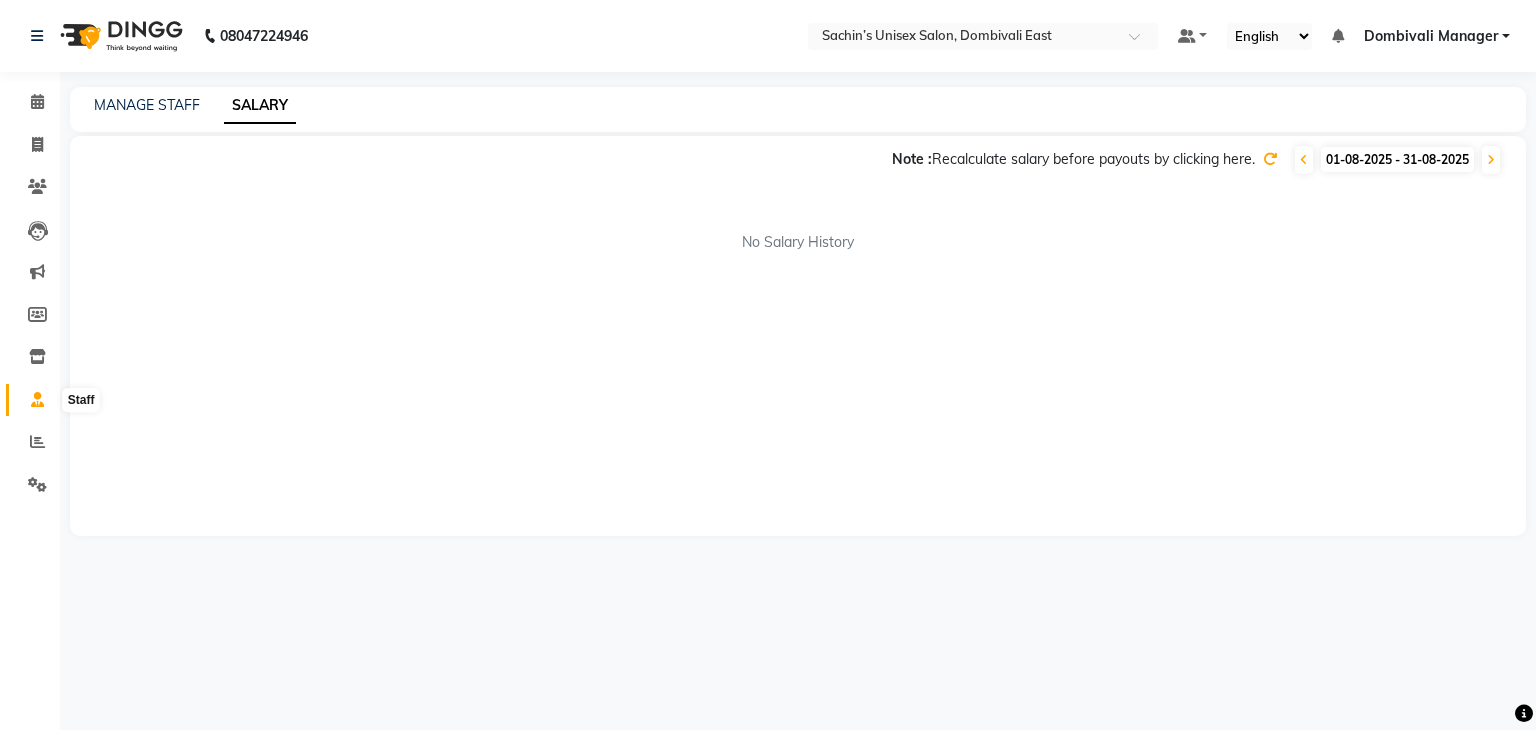 click 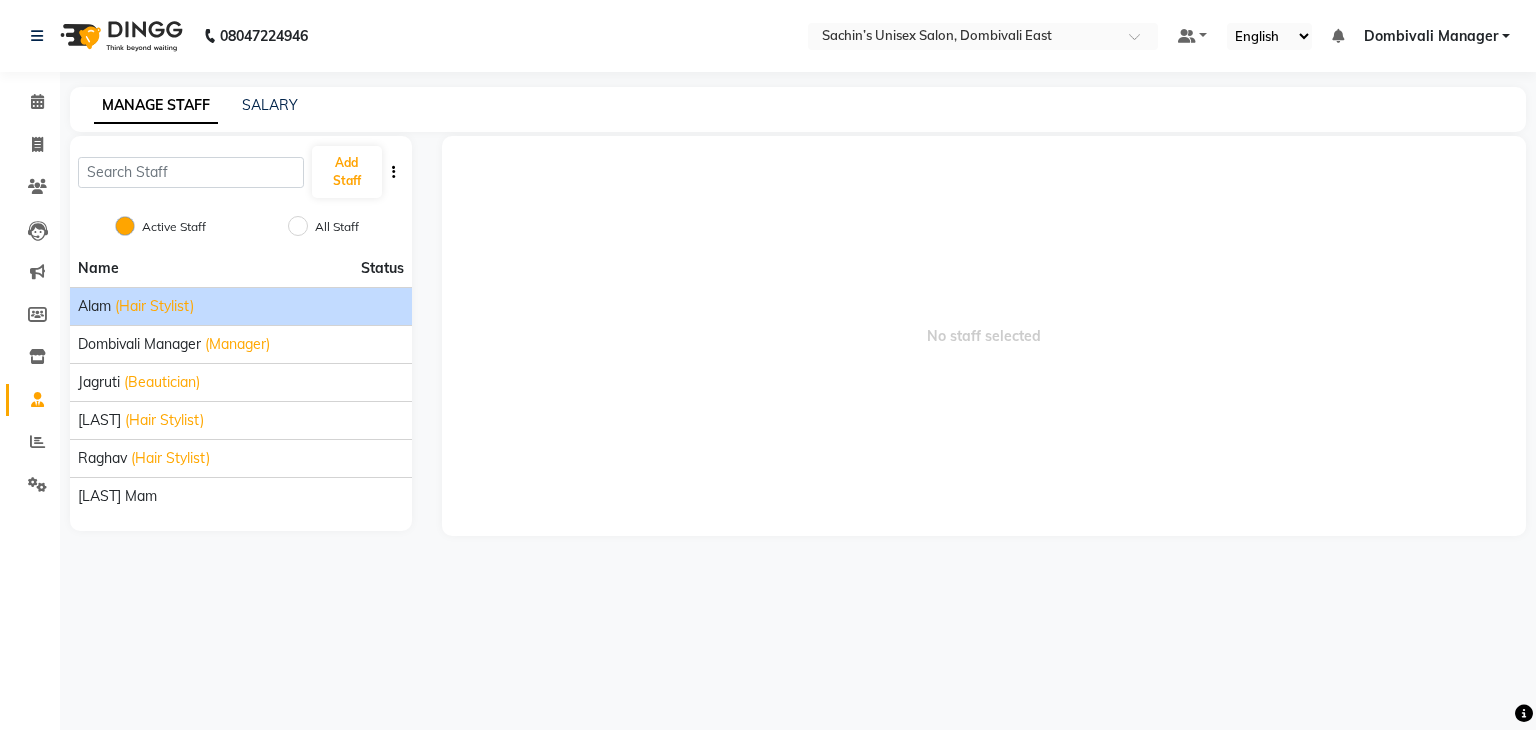 click on "Alam" 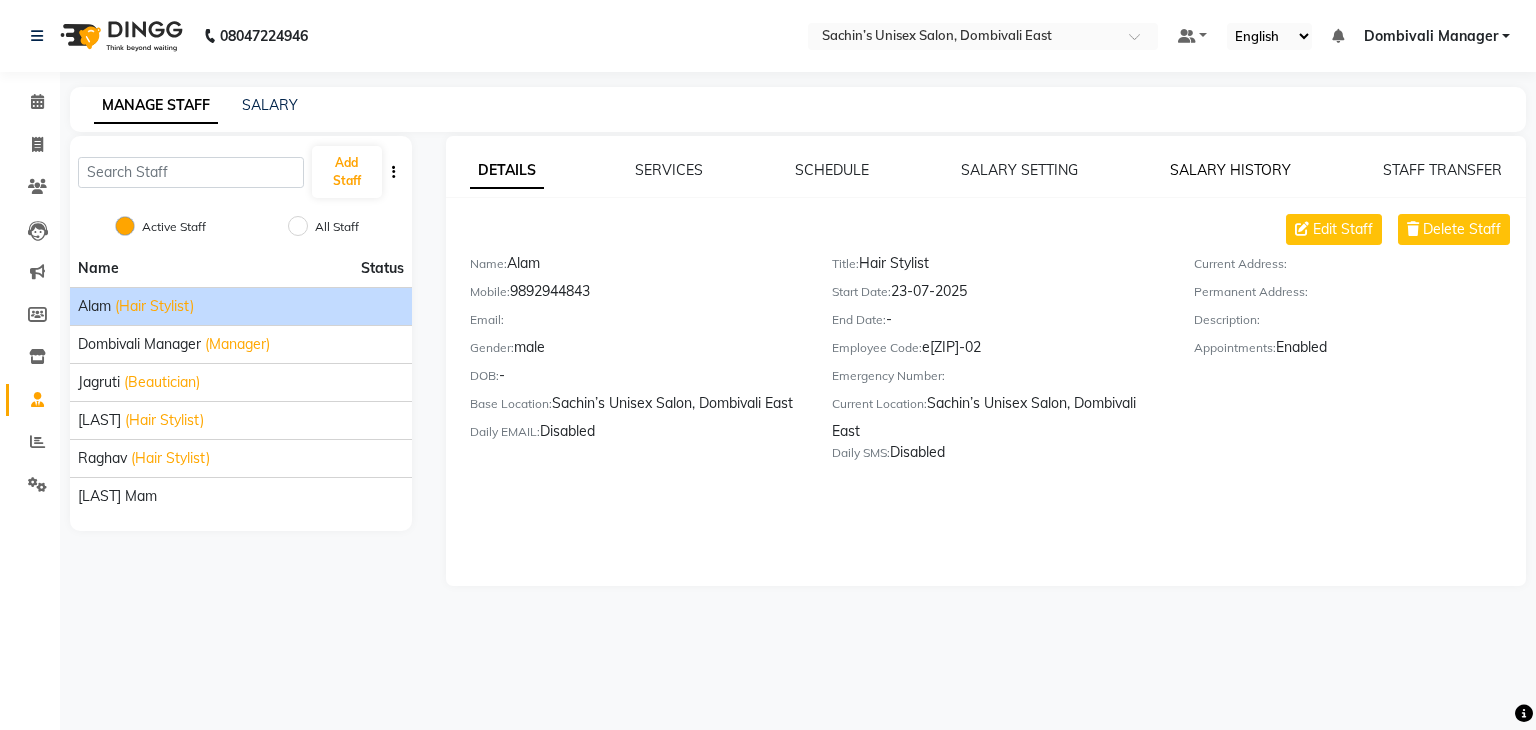 click on "SALARY HISTORY" 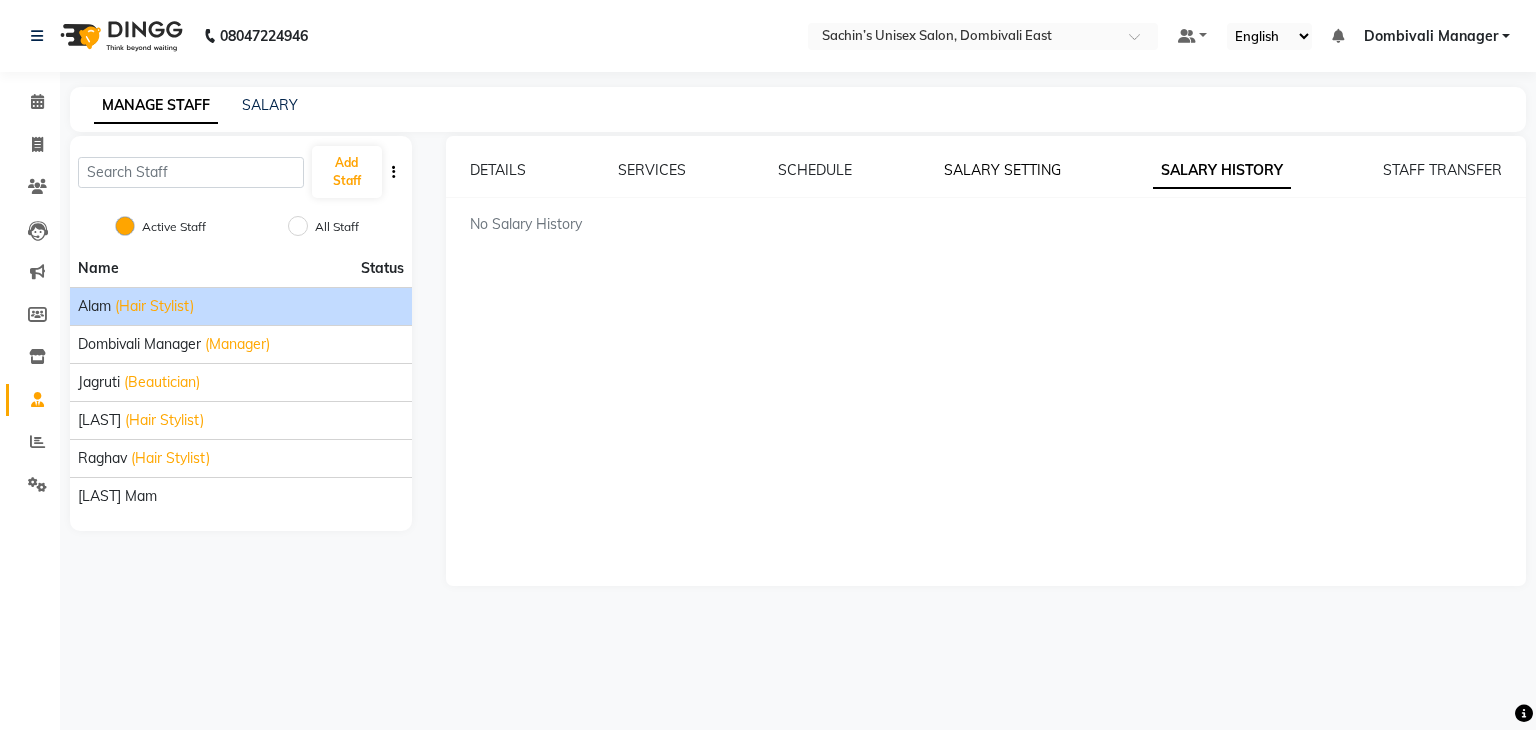click on "SALARY SETTING" 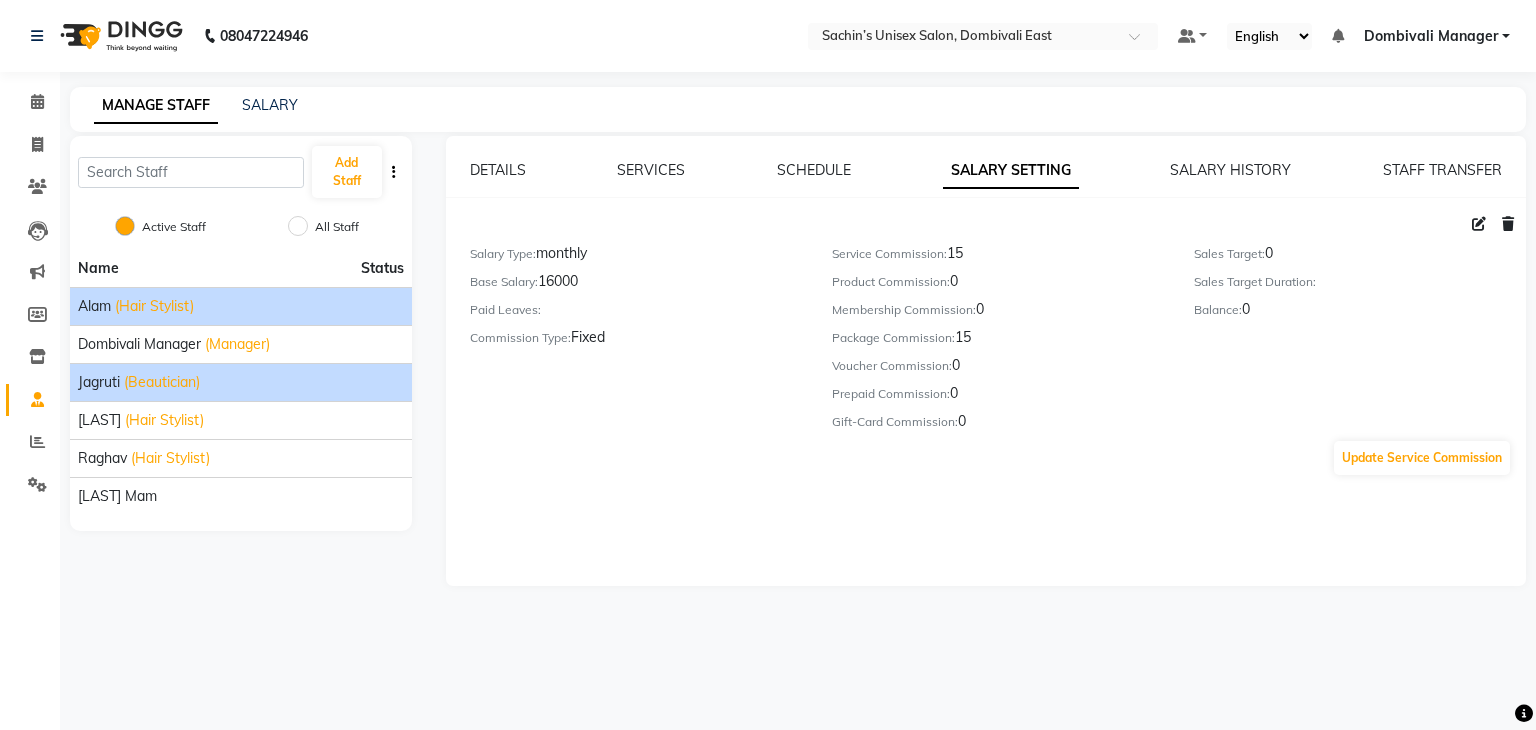 click on "Jagruti" 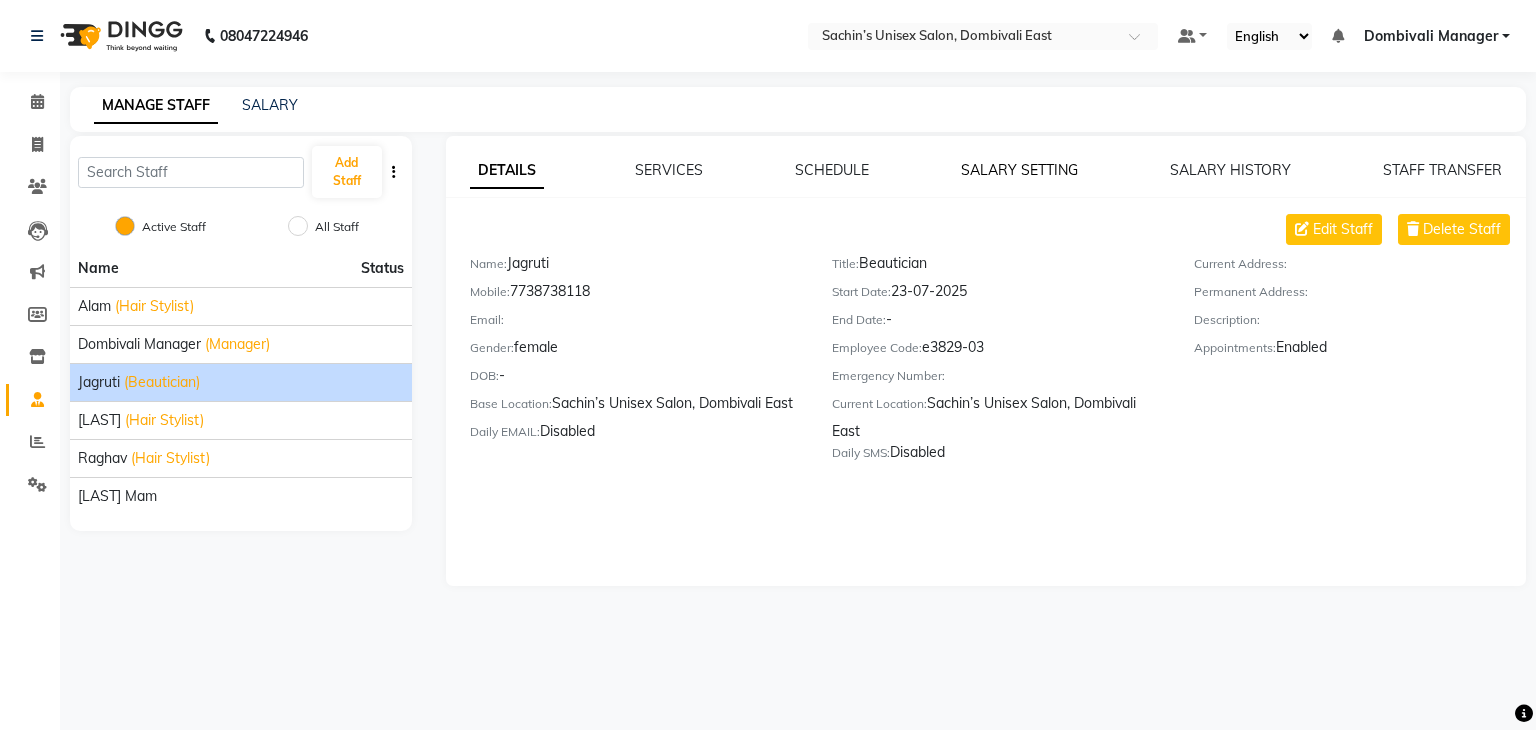 click on "SALARY SETTING" 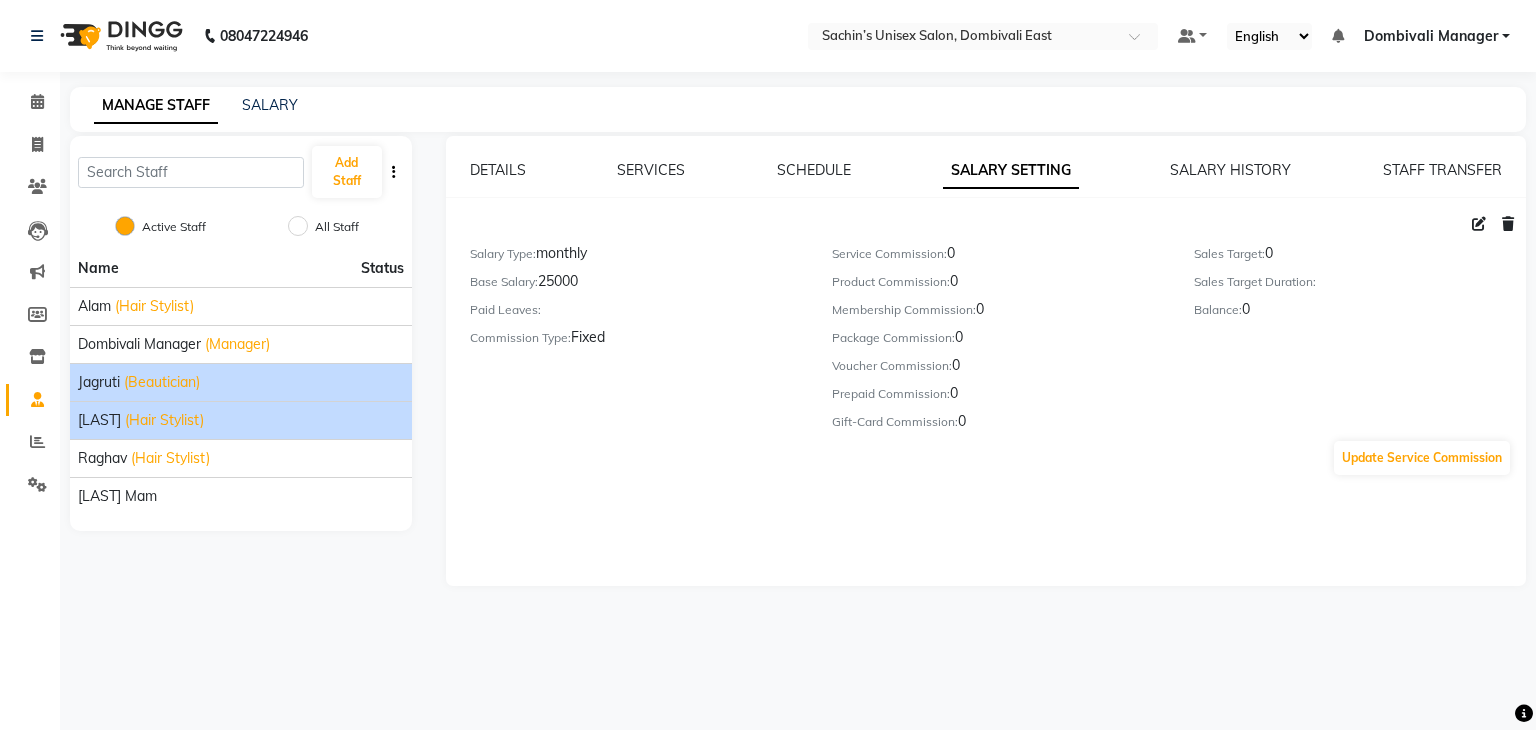click on "[LAST]" 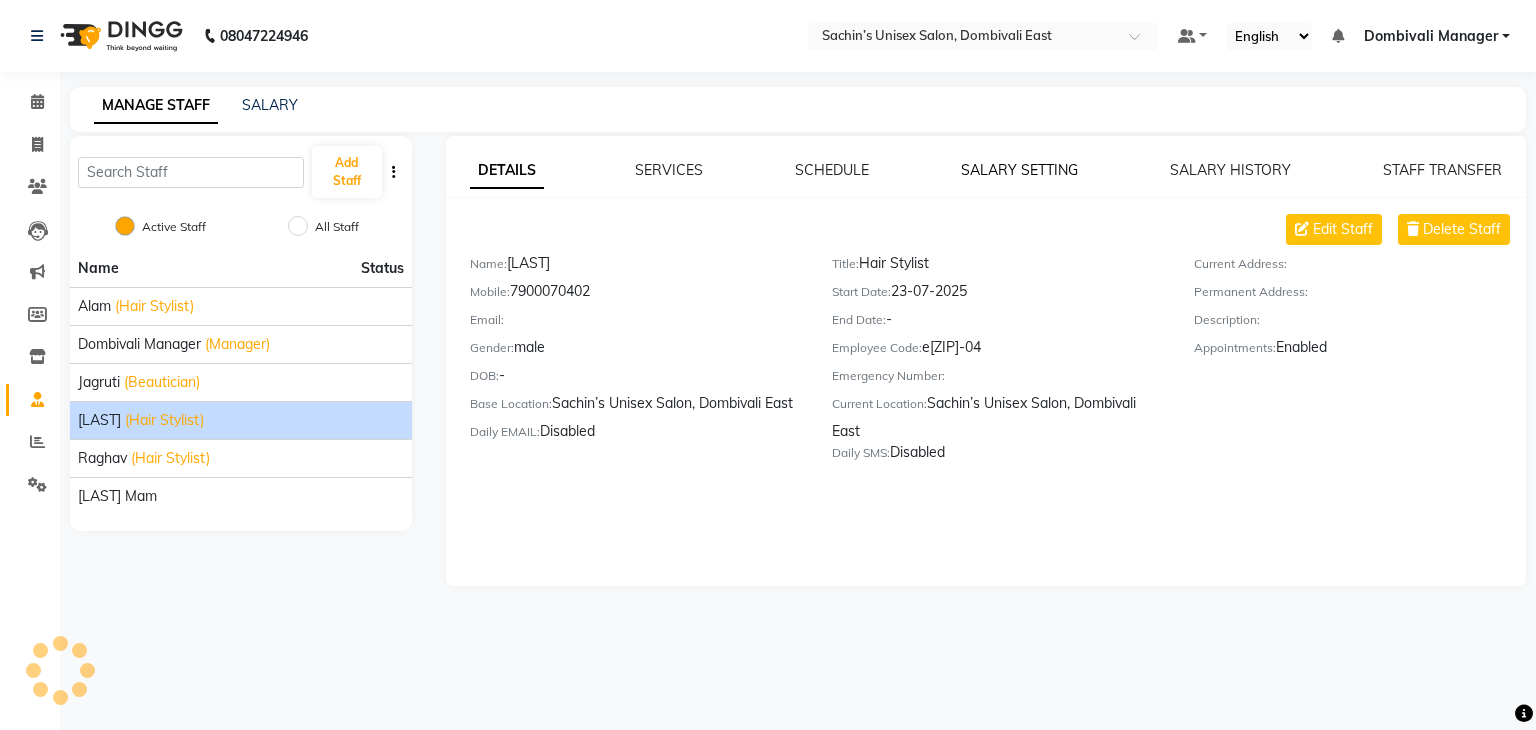 click on "SALARY SETTING" 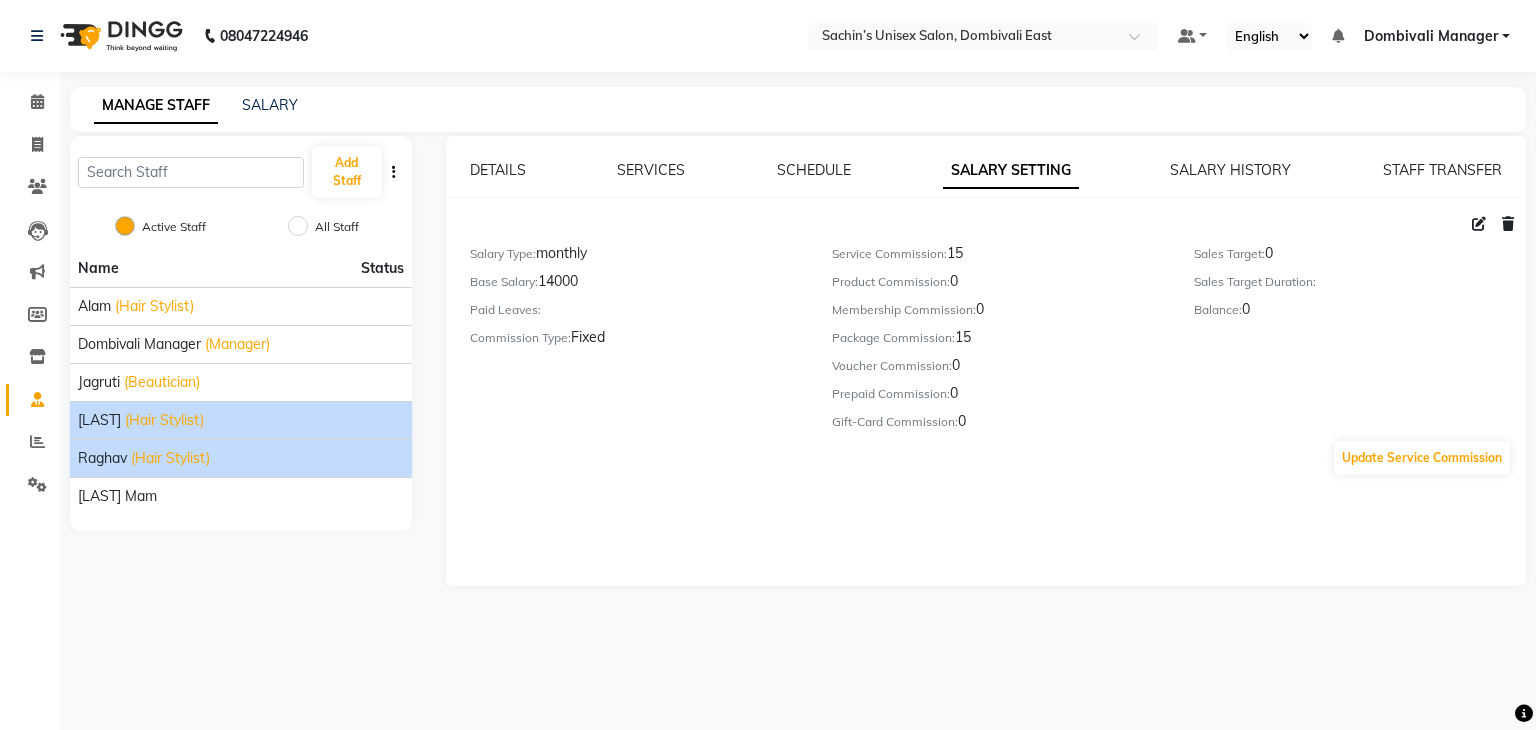 click on "Raghav" 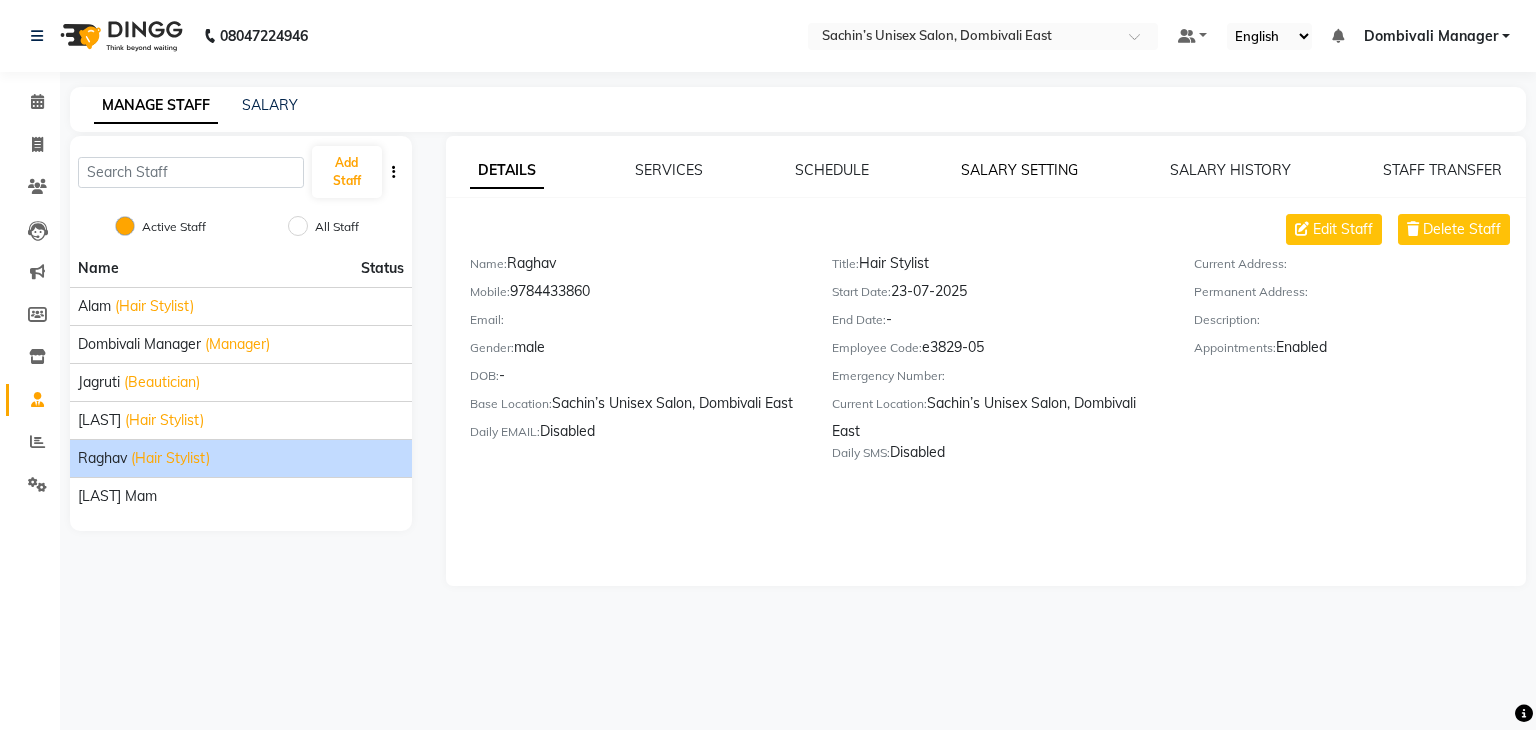 click on "SALARY SETTING" 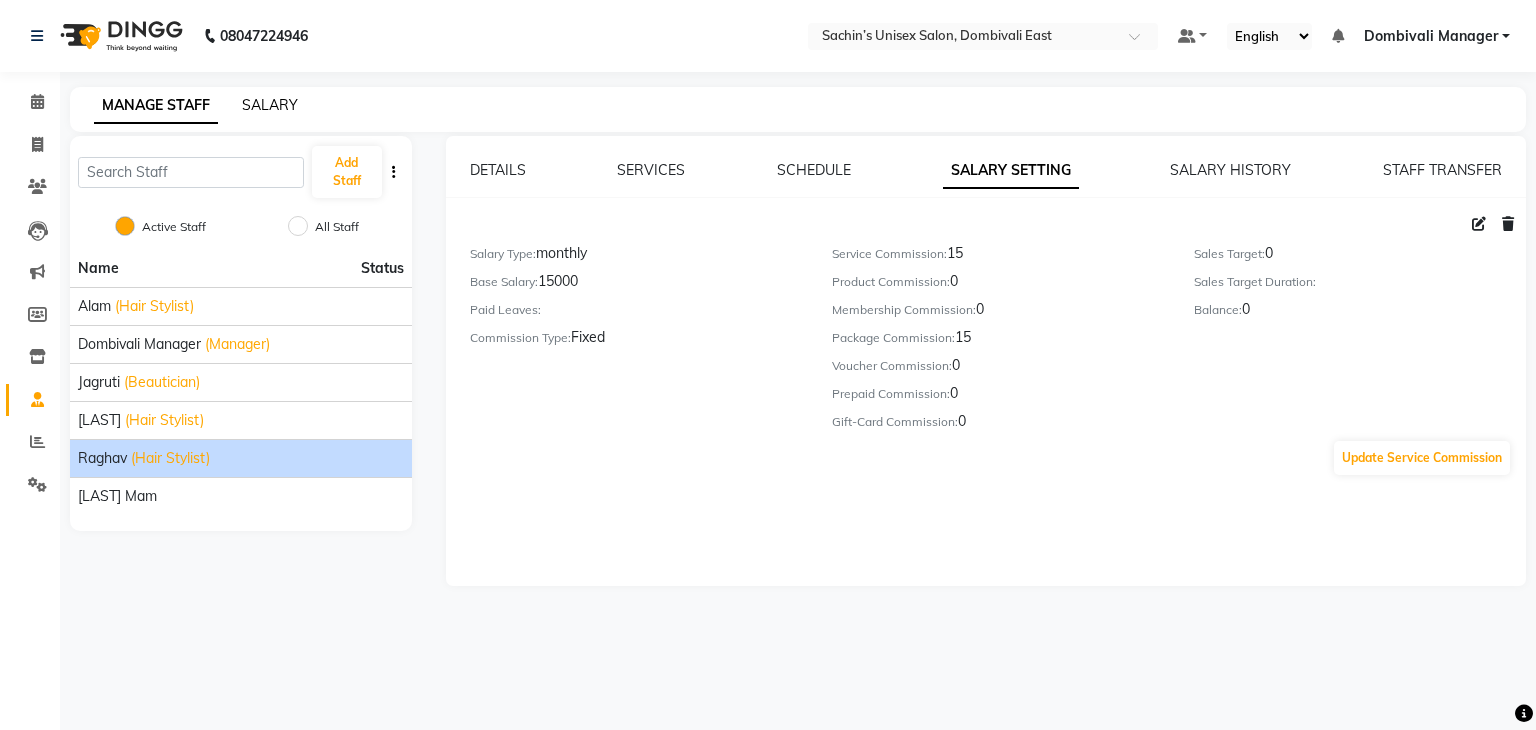 click on "SALARY" 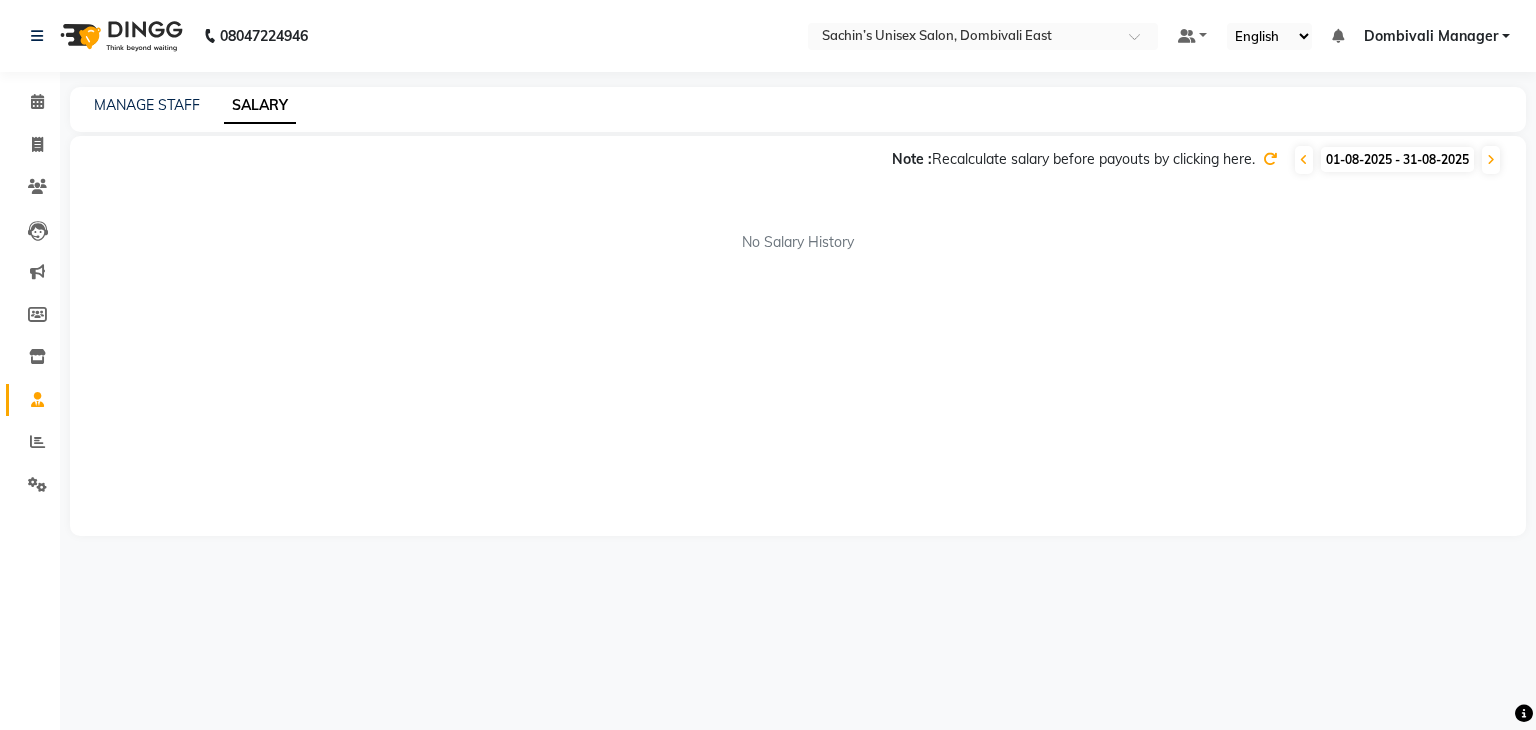 click 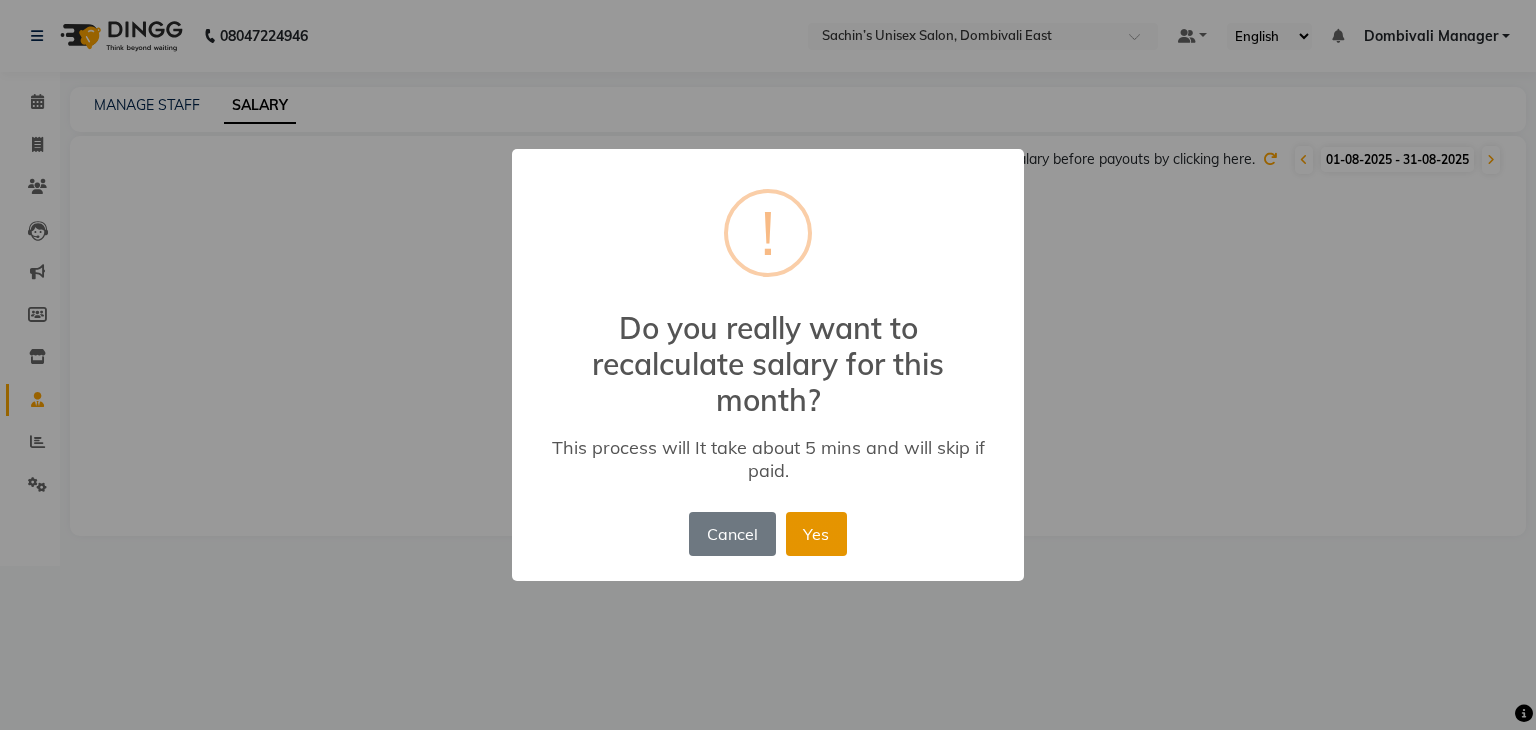 click on "Yes" at bounding box center (816, 534) 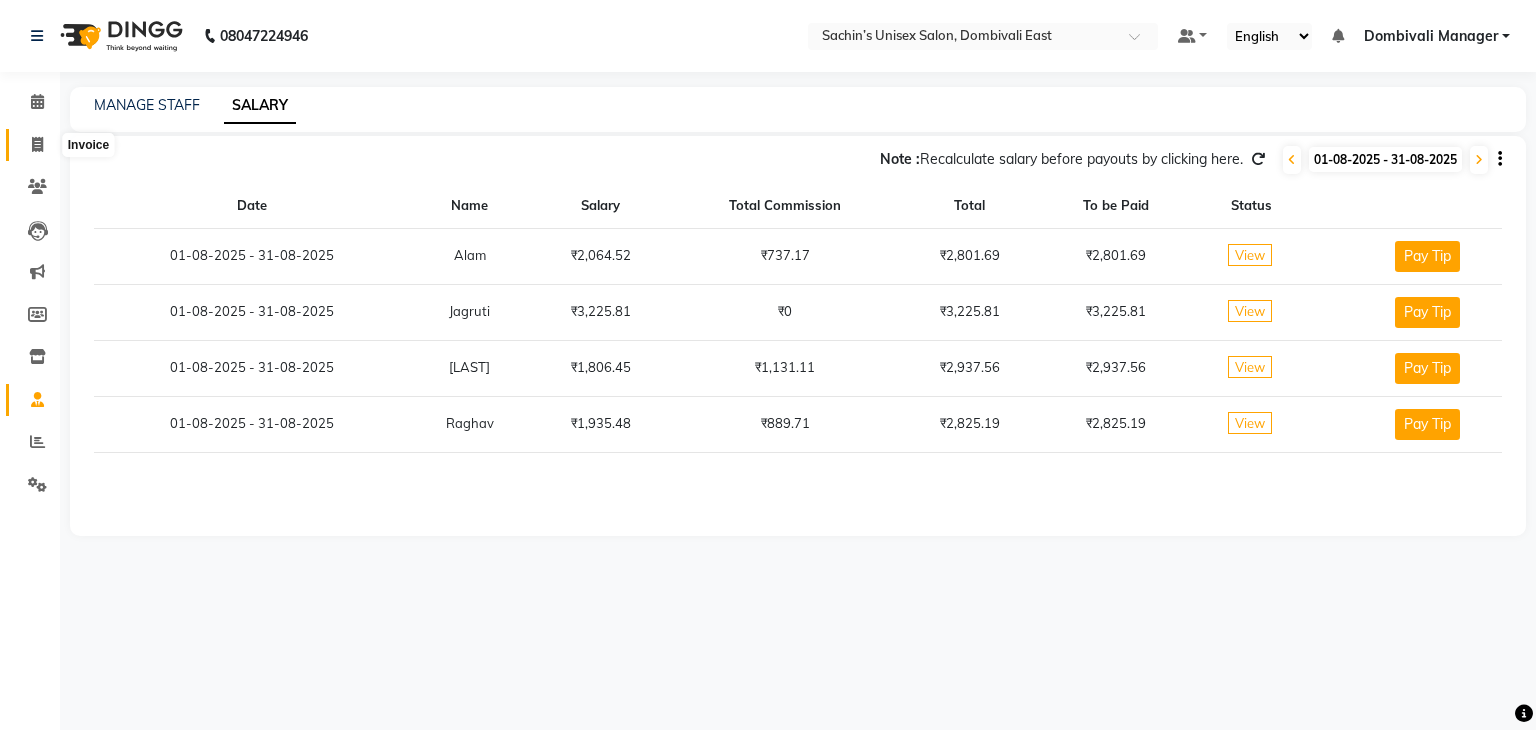 click 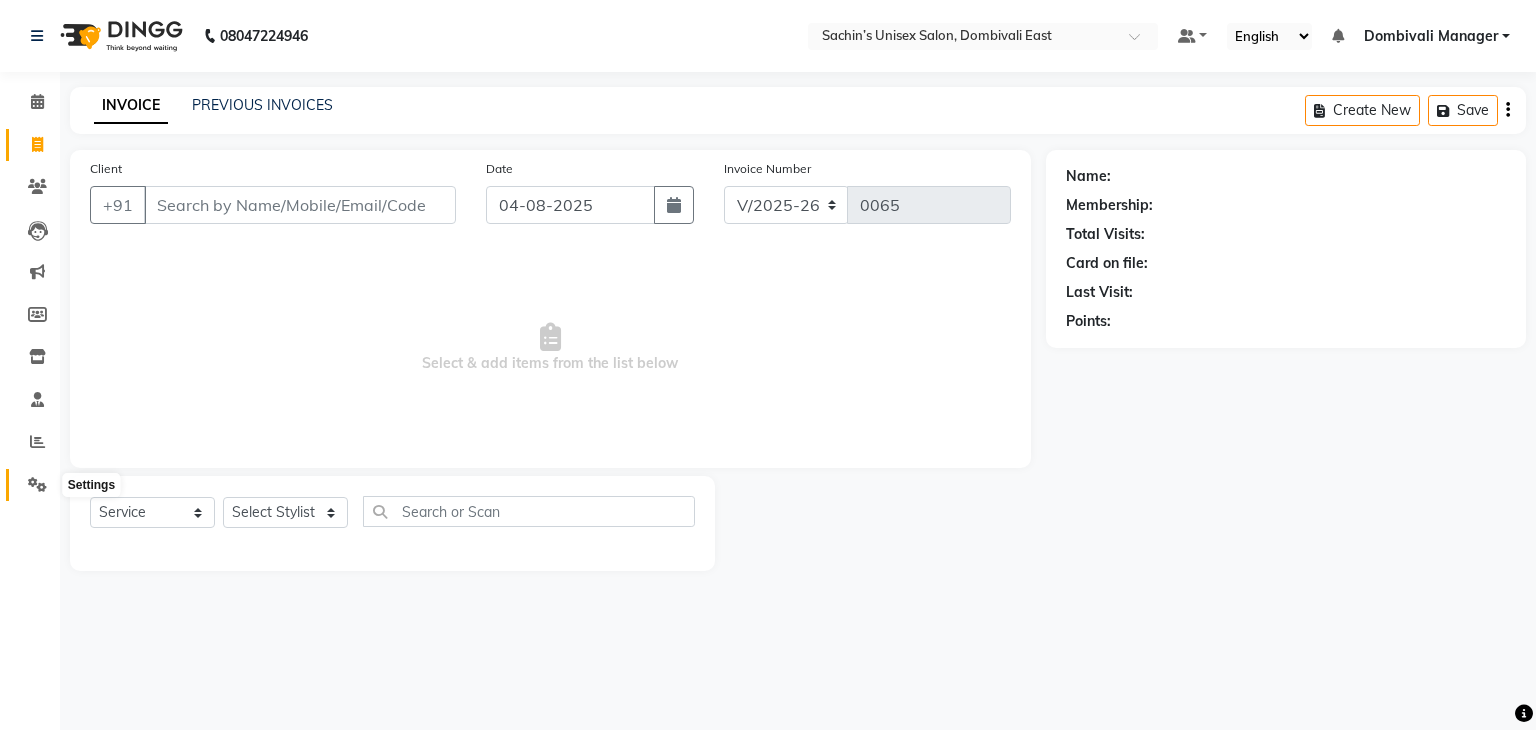 click 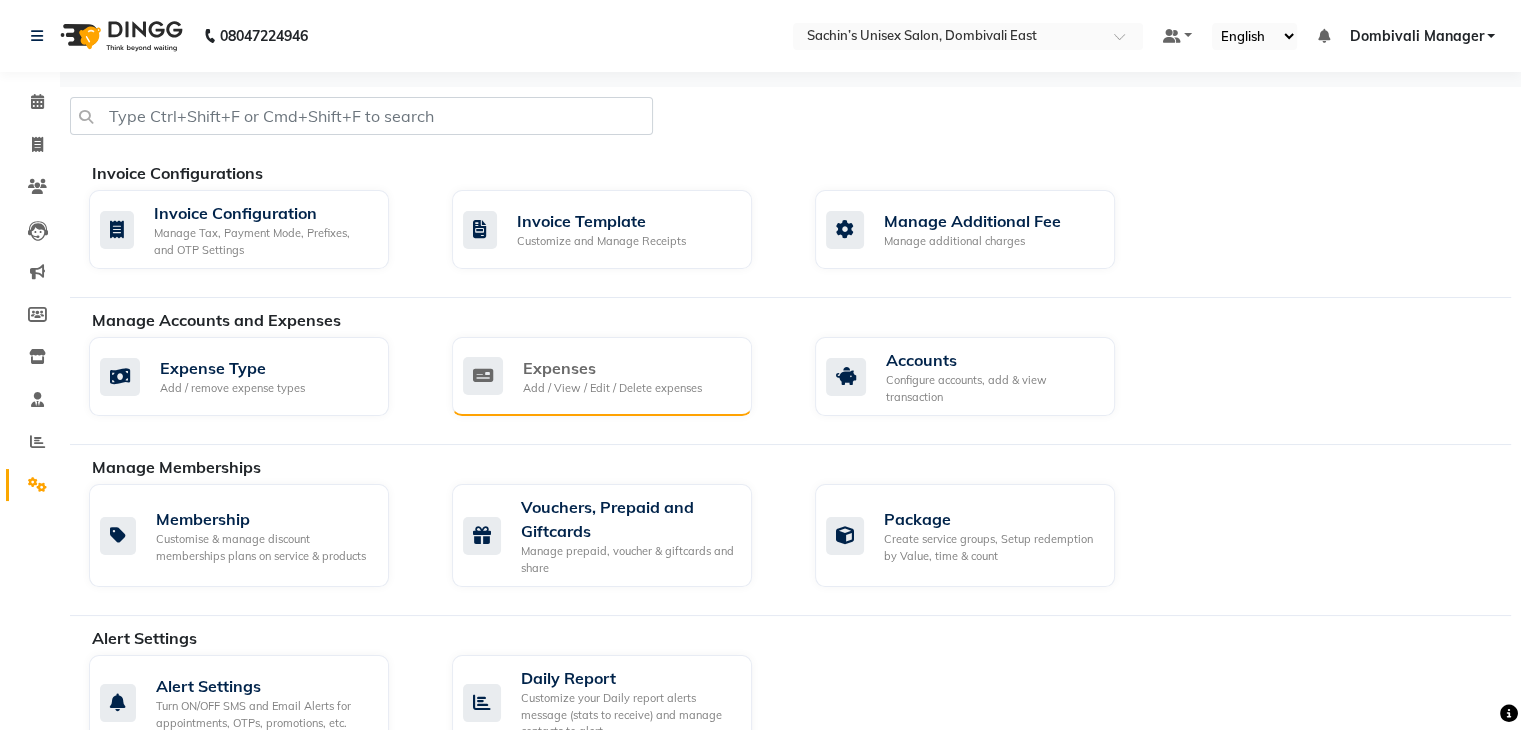 click on "Expenses" 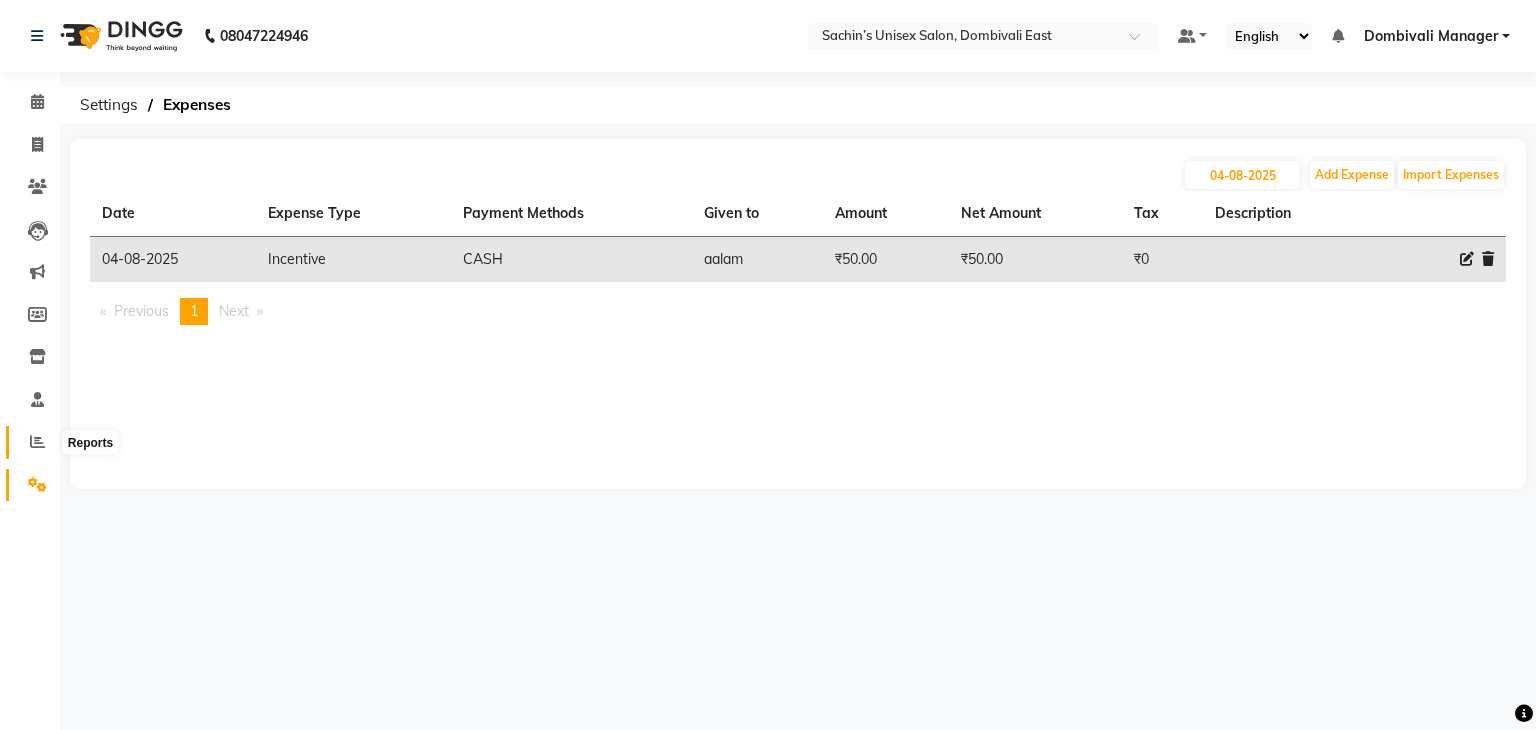 click 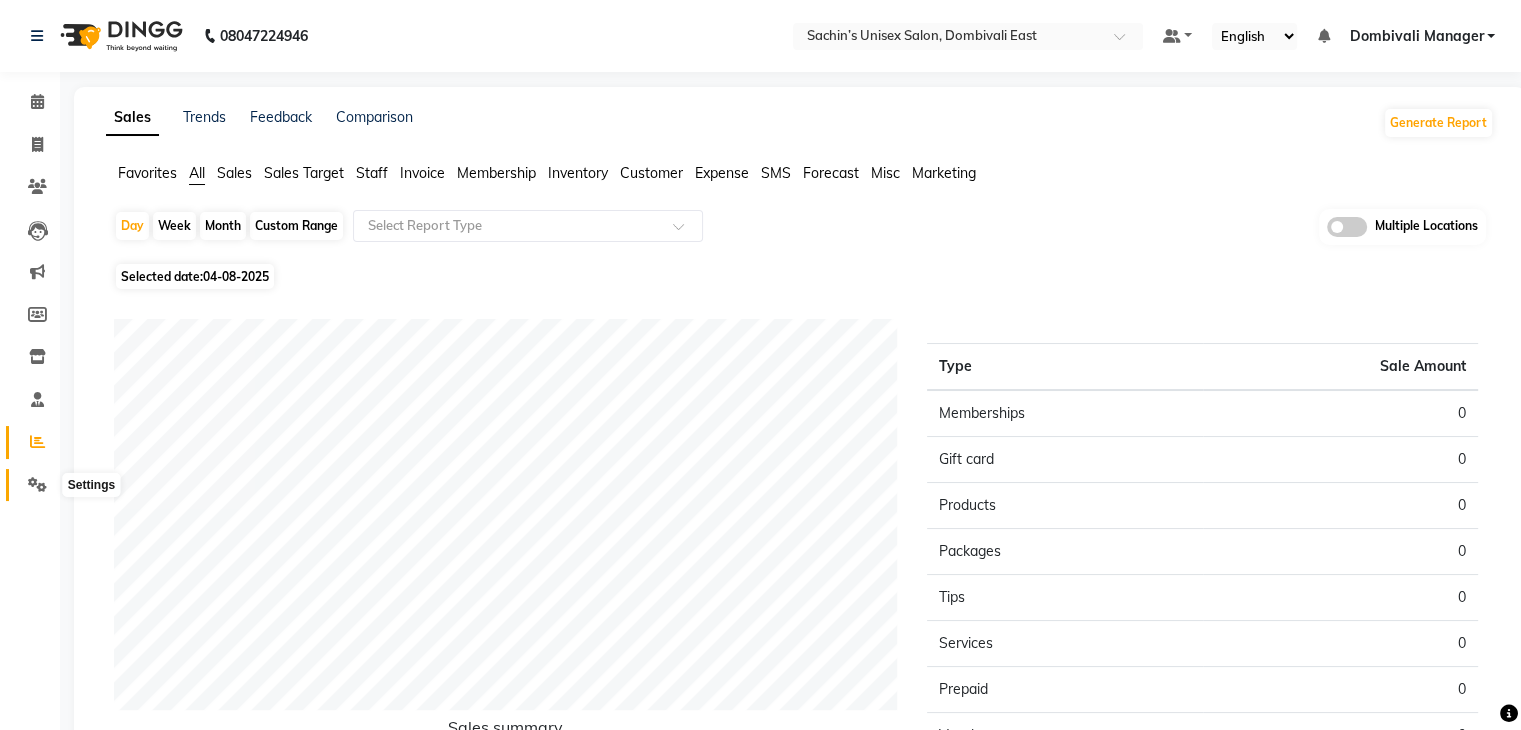 click 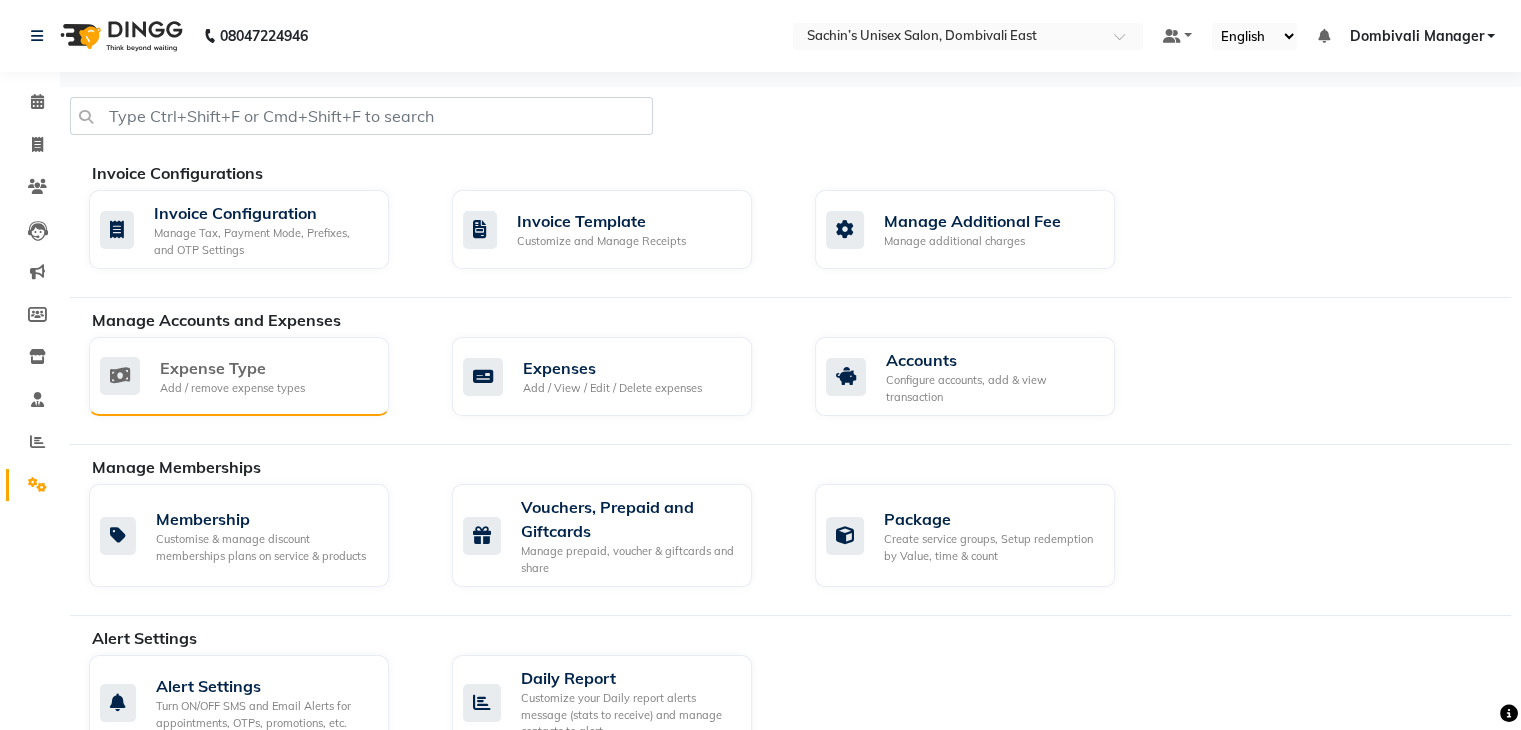 click on "Expense Type" 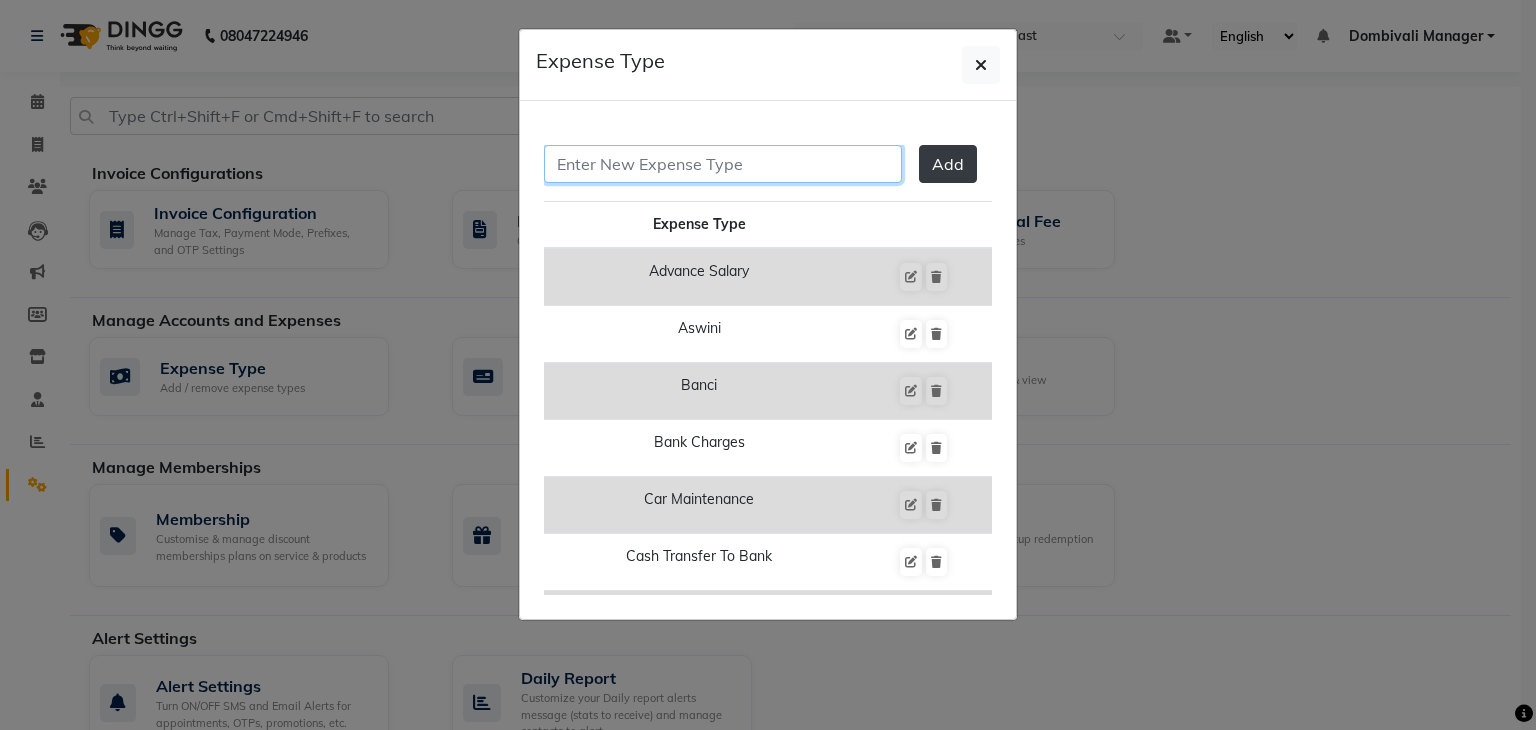 click at bounding box center (723, 164) 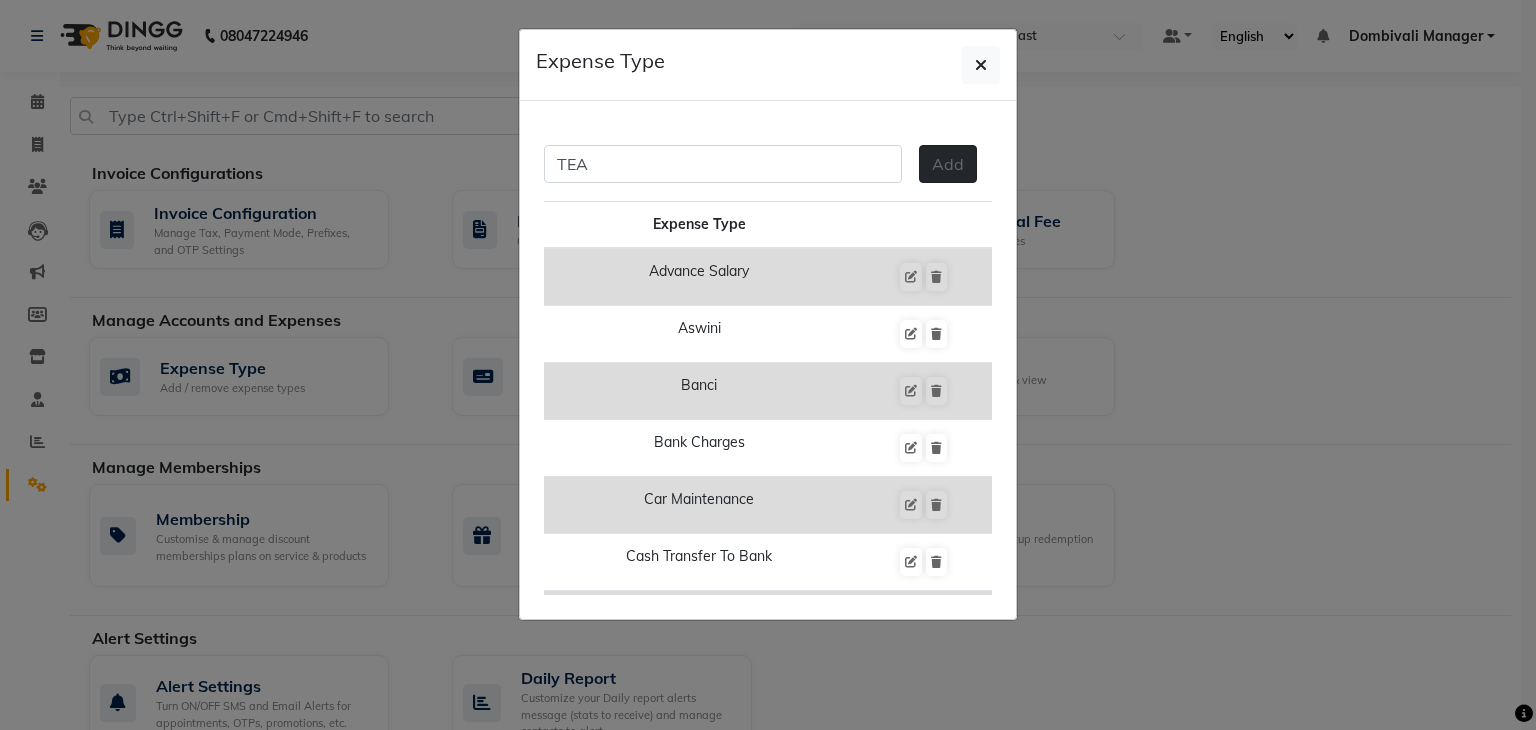 click on "Add" at bounding box center (948, 164) 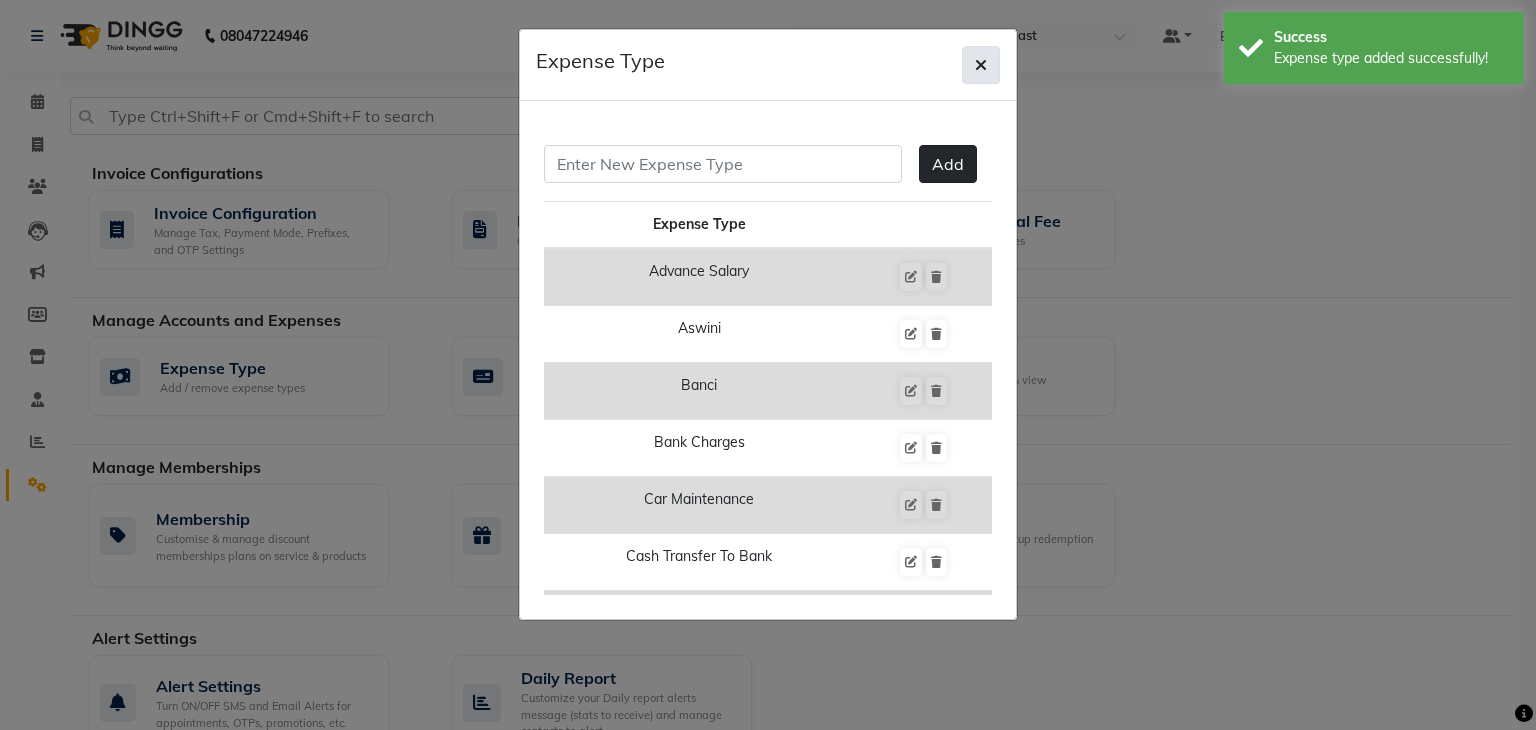 click 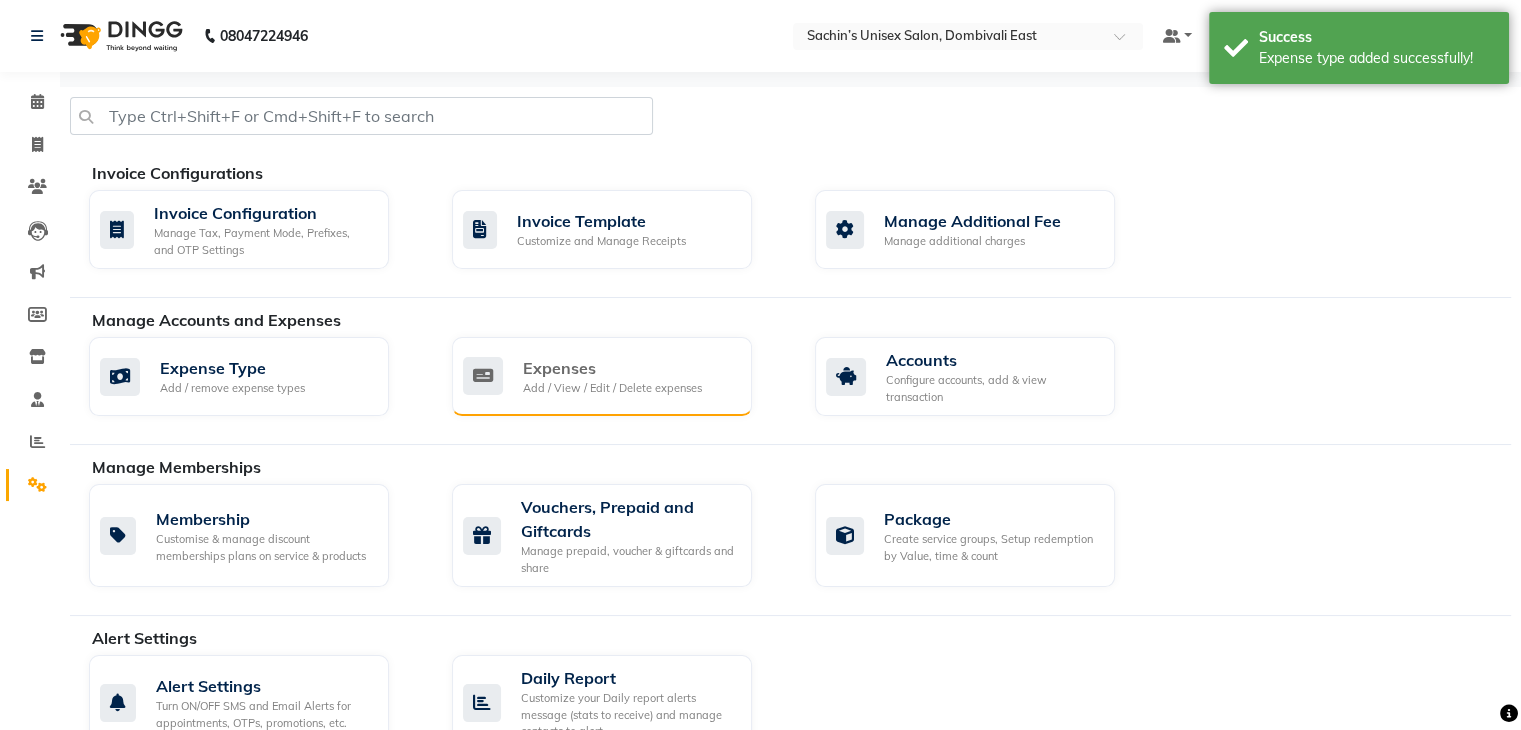 click on "Add / View / Edit / Delete expenses" 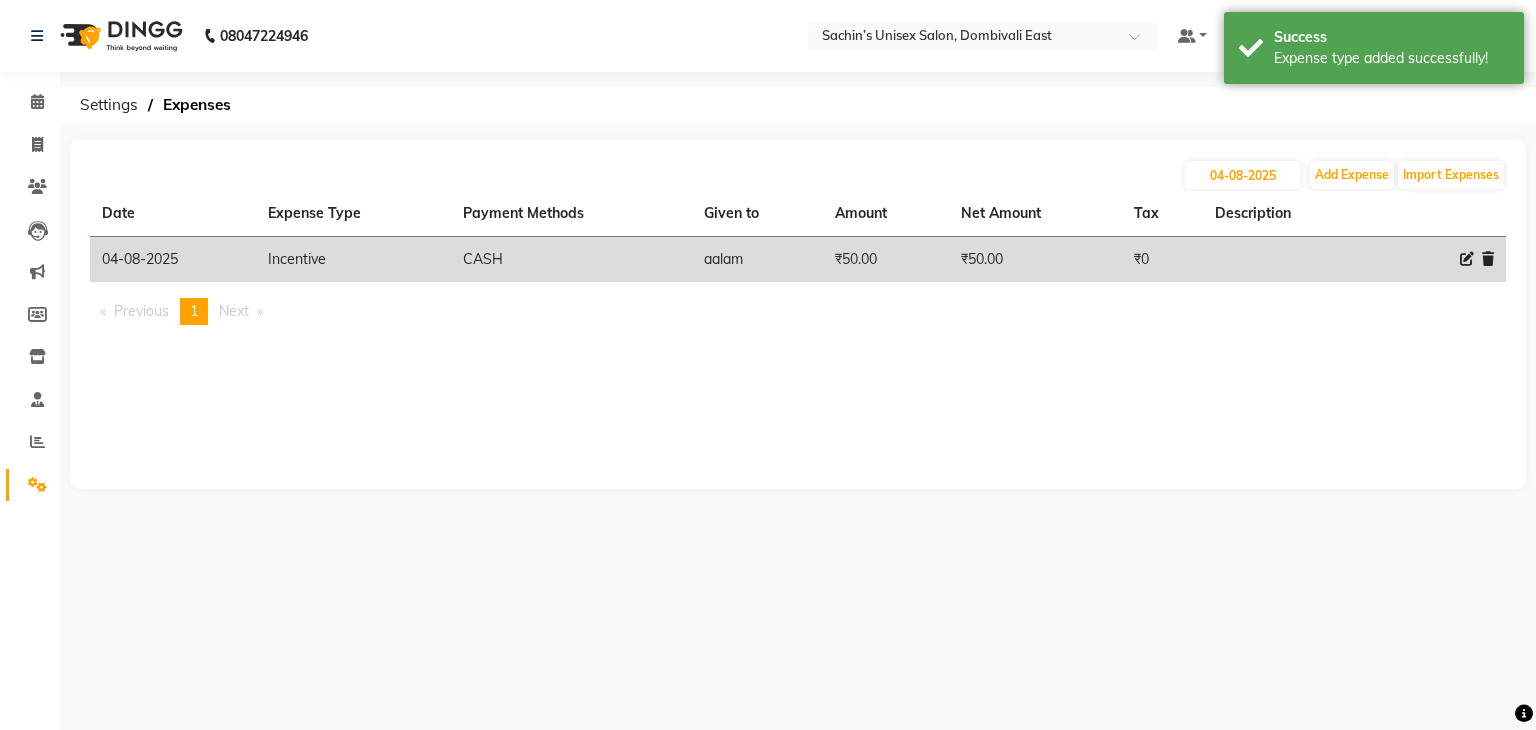 click 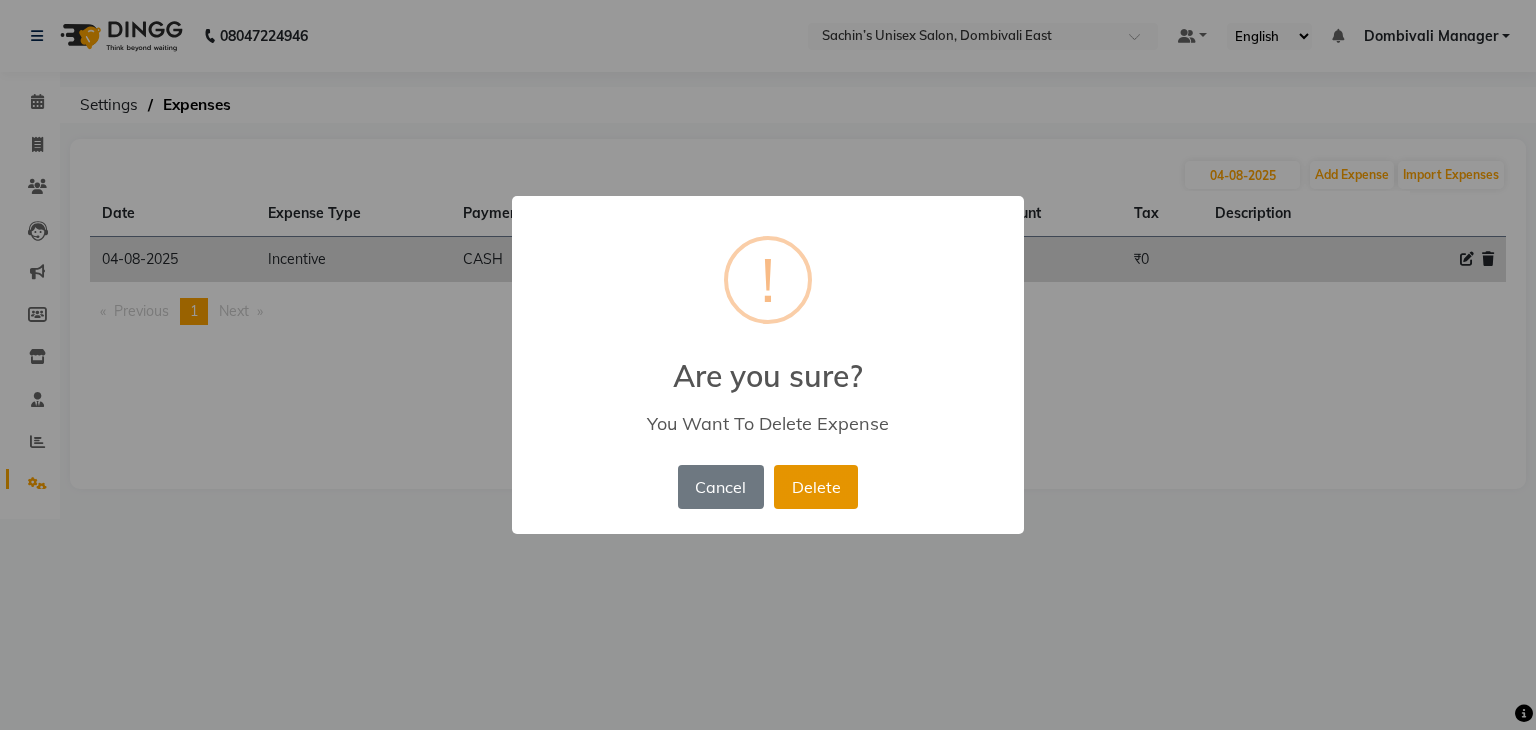click on "Delete" at bounding box center (816, 487) 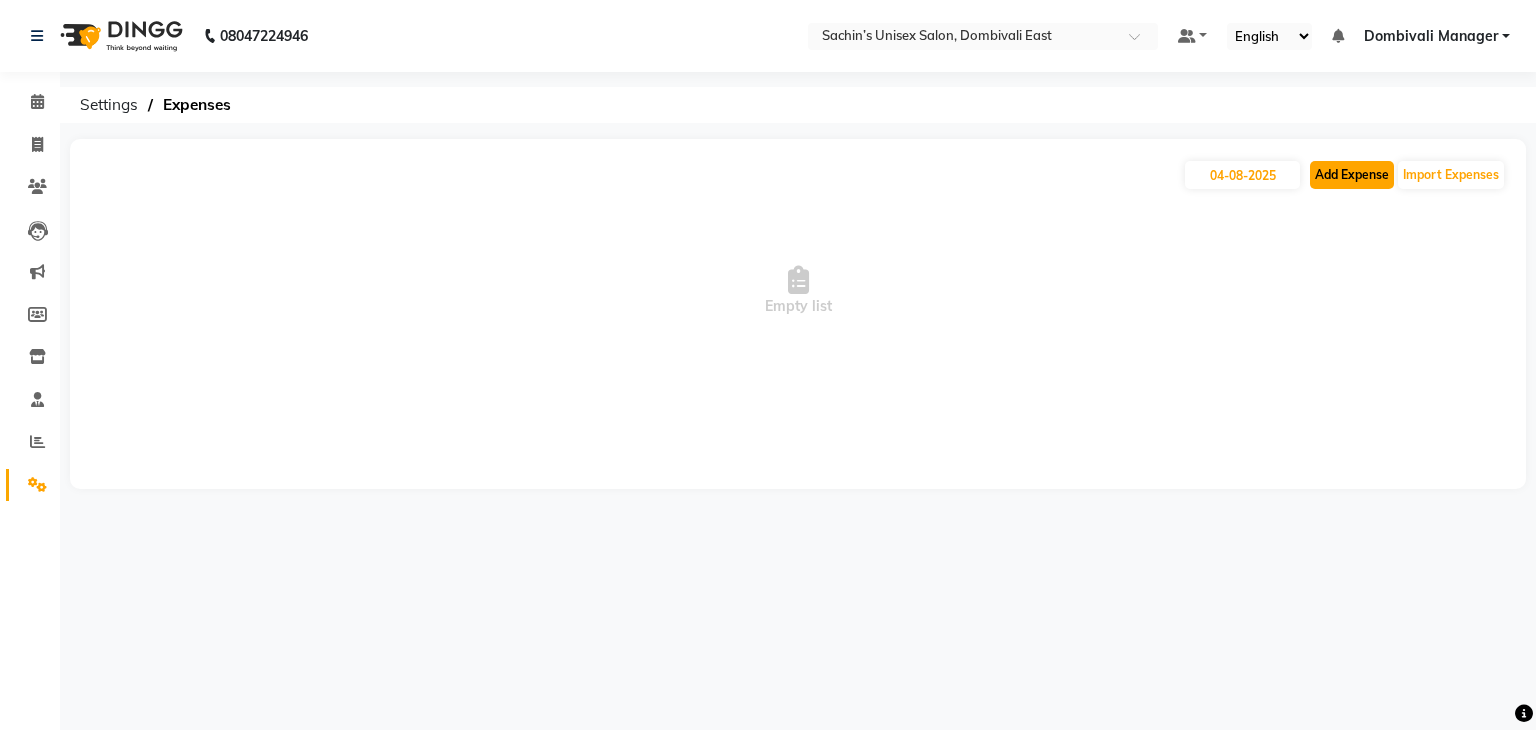 click on "Add Expense" 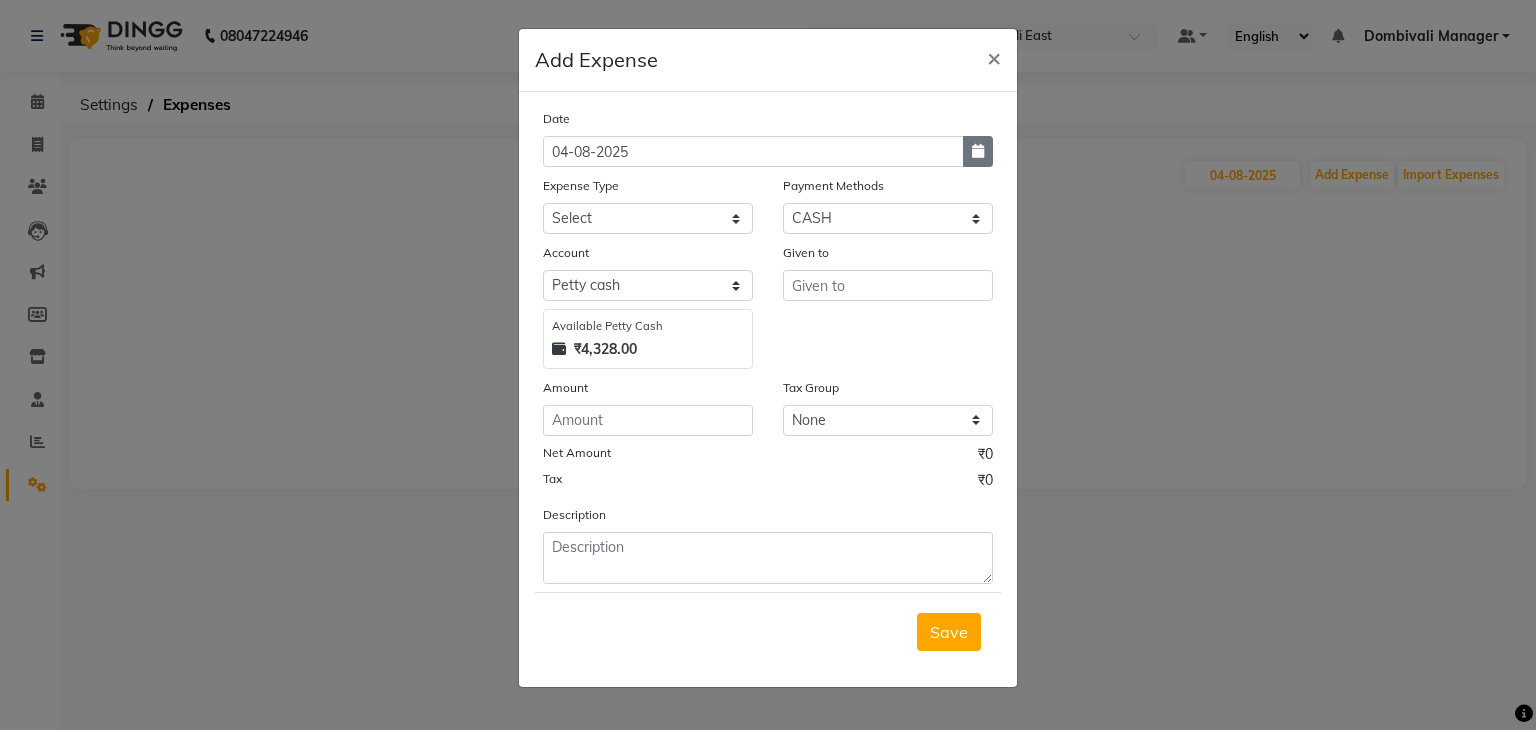 click 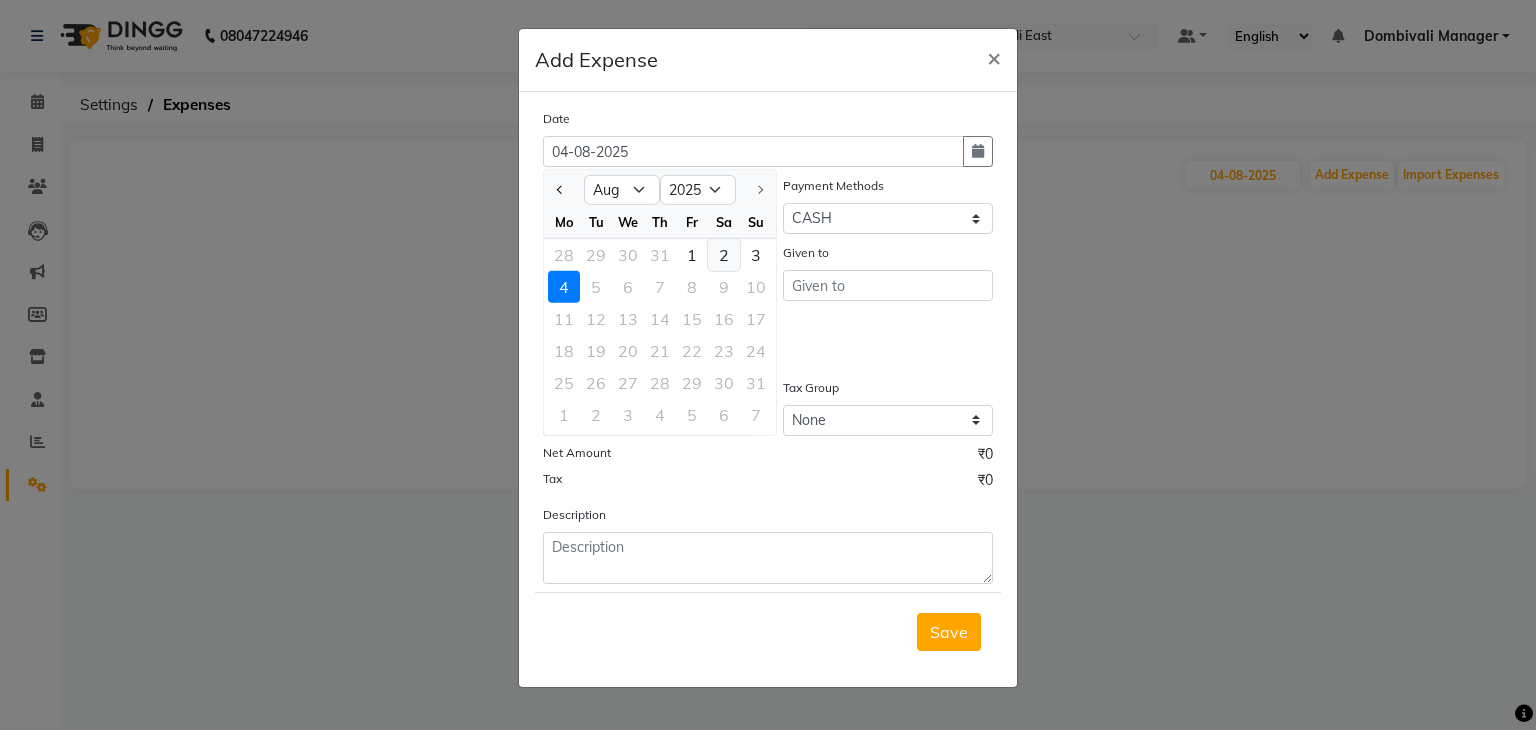 click on "2" 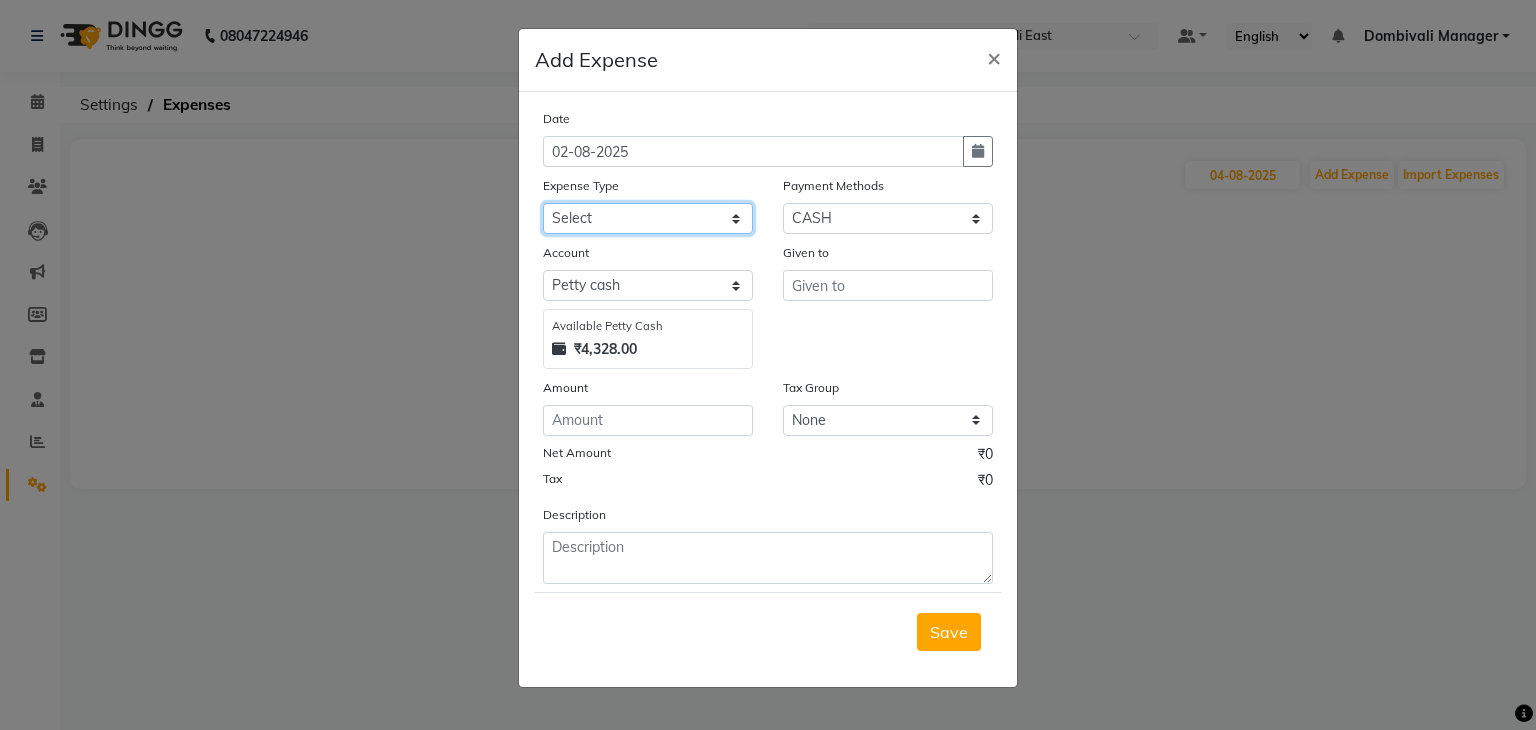 click on "Select Advance Salary [FIRST] [LAST] Bank charges Car maintenance  Cash transfer to bank Cash transfer to hub Client Snacks Clinical charges DALY REKAING Equipment Fuel Govt fee HOME EXP Incentive Insurance International purchase Loan Repayment Maintenance mama commission Marketing Miscellaneous MONEY BOX MRA neesam commission Other Pantry Product Rent SACHIN SHOP EXPENSE Staff Snacks STAF TIP Tax TEA Tea & Refreshment Utilities WATER" 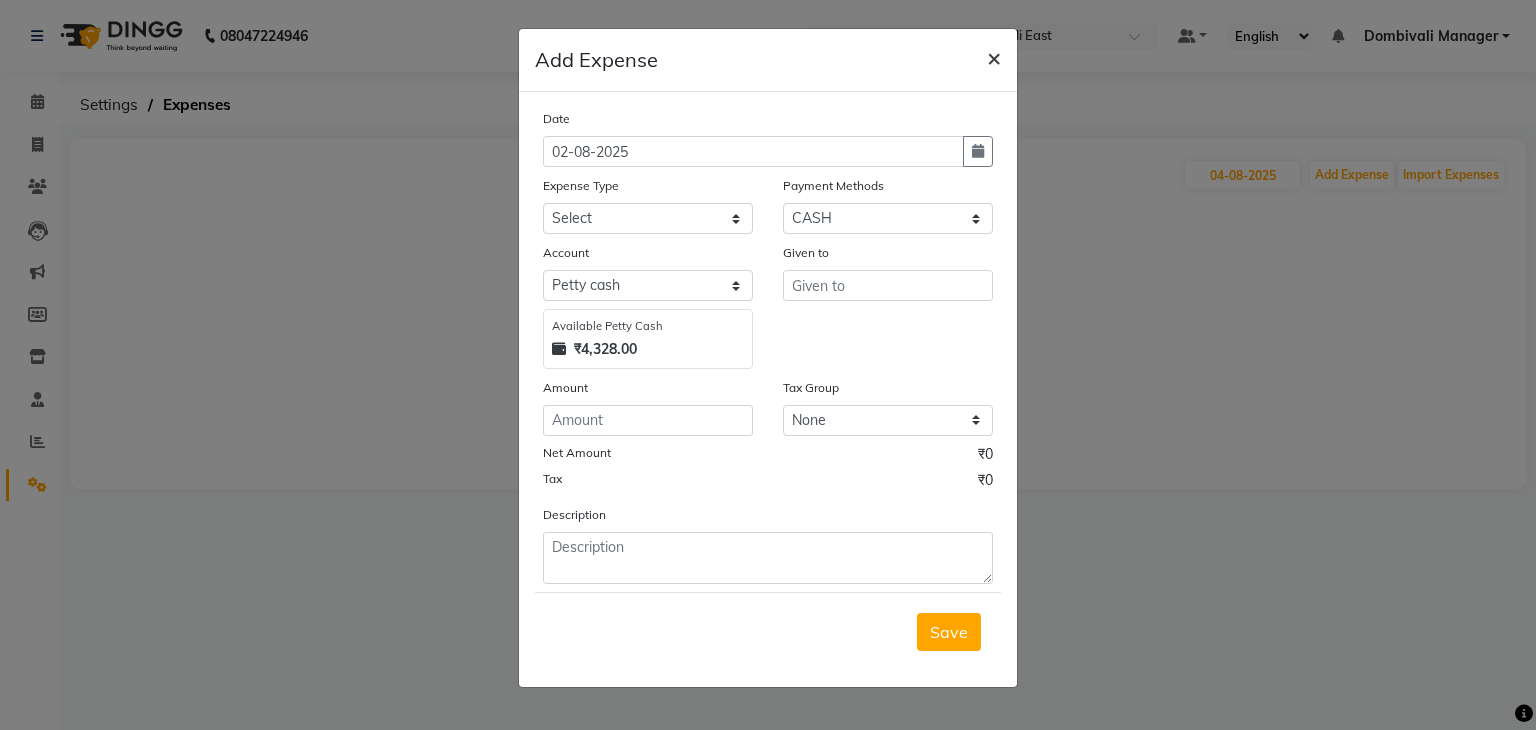click on "×" 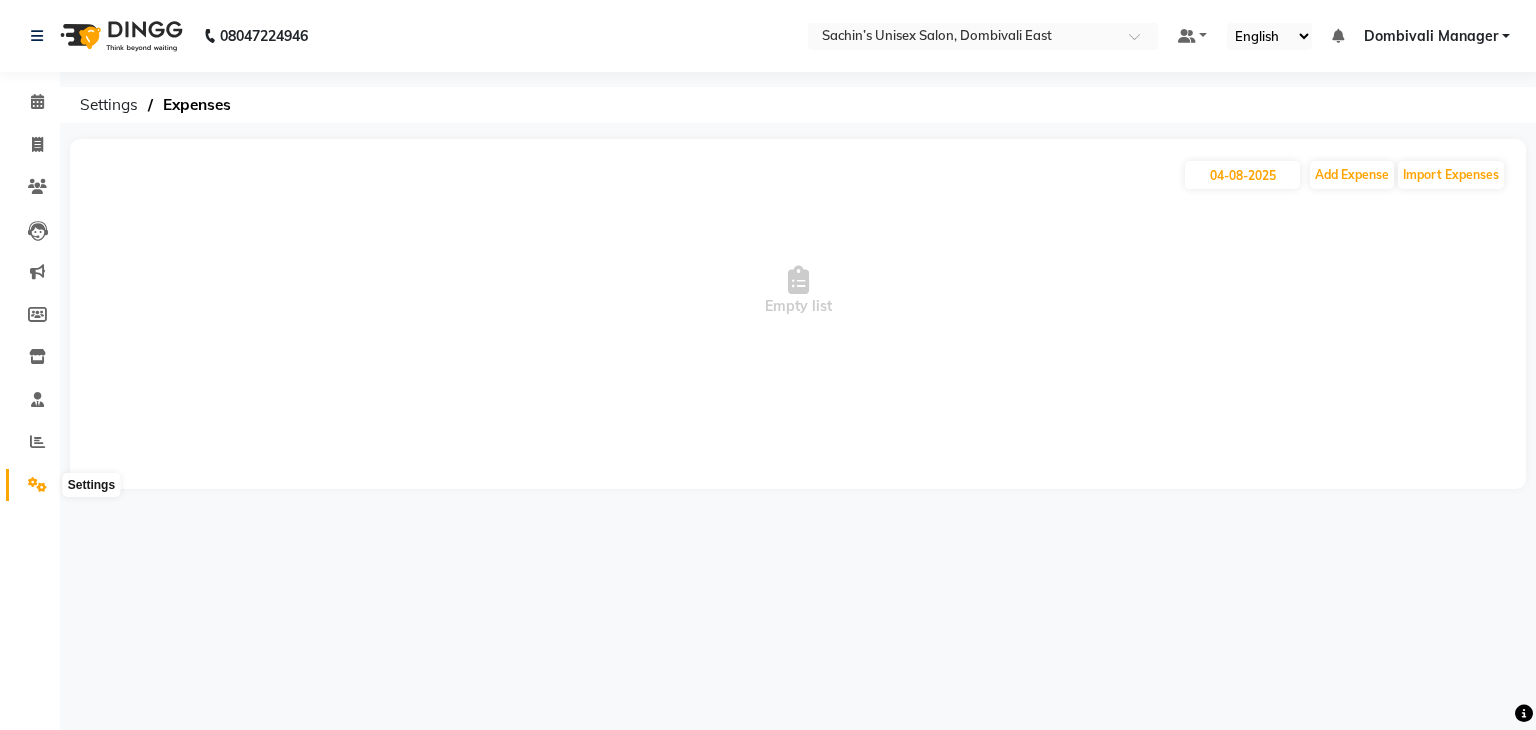 click 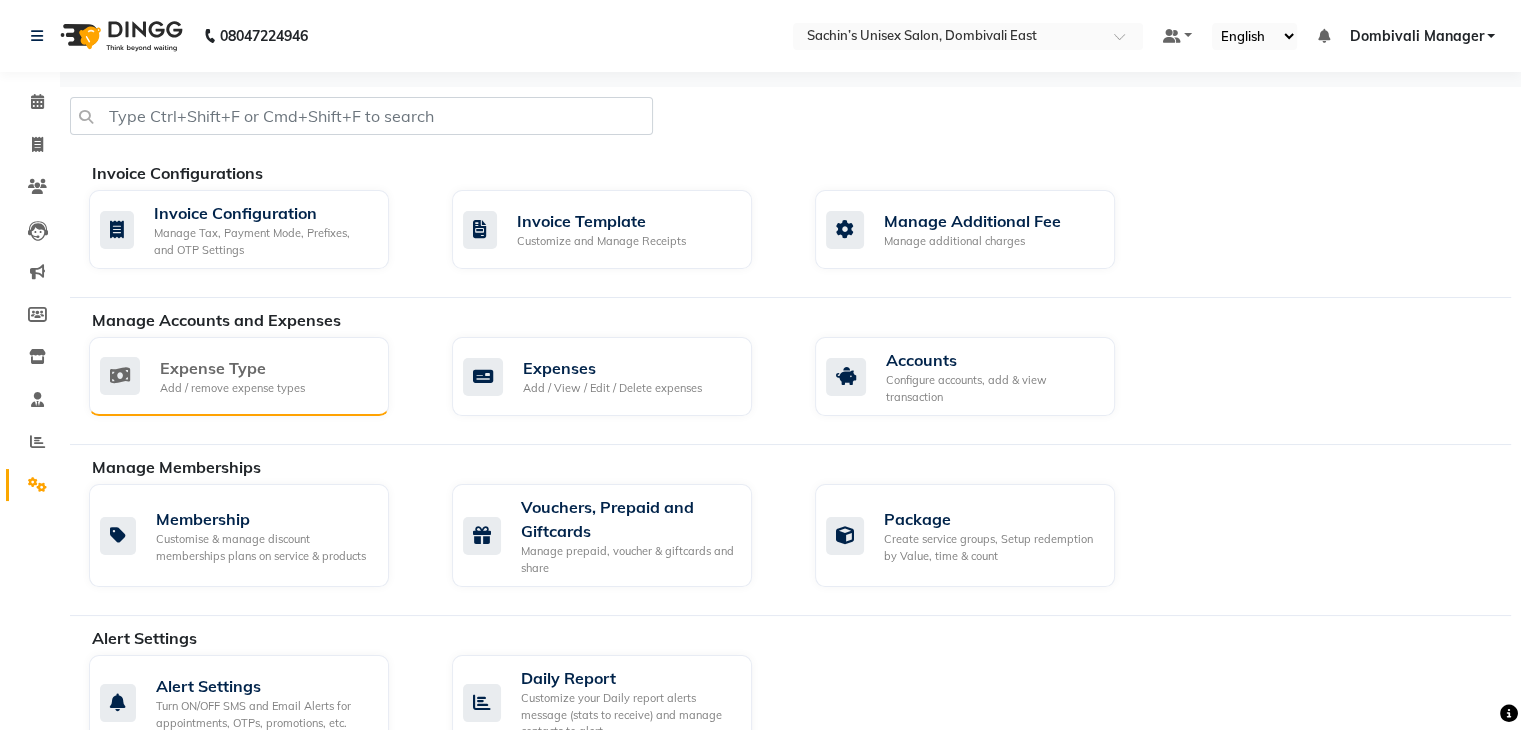 click on "Expense Type" 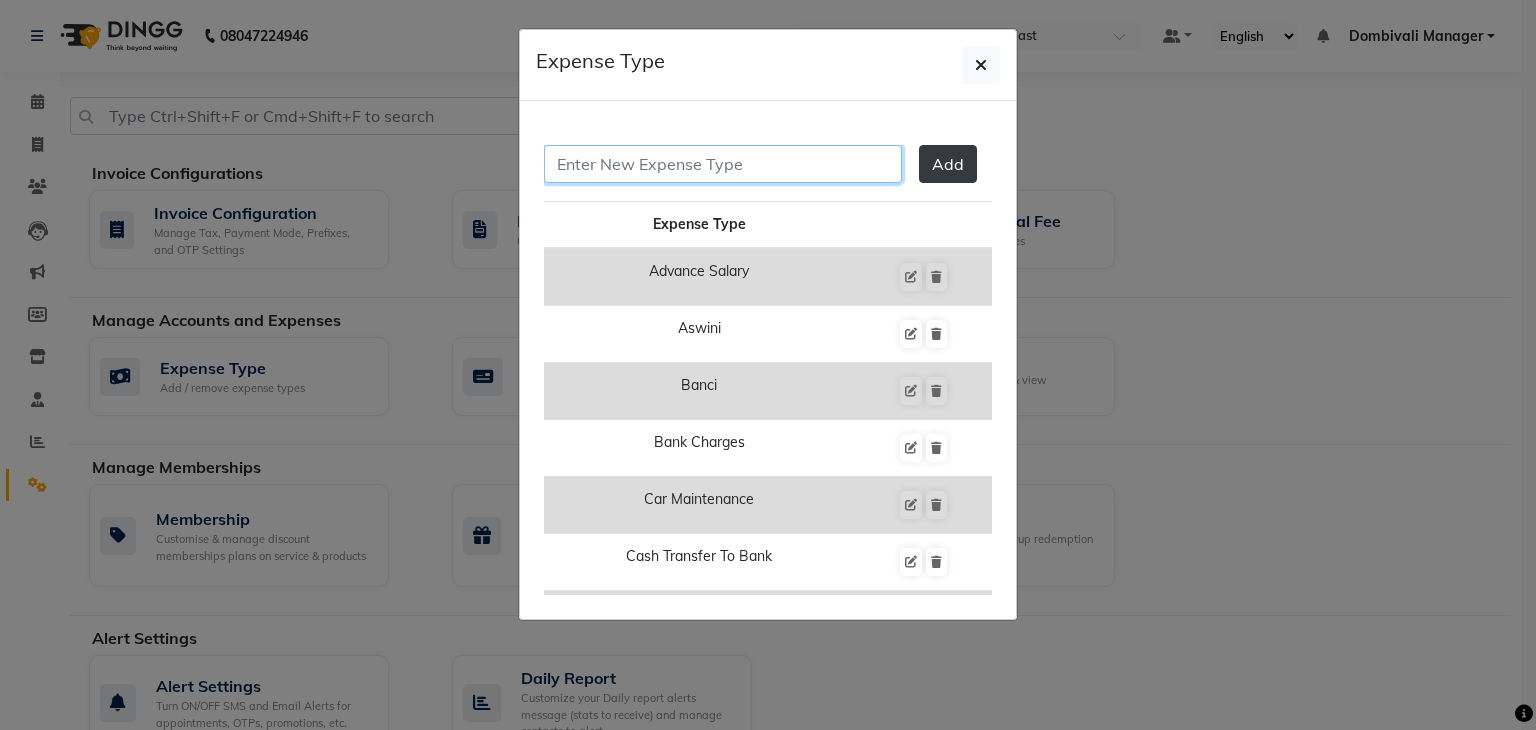 click at bounding box center [723, 164] 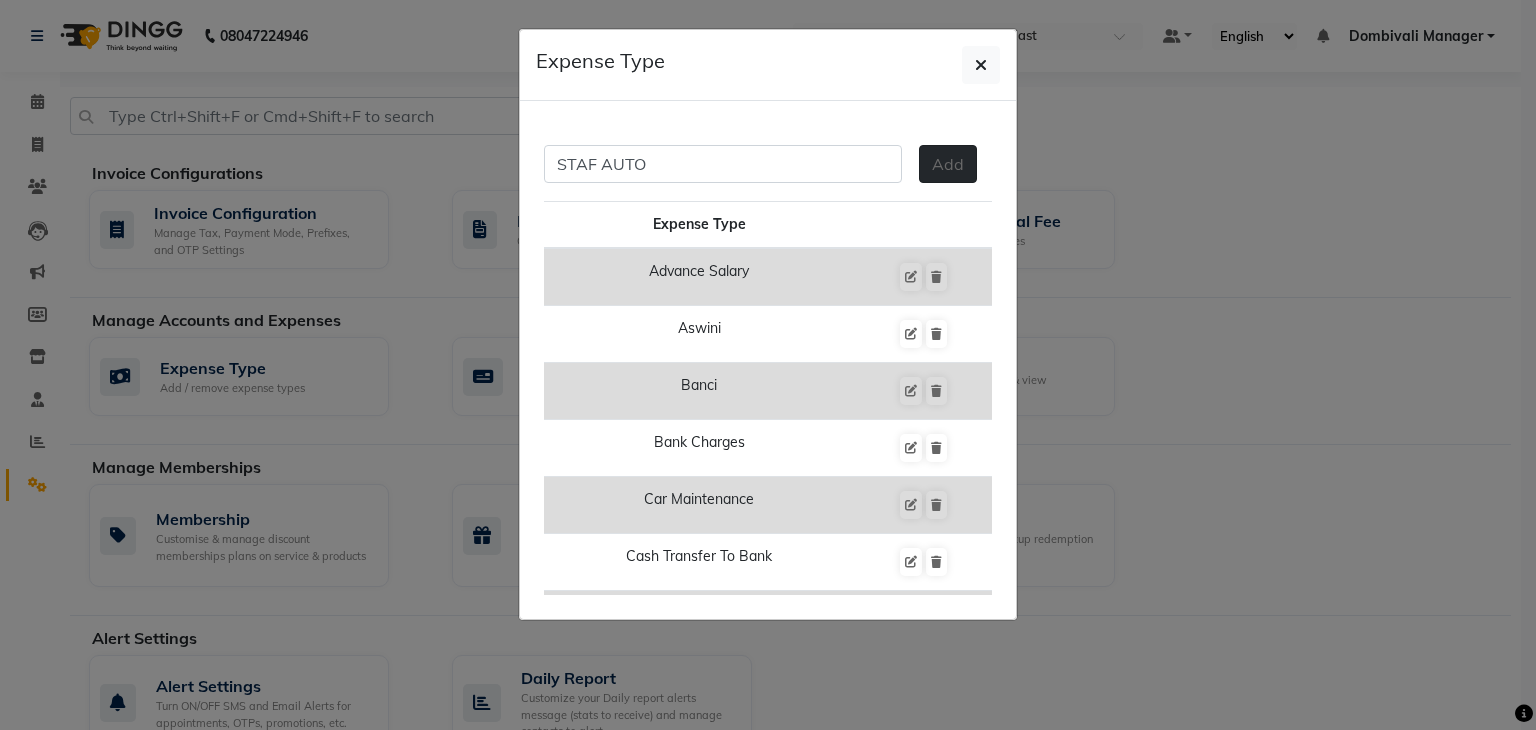 click on "Add" at bounding box center (948, 164) 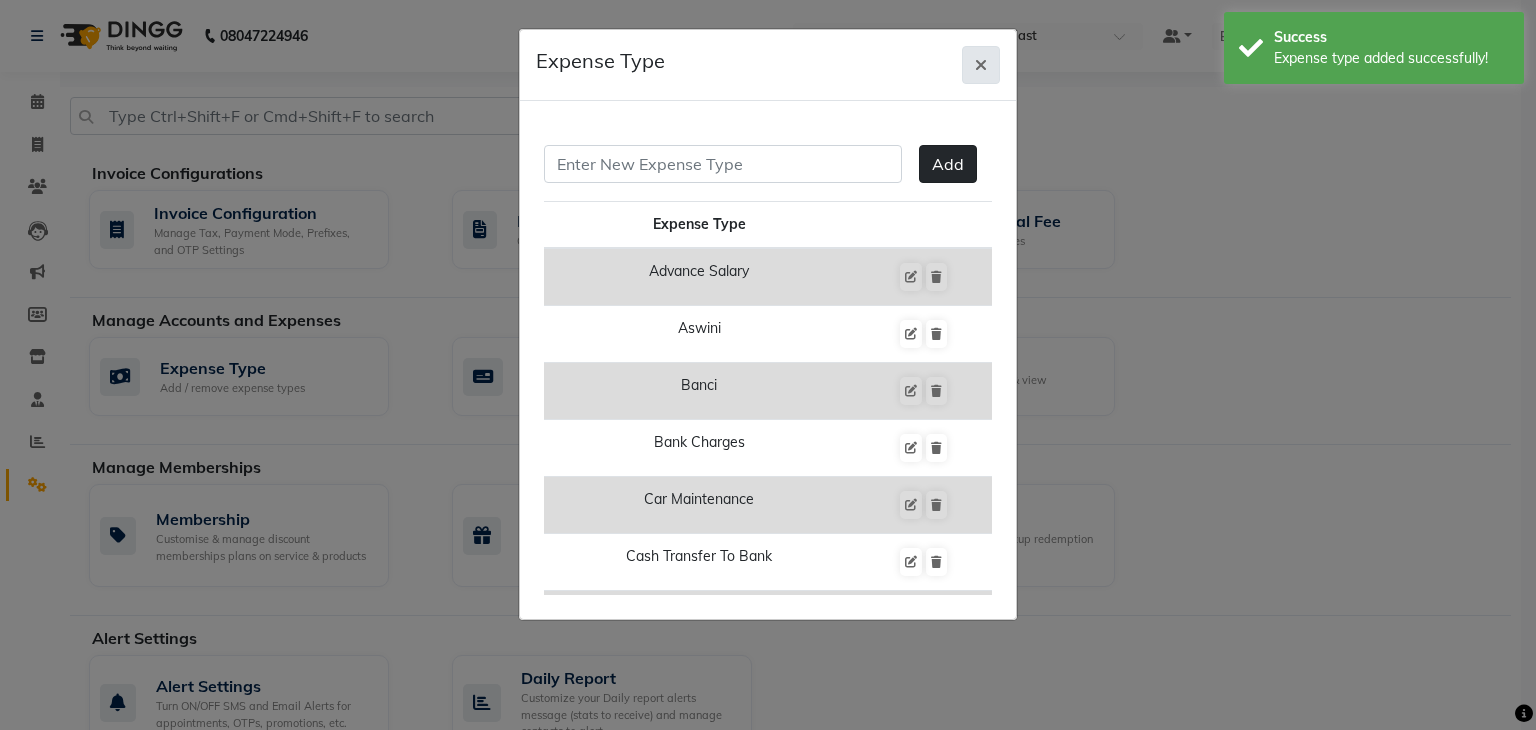 click 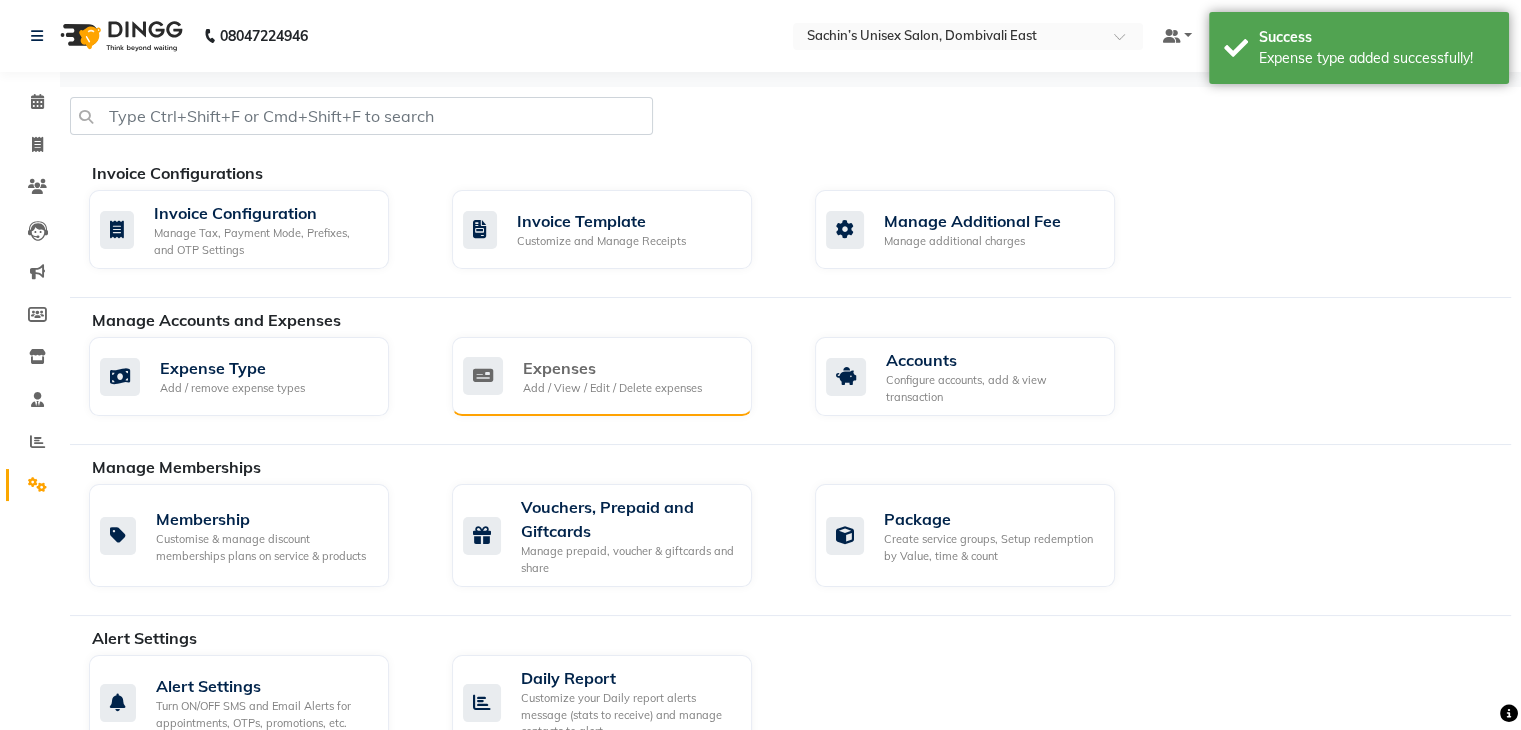 click on "Expenses" 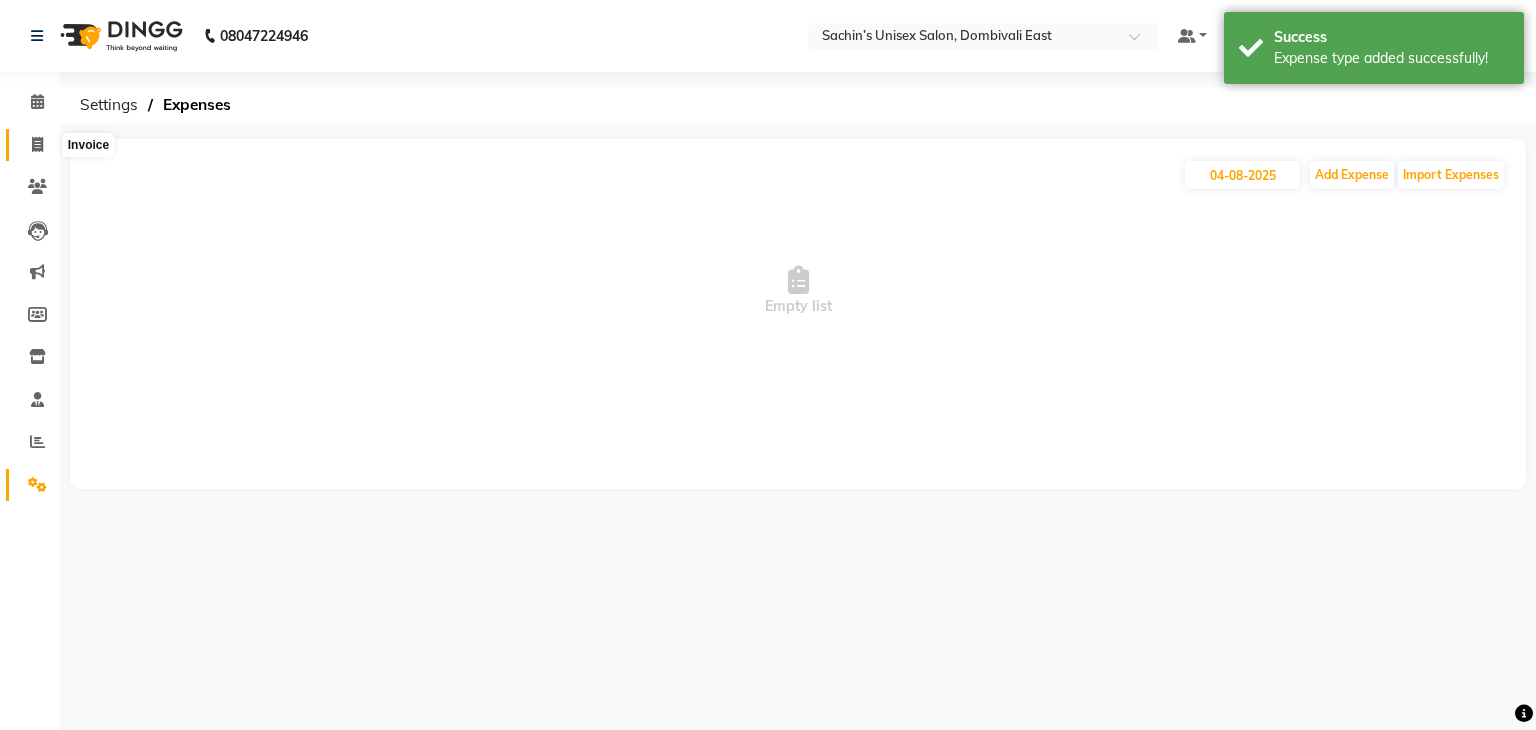 click 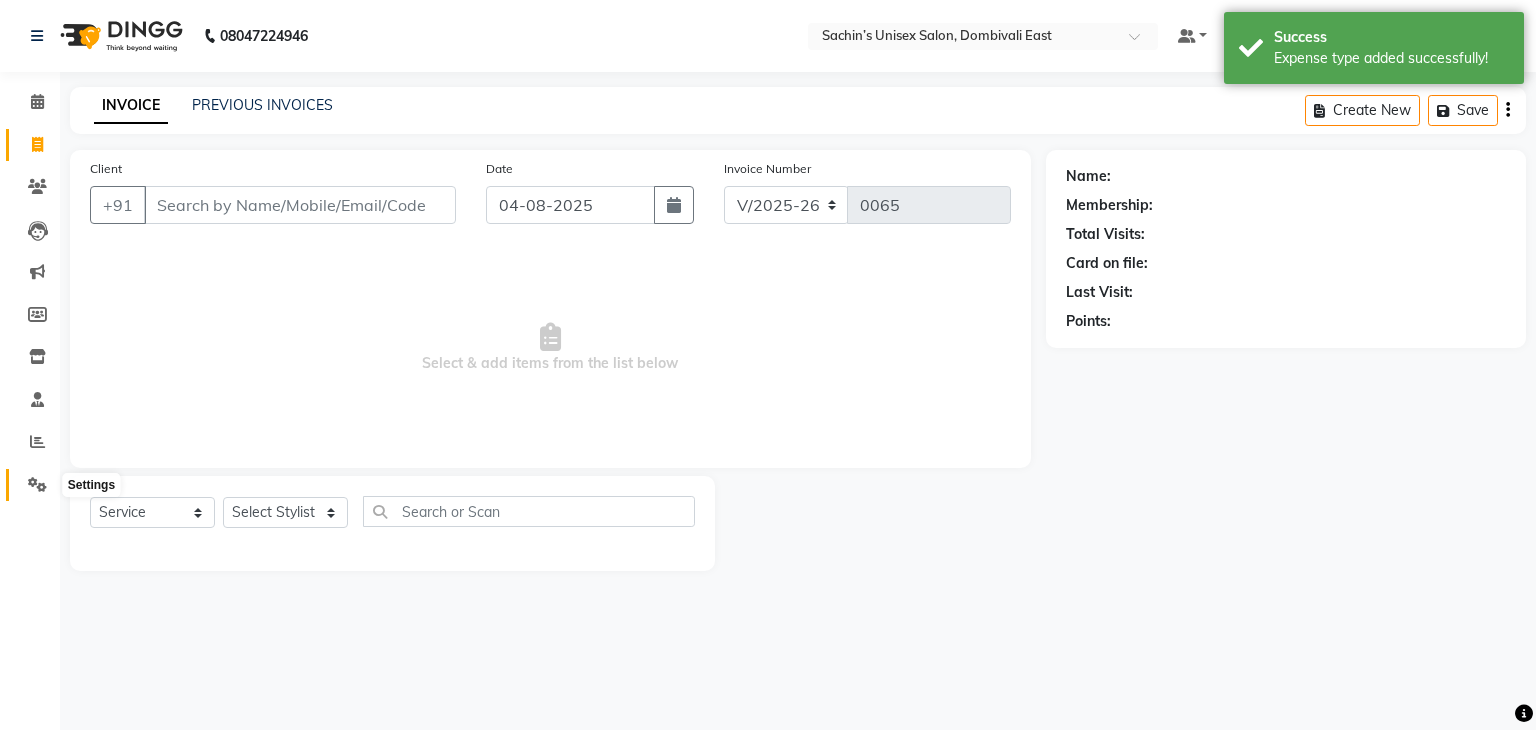 click 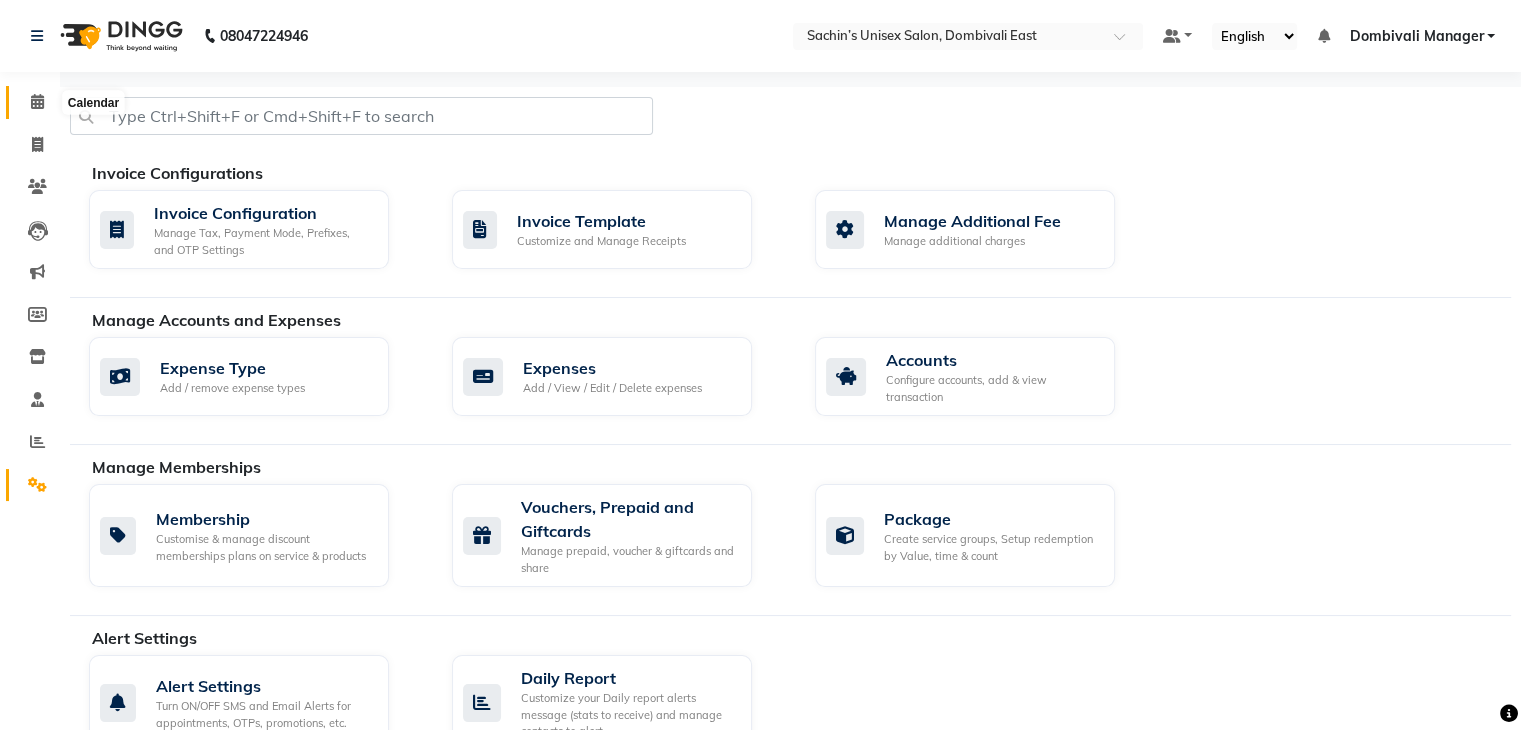 click 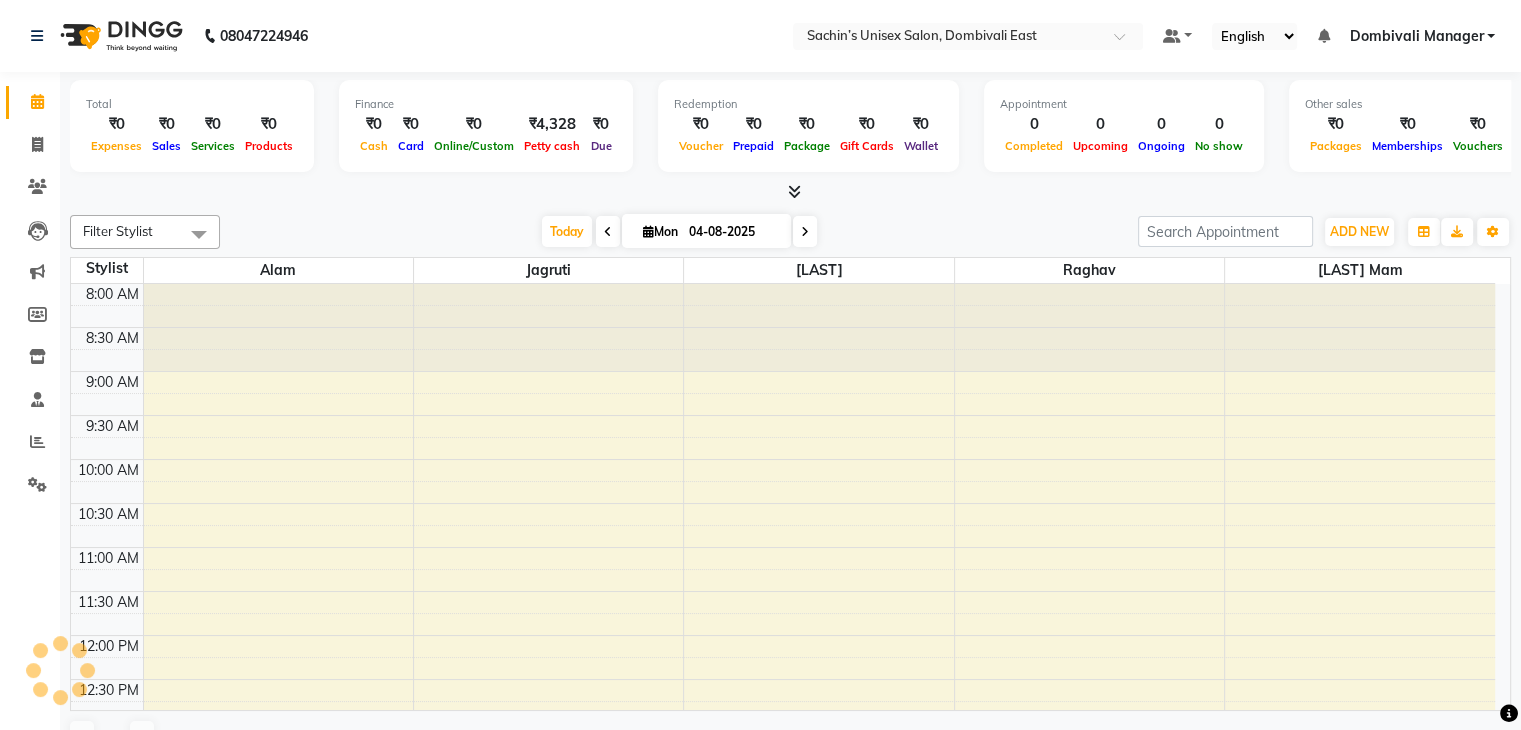 scroll, scrollTop: 0, scrollLeft: 0, axis: both 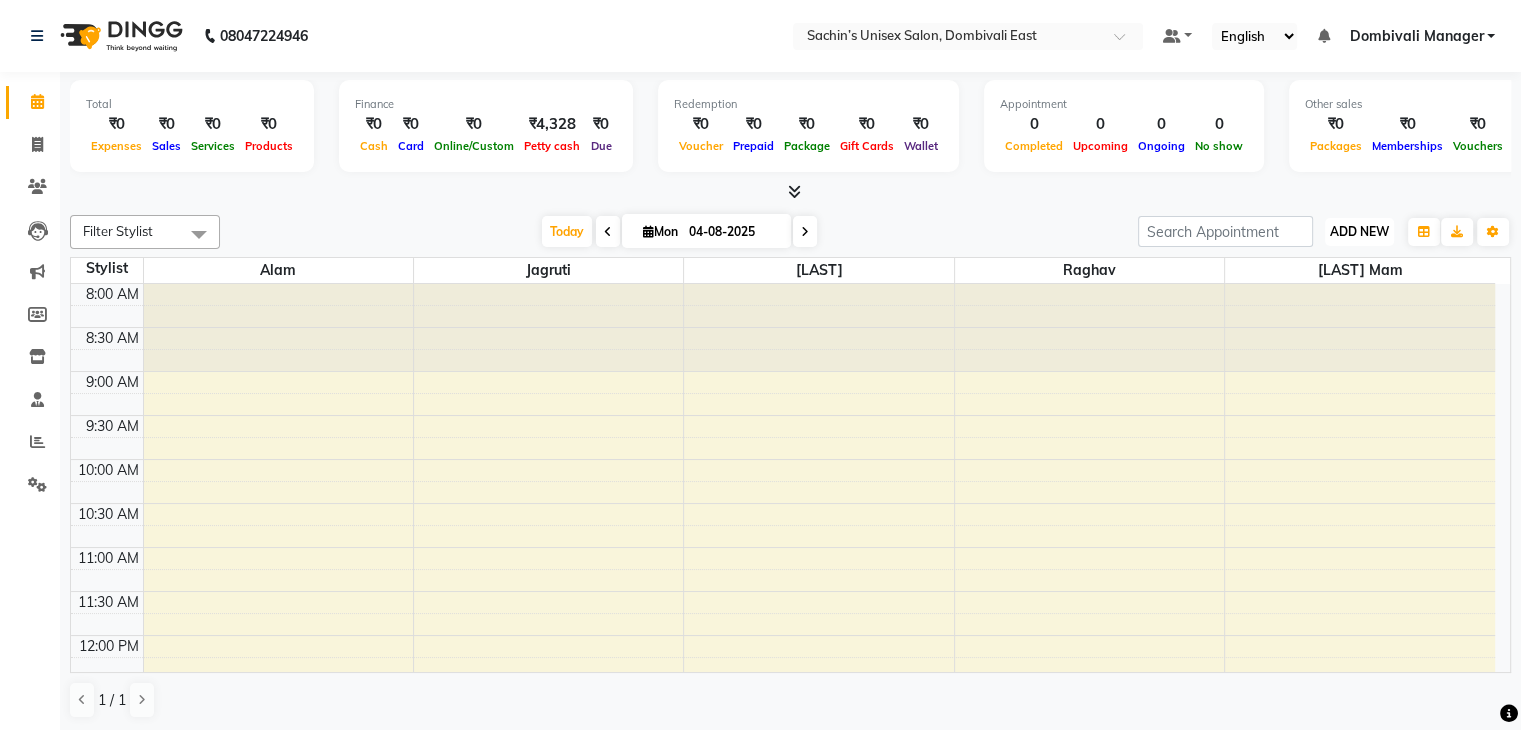 click on "ADD NEW" at bounding box center (1359, 231) 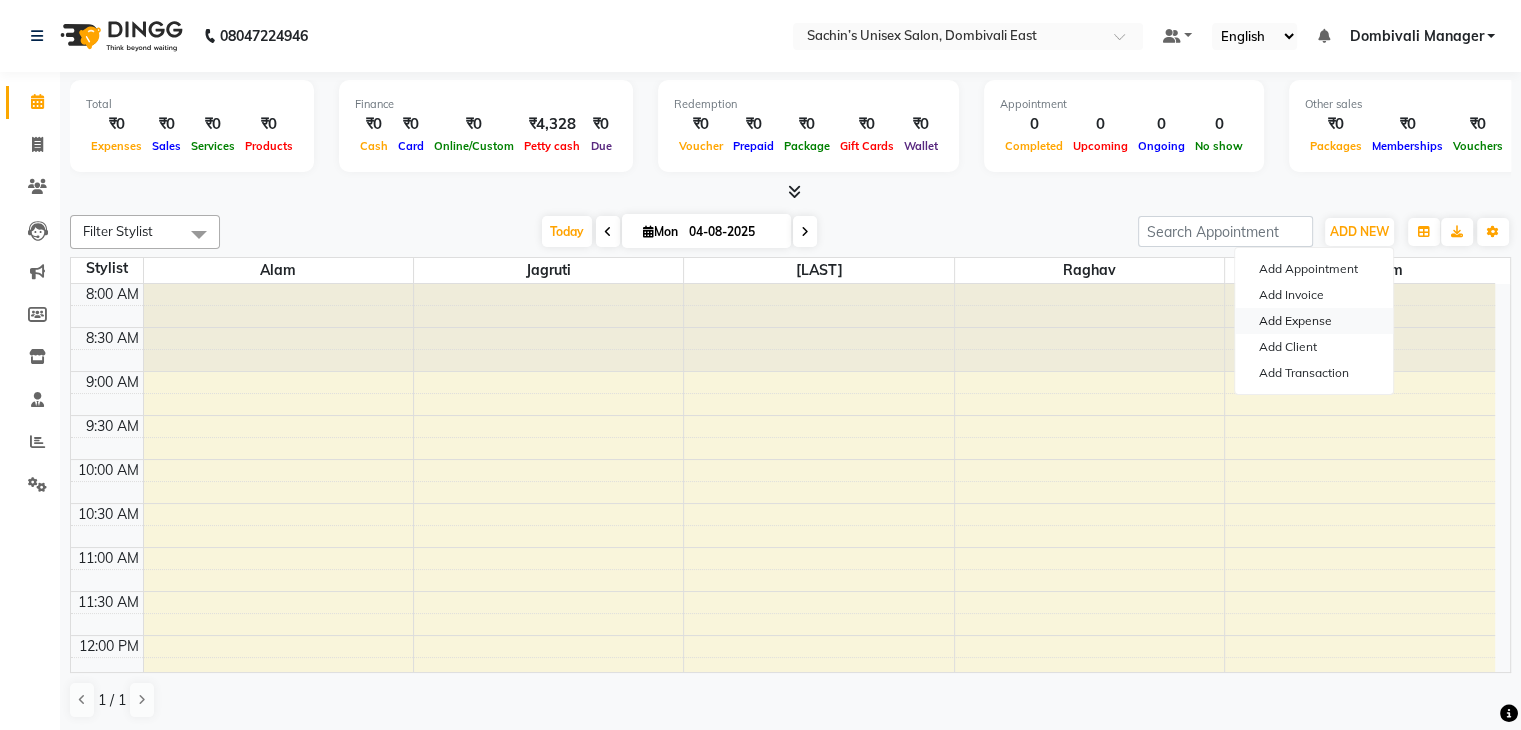 click on "Add Expense" at bounding box center (1314, 321) 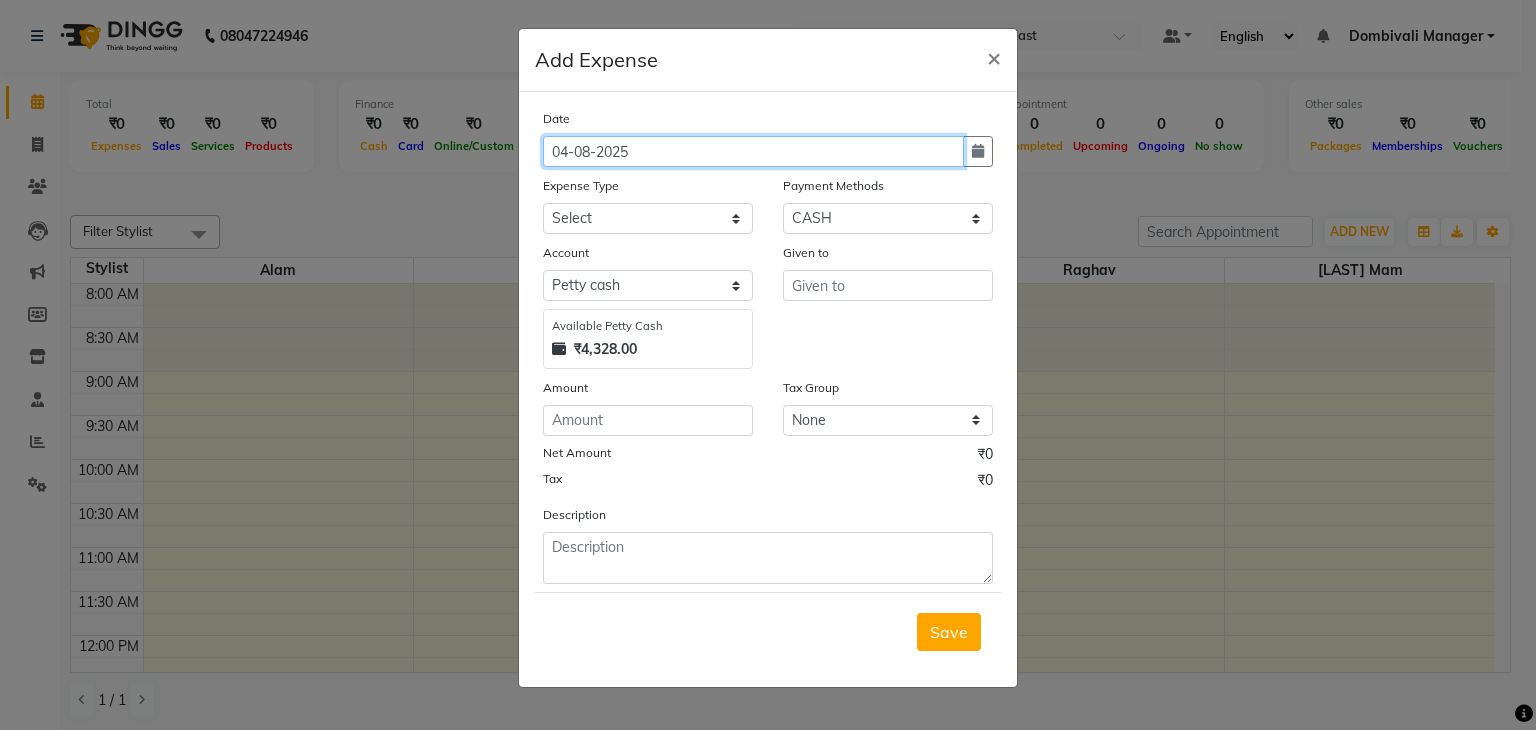 click on "04-08-2025" 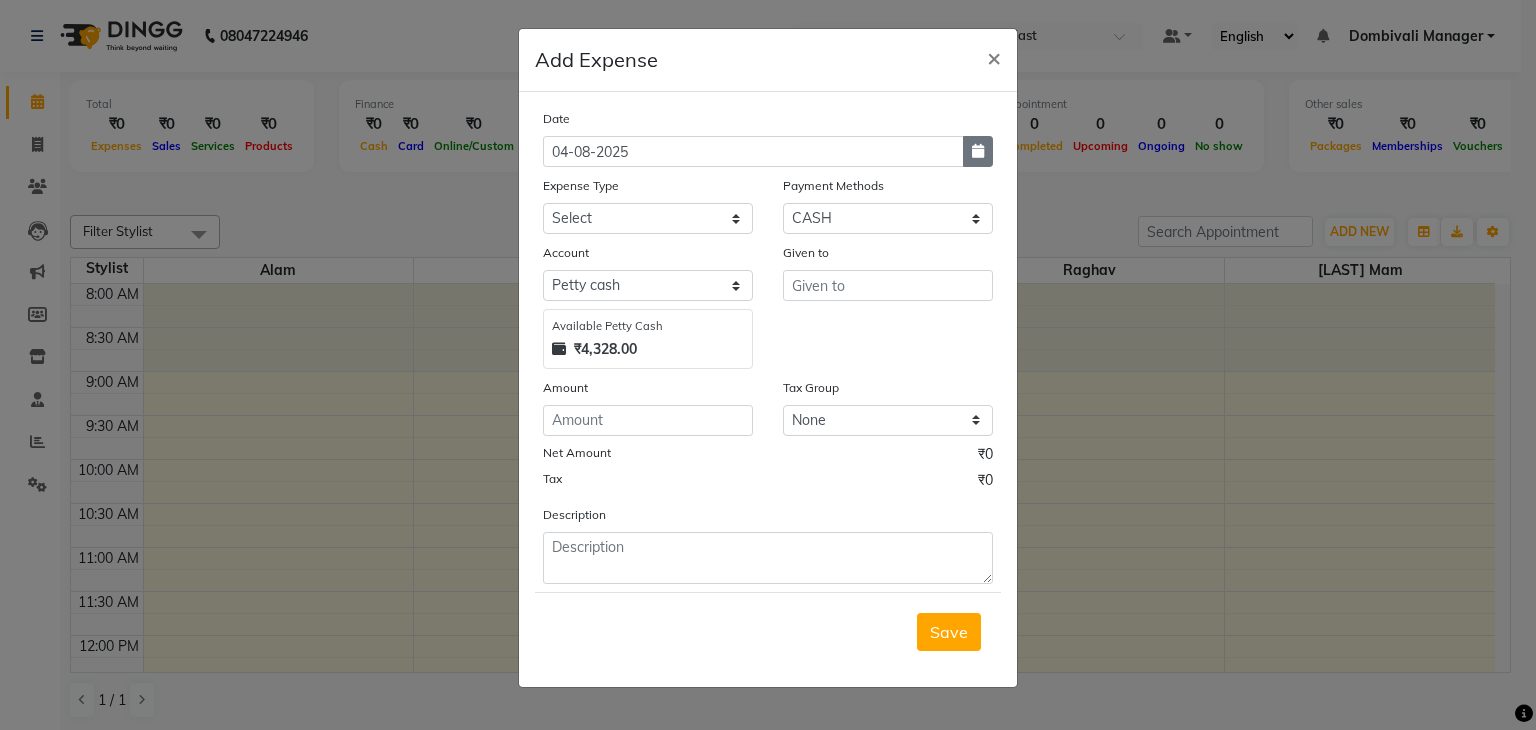 click 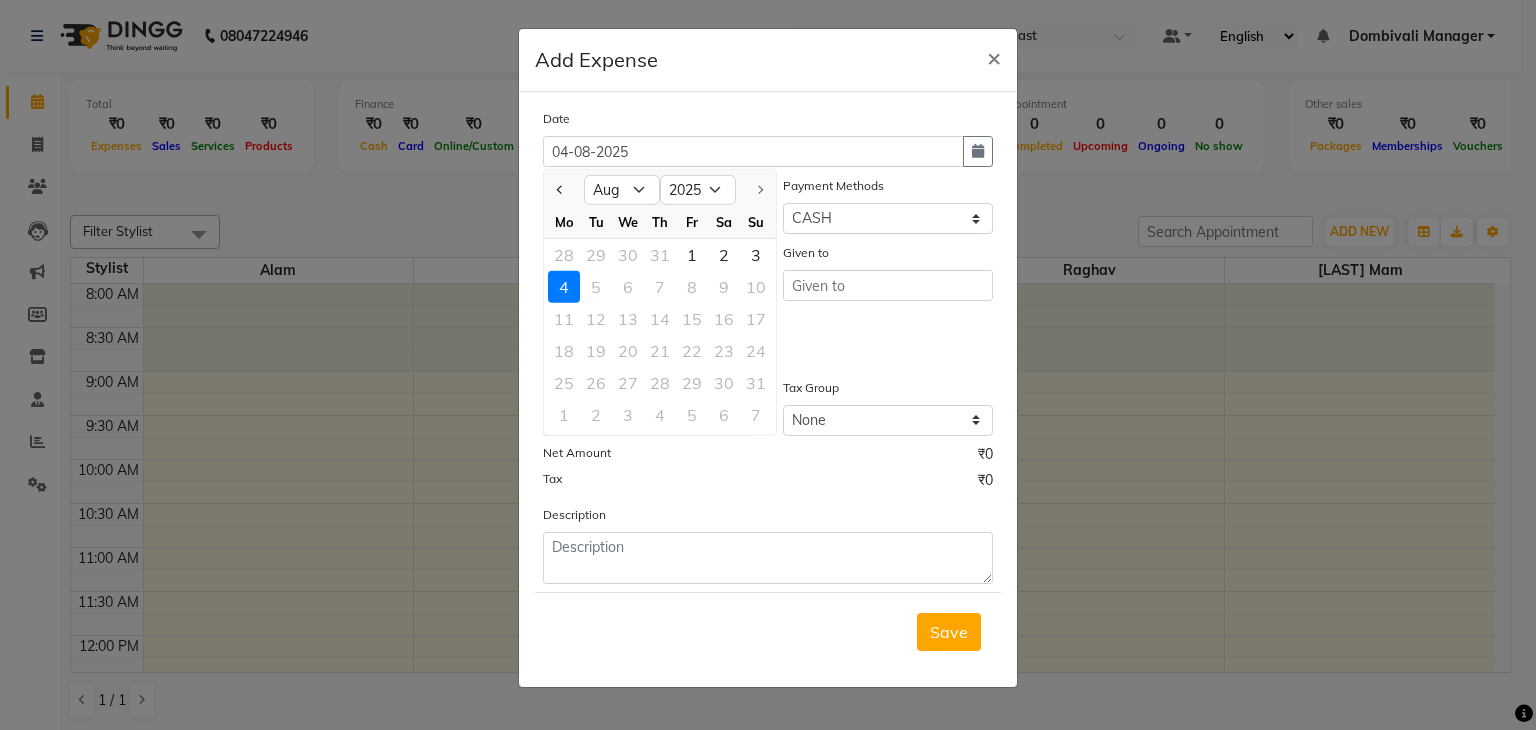 click on "2" 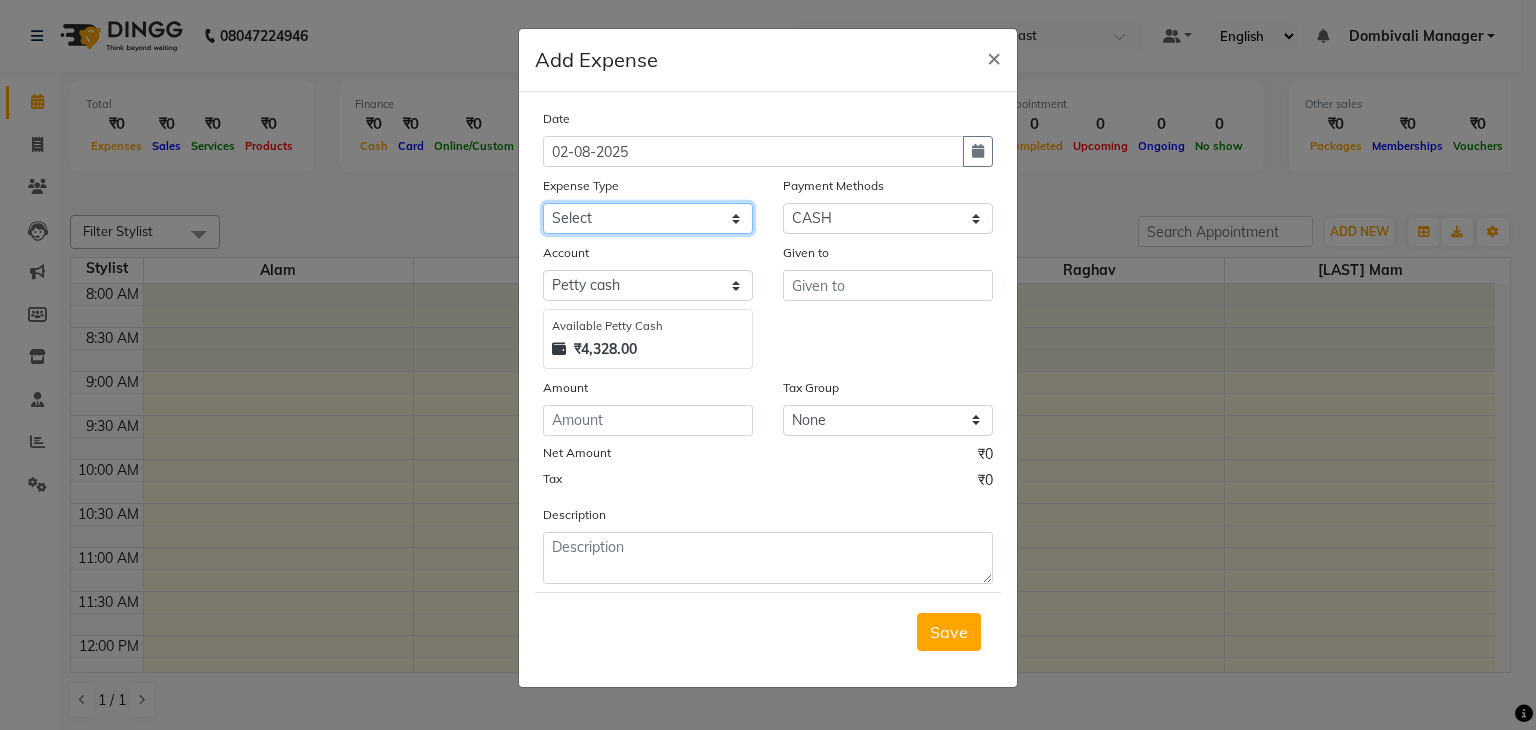 click on "Select Advance Salary [NAME] [BRAND] Bank charges Car maintenance  Cash transfer to bank Cash transfer to hub Client Snacks Clinical charges DALY REKAING Equipment Fuel Govt fee HOME EXP Incentive Insurance International purchase Loan Repayment Maintenance [NAME] commission Marketing Miscellaneous MONEY BOX [NAME] commission Other Pantry Product Rent [NAME] SHOP EXPENSE STAF AUTO Staff Snacks STAF TIP Tax TEA Tea & Refreshment Utilities WATER" 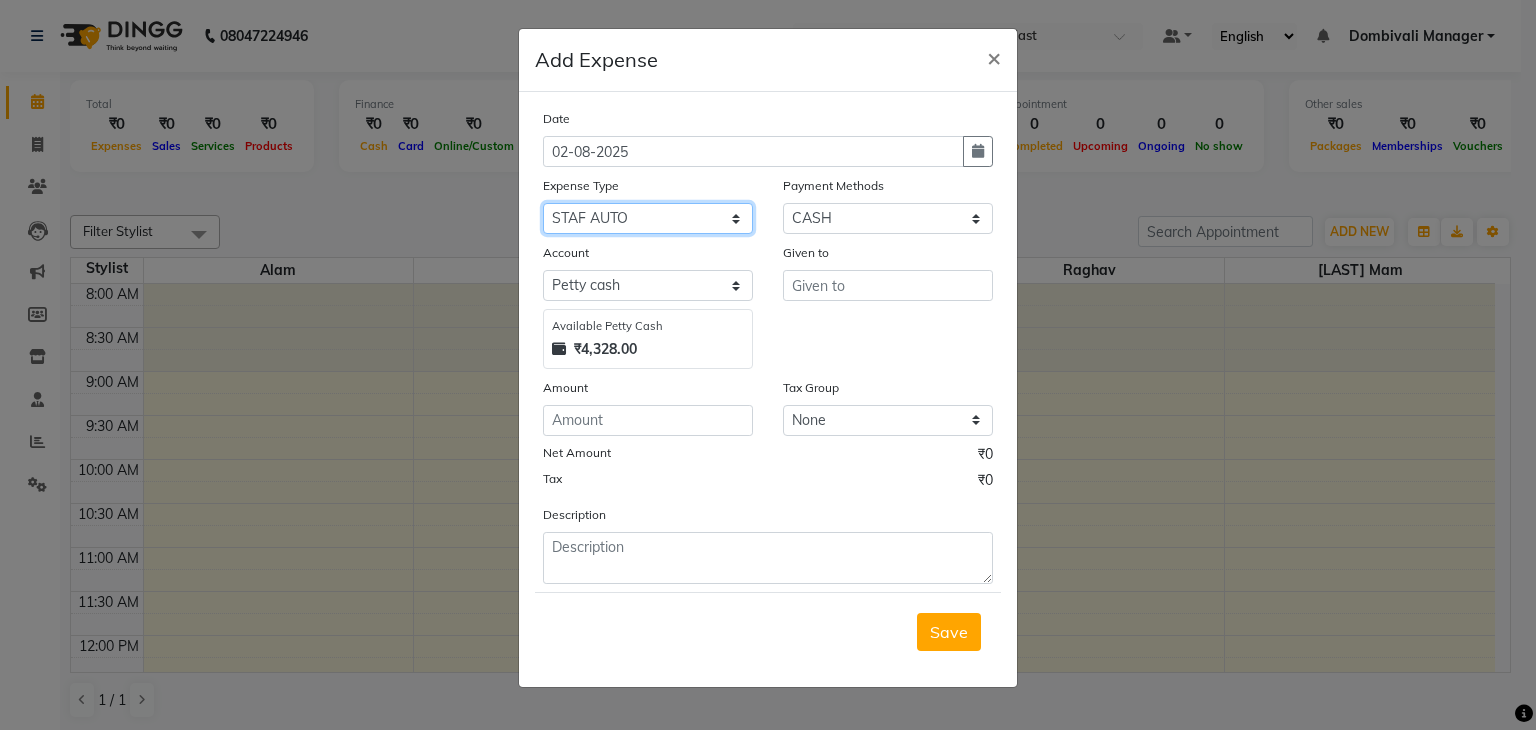 click on "Select Advance Salary [NAME] [BRAND] Bank charges Car maintenance  Cash transfer to bank Cash transfer to hub Client Snacks Clinical charges DALY REKAING Equipment Fuel Govt fee HOME EXP Incentive Insurance International purchase Loan Repayment Maintenance [NAME] commission Marketing Miscellaneous MONEY BOX [NAME] commission Other Pantry Product Rent [NAME] SHOP EXPENSE STAF AUTO Staff Snacks STAF TIP Tax TEA Tea & Refreshment Utilities WATER" 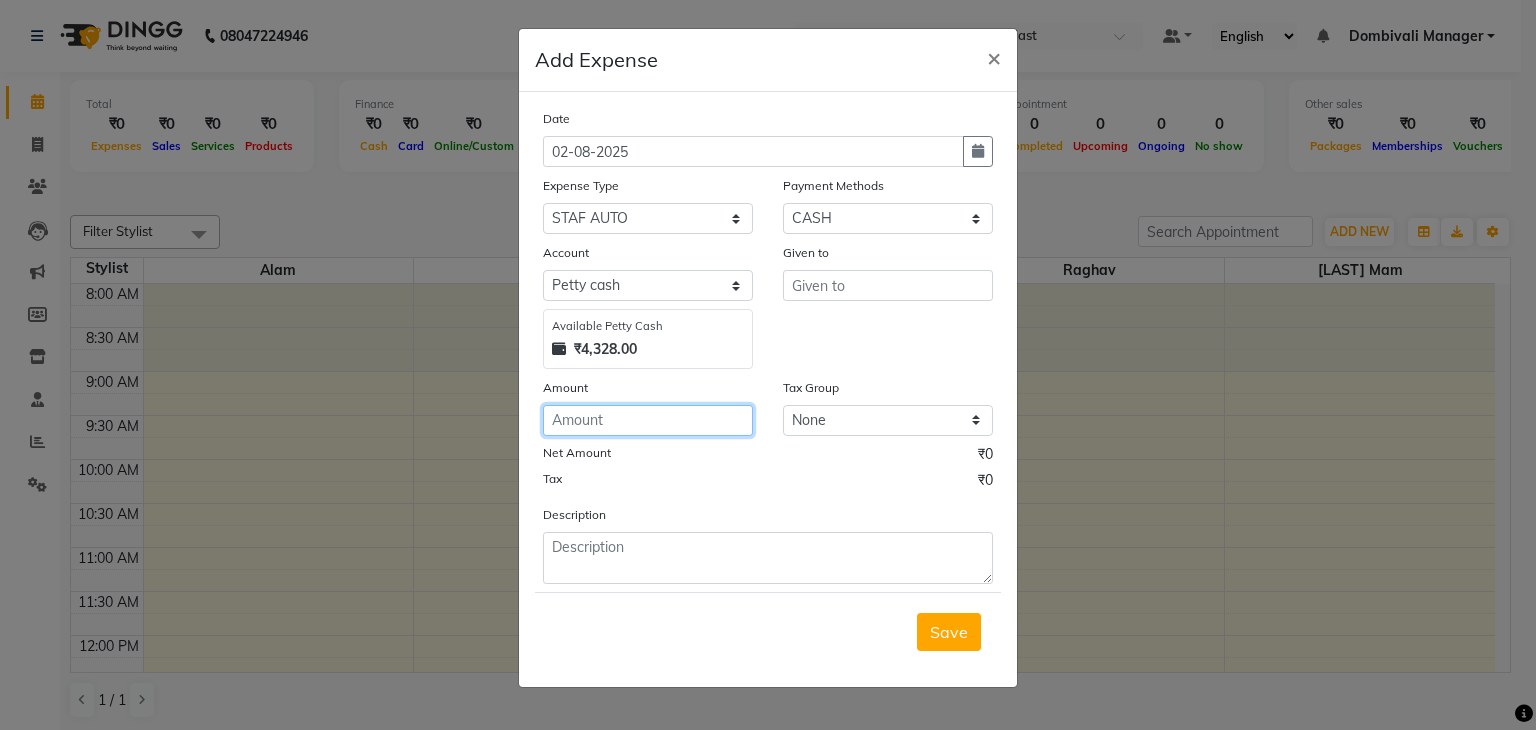 click 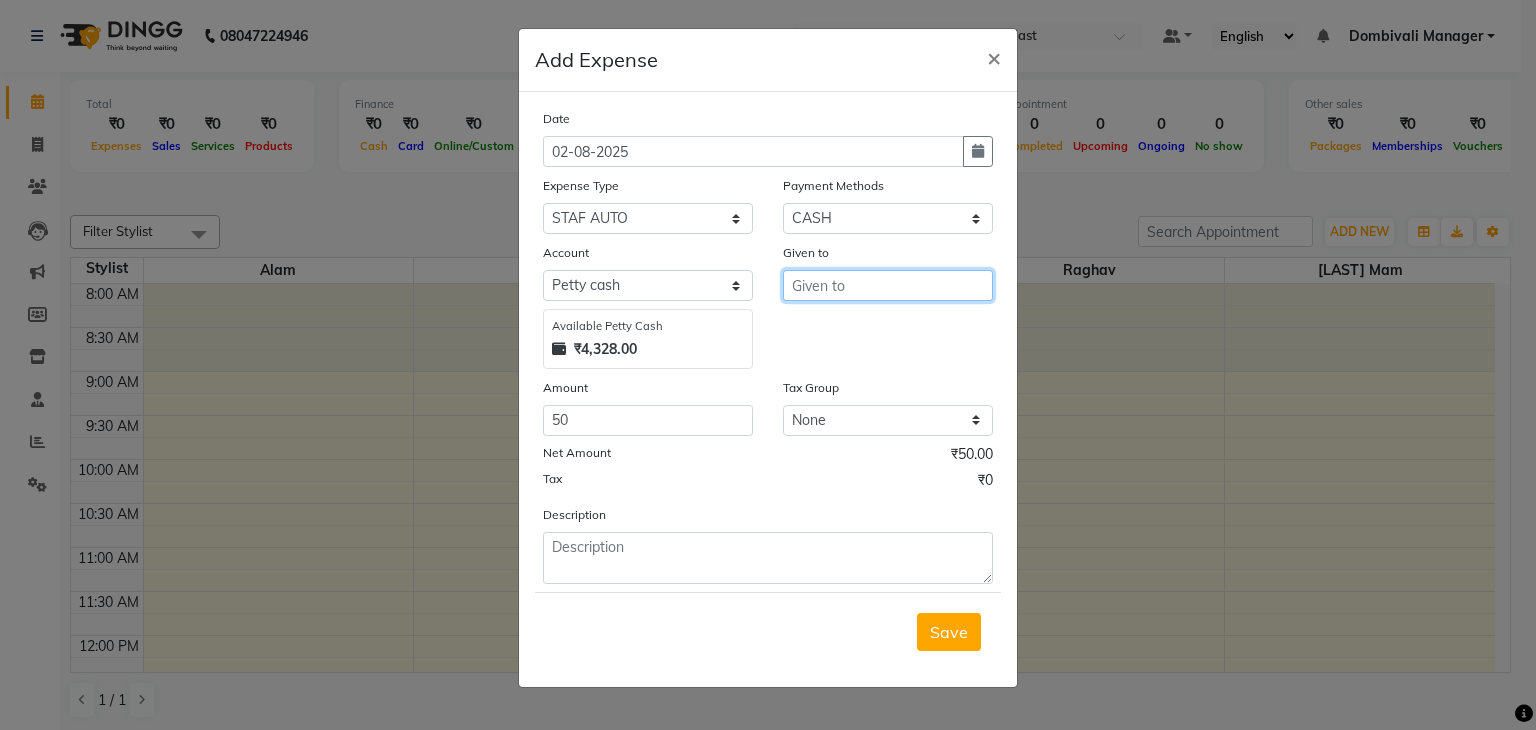 click at bounding box center (888, 285) 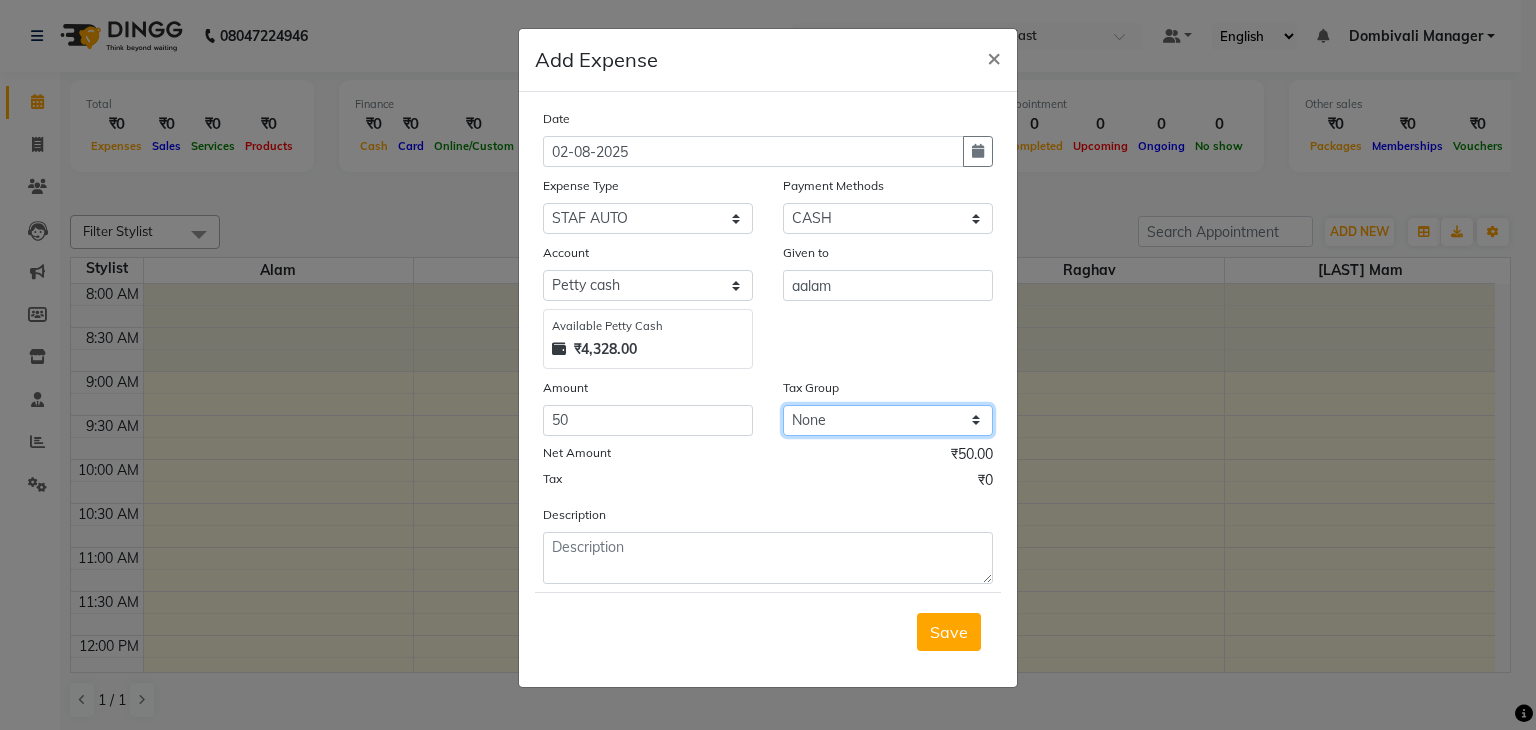 click on "None GST" 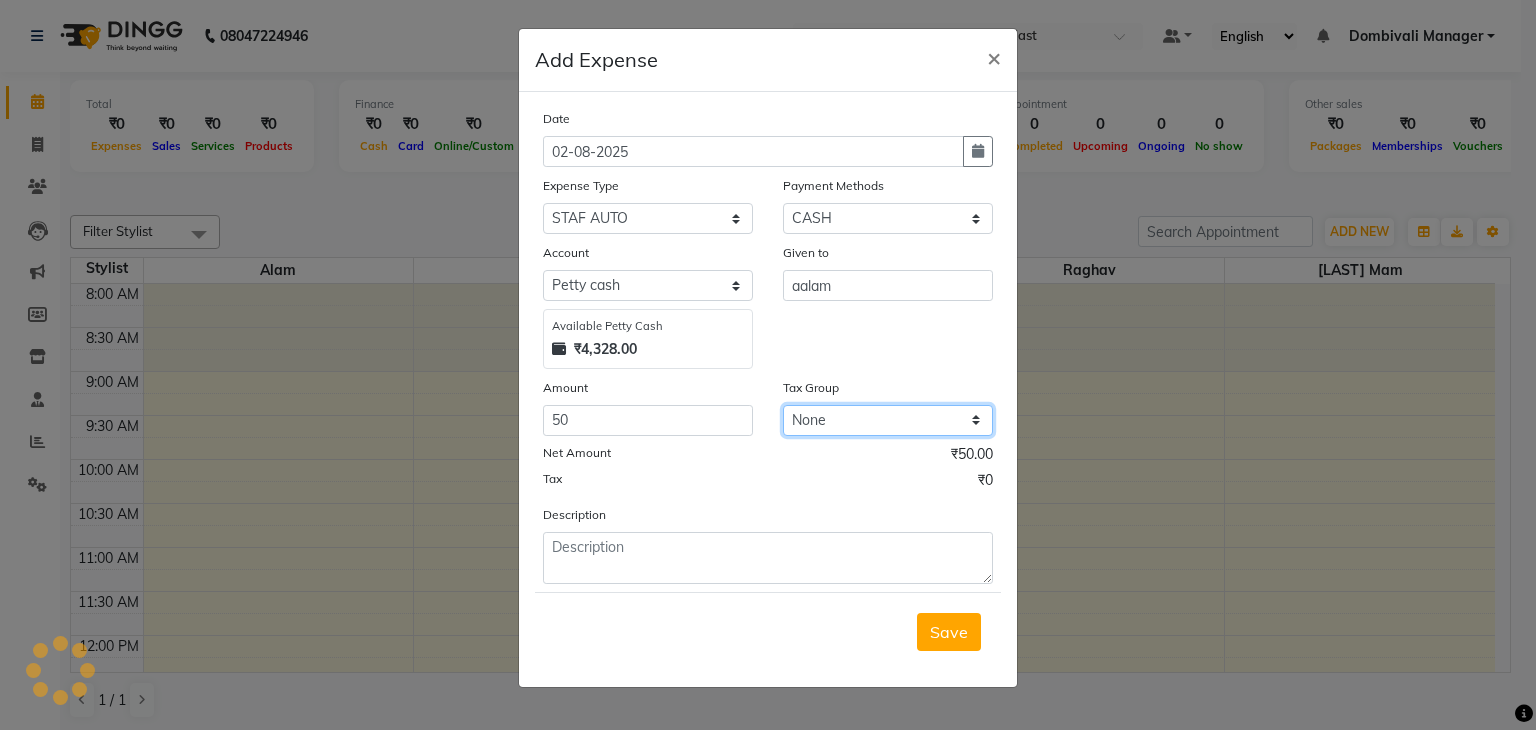 click on "None GST" 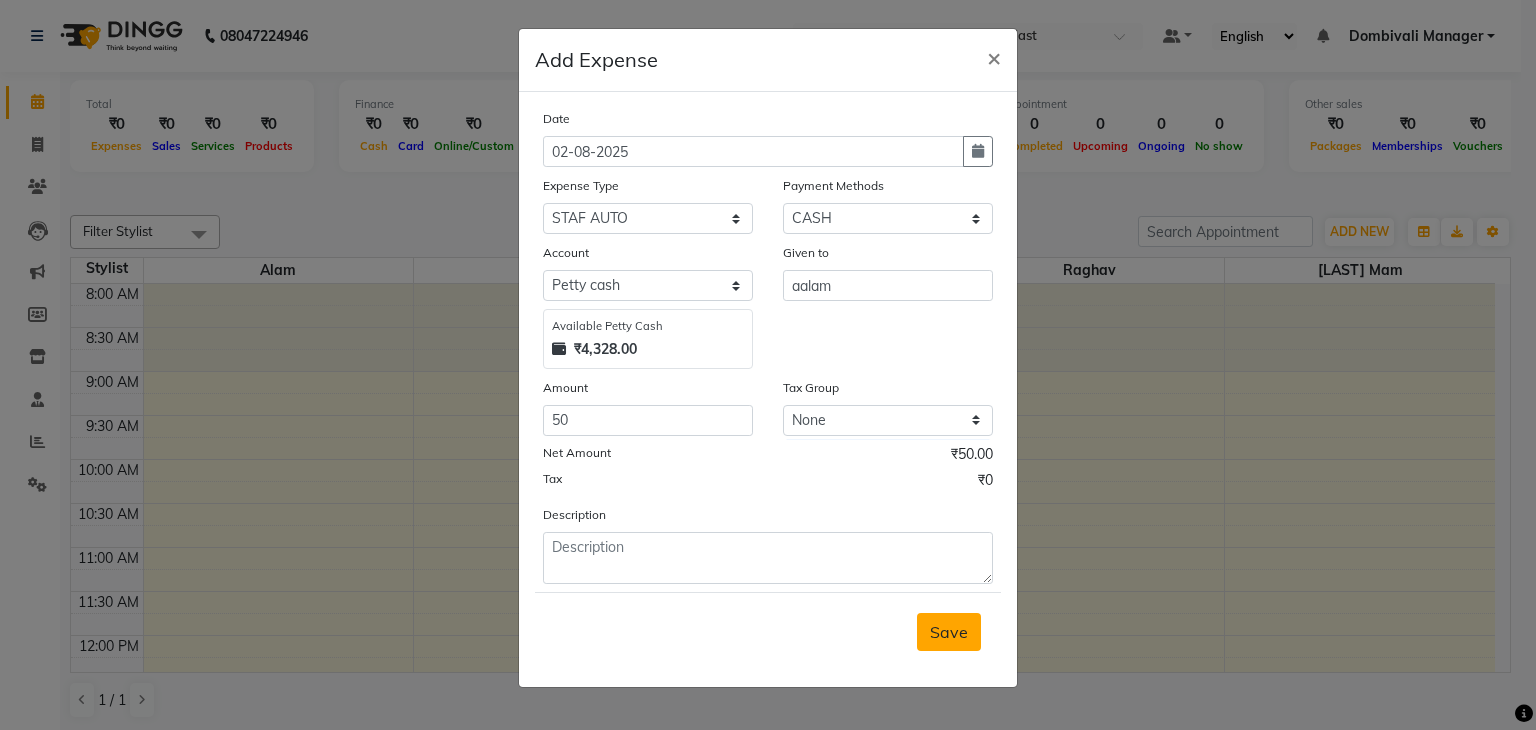 click on "Save" at bounding box center [949, 632] 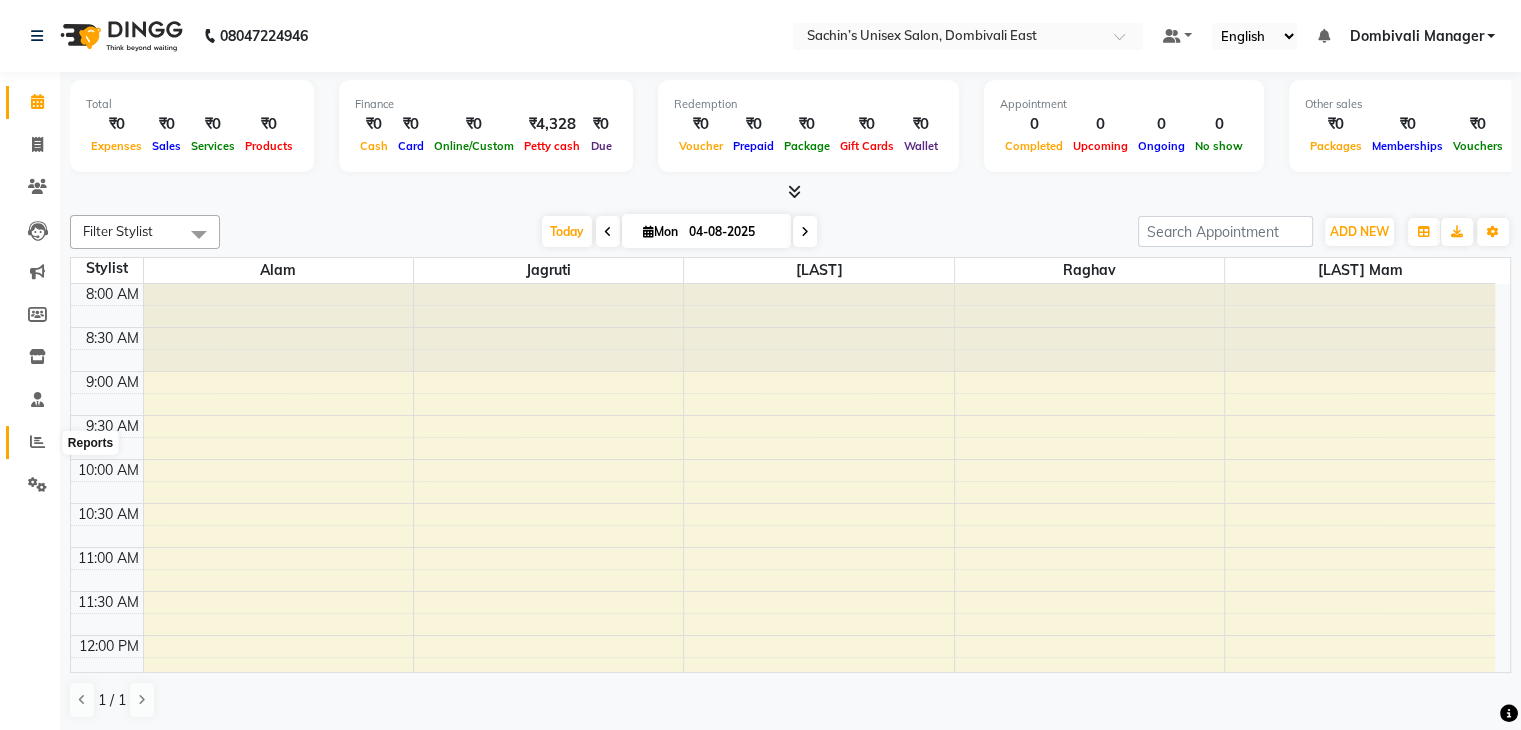 click 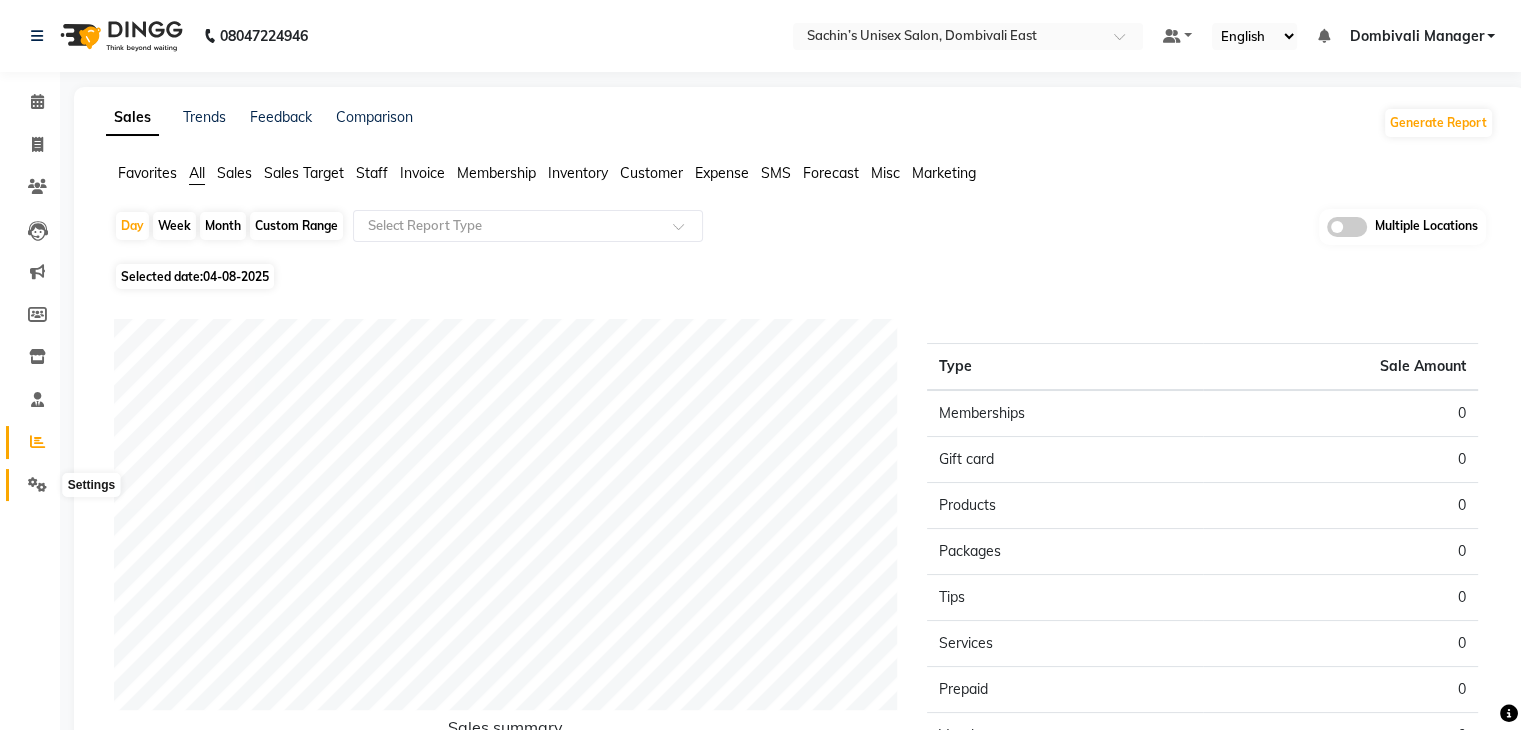 click 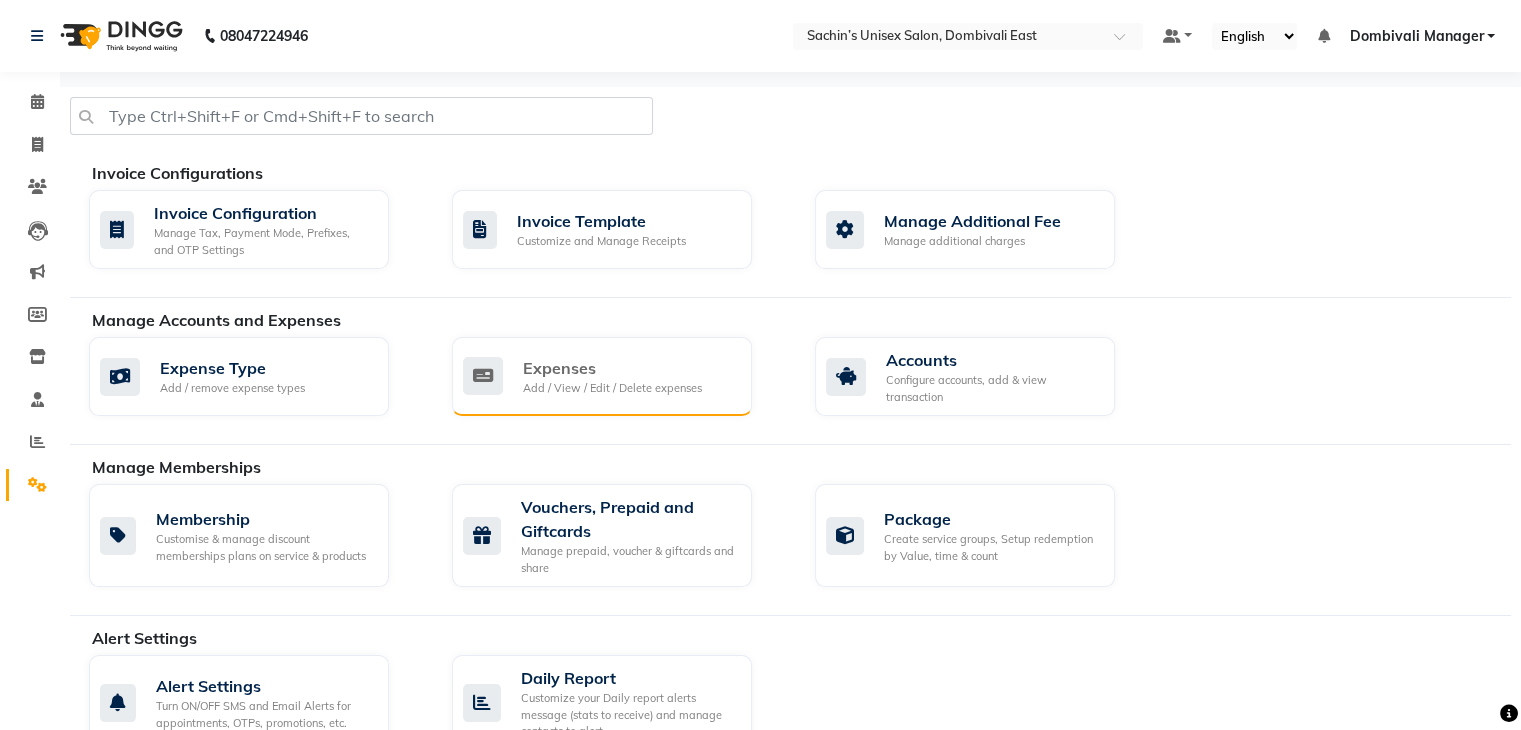 click on "Expenses" 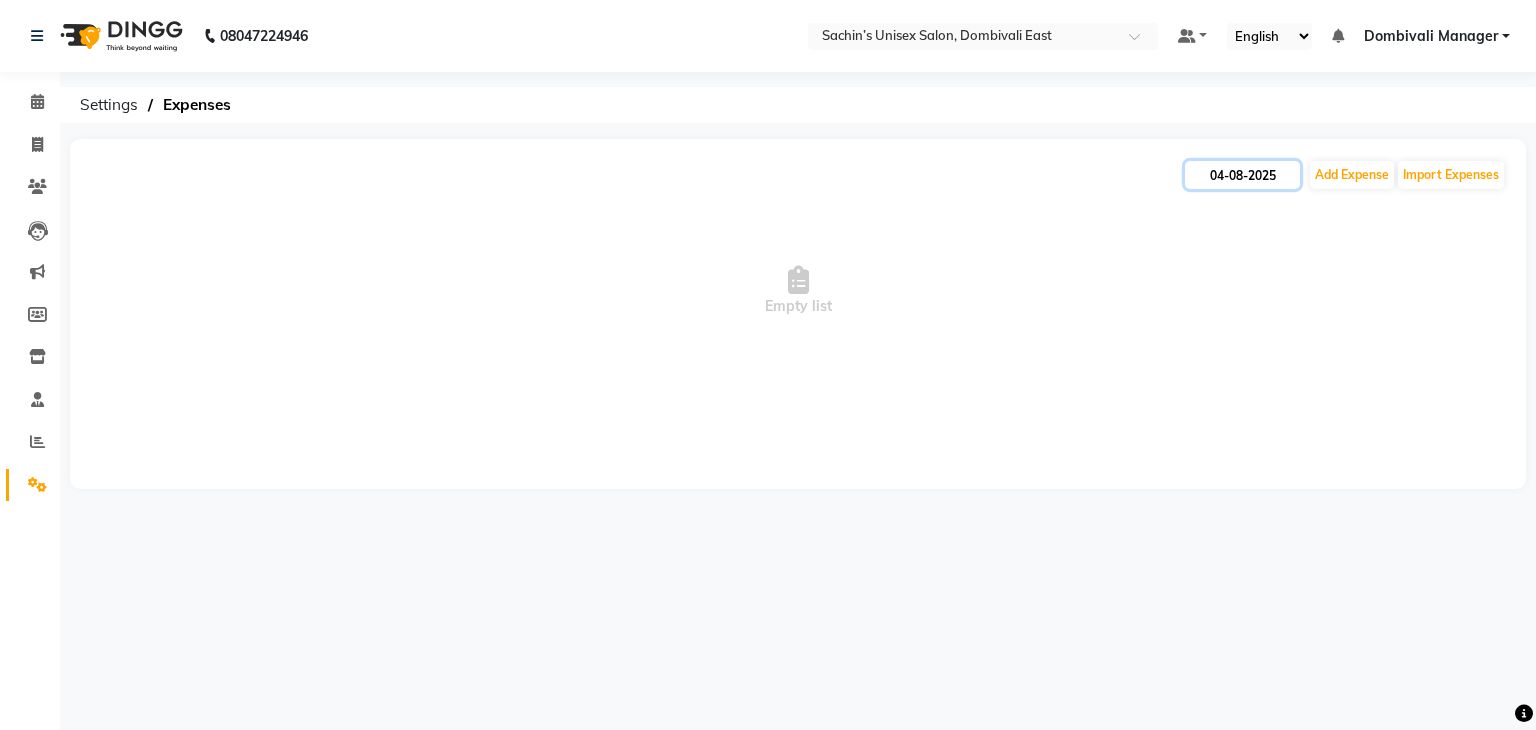 click on "04-08-2025" 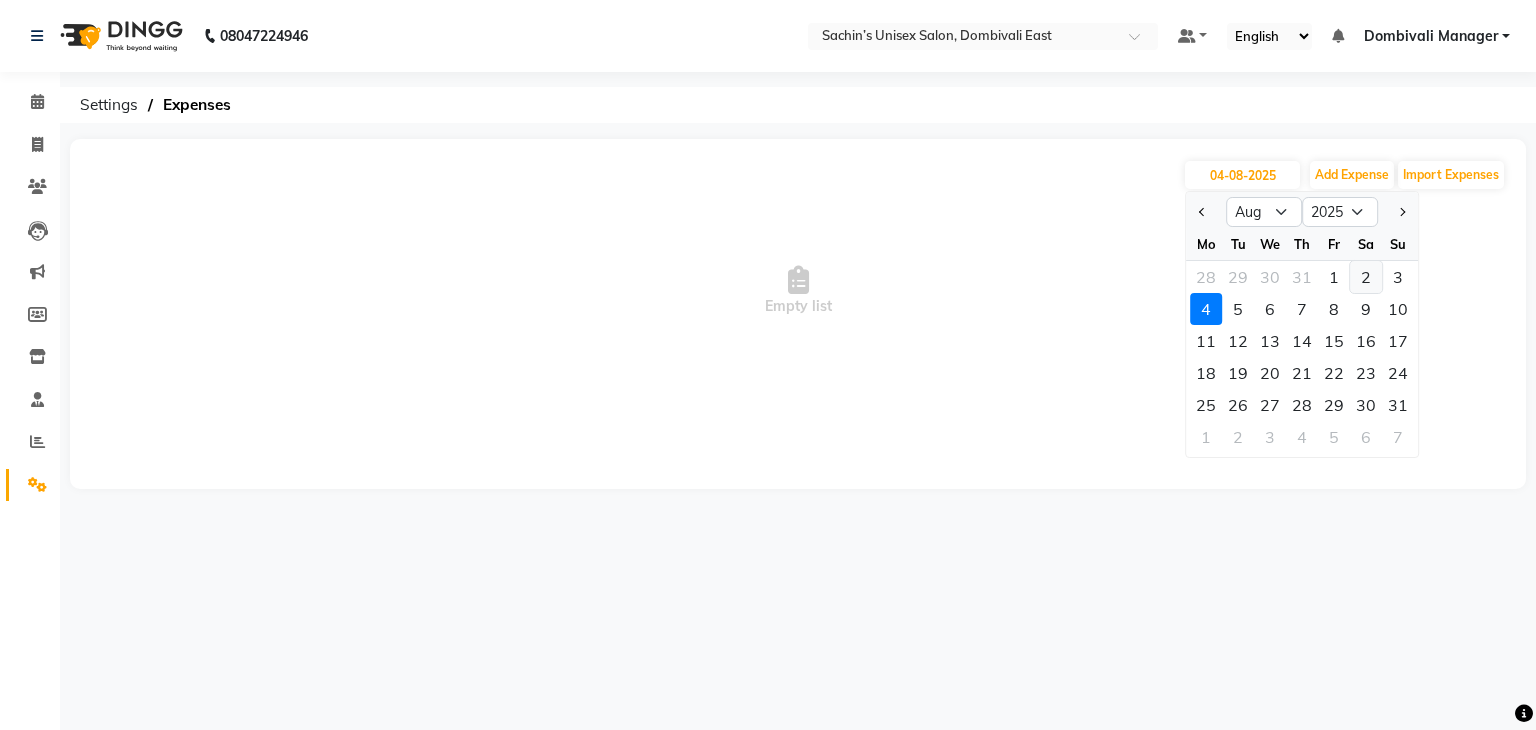 click on "2" 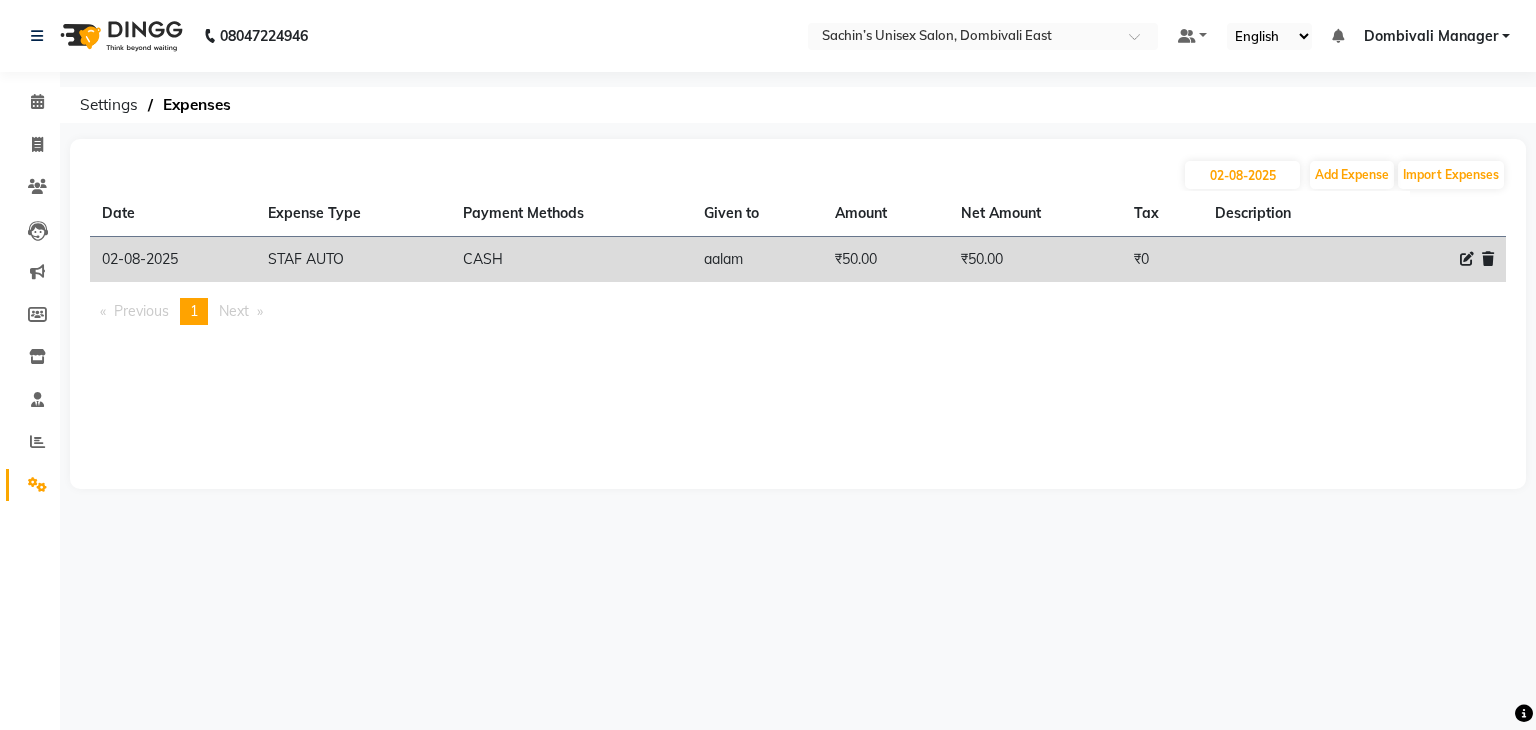 click 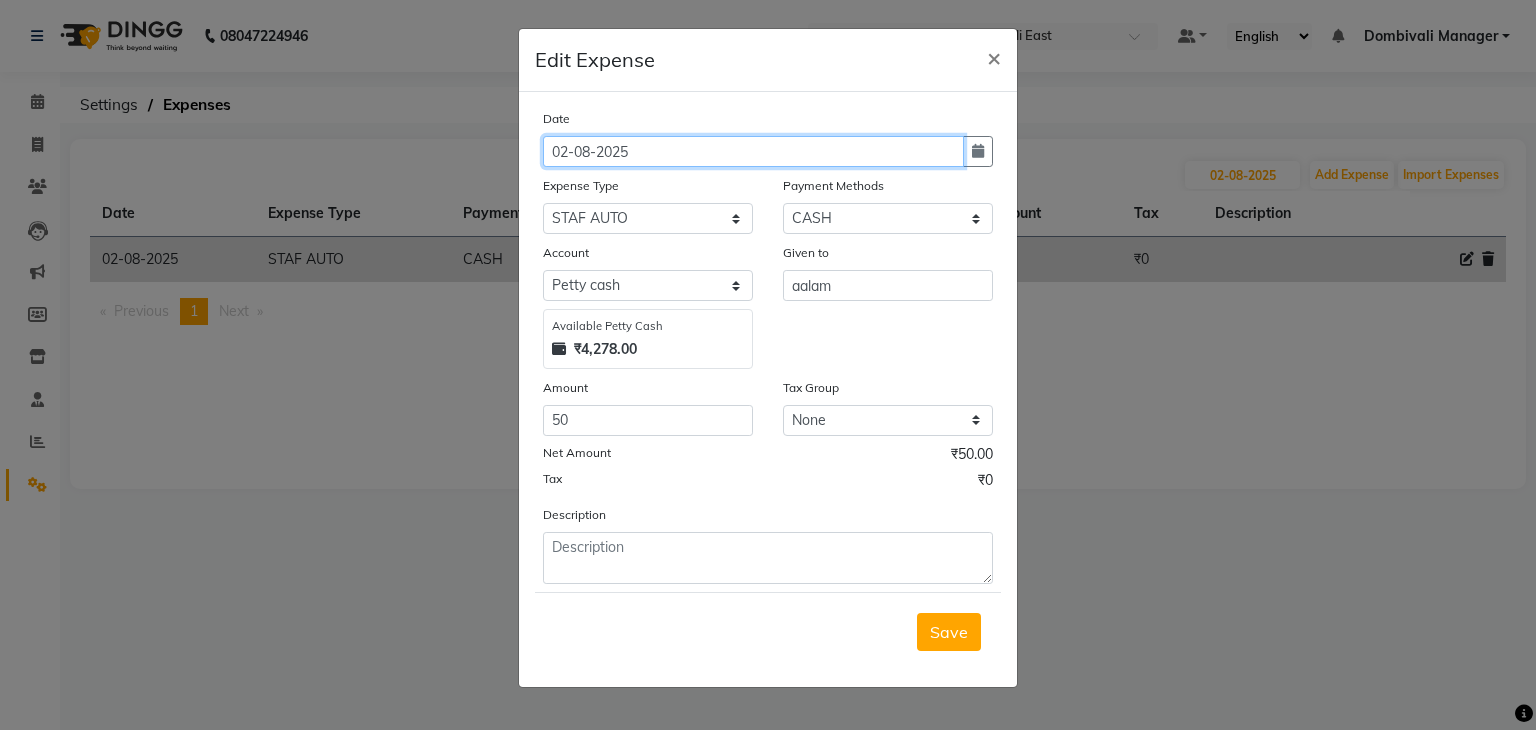 click on "02-08-2025" 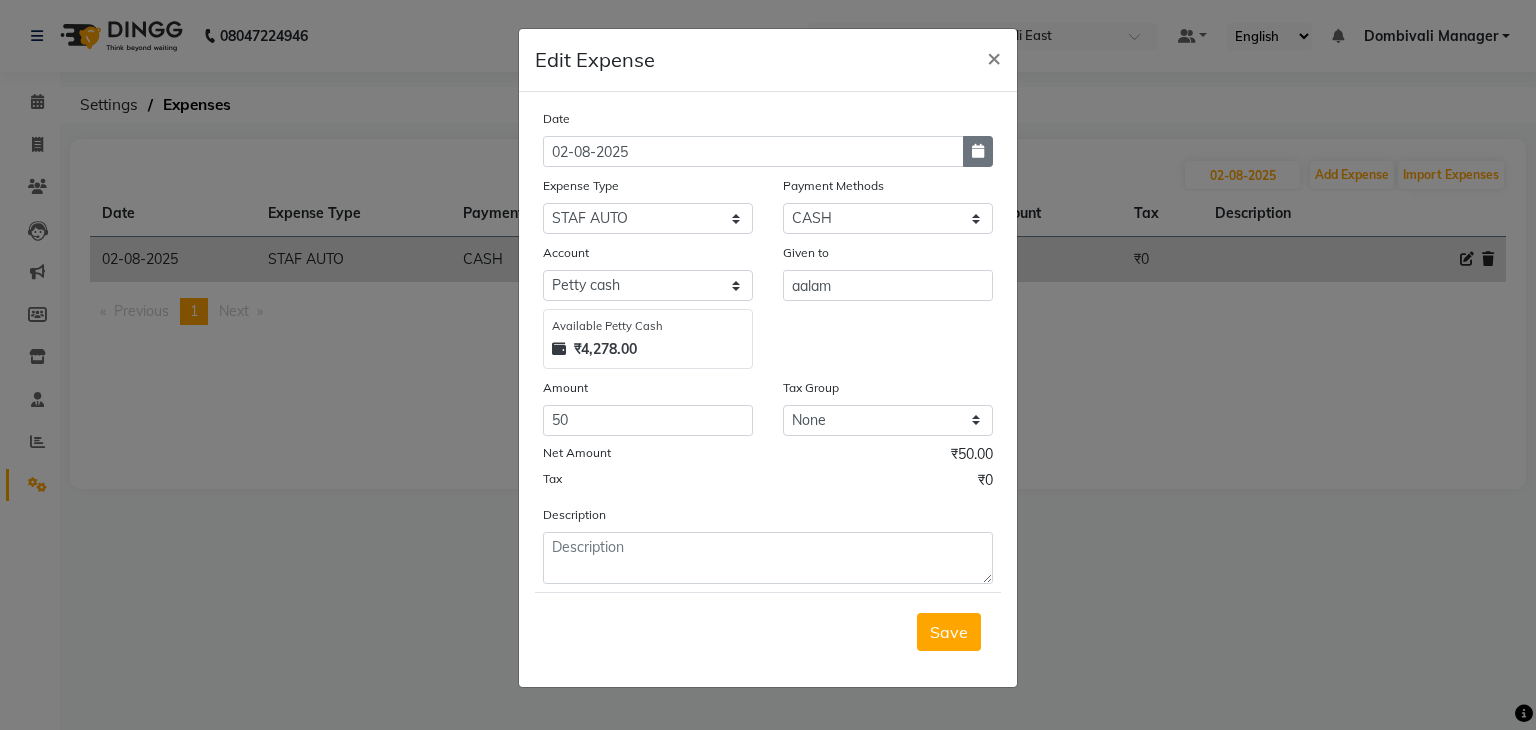 click 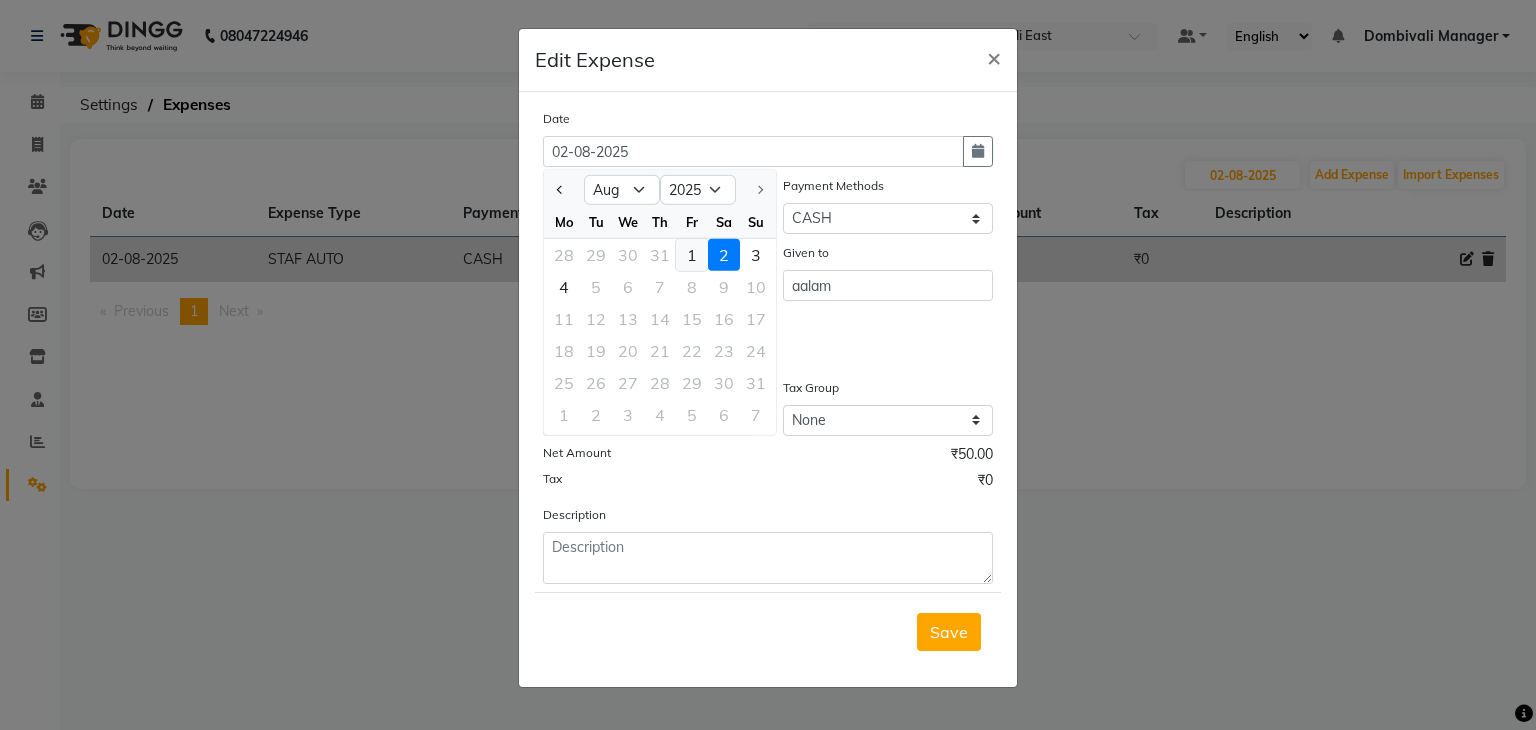 click on "1" 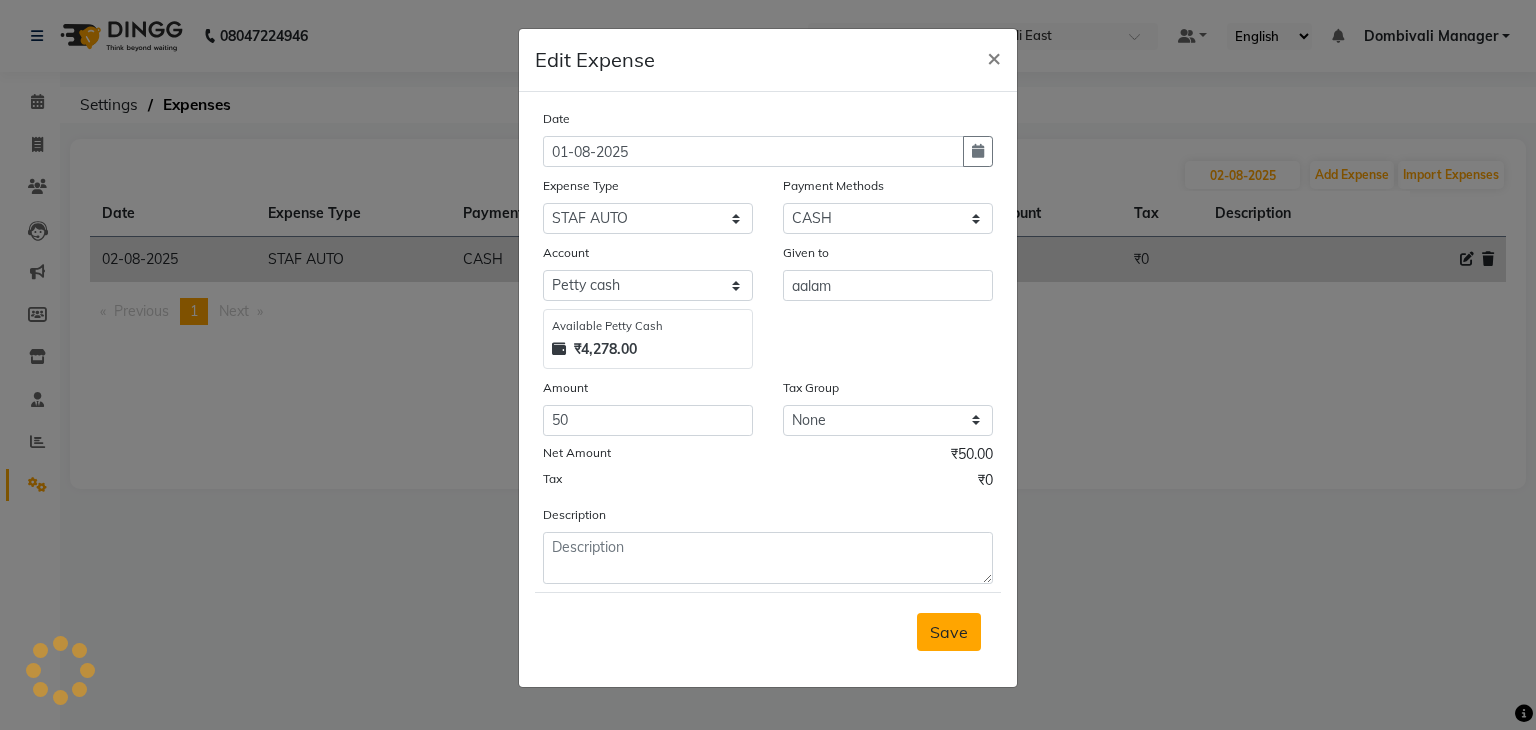click on "Save" at bounding box center (949, 632) 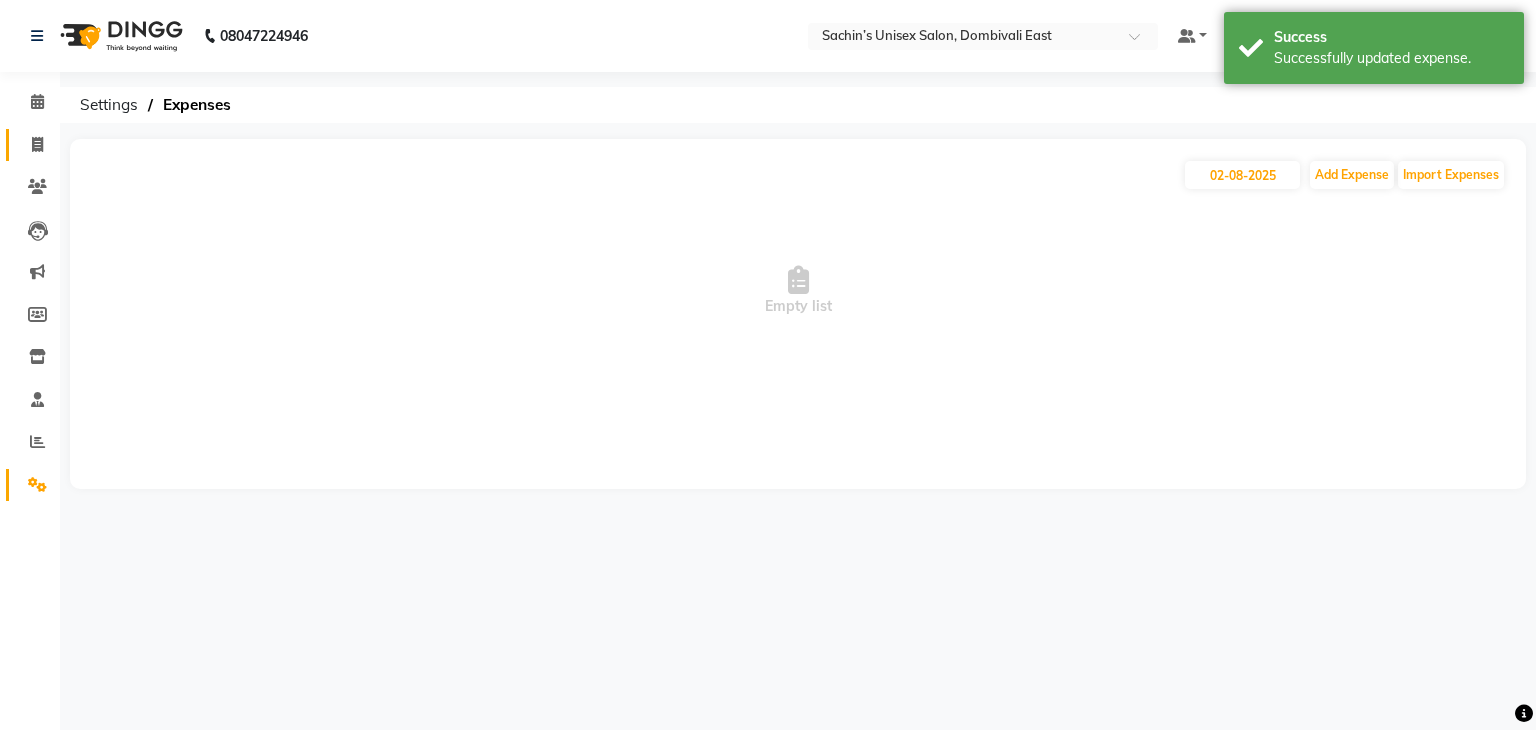 click 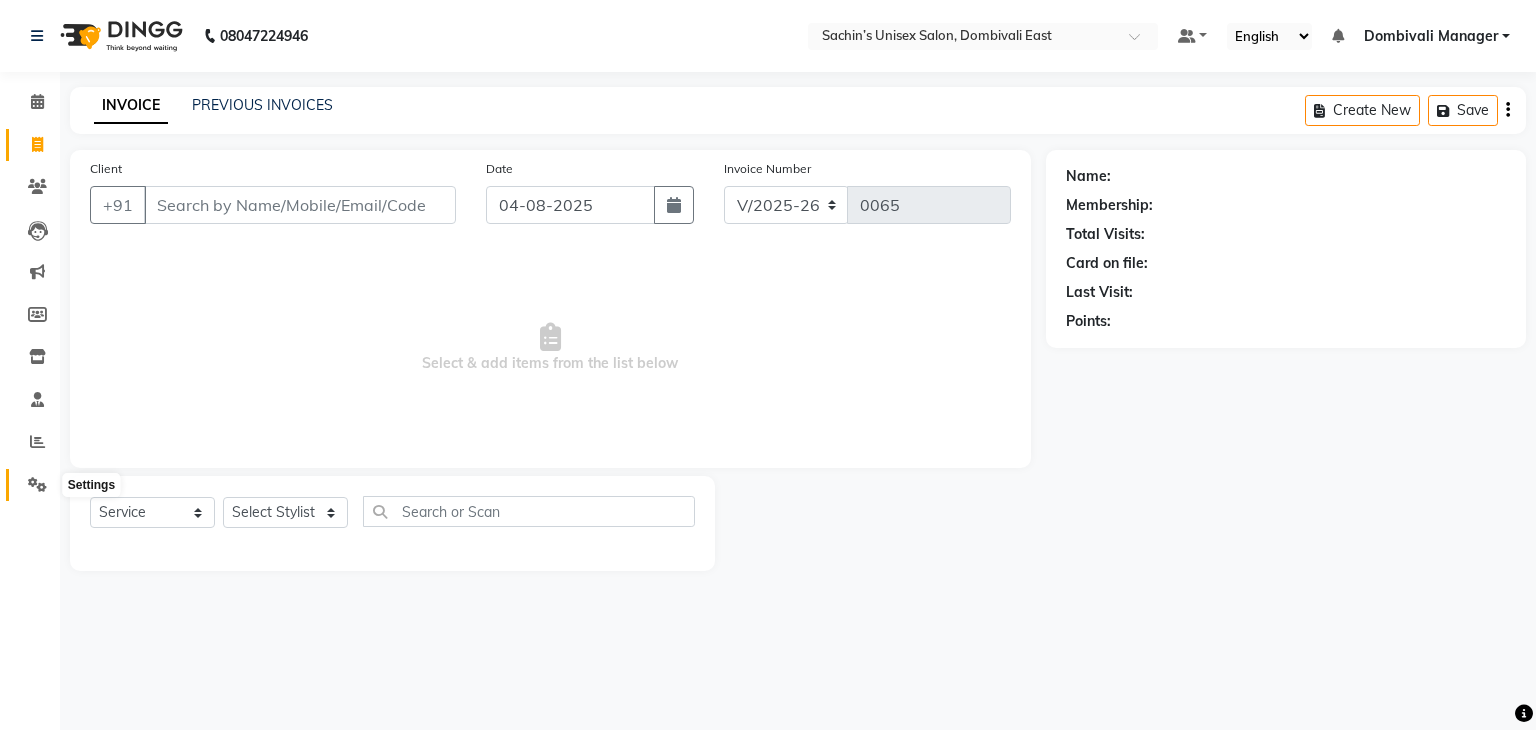 click 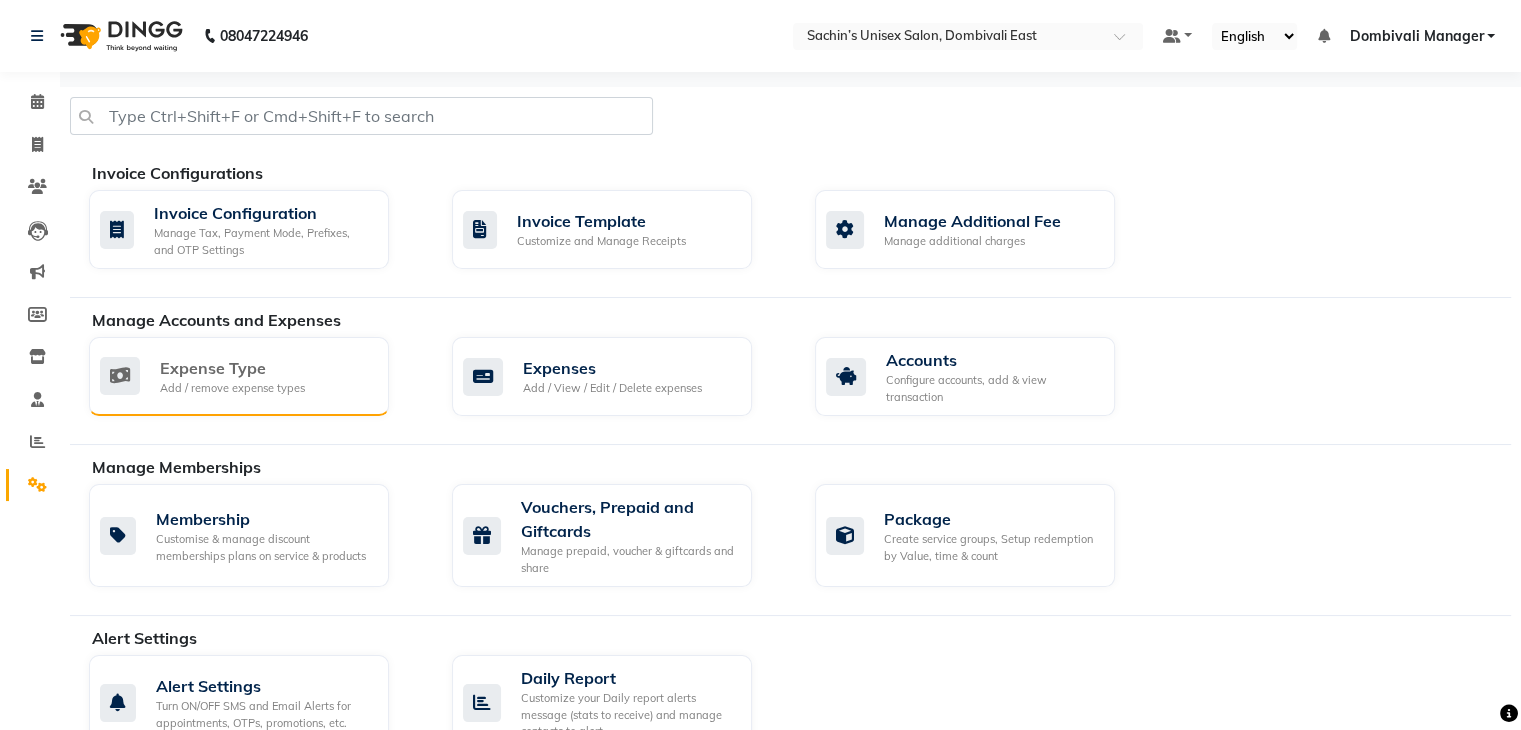 click on "Expense Type" 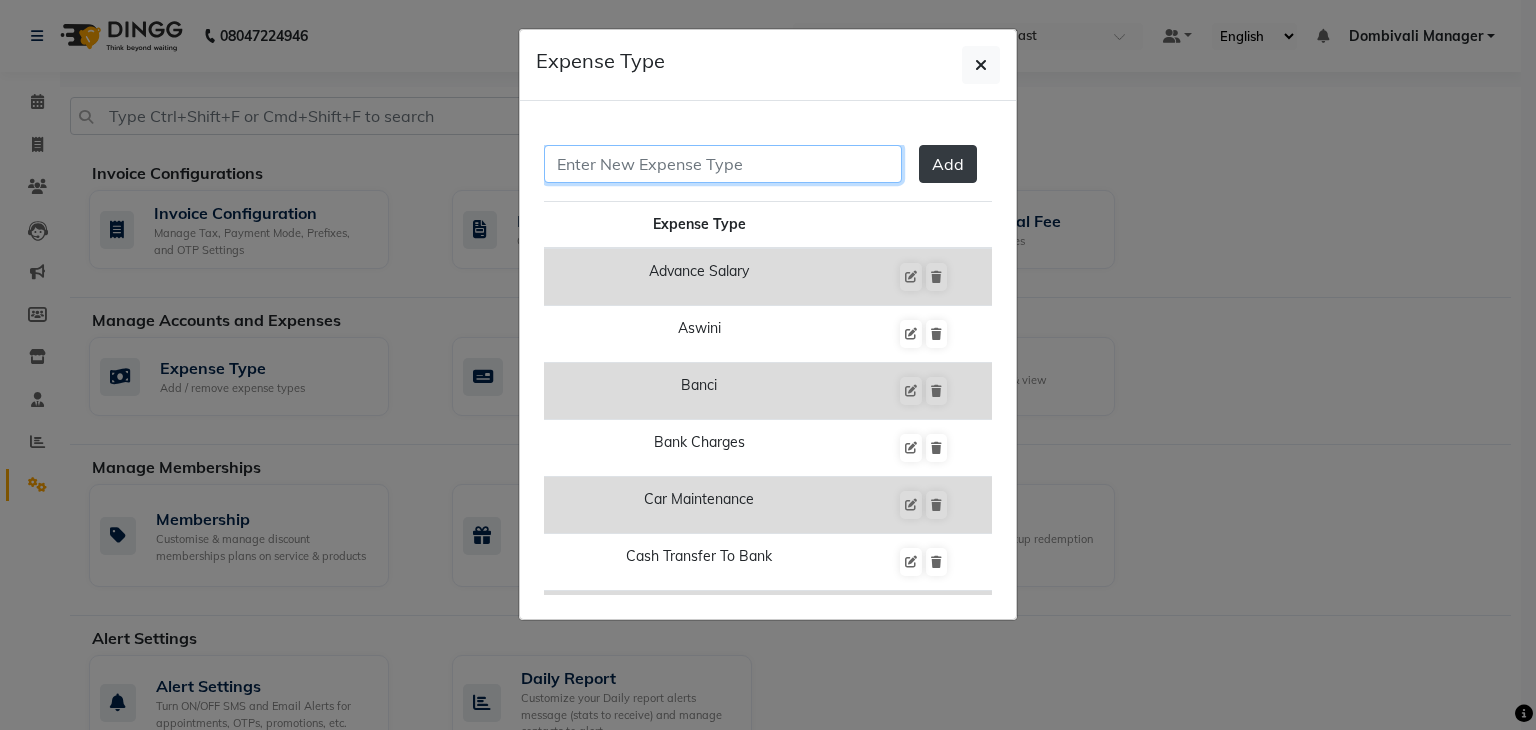 click at bounding box center [723, 164] 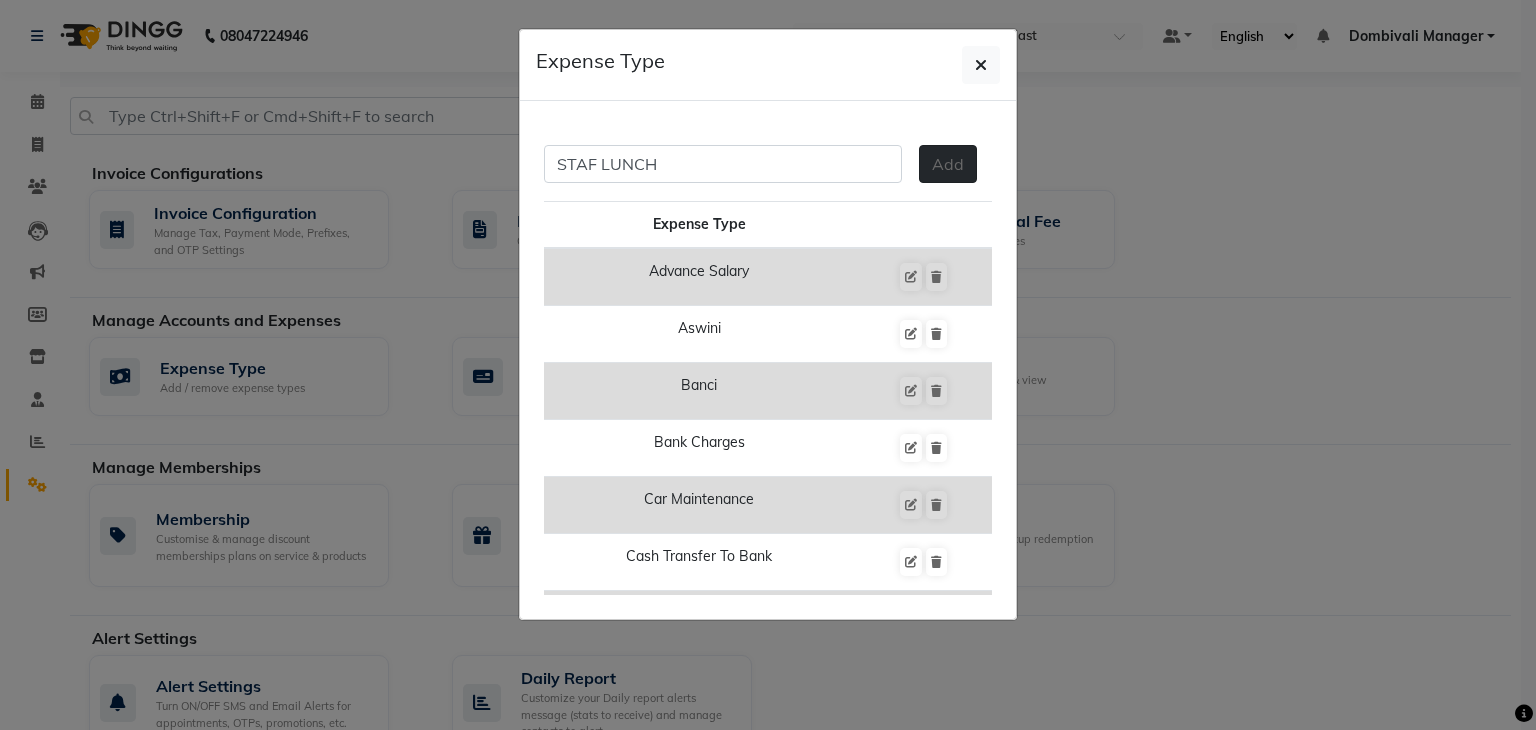 click on "Add" at bounding box center (948, 164) 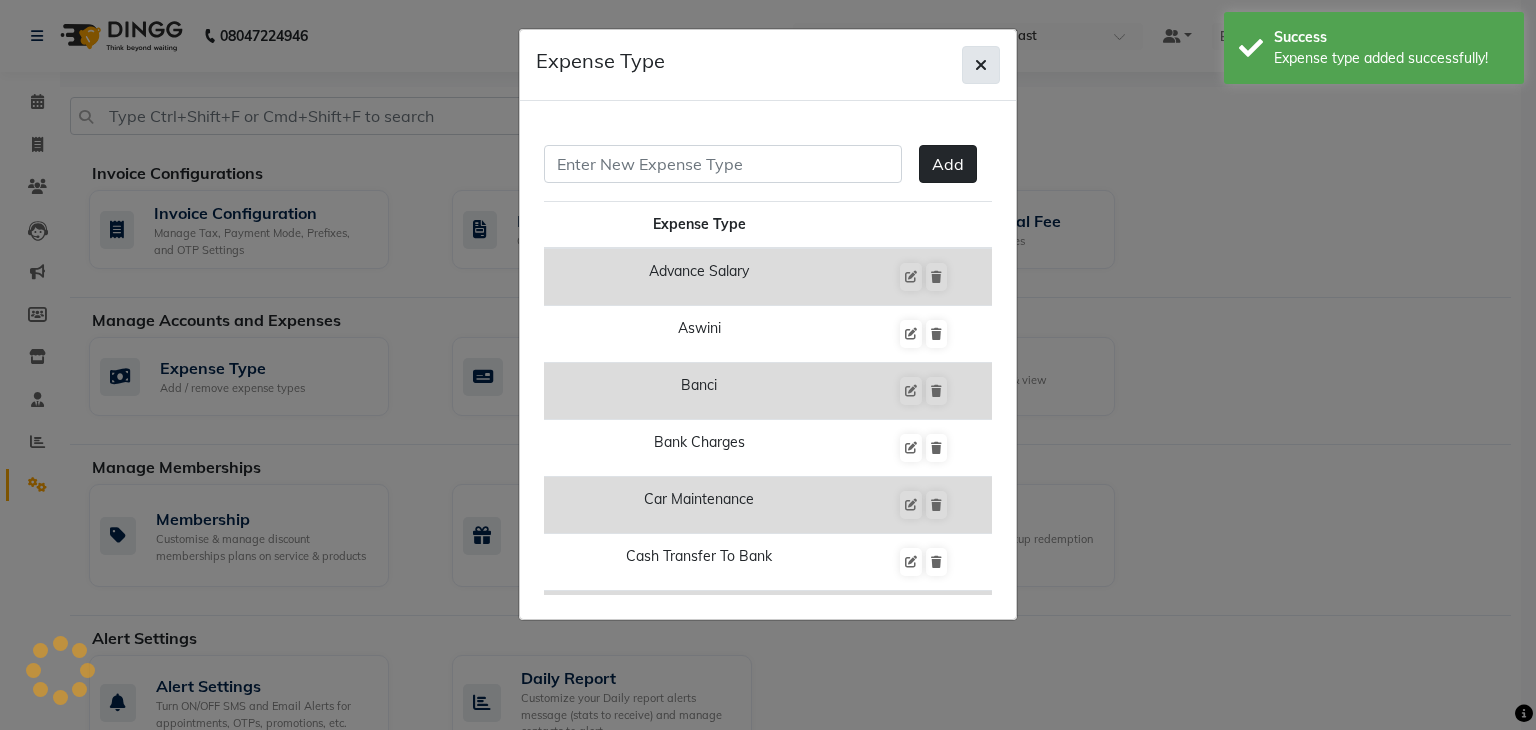 click 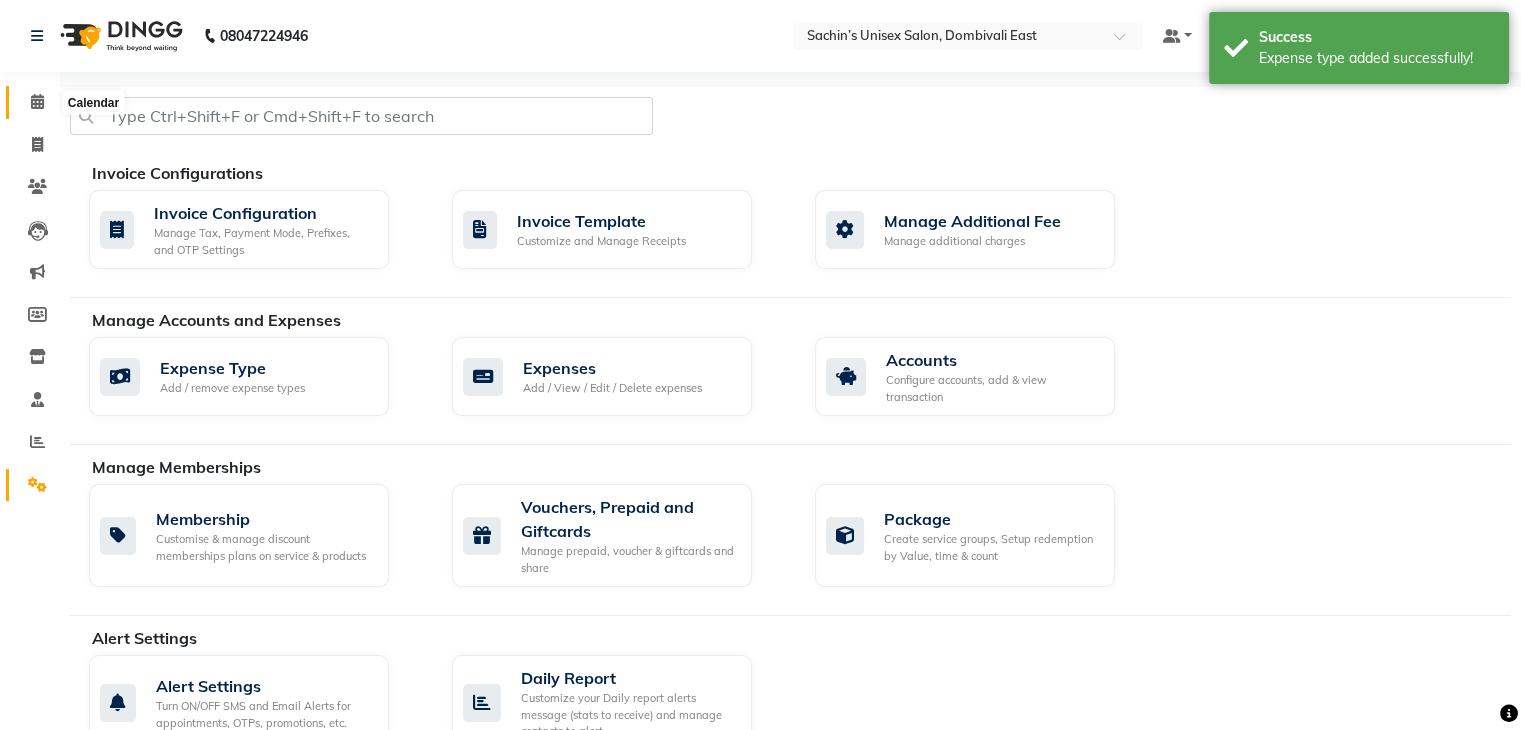 click 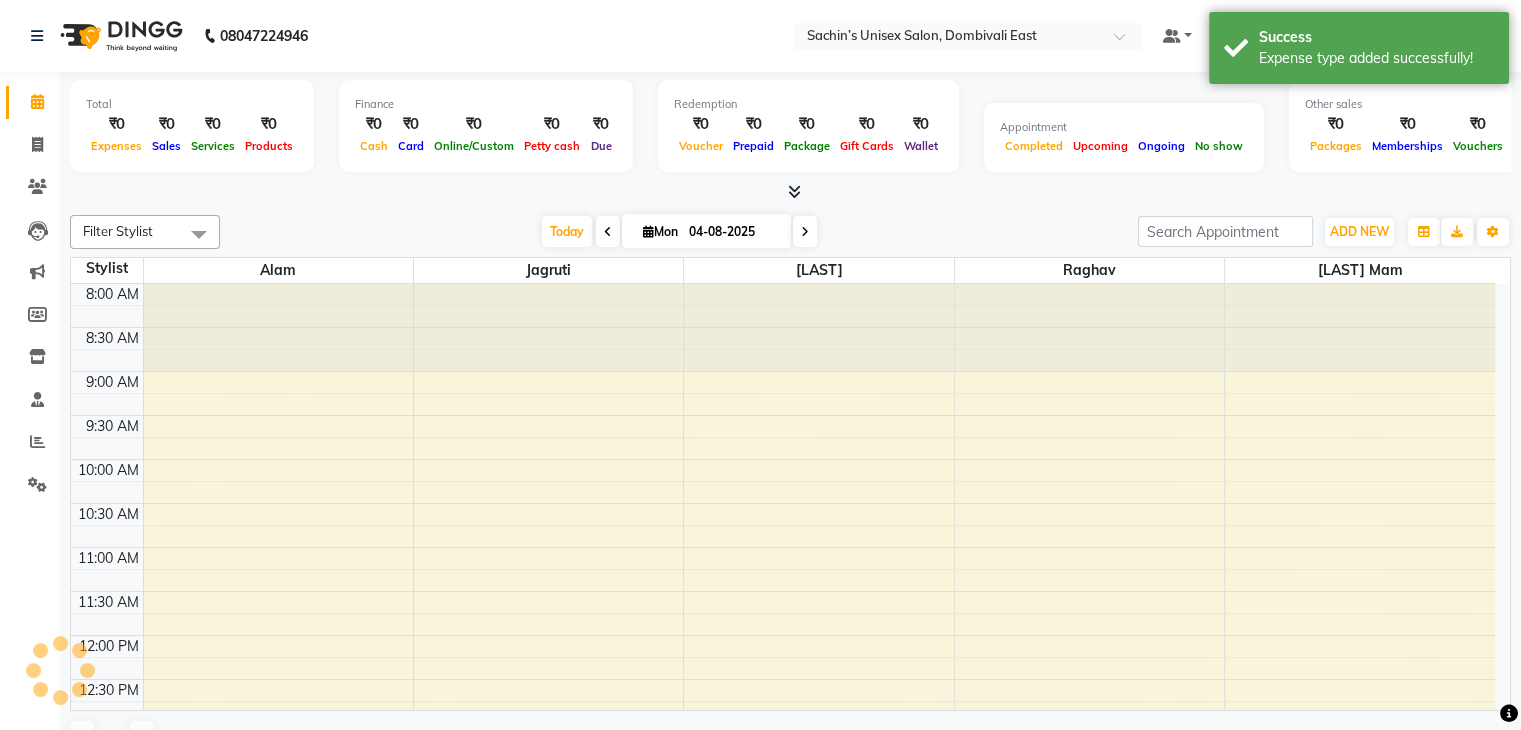 scroll, scrollTop: 699, scrollLeft: 0, axis: vertical 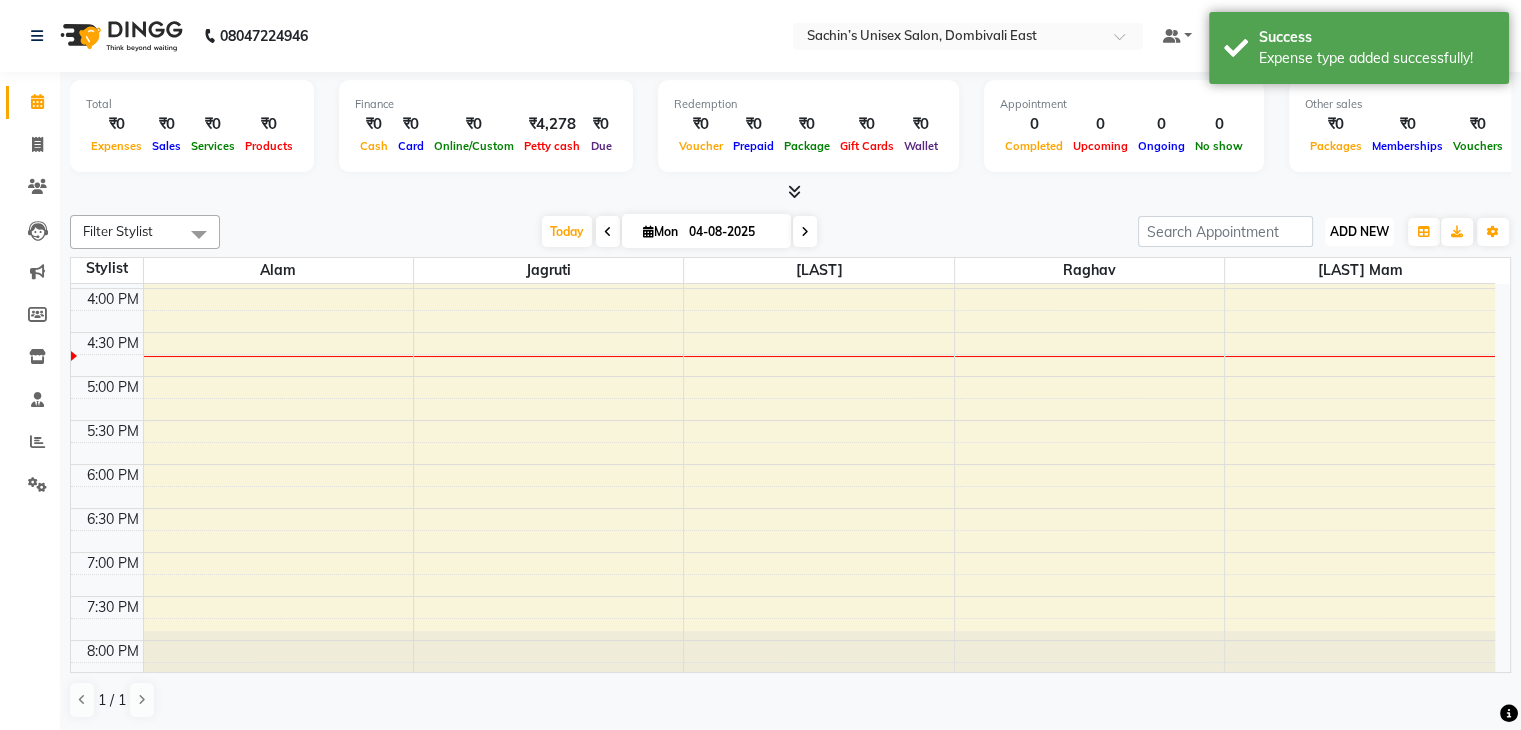 click on "ADD NEW" at bounding box center (1359, 231) 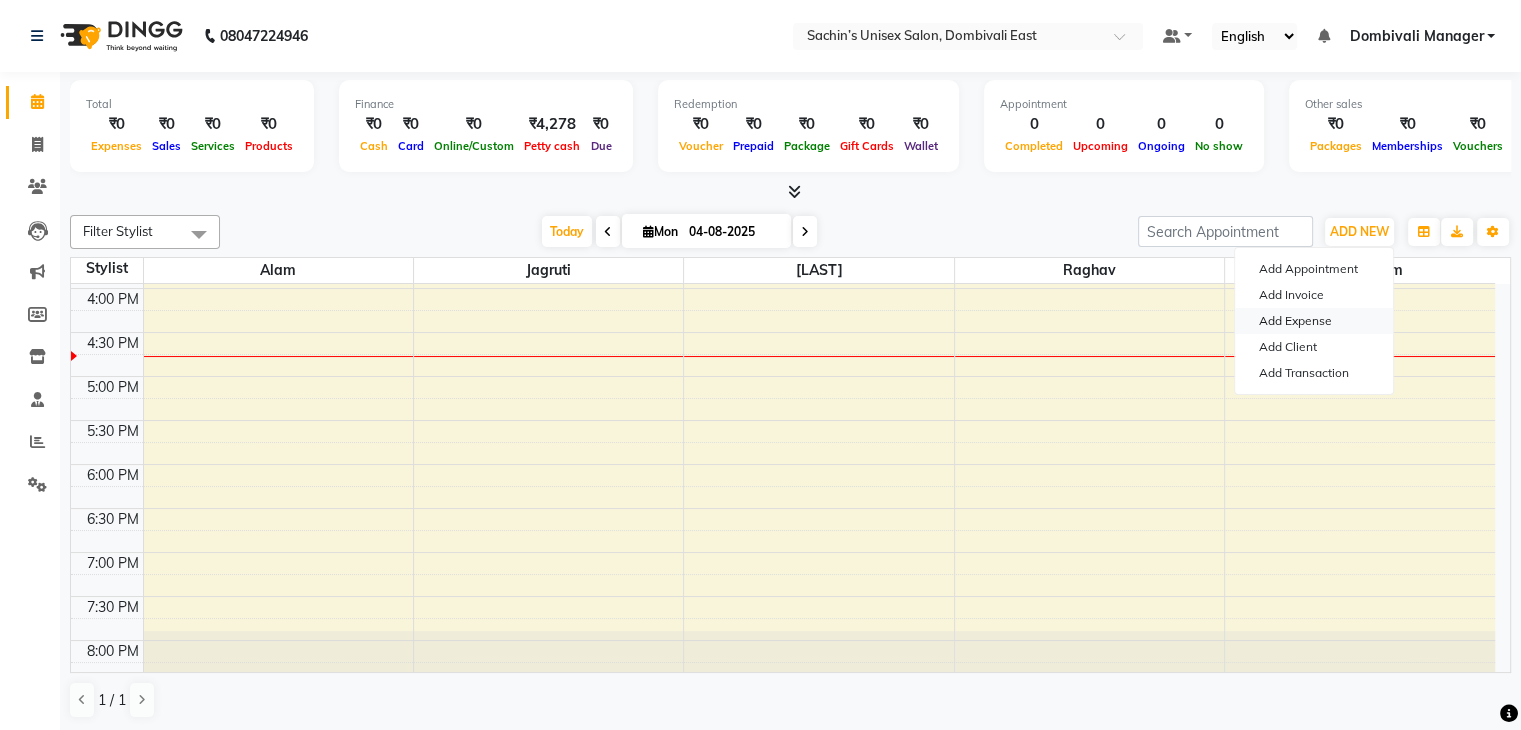 click on "Add Expense" at bounding box center [1314, 321] 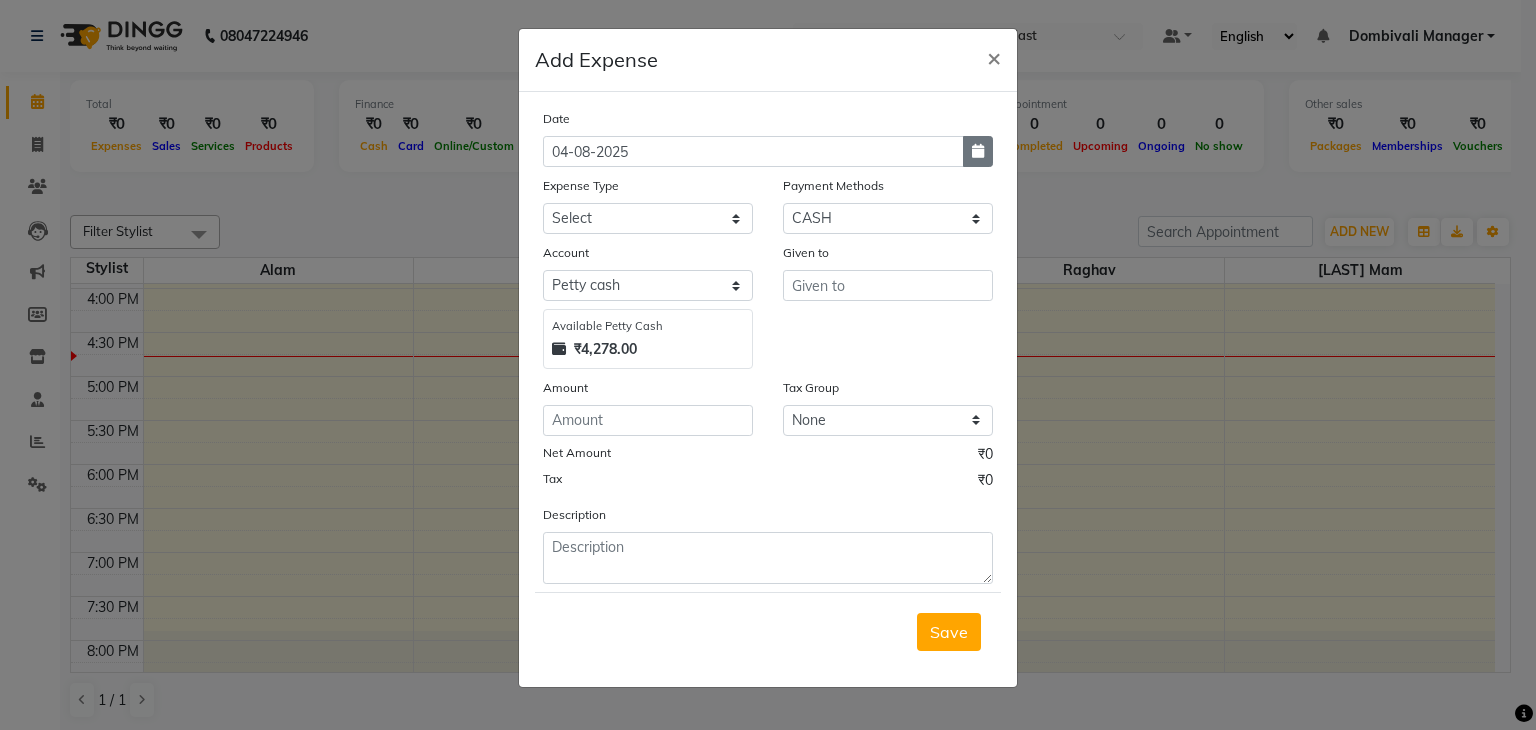 click 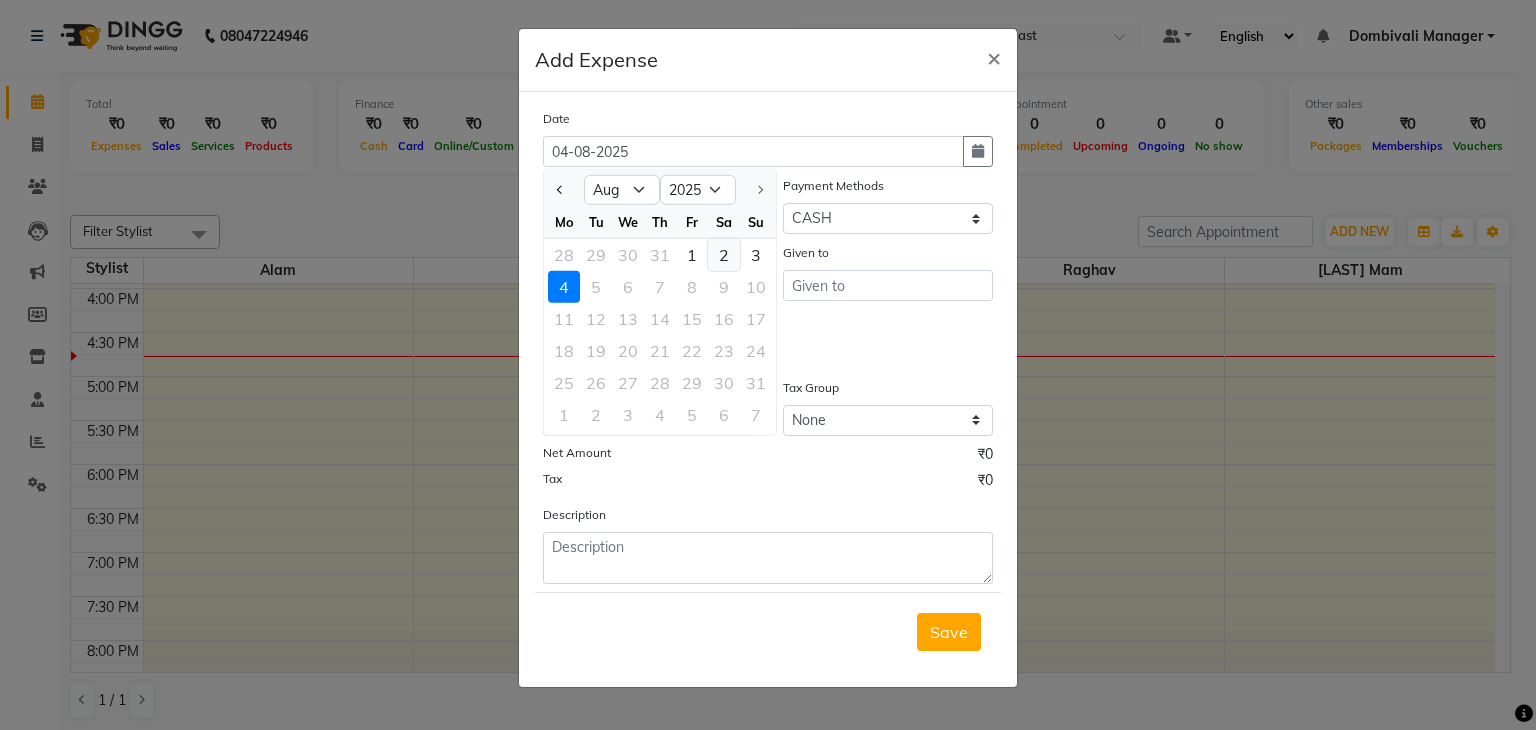 click on "2" 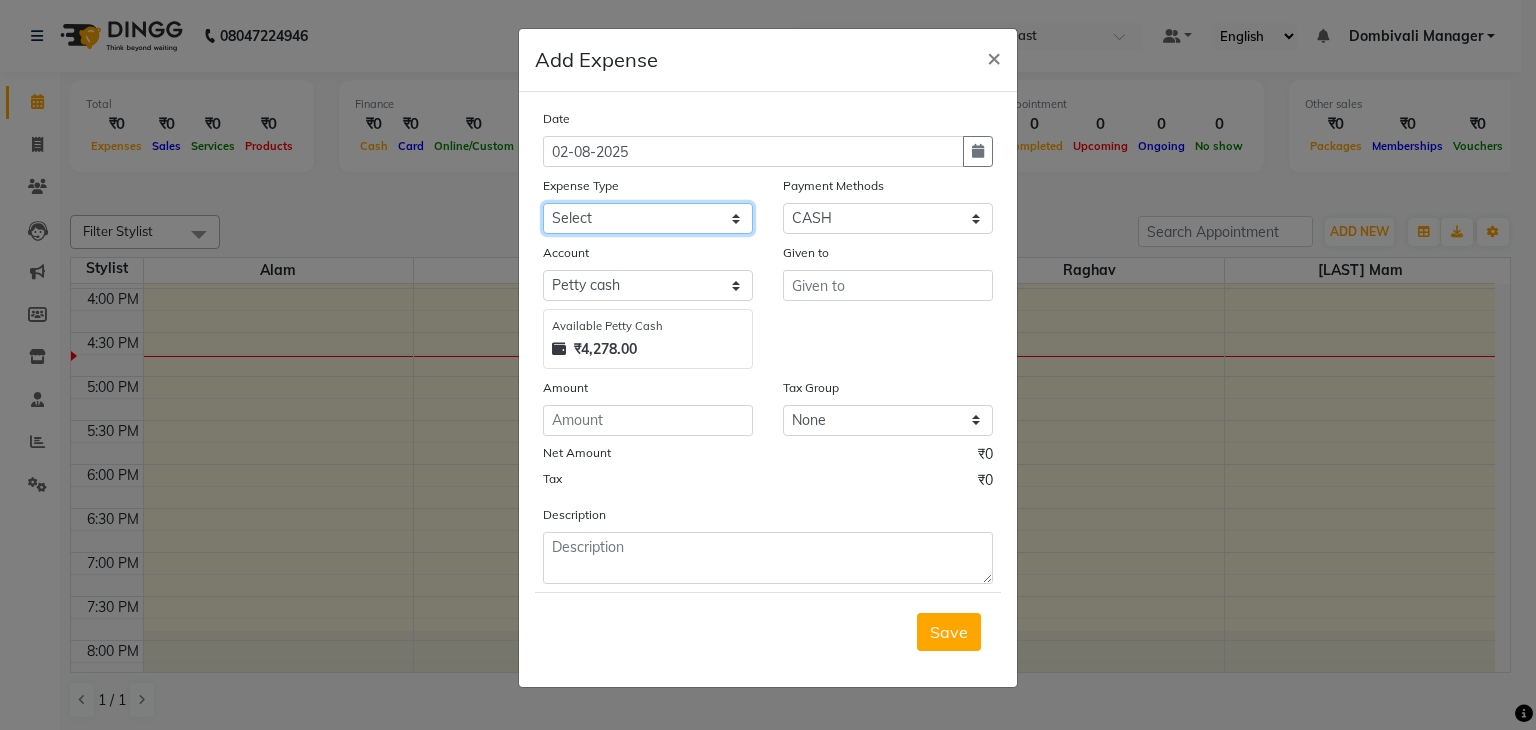 click on "Select Advance Salary [FIRST] [LAST] Bank charges Car maintenance  Cash transfer to bank Cash transfer to hub Client Snacks Clinical charges DALY REKAING Equipment Fuel Govt fee HOME EXP Incentive Insurance International purchase Loan Repayment Maintenance mama commission Marketing Miscellaneous MONEY BOX MRA neesam commission Other Pantry Product Rent SACHIN SHOP EXPENSE STAF AUTO Staff Snacks STAF LUNCH STAF TIP Tax TEA Tea & Refreshment Utilities WATER" 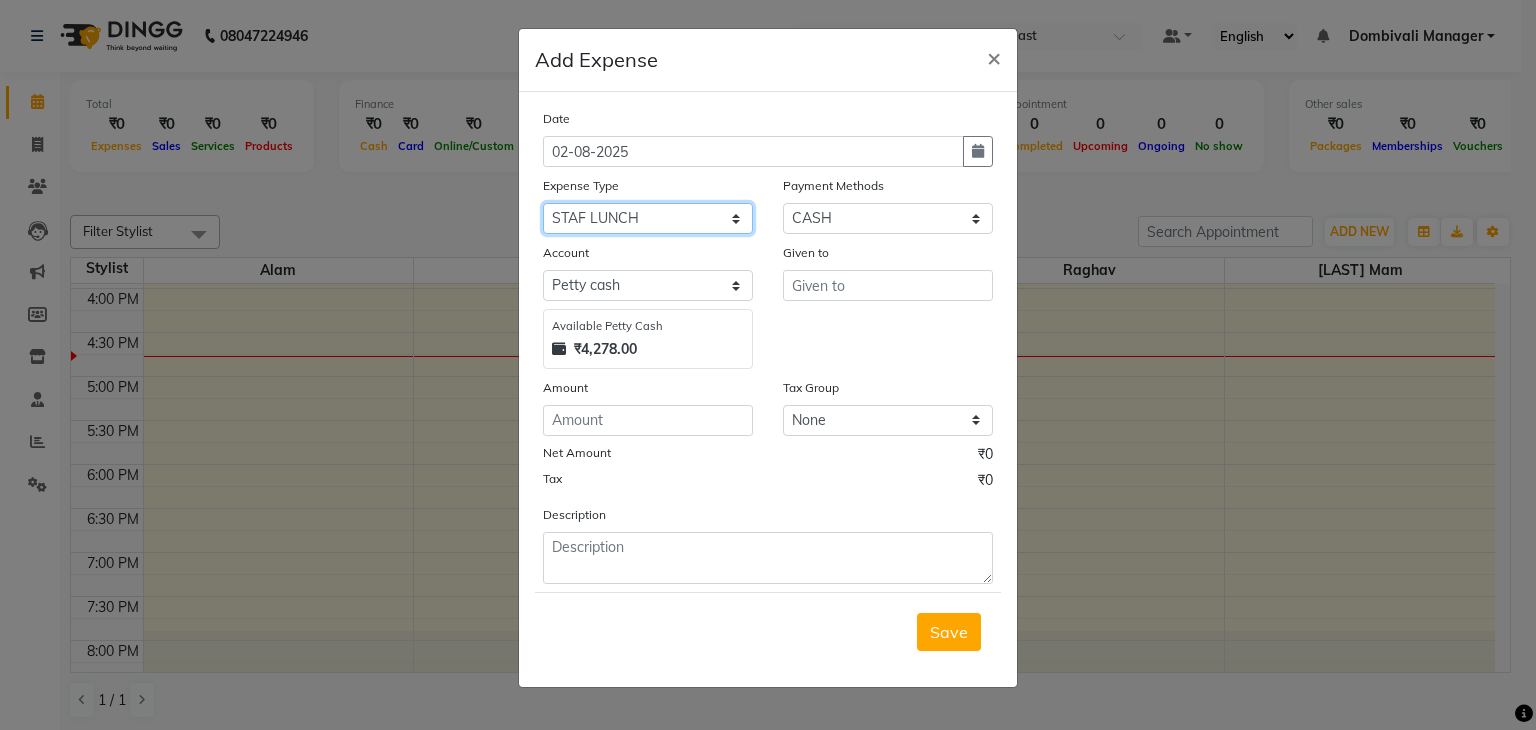click on "Select Advance Salary [FIRST] [LAST] Bank charges Car maintenance  Cash transfer to bank Cash transfer to hub Client Snacks Clinical charges DALY REKAING Equipment Fuel Govt fee HOME EXP Incentive Insurance International purchase Loan Repayment Maintenance mama commission Marketing Miscellaneous MONEY BOX MRA neesam commission Other Pantry Product Rent SACHIN SHOP EXPENSE STAF AUTO Staff Snacks STAF LUNCH STAF TIP Tax TEA Tea & Refreshment Utilities WATER" 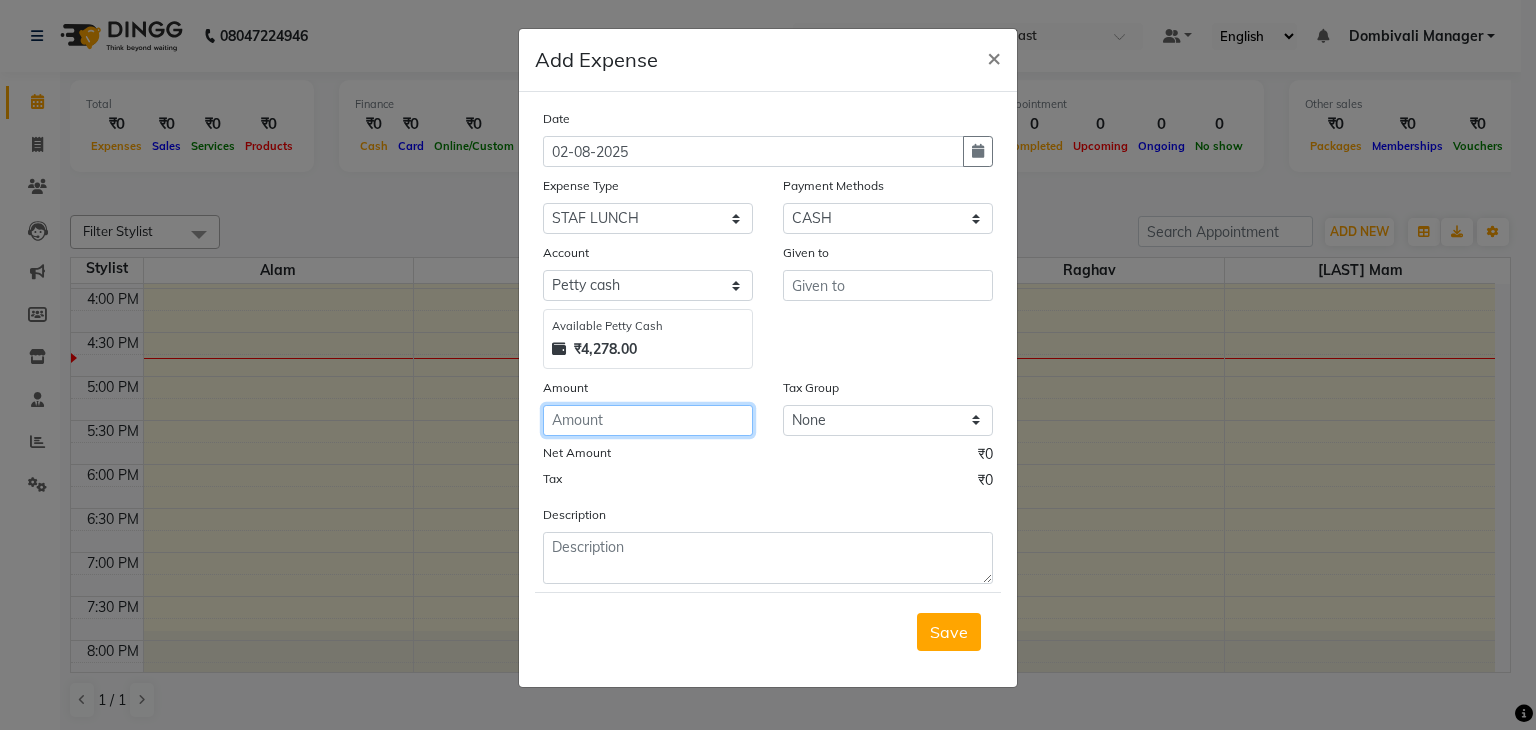 click 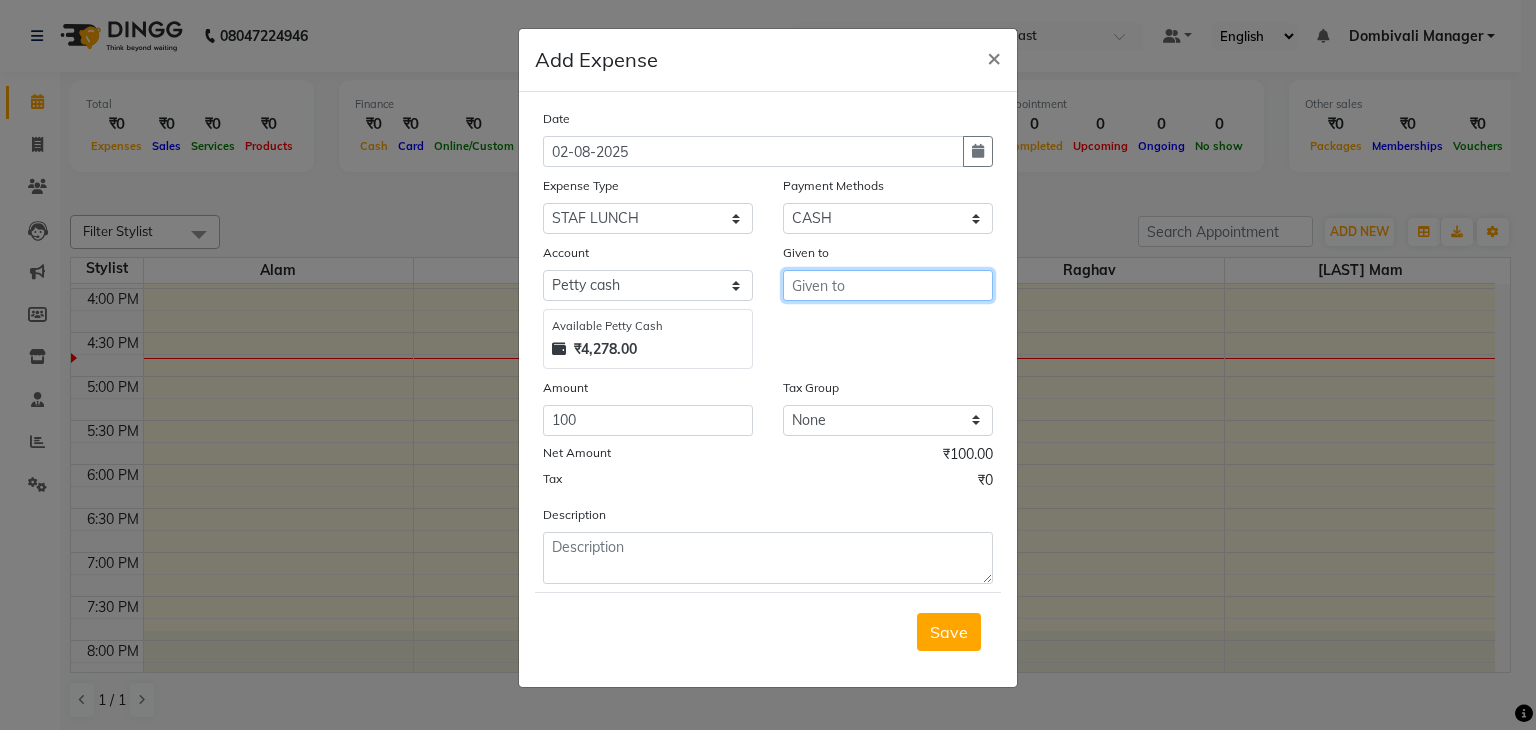 click at bounding box center [888, 285] 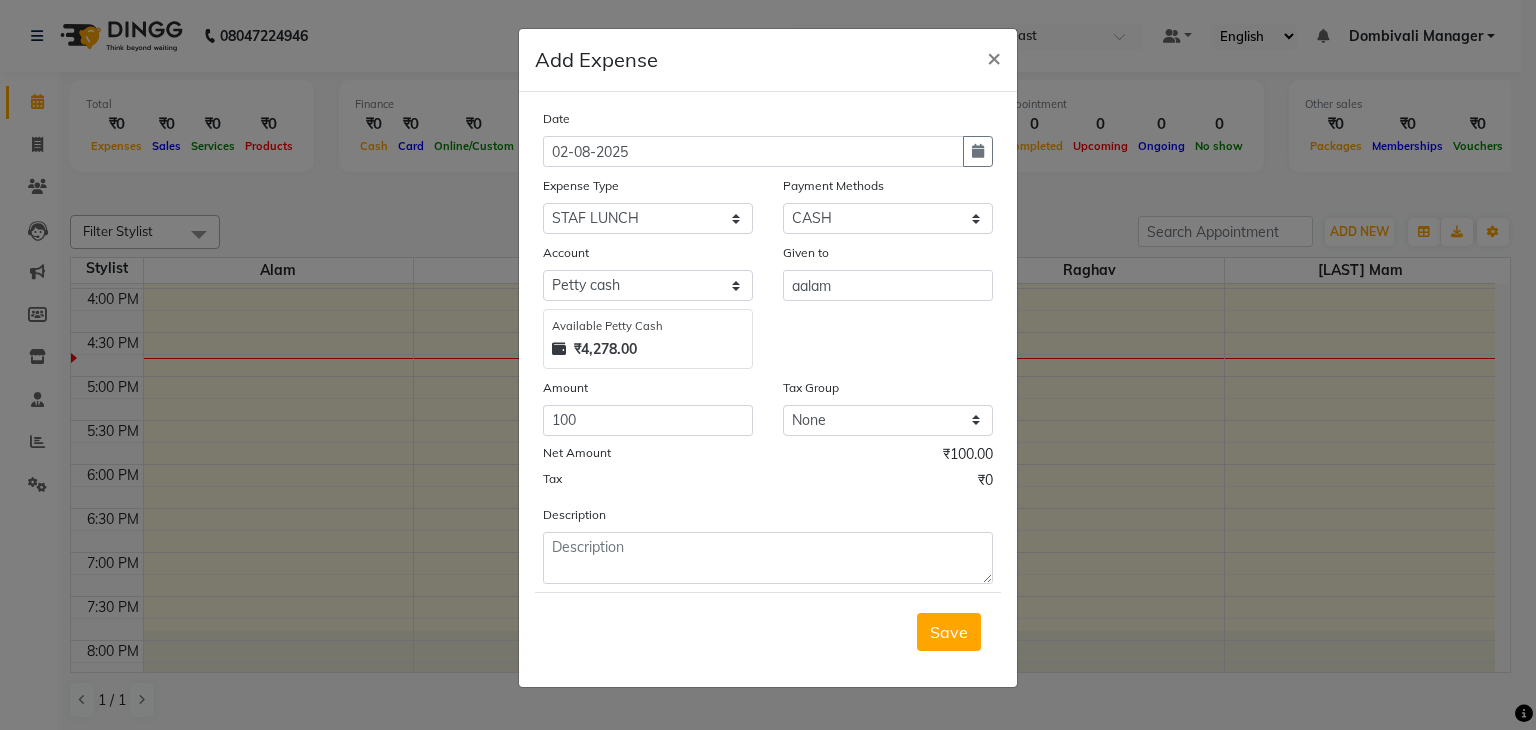 click on "Save" at bounding box center [949, 632] 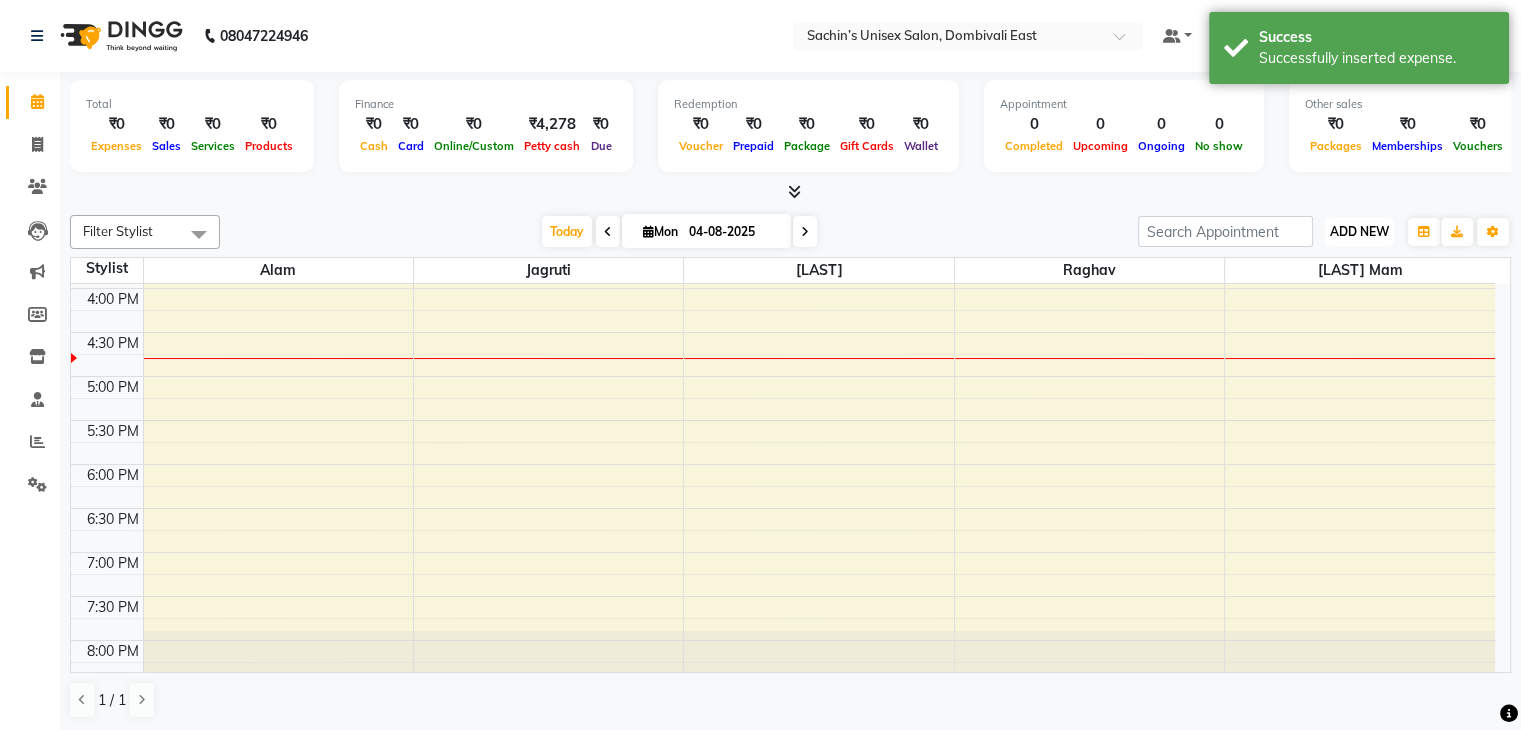 click on "ADD NEW" at bounding box center [1359, 231] 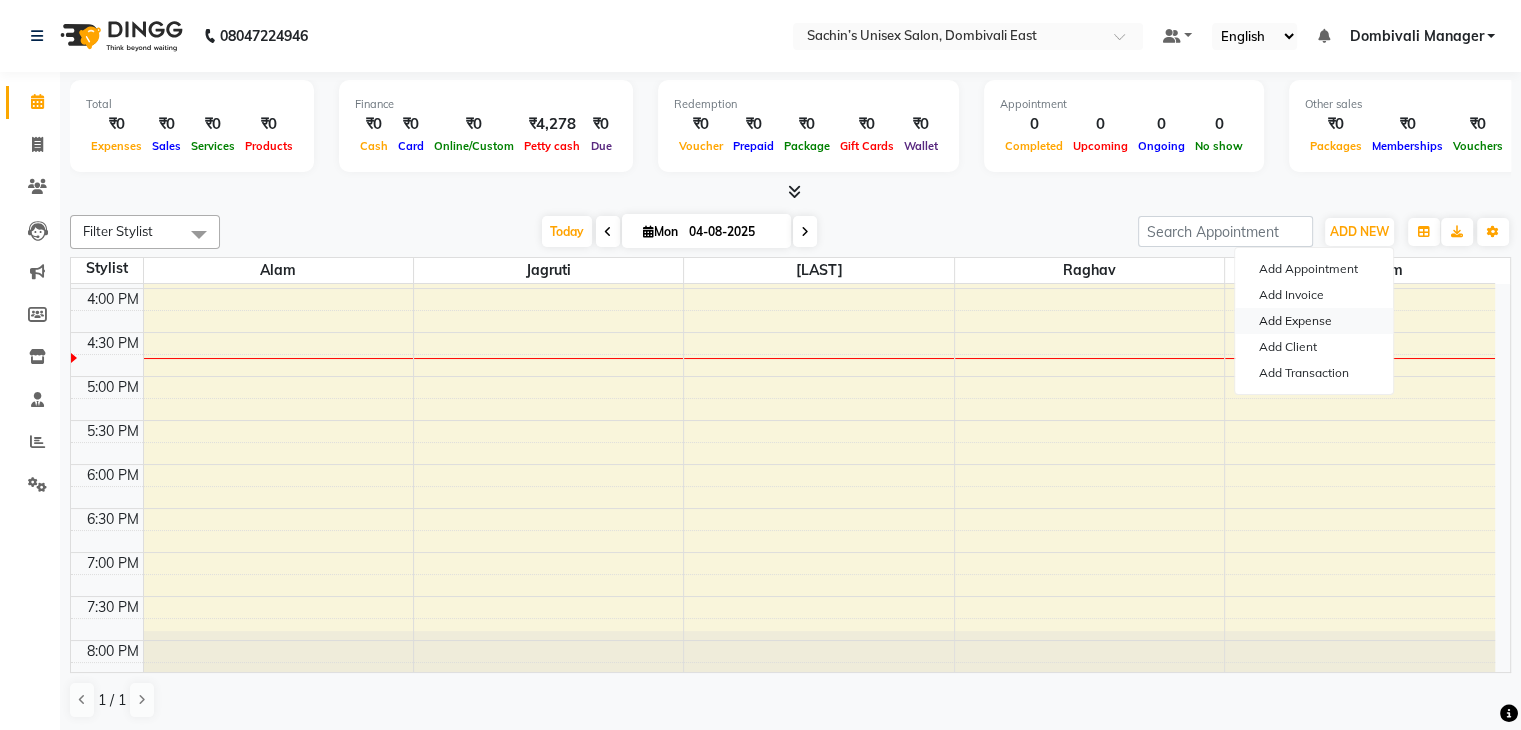 click on "Add Expense" at bounding box center (1314, 321) 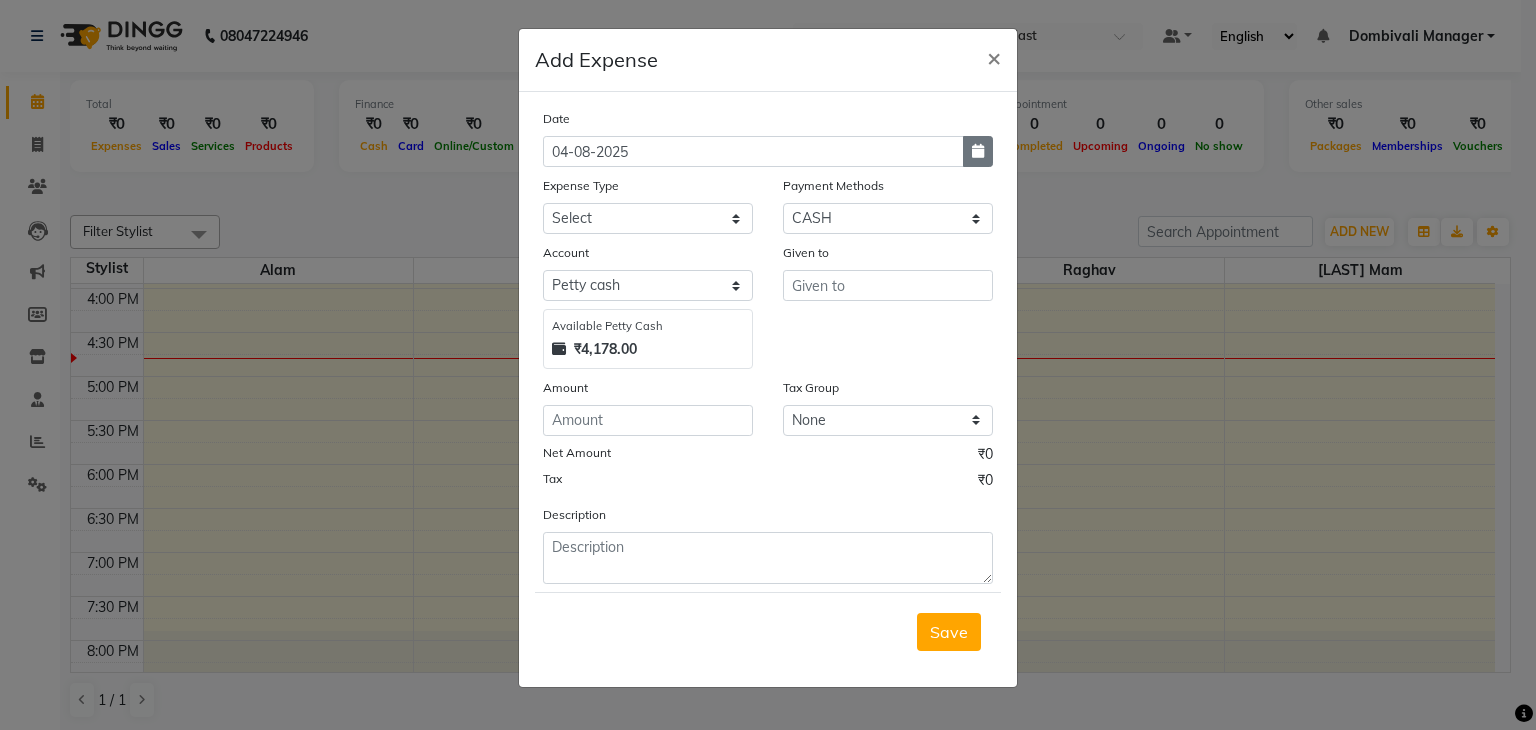 click 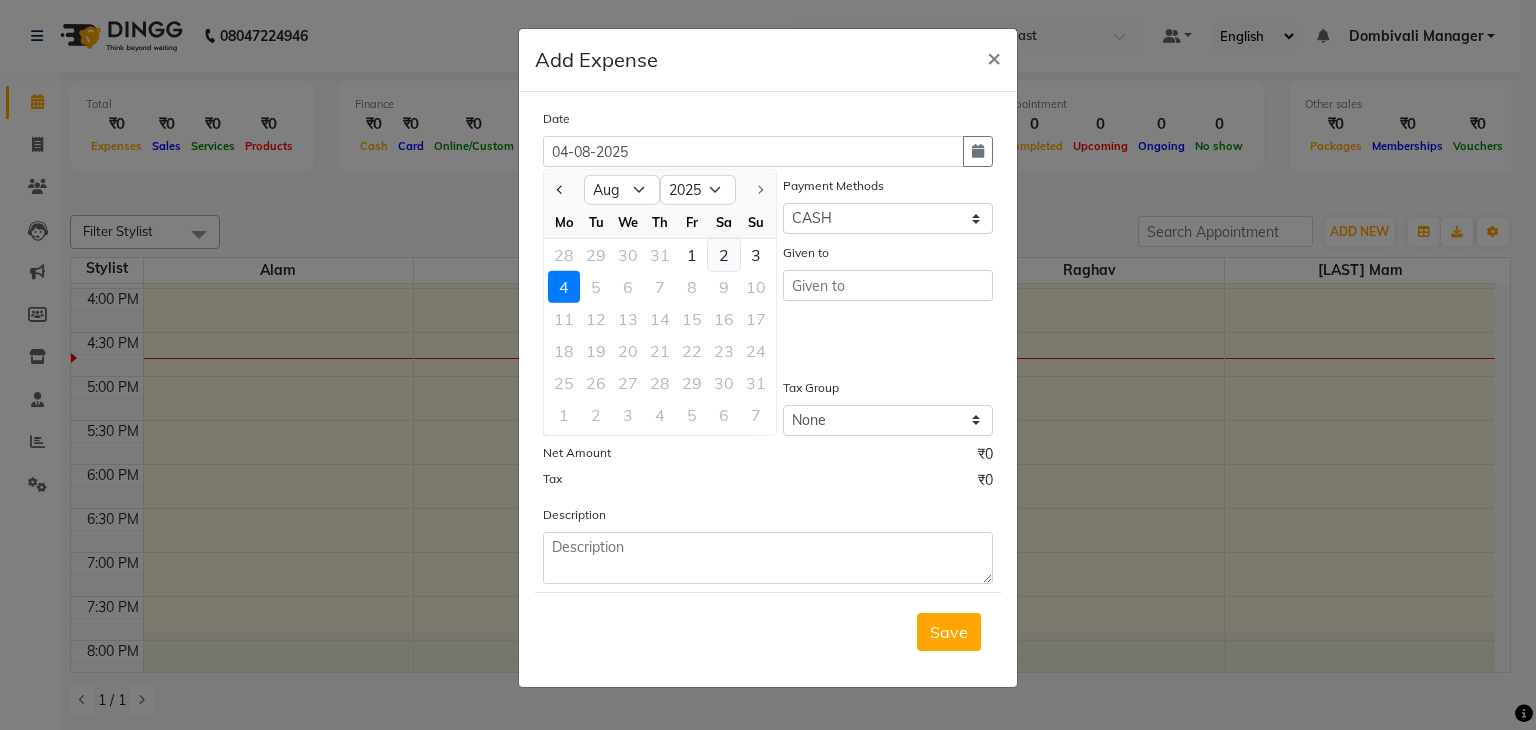 click on "2" 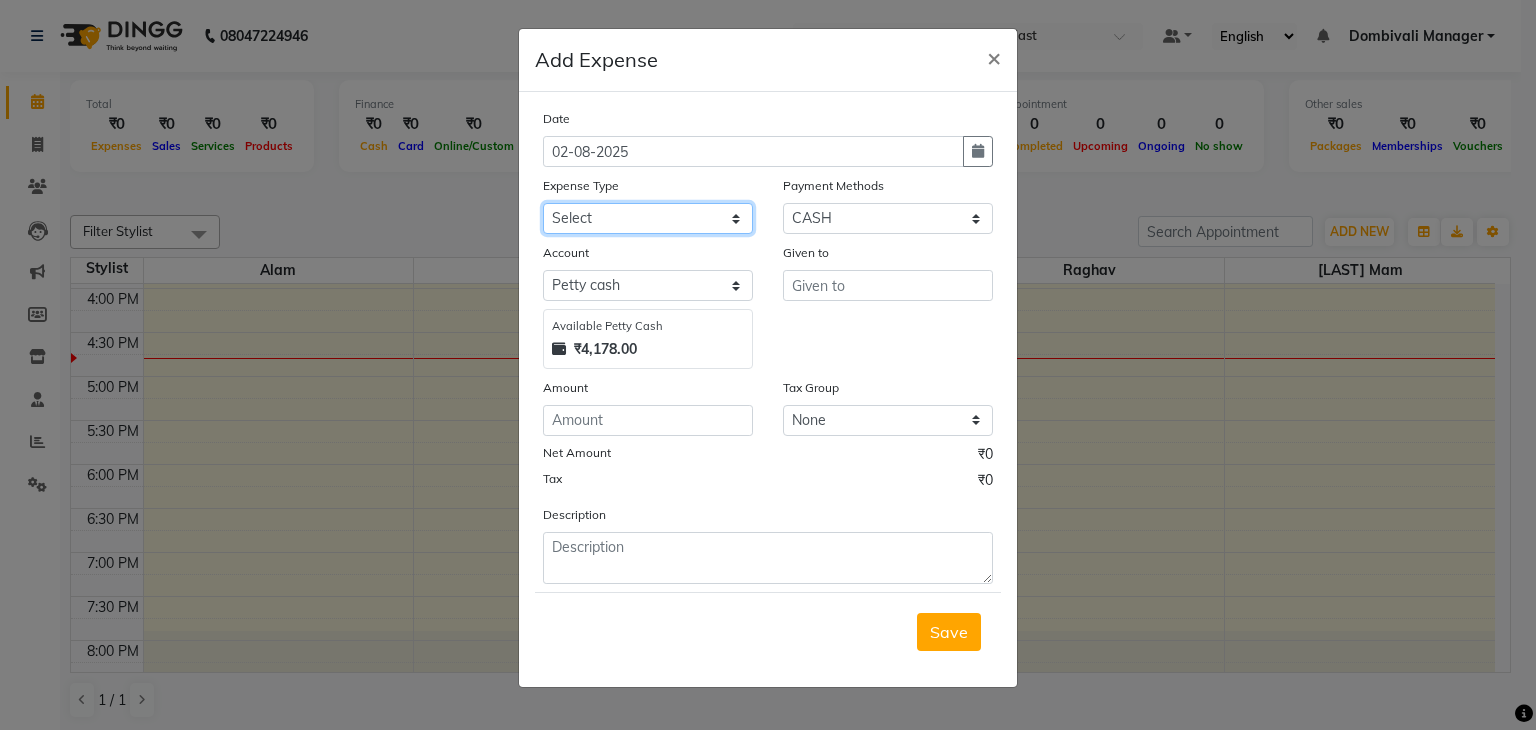 click on "Select Advance Salary [FIRST] [LAST] Bank charges Car maintenance  Cash transfer to bank Cash transfer to hub Client Snacks Clinical charges DALY REKAING Equipment Fuel Govt fee HOME EXP Incentive Insurance International purchase Loan Repayment Maintenance mama commission Marketing Miscellaneous MONEY BOX MRA neesam commission Other Pantry Product Rent SACHIN SHOP EXPENSE STAF AUTO Staff Snacks STAF LUNCH STAF TIP Tax TEA Tea & Refreshment Utilities WATER" 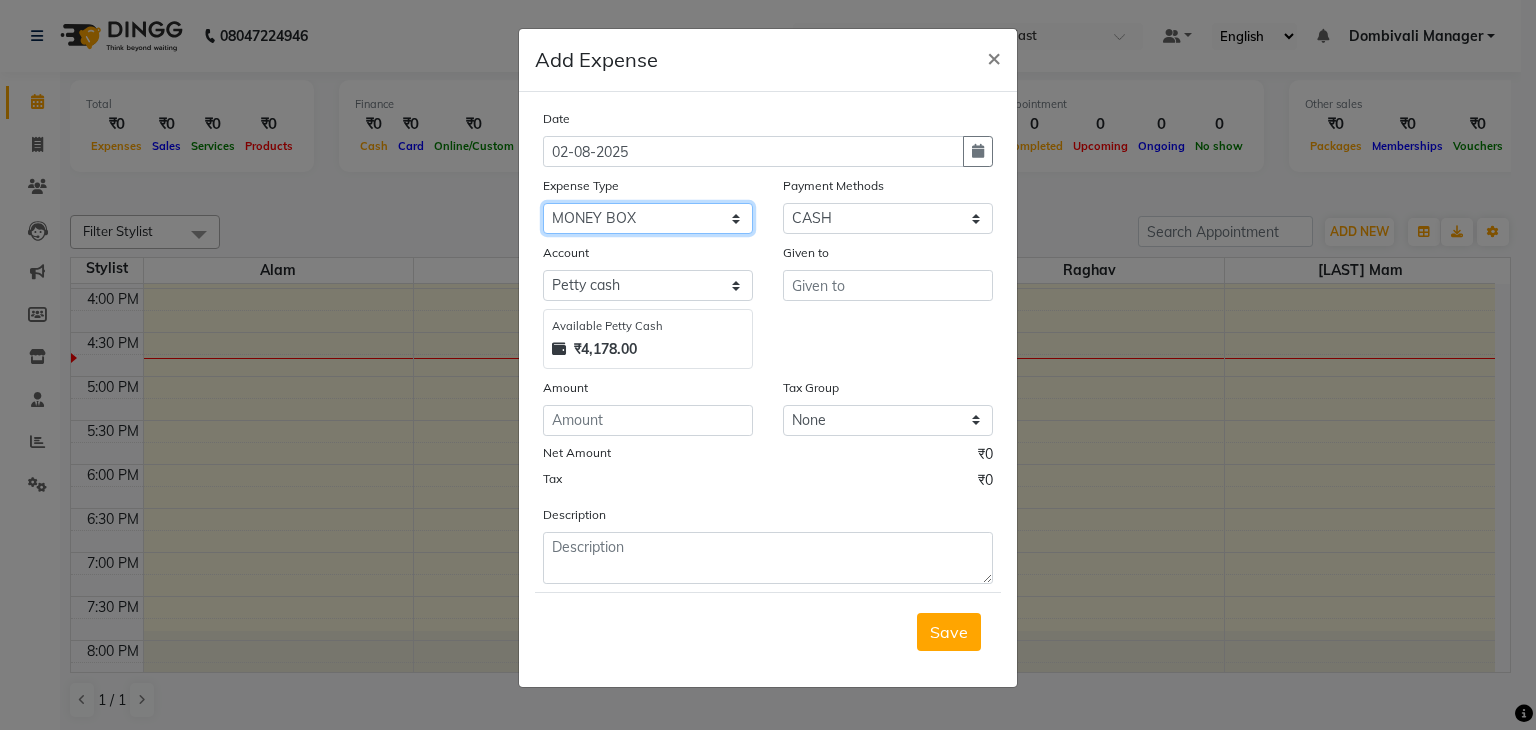 click on "Select Advance Salary [FIRST] [LAST] Bank charges Car maintenance  Cash transfer to bank Cash transfer to hub Client Snacks Clinical charges DALY REKAING Equipment Fuel Govt fee HOME EXP Incentive Insurance International purchase Loan Repayment Maintenance mama commission Marketing Miscellaneous MONEY BOX MRA neesam commission Other Pantry Product Rent SACHIN SHOP EXPENSE STAF AUTO Staff Snacks STAF LUNCH STAF TIP Tax TEA Tea & Refreshment Utilities WATER" 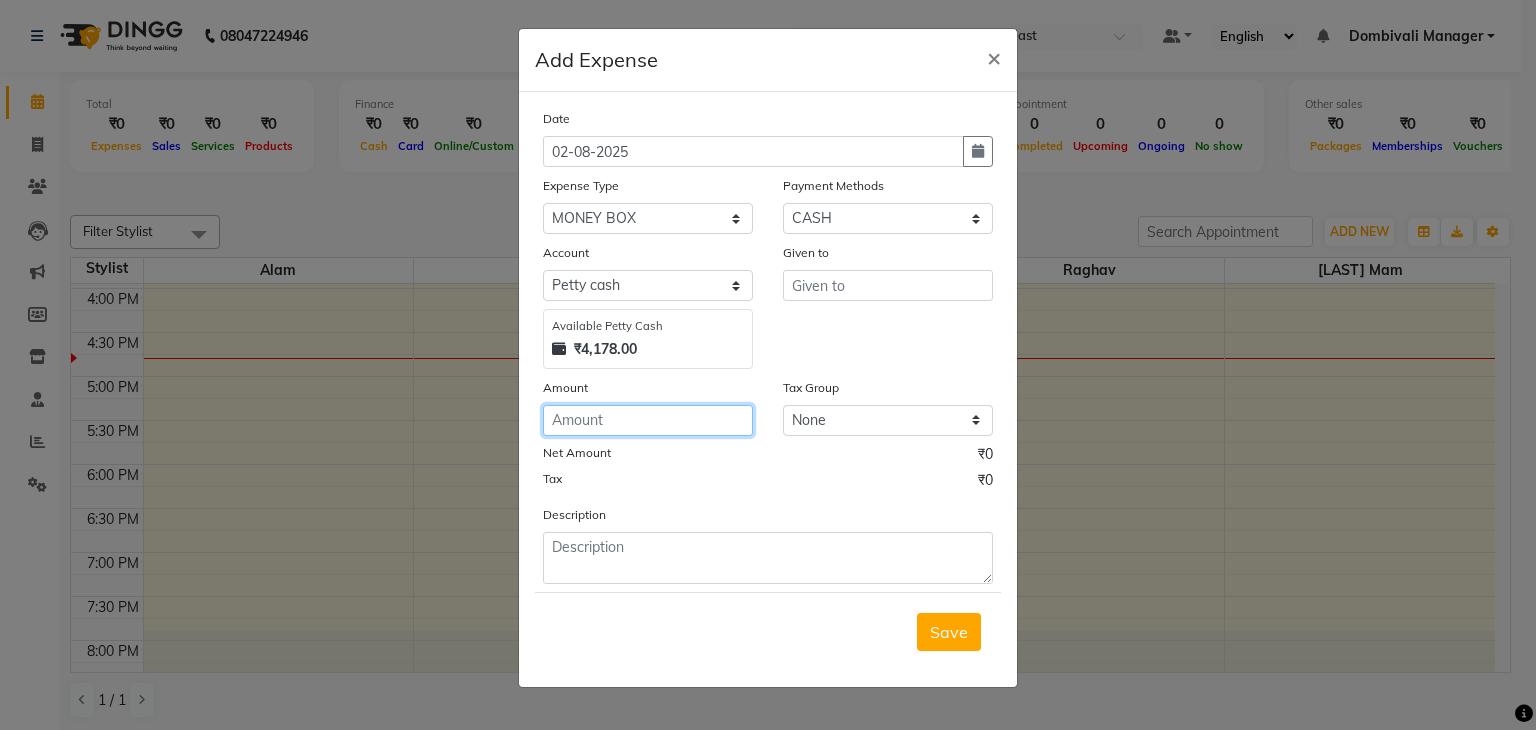 click 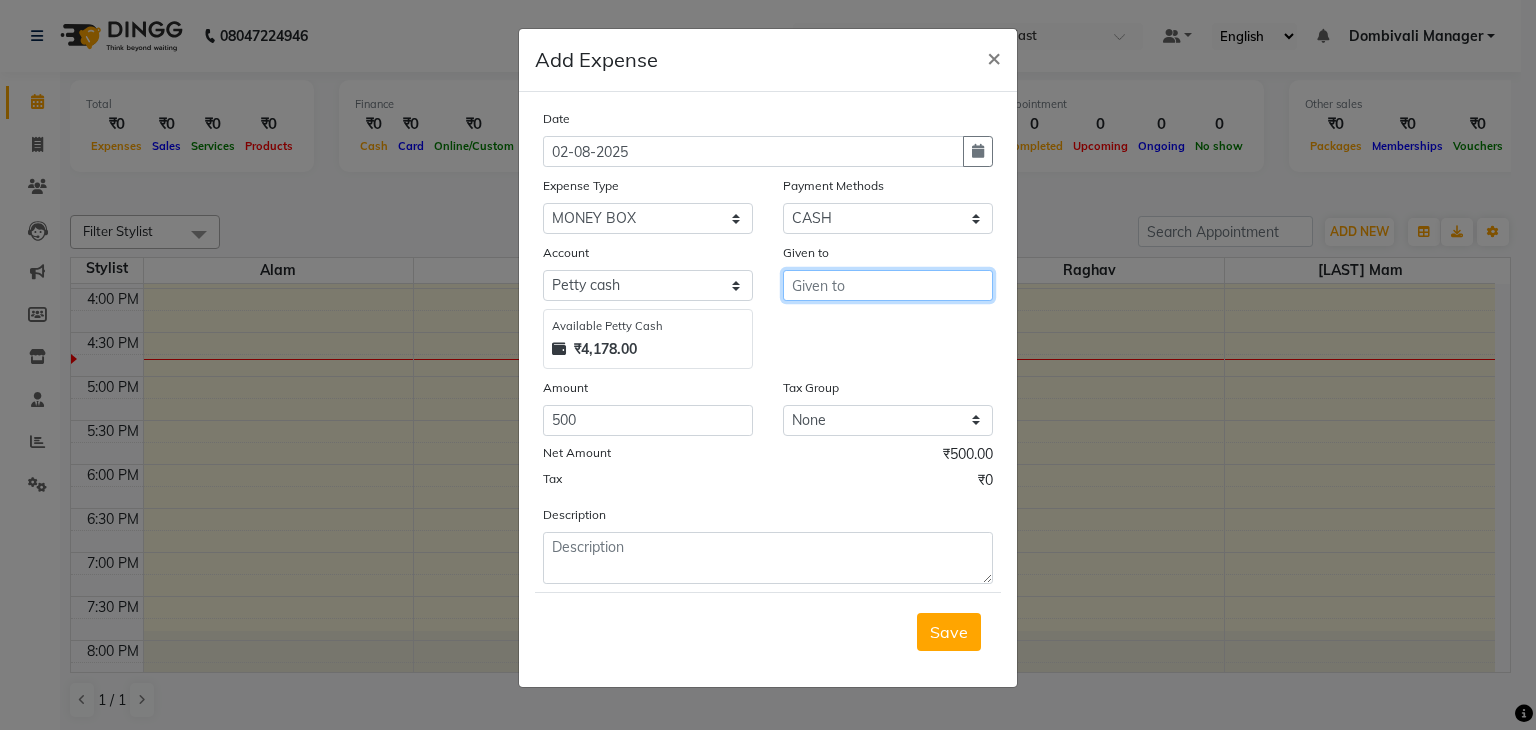 click at bounding box center (888, 285) 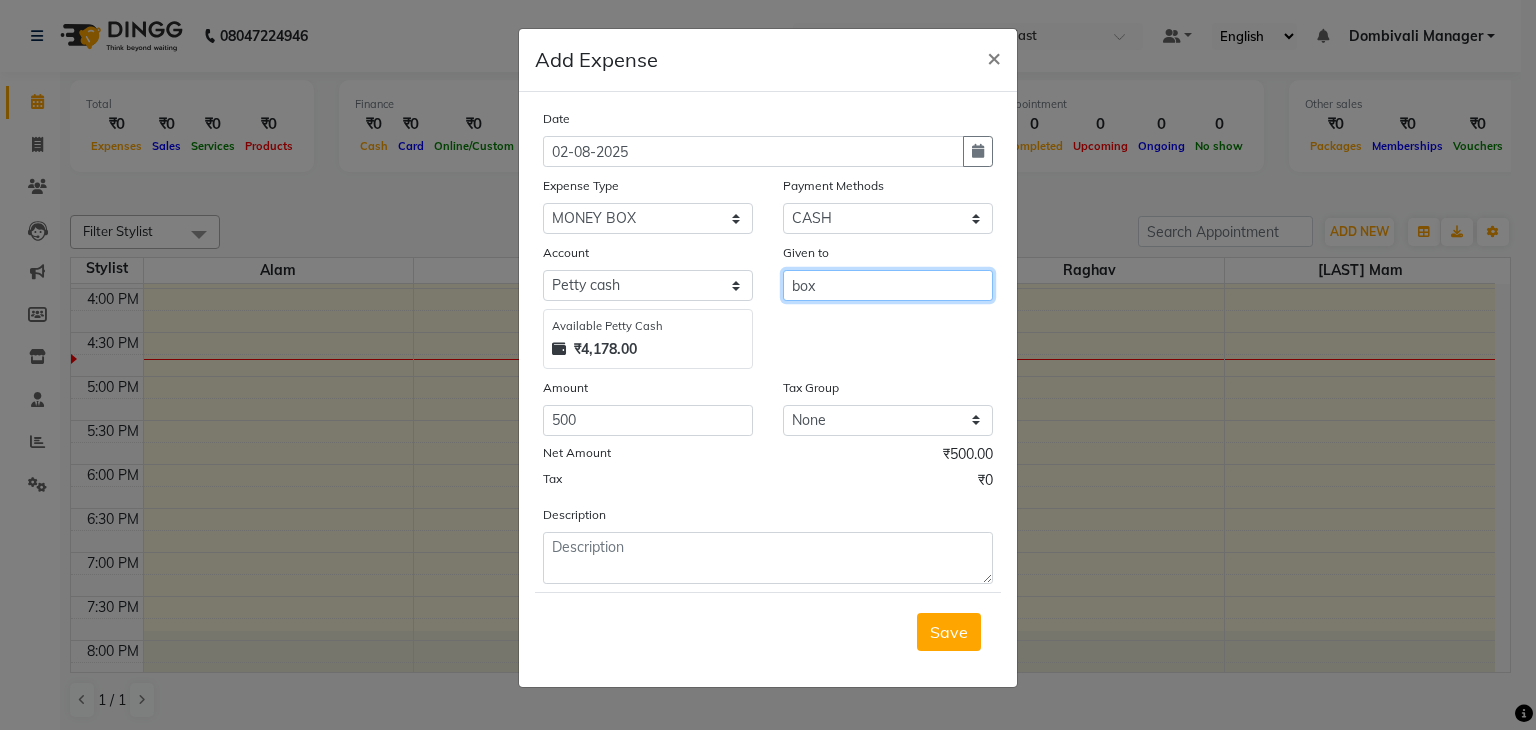 click on "box" at bounding box center [888, 285] 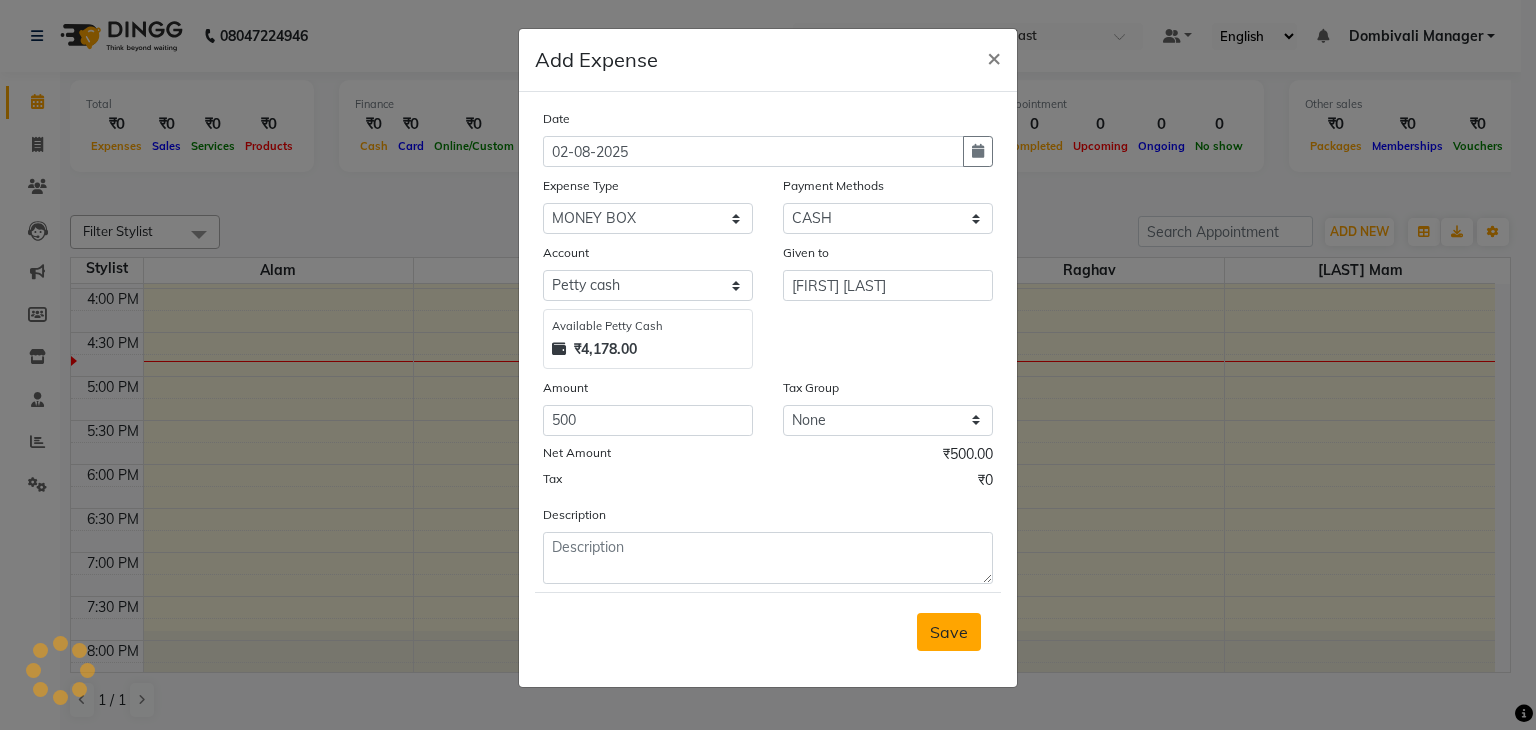 click on "Save" at bounding box center (949, 632) 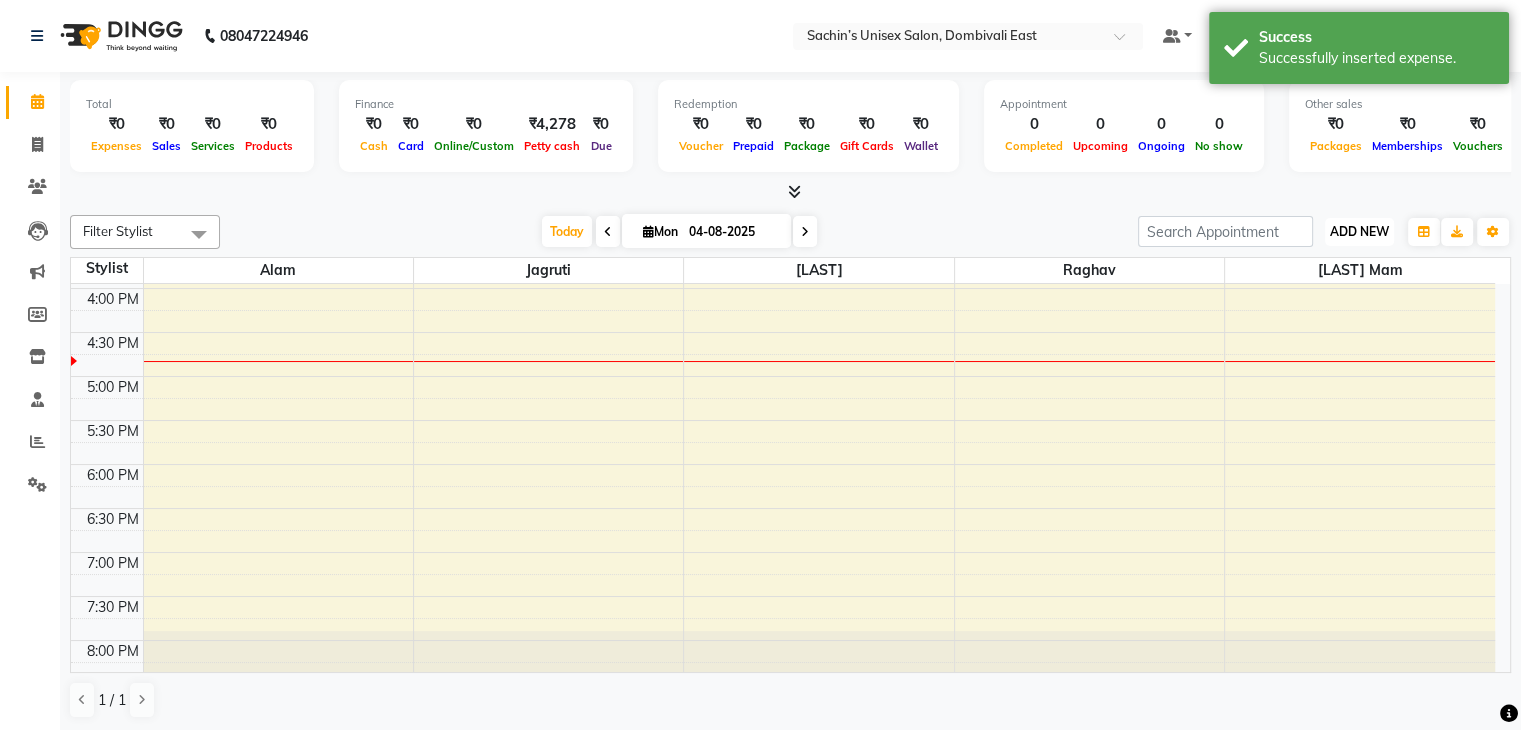 click on "ADD NEW" at bounding box center (1359, 231) 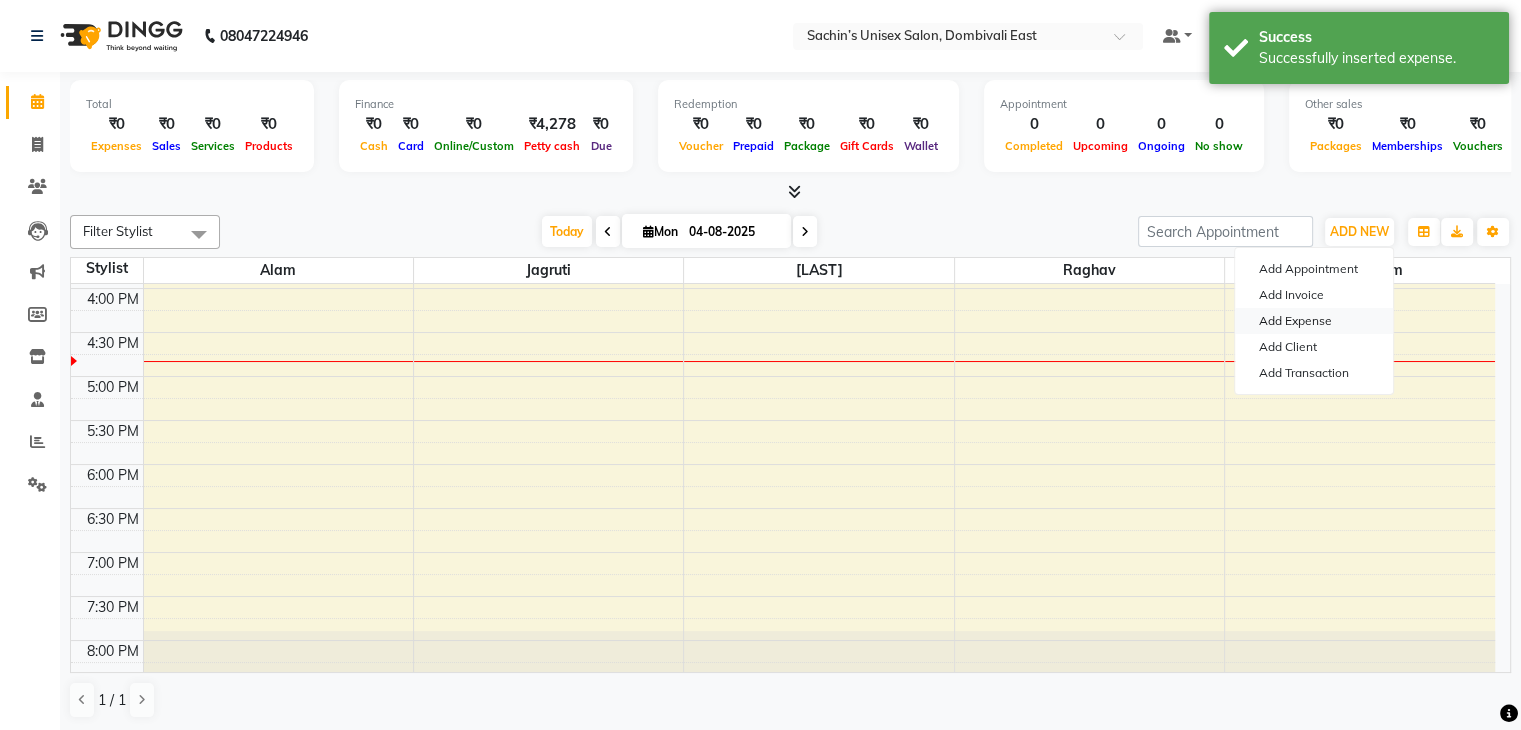 click on "Add Expense" at bounding box center (1314, 321) 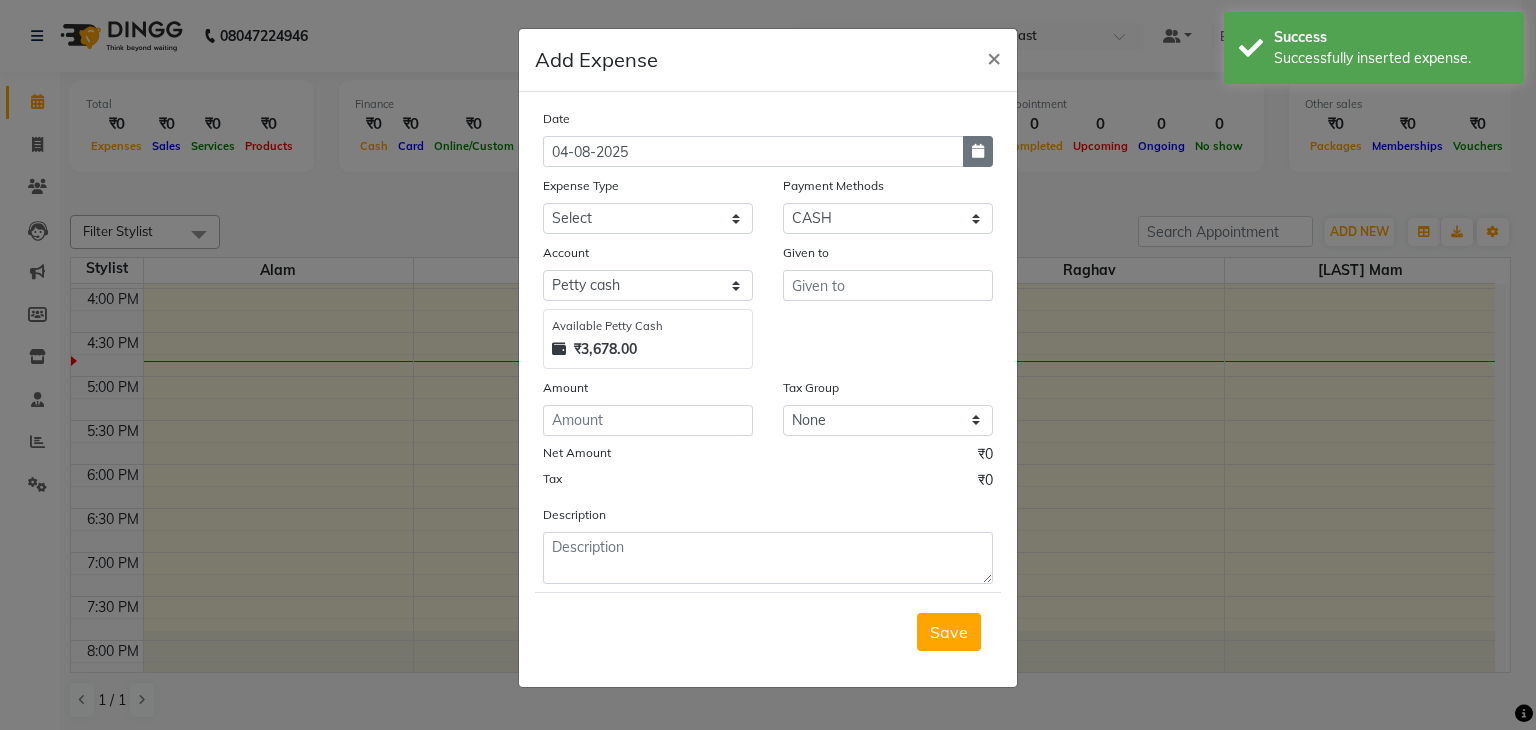 click 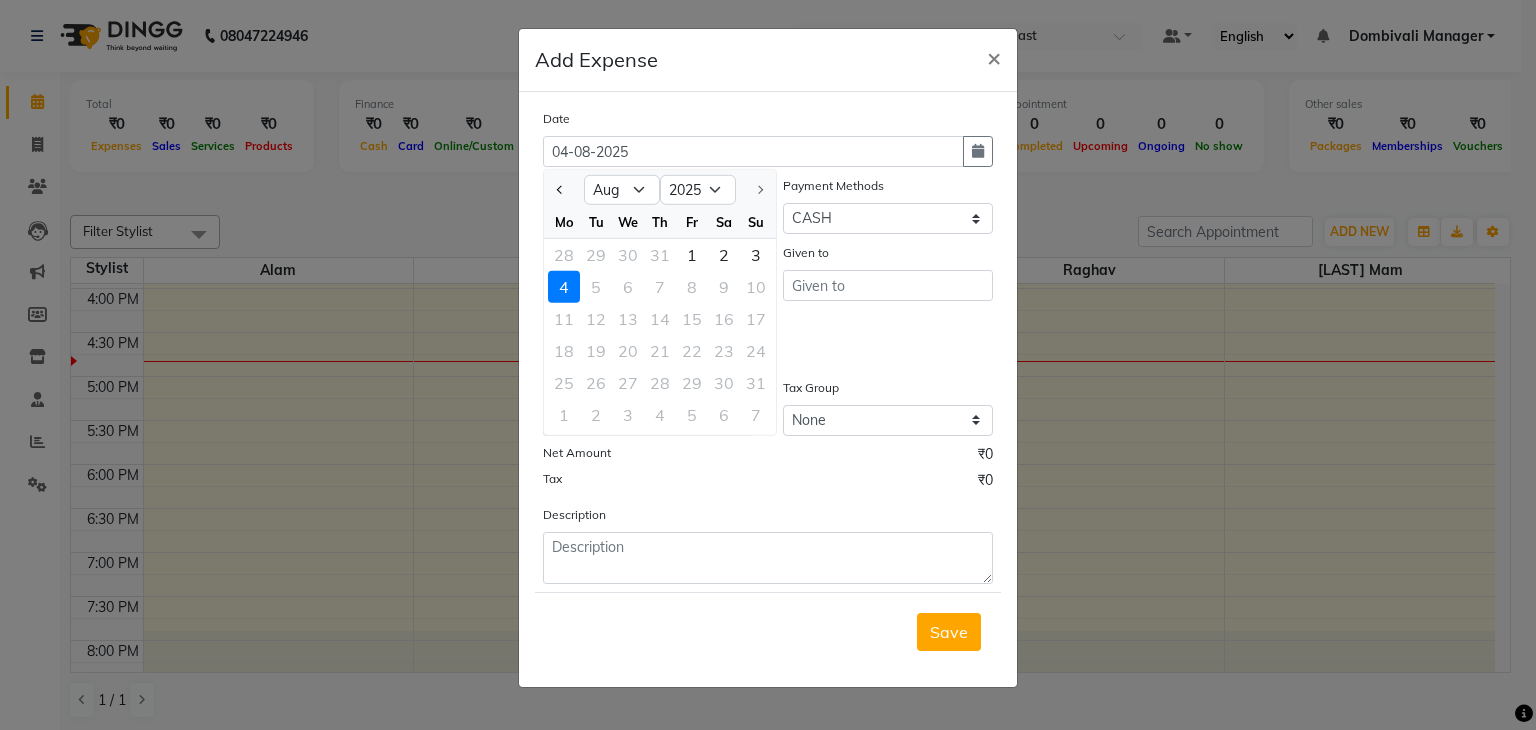 click on "2" 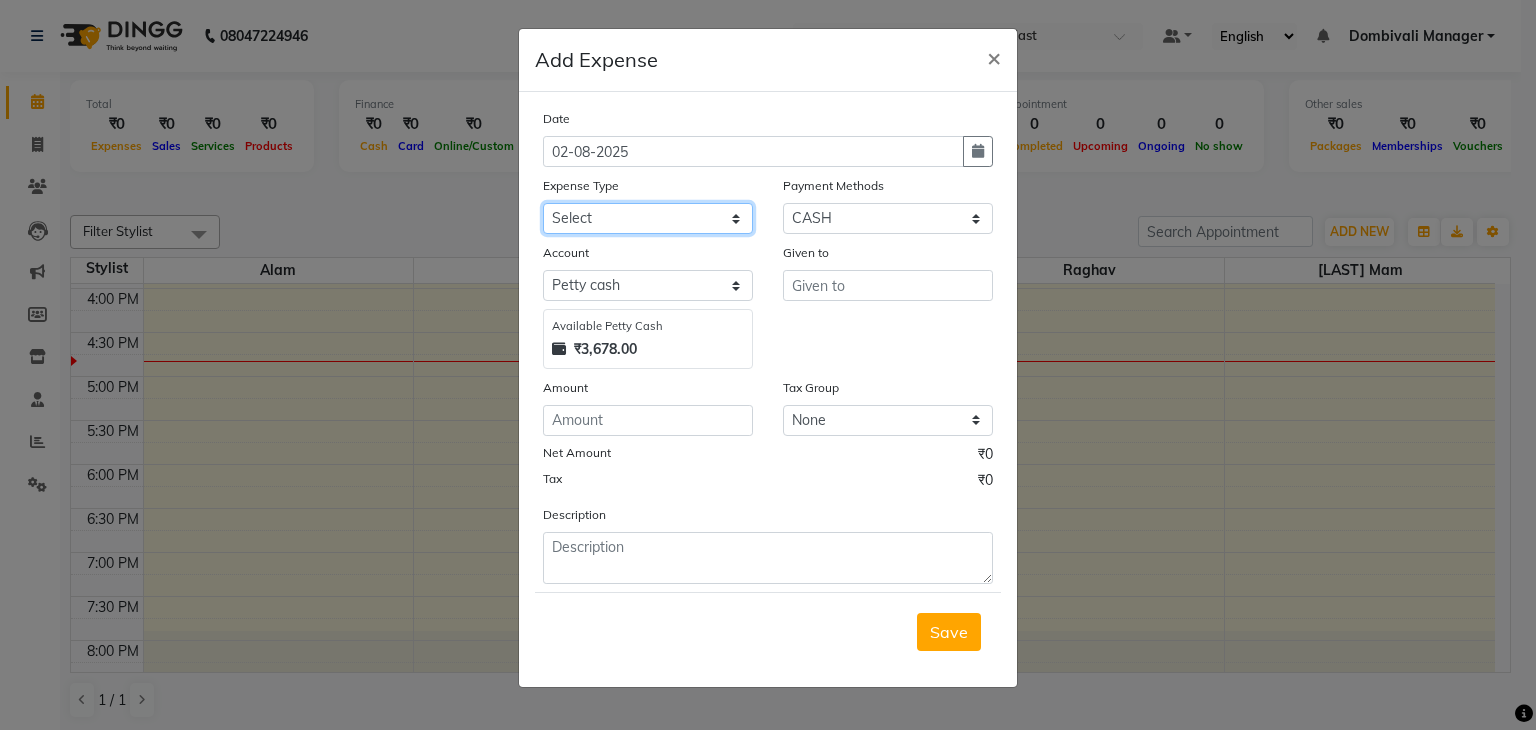 click on "Select Advance Salary [FIRST] [LAST] Bank charges Car maintenance  Cash transfer to bank Cash transfer to hub Client Snacks Clinical charges DALY REKAING Equipment Fuel Govt fee HOME EXP Incentive Insurance International purchase Loan Repayment Maintenance mama commission Marketing Miscellaneous MONEY BOX MRA neesam commission Other Pantry Product Rent SACHIN SHOP EXPENSE STAF AUTO Staff Snacks STAF LUNCH STAF TIP Tax TEA Tea & Refreshment Utilities WATER" 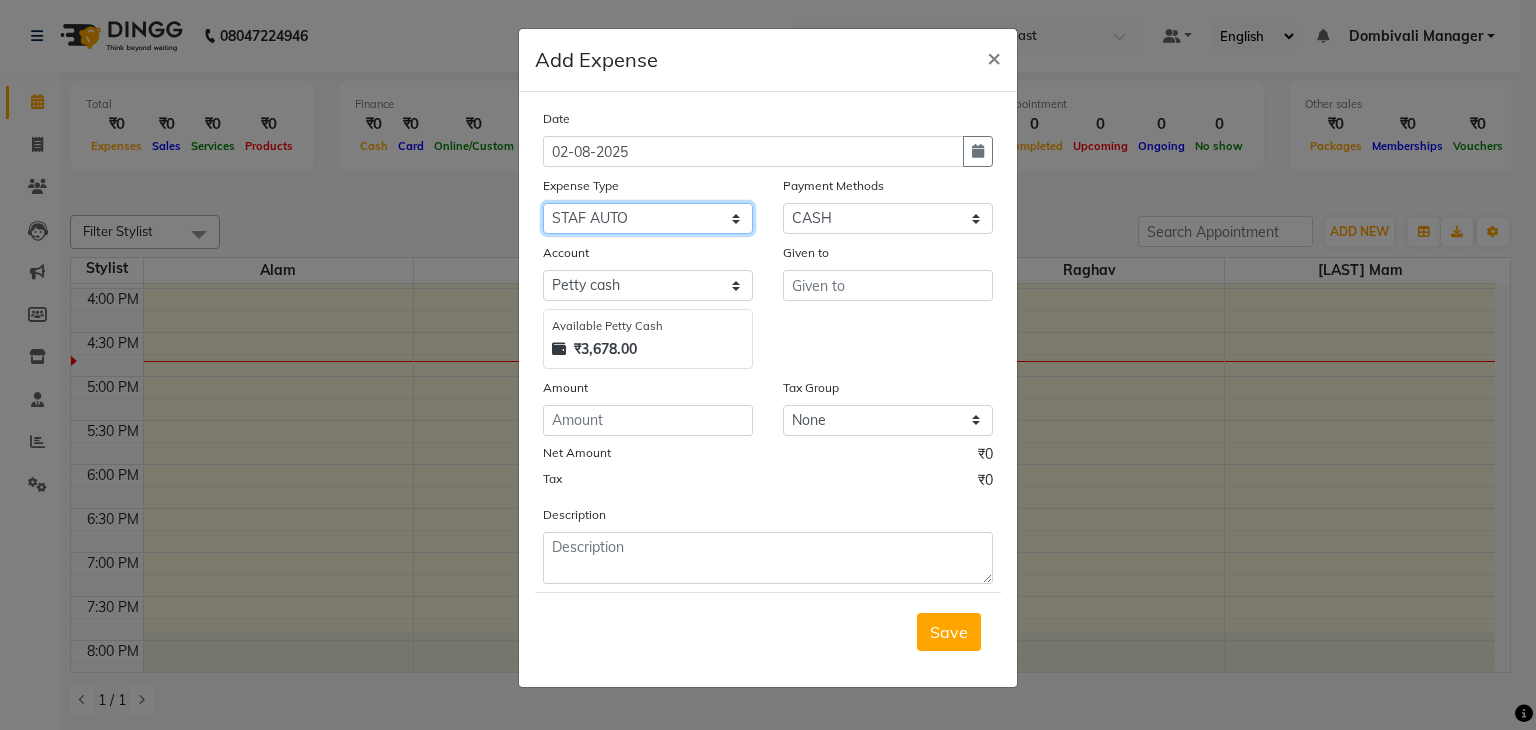 click on "Select Advance Salary [FIRST] [LAST] Bank charges Car maintenance  Cash transfer to bank Cash transfer to hub Client Snacks Clinical charges DALY REKAING Equipment Fuel Govt fee HOME EXP Incentive Insurance International purchase Loan Repayment Maintenance mama commission Marketing Miscellaneous MONEY BOX MRA neesam commission Other Pantry Product Rent SACHIN SHOP EXPENSE STAF AUTO Staff Snacks STAF LUNCH STAF TIP Tax TEA Tea & Refreshment Utilities WATER" 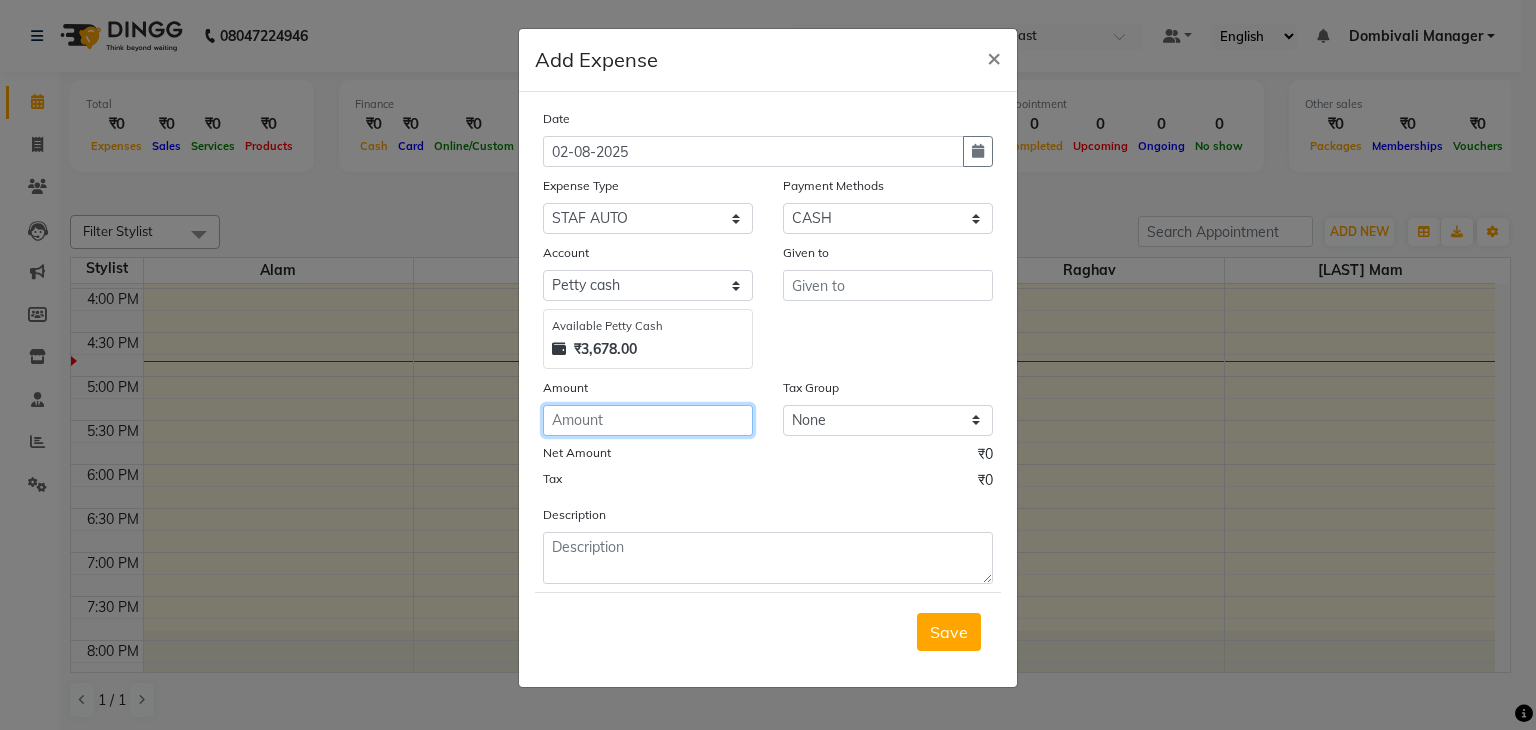 click 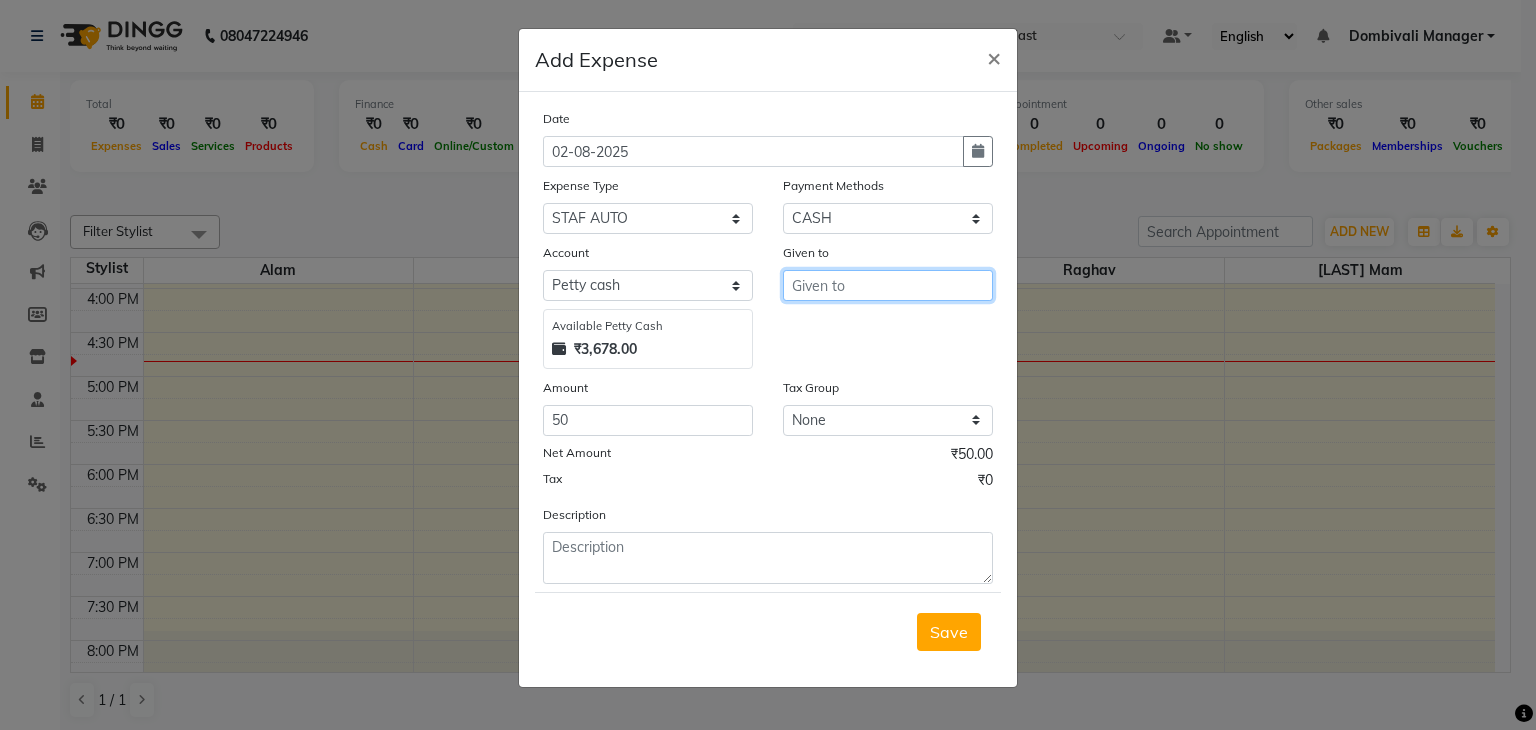click at bounding box center (888, 285) 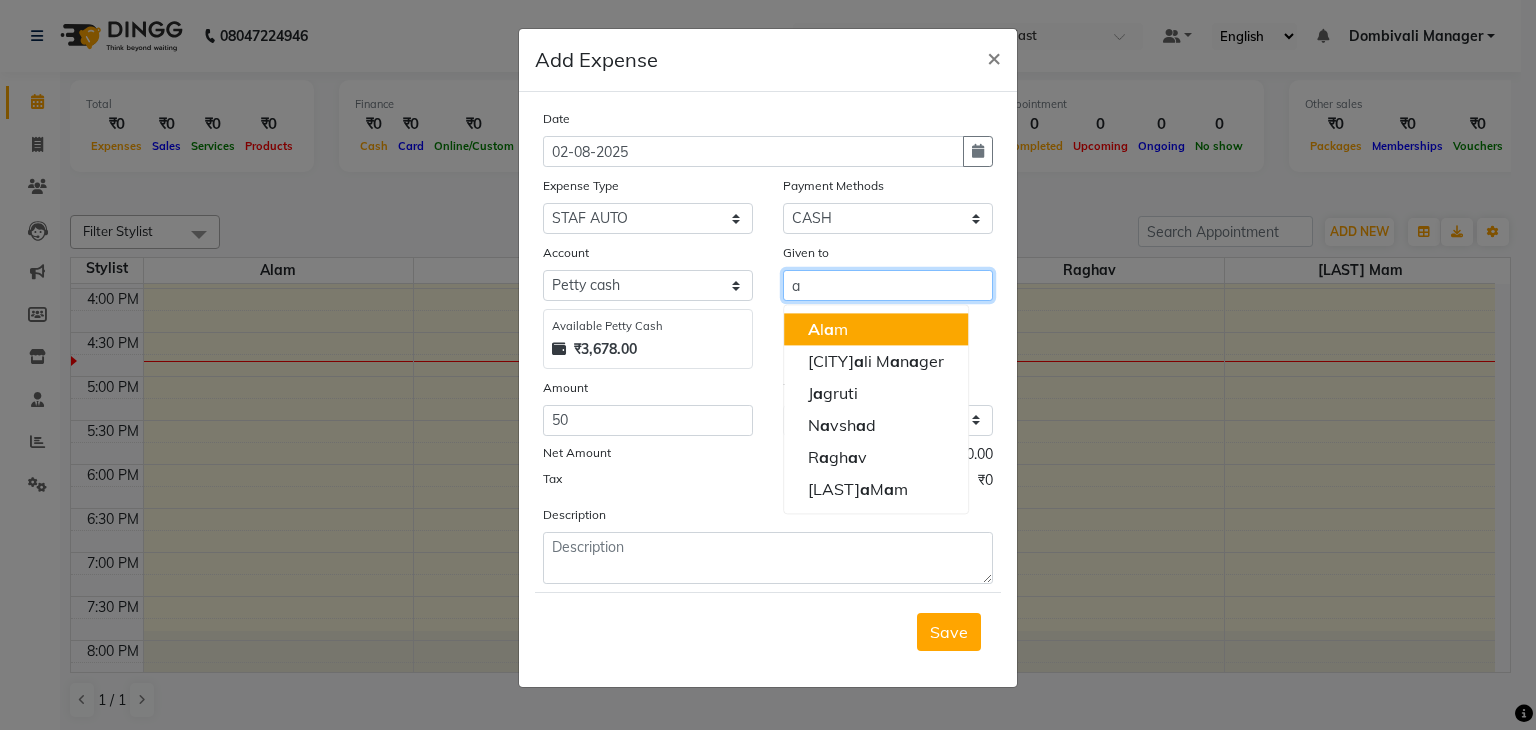 click on "a" 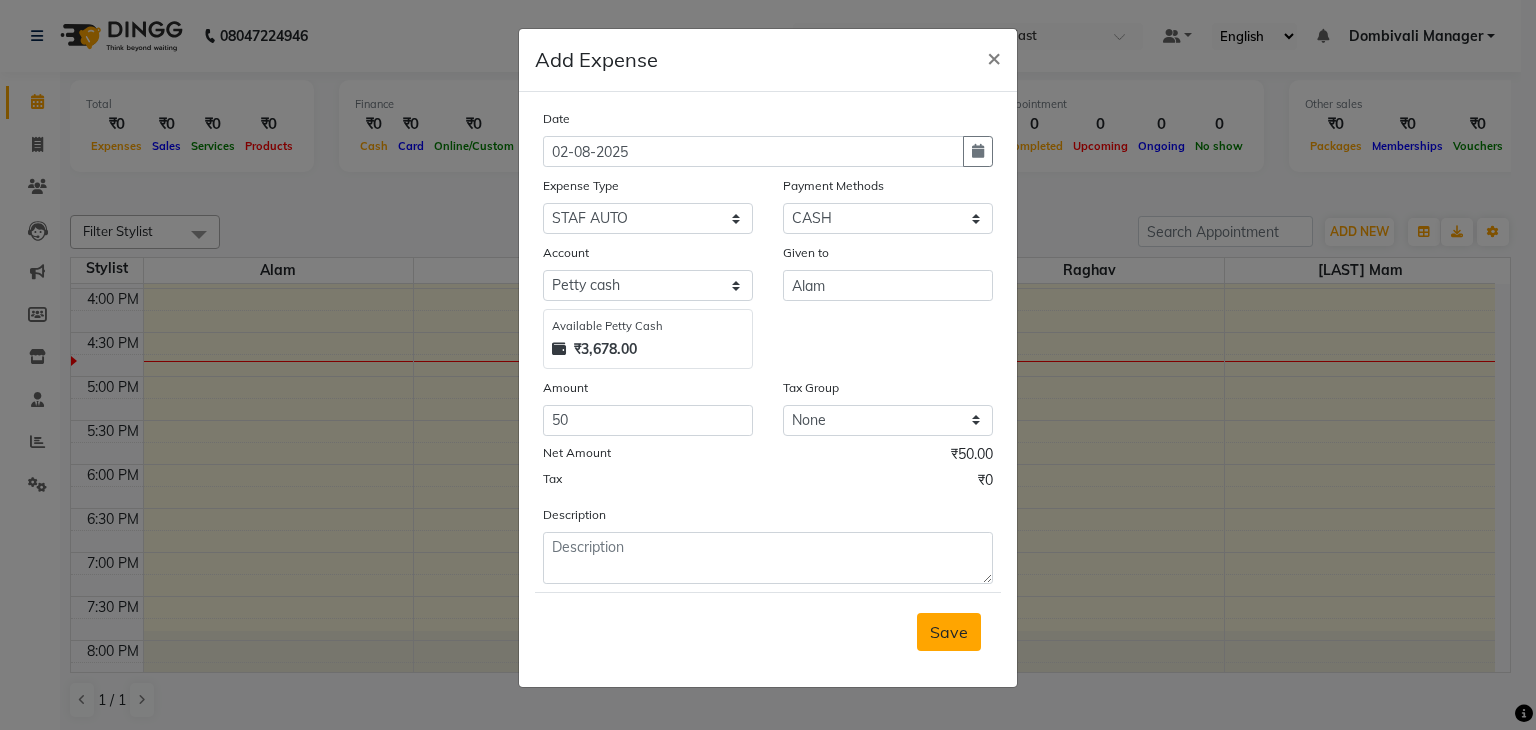 click on "Save" at bounding box center (949, 632) 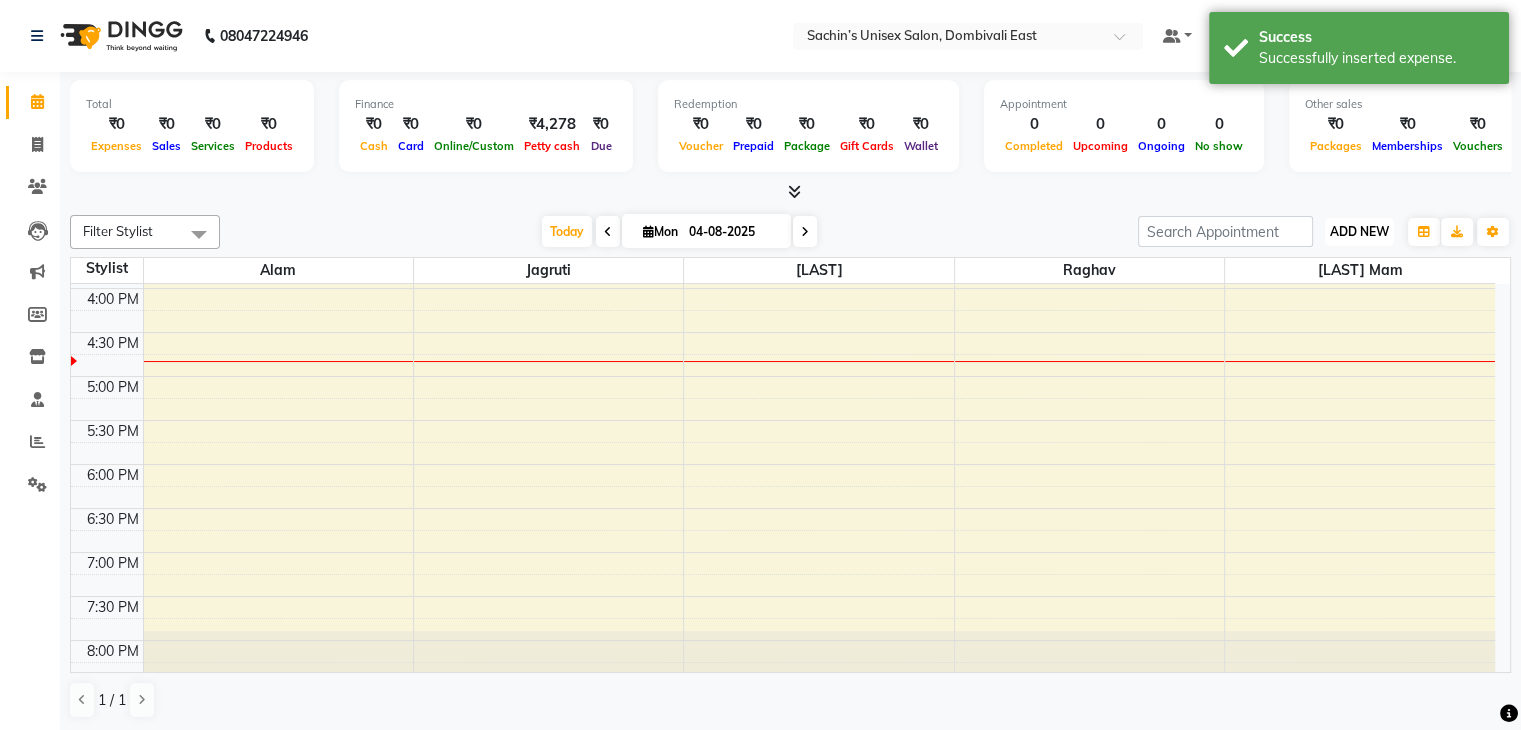 click on "ADD NEW" at bounding box center [1359, 231] 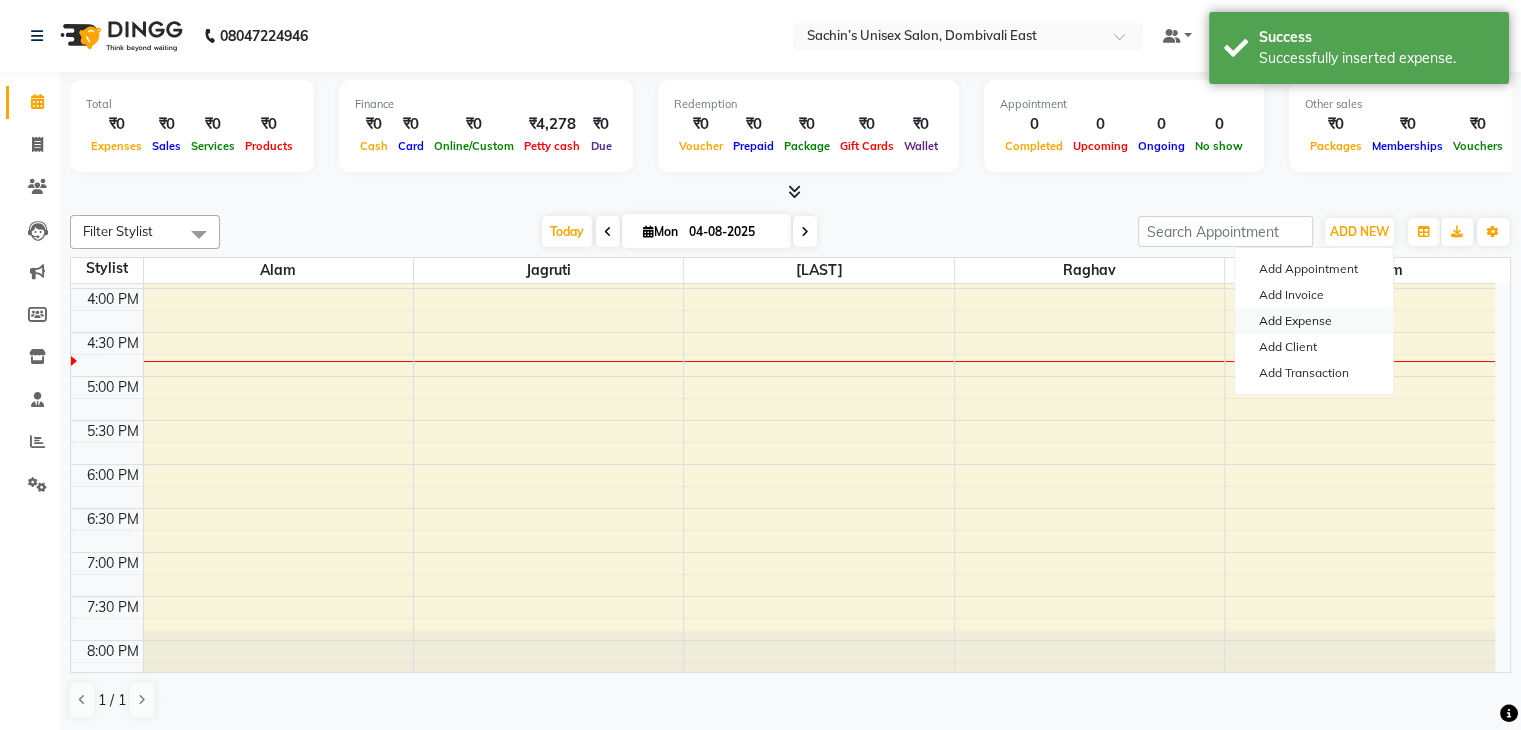 click on "Add Expense" at bounding box center [1314, 321] 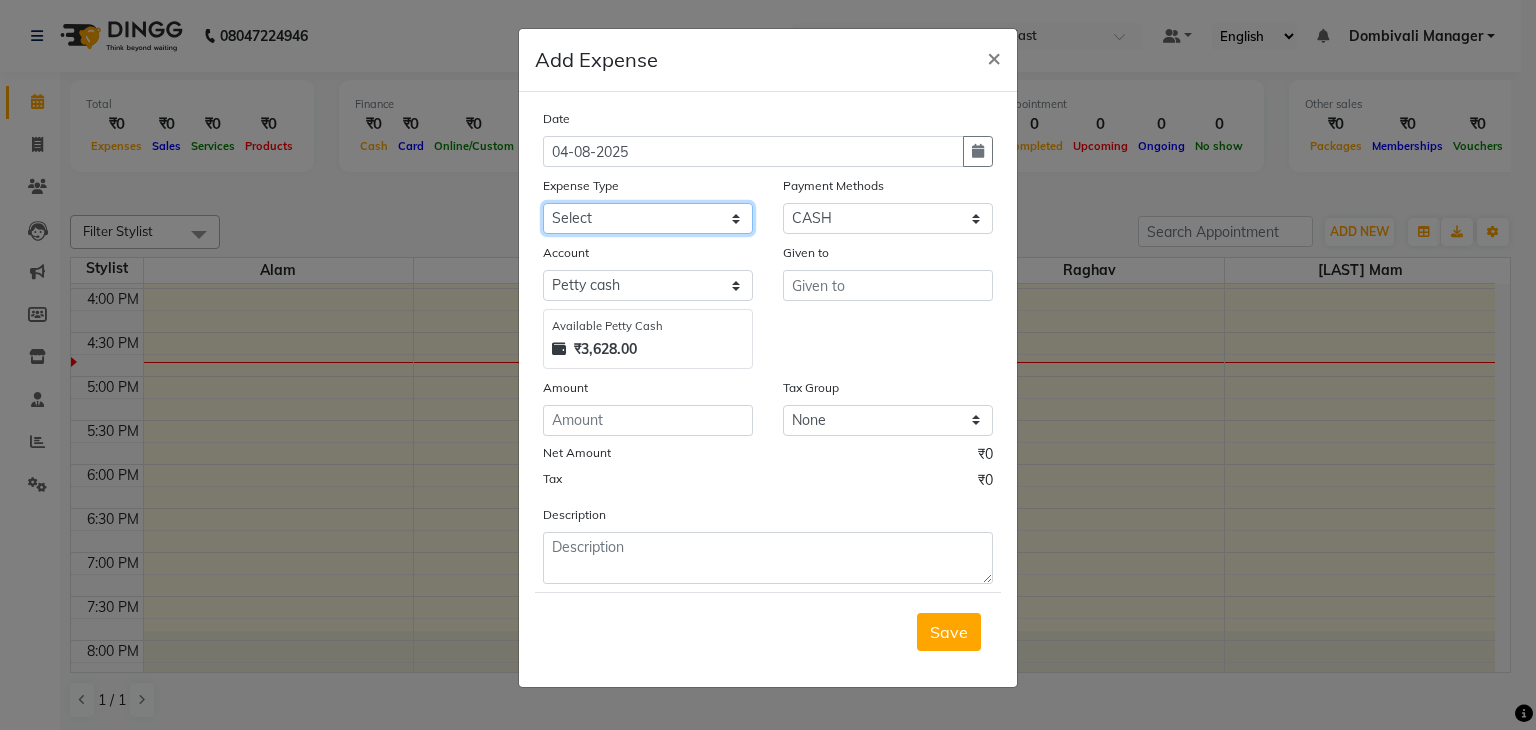click on "Select Advance Salary [FIRST] [LAST] Bank charges Car maintenance  Cash transfer to bank Cash transfer to hub Client Snacks Clinical charges DALY REKAING Equipment Fuel Govt fee HOME EXP Incentive Insurance International purchase Loan Repayment Maintenance mama commission Marketing Miscellaneous MONEY BOX MRA neesam commission Other Pantry Product Rent SACHIN SHOP EXPENSE STAF AUTO Staff Snacks STAF LUNCH STAF TIP Tax TEA Tea & Refreshment Utilities WATER" 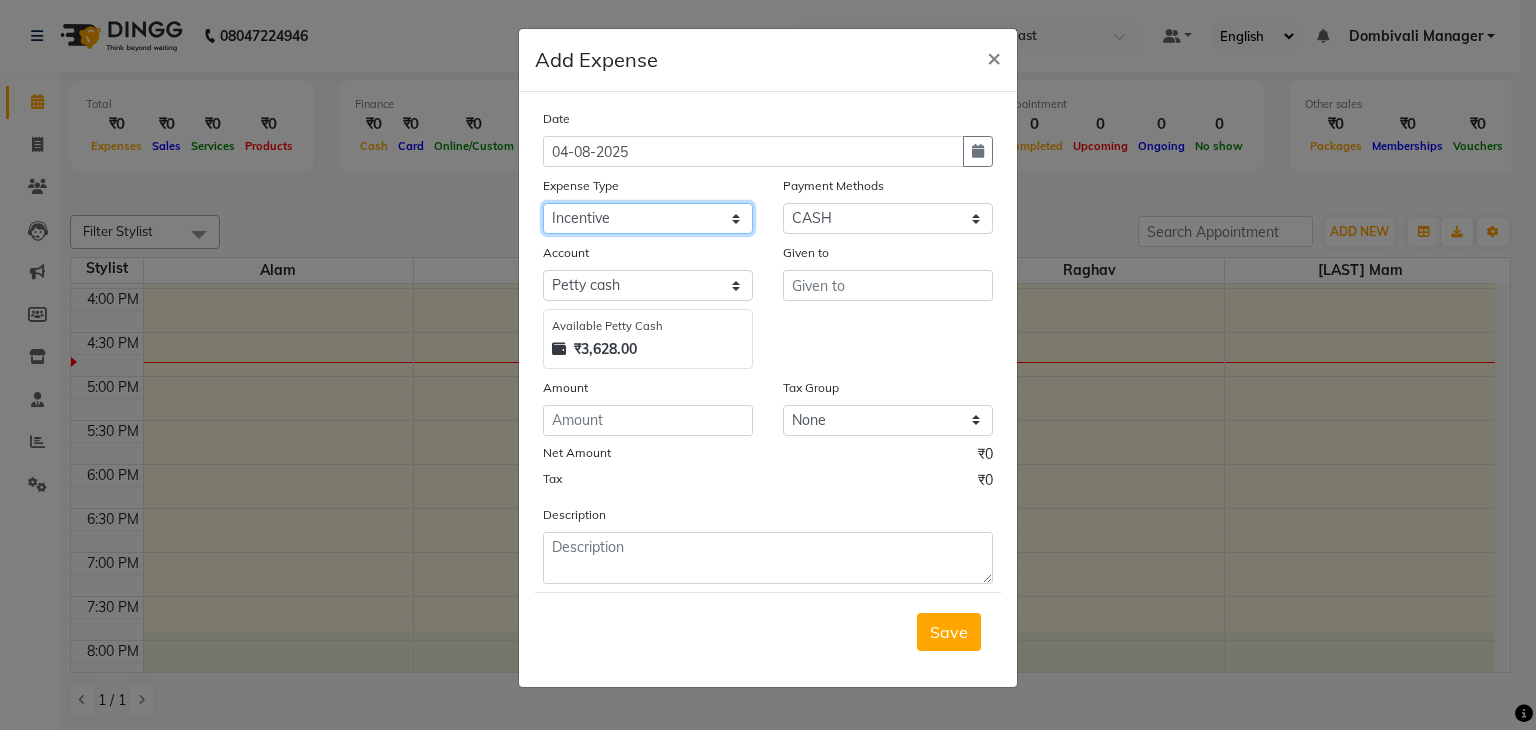 click on "Select Advance Salary [FIRST] [LAST] Bank charges Car maintenance  Cash transfer to bank Cash transfer to hub Client Snacks Clinical charges DALY REKAING Equipment Fuel Govt fee HOME EXP Incentive Insurance International purchase Loan Repayment Maintenance mama commission Marketing Miscellaneous MONEY BOX MRA neesam commission Other Pantry Product Rent SACHIN SHOP EXPENSE STAF AUTO Staff Snacks STAF LUNCH STAF TIP Tax TEA Tea & Refreshment Utilities WATER" 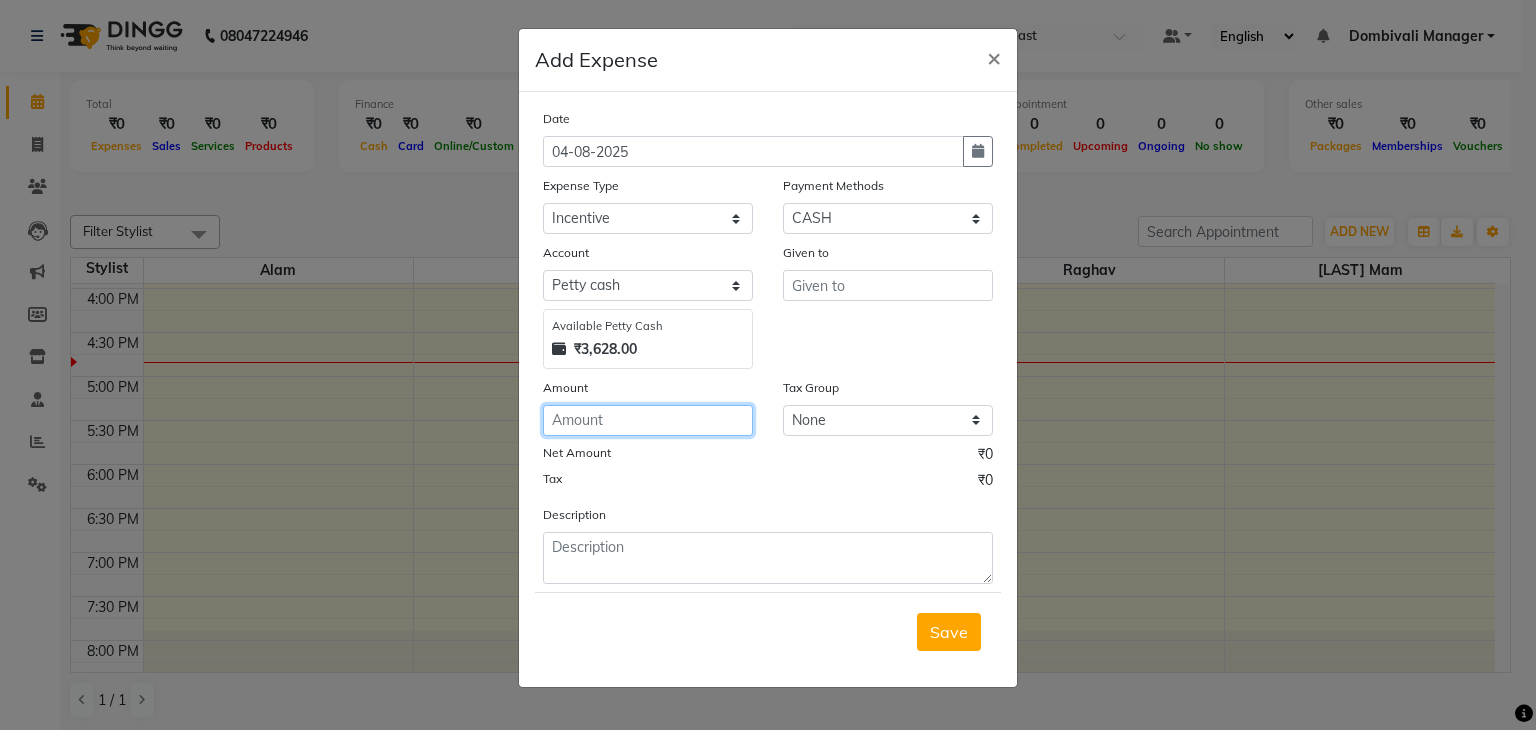 click 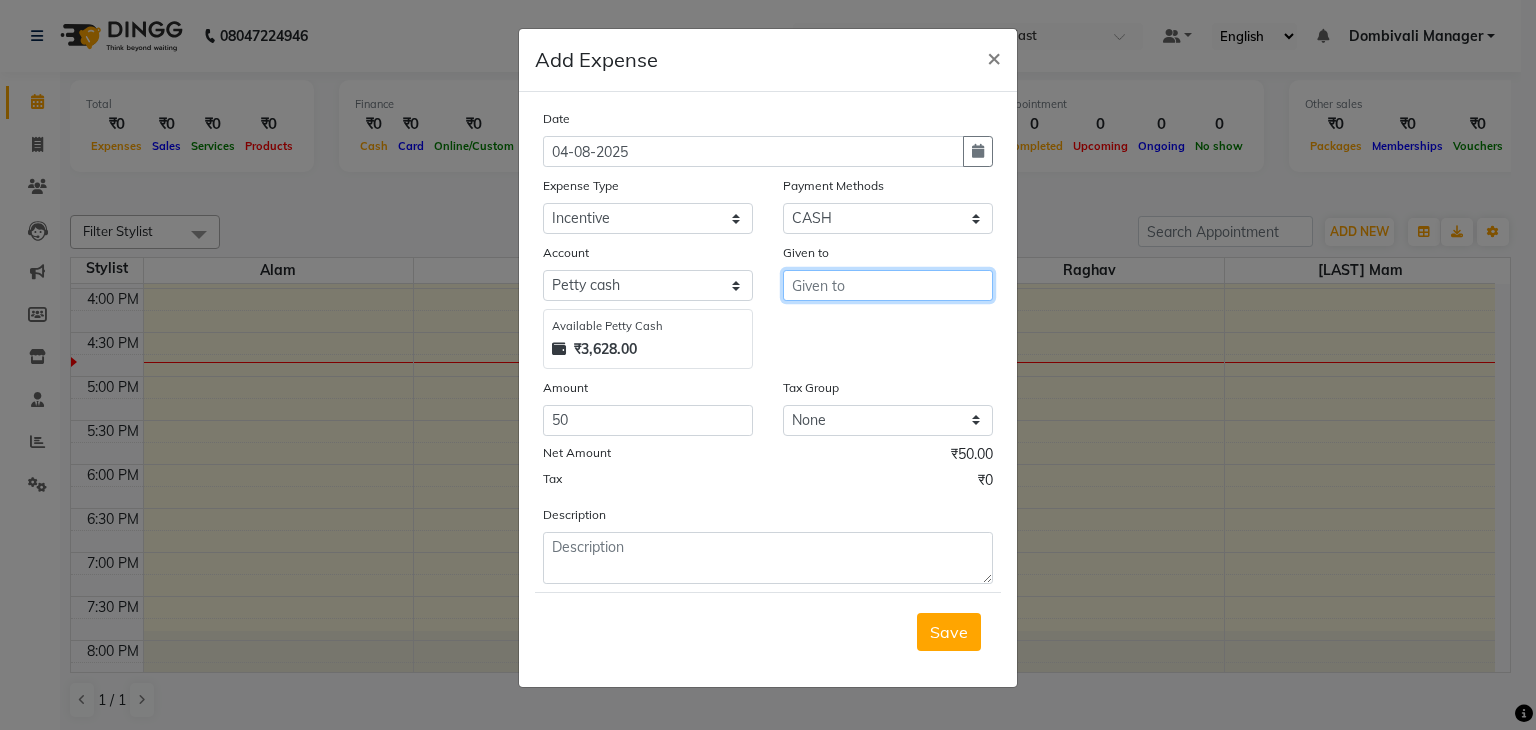 click at bounding box center (888, 285) 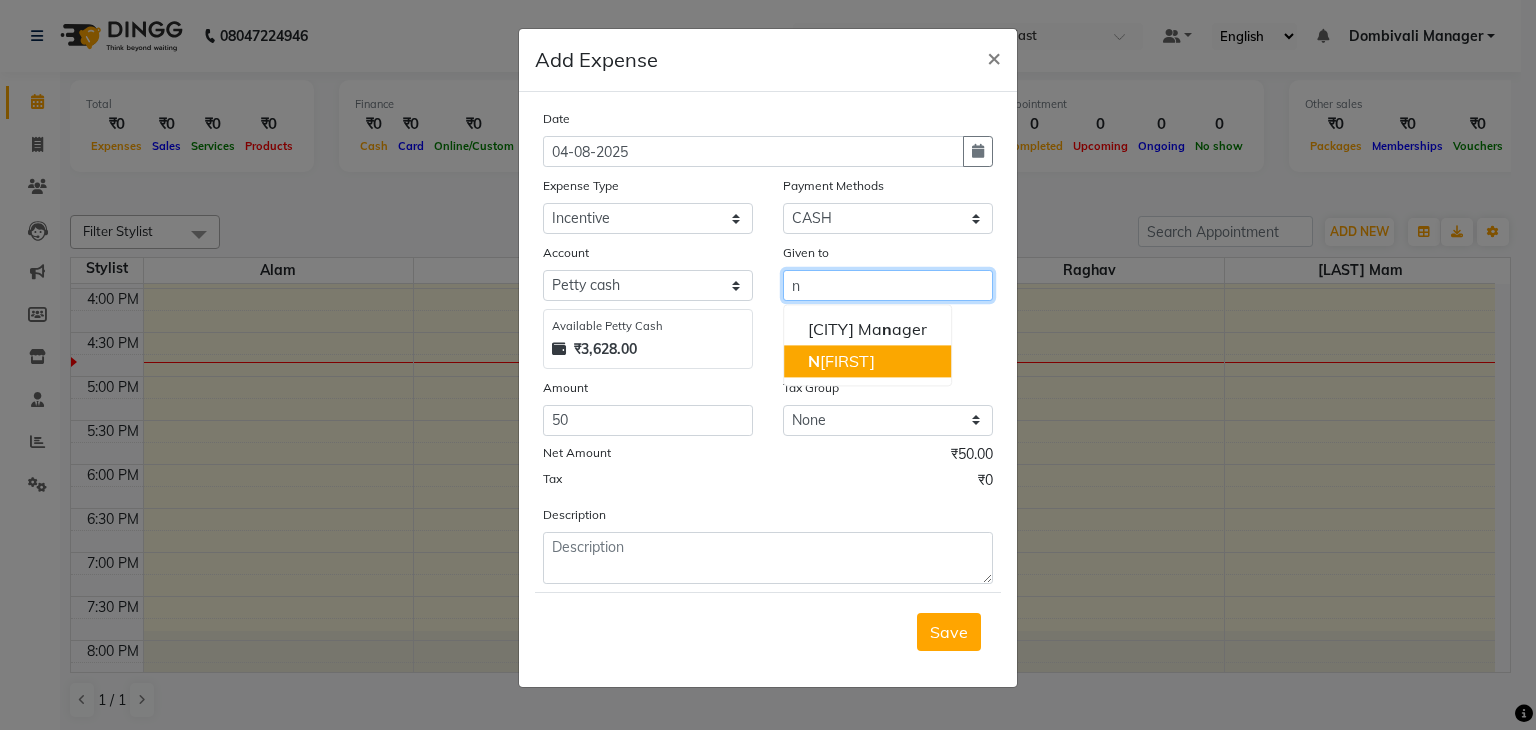 click on "[LAST]" at bounding box center [841, 361] 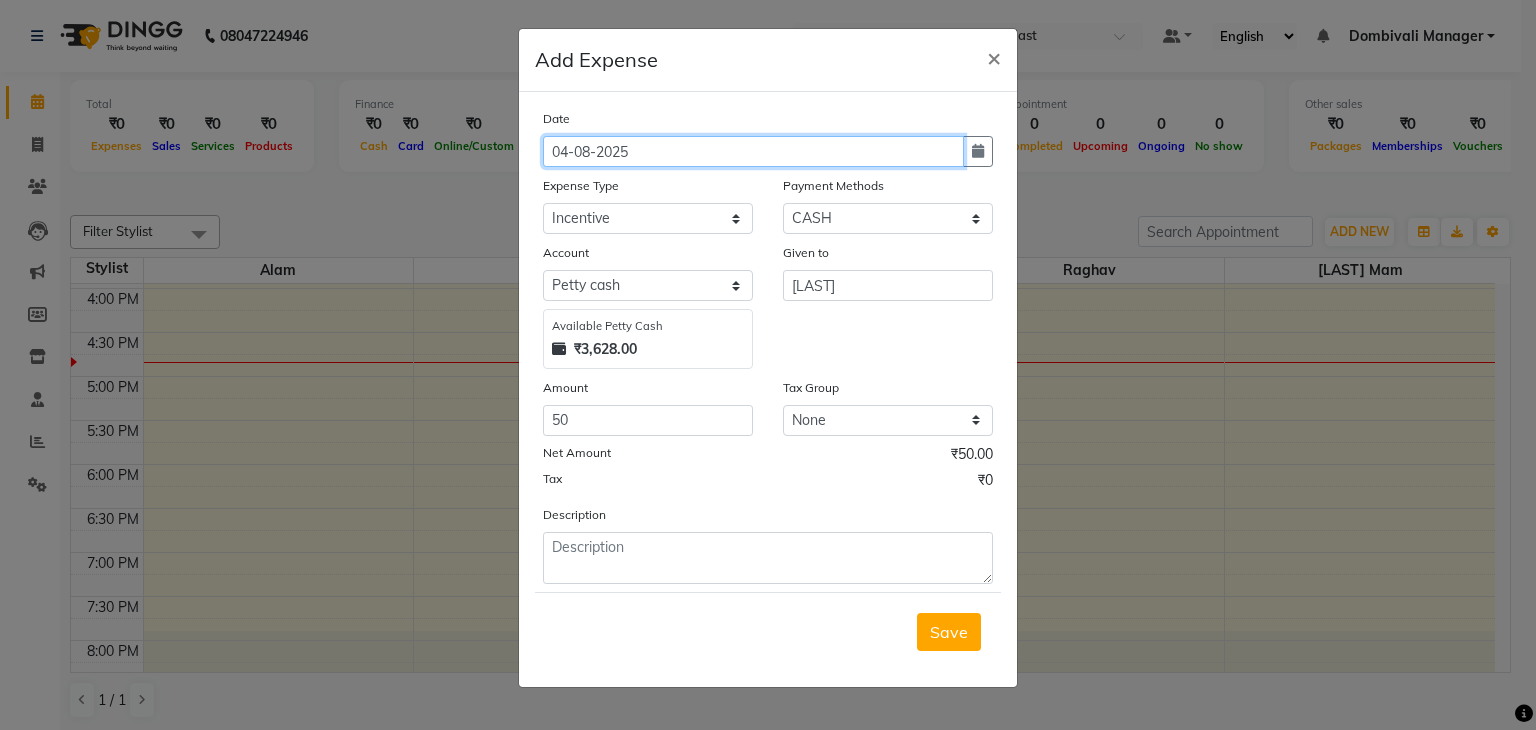 click on "04-08-2025" 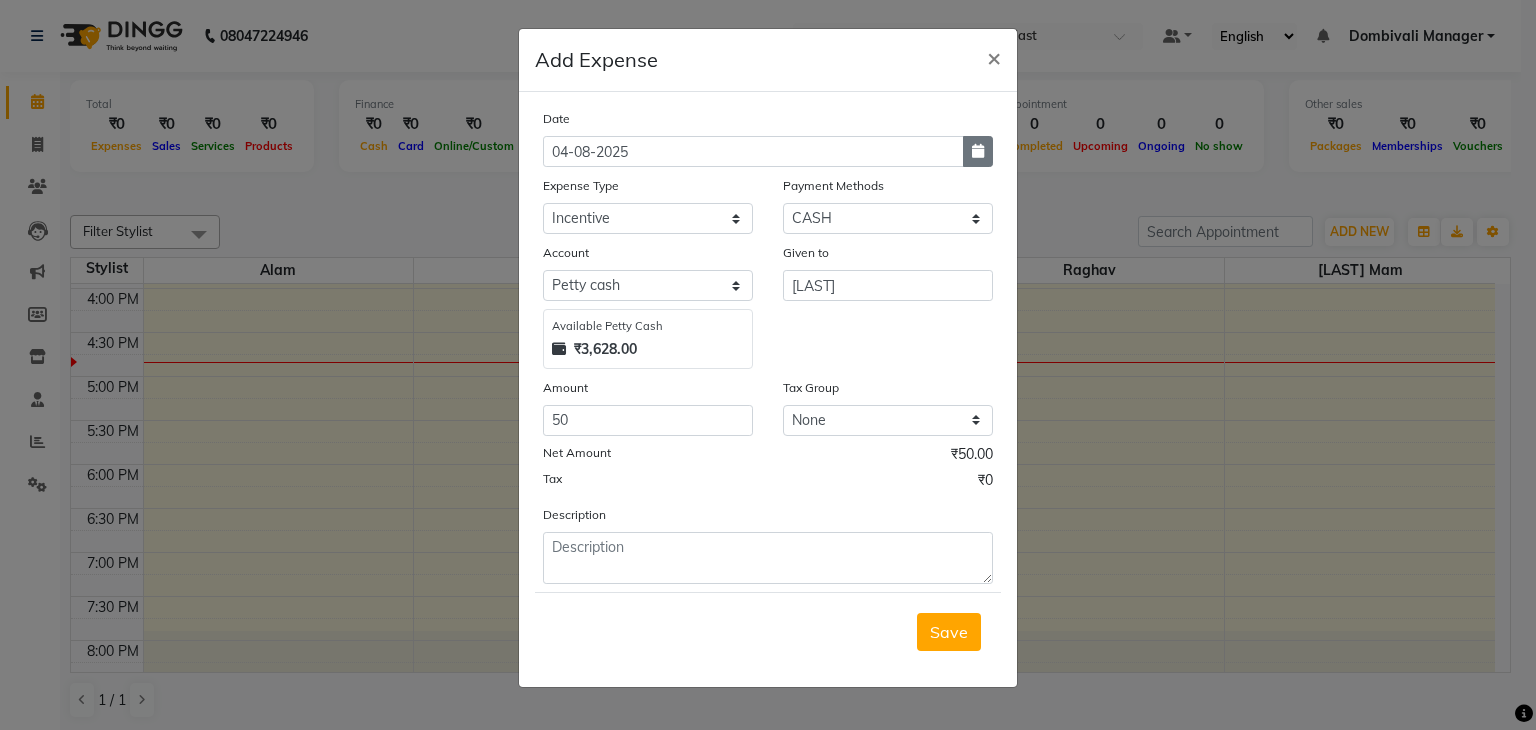 click 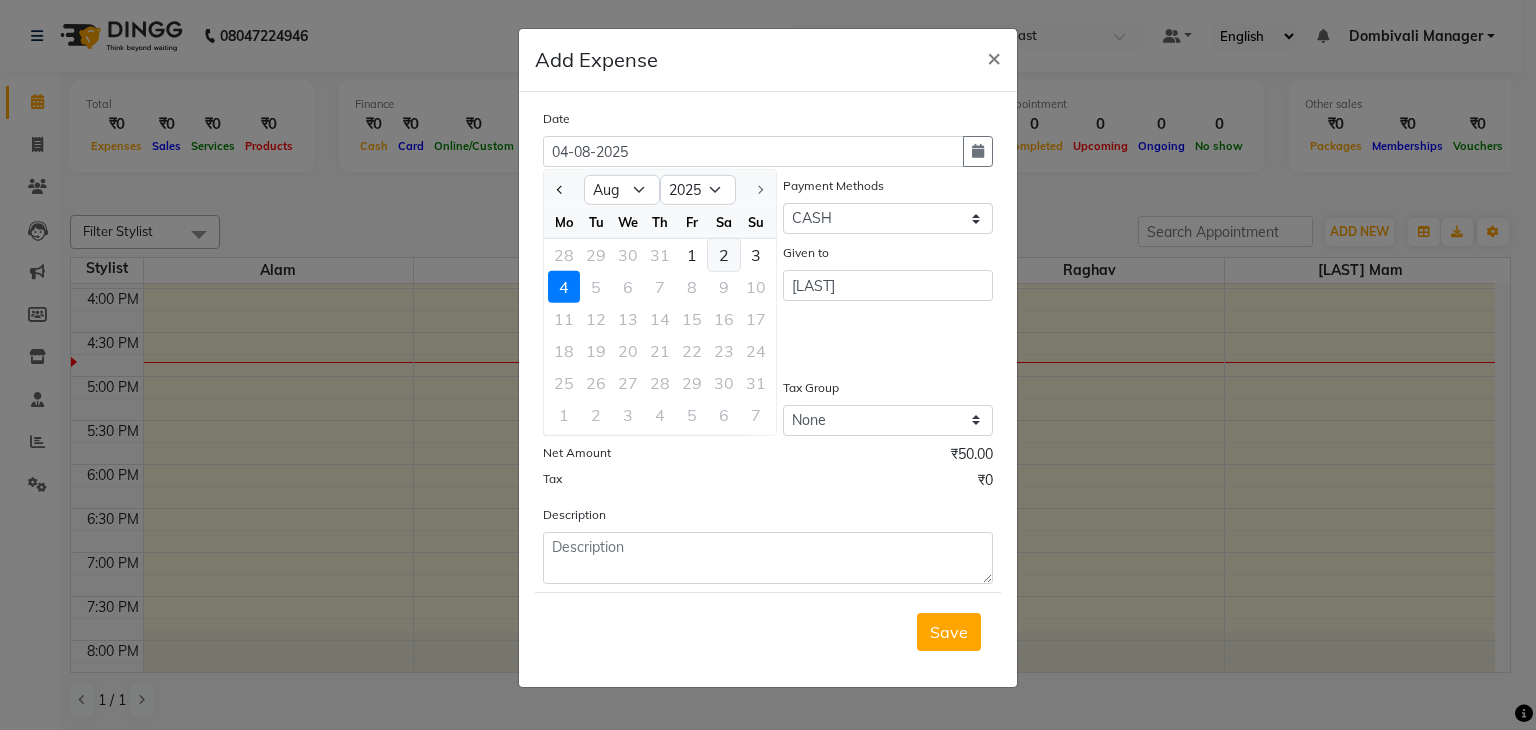 click on "2" 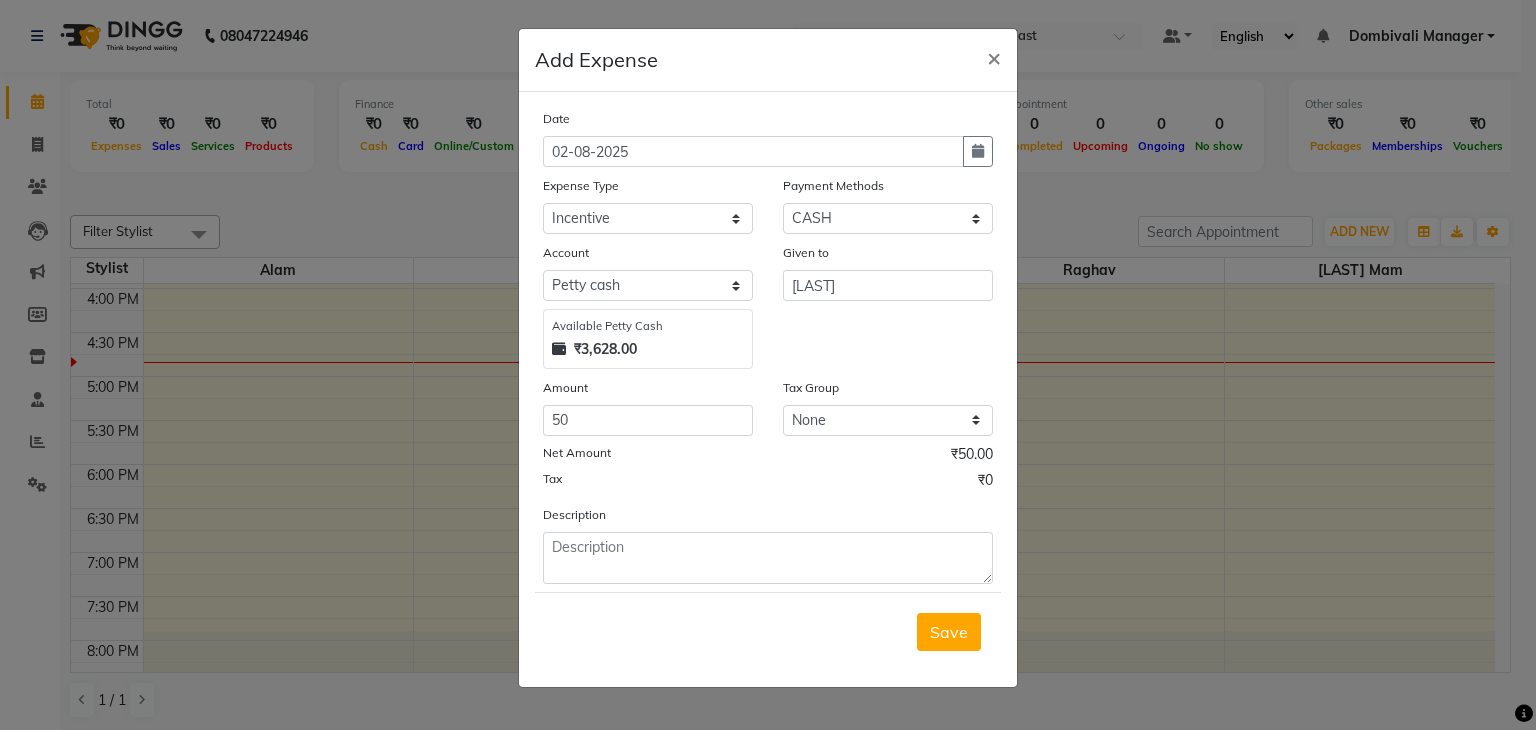 click on "Save" at bounding box center [949, 632] 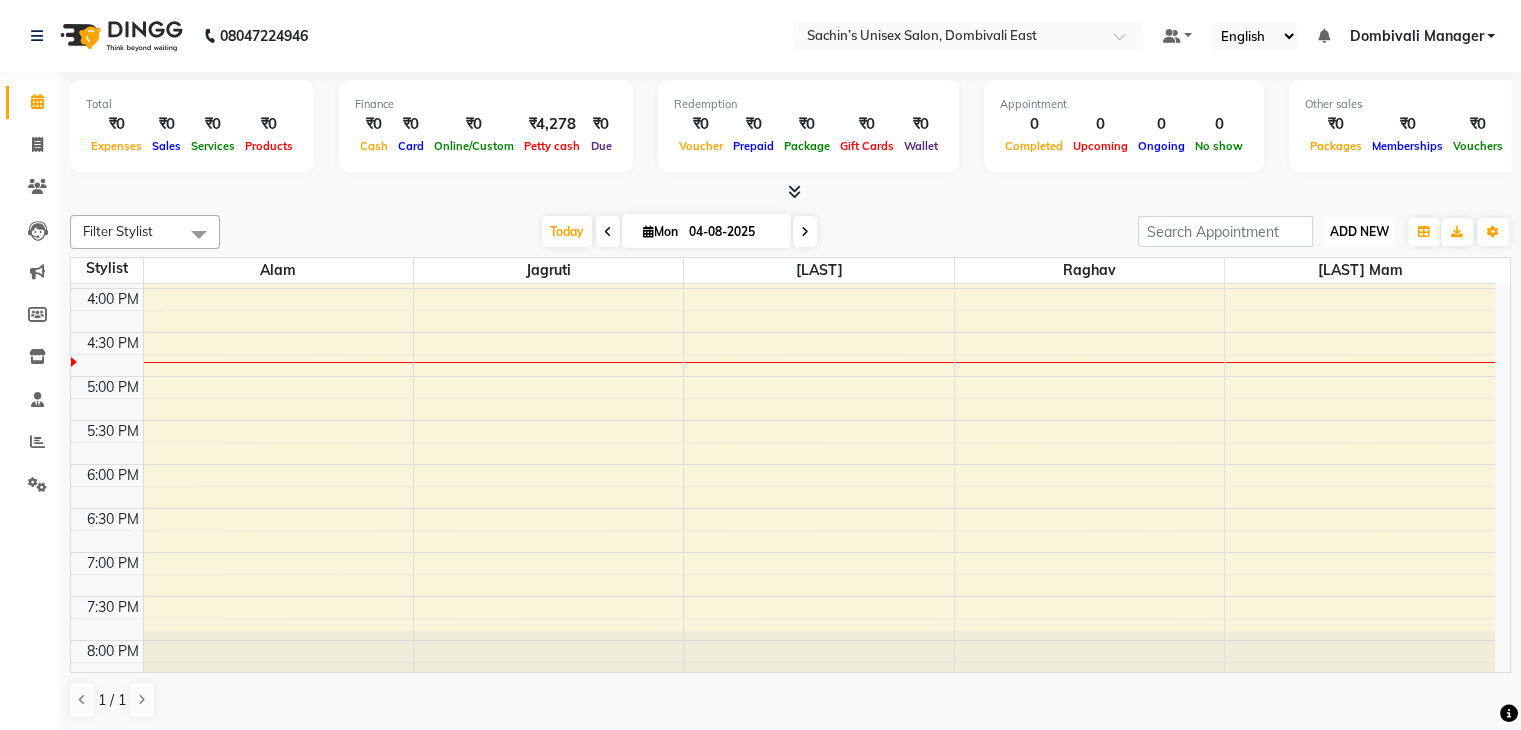 click on "ADD NEW" at bounding box center [1359, 231] 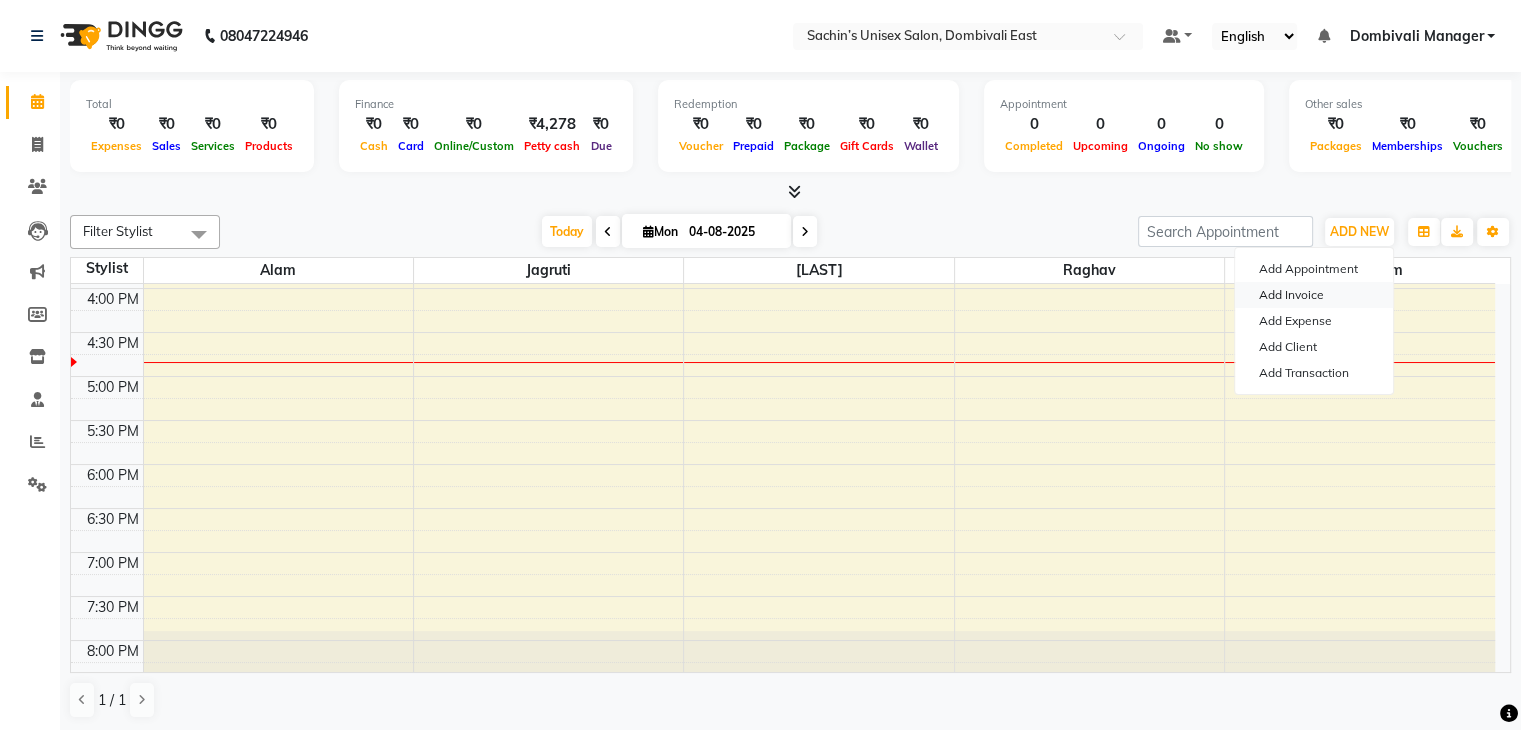 click on "Add Invoice" at bounding box center (1314, 295) 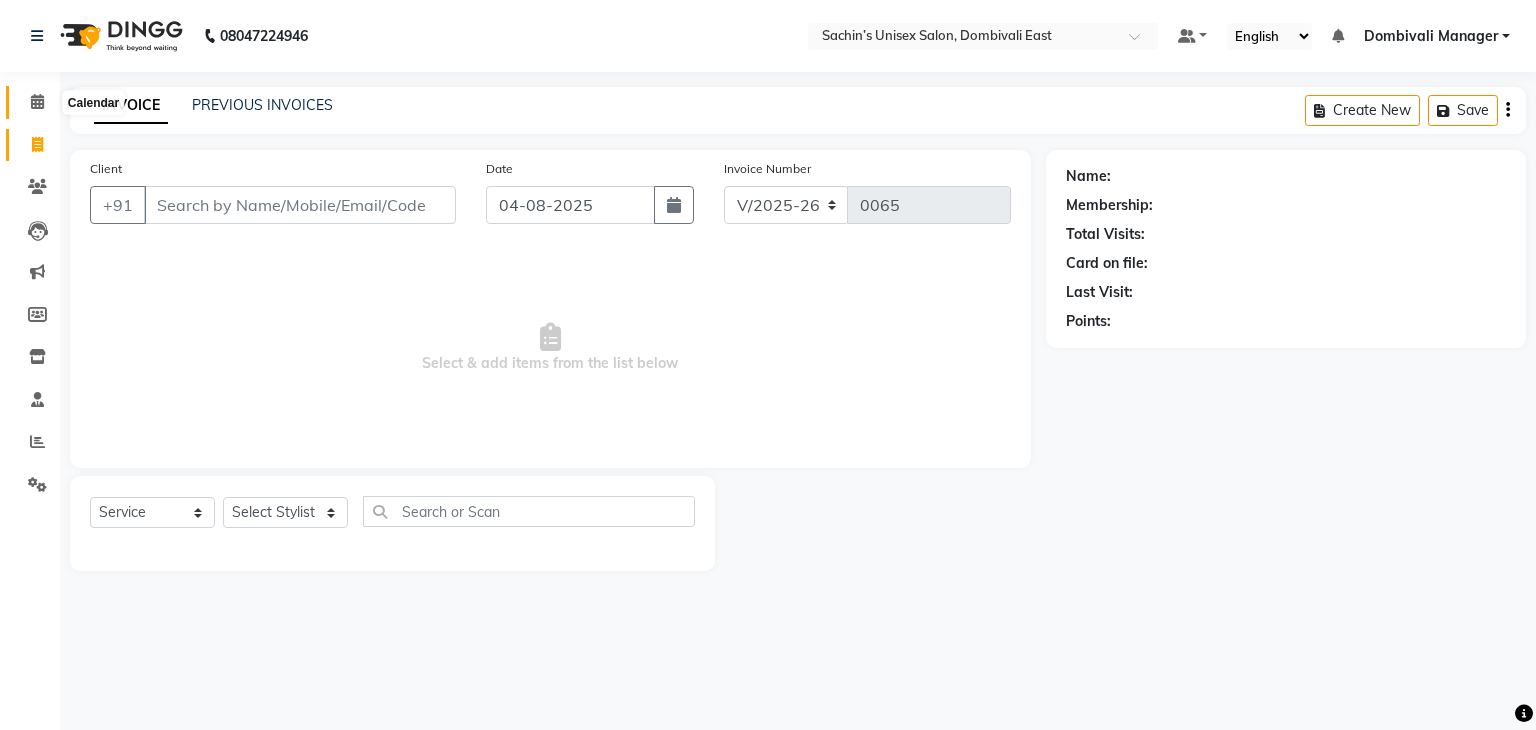 click 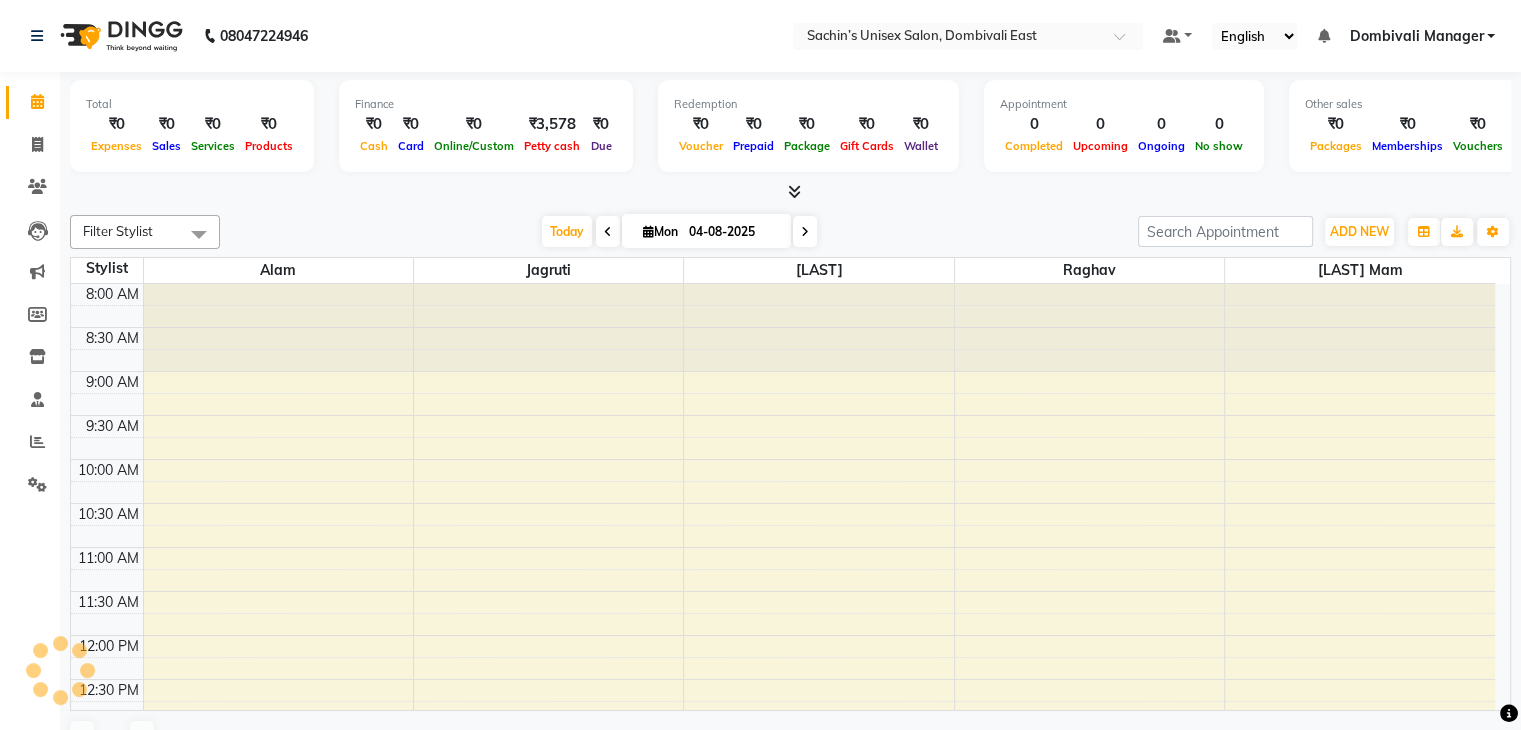 scroll, scrollTop: 0, scrollLeft: 0, axis: both 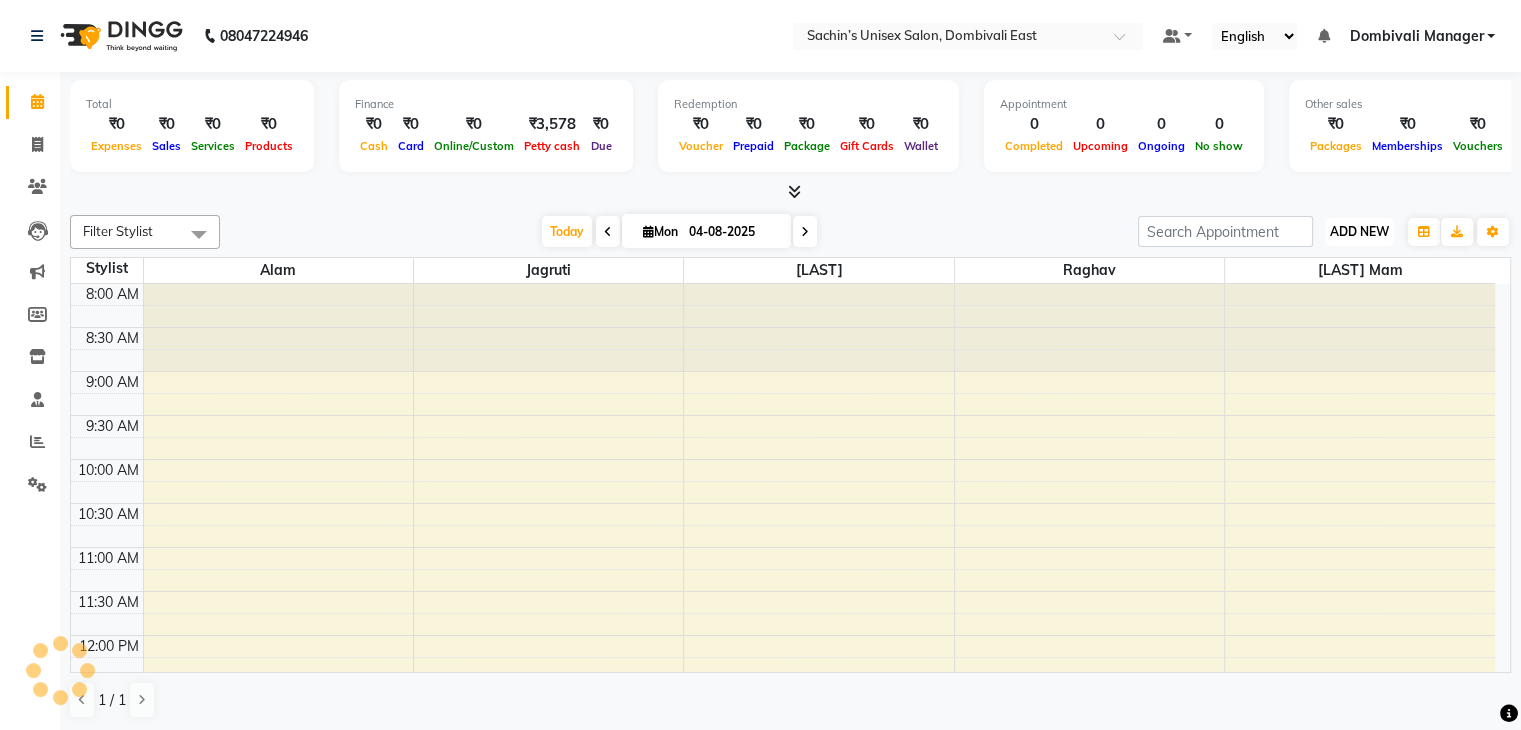 click on "ADD NEW" at bounding box center (1359, 231) 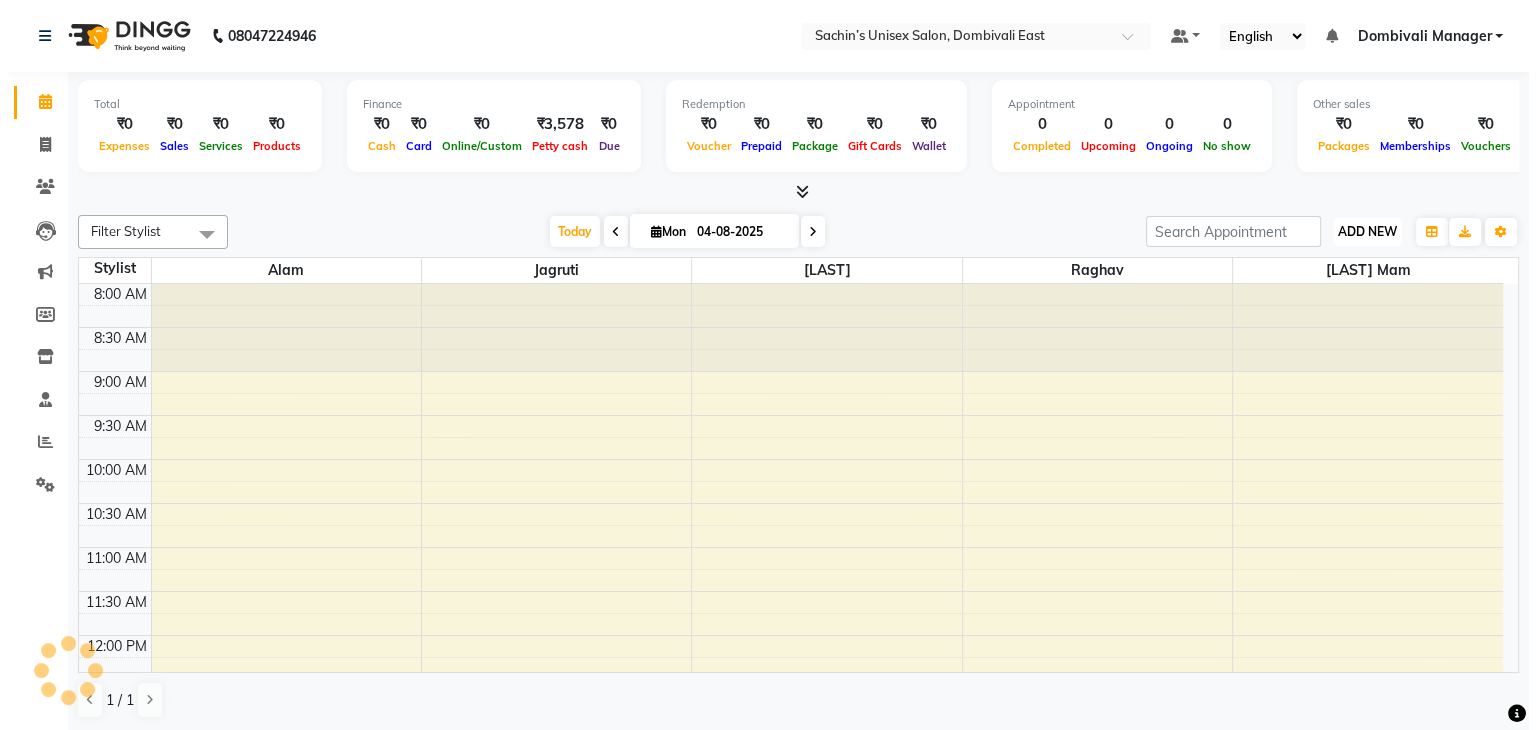 scroll, scrollTop: 699, scrollLeft: 0, axis: vertical 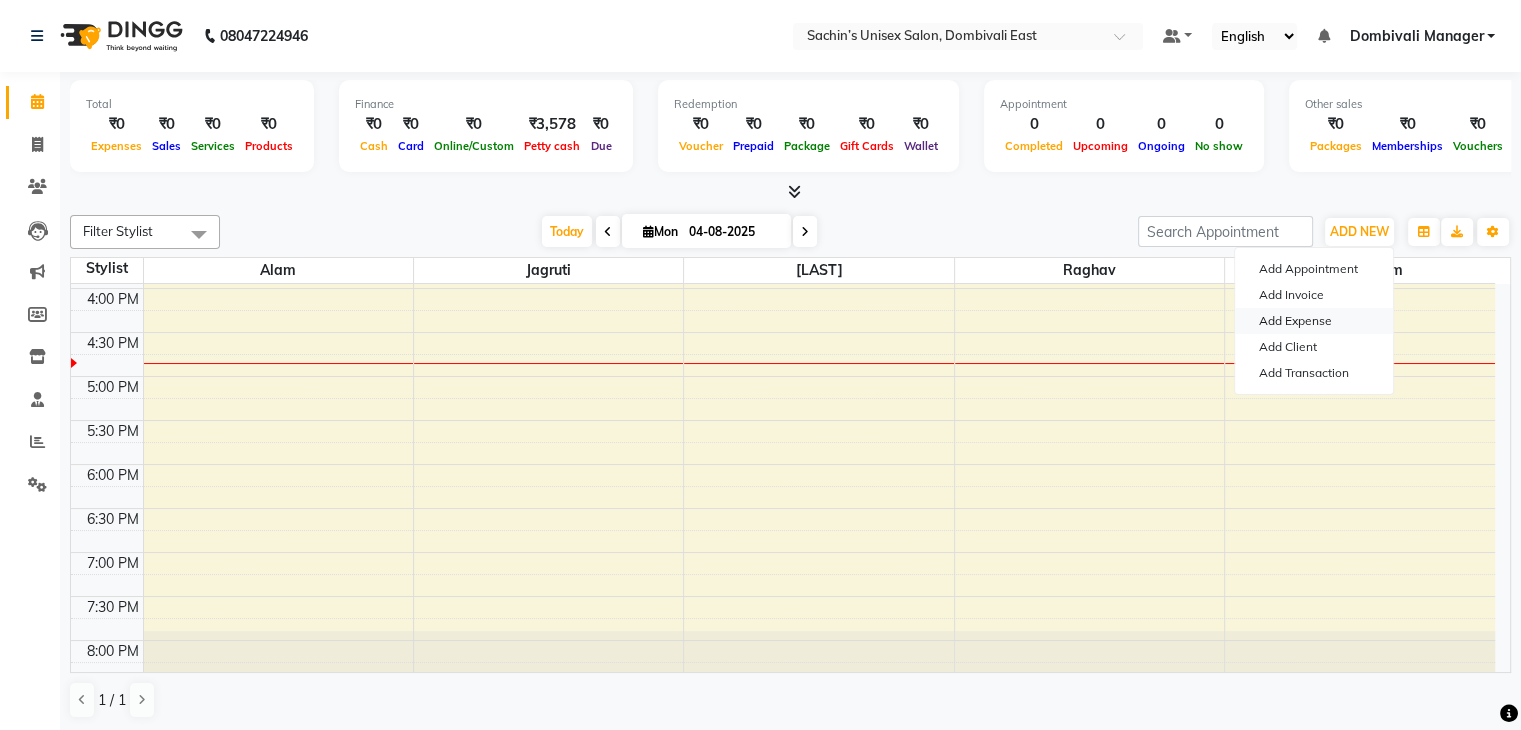 click on "Add Expense" at bounding box center [1314, 321] 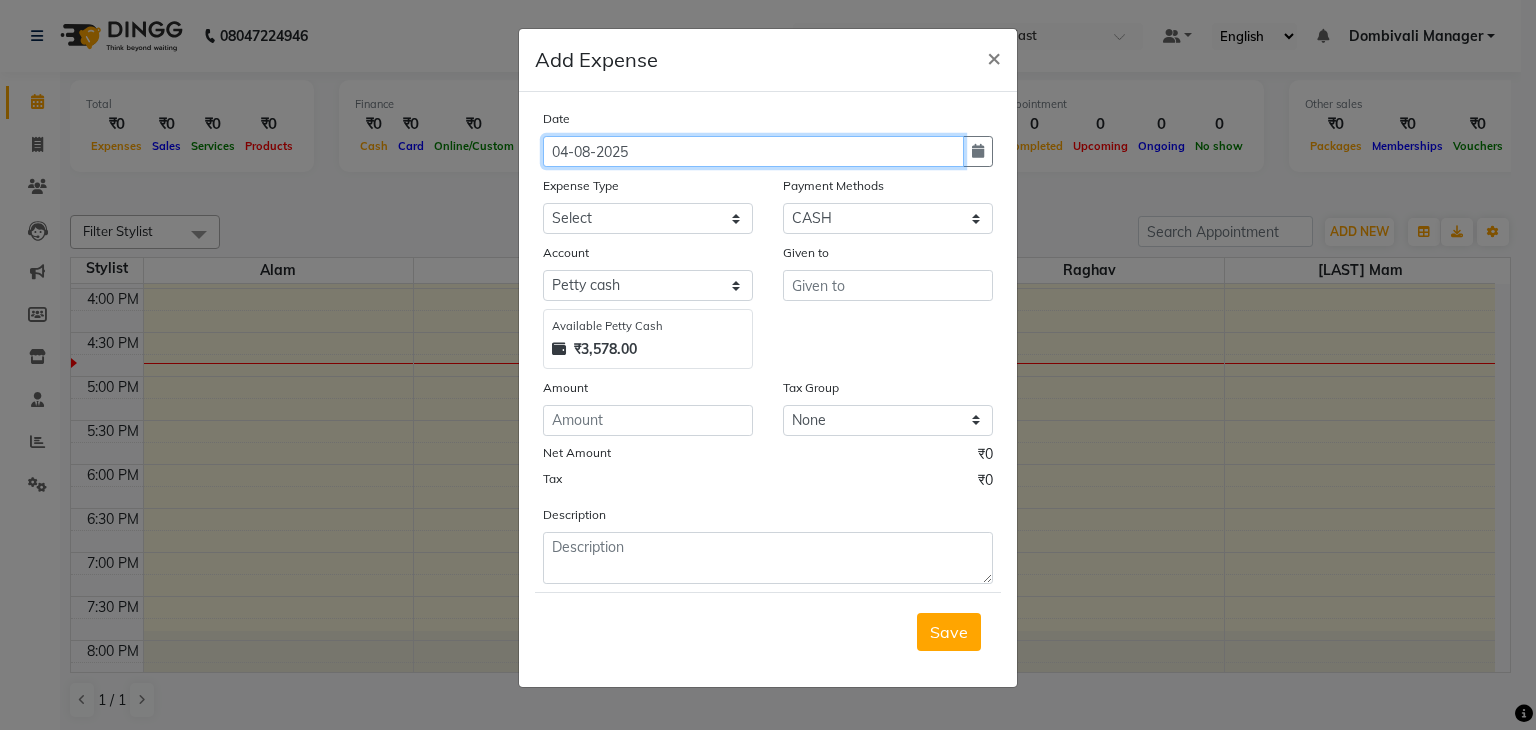 click on "04-08-2025" 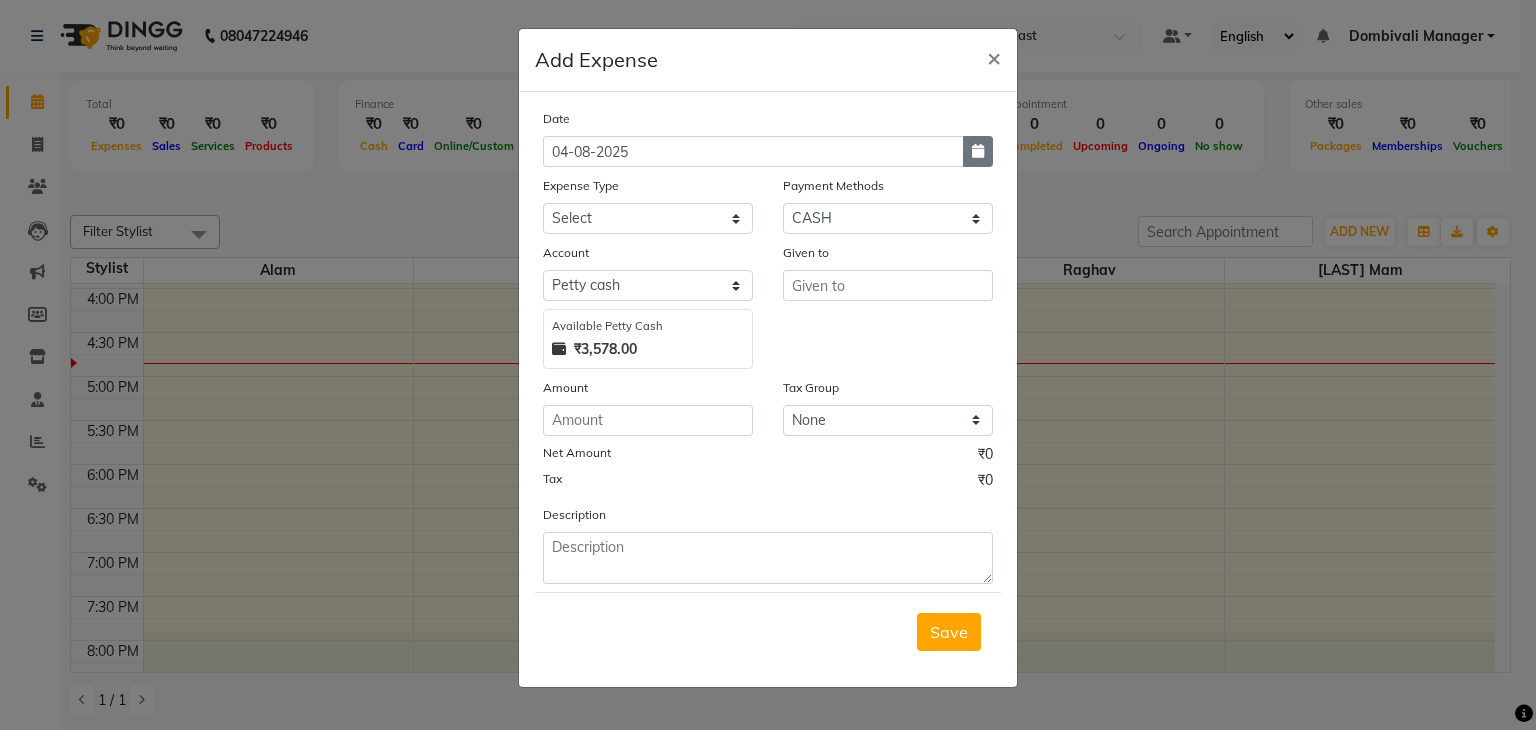 click 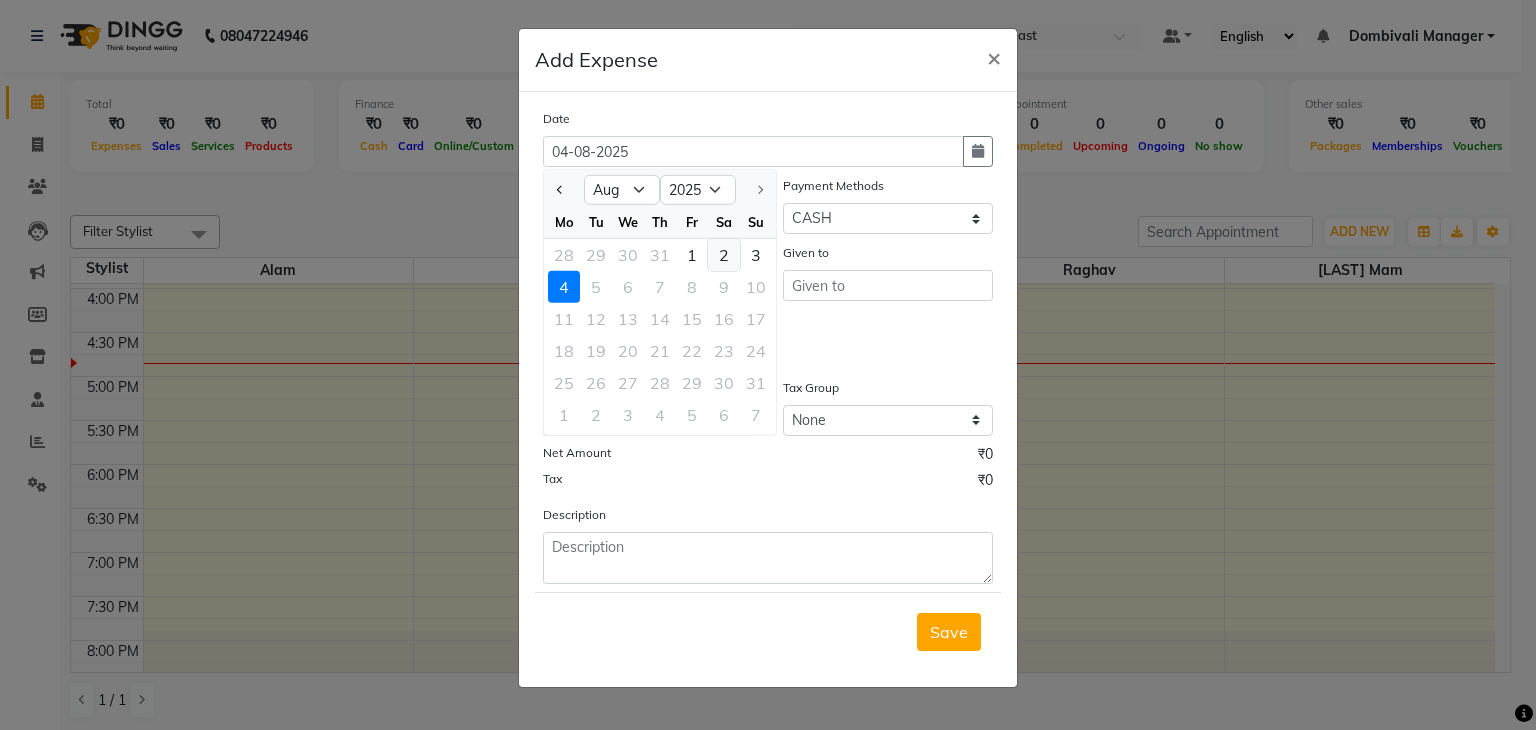 click on "2" 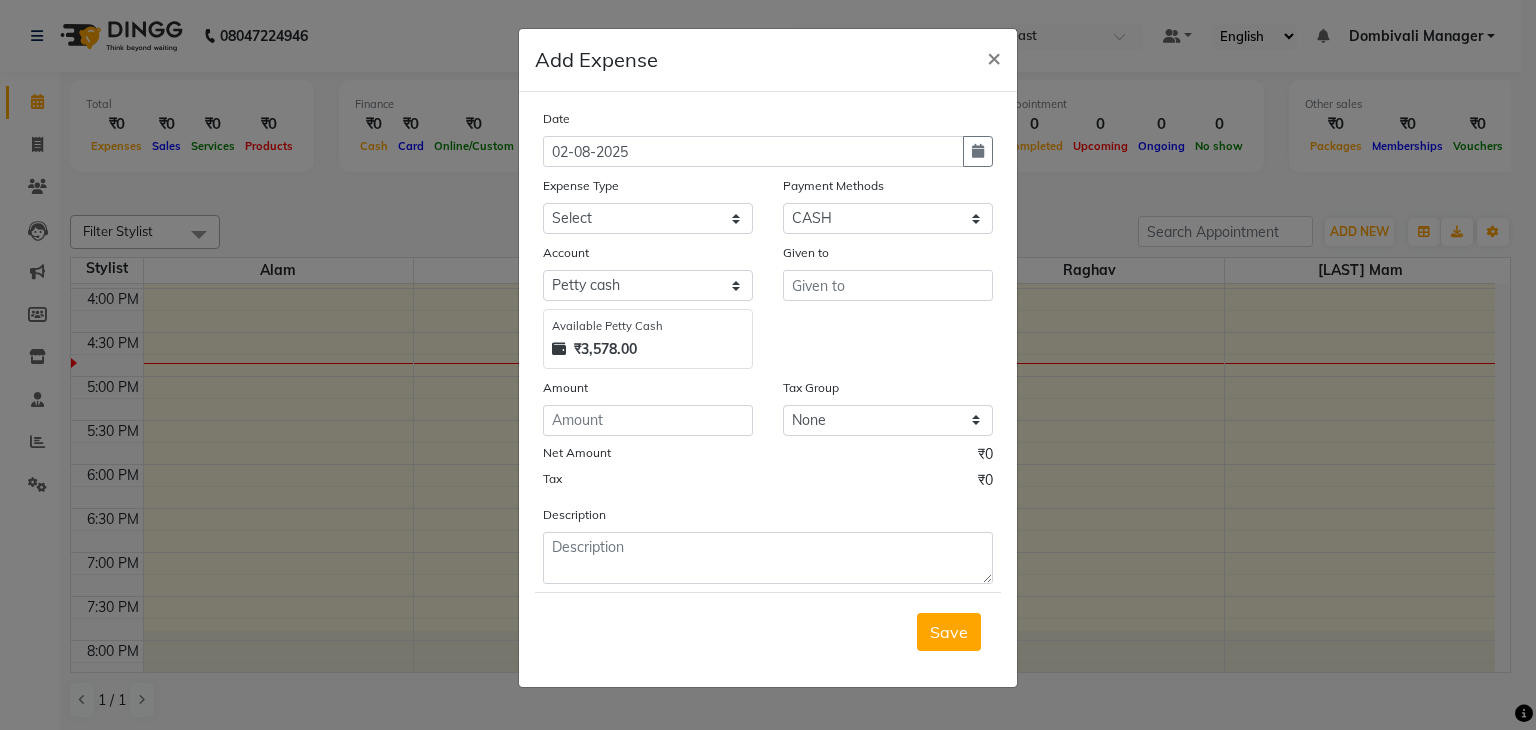 click on "Add Expense  × Date 02-08-2025 Expense Type Select Advance Salary [FIRST] [LAST] Bank charges Car maintenance  Cash transfer to bank Cash transfer to hub Client Snacks Clinical charges DALY REKAING Equipment Fuel Govt fee HOME EXP Incentive Insurance International purchase Loan Repayment Maintenance mama commission Marketing Miscellaneous MONEY BOX MRA neesam commission Other Pantry Product Rent SACHIN SHOP EXPENSE STAF AUTO Staff Snacks STAF LUNCH STAF TIP Tax TEA Tea & Refreshment Utilities WATER Payment Methods Select Points Prepaid Package CASH UPI Wallet Account Select Petty cash Default account Available Petty Cash ₹3,578.00 Given to Amount Tax Group None GST Net Amount ₹0 Tax ₹0 Description  Save" 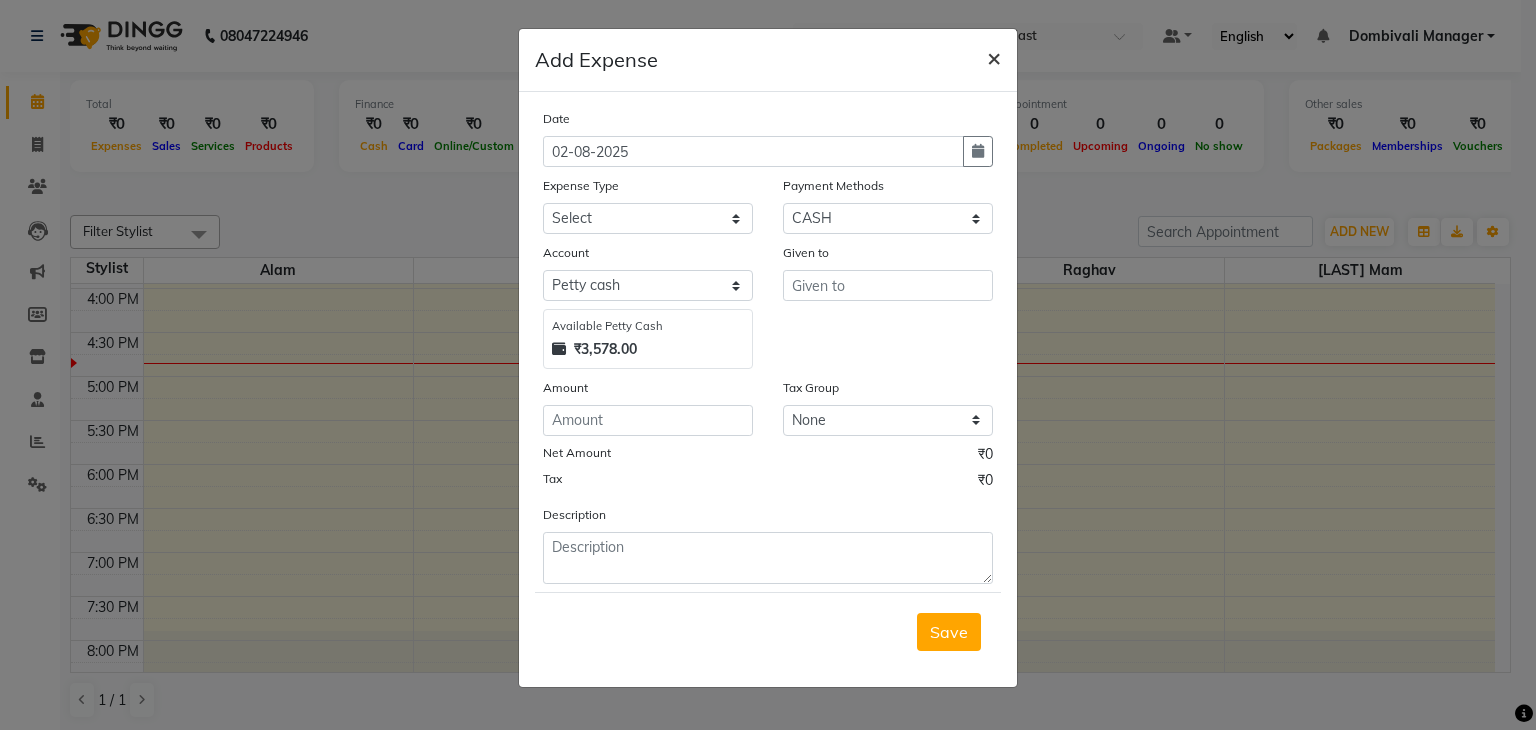 click on "×" 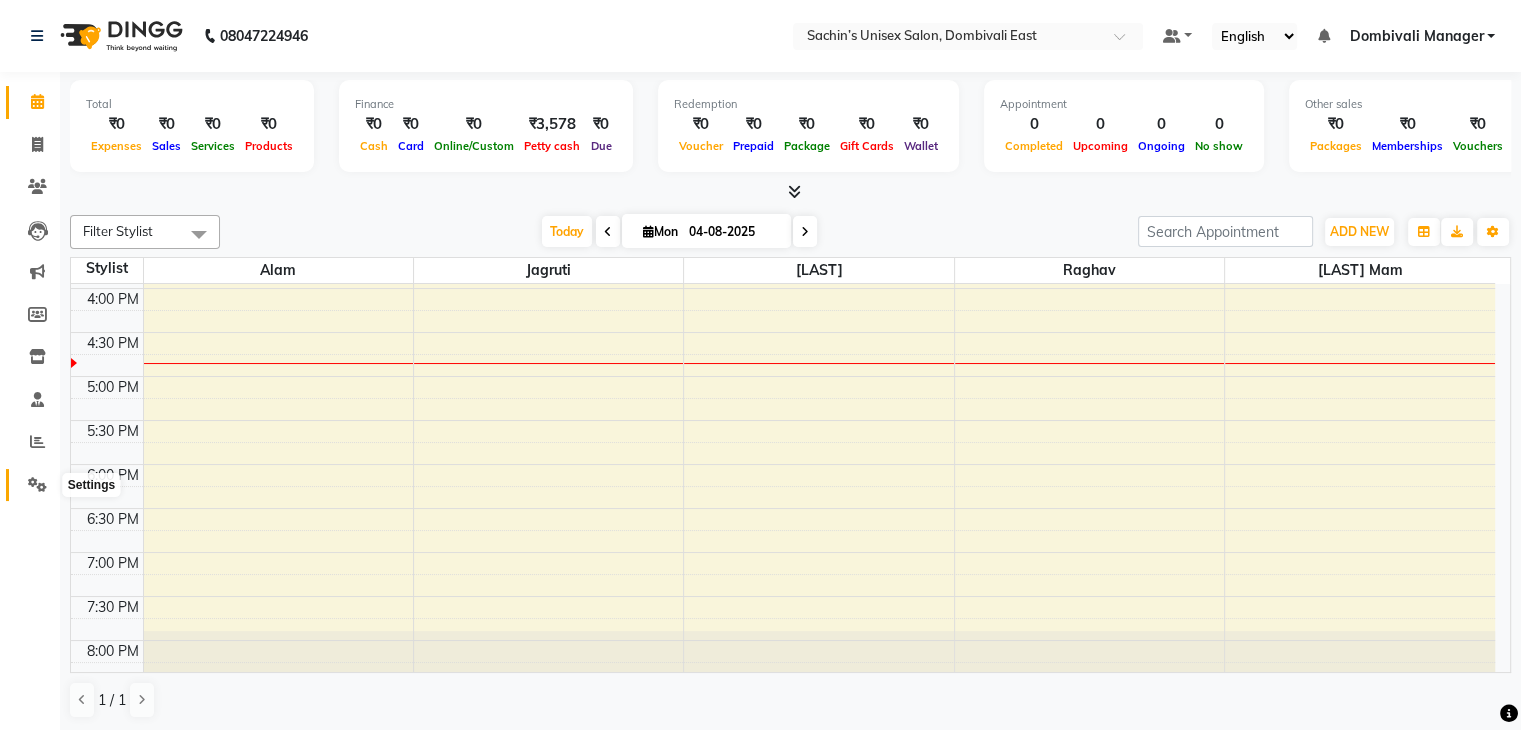 click 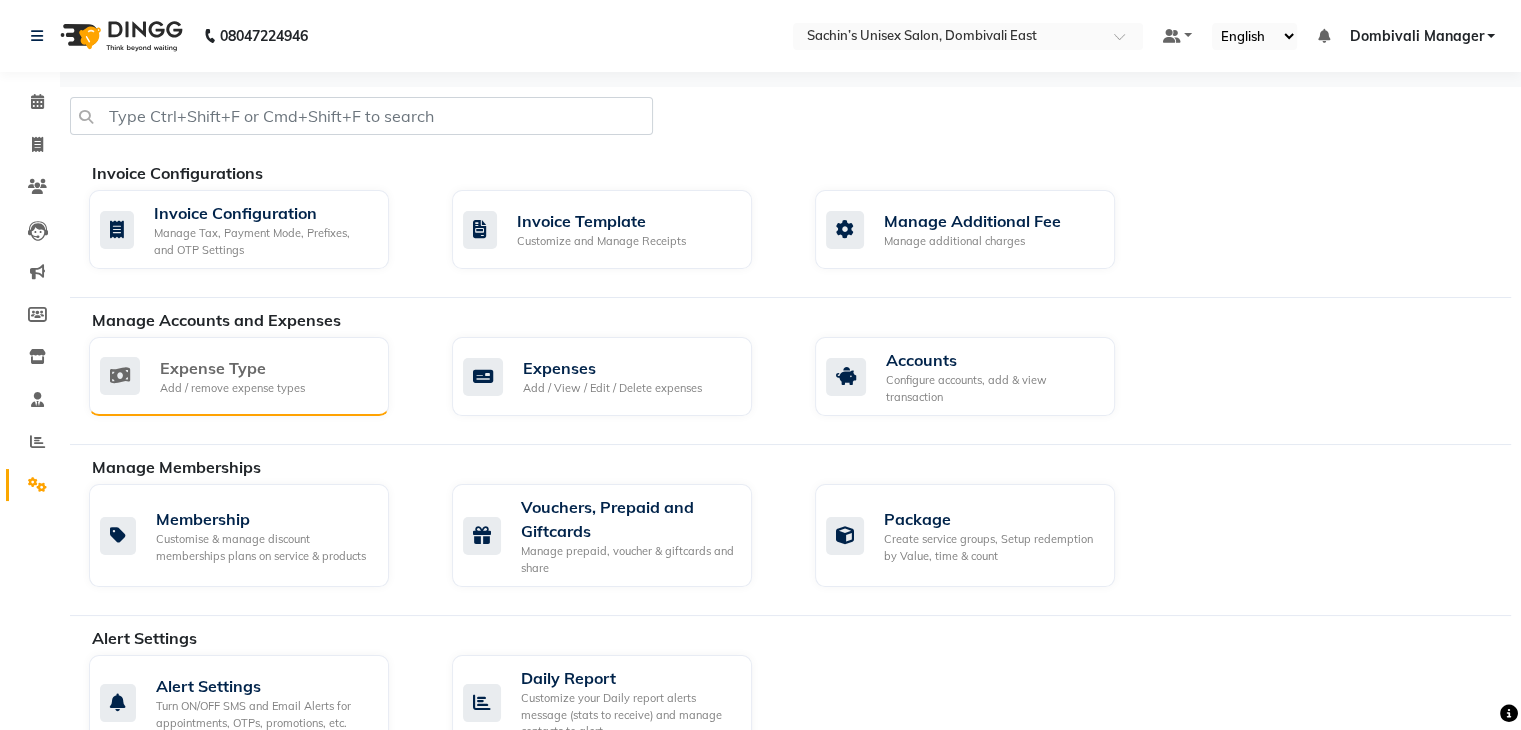 click on "Expense Type" 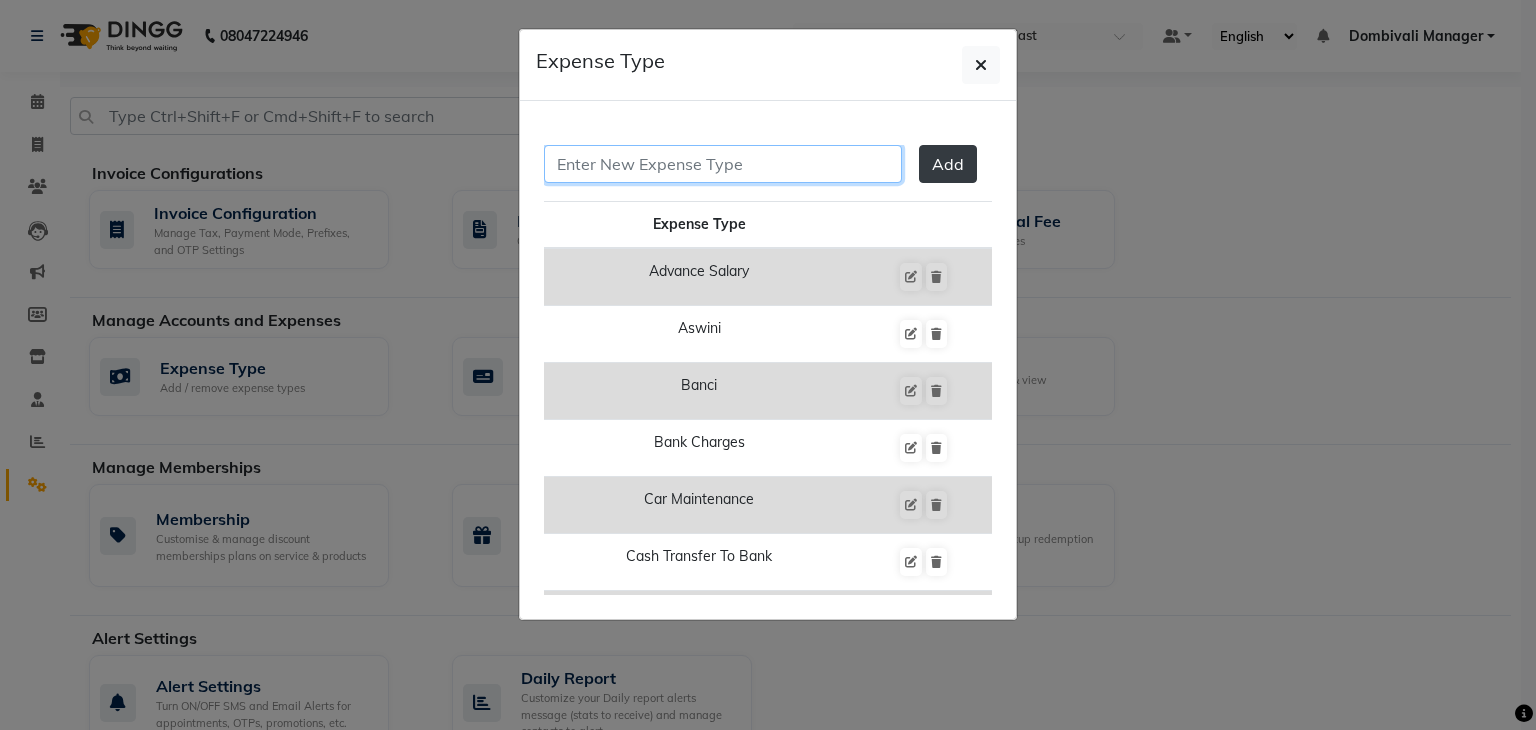 click at bounding box center [723, 164] 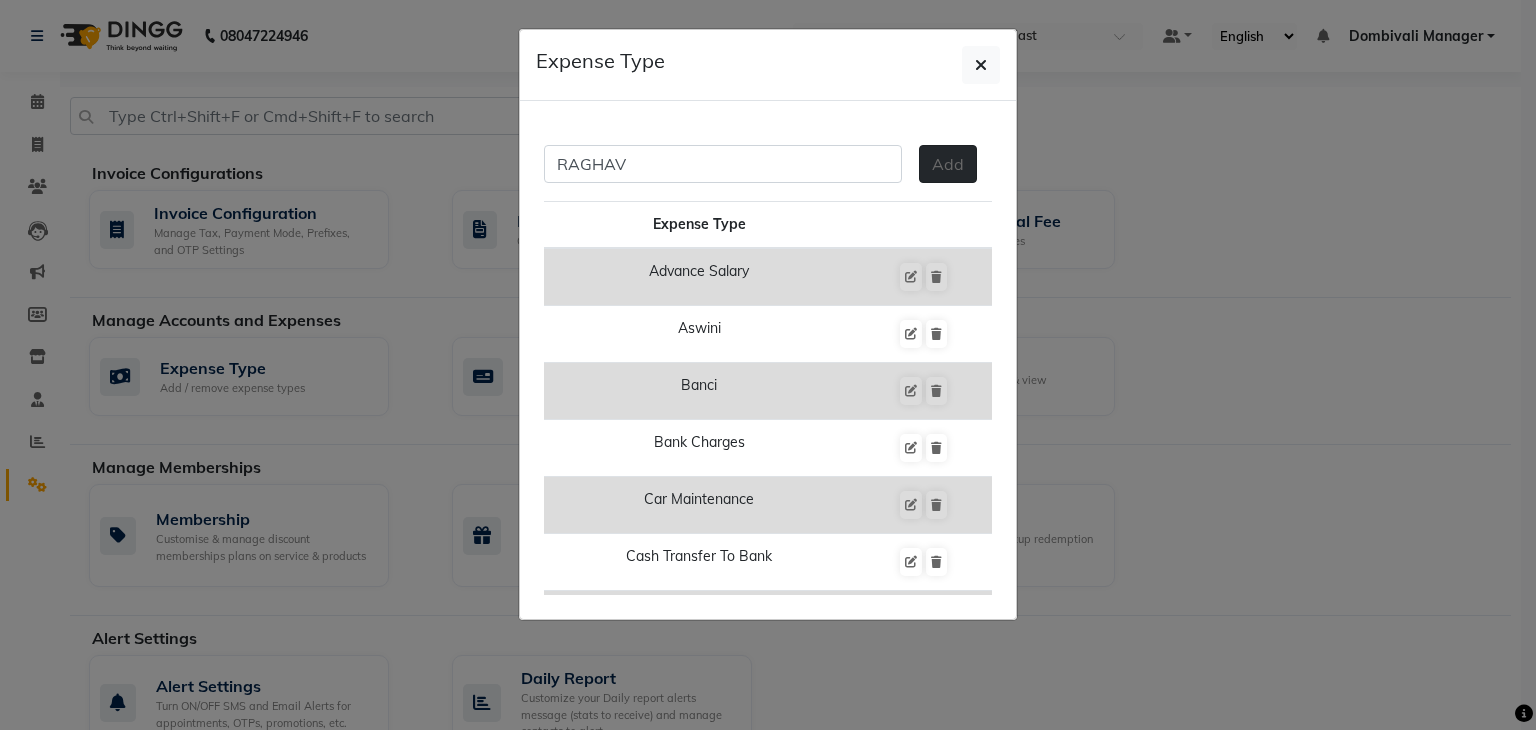 click on "Add" at bounding box center [948, 164] 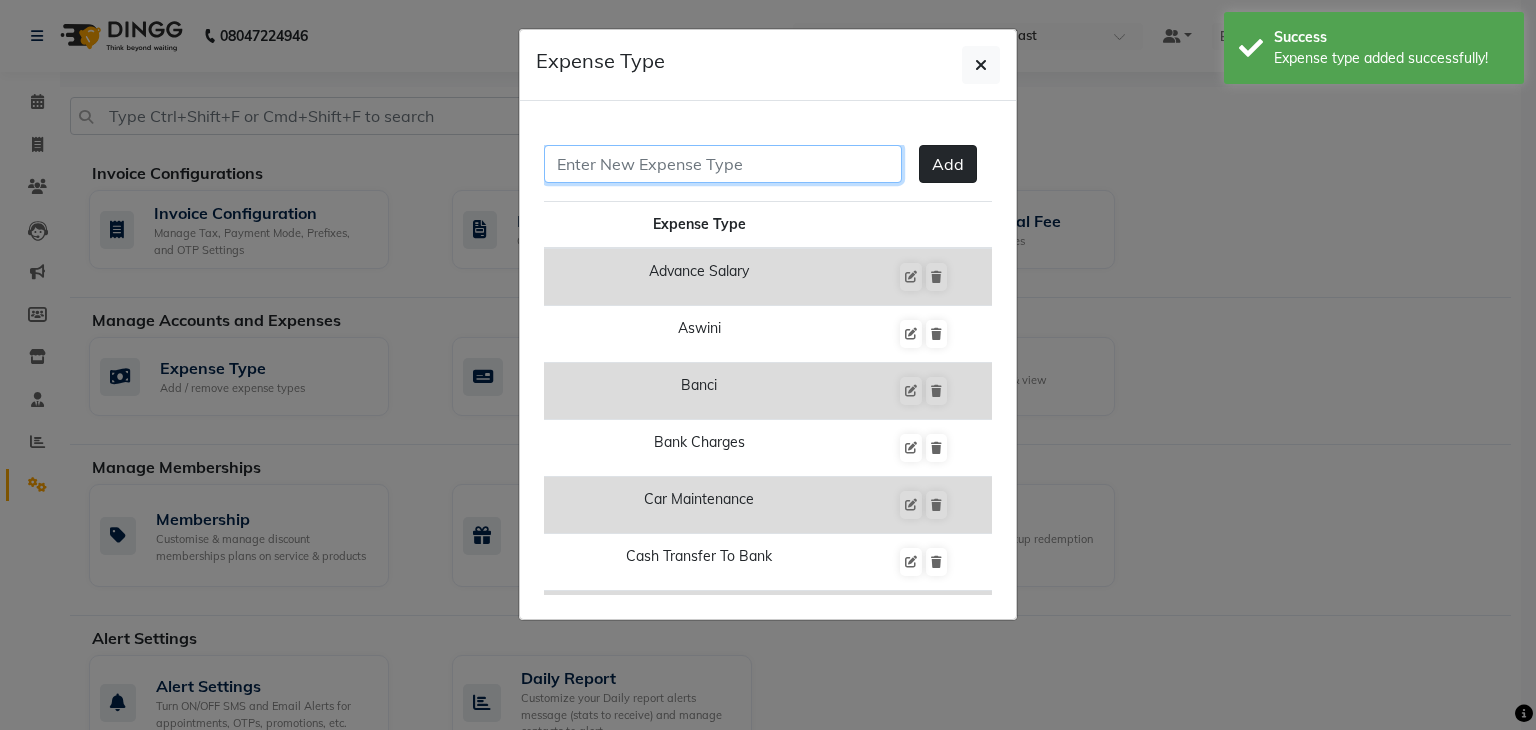 click at bounding box center (723, 164) 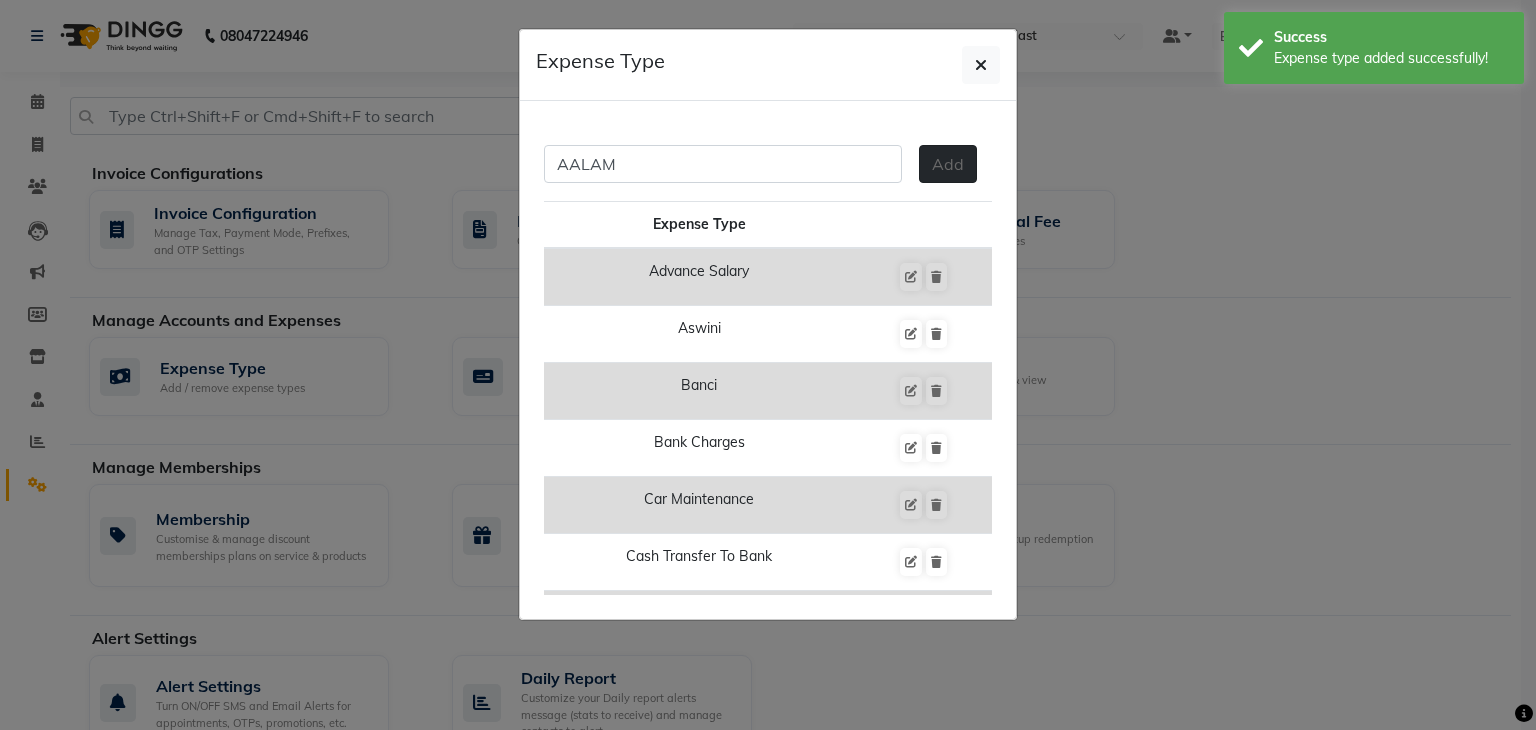 click on "Add" at bounding box center [948, 164] 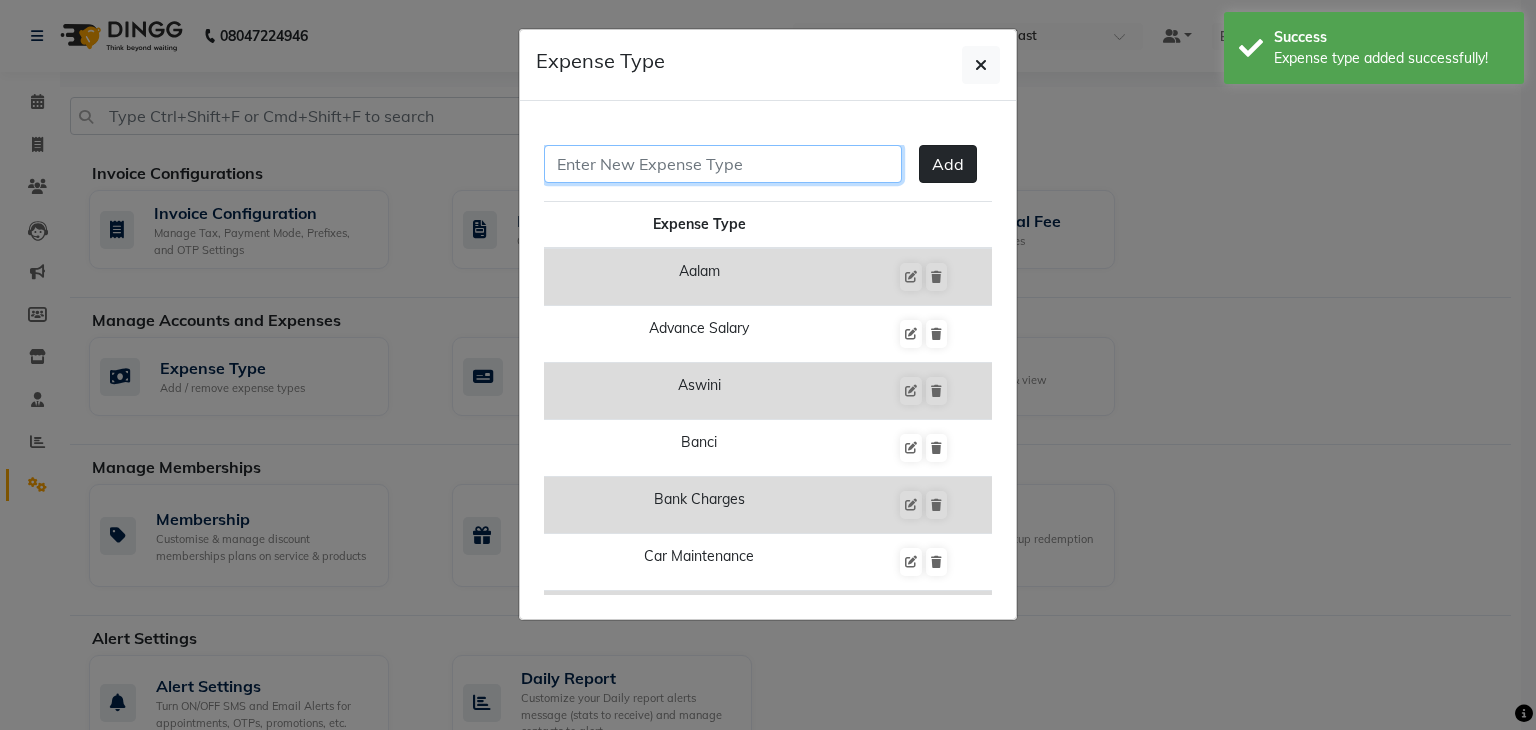 click at bounding box center [723, 164] 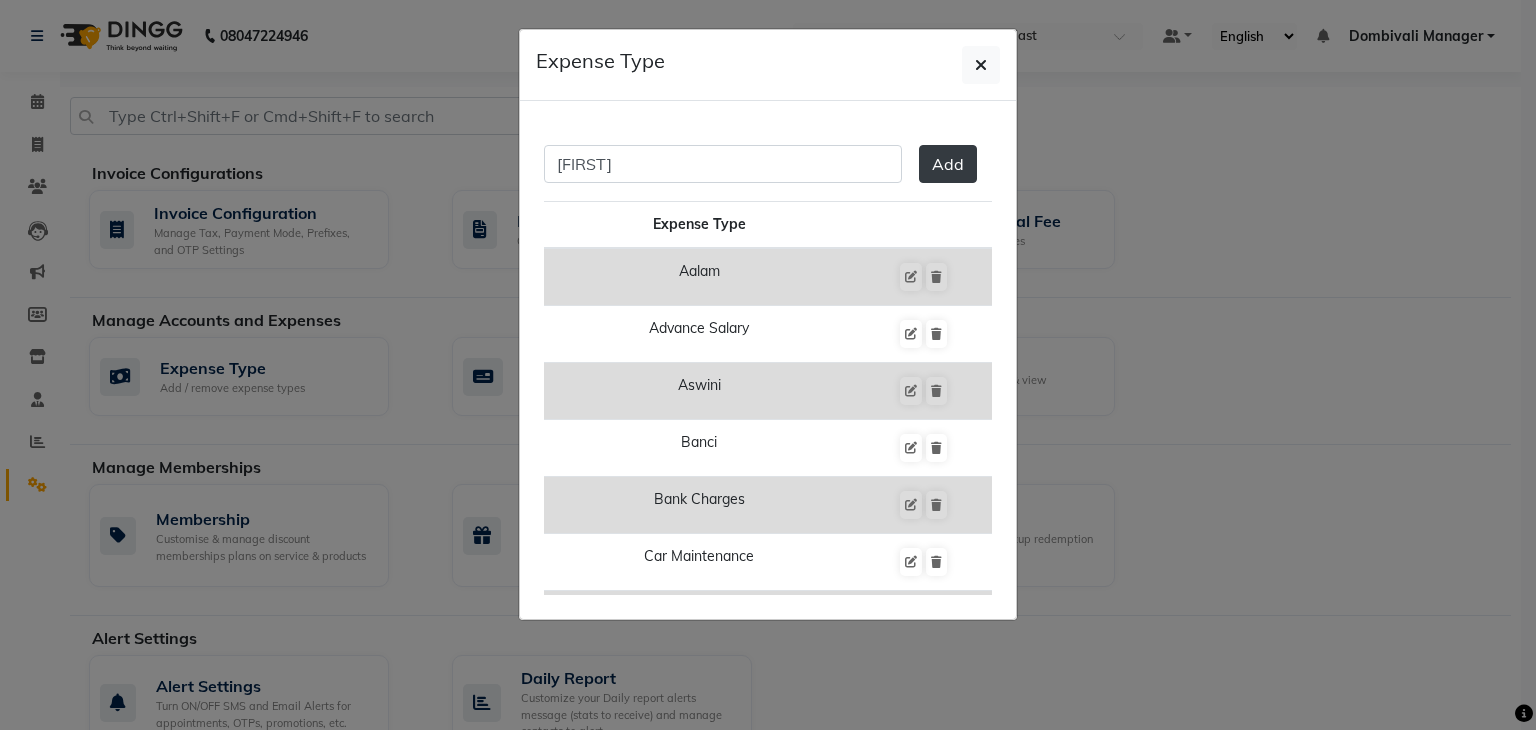 click on "Add" at bounding box center (948, 164) 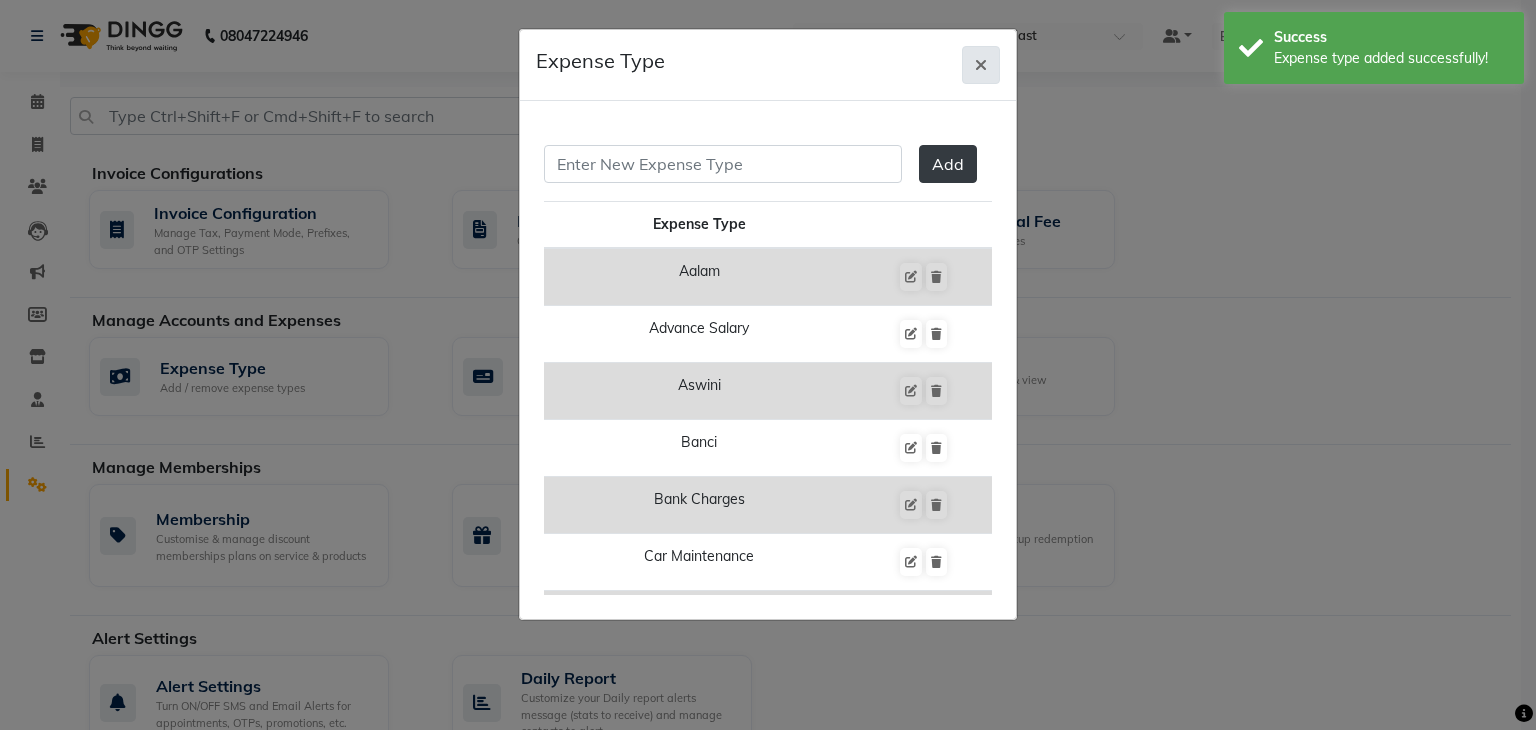 click 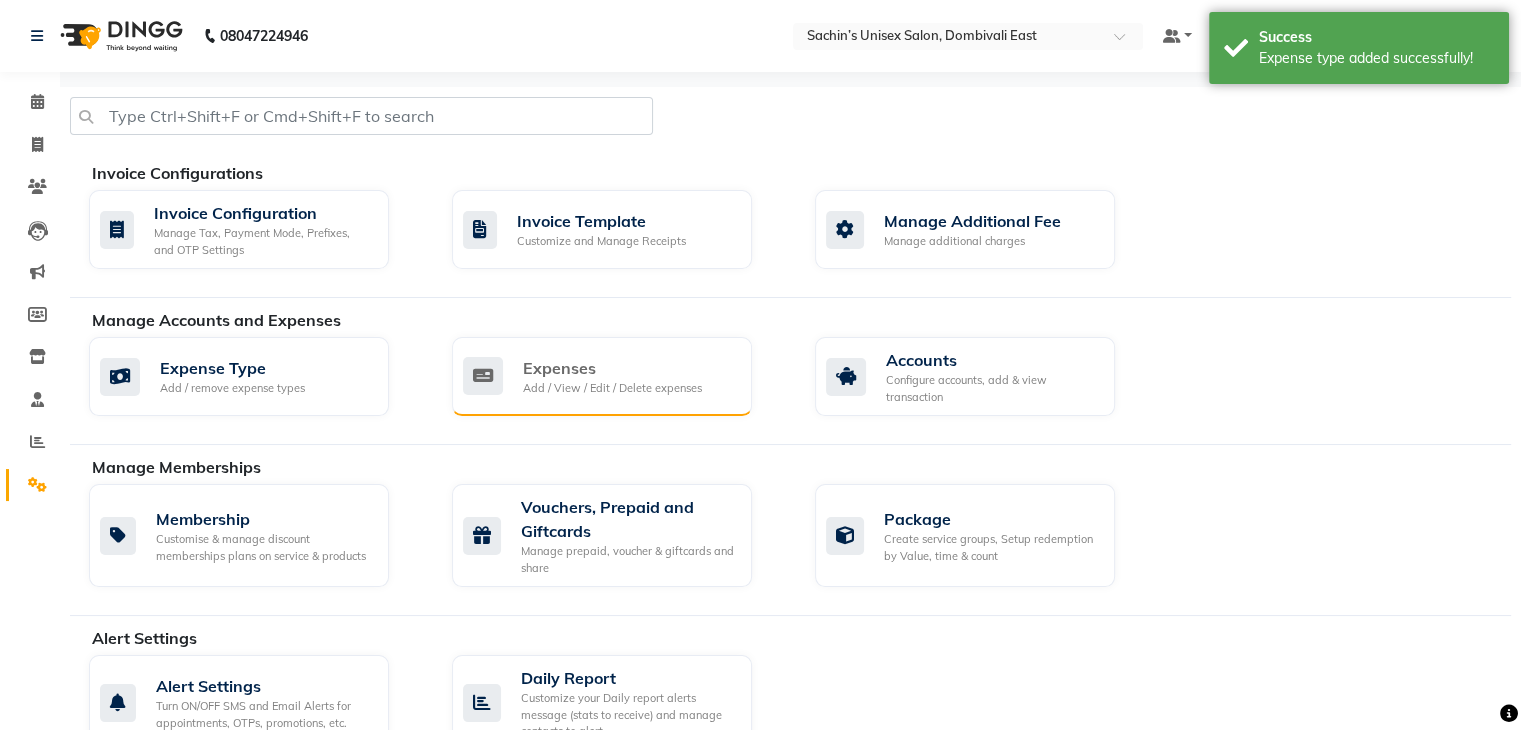click on "Expenses" 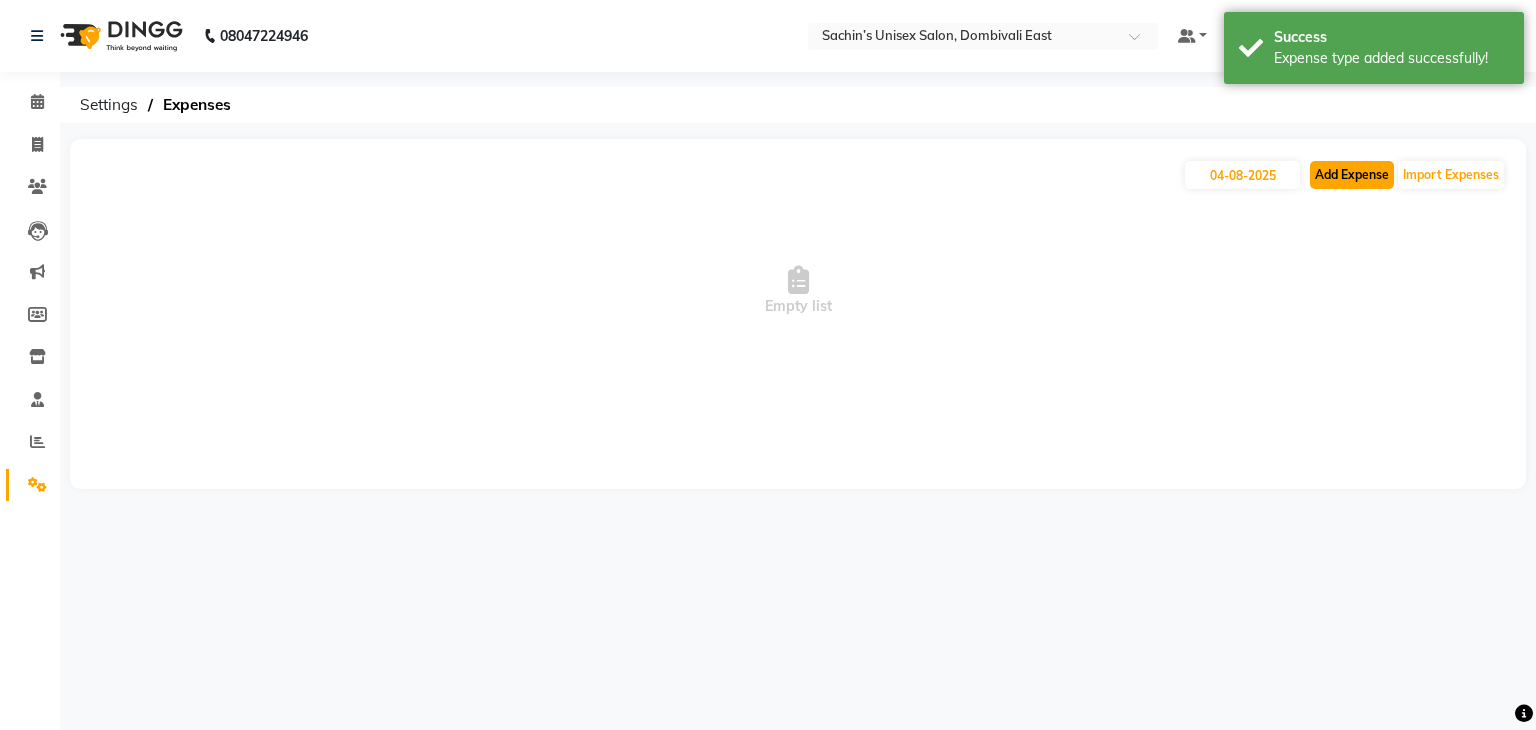 click on "Add Expense" 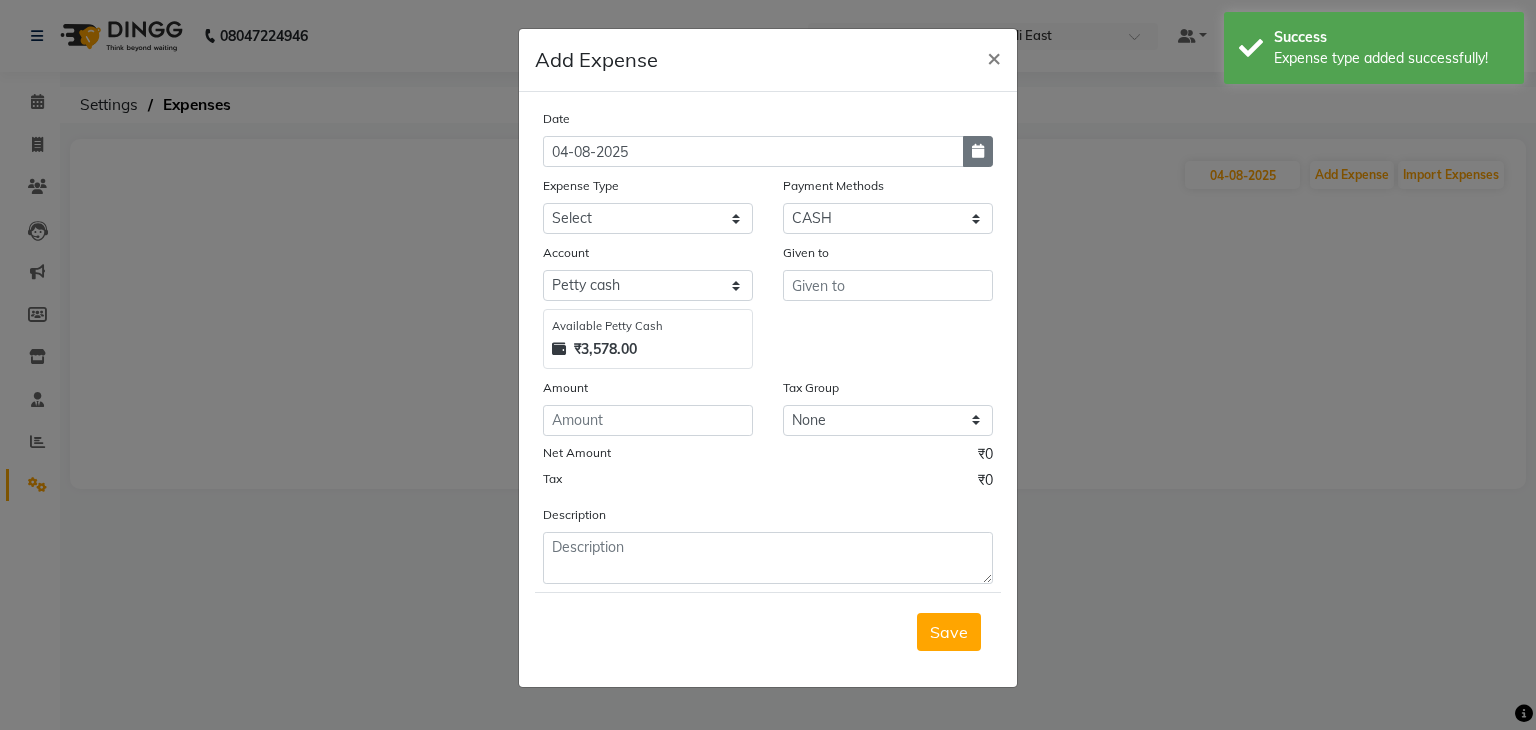 click 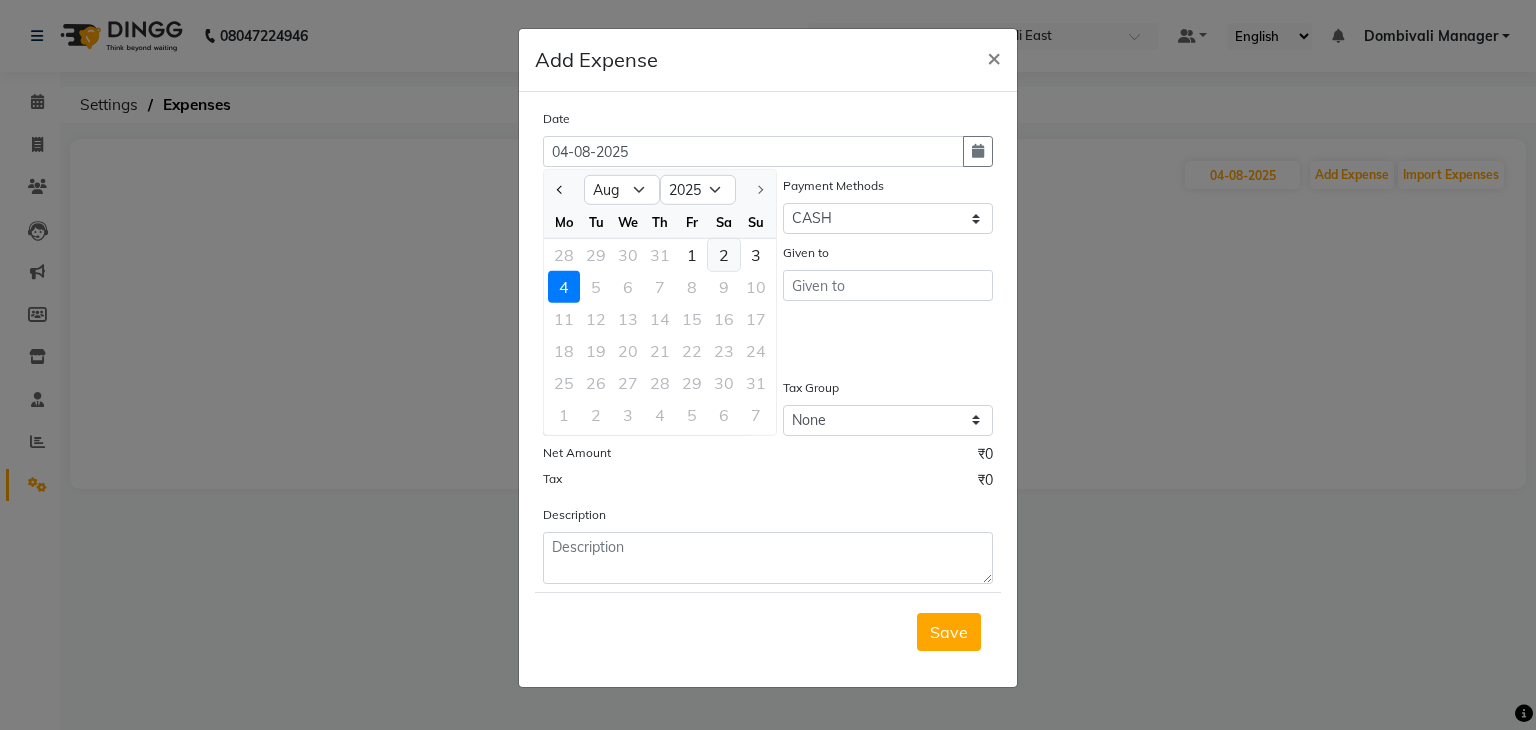 click on "2" 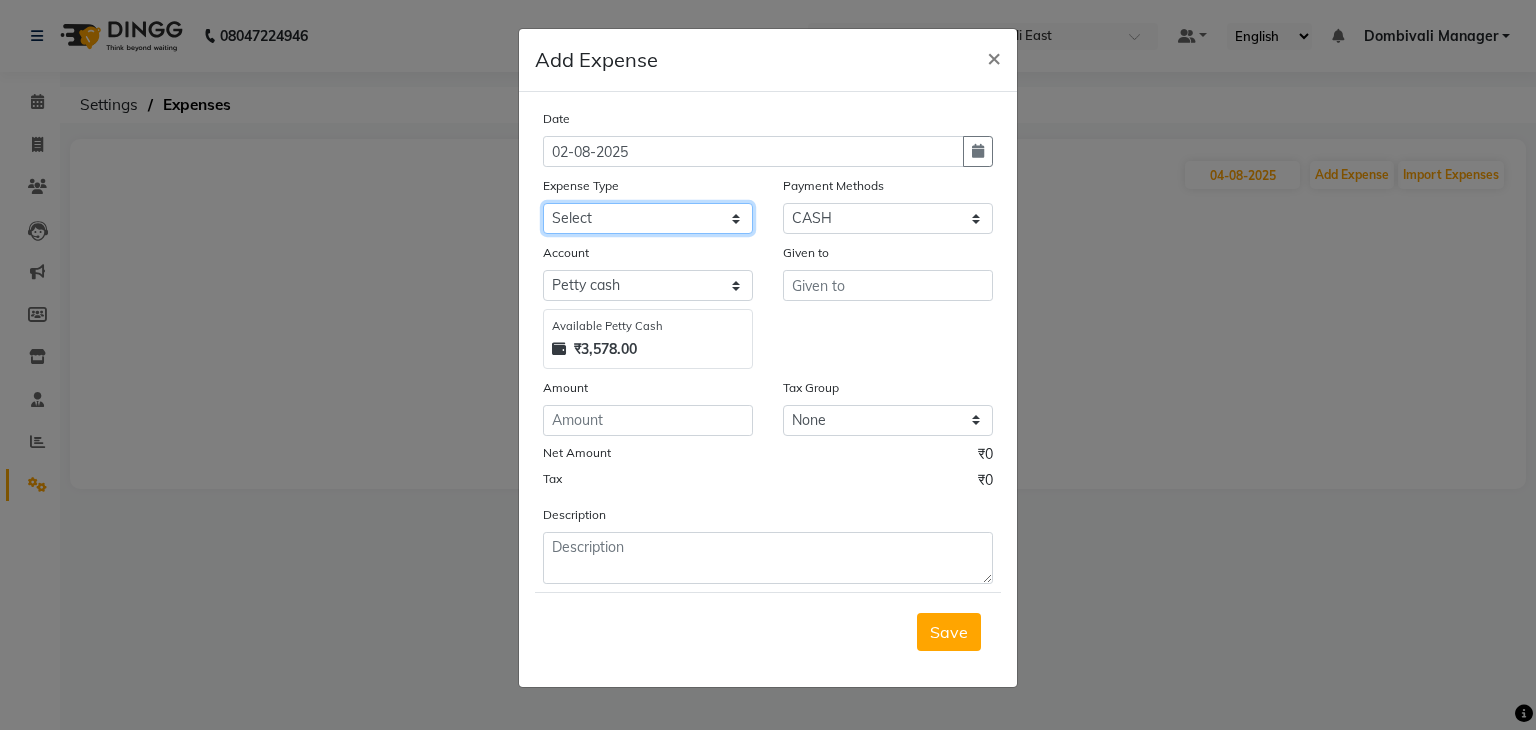click on "Select AALAM Advance Salary [FIRST] [LAST] Bank charges Car maintenance  Cash transfer to bank Cash transfer to hub Client Snacks Clinical charges DALY REKAING Equipment Fuel Govt fee HOME EXP Incentive Insurance International purchase Loan Repayment Maintenance mama commission Marketing Miscellaneous MONEY BOX MRA [FIRST] neesam commission Other Pantry Product [LAST] Rent SACHIN SHOP EXPENSE STAF AUTO Staff Snacks STAF LUNCH STAF TIP Tax TEA Tea & Refreshment Utilities WATER" 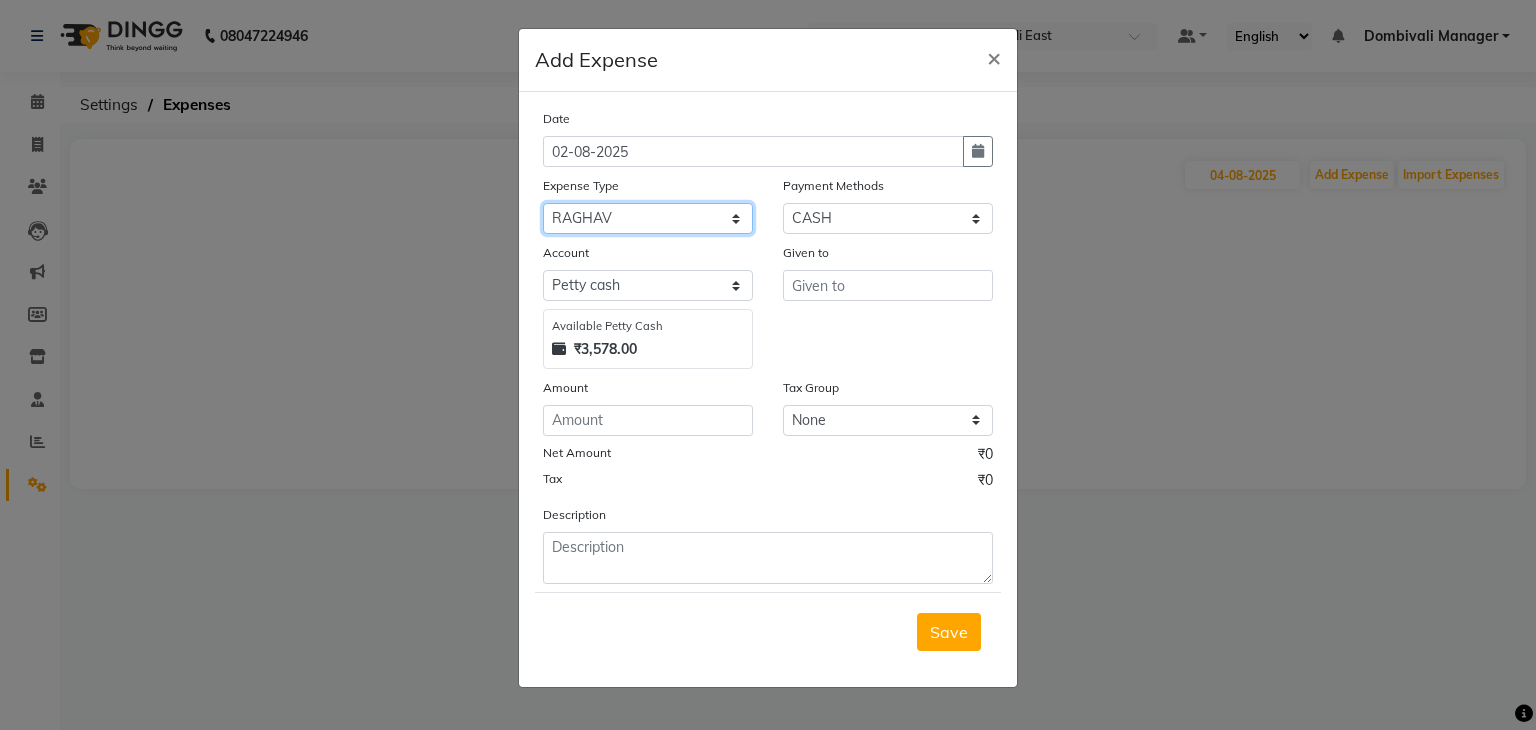 click on "Select AALAM Advance Salary [FIRST] [LAST] Bank charges Car maintenance  Cash transfer to bank Cash transfer to hub Client Snacks Clinical charges DALY REKAING Equipment Fuel Govt fee HOME EXP Incentive Insurance International purchase Loan Repayment Maintenance mama commission Marketing Miscellaneous MONEY BOX MRA [FIRST] neesam commission Other Pantry Product [LAST] Rent SACHIN SHOP EXPENSE STAF AUTO Staff Snacks STAF LUNCH STAF TIP Tax TEA Tea & Refreshment Utilities WATER" 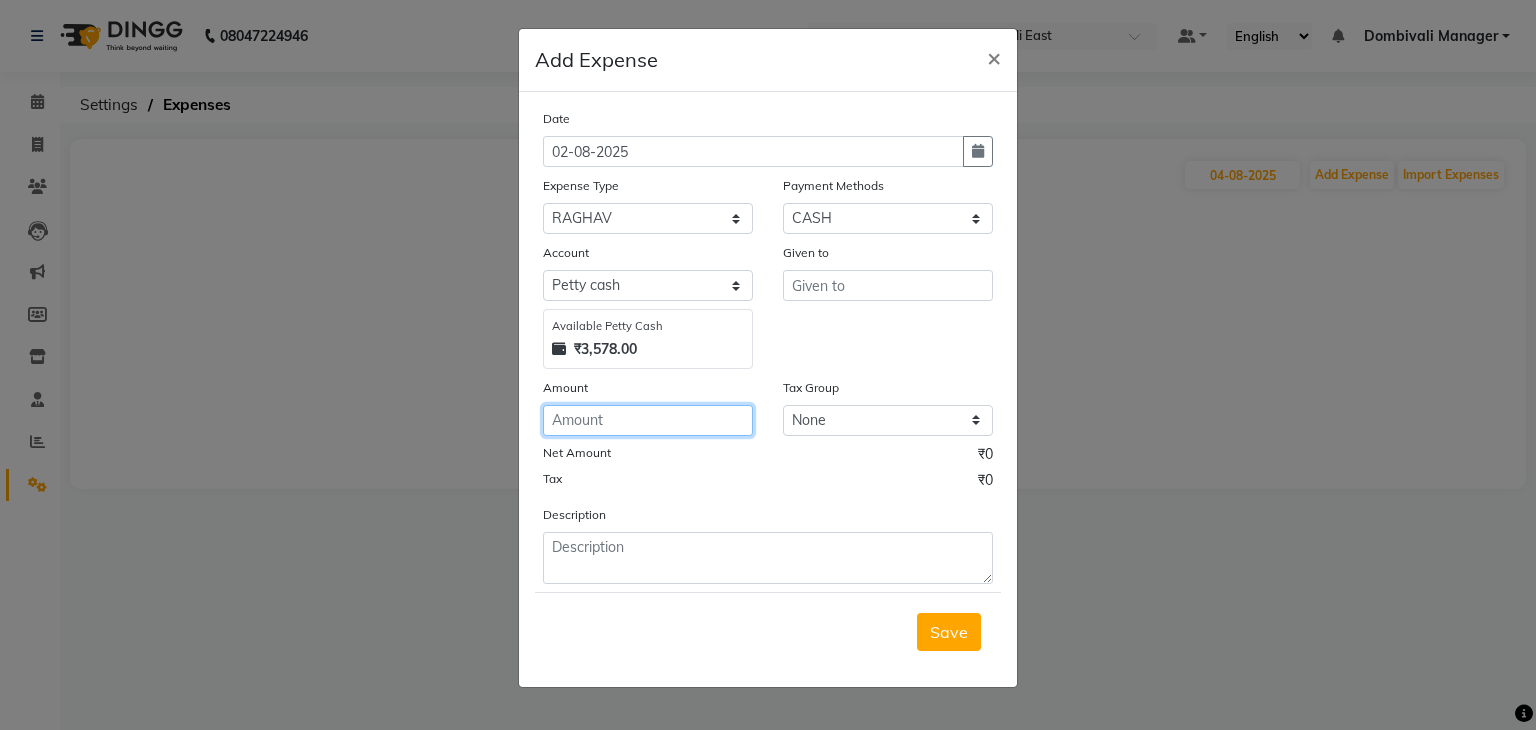 click 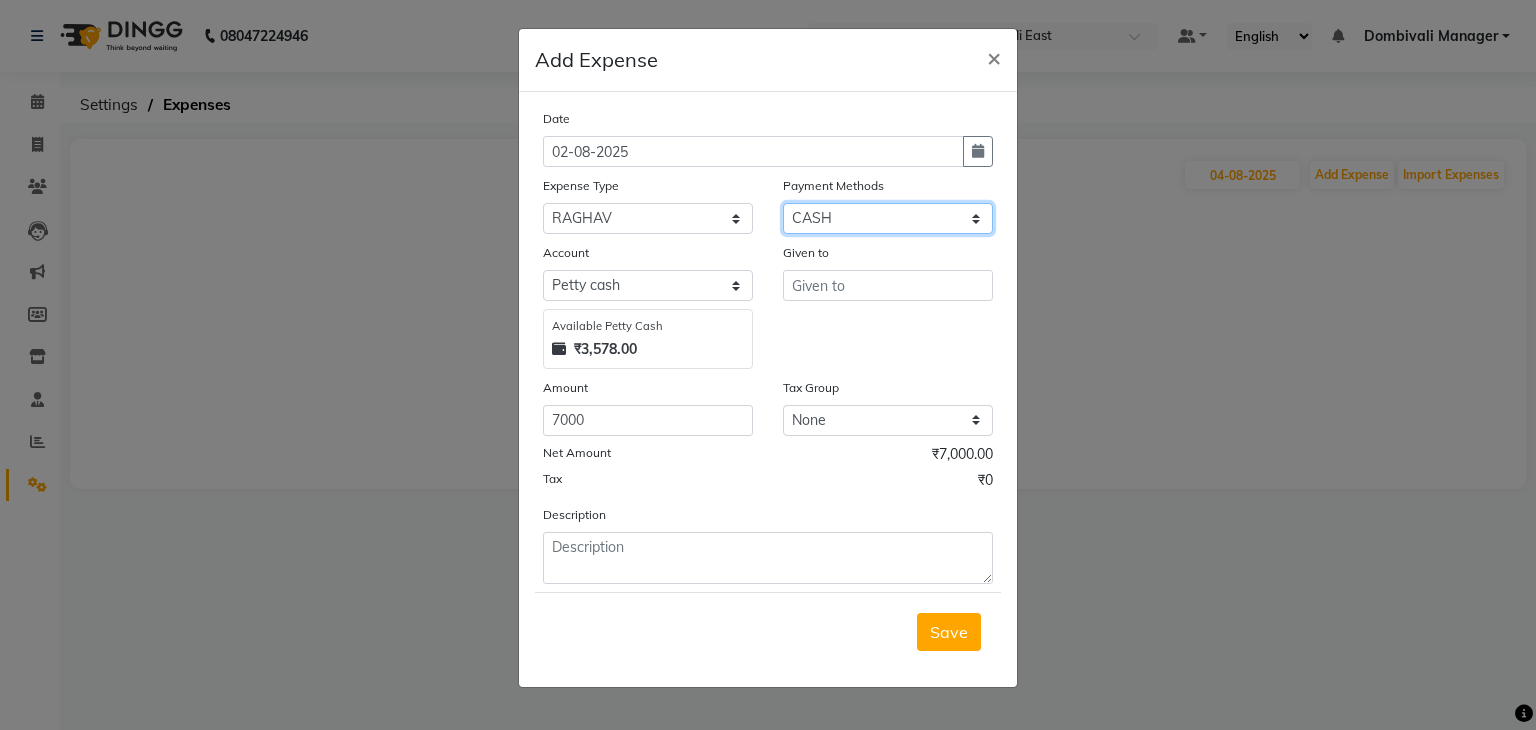 click on "Select Points Prepaid Package CASH UPI Wallet" 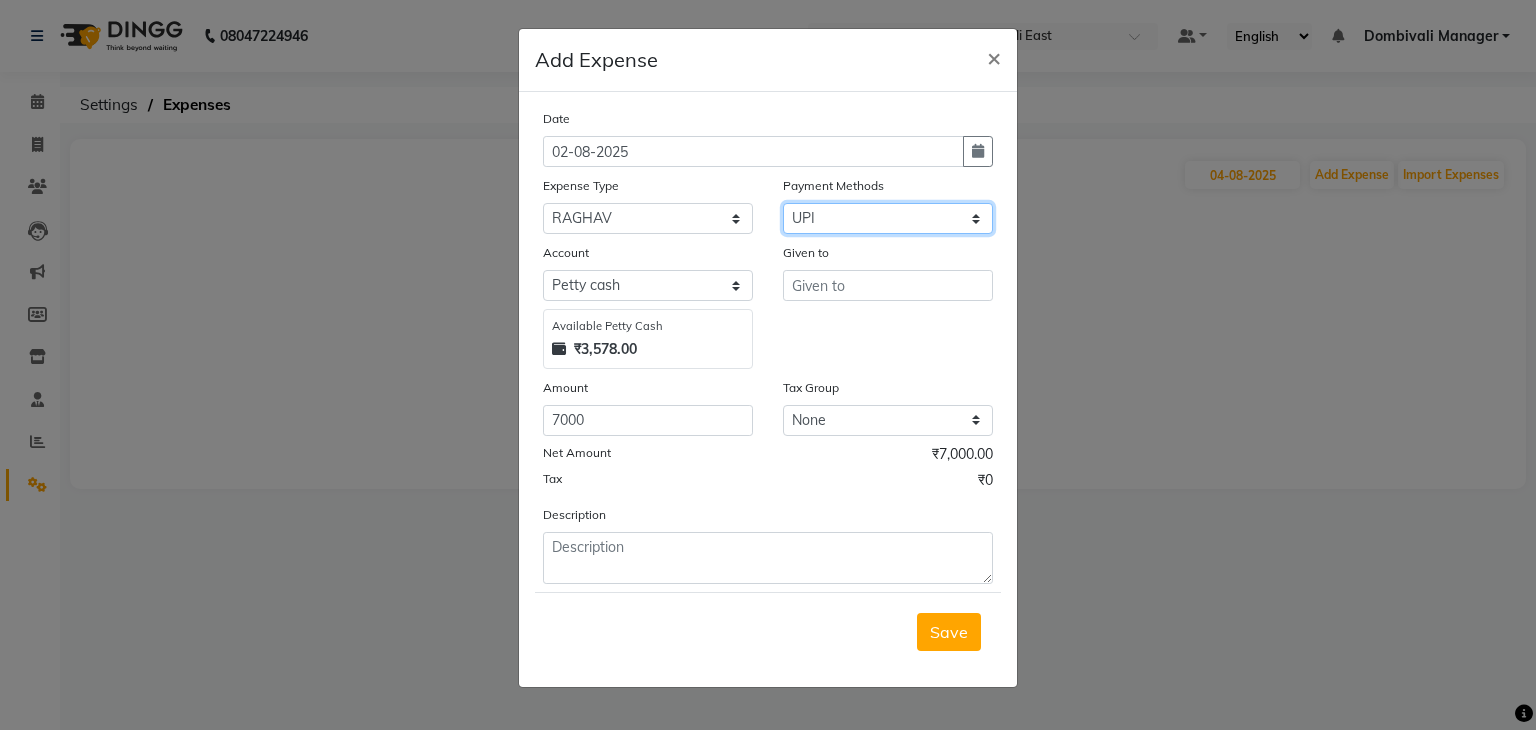 click on "Select Points Prepaid Package CASH UPI Wallet" 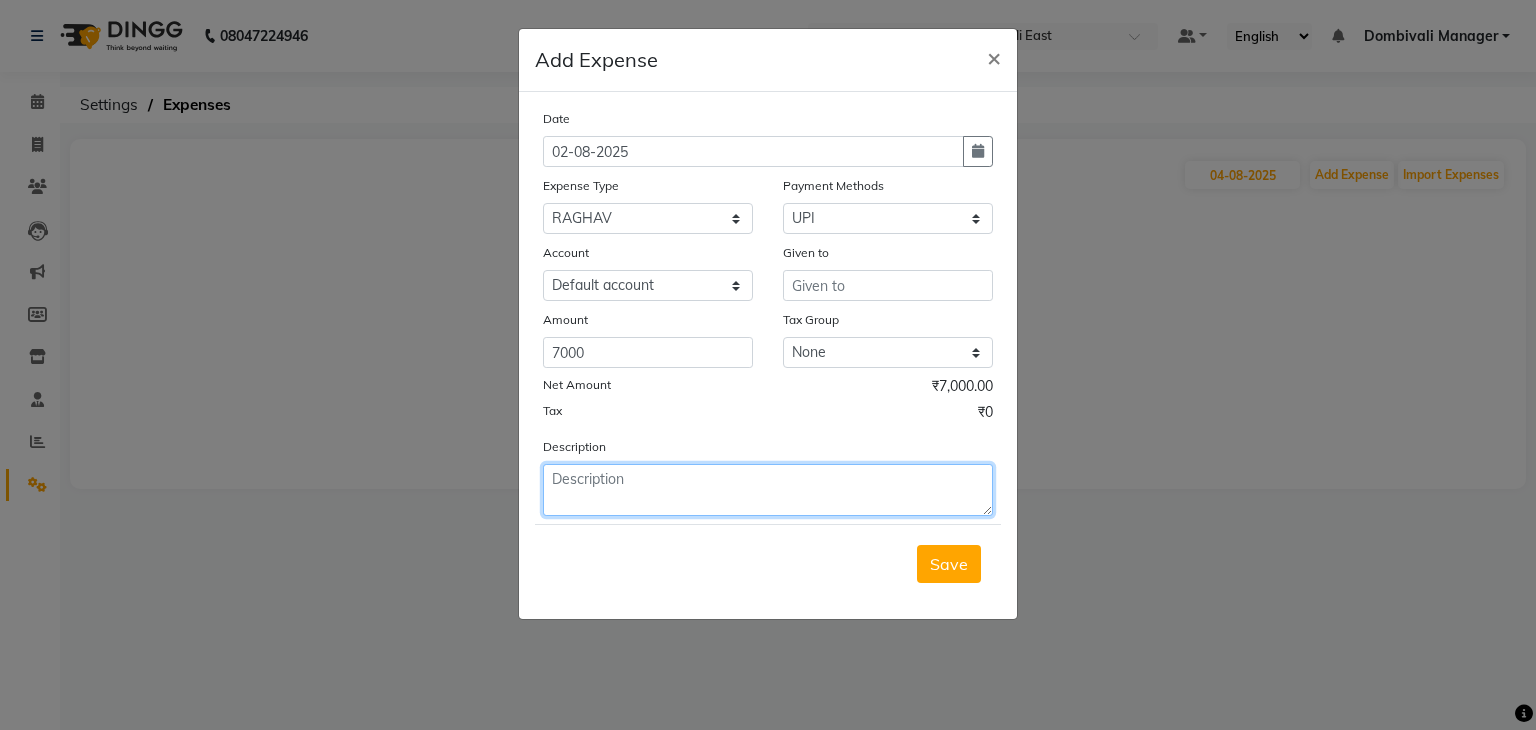 click 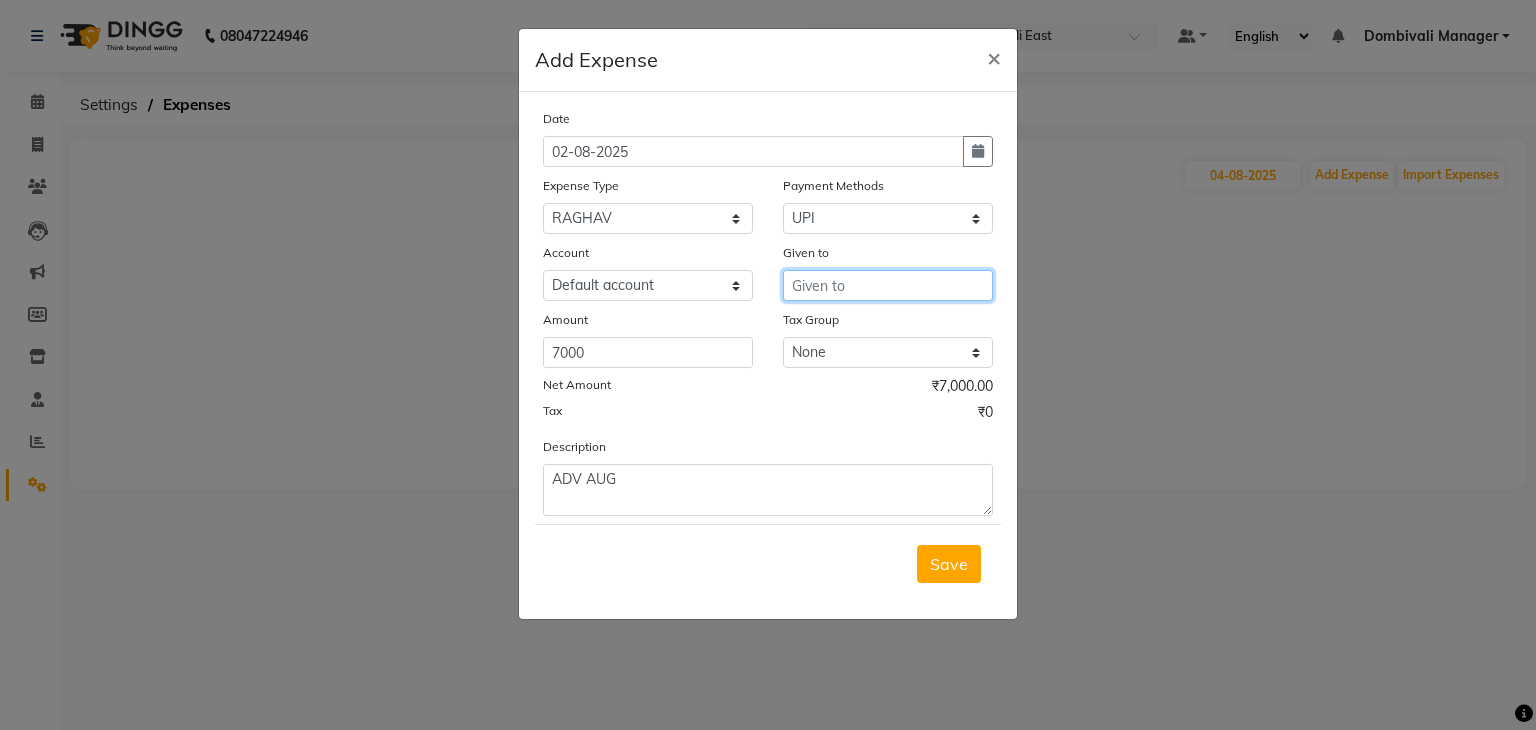 click at bounding box center (888, 285) 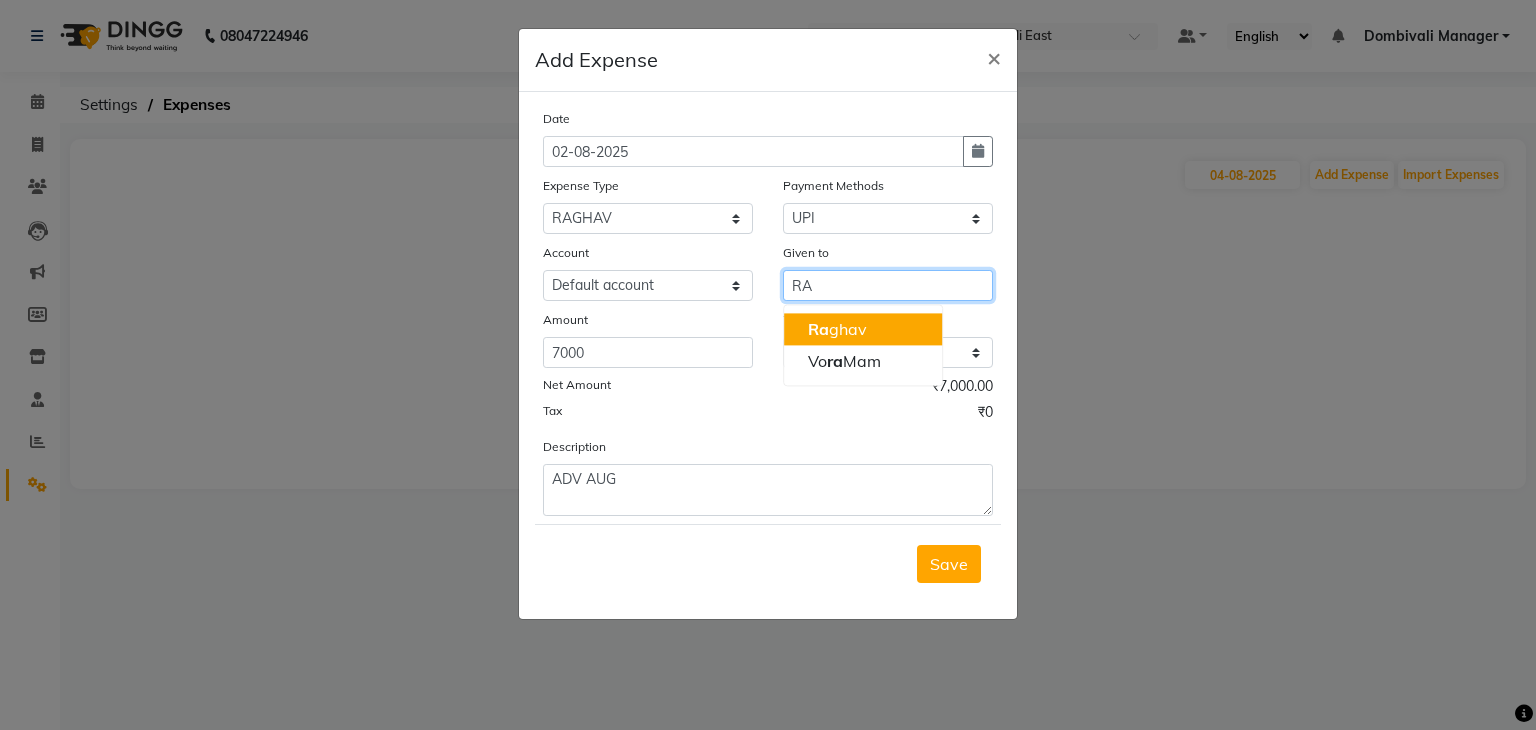 click on "[FIRST] [LAST]" at bounding box center [863, 329] 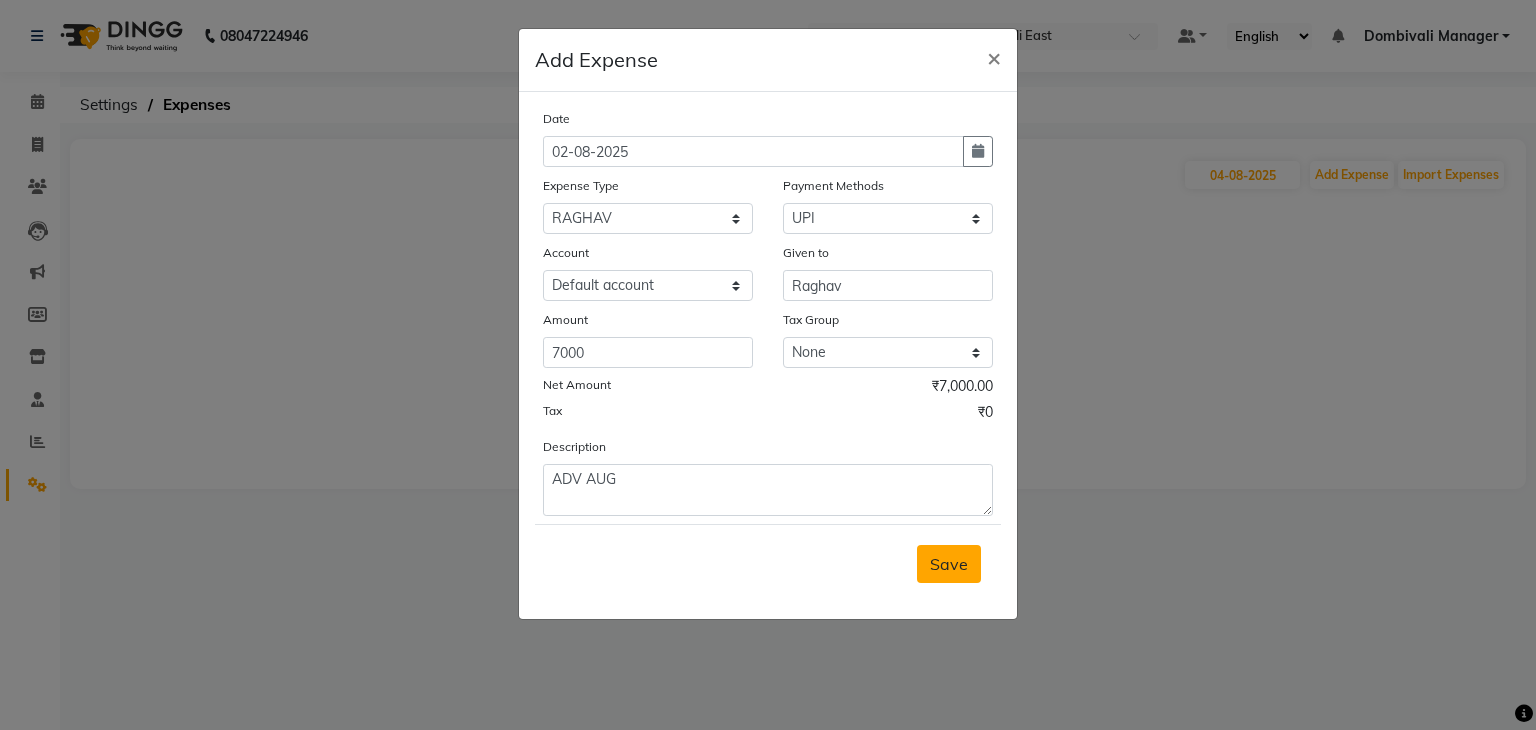 click on "Save" at bounding box center [949, 564] 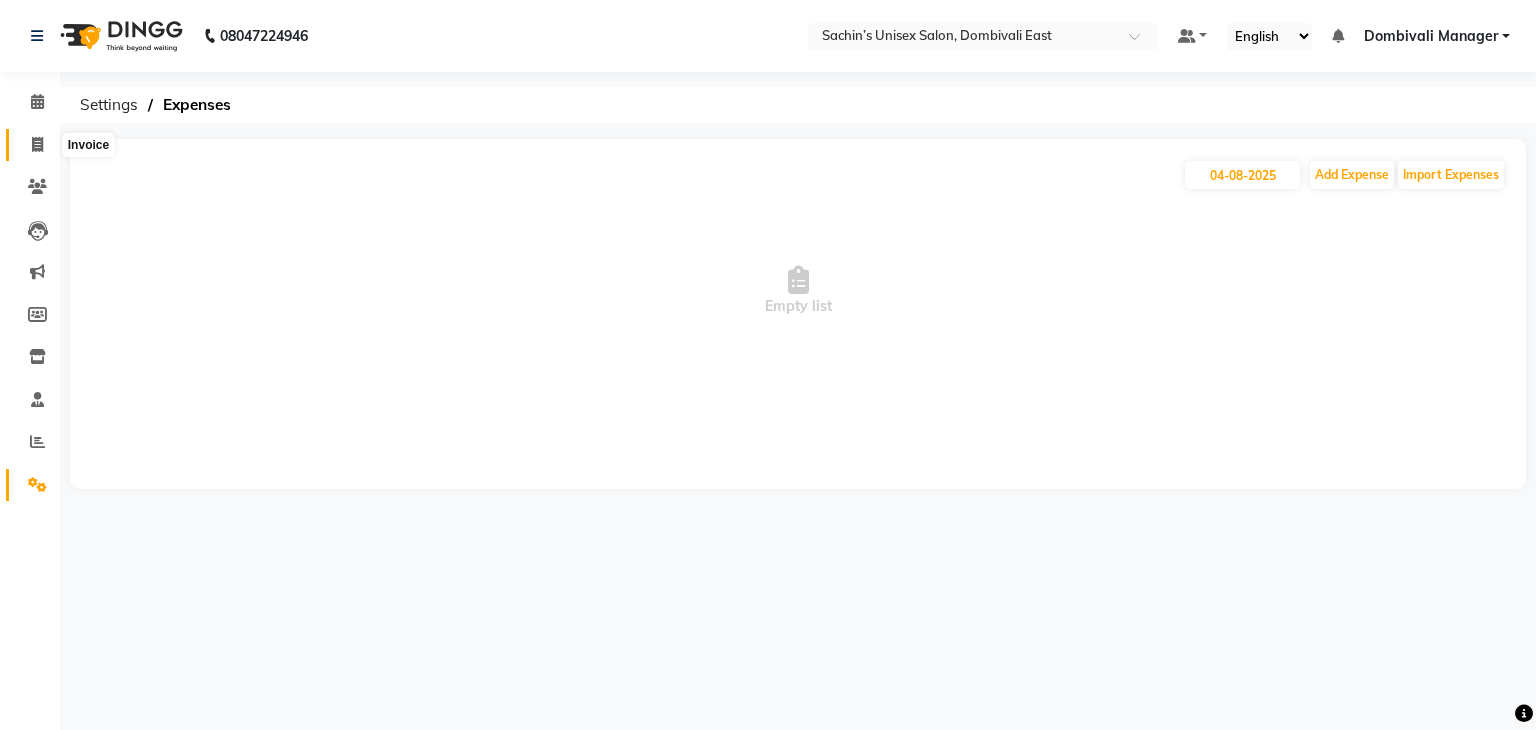 click 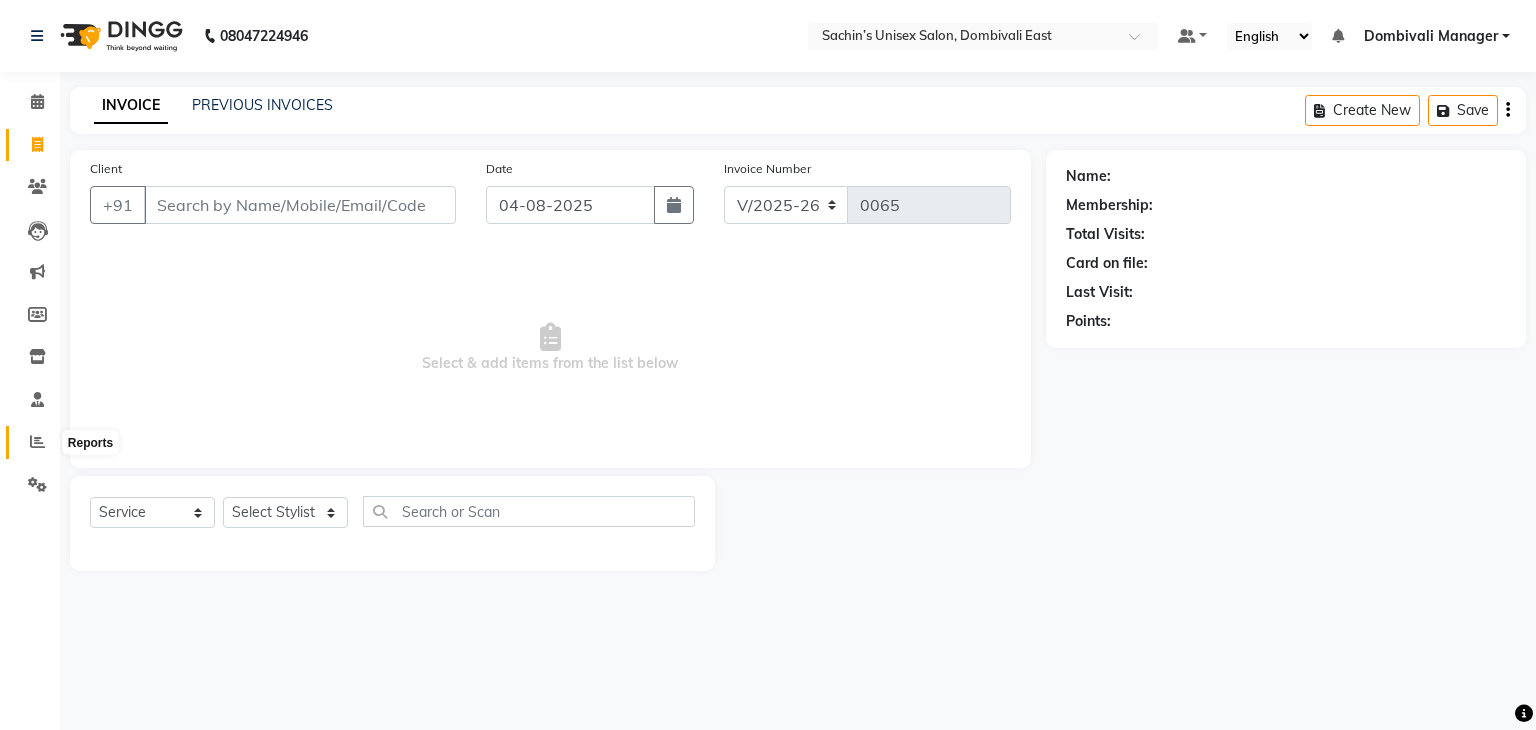 click 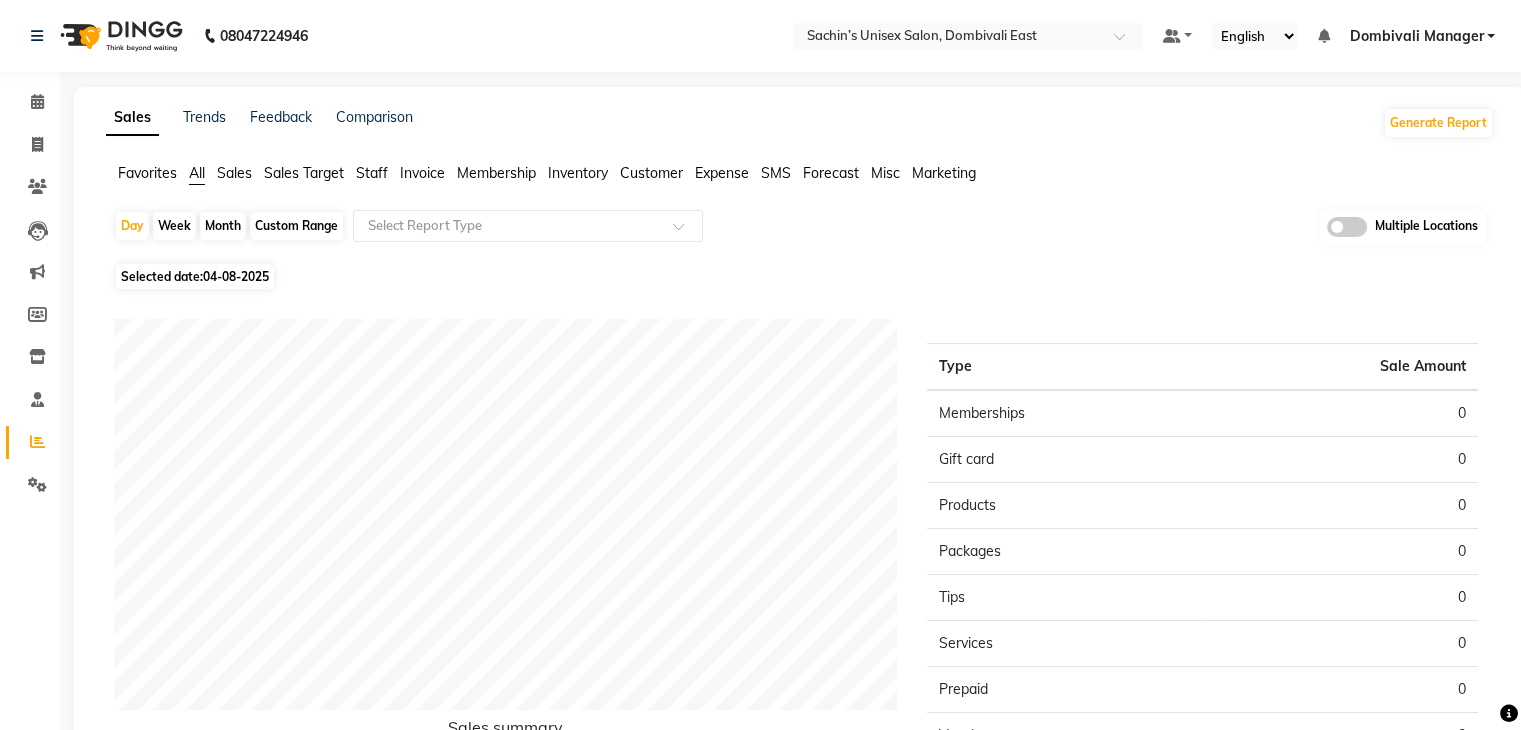 click on "04-08-2025" 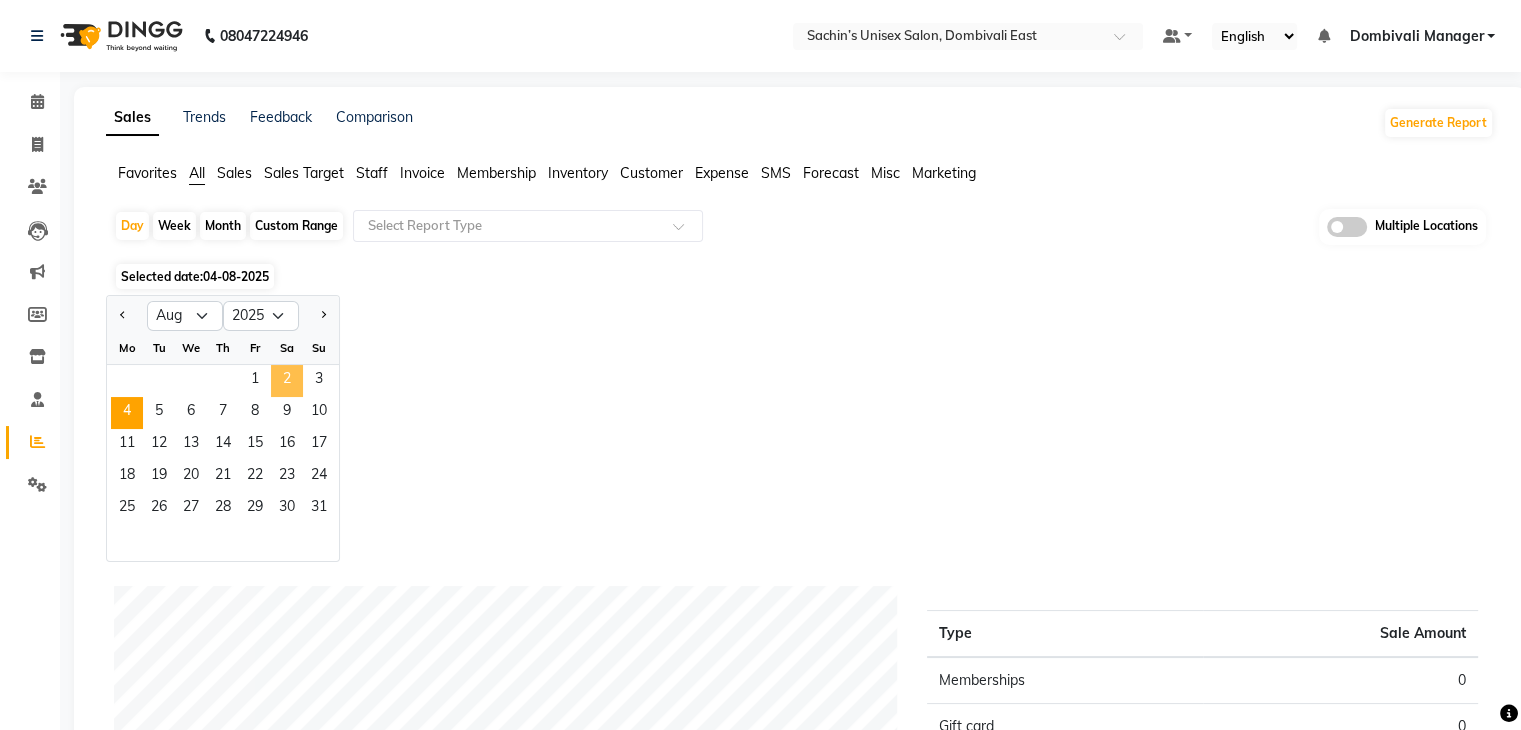 click on "2" 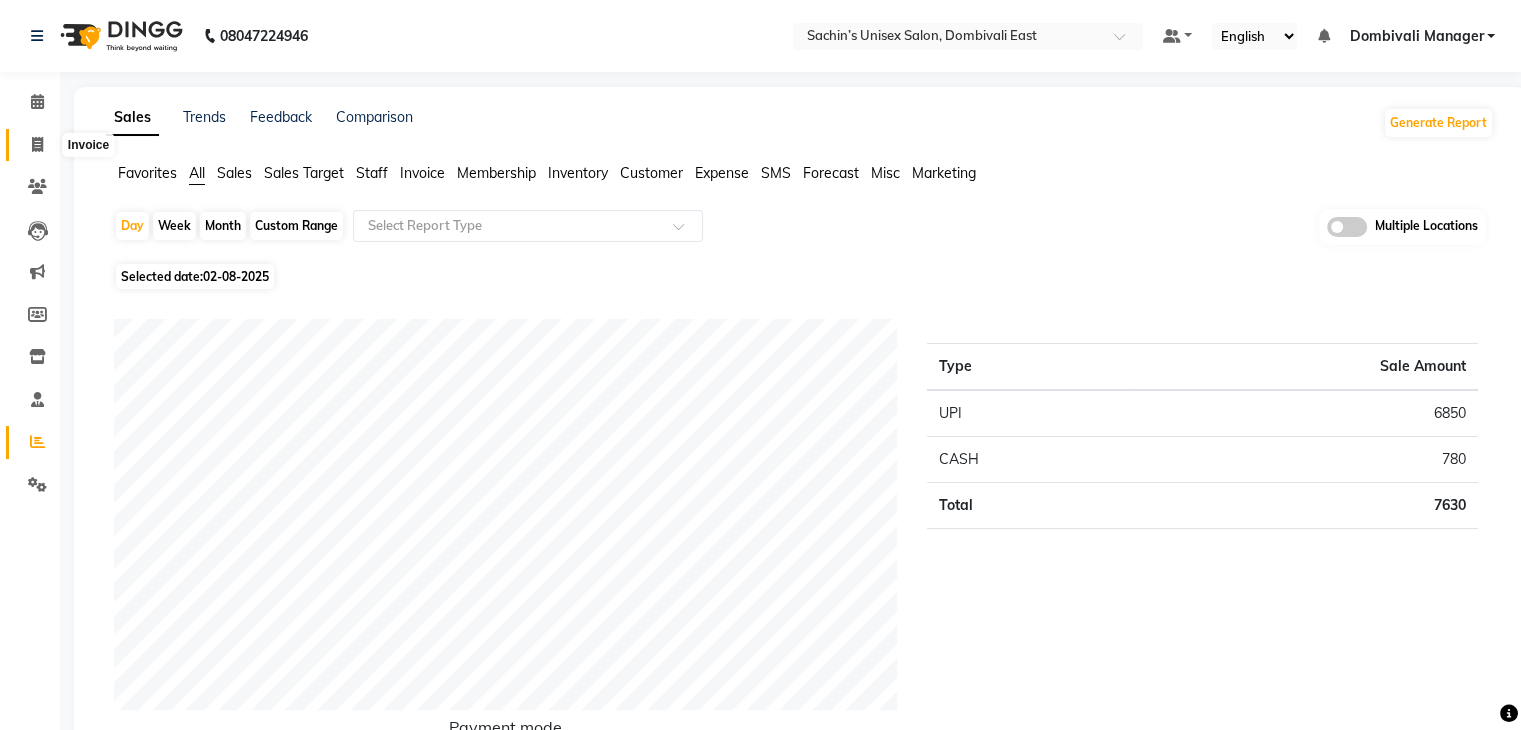 click 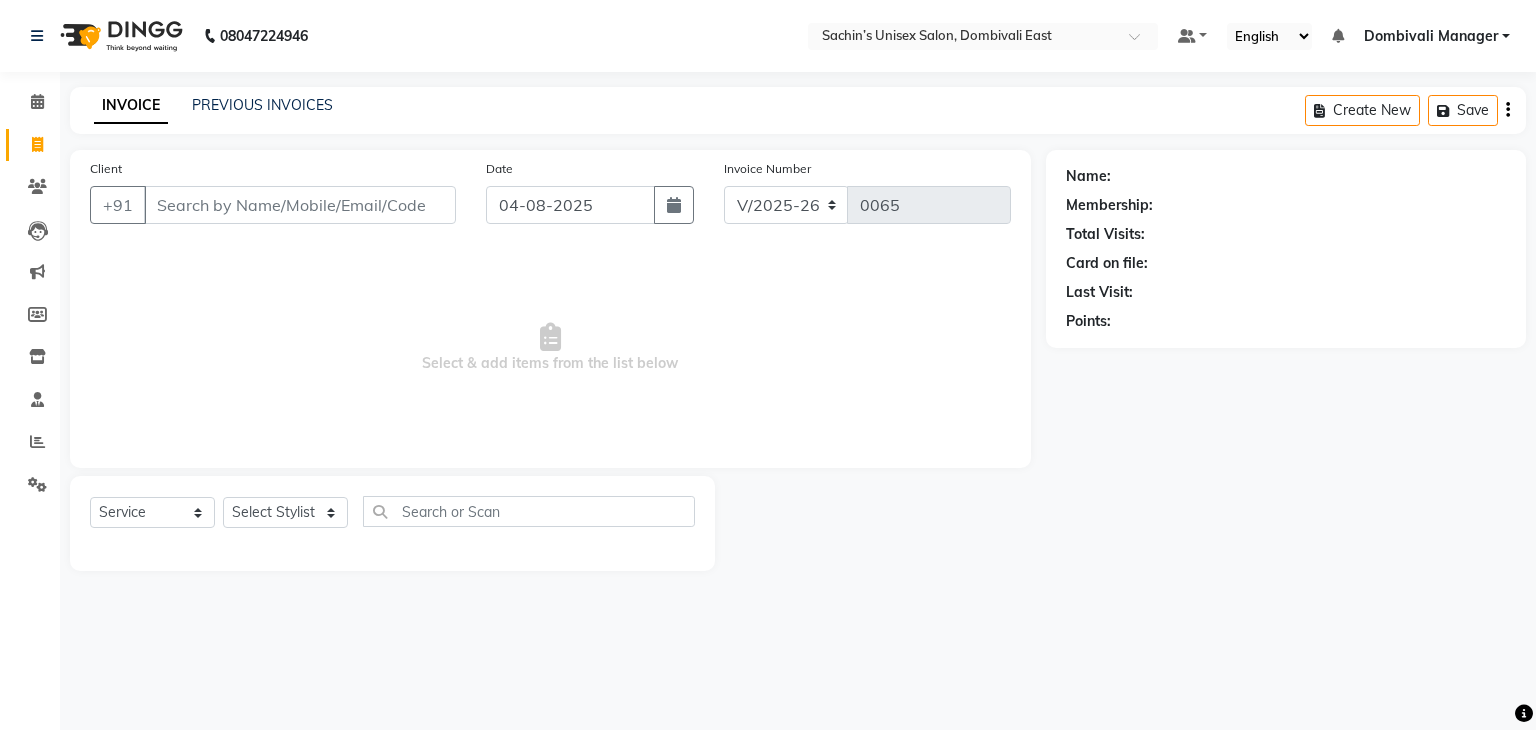 drag, startPoint x: 216, startPoint y: 221, endPoint x: 220, endPoint y: 209, distance: 12.649111 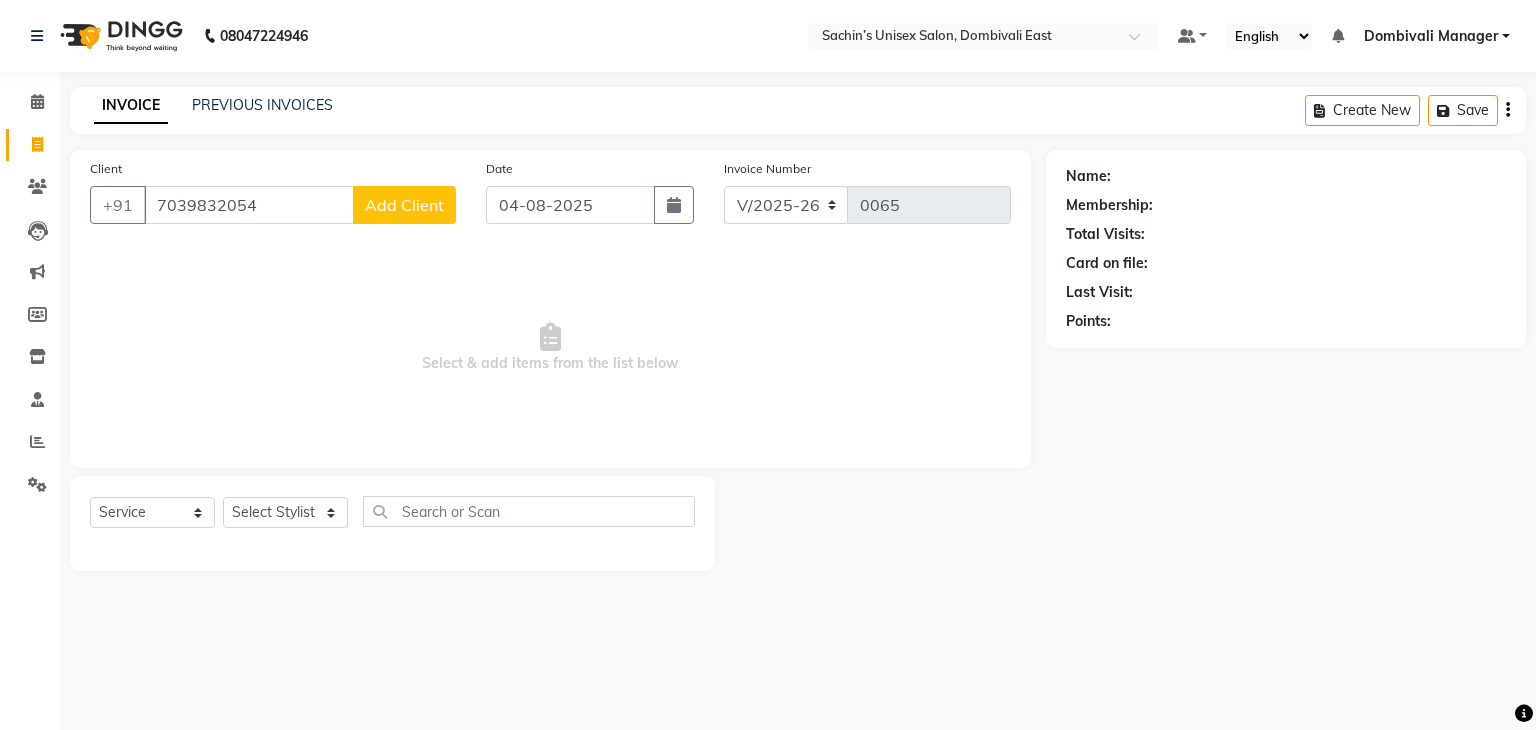 click on "Add Client" 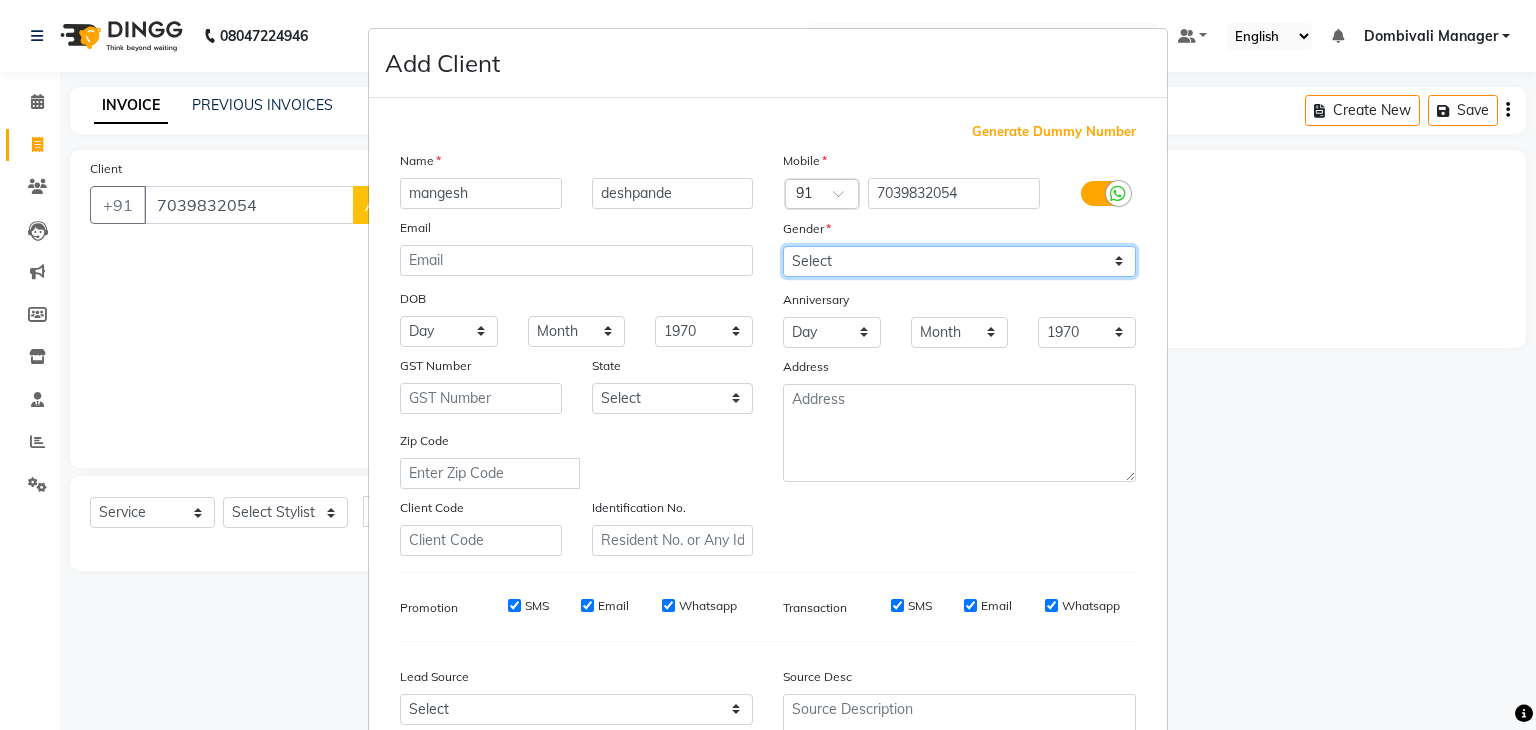 drag, startPoint x: 824, startPoint y: 266, endPoint x: 834, endPoint y: 258, distance: 12.806249 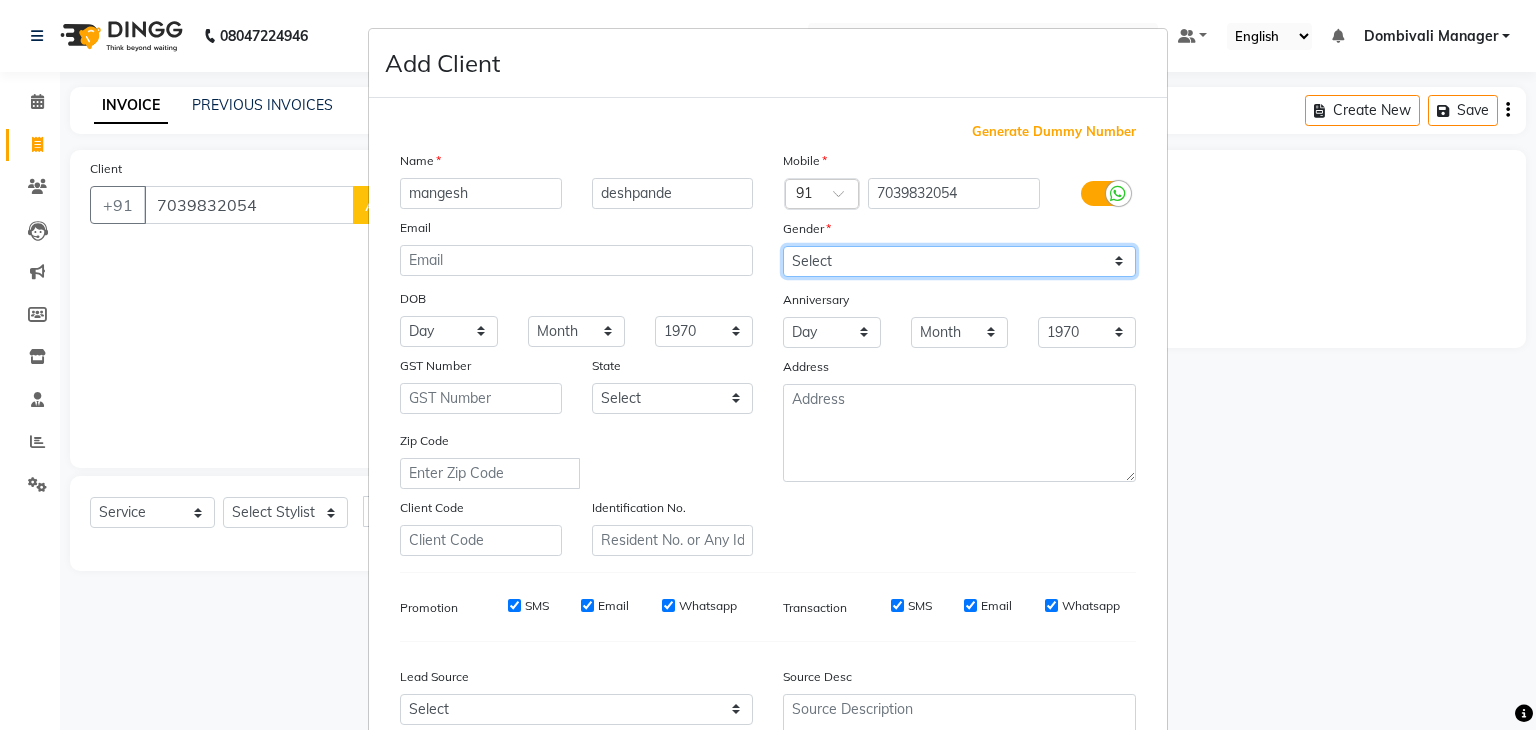 click on "Select Male Female Other Prefer Not To Say" at bounding box center (959, 261) 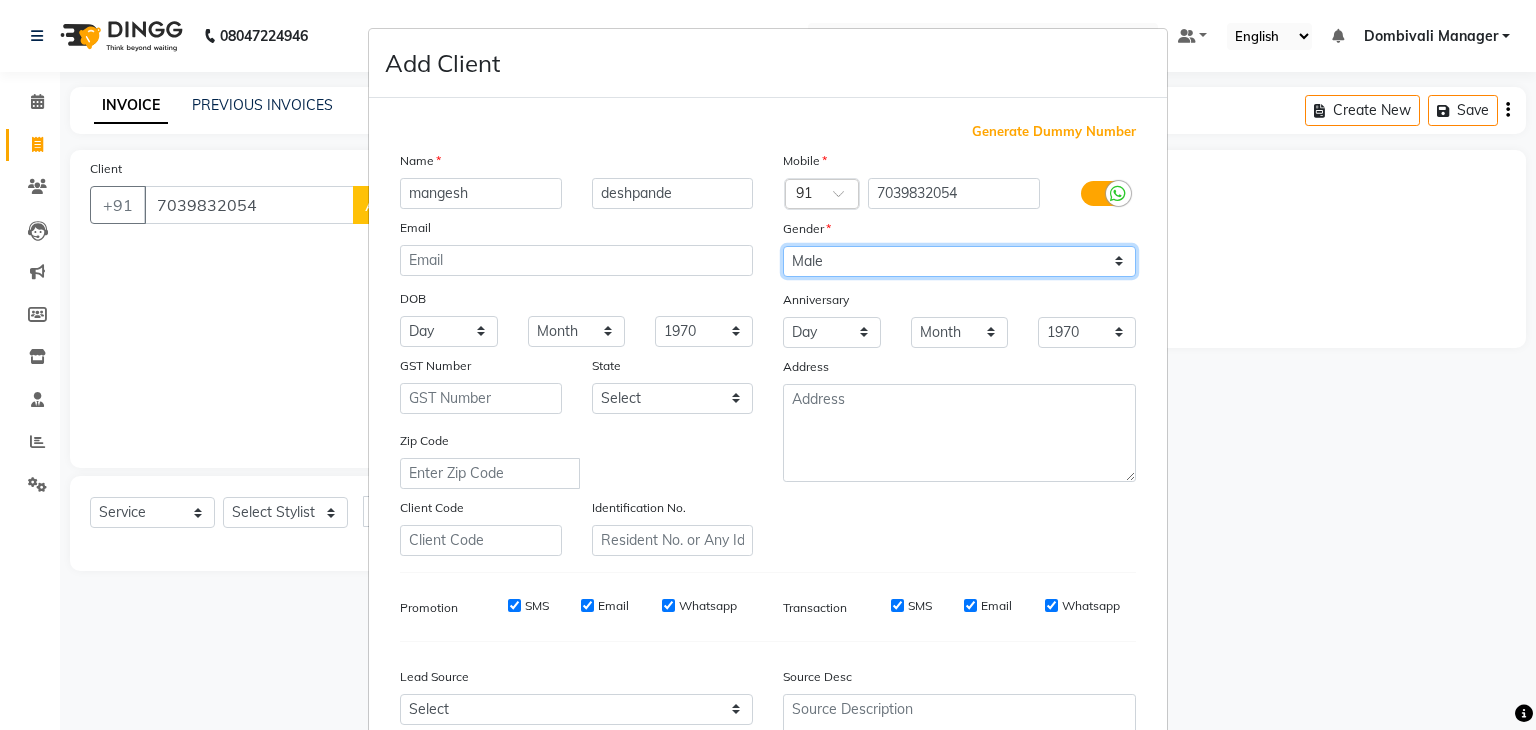 click on "Select Male Female Other Prefer Not To Say" at bounding box center (959, 261) 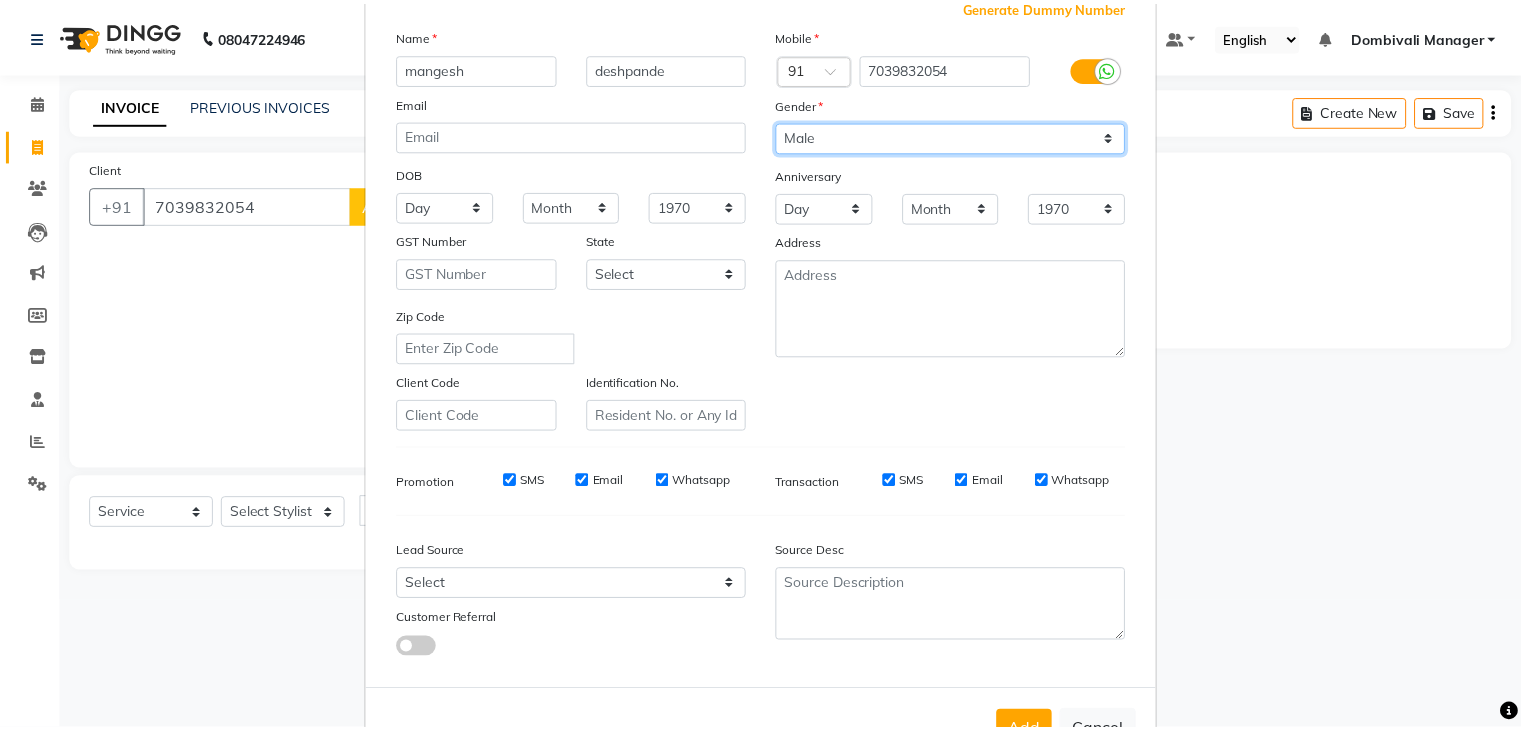 scroll, scrollTop: 203, scrollLeft: 0, axis: vertical 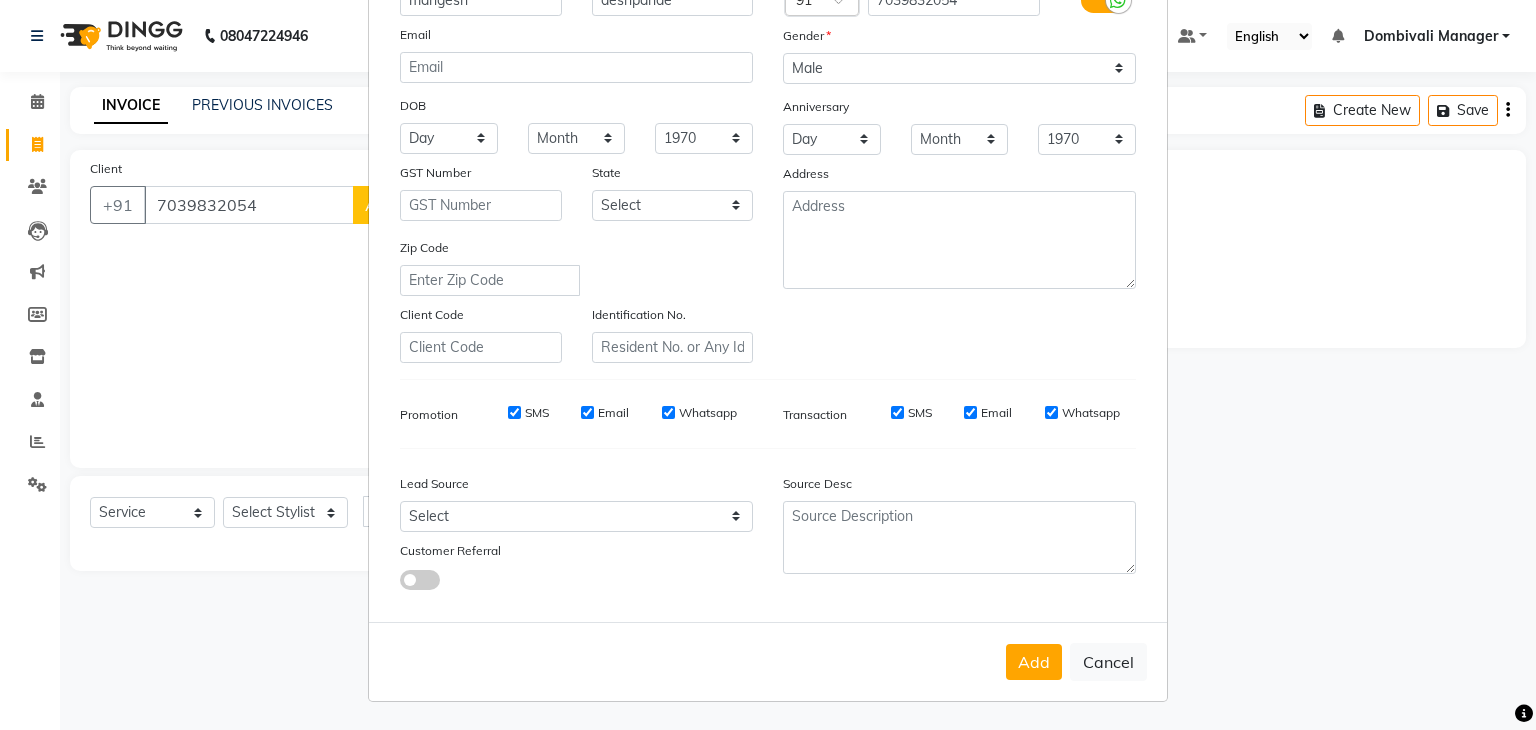 click on "Add" at bounding box center [1034, 662] 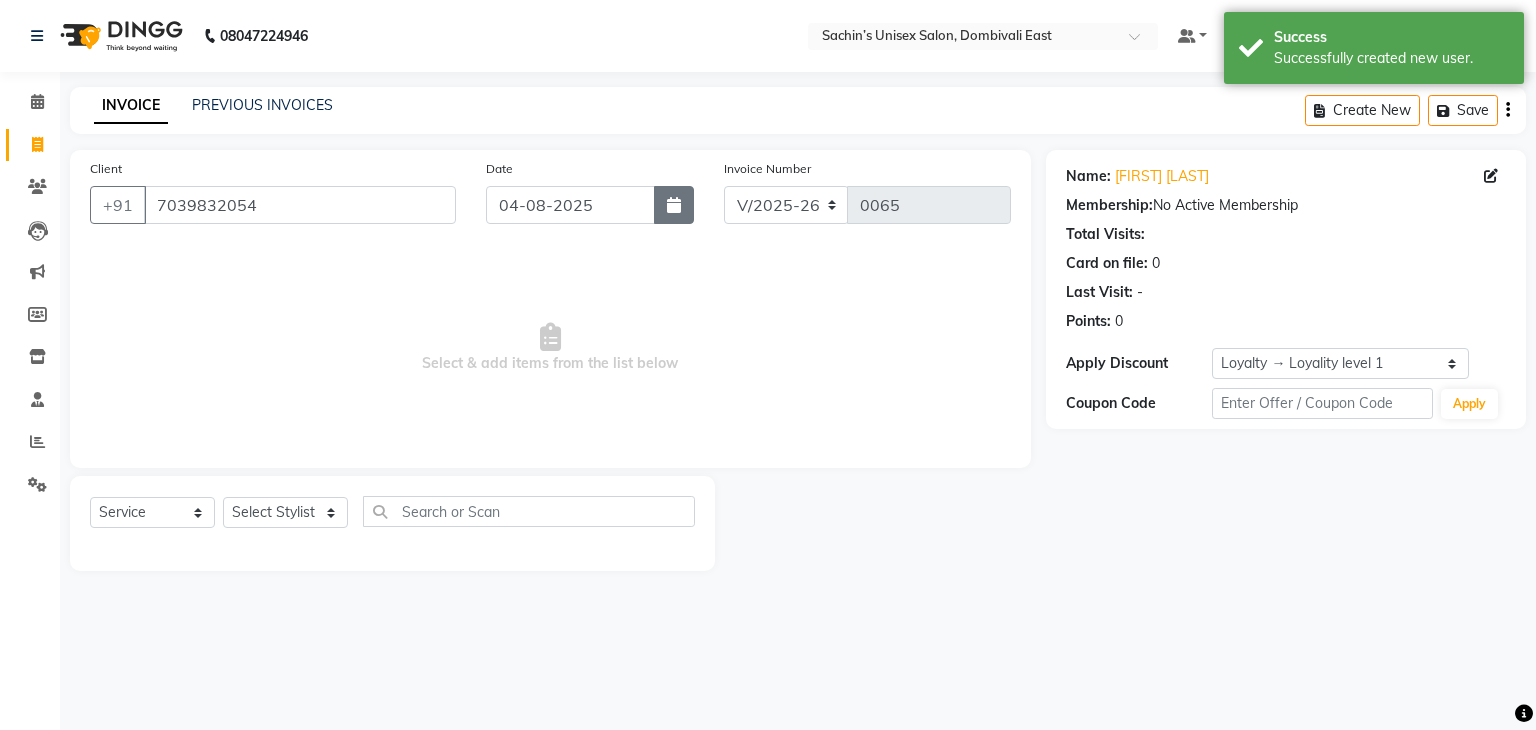 click 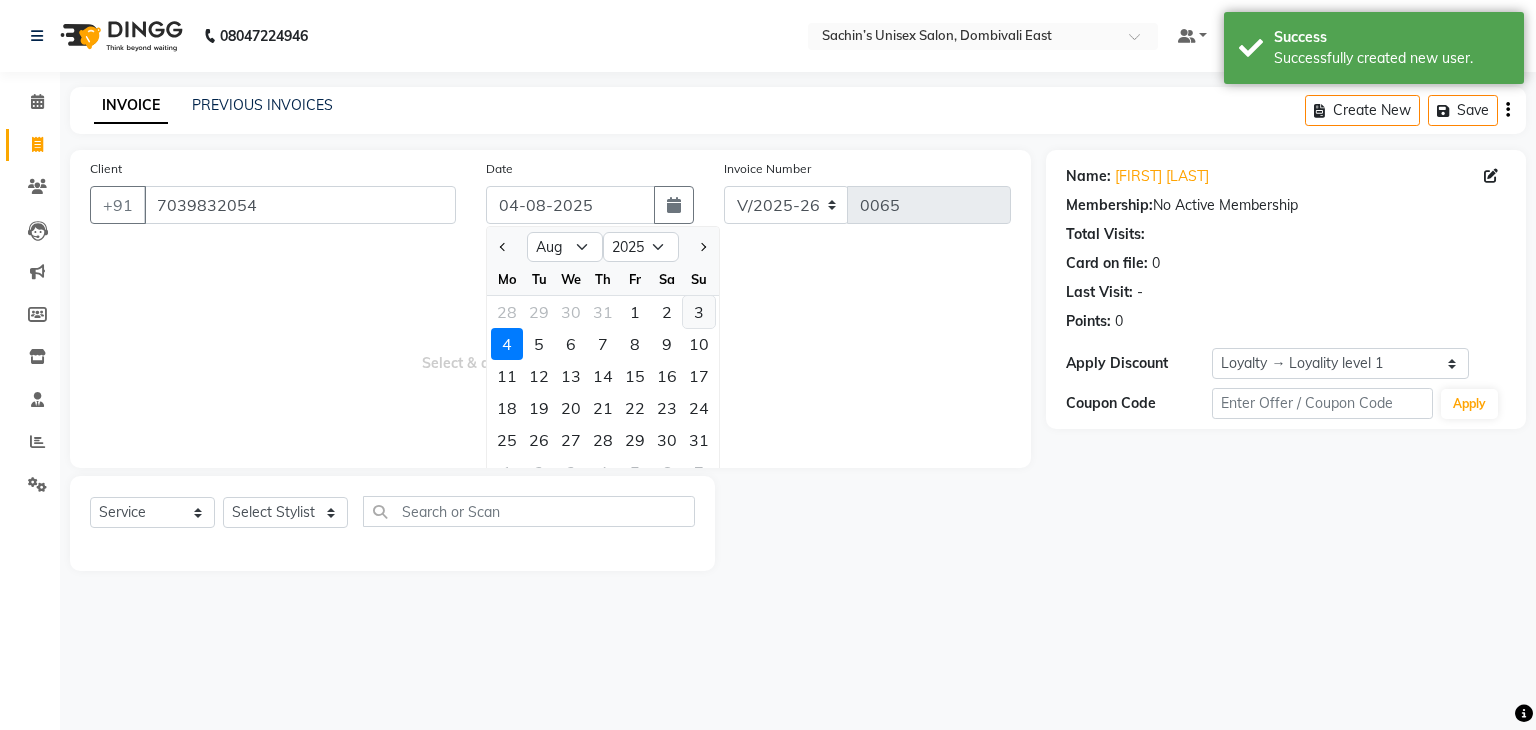 click on "3" 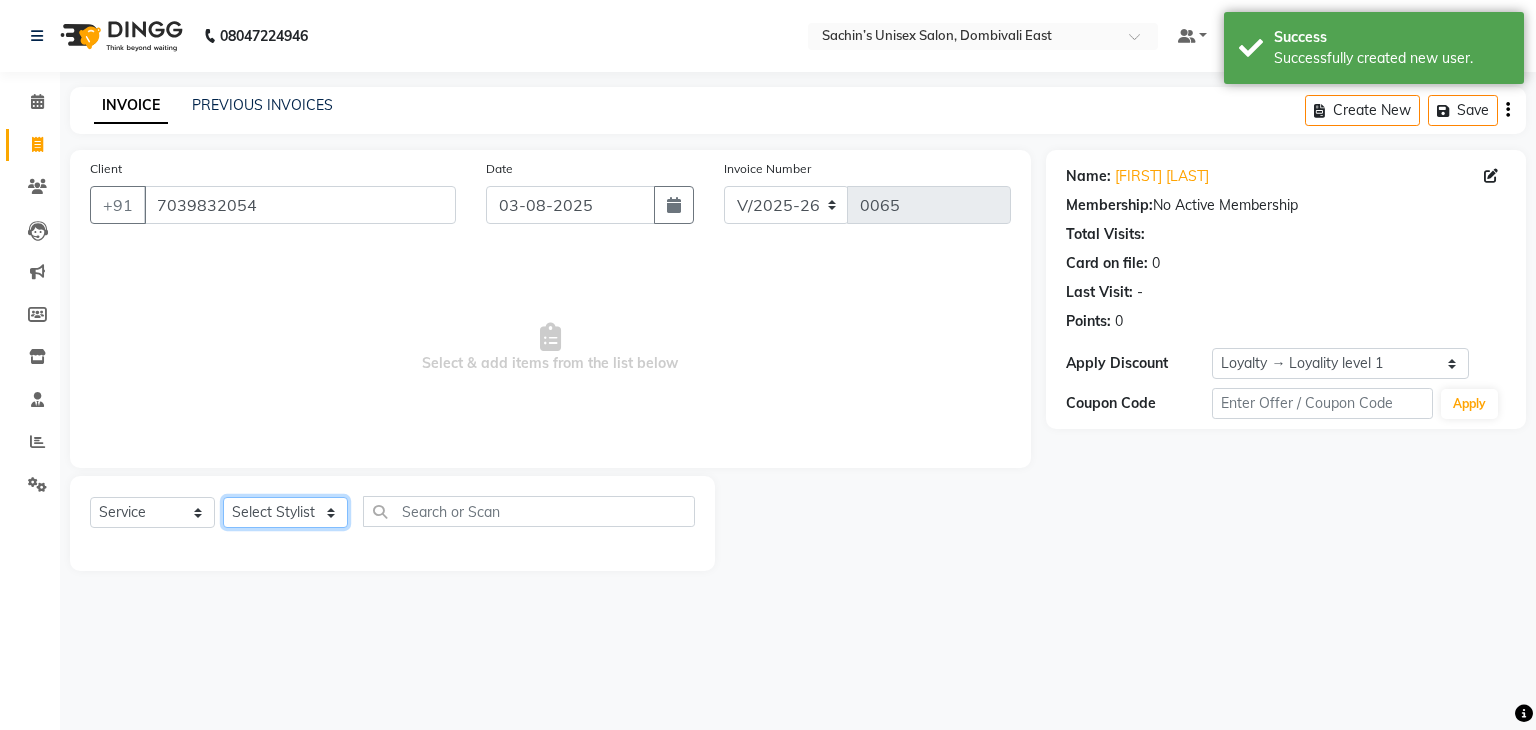 click on "Select Stylist [NAME] [CITY] Manager [NAME] [LAST] [NAME] [LAST]" 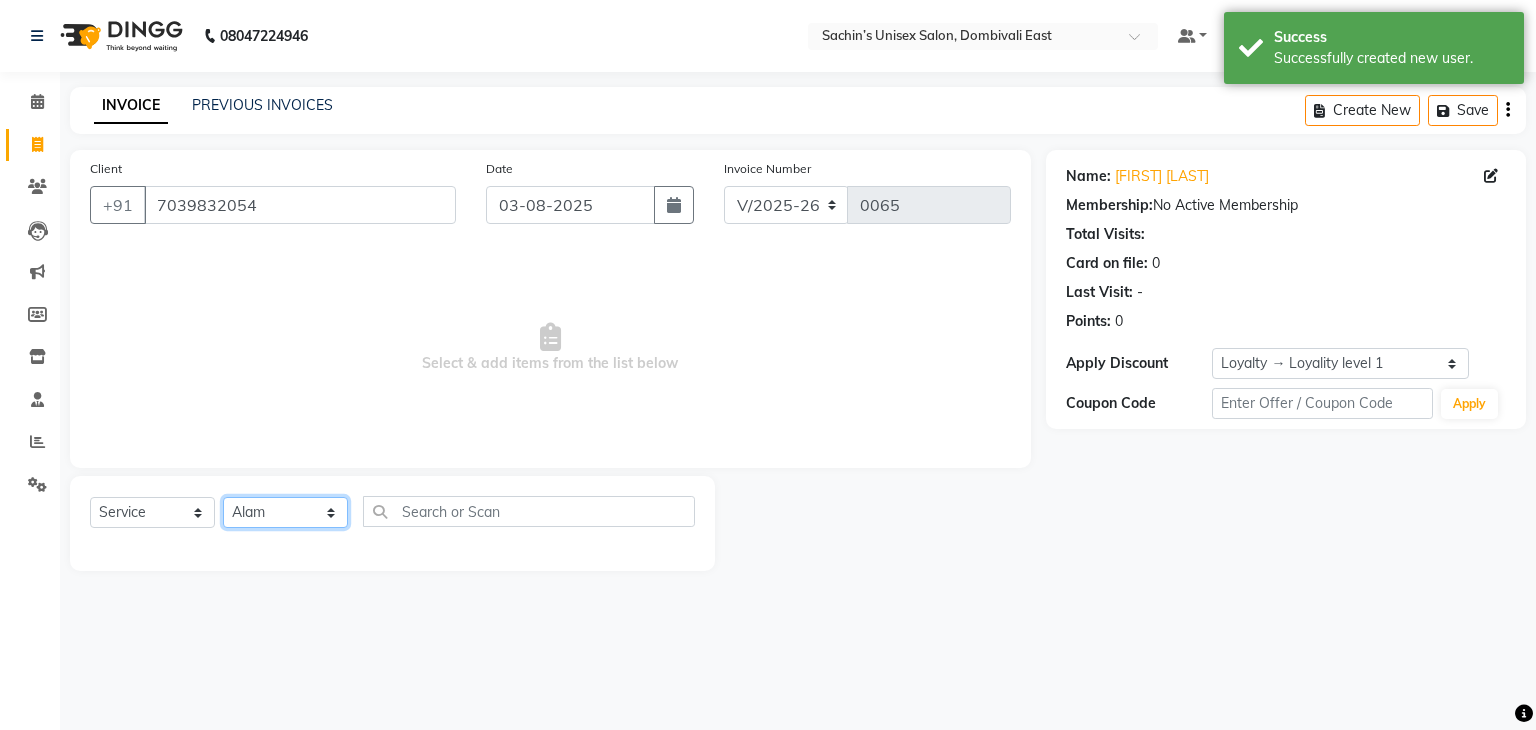 click on "Select Stylist [NAME] [CITY] Manager [NAME] [LAST] [NAME] [LAST]" 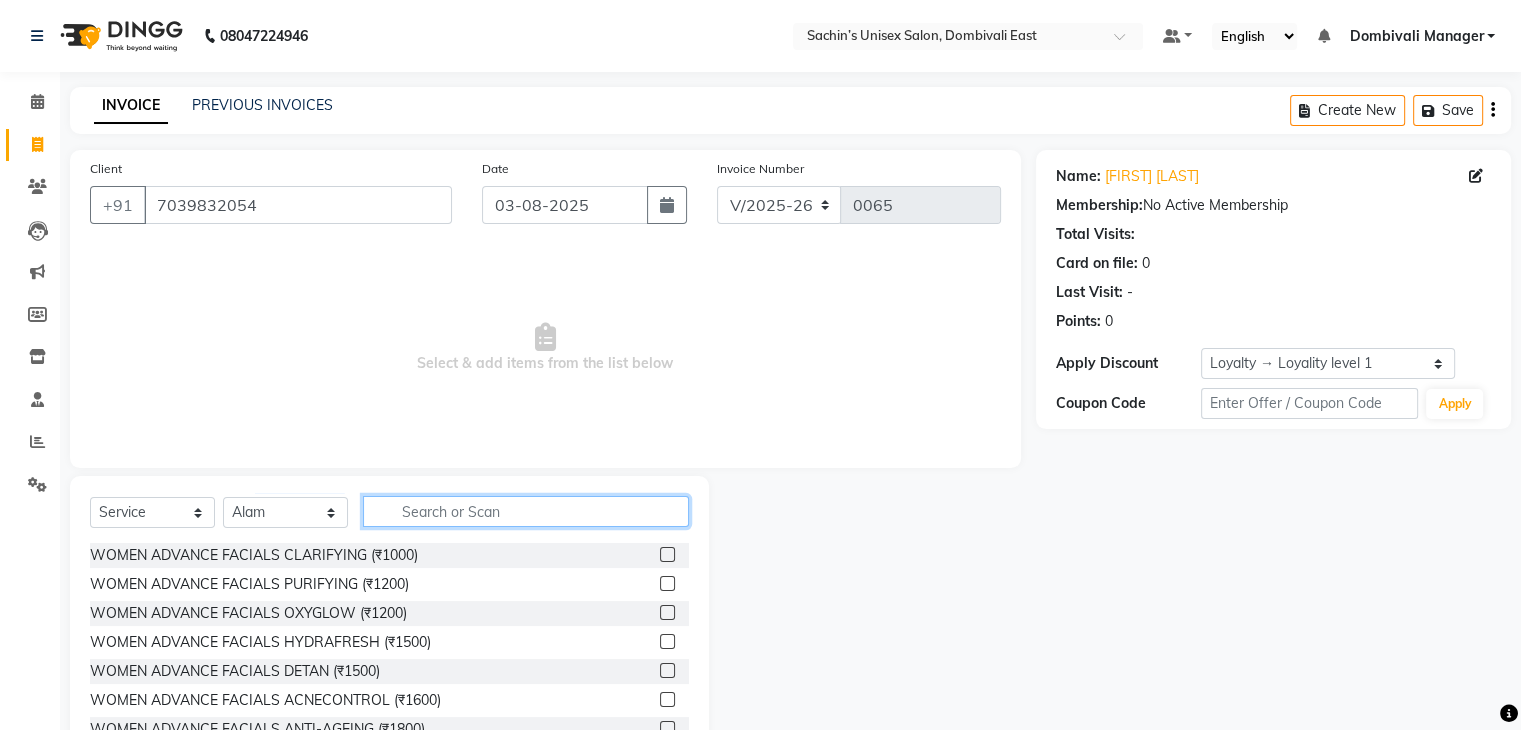 drag, startPoint x: 460, startPoint y: 505, endPoint x: 450, endPoint y: 513, distance: 12.806249 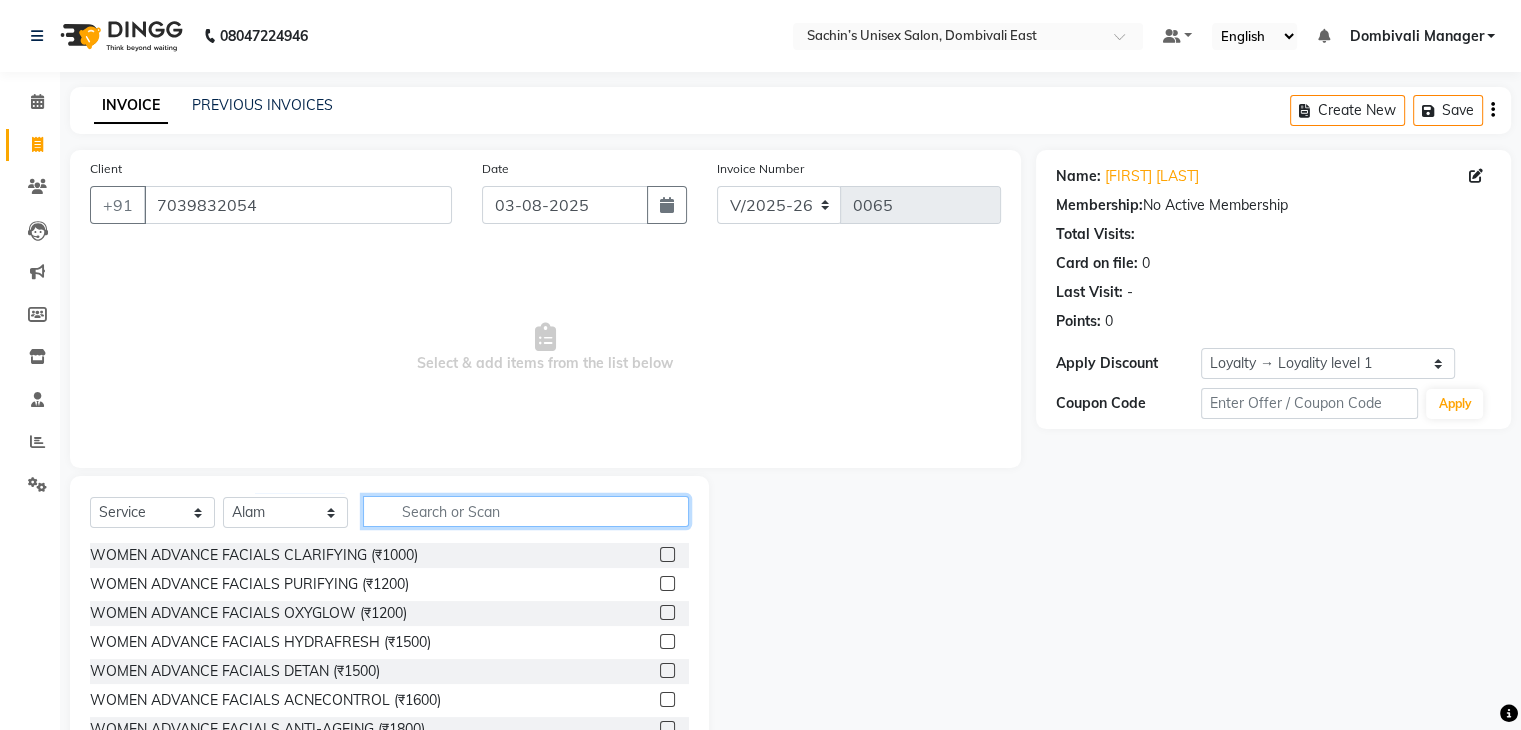 click 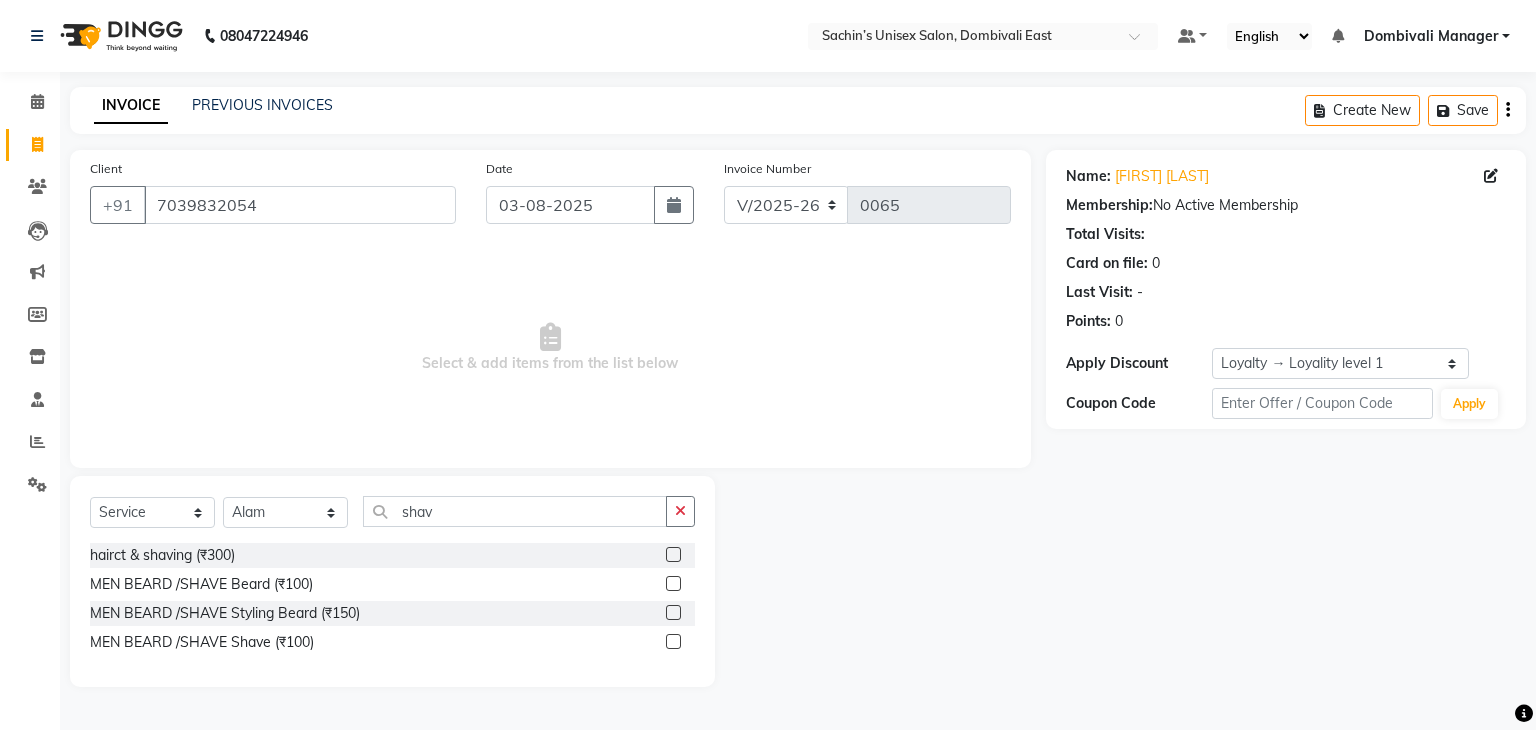 drag, startPoint x: 672, startPoint y: 588, endPoint x: 701, endPoint y: 568, distance: 35.22783 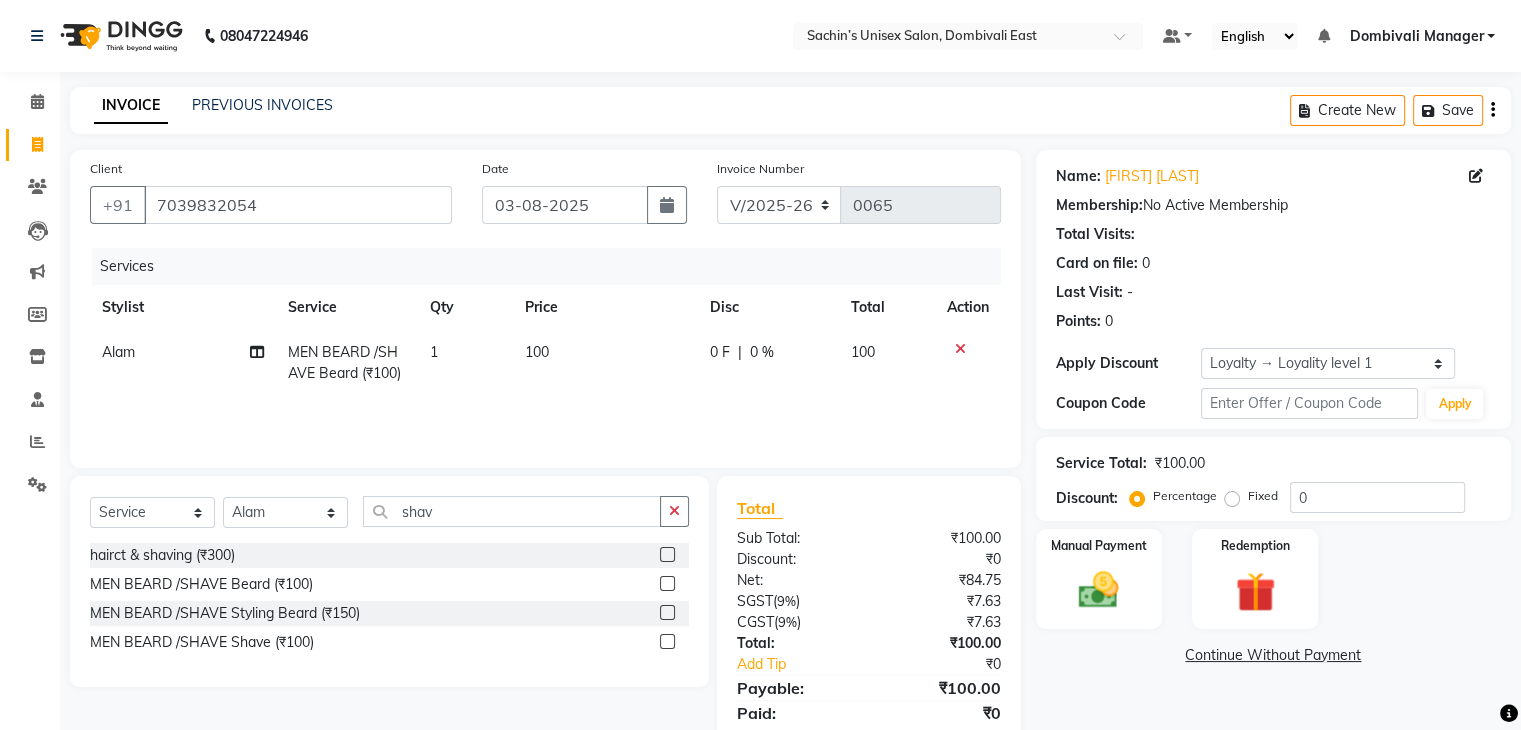 scroll, scrollTop: 71, scrollLeft: 0, axis: vertical 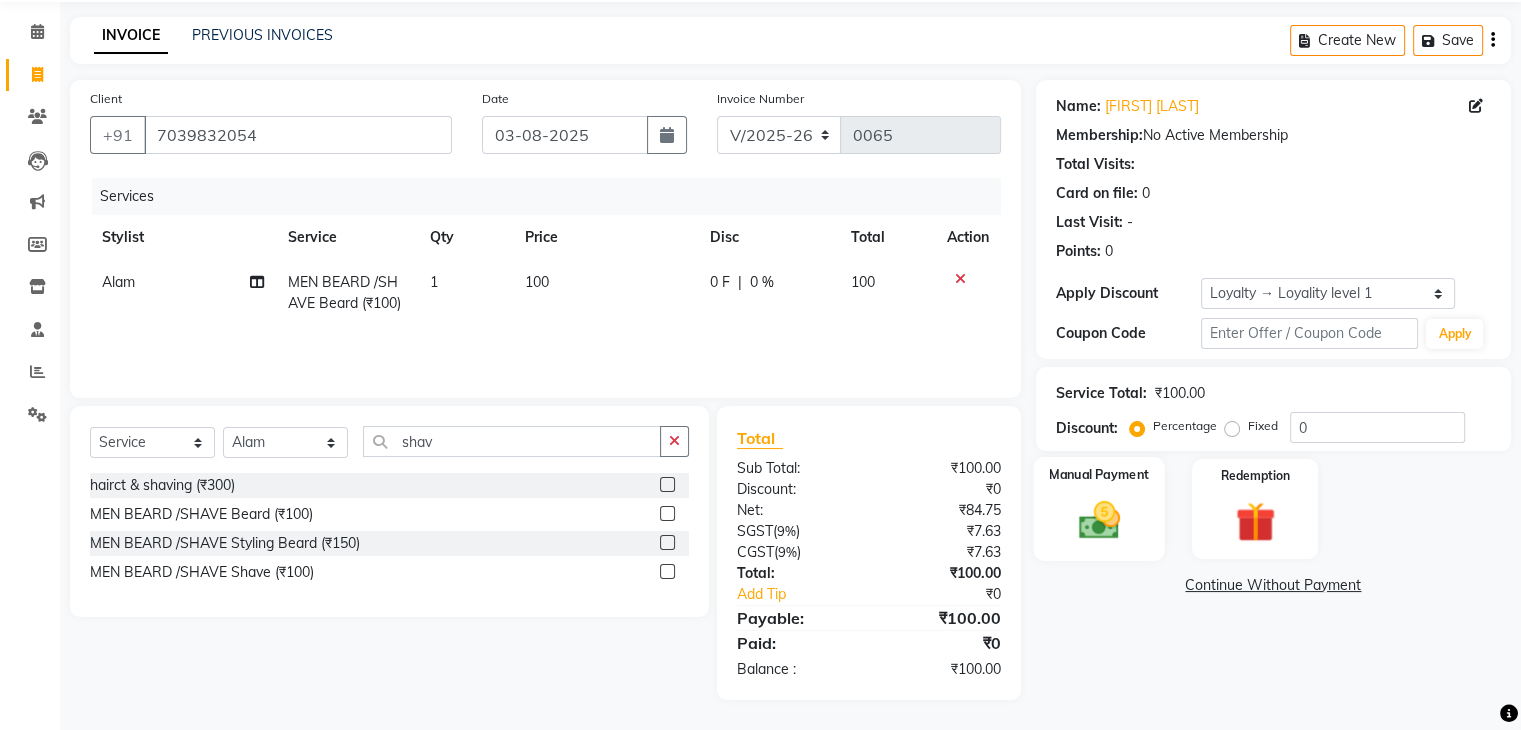 click on "Manual Payment" 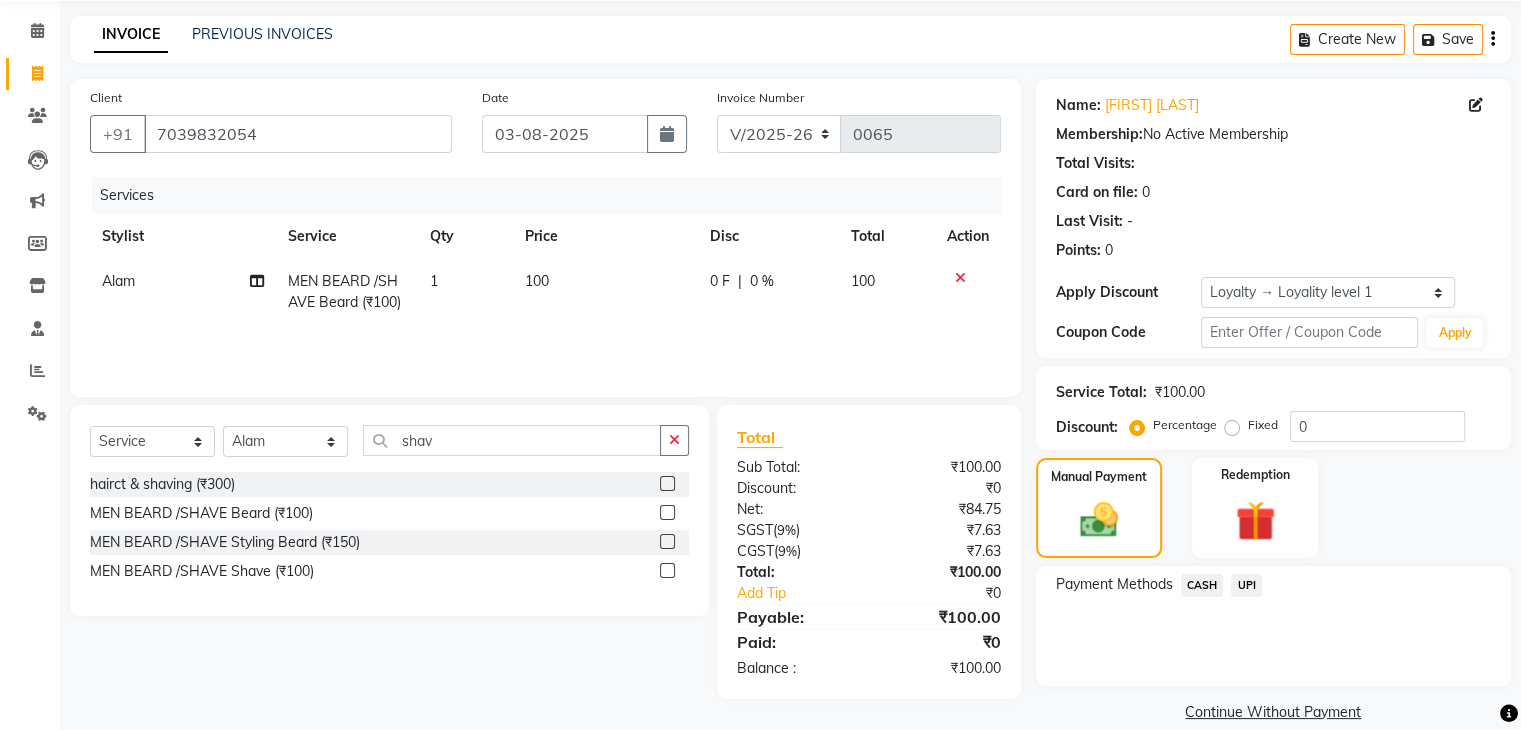 click on "UPI" 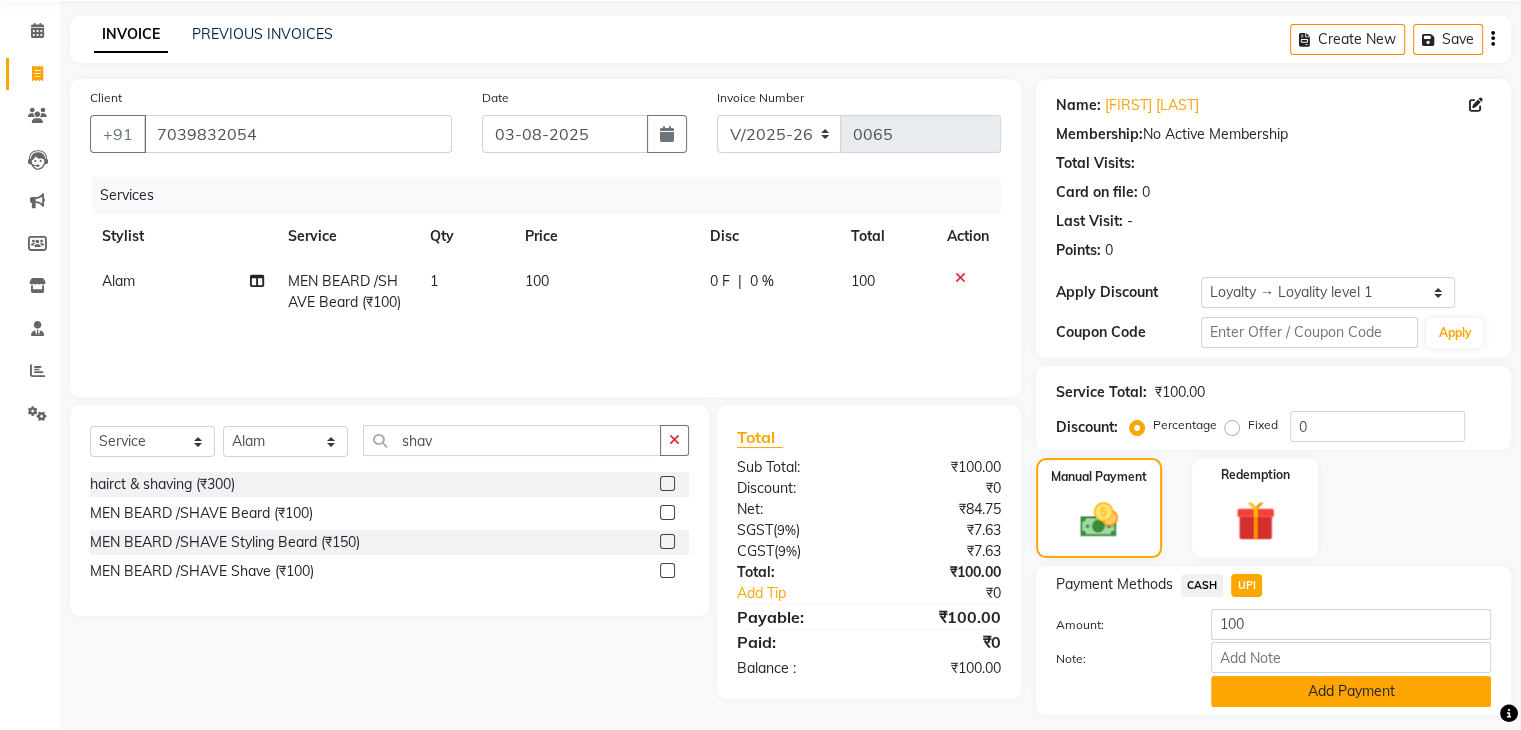click on "Add Payment" 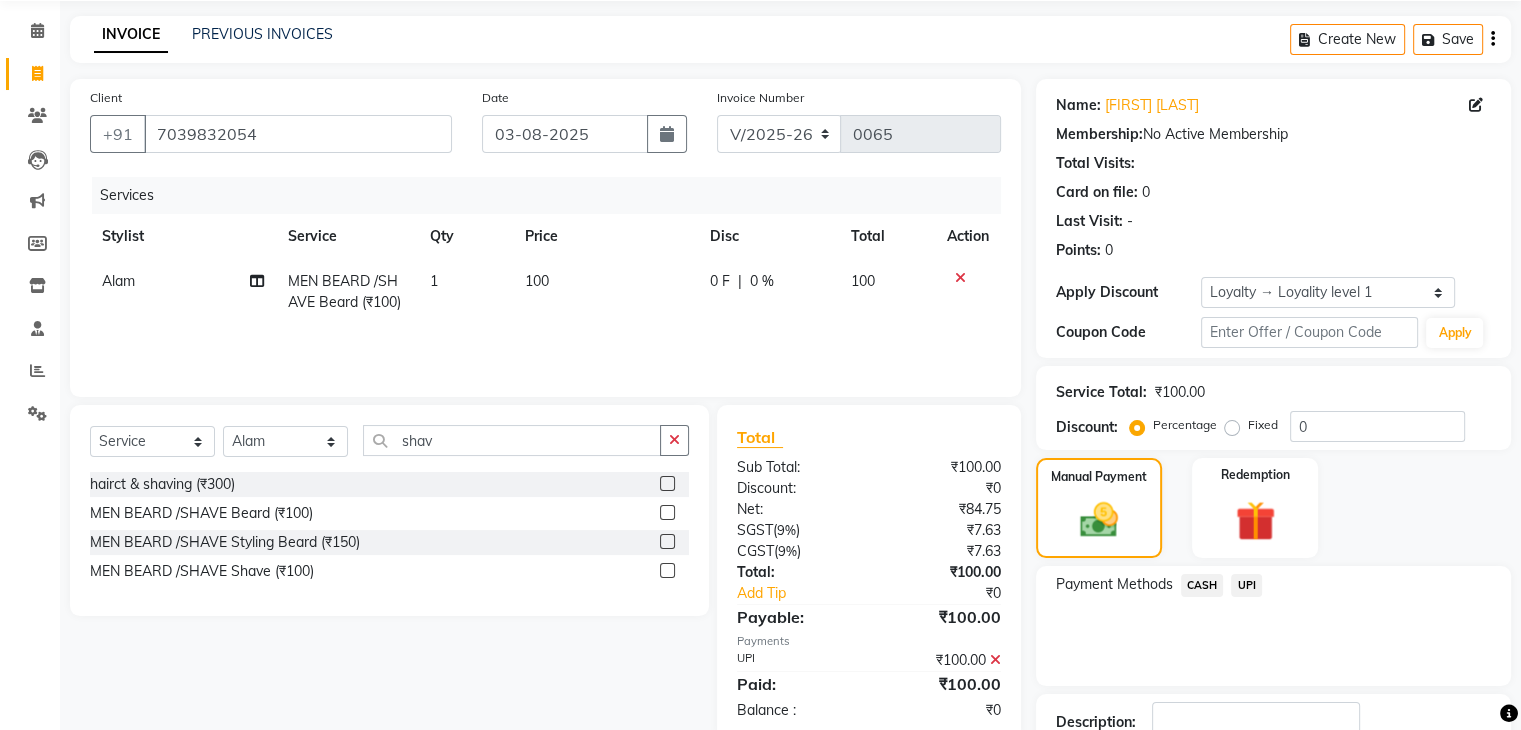 scroll, scrollTop: 212, scrollLeft: 0, axis: vertical 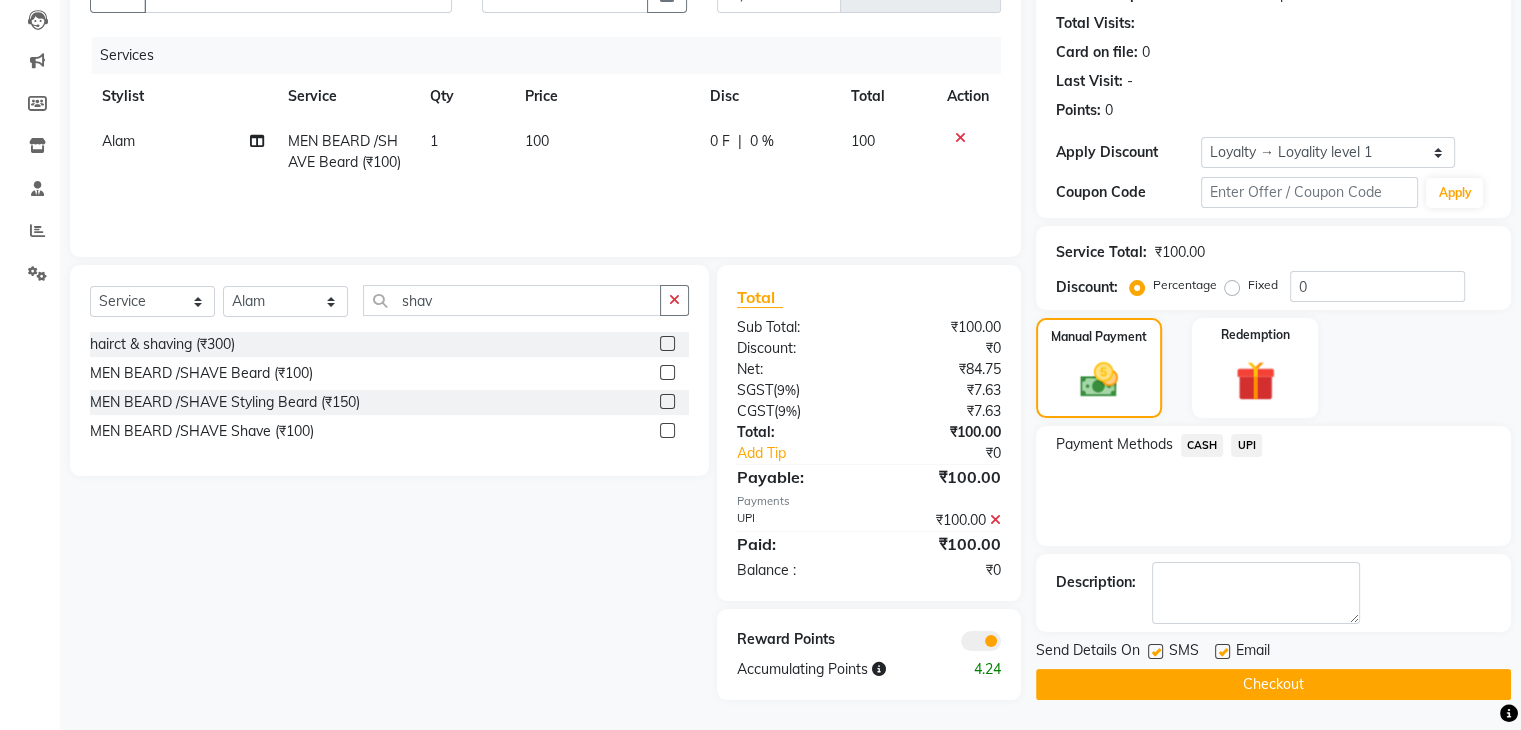 click on "Checkout" 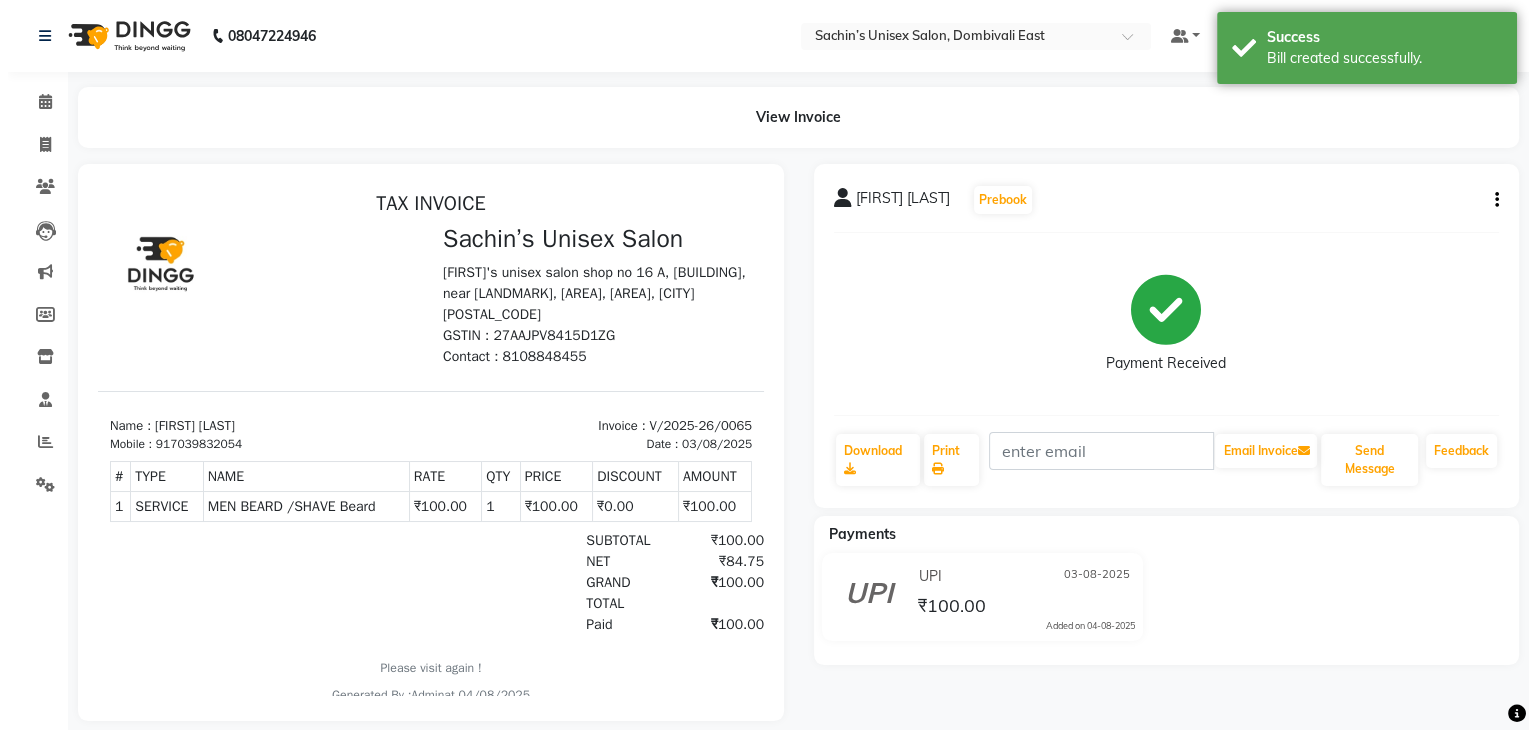 scroll, scrollTop: 0, scrollLeft: 0, axis: both 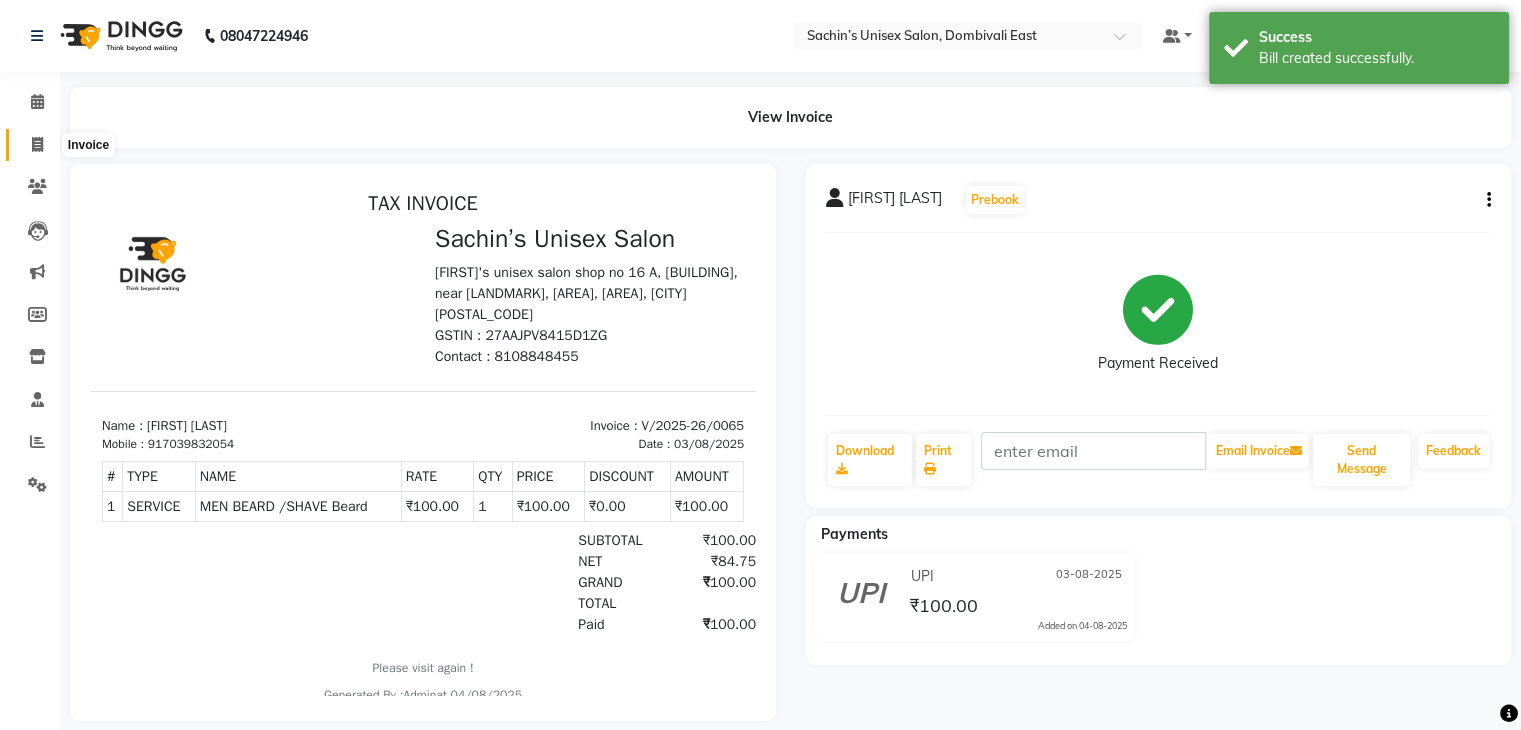click 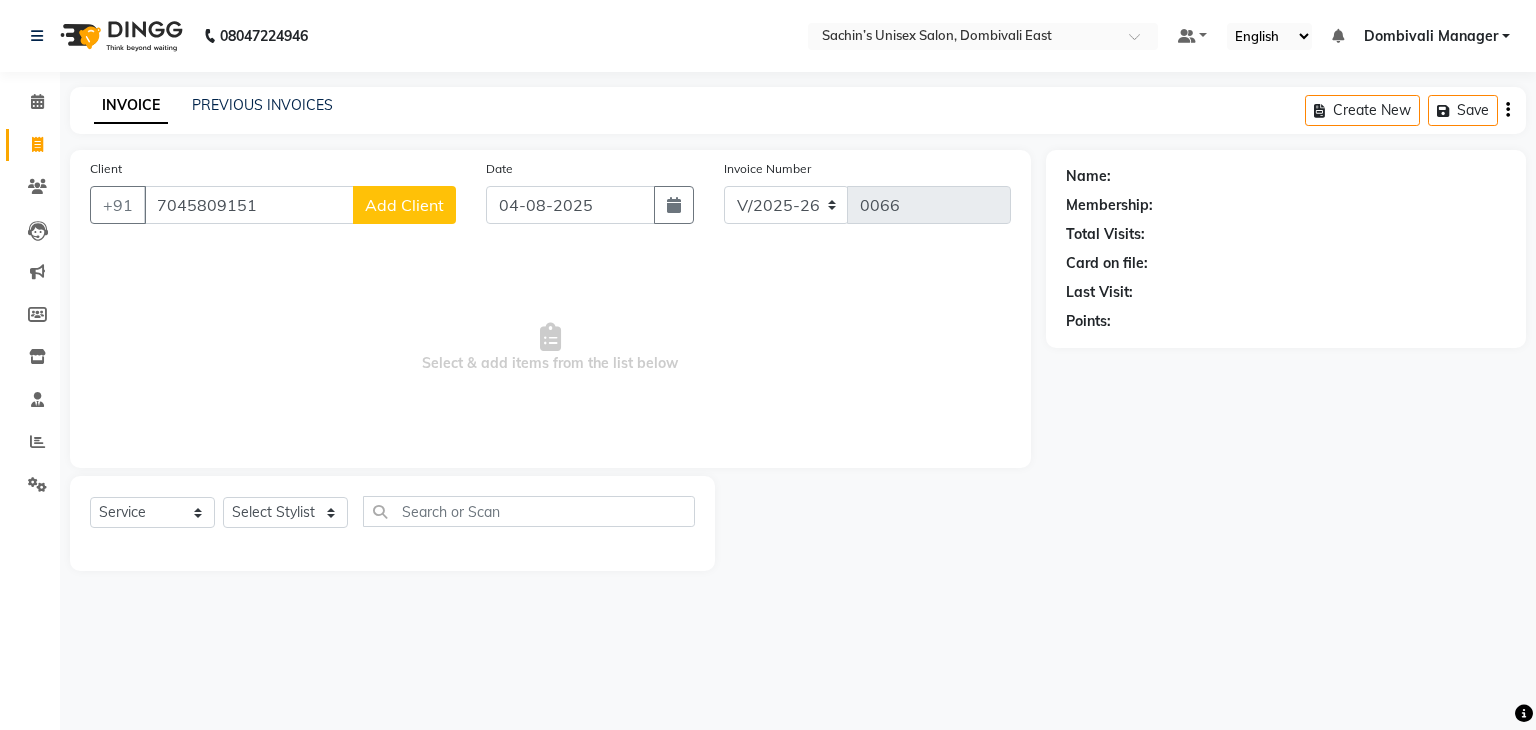 click on "Add Client" 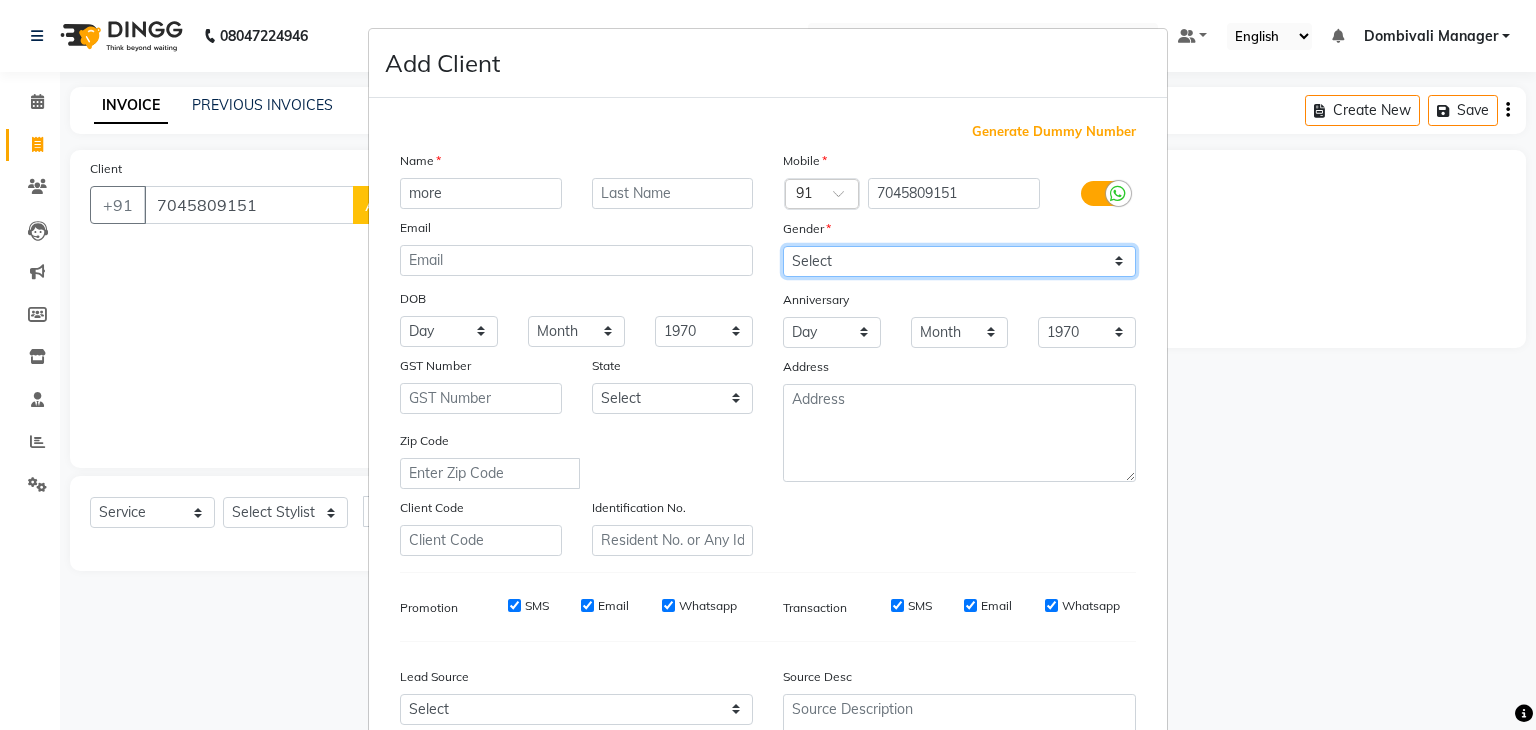 click on "Select Male Female Other Prefer Not To Say" at bounding box center [959, 261] 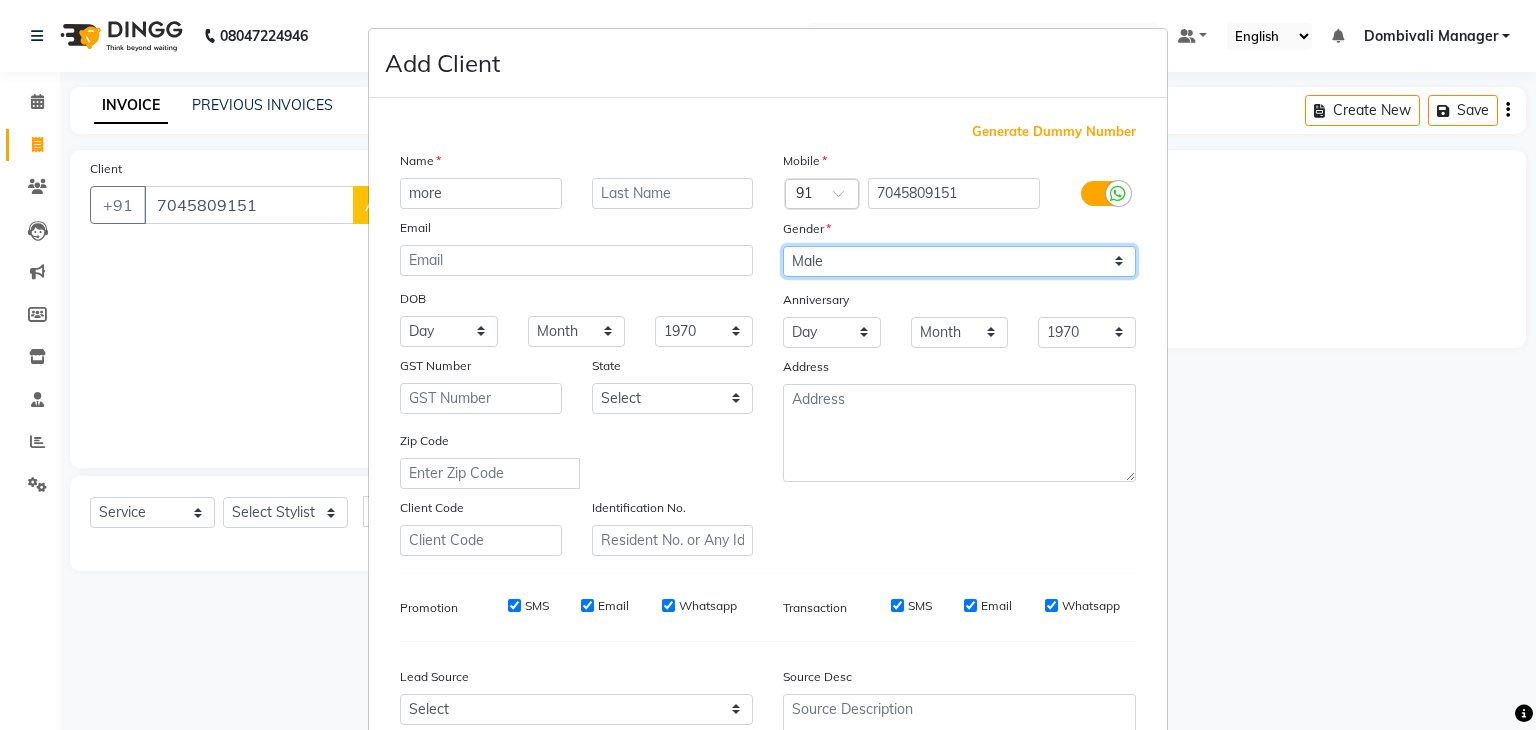click on "Select Male Female Other Prefer Not To Say" at bounding box center (959, 261) 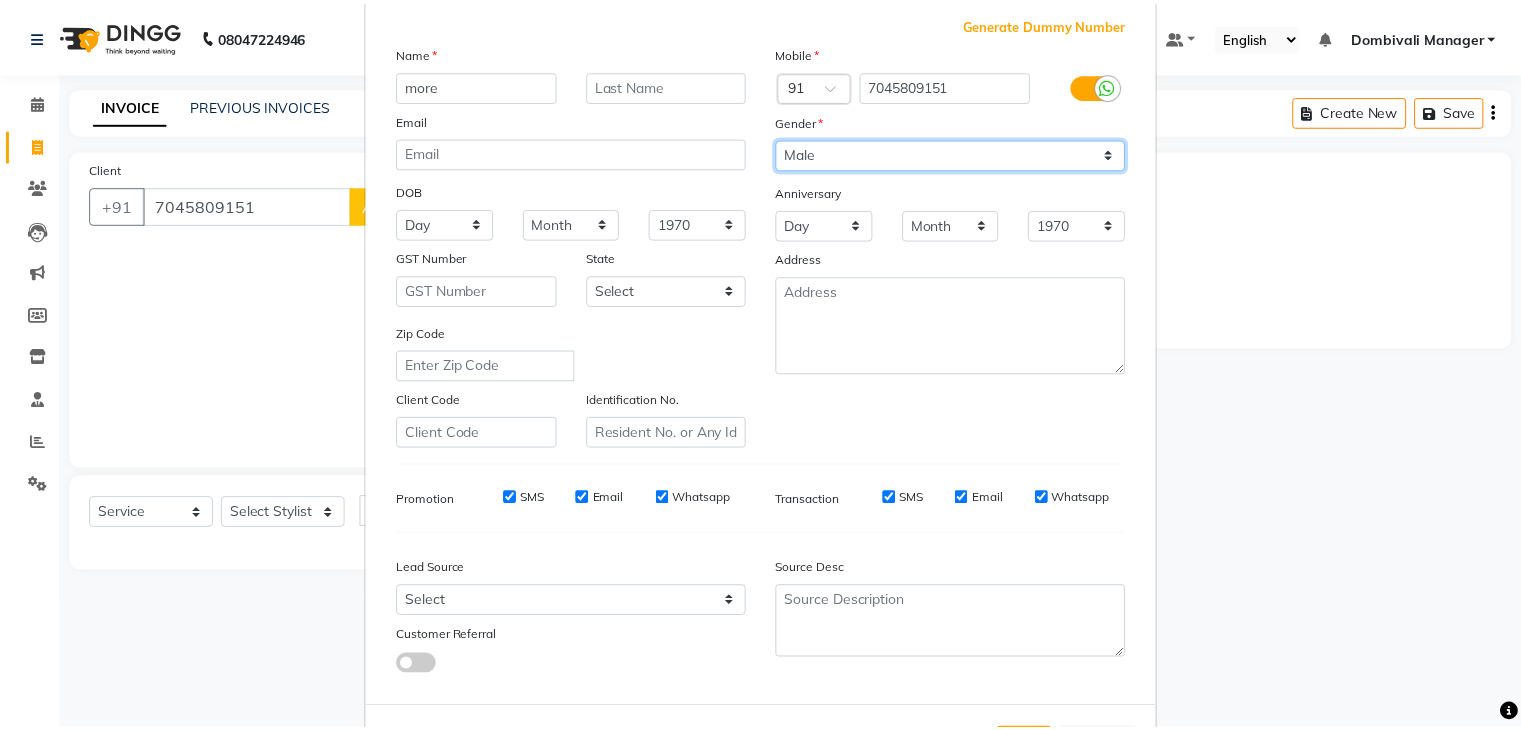 scroll, scrollTop: 203, scrollLeft: 0, axis: vertical 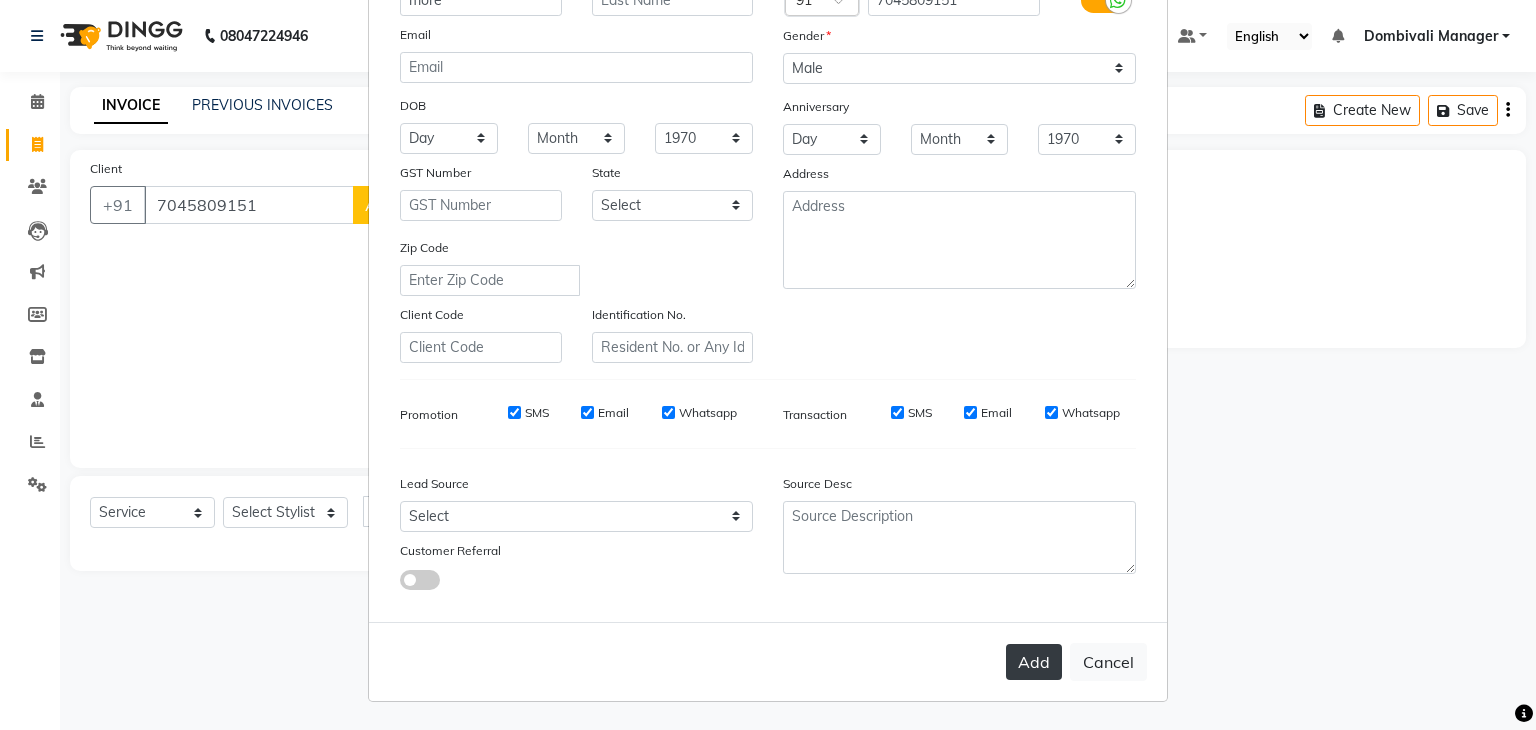 click on "Add" at bounding box center [1034, 662] 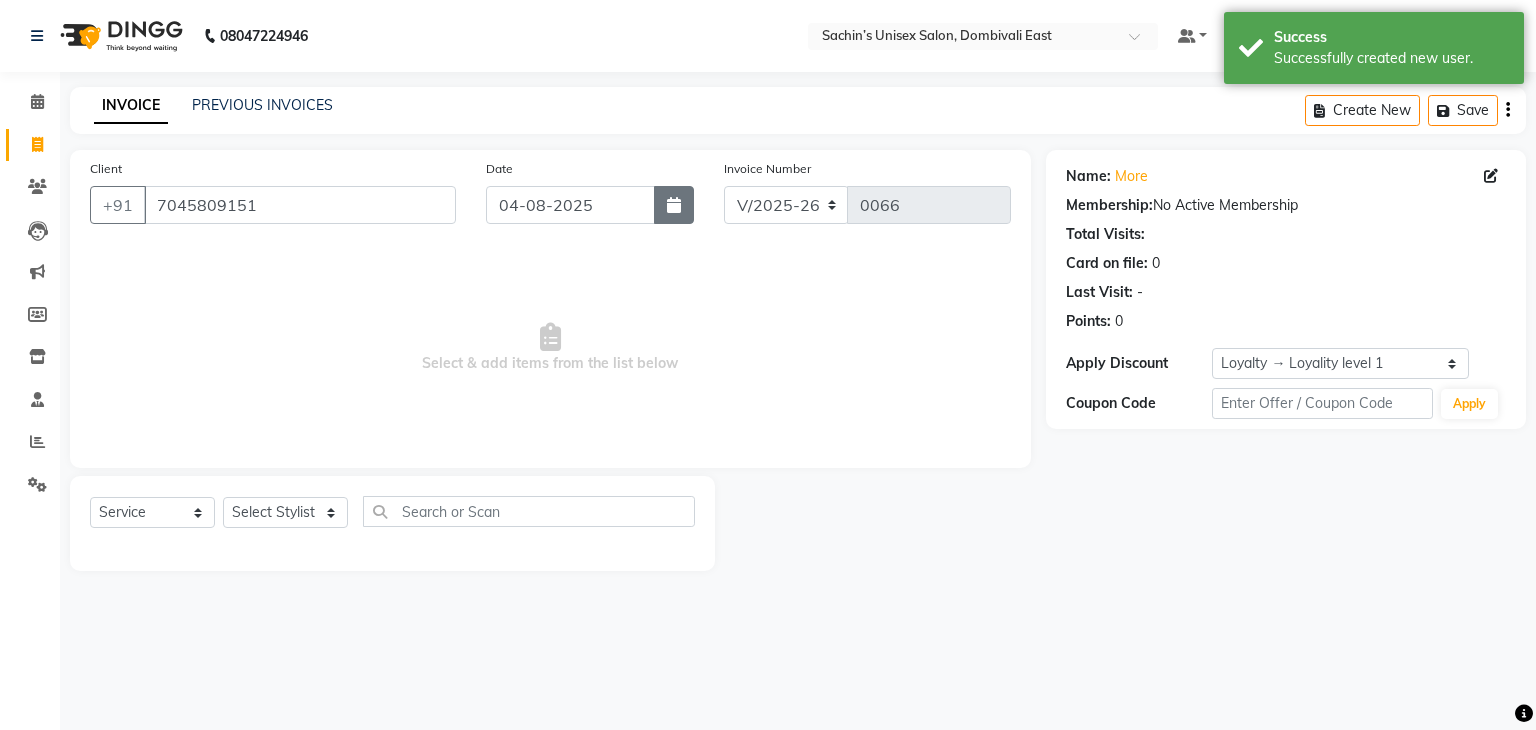 click 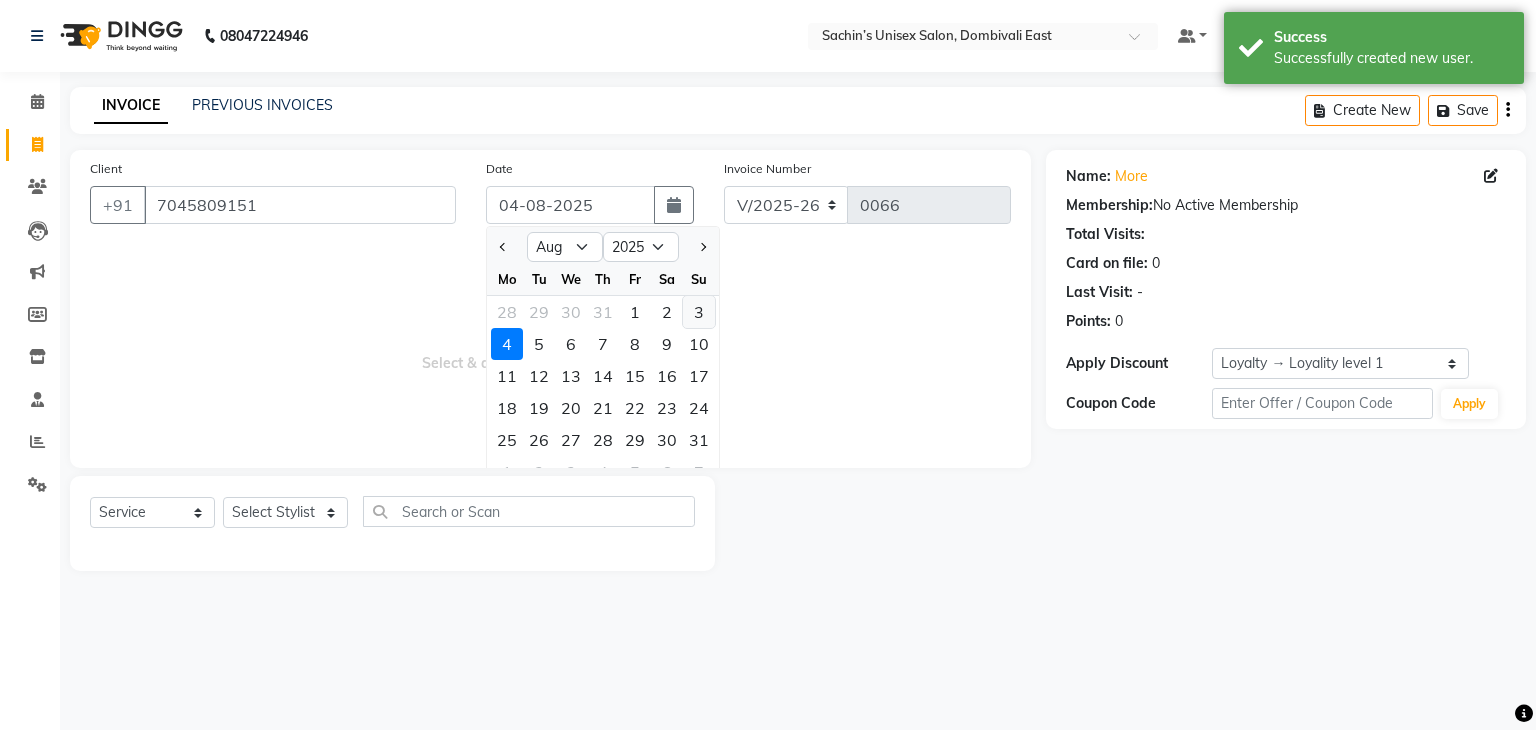 click on "3" 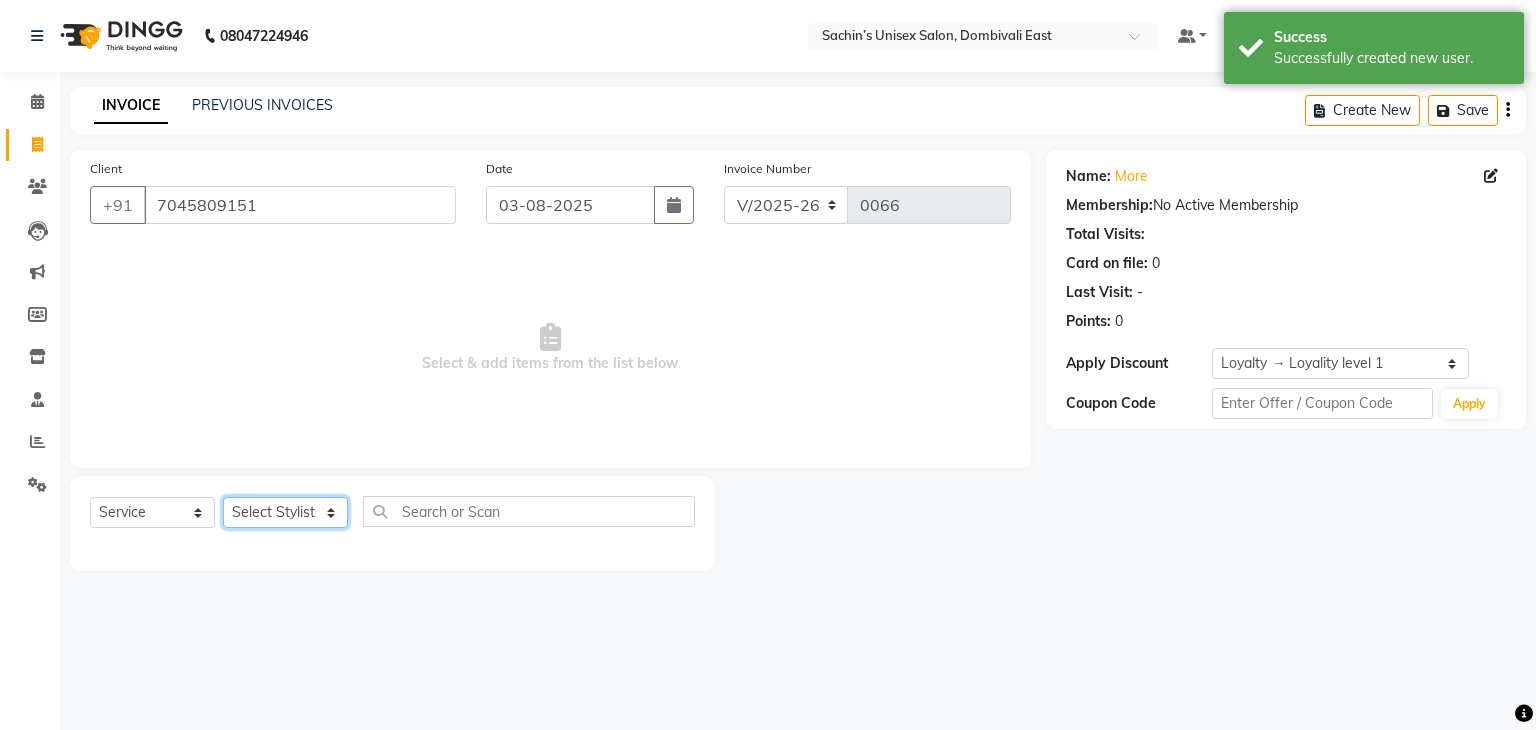 click on "Select Stylist [NAME] [CITY] Manager [NAME] [LAST] [NAME] [LAST]" 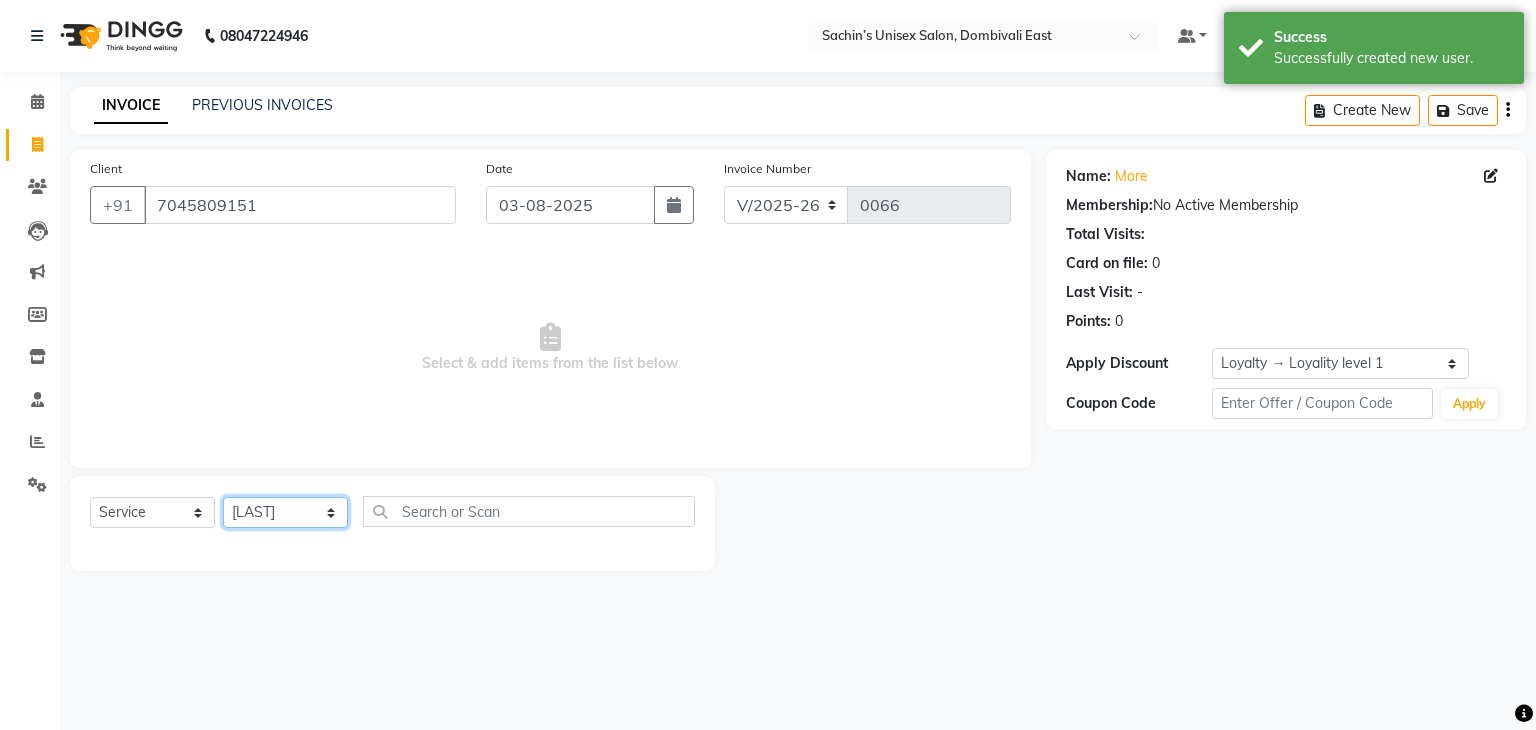 click on "Select Stylist [NAME] [CITY] Manager [NAME] [LAST] [NAME] [LAST]" 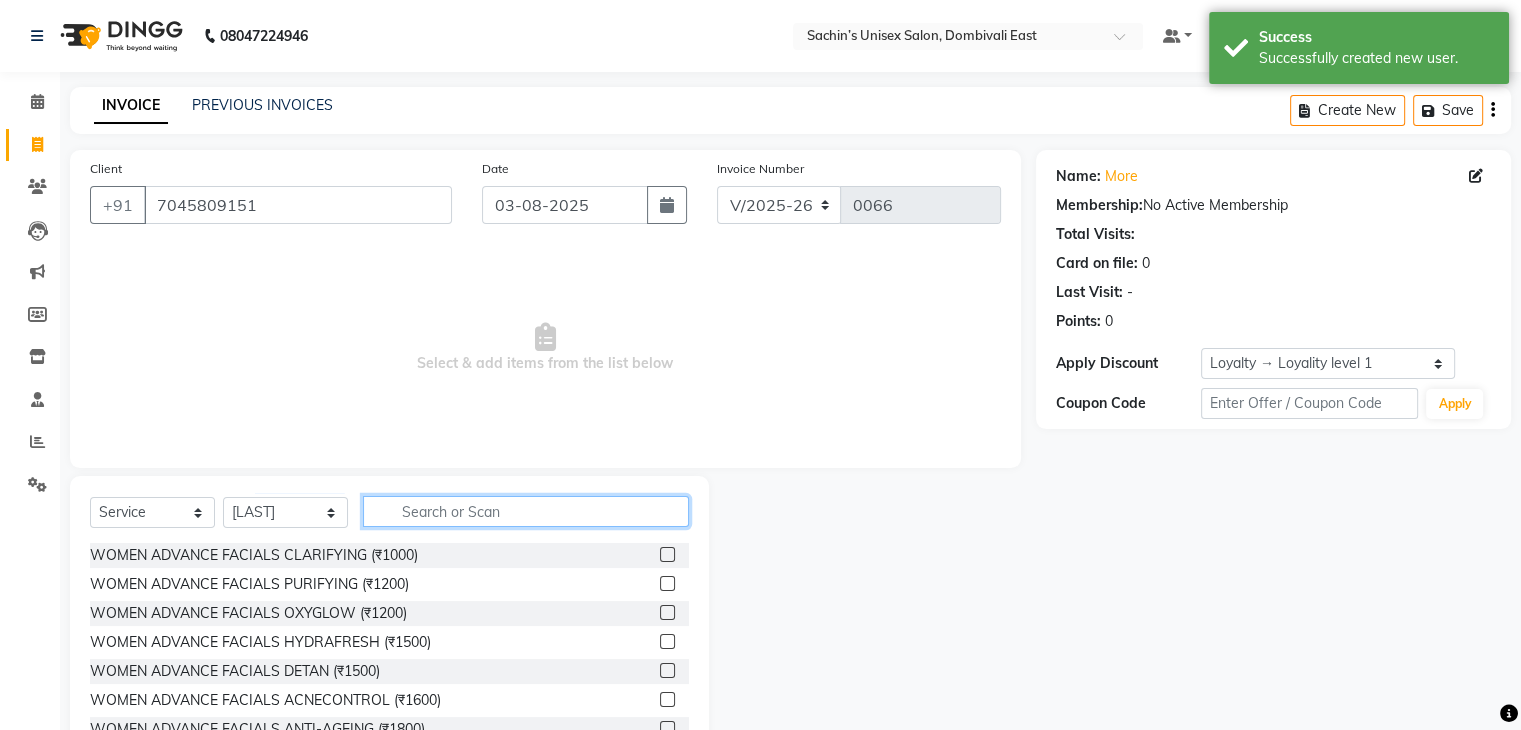 click 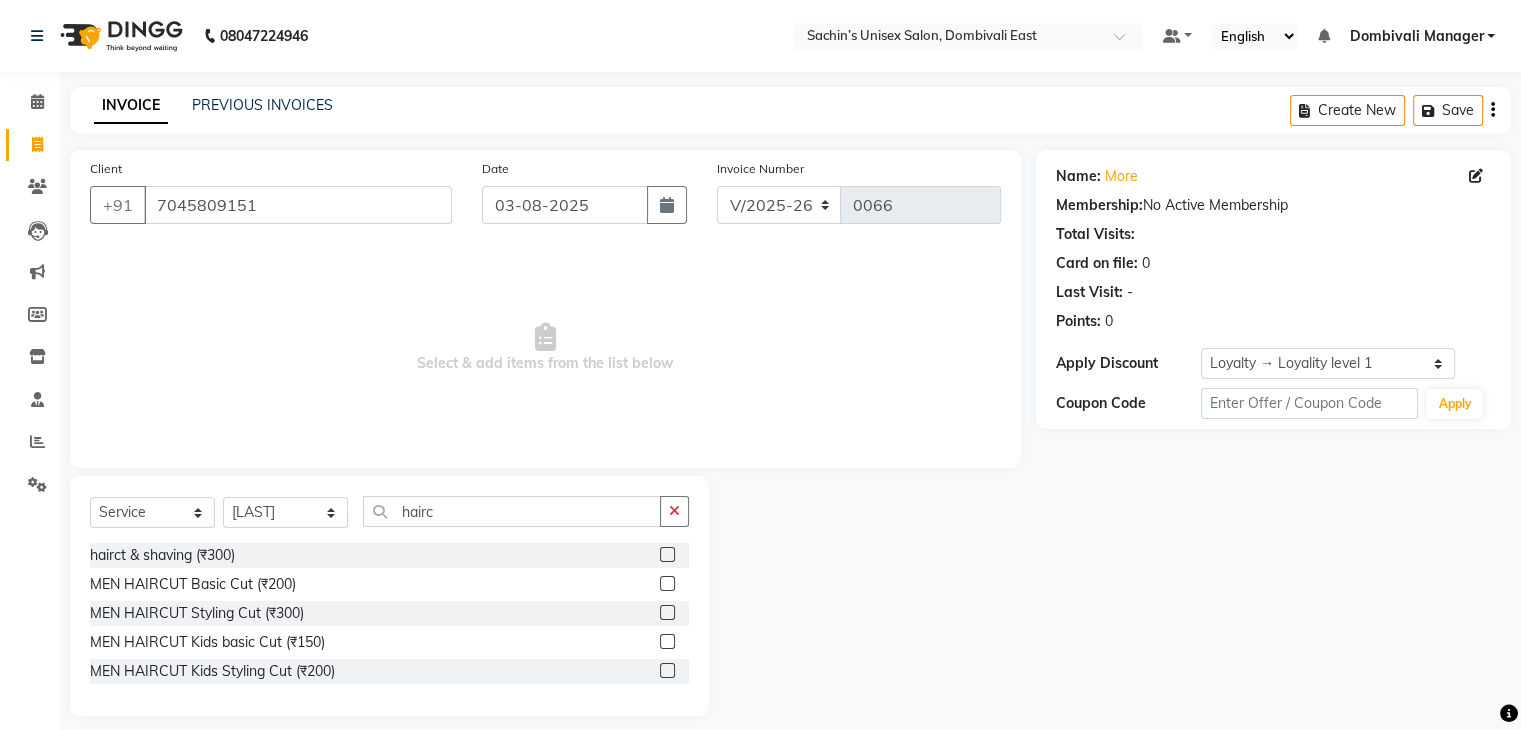 click 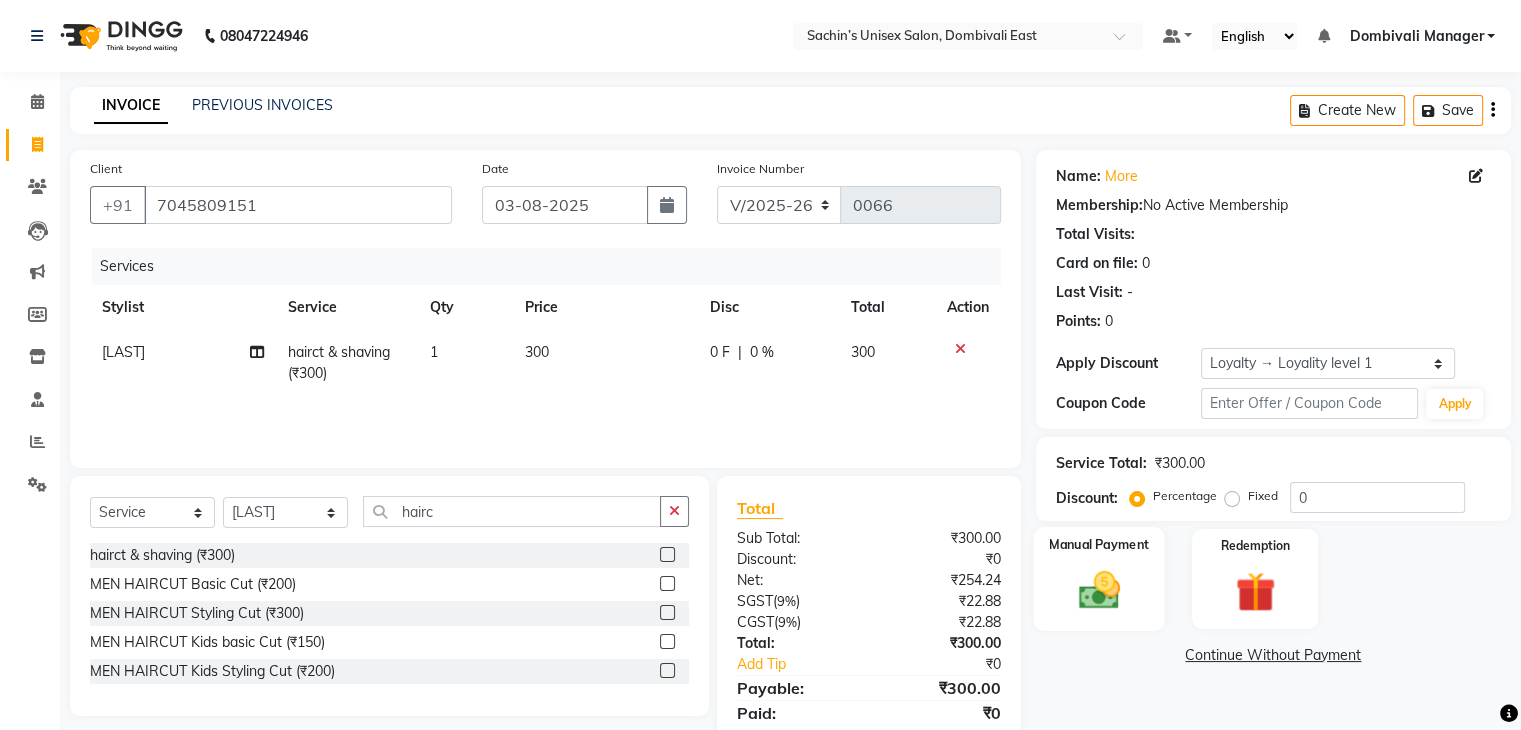 click on "Manual Payment" 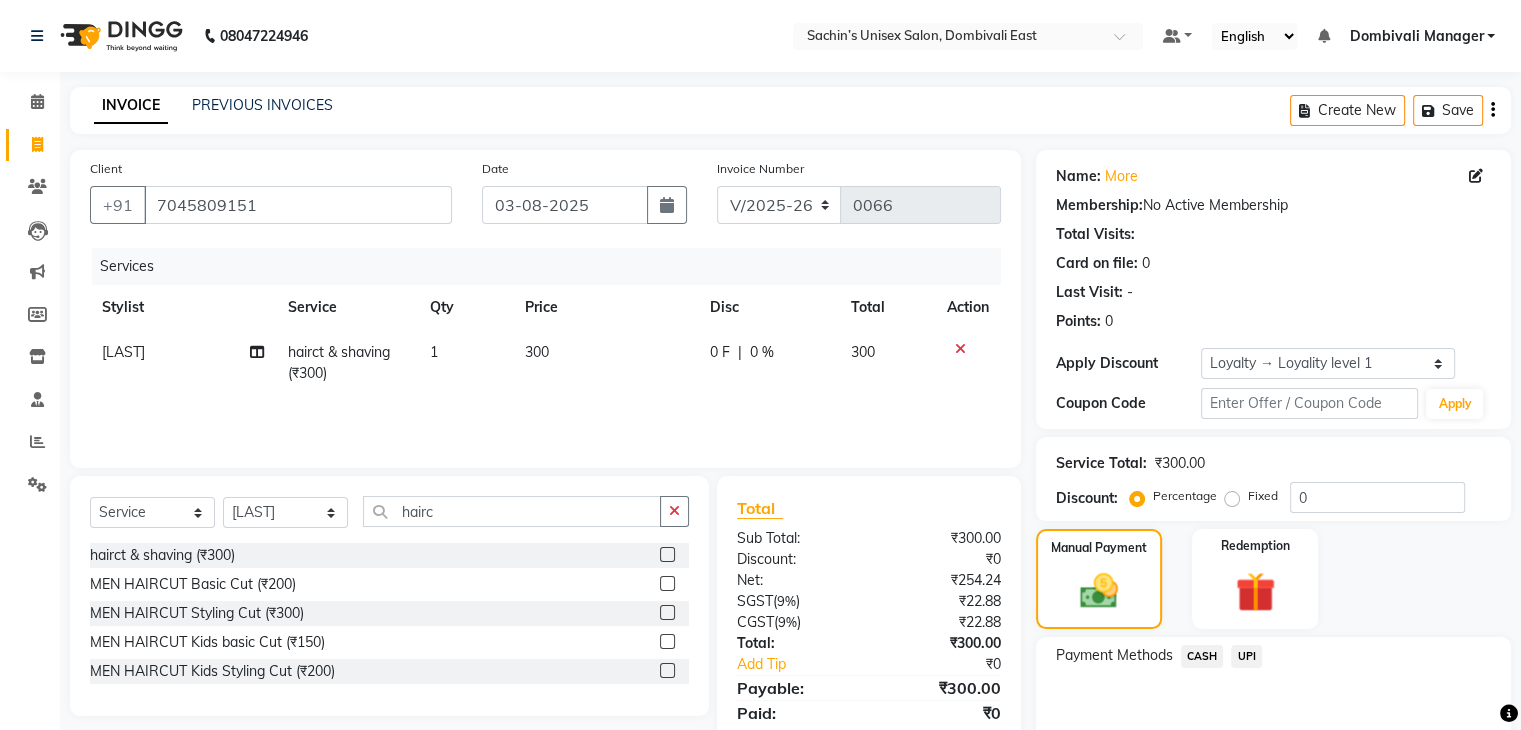 scroll, scrollTop: 97, scrollLeft: 0, axis: vertical 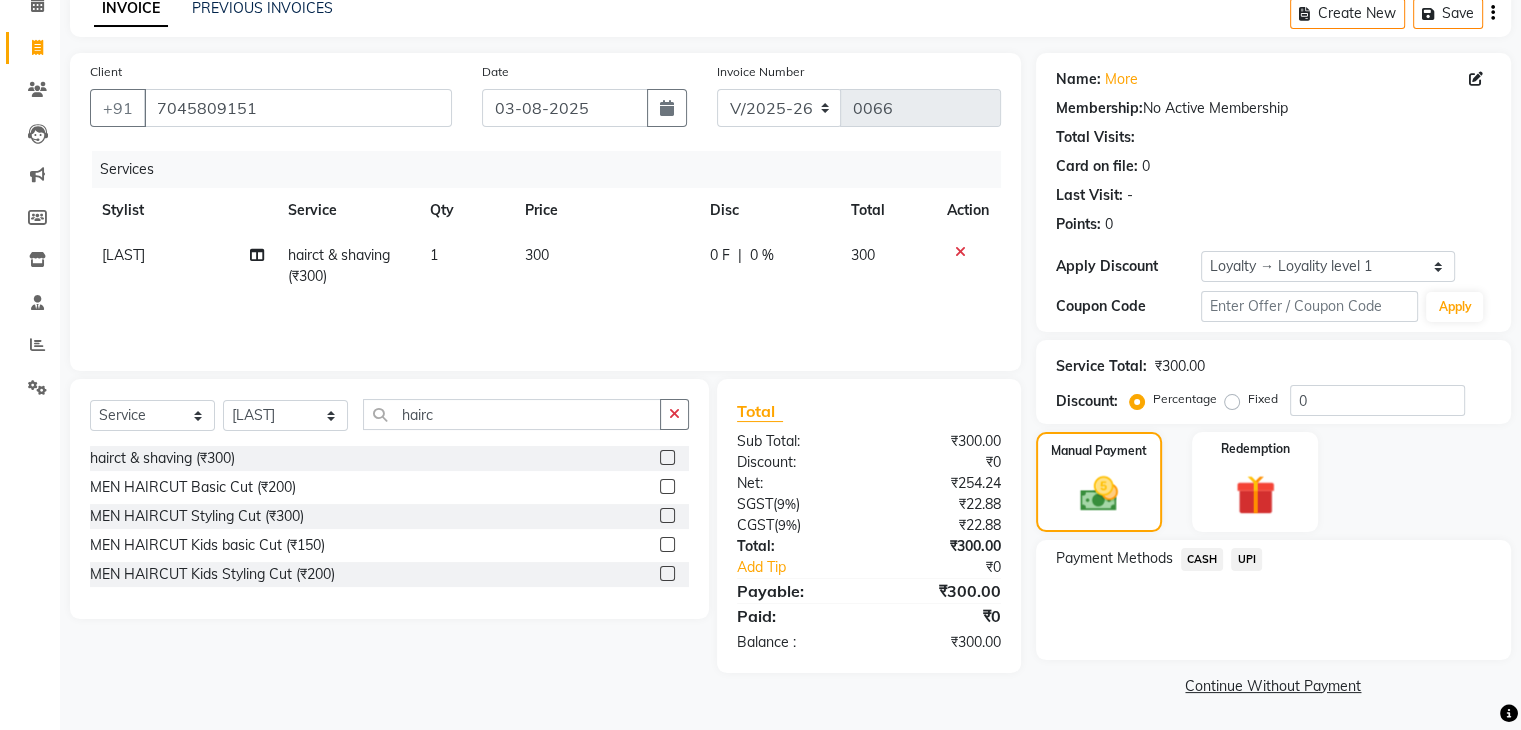 click on "UPI" 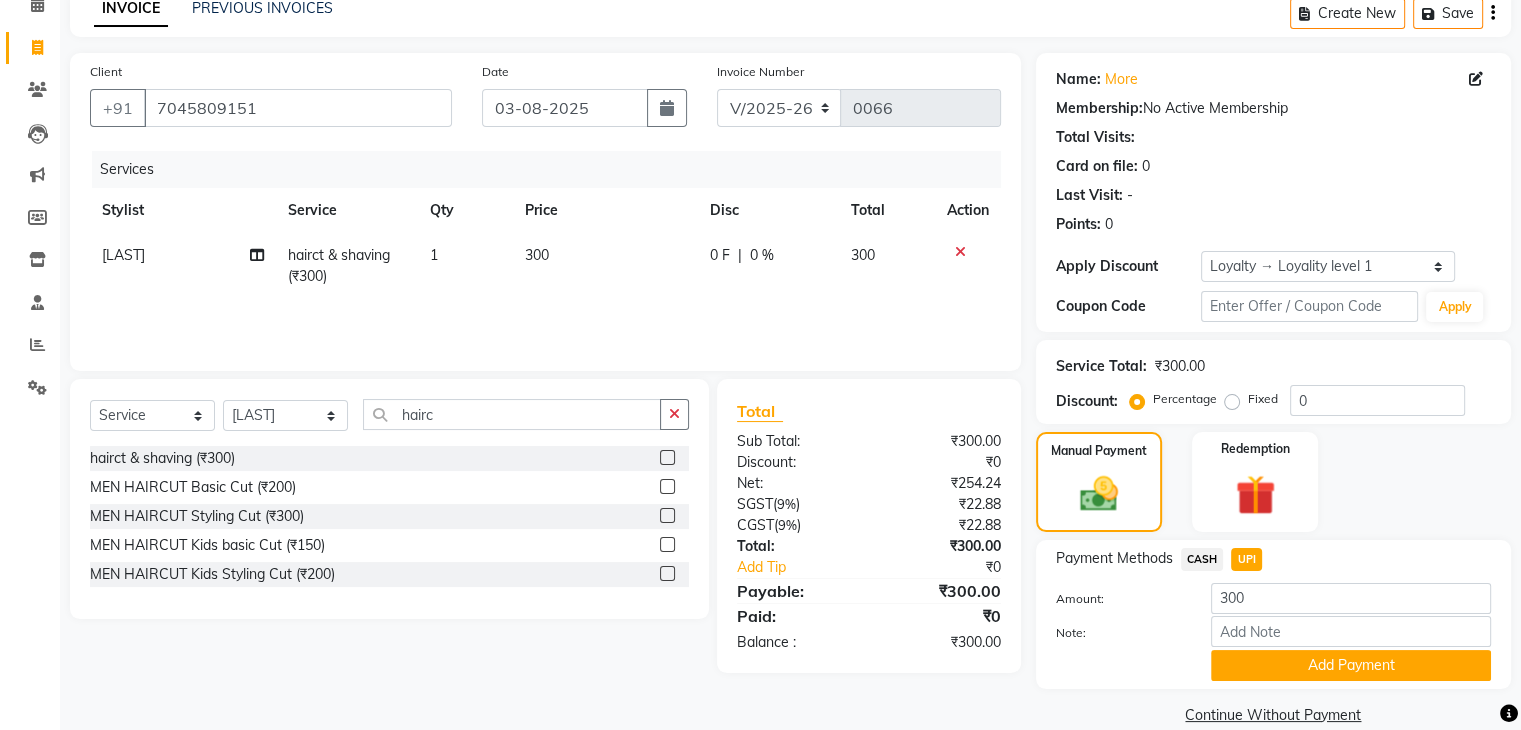 scroll, scrollTop: 128, scrollLeft: 0, axis: vertical 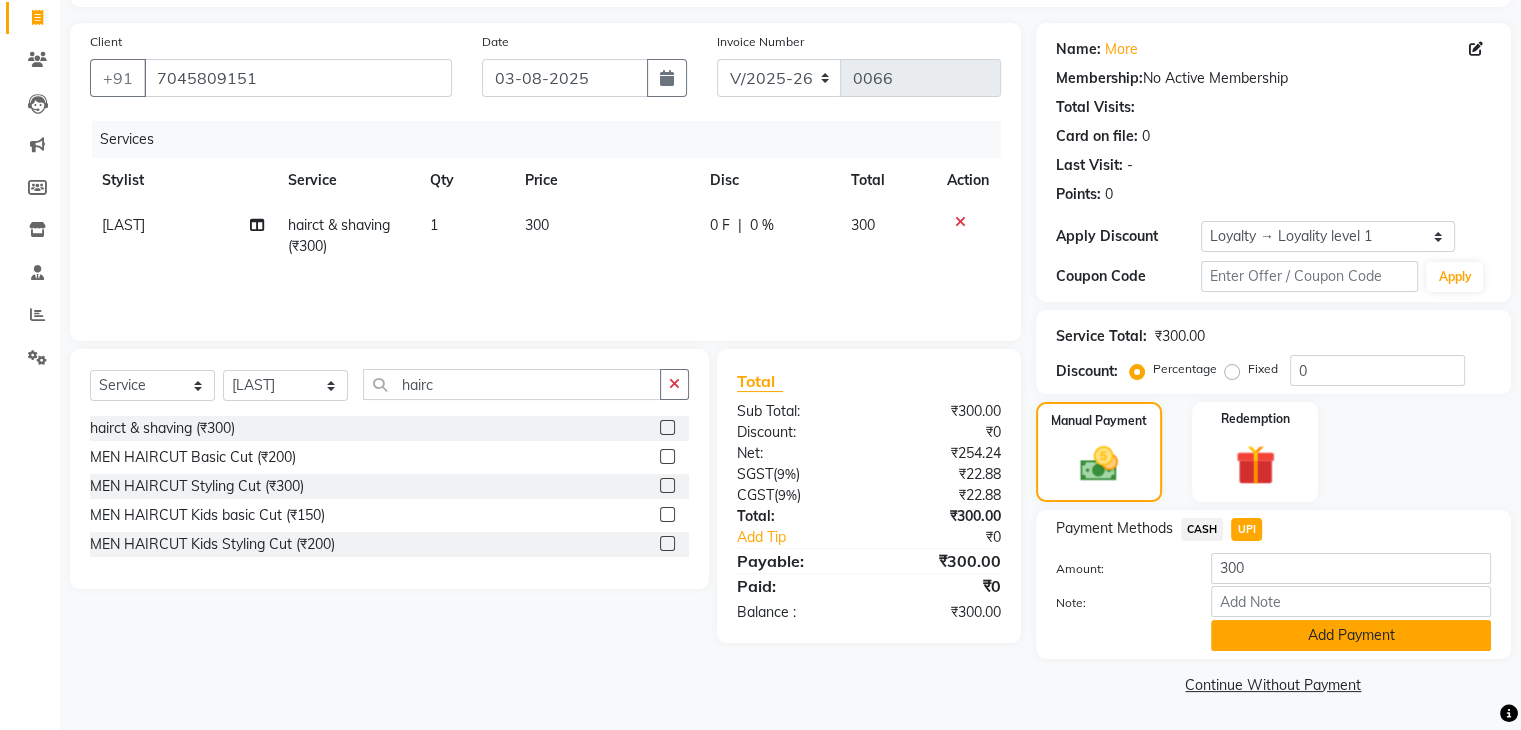 click on "Add Payment" 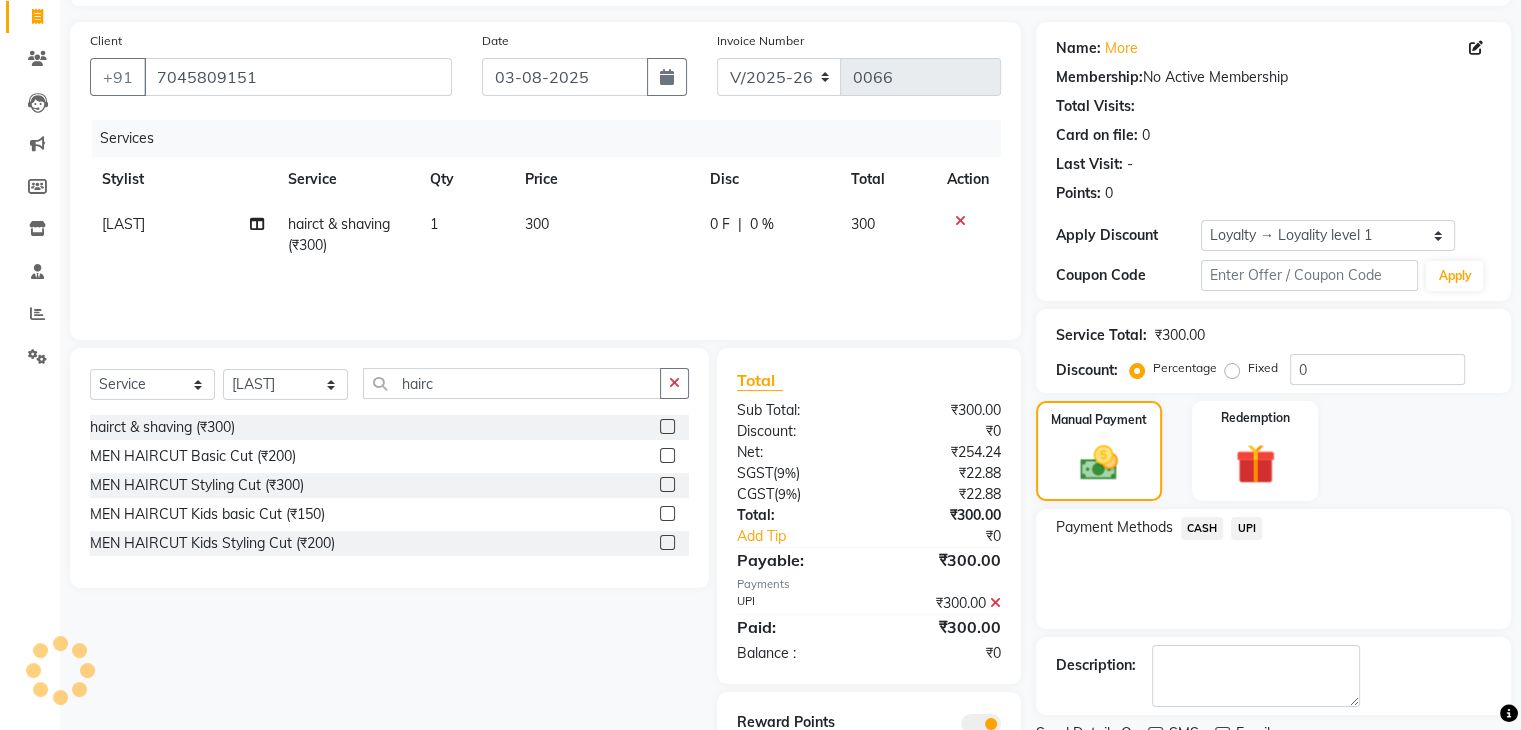 scroll, scrollTop: 212, scrollLeft: 0, axis: vertical 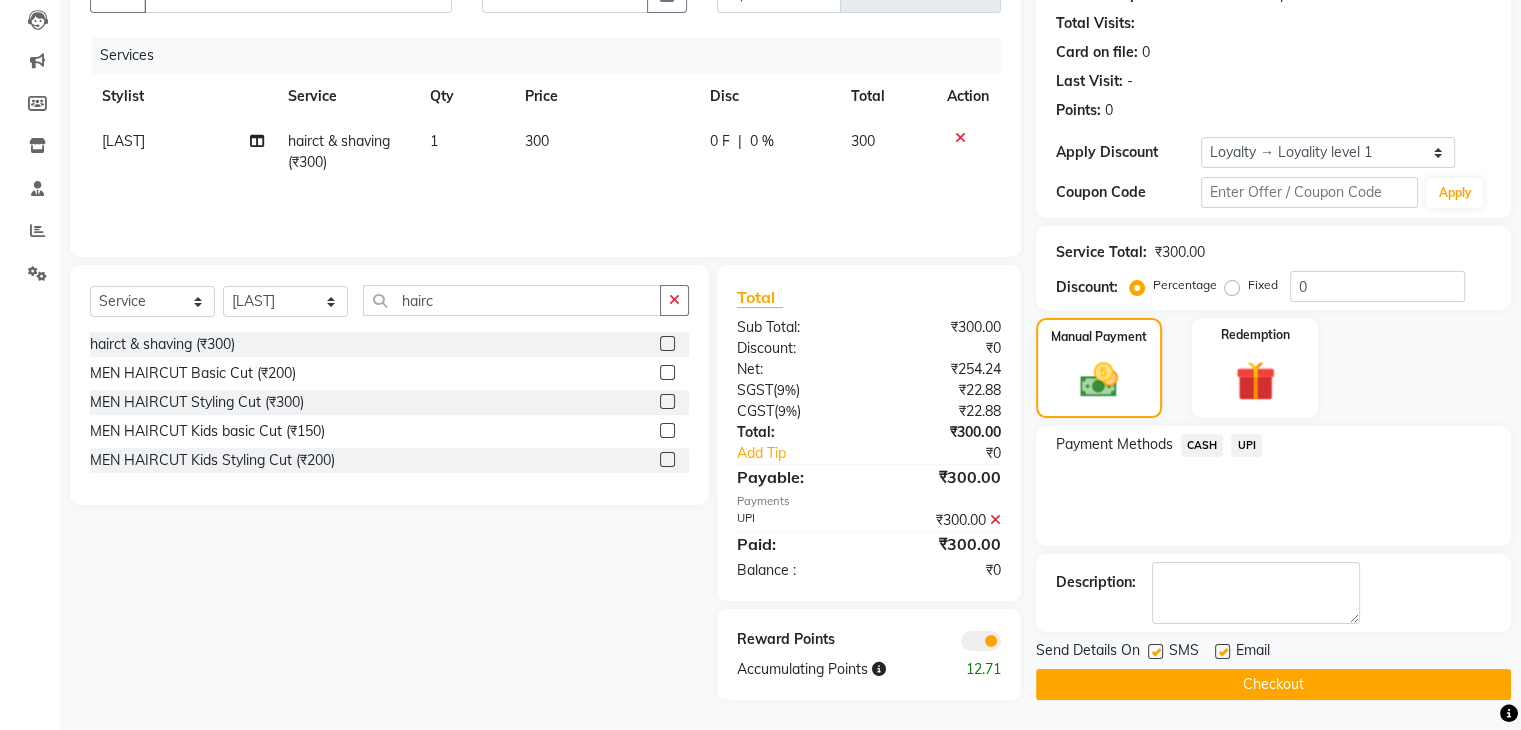 click on "Checkout" 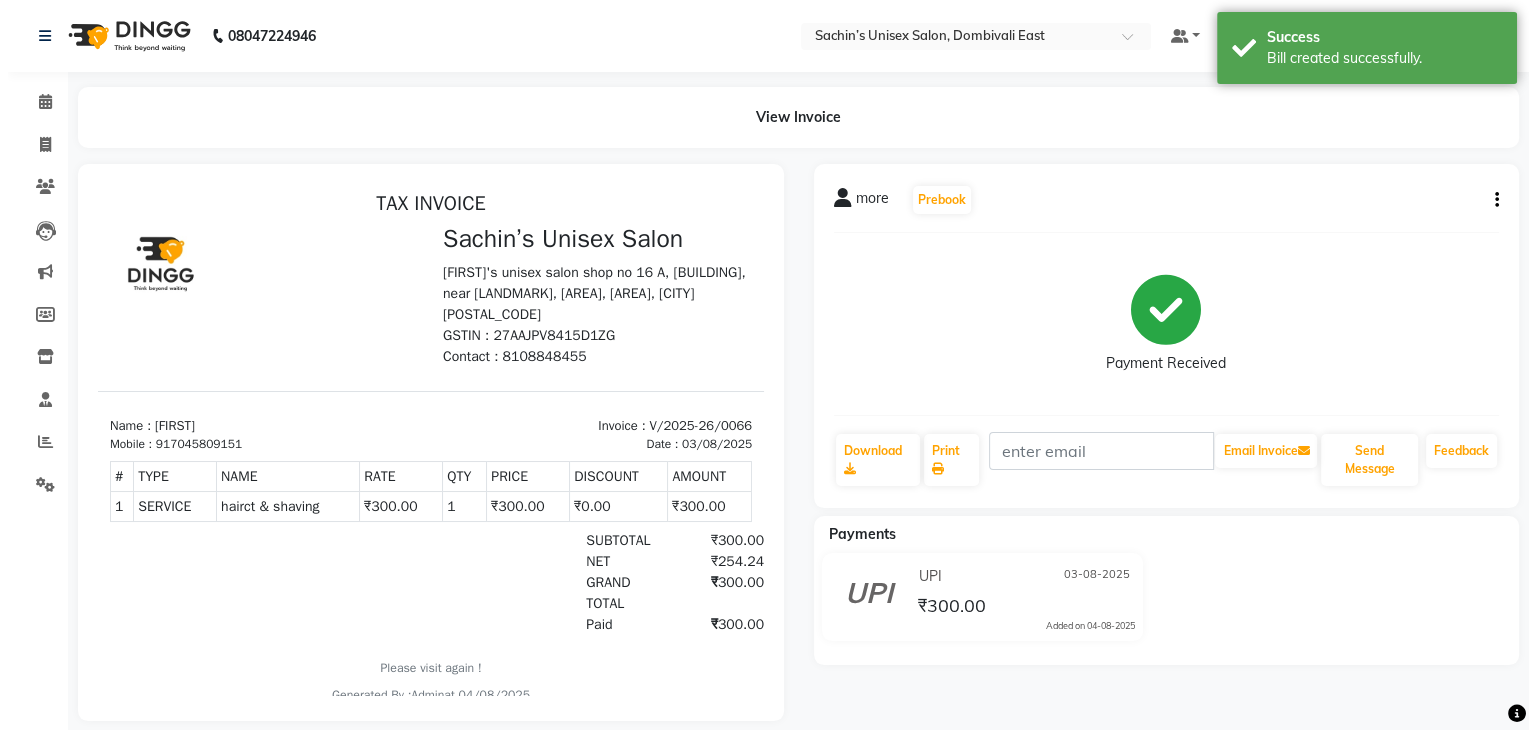 scroll, scrollTop: 0, scrollLeft: 0, axis: both 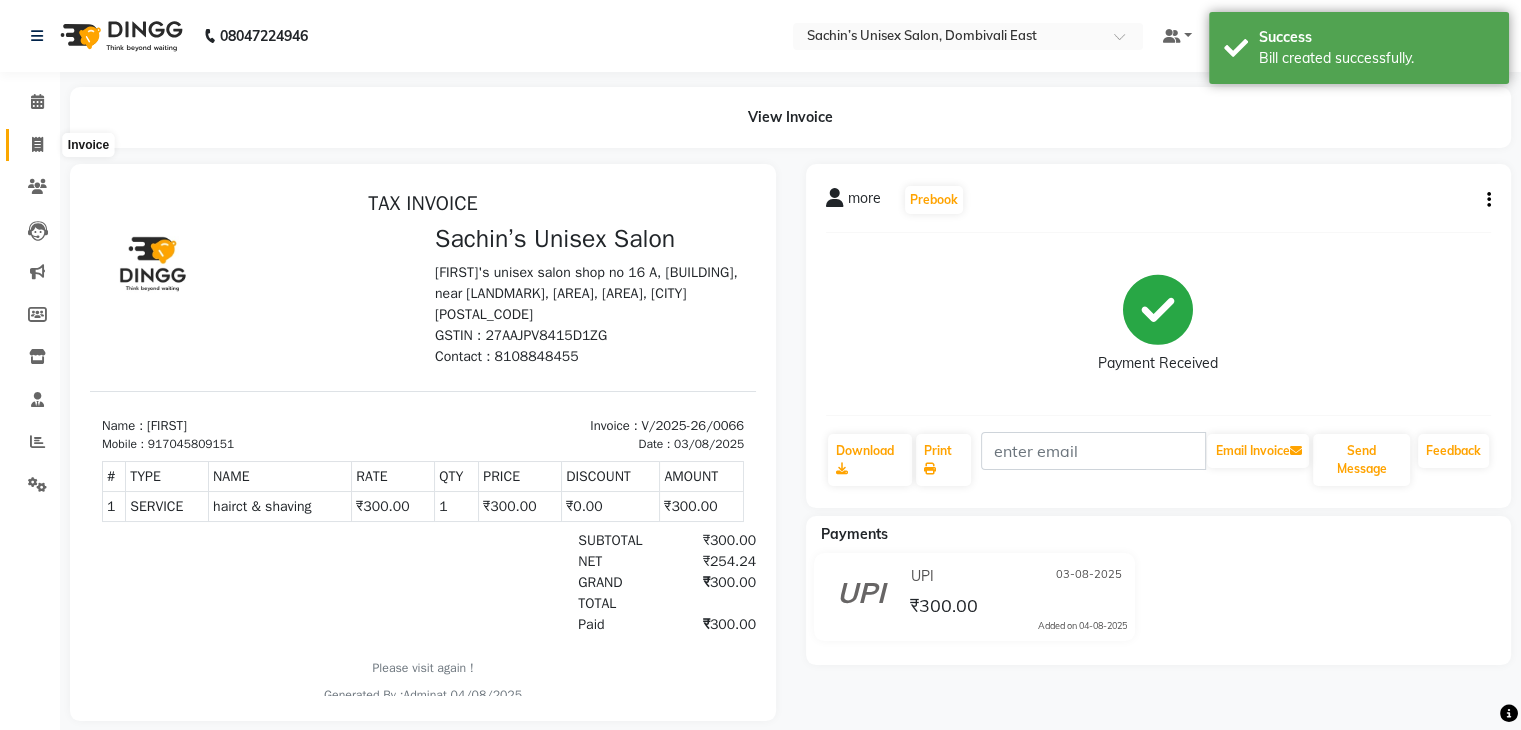 click 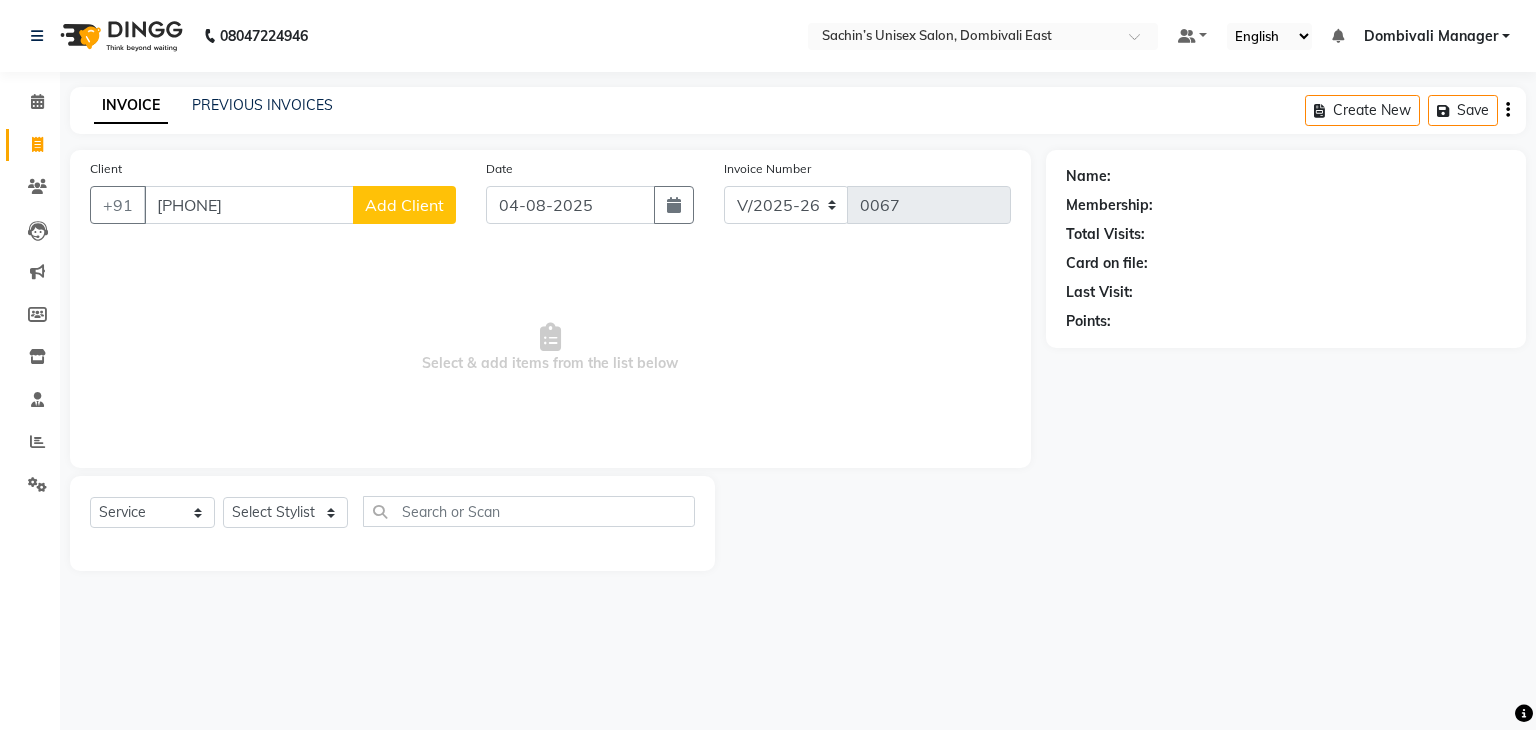 click on "Add Client" 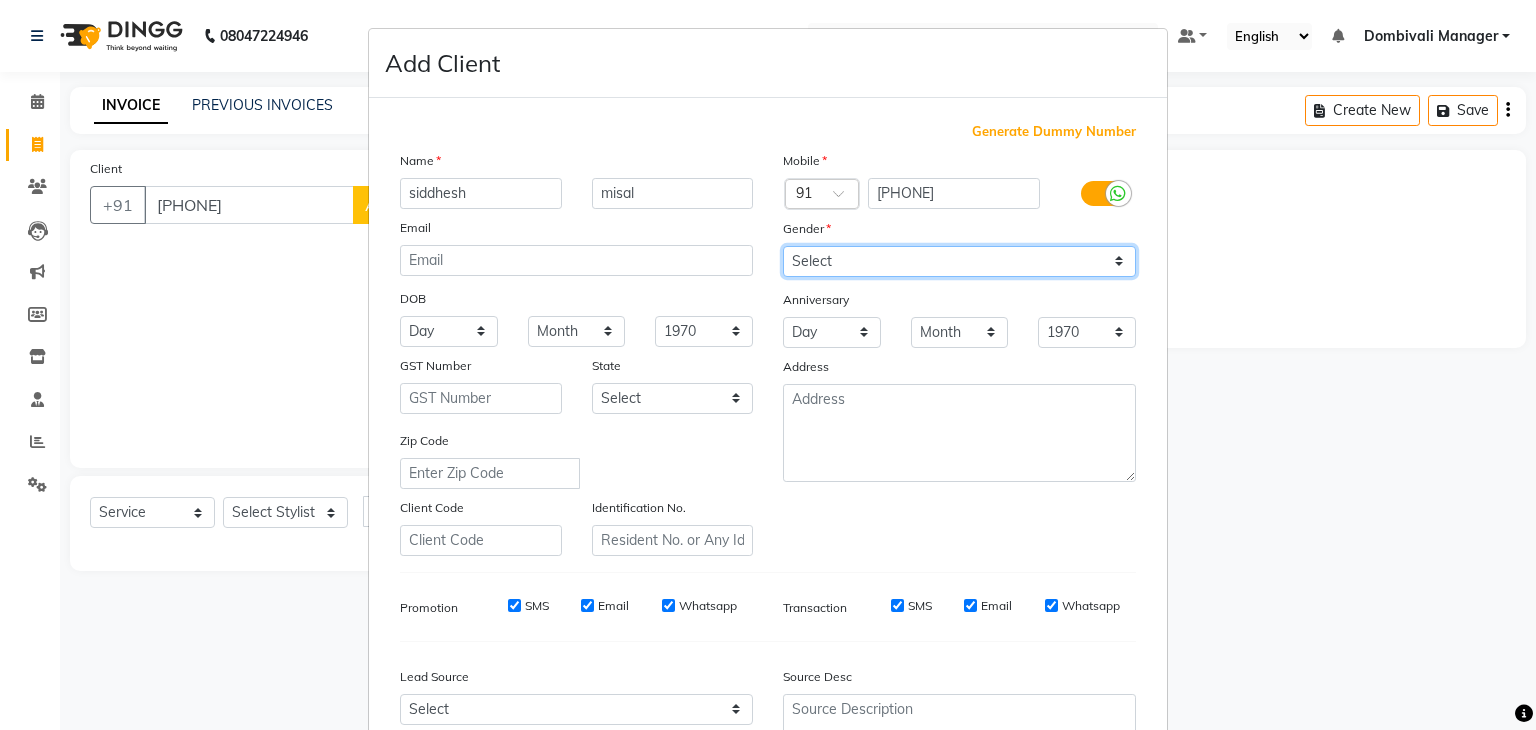 click on "Select Male Female Other Prefer Not To Say" at bounding box center [959, 261] 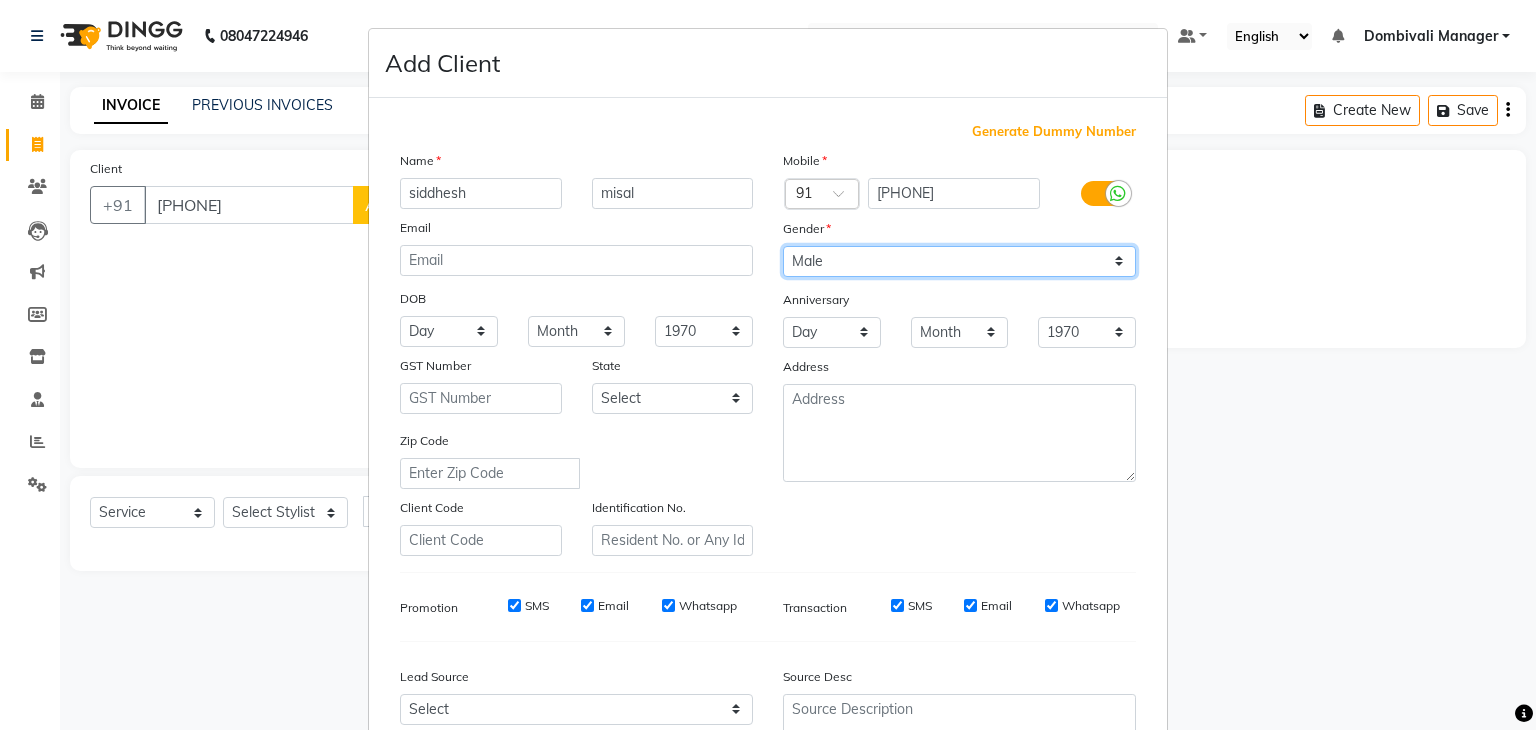 click on "Select Male Female Other Prefer Not To Say" at bounding box center (959, 261) 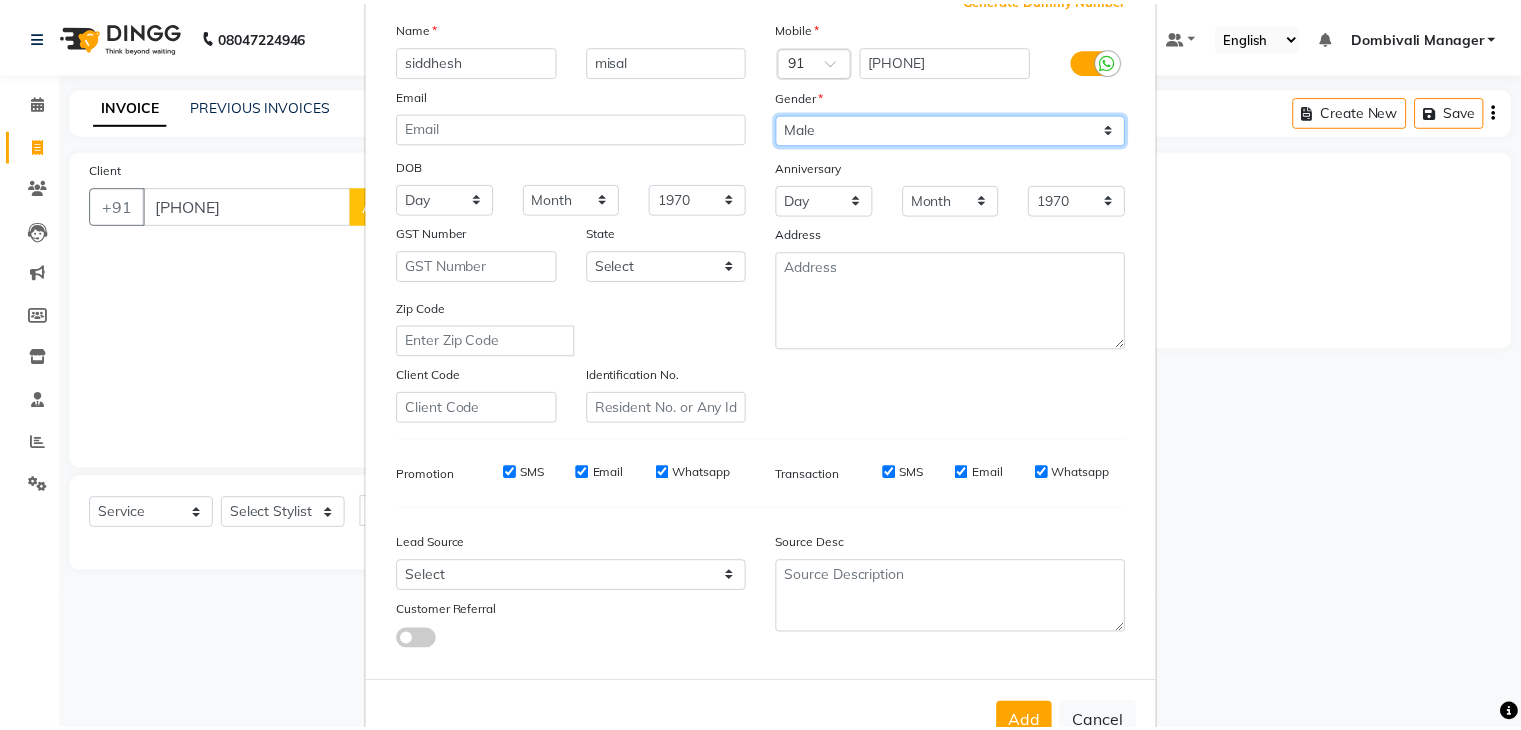 scroll, scrollTop: 203, scrollLeft: 0, axis: vertical 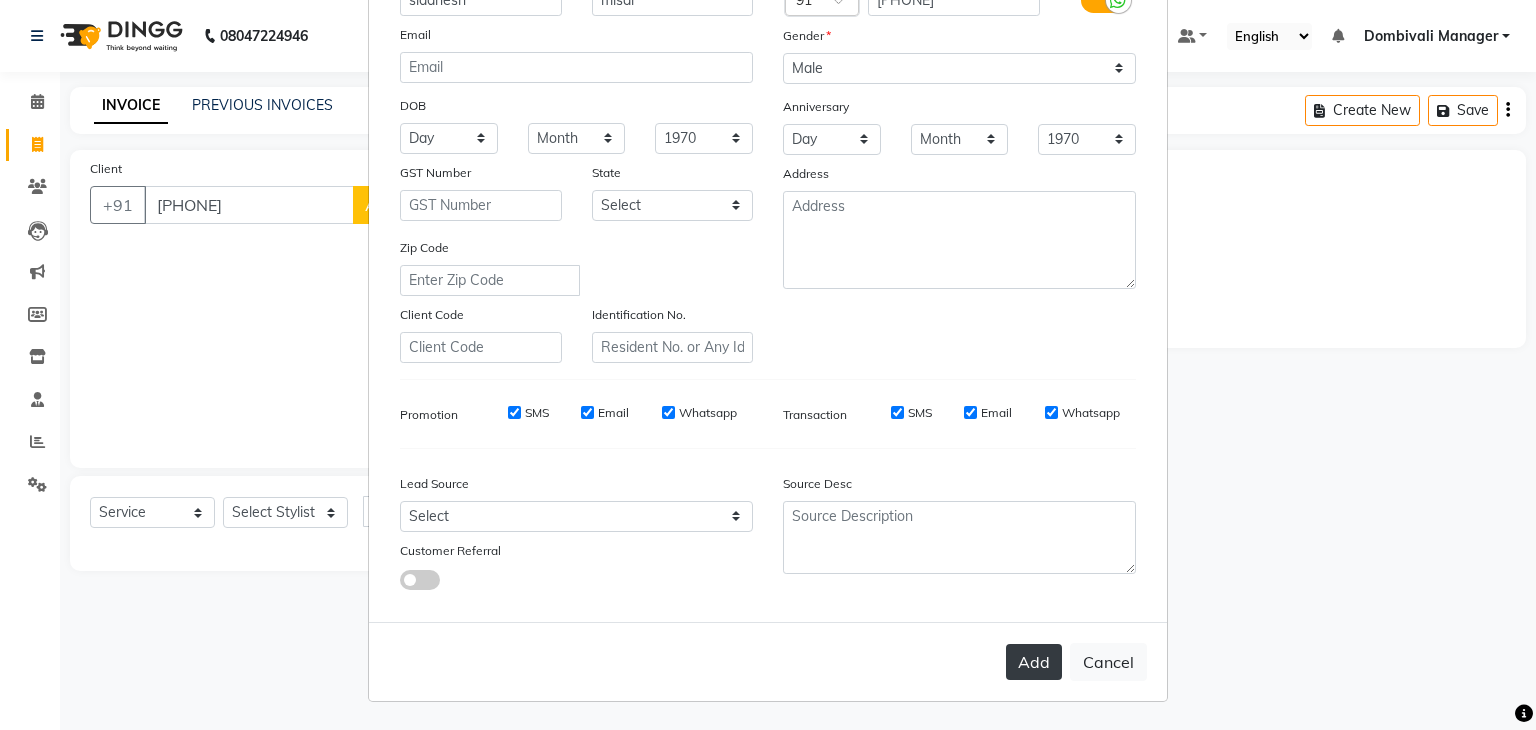 click on "Add" at bounding box center [1034, 662] 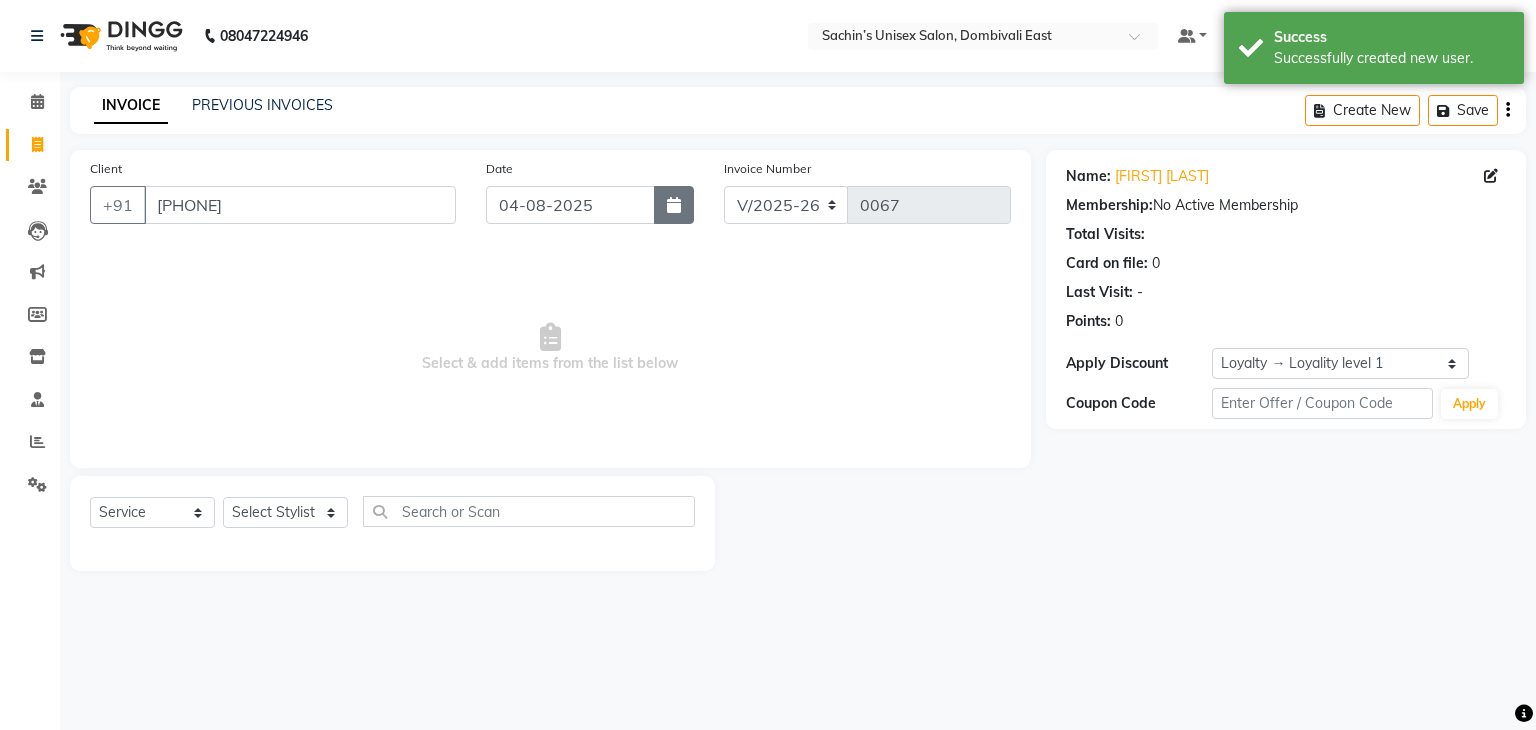 click 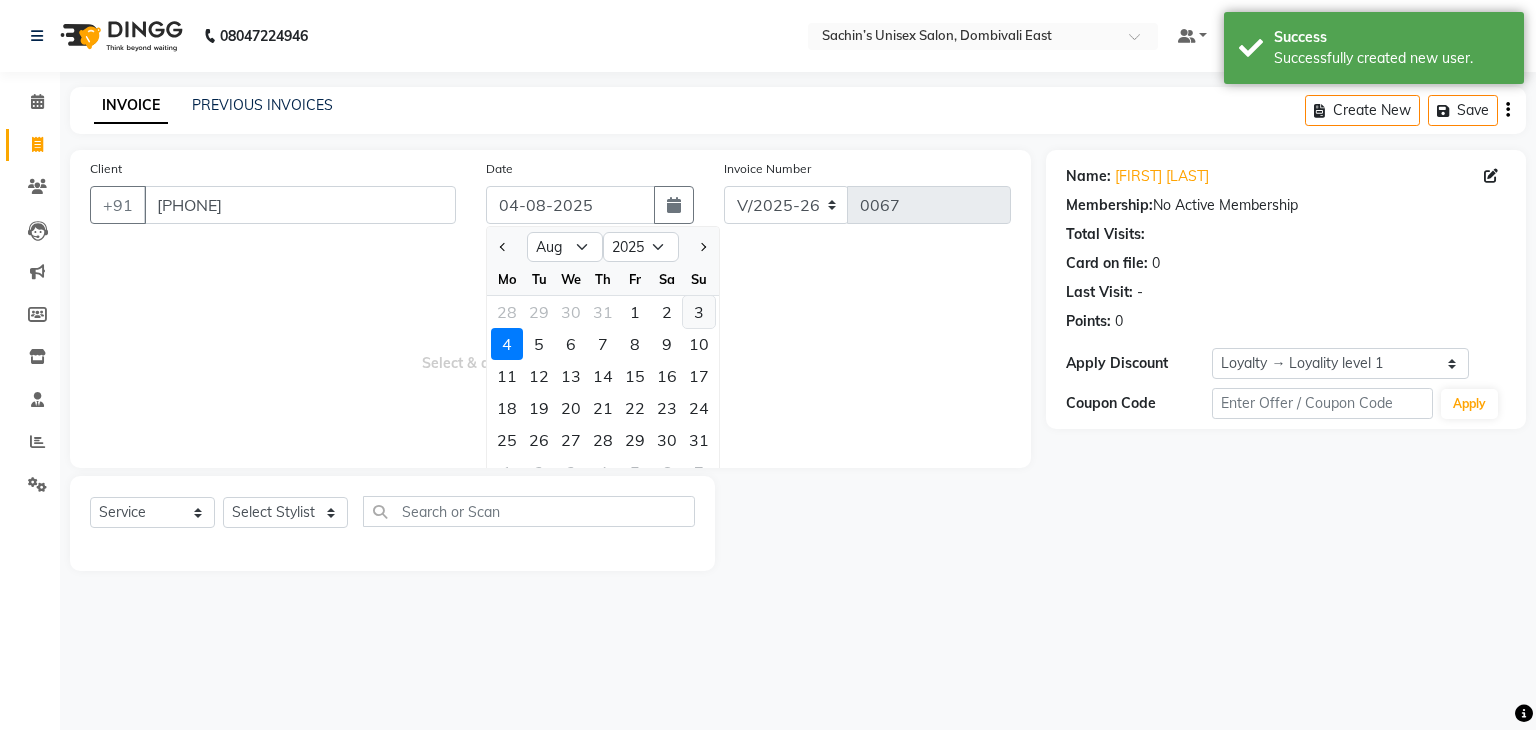 click on "3" 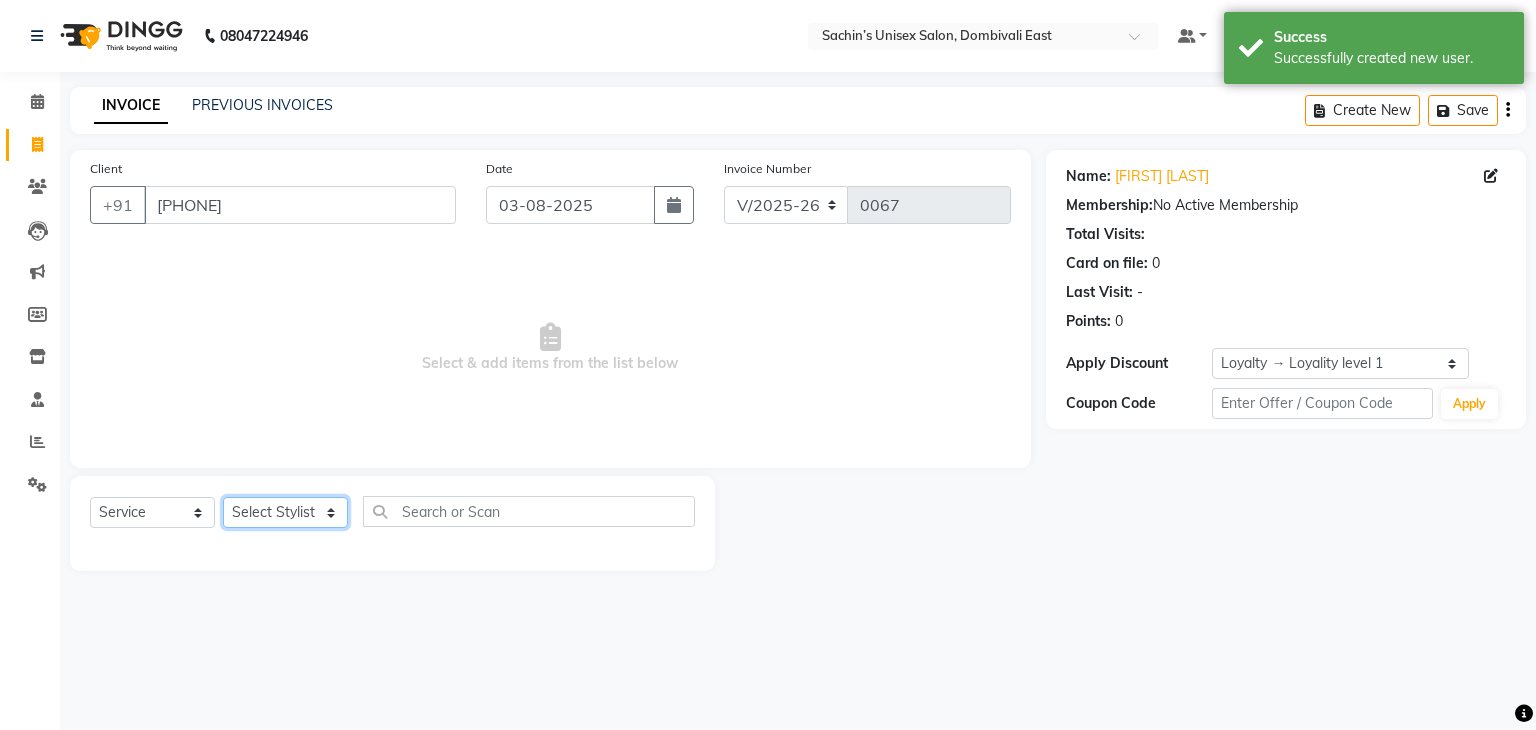 click on "Select Stylist [NAME] [CITY] Manager [NAME] [LAST] [NAME] [LAST]" 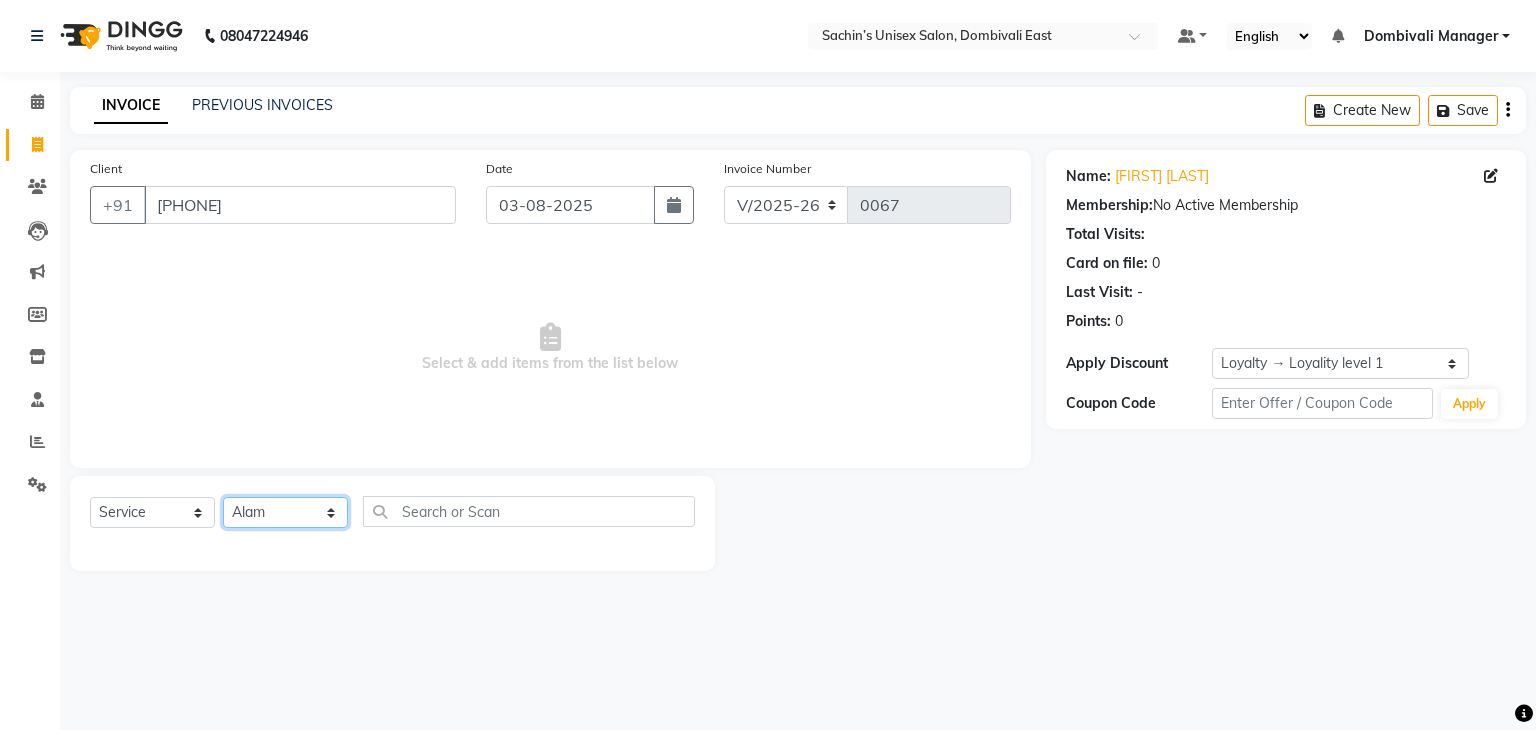 click on "Select Stylist [NAME] [CITY] Manager [NAME] [LAST] [NAME] [LAST]" 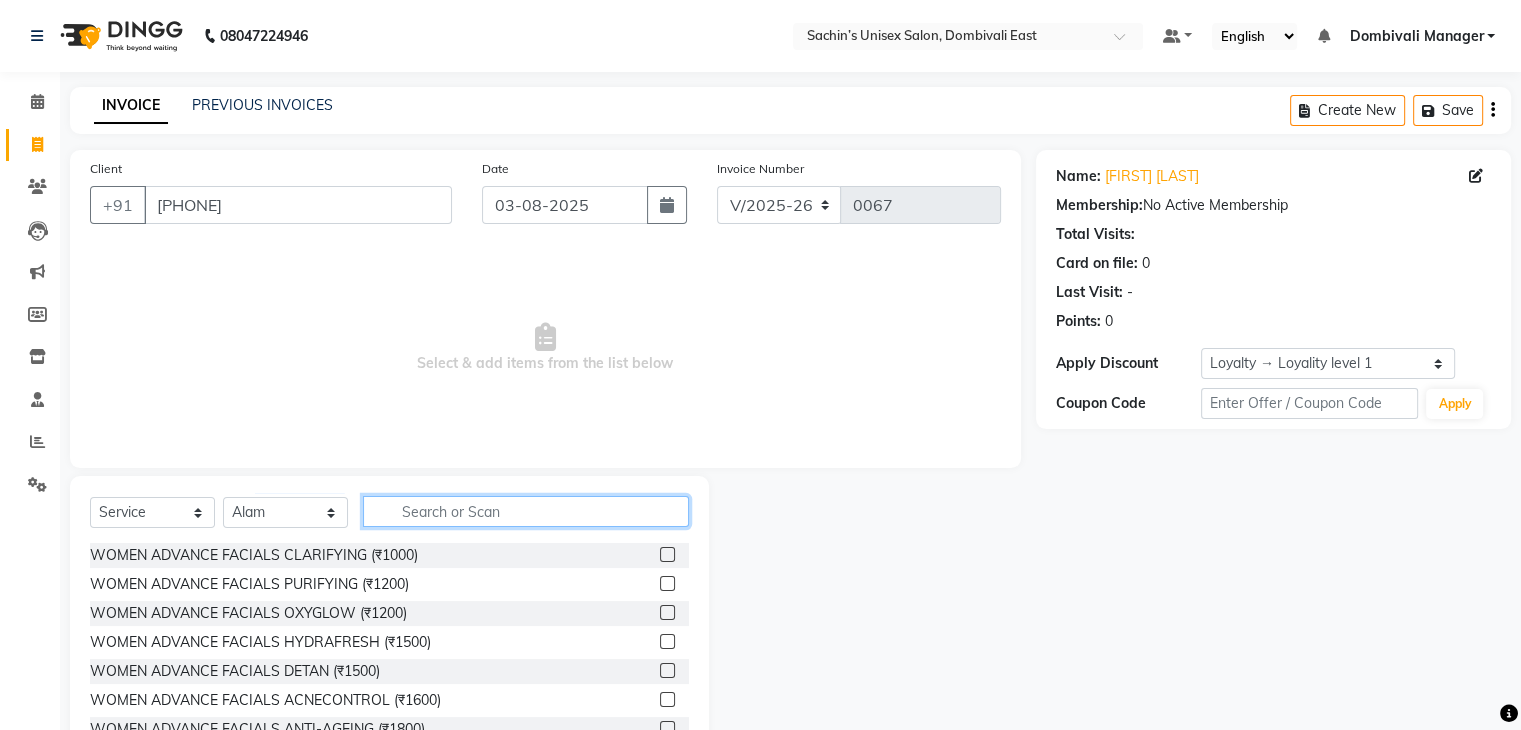 click 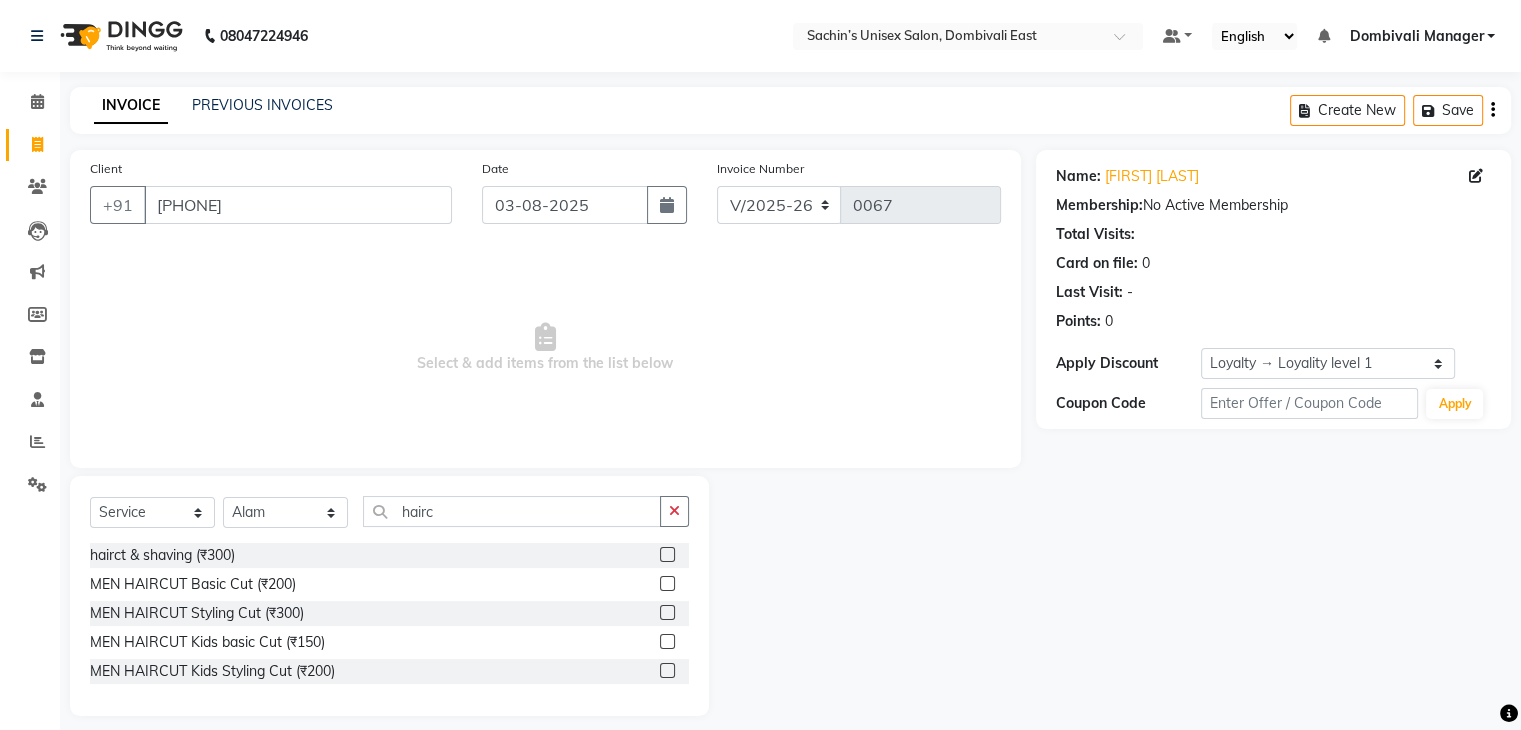 click 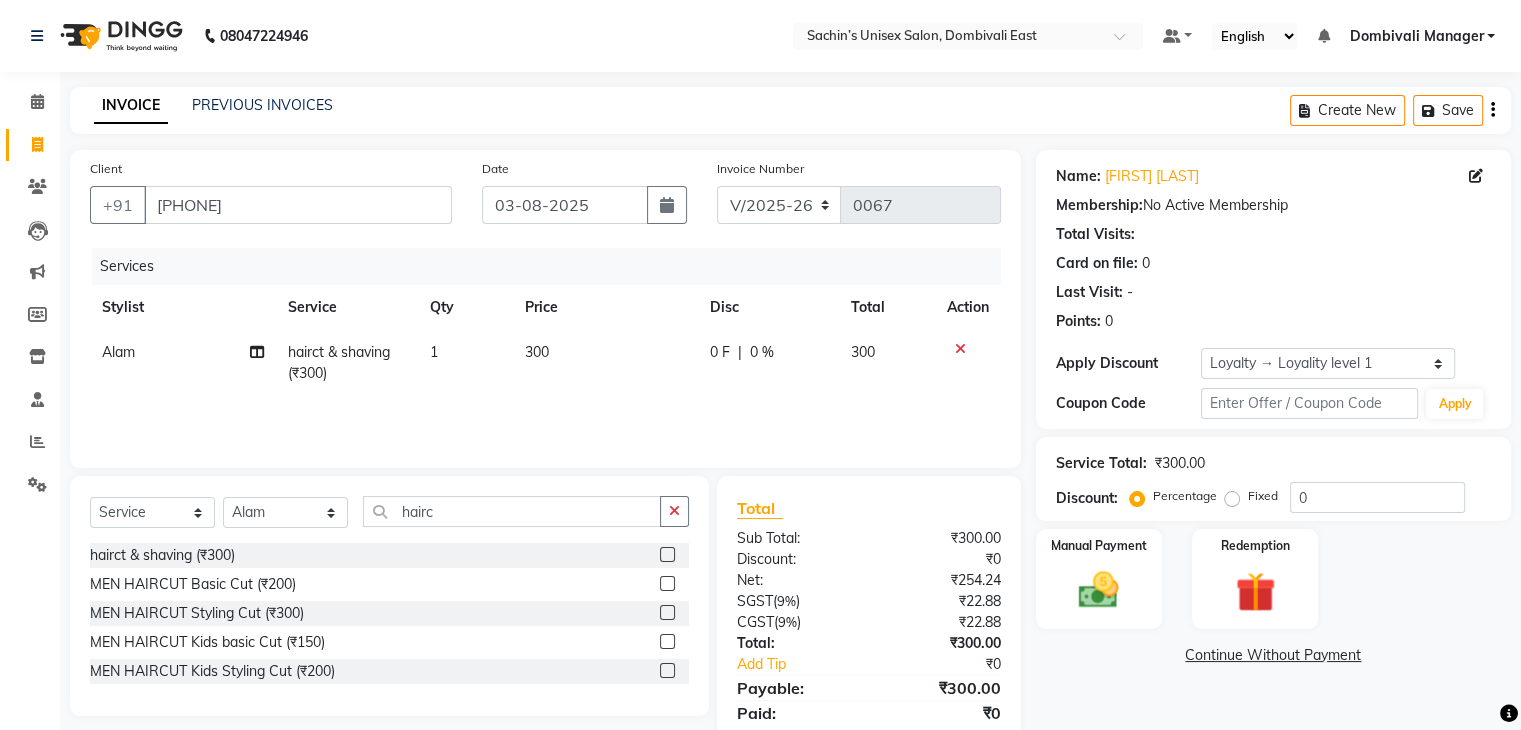scroll, scrollTop: 71, scrollLeft: 0, axis: vertical 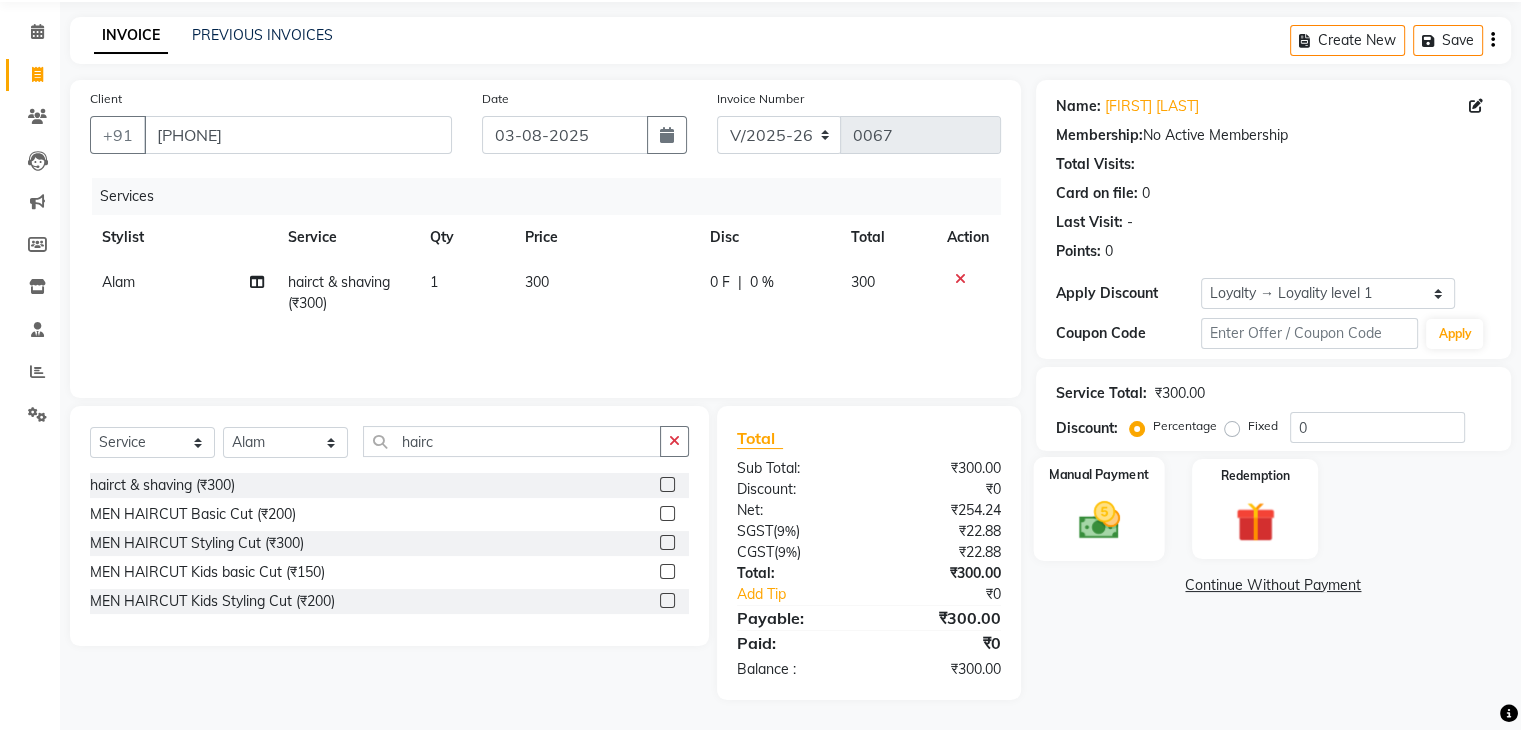 click on "Manual Payment" 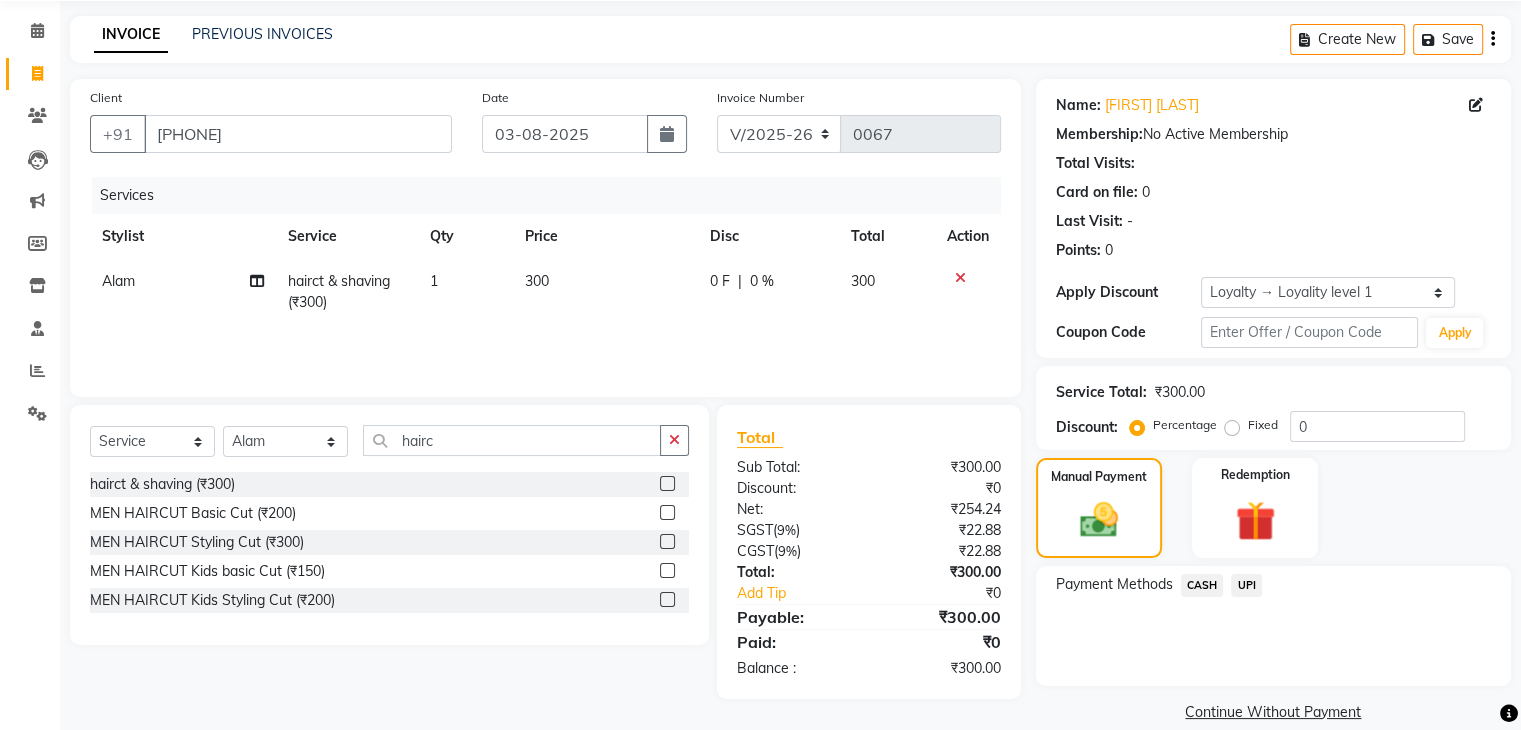 click on "UPI" 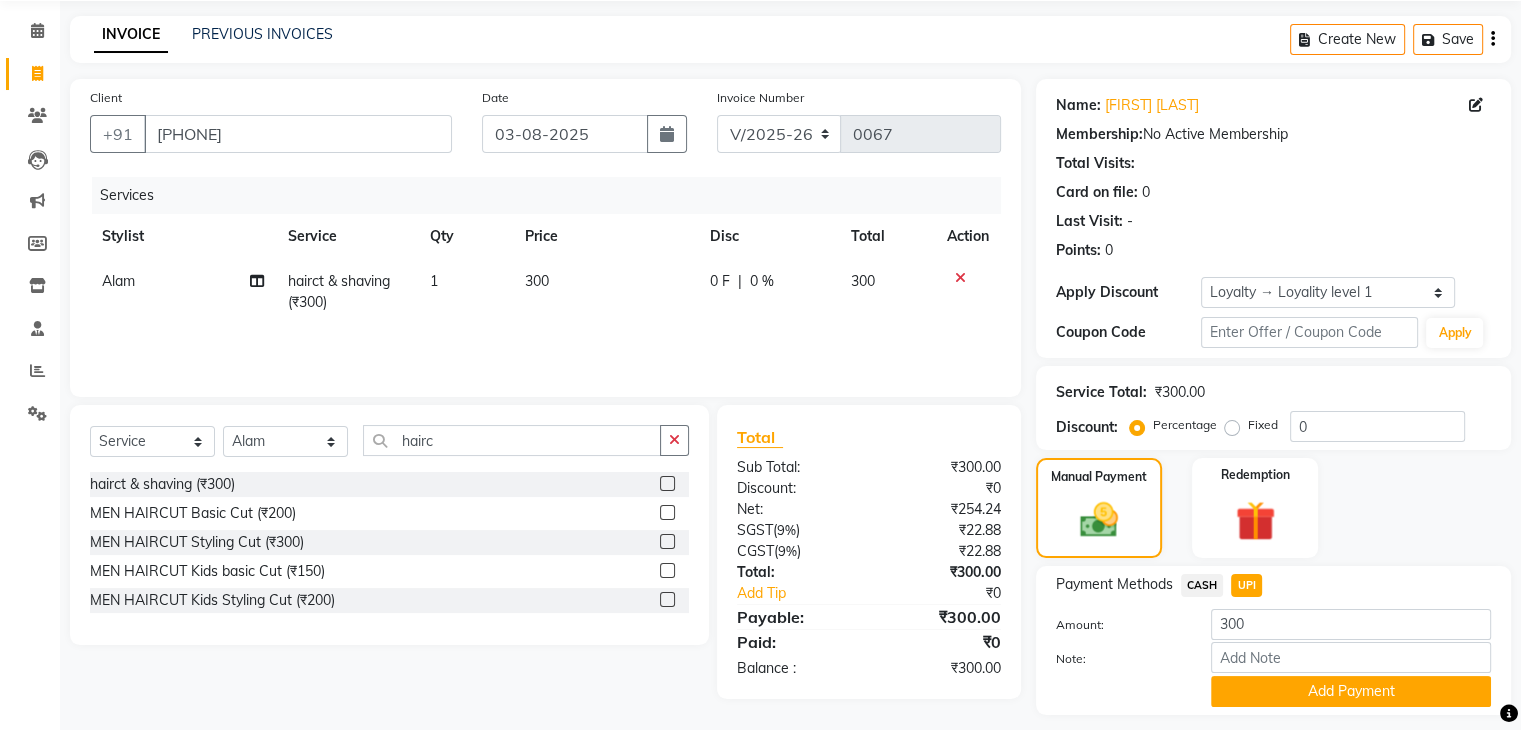 click on "Add Payment" 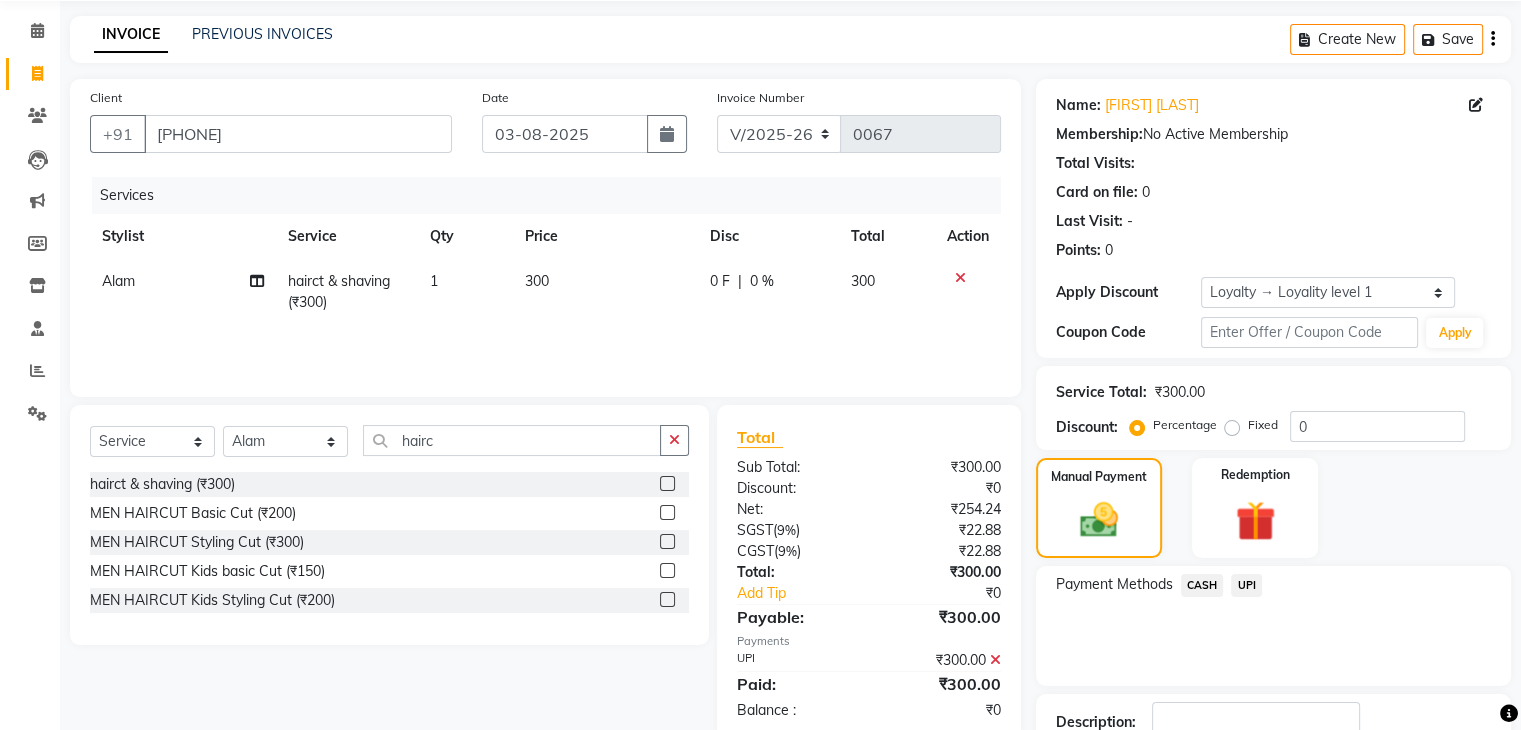 scroll, scrollTop: 212, scrollLeft: 0, axis: vertical 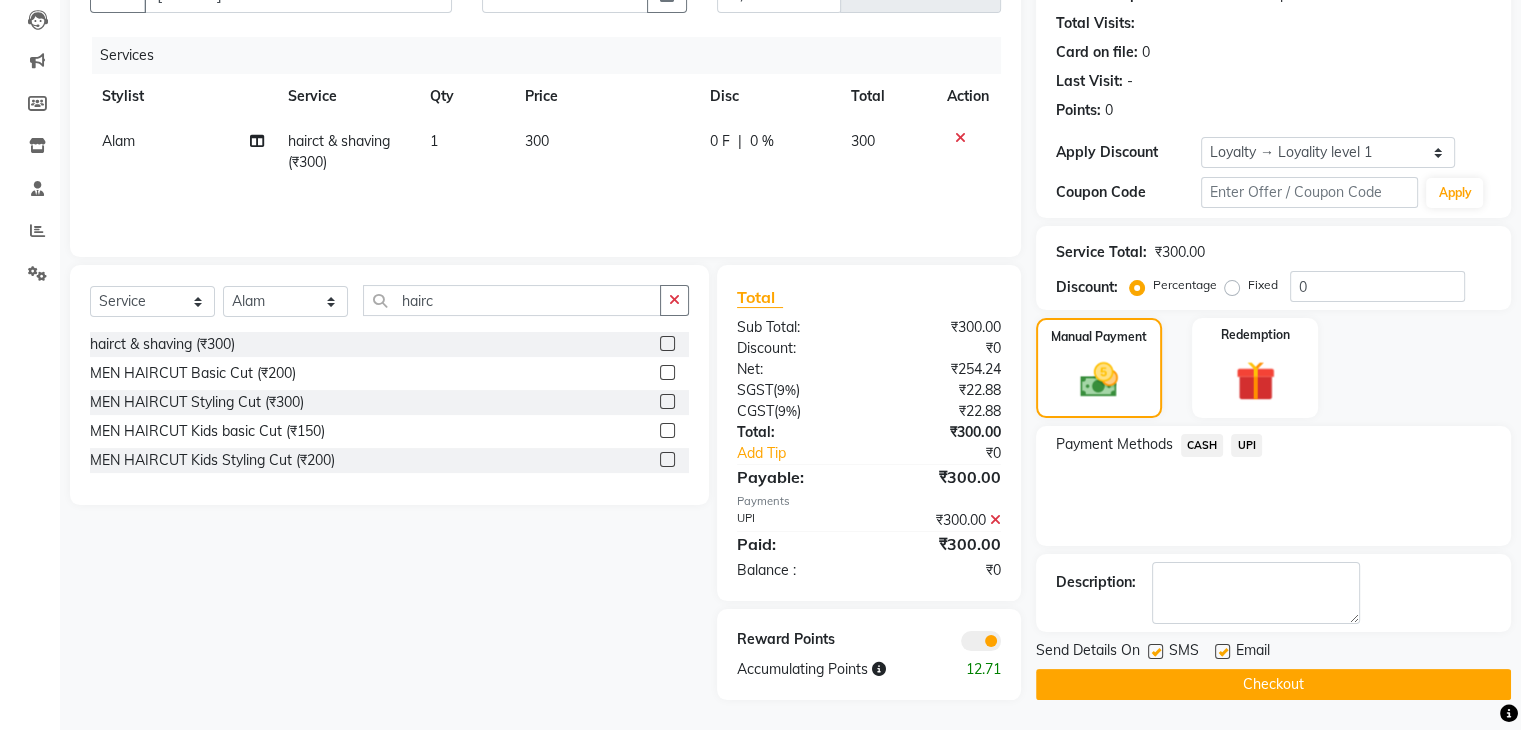 click on "Checkout" 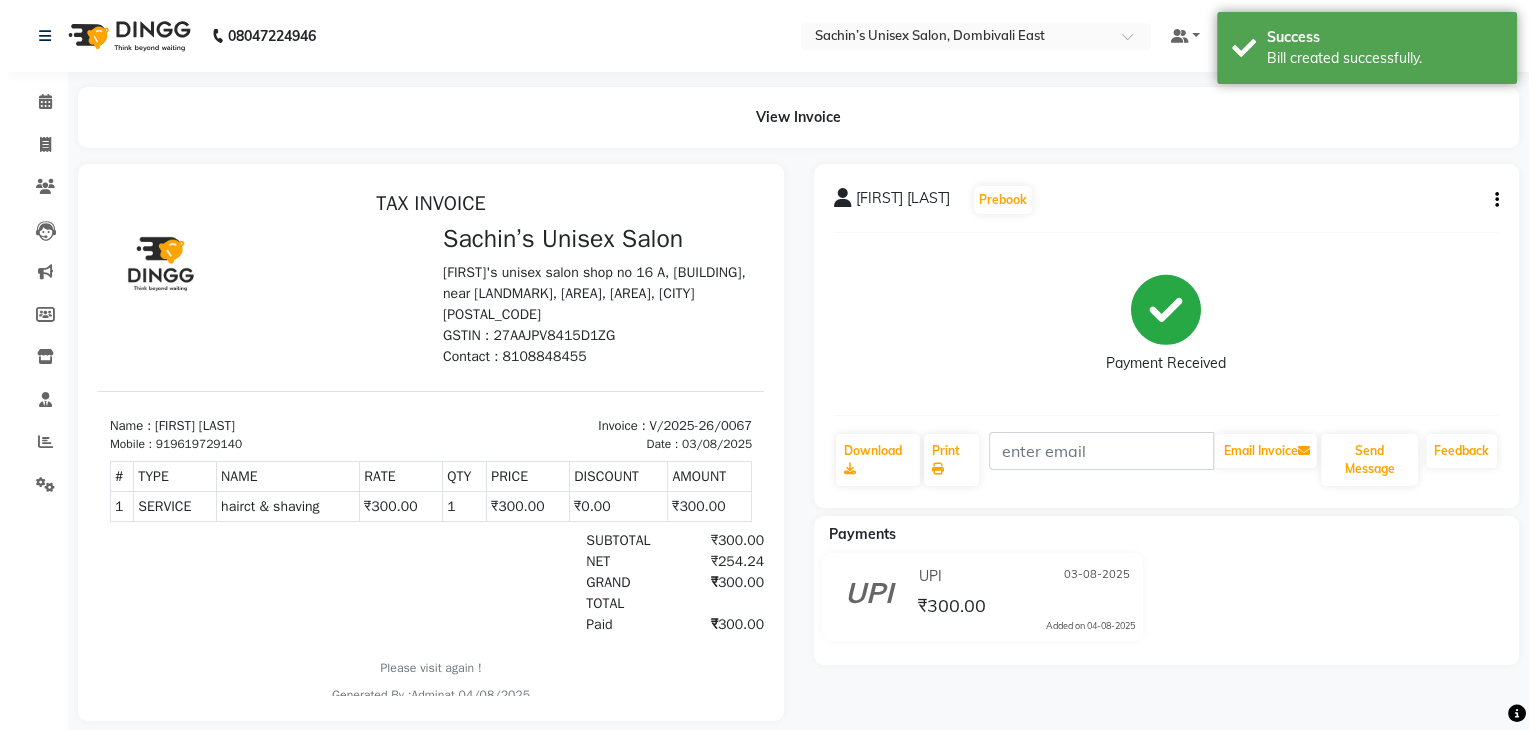 scroll, scrollTop: 0, scrollLeft: 0, axis: both 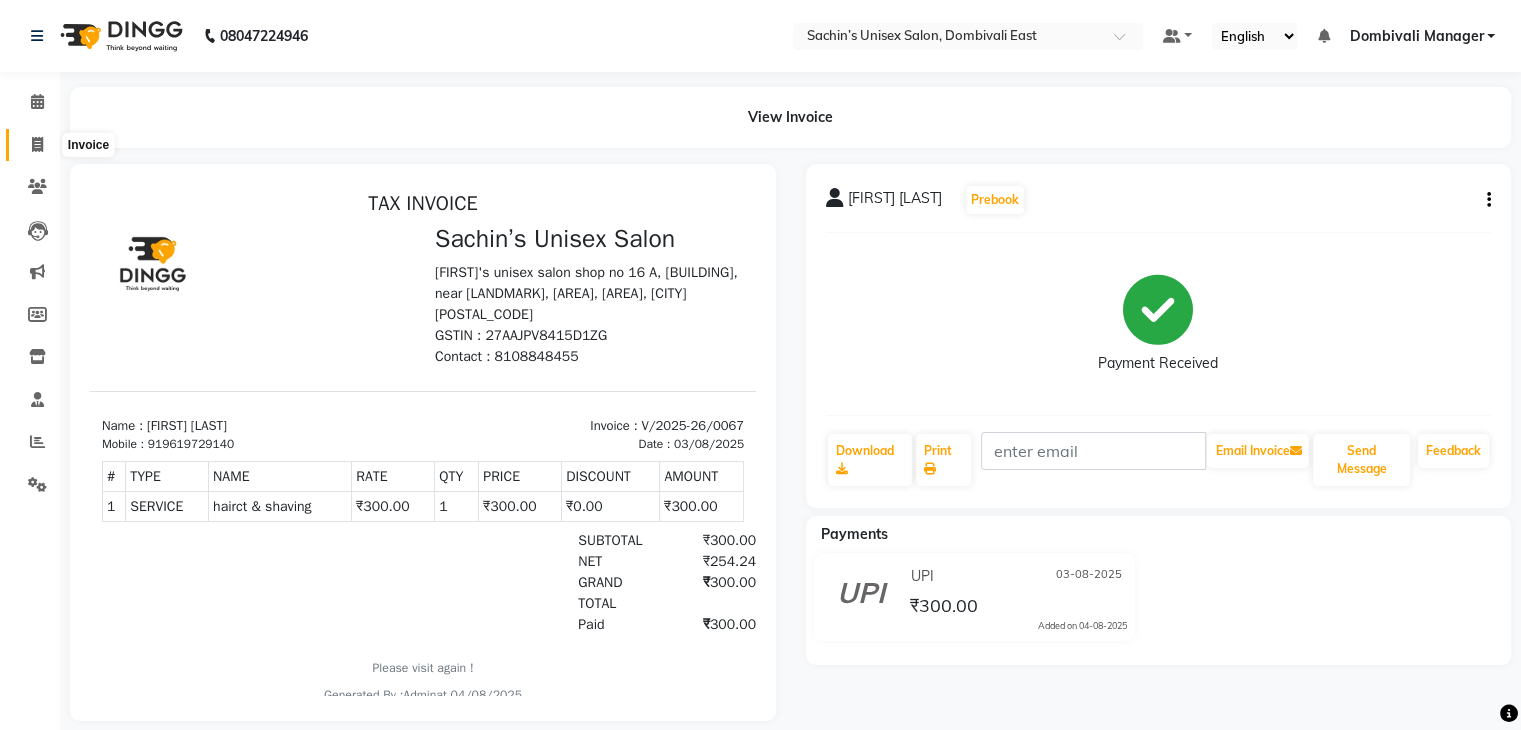 click 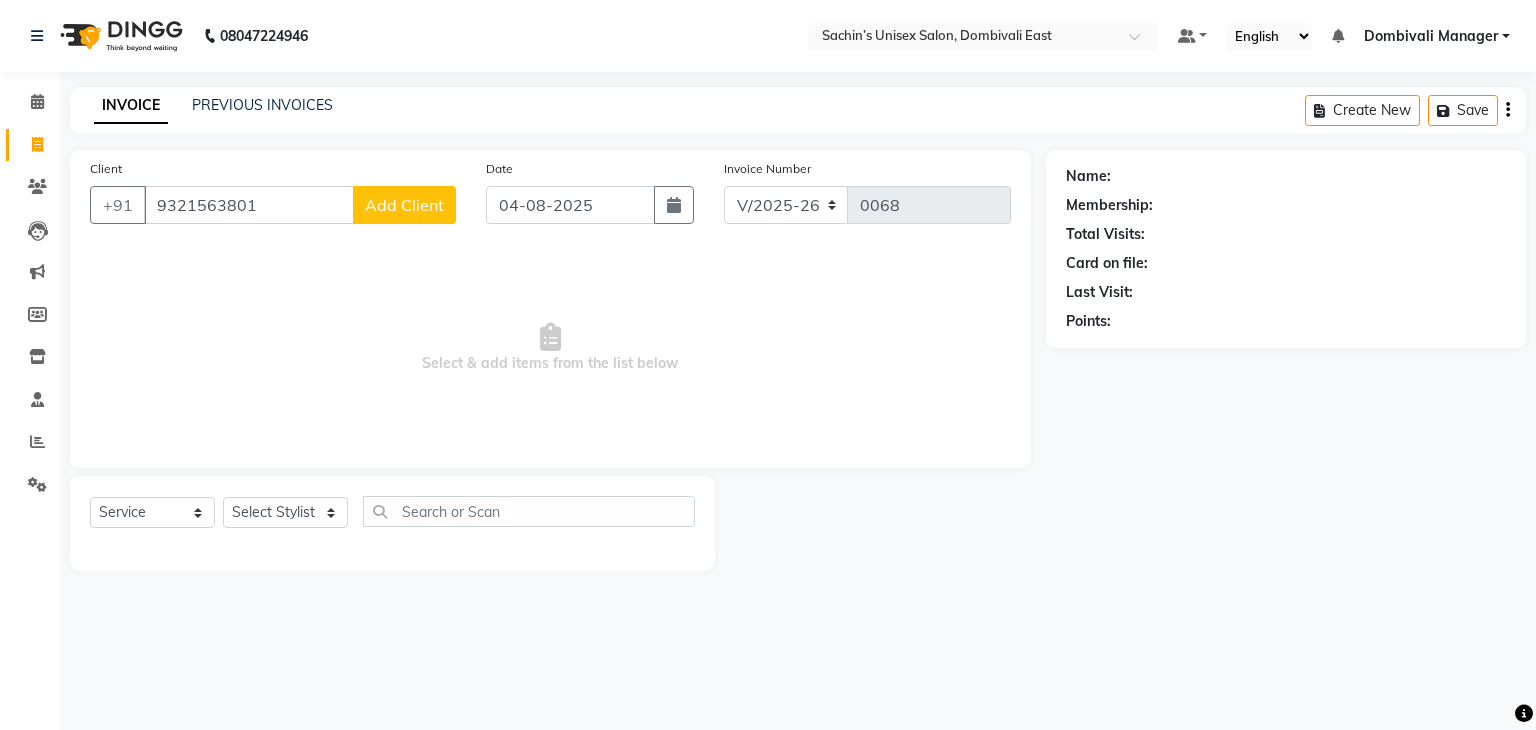 click on "Add Client" 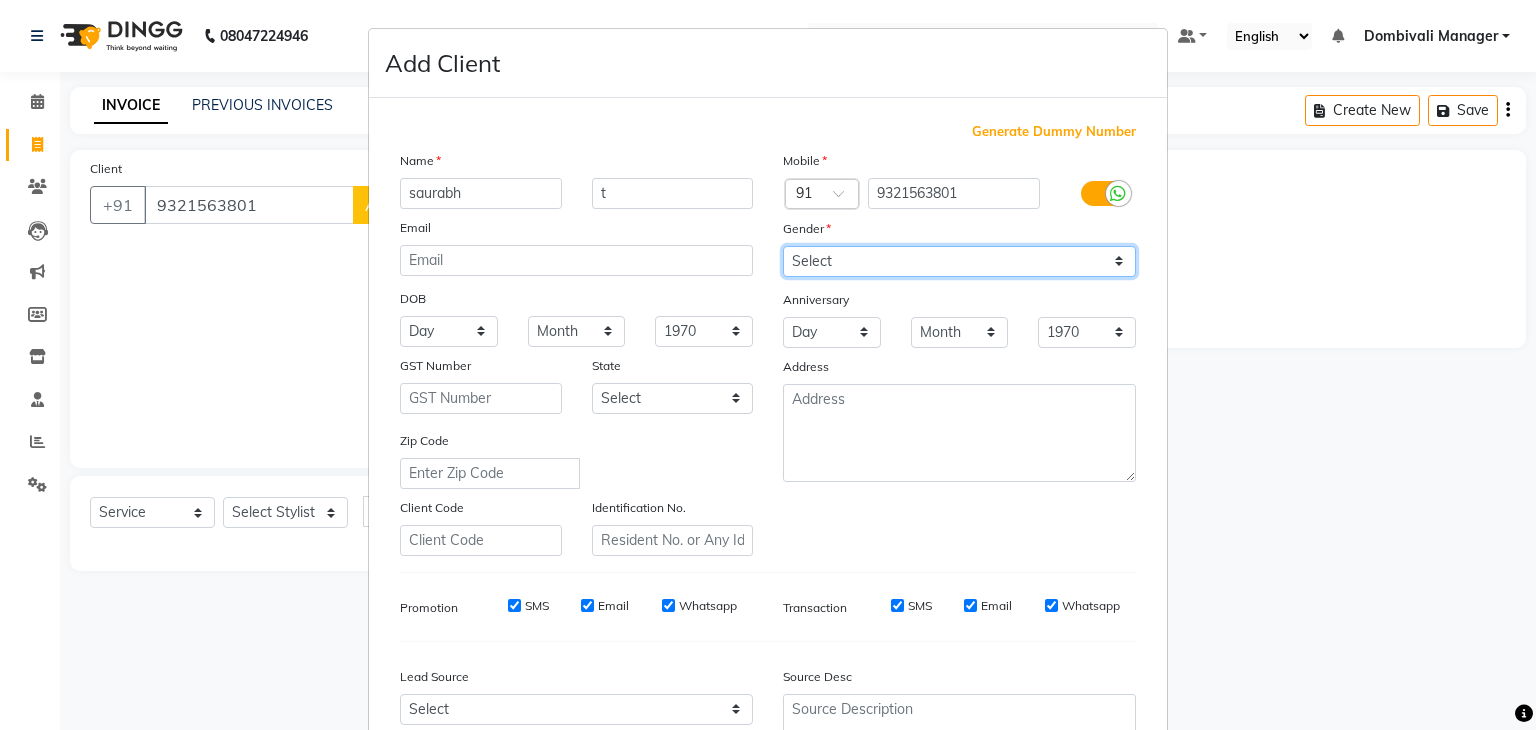click on "Select Male Female Other Prefer Not To Say" at bounding box center (959, 261) 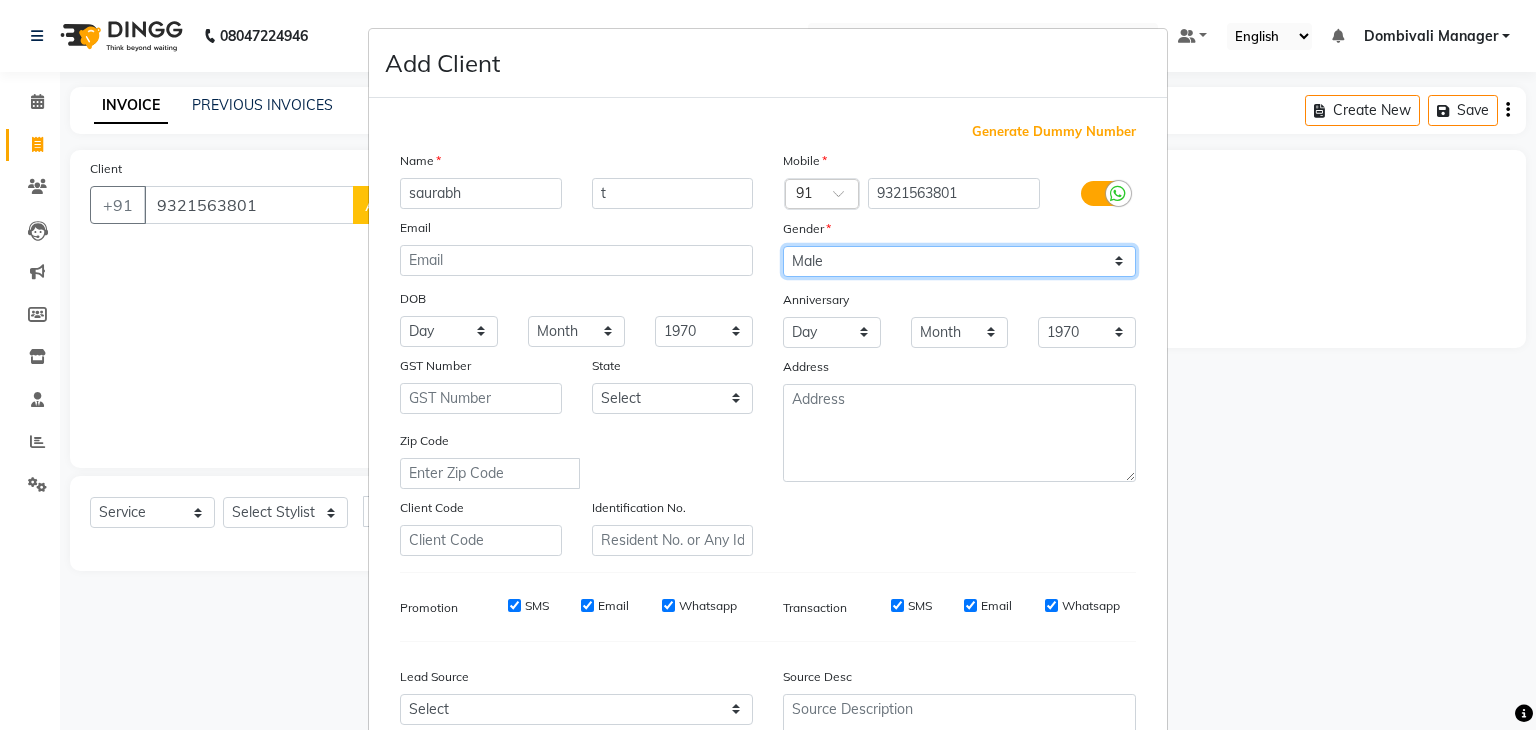 click on "Select Male Female Other Prefer Not To Say" at bounding box center (959, 261) 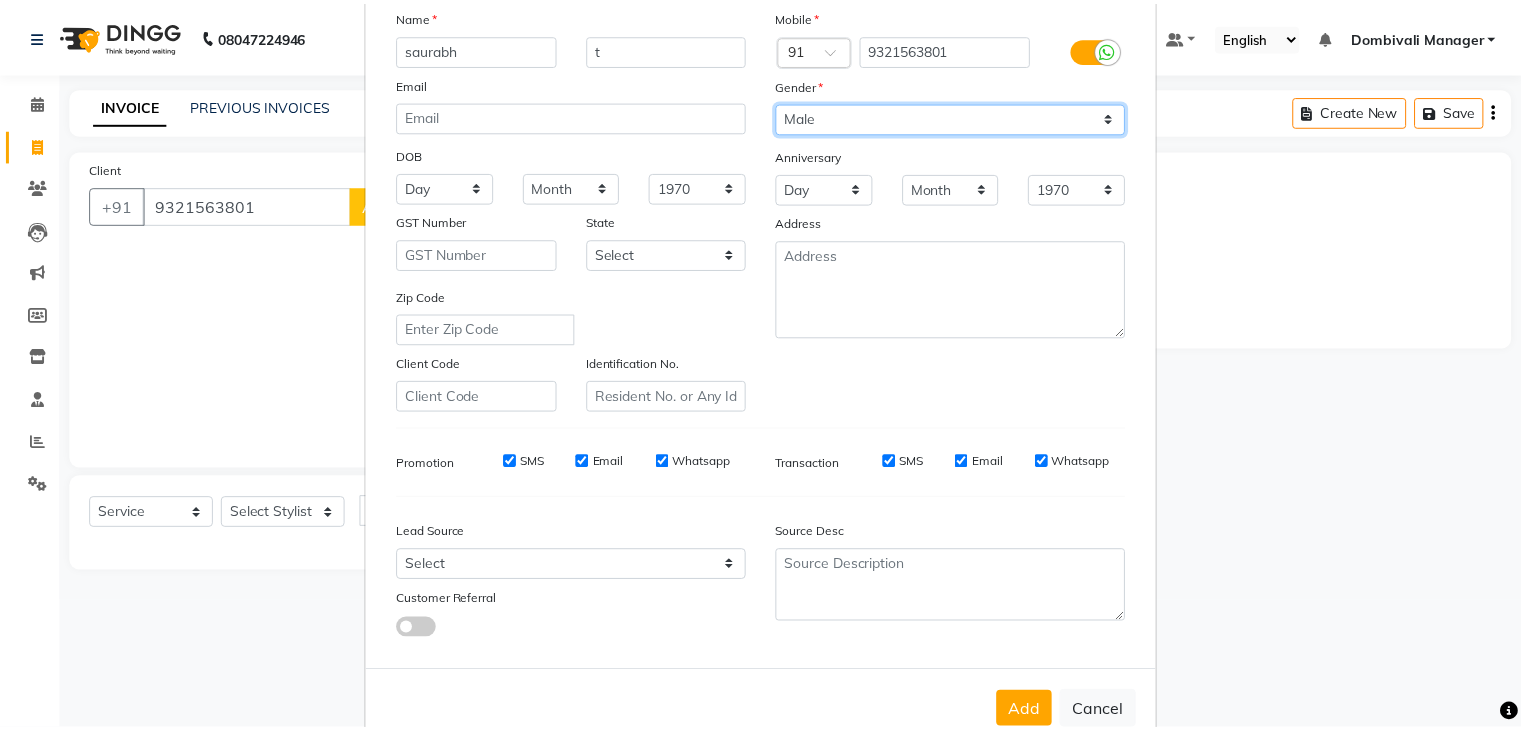 scroll, scrollTop: 203, scrollLeft: 0, axis: vertical 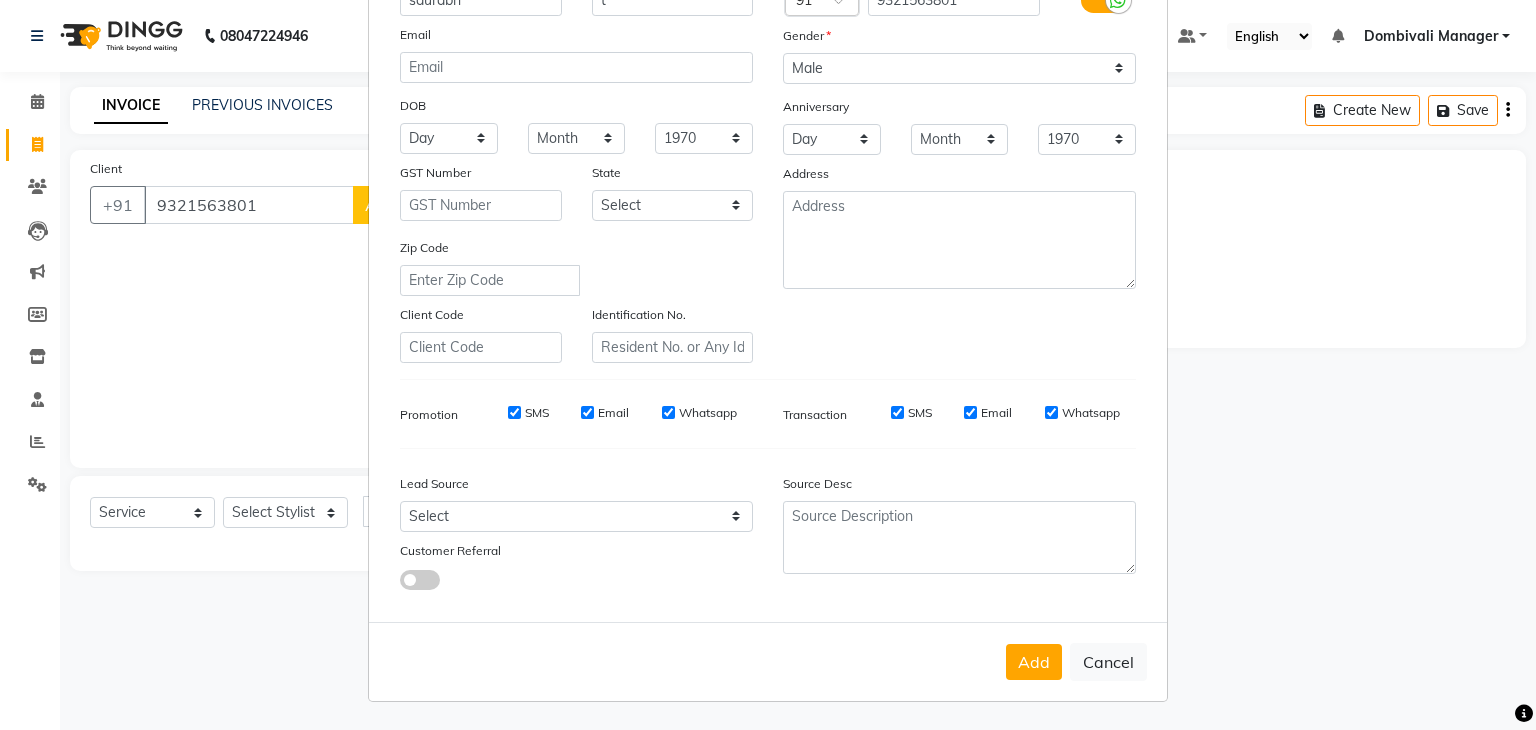 click on "Add   Cancel" at bounding box center [768, 661] 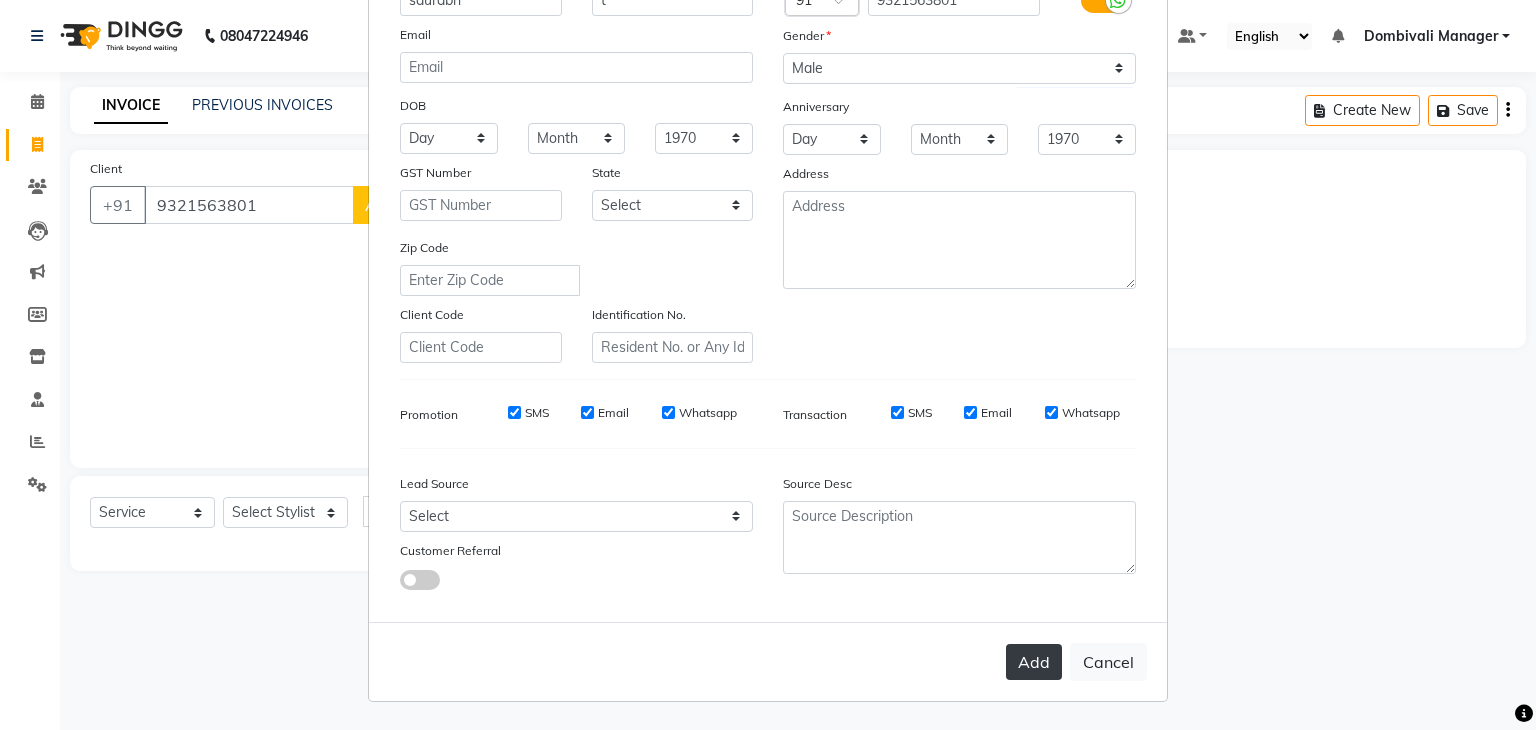 click on "Add" at bounding box center [1034, 662] 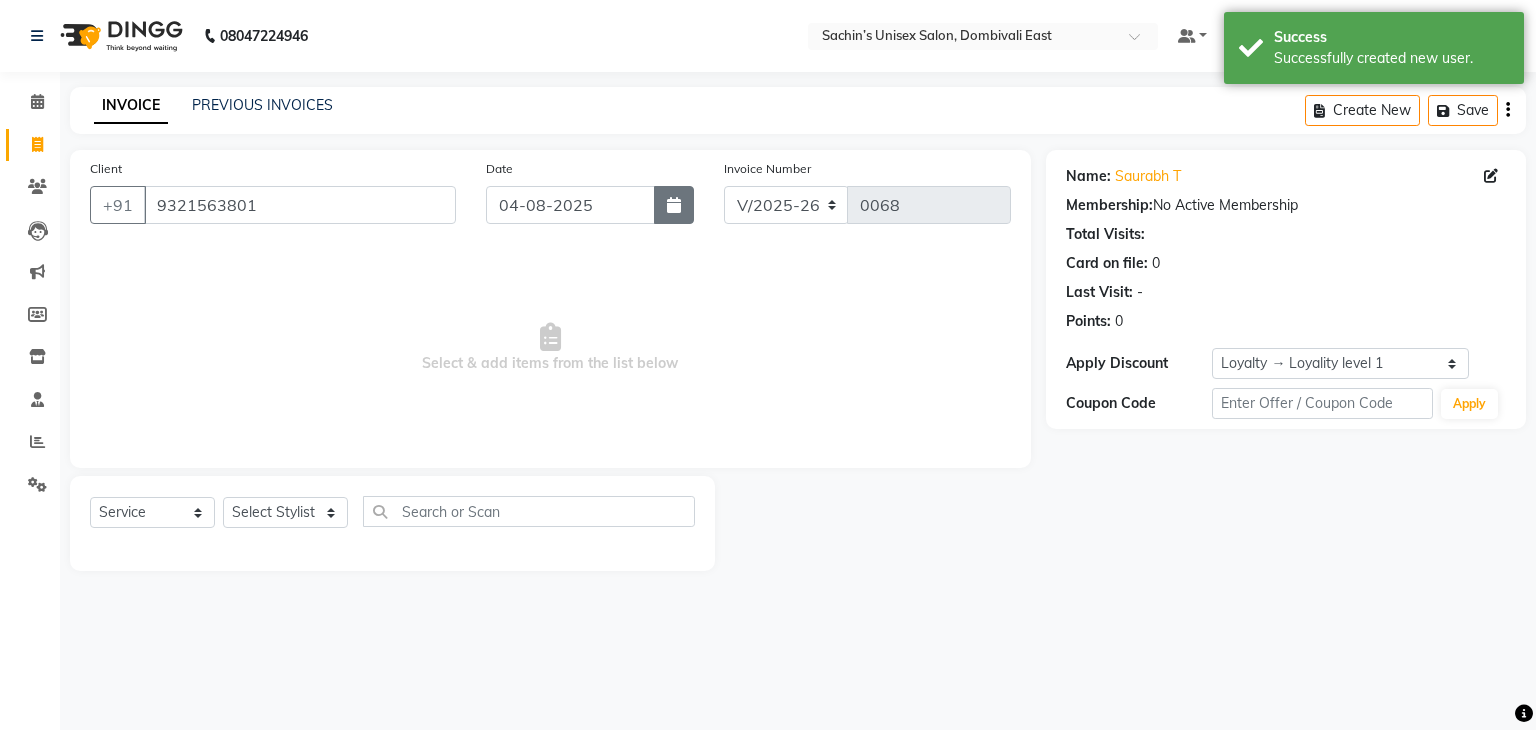 click 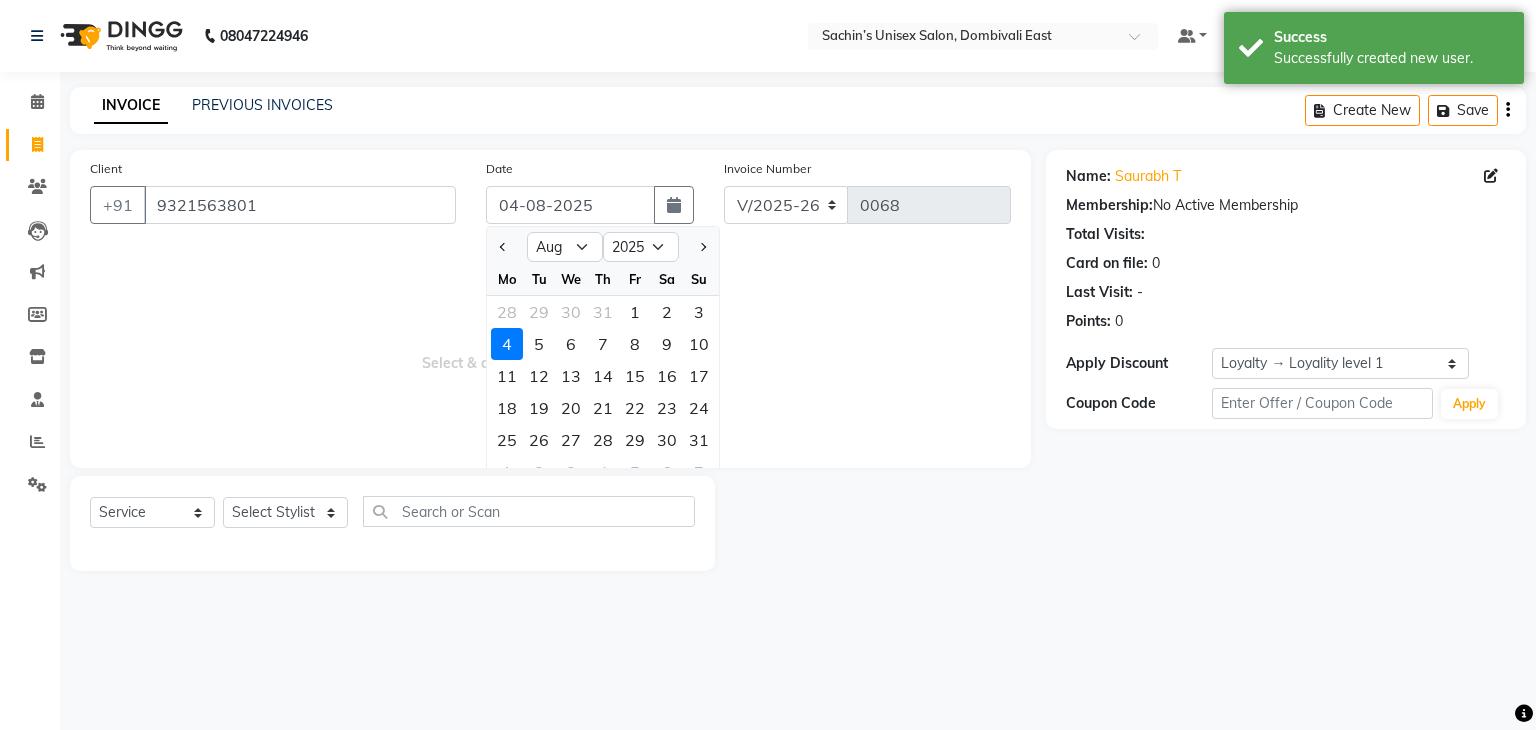 drag, startPoint x: 699, startPoint y: 313, endPoint x: 688, endPoint y: 306, distance: 13.038404 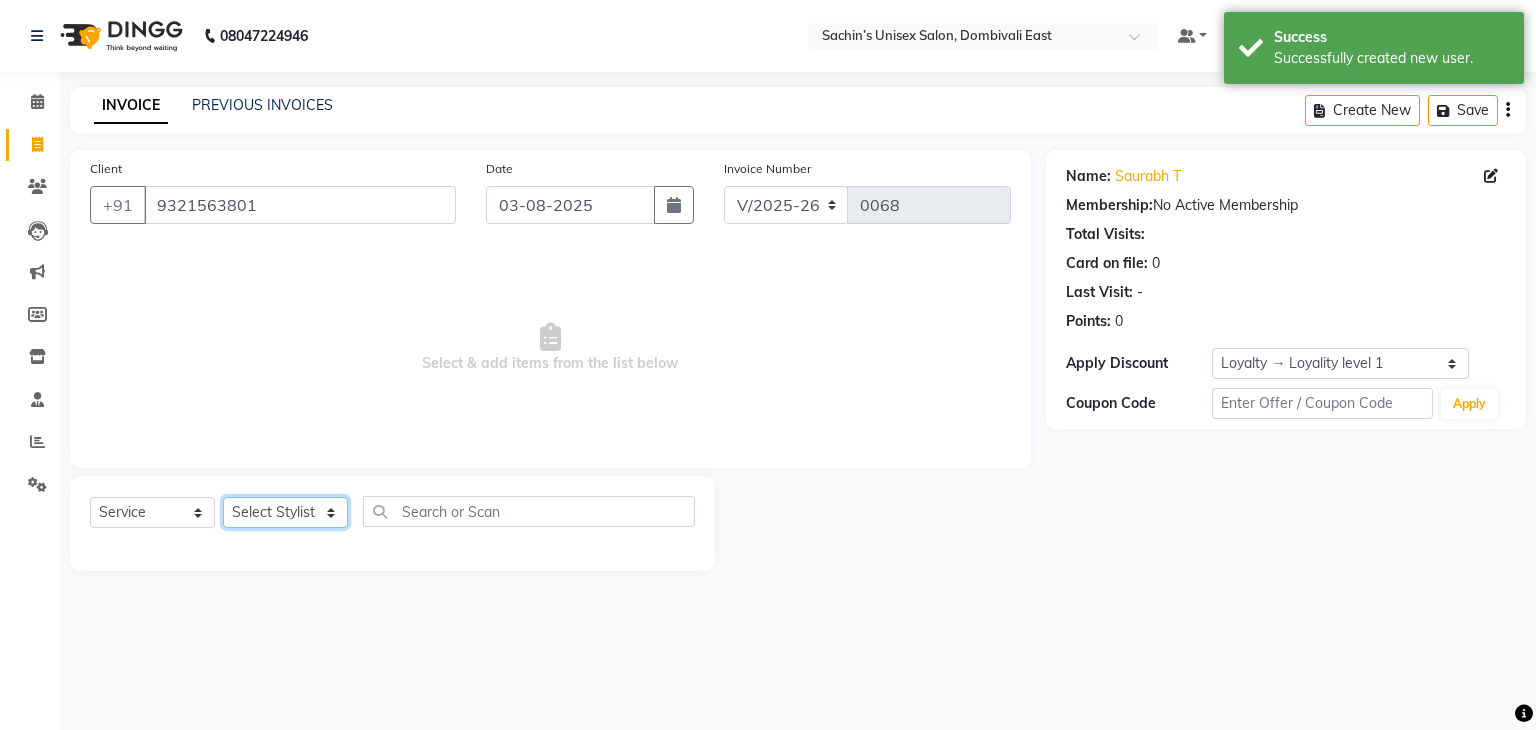 click on "Select Stylist [NAME] [CITY] Manager [NAME] [LAST] [NAME] [LAST]" 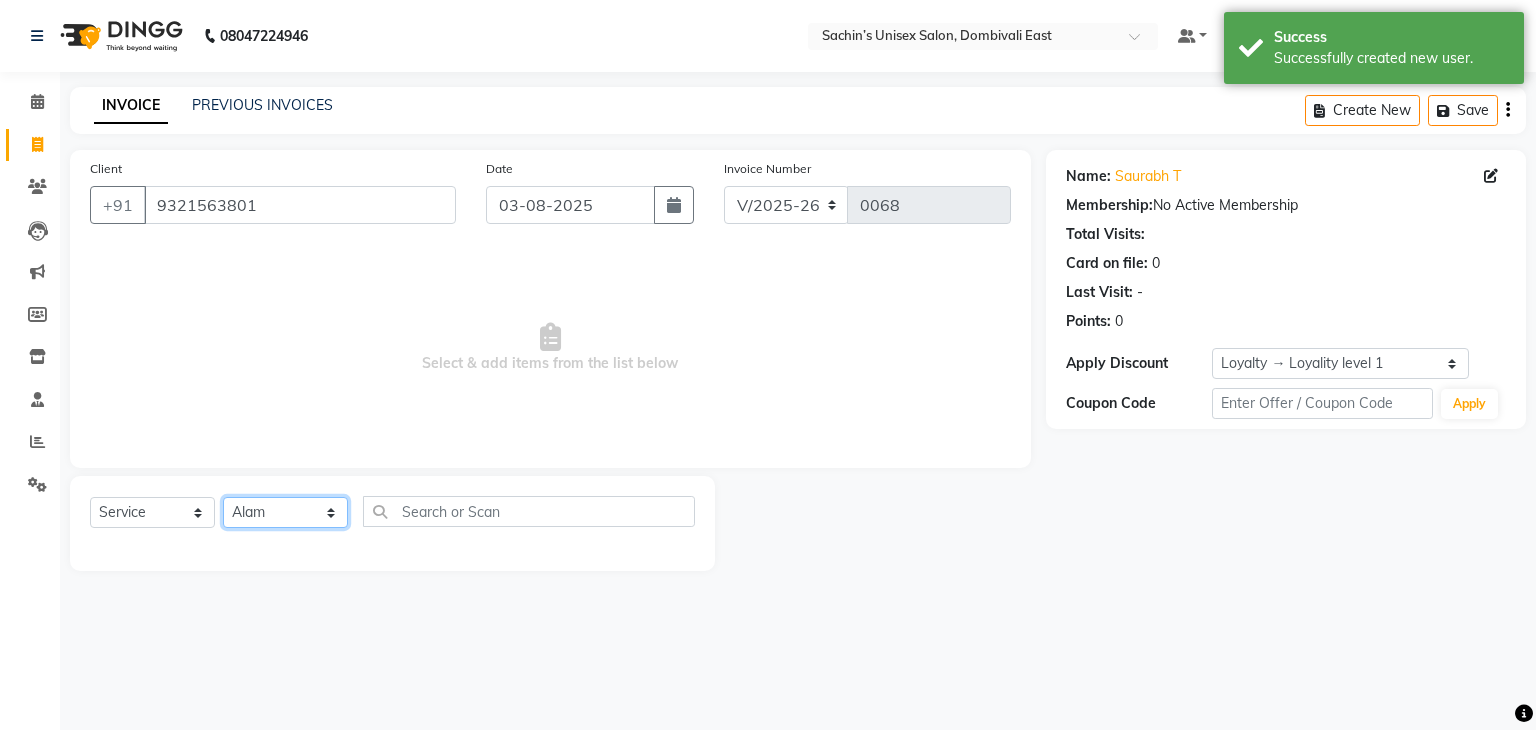 click on "Select Stylist [NAME] [CITY] Manager [NAME] [LAST] [NAME] [LAST]" 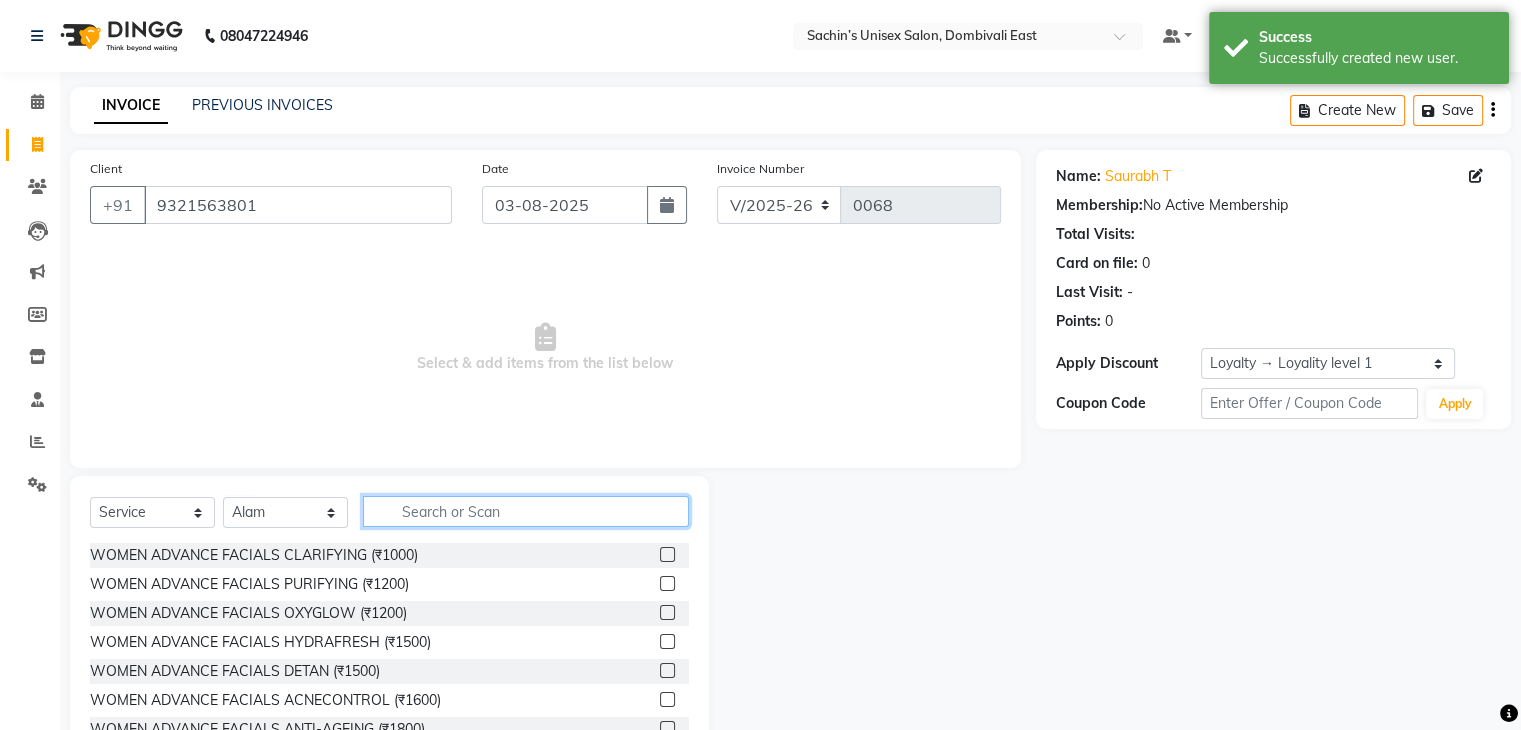 click 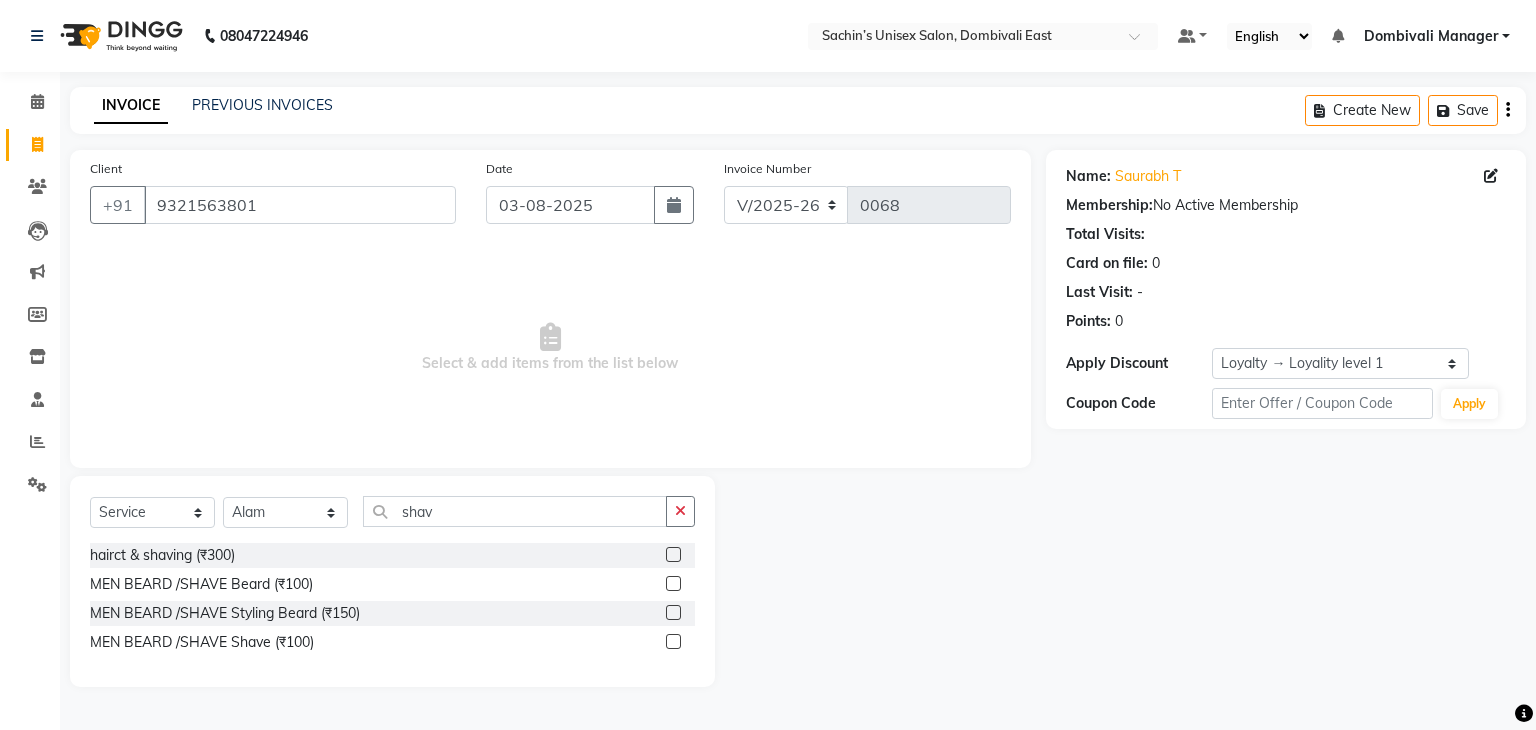 drag, startPoint x: 668, startPoint y: 585, endPoint x: 680, endPoint y: 575, distance: 15.6205 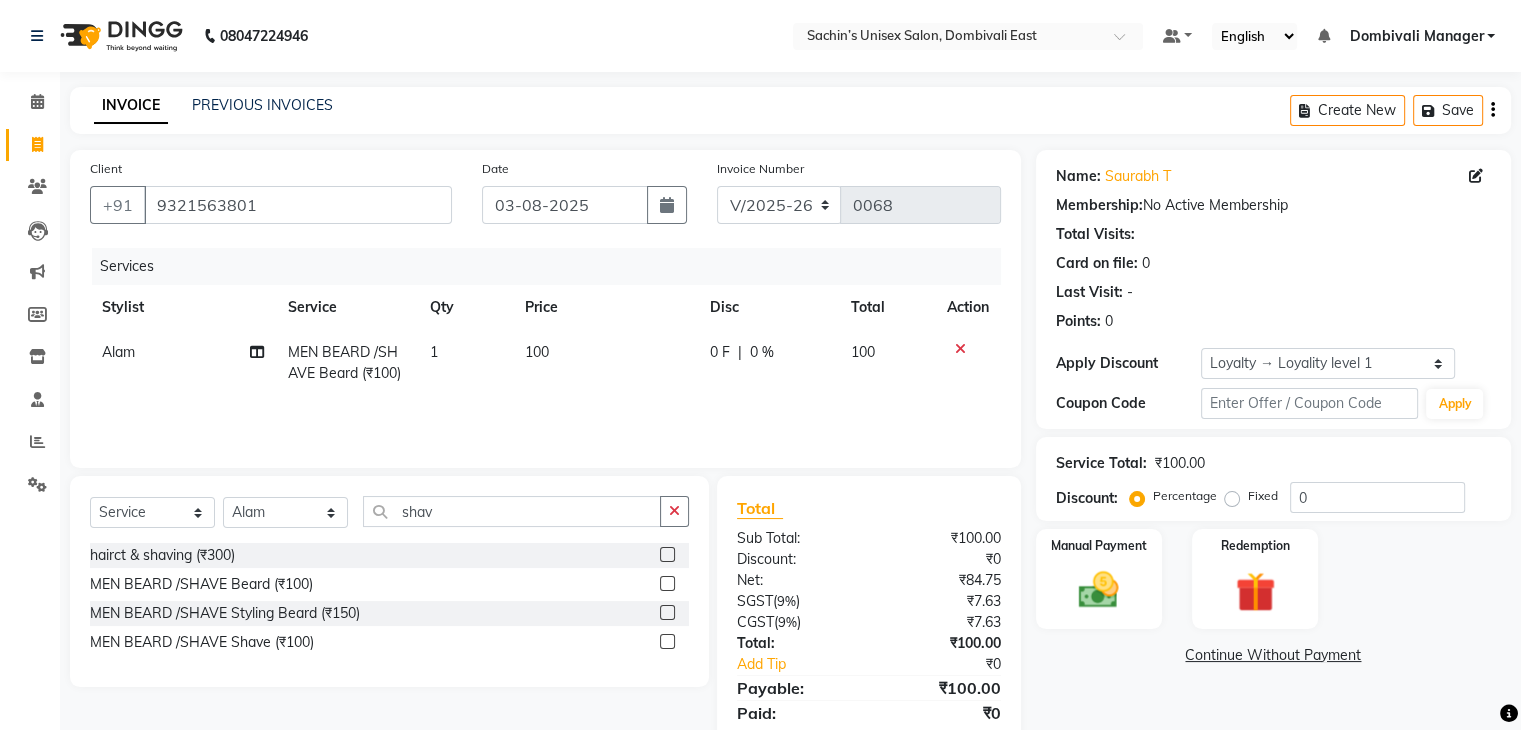 scroll, scrollTop: 71, scrollLeft: 0, axis: vertical 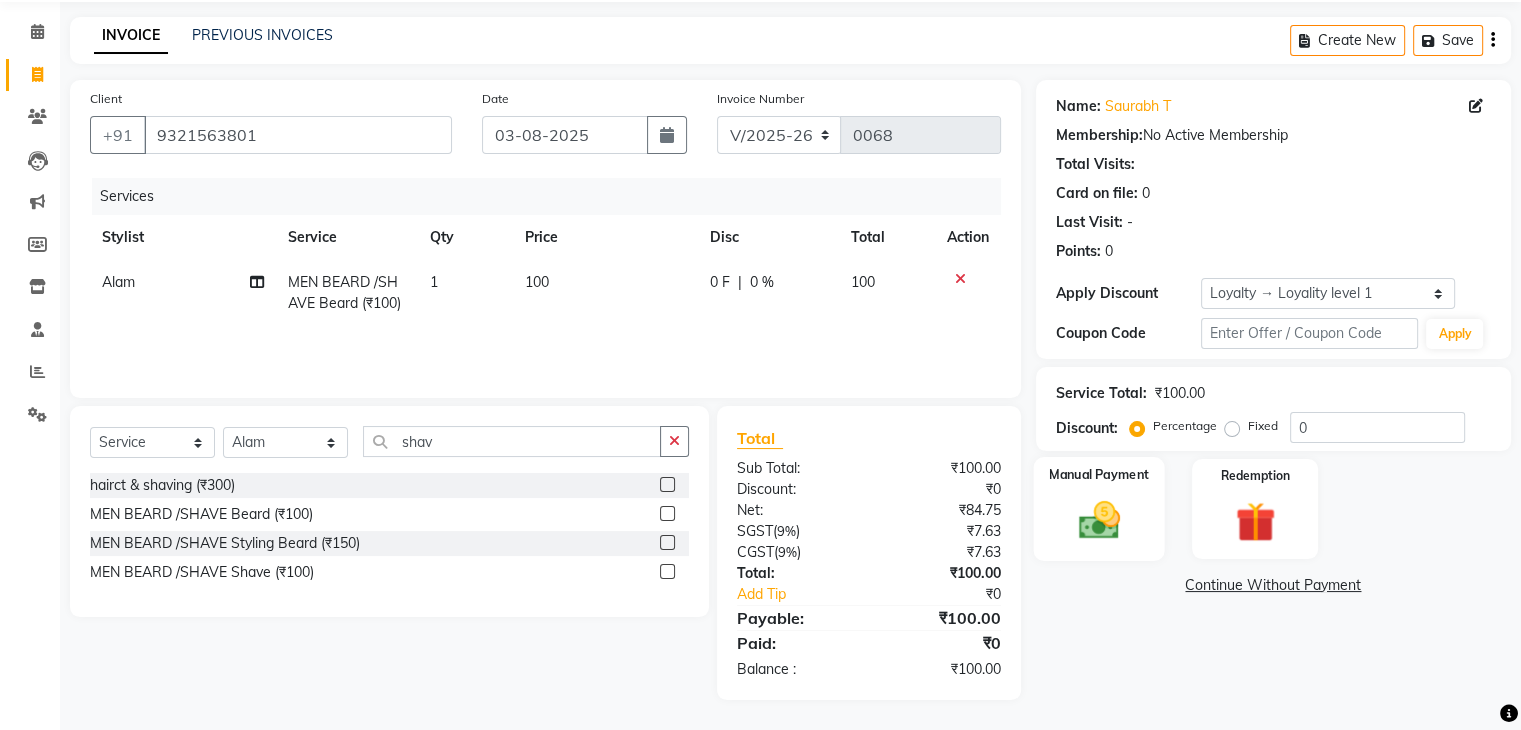 click on "Manual Payment" 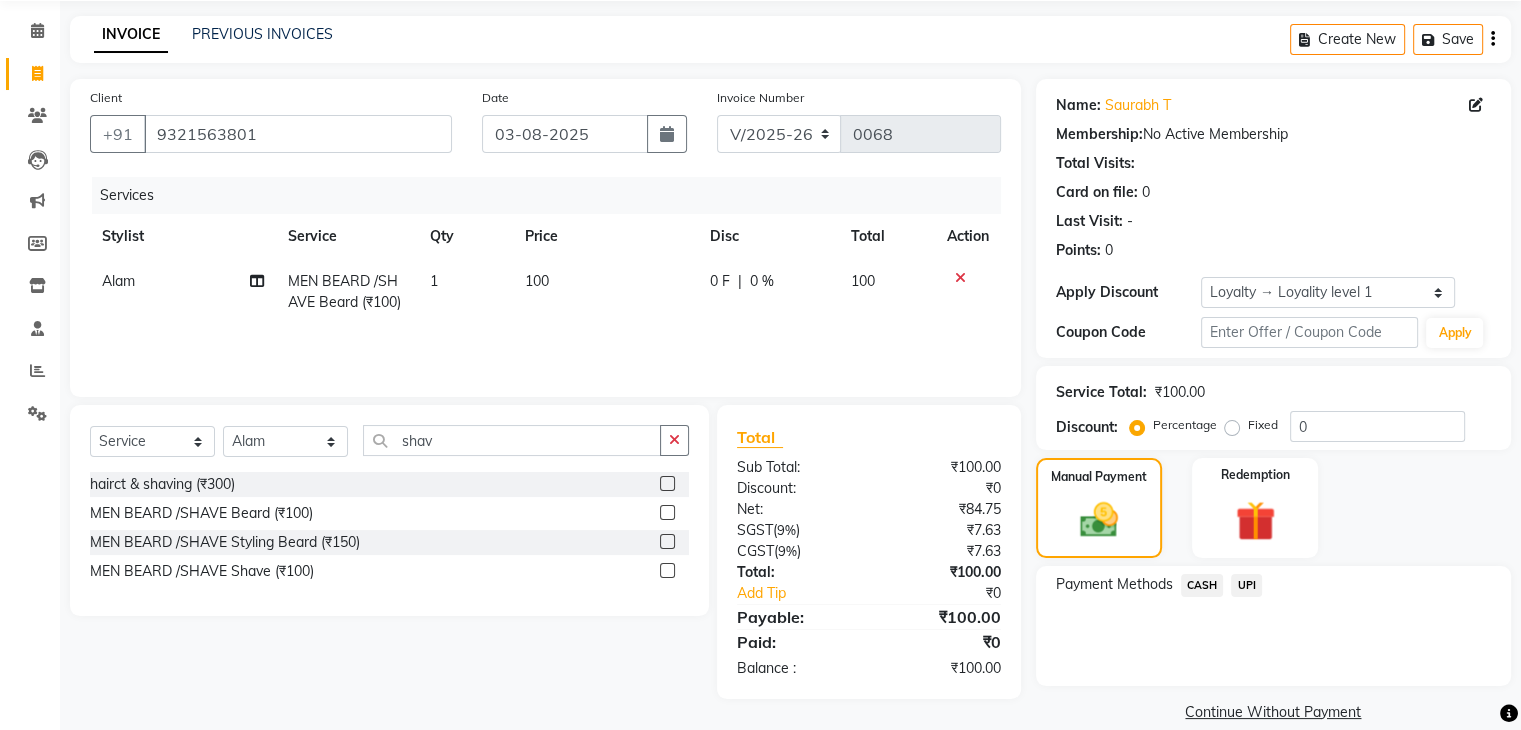 click on "UPI" 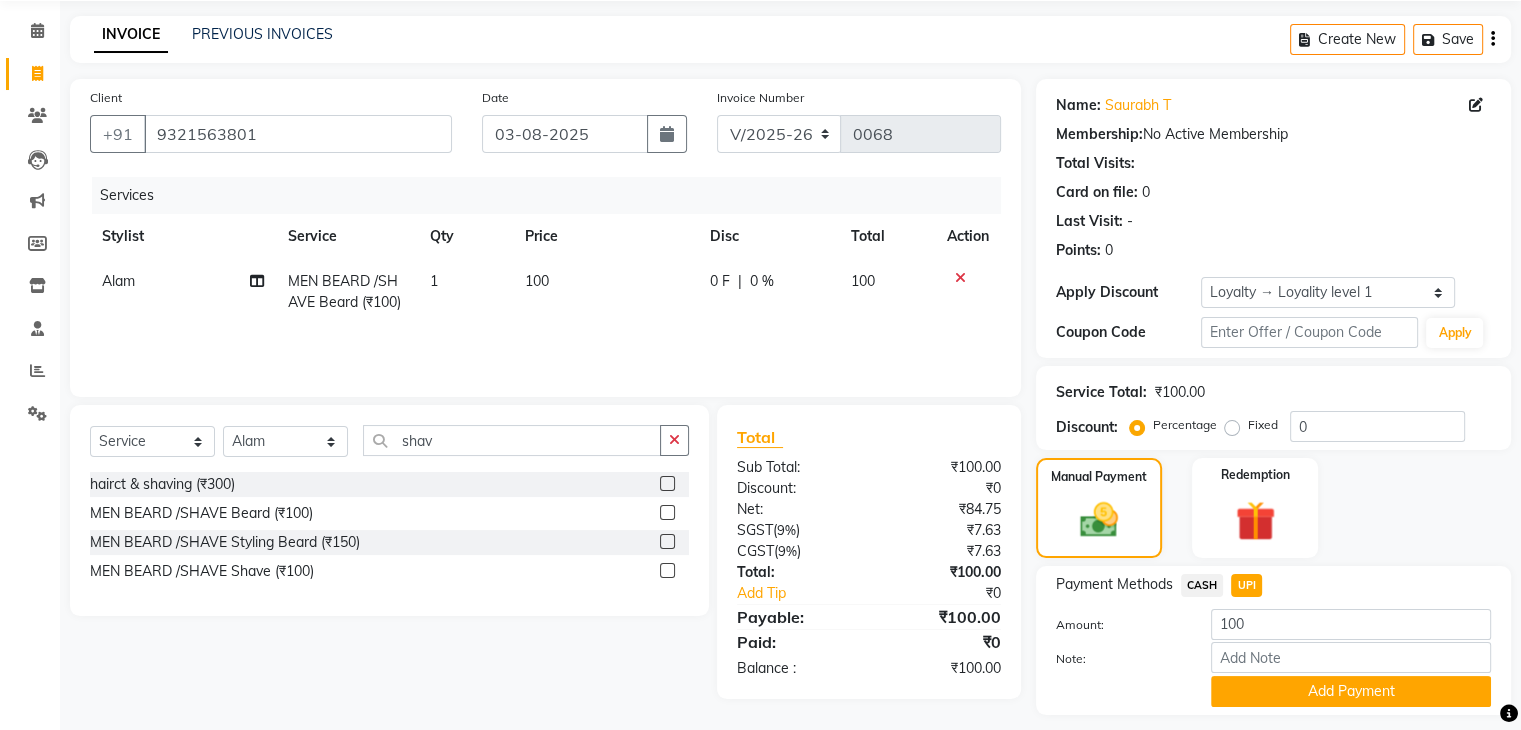 click on "Add Payment" 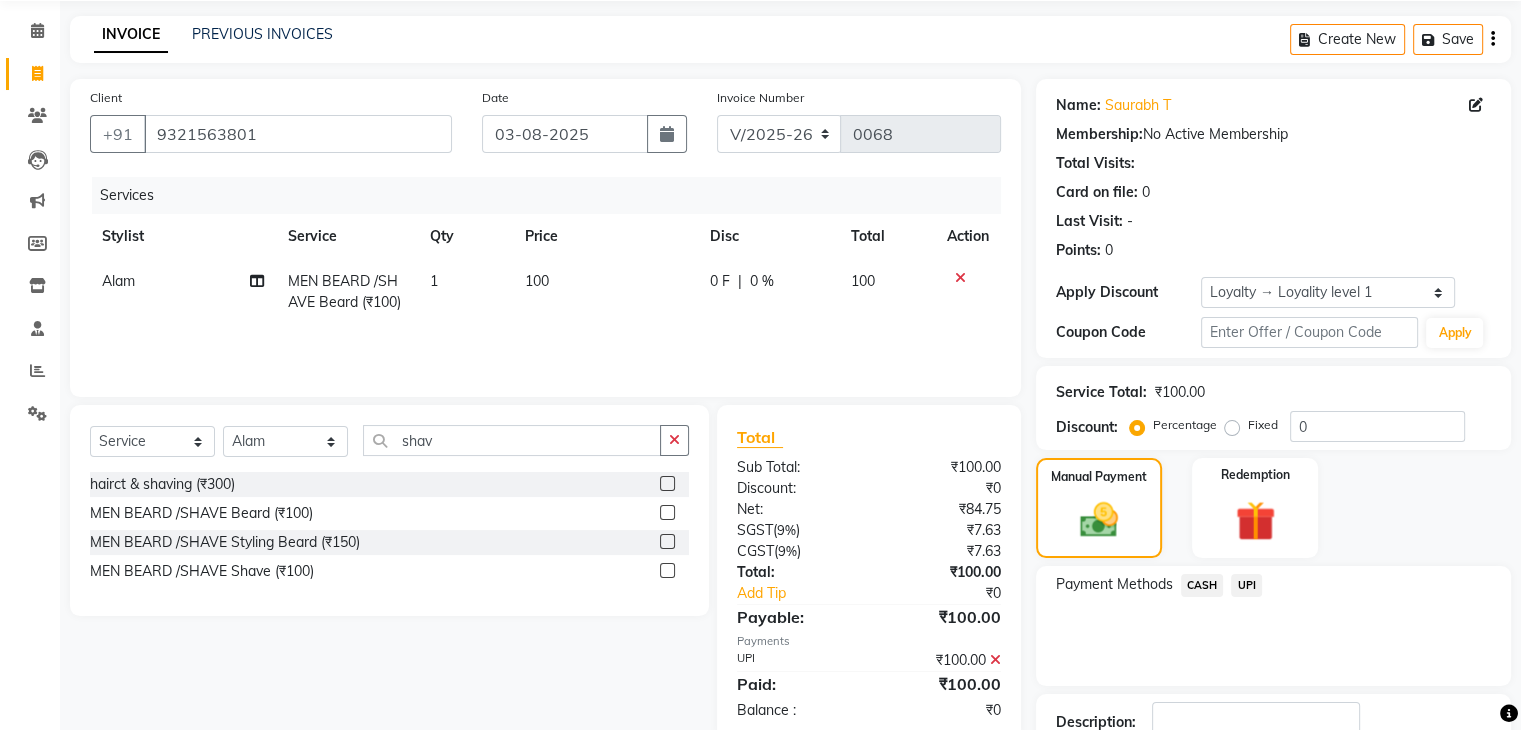 scroll, scrollTop: 212, scrollLeft: 0, axis: vertical 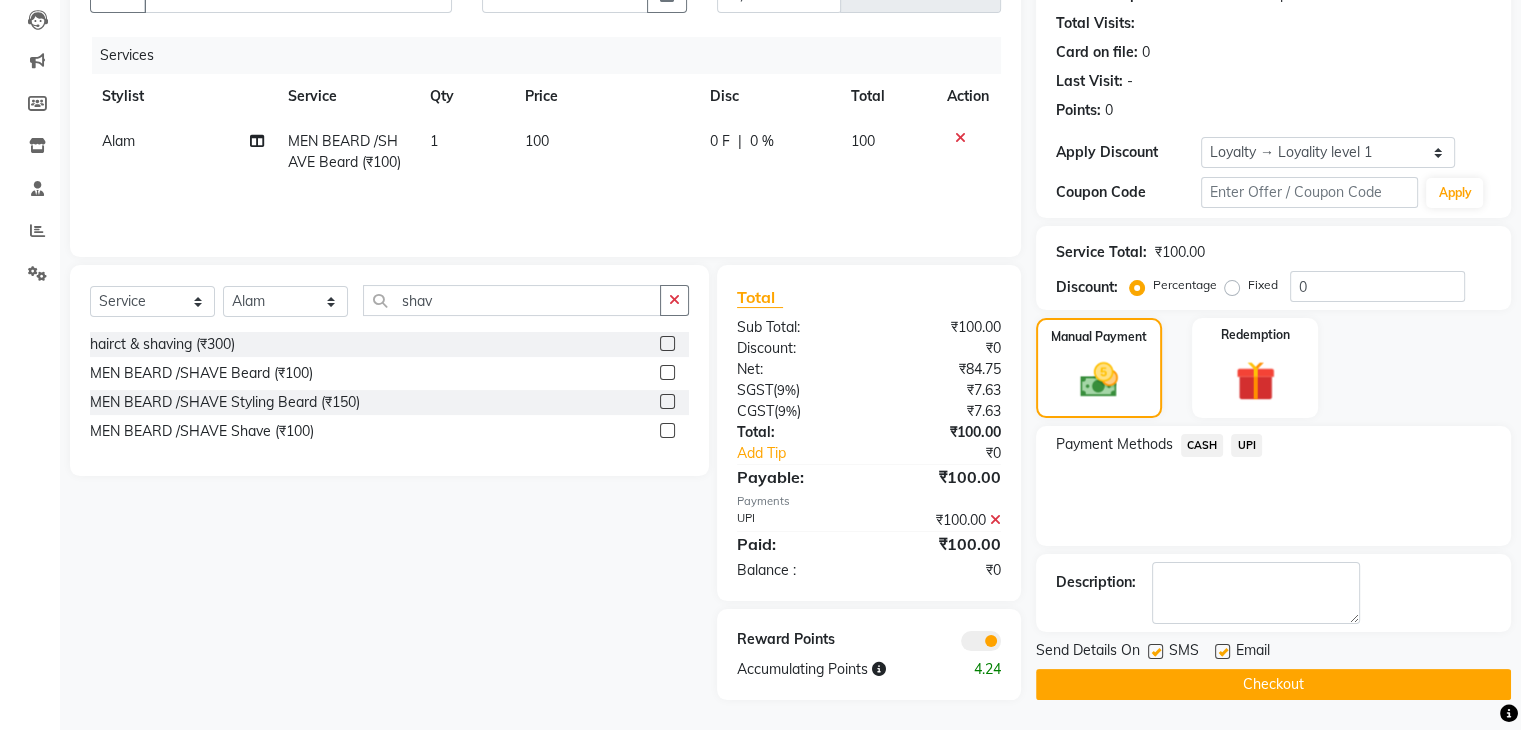 click on "Checkout" 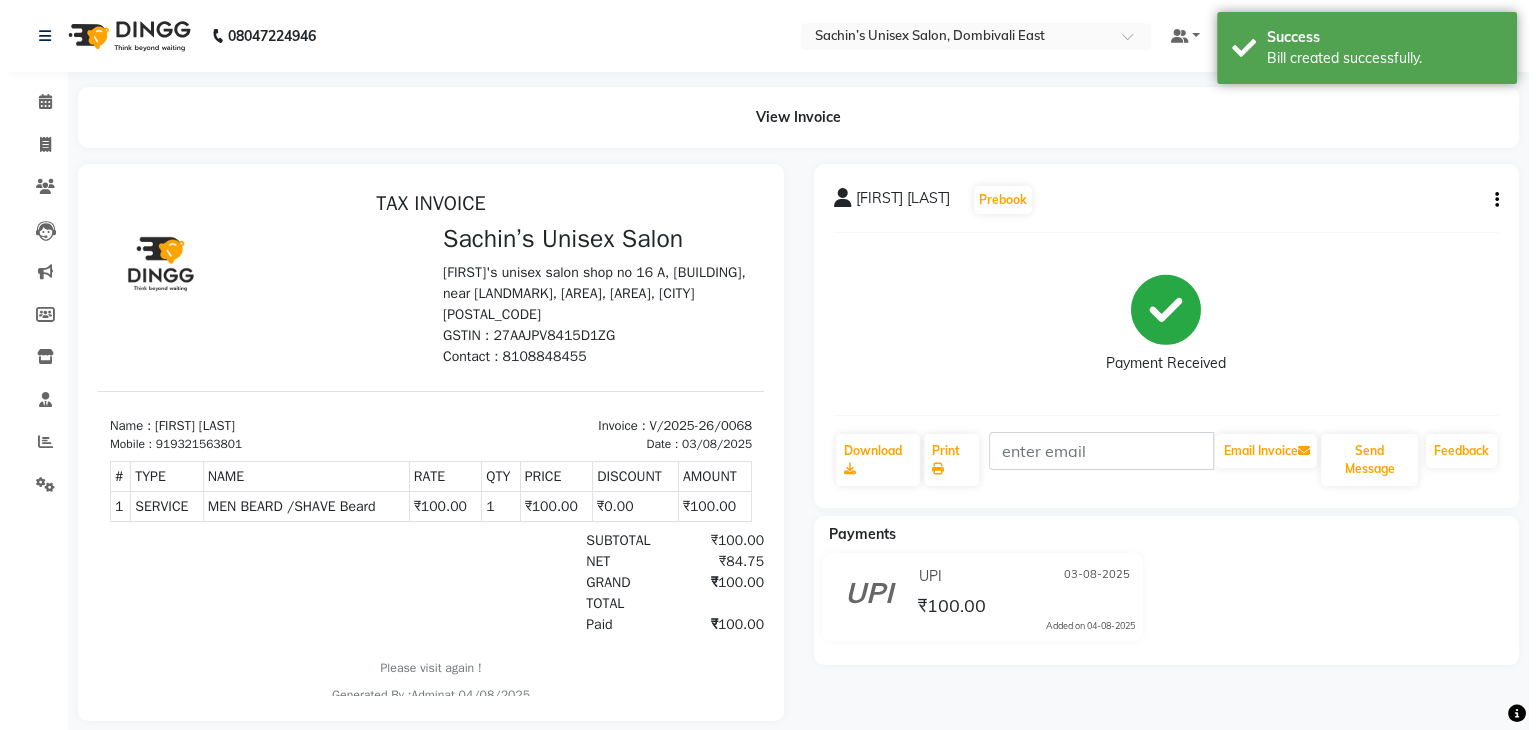 scroll, scrollTop: 0, scrollLeft: 0, axis: both 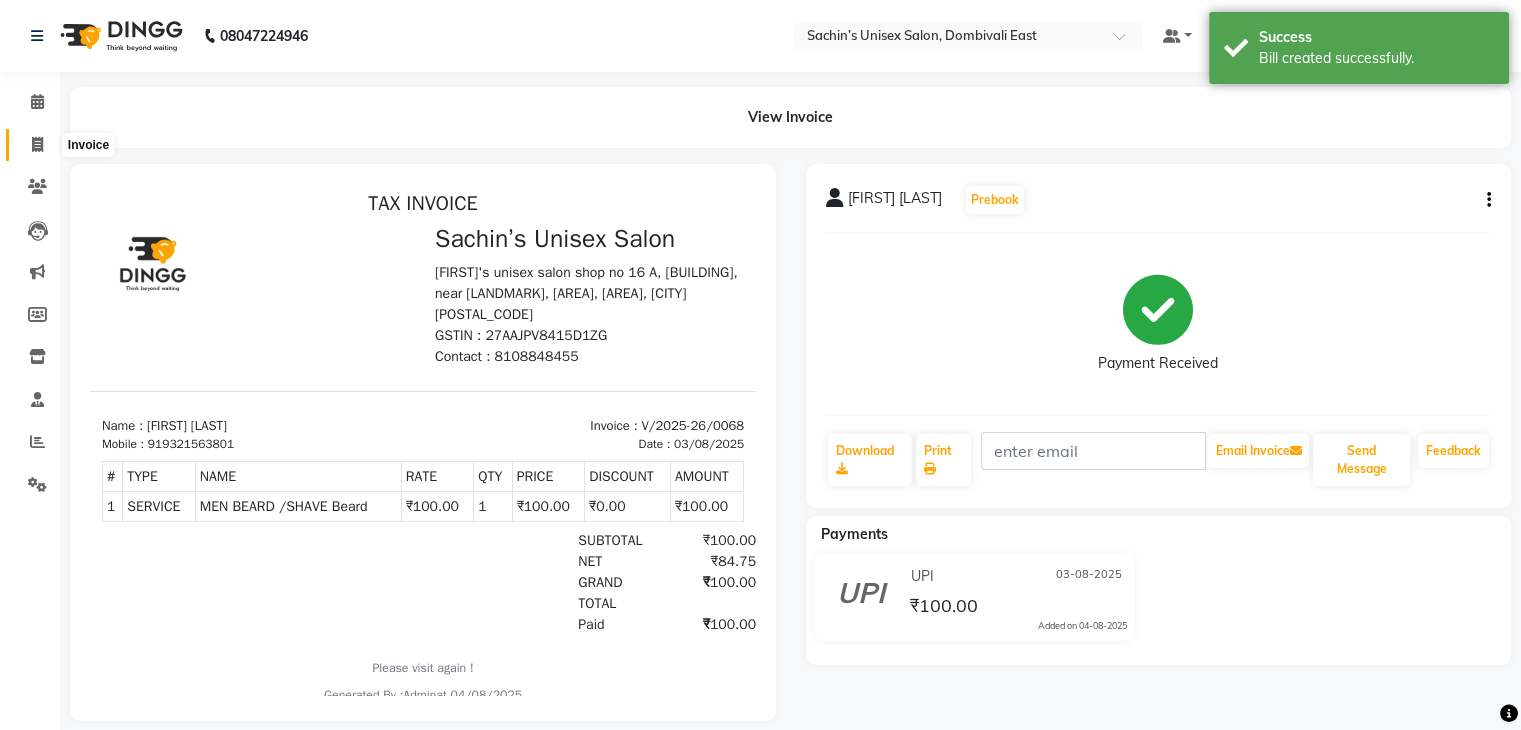 click 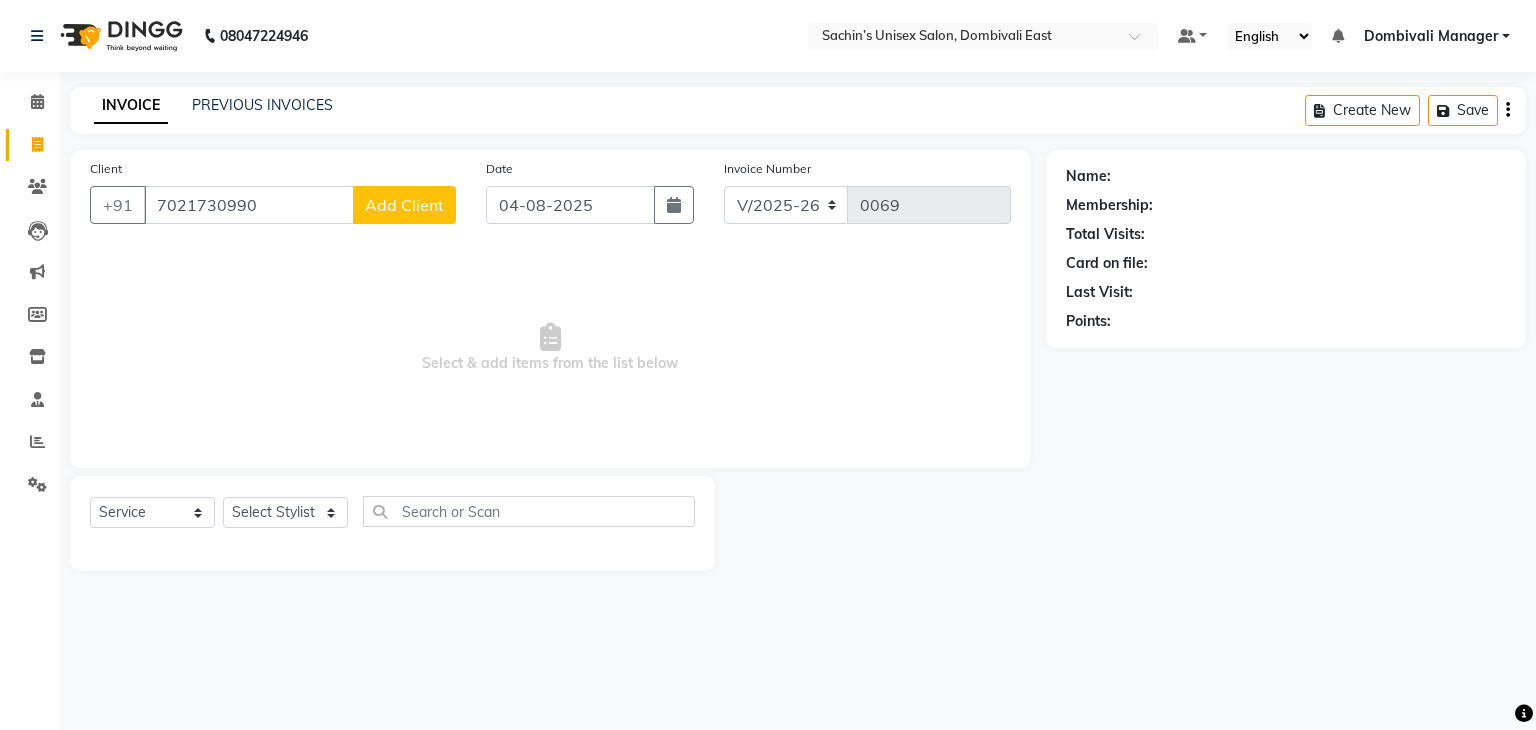 click on "Add Client" 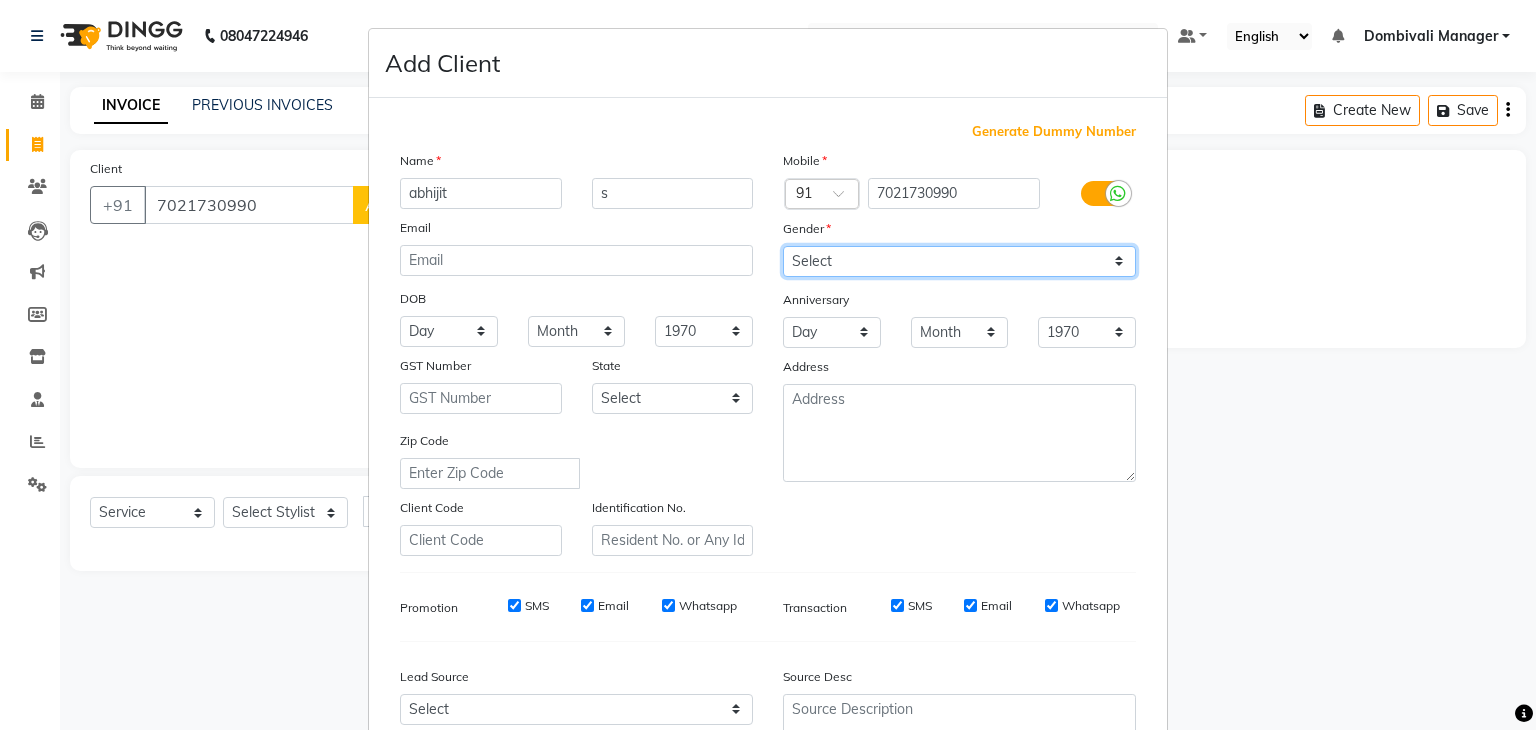 click on "Select Male Female Other Prefer Not To Say" at bounding box center [959, 261] 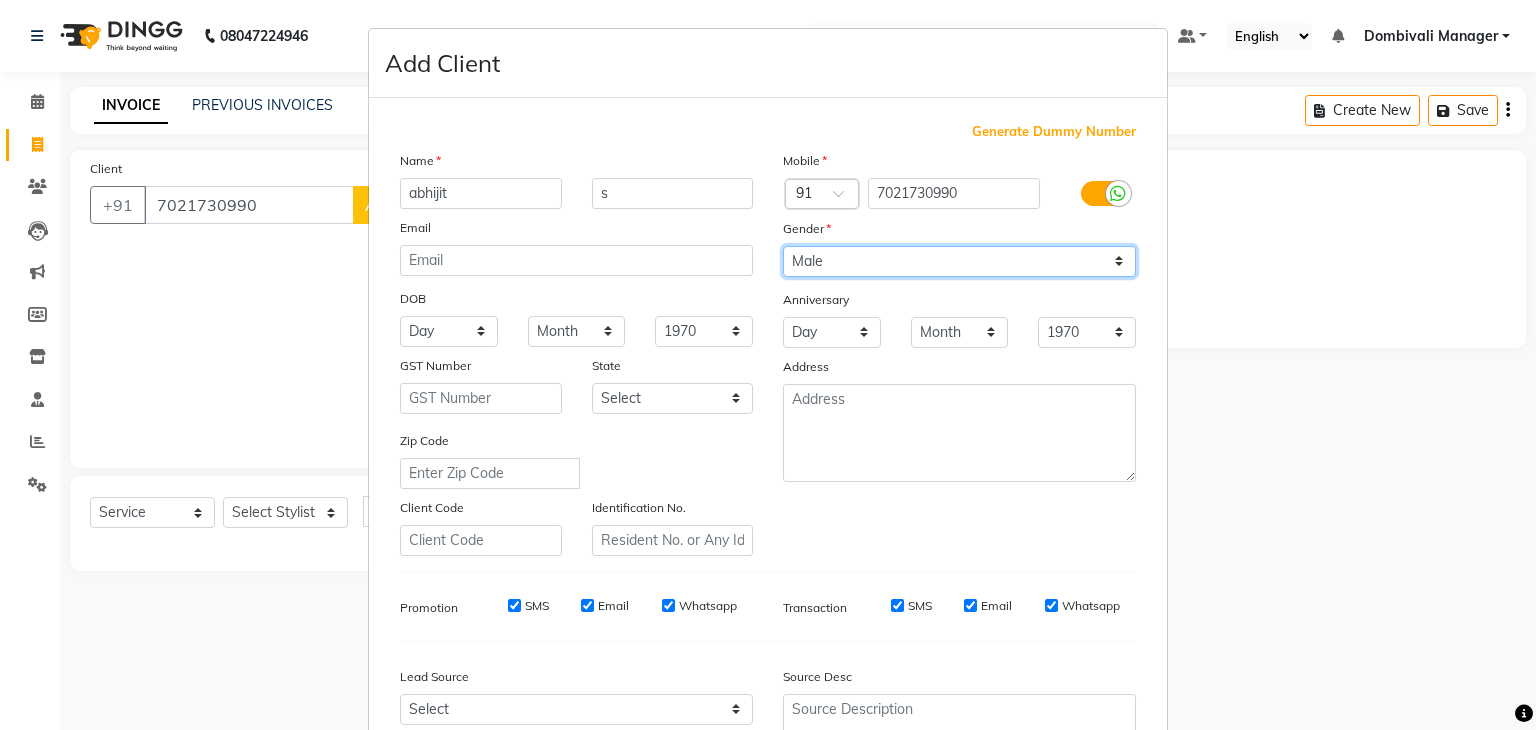 click on "Select Male Female Other Prefer Not To Say" at bounding box center [959, 261] 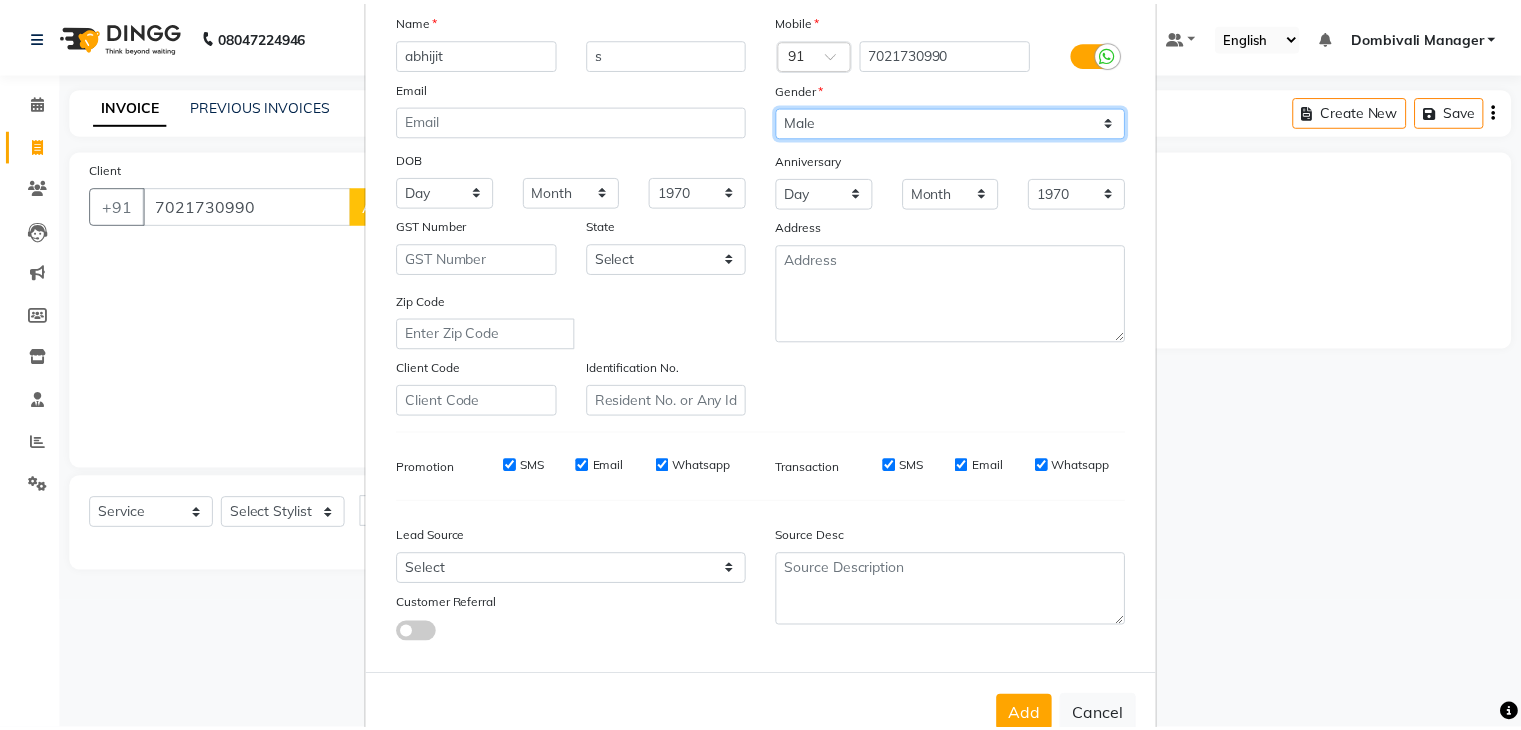 scroll, scrollTop: 203, scrollLeft: 0, axis: vertical 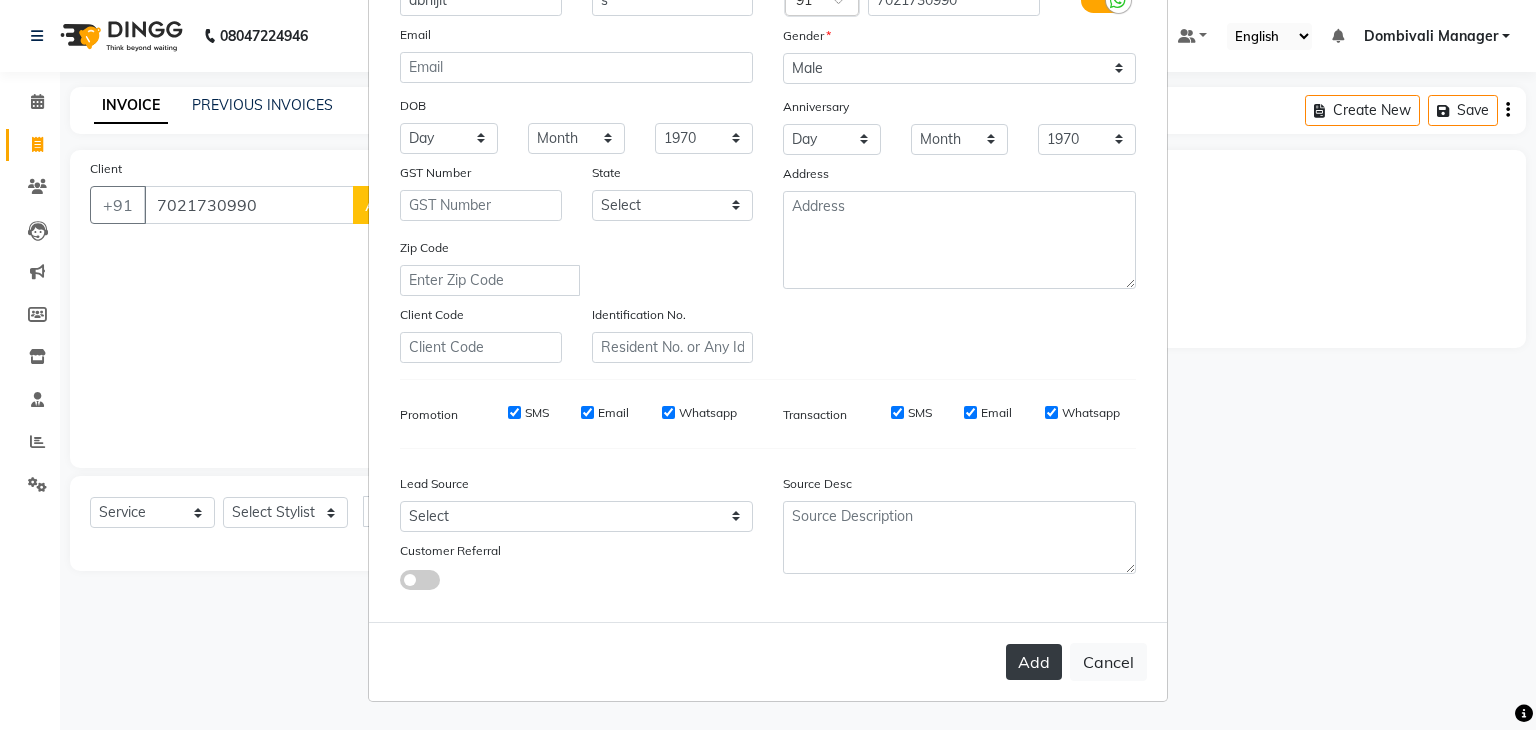 click on "Add" at bounding box center [1034, 662] 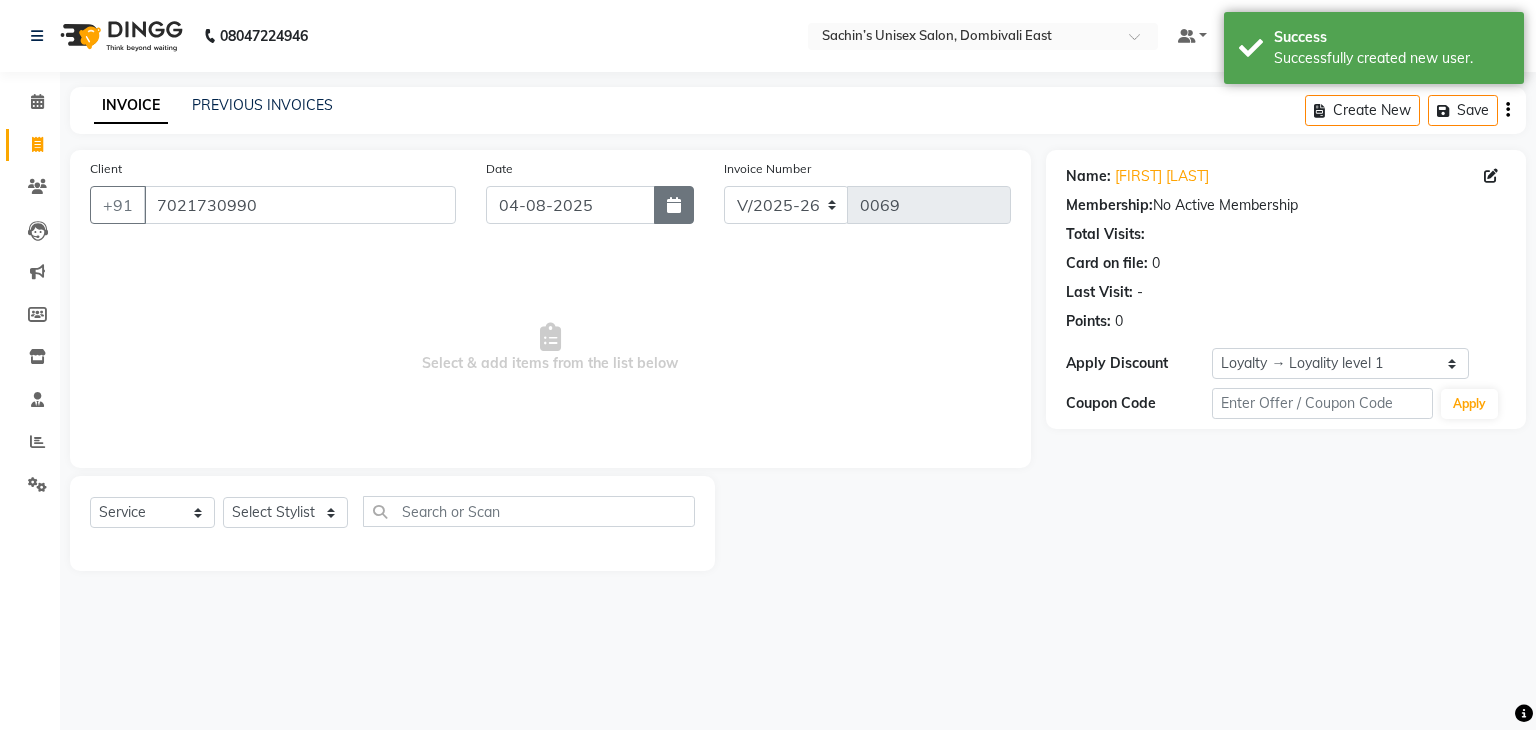 click 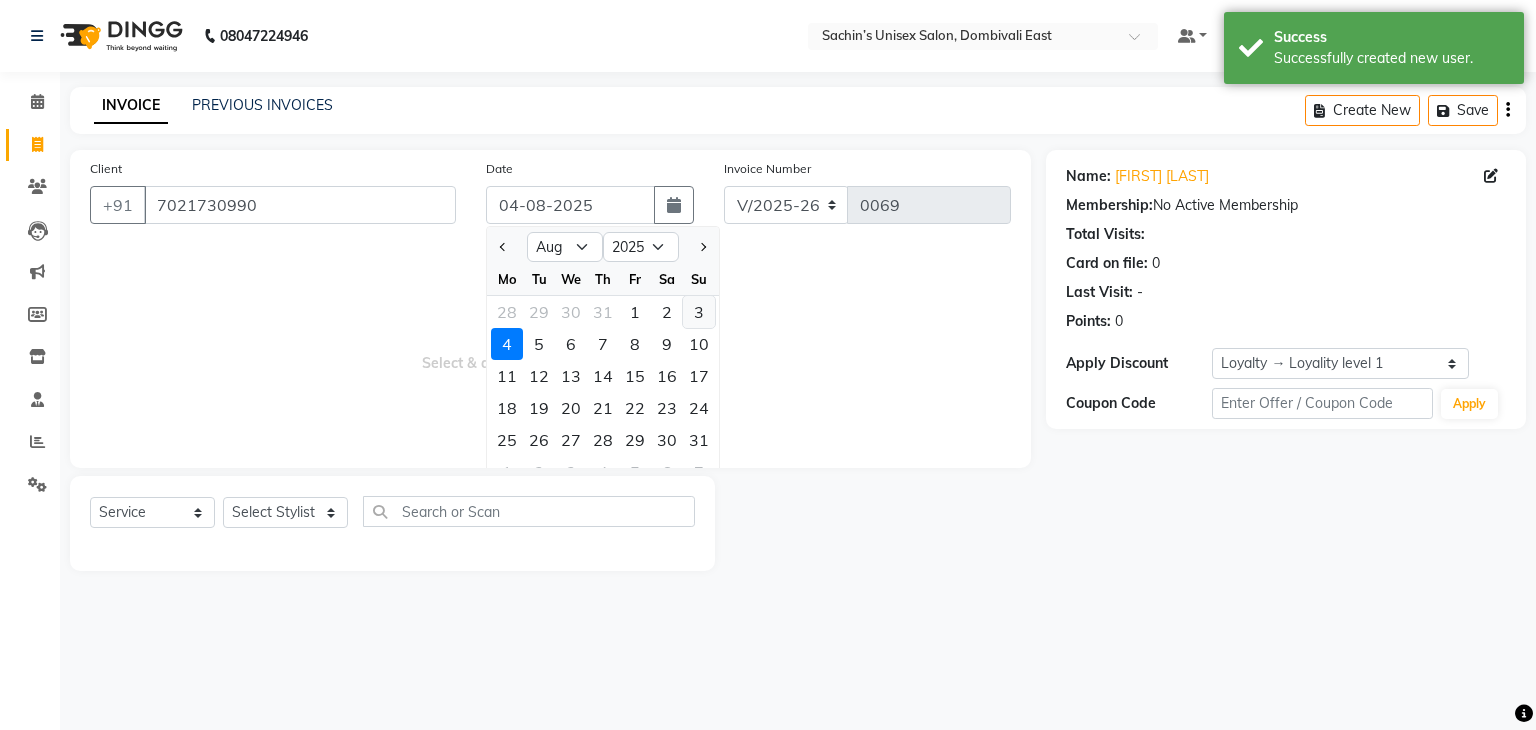 click on "3" 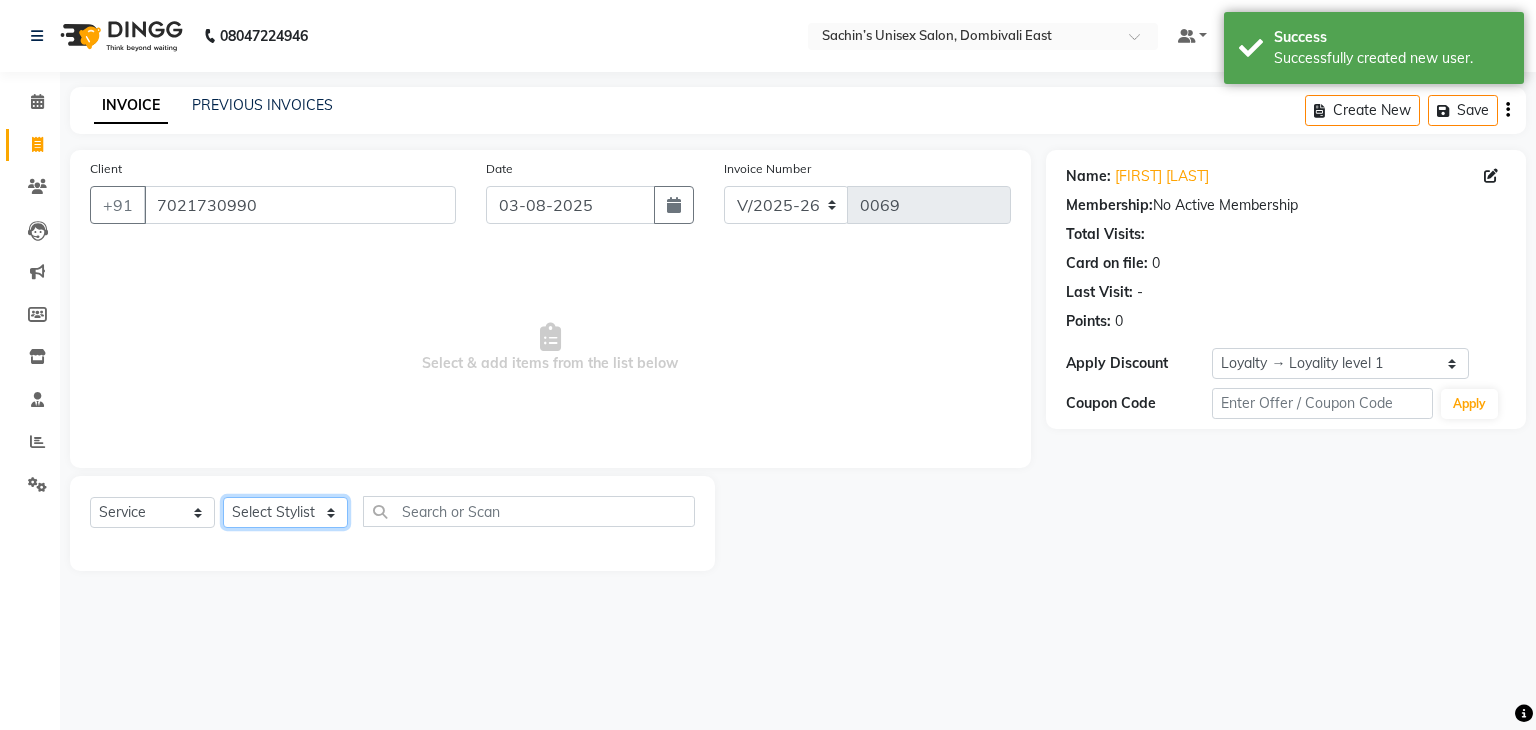 click on "Select Stylist [NAME] [CITY] Manager [NAME] [LAST] [NAME] [LAST]" 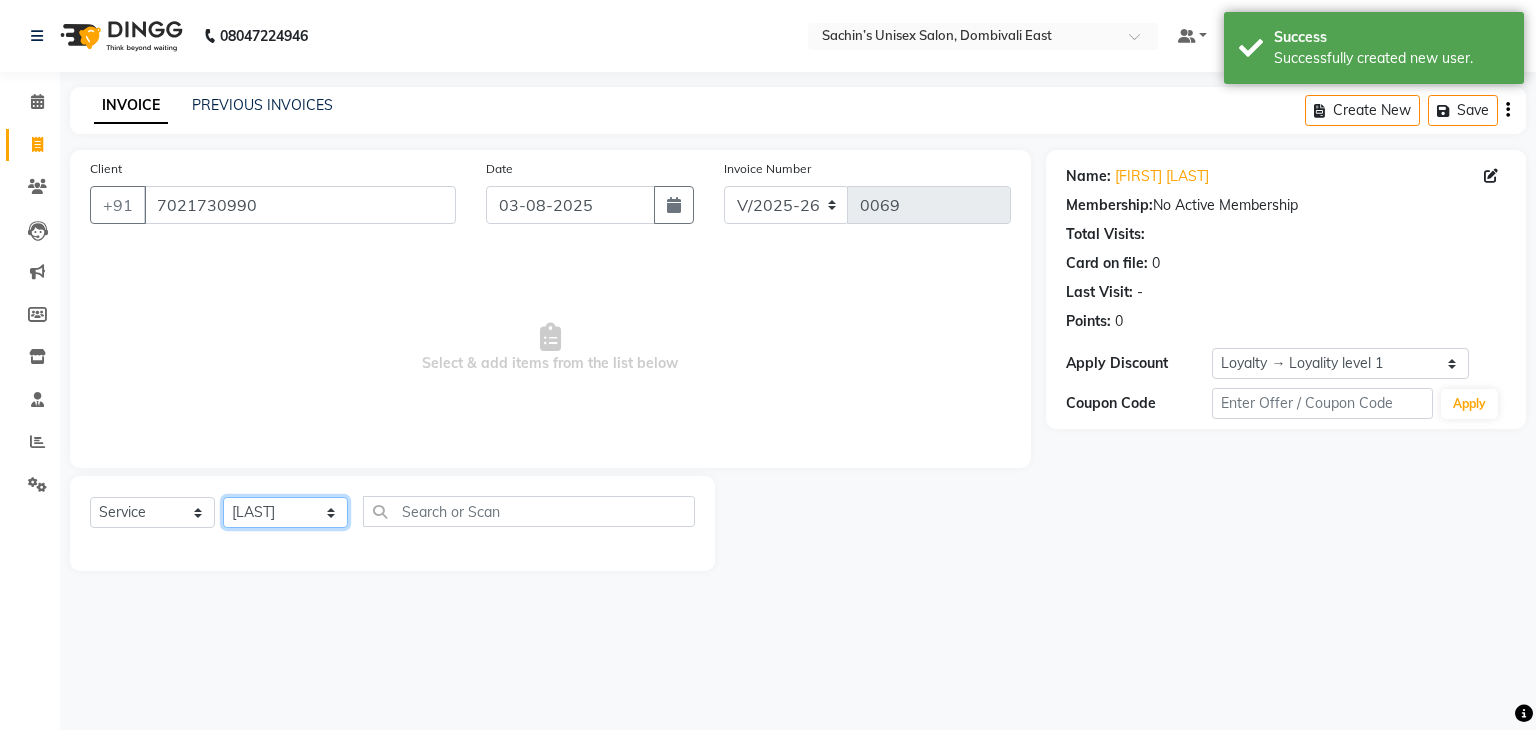 click on "Select Stylist [NAME] [CITY] Manager [NAME] [LAST] [NAME] [LAST]" 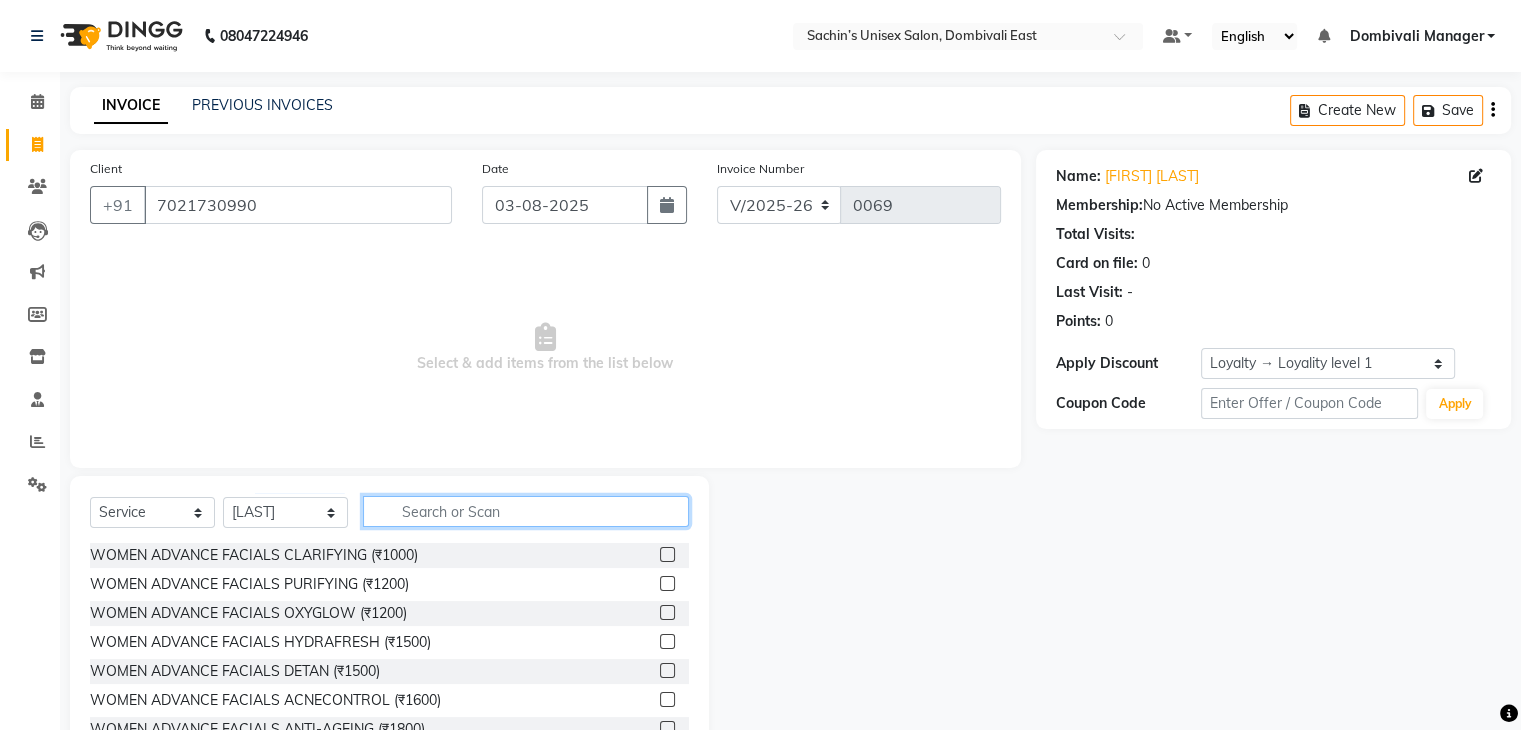 click 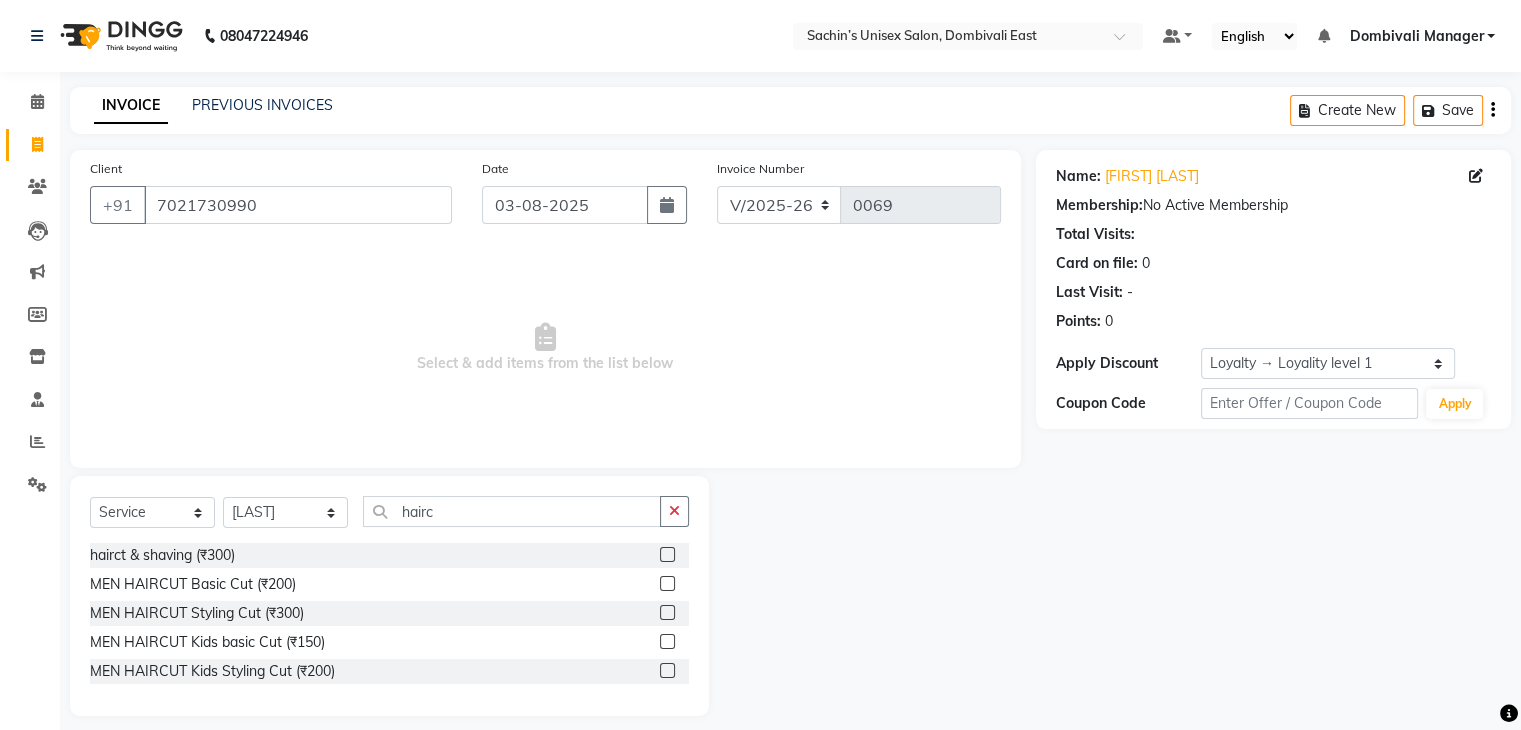 click 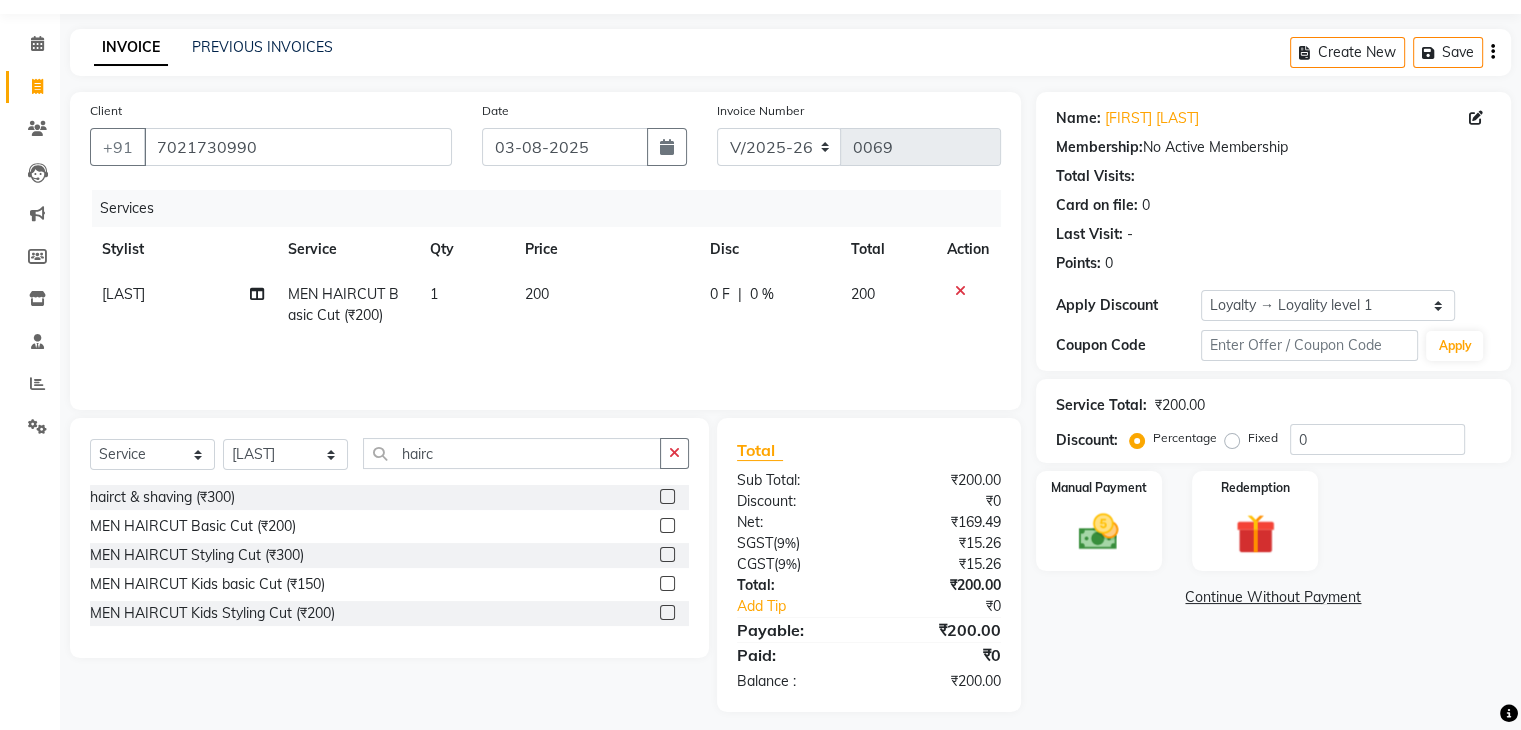 scroll, scrollTop: 71, scrollLeft: 0, axis: vertical 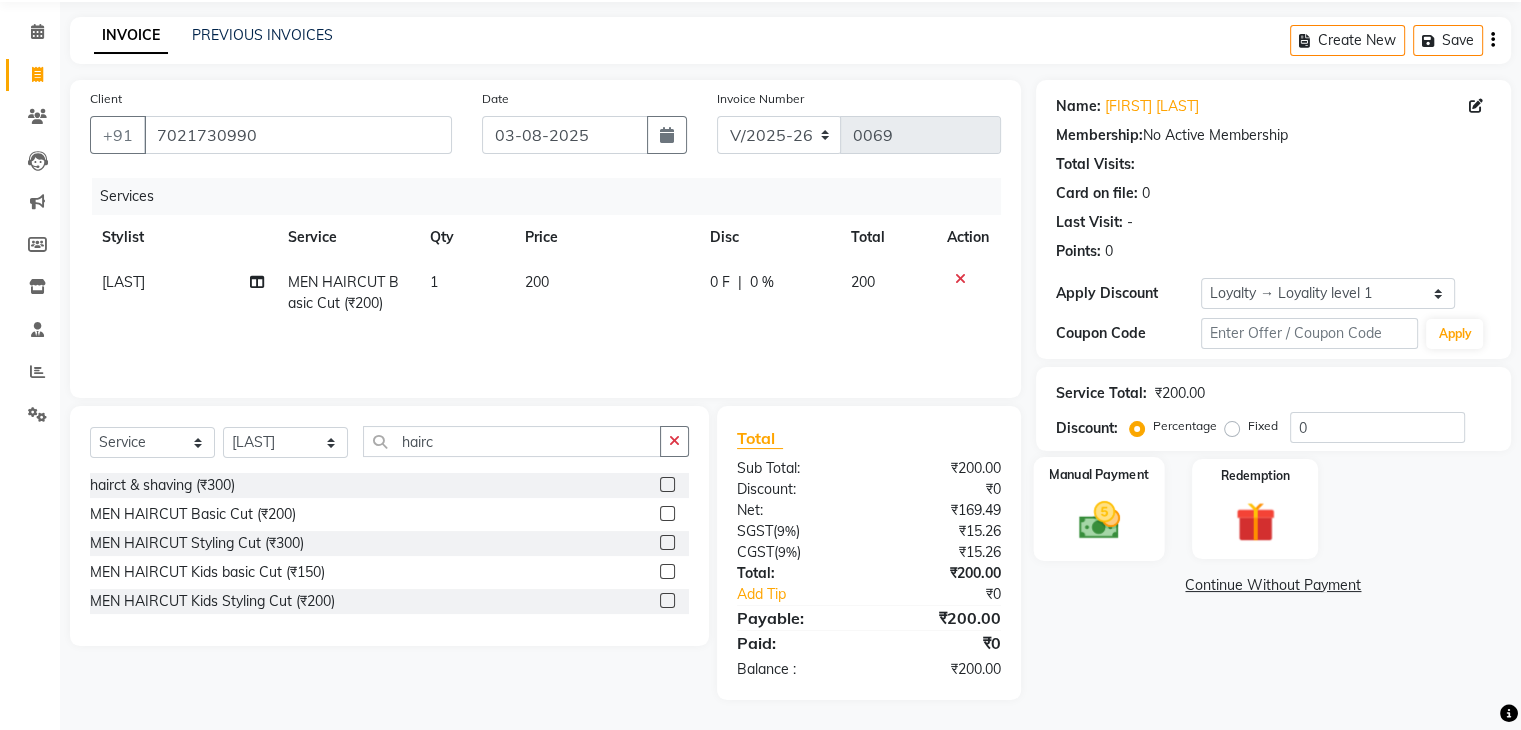 click on "Manual Payment" 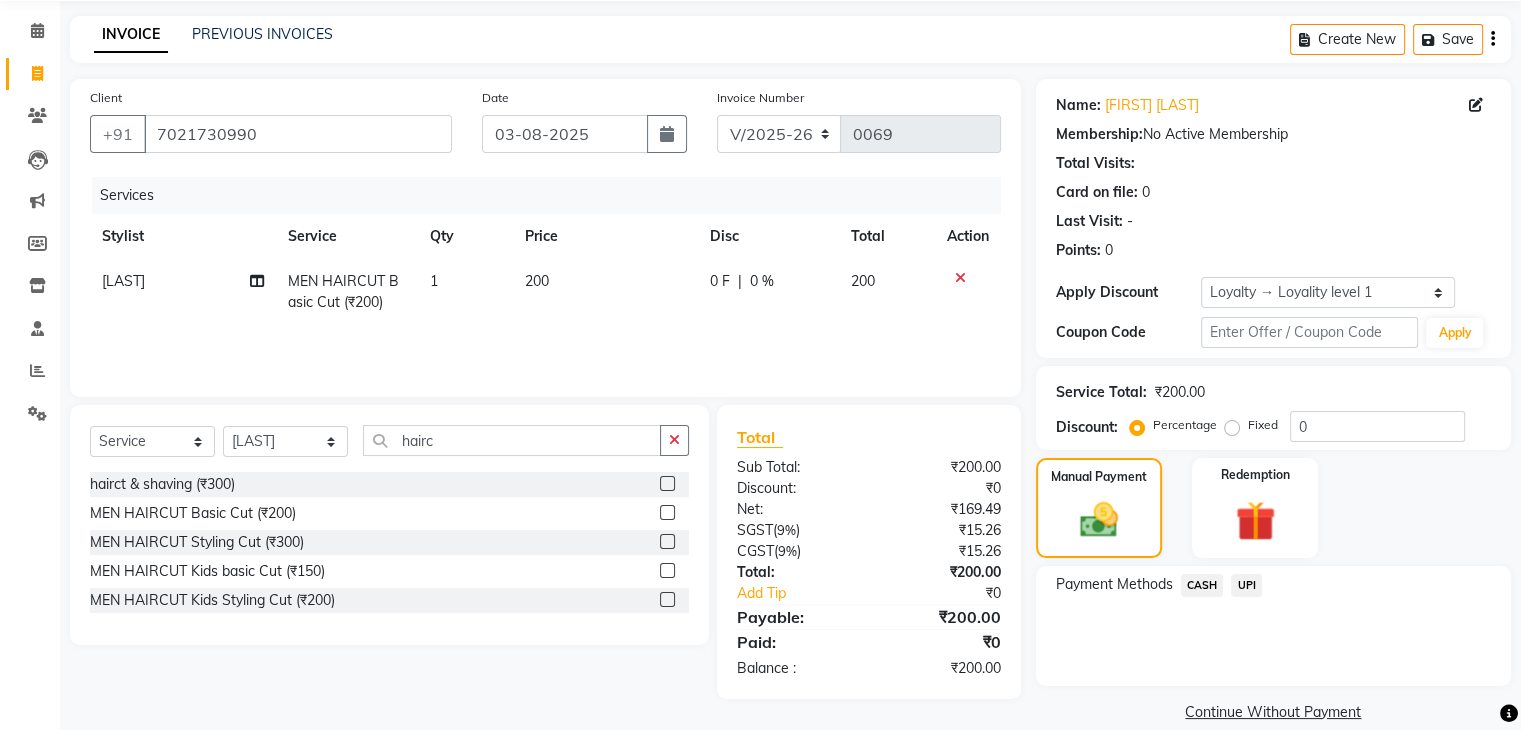 click on "UPI" 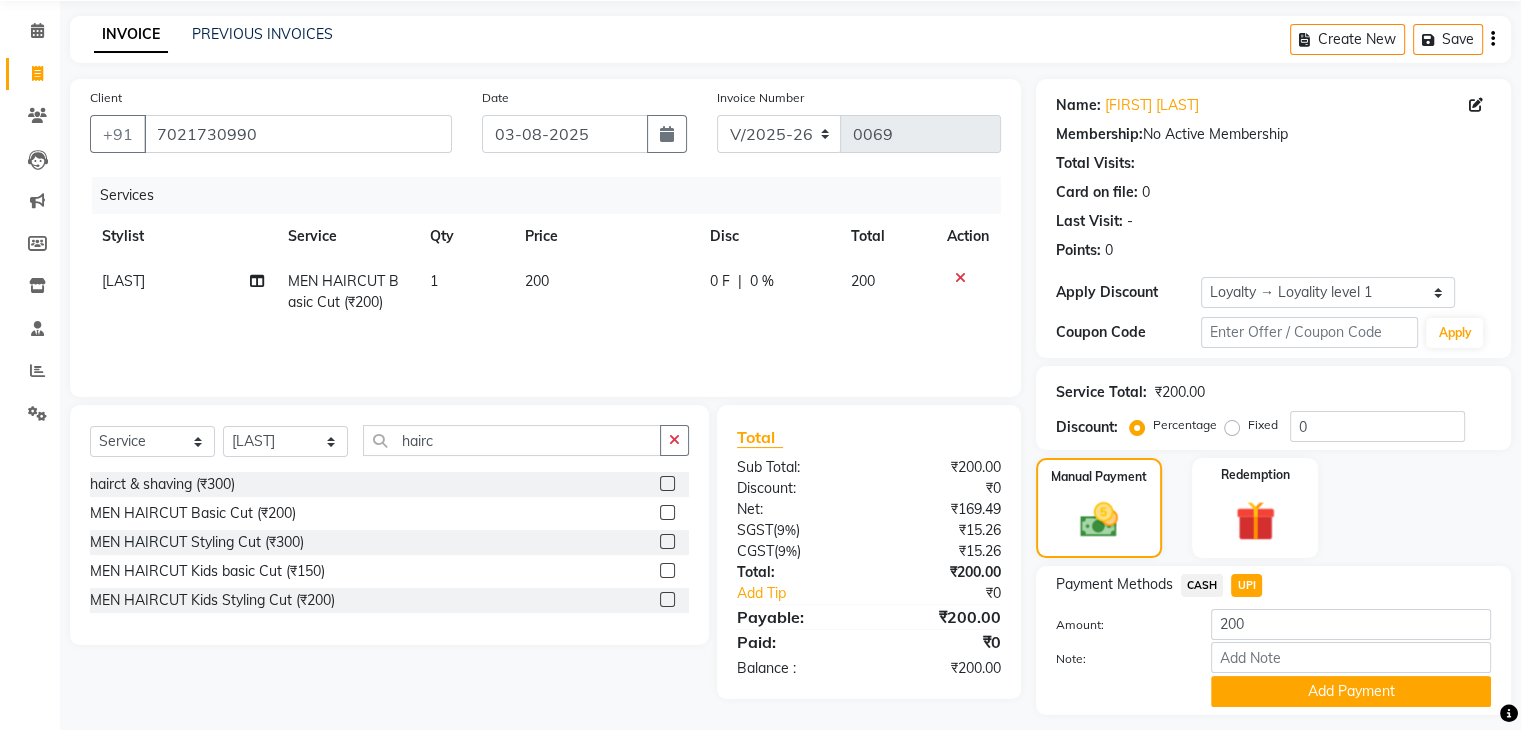 scroll, scrollTop: 128, scrollLeft: 0, axis: vertical 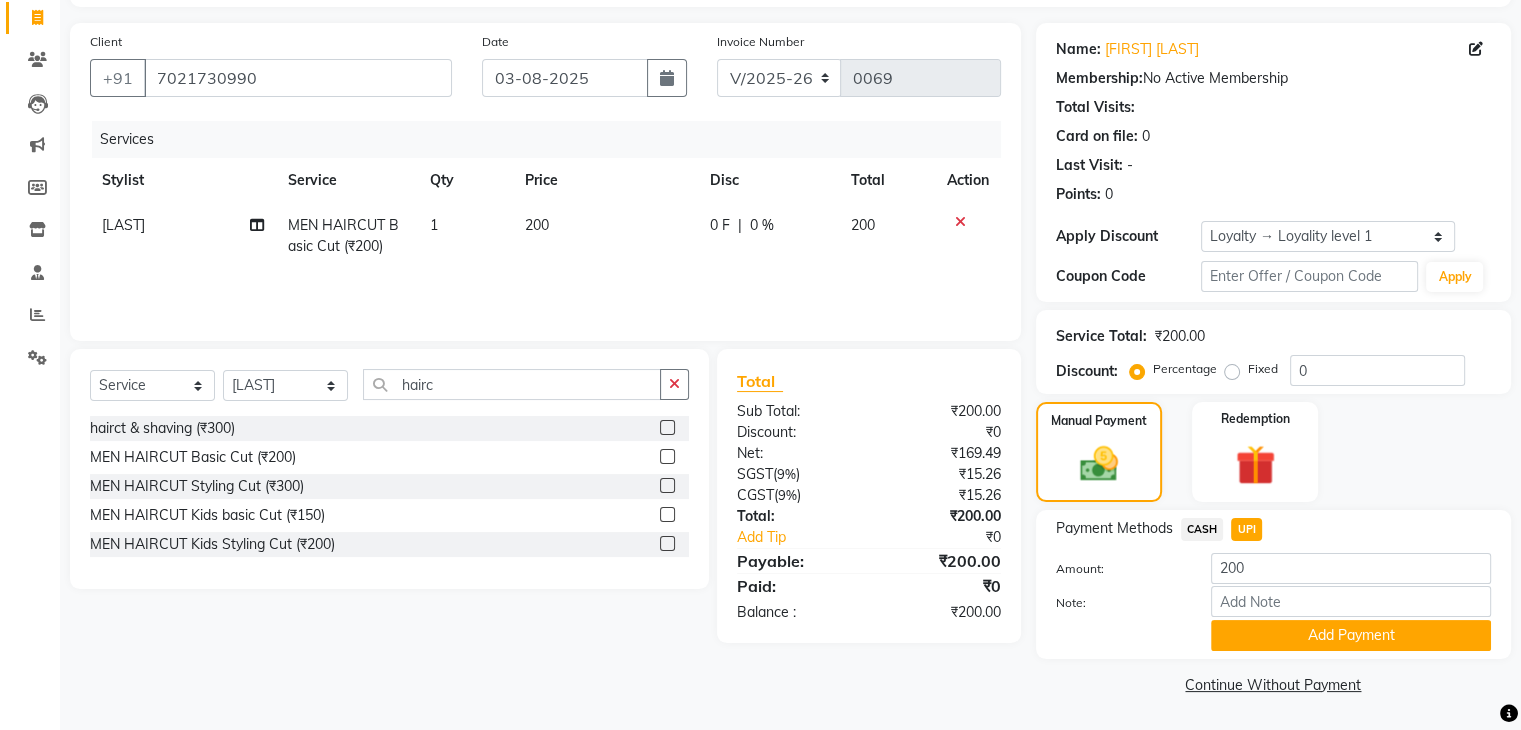 drag, startPoint x: 1265, startPoint y: 635, endPoint x: 1262, endPoint y: 624, distance: 11.401754 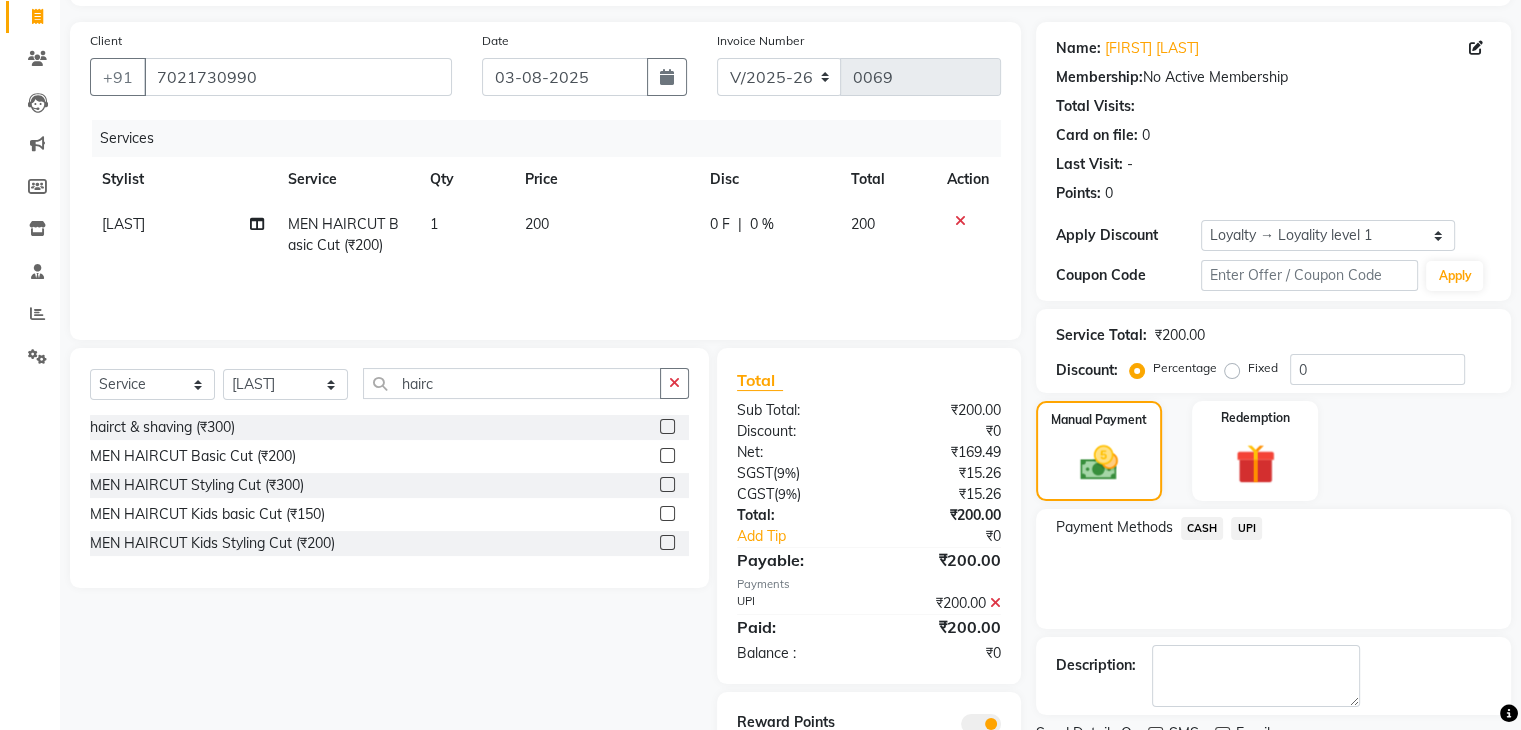 scroll, scrollTop: 212, scrollLeft: 0, axis: vertical 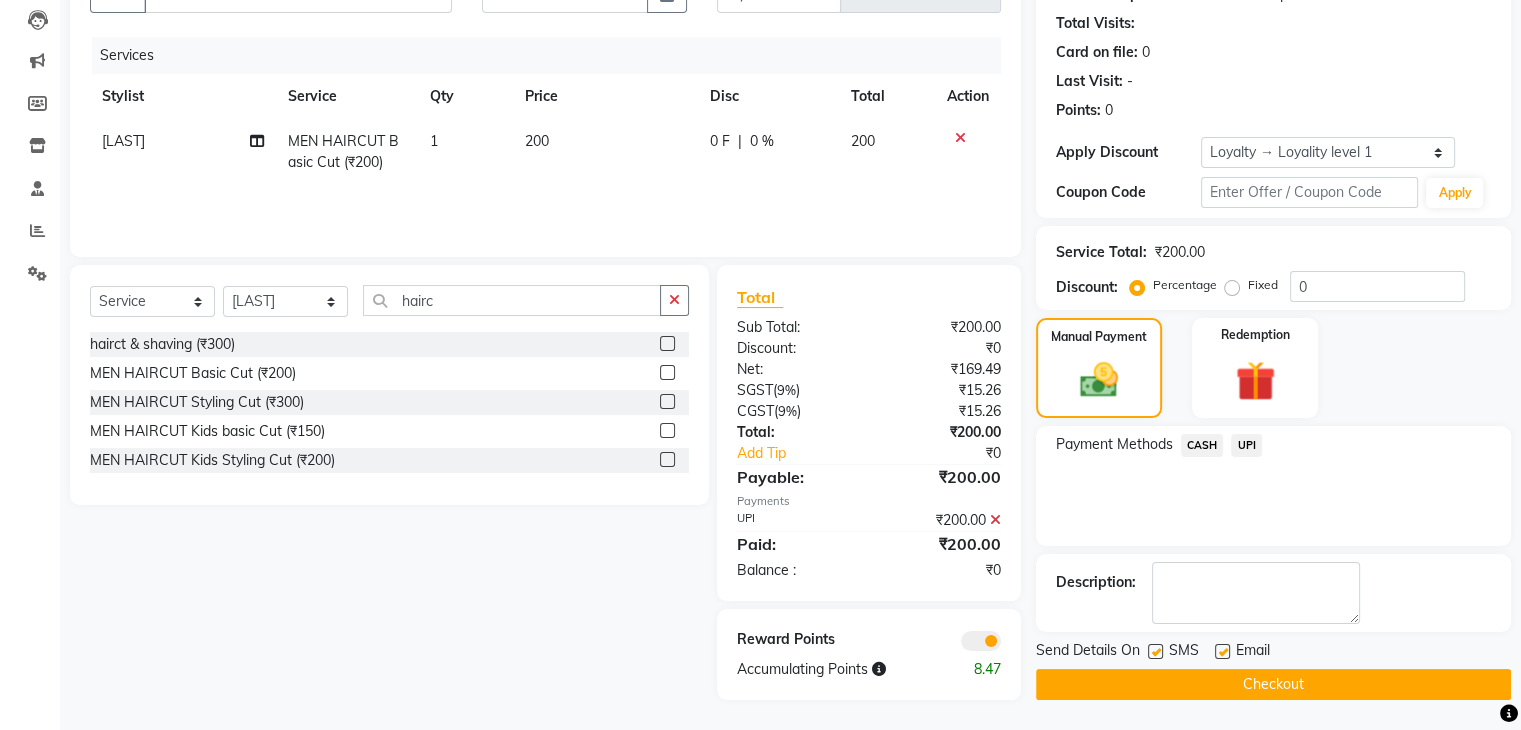 click on "Checkout" 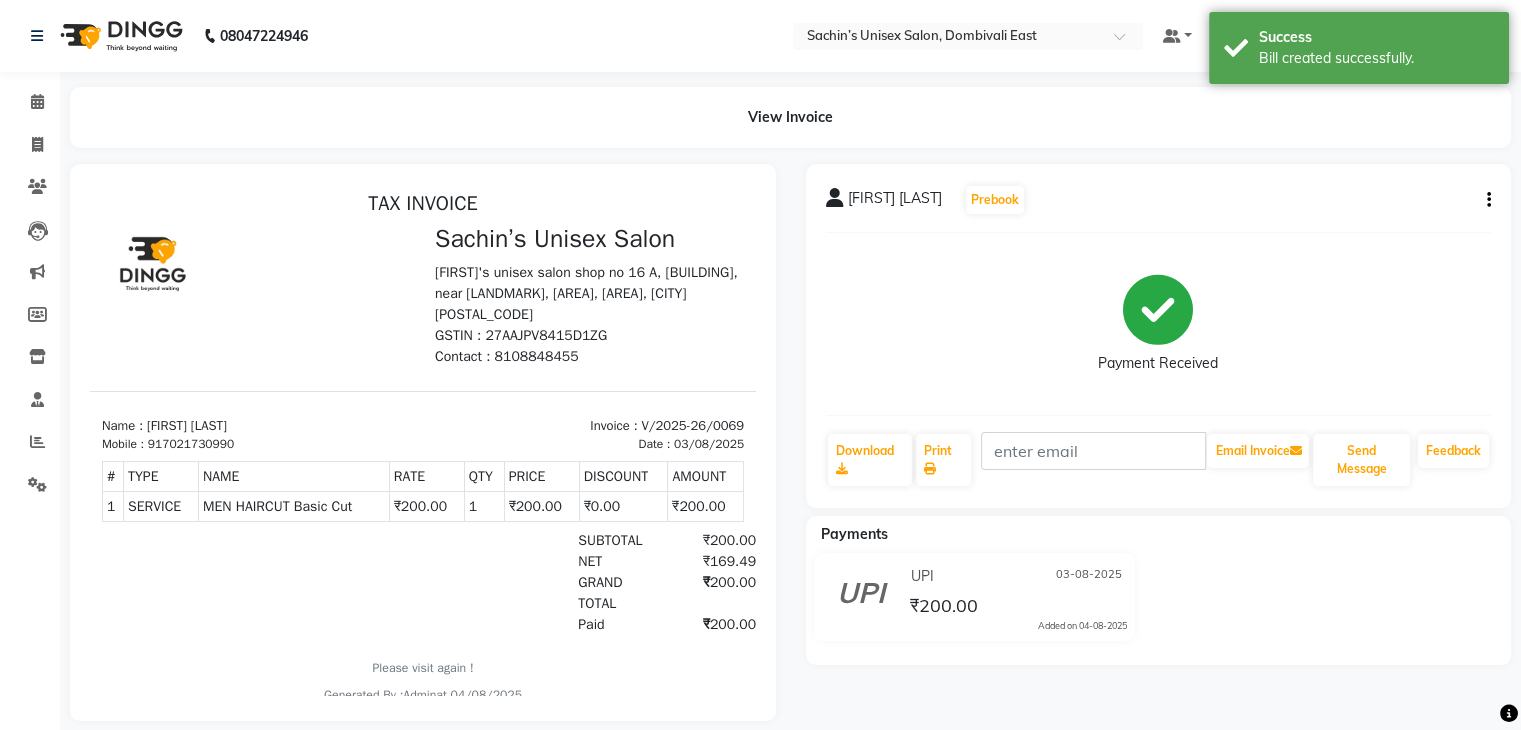 scroll, scrollTop: 0, scrollLeft: 0, axis: both 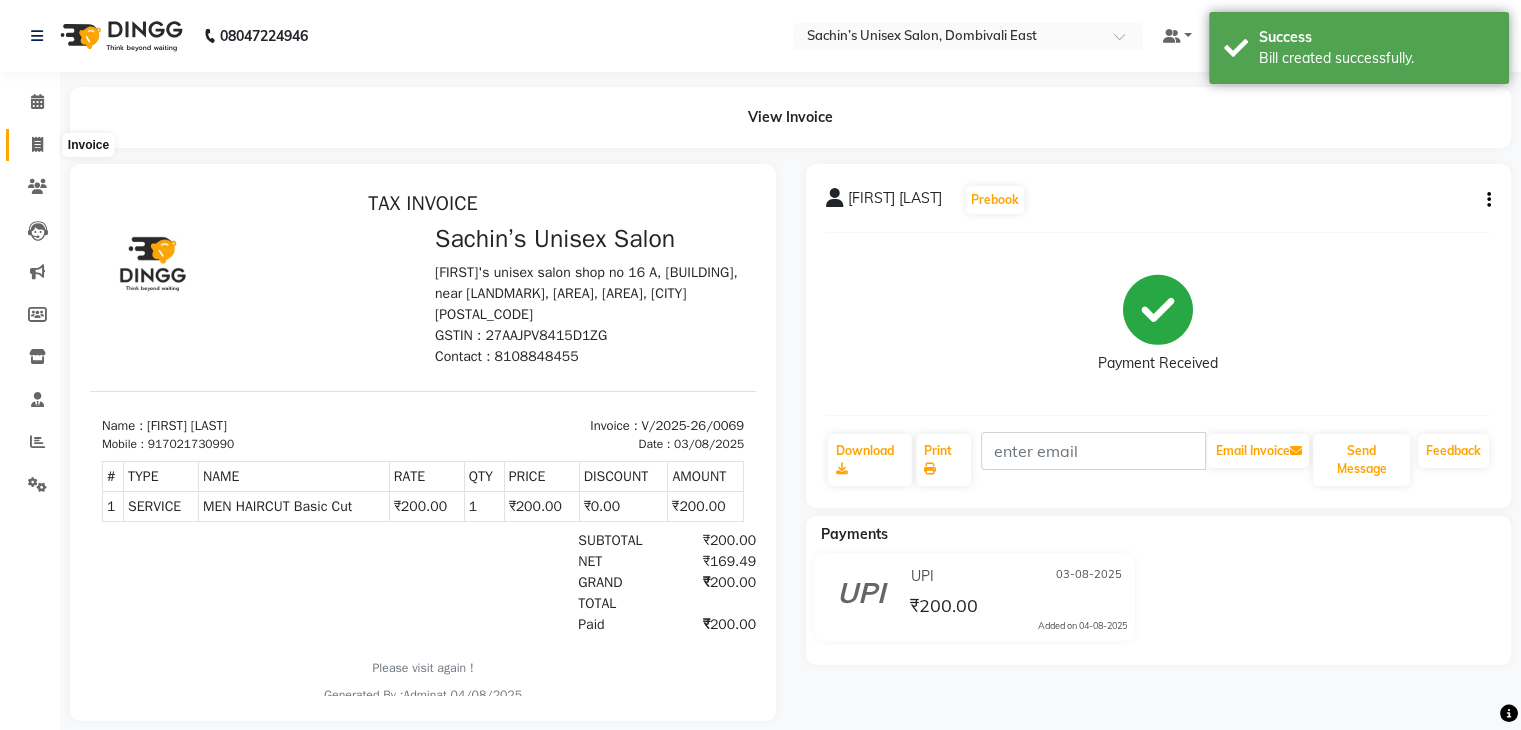 click 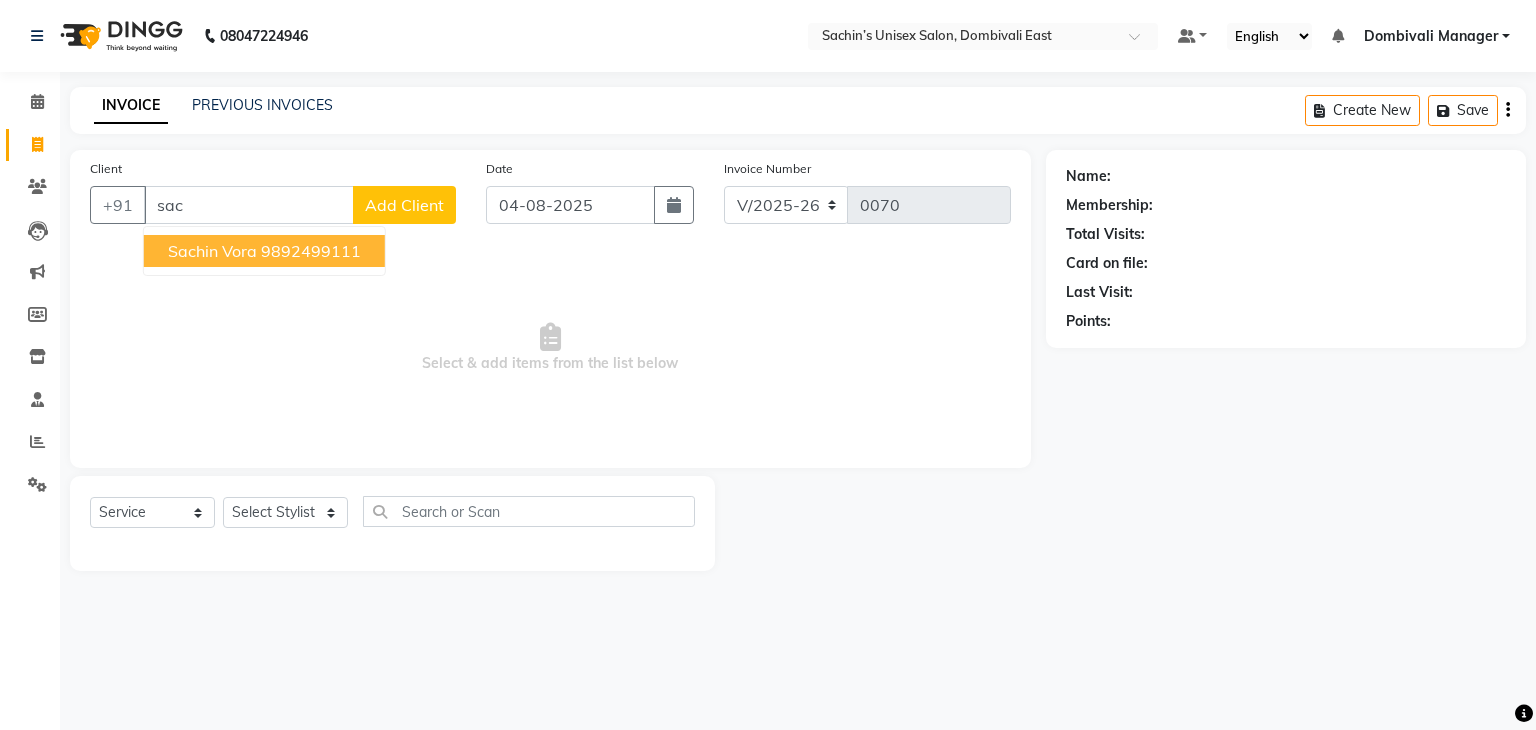 click on "[FIRST] [LAST] [PHONE]" at bounding box center (264, 251) 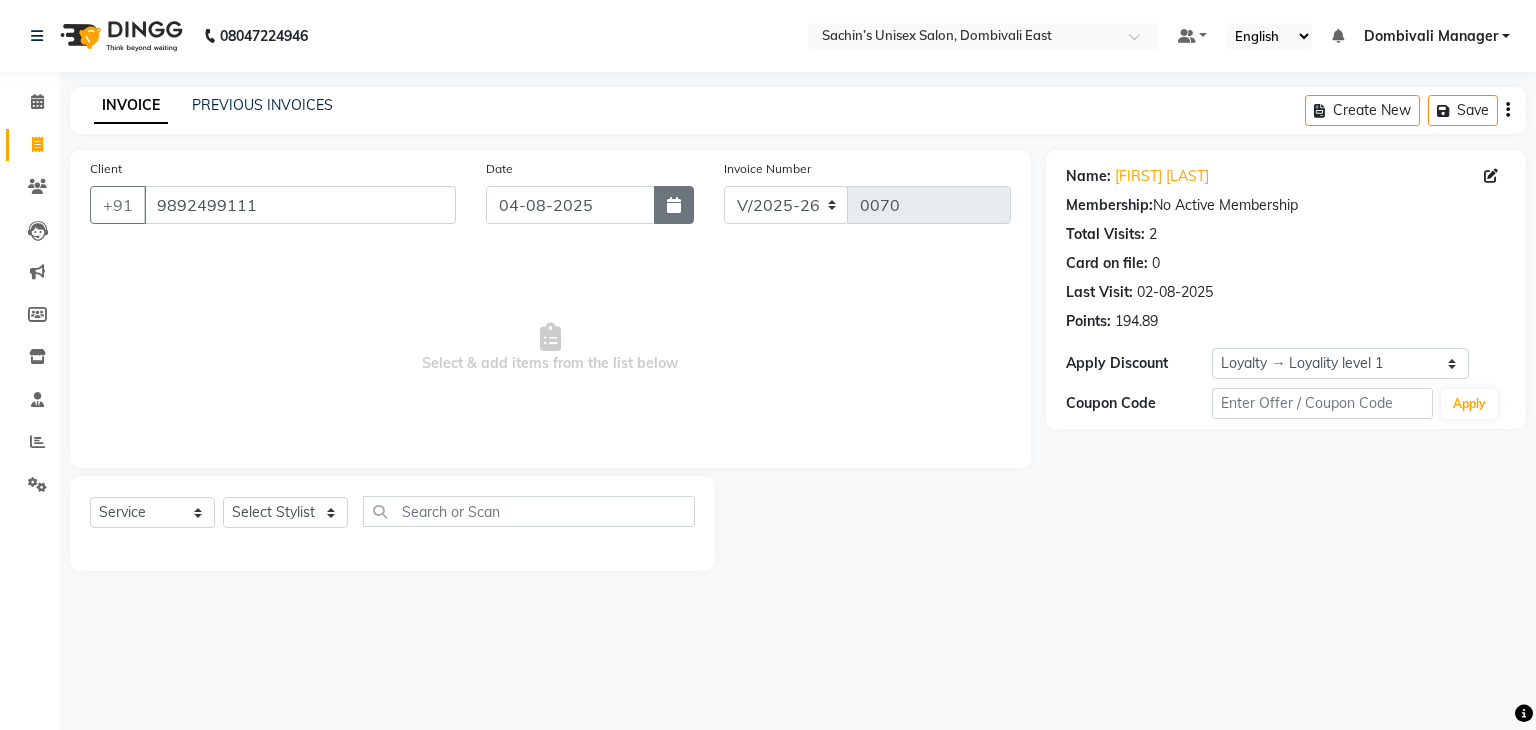 click 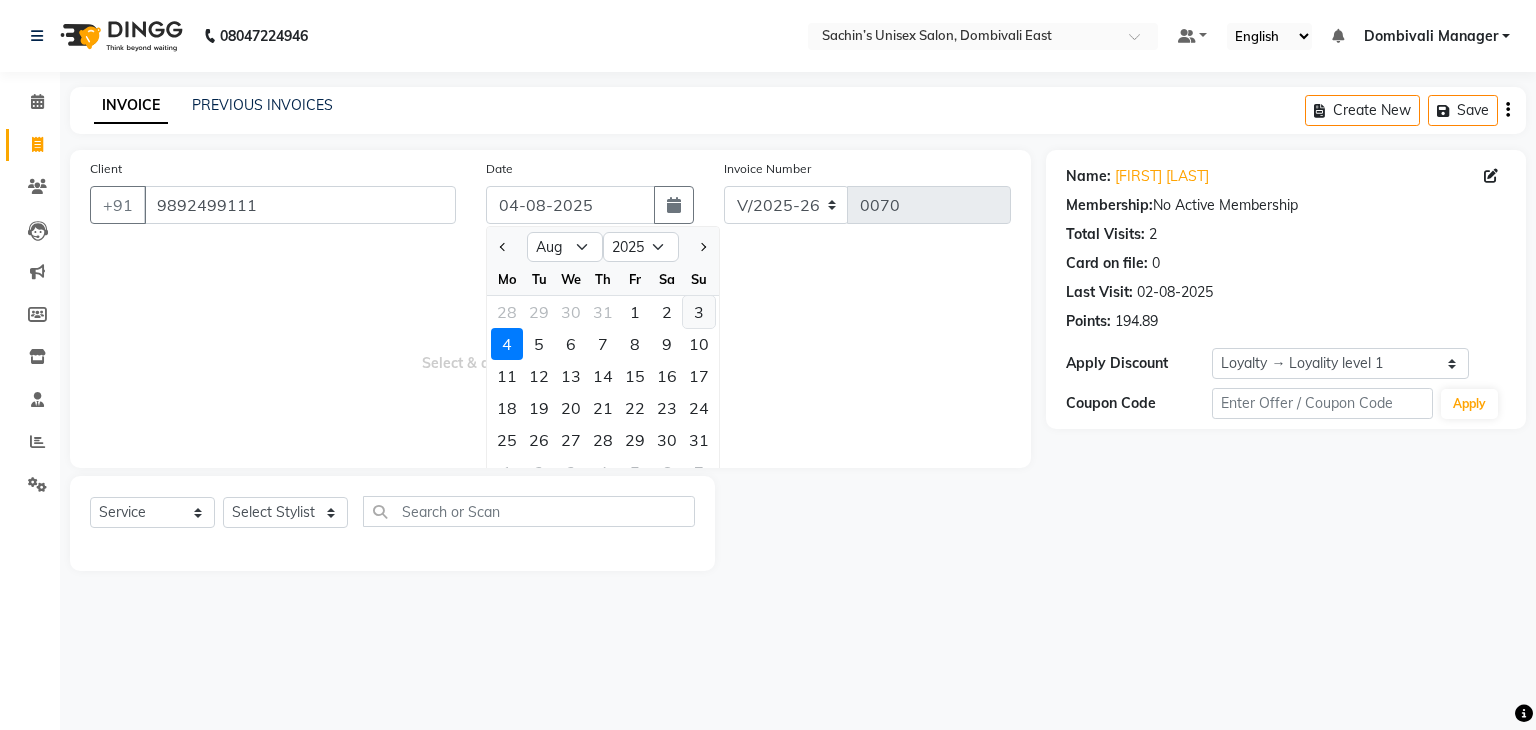 click on "3" 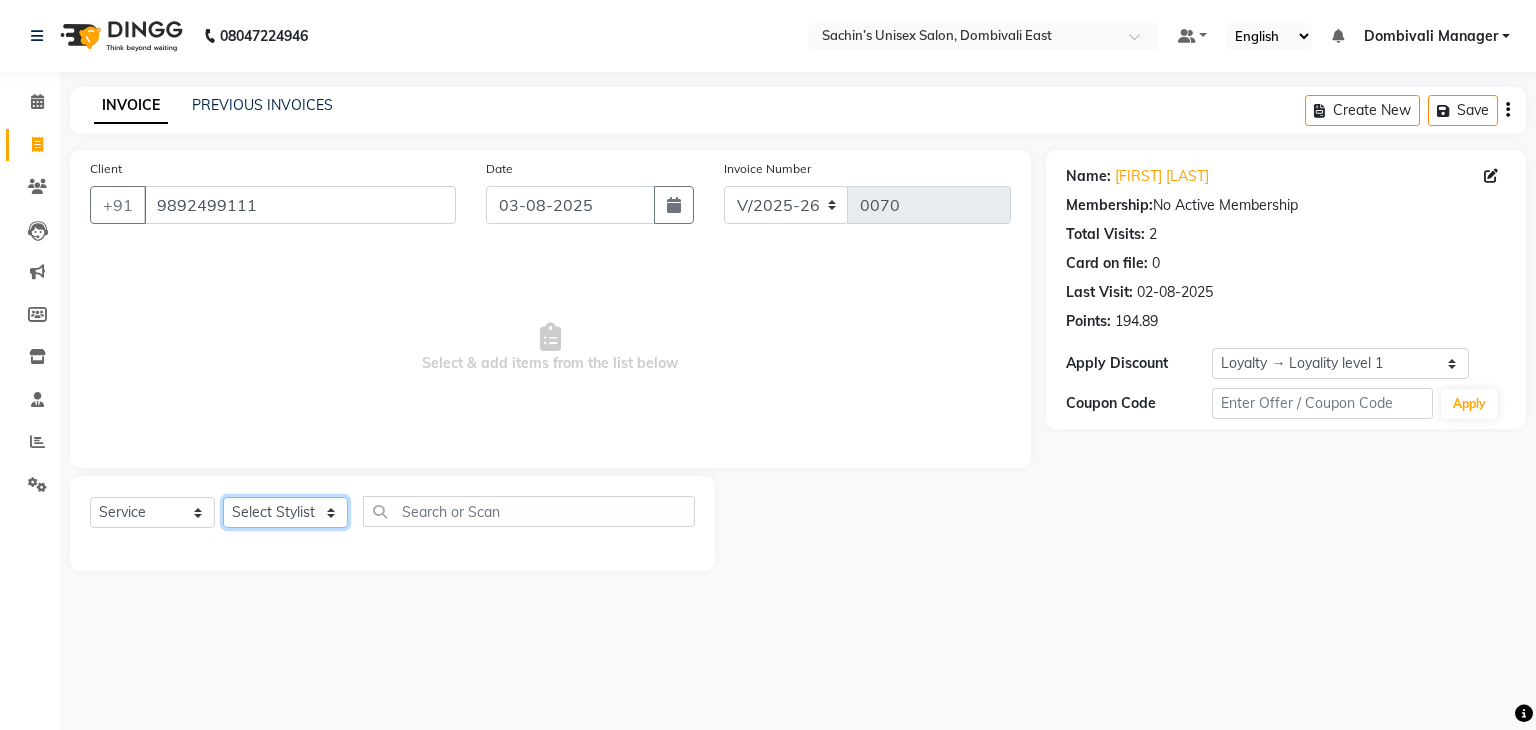 click on "Select Stylist [NAME] [CITY] Manager [NAME] [LAST] [NAME] [LAST]" 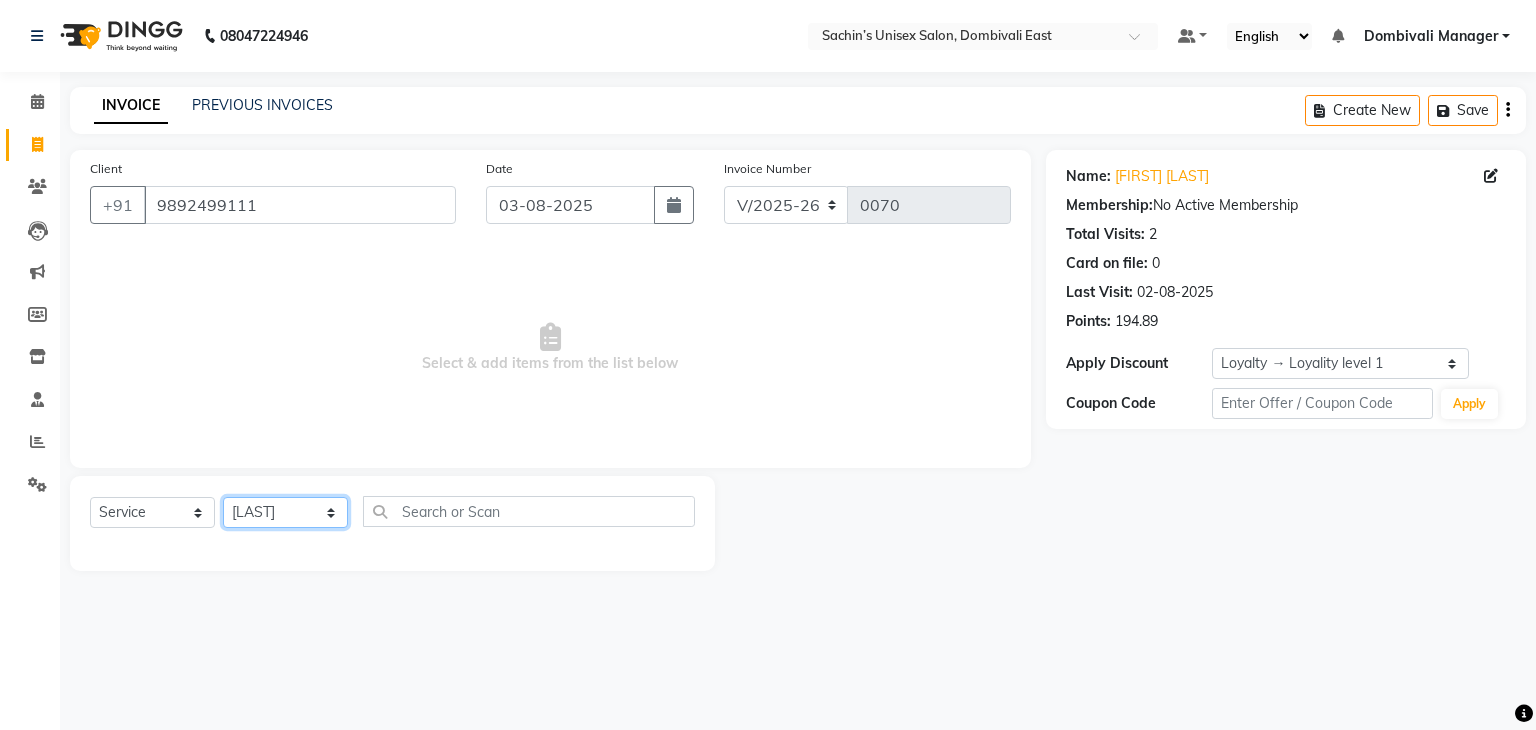 click on "Select Stylist [NAME] [CITY] Manager [NAME] [LAST] [NAME] [LAST]" 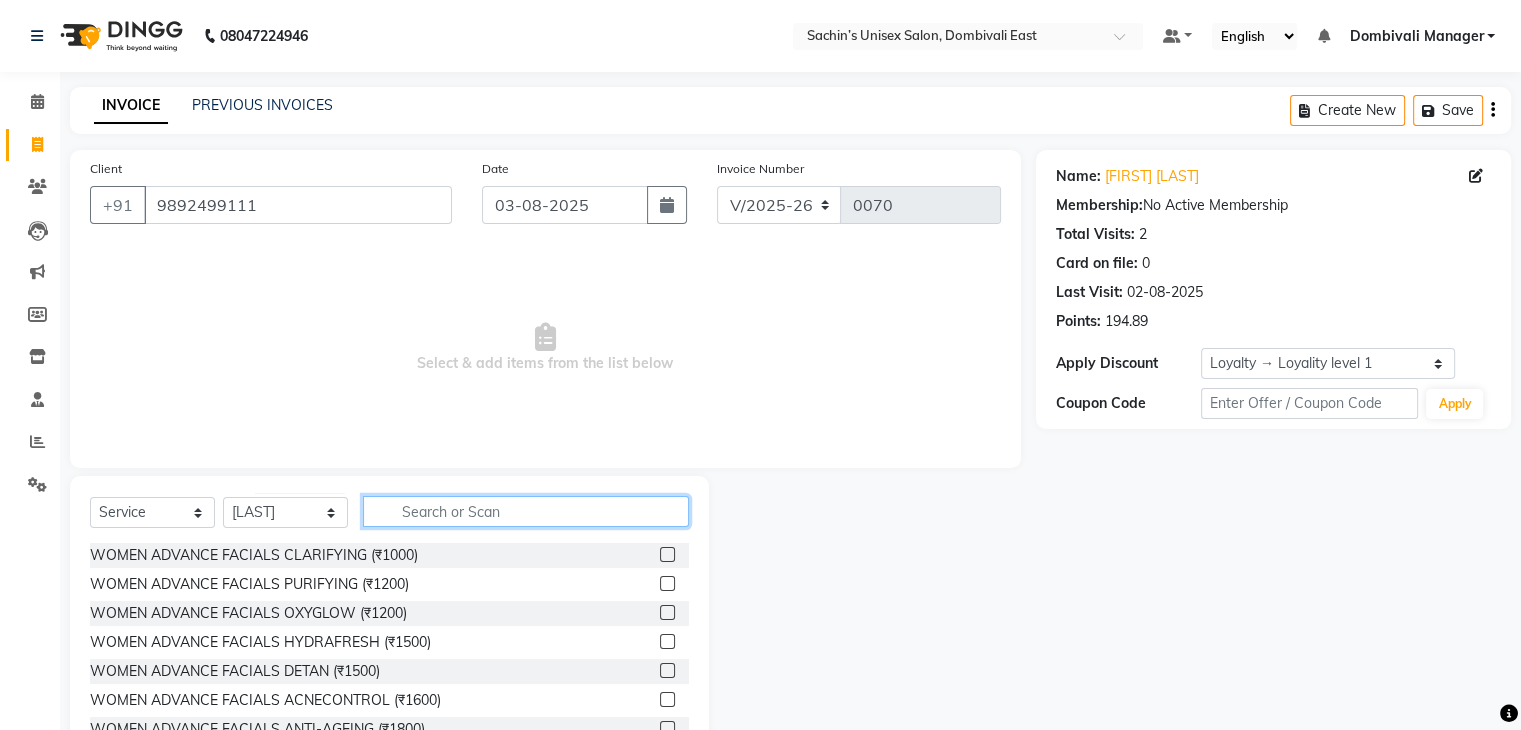 click 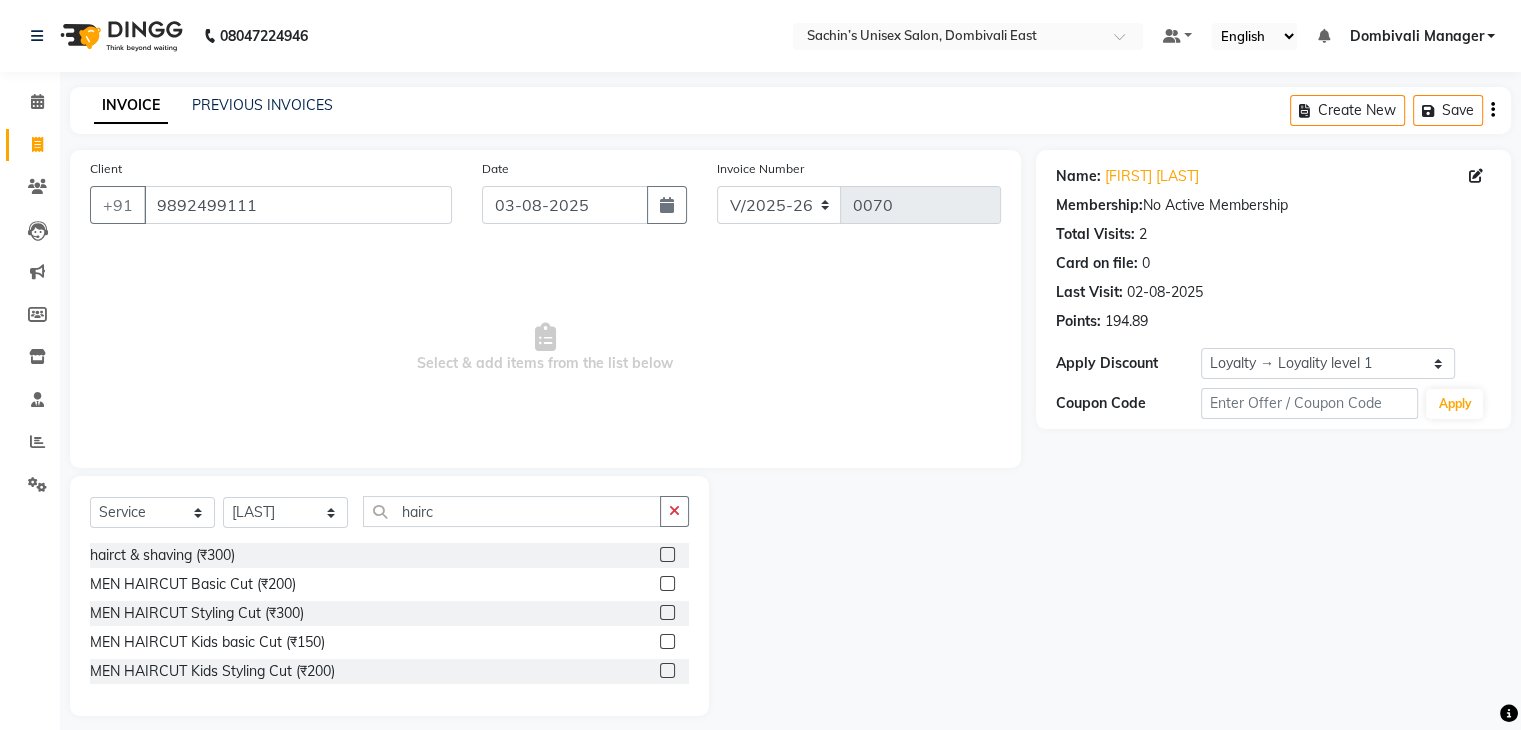 click 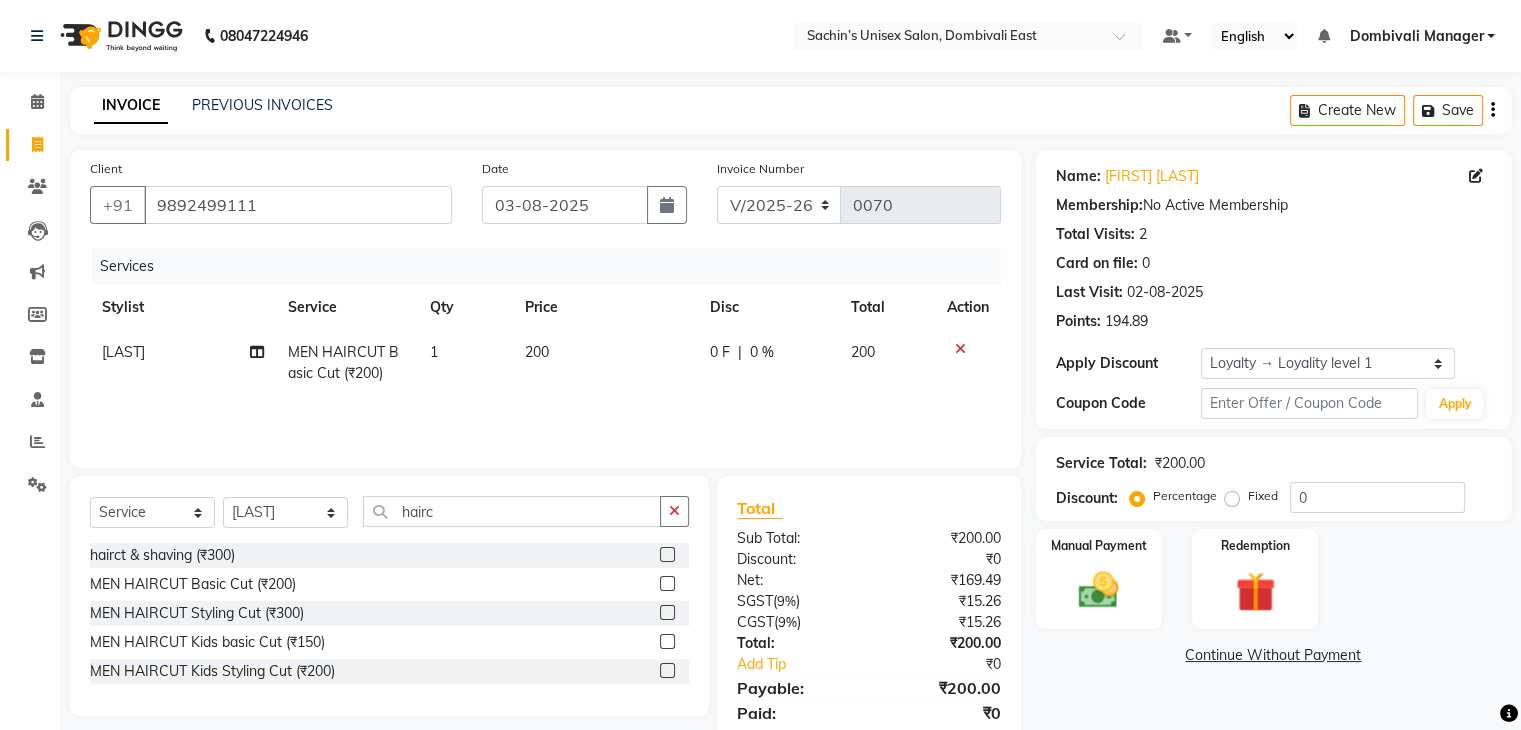 scroll, scrollTop: 71, scrollLeft: 0, axis: vertical 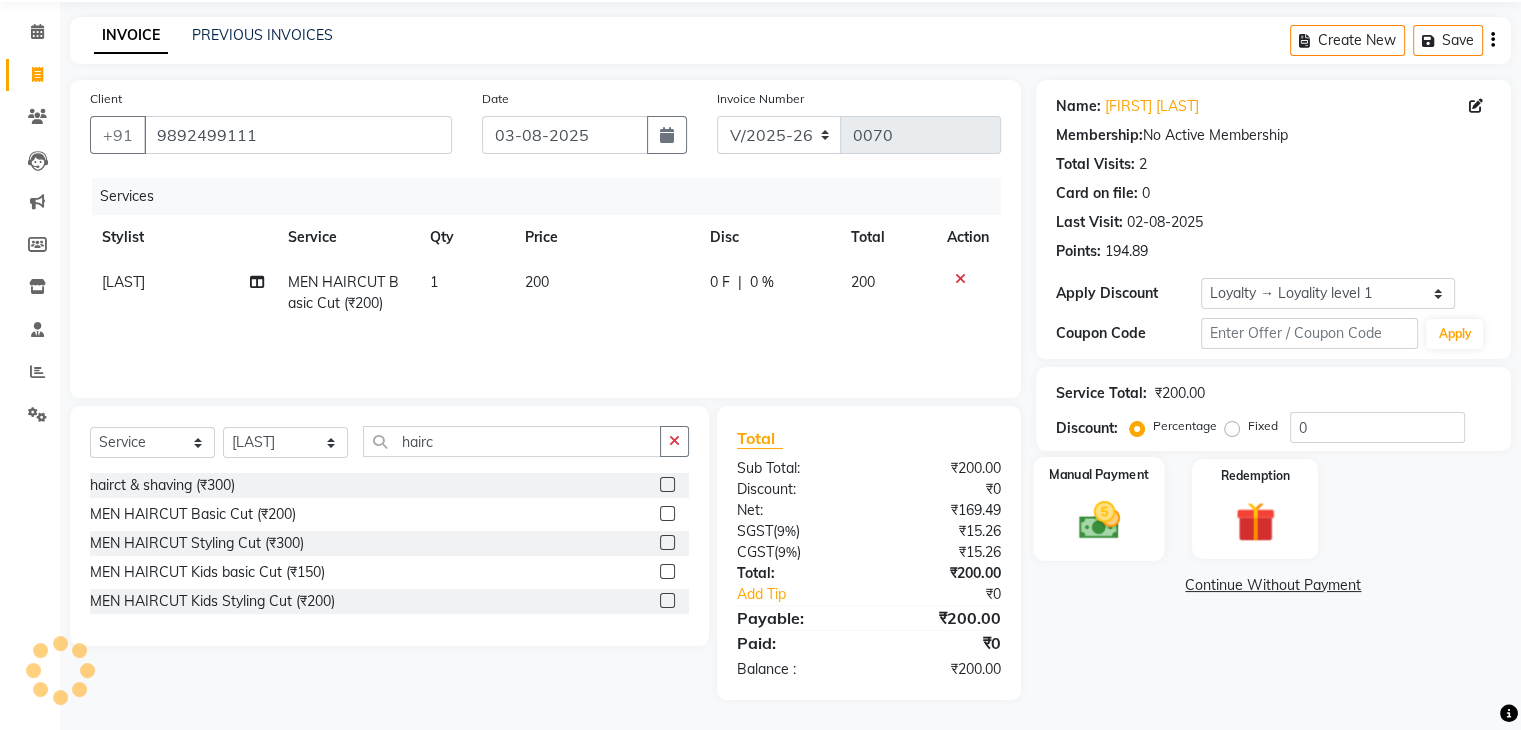 click on "Manual Payment" 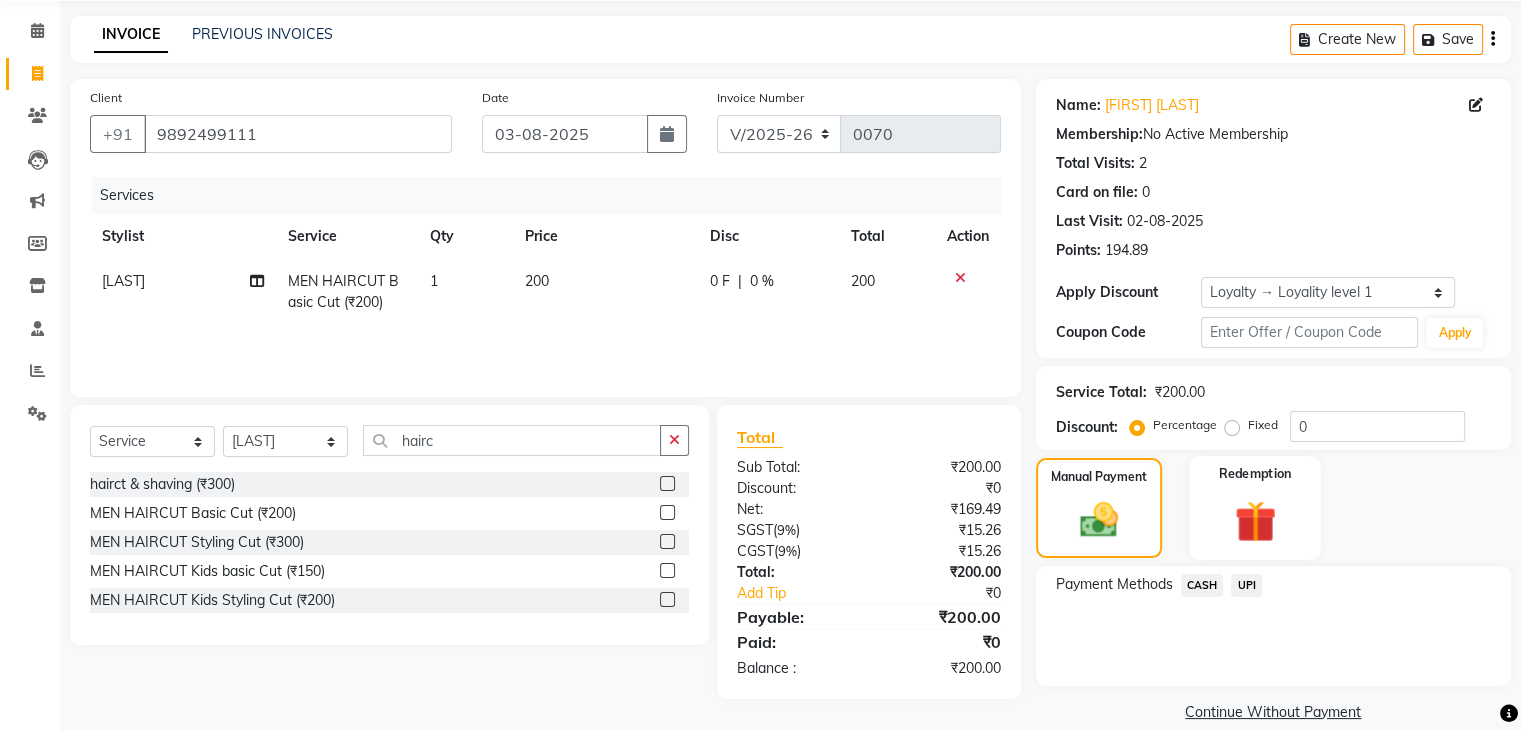 scroll, scrollTop: 97, scrollLeft: 0, axis: vertical 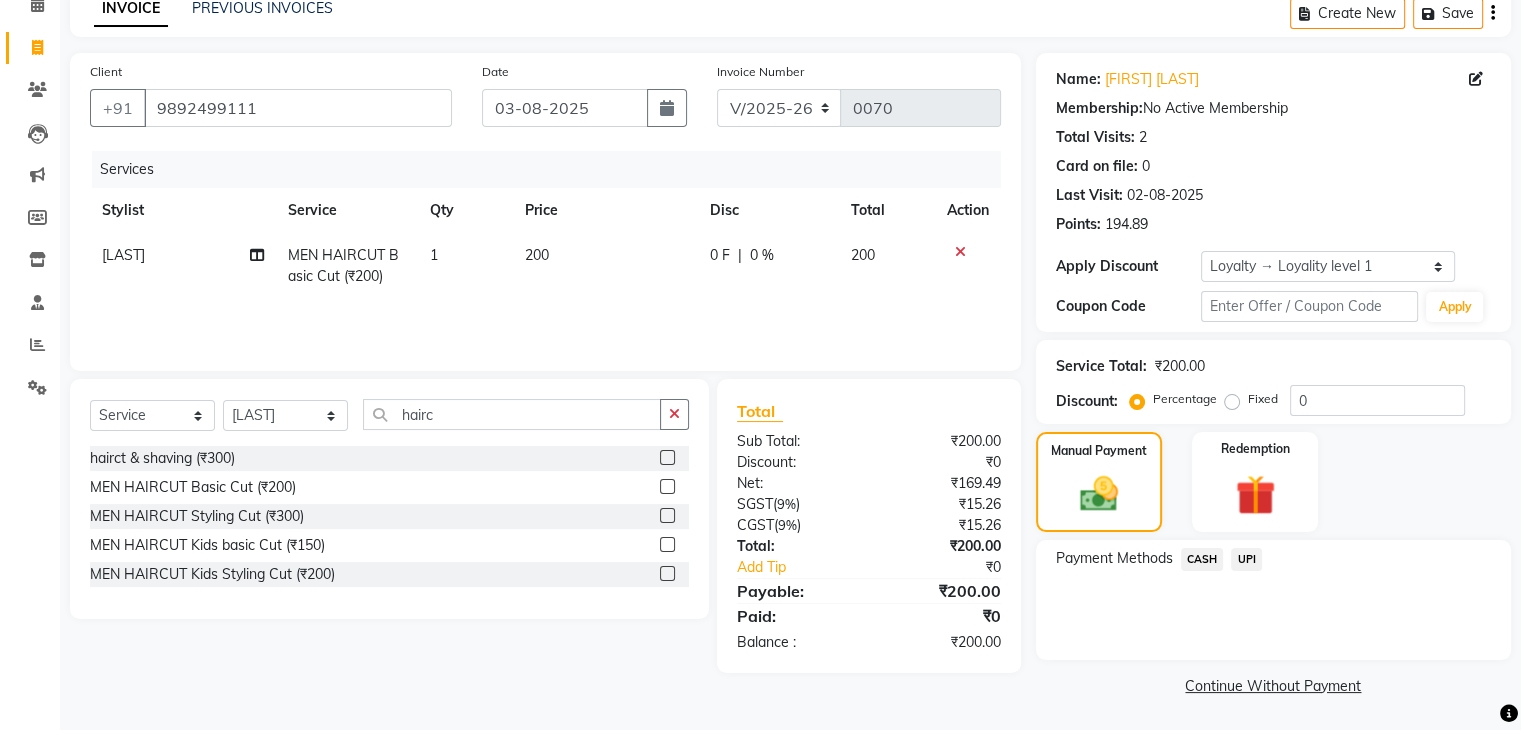 click on "UPI" 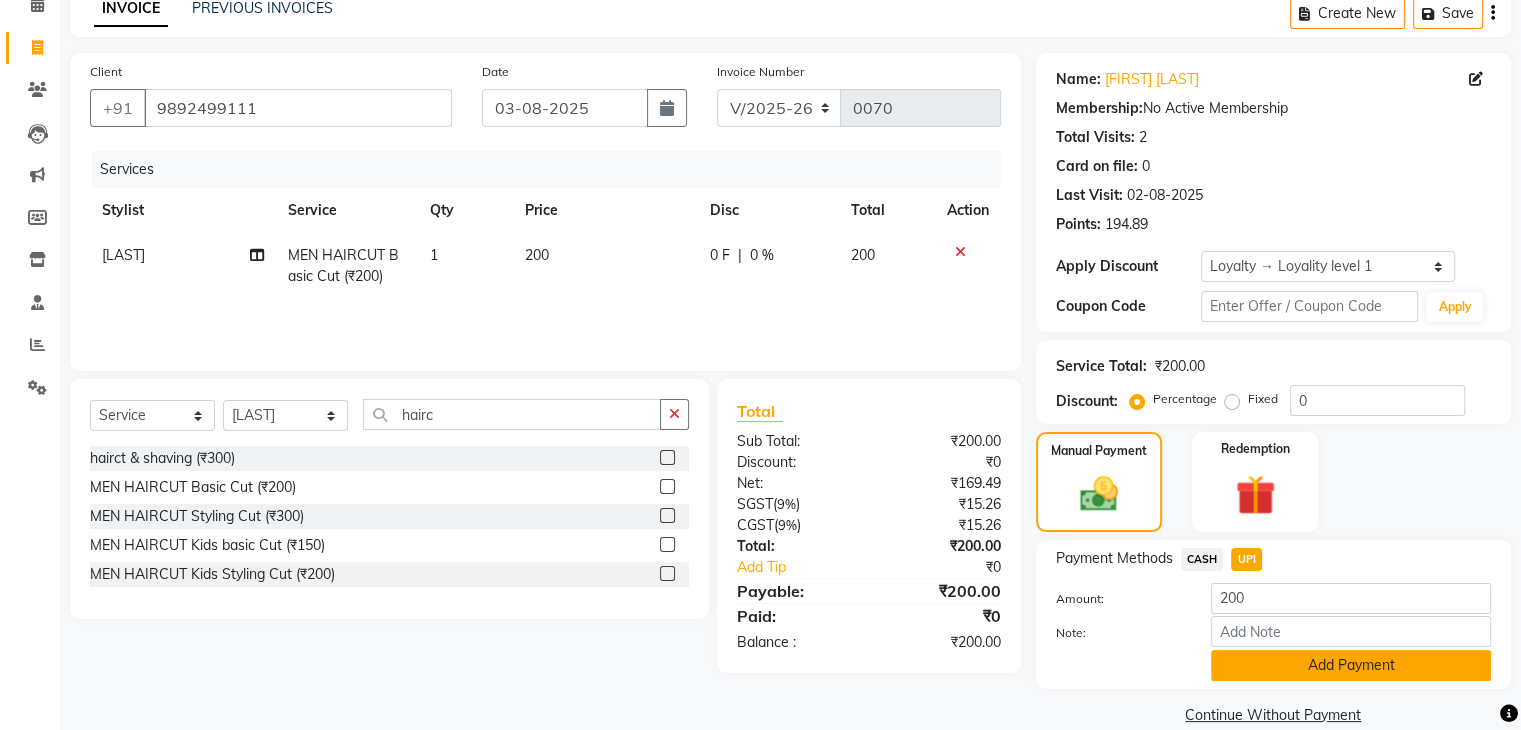 scroll, scrollTop: 128, scrollLeft: 0, axis: vertical 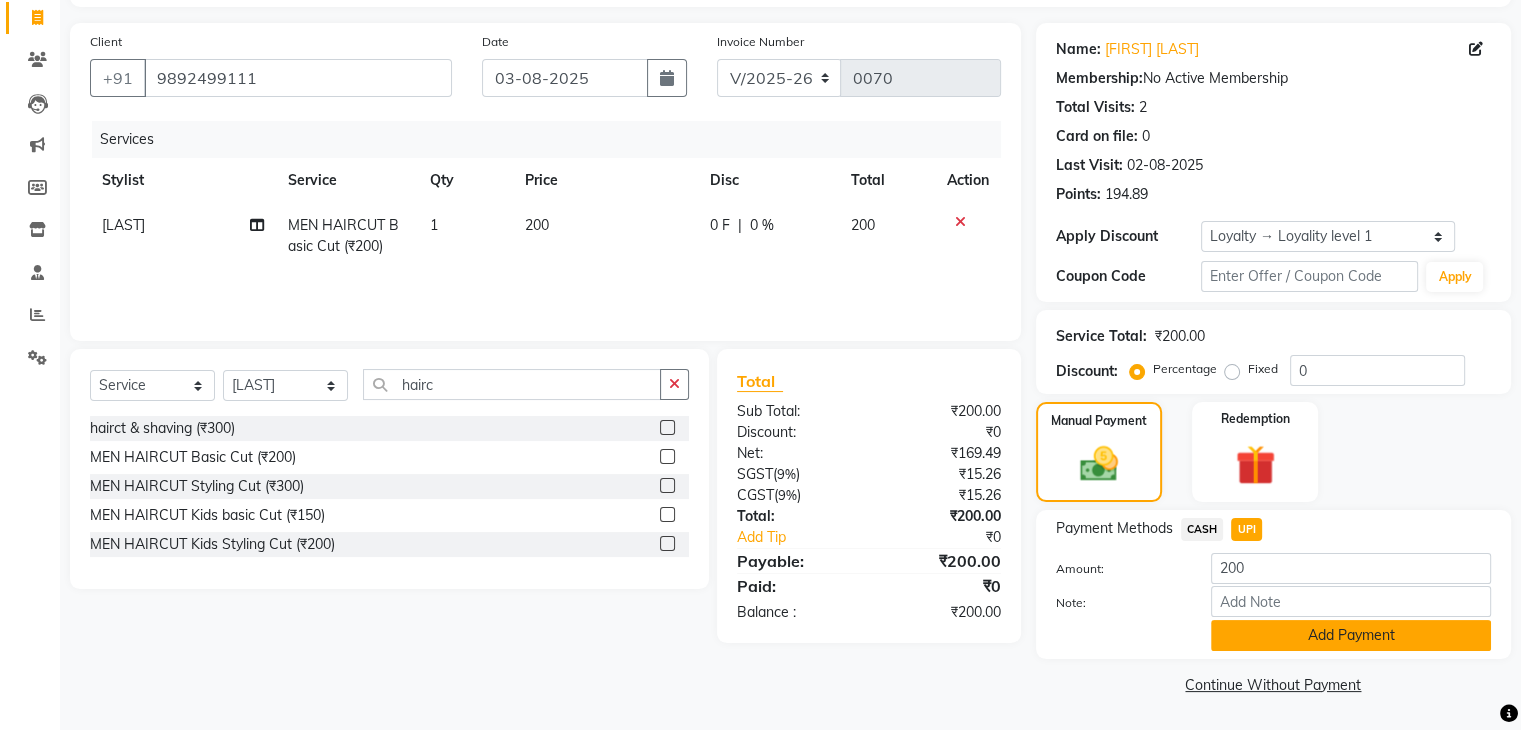 click on "Add Payment" 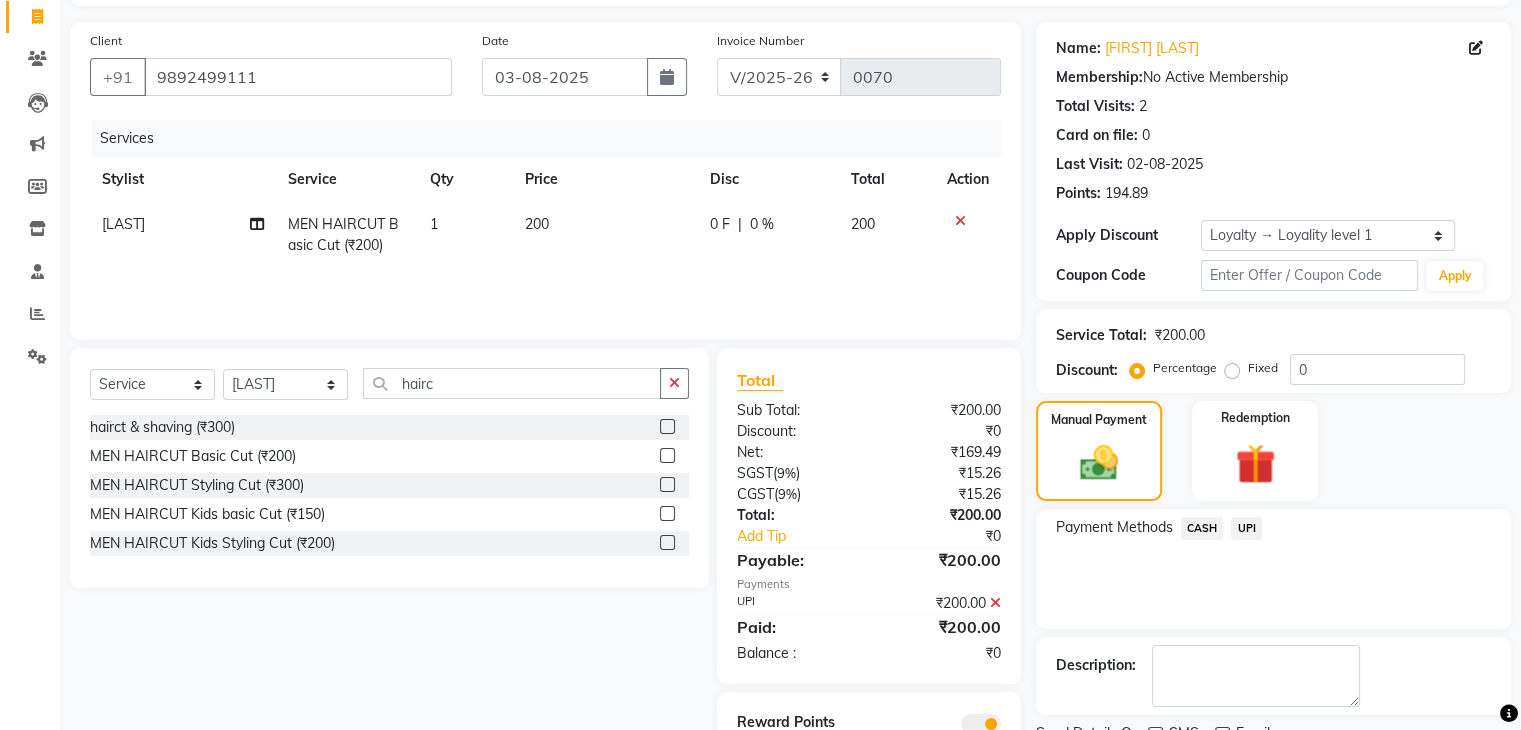 scroll, scrollTop: 212, scrollLeft: 0, axis: vertical 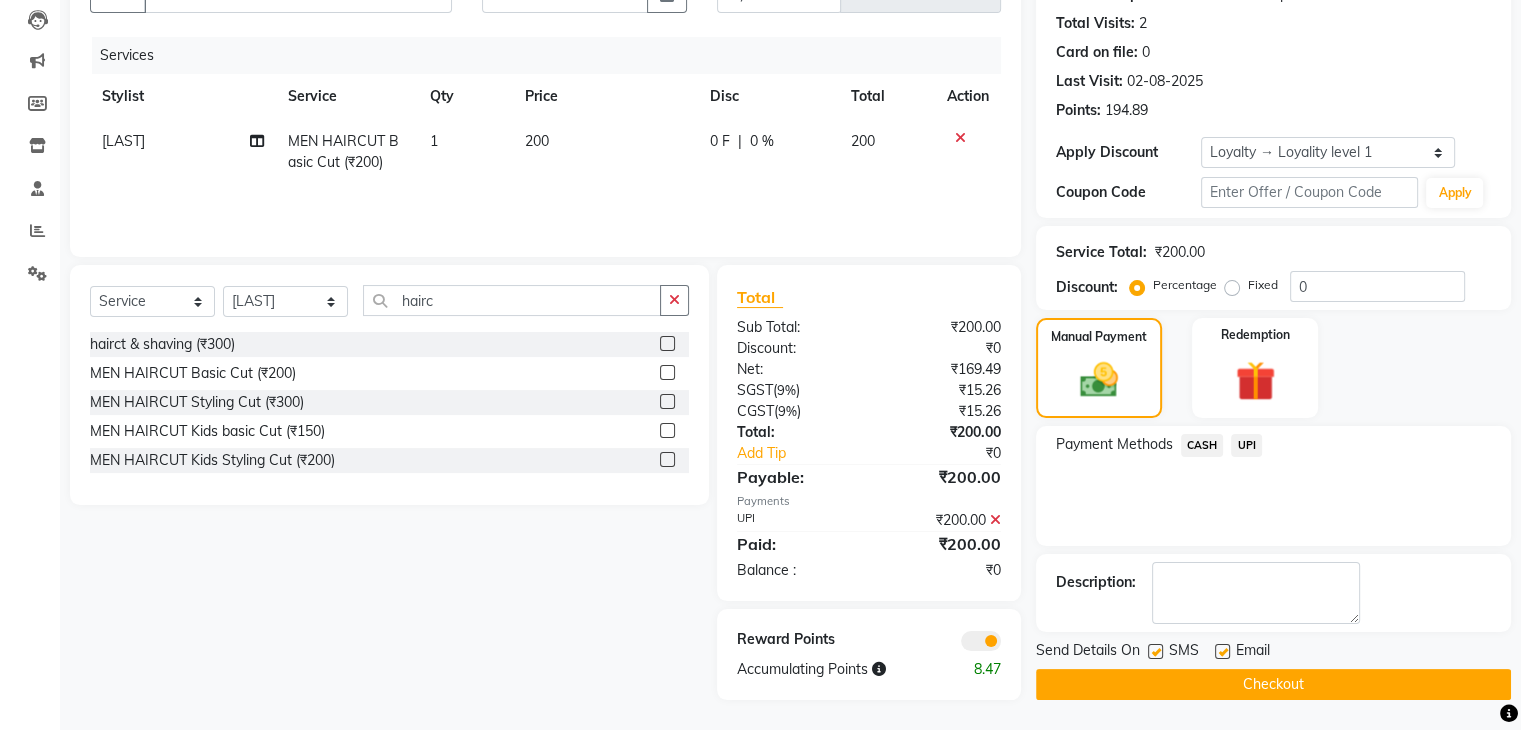drag, startPoint x: 1239, startPoint y: 684, endPoint x: 1236, endPoint y: 667, distance: 17.262676 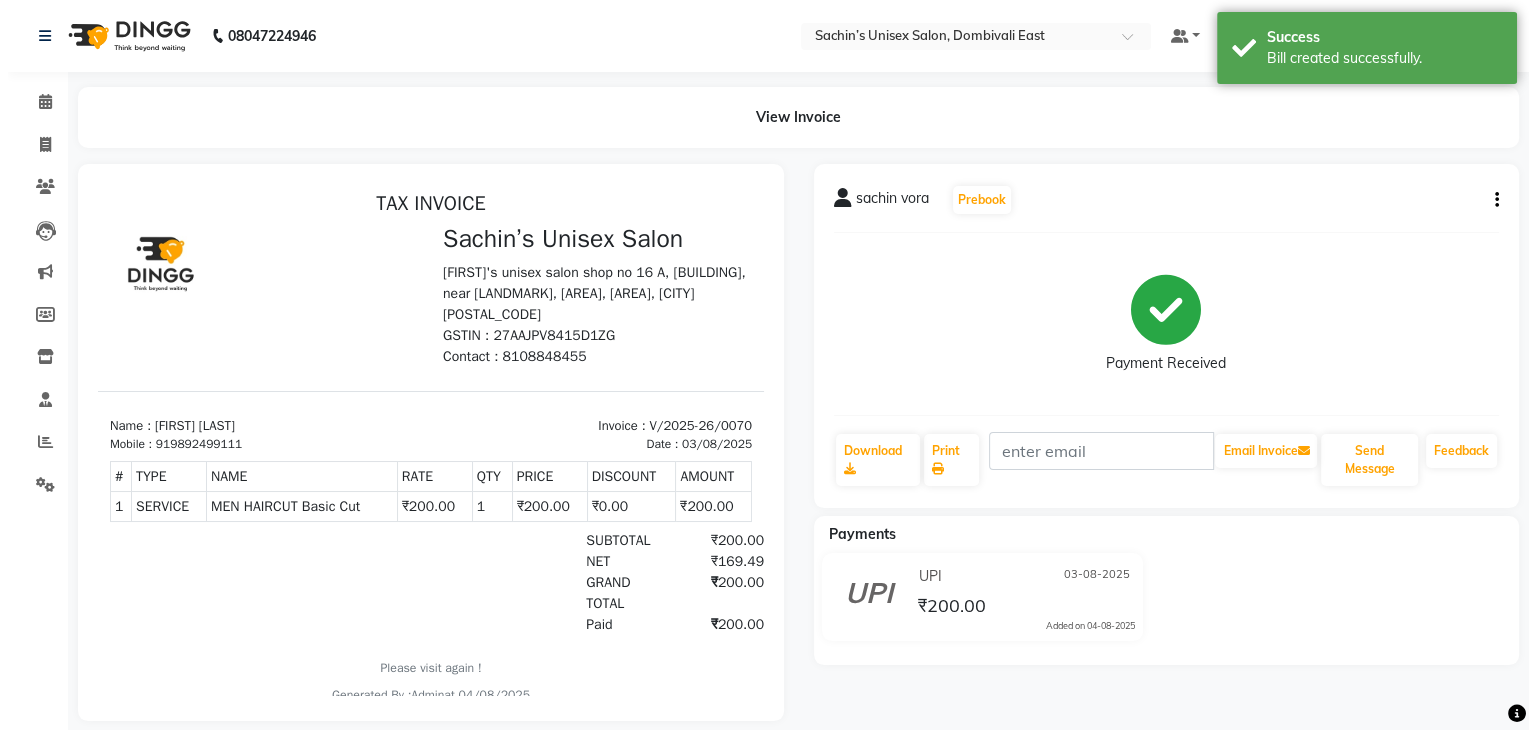 scroll, scrollTop: 0, scrollLeft: 0, axis: both 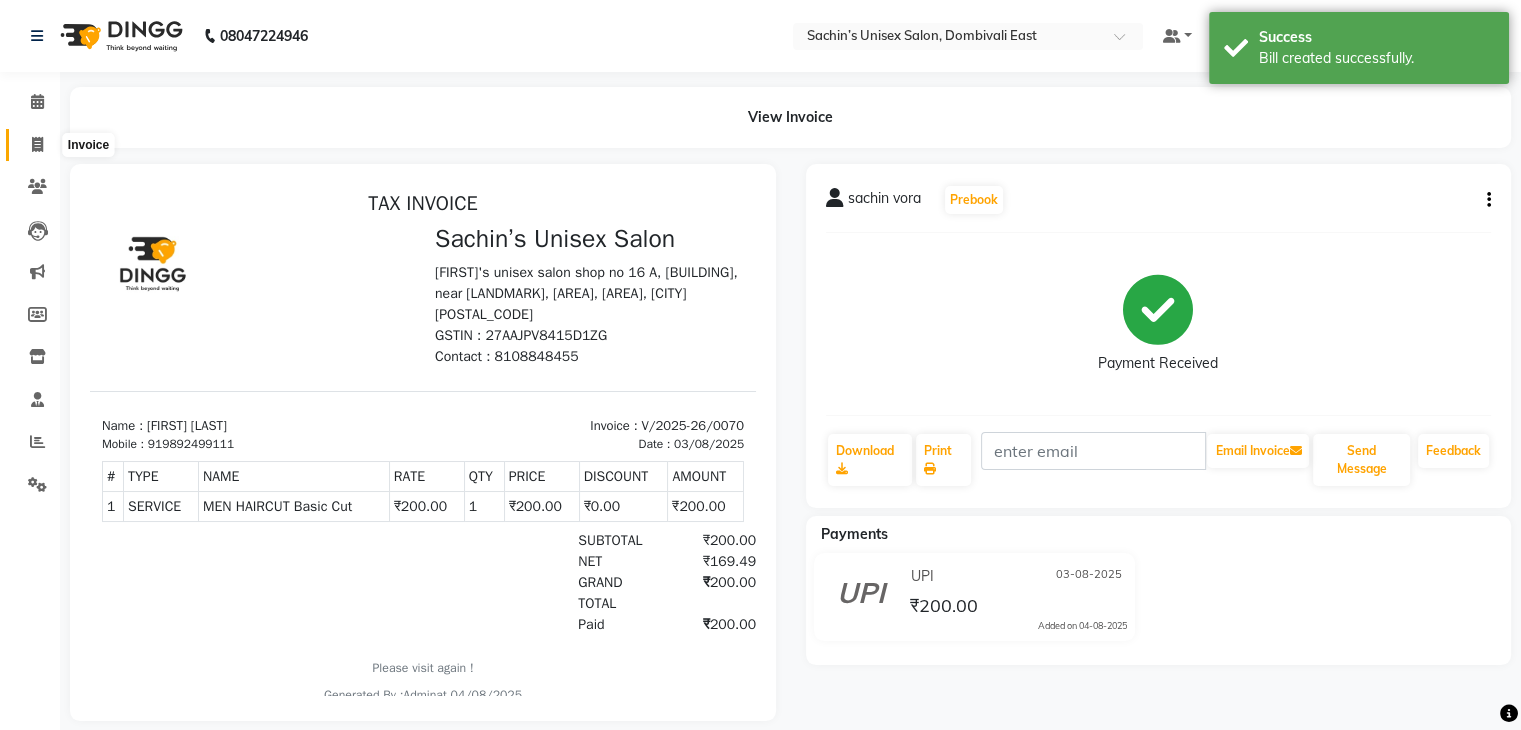 click 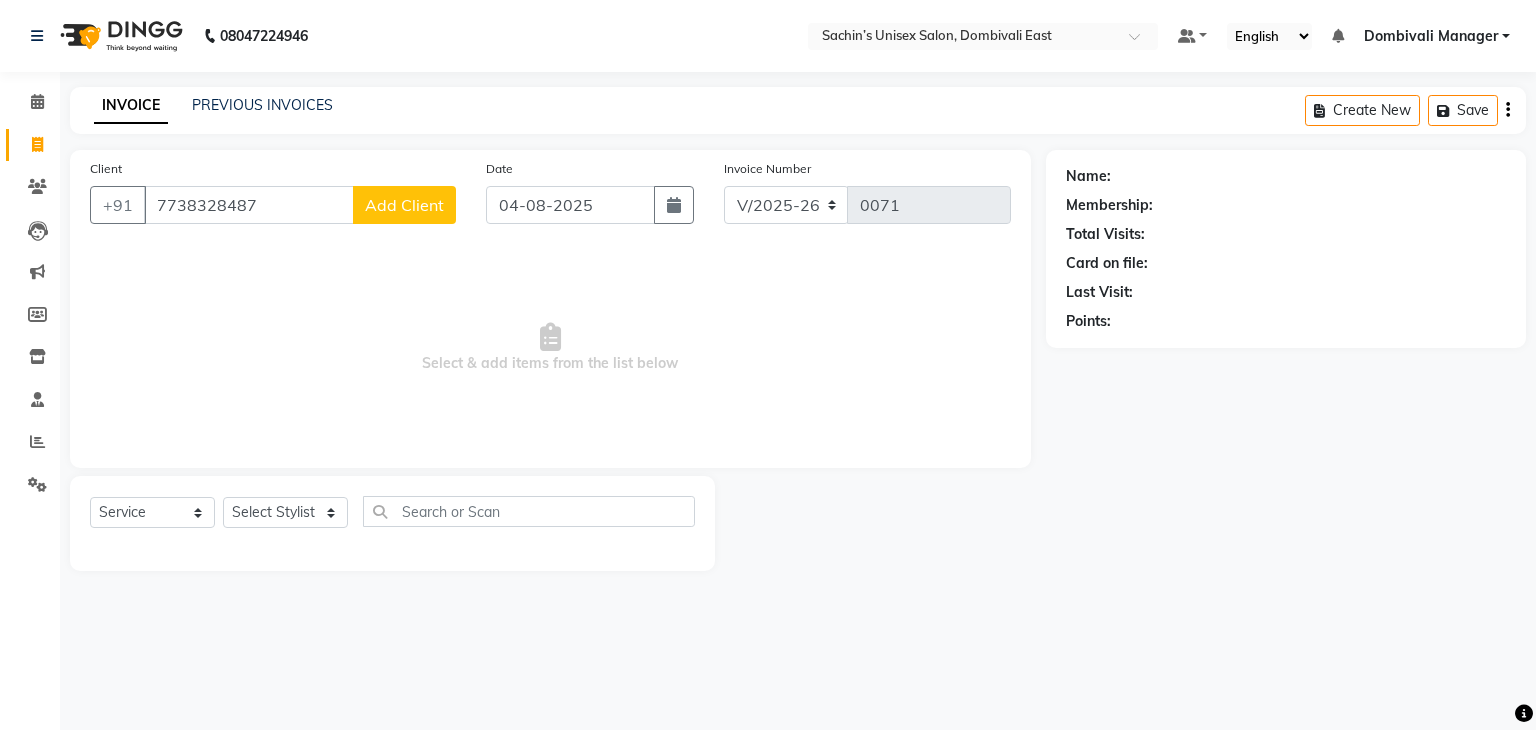 click on "Add Client" 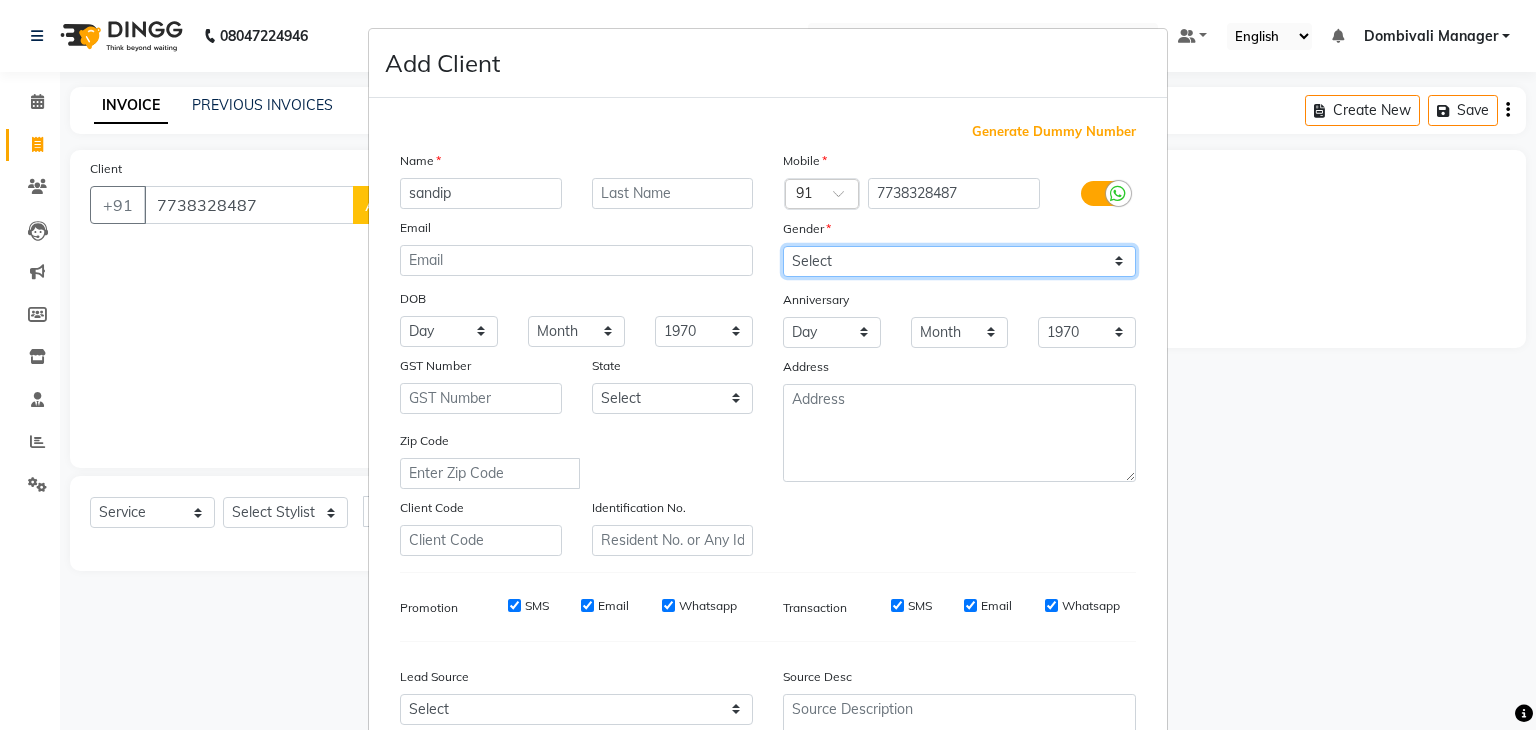click on "Select Male Female Other Prefer Not To Say" at bounding box center [959, 261] 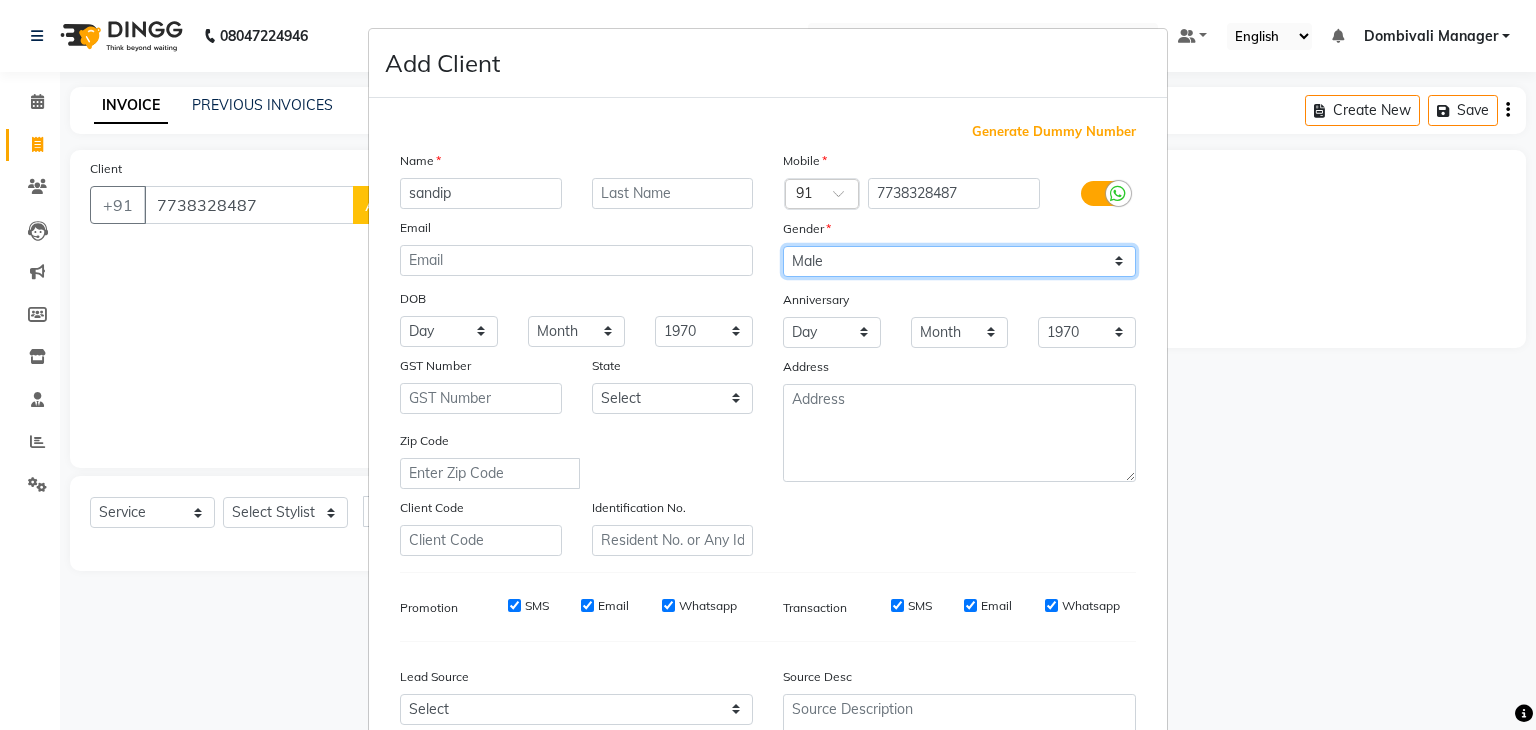 click on "Select Male Female Other Prefer Not To Say" at bounding box center (959, 261) 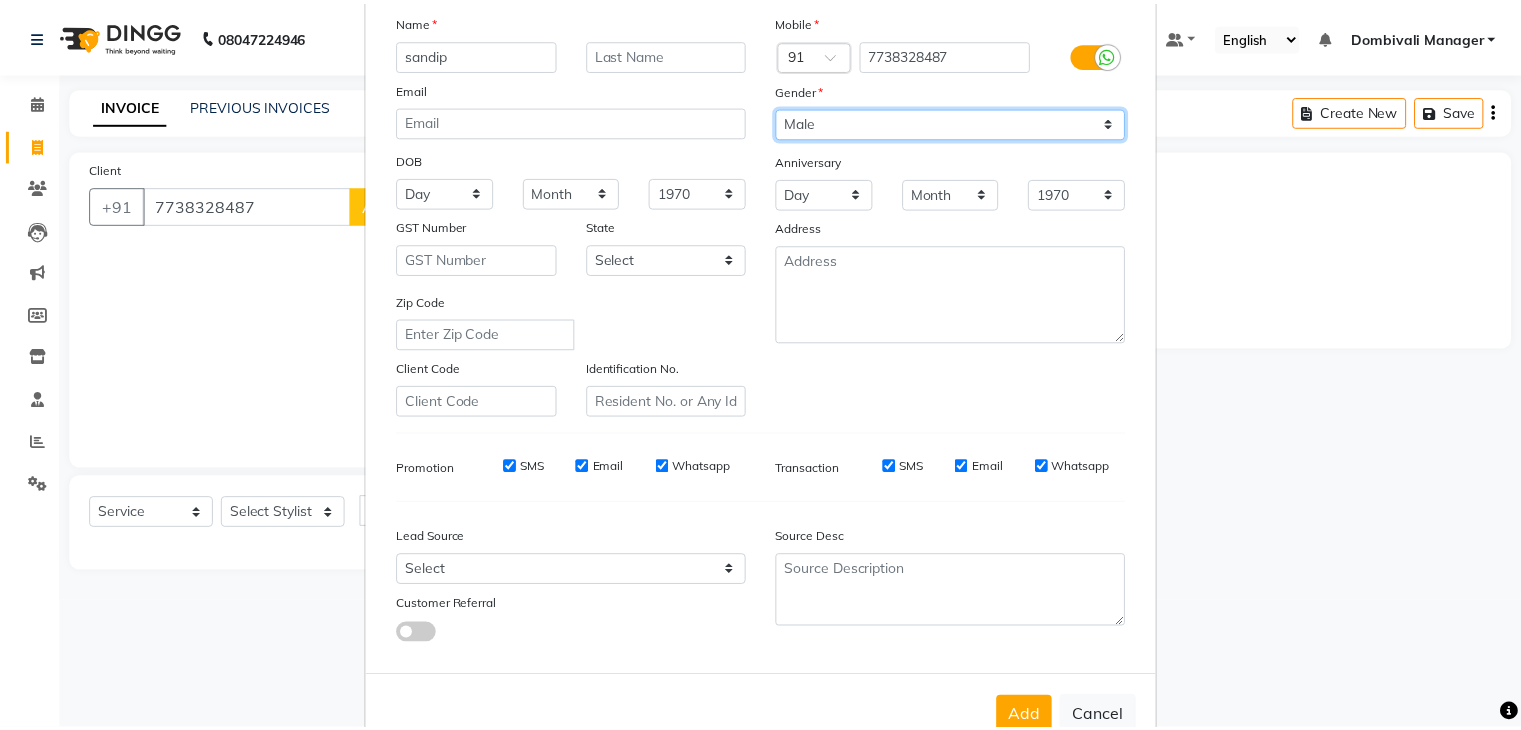 scroll, scrollTop: 203, scrollLeft: 0, axis: vertical 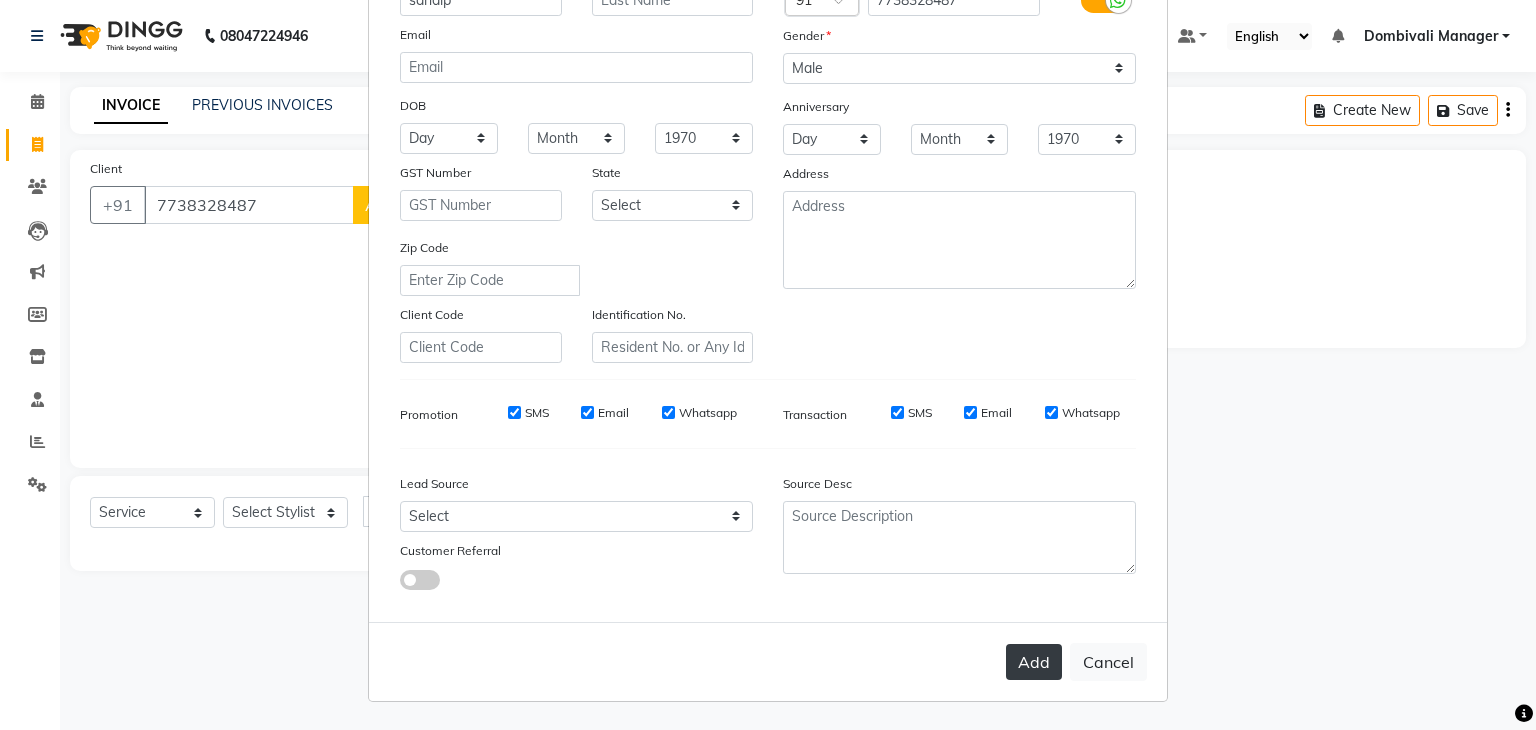 click on "Add" at bounding box center [1034, 662] 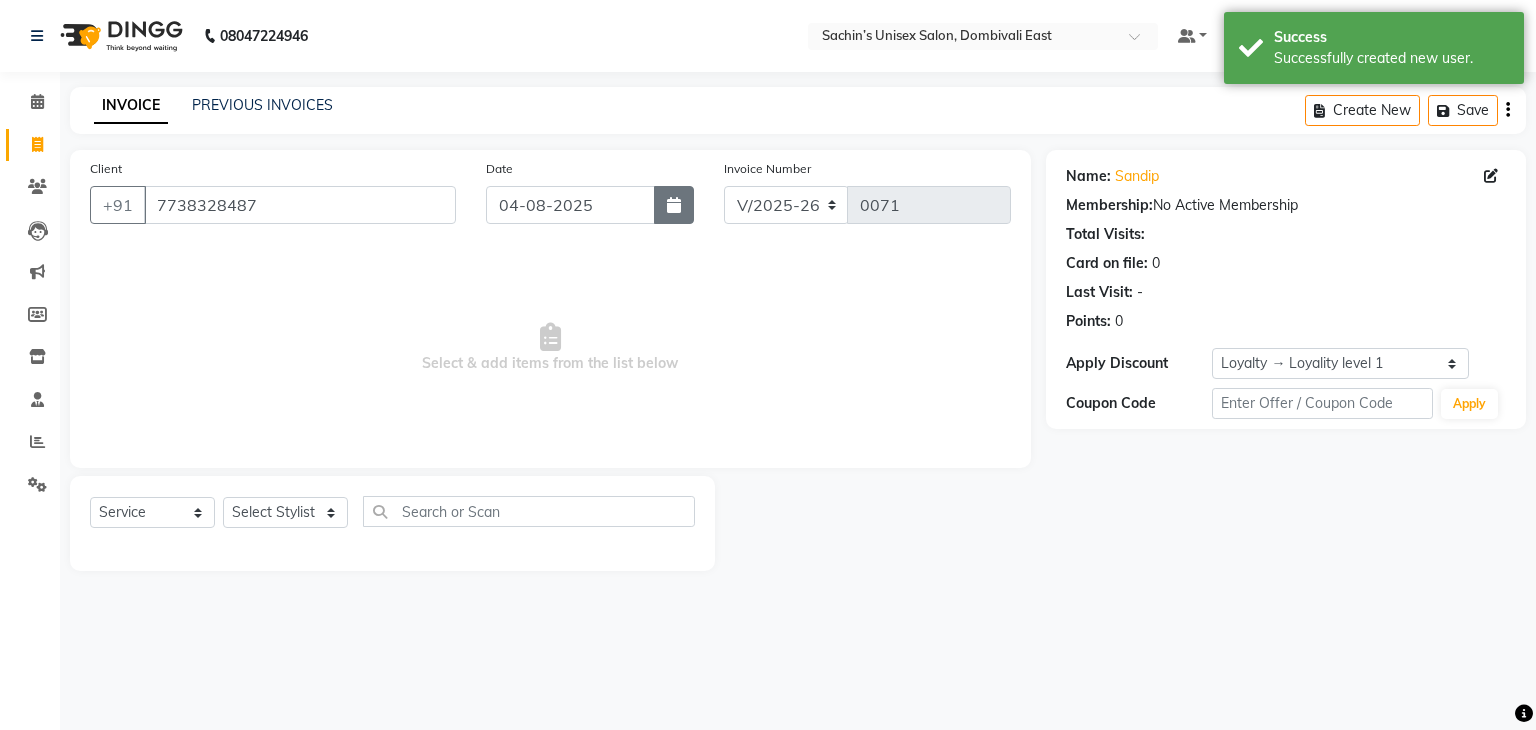 click 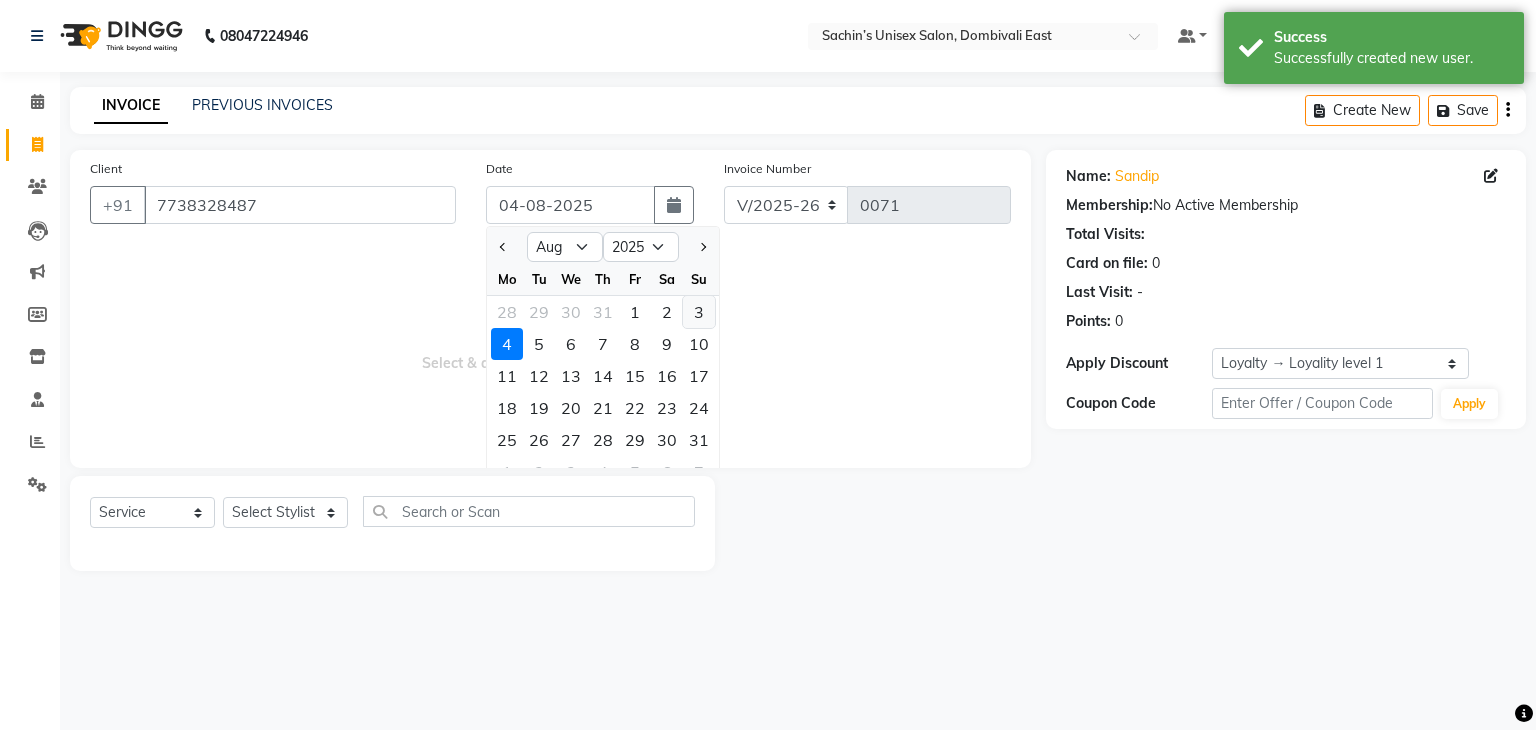click on "3" 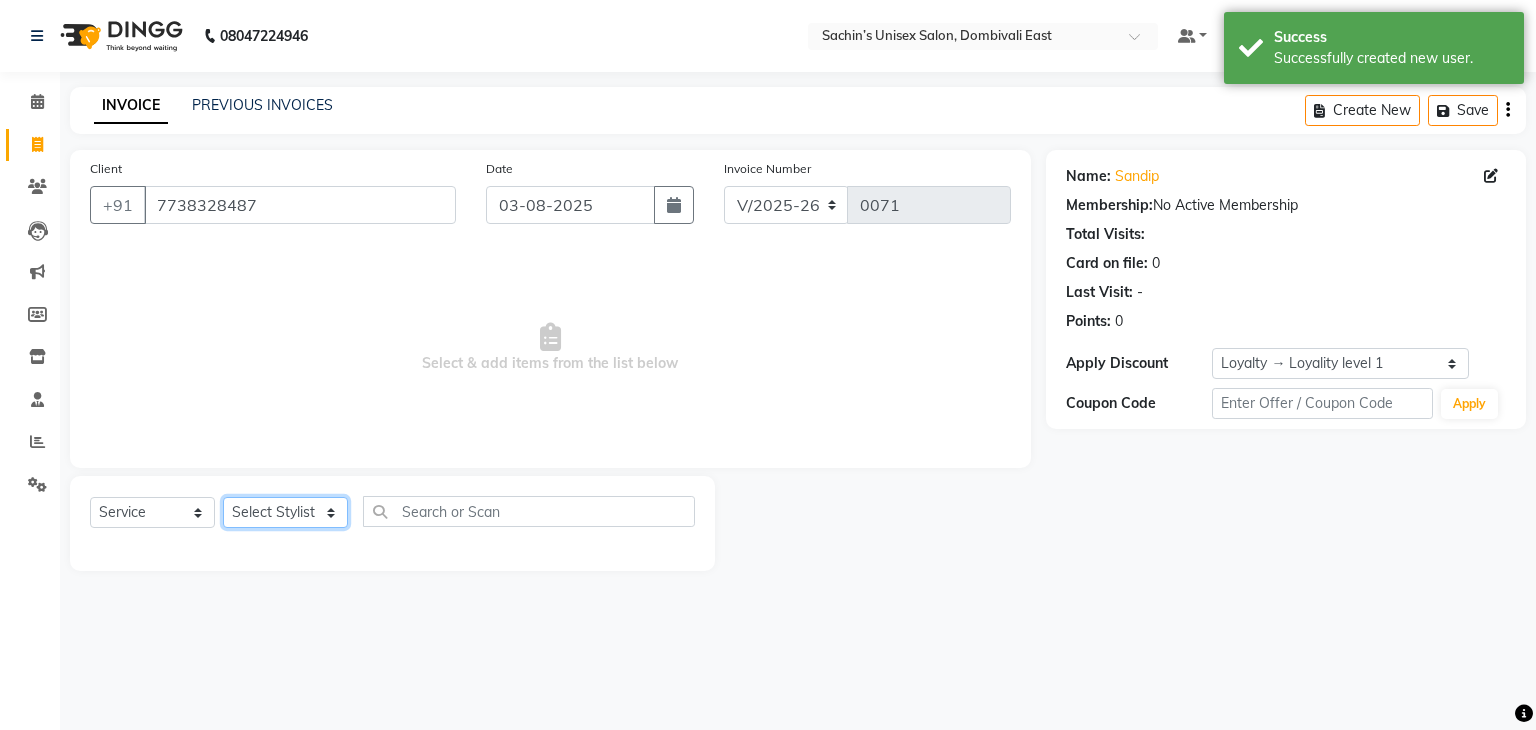 click on "Select Stylist [NAME] [CITY] Manager [NAME] [LAST] [NAME] [LAST]" 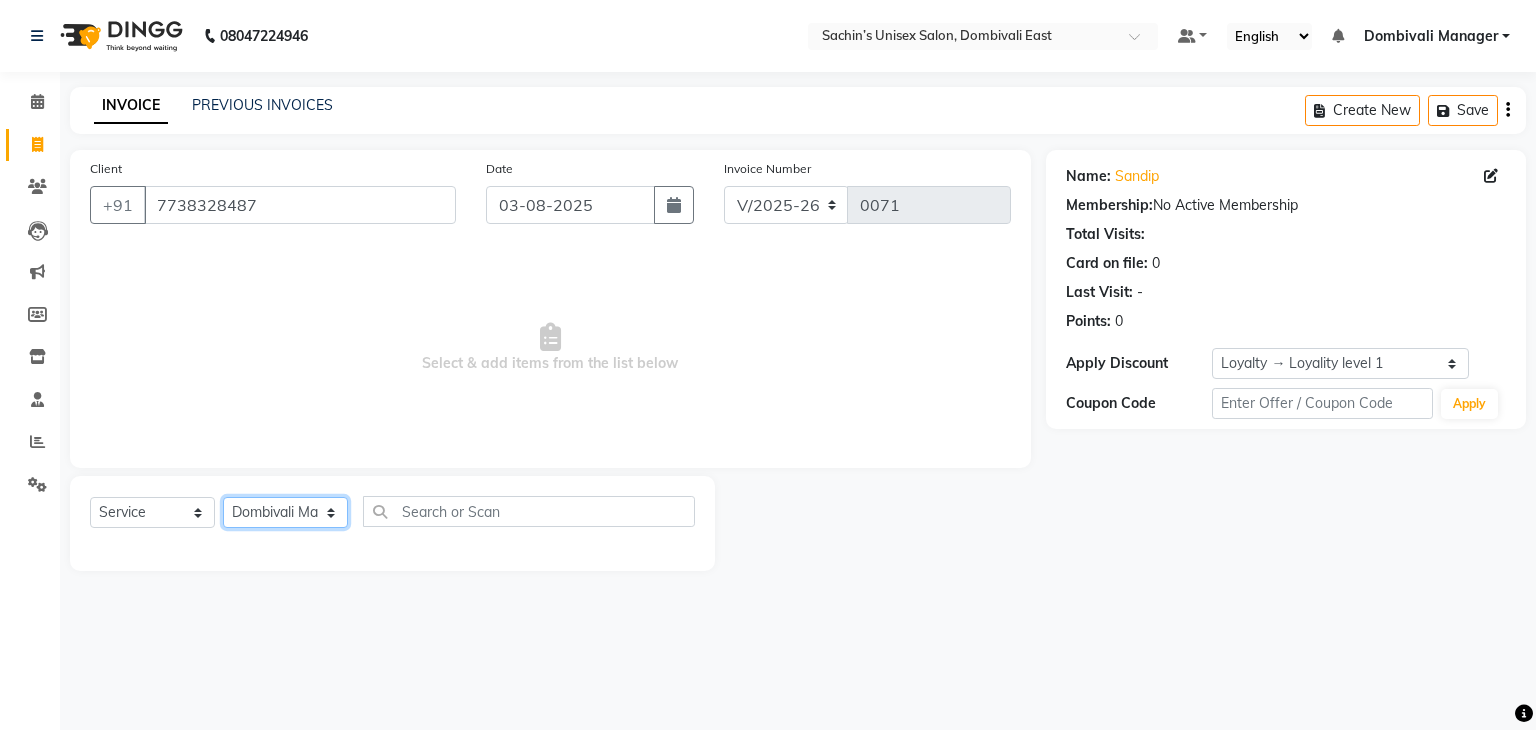click on "Select Stylist [NAME] [CITY] Manager [NAME] [LAST] [NAME] [LAST]" 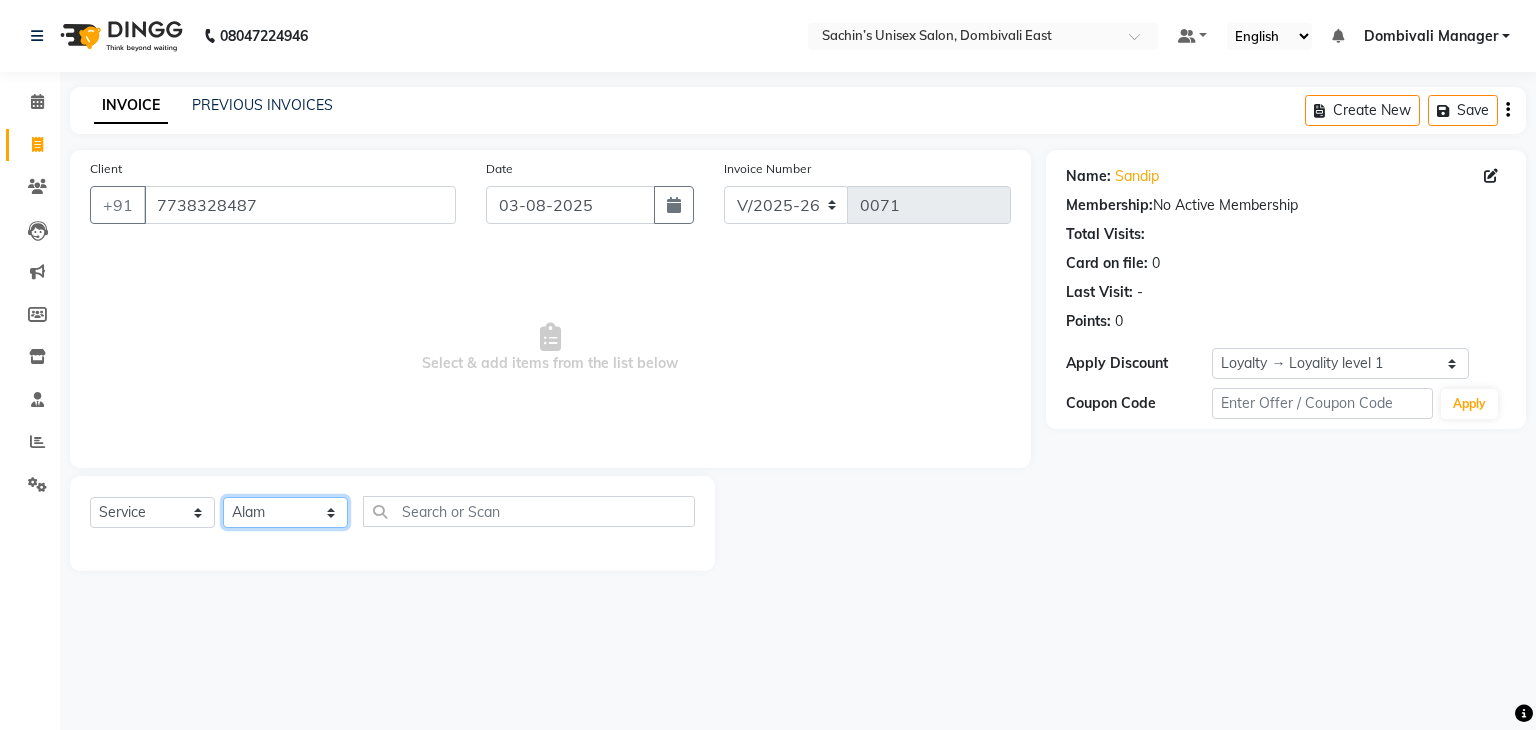 click on "Select Stylist [NAME] [CITY] Manager [NAME] [LAST] [NAME] [LAST]" 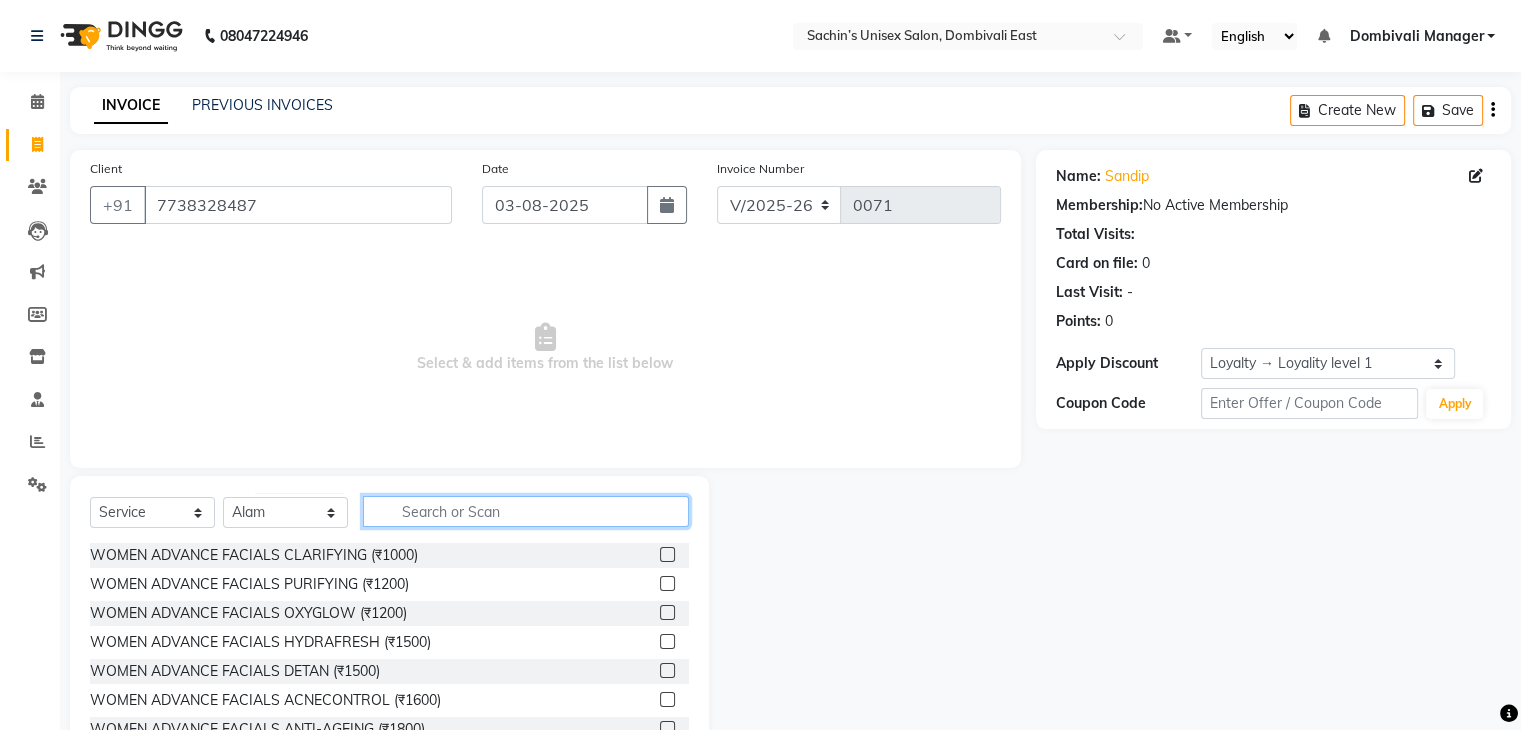 click 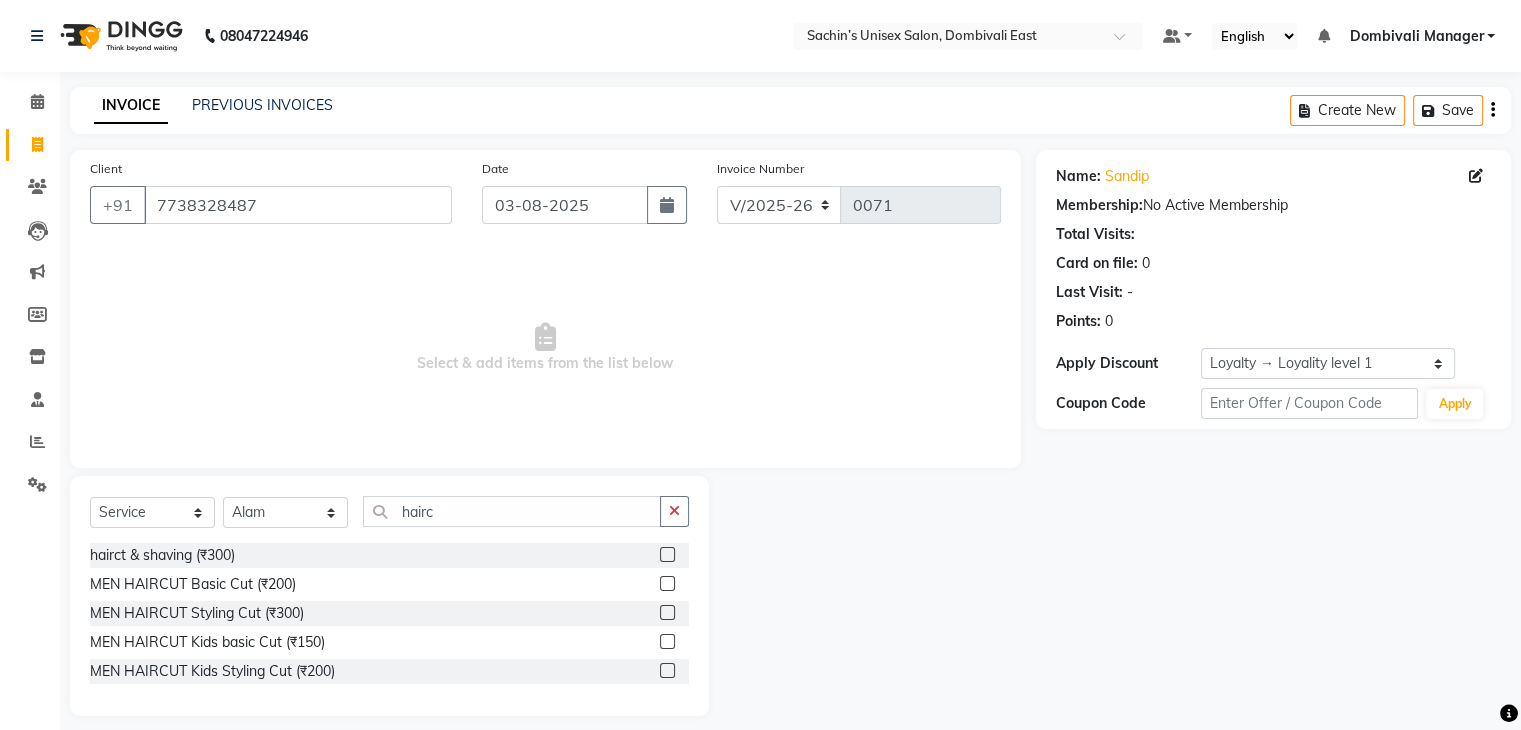 click 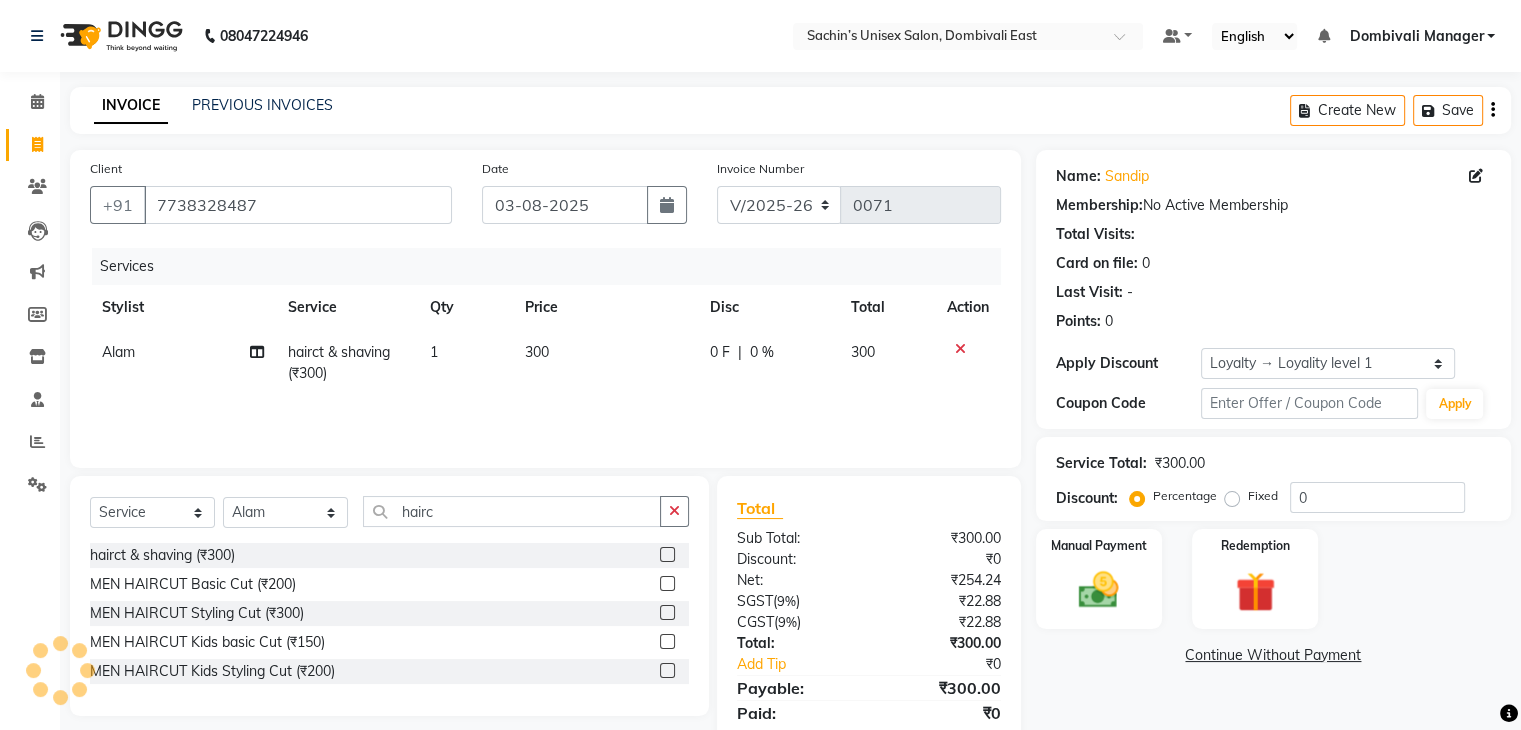 scroll, scrollTop: 71, scrollLeft: 0, axis: vertical 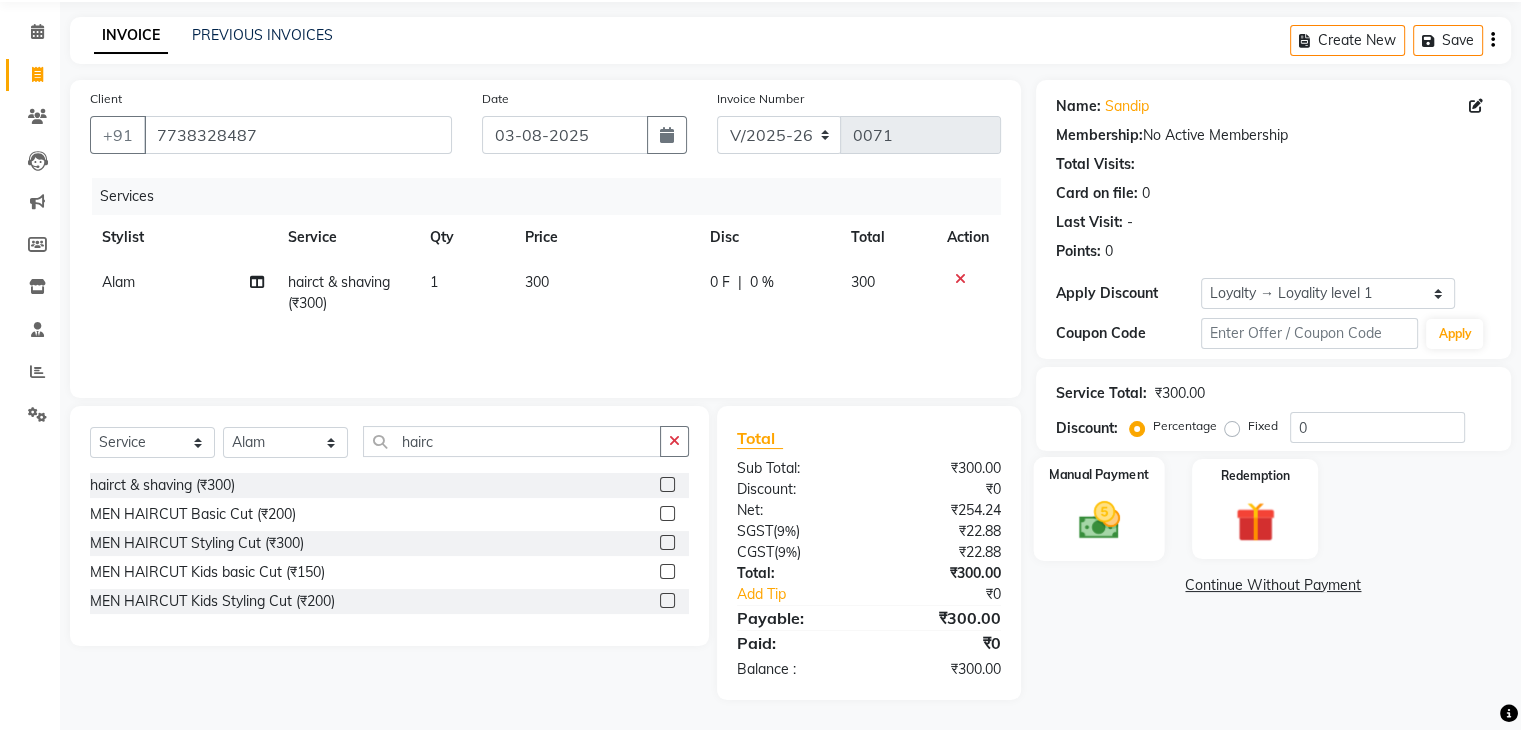 click on "Manual Payment" 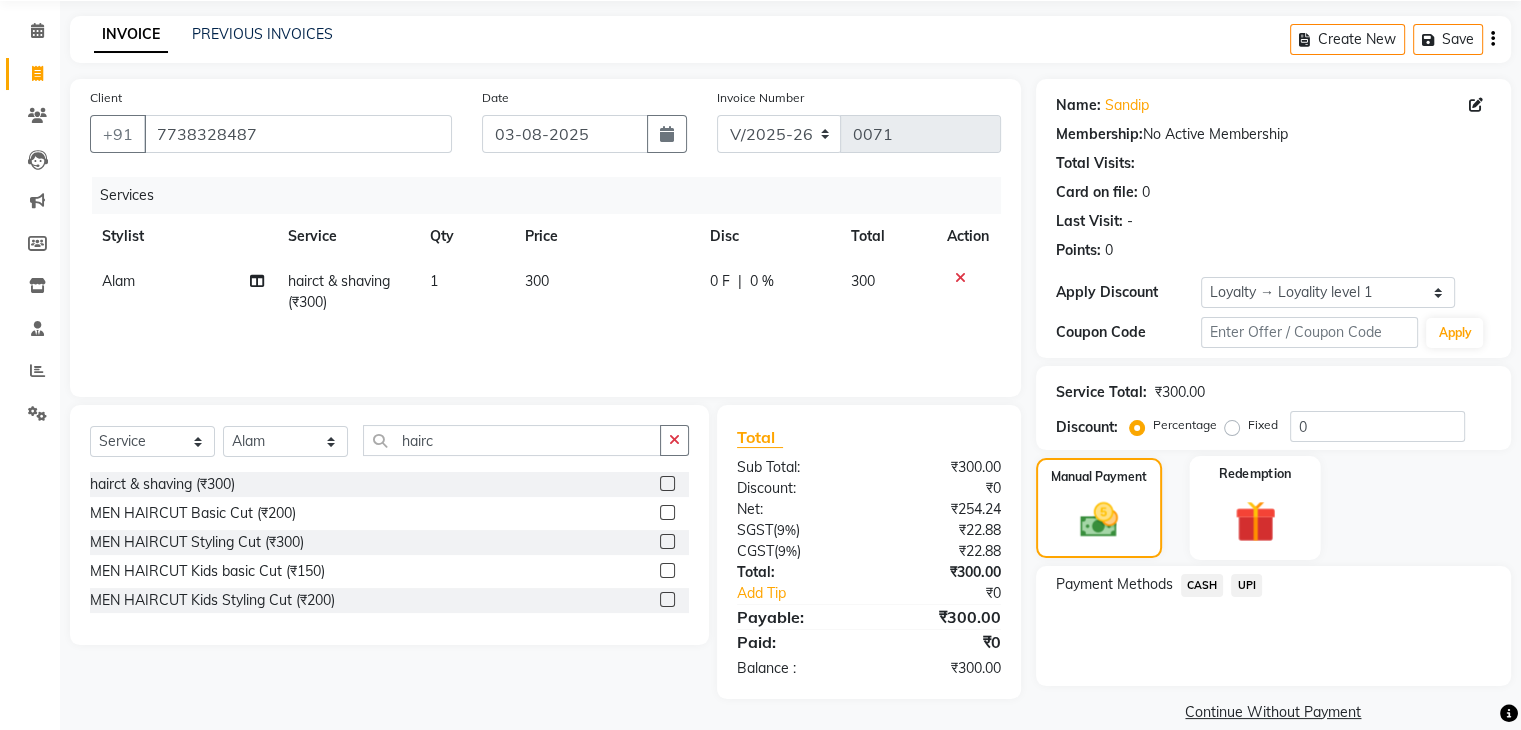 scroll, scrollTop: 97, scrollLeft: 0, axis: vertical 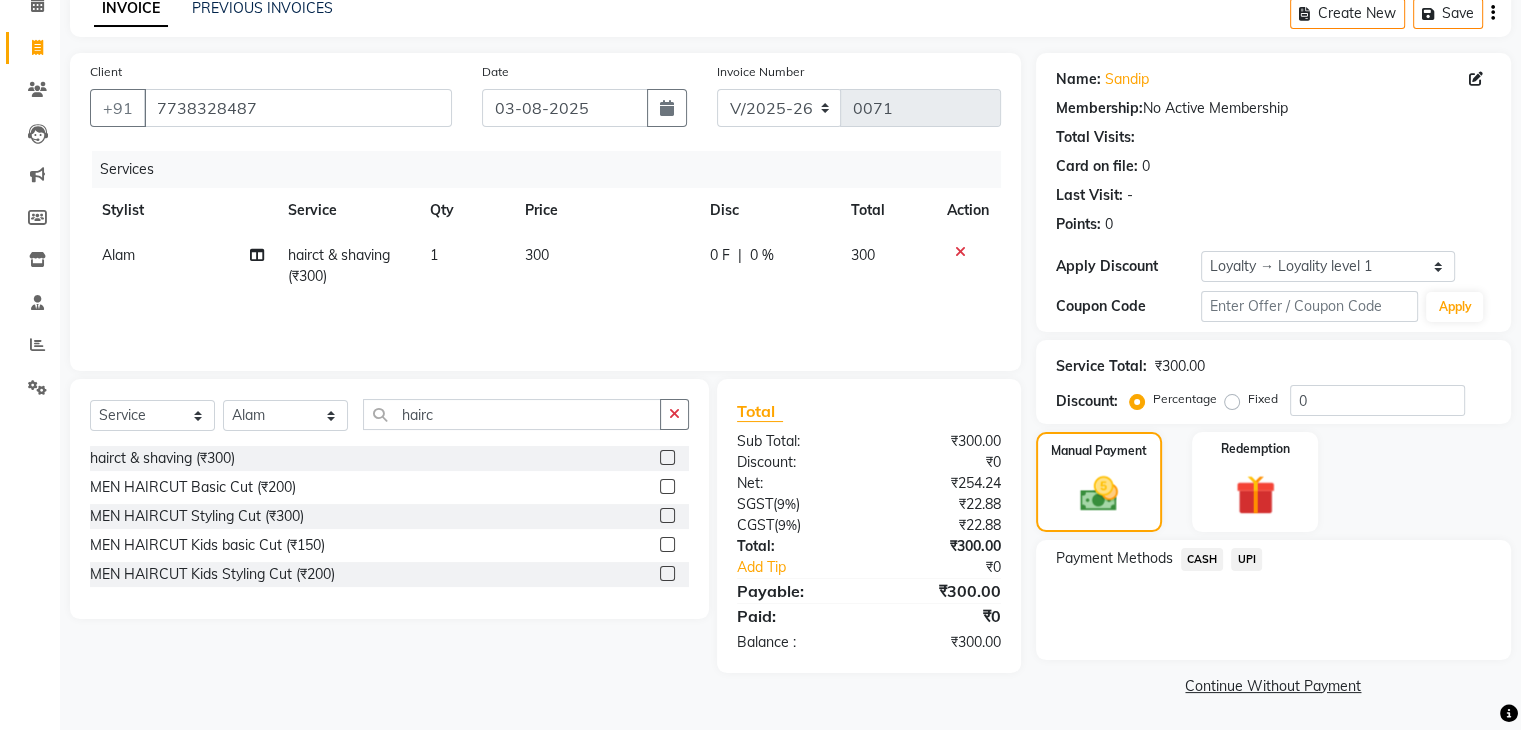 click on "UPI" 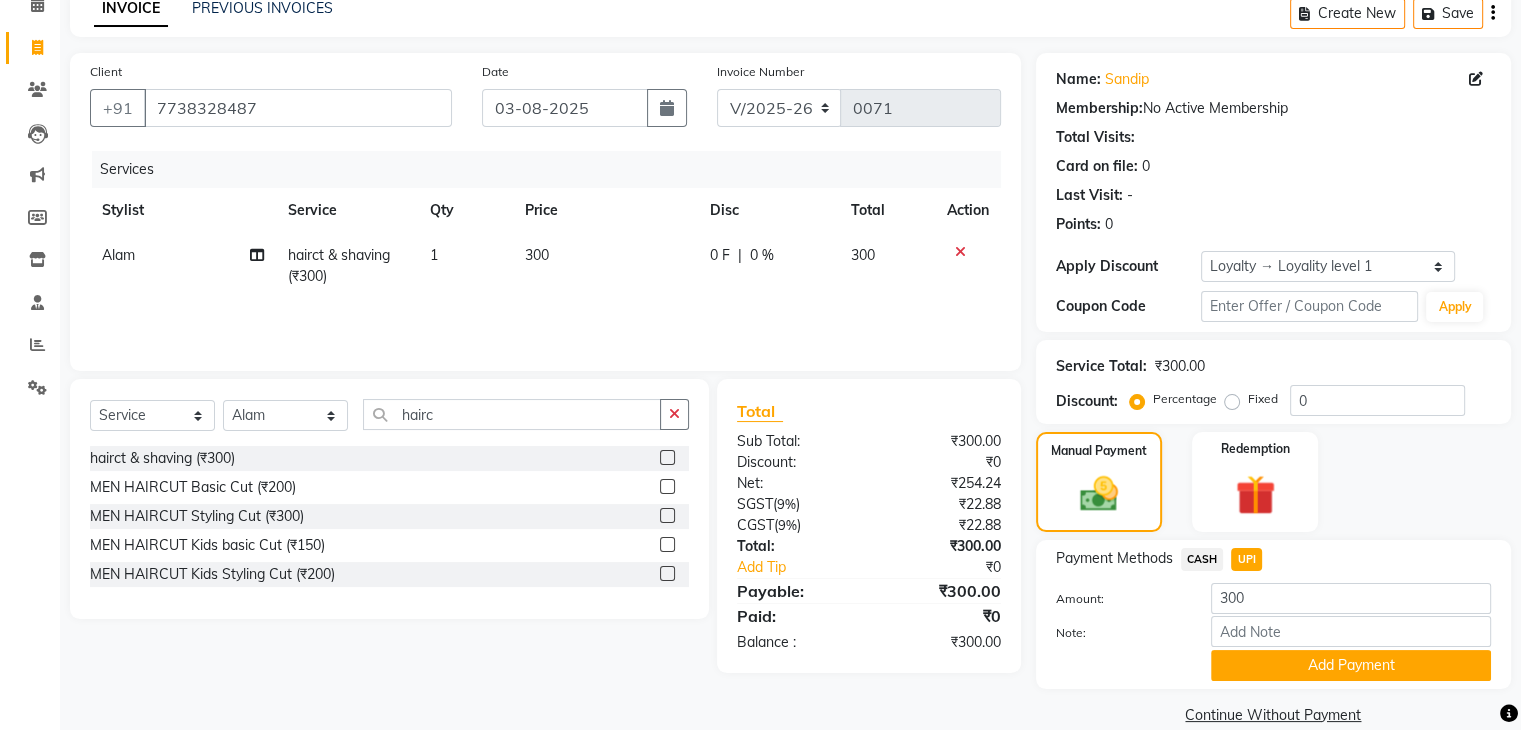 scroll, scrollTop: 128, scrollLeft: 0, axis: vertical 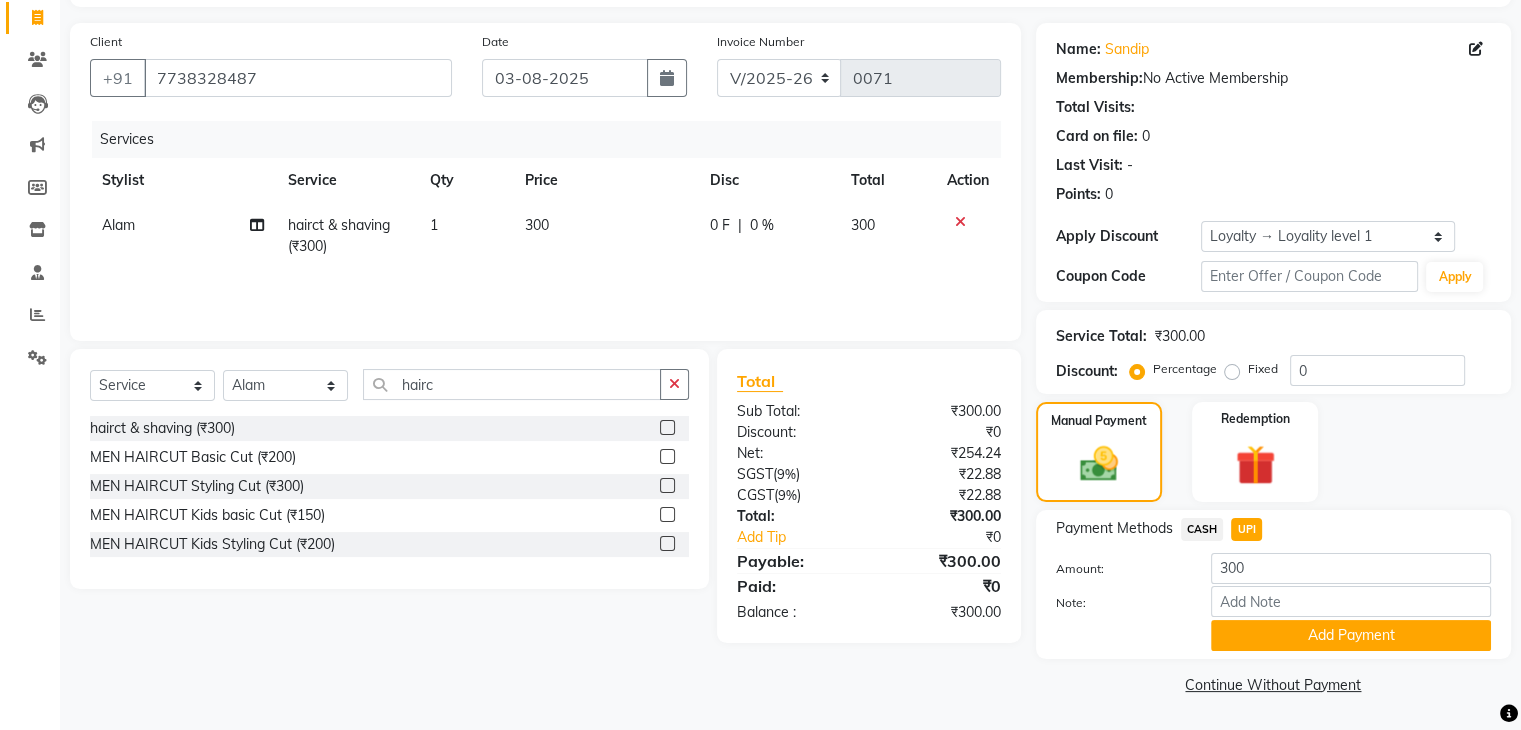 drag, startPoint x: 1302, startPoint y: 633, endPoint x: 1298, endPoint y: 604, distance: 29.274563 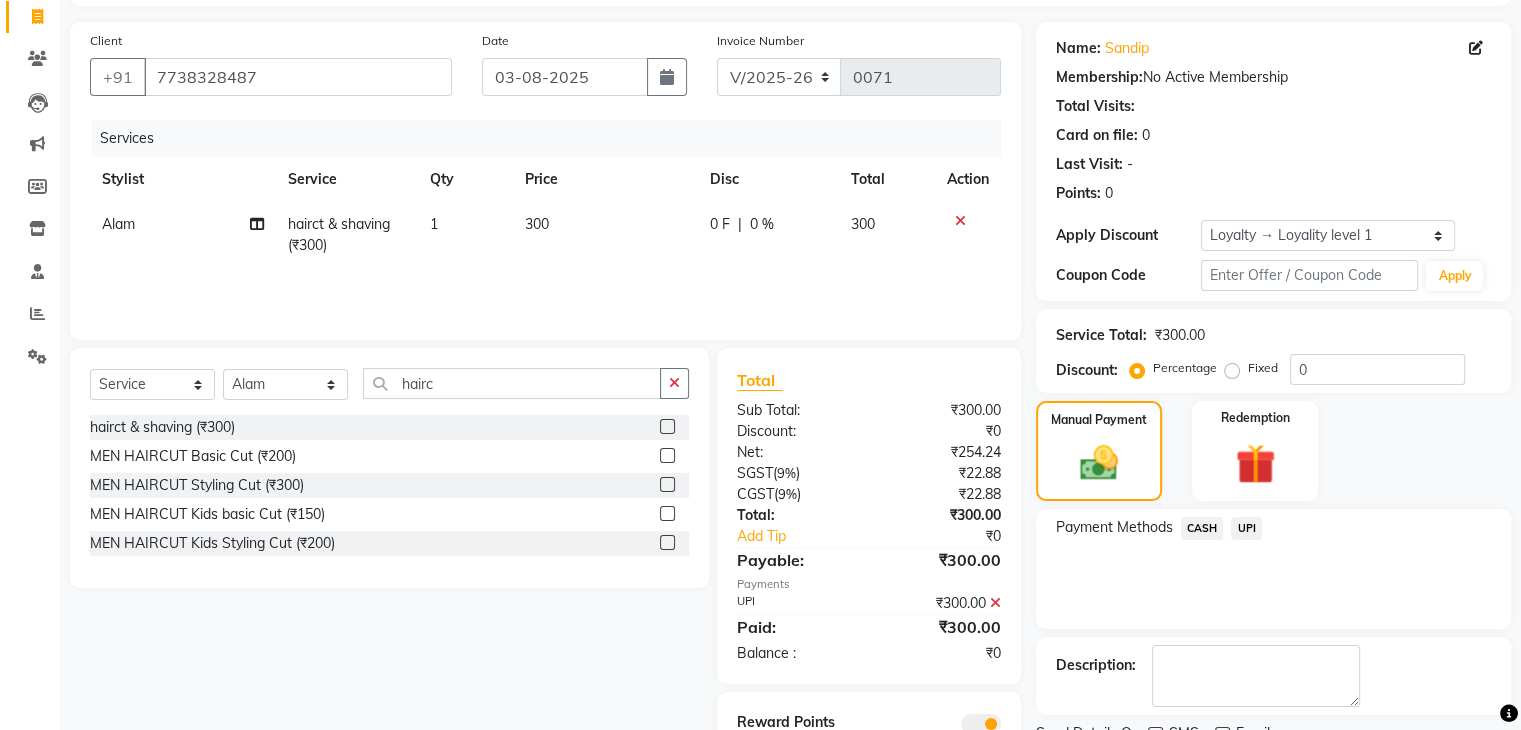 scroll, scrollTop: 212, scrollLeft: 0, axis: vertical 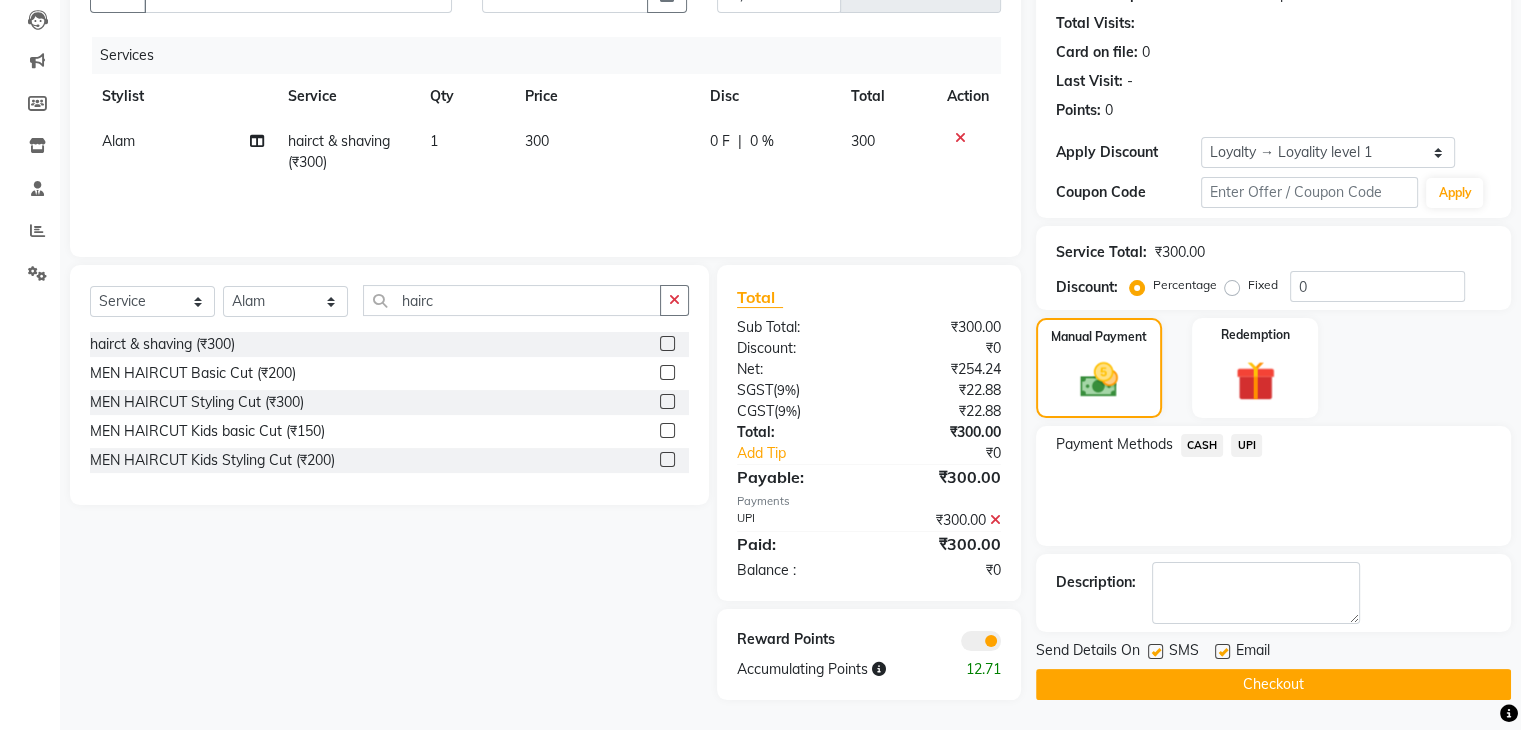 drag, startPoint x: 1277, startPoint y: 687, endPoint x: 1269, endPoint y: 652, distance: 35.902645 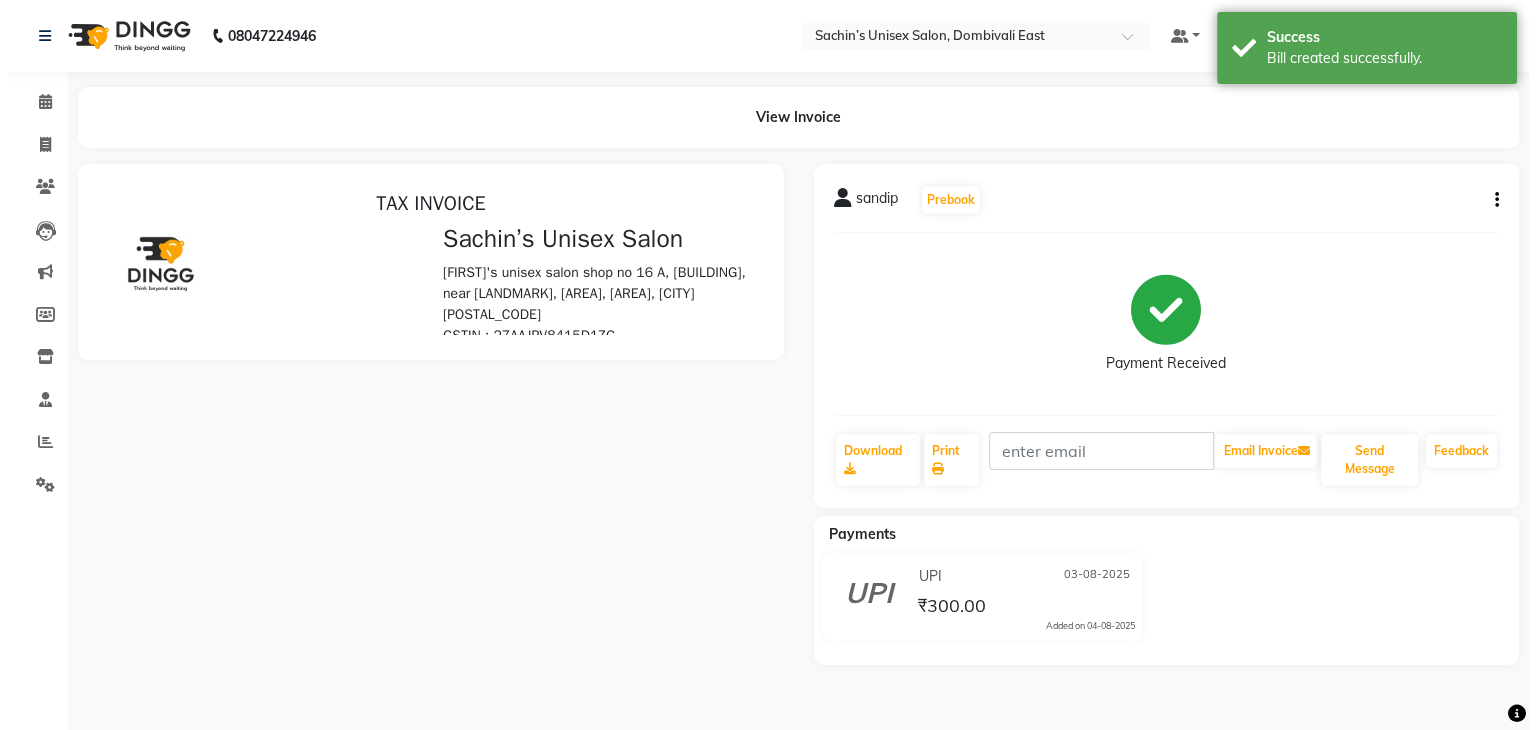 scroll, scrollTop: 0, scrollLeft: 0, axis: both 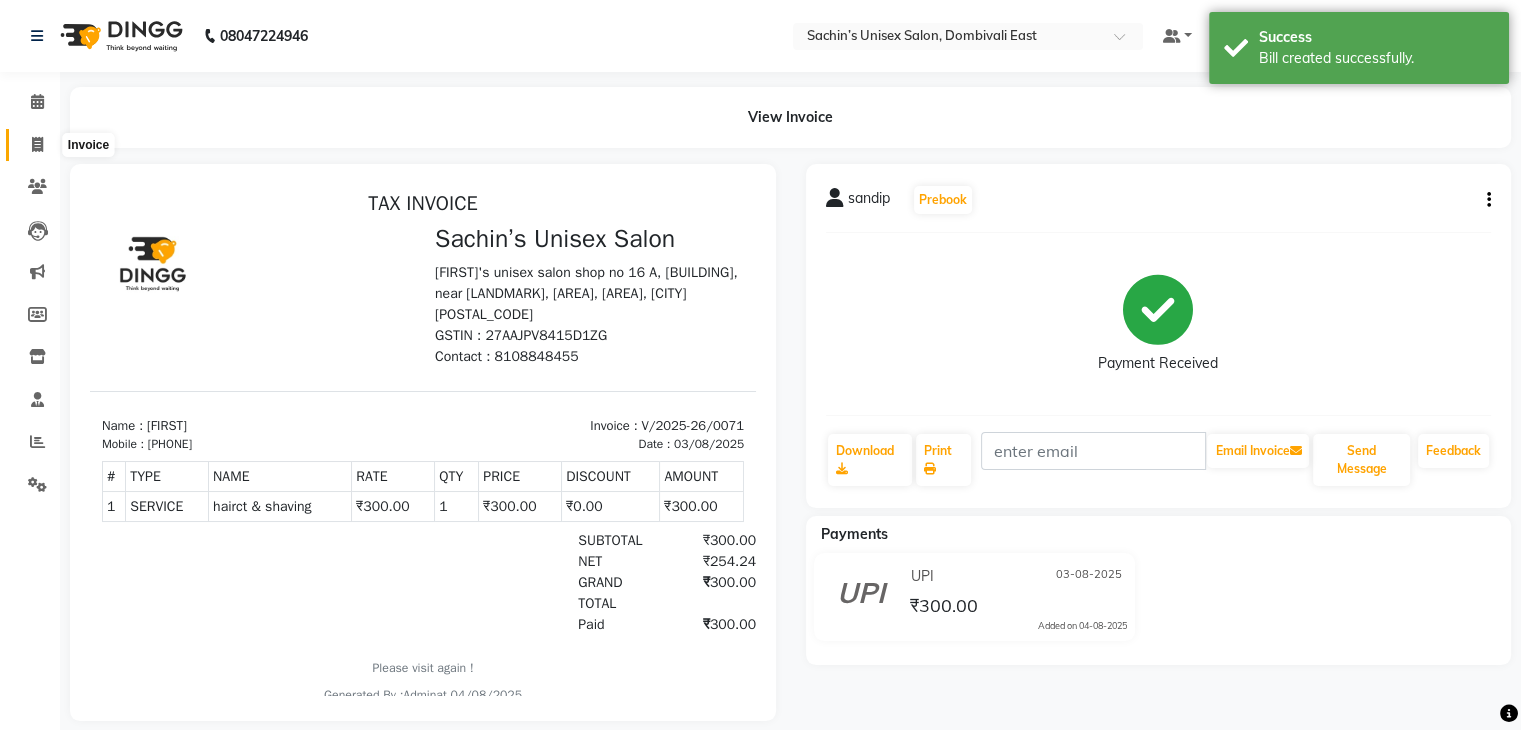 click 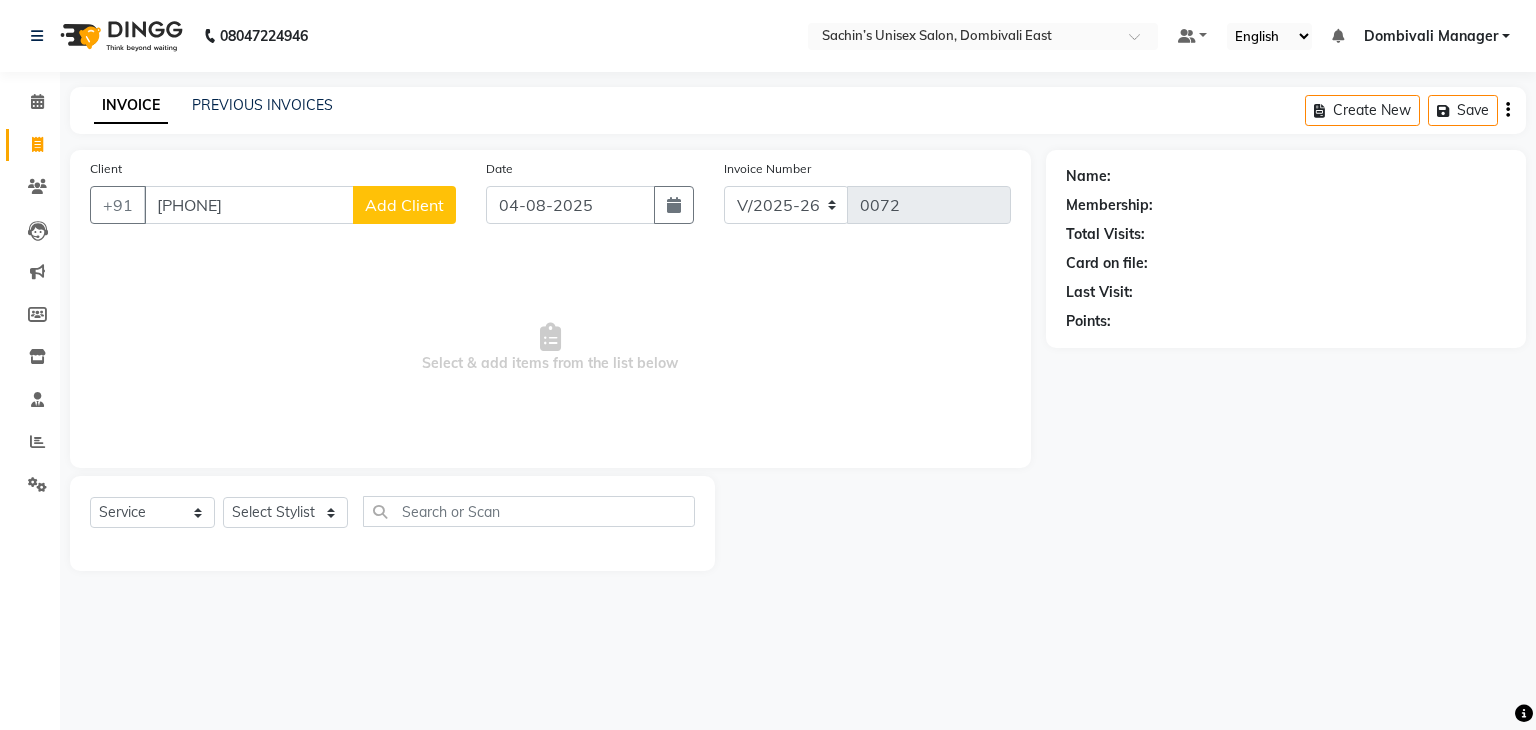 click on "Add Client" 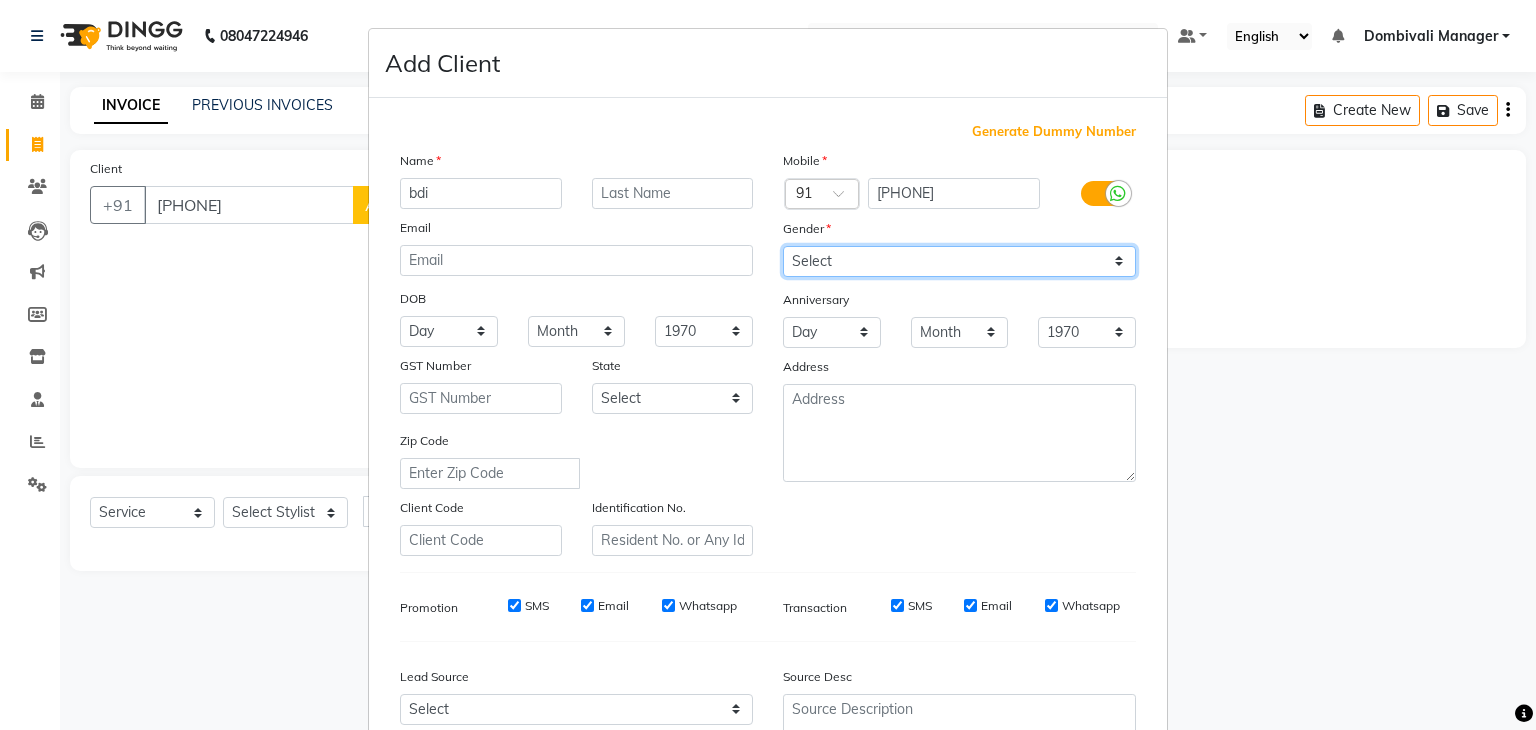 click on "Select Male Female Other Prefer Not To Say" at bounding box center (959, 261) 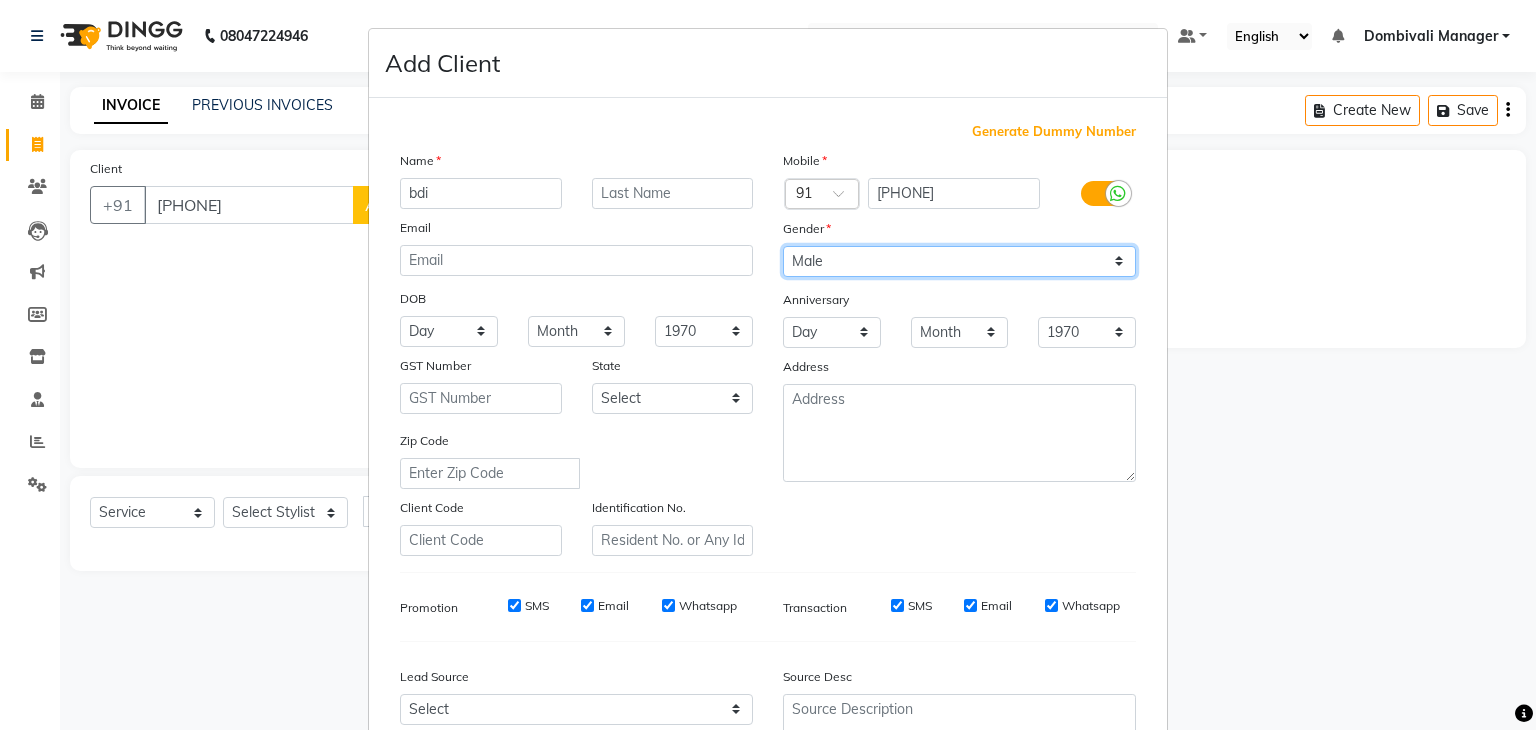 click on "Select Male Female Other Prefer Not To Say" at bounding box center (959, 261) 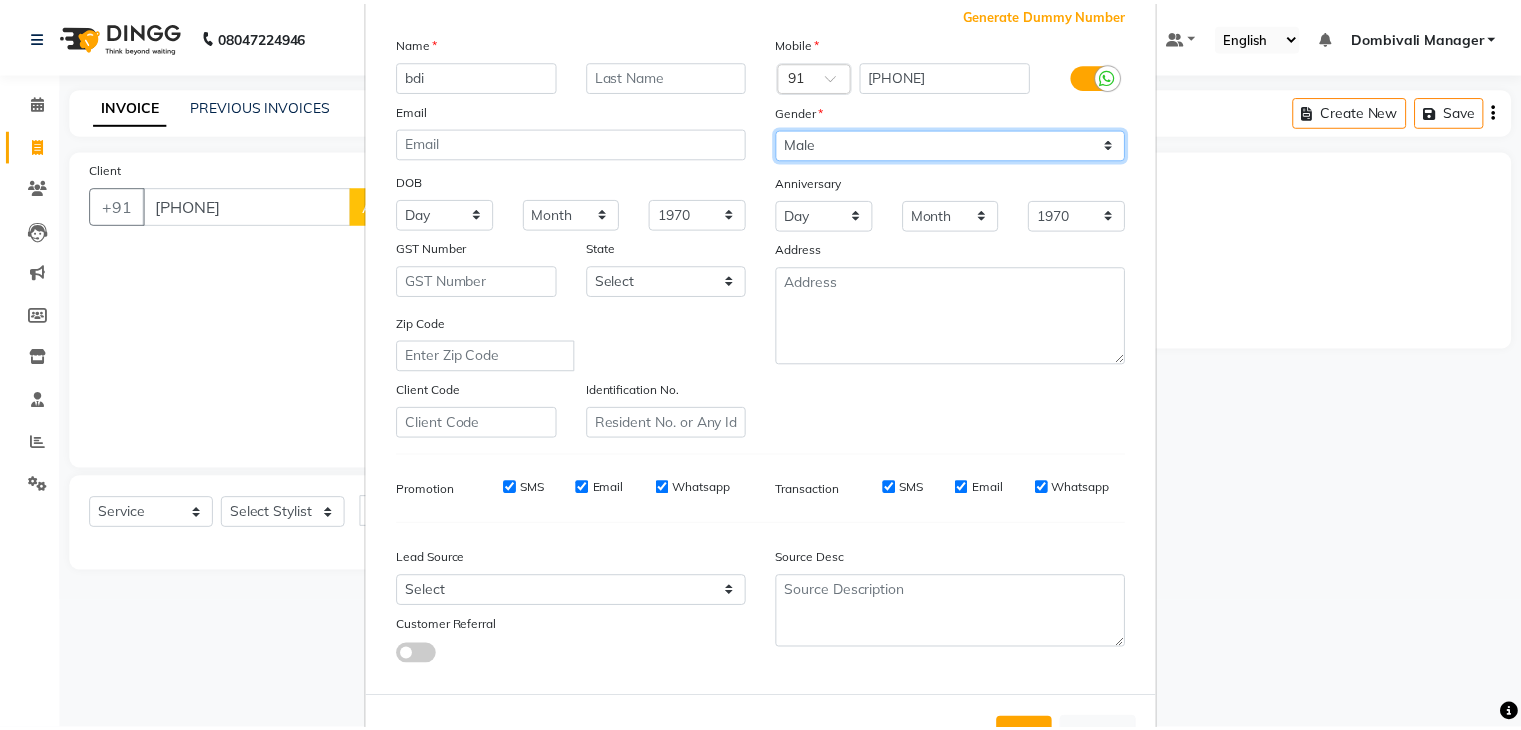 scroll, scrollTop: 203, scrollLeft: 0, axis: vertical 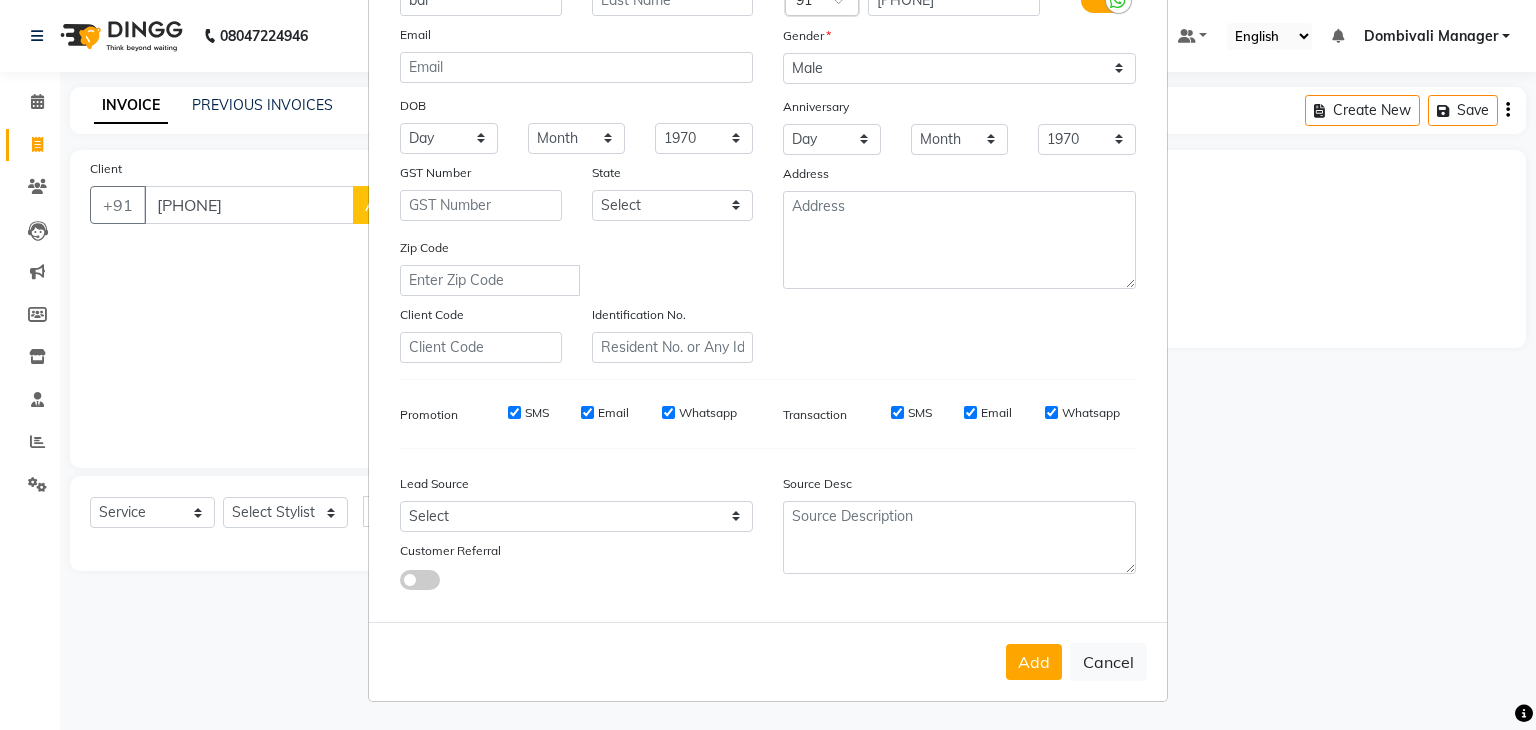 click on "Add" at bounding box center [1034, 662] 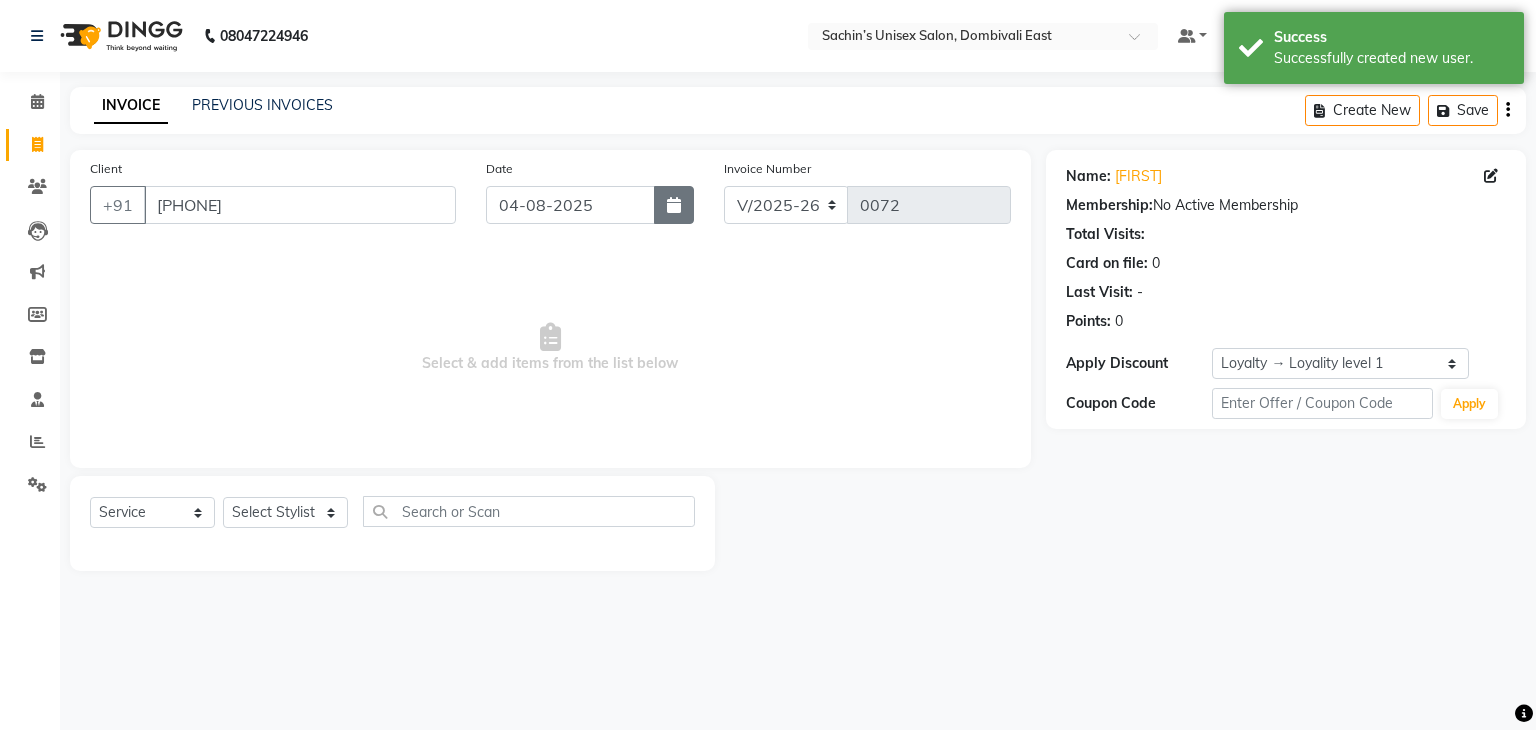 click 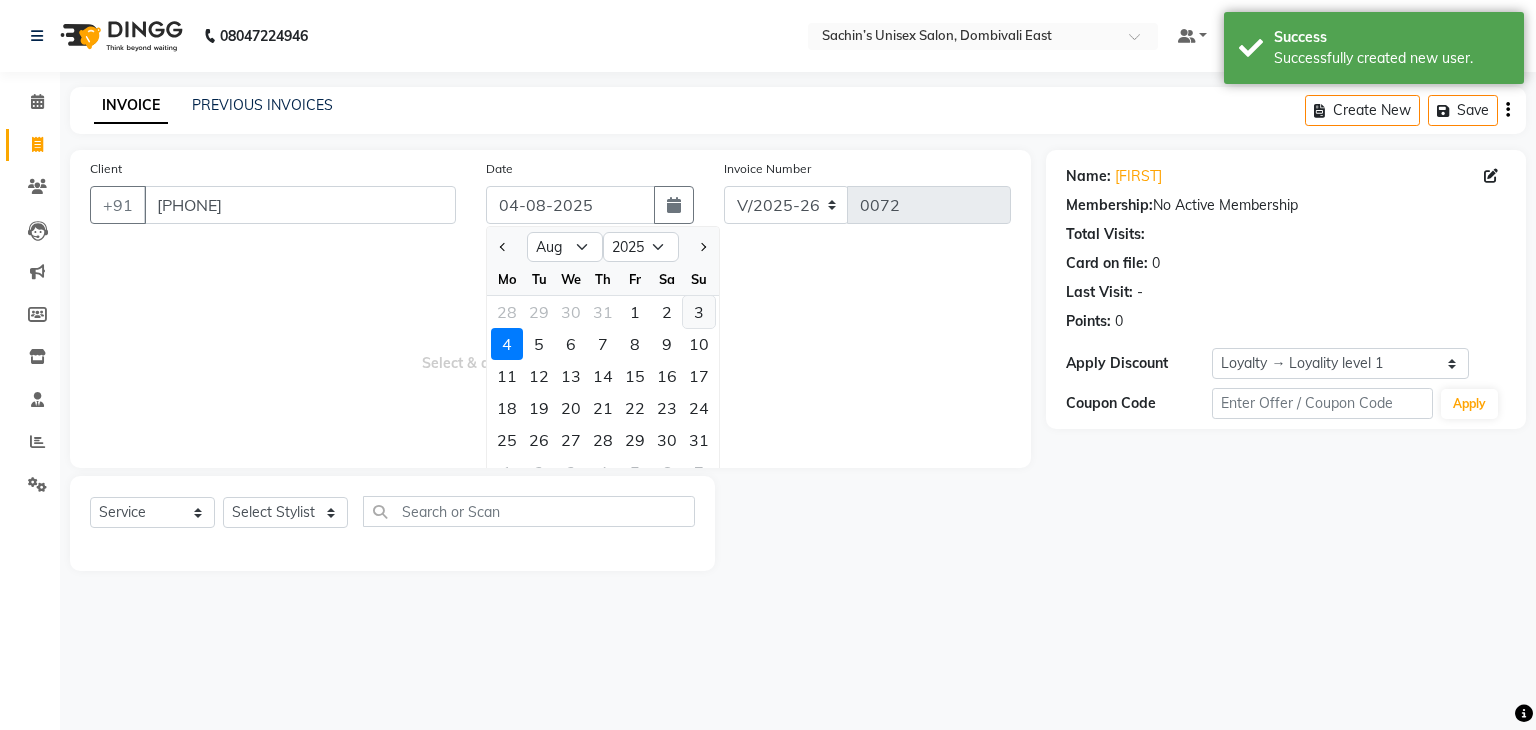 click on "3" 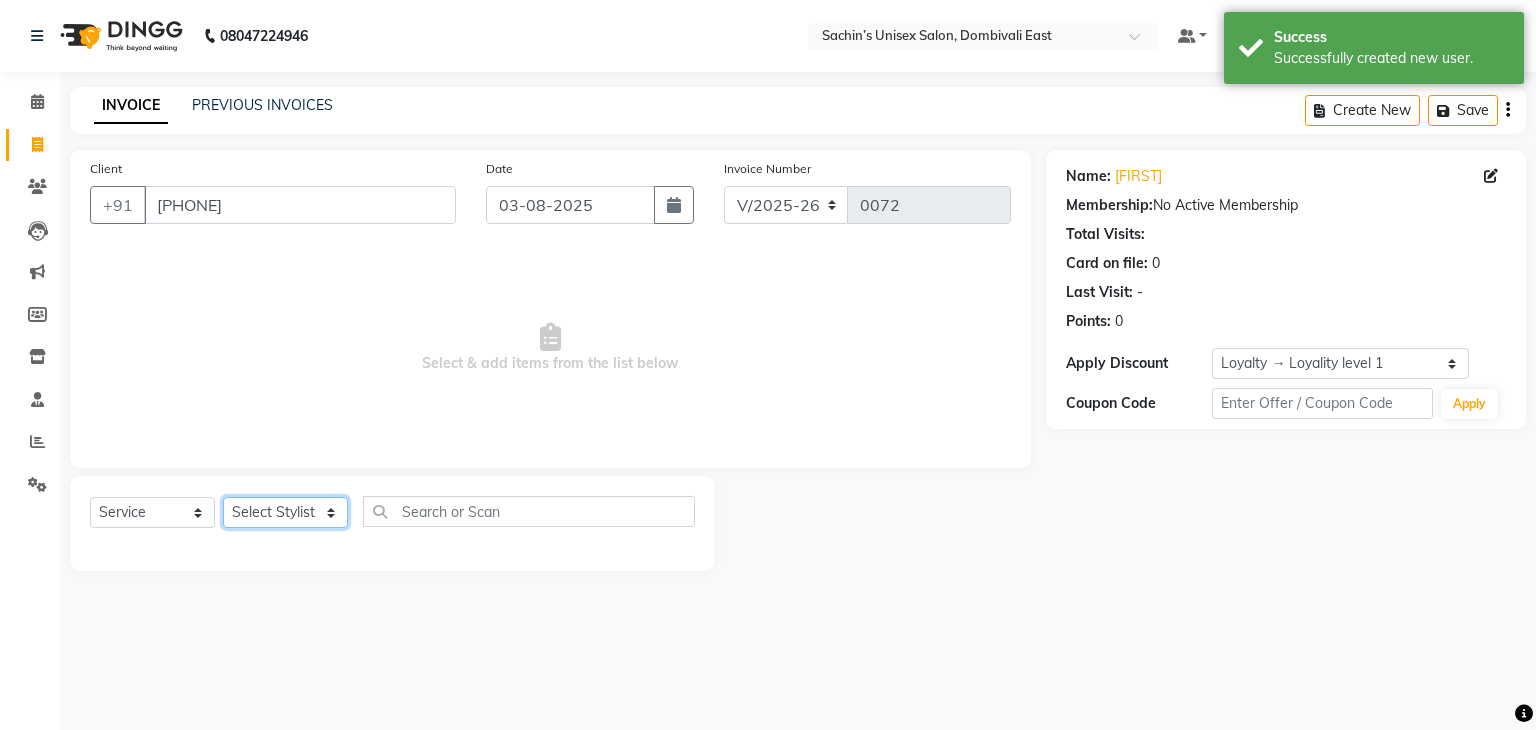 click on "Select Stylist [NAME] [CITY] Manager [NAME] [LAST] [NAME] [LAST]" 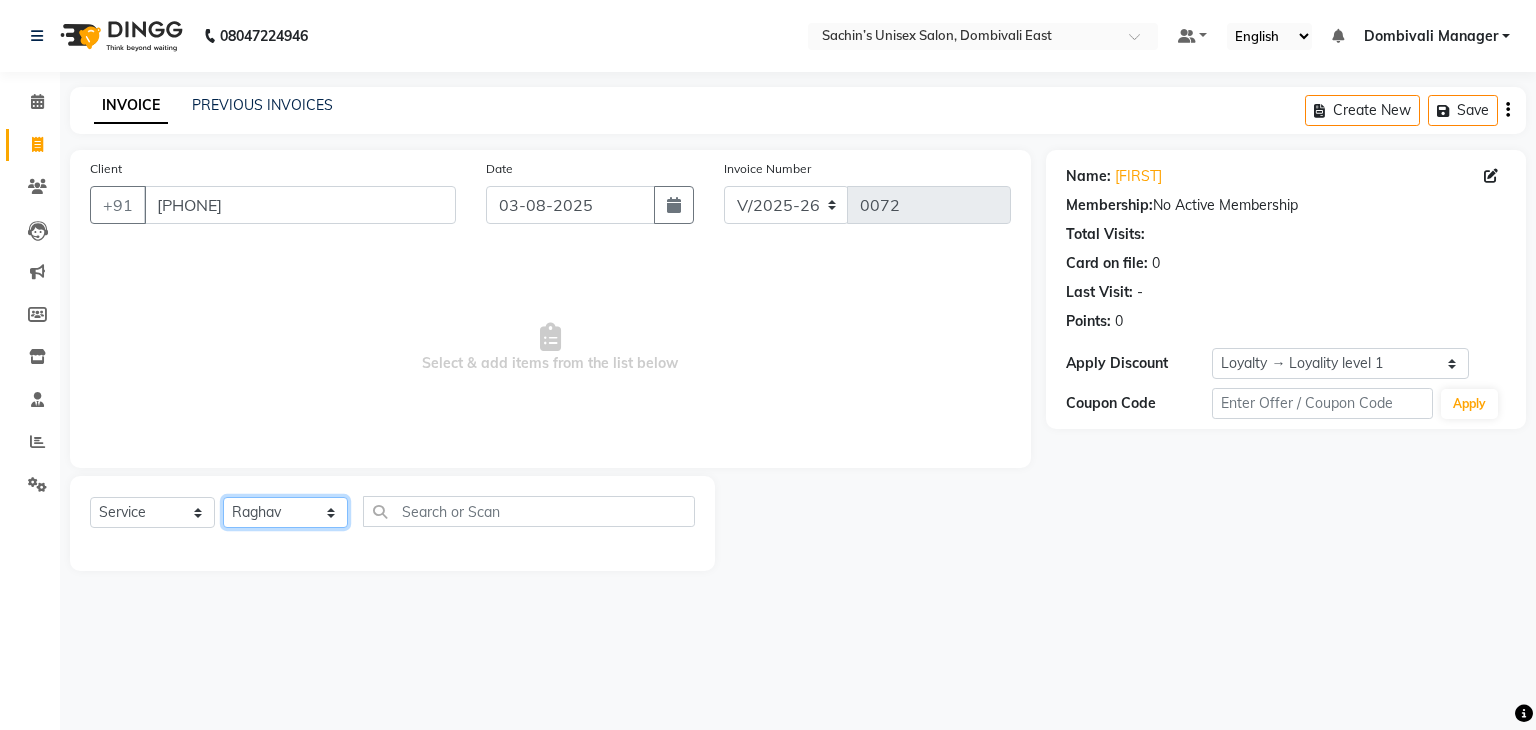 click on "Select Stylist [NAME] [CITY] Manager [NAME] [LAST] [NAME] [LAST]" 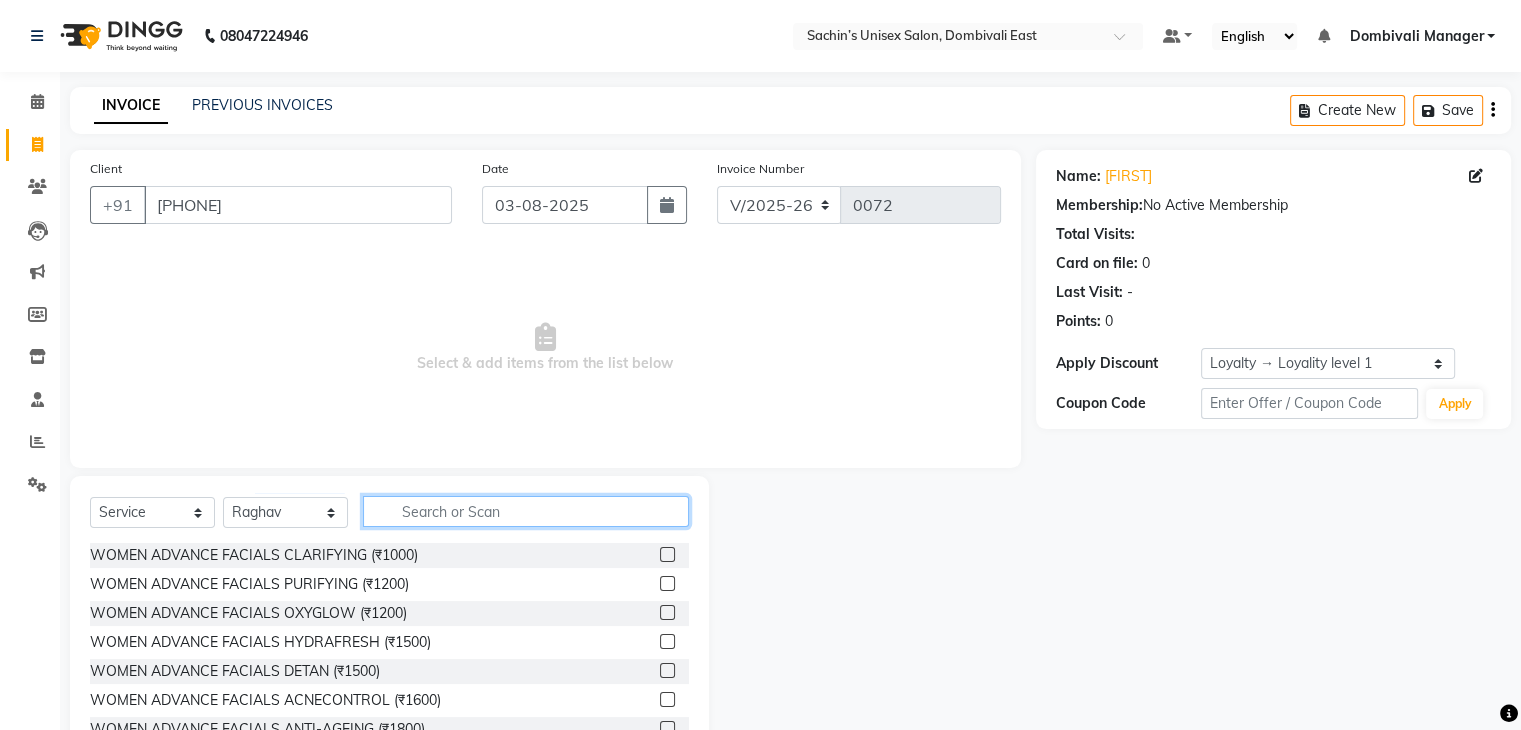 click 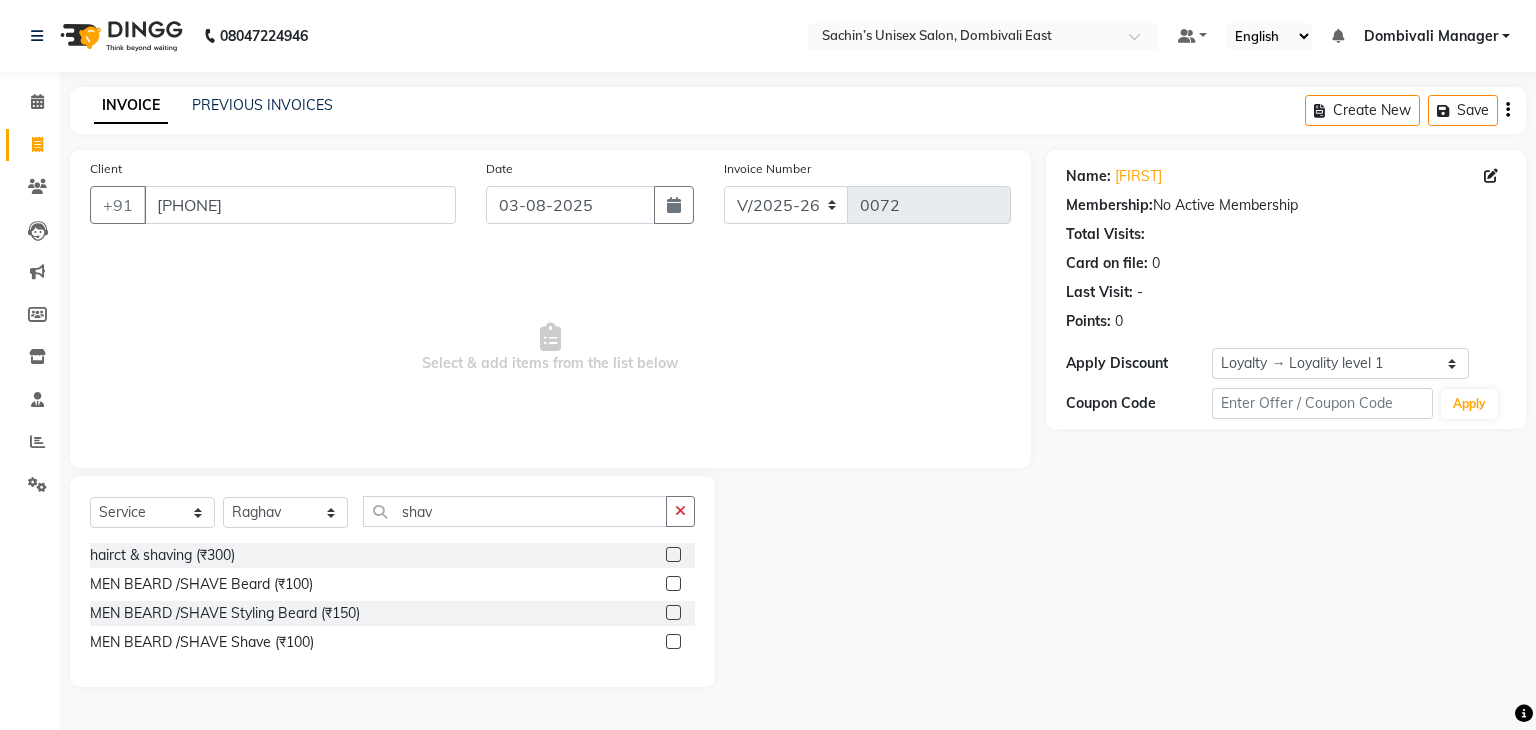 click 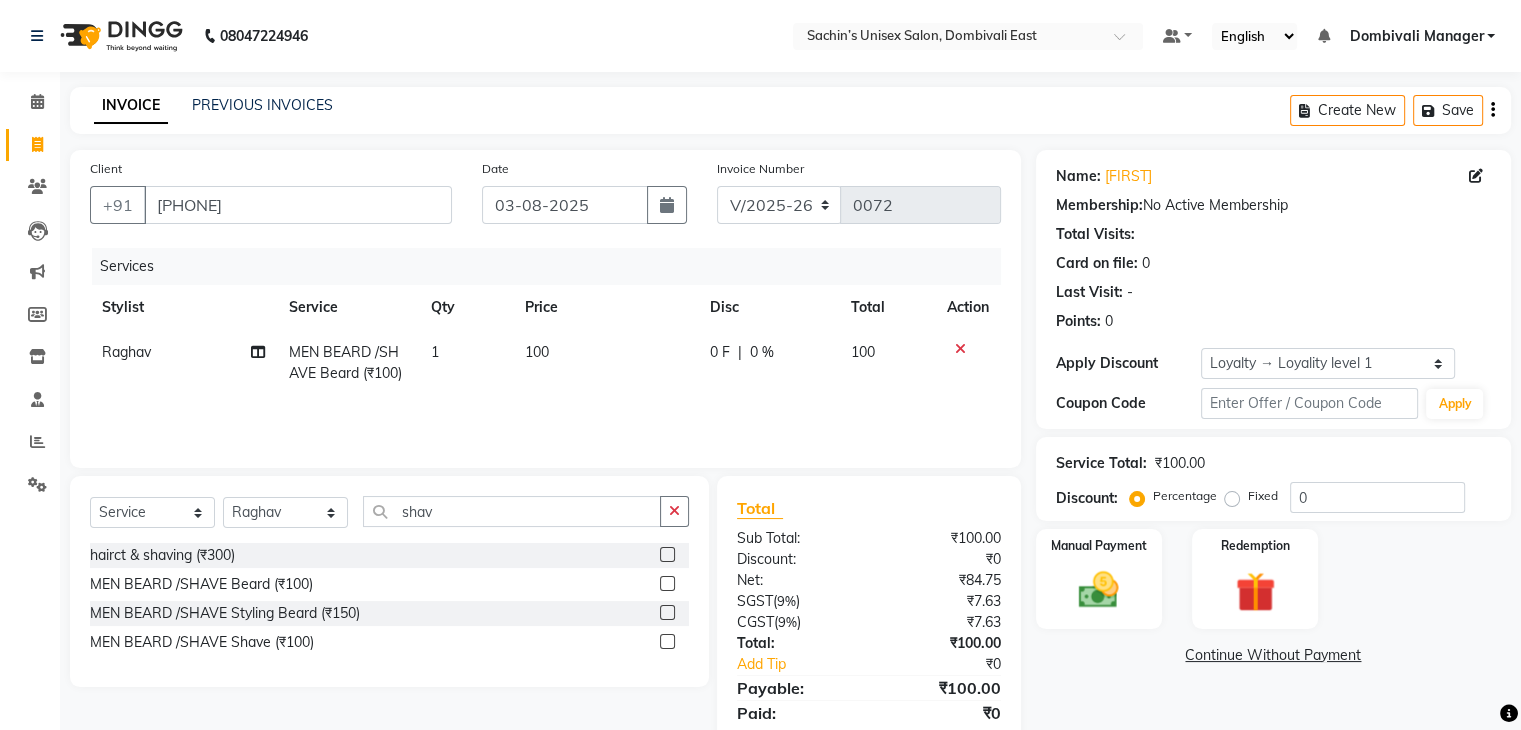 scroll, scrollTop: 71, scrollLeft: 0, axis: vertical 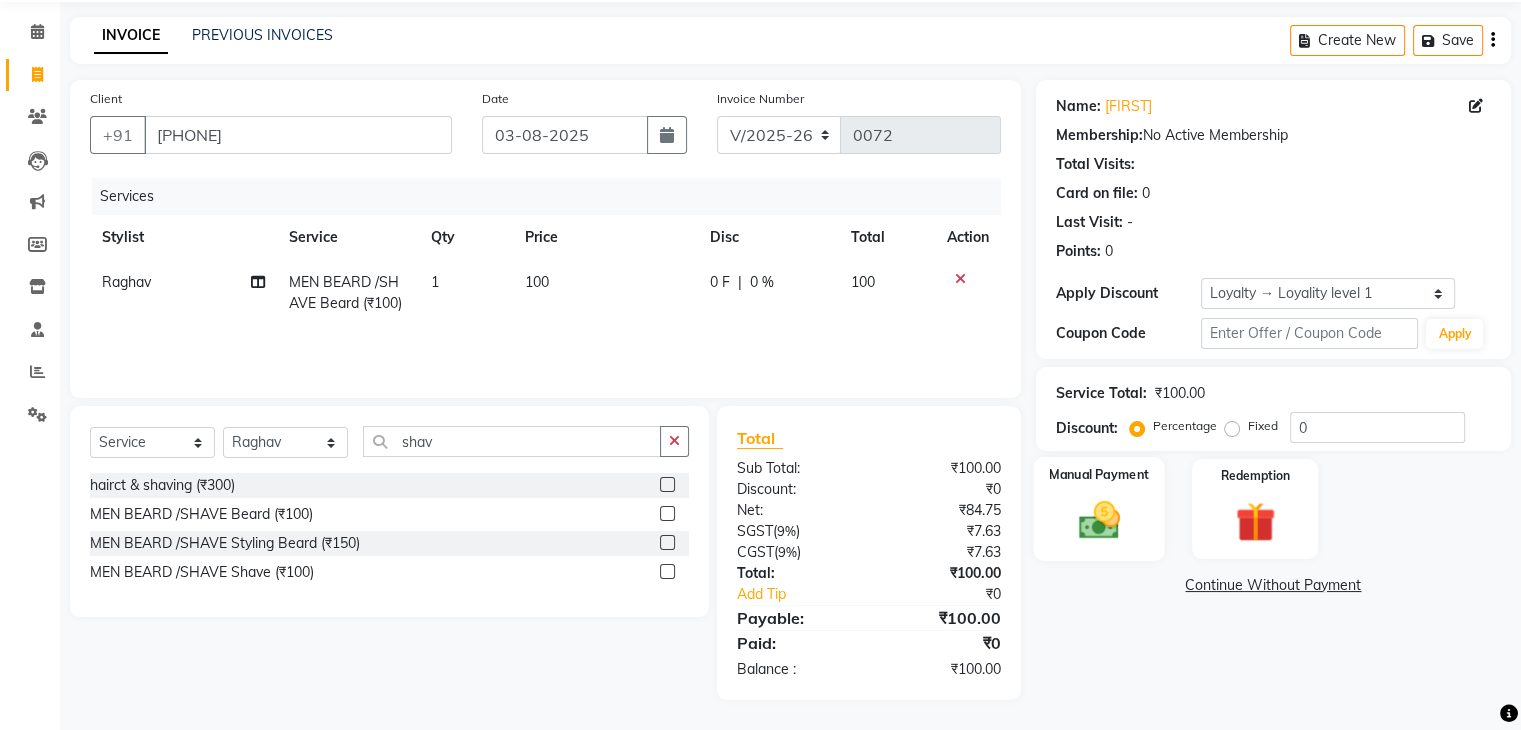 click on "Manual Payment" 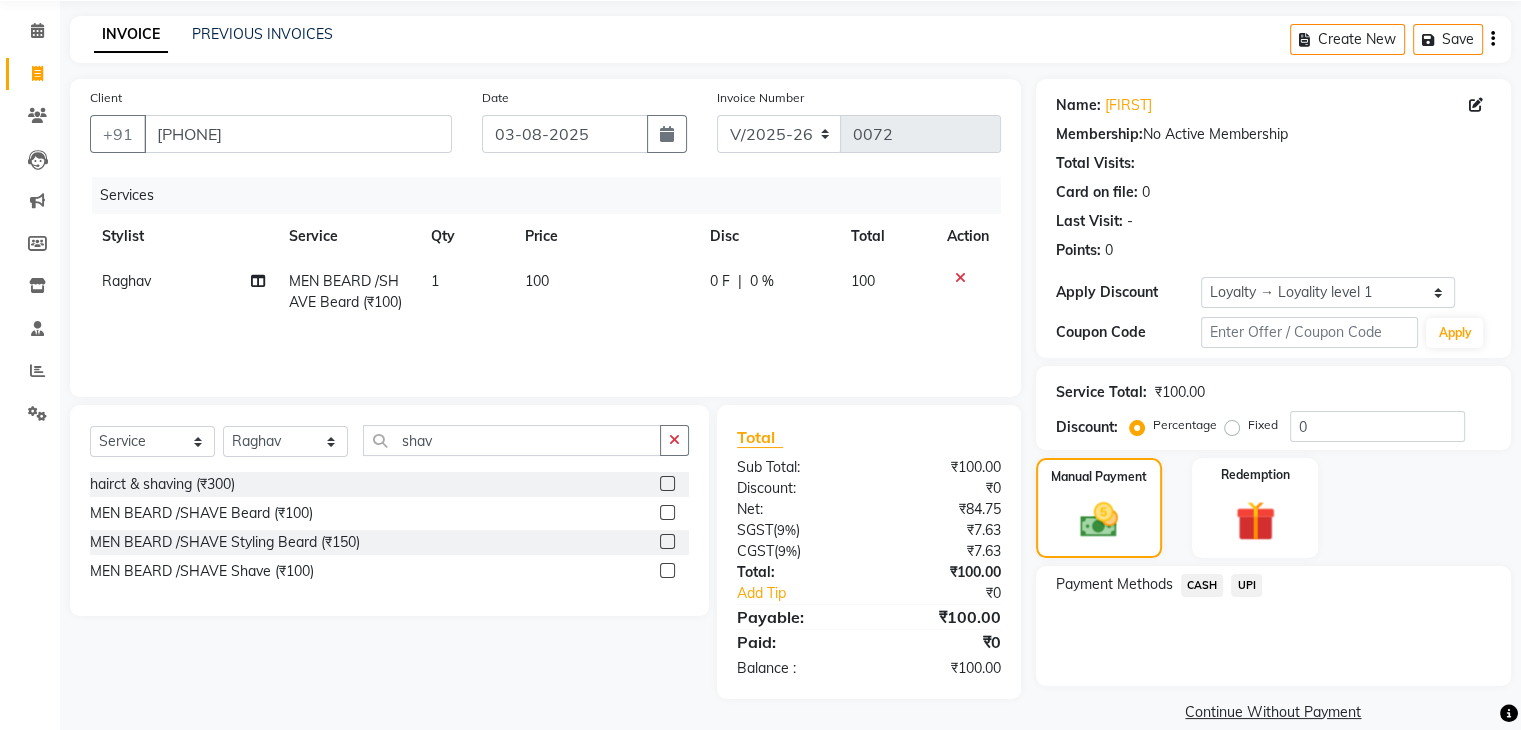 click on "UPI" 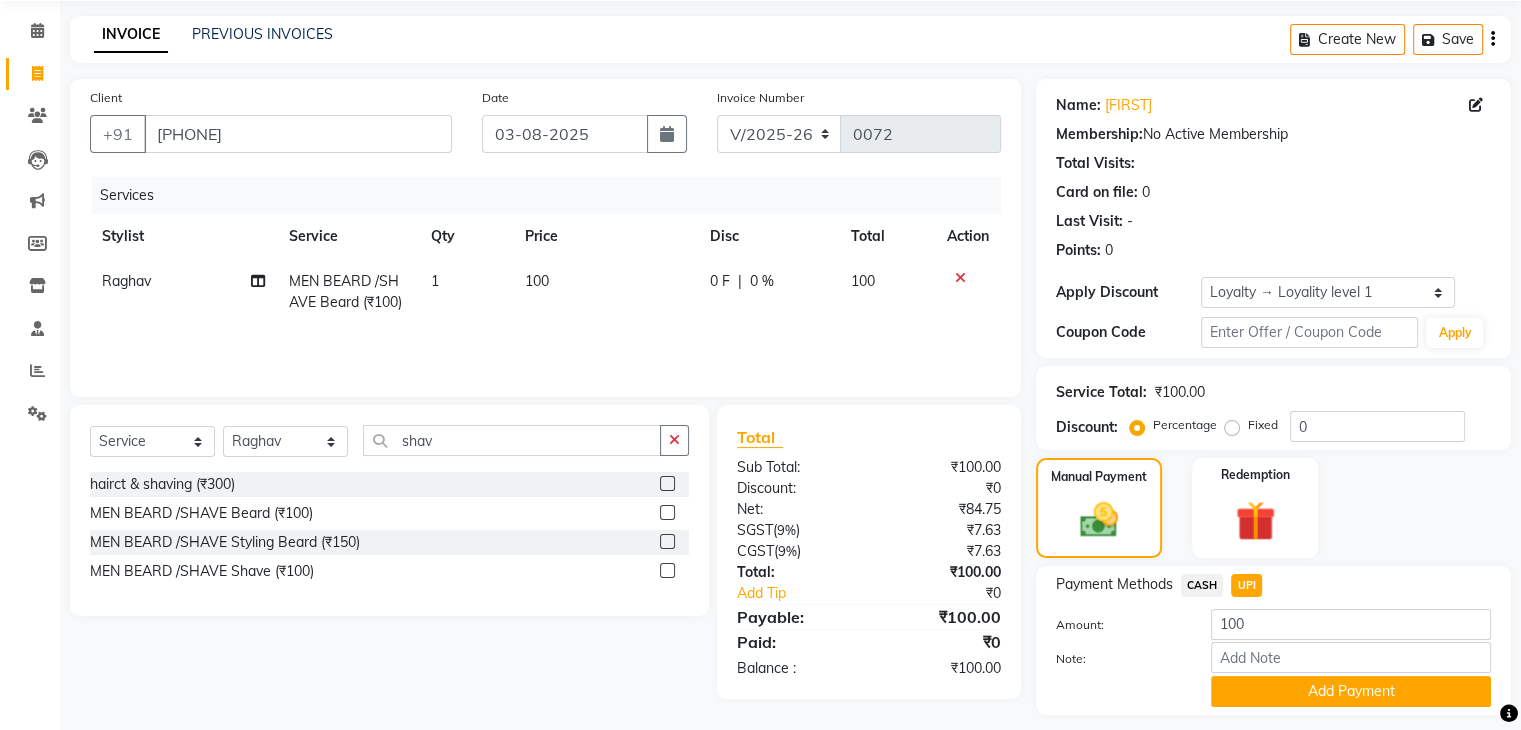 scroll, scrollTop: 128, scrollLeft: 0, axis: vertical 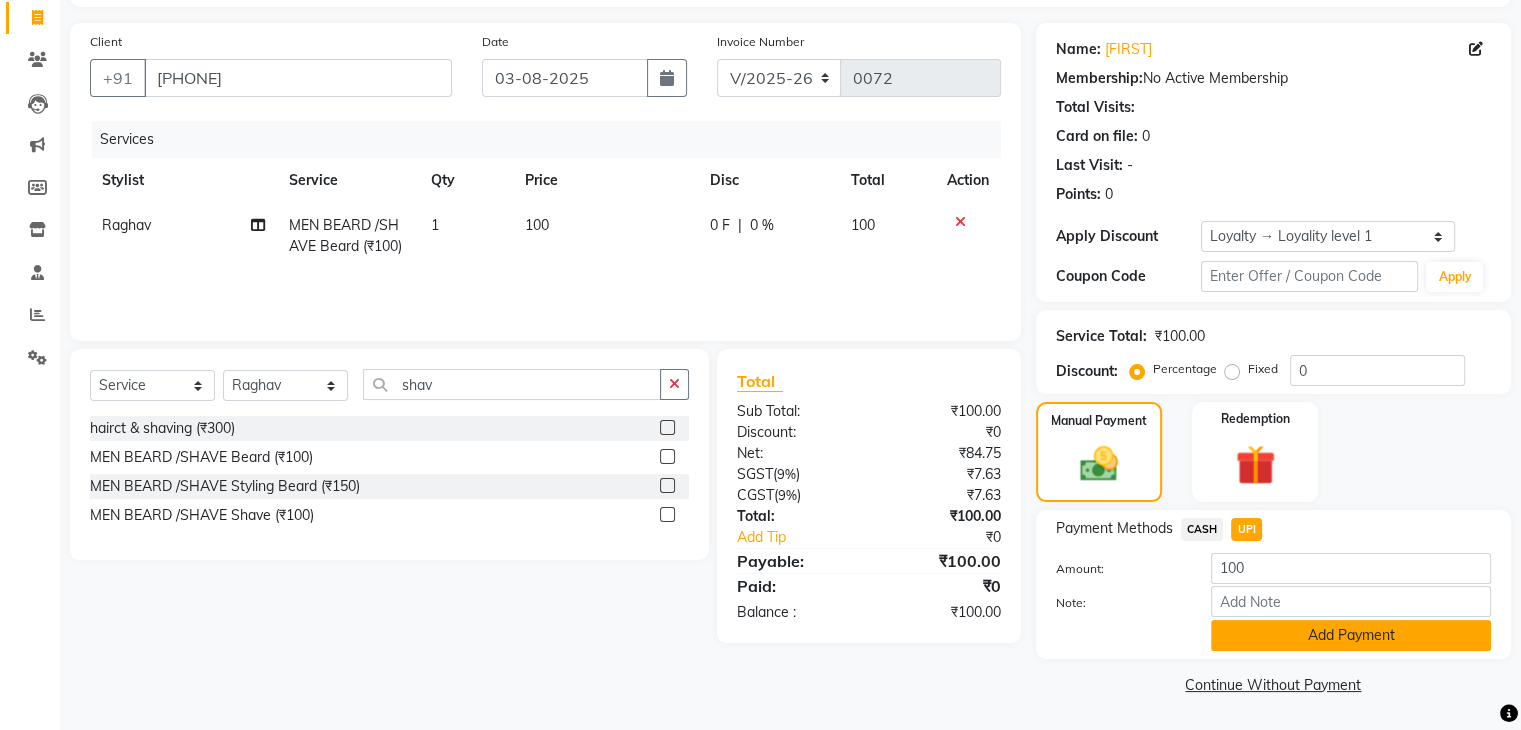 click on "Add Payment" 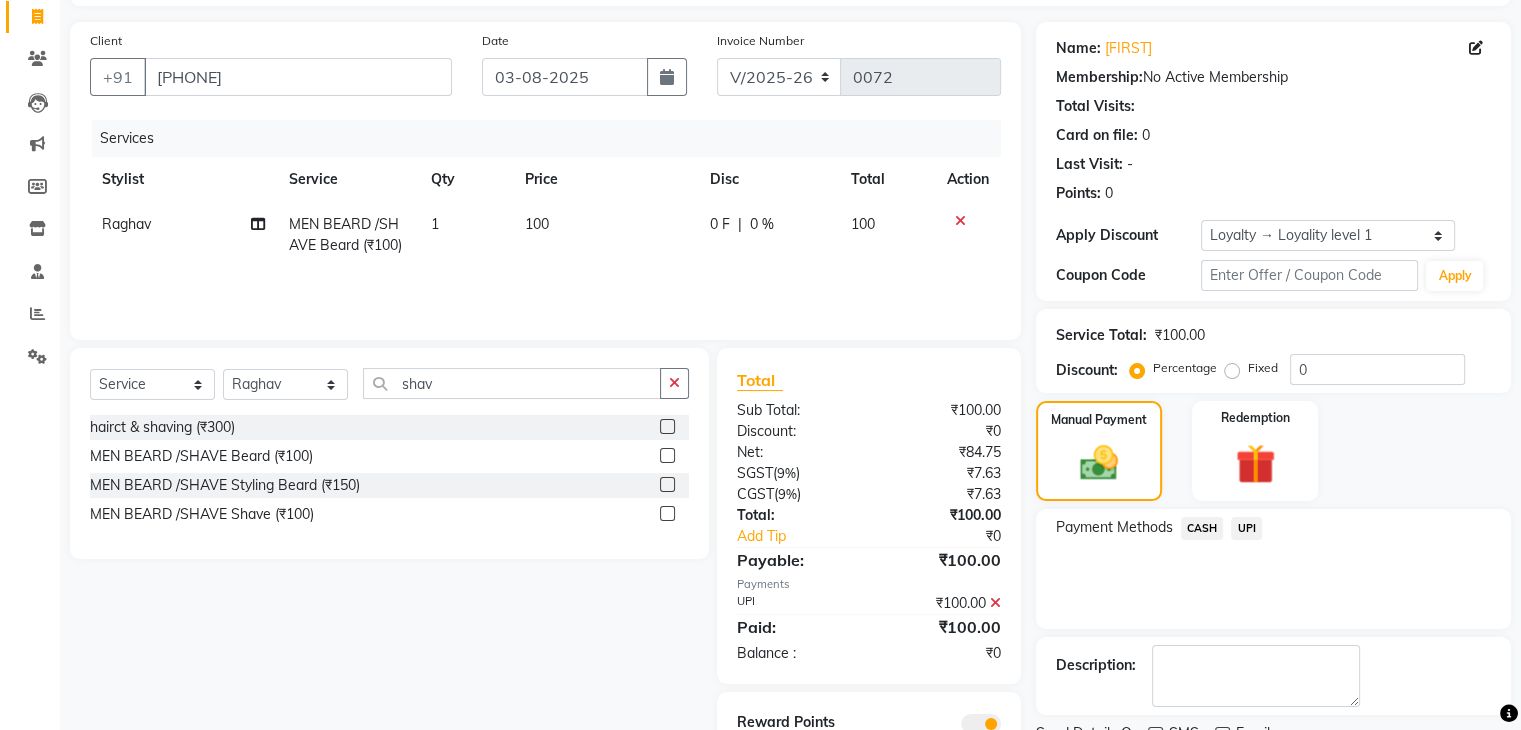 scroll, scrollTop: 212, scrollLeft: 0, axis: vertical 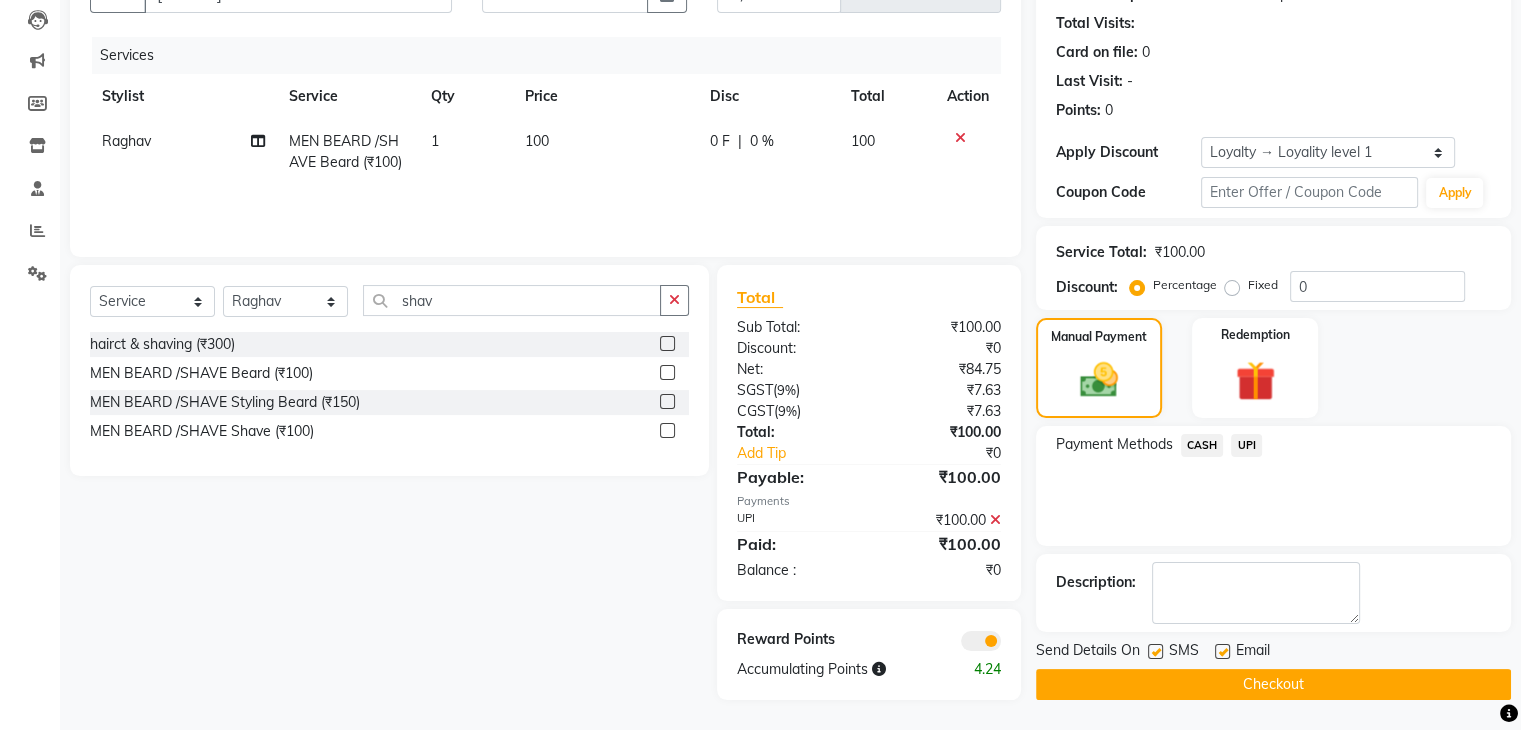 click on "Checkout" 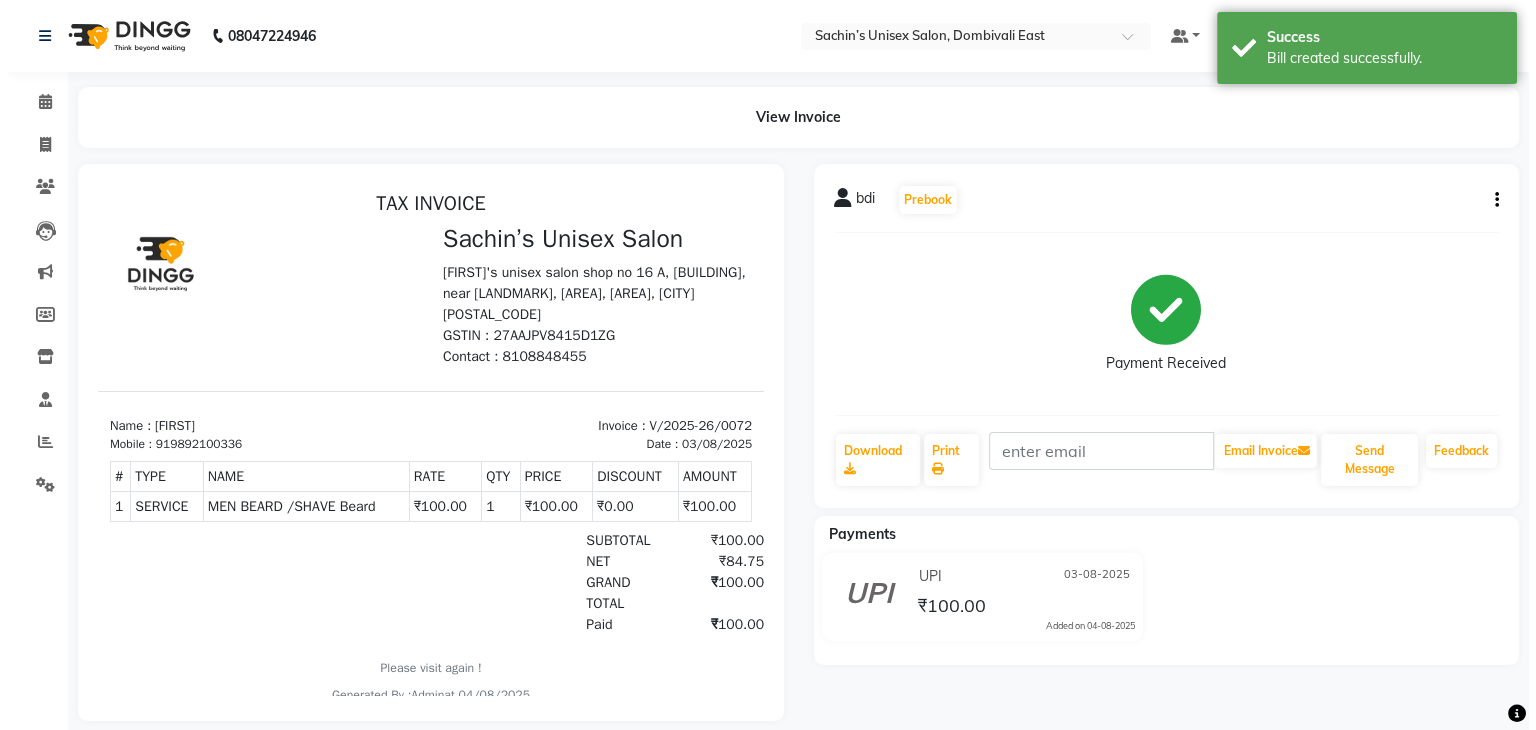 scroll, scrollTop: 0, scrollLeft: 0, axis: both 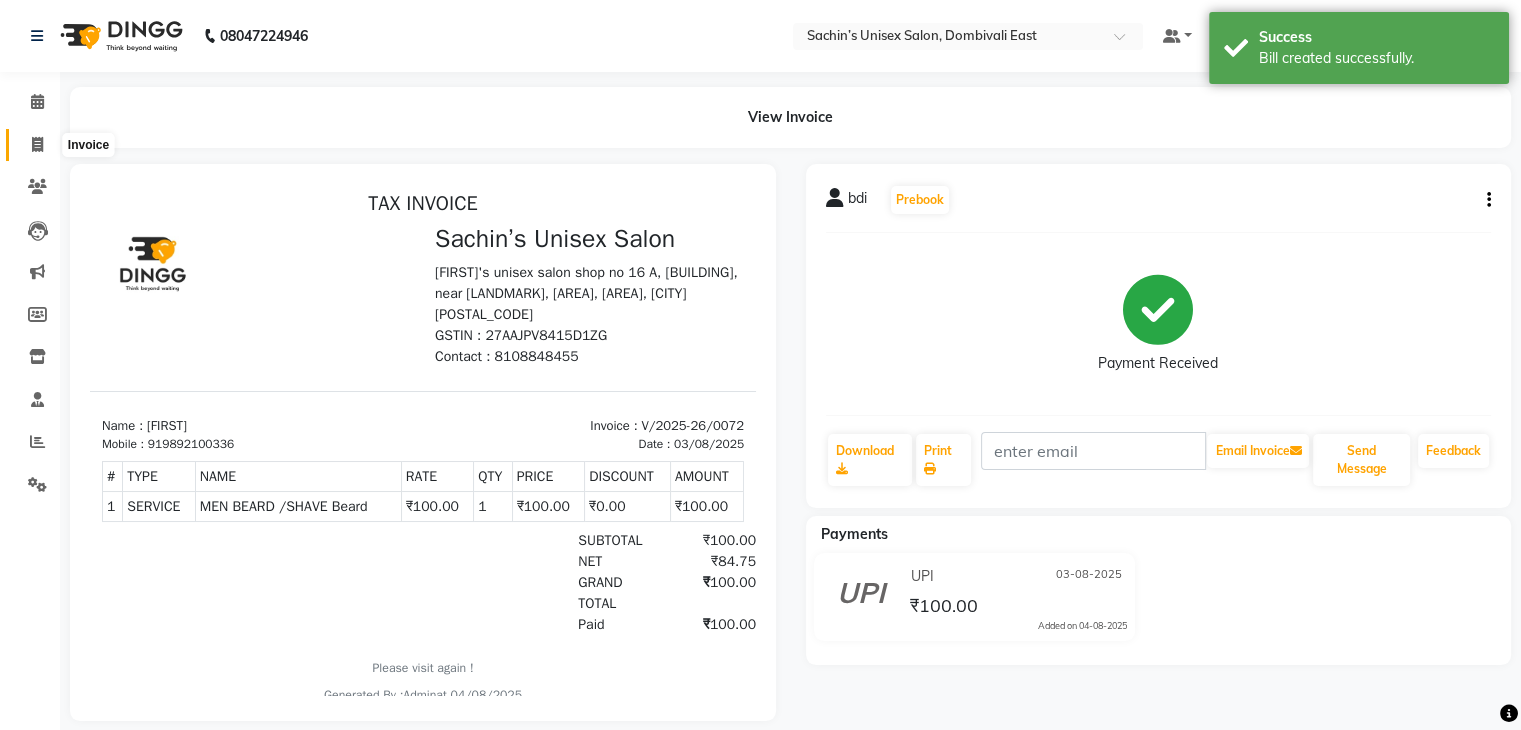 click 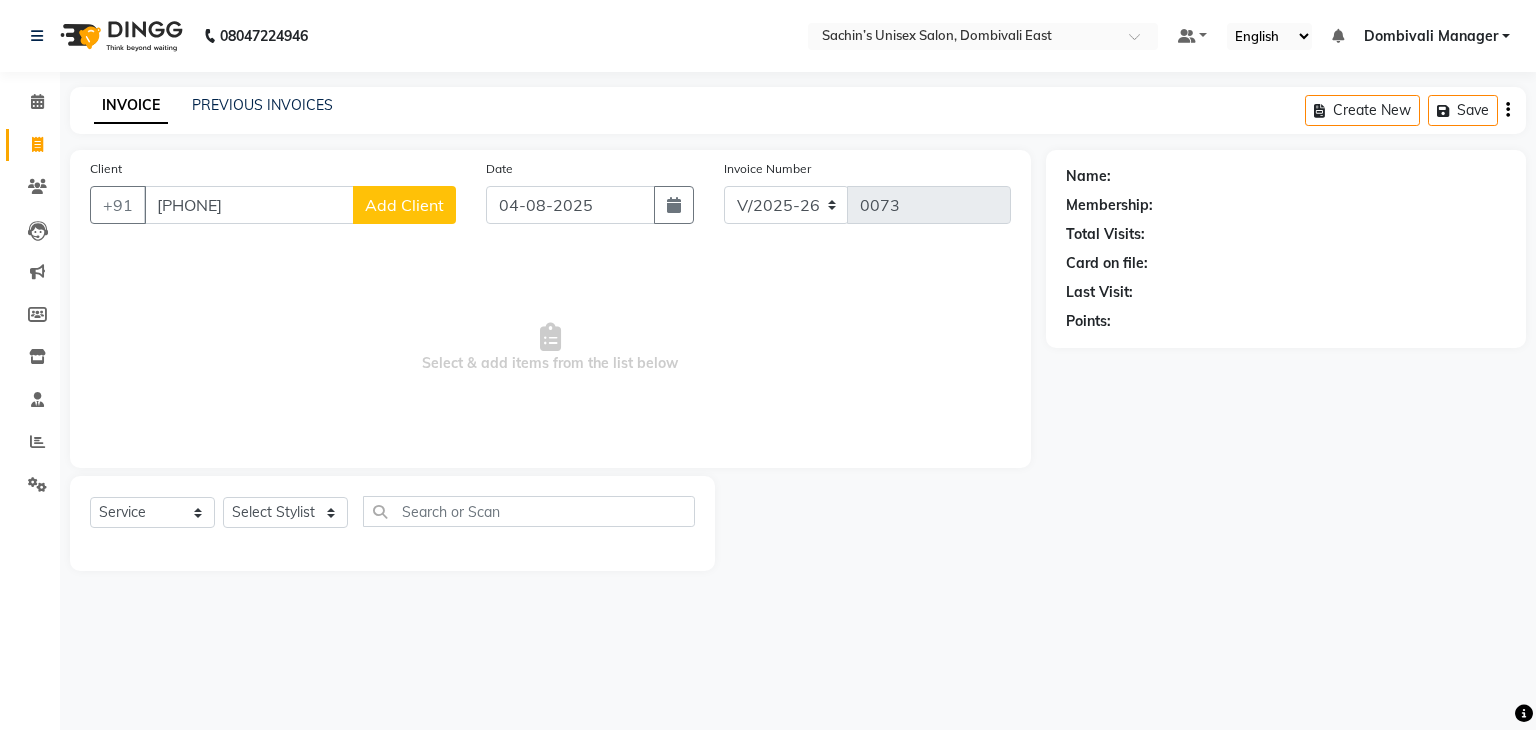 click on "Add Client" 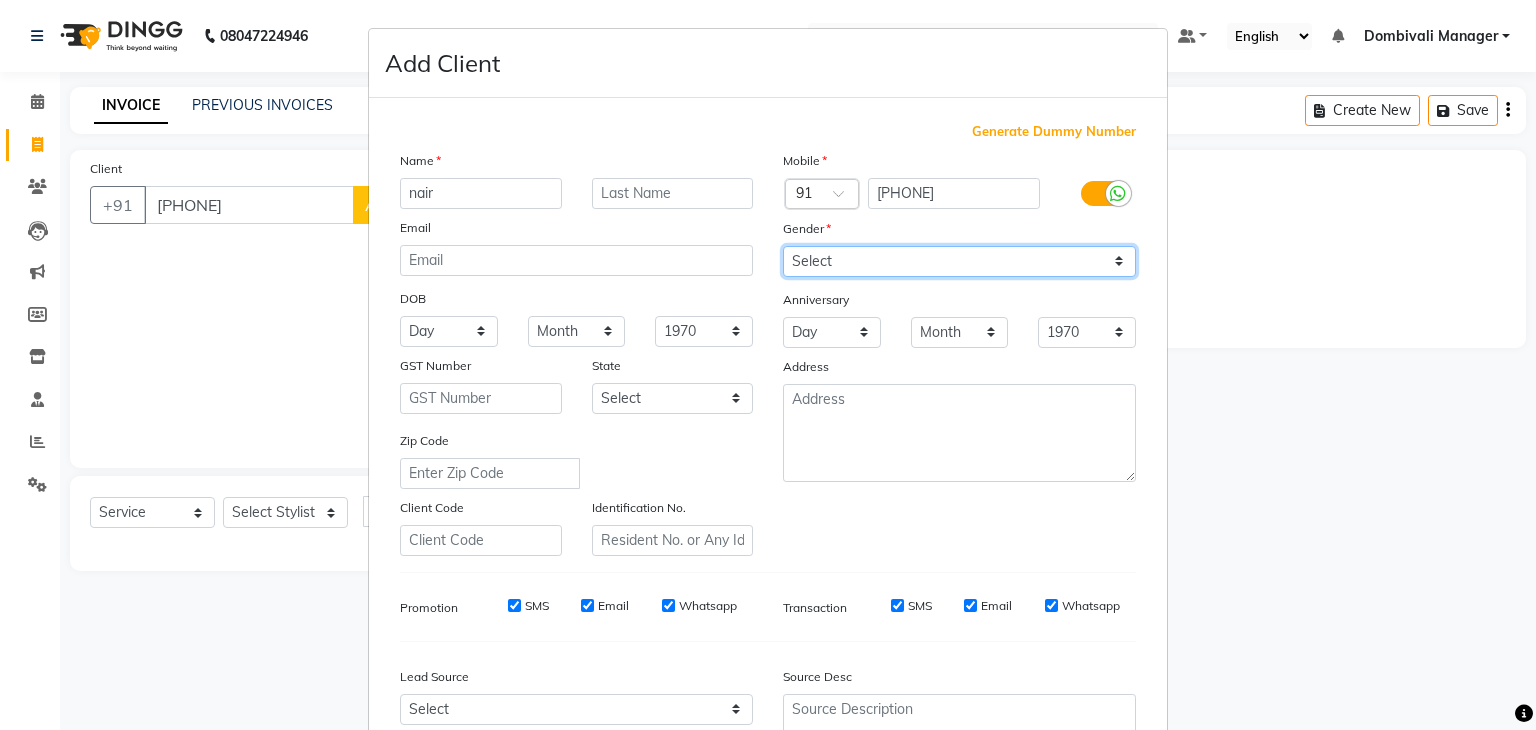 click on "Select Male Female Other Prefer Not To Say" at bounding box center (959, 261) 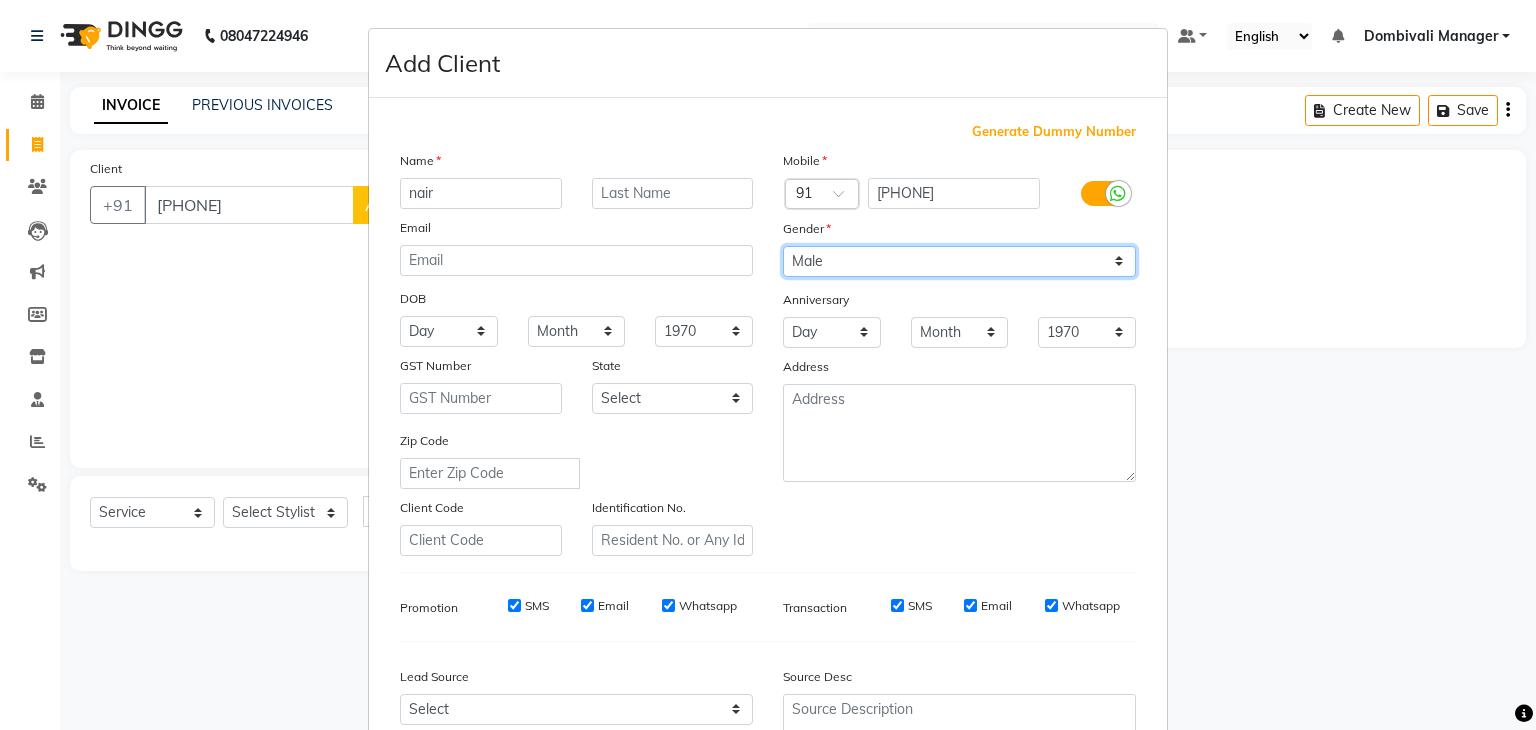 click on "Select Male Female Other Prefer Not To Say" at bounding box center [959, 261] 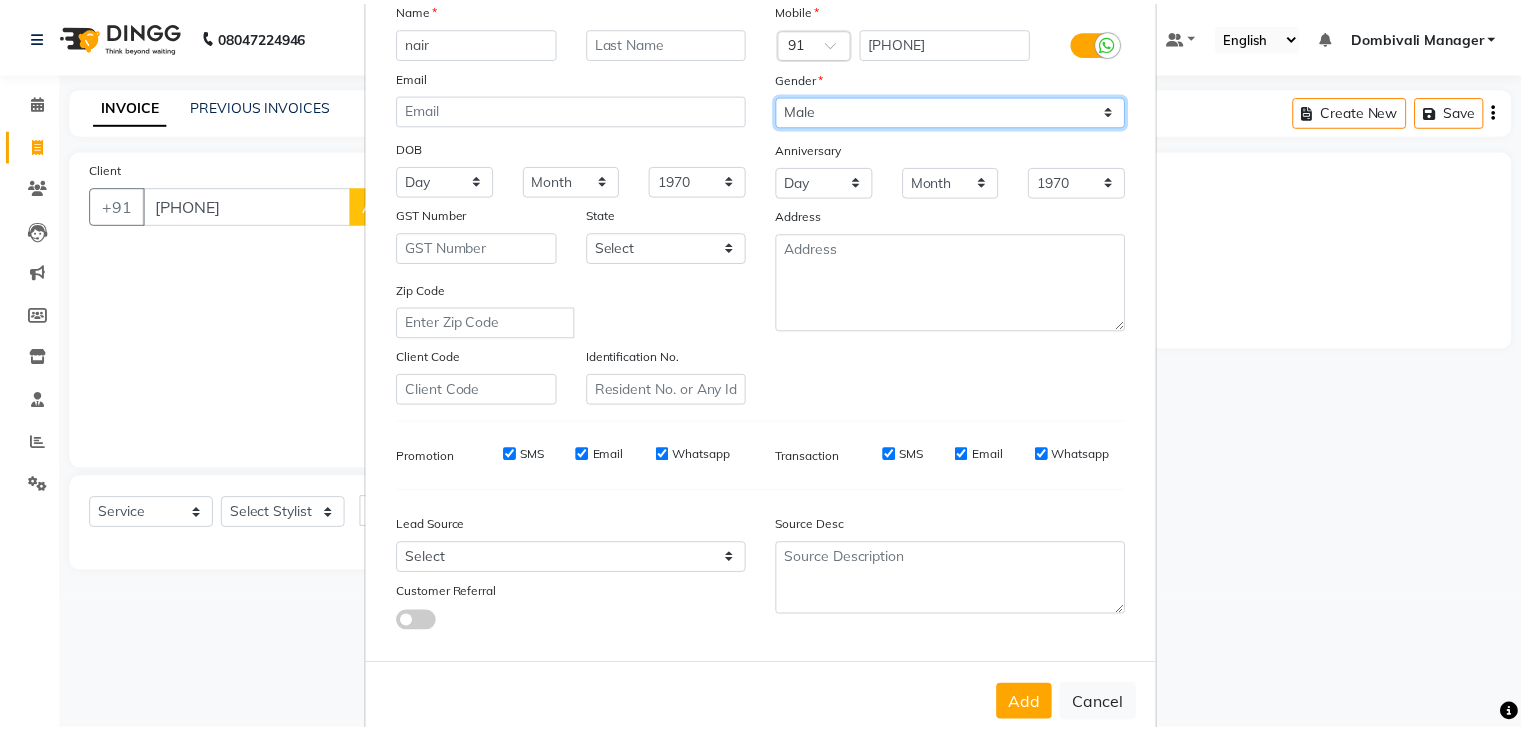scroll, scrollTop: 203, scrollLeft: 0, axis: vertical 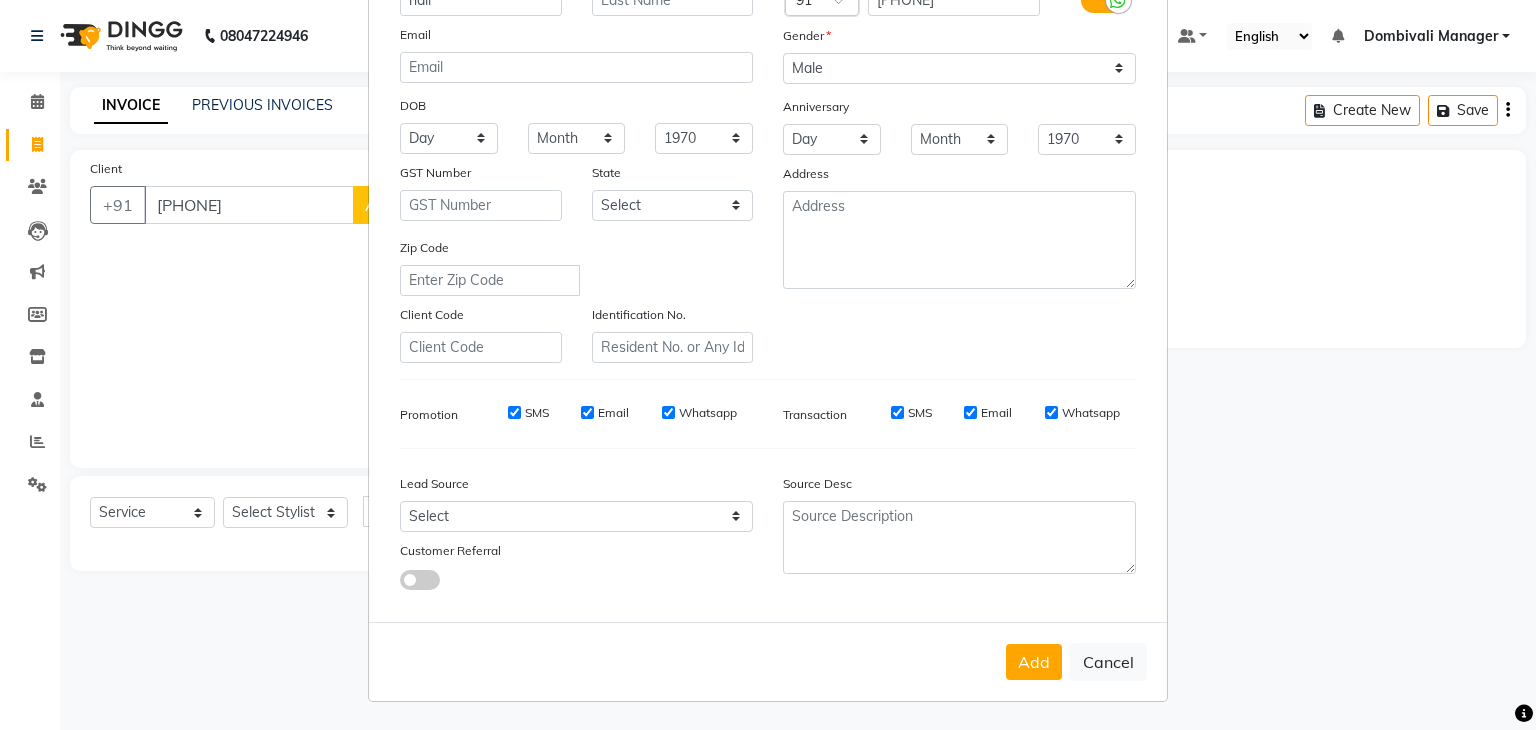 click on "Add" at bounding box center [1034, 662] 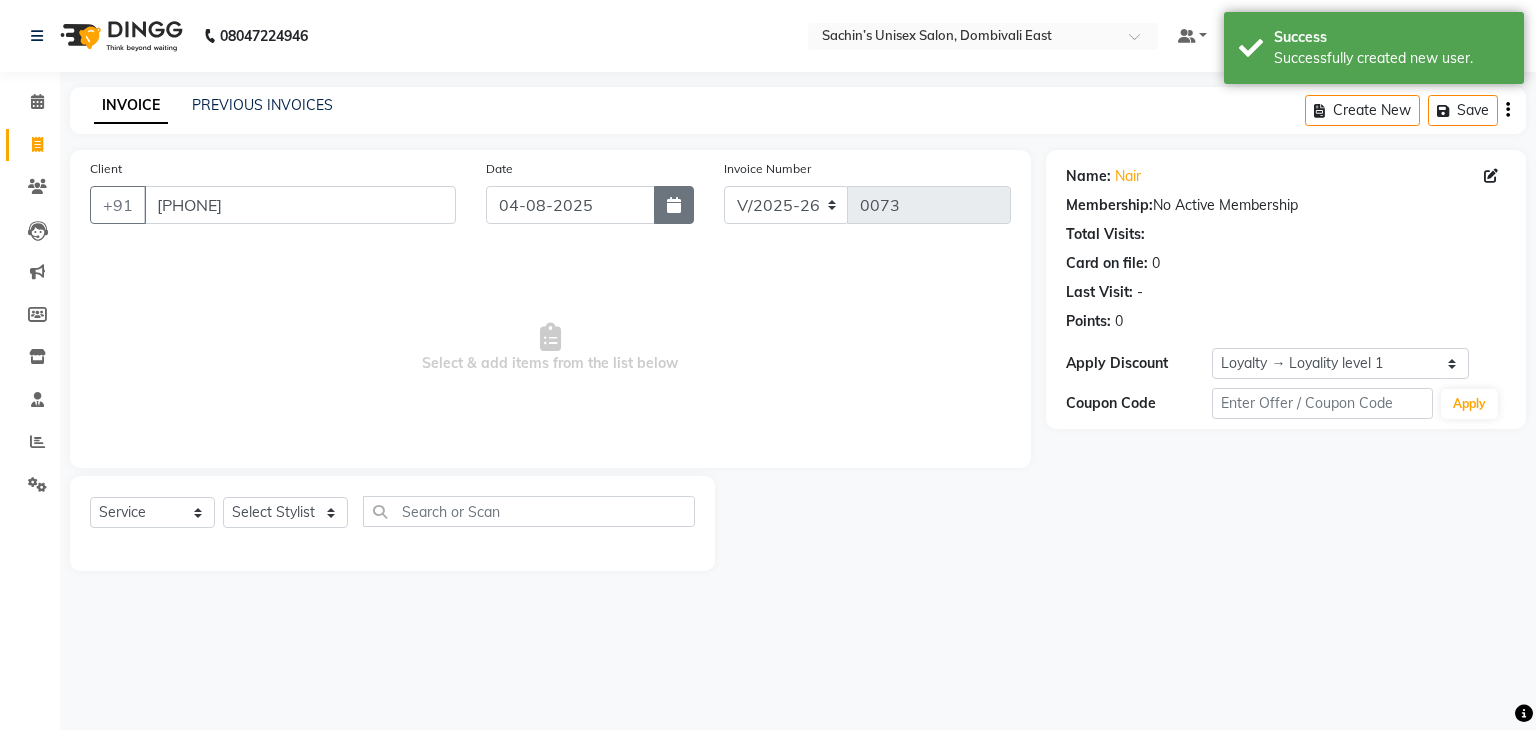 click 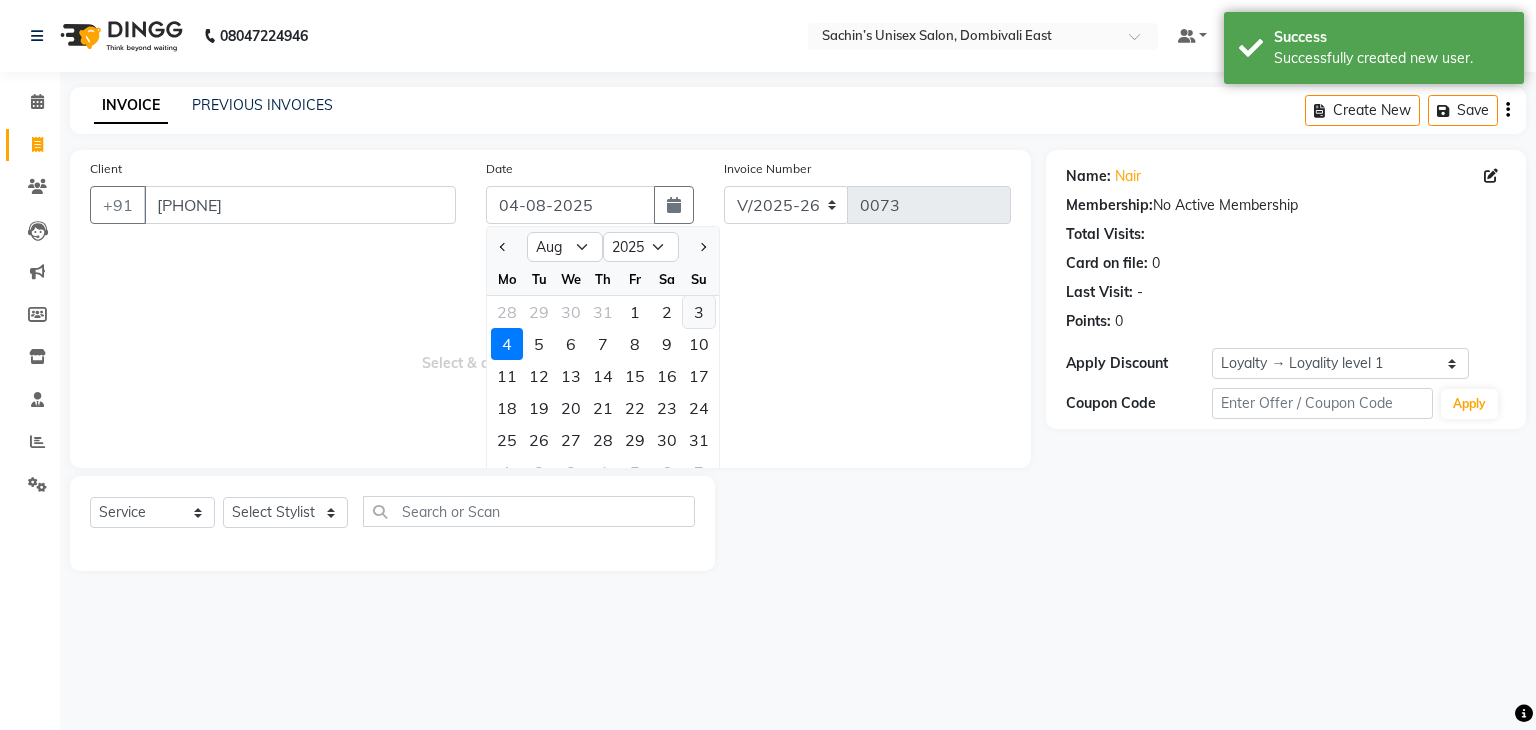 click on "3" 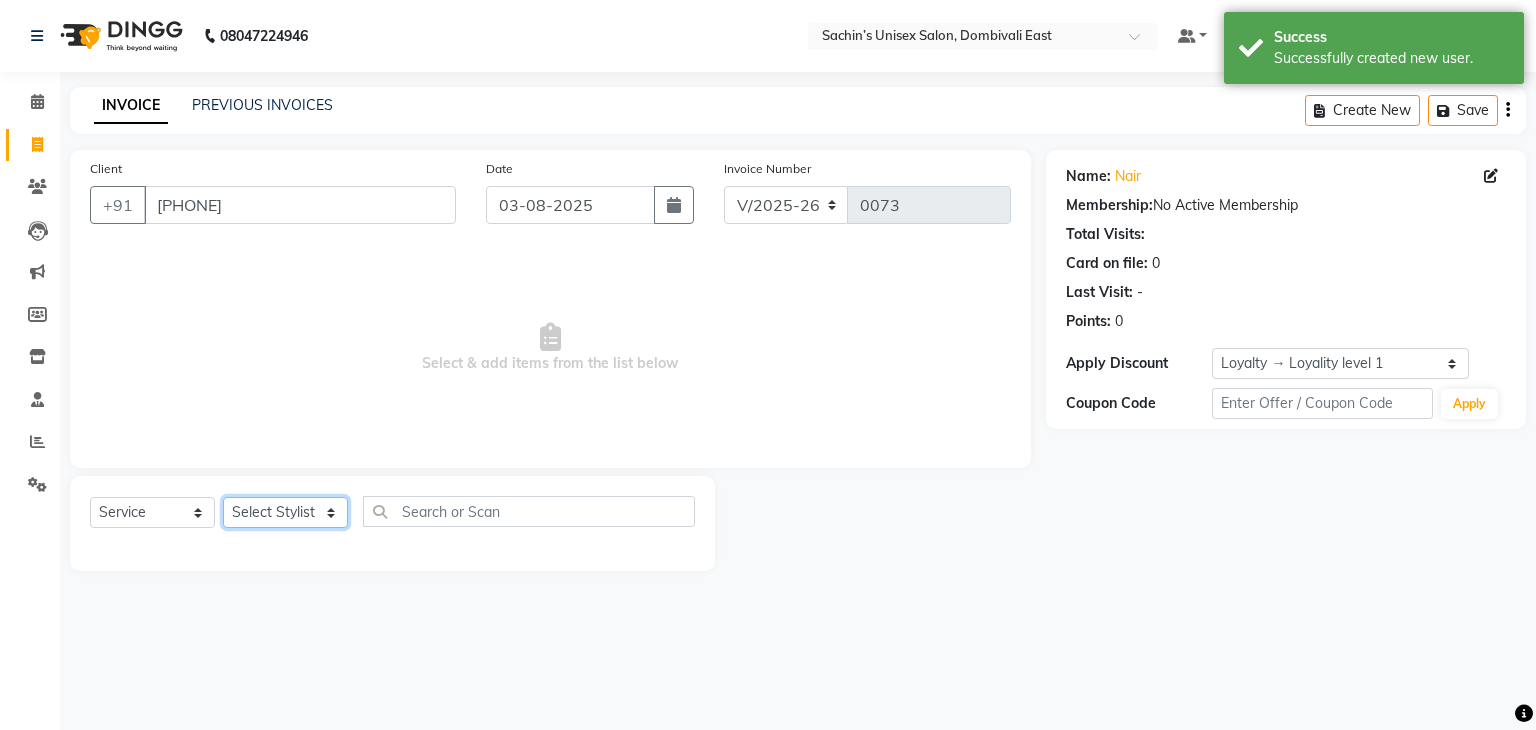 click on "Select Stylist [NAME] [CITY] Manager [NAME] [LAST] [NAME] [LAST]" 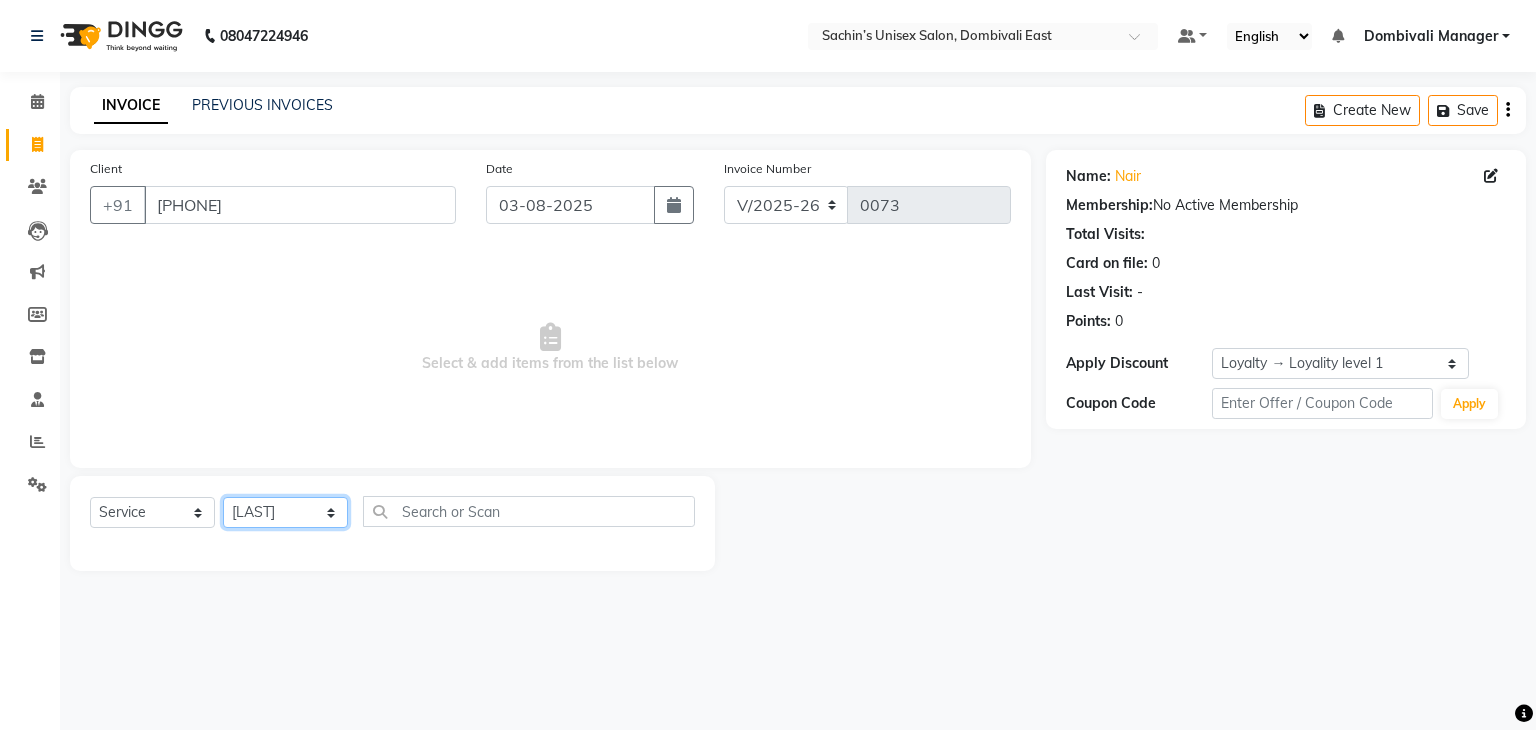 click on "Select Stylist [NAME] [CITY] Manager [NAME] [LAST] [NAME] [LAST]" 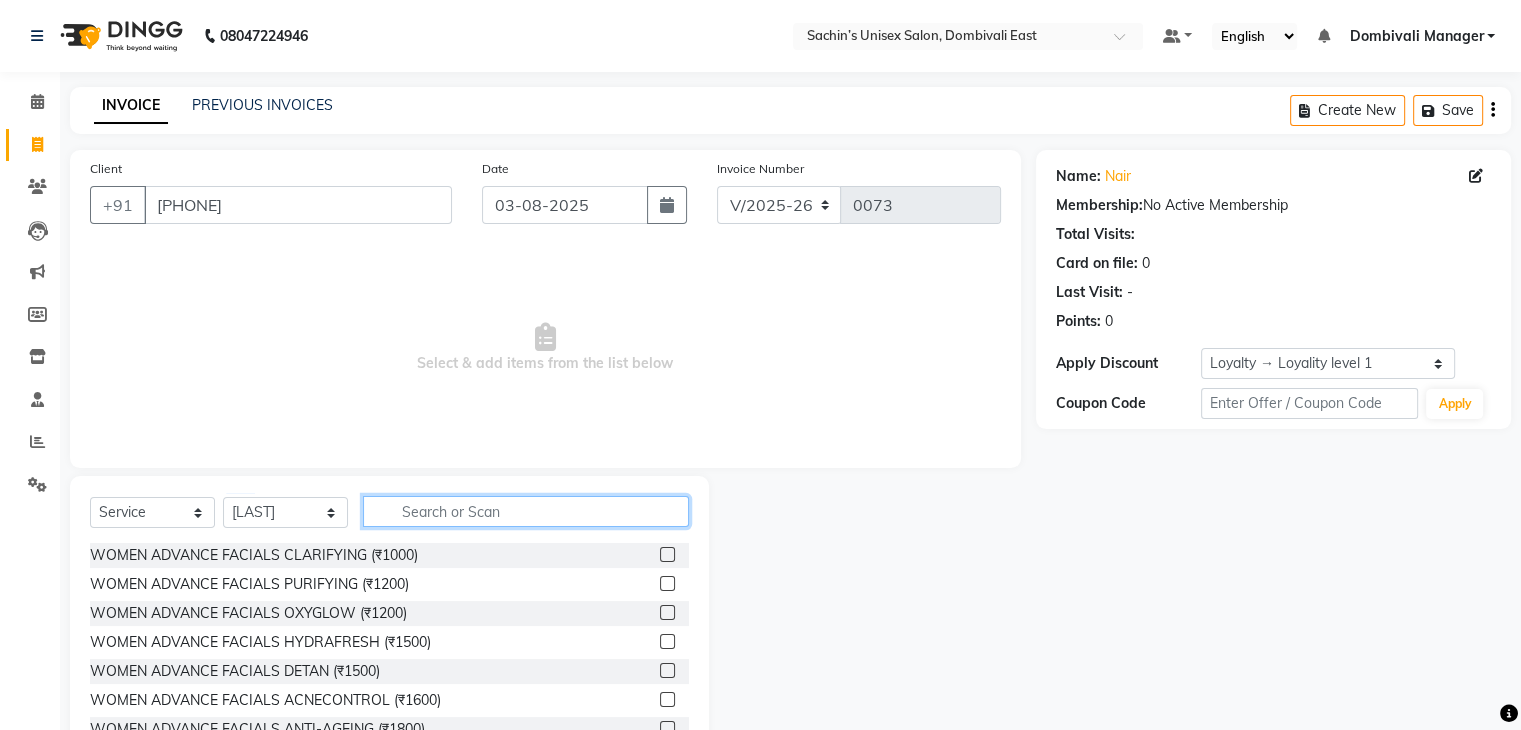 click 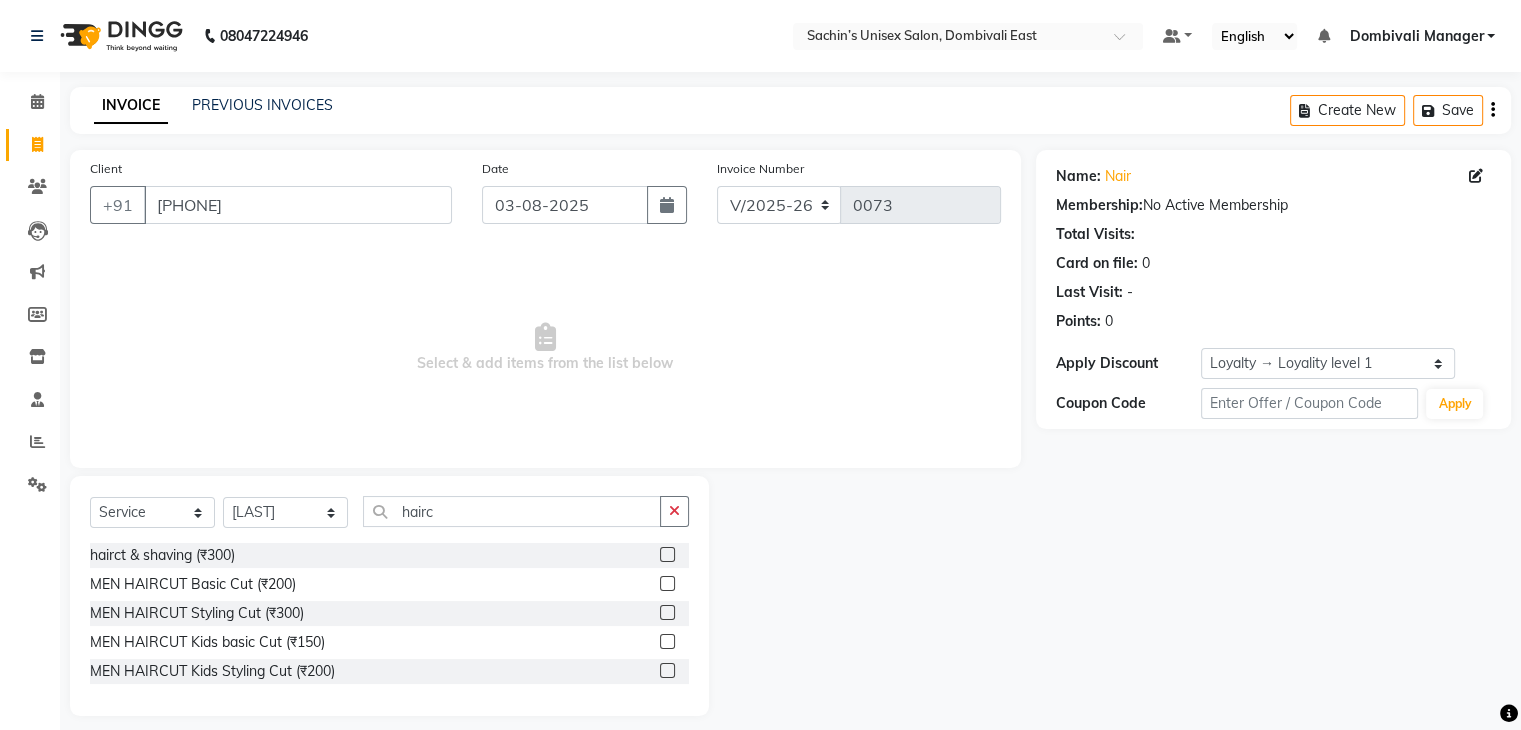 click 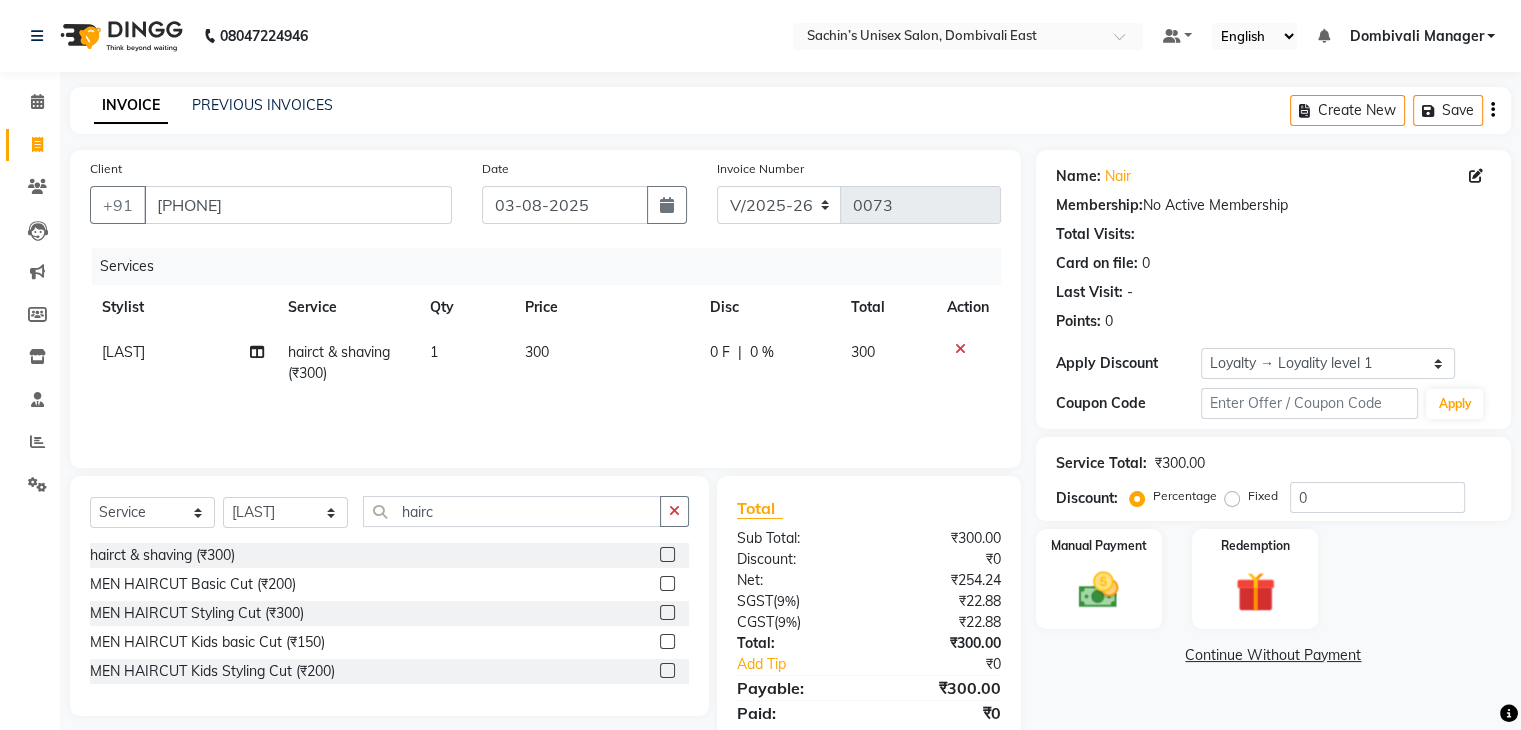 scroll, scrollTop: 71, scrollLeft: 0, axis: vertical 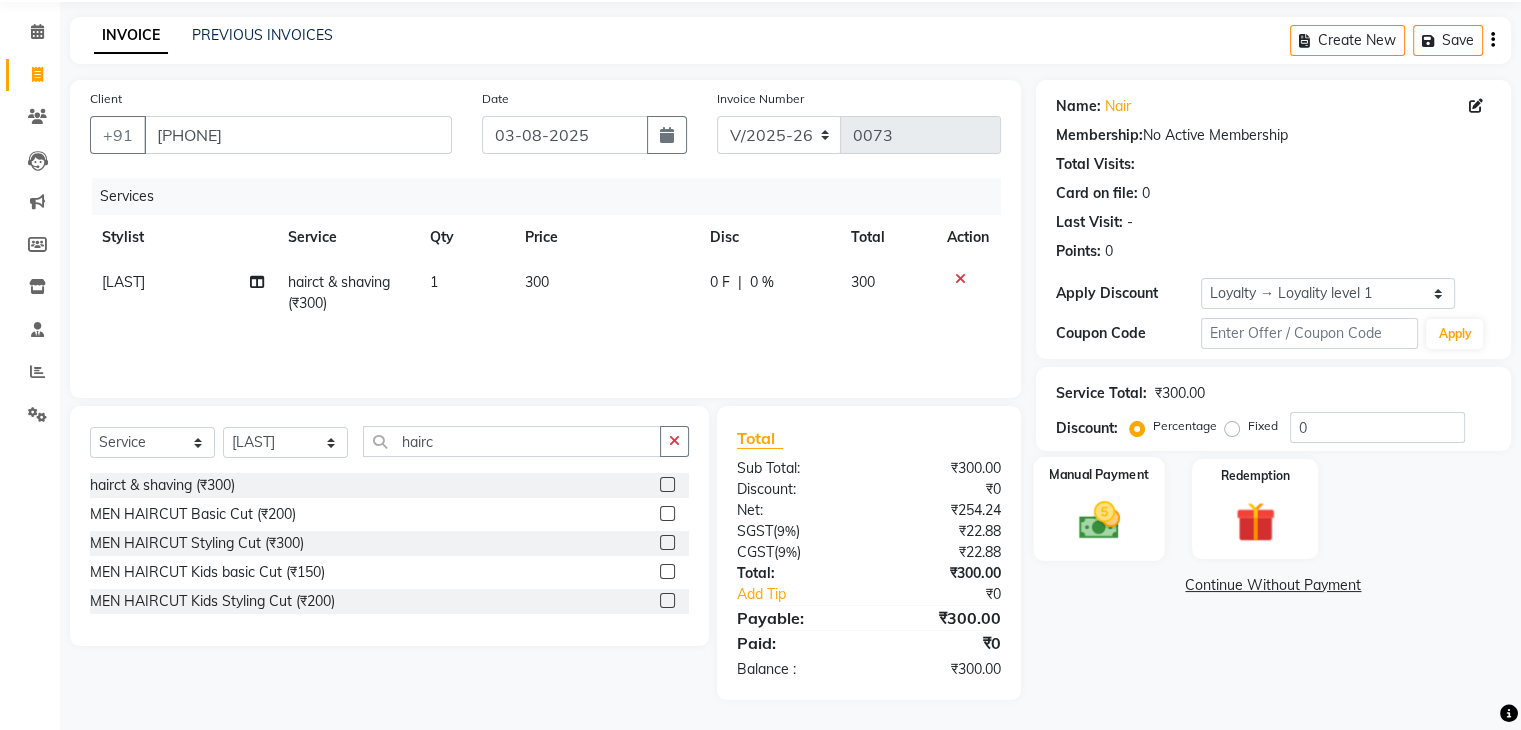 click on "Manual Payment" 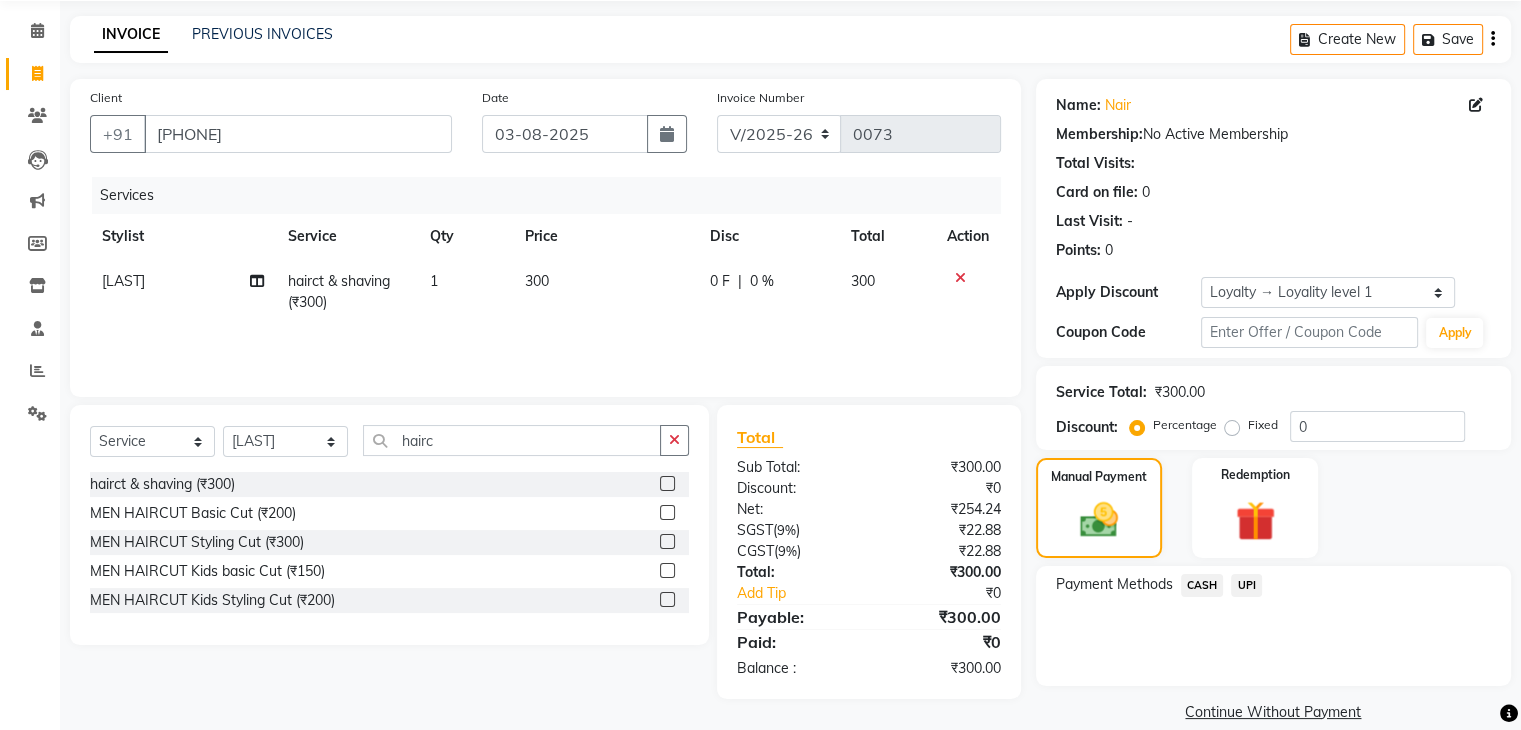 click on "UPI" 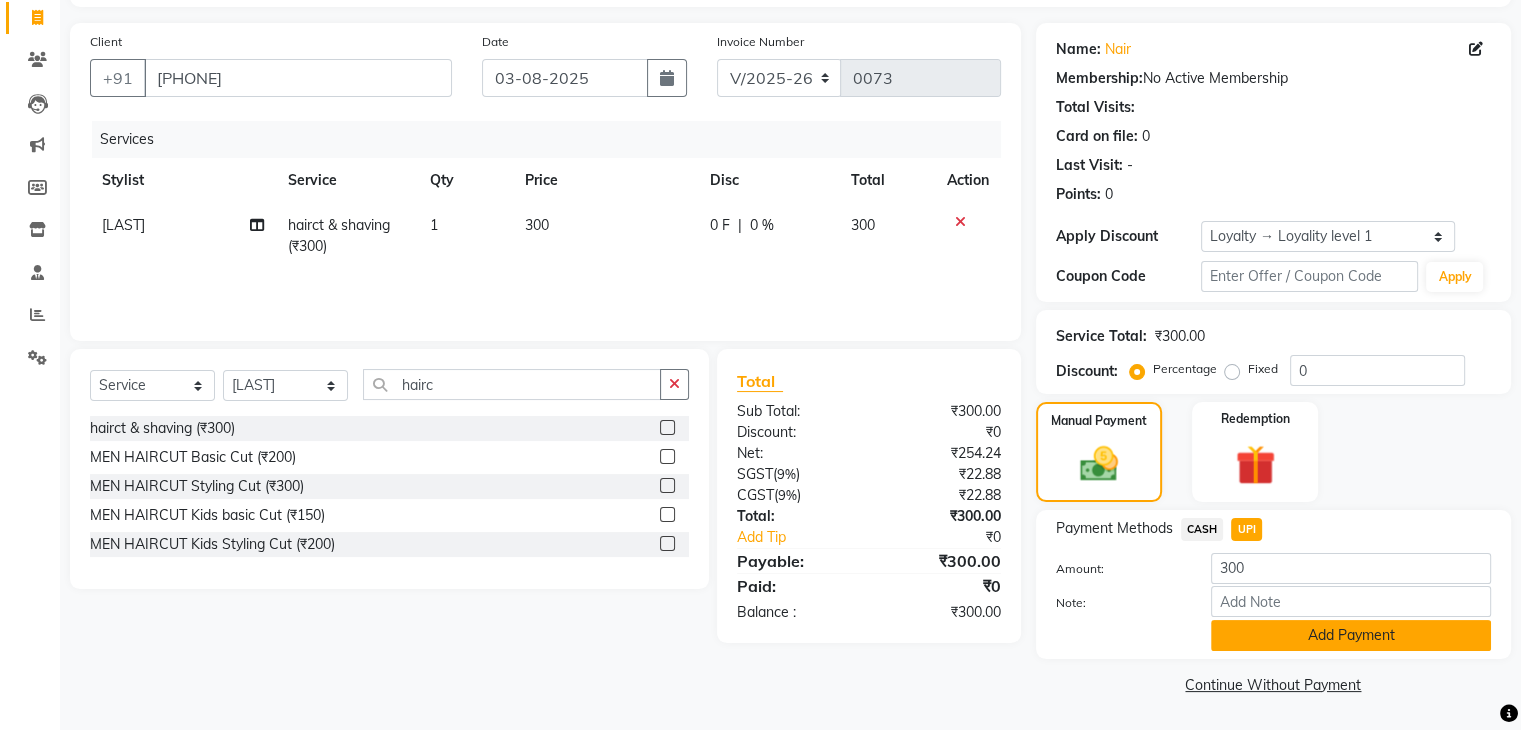 click on "Add Payment" 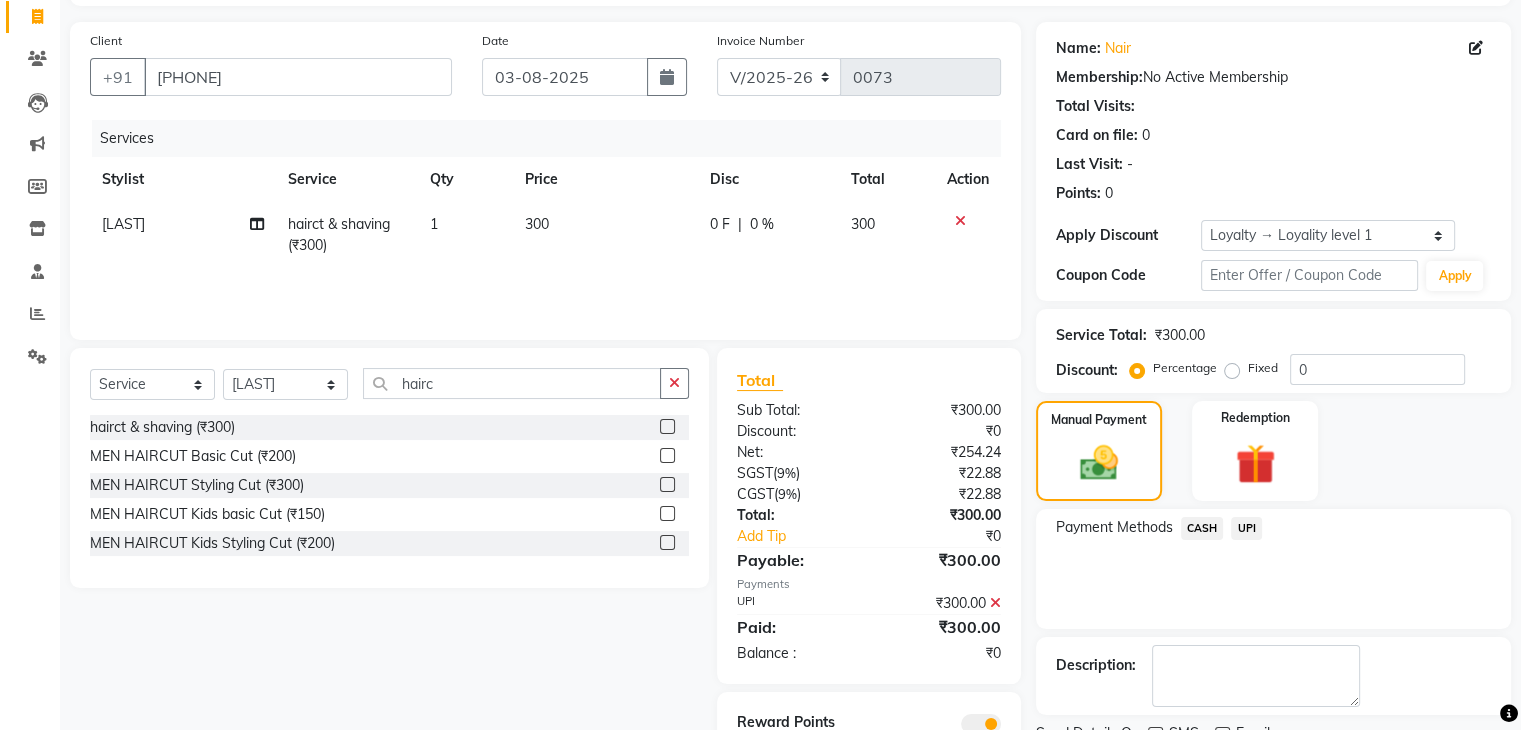 scroll, scrollTop: 212, scrollLeft: 0, axis: vertical 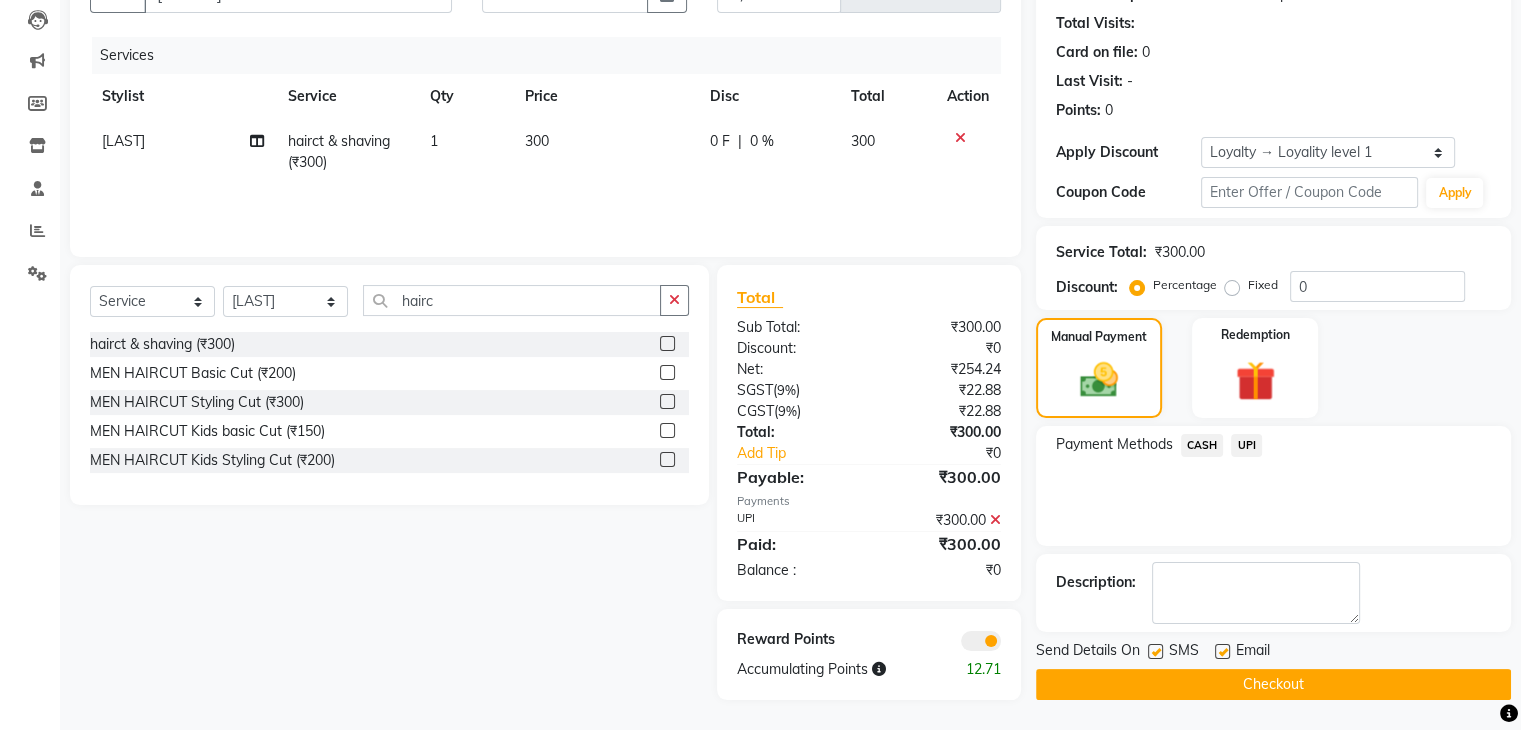 click on "Checkout" 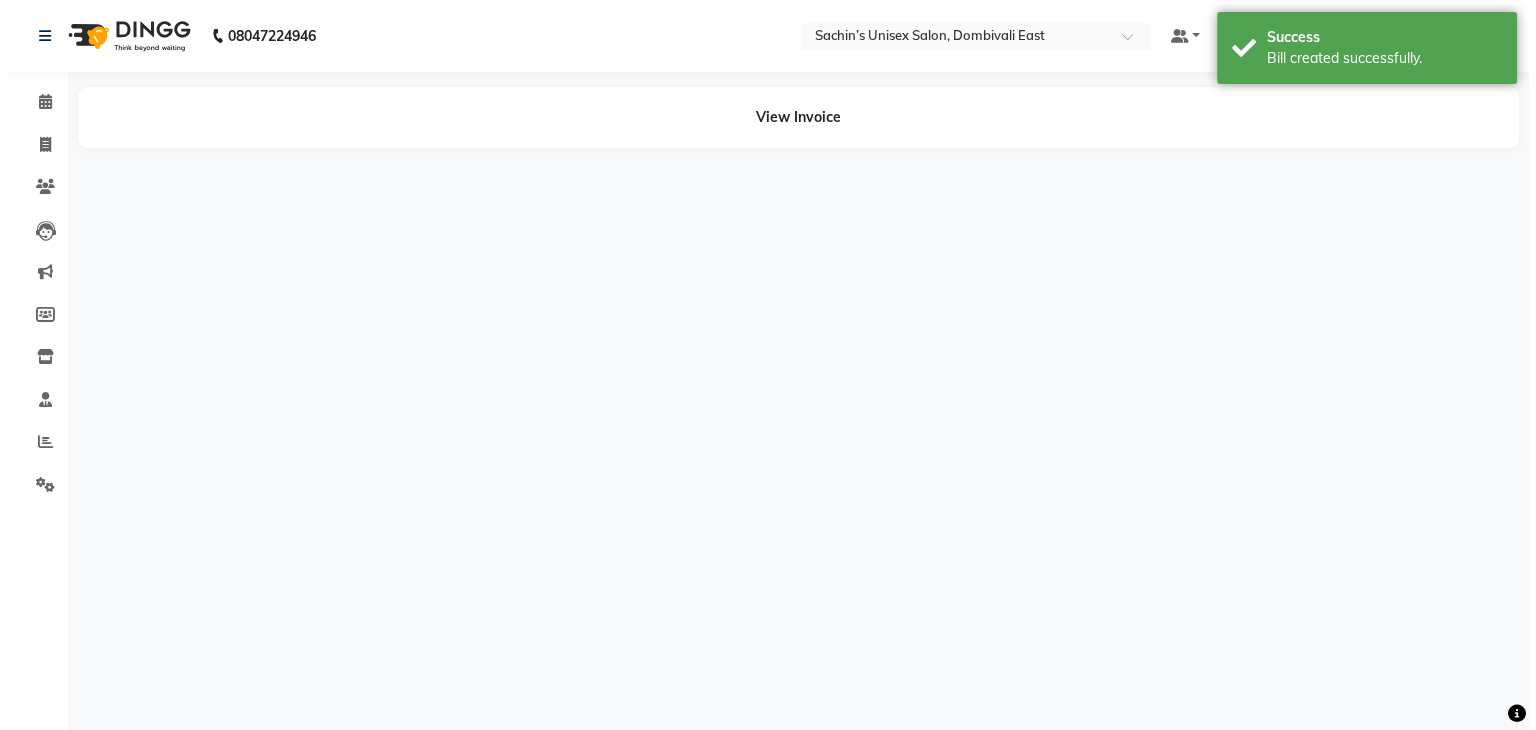 scroll, scrollTop: 0, scrollLeft: 0, axis: both 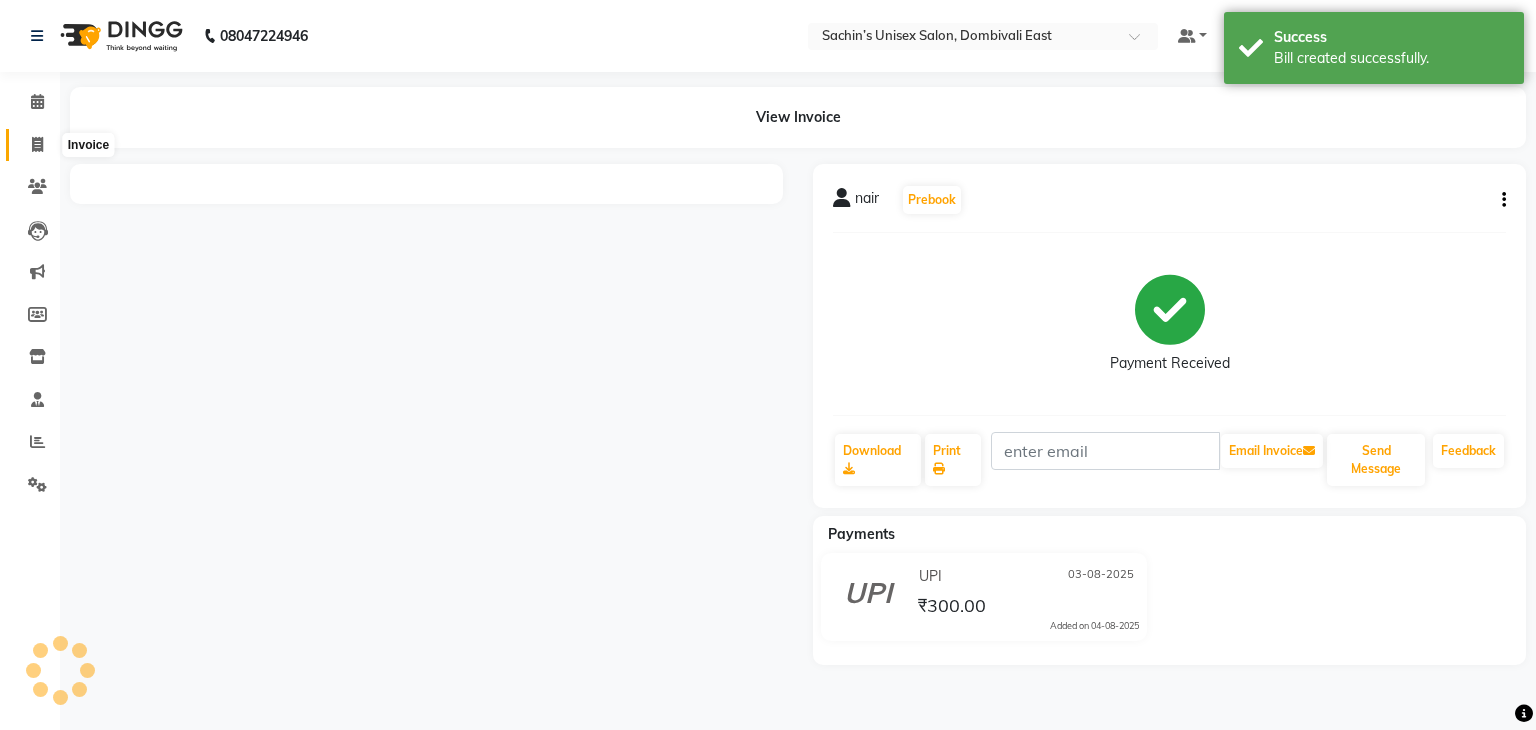 click 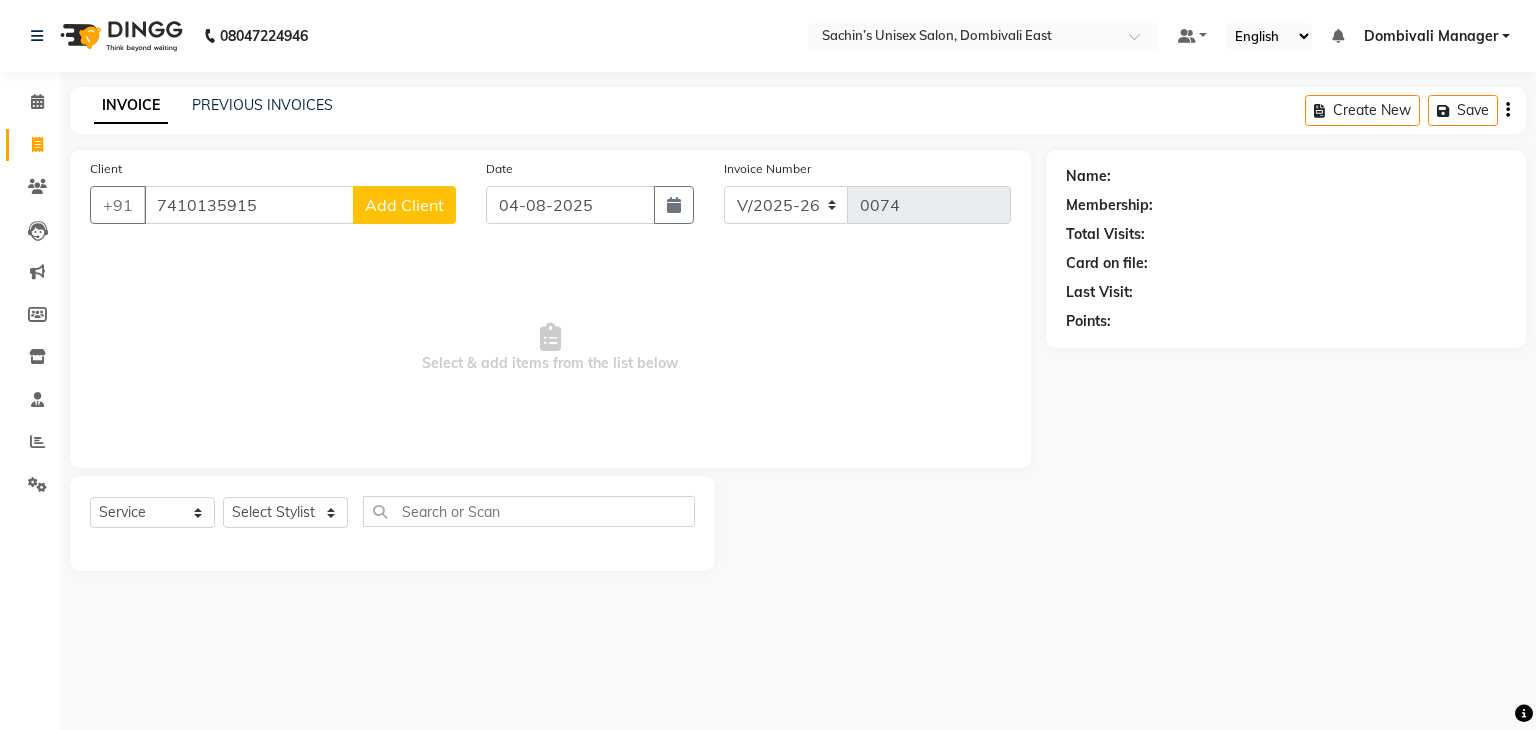 click on "Add Client" 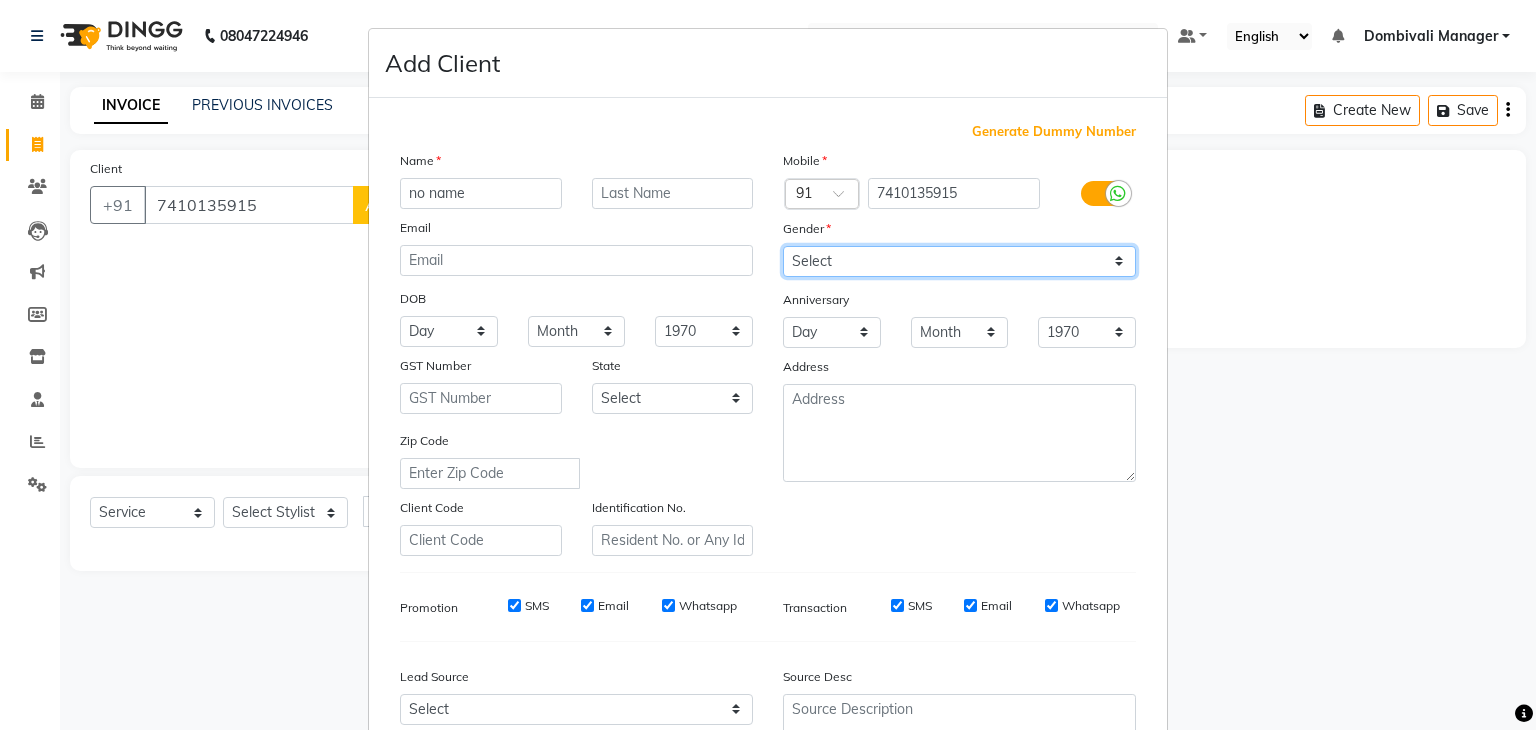 click on "Select Male Female Other Prefer Not To Say" at bounding box center (959, 261) 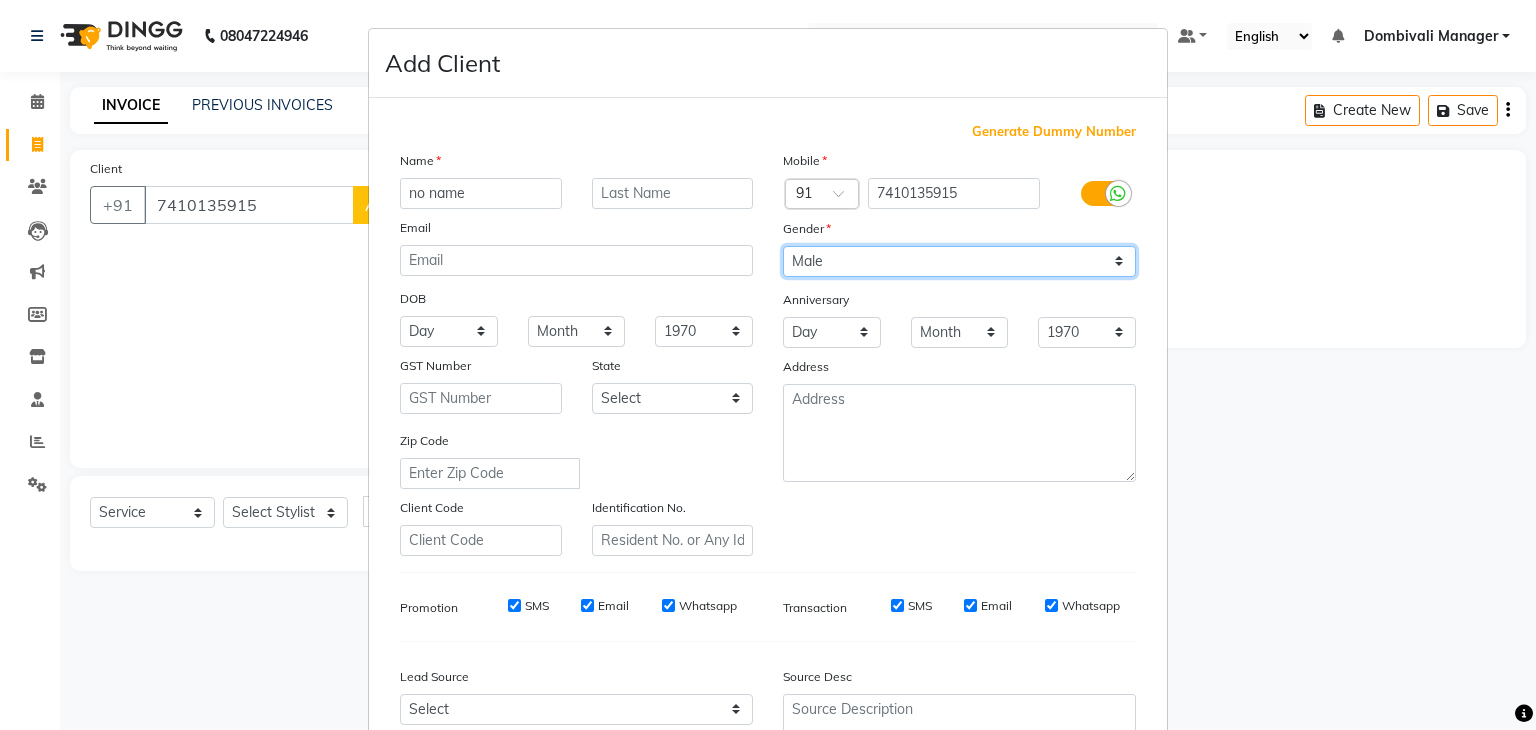 click on "Select Male Female Other Prefer Not To Say" at bounding box center [959, 261] 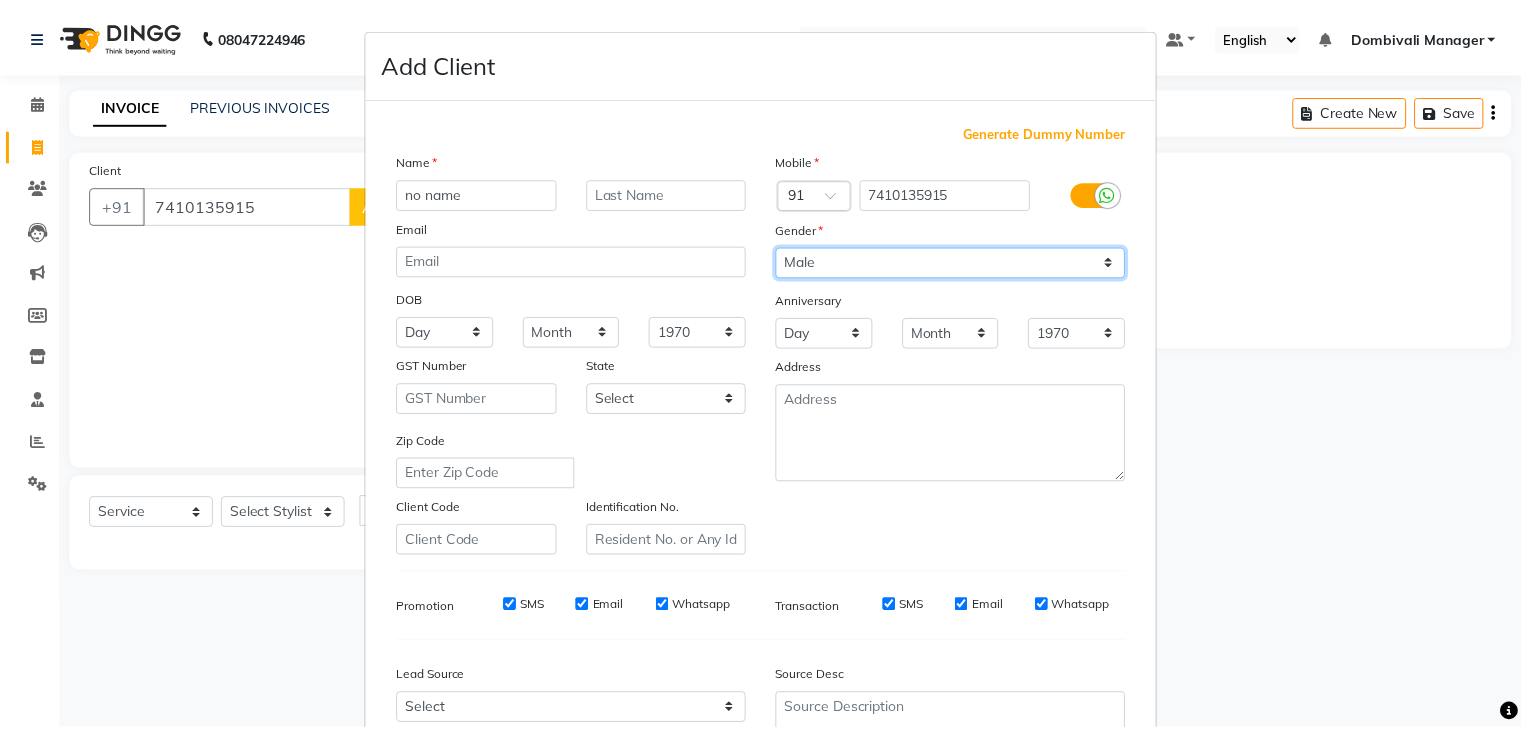 scroll, scrollTop: 203, scrollLeft: 0, axis: vertical 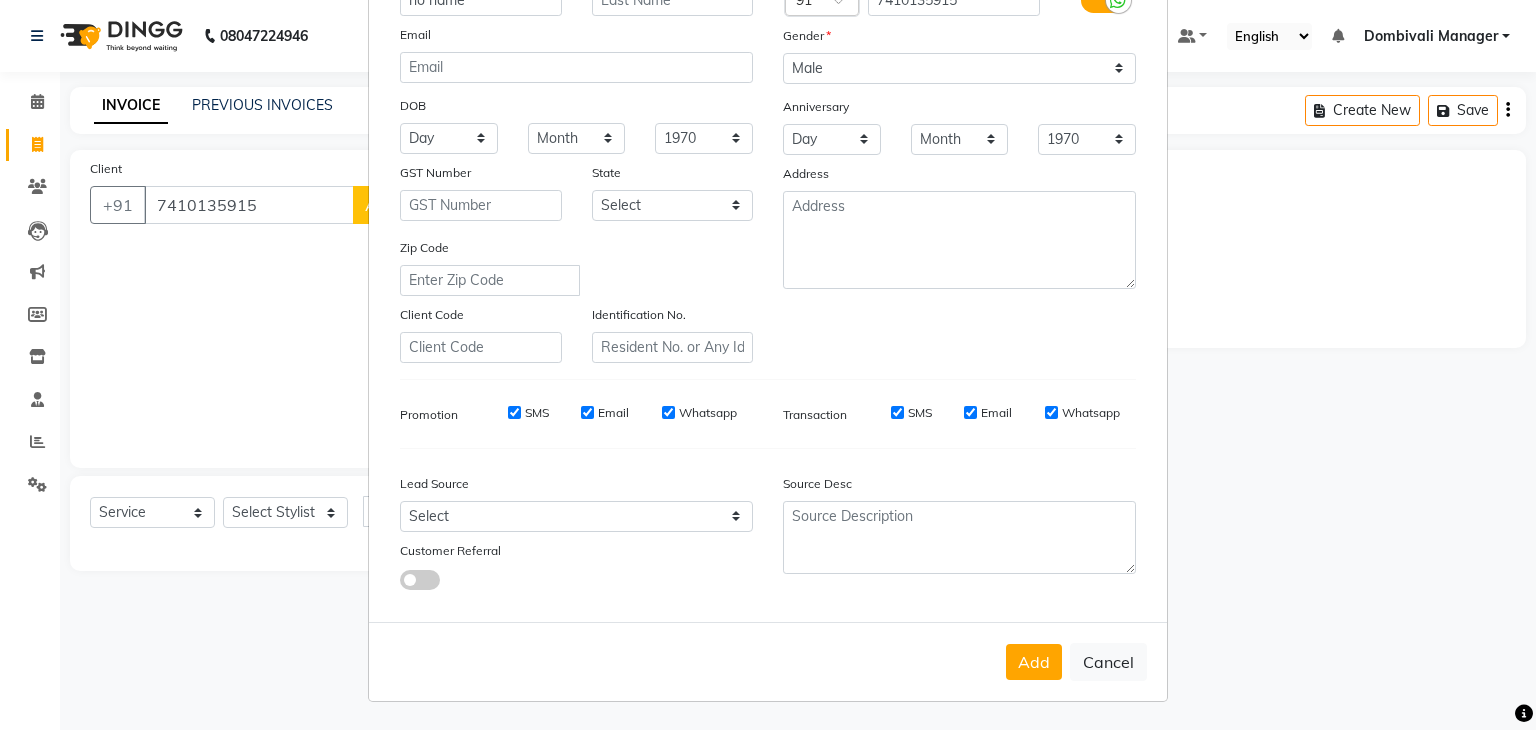 click on "Add" at bounding box center [1034, 662] 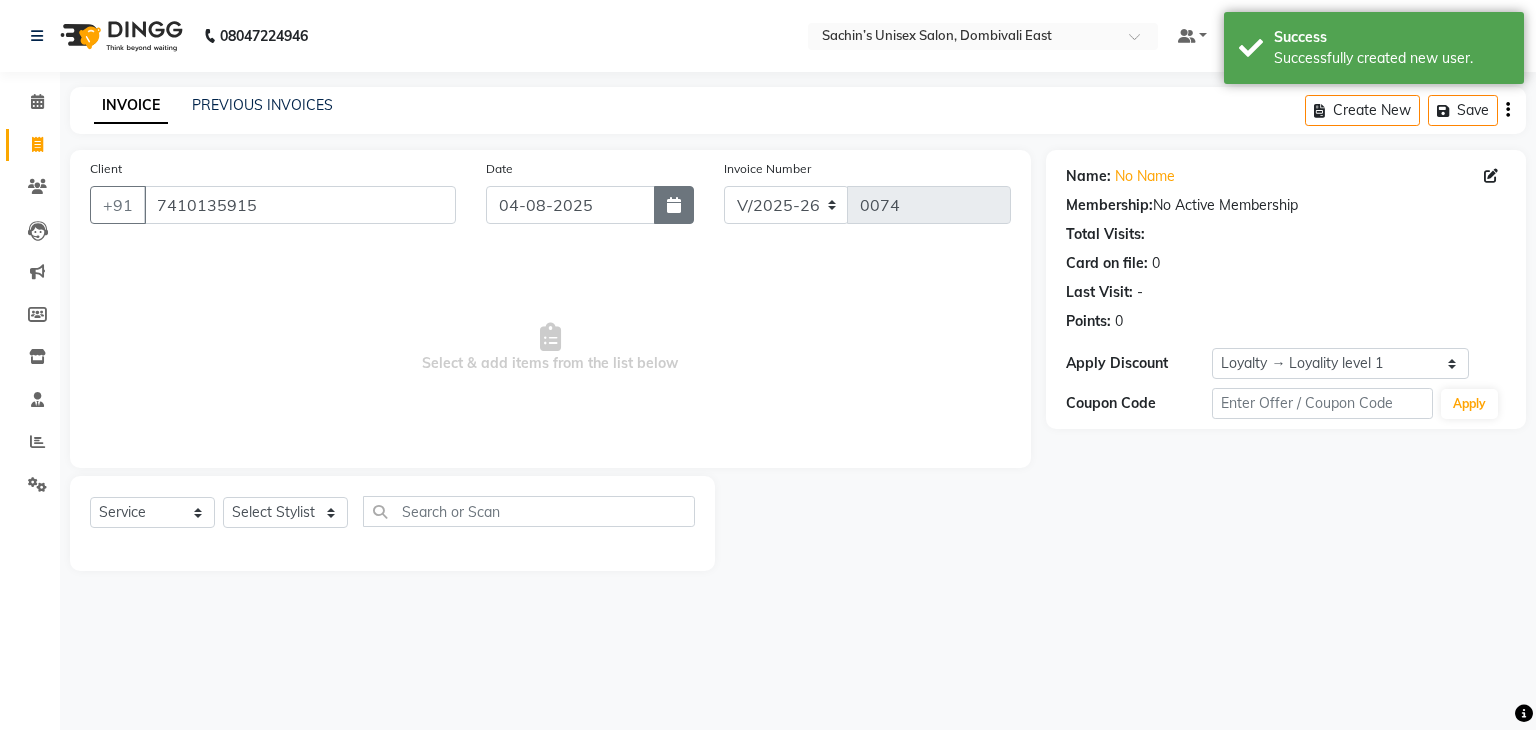 click 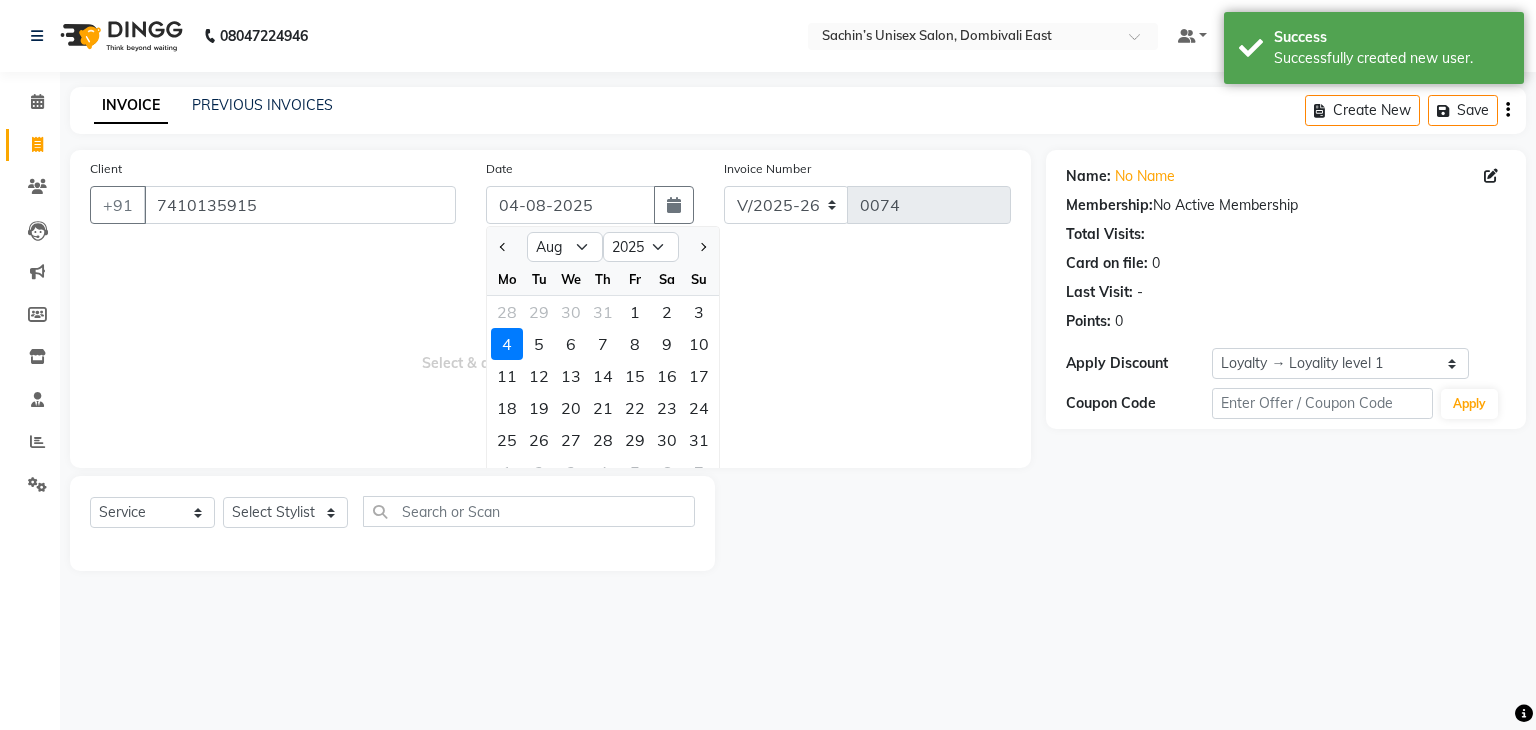 click on "3" 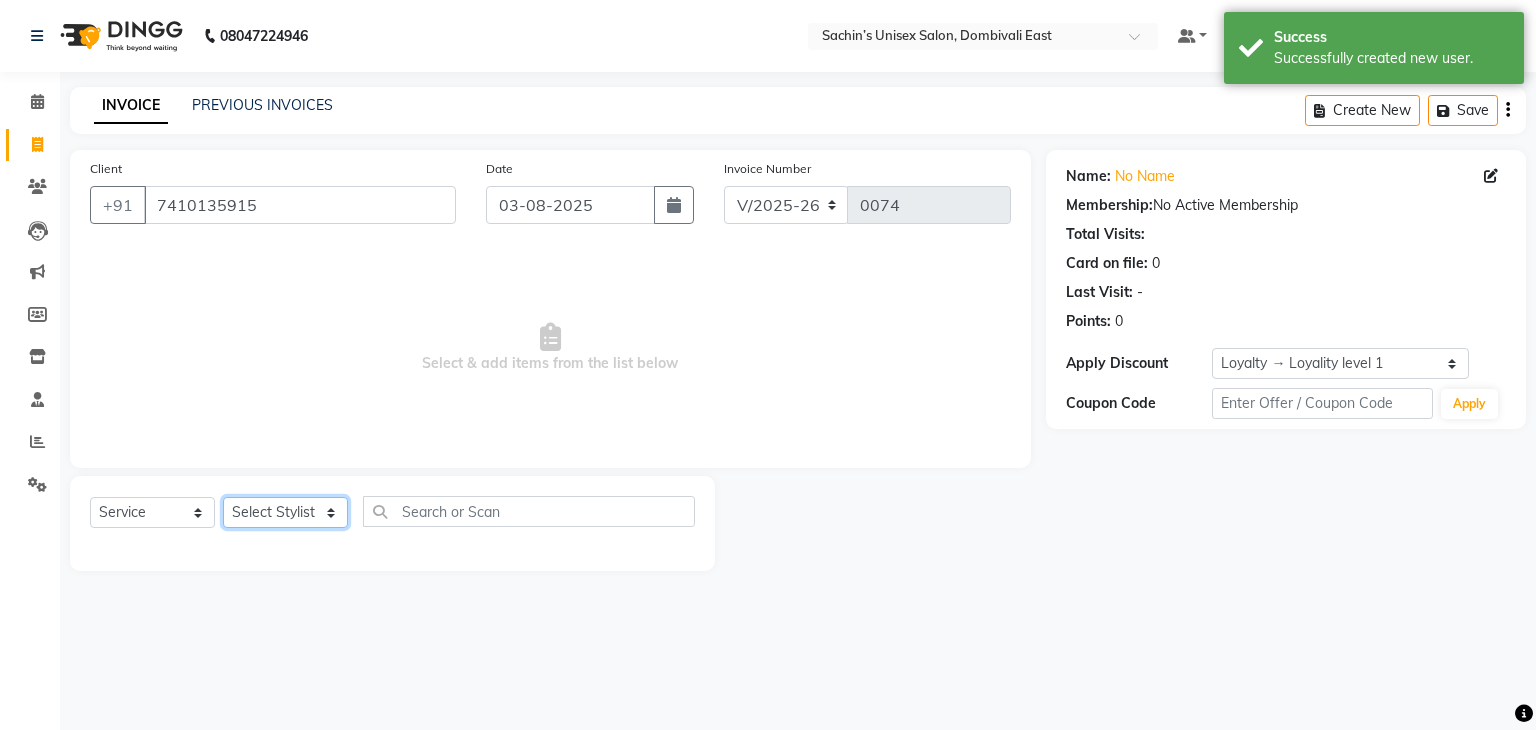 click on "Select Stylist [NAME] [CITY] Manager [NAME] [LAST] [NAME] [LAST]" 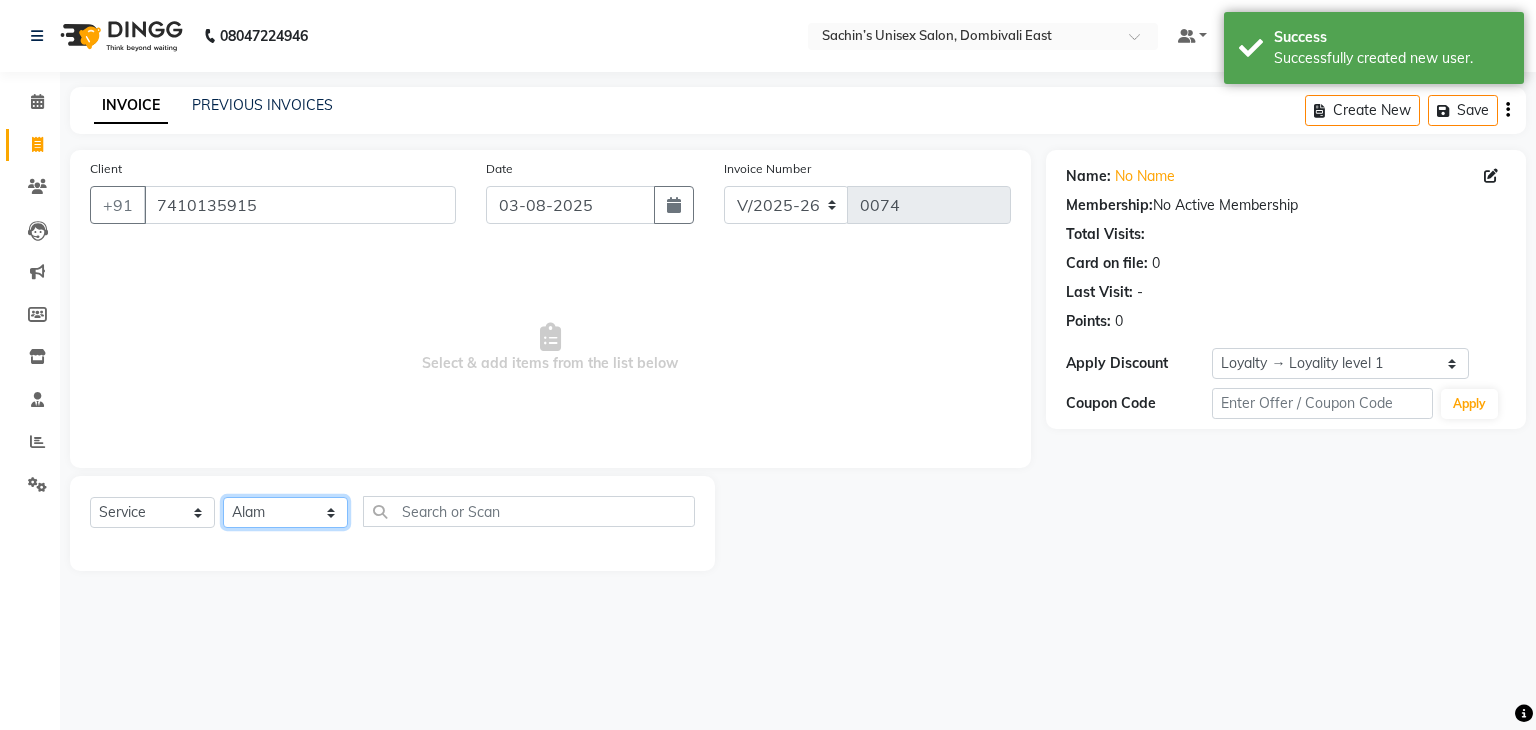 click on "Select Stylist [NAME] [CITY] Manager [NAME] [LAST] [NAME] [LAST]" 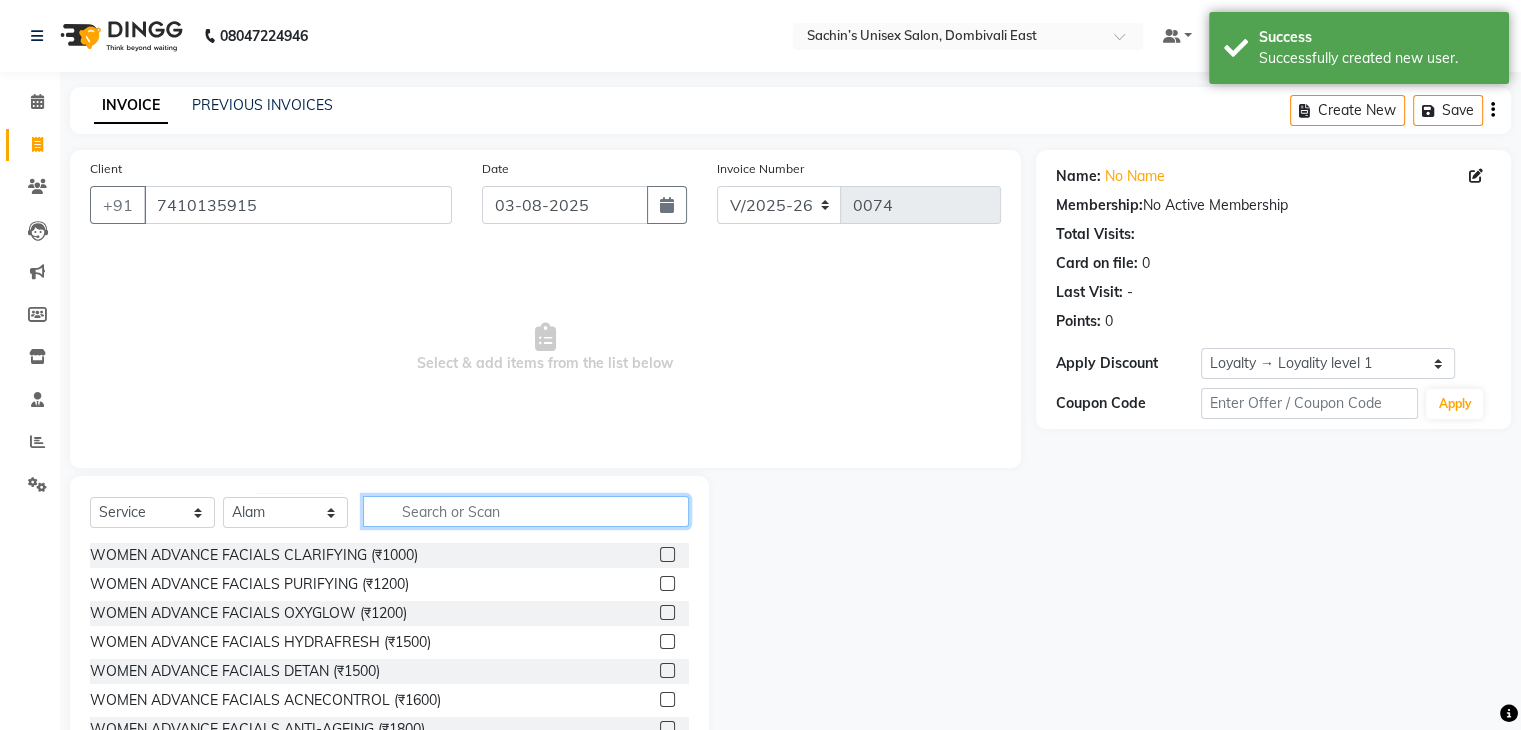 click 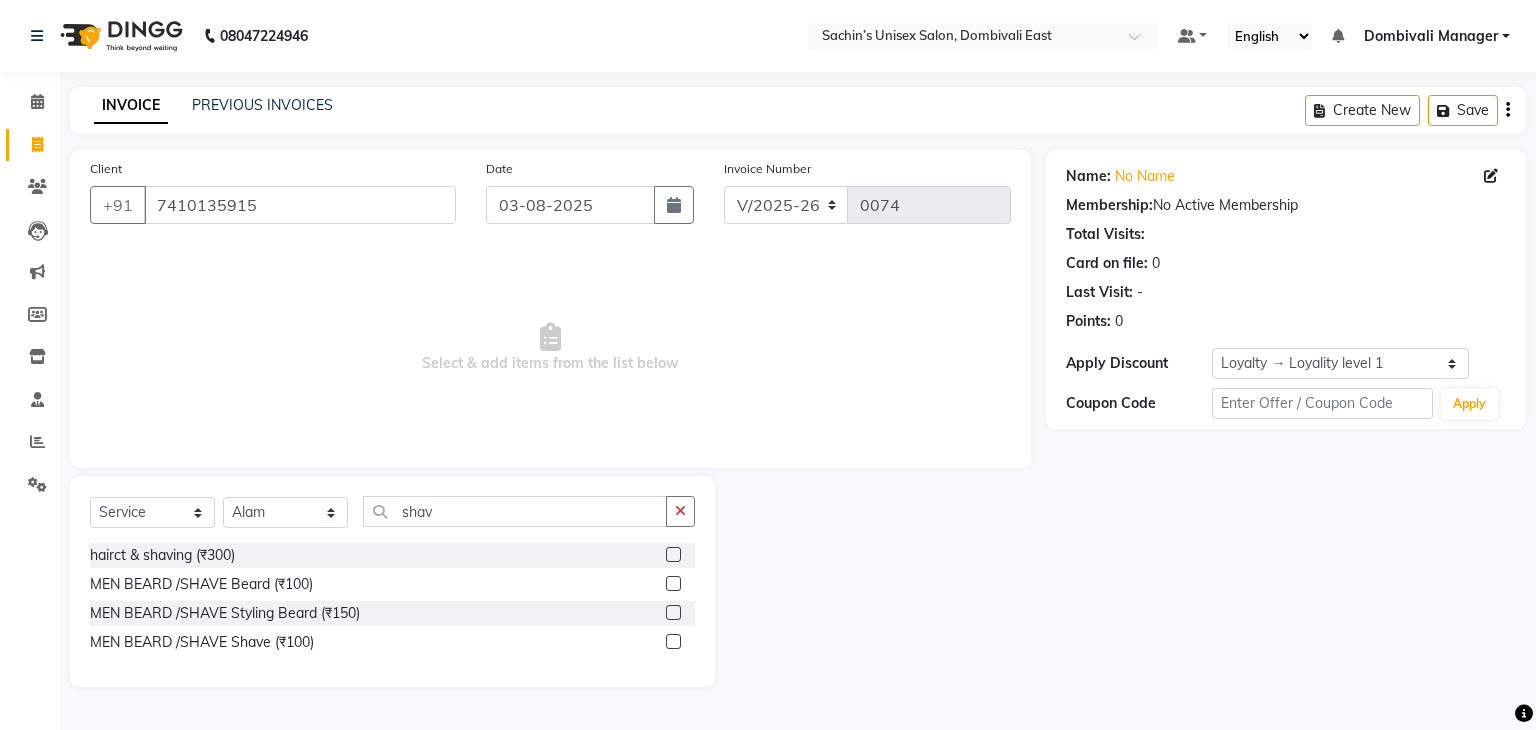 click 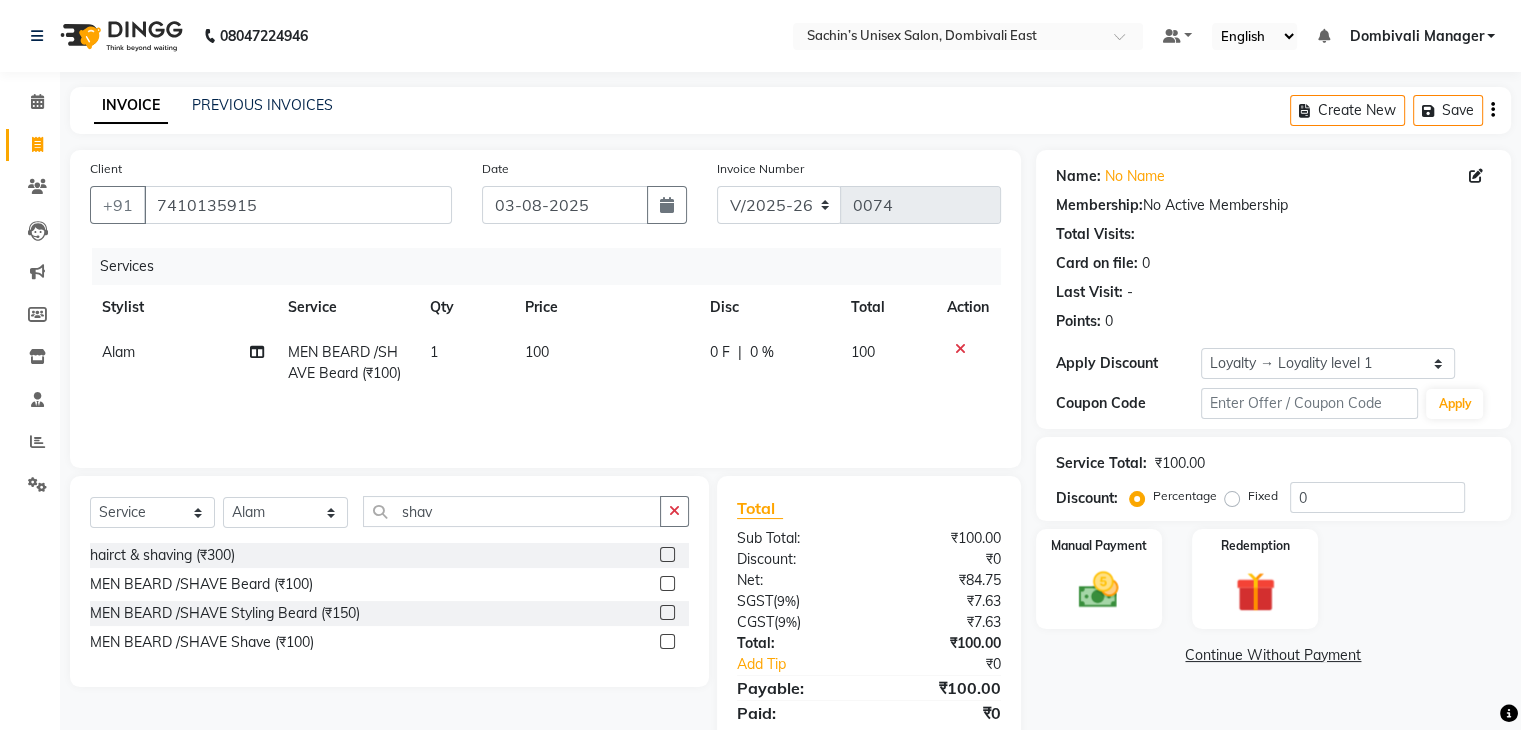 scroll, scrollTop: 71, scrollLeft: 0, axis: vertical 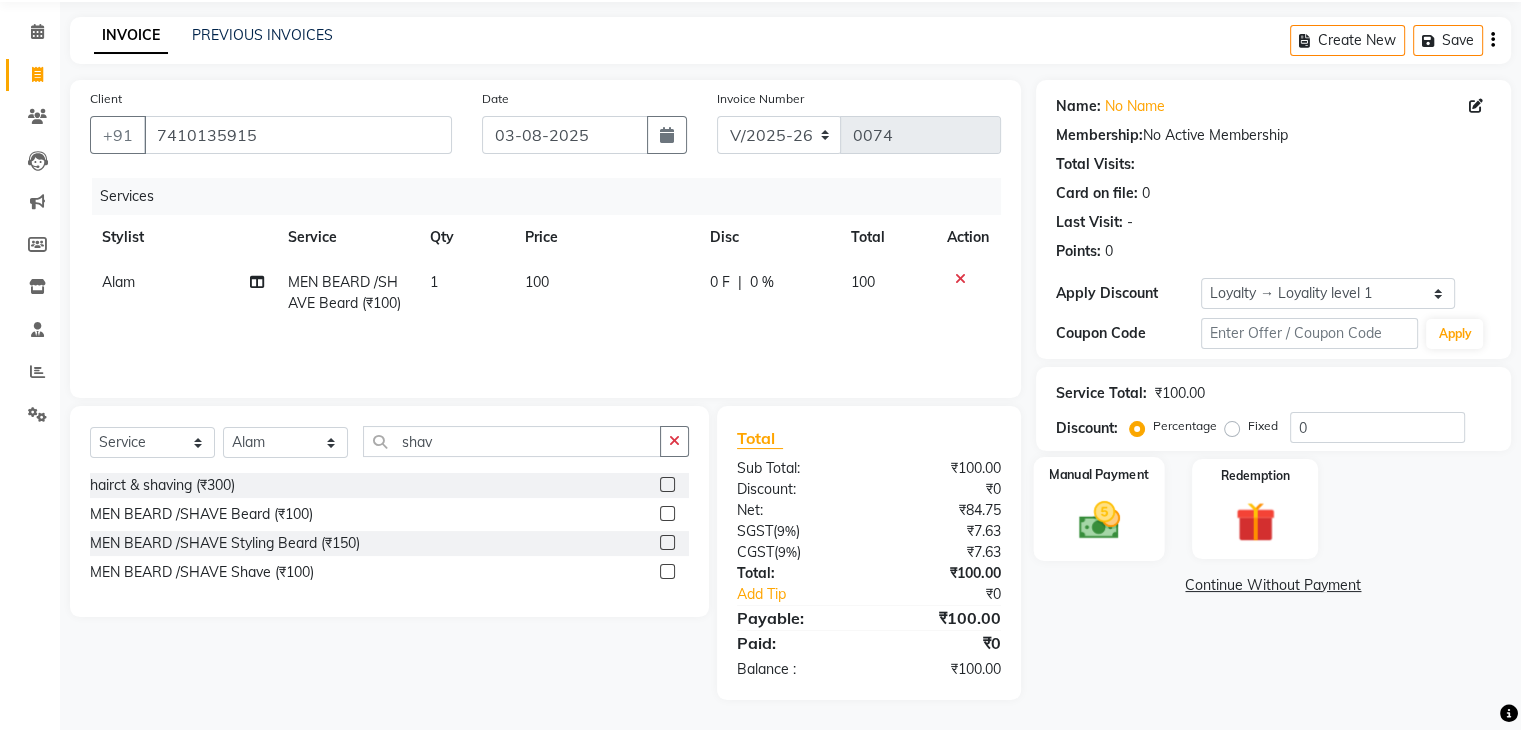 click on "Manual Payment" 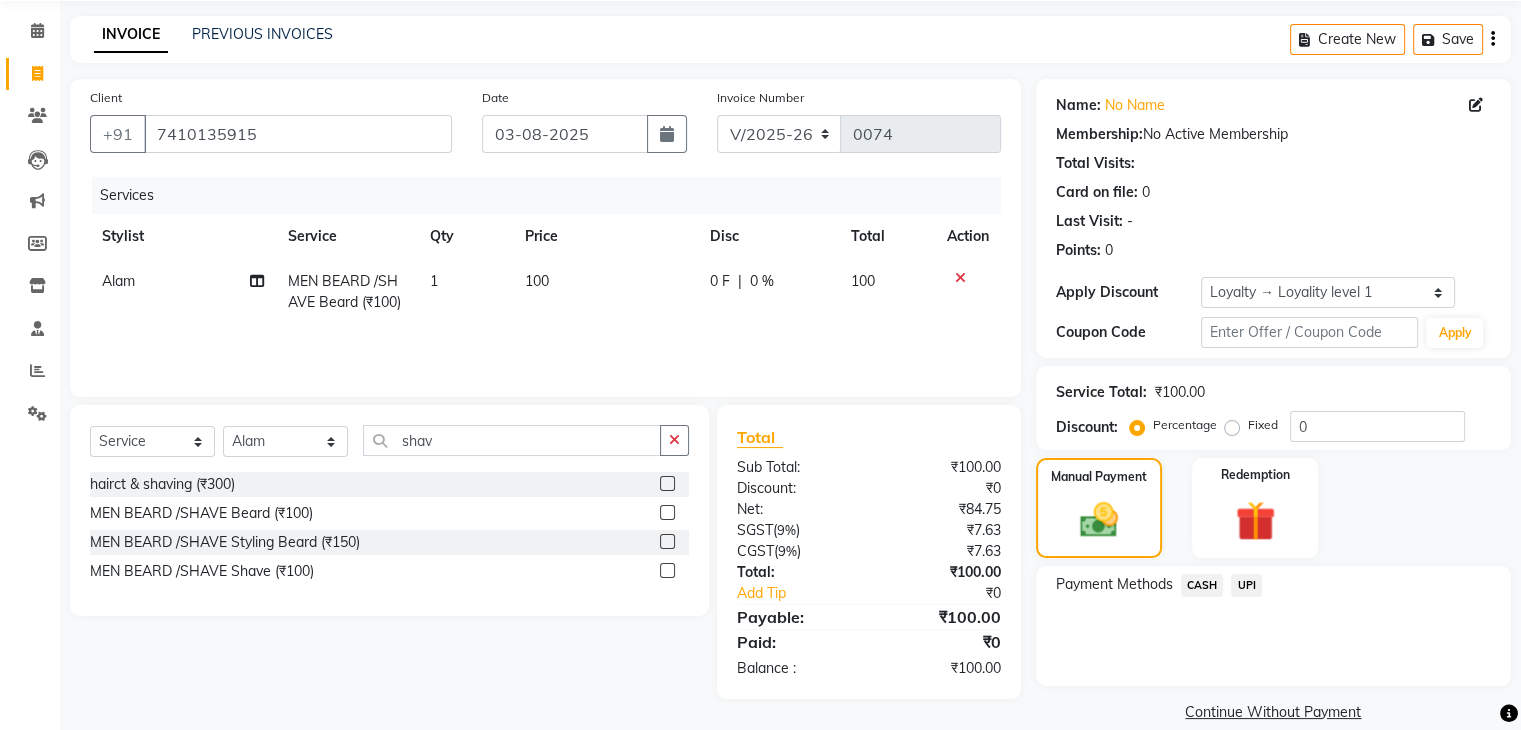 click on "UPI" 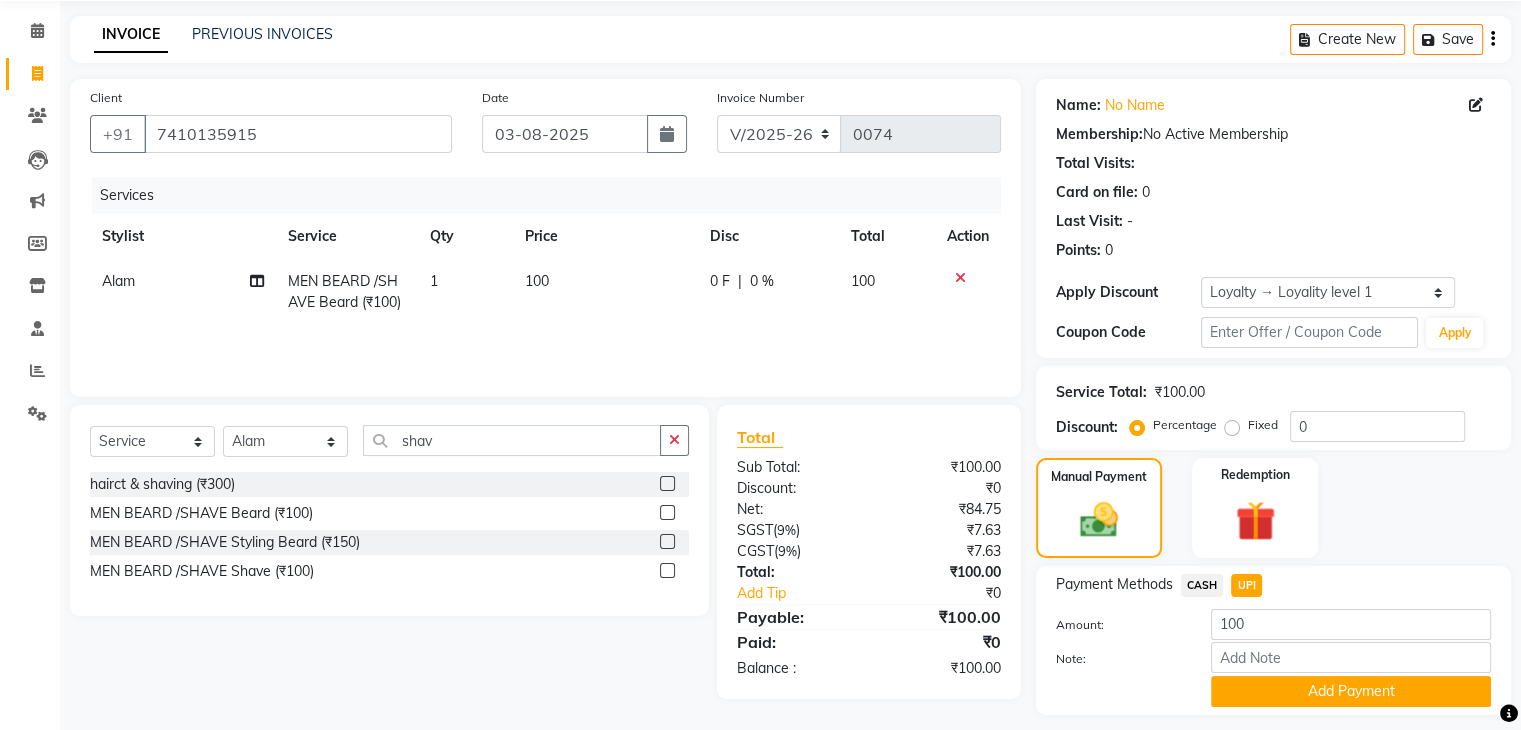 scroll, scrollTop: 128, scrollLeft: 0, axis: vertical 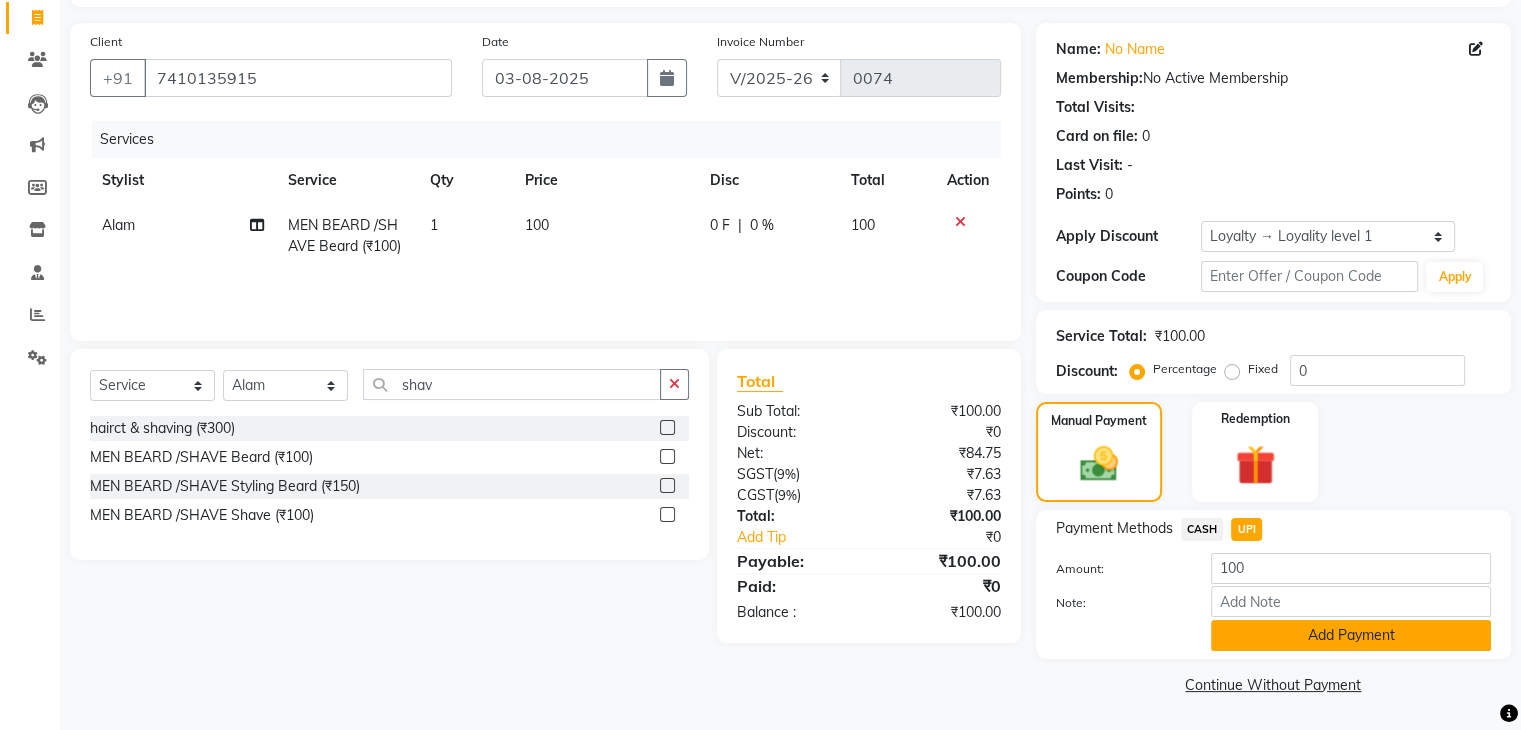 click on "Add Payment" 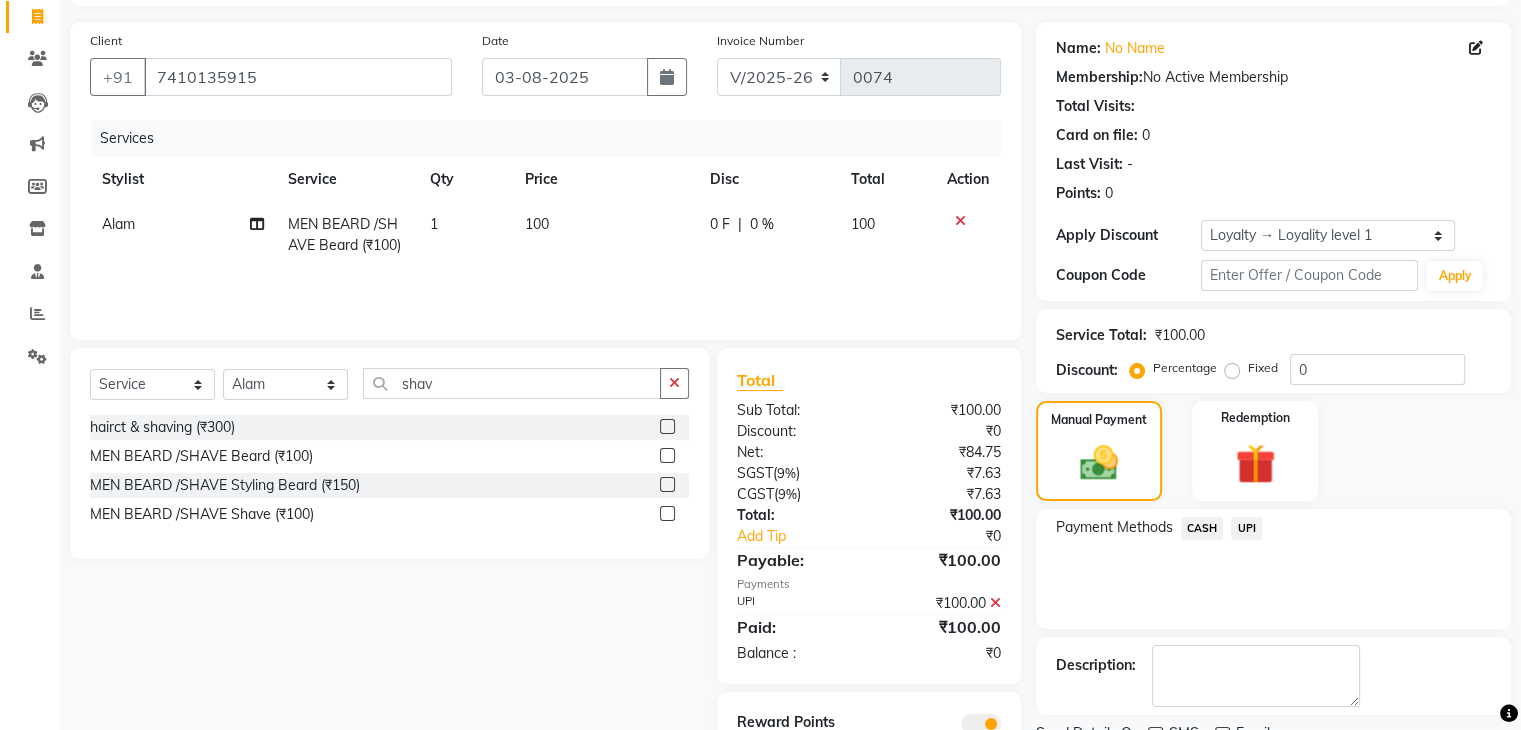 scroll, scrollTop: 212, scrollLeft: 0, axis: vertical 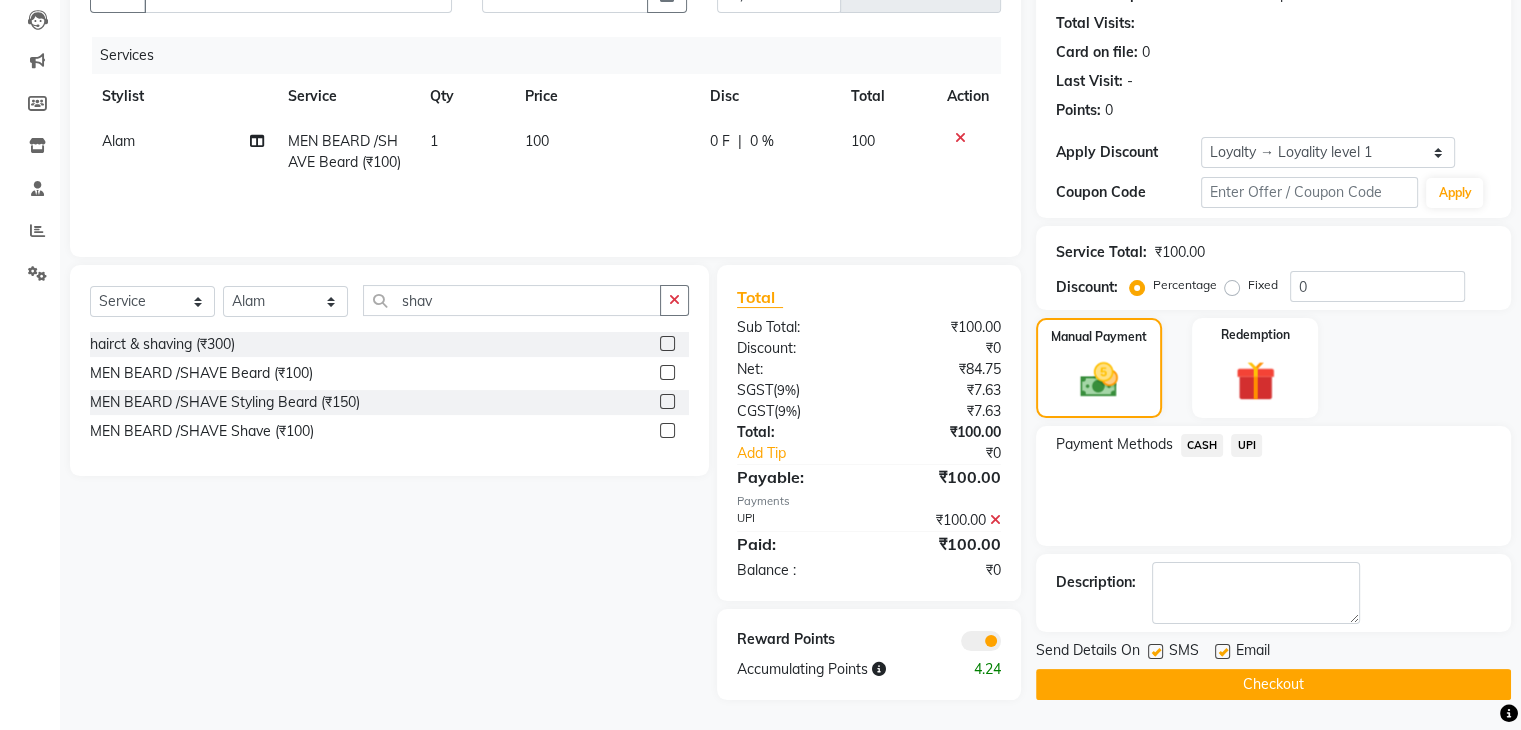click on "Checkout" 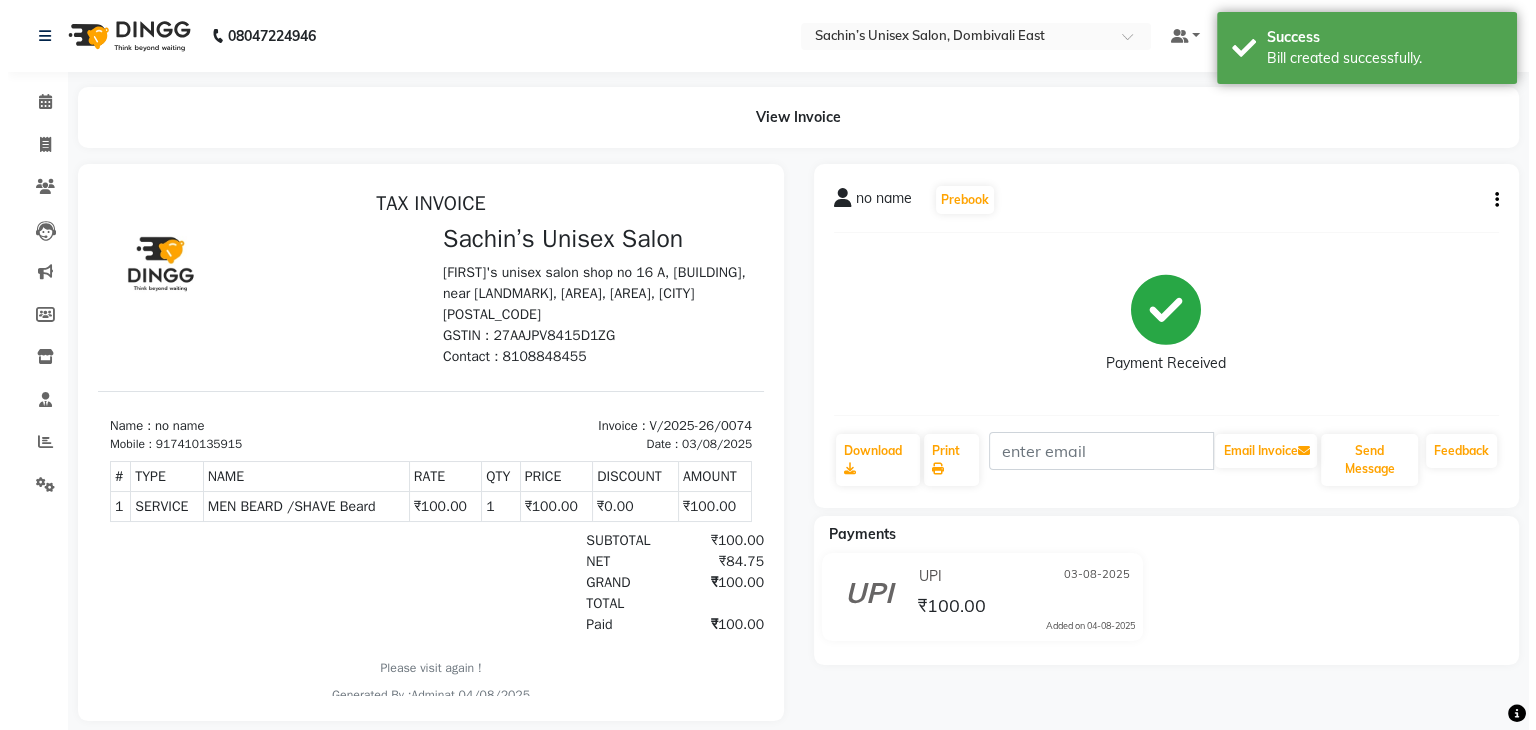 scroll, scrollTop: 0, scrollLeft: 0, axis: both 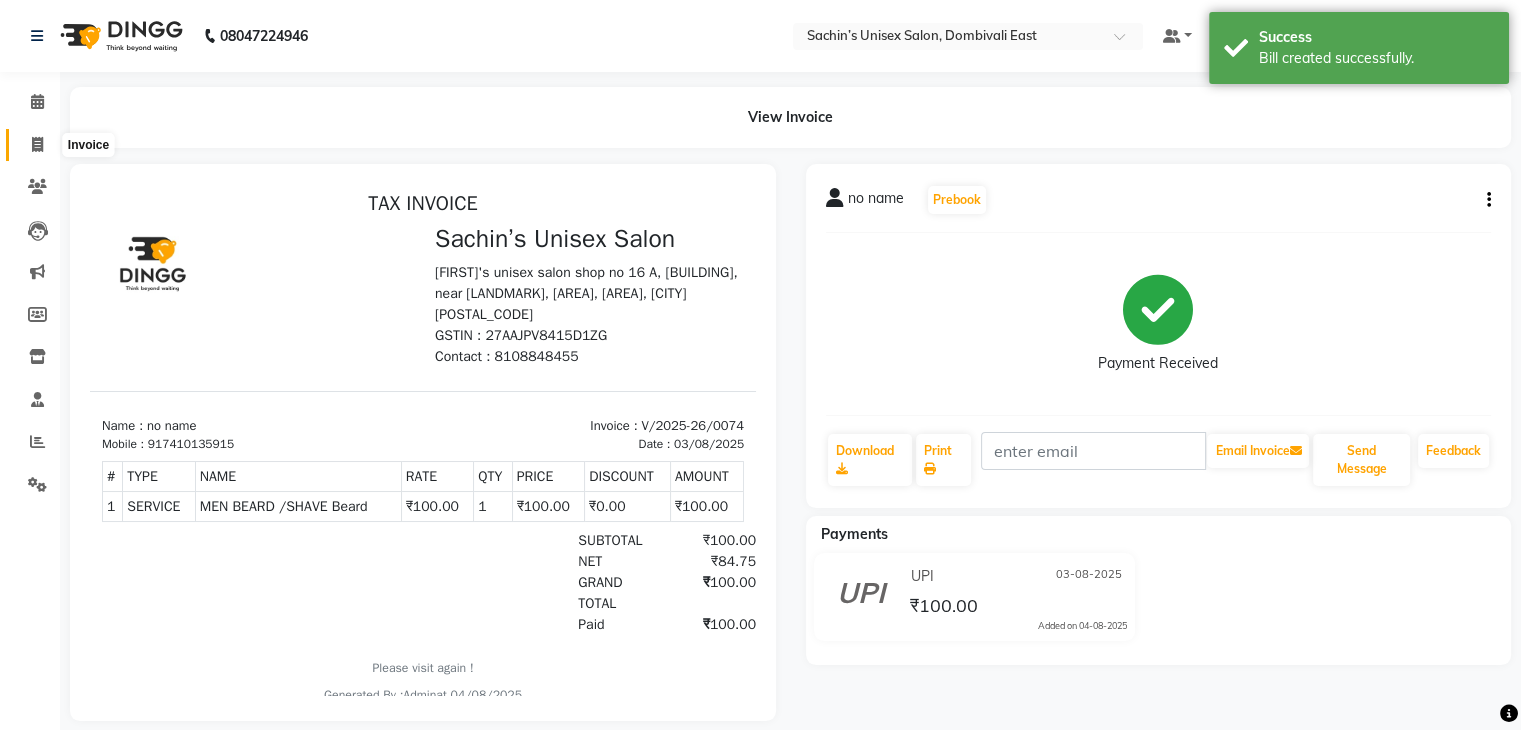 click 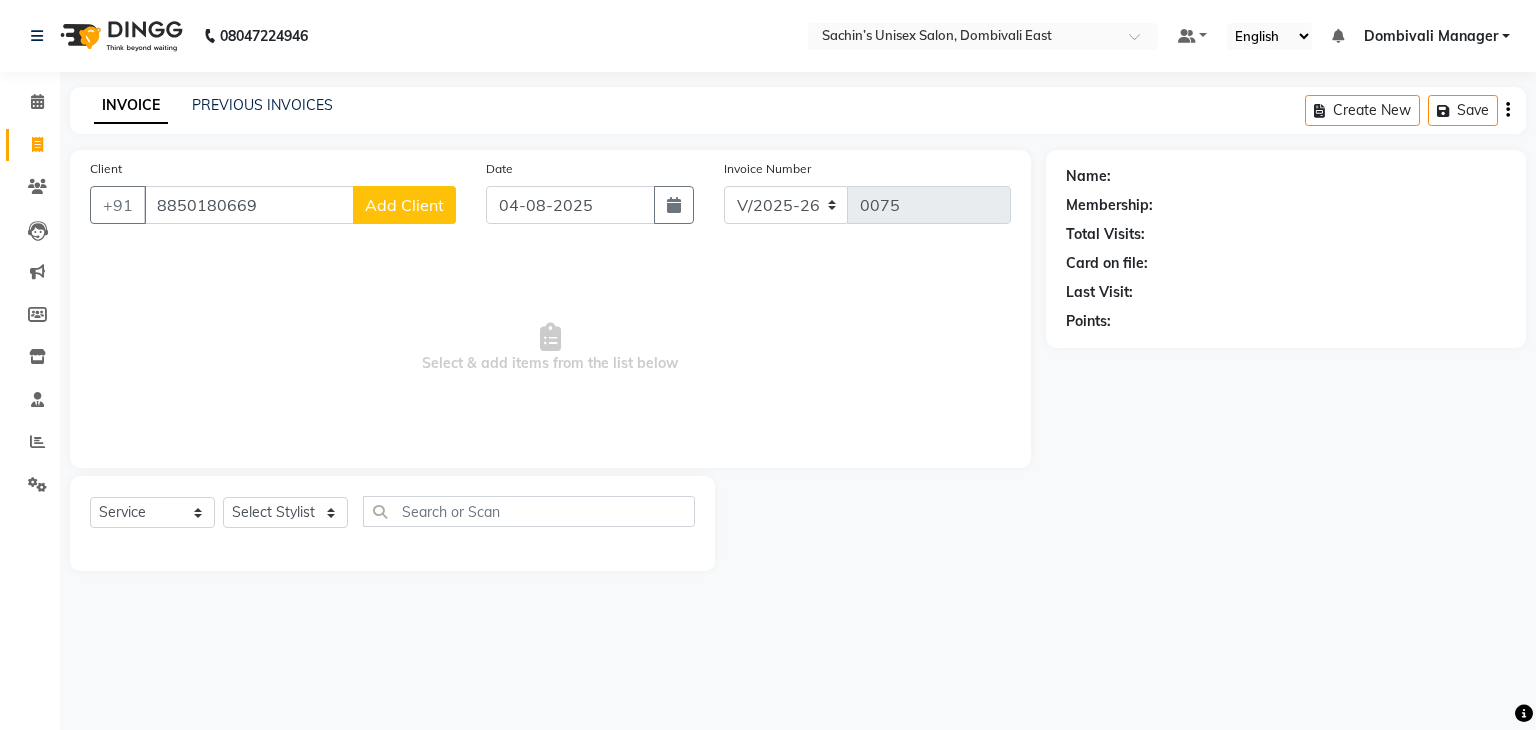 click on "Add Client" 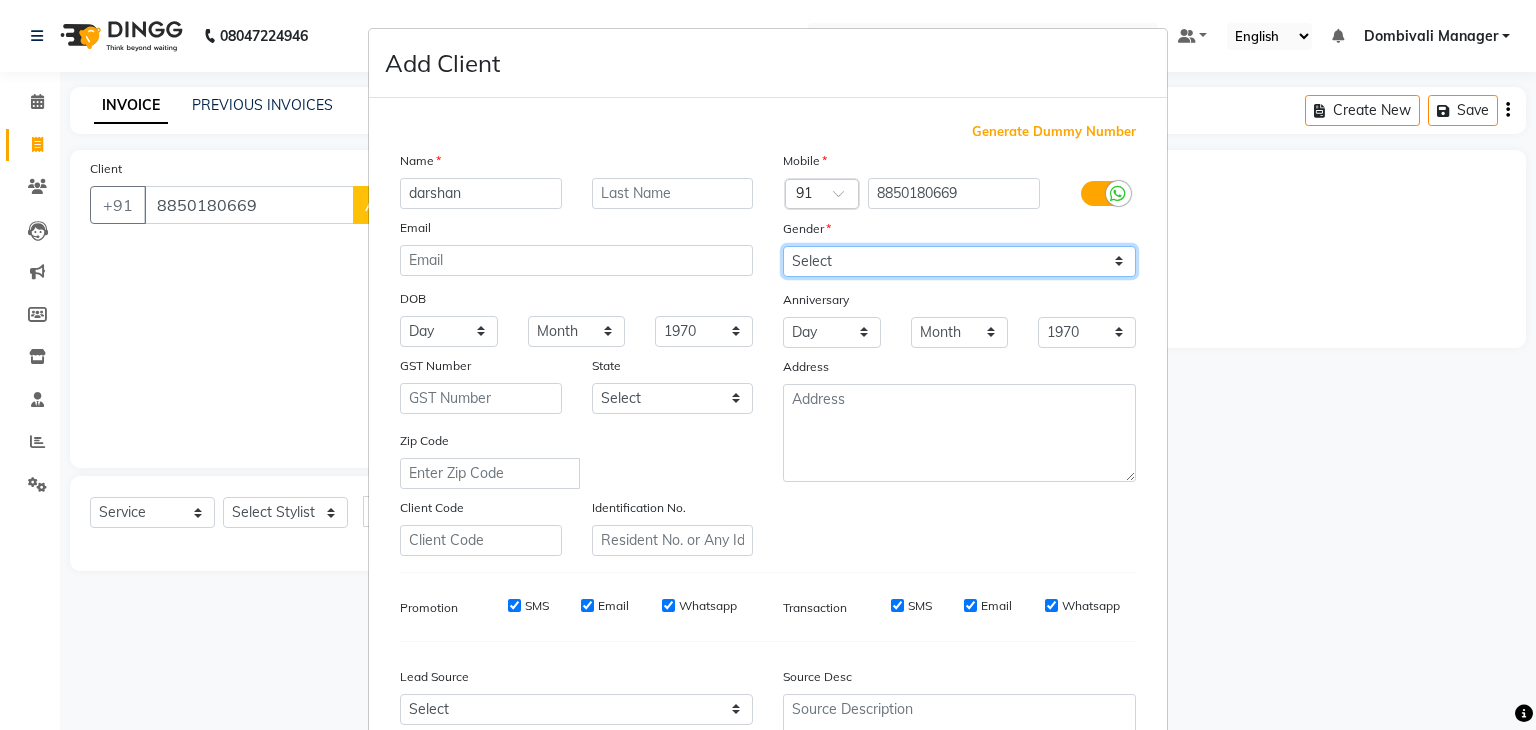 click on "Select Male Female Other Prefer Not To Say" at bounding box center [959, 261] 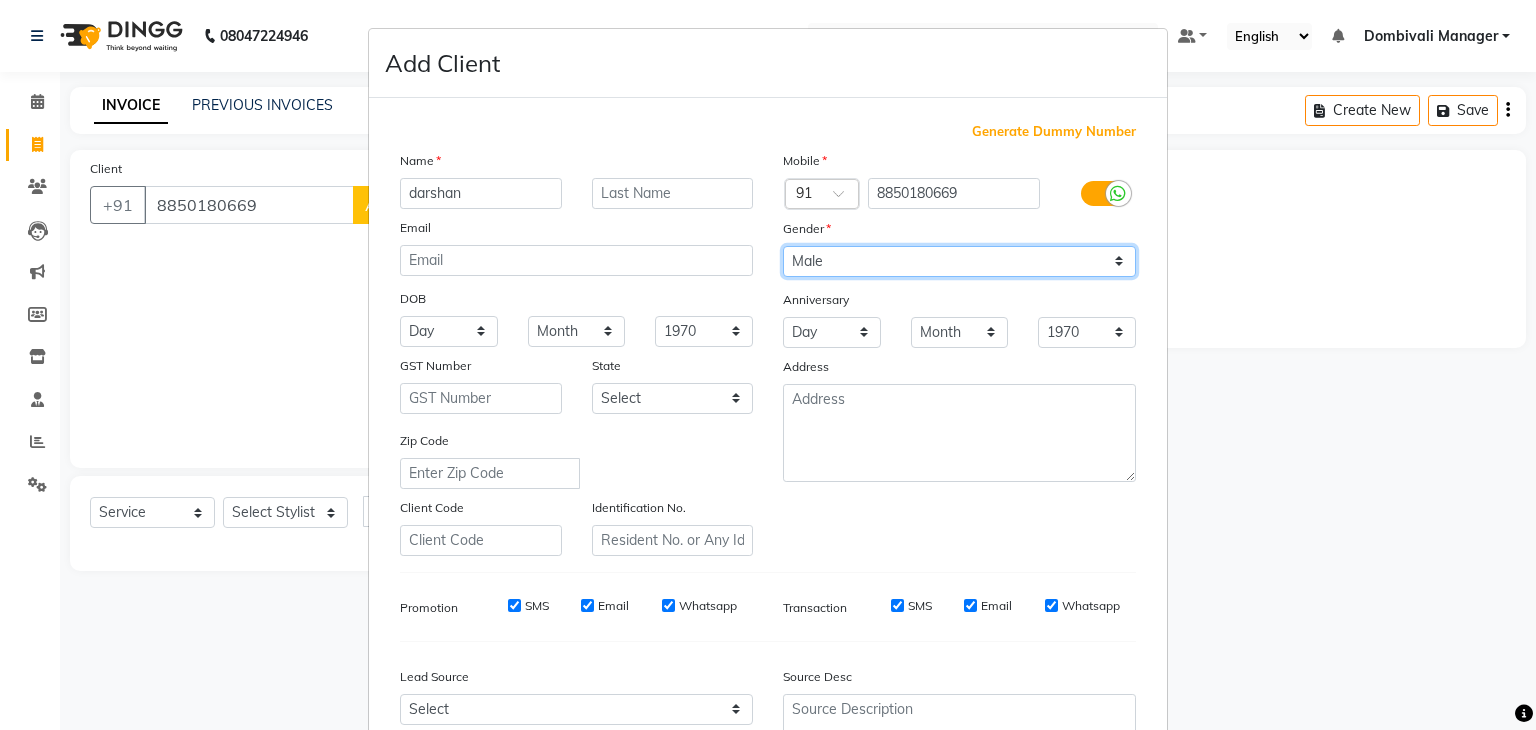 click on "Select Male Female Other Prefer Not To Say" at bounding box center [959, 261] 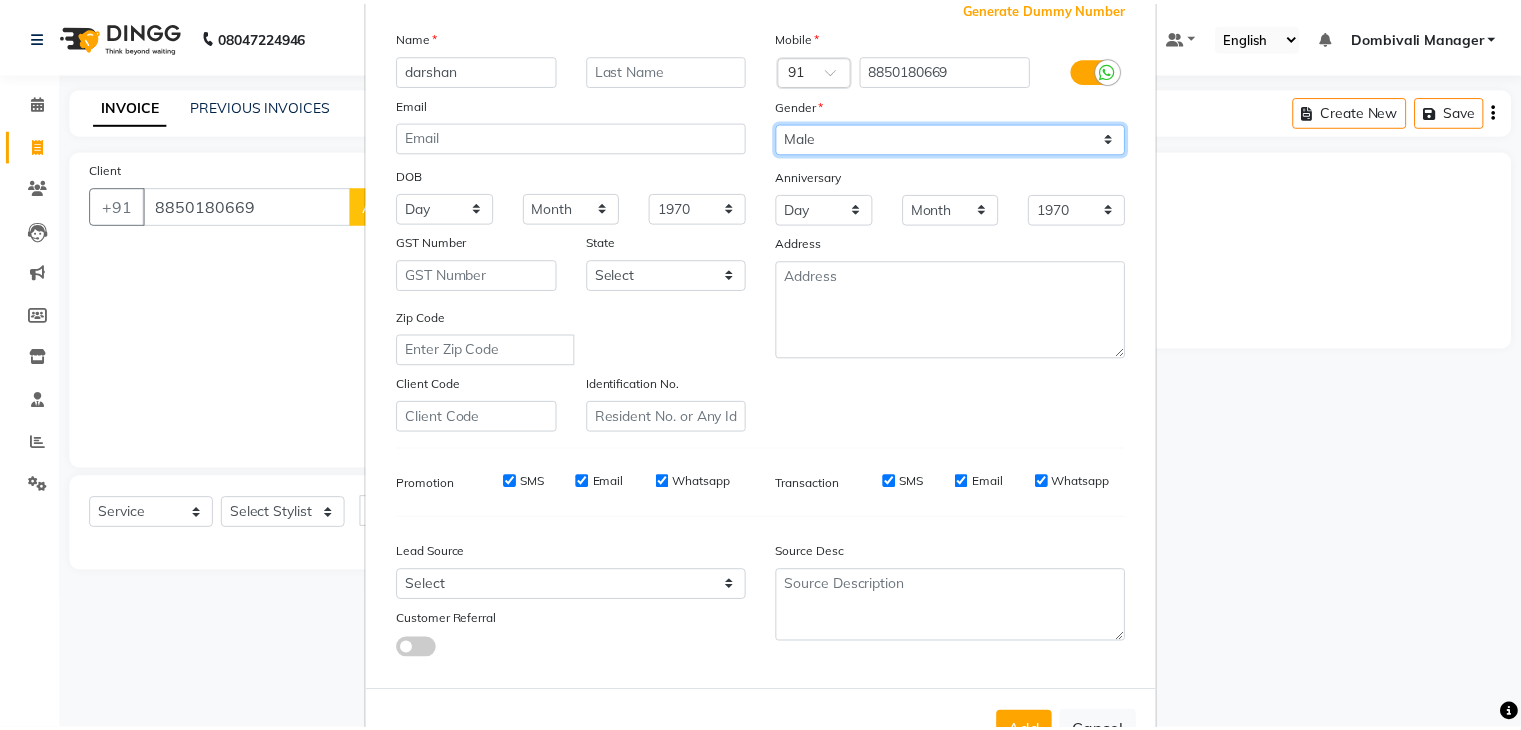 scroll, scrollTop: 203, scrollLeft: 0, axis: vertical 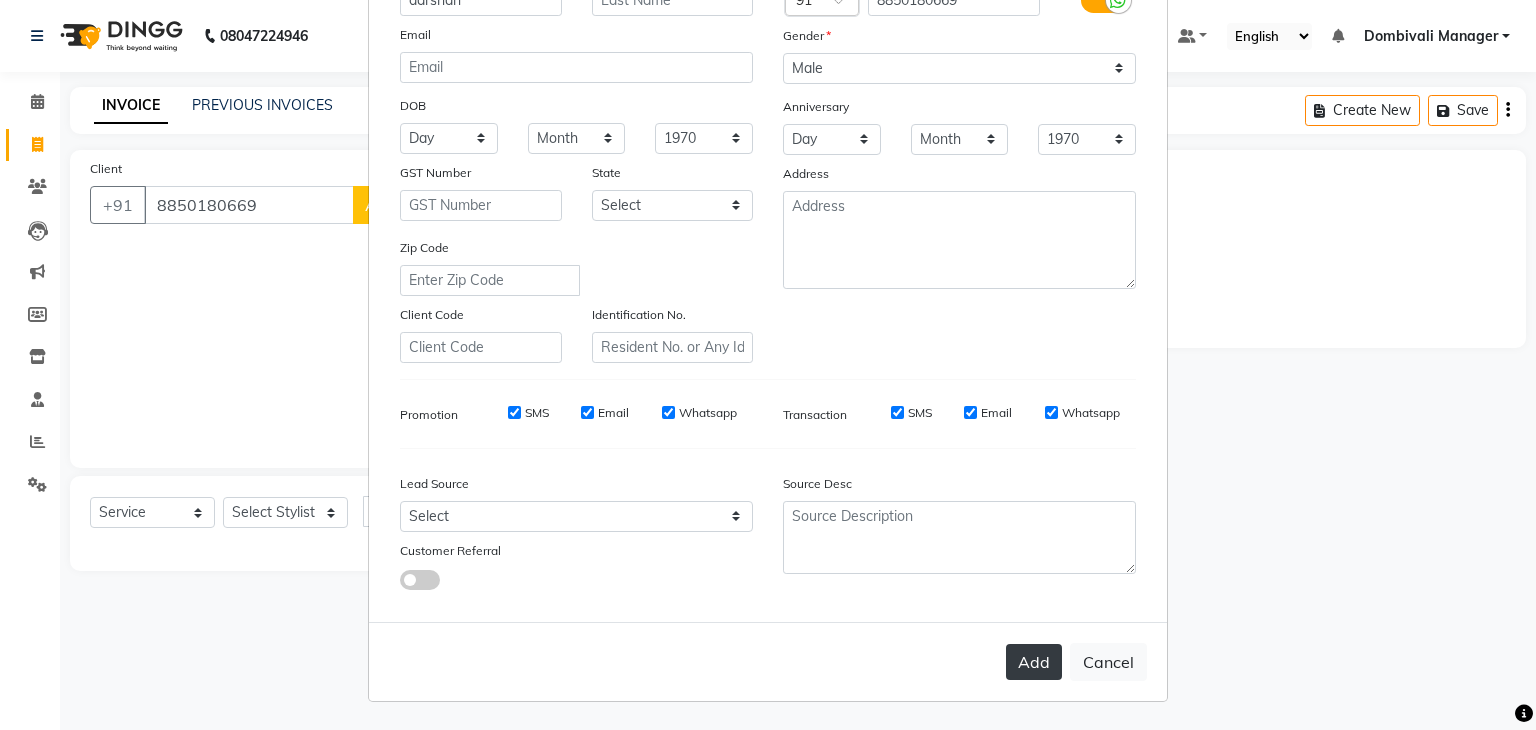 drag, startPoint x: 1050, startPoint y: 680, endPoint x: 1038, endPoint y: 663, distance: 20.808653 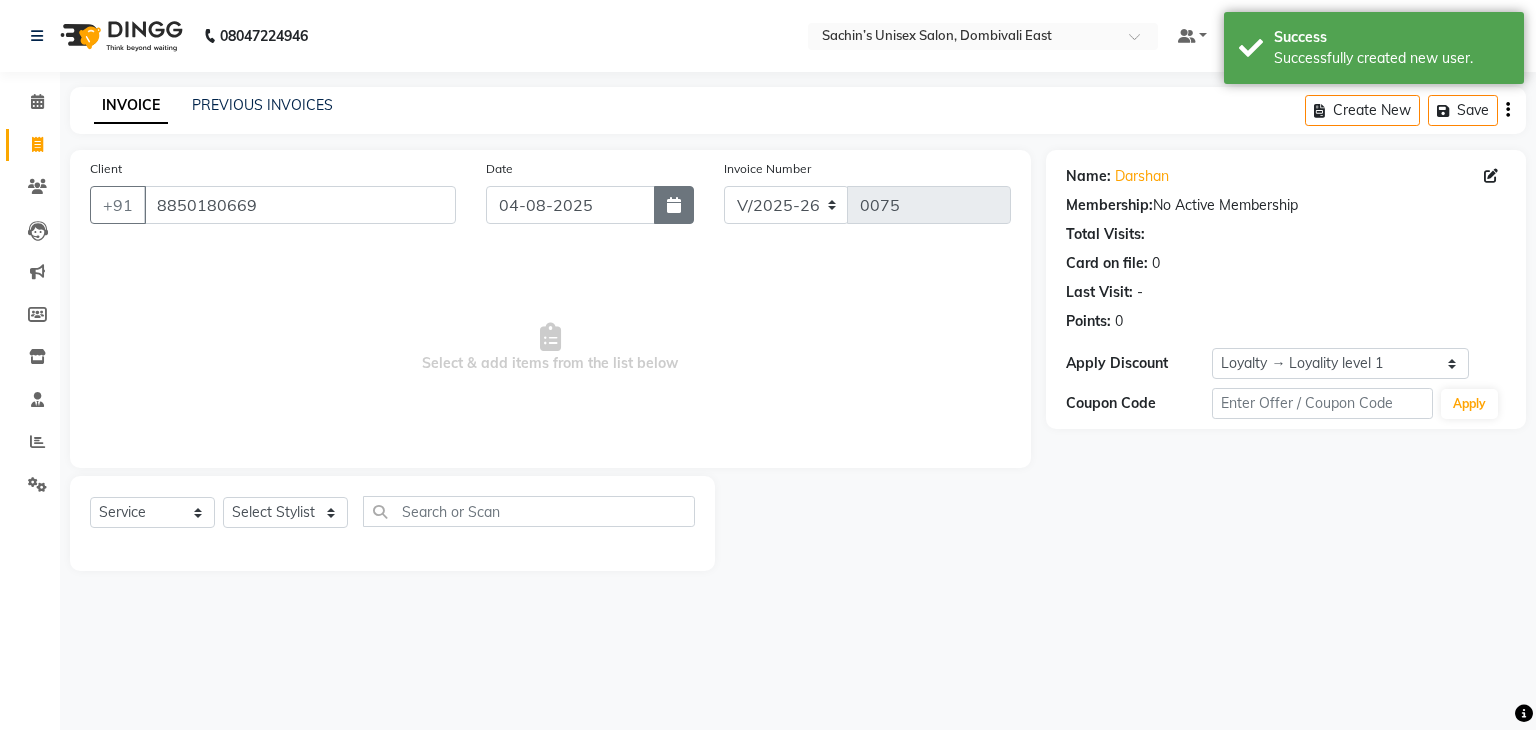 click 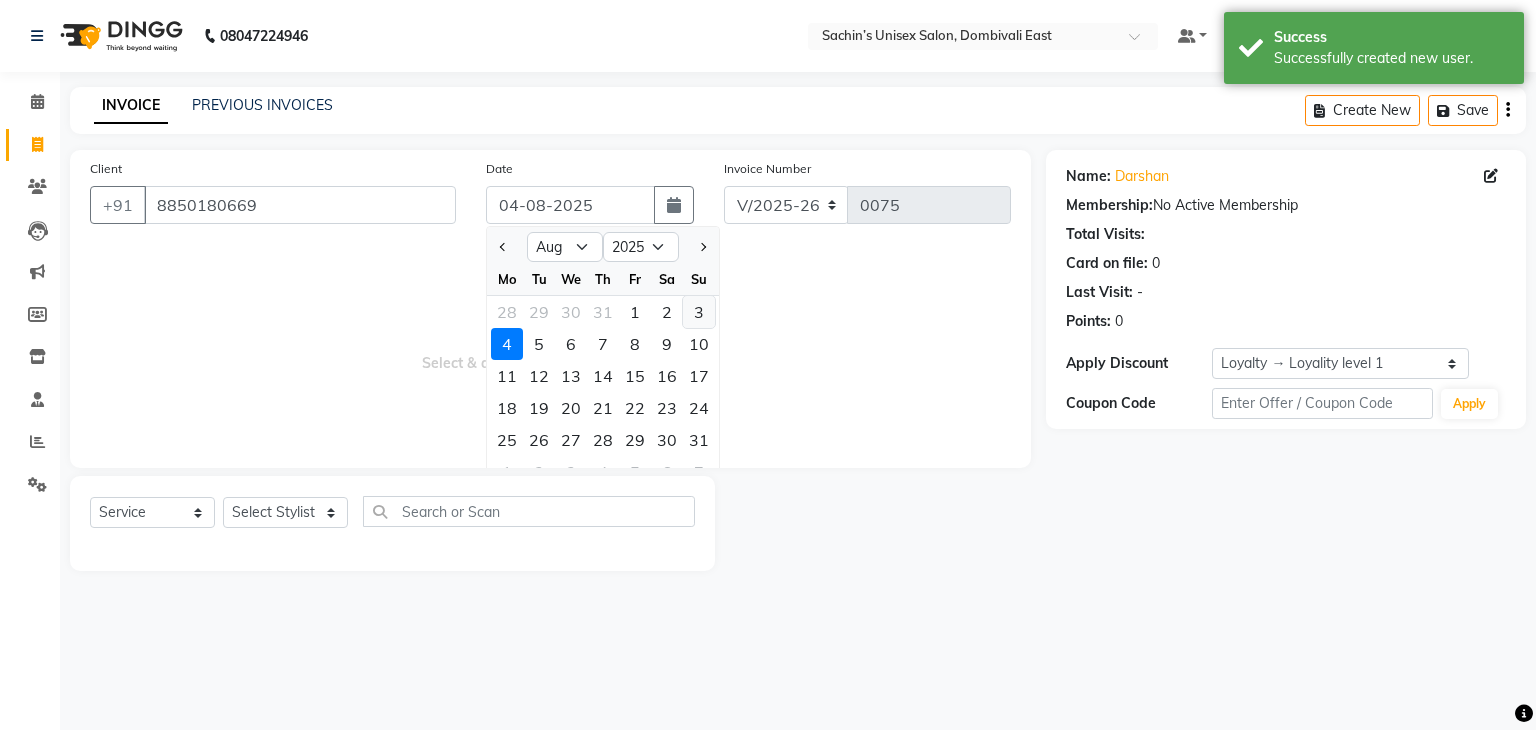 click on "3" 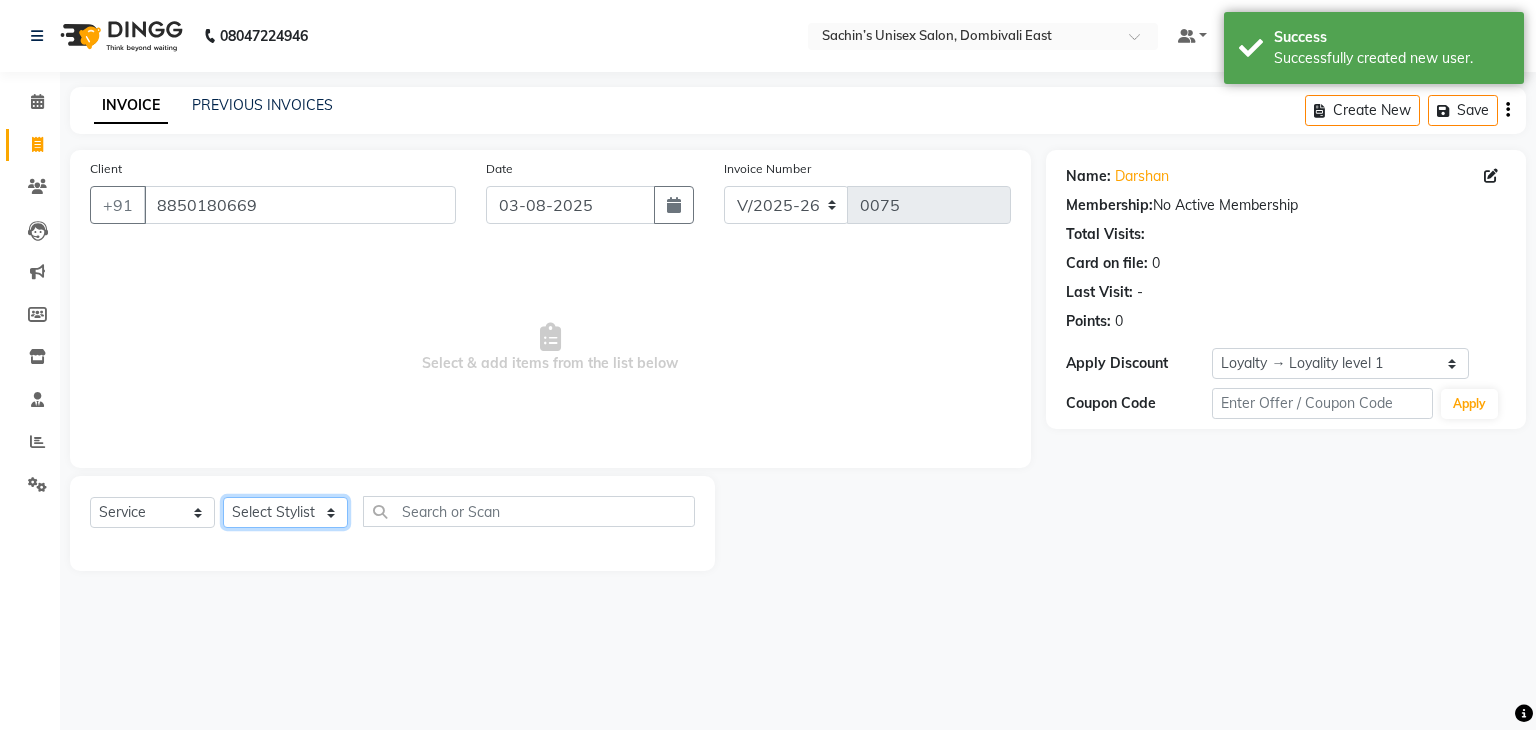 click on "Select Stylist [NAME] [CITY] Manager [NAME] [LAST] [NAME] [LAST]" 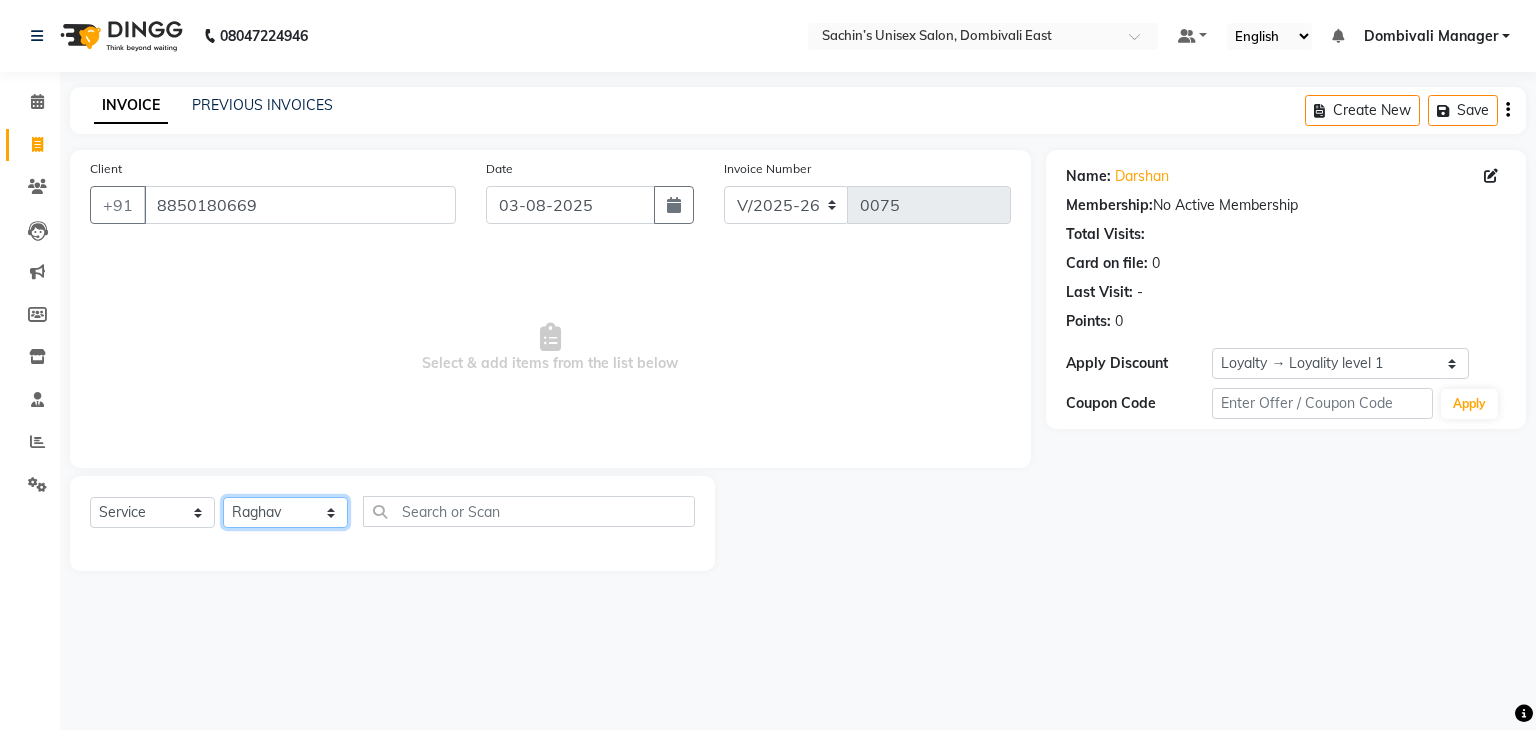 click on "Select Stylist [NAME] [CITY] Manager [NAME] [LAST] [NAME] [LAST]" 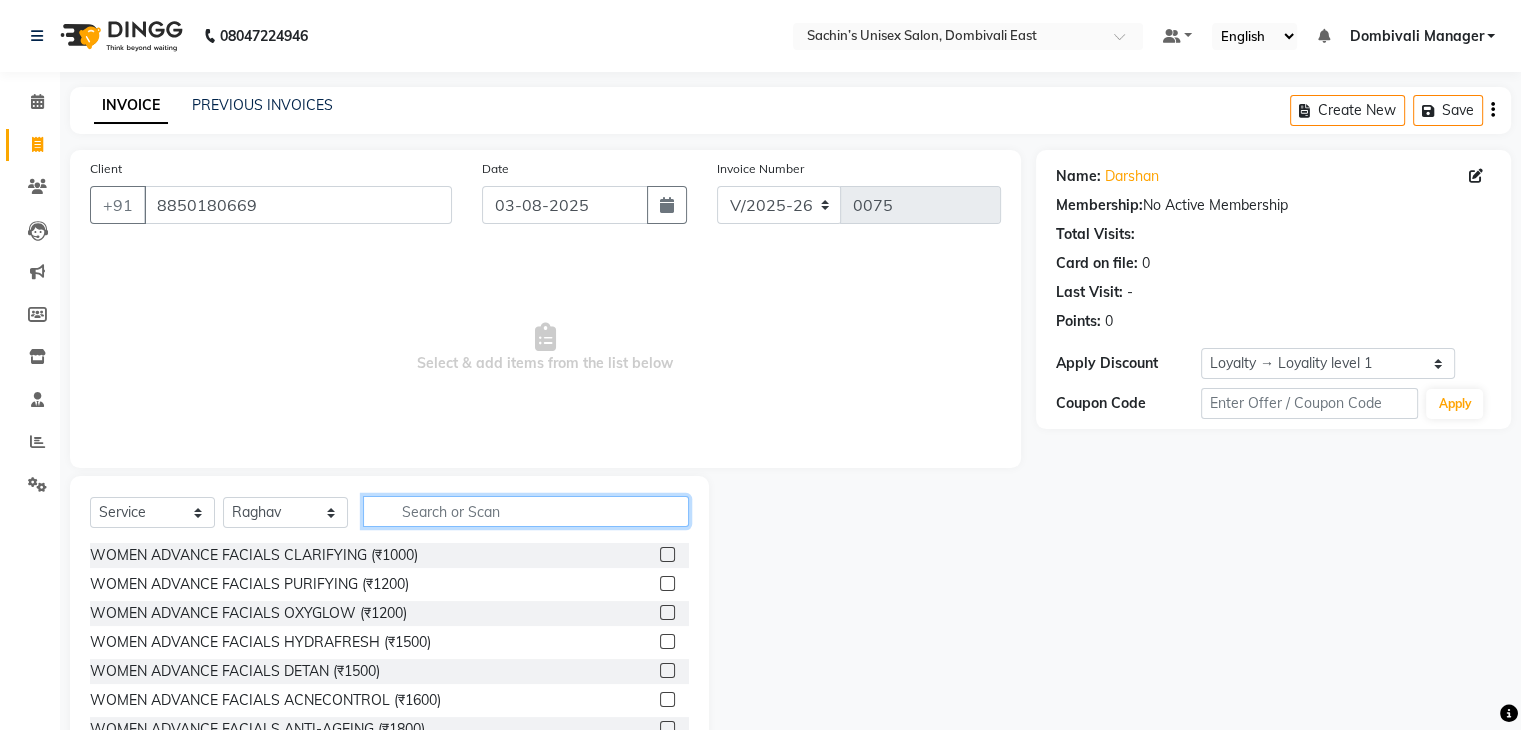 click 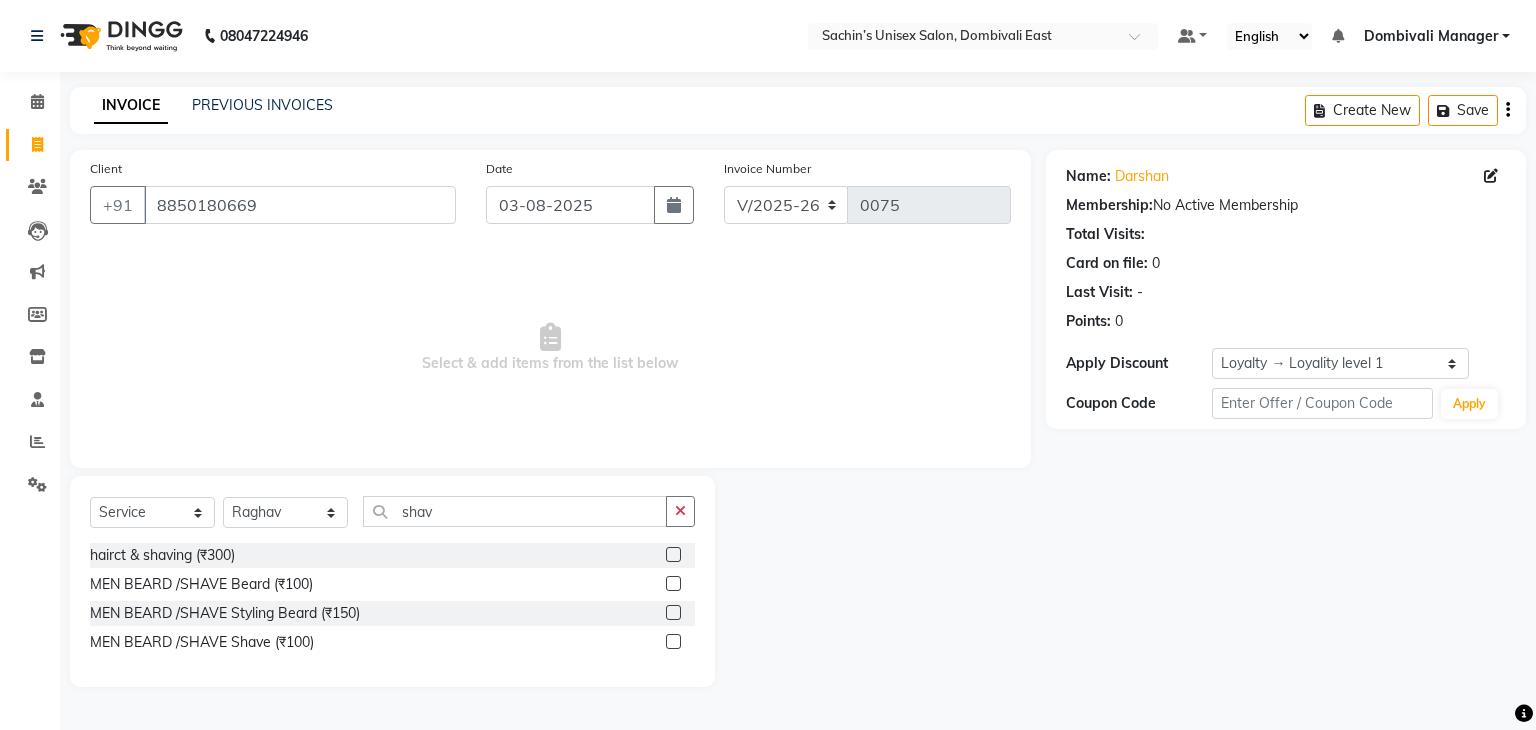 click 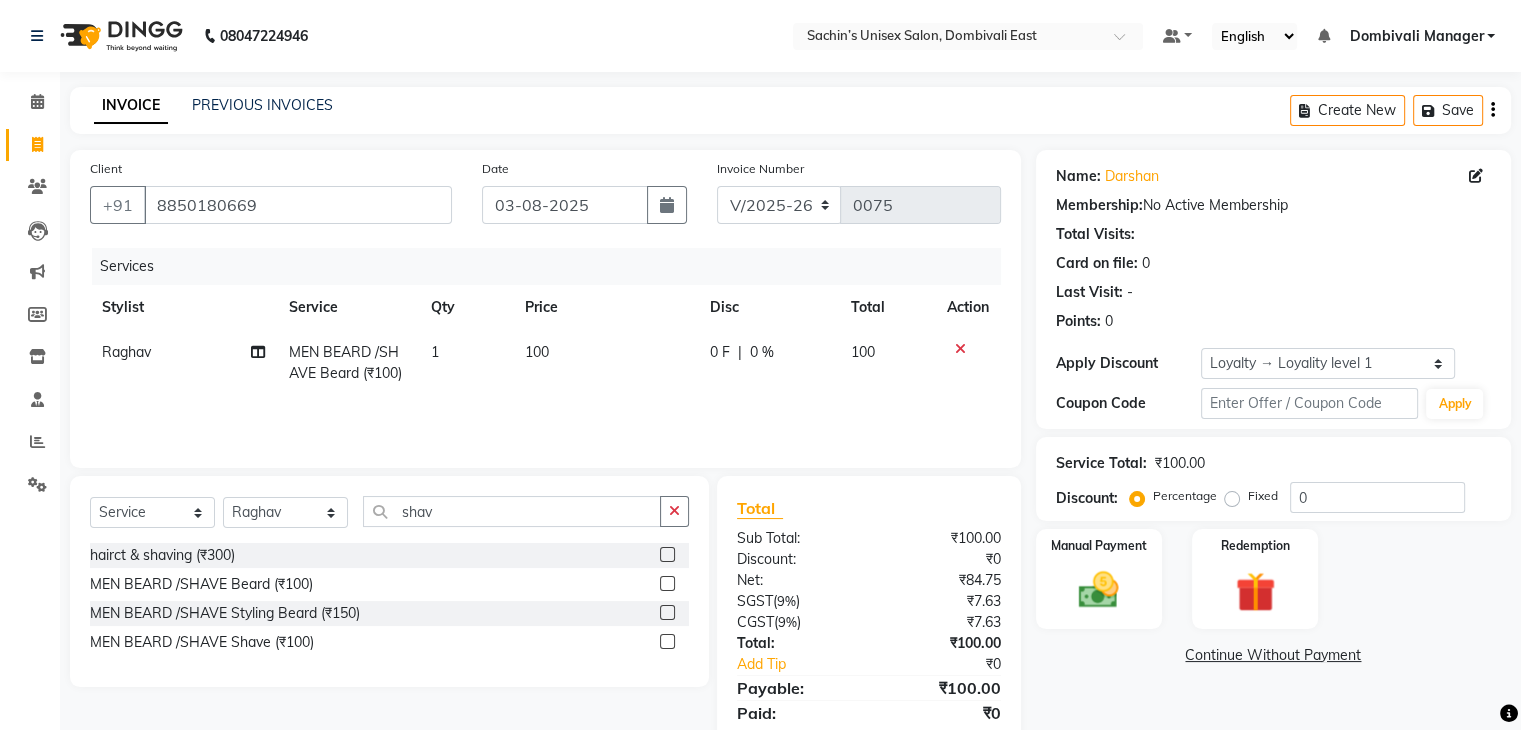 scroll, scrollTop: 71, scrollLeft: 0, axis: vertical 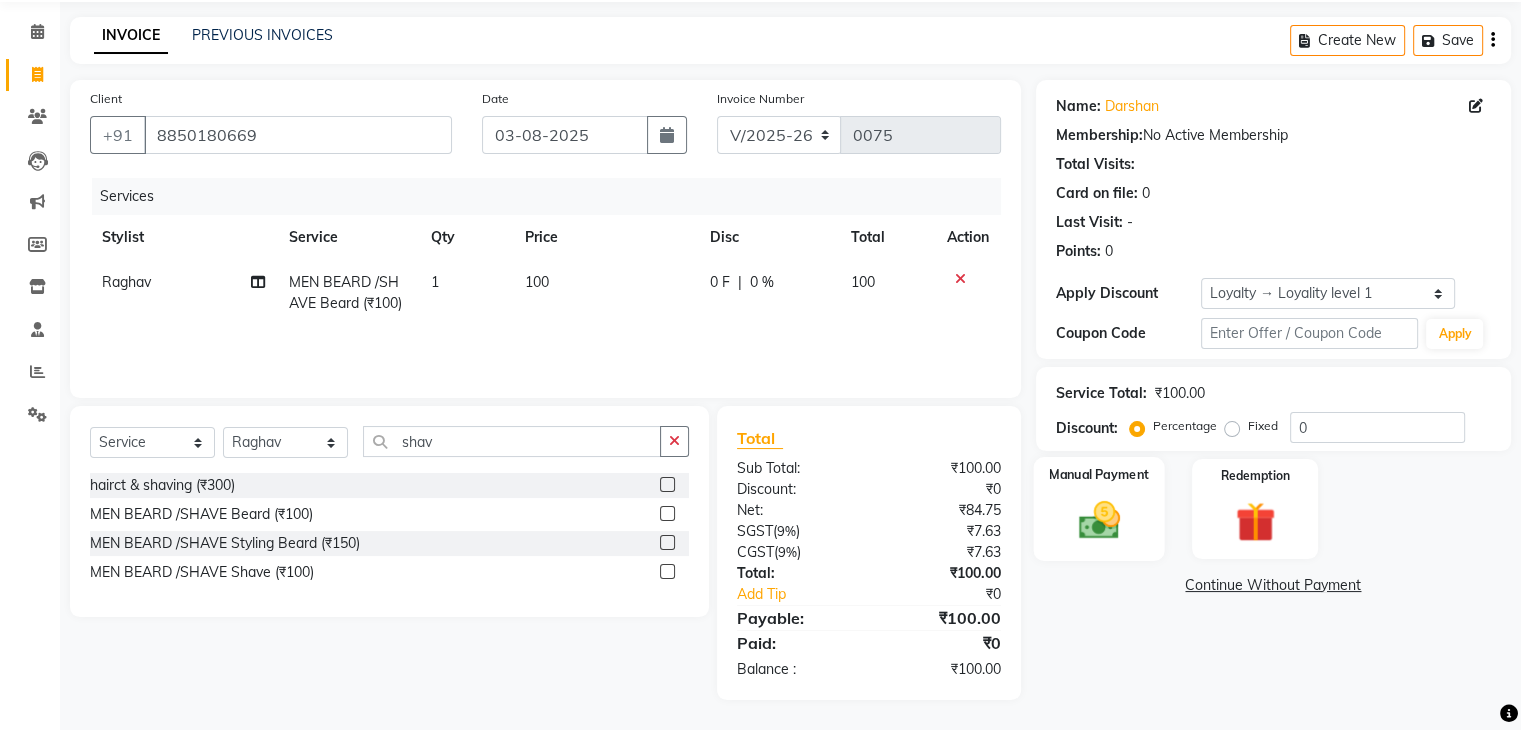click on "Manual Payment" 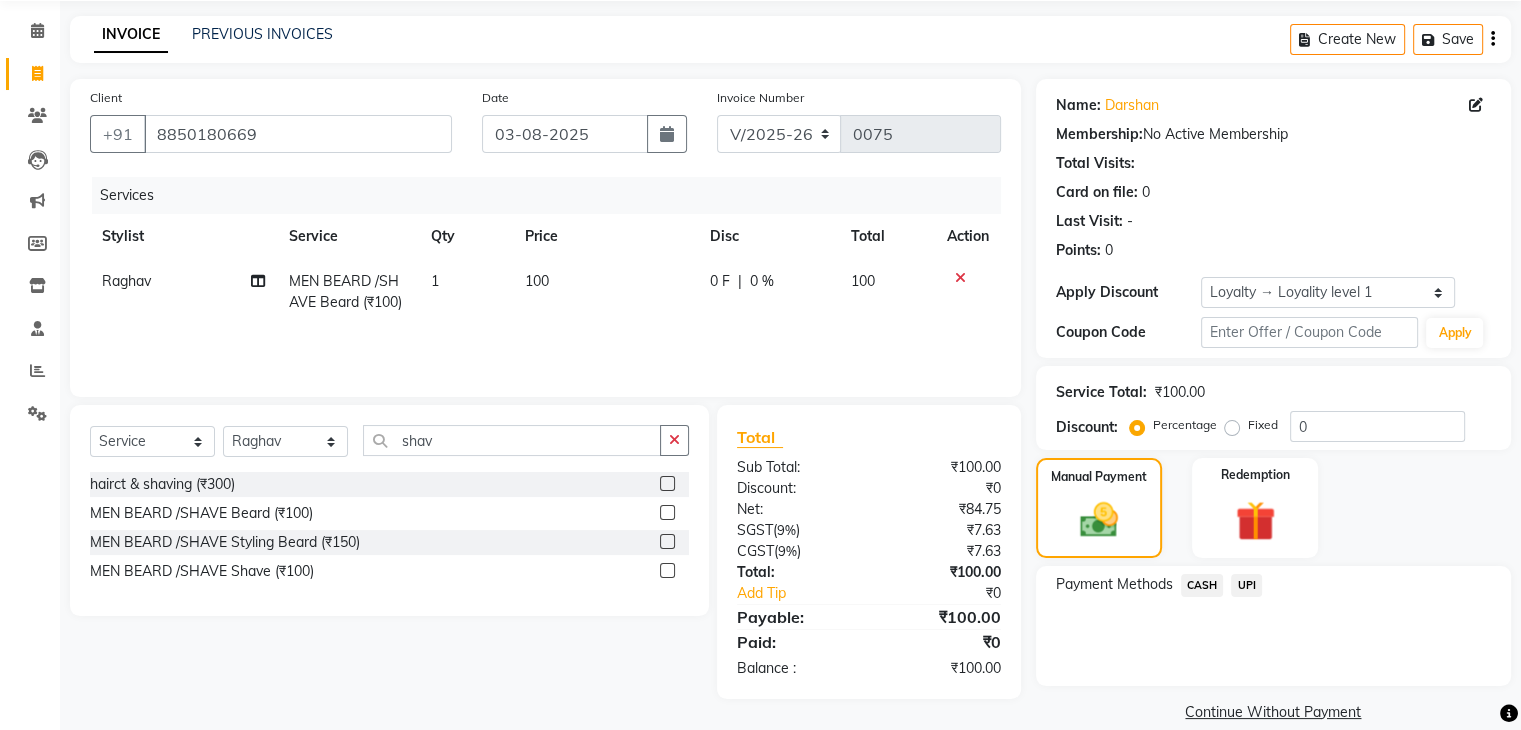 click on "UPI" 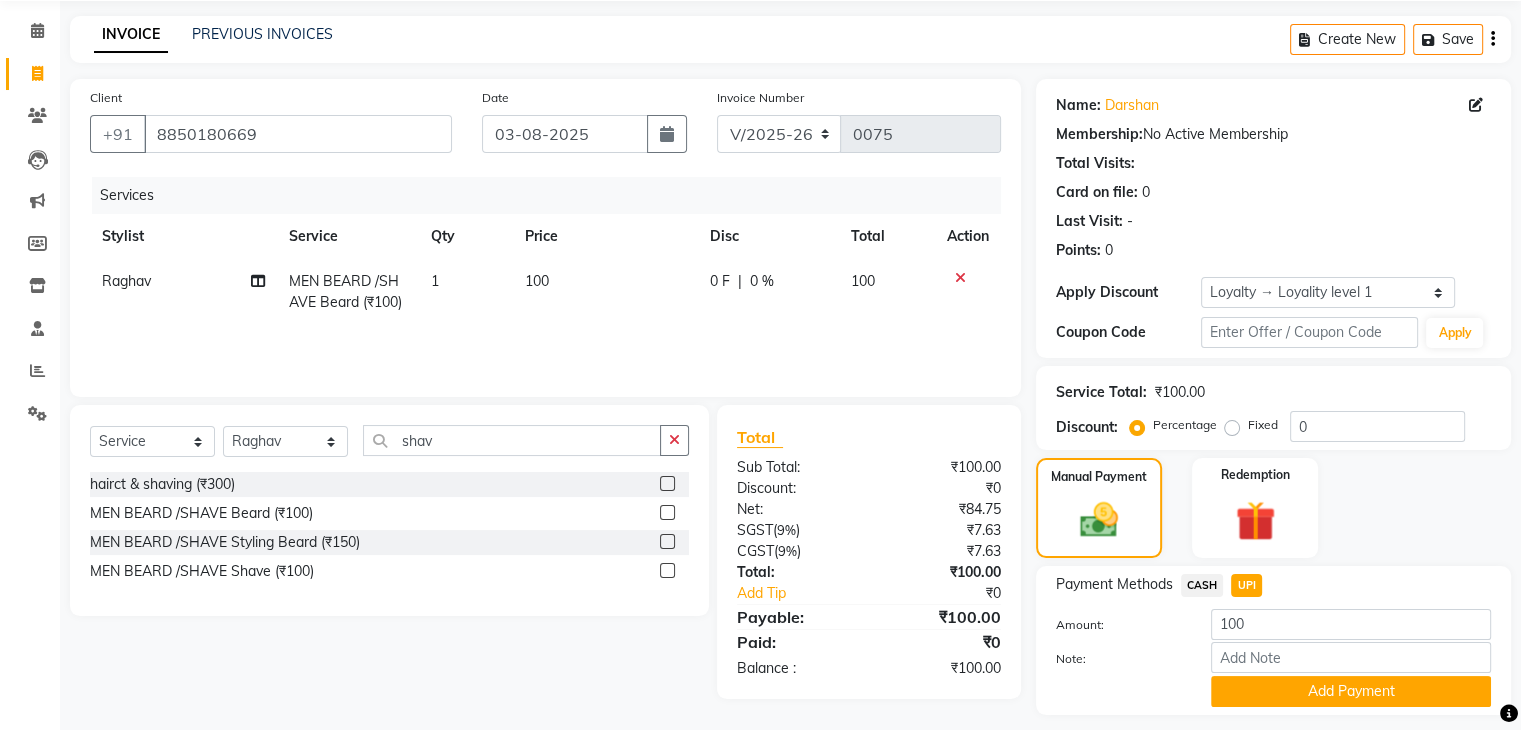 scroll, scrollTop: 128, scrollLeft: 0, axis: vertical 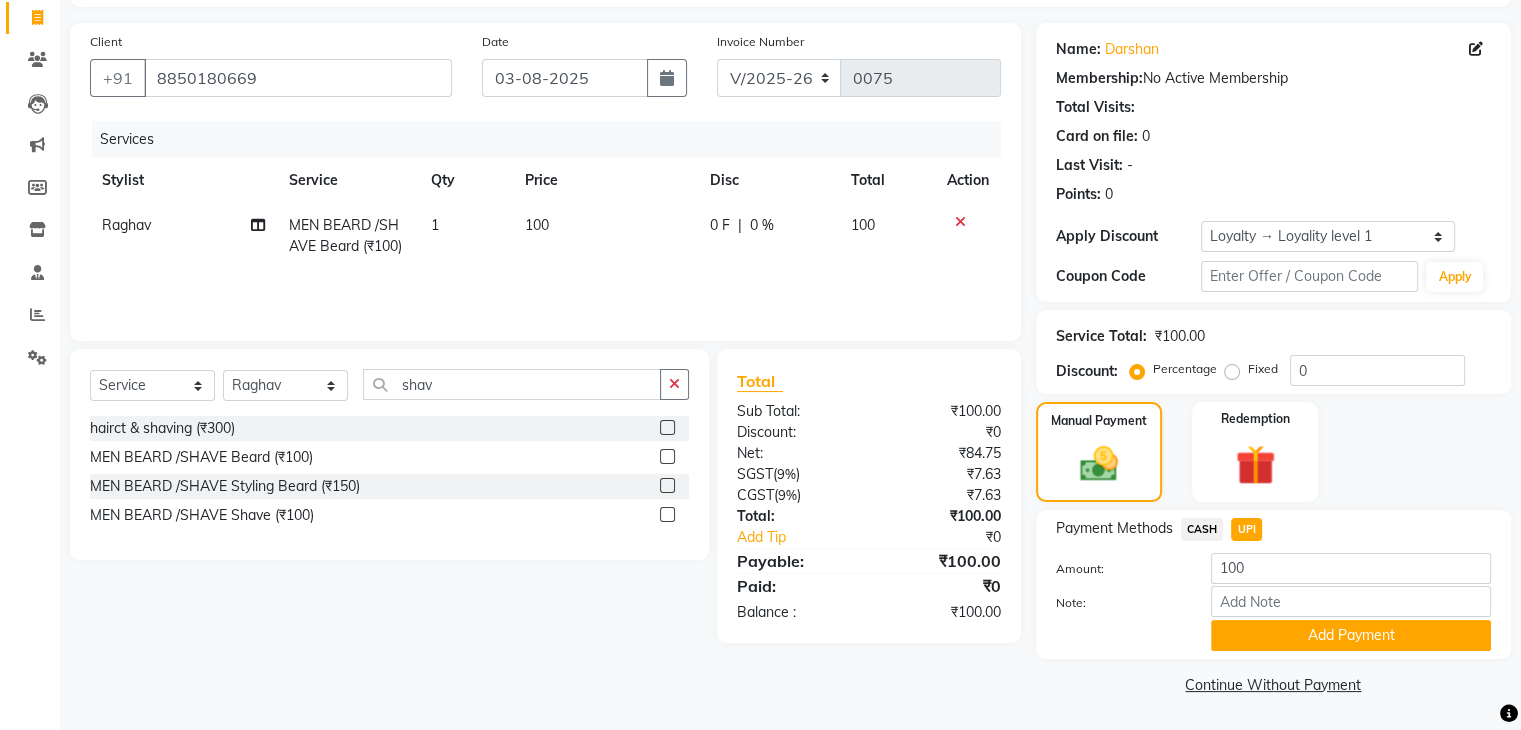 click on "Add Payment" 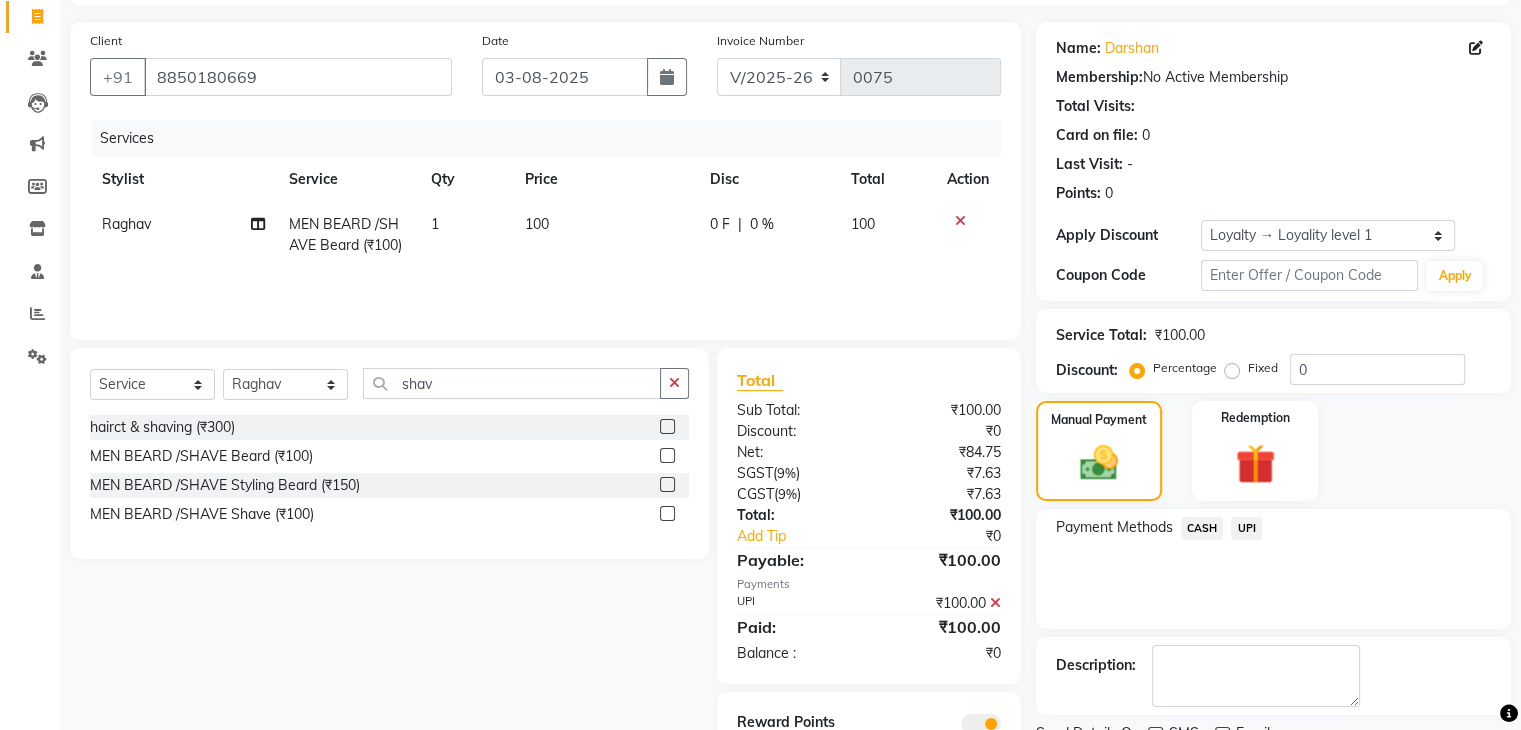 scroll, scrollTop: 212, scrollLeft: 0, axis: vertical 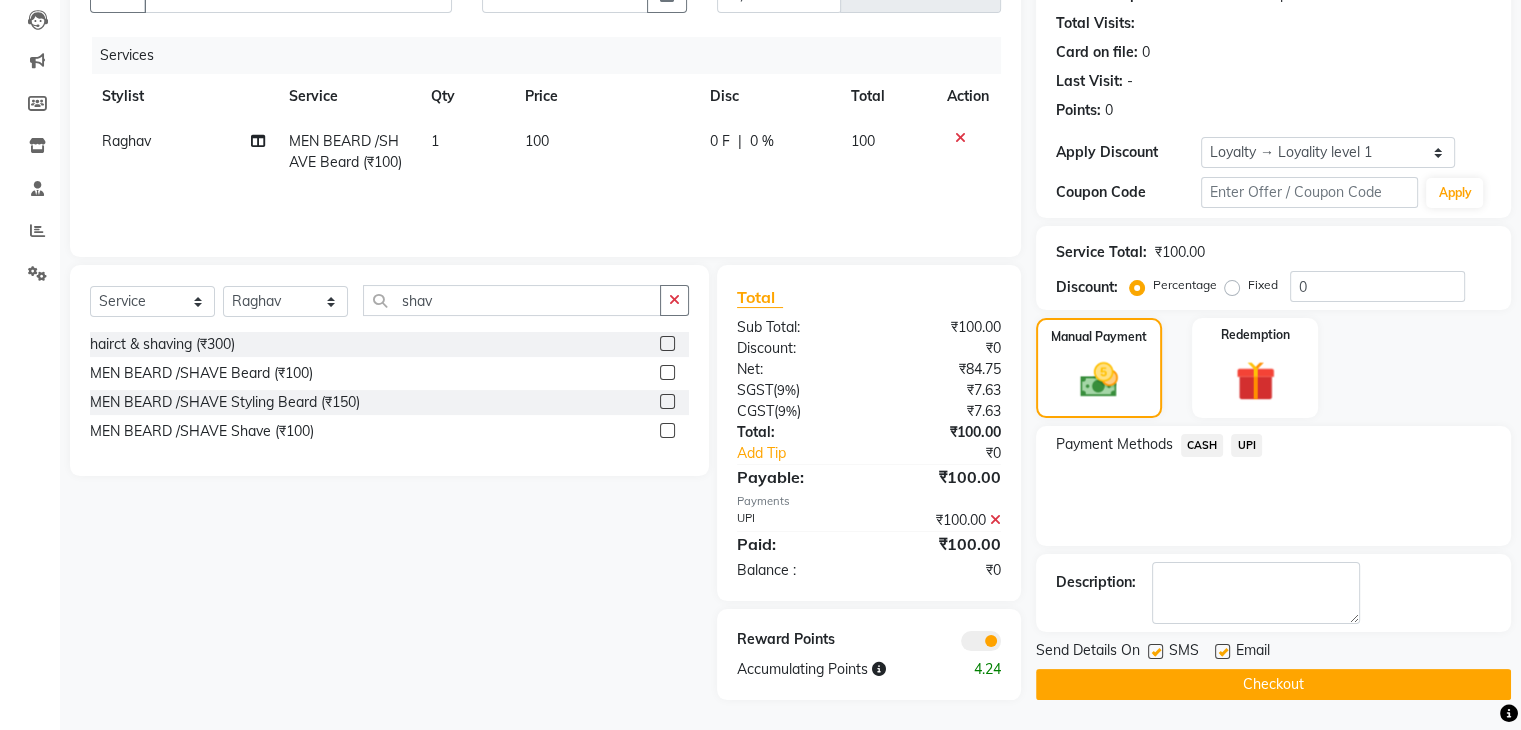 click on "Checkout" 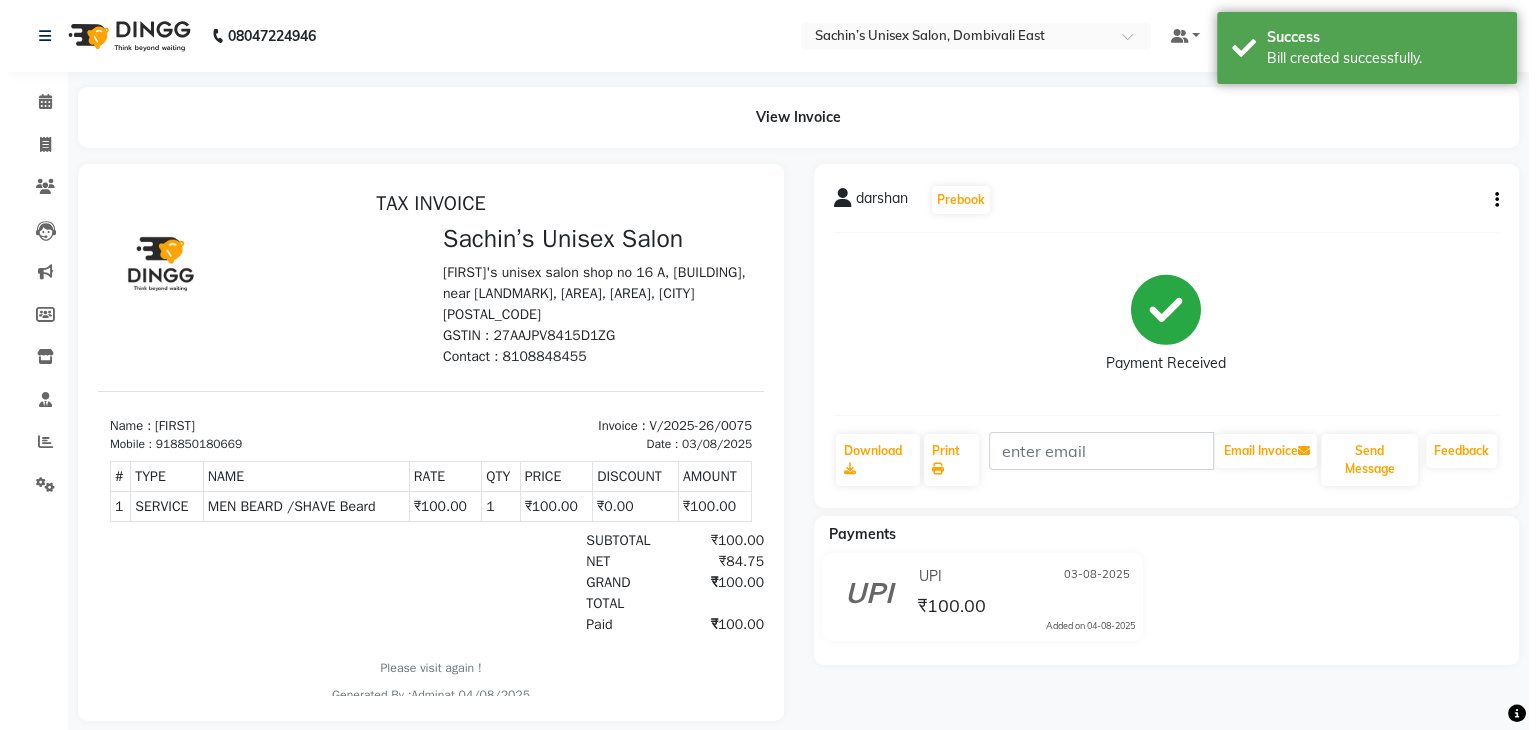 scroll, scrollTop: 0, scrollLeft: 0, axis: both 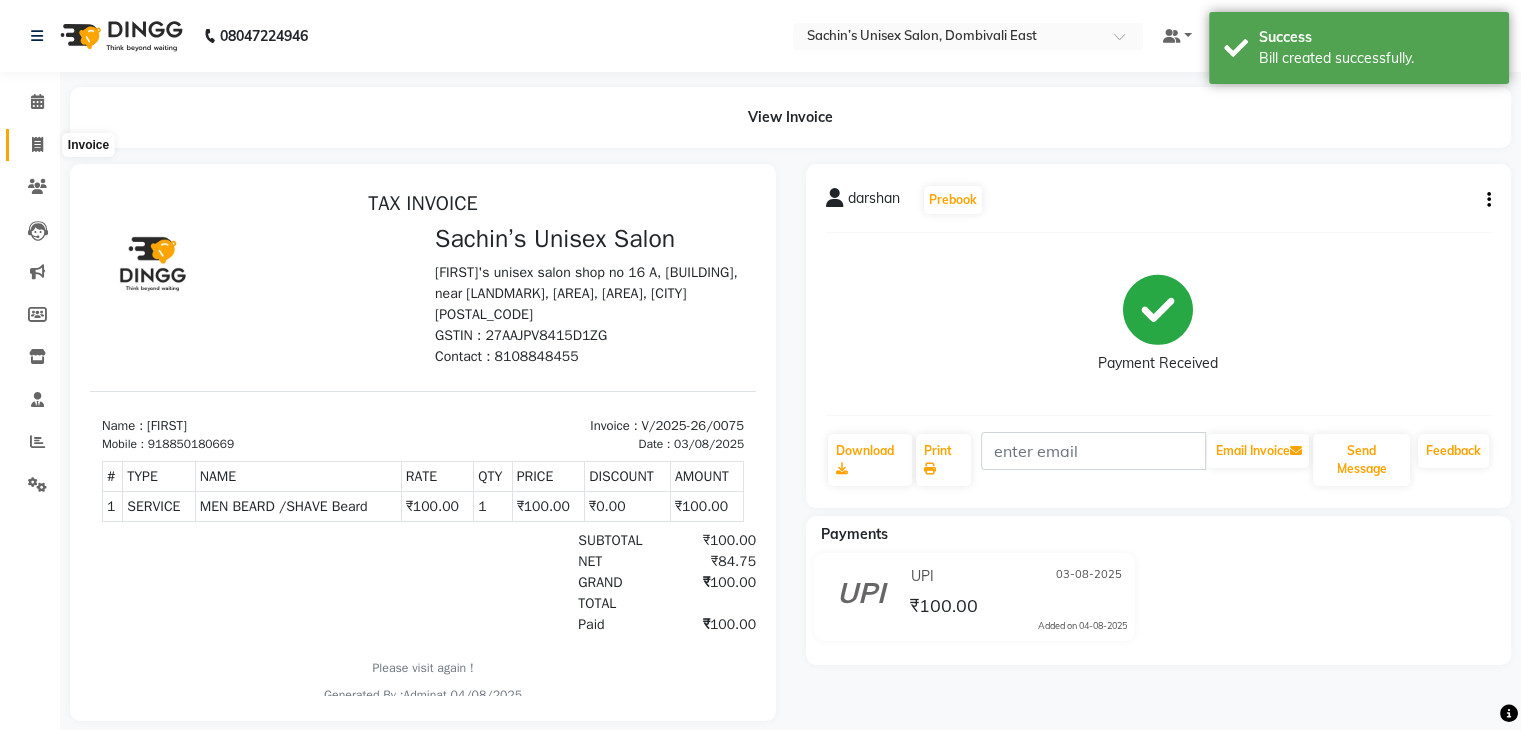 click 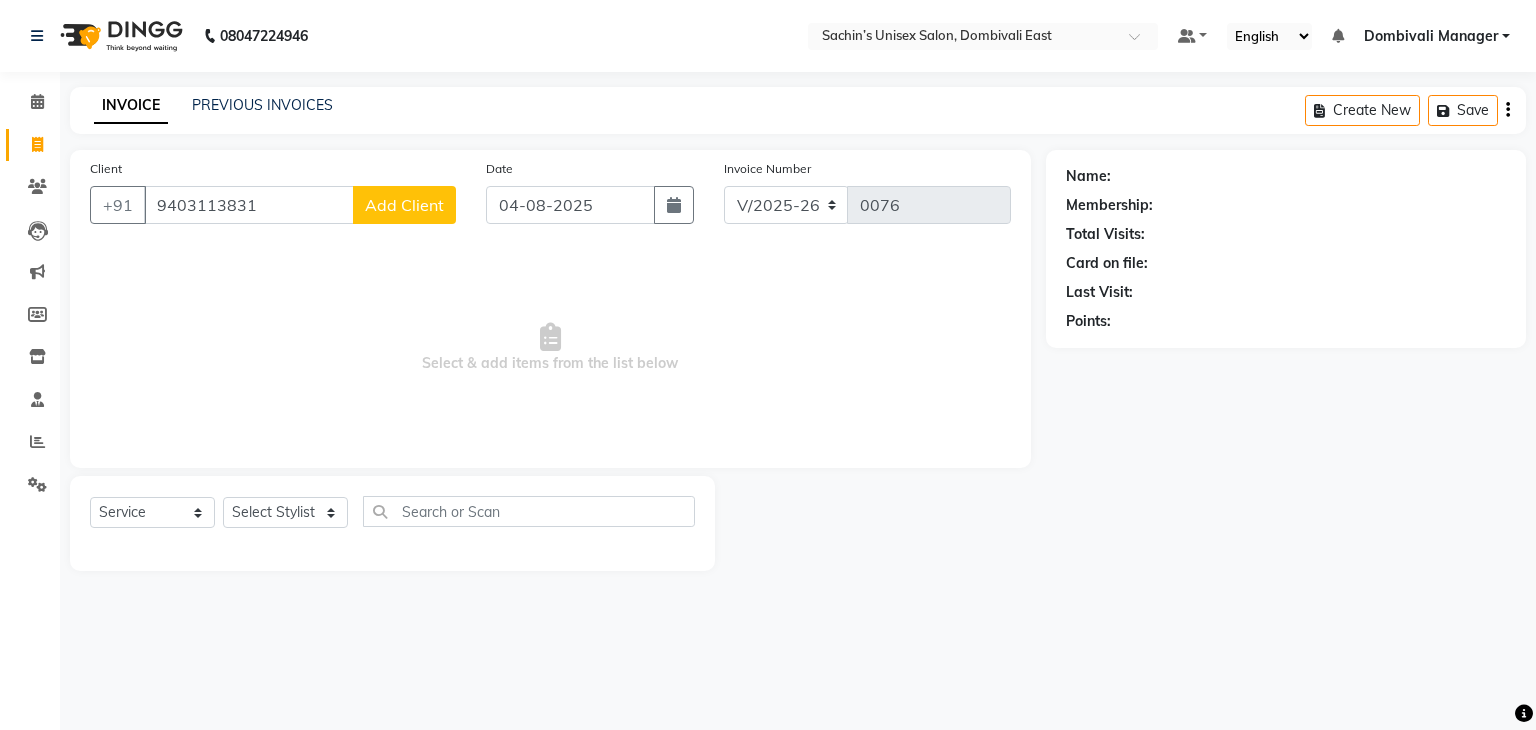 click on "Add Client" 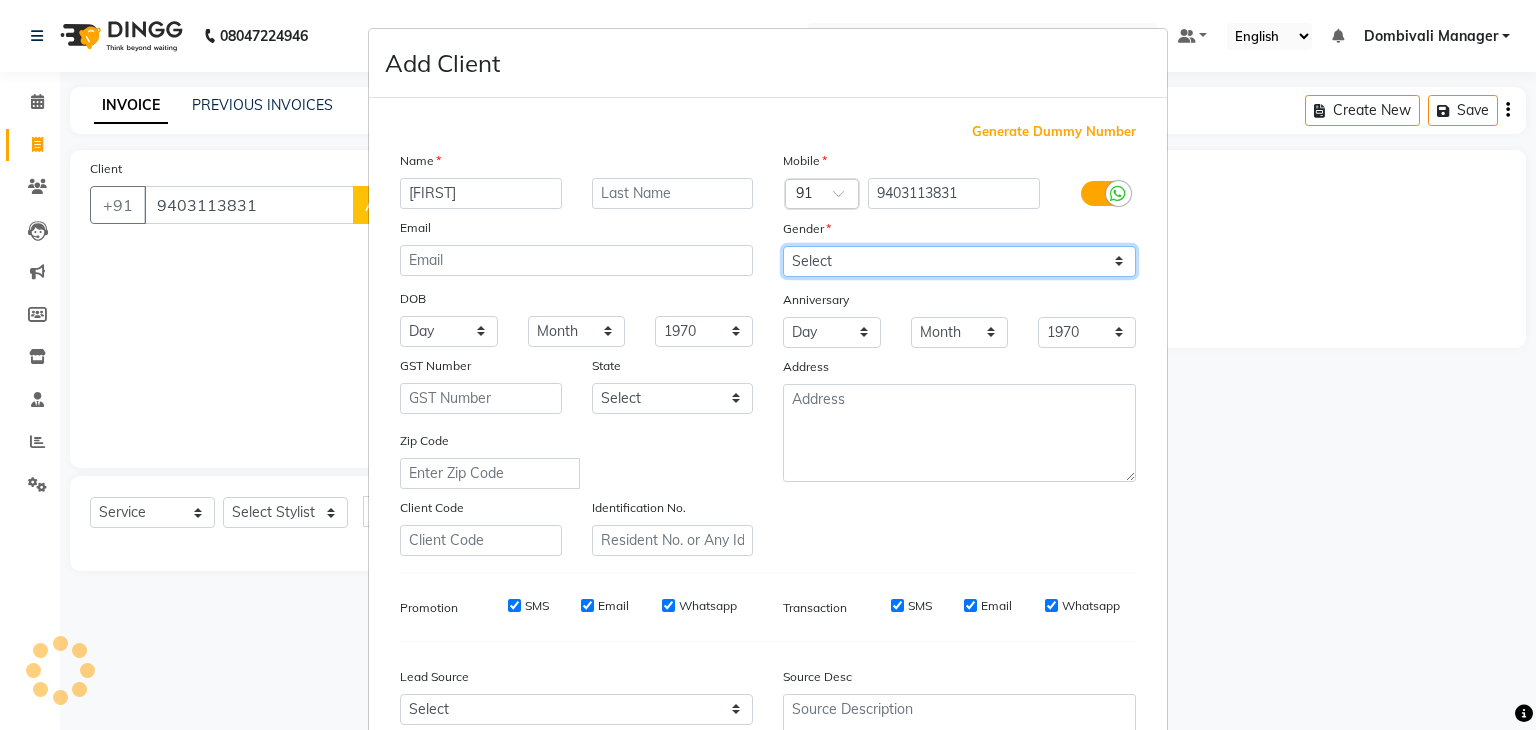 click on "Select Male Female Other Prefer Not To Say" at bounding box center (959, 261) 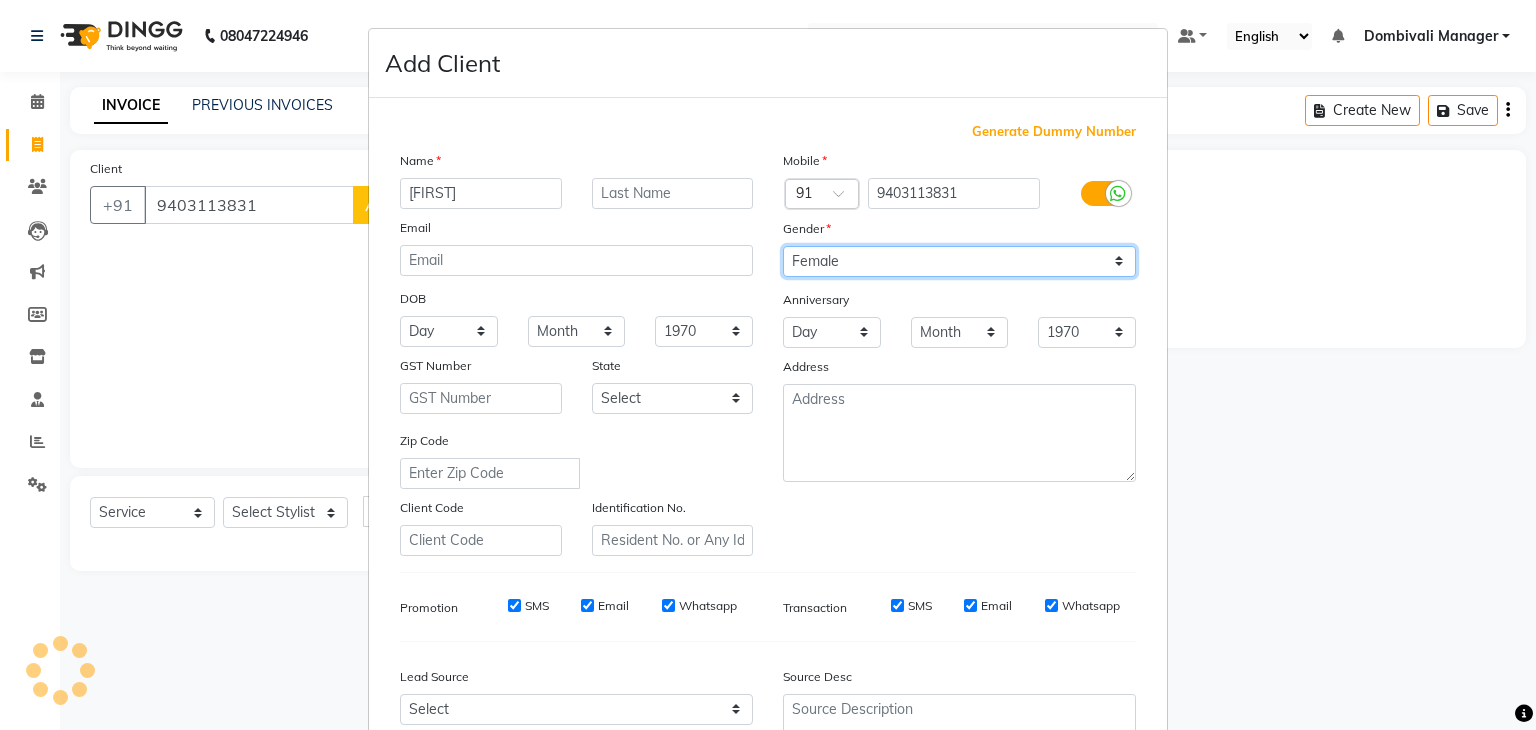 click on "Select Male Female Other Prefer Not To Say" at bounding box center [959, 261] 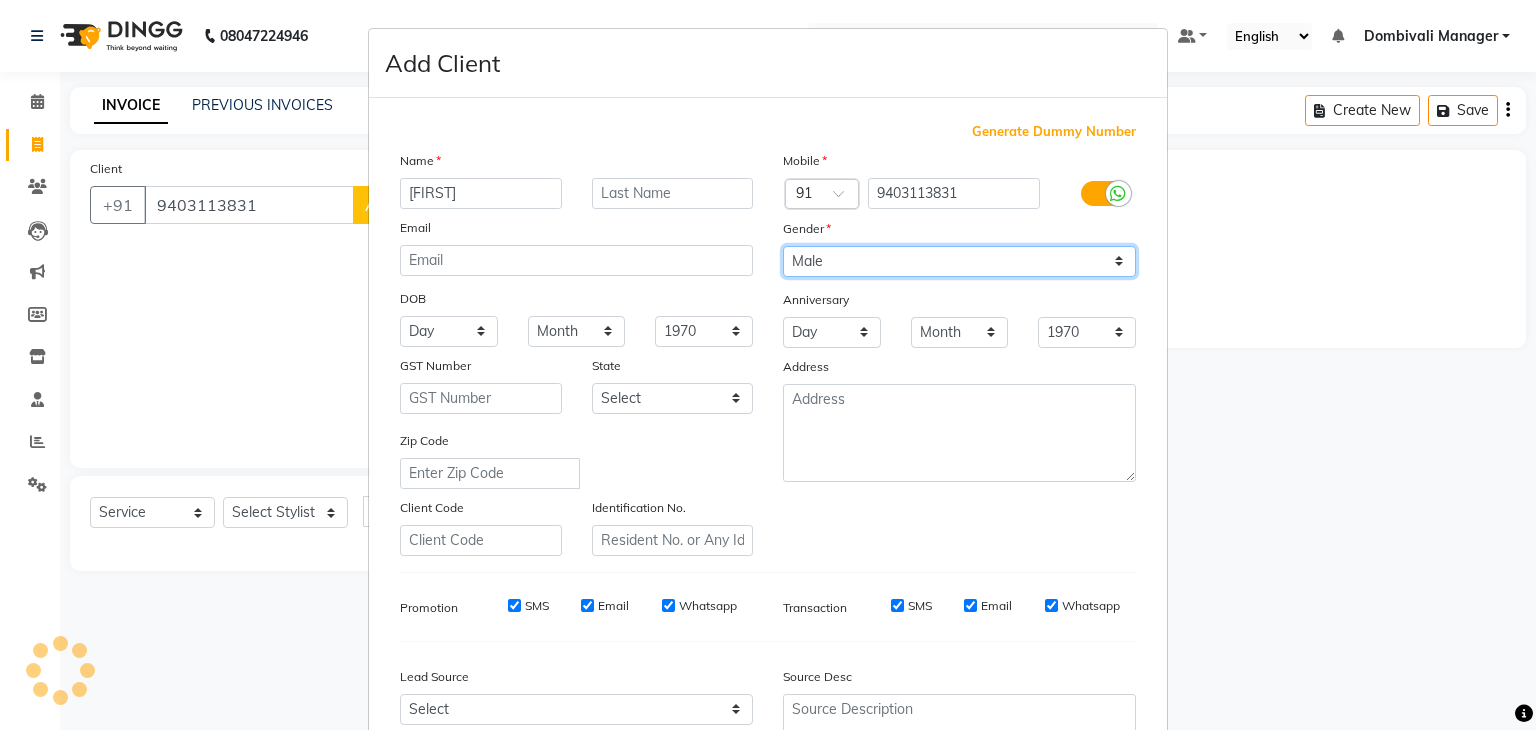 click on "Select Male Female Other Prefer Not To Say" at bounding box center [959, 261] 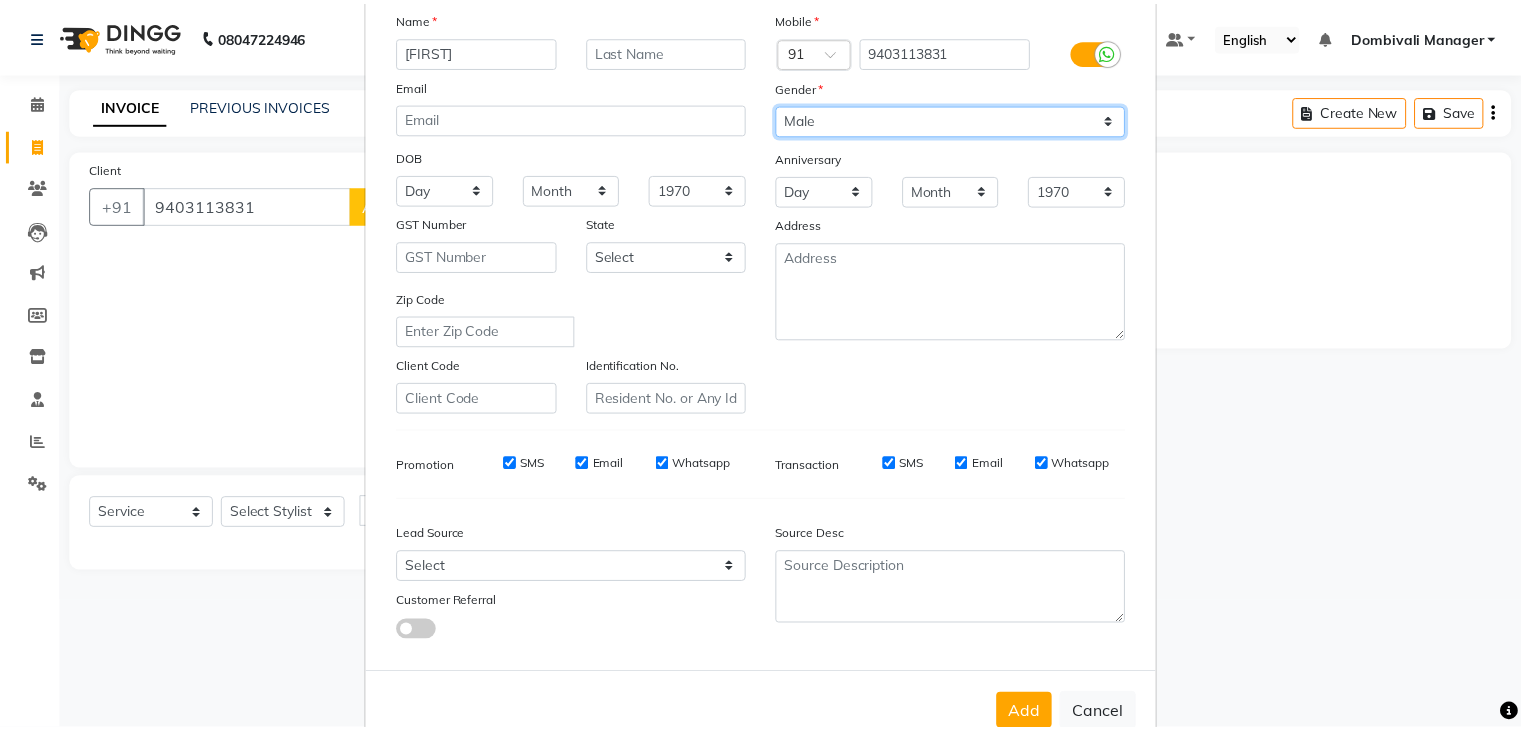 scroll, scrollTop: 203, scrollLeft: 0, axis: vertical 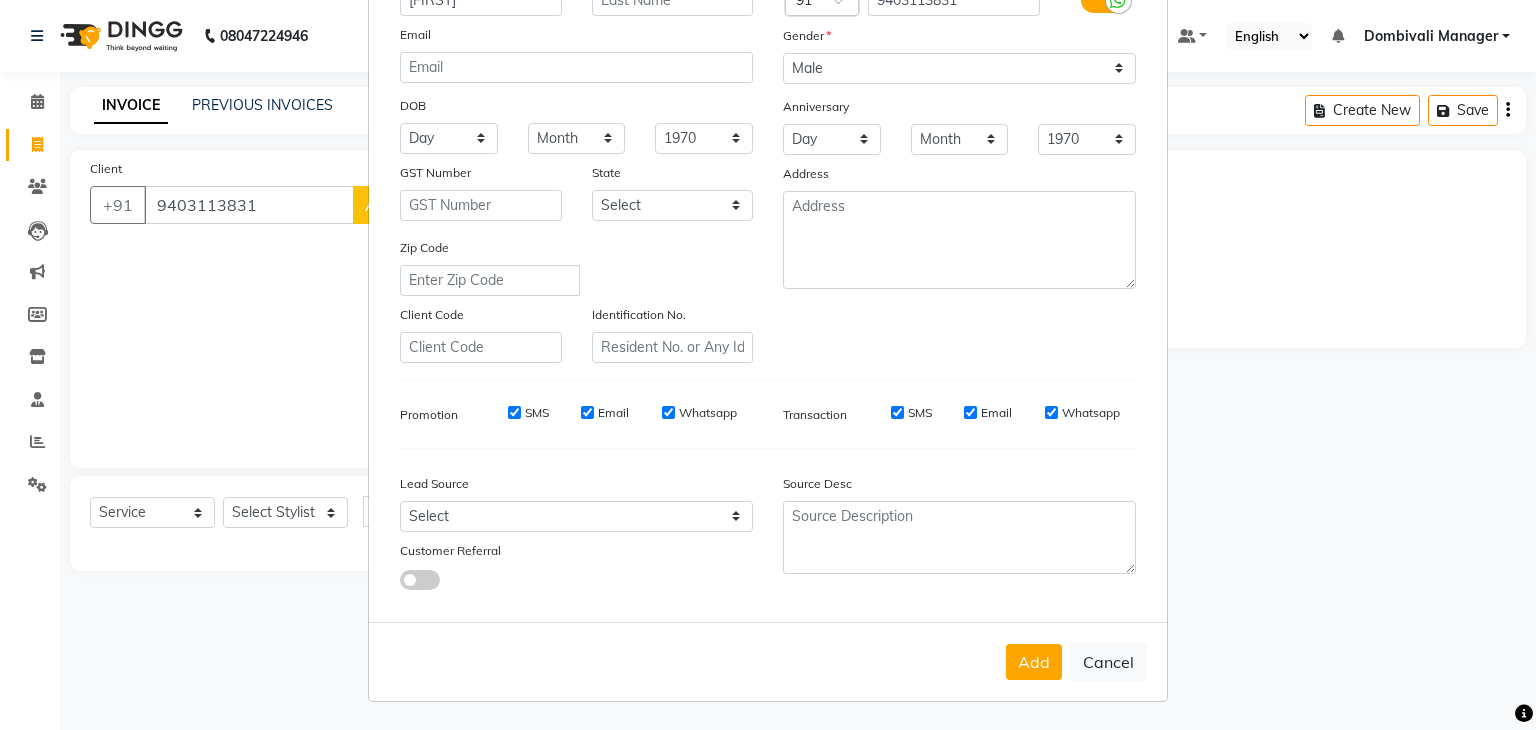 drag, startPoint x: 1040, startPoint y: 653, endPoint x: 1008, endPoint y: 656, distance: 32.140316 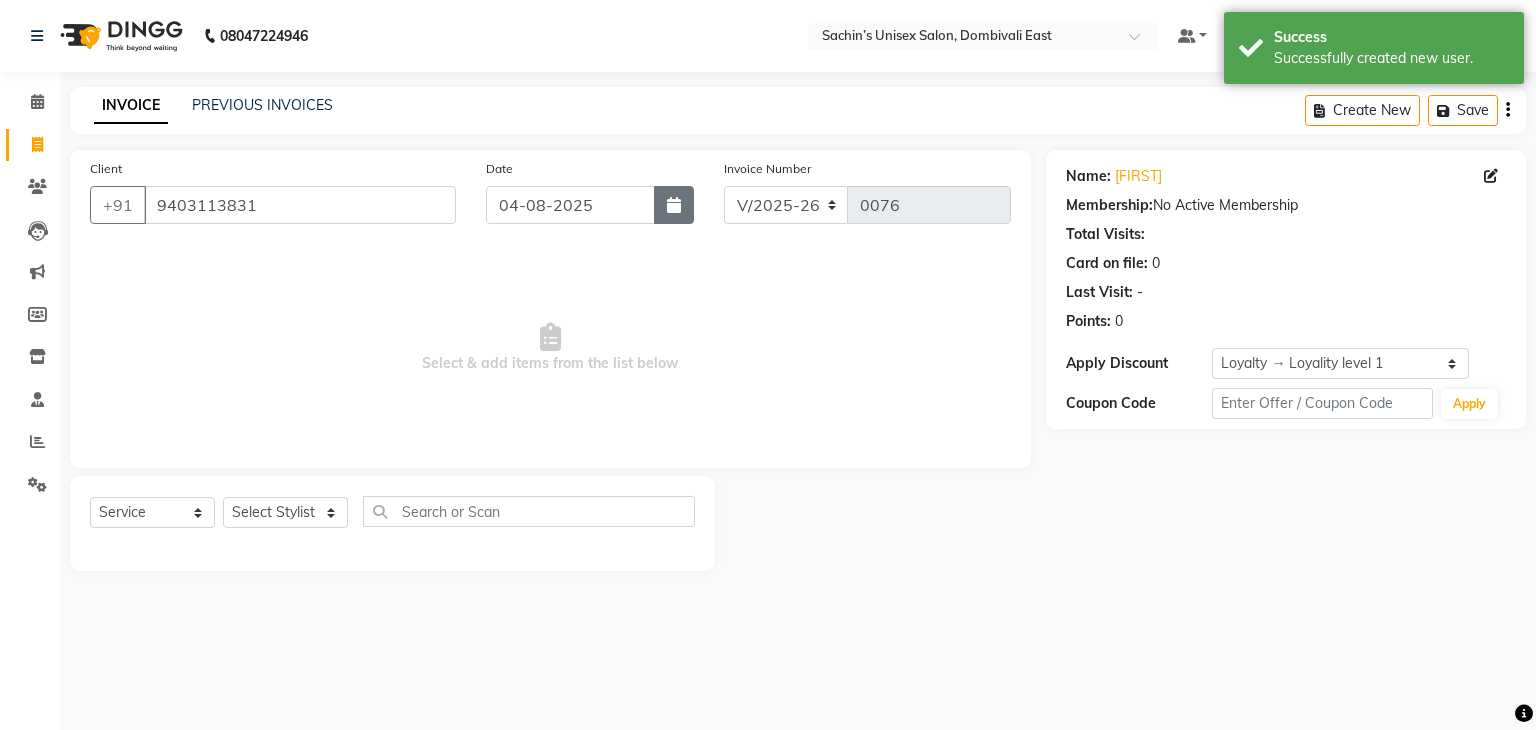click 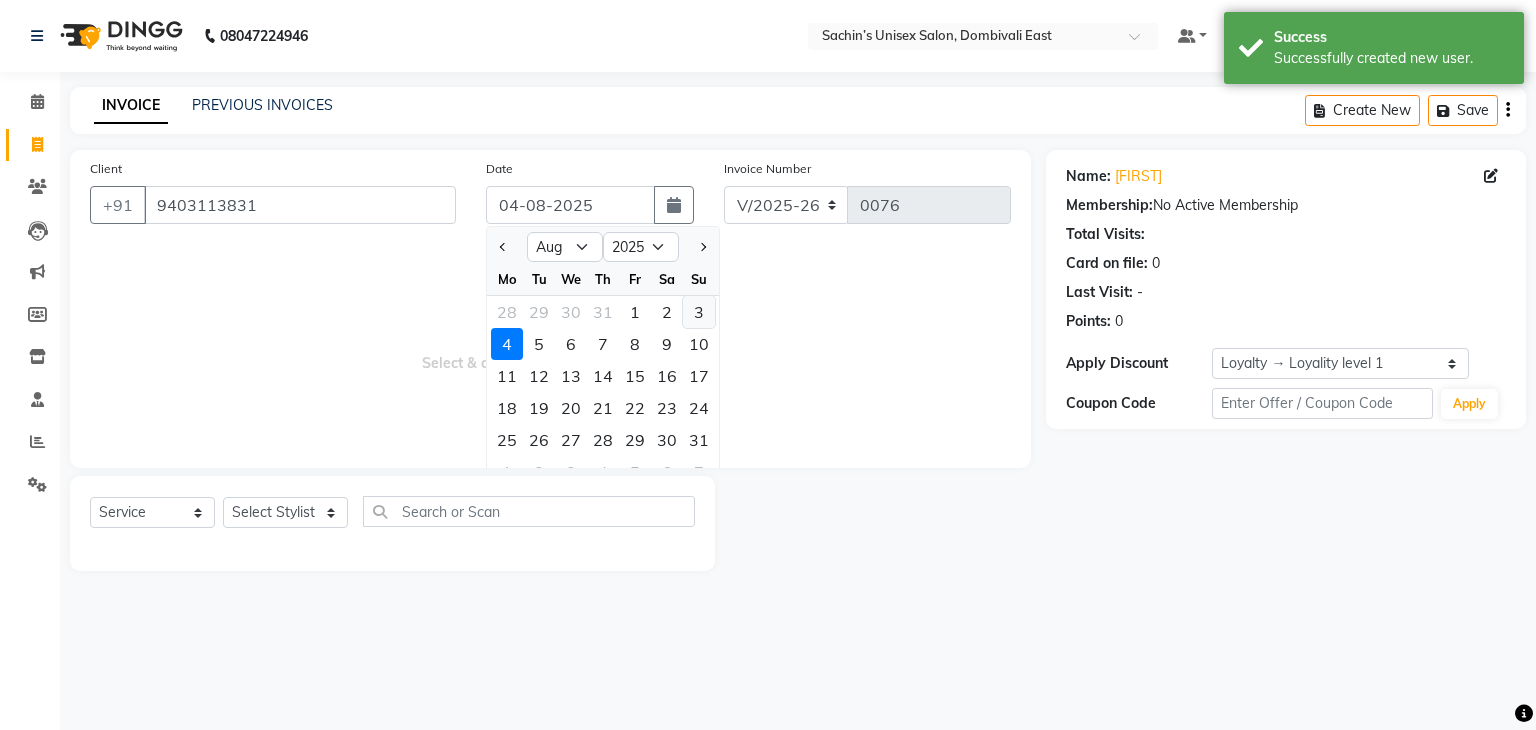 click on "3" 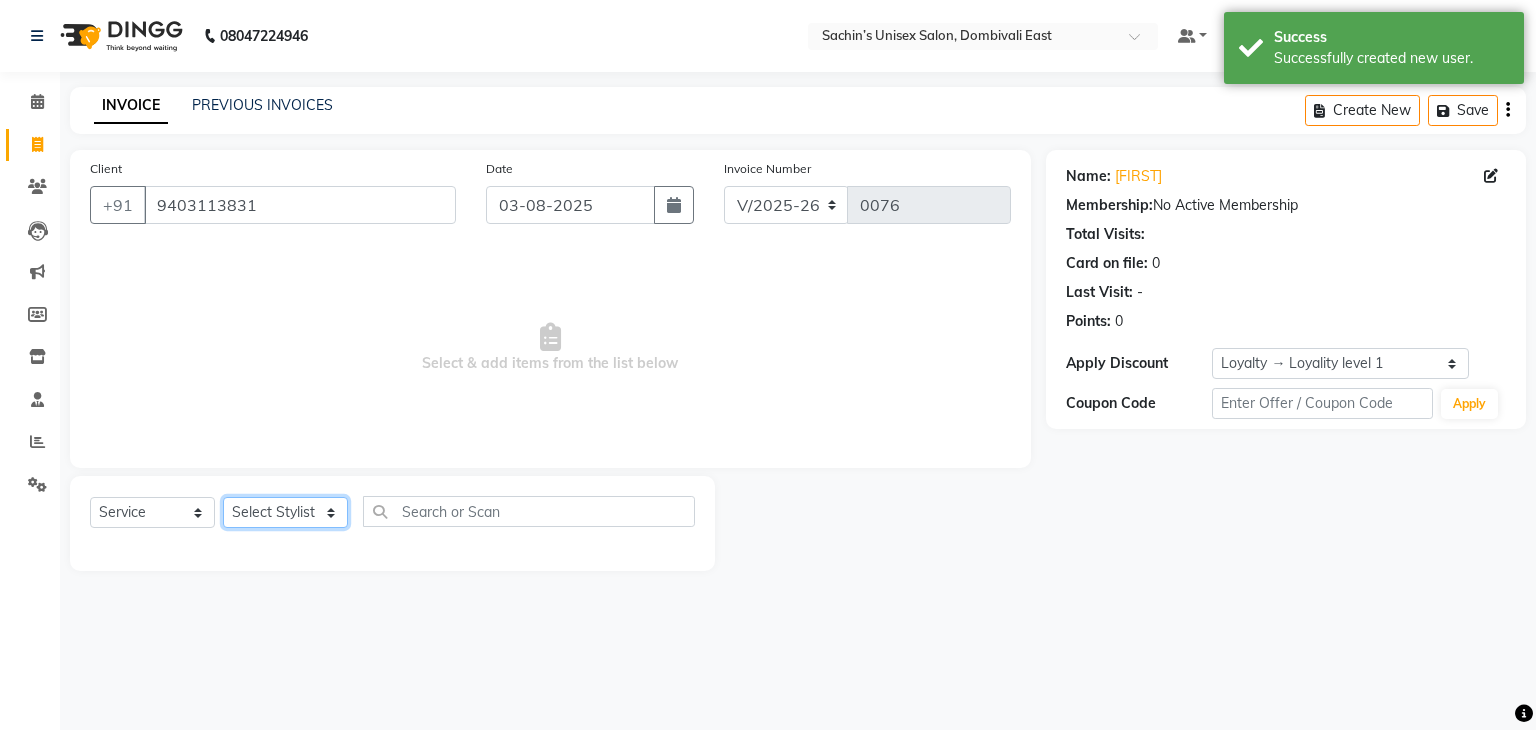 drag, startPoint x: 292, startPoint y: 525, endPoint x: 288, endPoint y: 515, distance: 10.770329 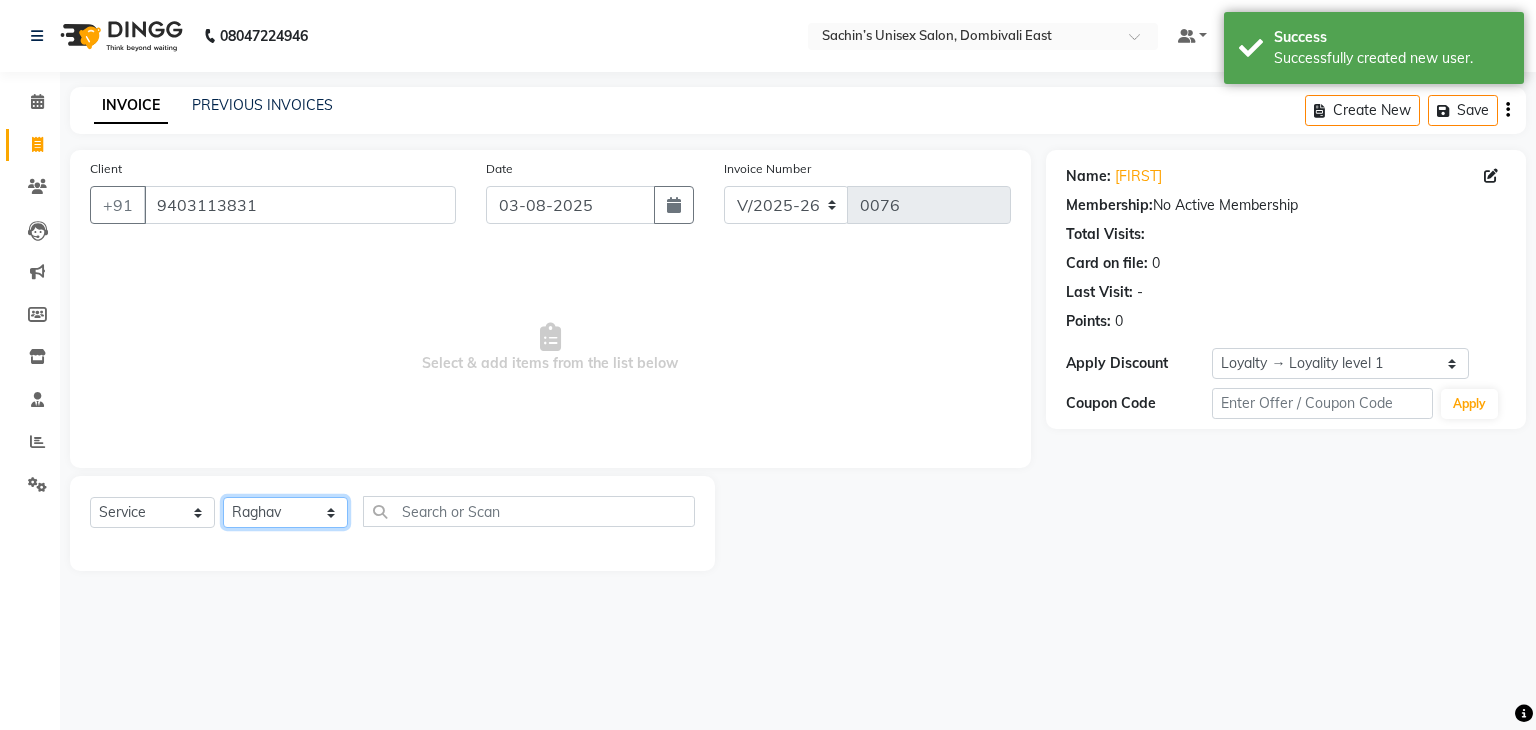 click on "Select Stylist [NAME] [CITY] Manager [NAME] [LAST] [NAME] [LAST]" 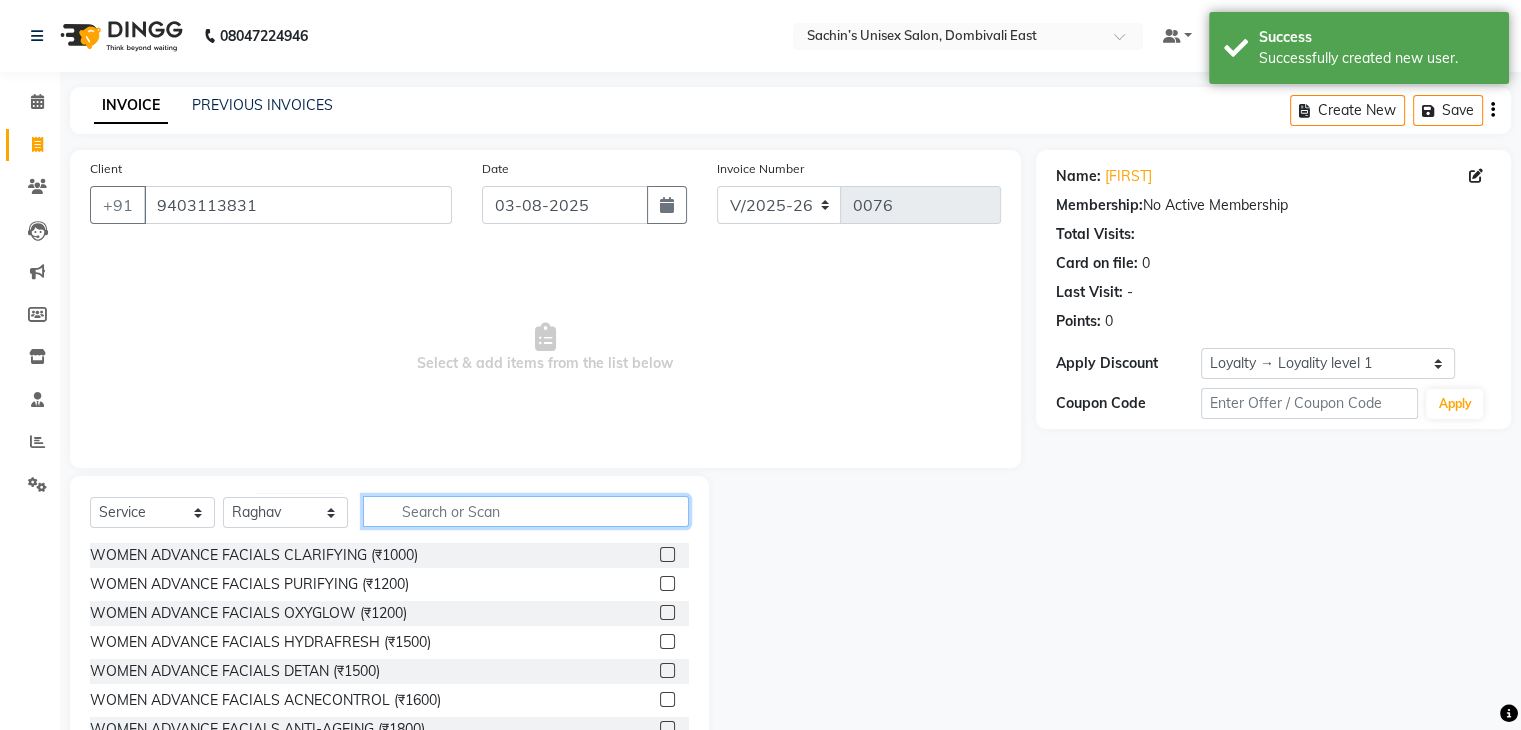 click 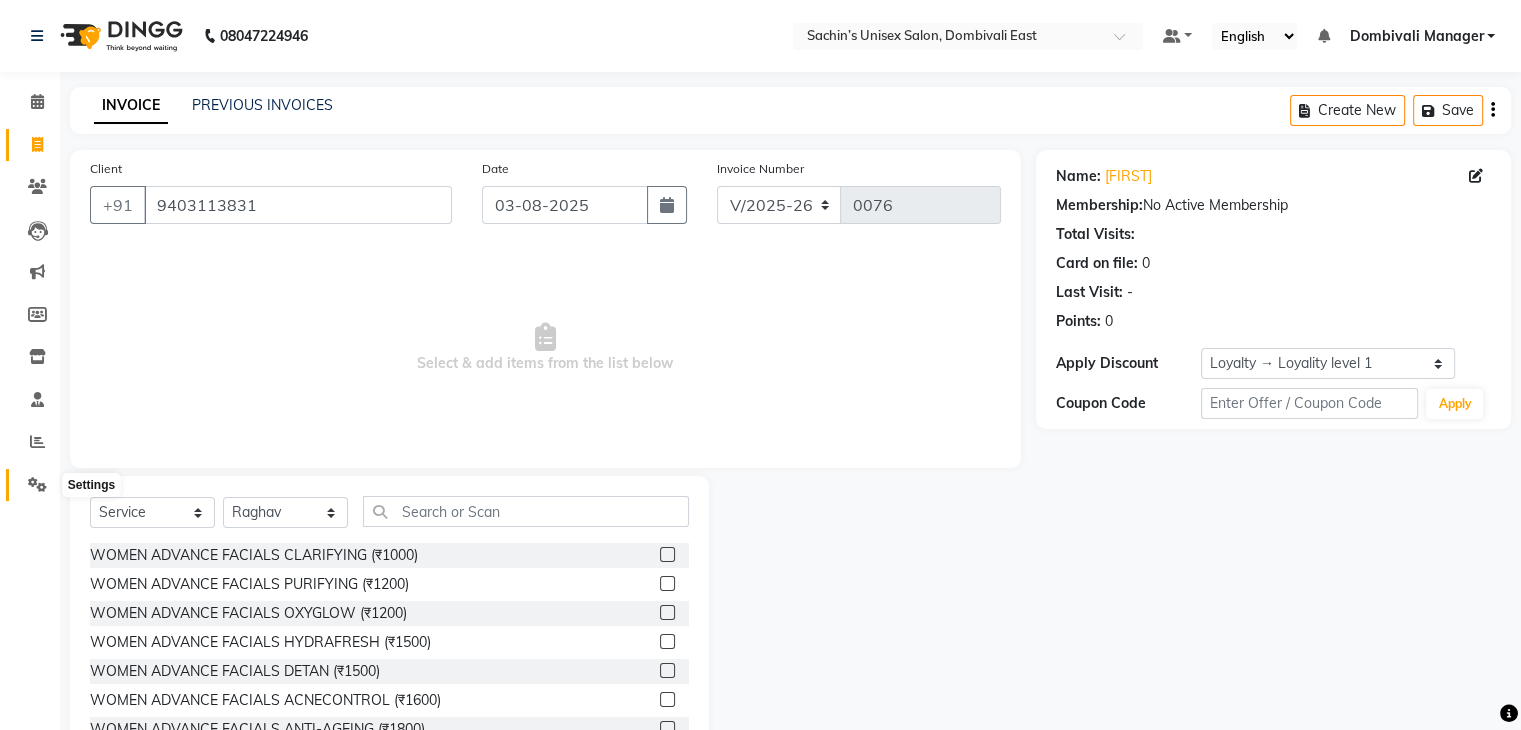 click 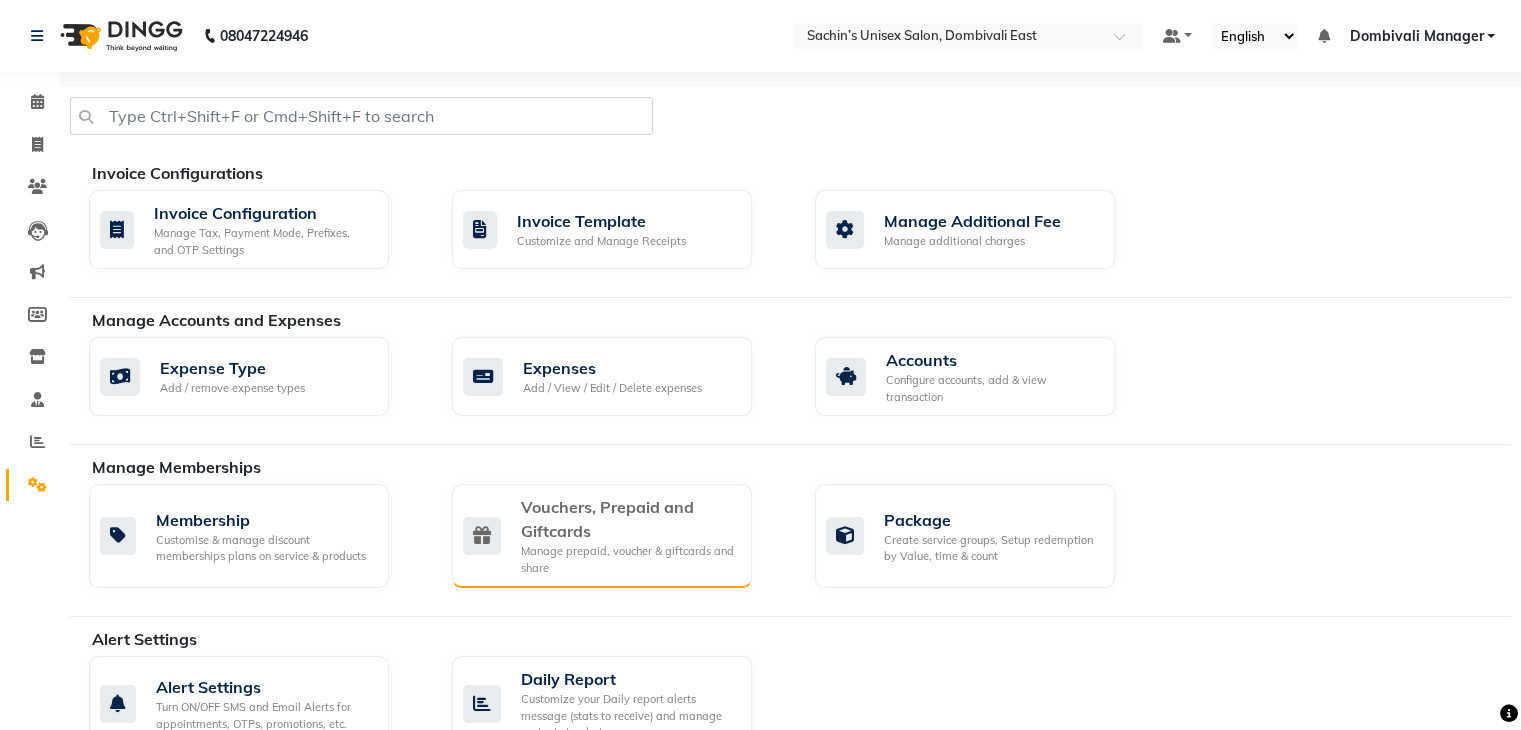 scroll, scrollTop: 400, scrollLeft: 0, axis: vertical 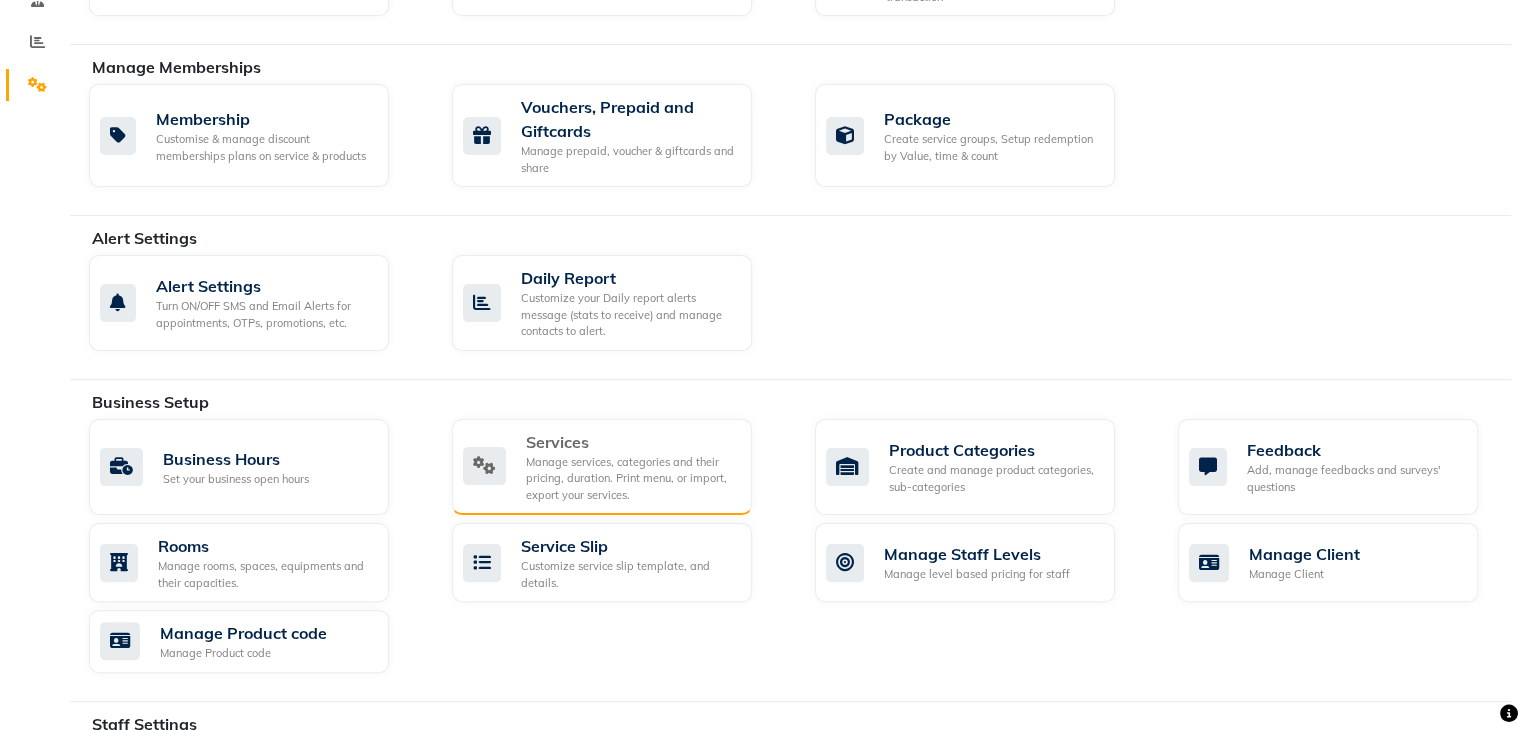 click on "Manage services, categories and their pricing, duration. Print menu, or import, export your services." 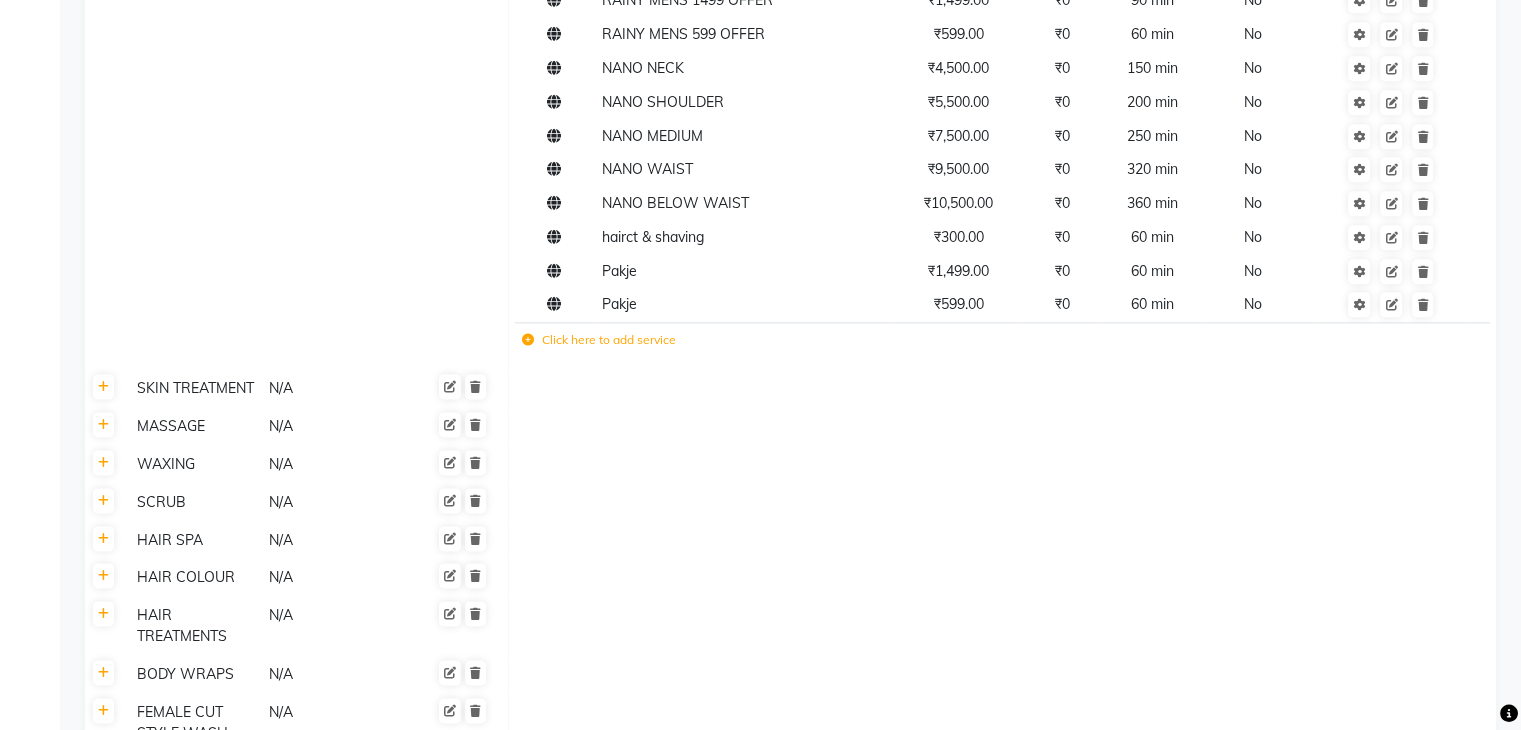 scroll, scrollTop: 2500, scrollLeft: 0, axis: vertical 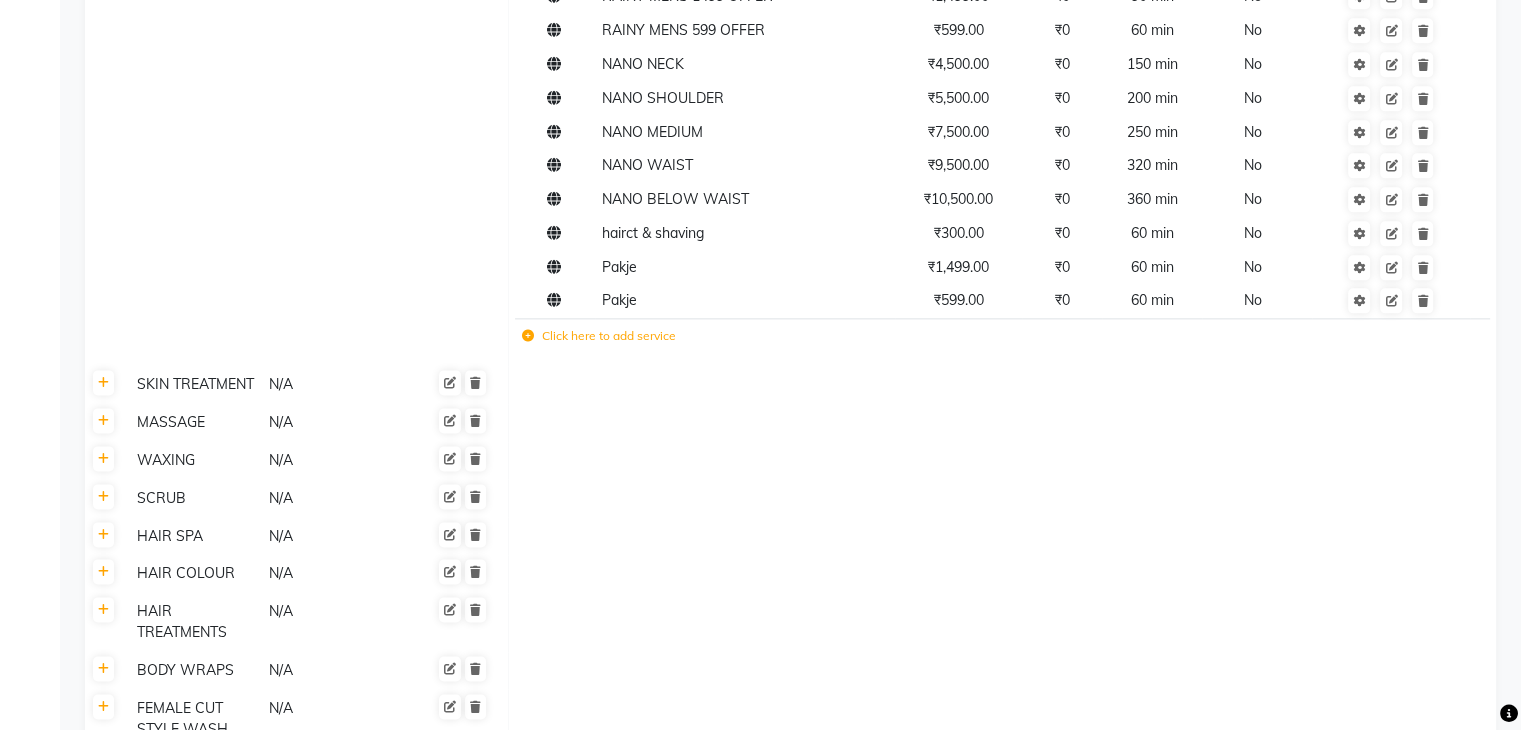 click on "Click here to add service" 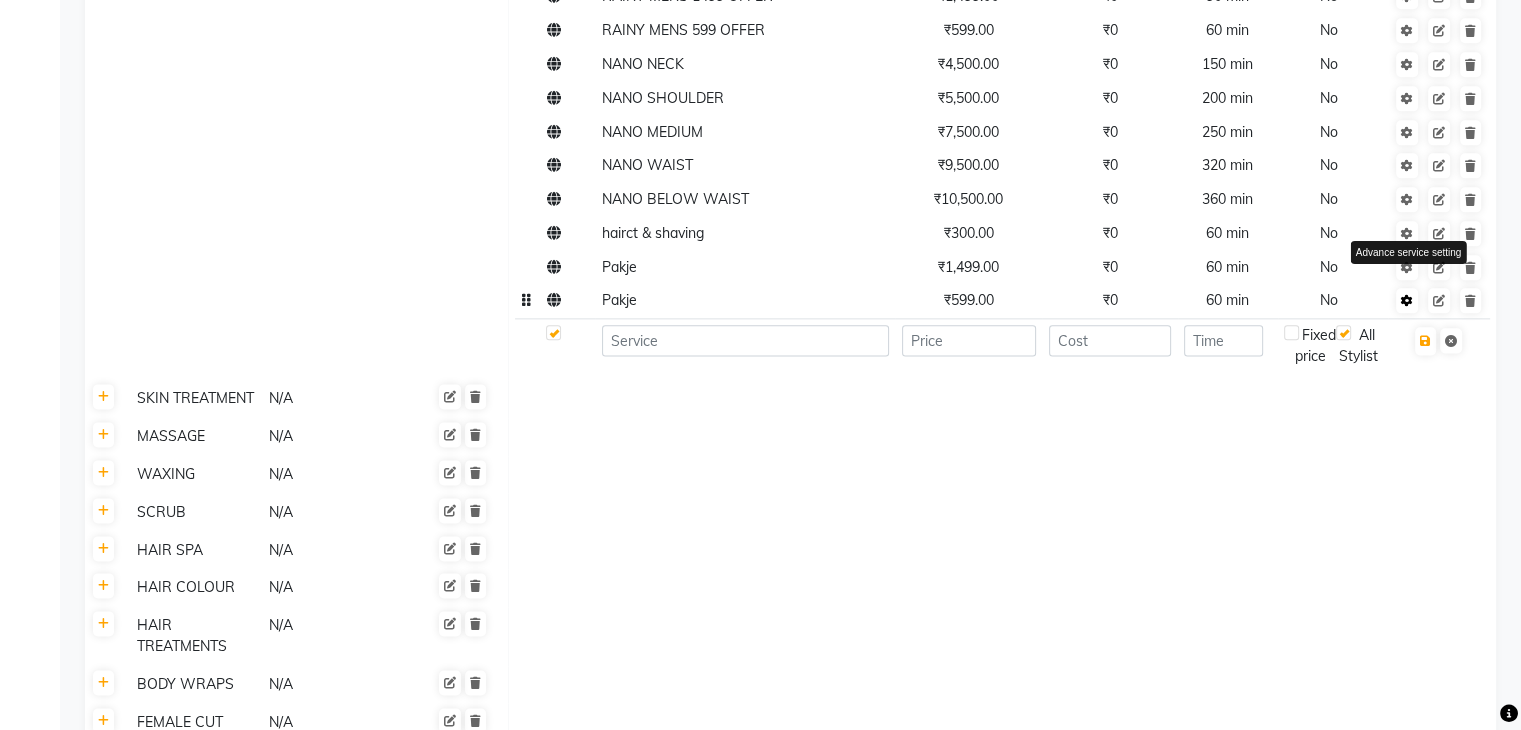 click 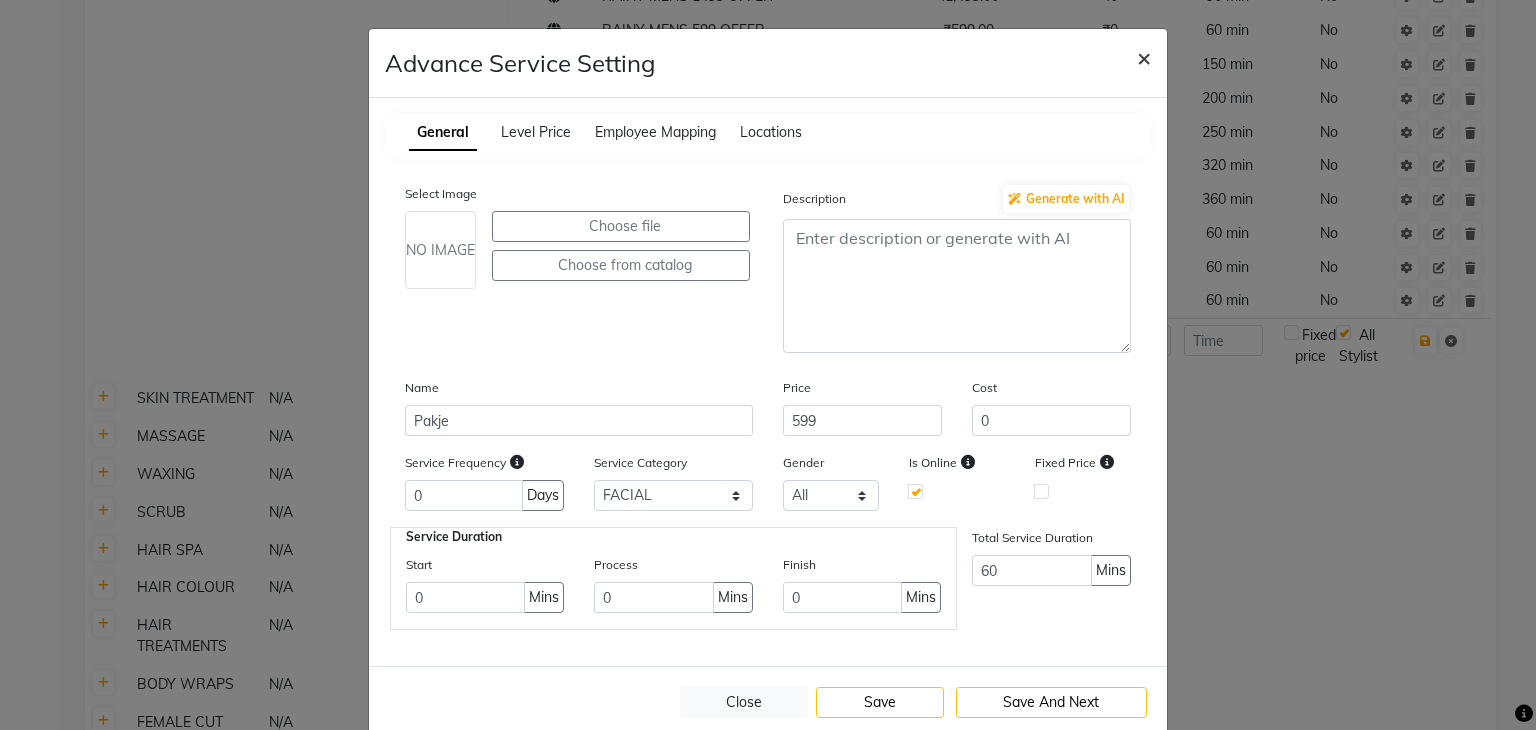 click on "×" 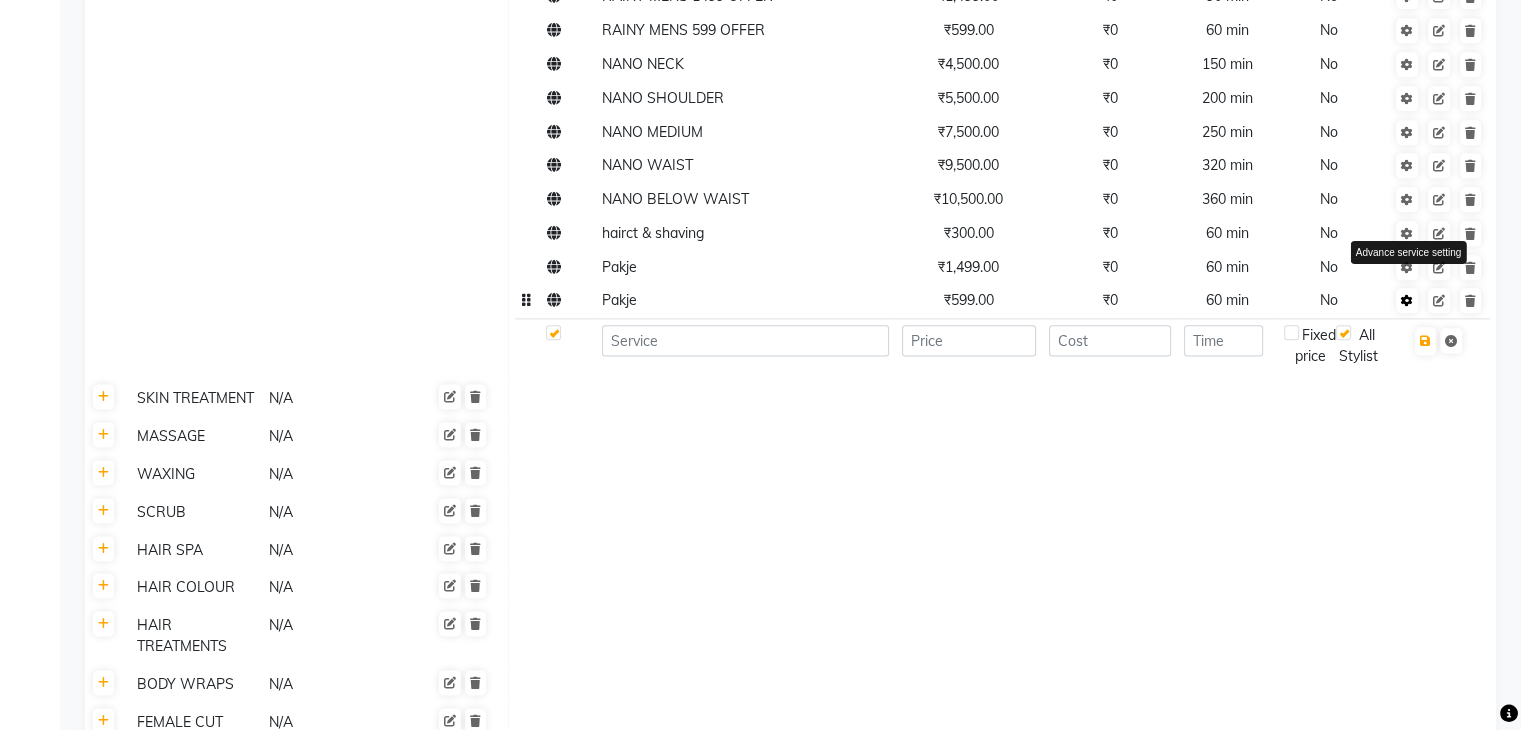 click 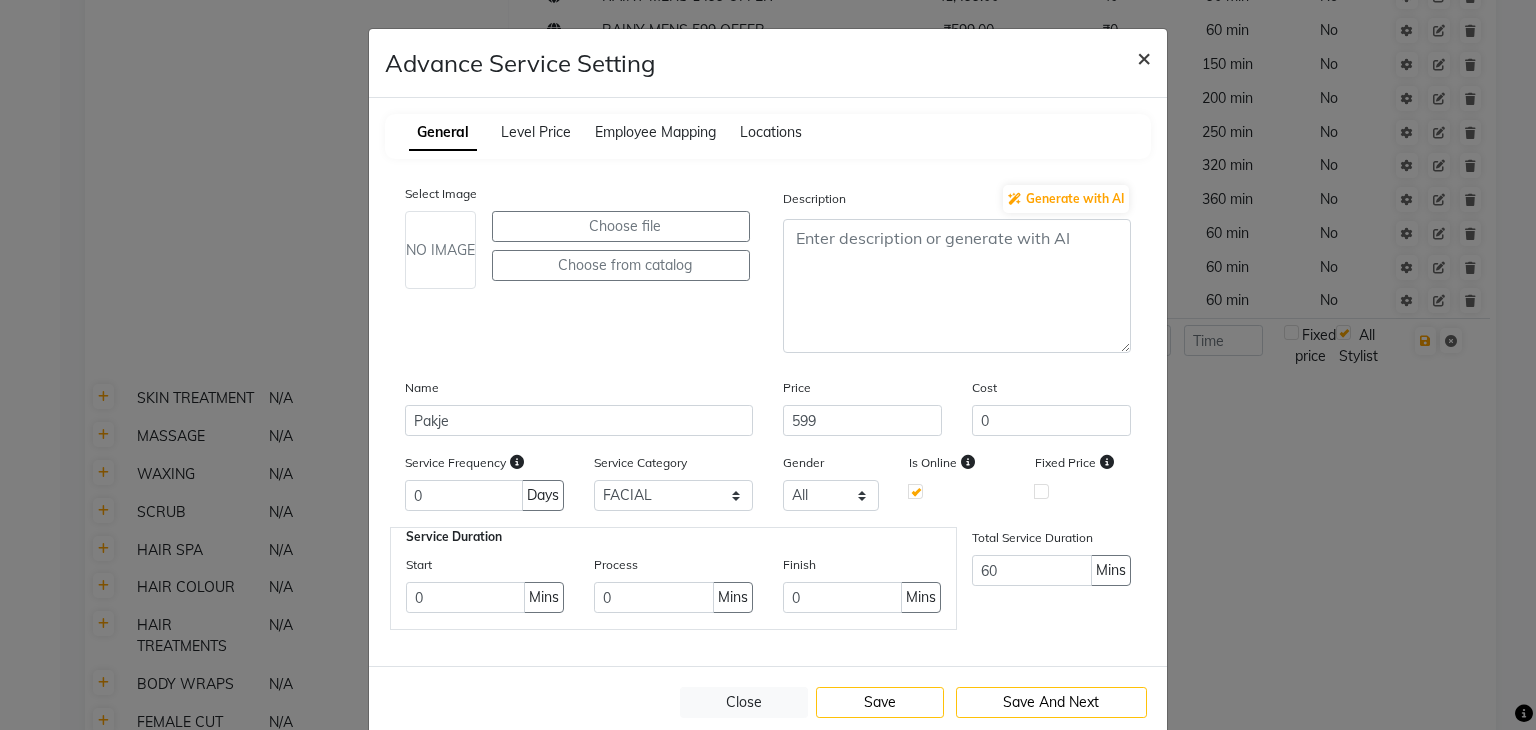 click on "×" 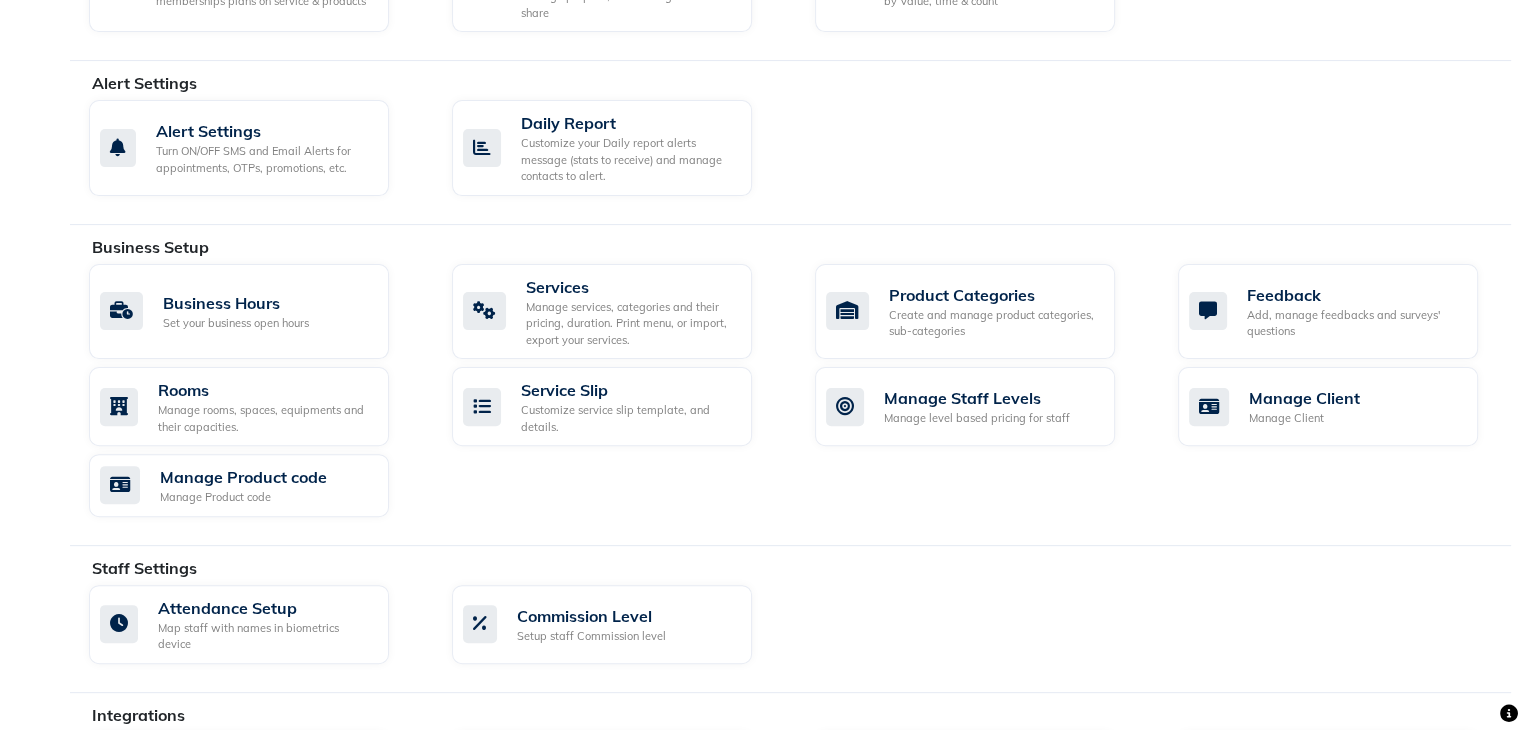 scroll, scrollTop: 400, scrollLeft: 0, axis: vertical 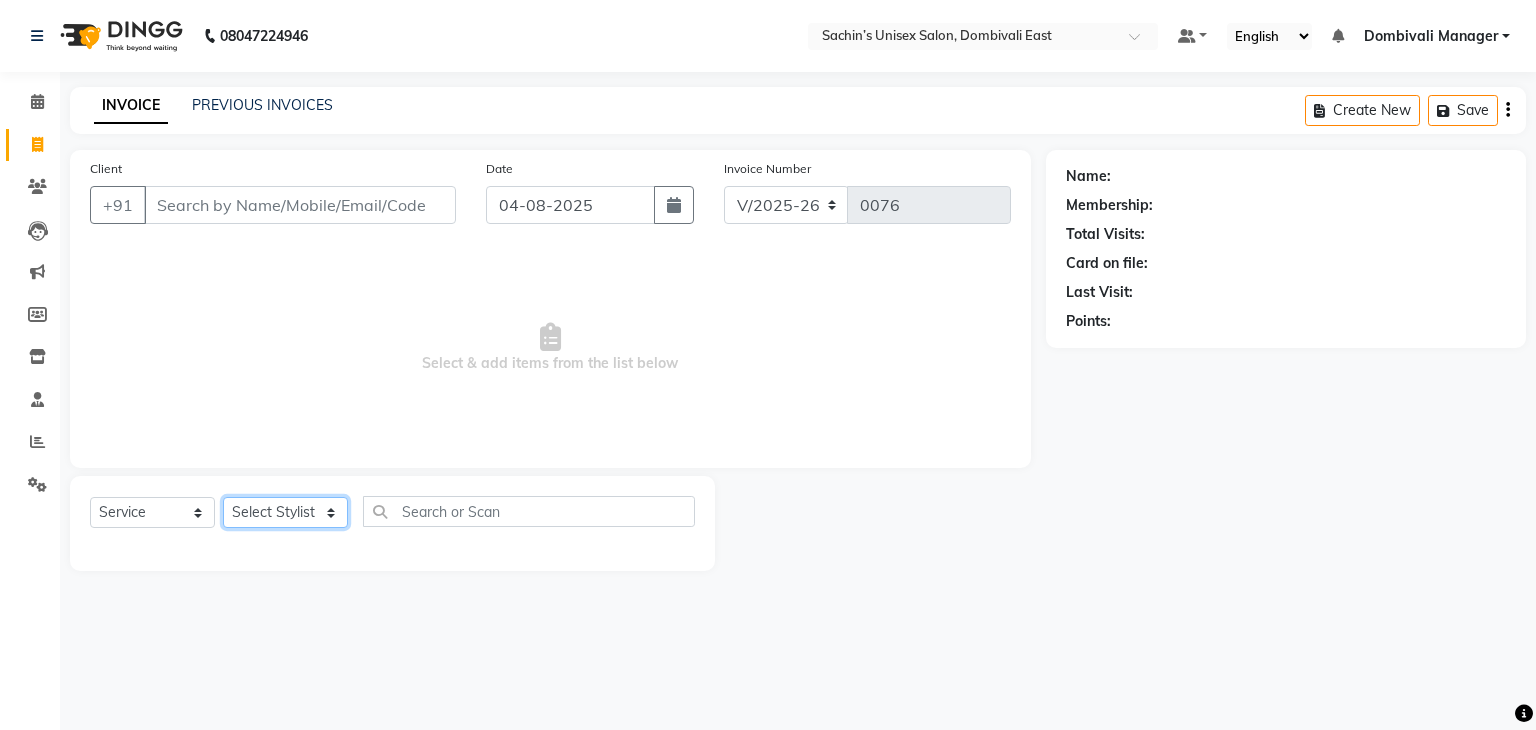 click on "Select Stylist [NAME] [CITY] Manager [NAME] [LAST] [NAME] [LAST]" 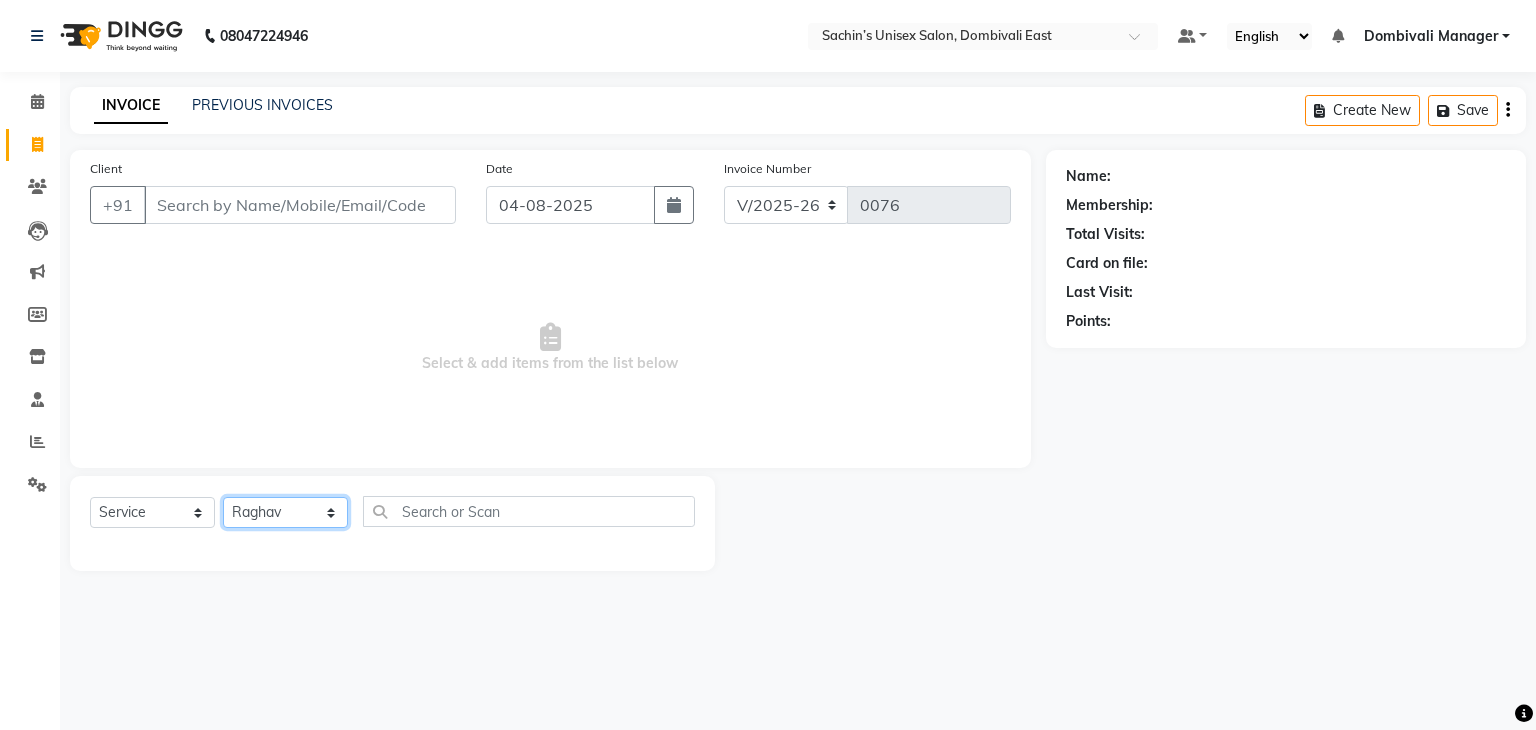 click on "Select Stylist [NAME] [CITY] Manager [NAME] [LAST] [NAME] [LAST]" 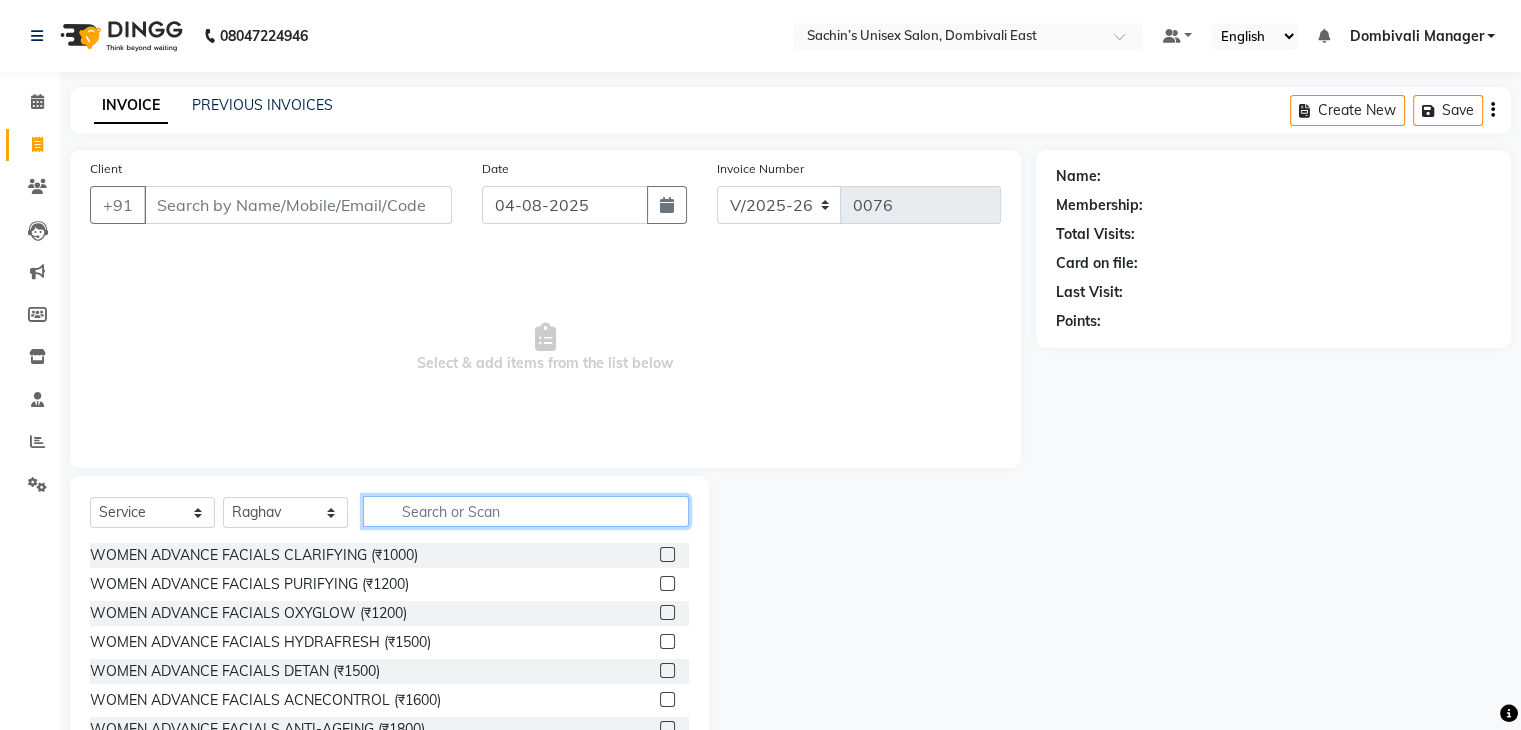 click 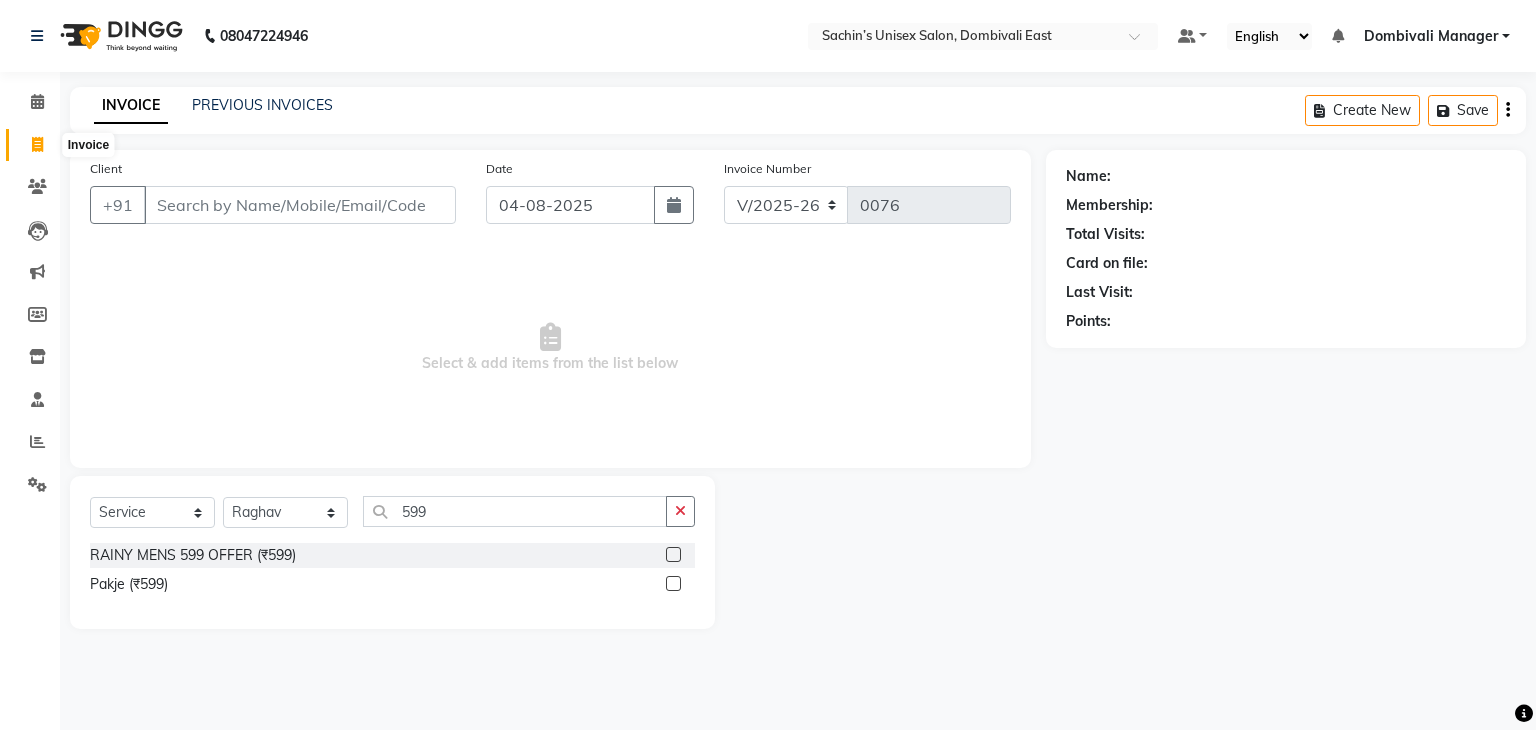 click 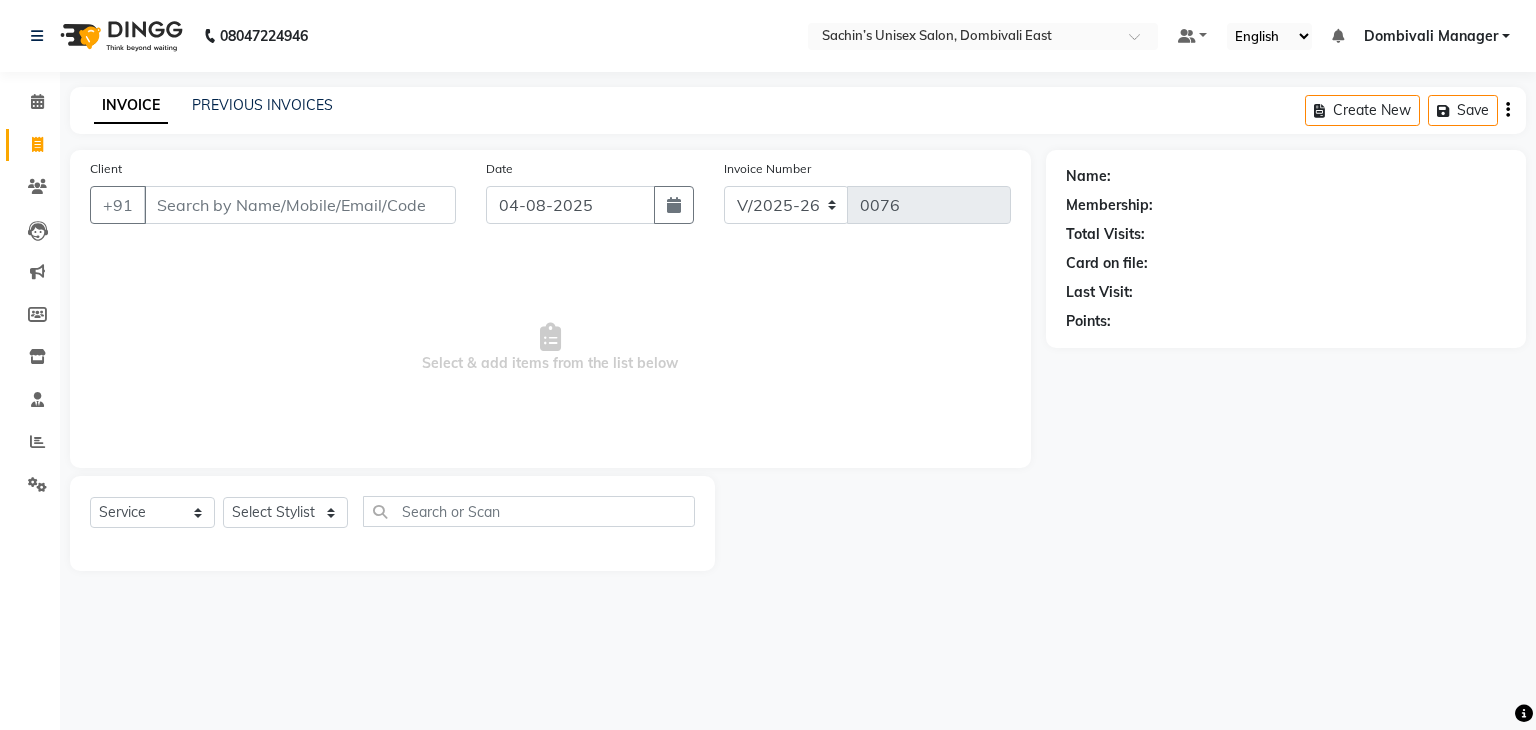 click on "Client" at bounding box center [300, 205] 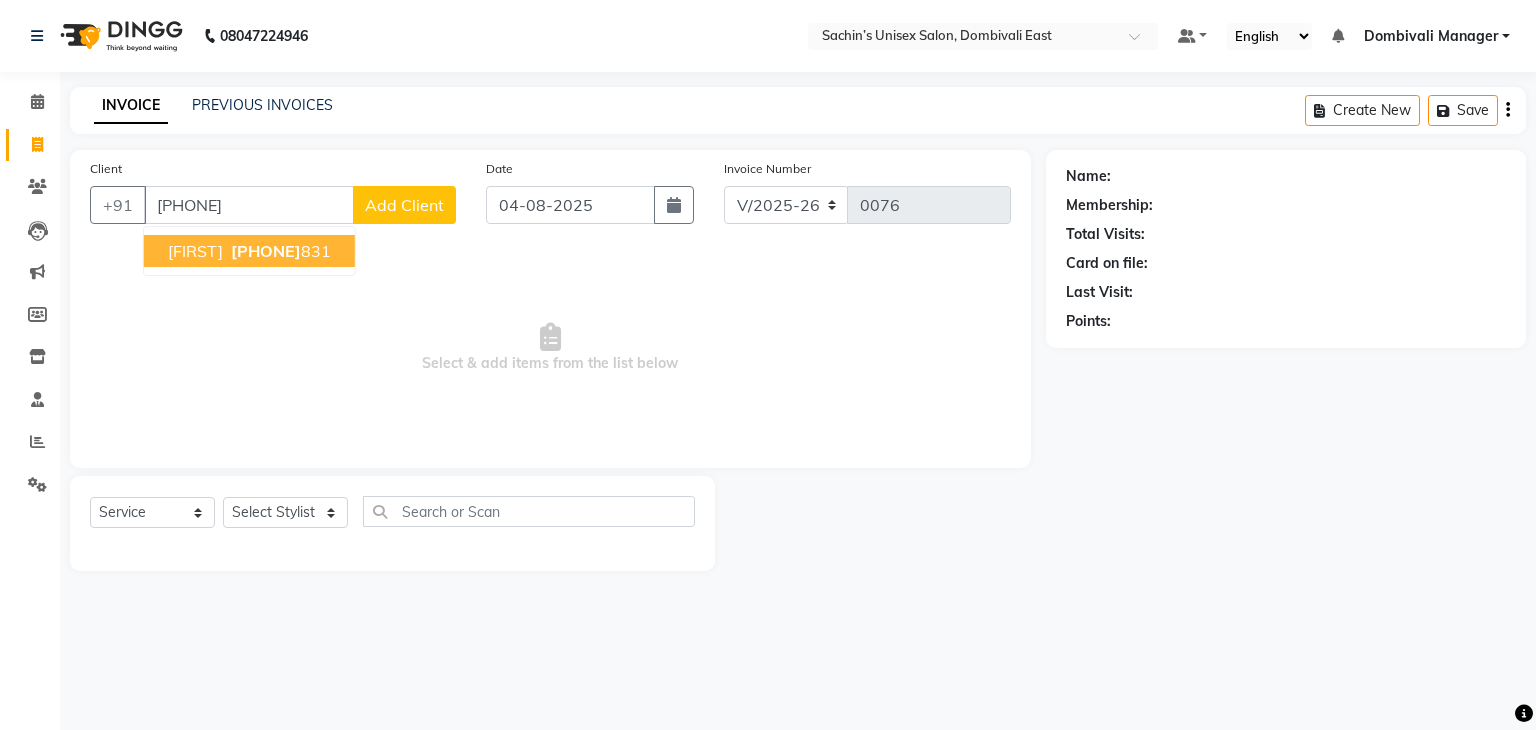 click on "[PHONE]" at bounding box center [266, 251] 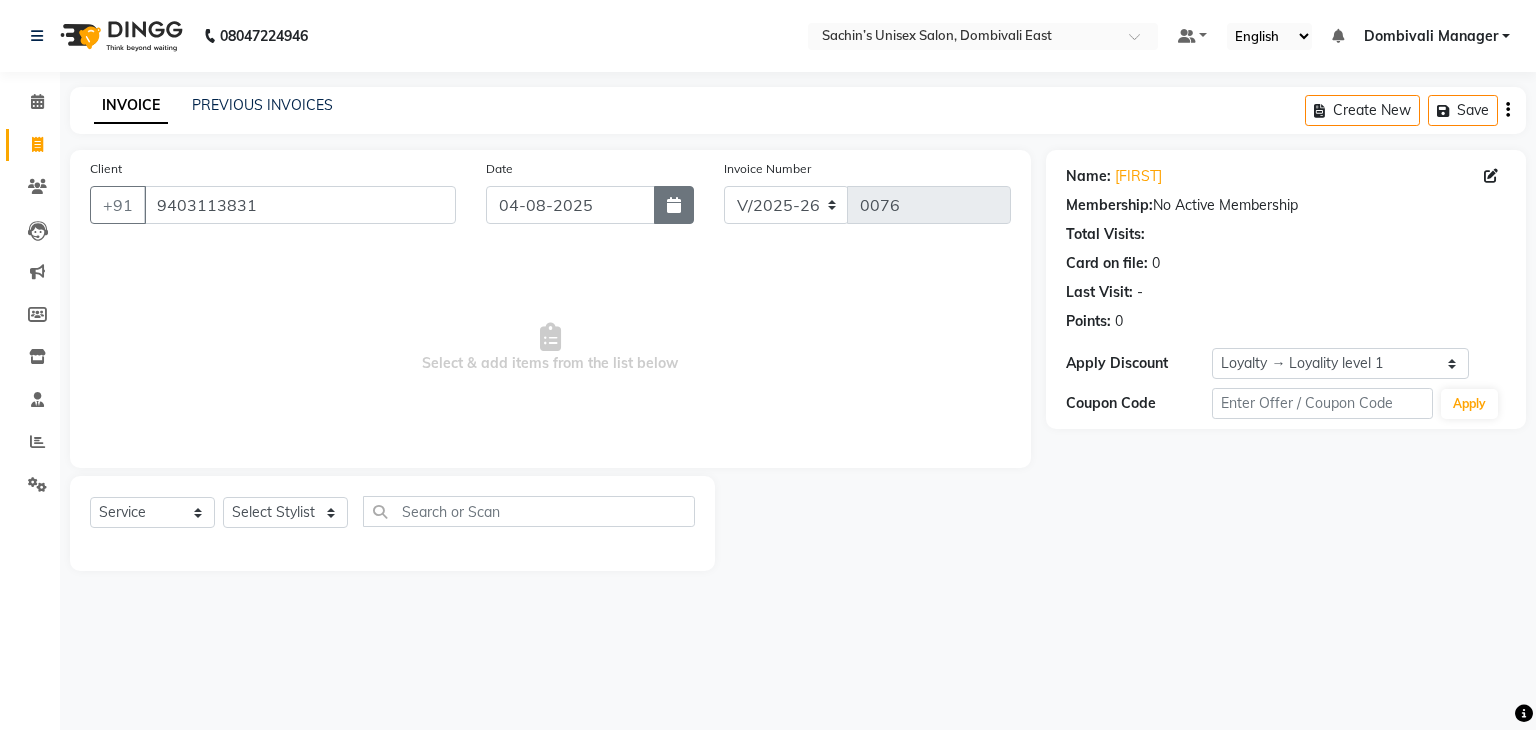 click 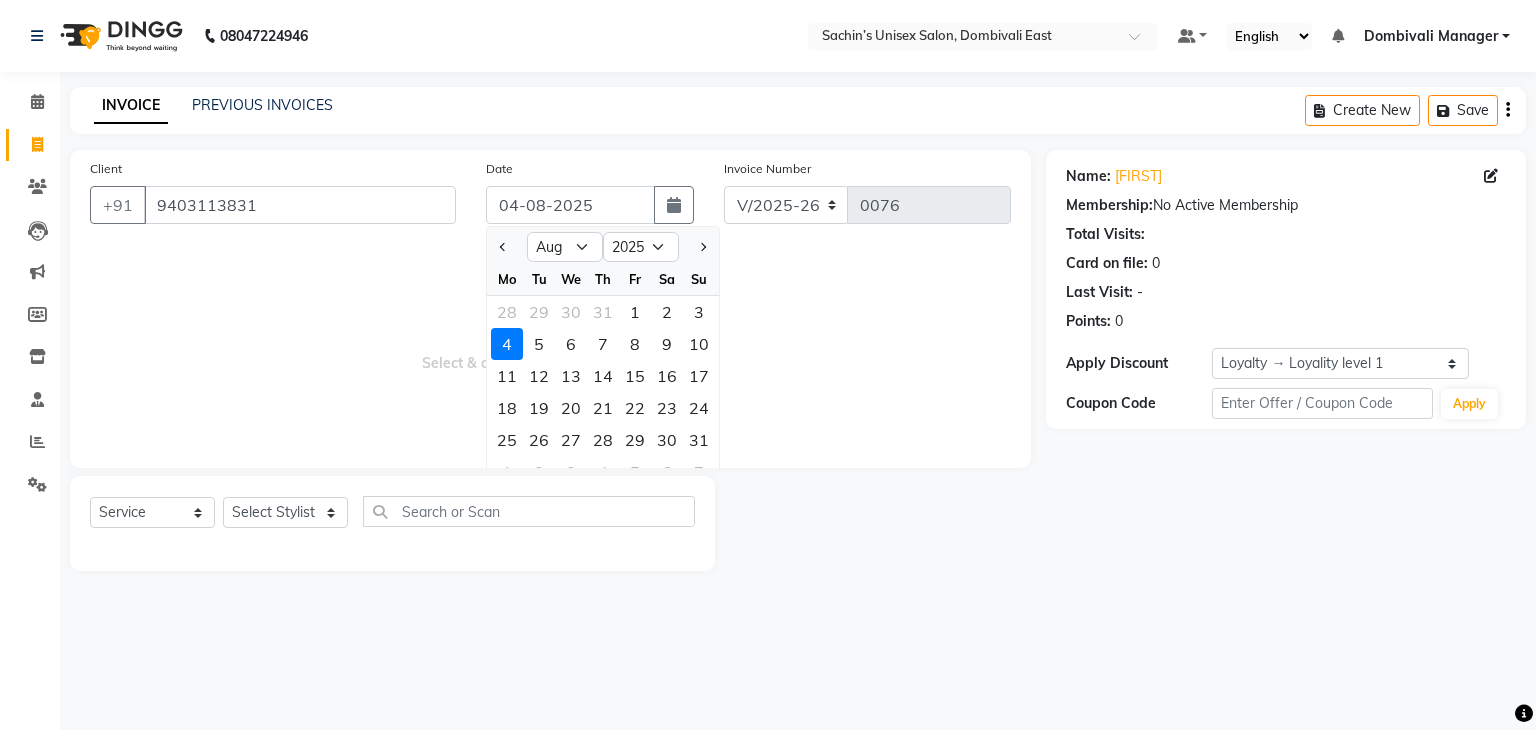 click on "3" 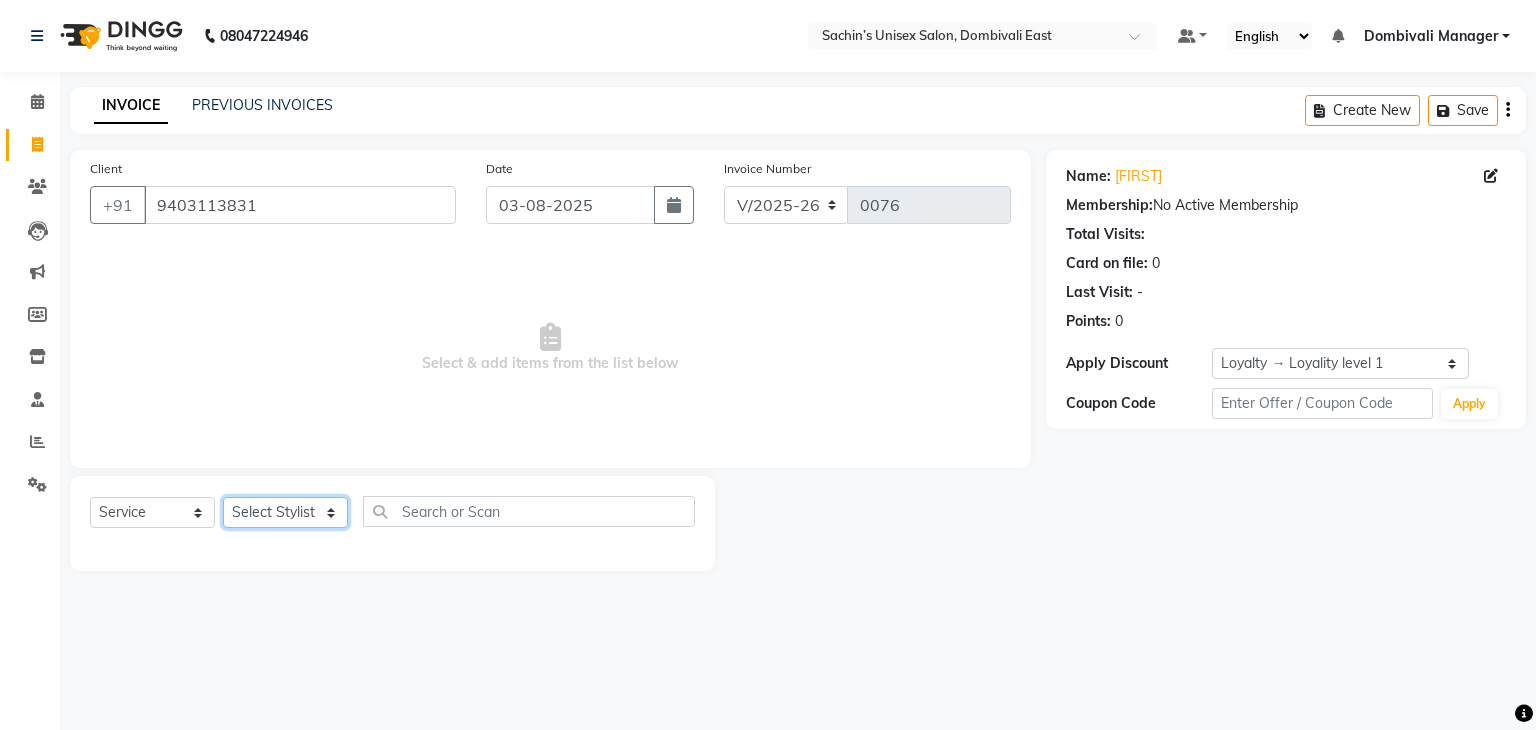 click on "Select Stylist [NAME] [CITY] Manager [NAME] [LAST] [NAME] [LAST]" 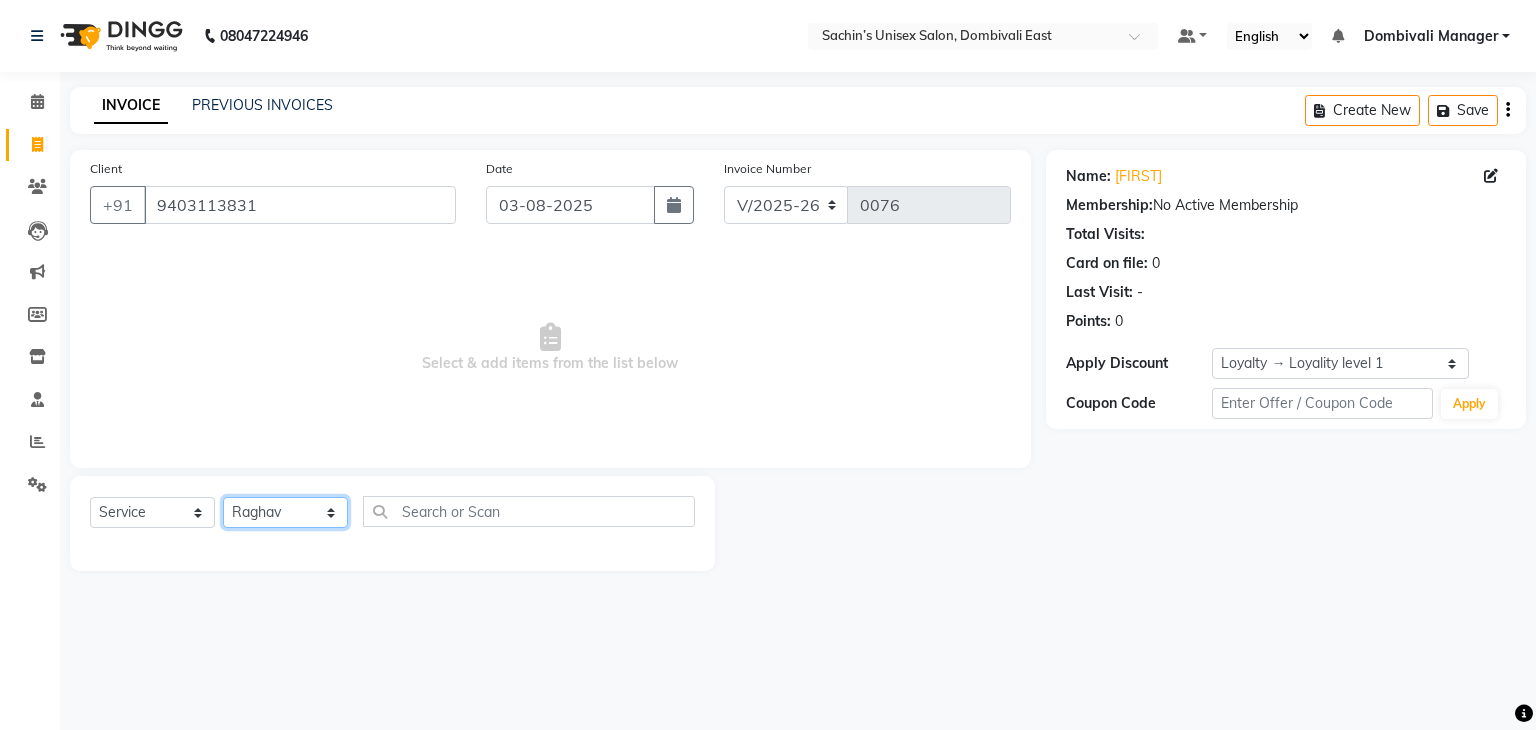 click on "Select Stylist [NAME] [CITY] Manager [NAME] [LAST] [NAME] [LAST]" 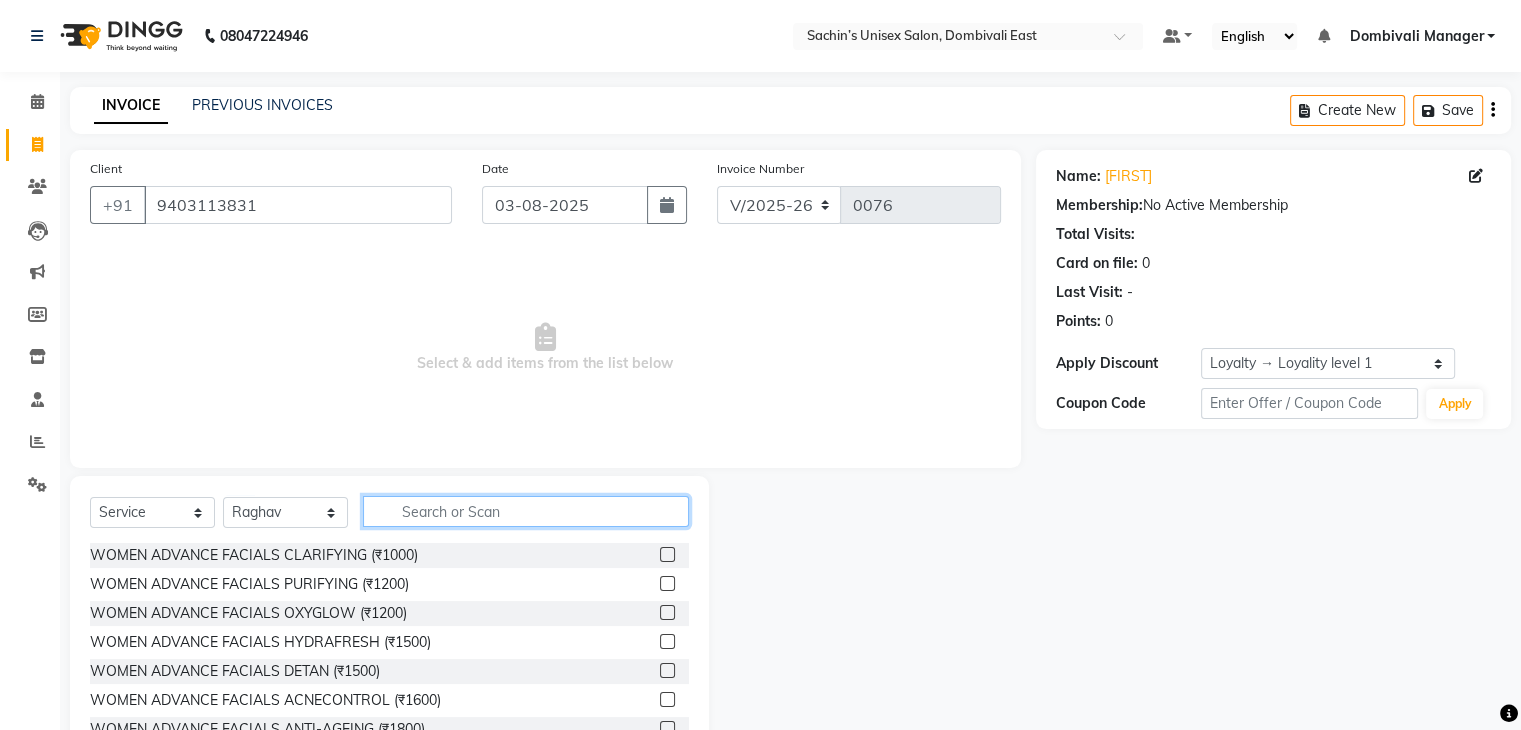 click 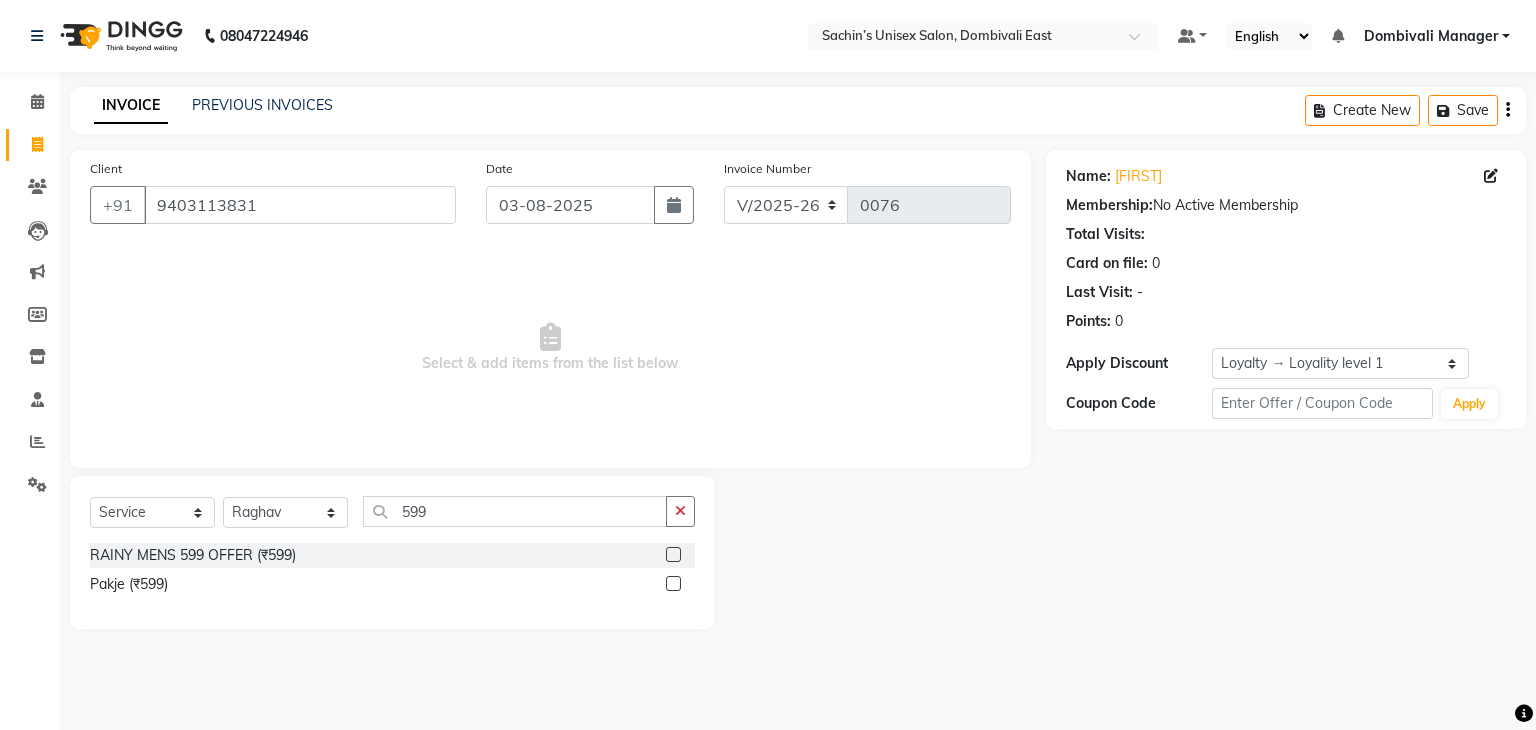 click 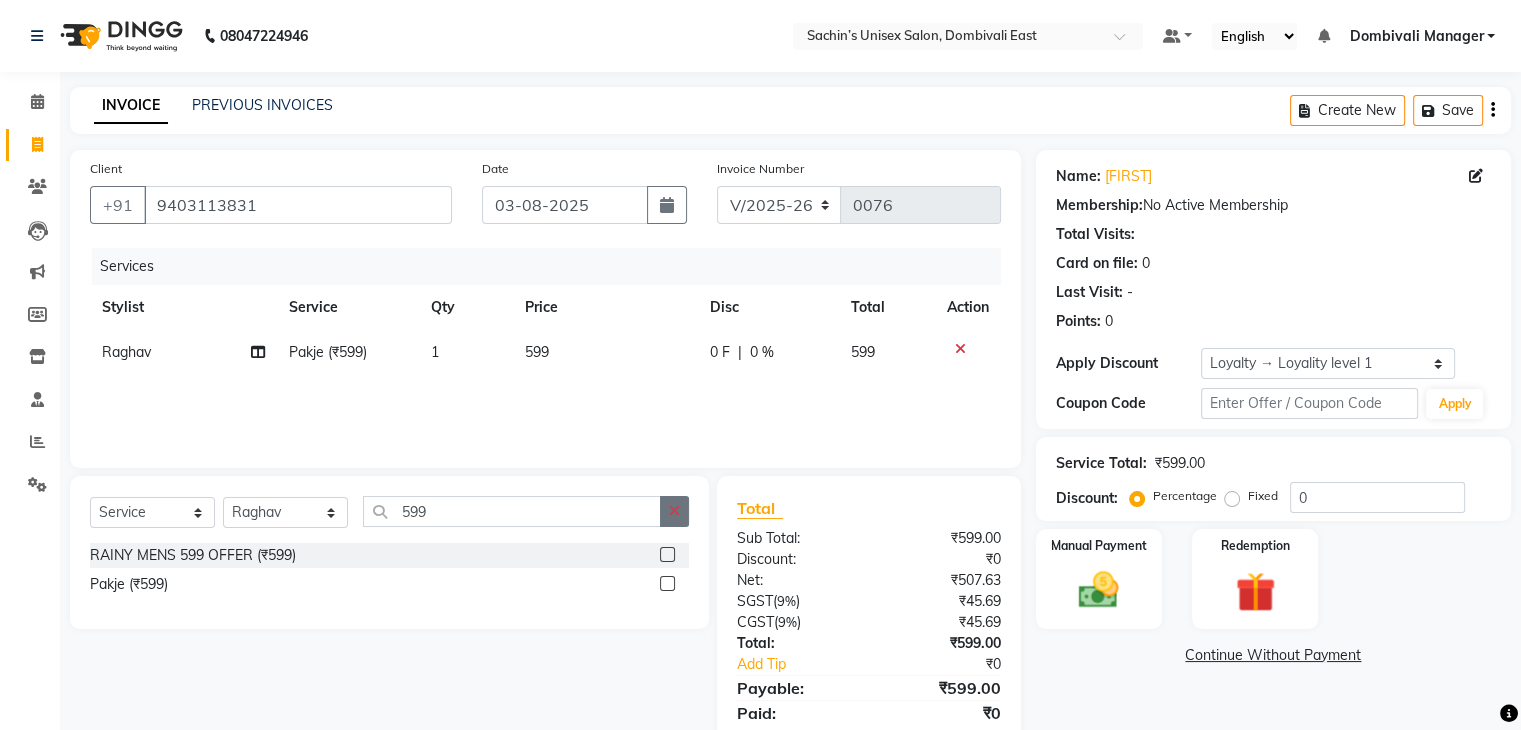 click 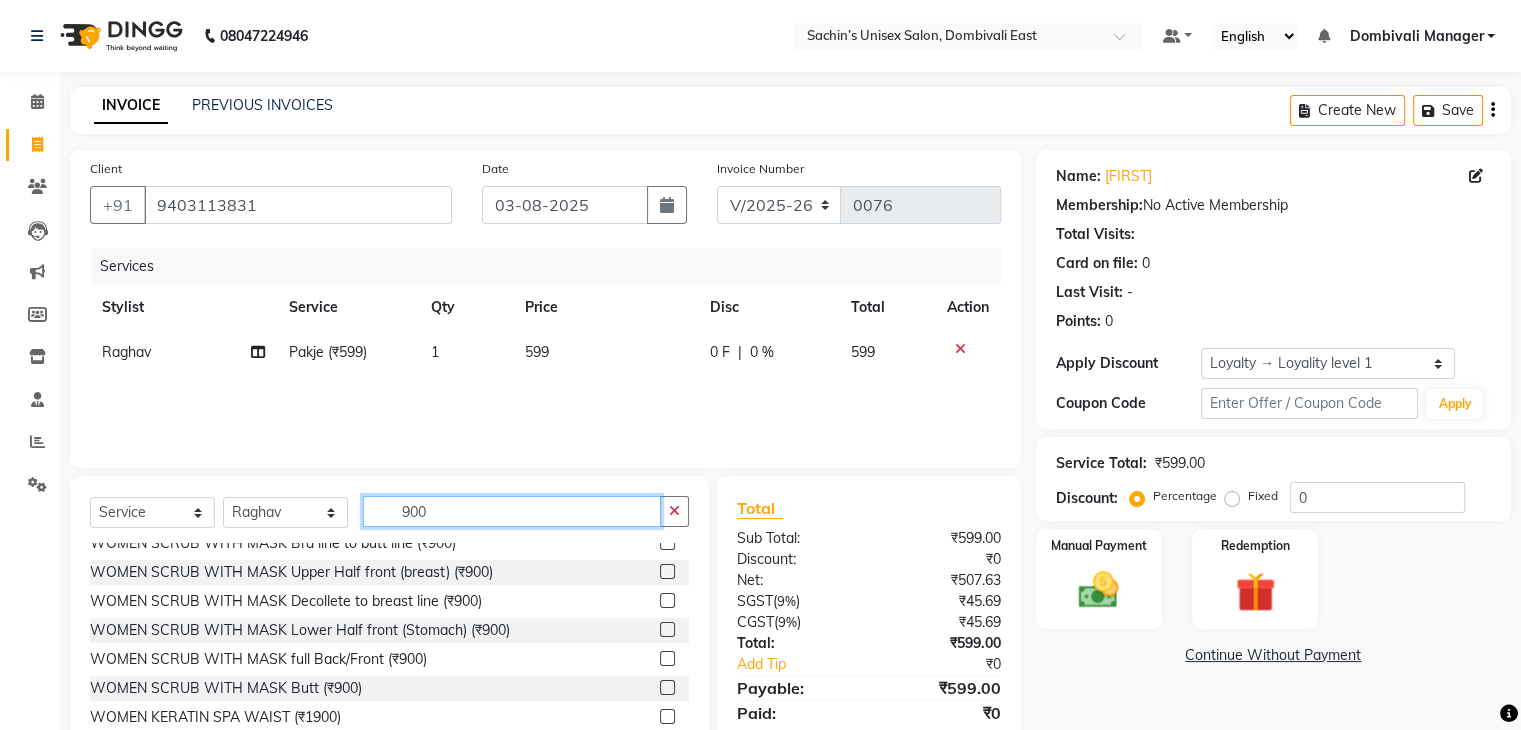 scroll, scrollTop: 321, scrollLeft: 0, axis: vertical 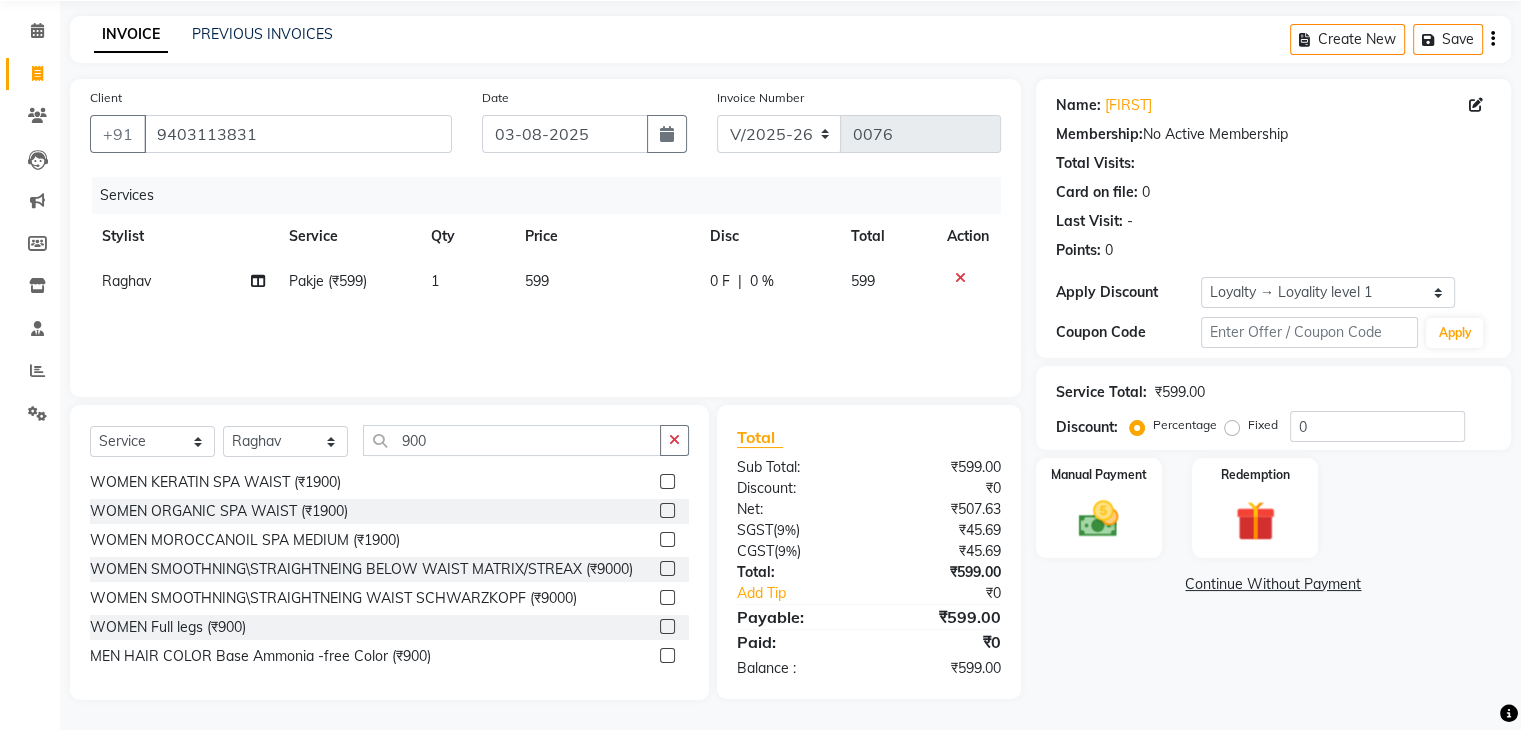click 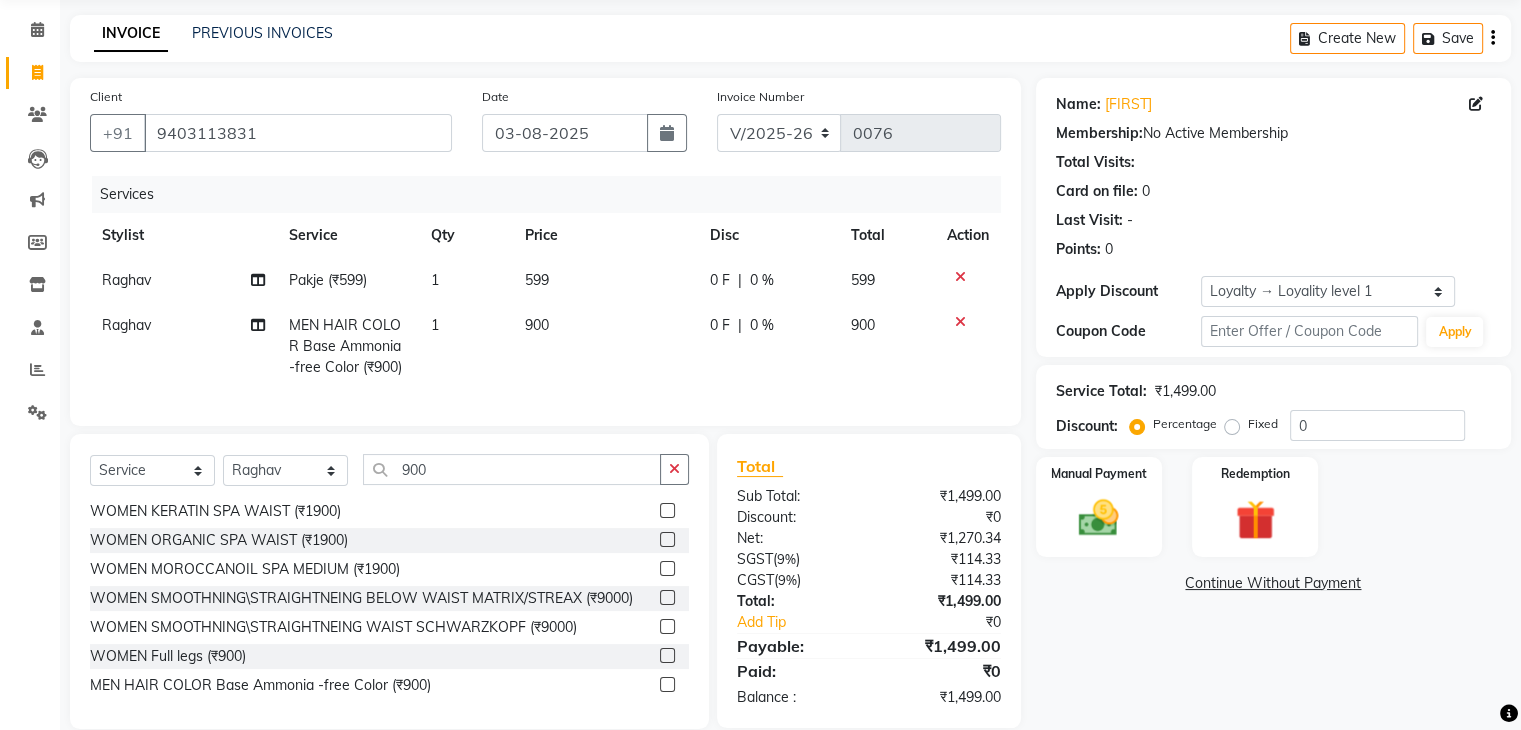 scroll, scrollTop: 117, scrollLeft: 0, axis: vertical 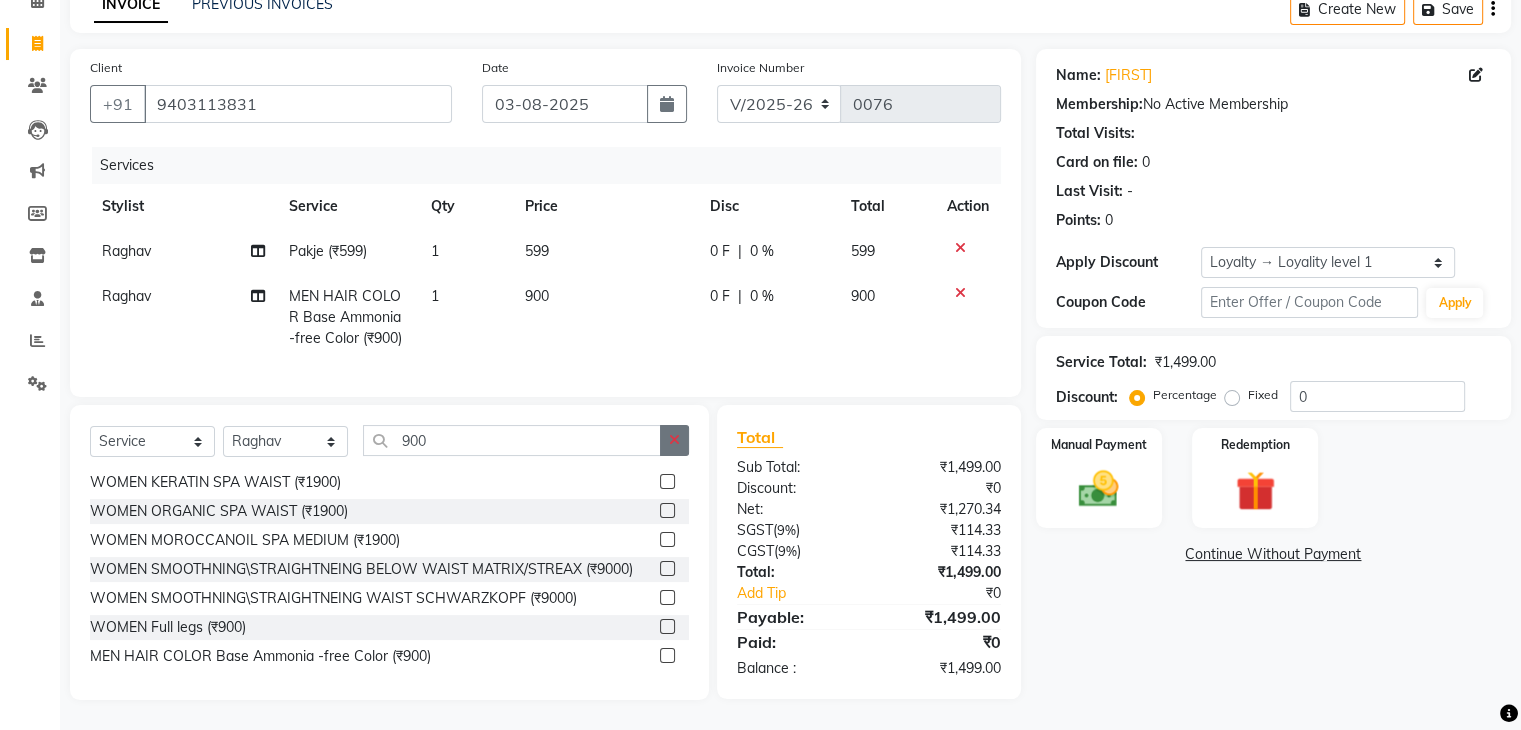 click 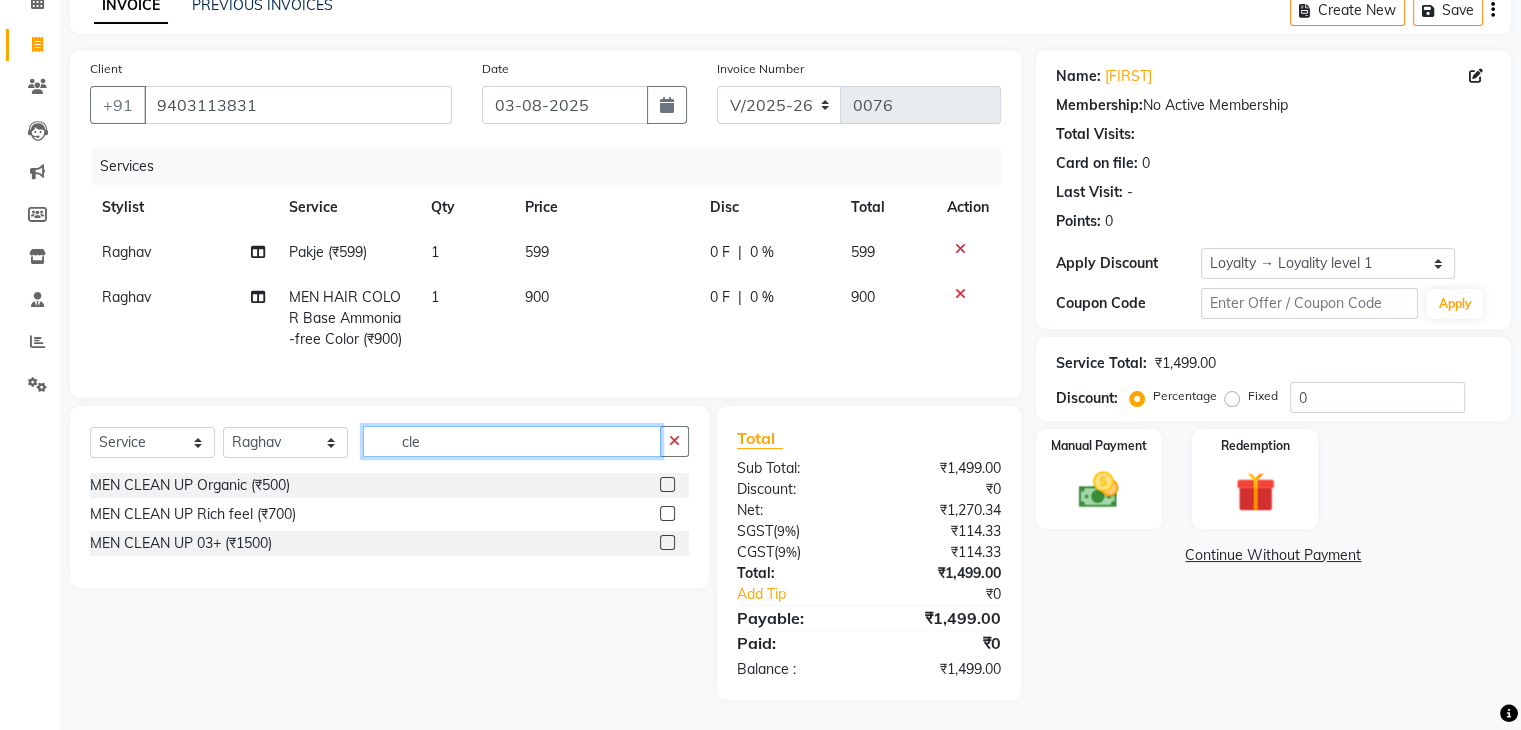 scroll, scrollTop: 0, scrollLeft: 0, axis: both 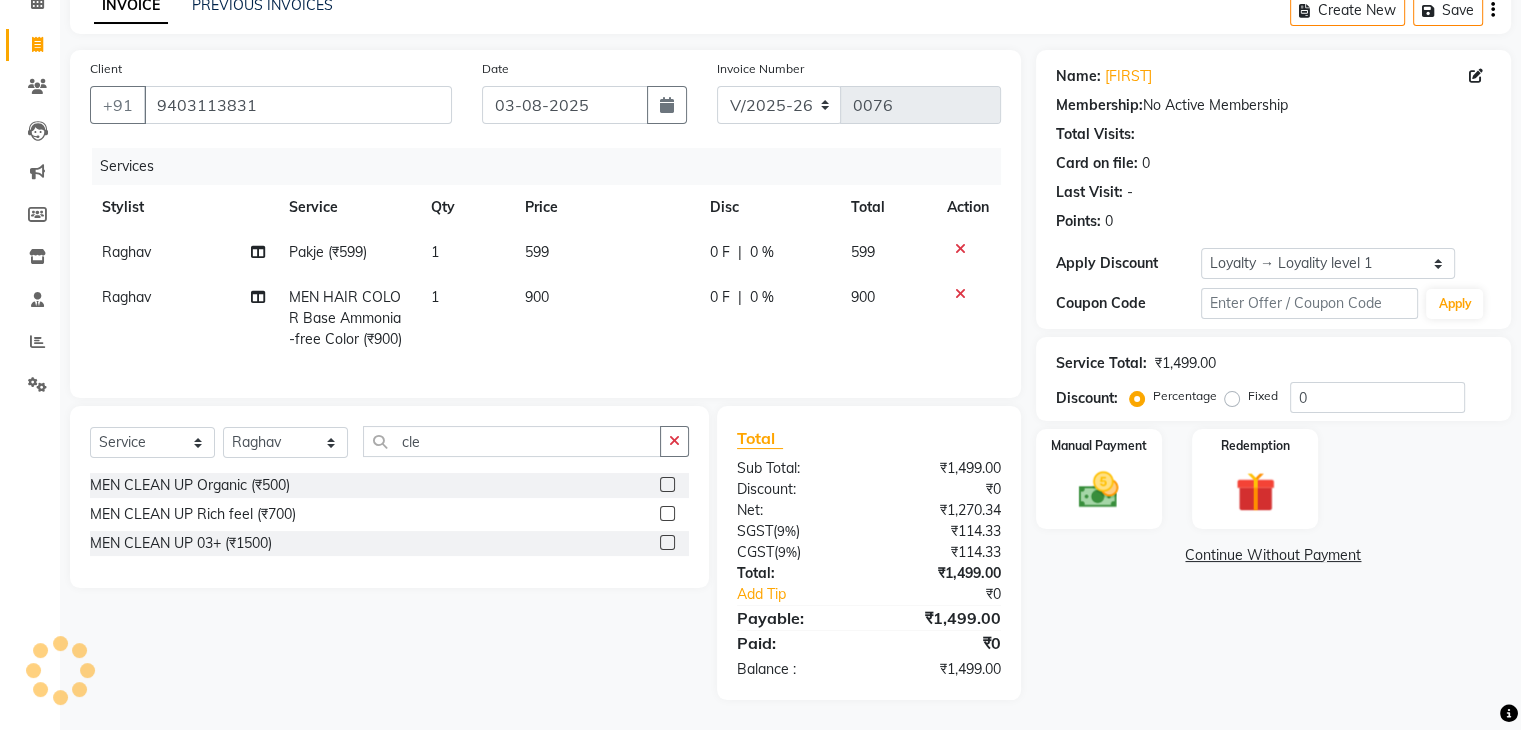 click 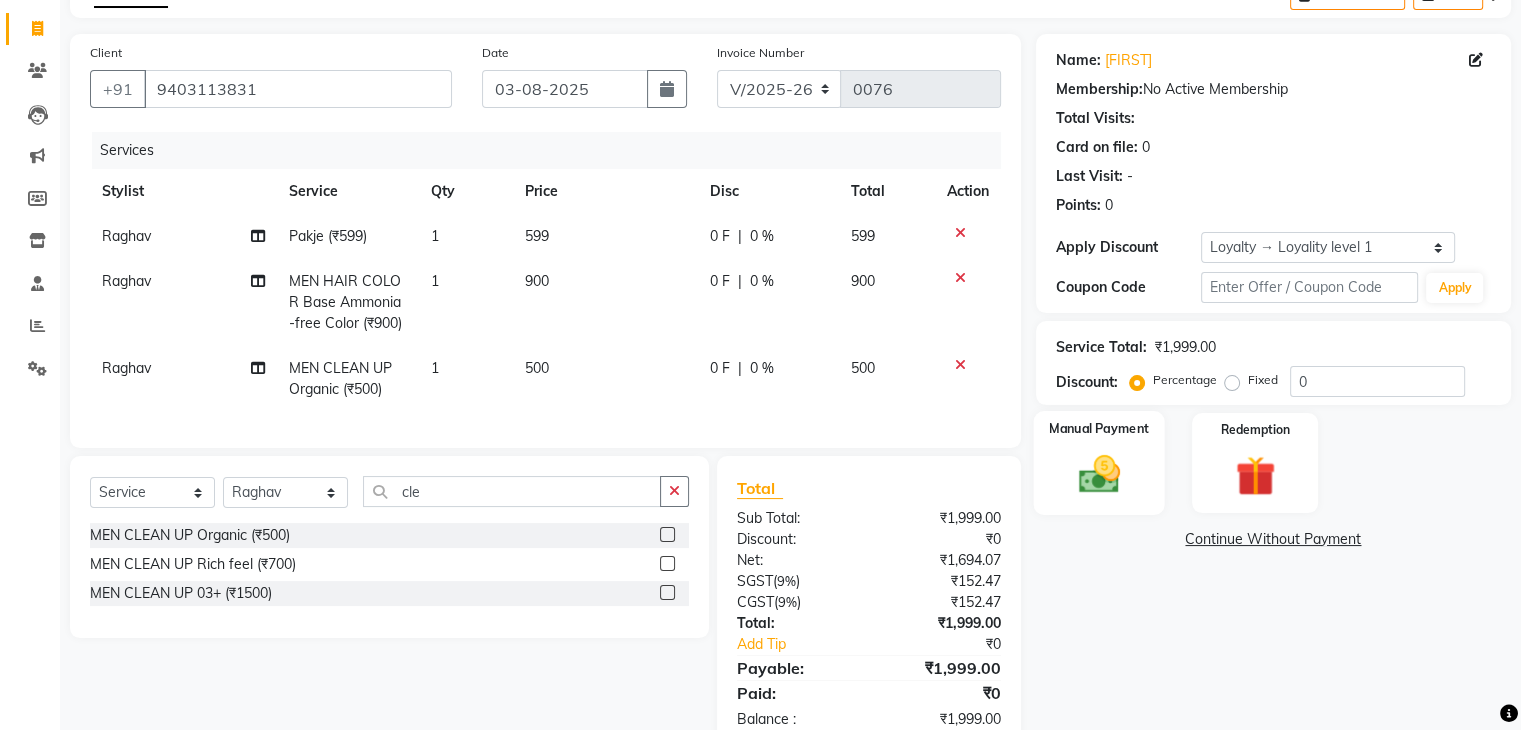 click 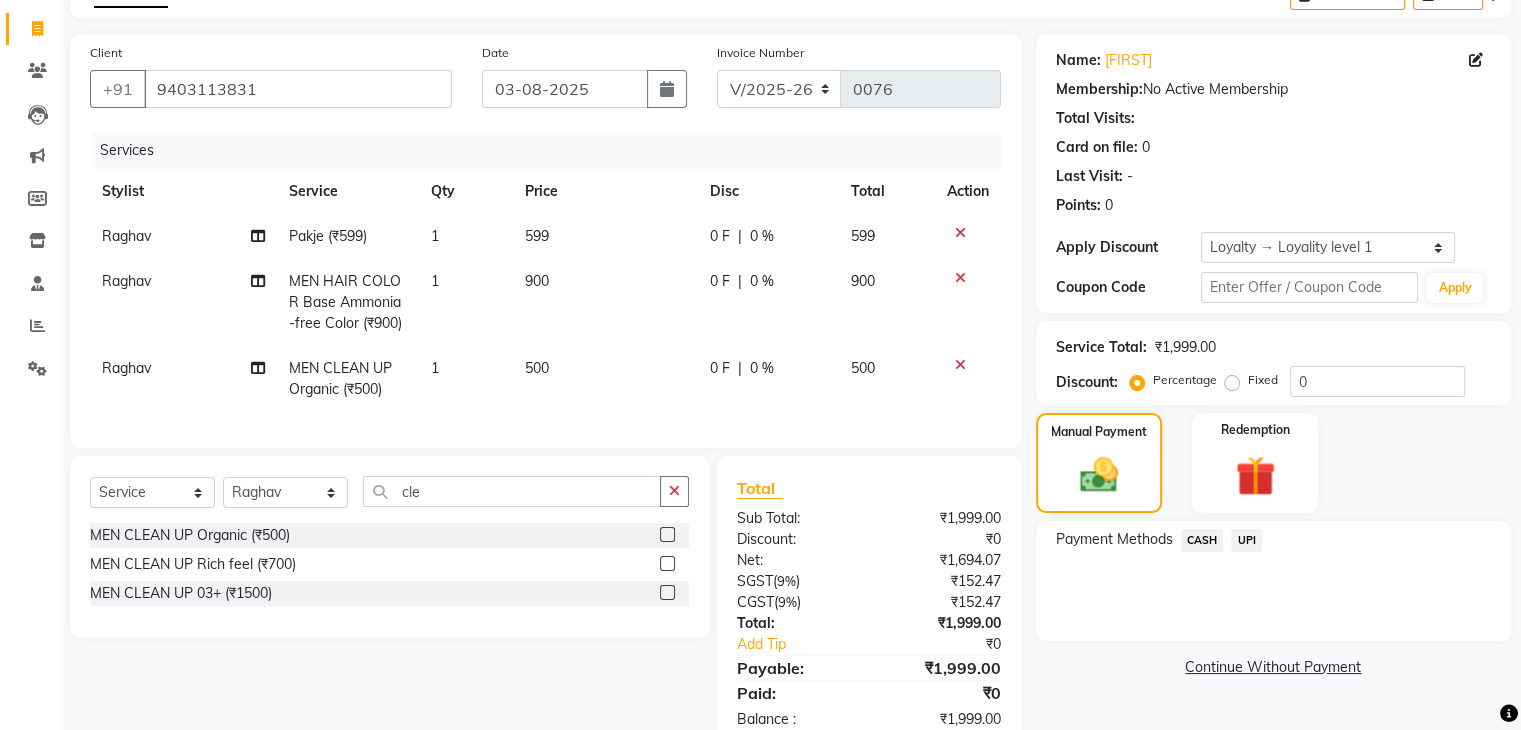 click on "CASH" 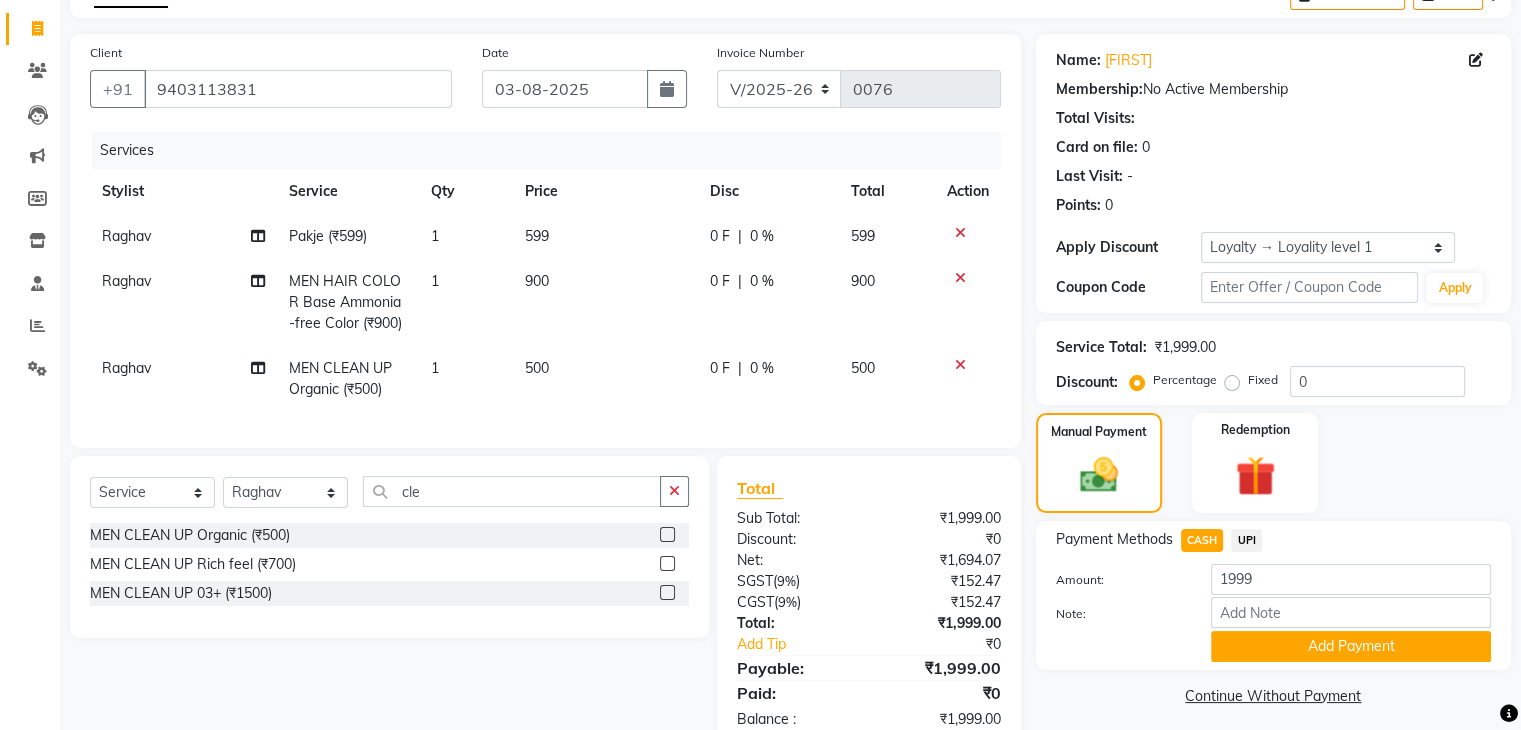 scroll, scrollTop: 182, scrollLeft: 0, axis: vertical 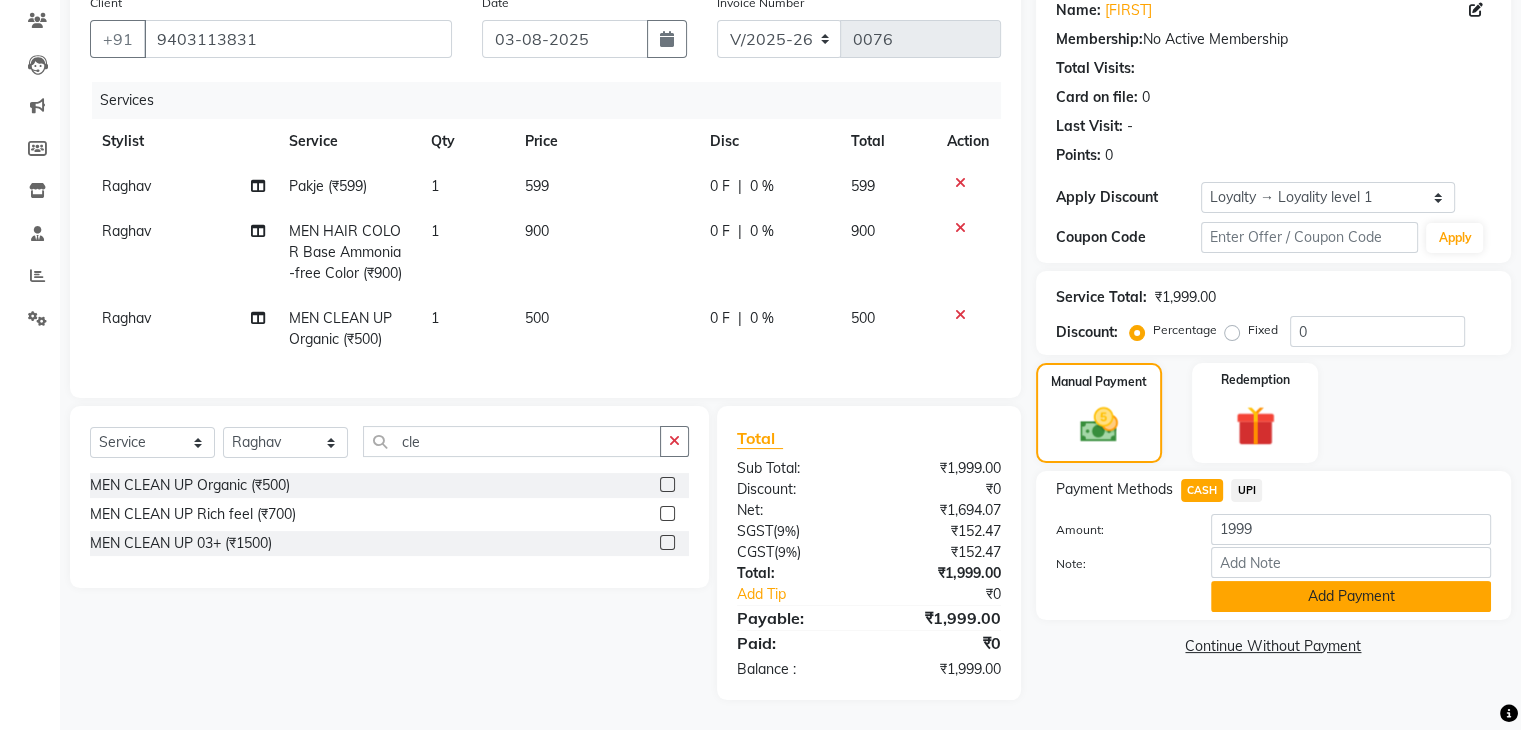 click on "Add Payment" 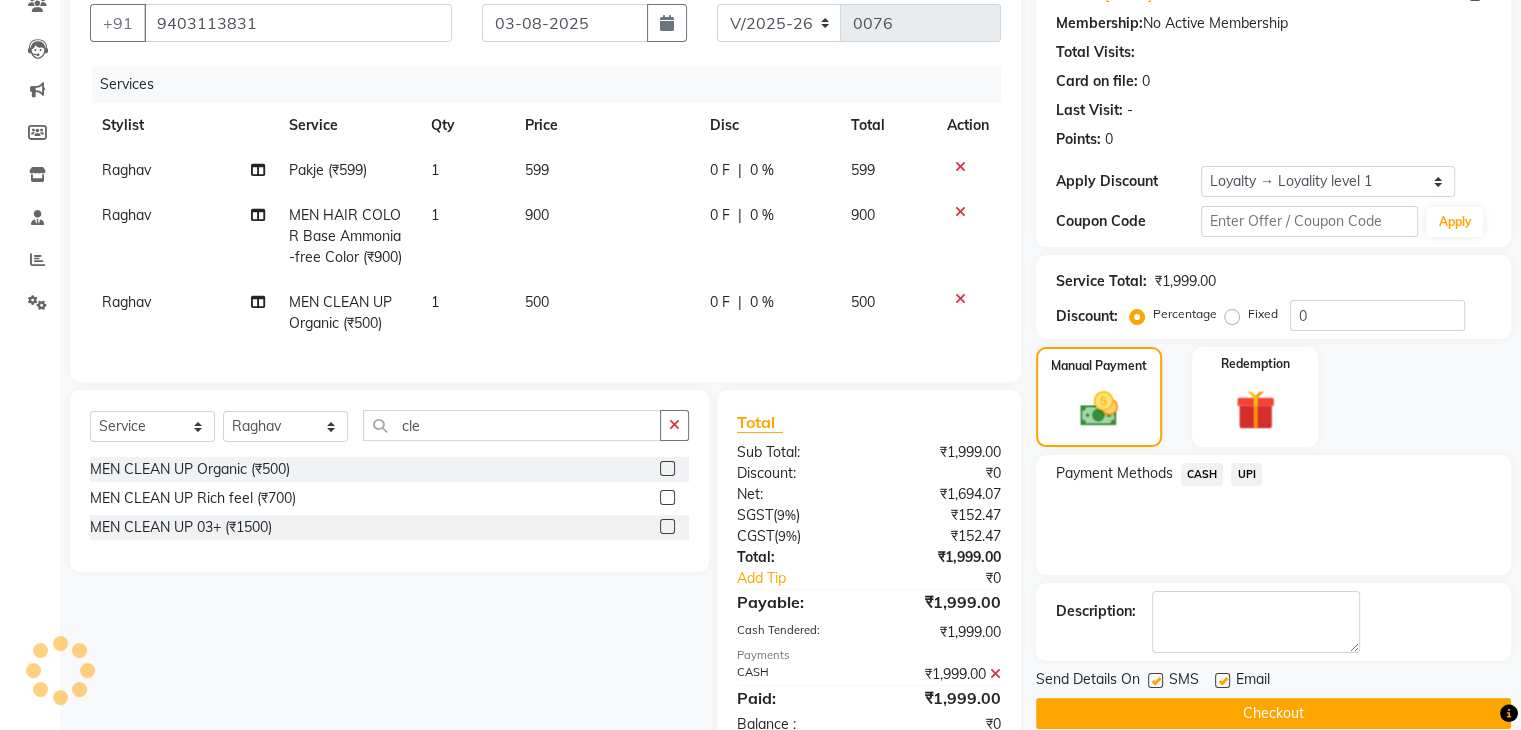 scroll, scrollTop: 353, scrollLeft: 0, axis: vertical 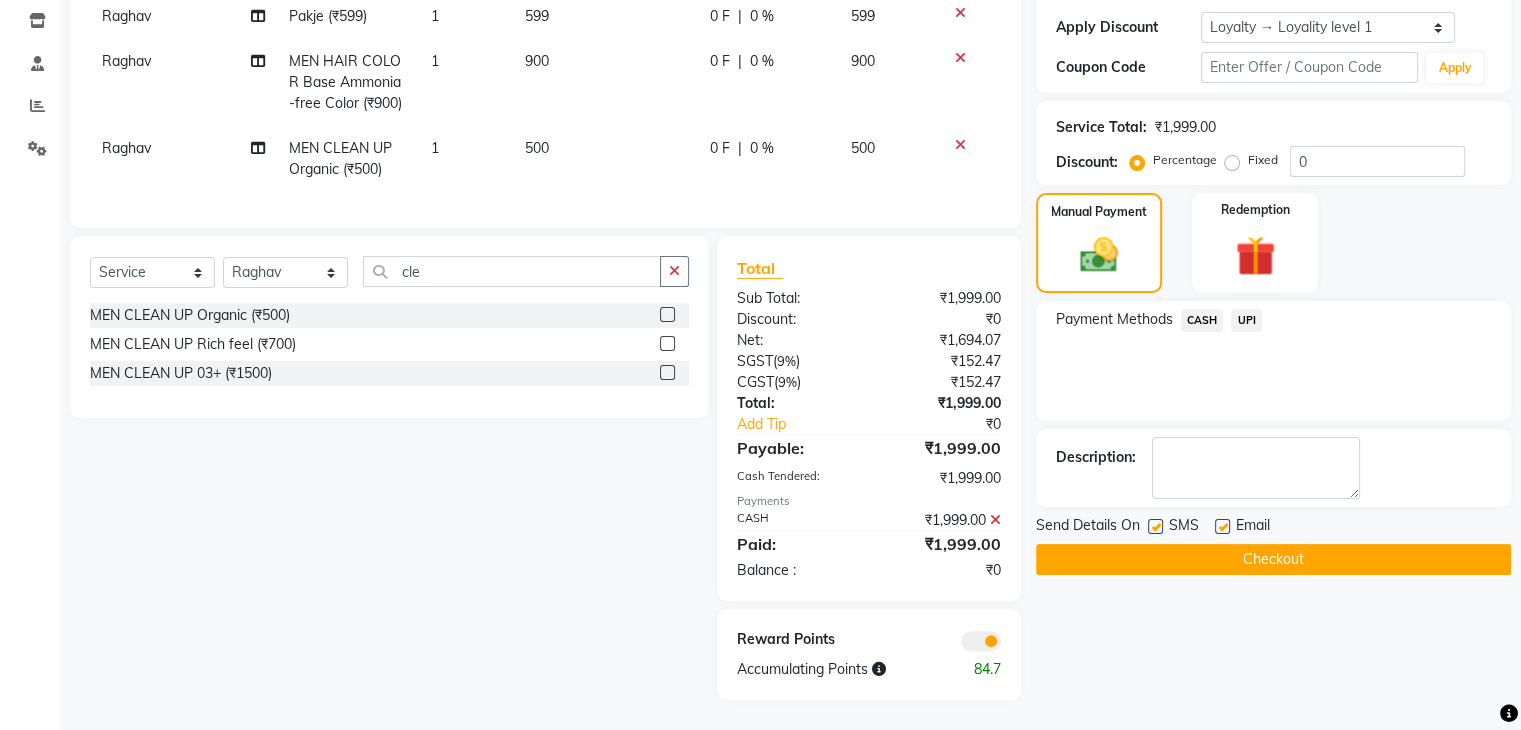click on "Checkout" 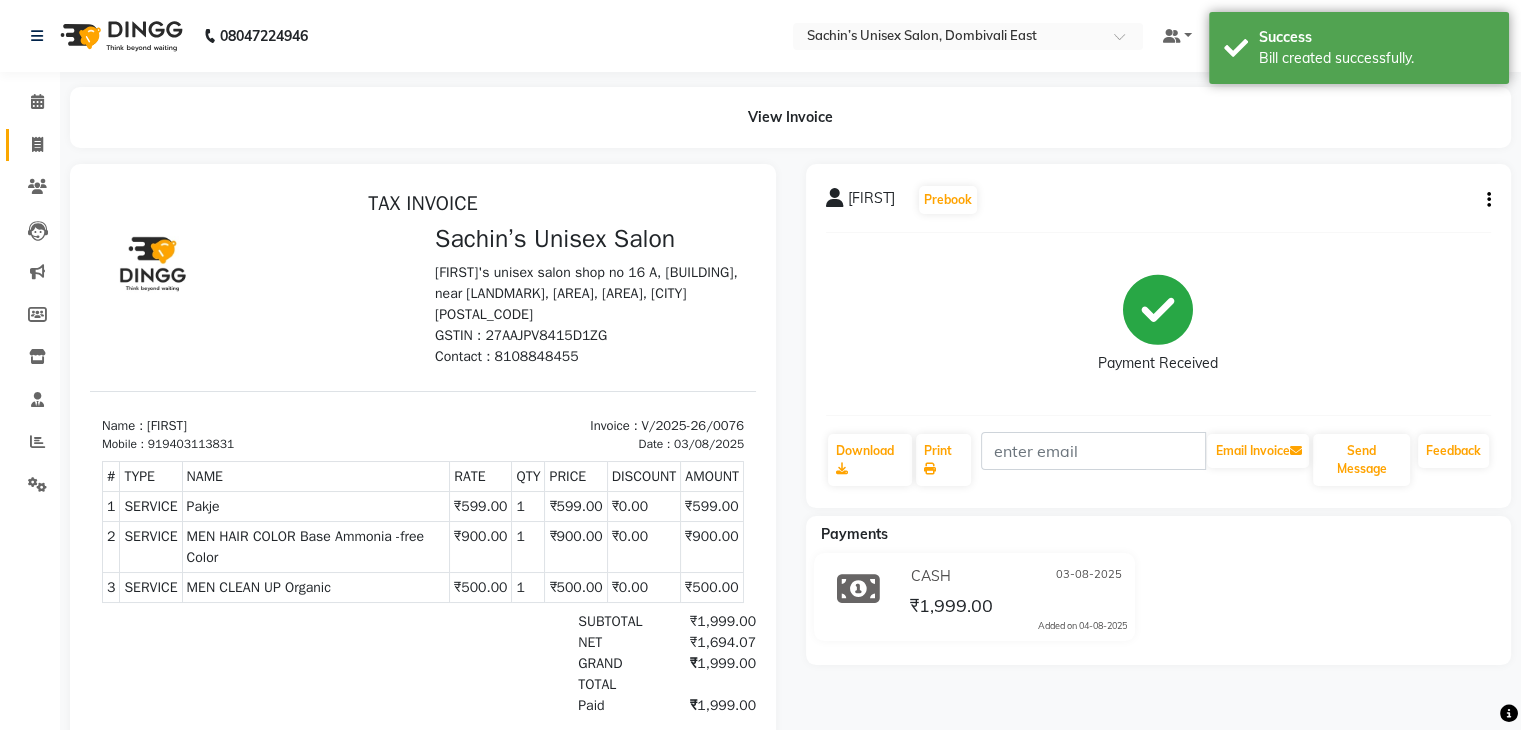 scroll, scrollTop: 0, scrollLeft: 0, axis: both 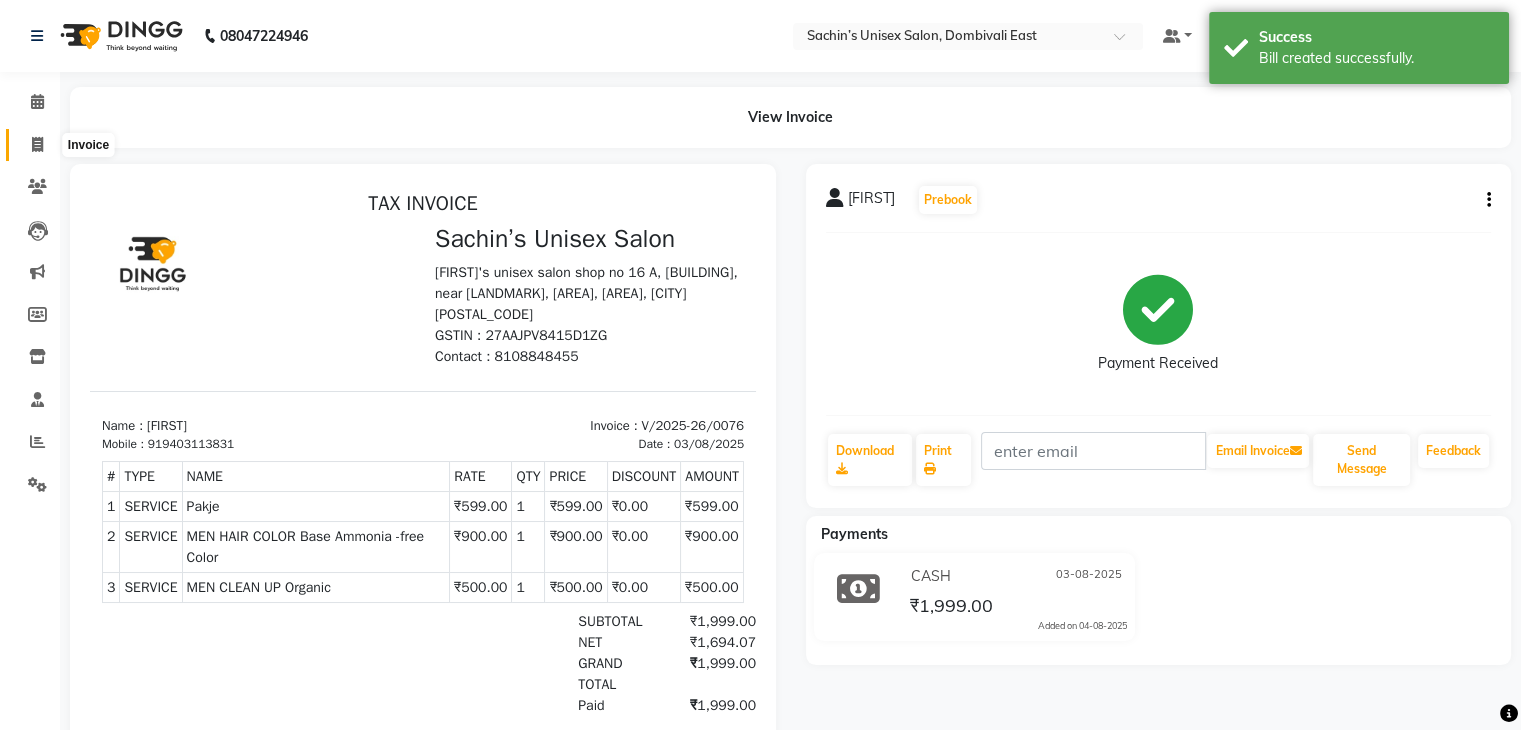 click 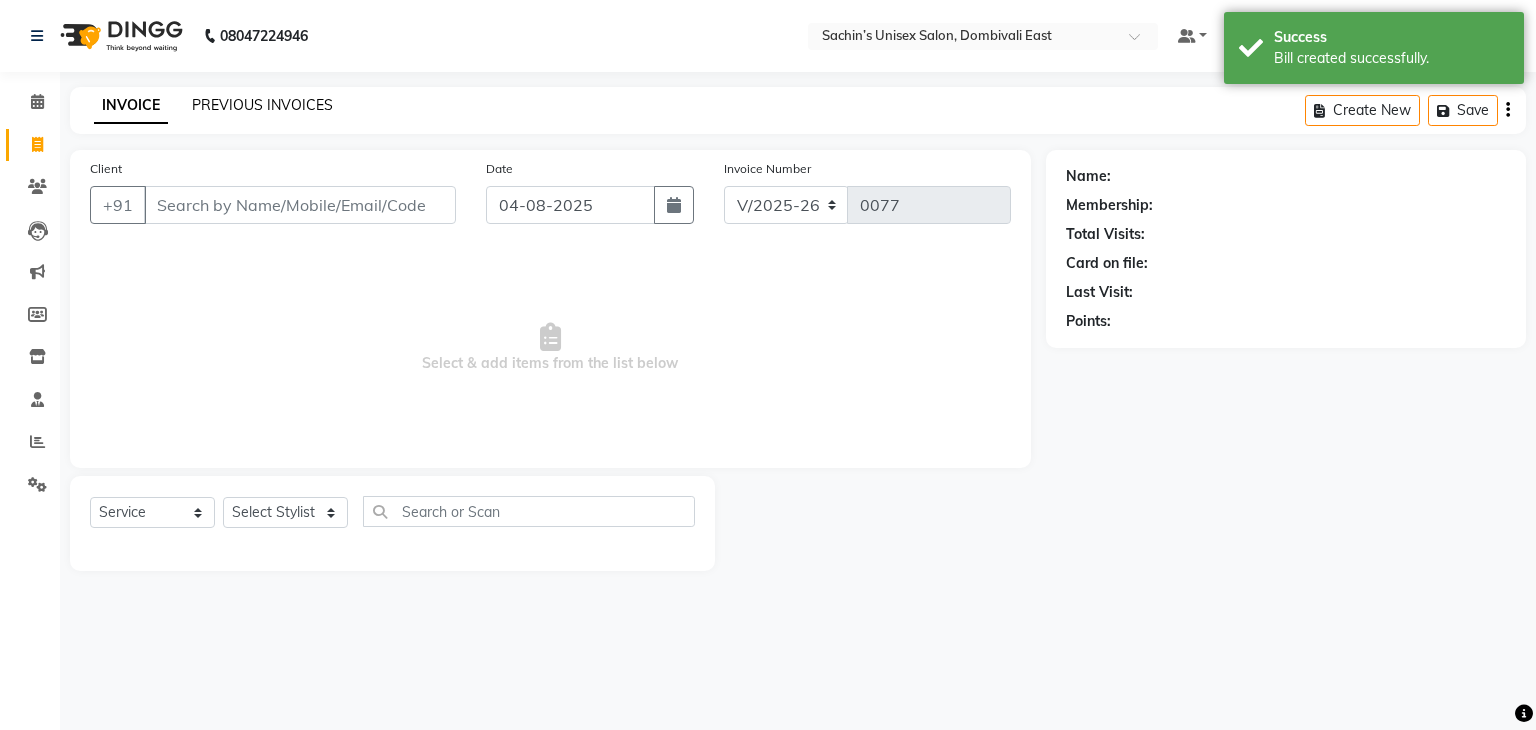 click on "PREVIOUS INVOICES" 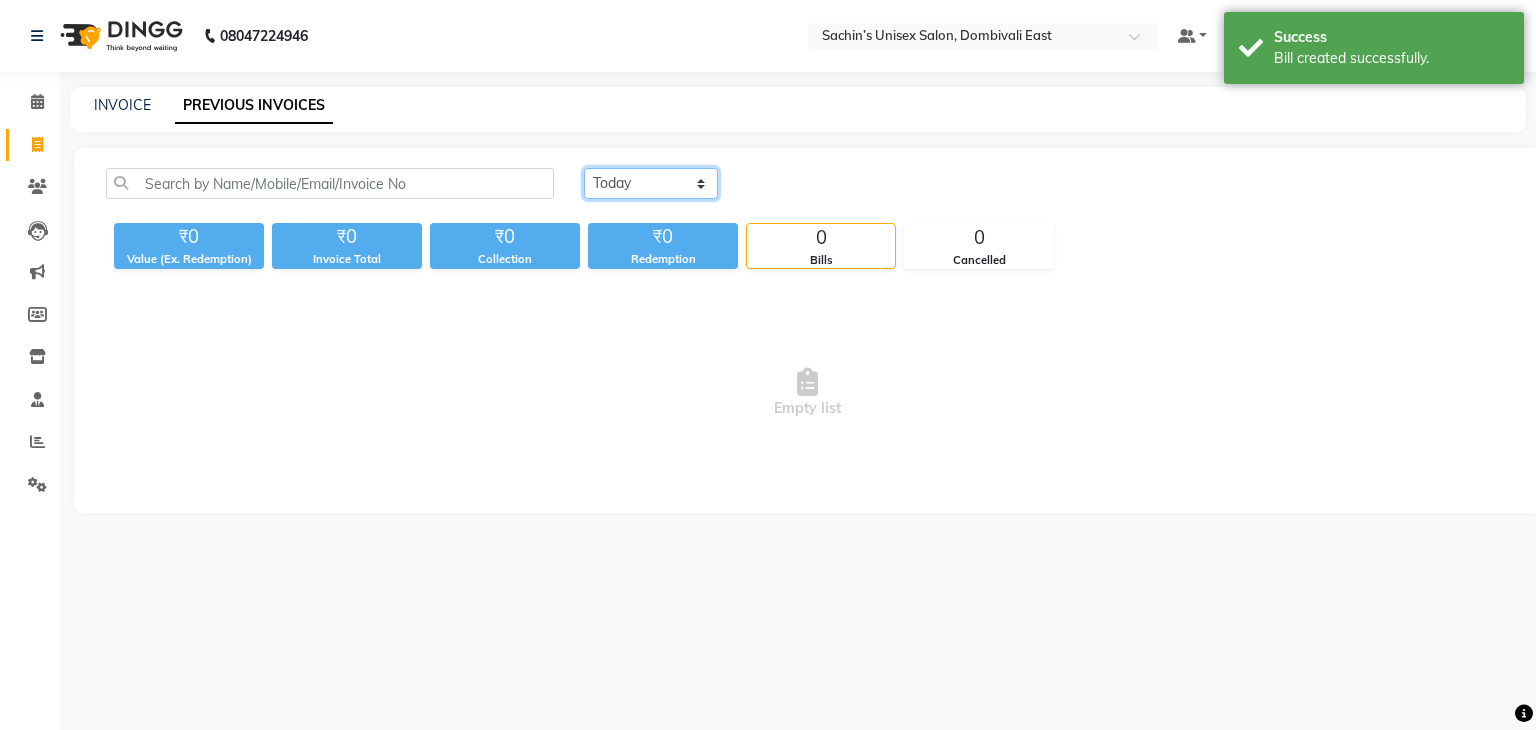click on "Today Yesterday Custom Range" 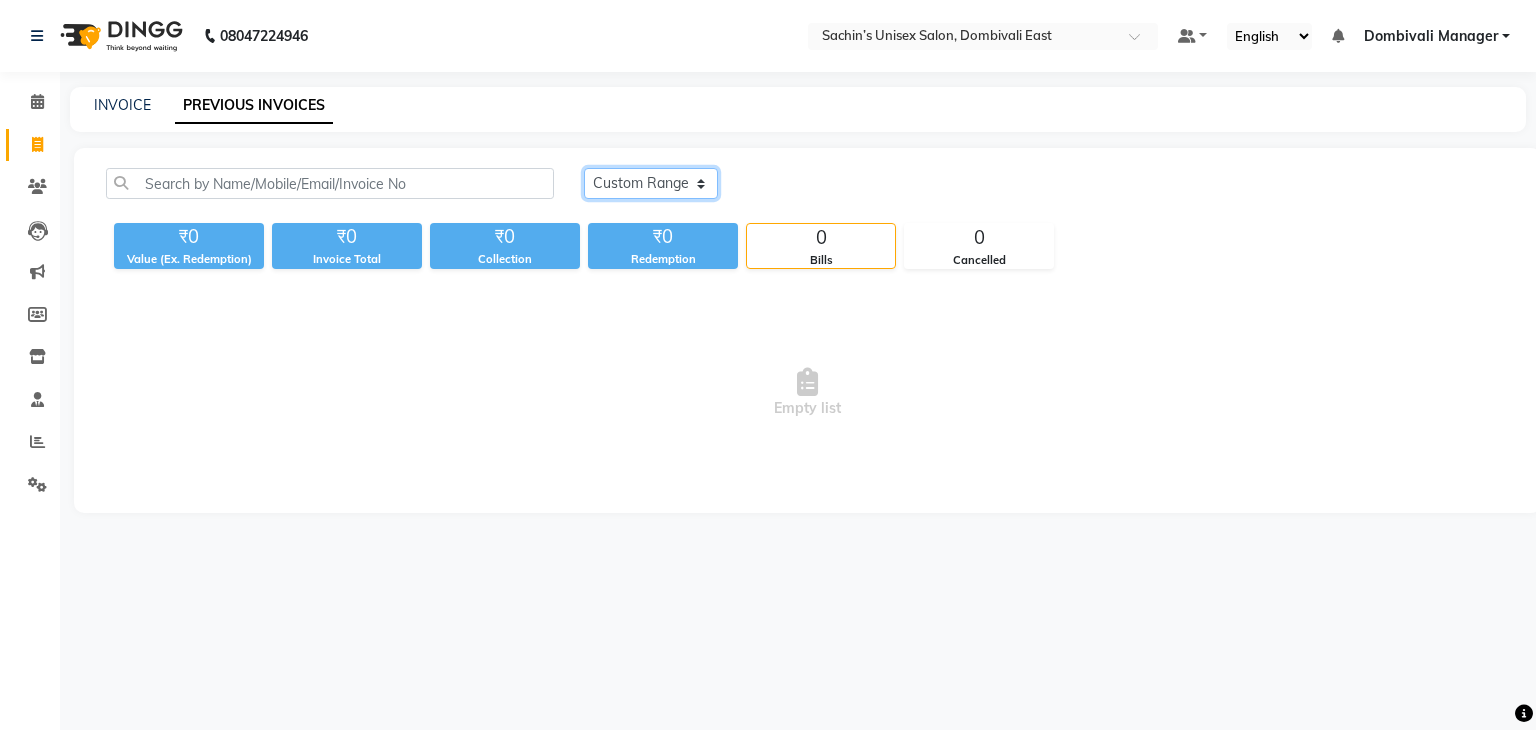 click on "Today Yesterday Custom Range" 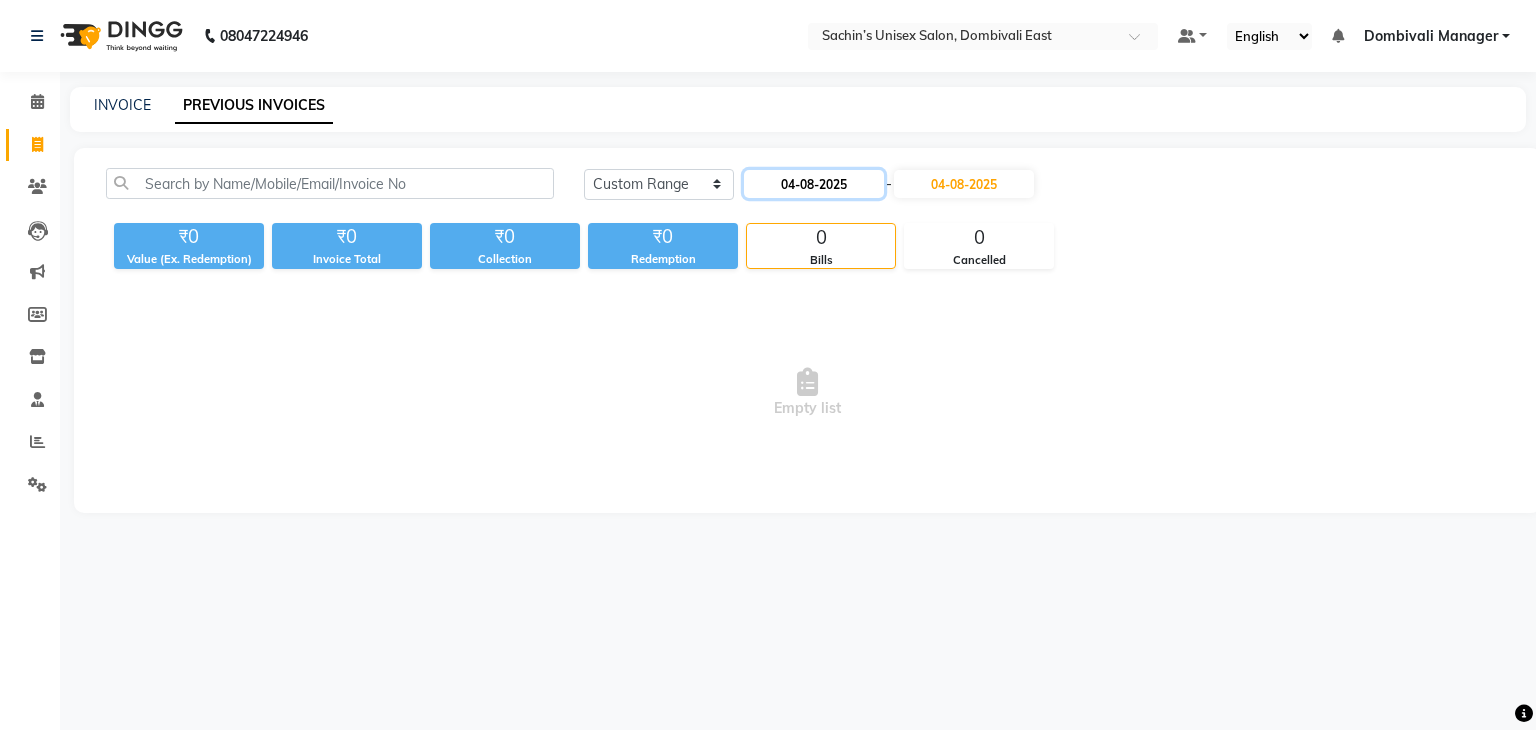 click on "04-08-2025" 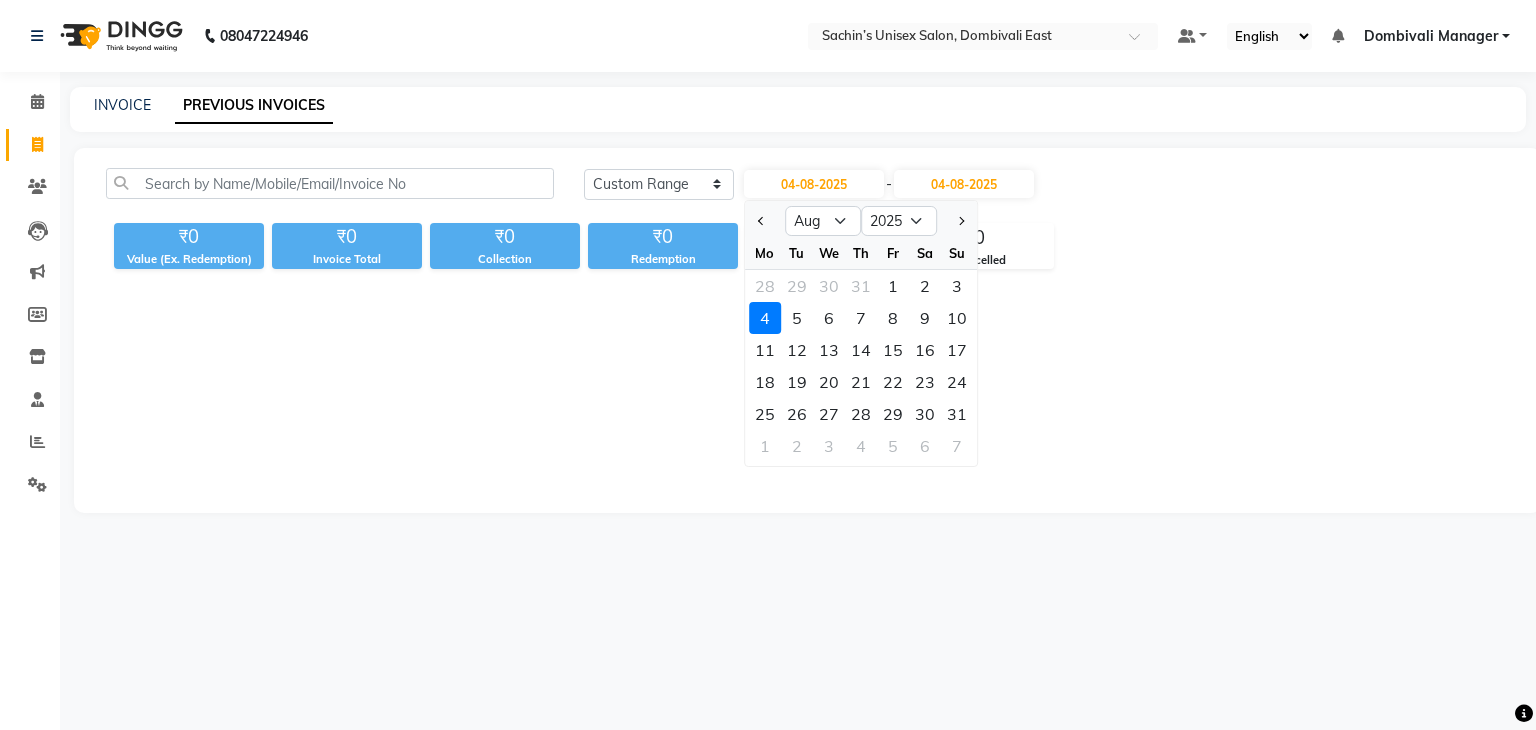 click on "3" 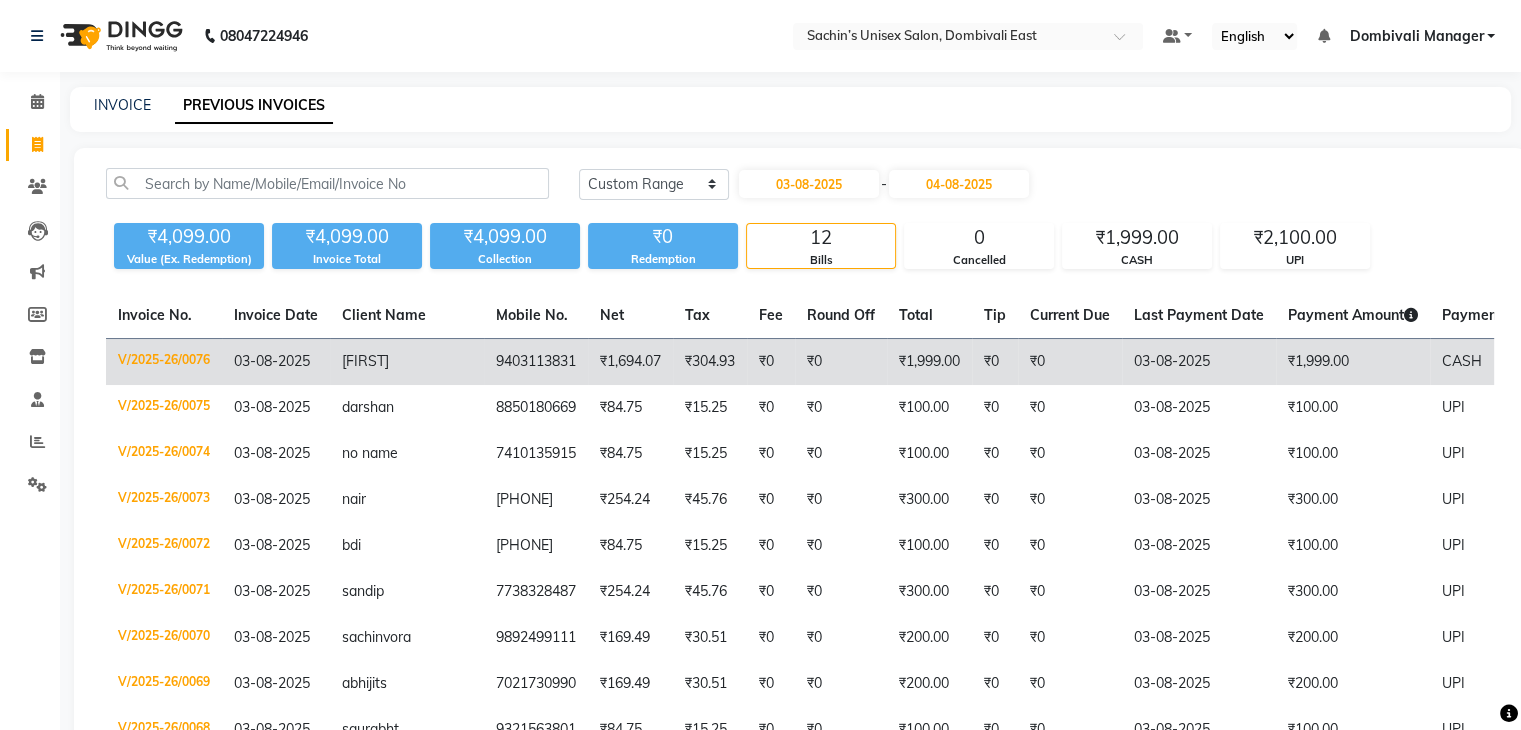click on "₹1,999.00" 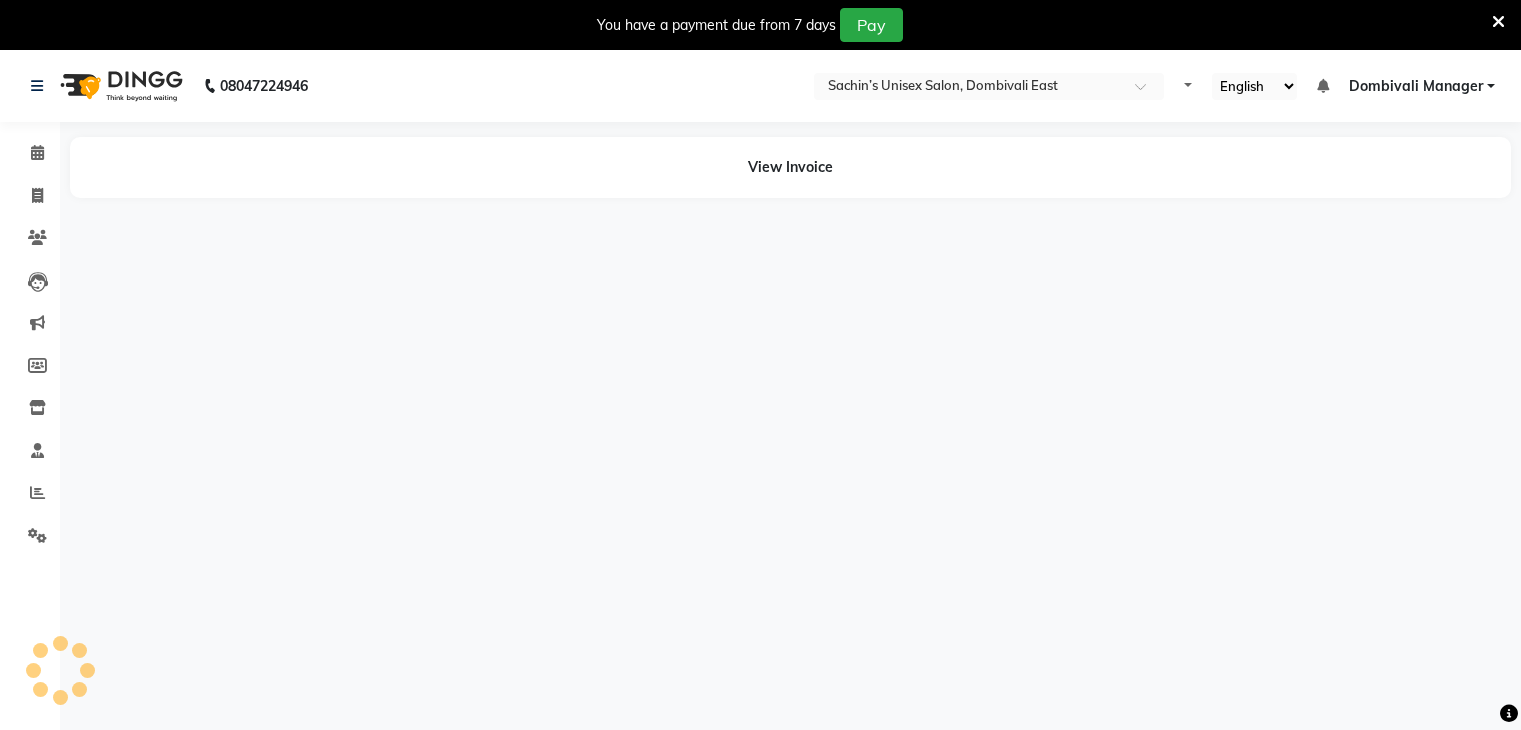 scroll, scrollTop: 0, scrollLeft: 0, axis: both 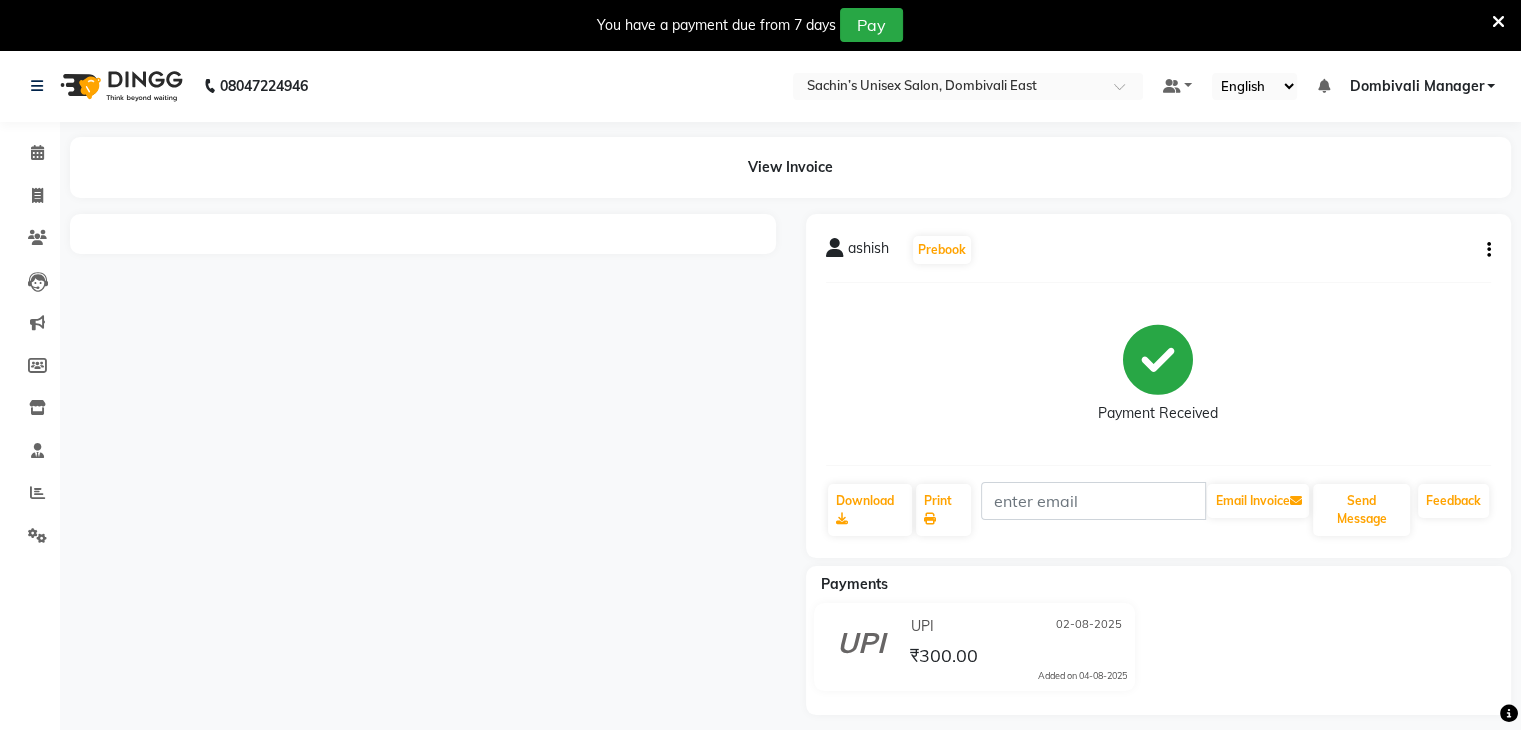 click at bounding box center (1498, 22) 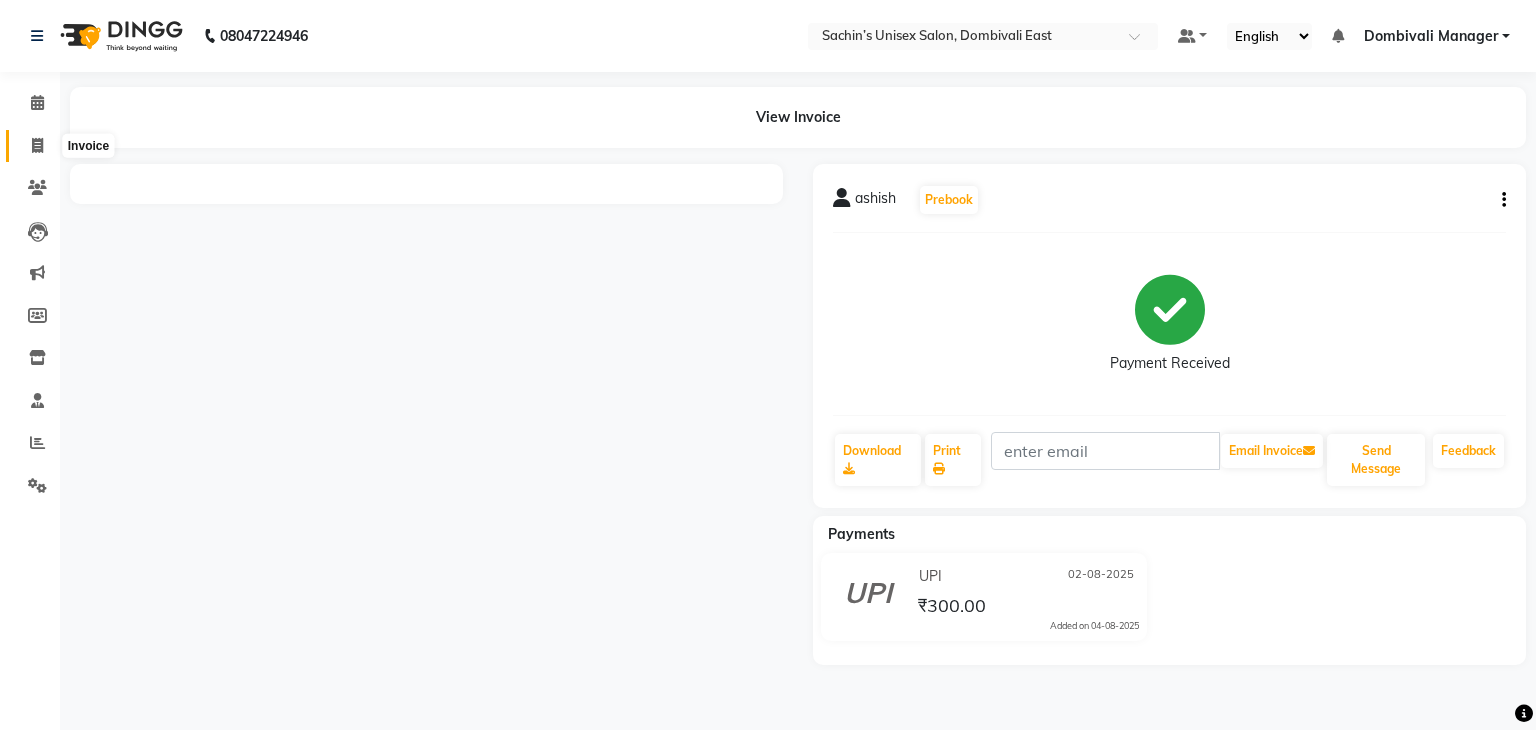 click 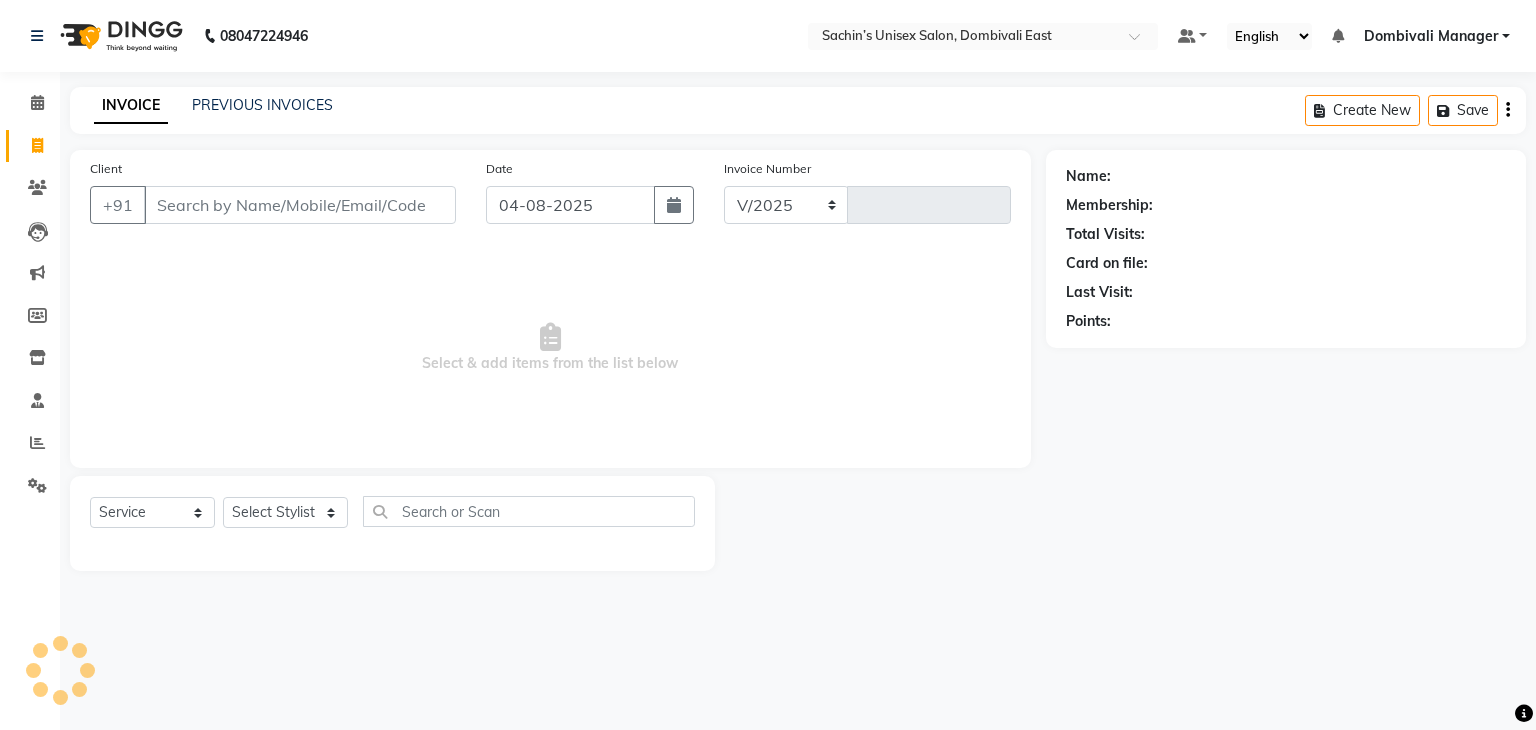 select on "8637" 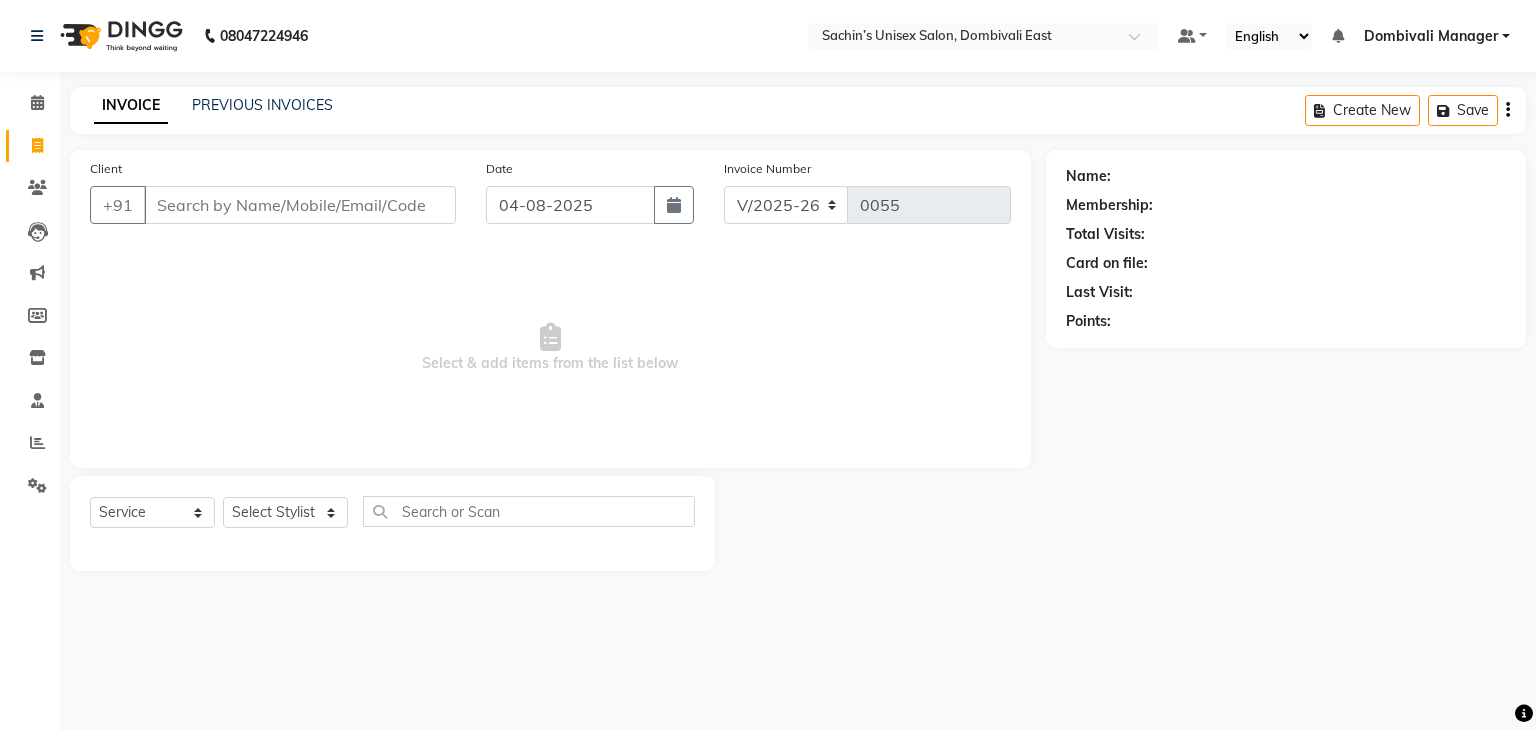 click on "Dombivali Manager" at bounding box center [1431, 36] 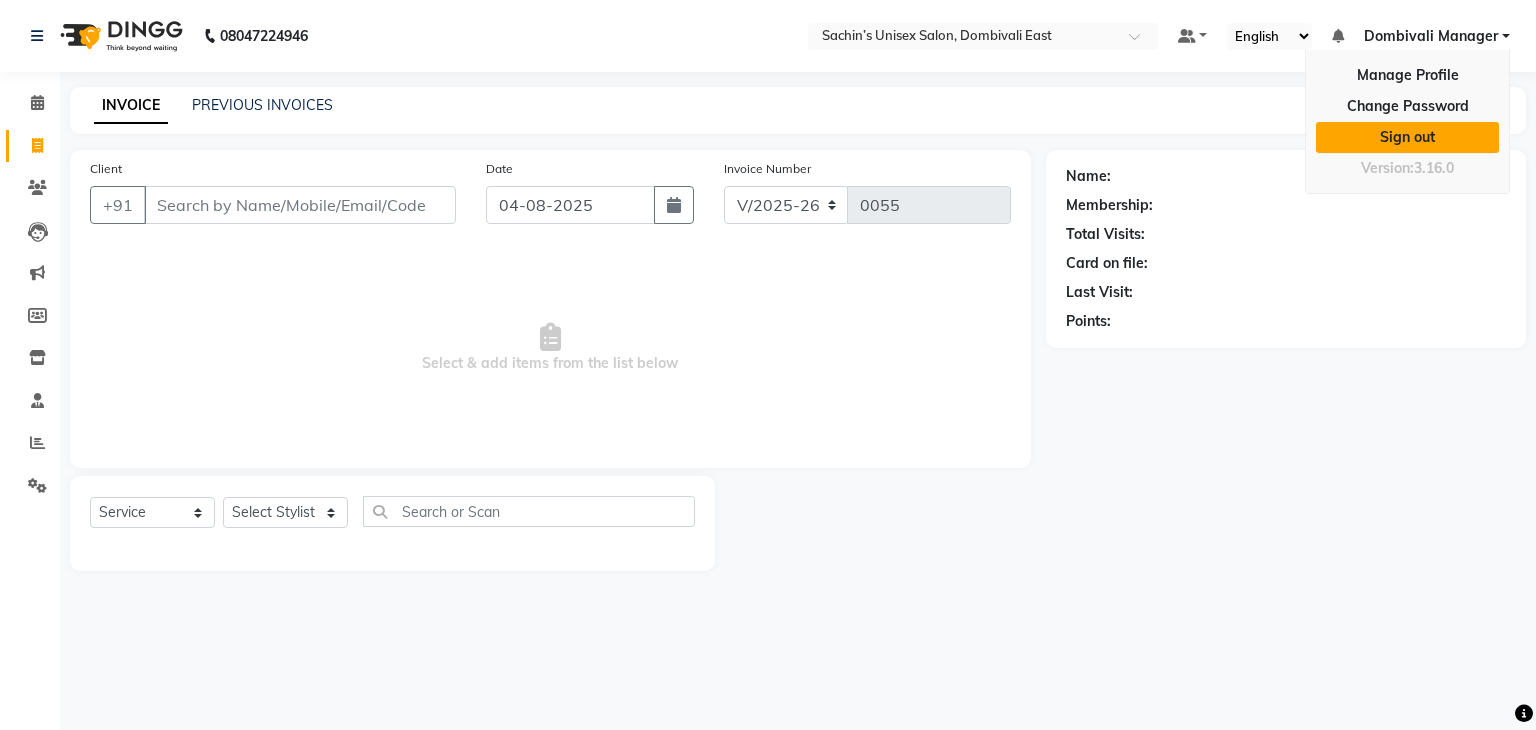 click on "Sign out" at bounding box center (1407, 137) 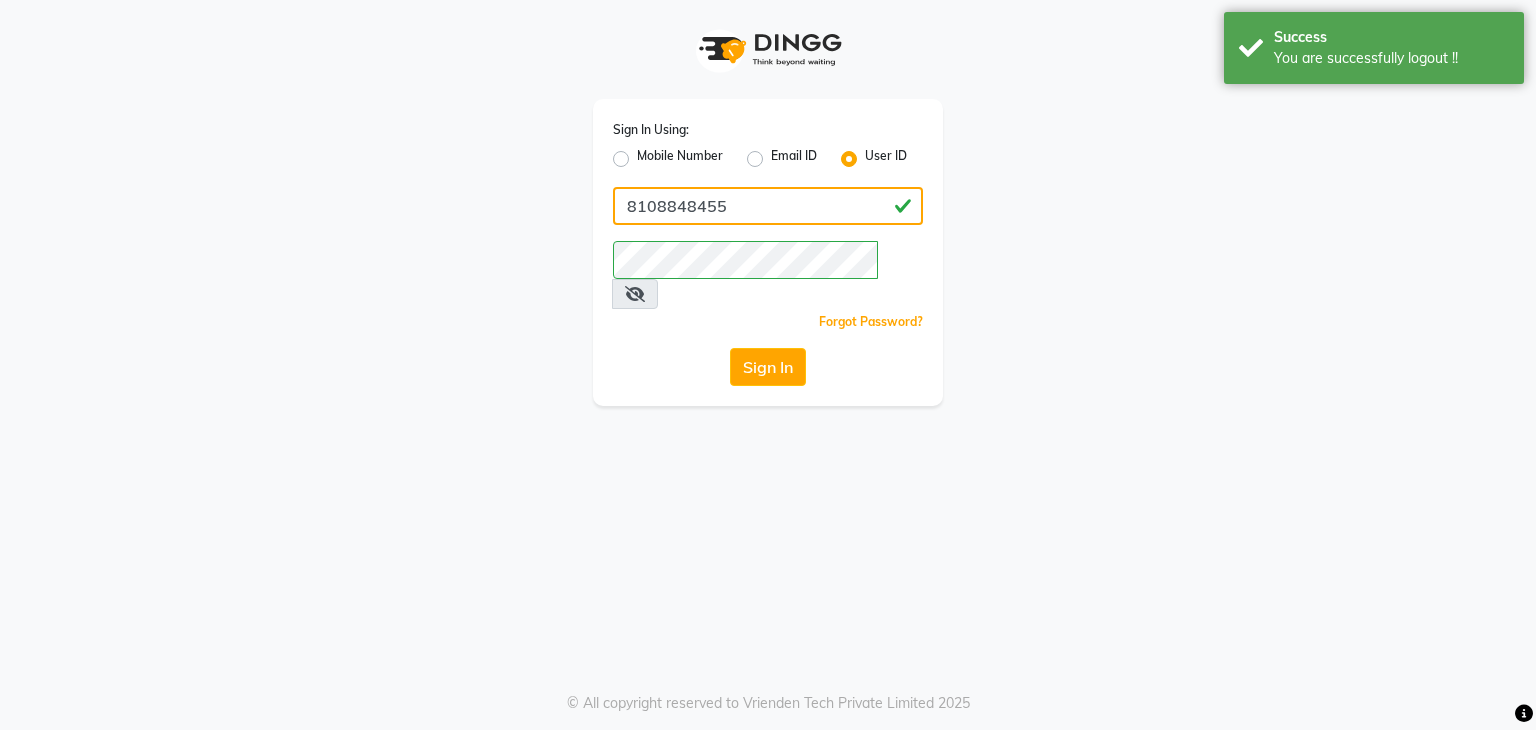 click on "8108848455" 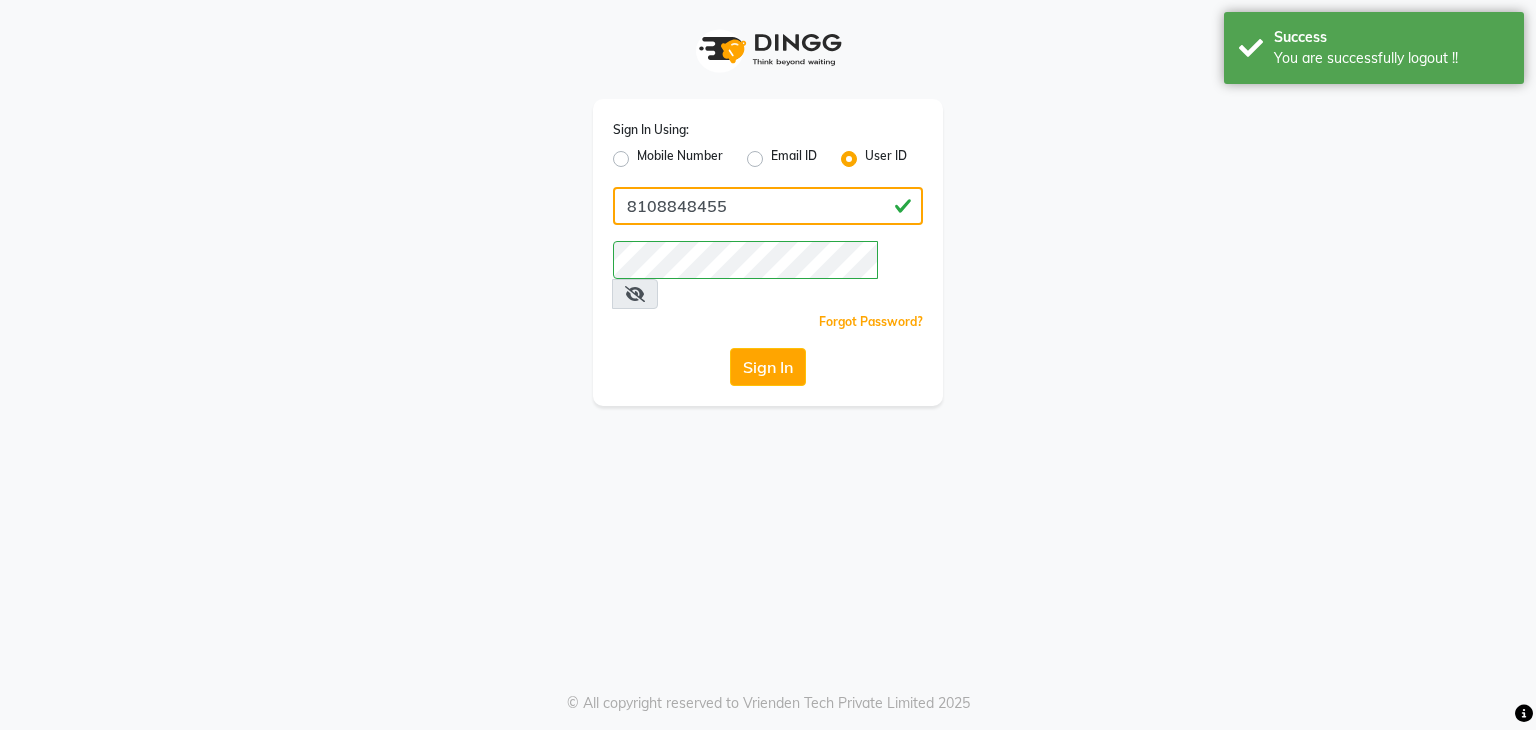 type on "sachins" 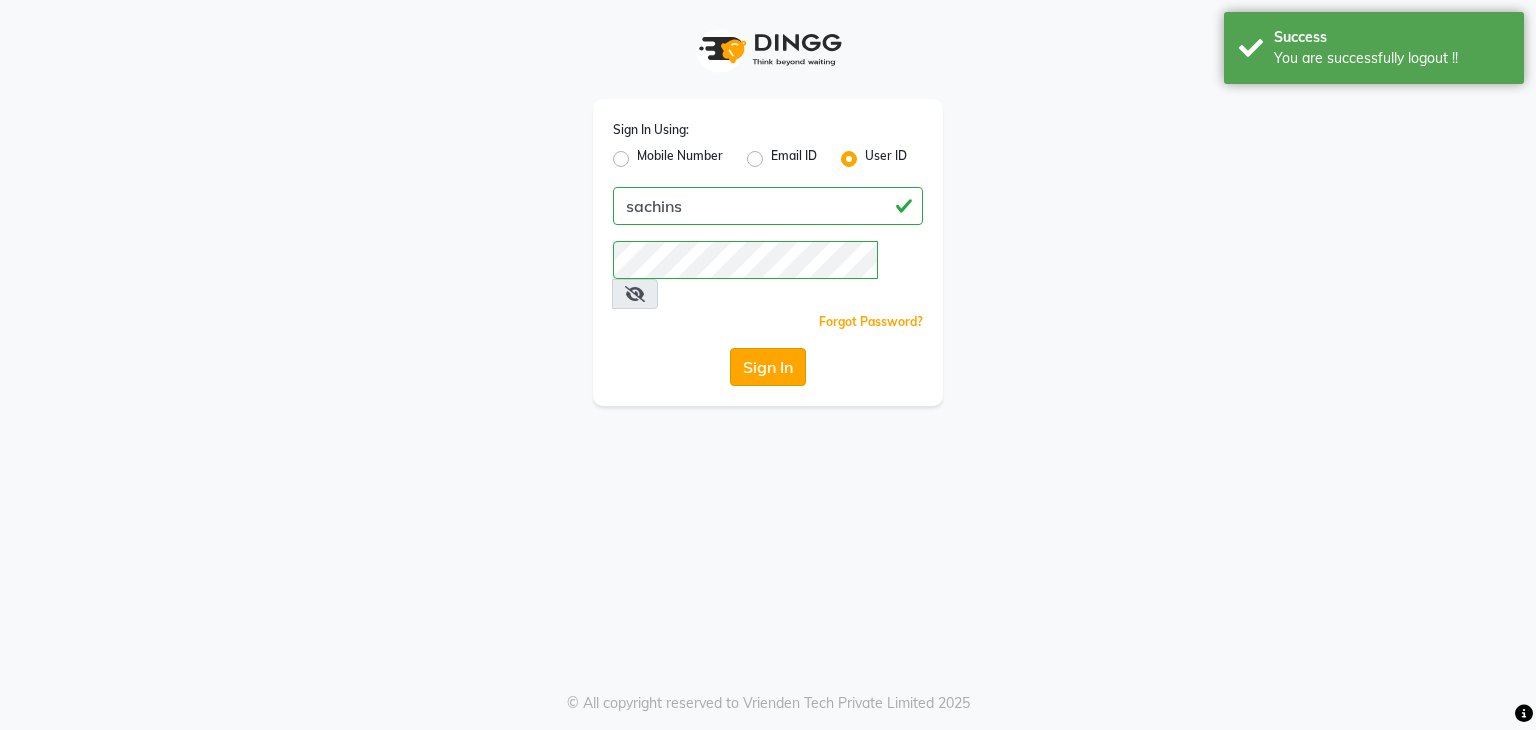 click on "Sign In" 